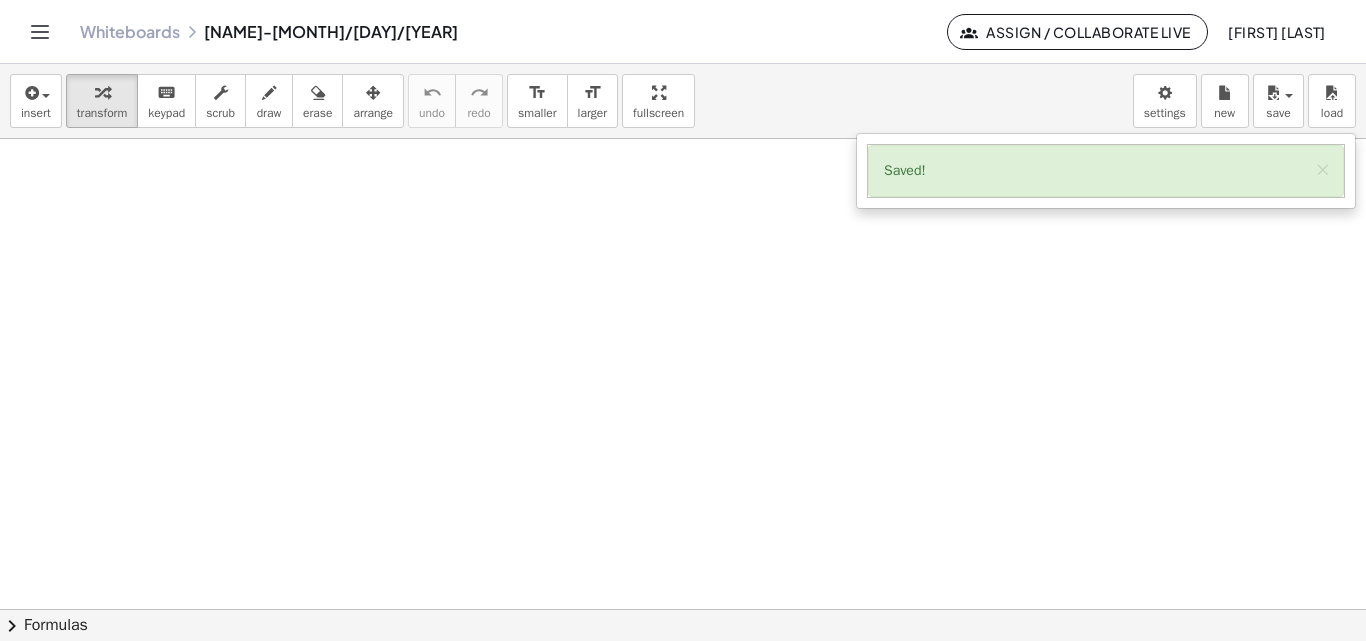 scroll, scrollTop: 0, scrollLeft: 0, axis: both 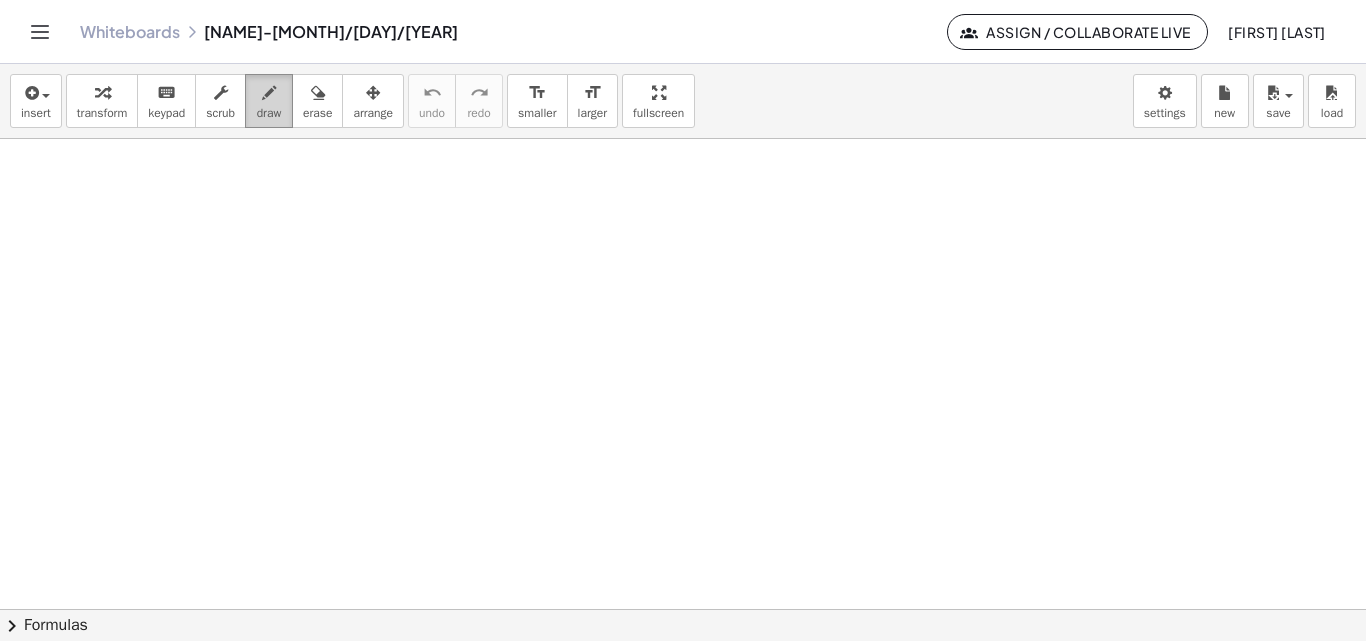click on "draw" at bounding box center [269, 113] 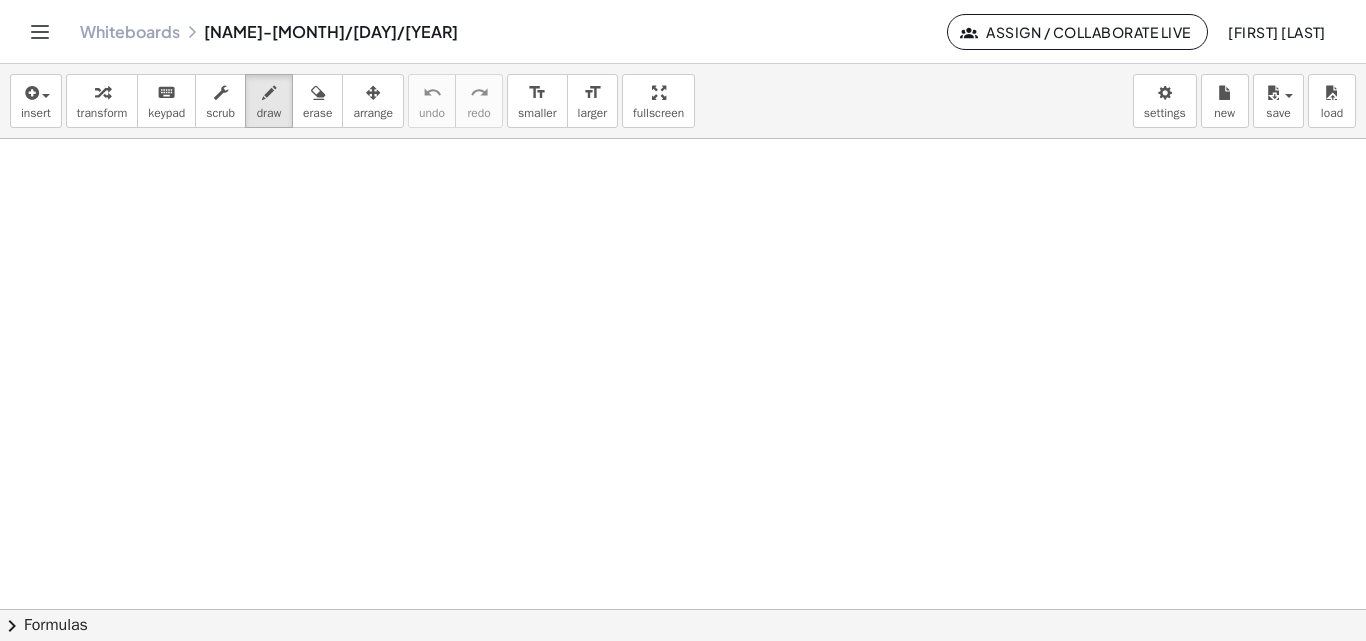 drag, startPoint x: 18, startPoint y: 154, endPoint x: 24, endPoint y: 190, distance: 36.496574 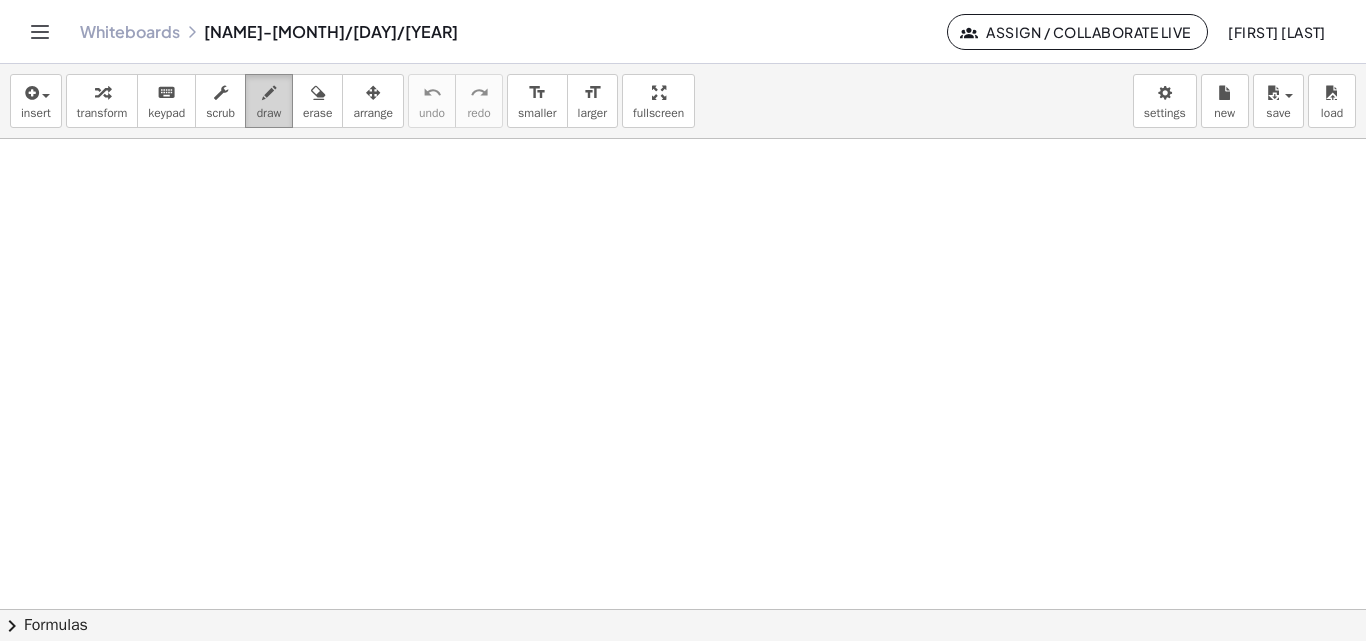 click at bounding box center [269, 93] 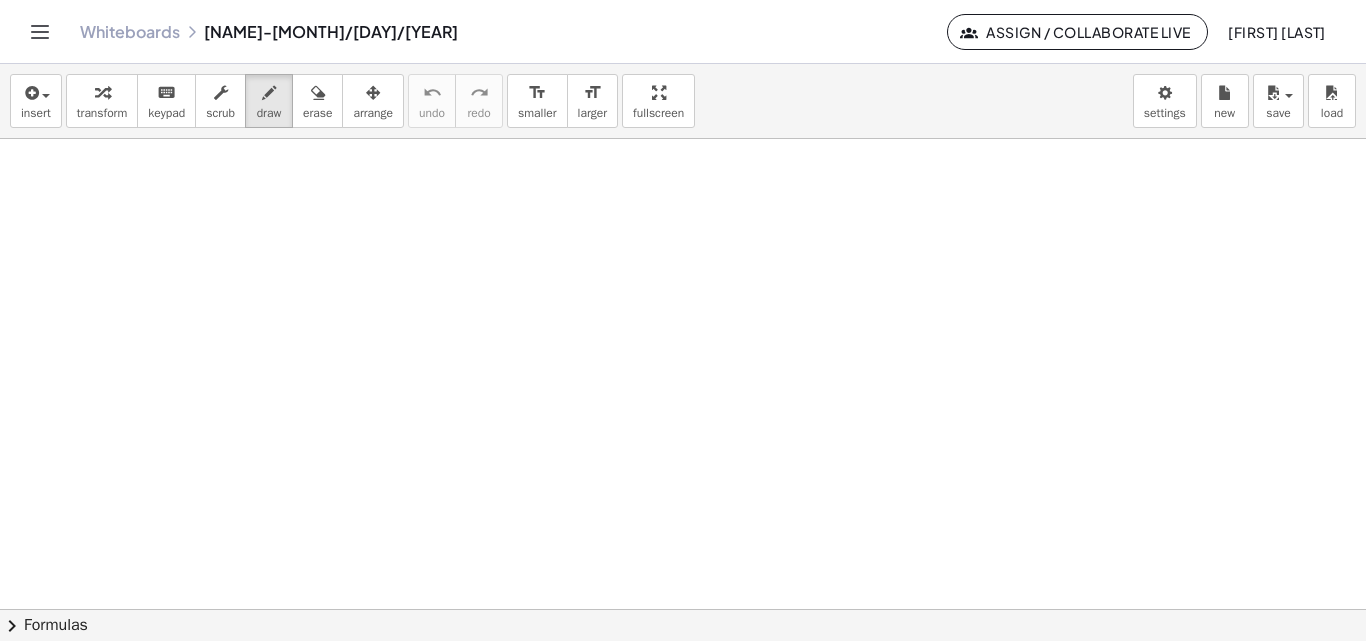 drag, startPoint x: 141, startPoint y: 295, endPoint x: 143, endPoint y: 317, distance: 22.090721 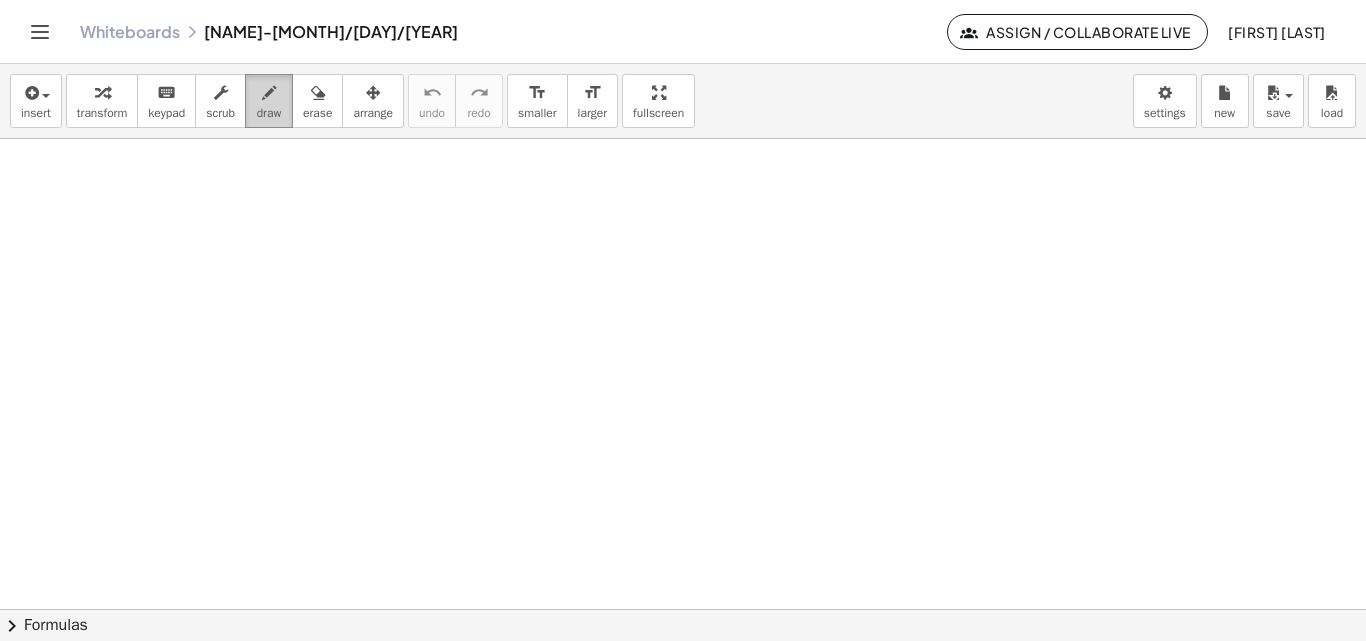 click at bounding box center [269, 93] 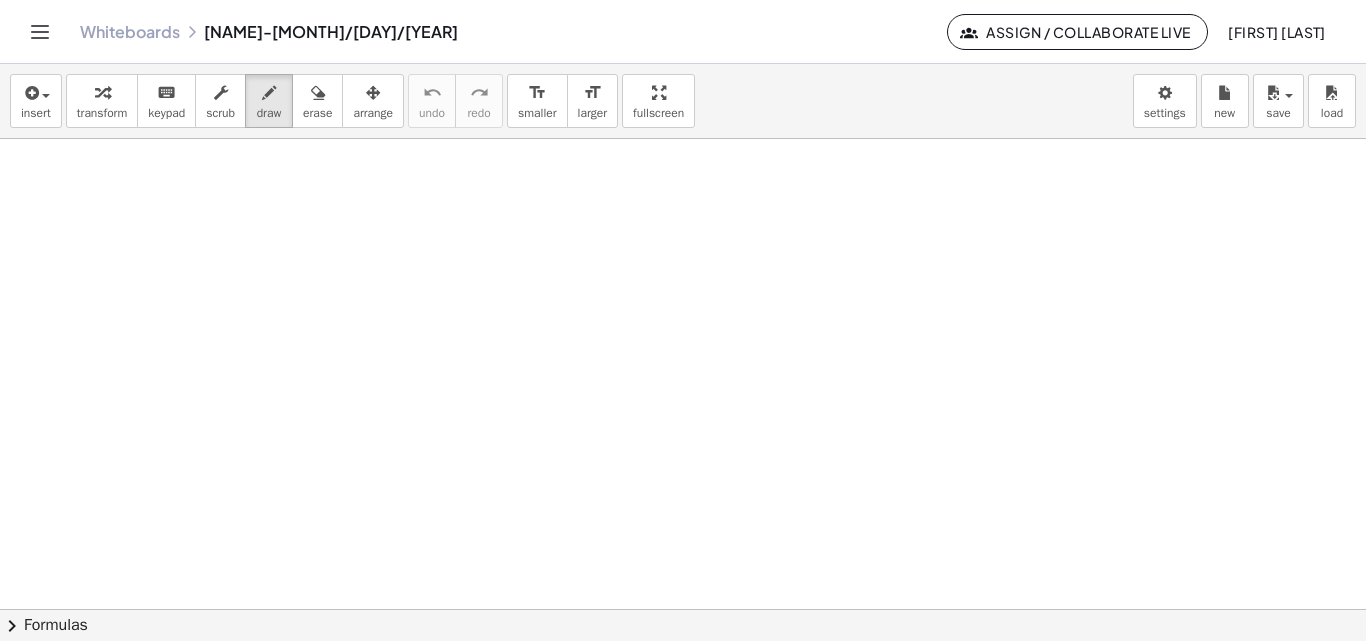 drag, startPoint x: 100, startPoint y: 351, endPoint x: 213, endPoint y: 214, distance: 177.58942 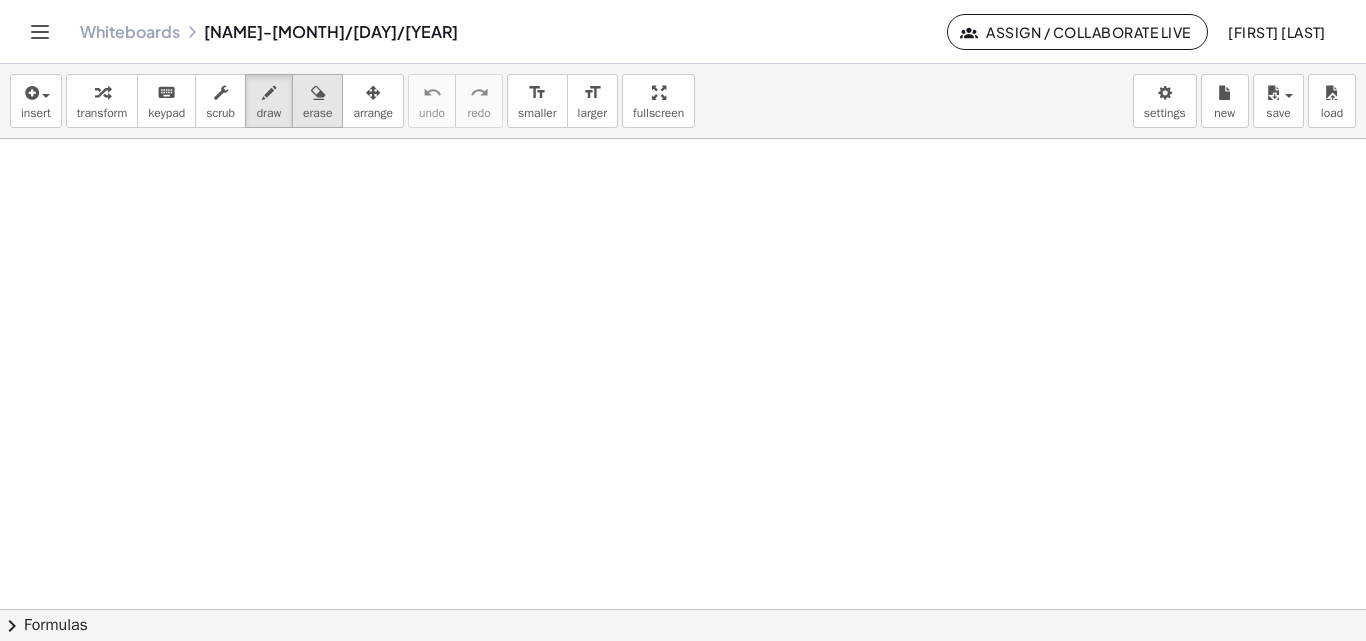 click at bounding box center (318, 93) 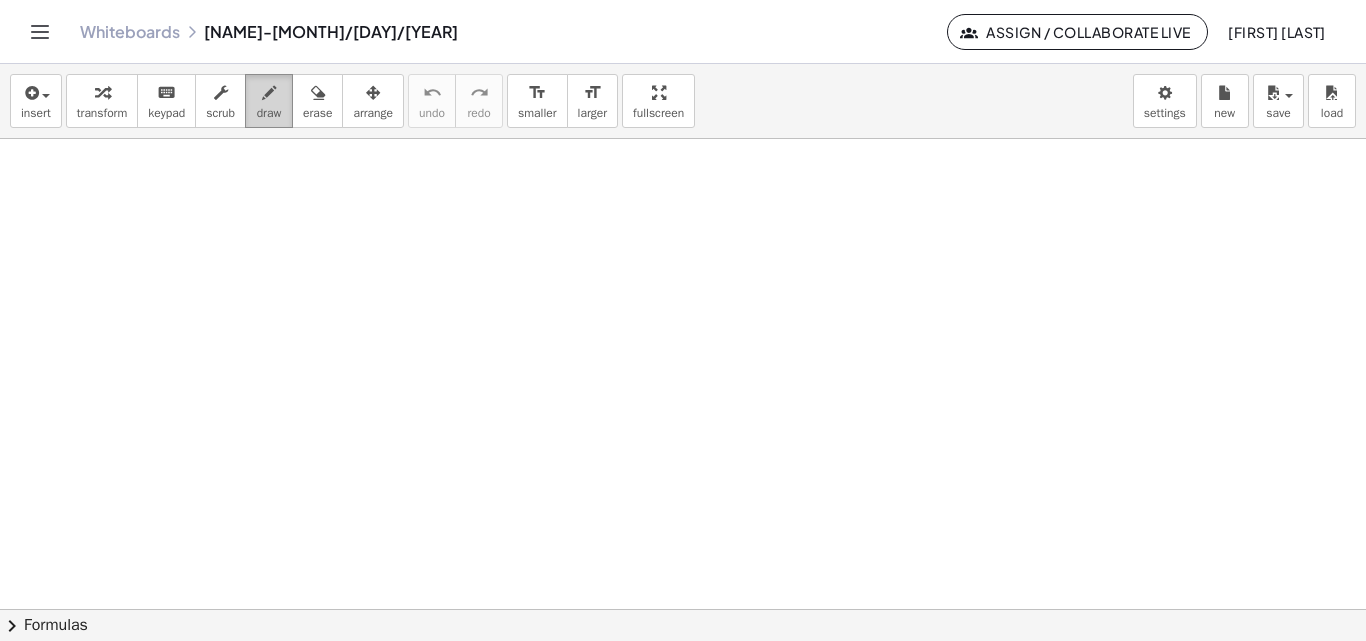 click at bounding box center [269, 92] 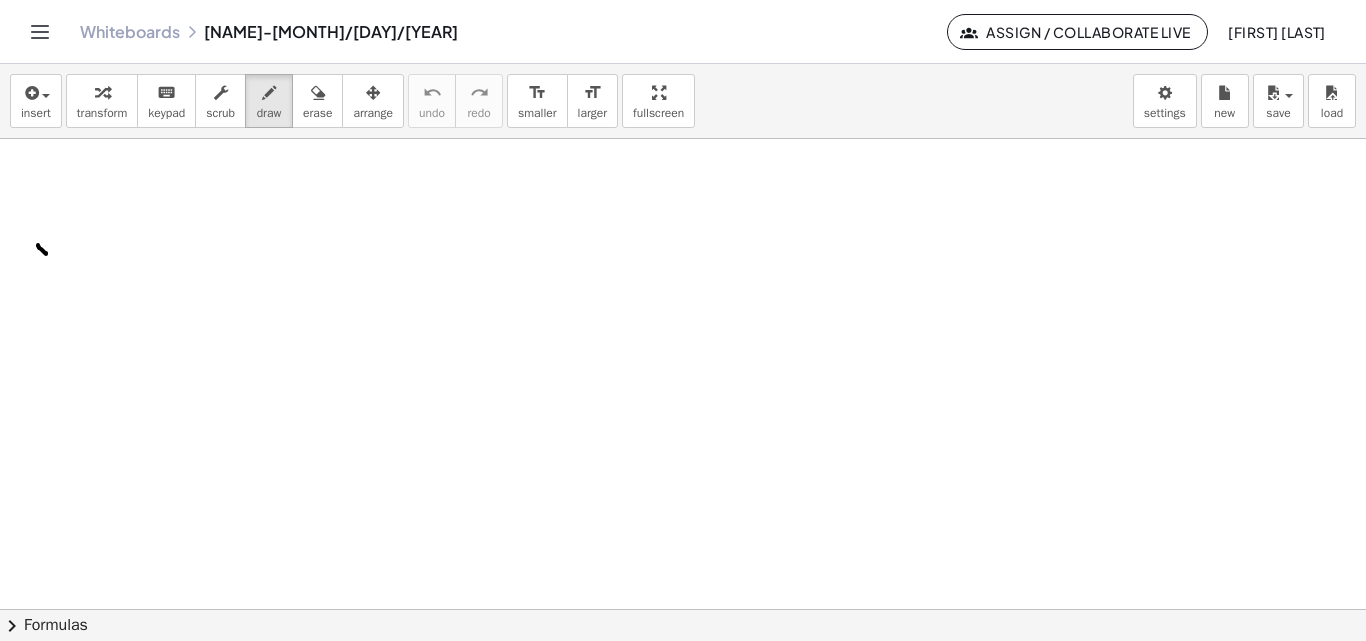 drag, startPoint x: 38, startPoint y: 245, endPoint x: 49, endPoint y: 256, distance: 15.556349 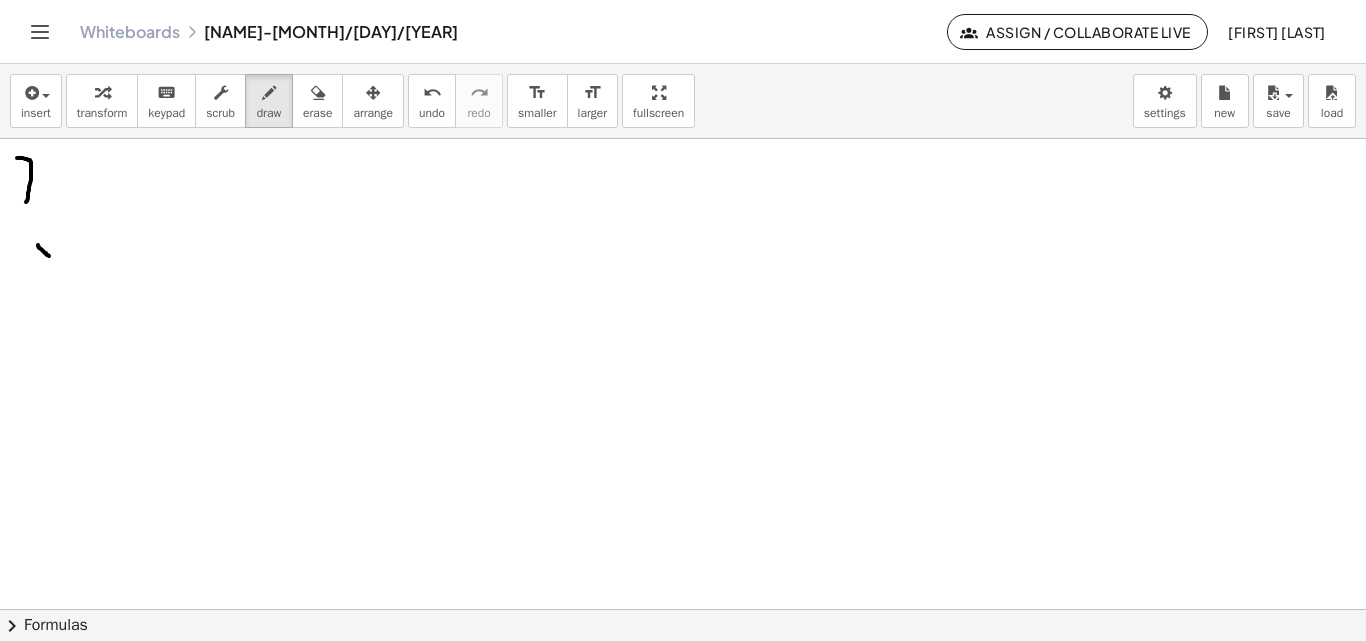 drag, startPoint x: 17, startPoint y: 158, endPoint x: 26, endPoint y: 202, distance: 44.911022 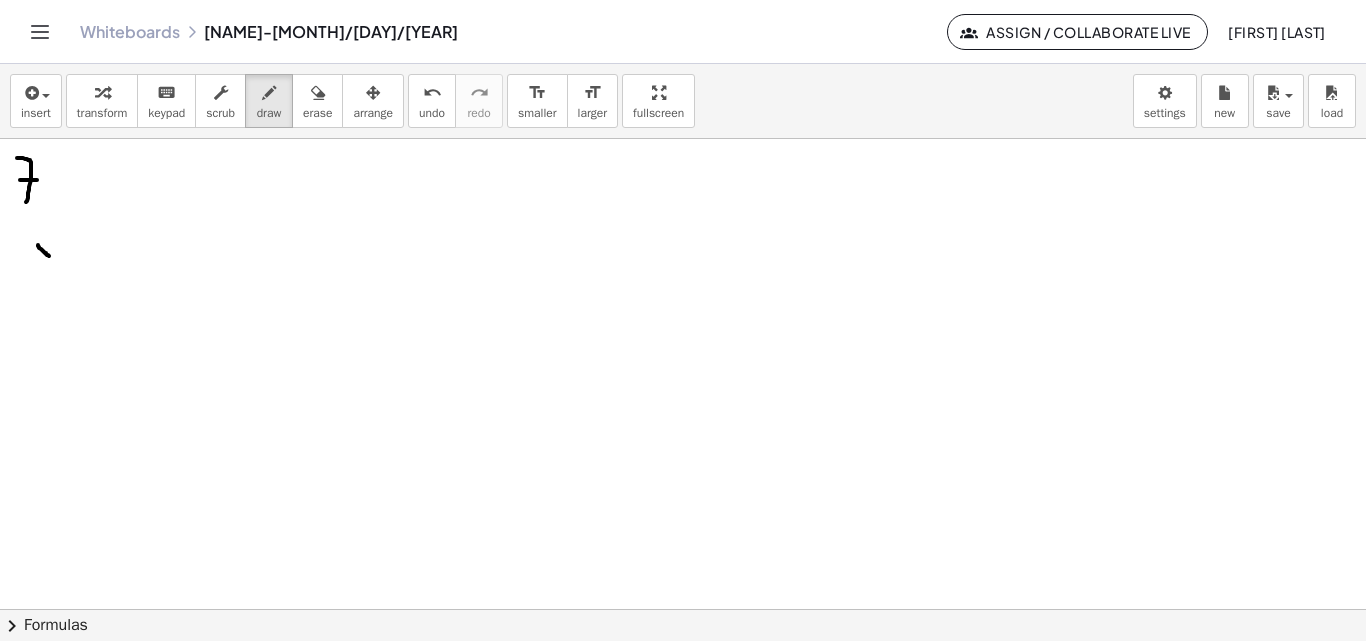 drag, startPoint x: 20, startPoint y: 180, endPoint x: 38, endPoint y: 180, distance: 18 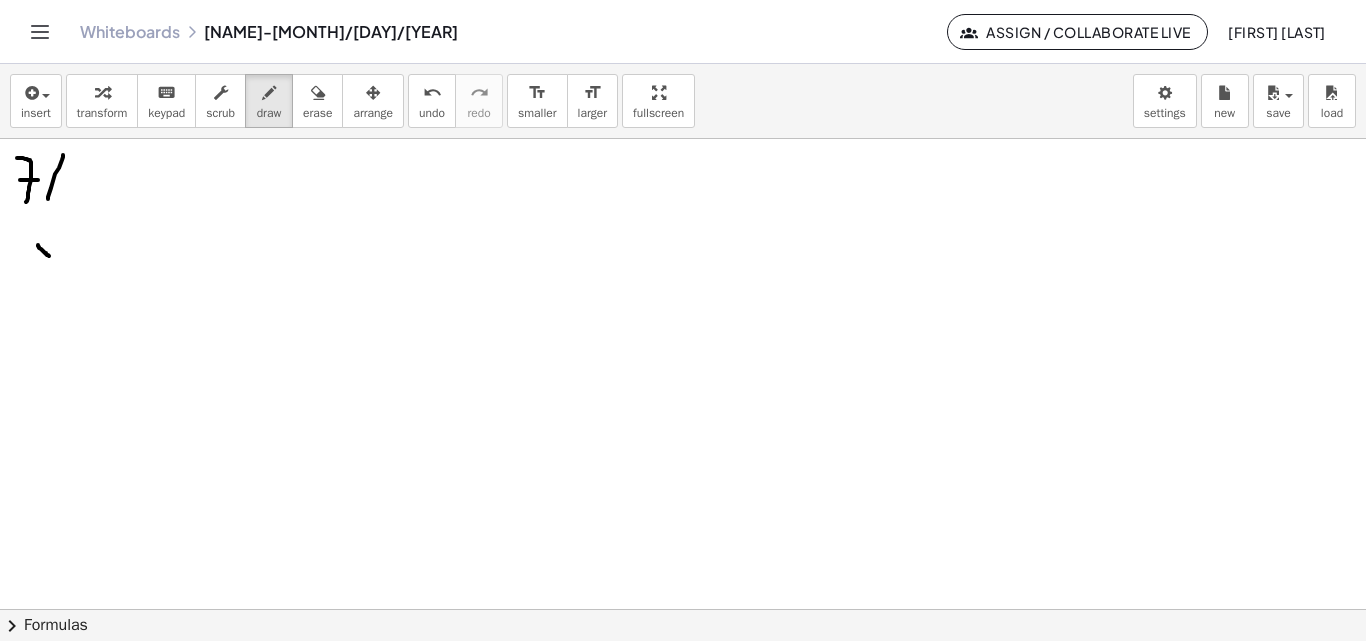 drag, startPoint x: 55, startPoint y: 174, endPoint x: 79, endPoint y: 170, distance: 24.33105 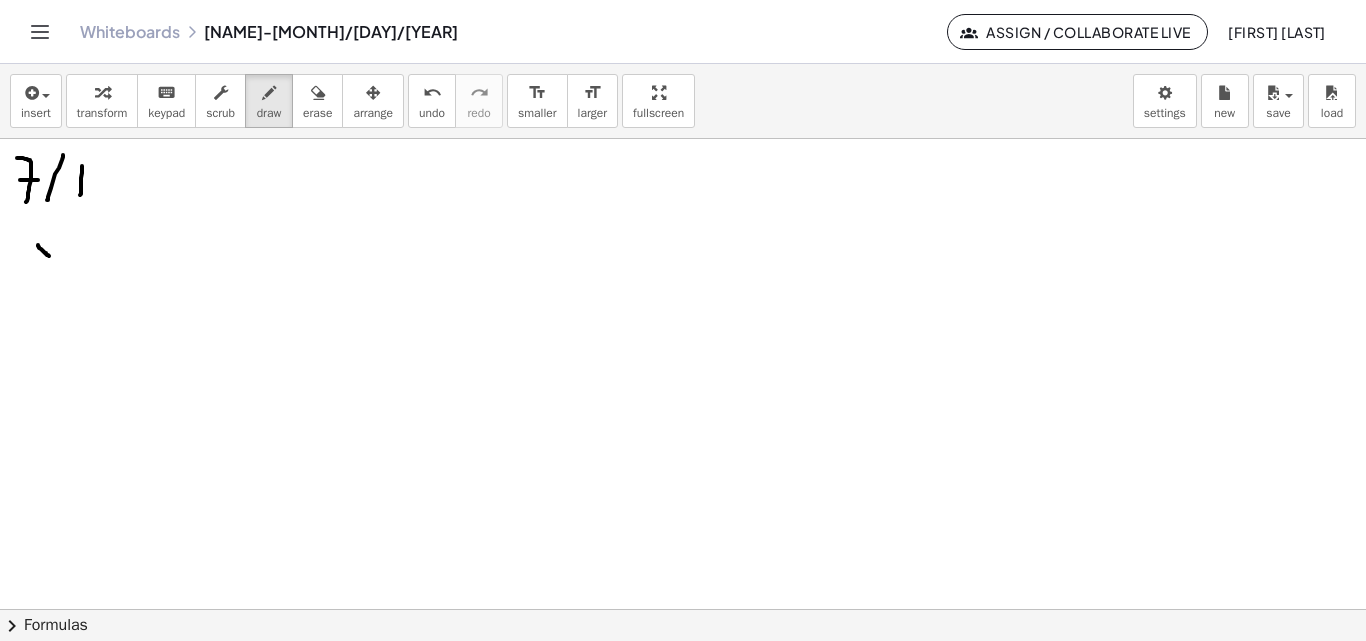 drag, startPoint x: 82, startPoint y: 166, endPoint x: 80, endPoint y: 195, distance: 29.068884 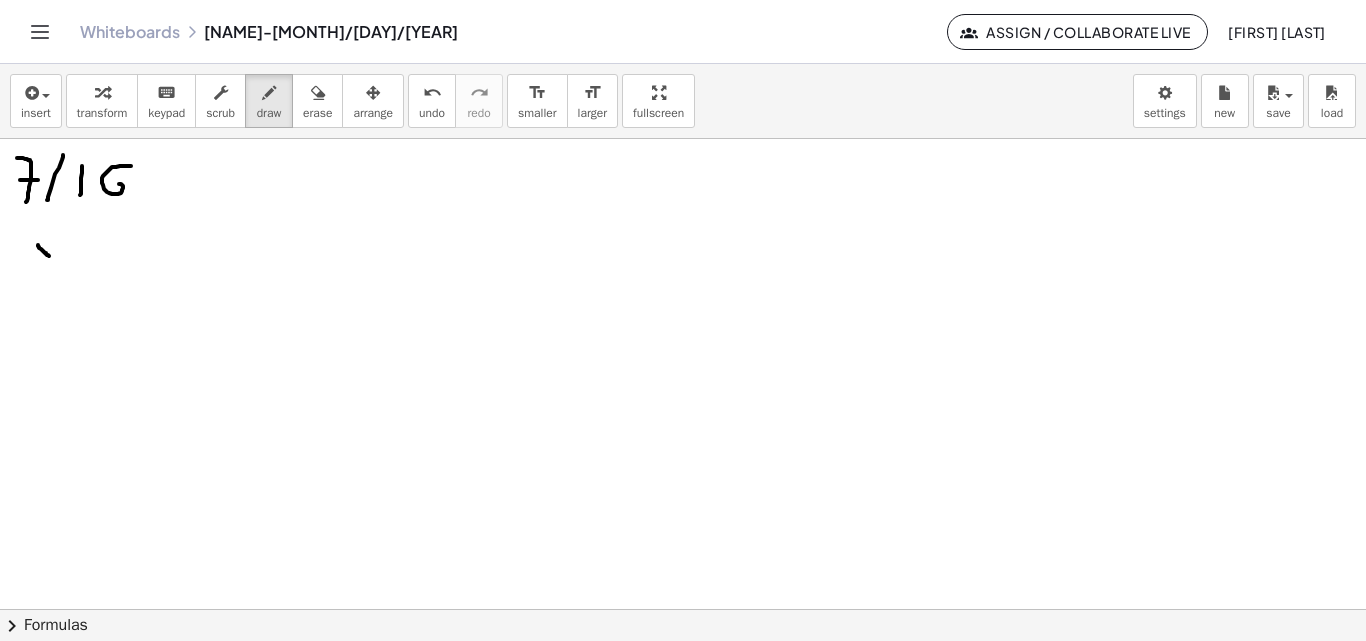 drag, startPoint x: 120, startPoint y: 166, endPoint x: 119, endPoint y: 185, distance: 19.026299 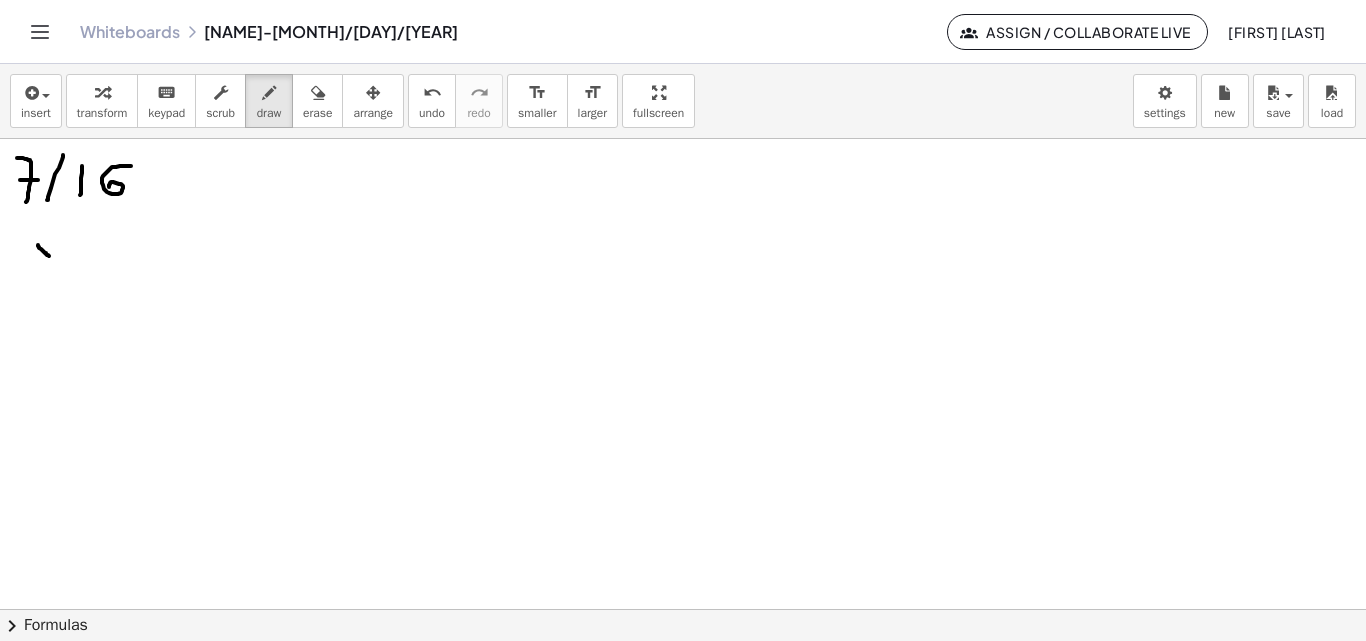 click at bounding box center (683, 609) 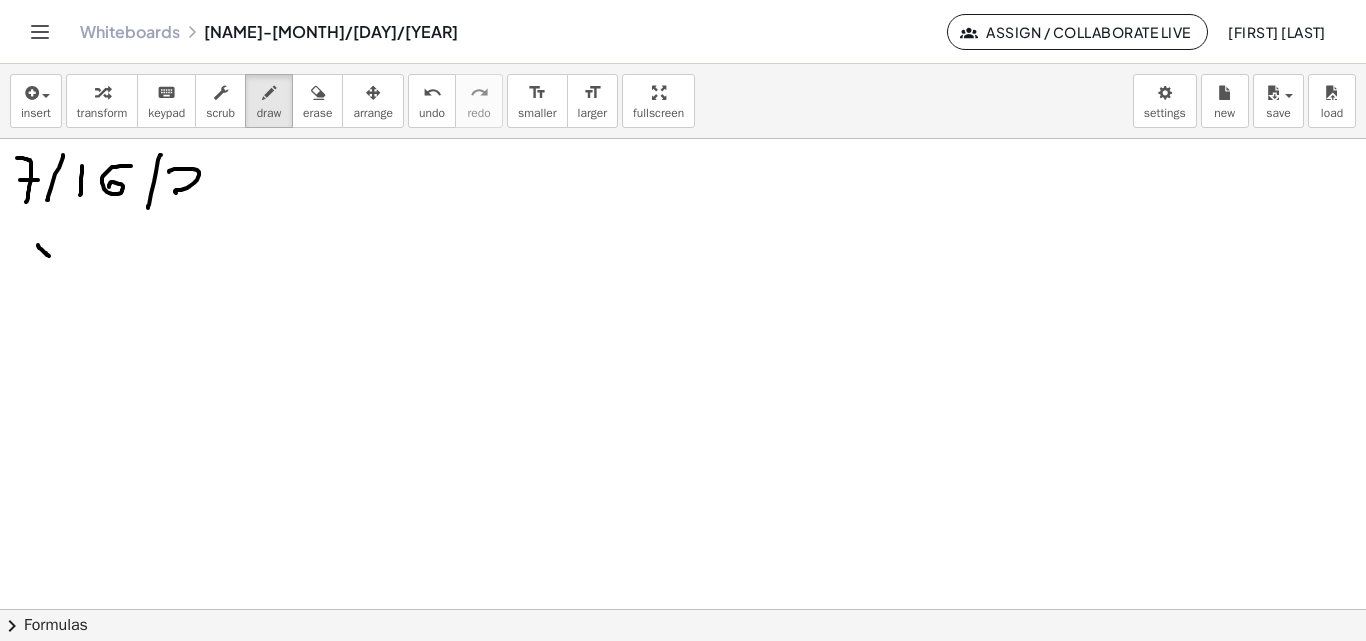 drag, startPoint x: 174, startPoint y: 169, endPoint x: 205, endPoint y: 180, distance: 32.89377 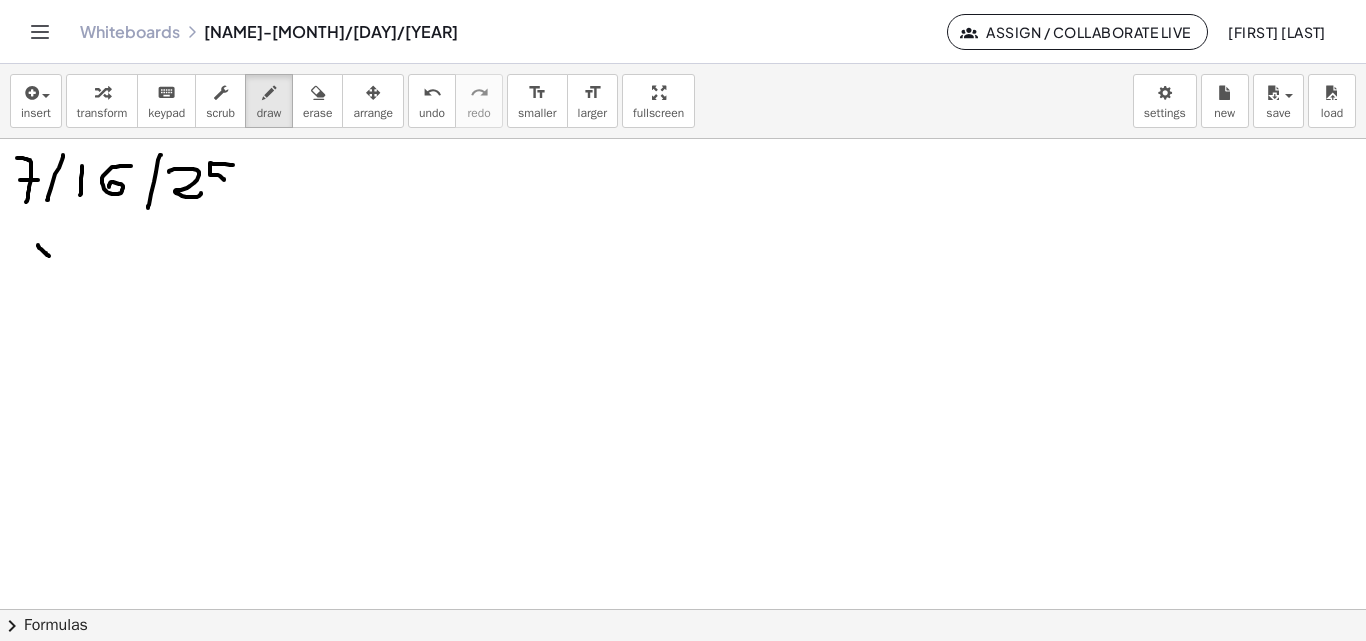 drag, startPoint x: 233, startPoint y: 165, endPoint x: 211, endPoint y: 189, distance: 32.55764 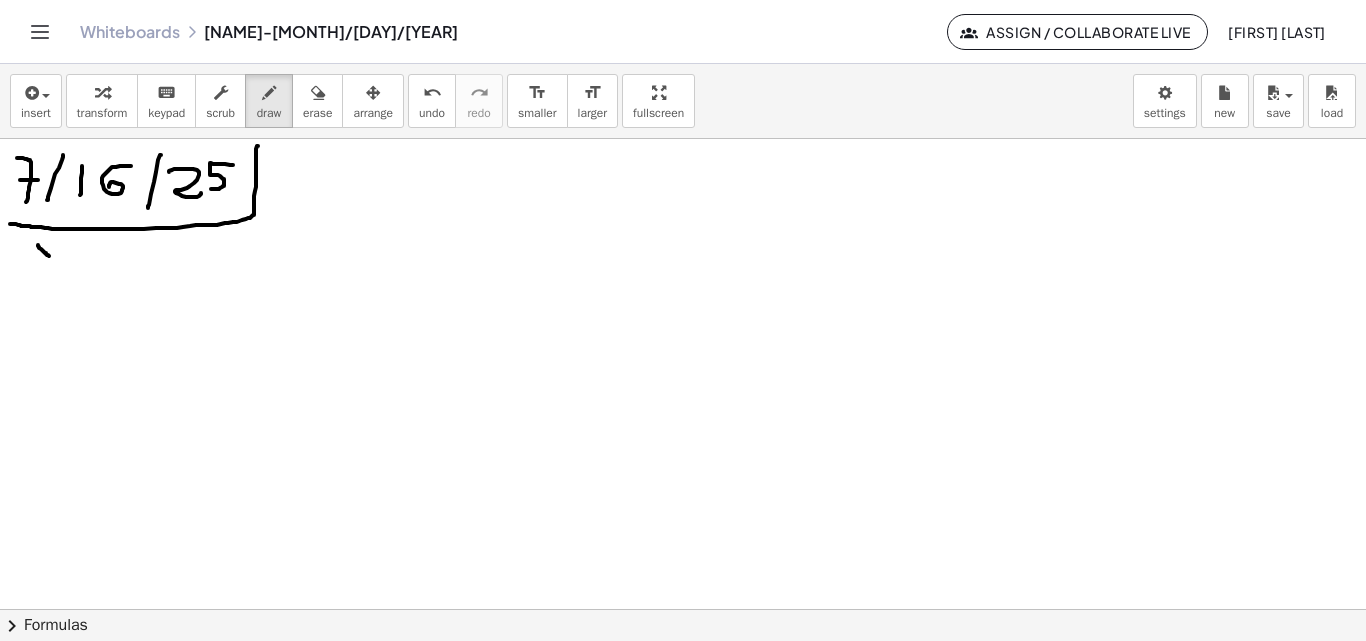 drag, startPoint x: 256, startPoint y: 149, endPoint x: 10, endPoint y: 224, distance: 257.17892 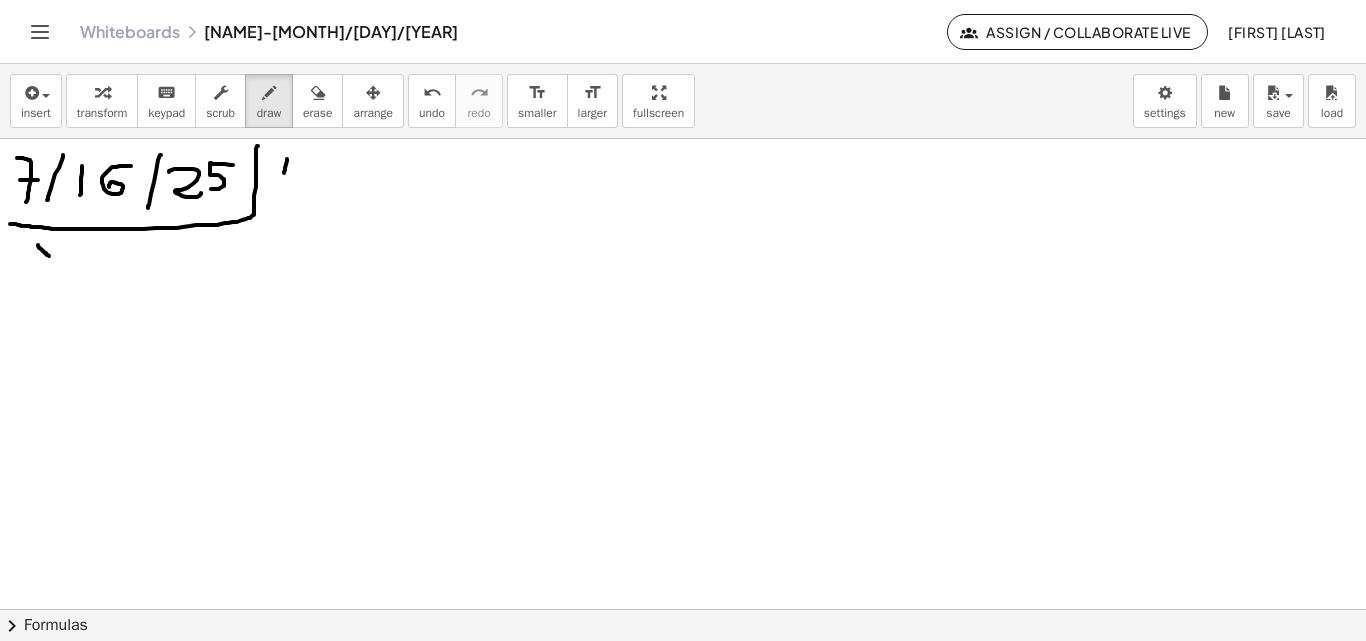 drag, startPoint x: 287, startPoint y: 159, endPoint x: 284, endPoint y: 173, distance: 14.3178215 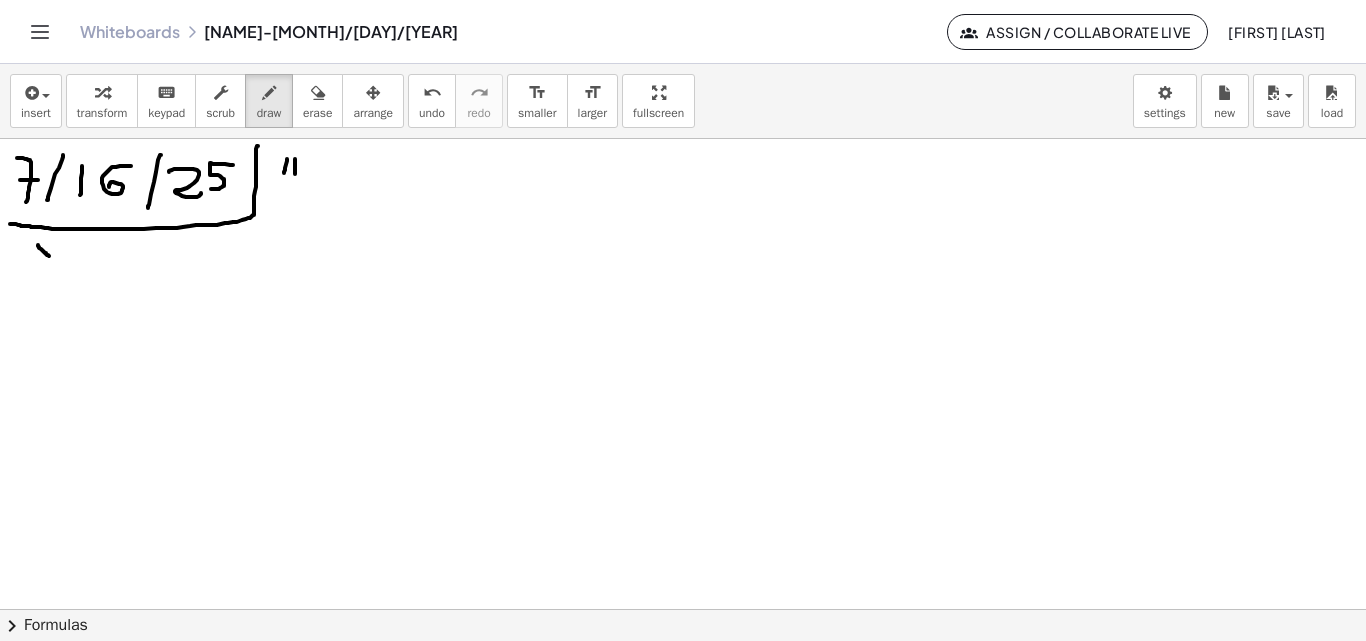 drag, startPoint x: 295, startPoint y: 159, endPoint x: 295, endPoint y: 174, distance: 15 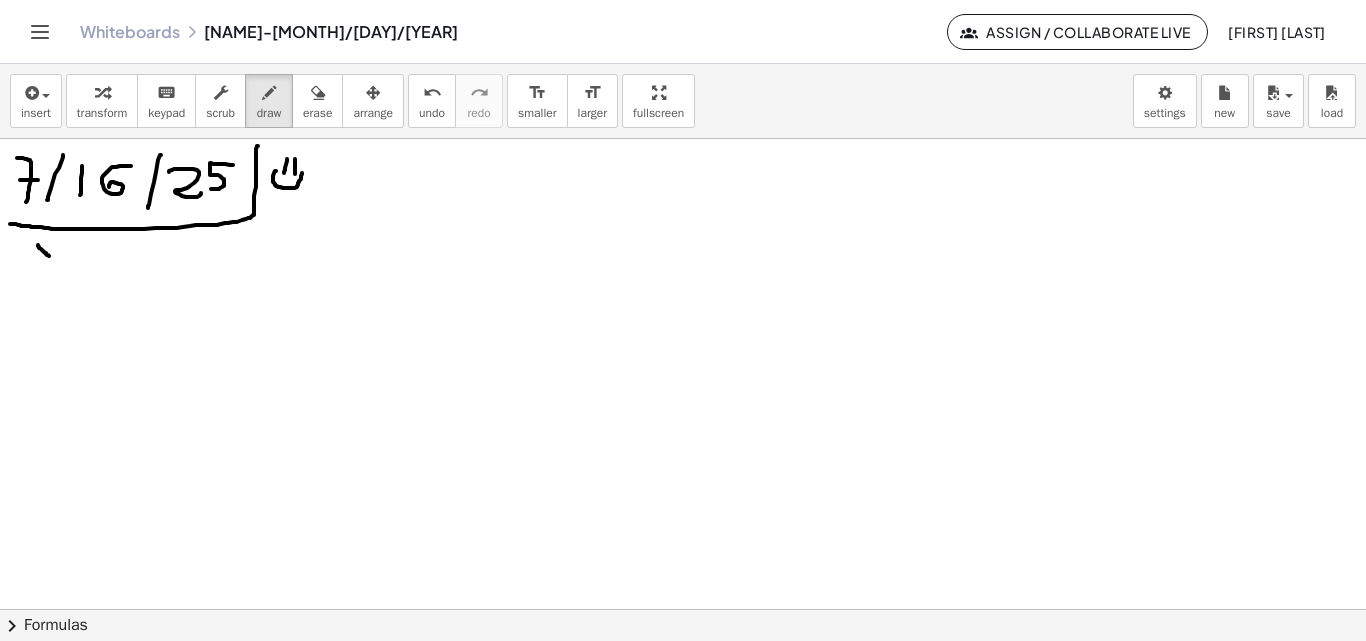drag, startPoint x: 275, startPoint y: 171, endPoint x: 302, endPoint y: 173, distance: 27.073973 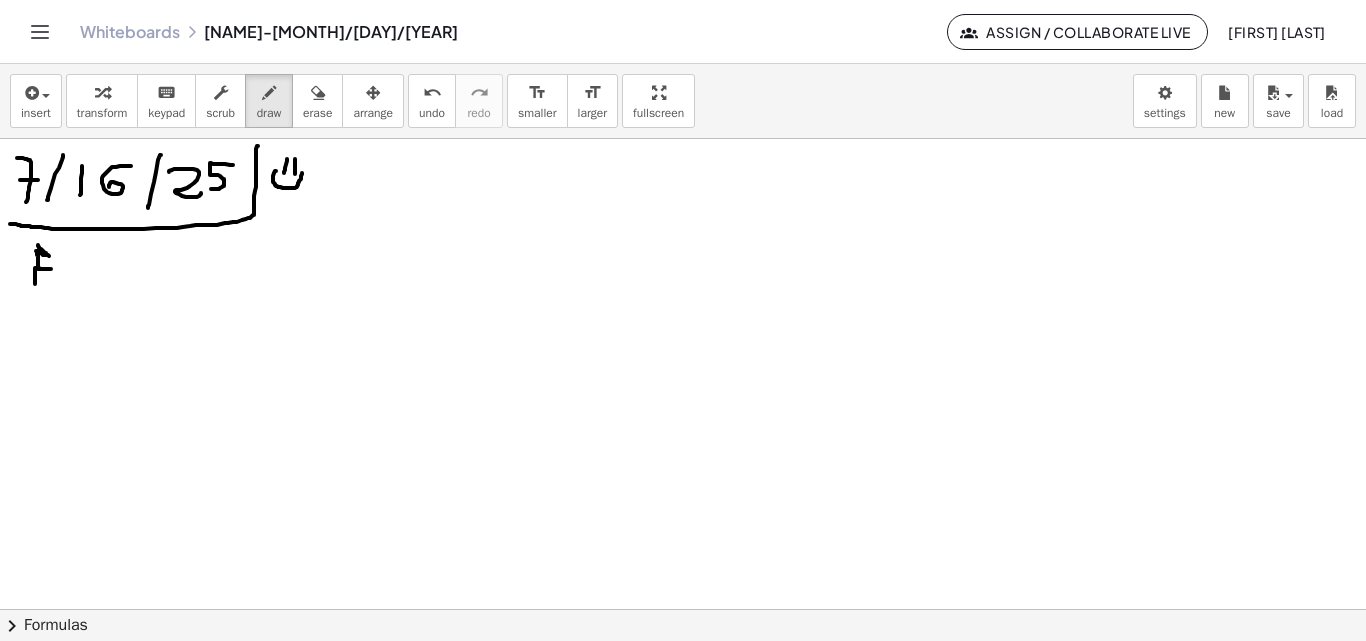 drag, startPoint x: 47, startPoint y: 255, endPoint x: 47, endPoint y: 281, distance: 26 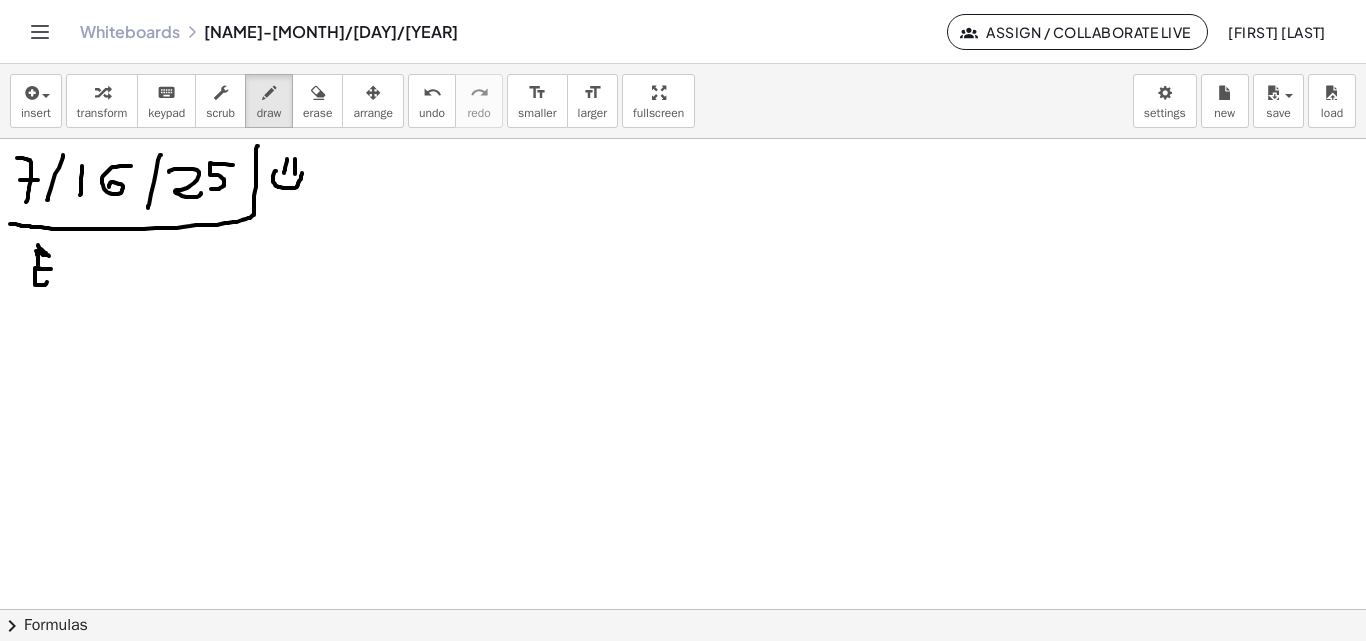 drag, startPoint x: 38, startPoint y: 252, endPoint x: 54, endPoint y: 257, distance: 16.763054 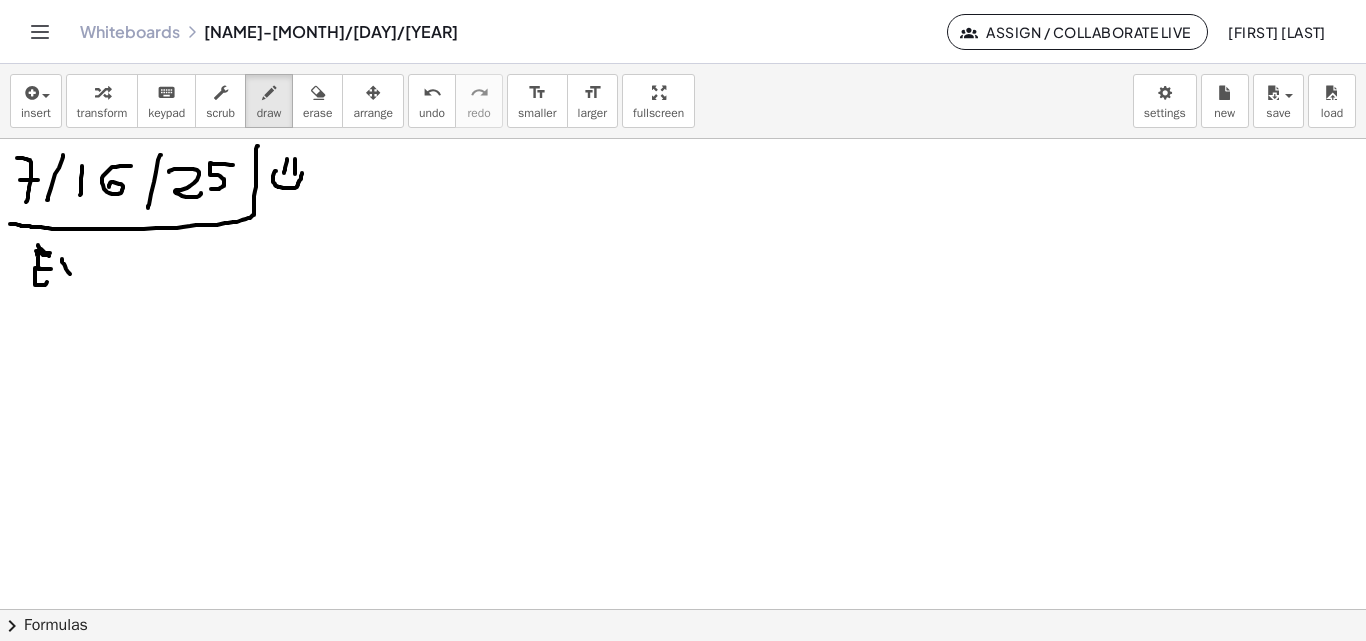 click at bounding box center (683, 609) 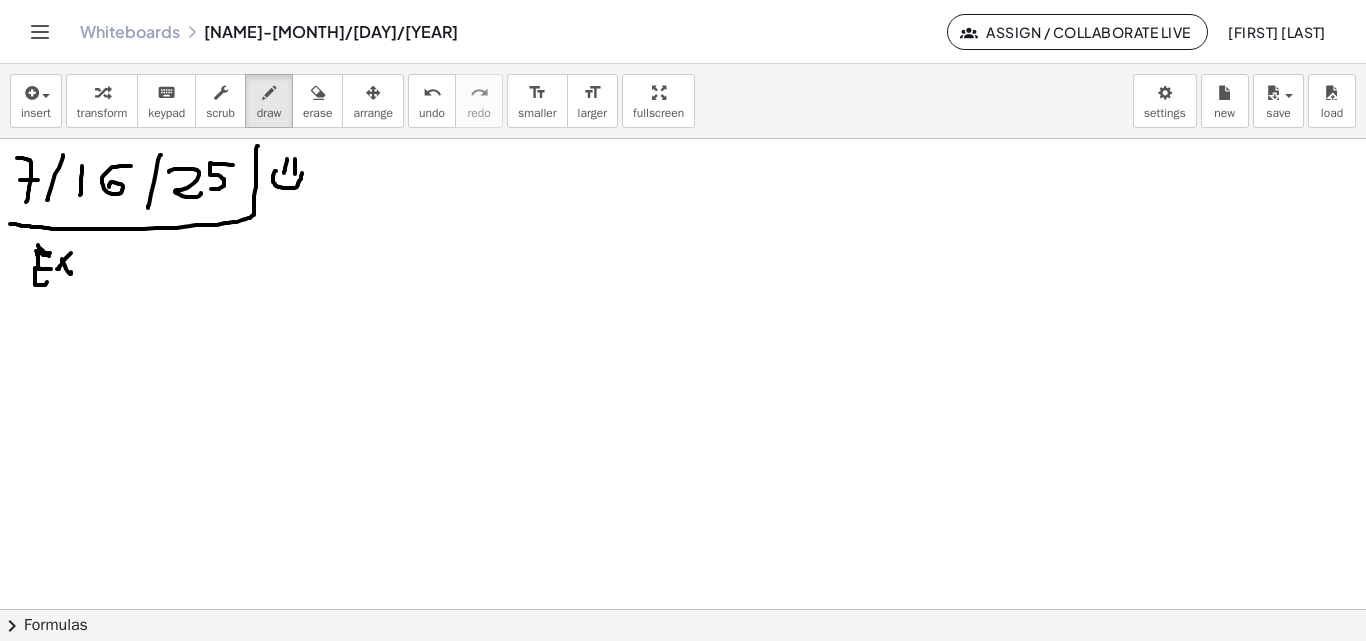 drag, startPoint x: 65, startPoint y: 259, endPoint x: 57, endPoint y: 269, distance: 12.806249 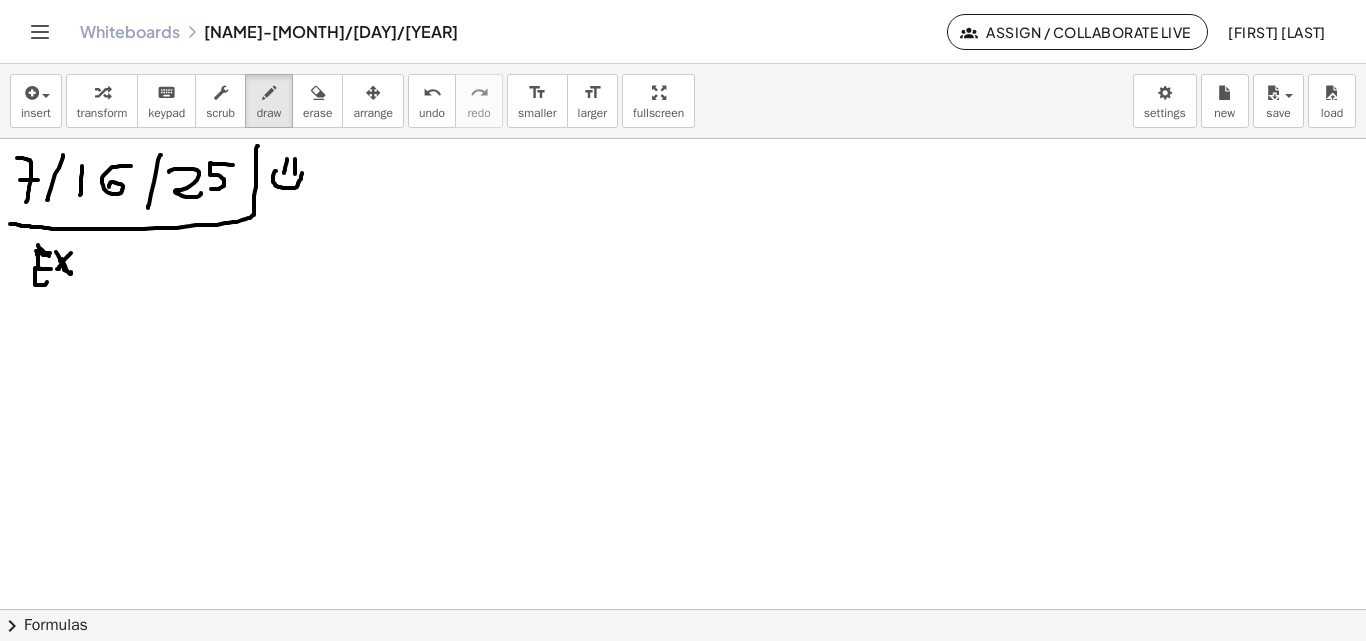 drag, startPoint x: 56, startPoint y: 252, endPoint x: 63, endPoint y: 262, distance: 12.206555 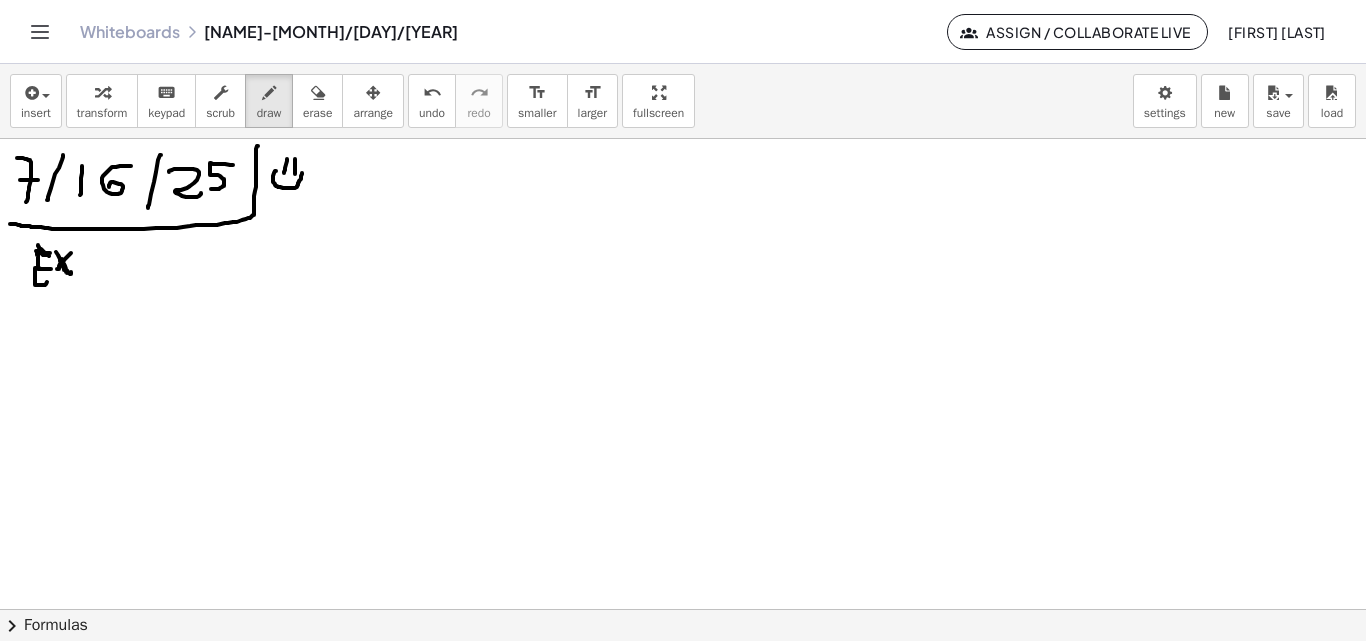 drag, startPoint x: 60, startPoint y: 264, endPoint x: 79, endPoint y: 259, distance: 19.646883 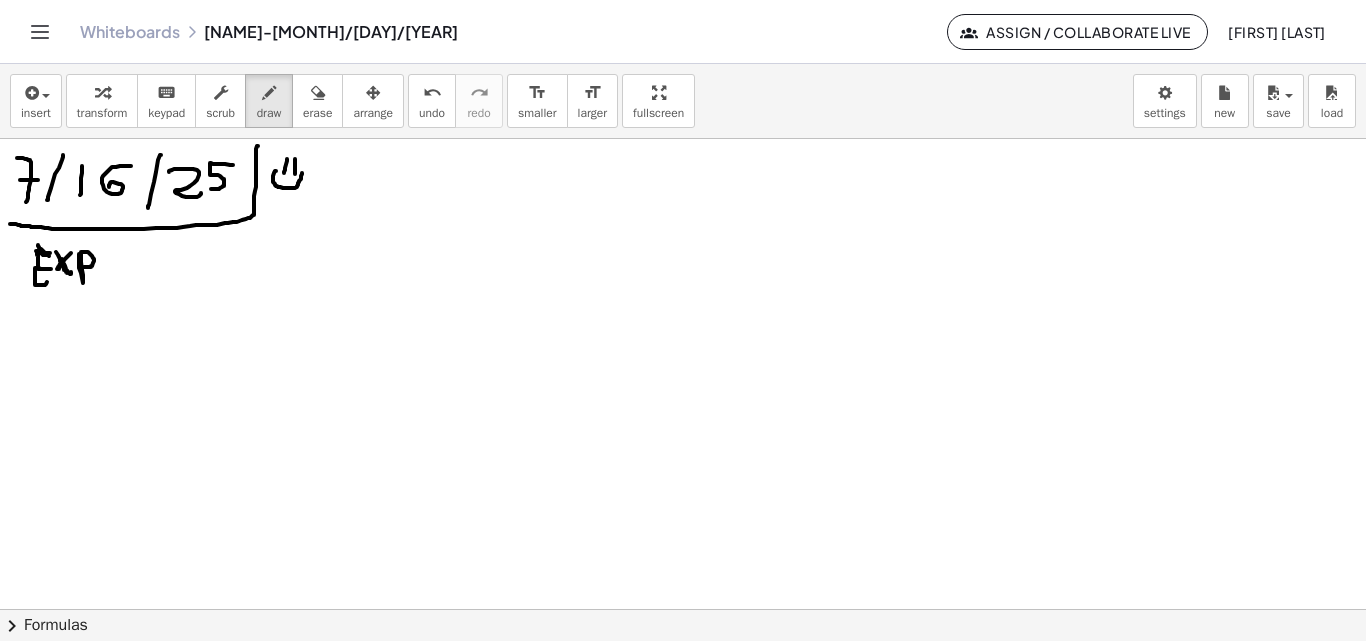 drag, startPoint x: 79, startPoint y: 254, endPoint x: 84, endPoint y: 263, distance: 10.29563 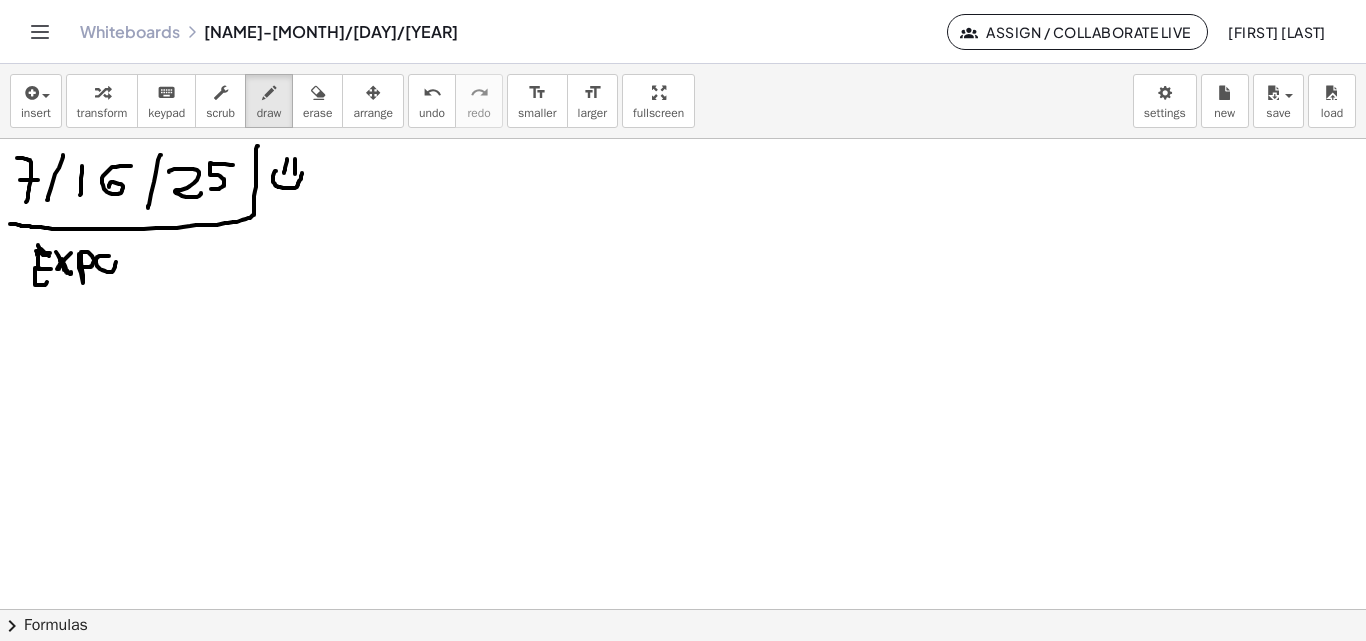 click at bounding box center [683, 609] 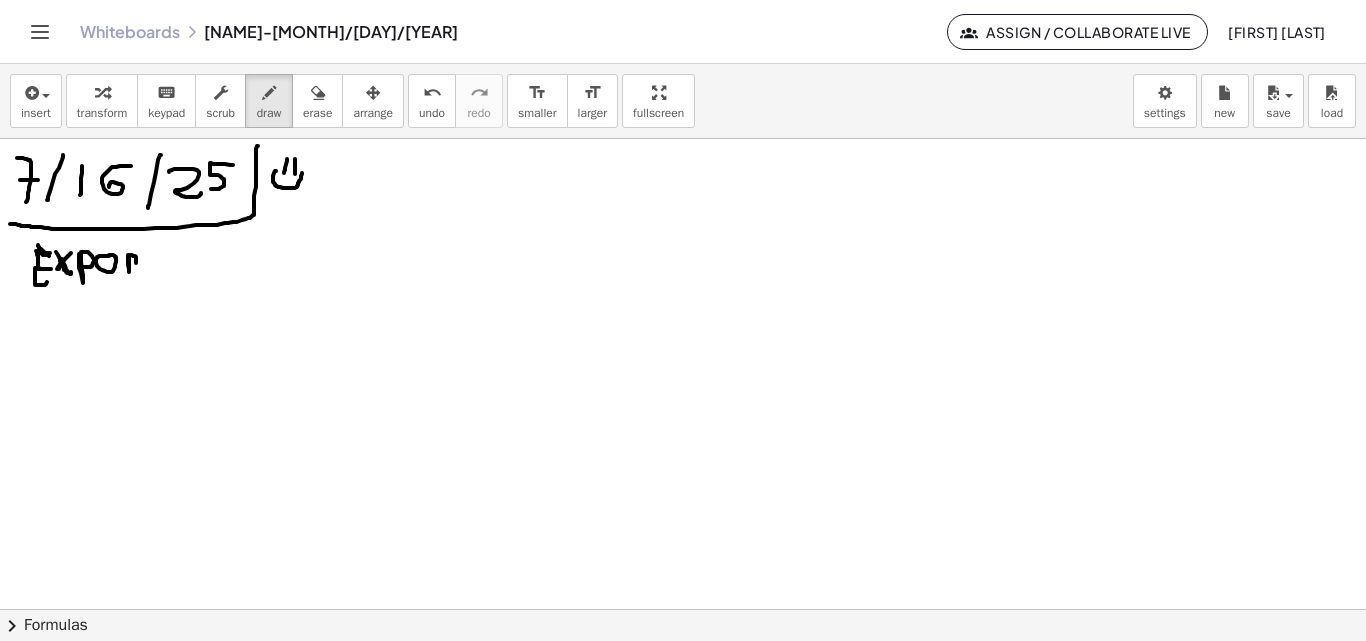 drag, startPoint x: 129, startPoint y: 259, endPoint x: 137, endPoint y: 270, distance: 13.601471 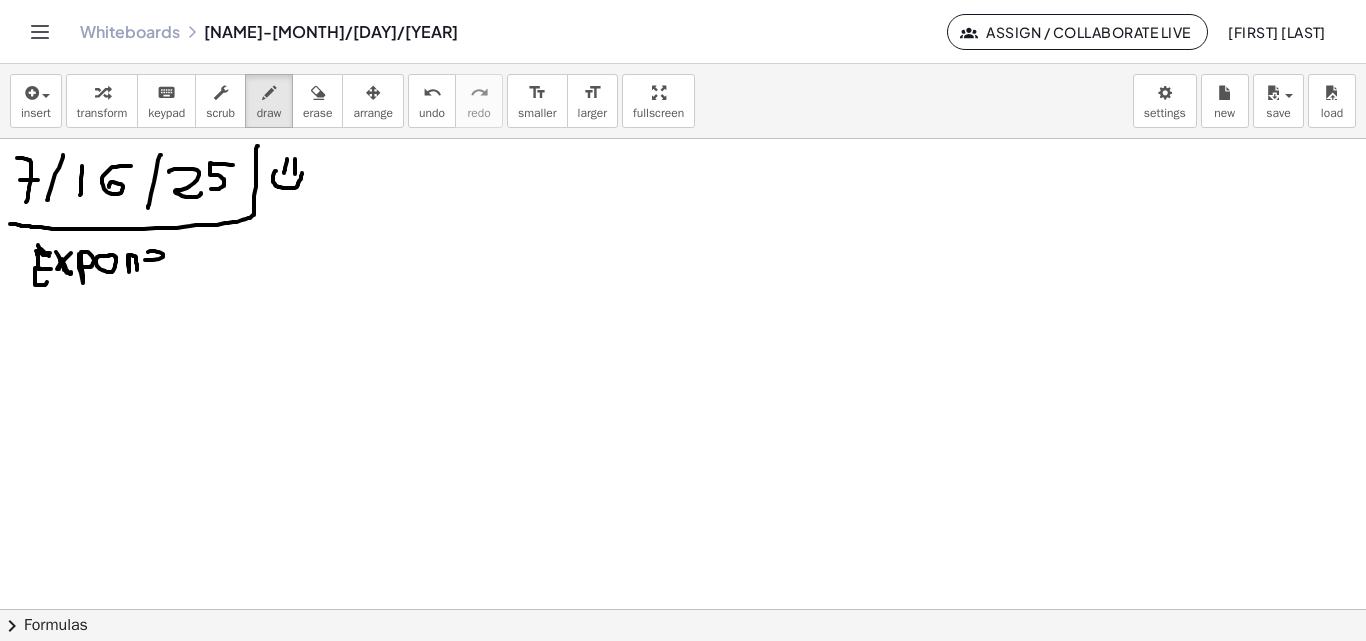 click at bounding box center [683, 609] 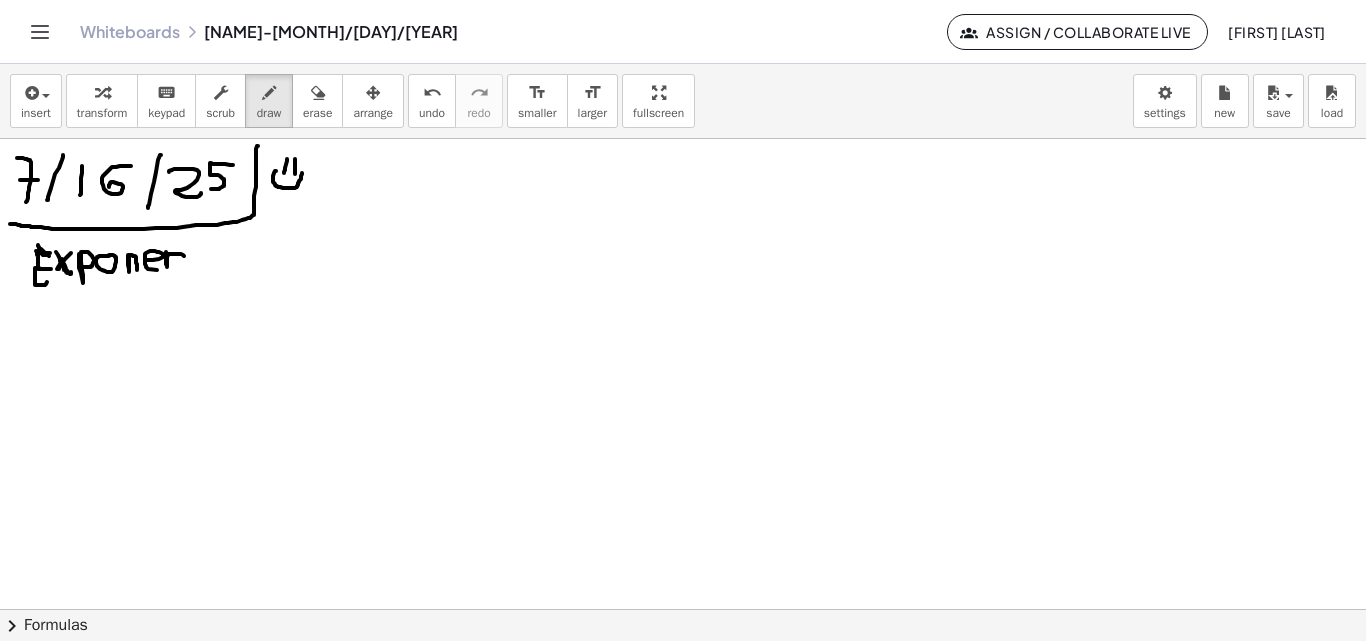 drag, startPoint x: 166, startPoint y: 260, endPoint x: 188, endPoint y: 262, distance: 22.090721 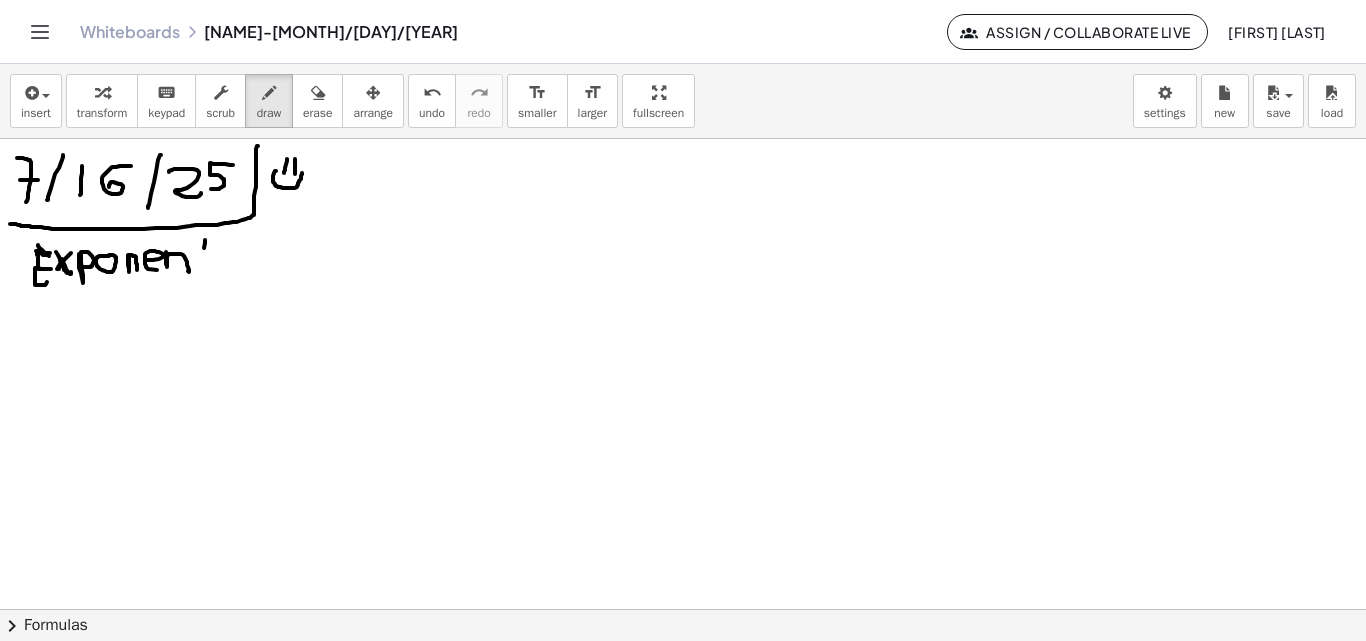 drag, startPoint x: 205, startPoint y: 242, endPoint x: 201, endPoint y: 266, distance: 24.33105 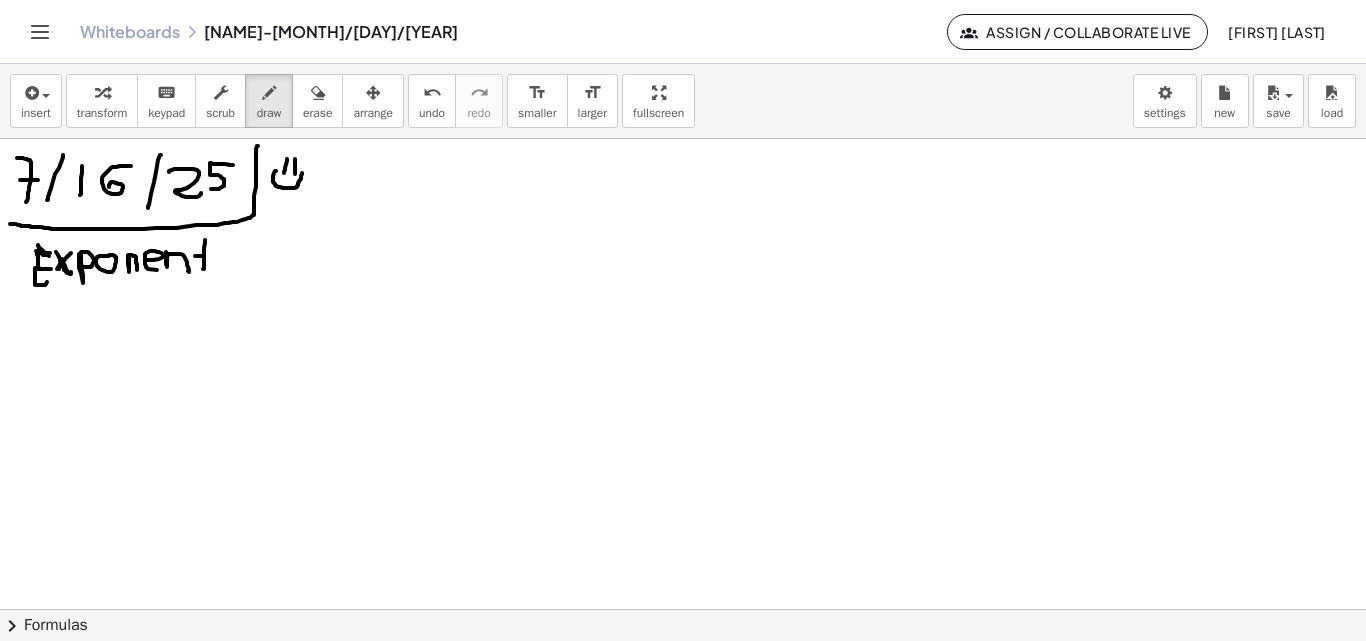 drag, startPoint x: 195, startPoint y: 256, endPoint x: 207, endPoint y: 257, distance: 12.0415945 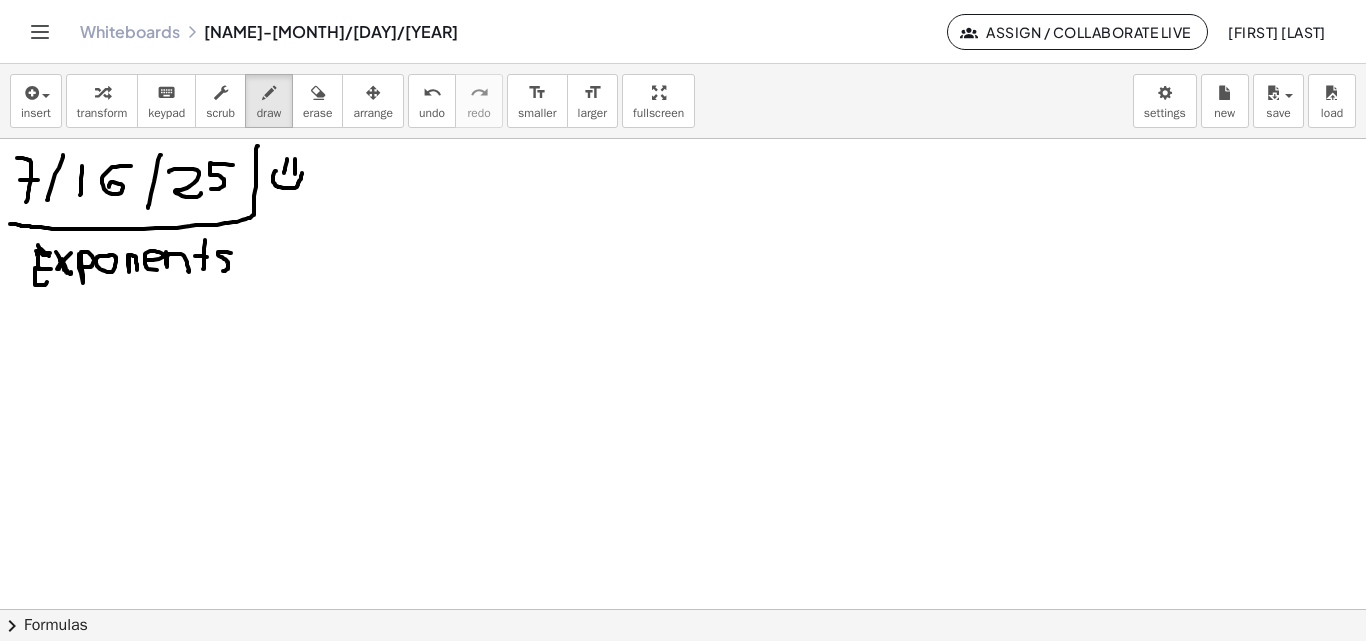drag, startPoint x: 231, startPoint y: 253, endPoint x: 216, endPoint y: 270, distance: 22.671568 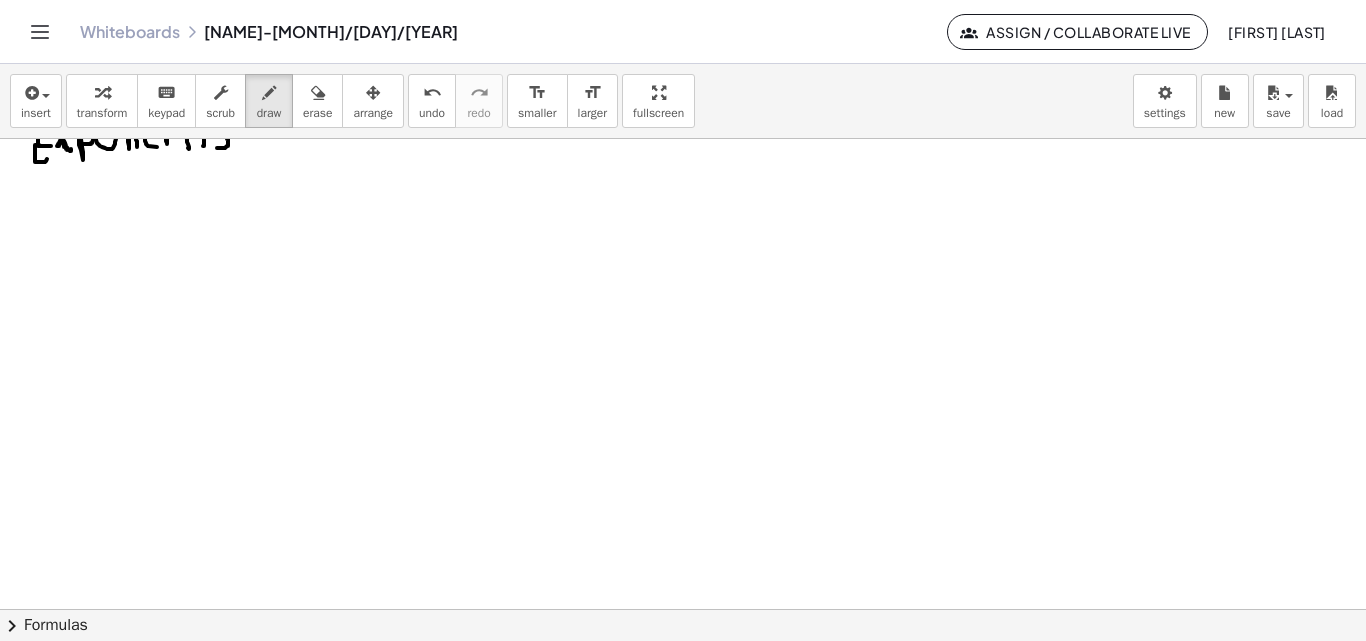 scroll, scrollTop: 126, scrollLeft: 0, axis: vertical 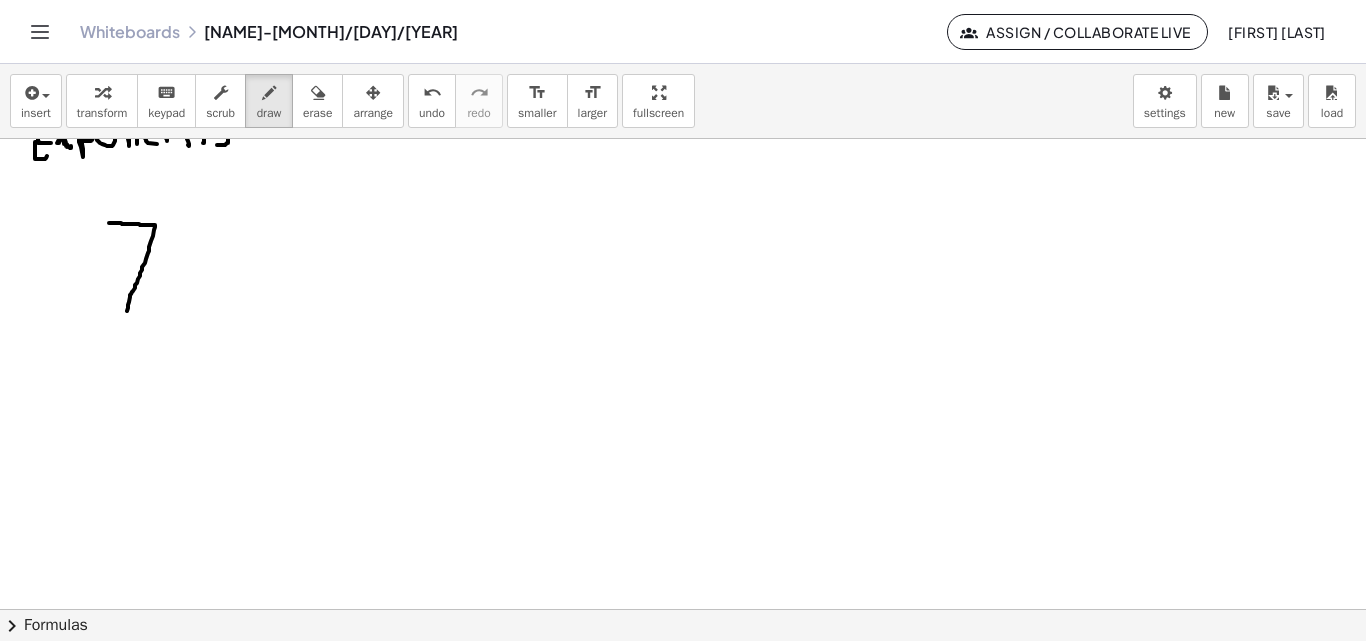 drag, startPoint x: 109, startPoint y: 223, endPoint x: 126, endPoint y: 314, distance: 92.574295 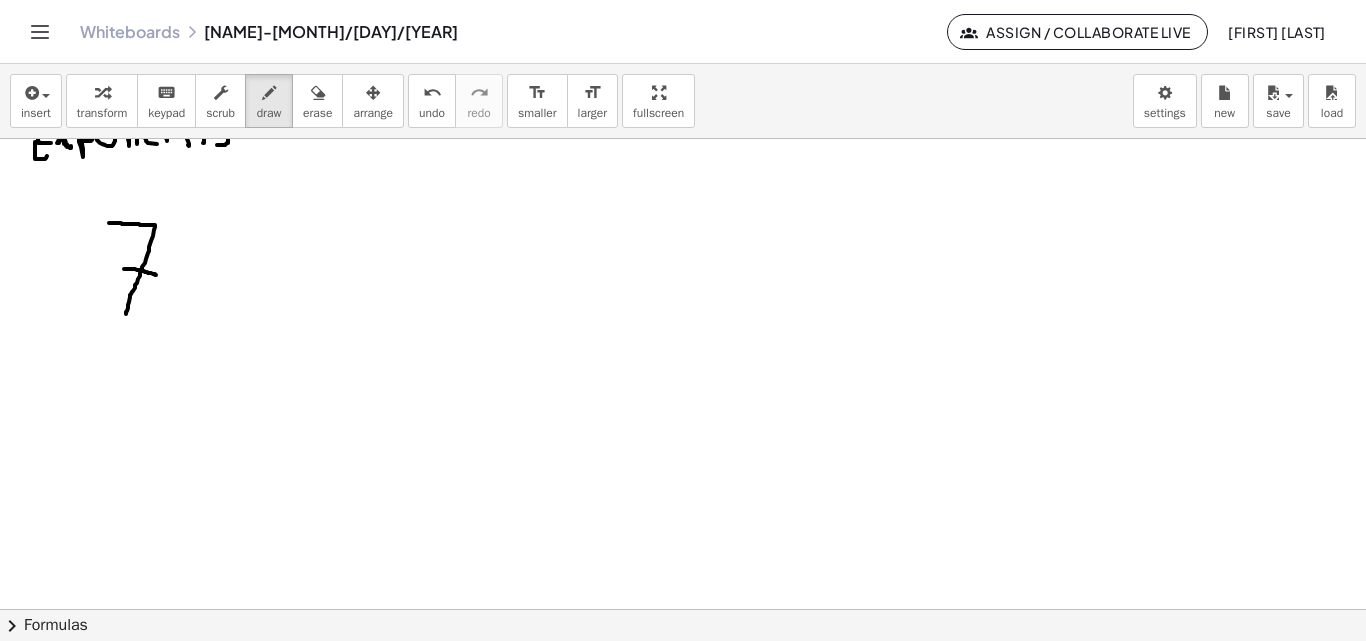 drag, startPoint x: 129, startPoint y: 269, endPoint x: 157, endPoint y: 275, distance: 28.635643 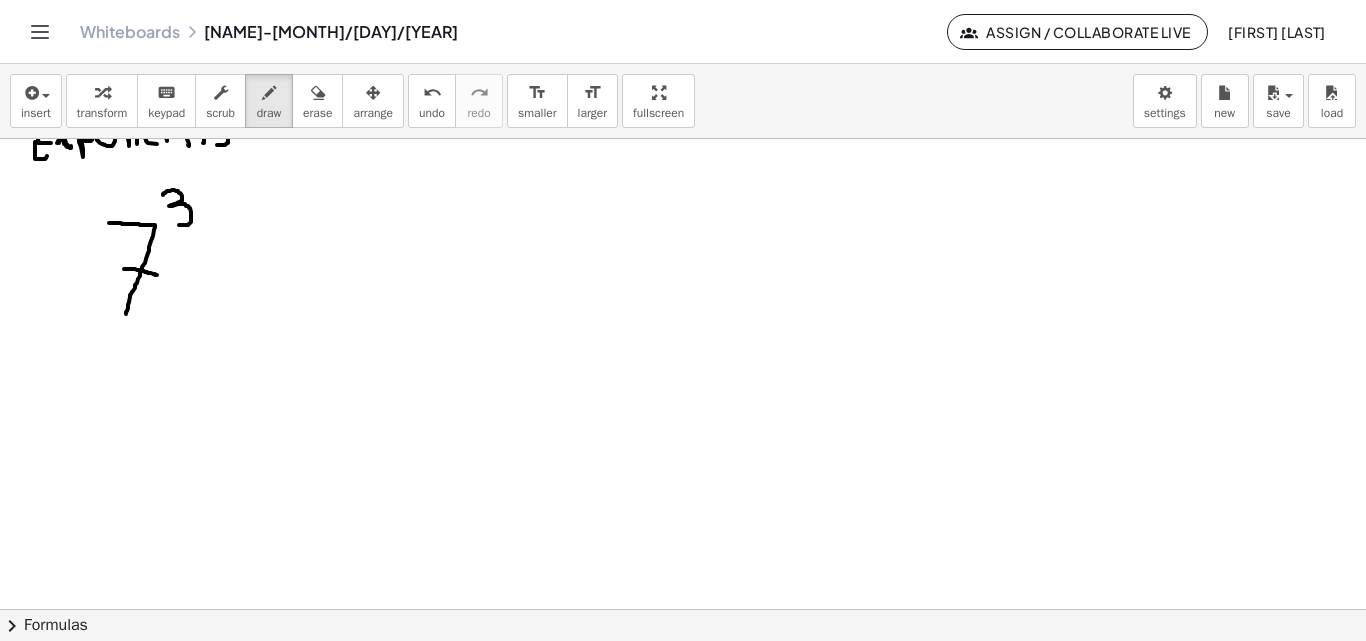 drag, startPoint x: 163, startPoint y: 195, endPoint x: 170, endPoint y: 225, distance: 30.805843 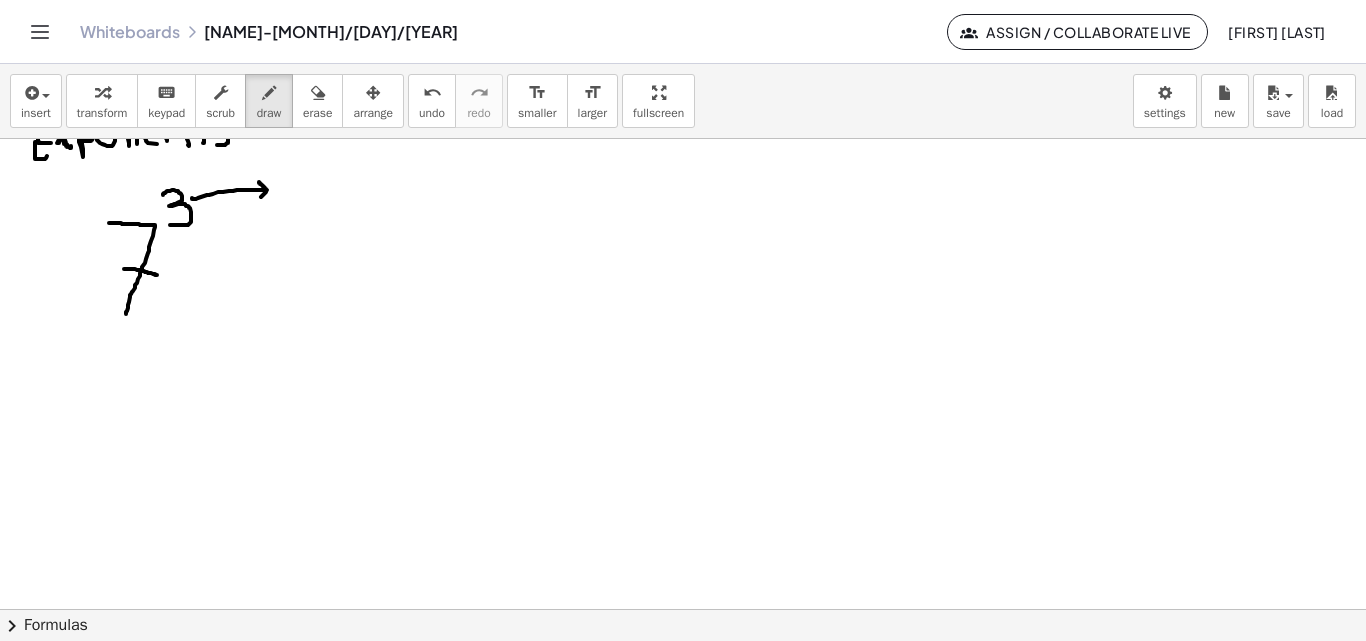 drag, startPoint x: 192, startPoint y: 198, endPoint x: 276, endPoint y: 188, distance: 84.59315 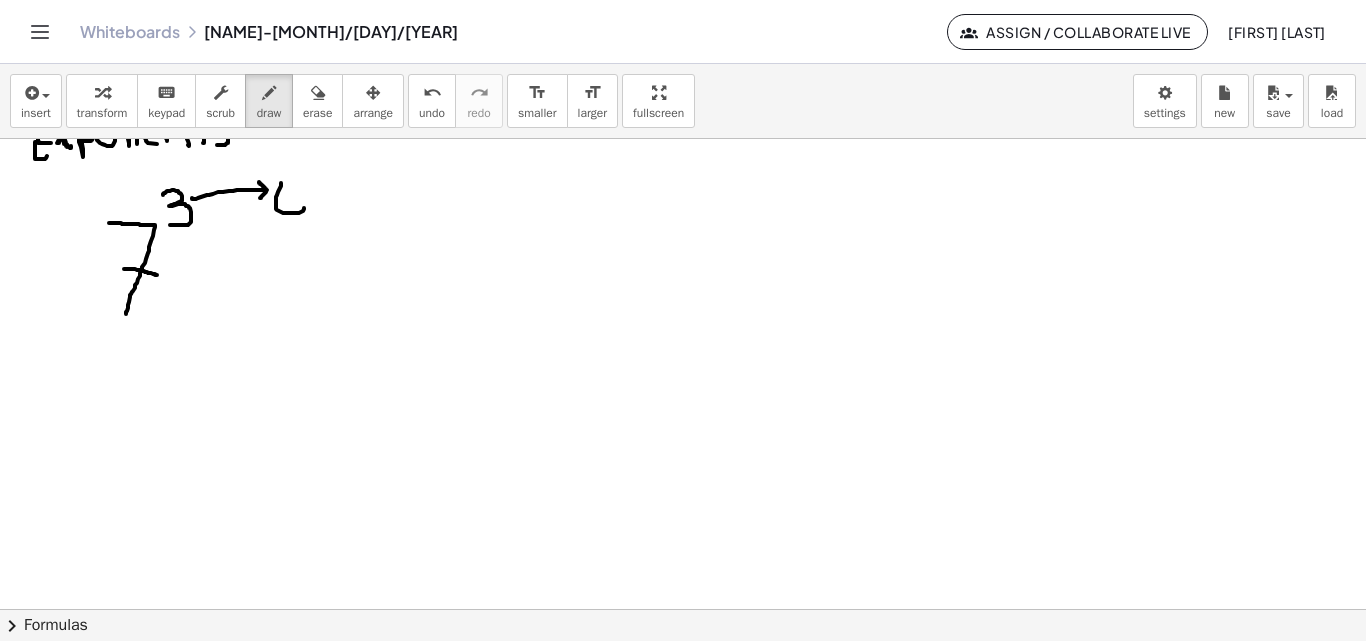 drag, startPoint x: 281, startPoint y: 183, endPoint x: 304, endPoint y: 208, distance: 33.970577 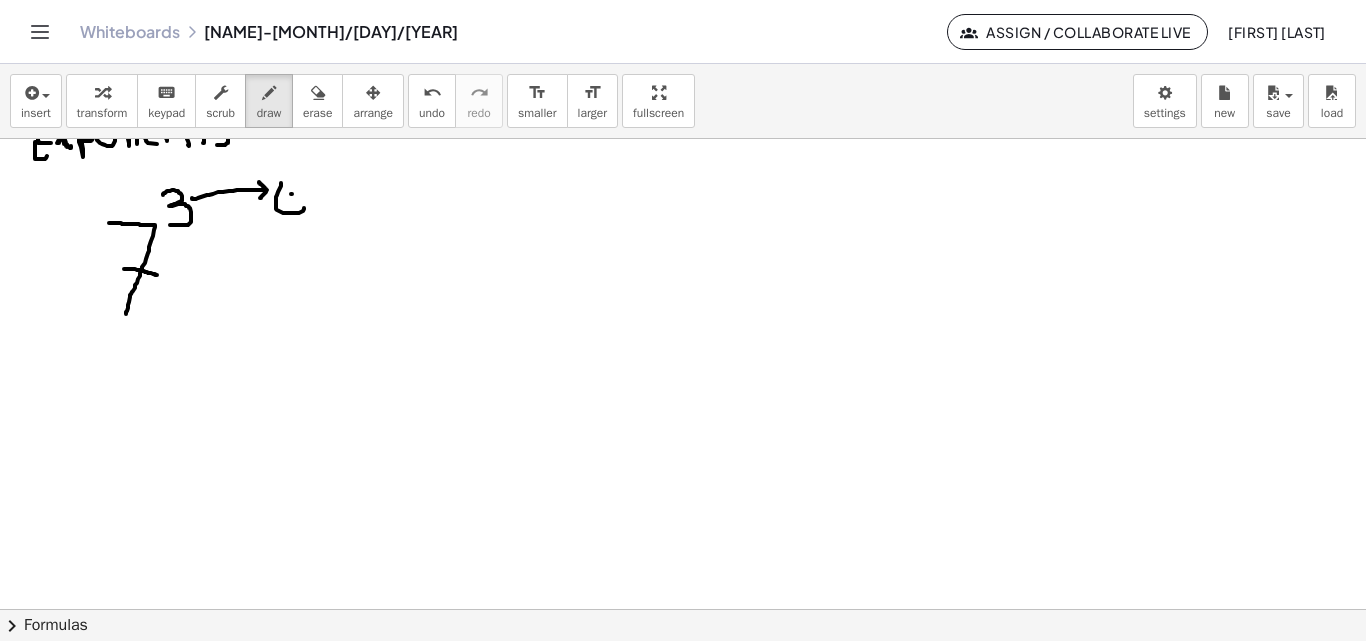 click at bounding box center (683, 483) 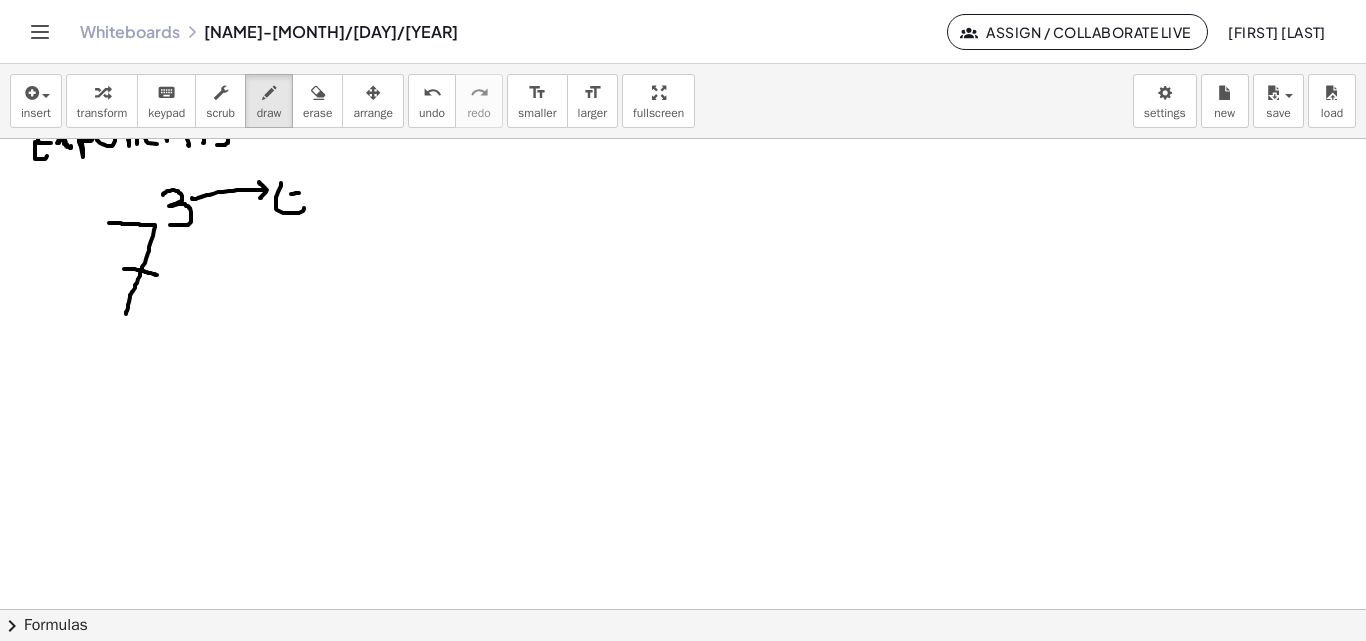 click at bounding box center [683, 483] 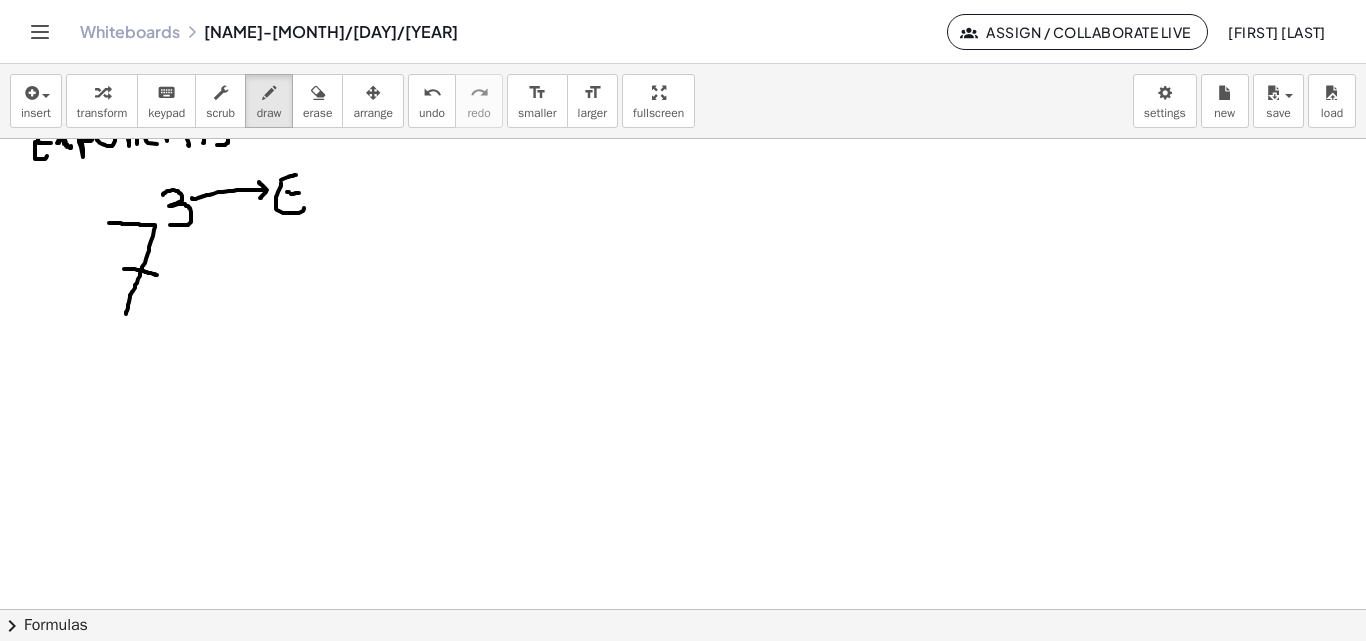 click at bounding box center (683, 483) 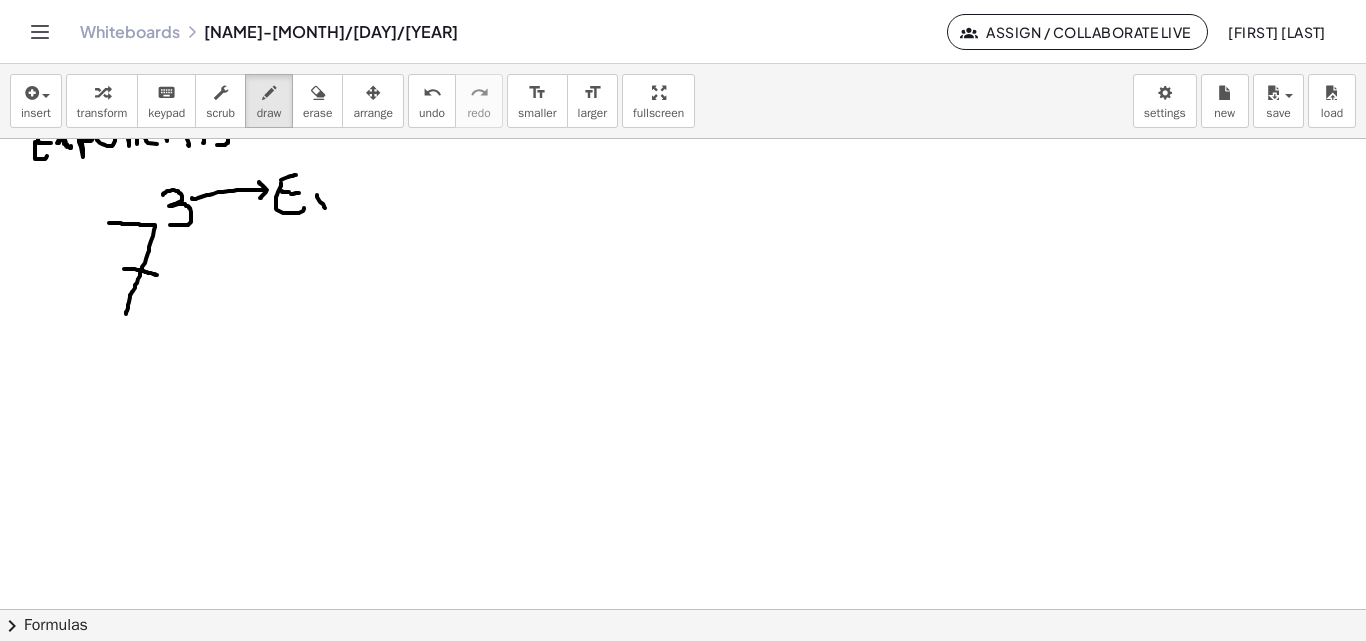 drag, startPoint x: 317, startPoint y: 195, endPoint x: 326, endPoint y: 203, distance: 12.0415945 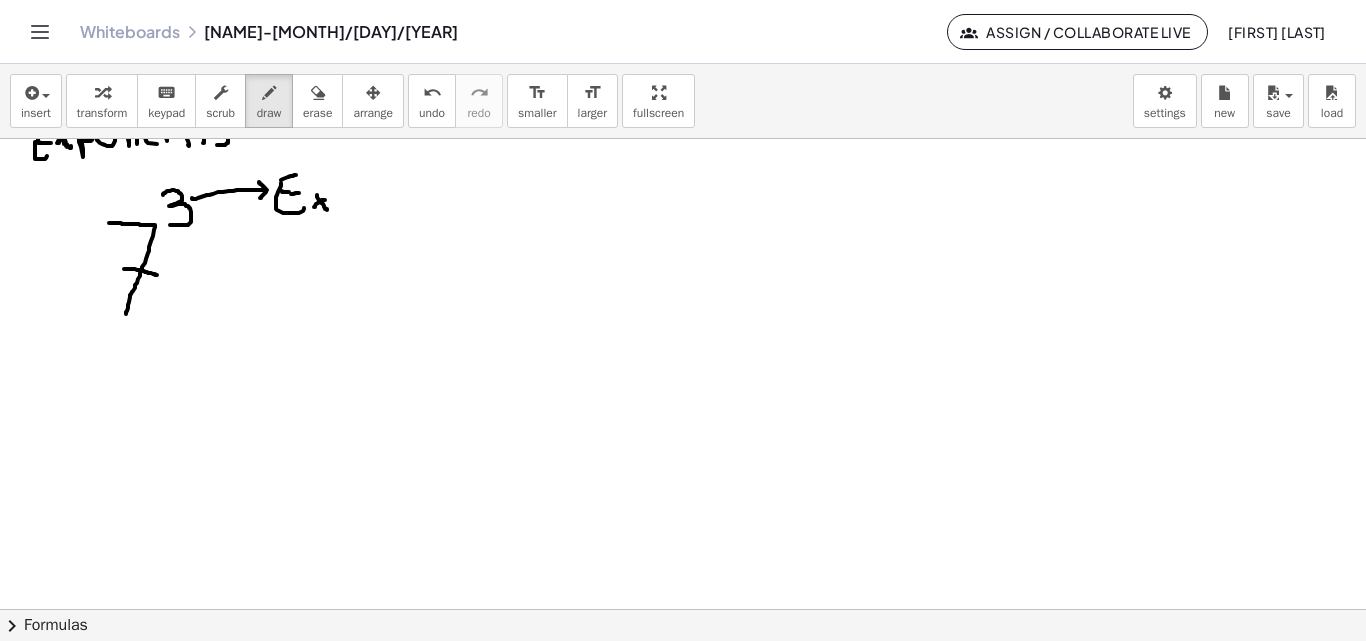 click at bounding box center (683, 483) 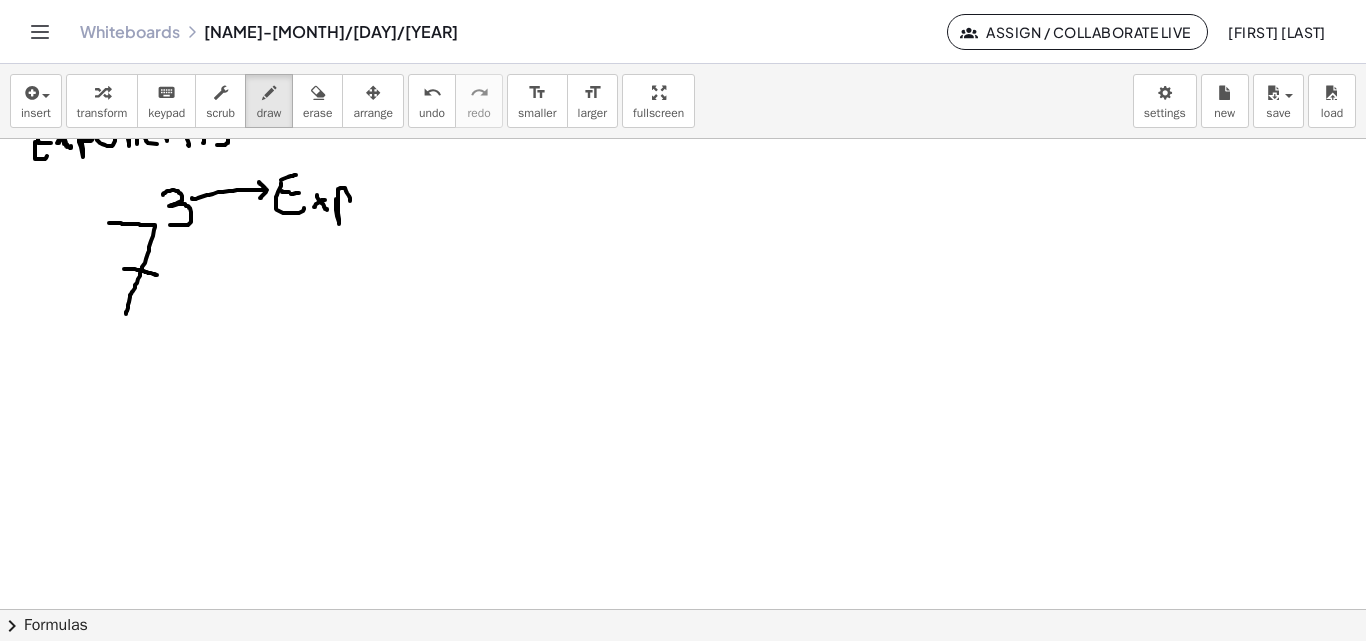 click at bounding box center (683, 483) 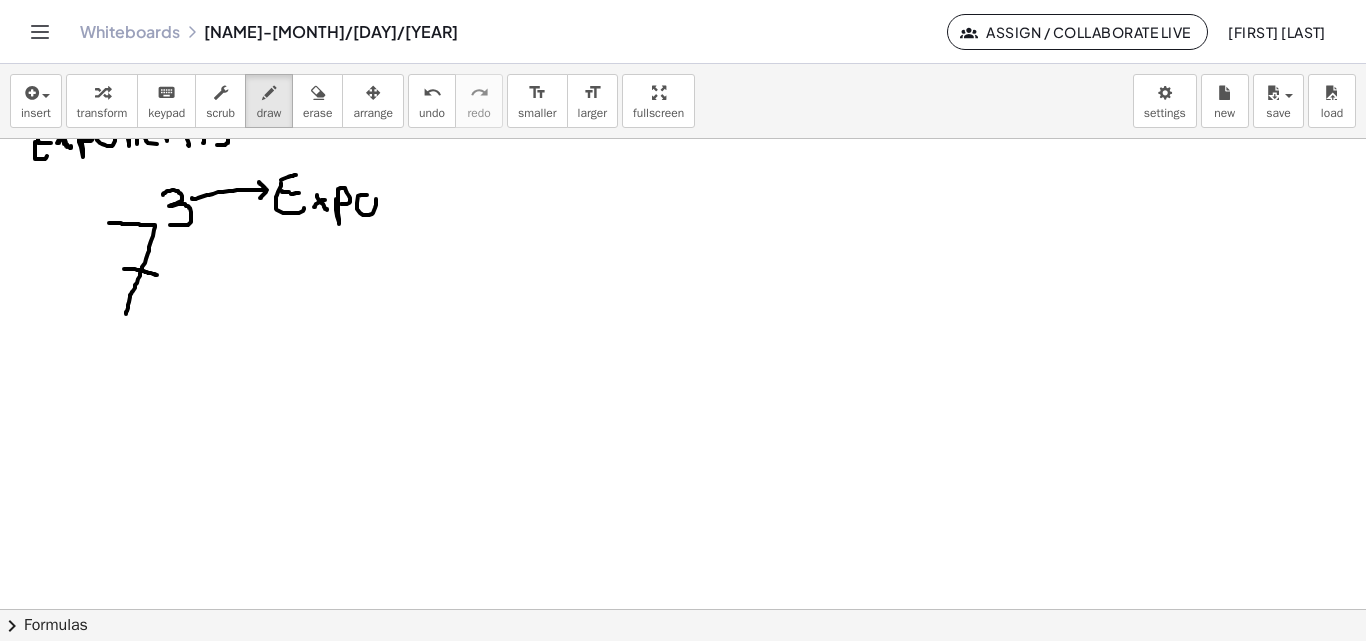 drag, startPoint x: 362, startPoint y: 195, endPoint x: 377, endPoint y: 195, distance: 15 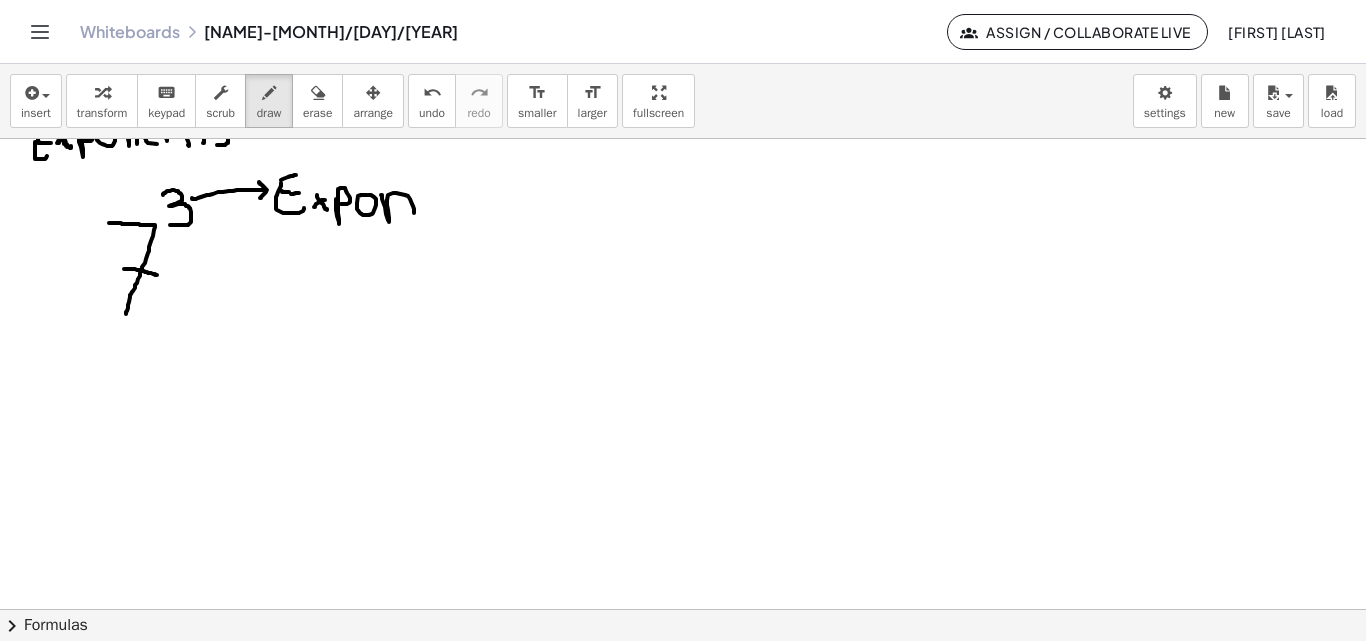drag, startPoint x: 382, startPoint y: 199, endPoint x: 413, endPoint y: 216, distance: 35.35534 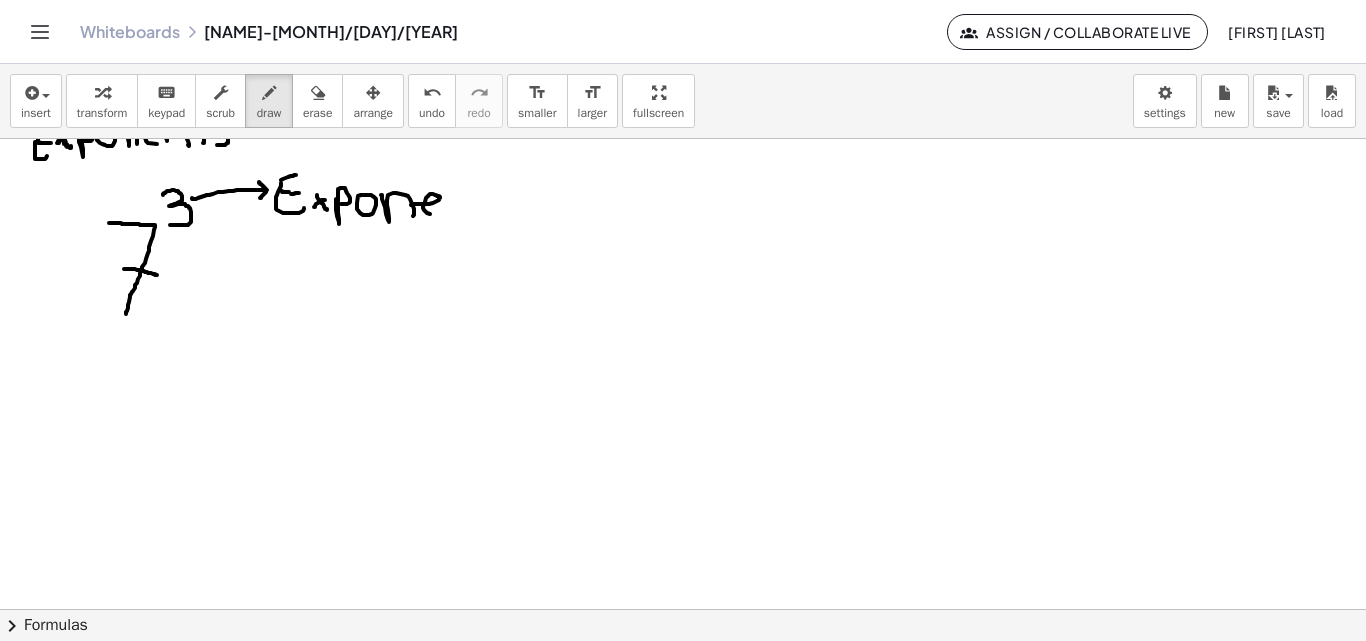 drag, startPoint x: 411, startPoint y: 205, endPoint x: 443, endPoint y: 203, distance: 32.06244 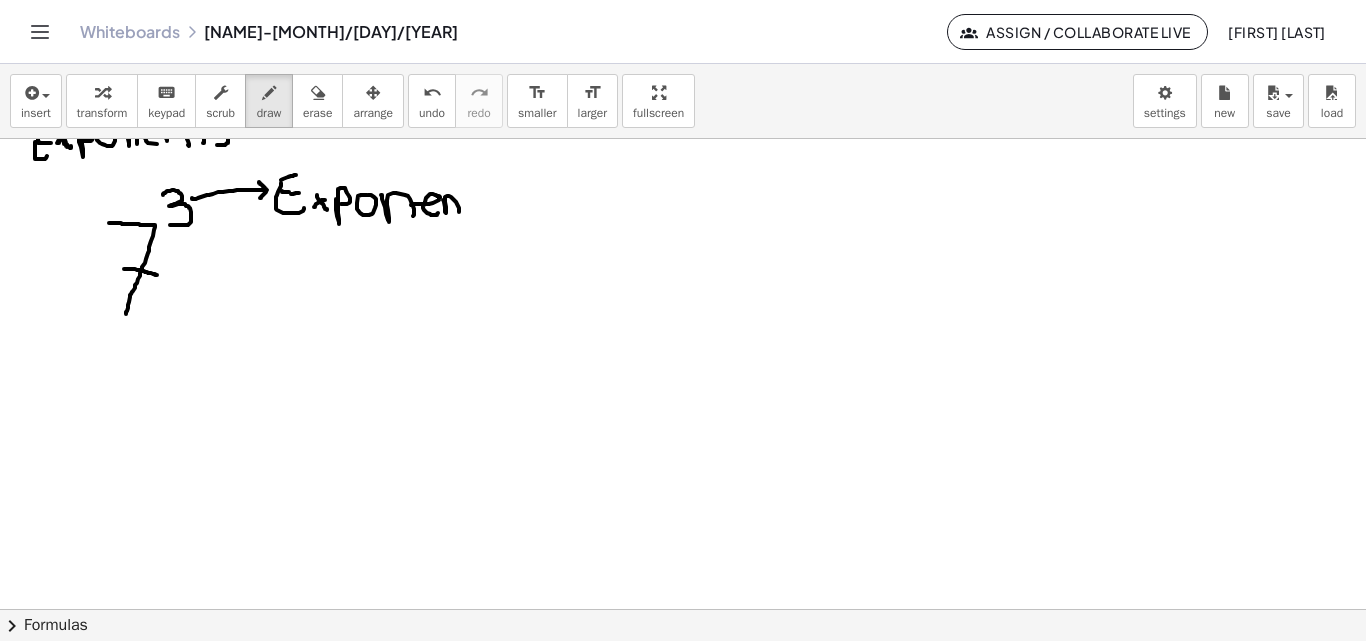 drag, startPoint x: 445, startPoint y: 210, endPoint x: 459, endPoint y: 209, distance: 14.035668 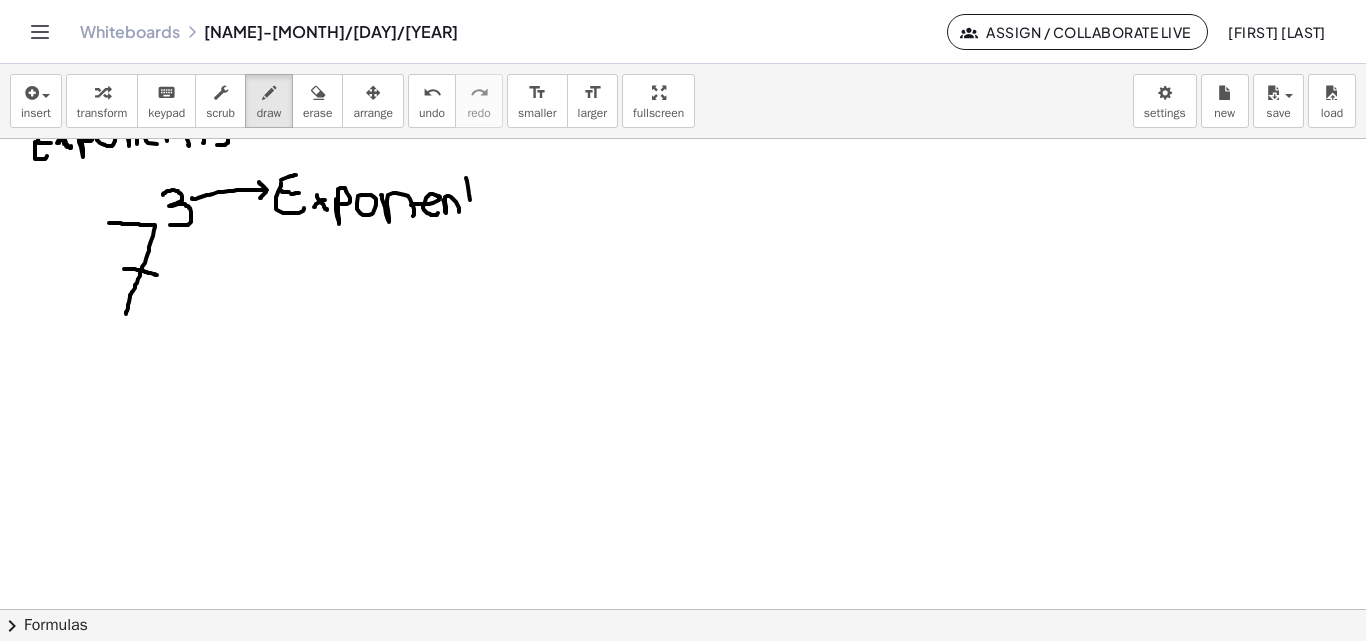 drag, startPoint x: 466, startPoint y: 178, endPoint x: 472, endPoint y: 210, distance: 32.55764 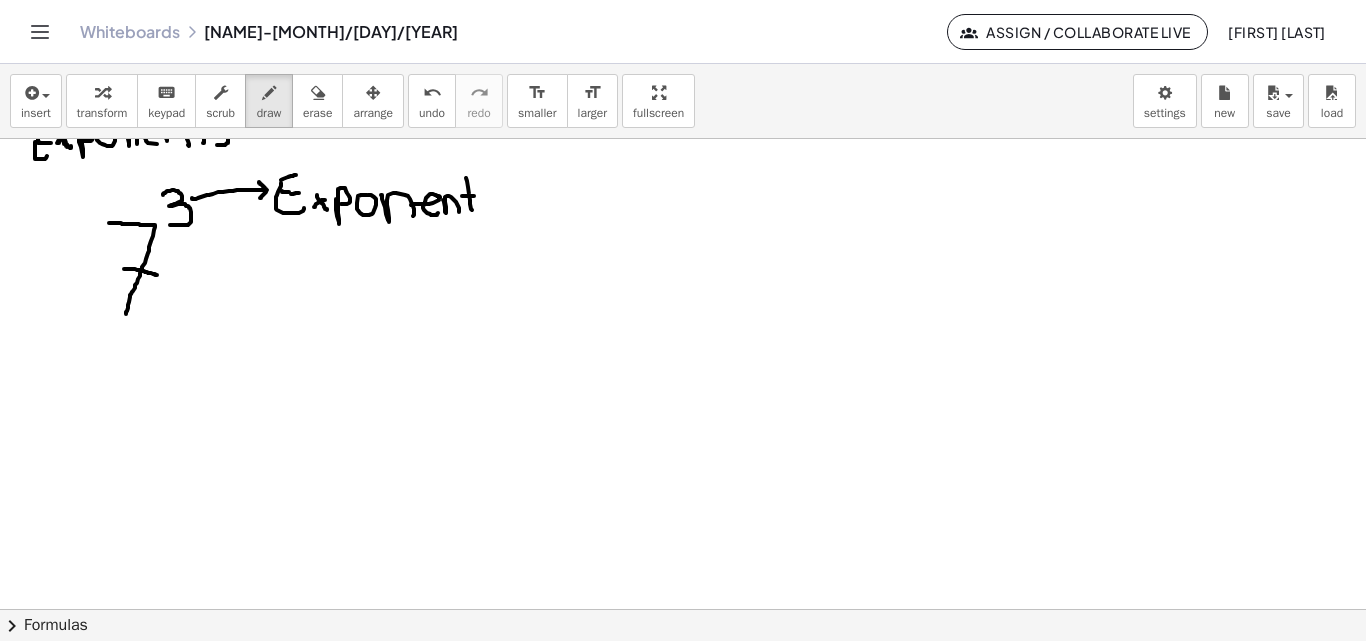 click at bounding box center (683, 483) 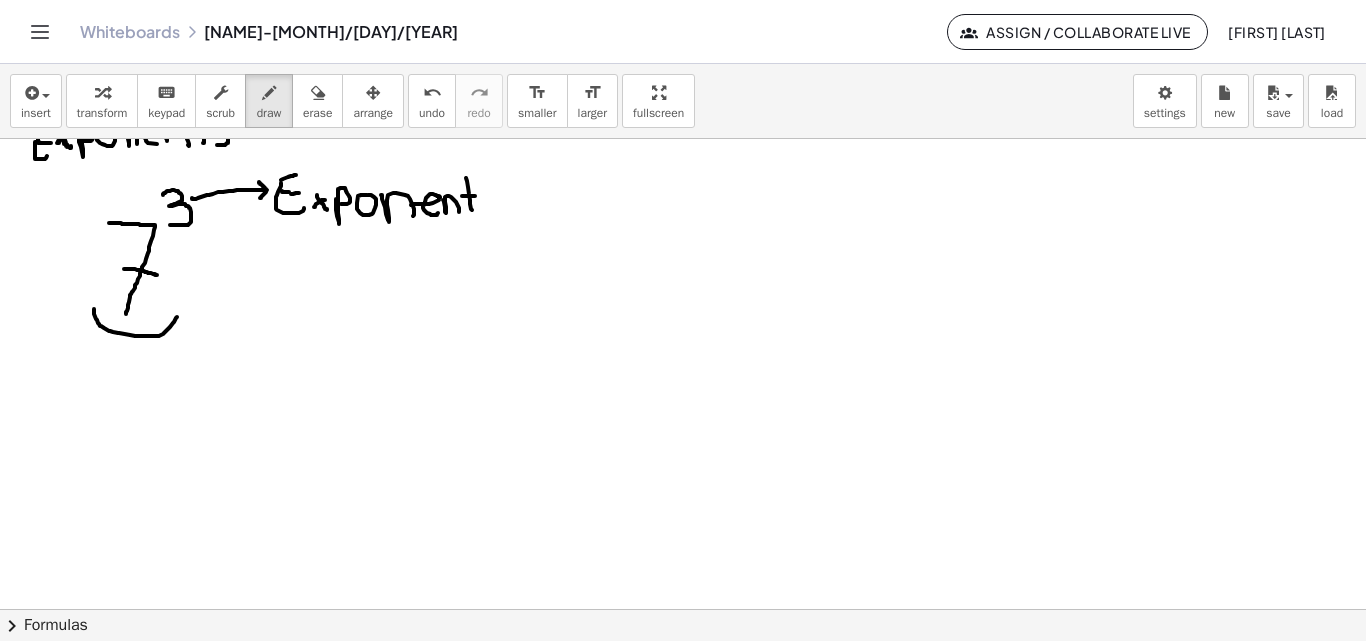drag, startPoint x: 94, startPoint y: 309, endPoint x: 177, endPoint y: 317, distance: 83.38465 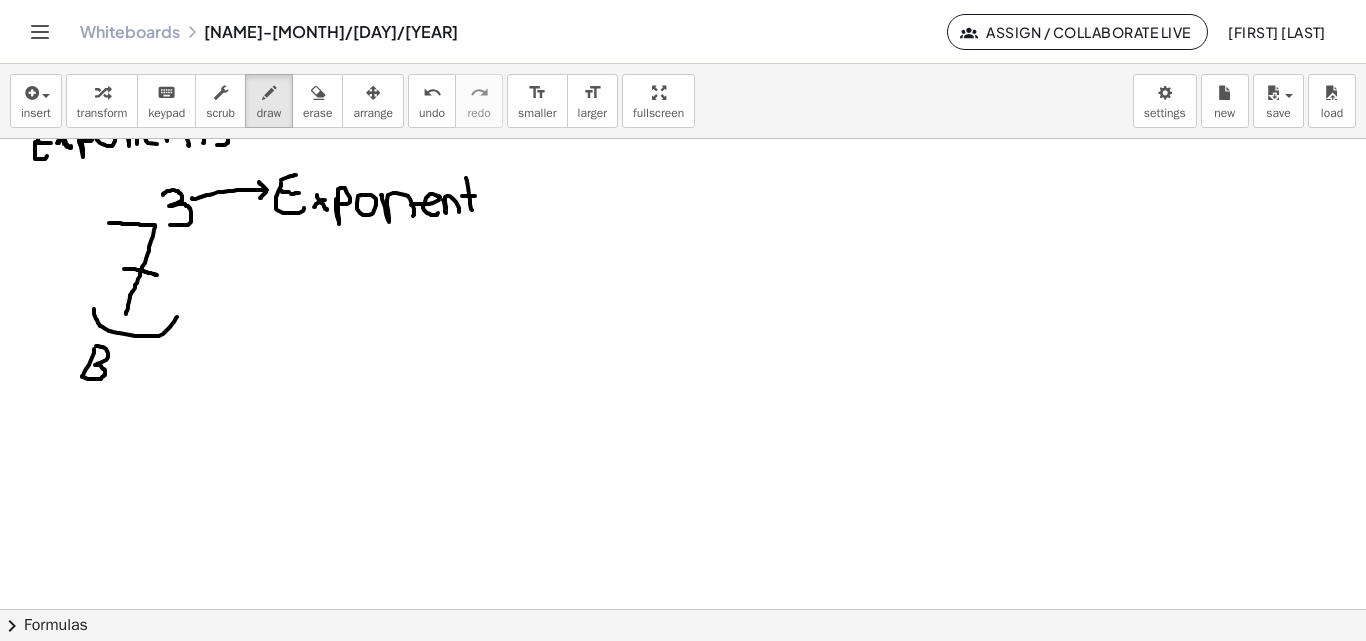 drag, startPoint x: 94, startPoint y: 349, endPoint x: 118, endPoint y: 360, distance: 26.400757 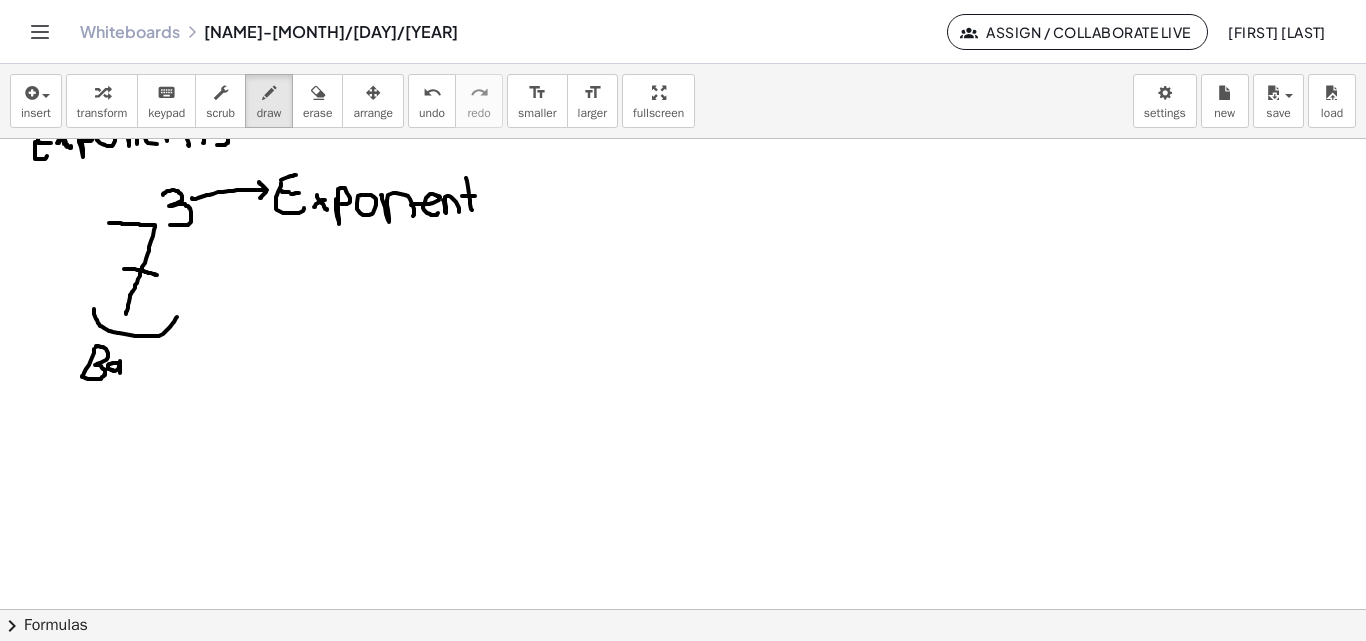 drag, startPoint x: 120, startPoint y: 363, endPoint x: 126, endPoint y: 372, distance: 10.816654 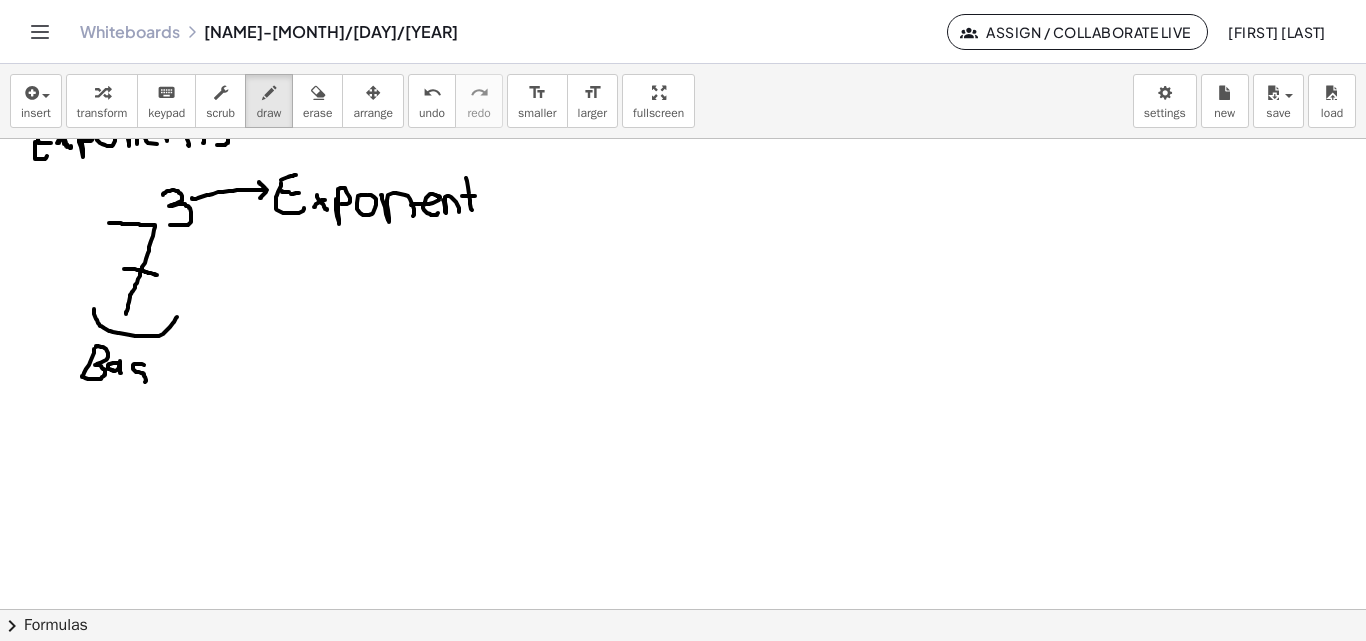 drag, startPoint x: 144, startPoint y: 365, endPoint x: 131, endPoint y: 383, distance: 22.203604 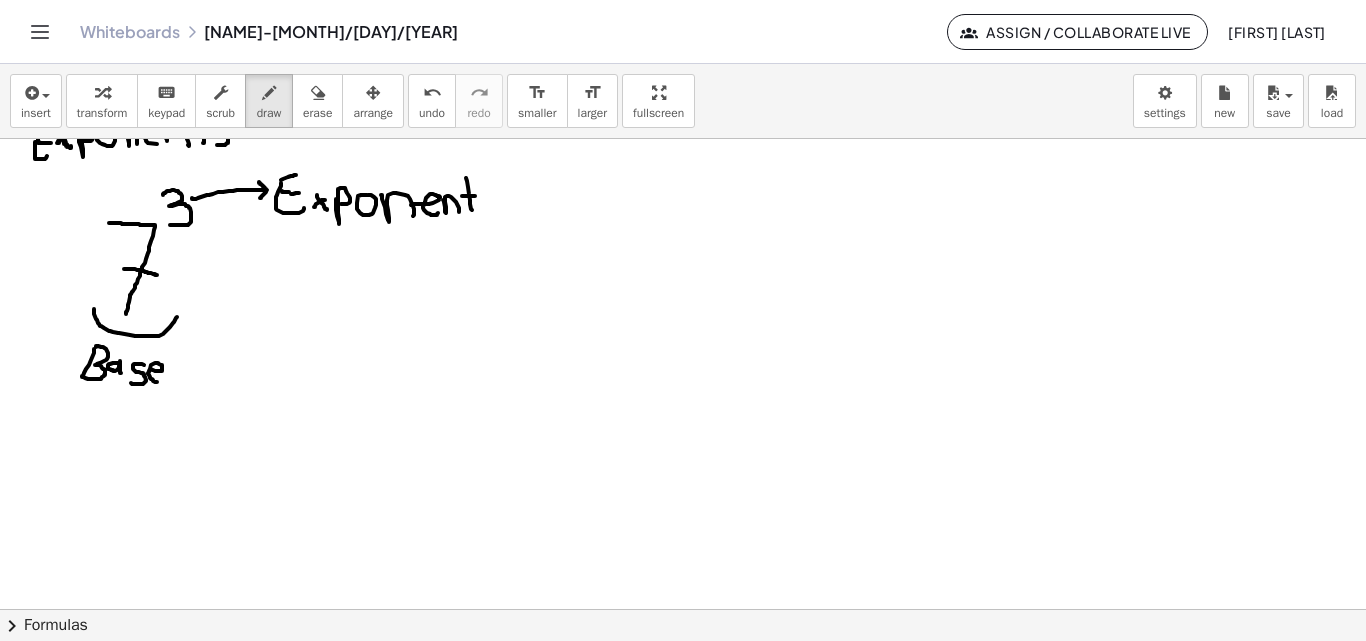 drag, startPoint x: 152, startPoint y: 370, endPoint x: 161, endPoint y: 382, distance: 15 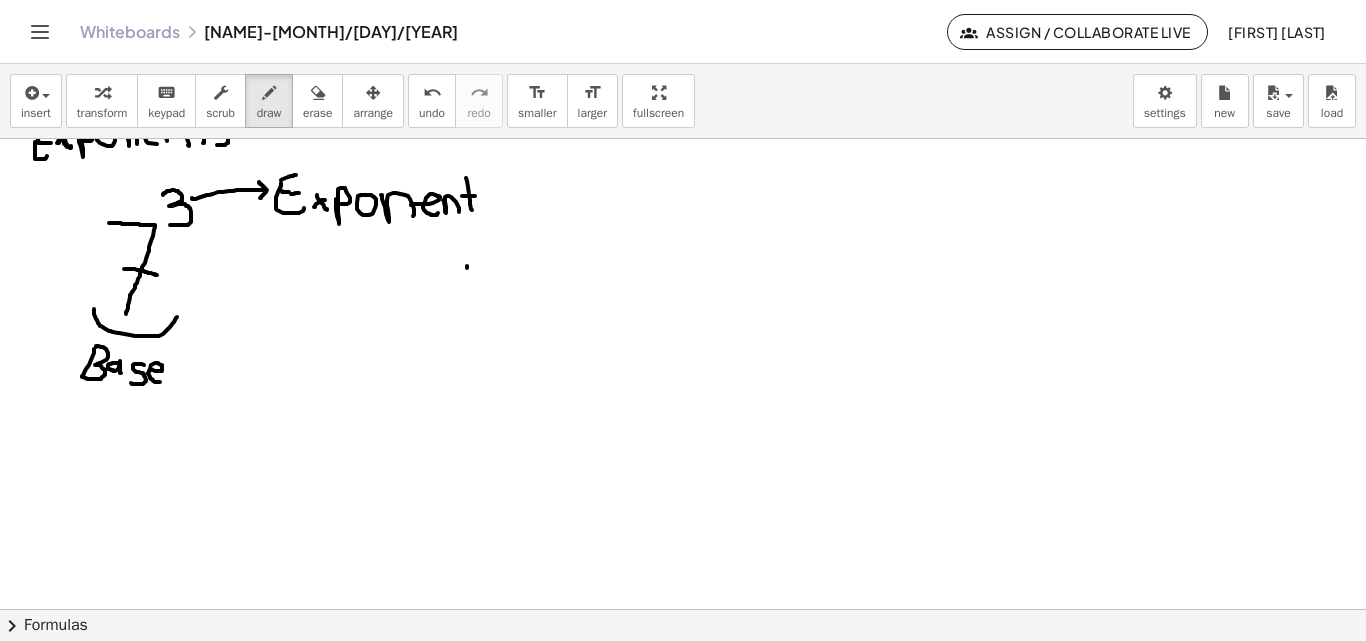 drag, startPoint x: 467, startPoint y: 268, endPoint x: 482, endPoint y: 268, distance: 15 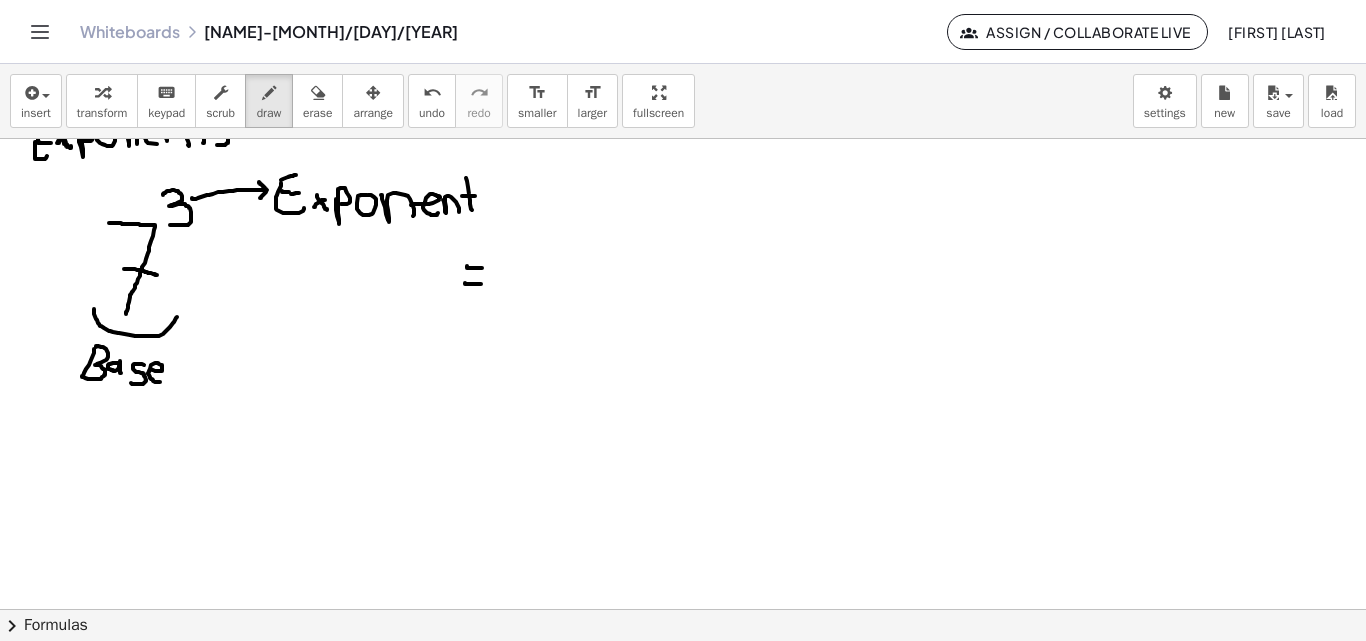 drag, startPoint x: 465, startPoint y: 283, endPoint x: 481, endPoint y: 284, distance: 16.03122 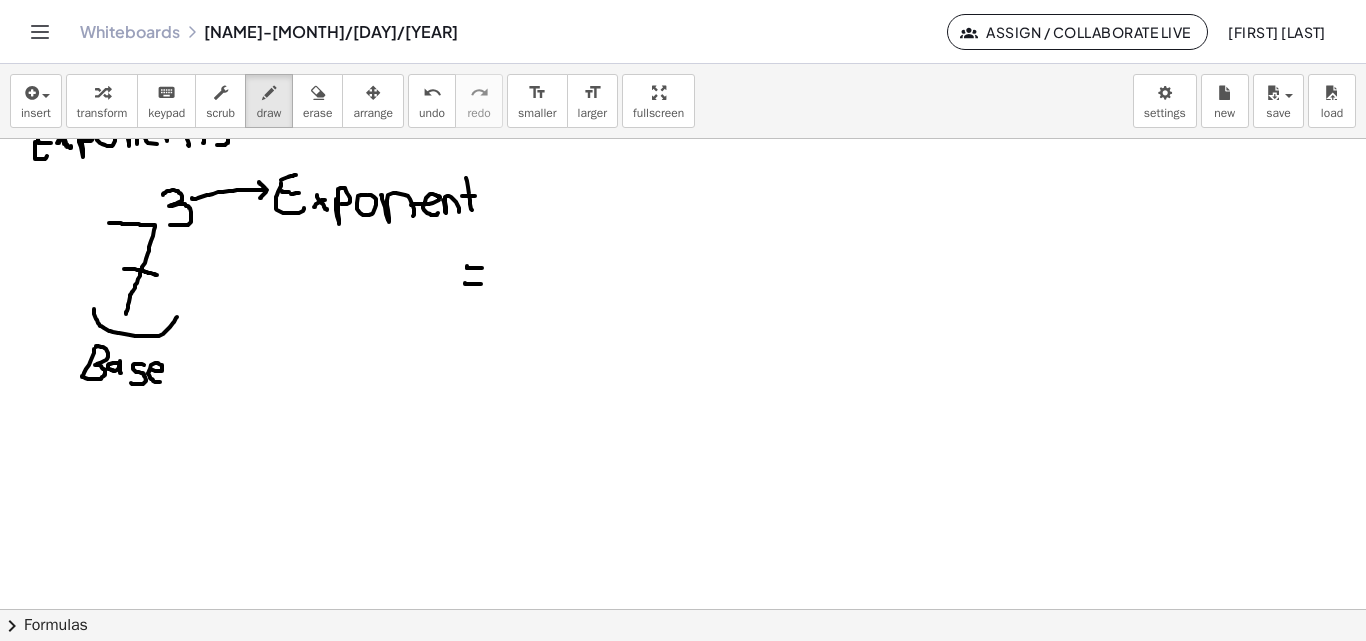 click at bounding box center [683, 483] 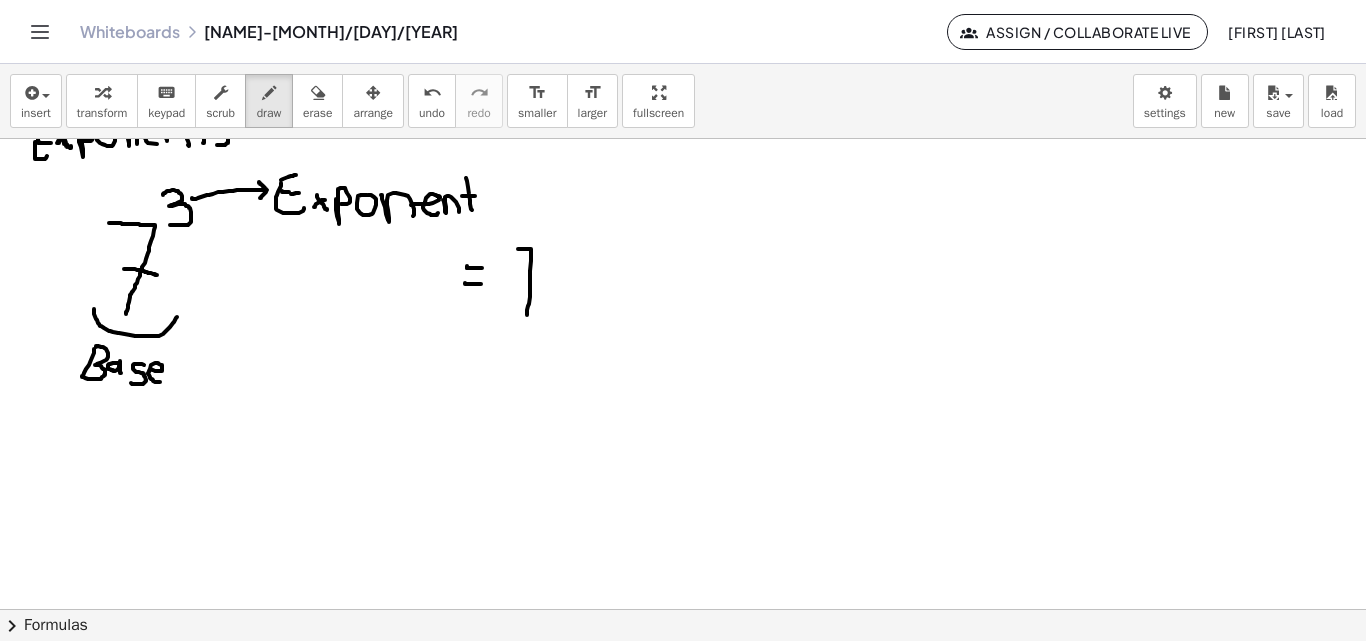 drag, startPoint x: 518, startPoint y: 249, endPoint x: 527, endPoint y: 318, distance: 69.58448 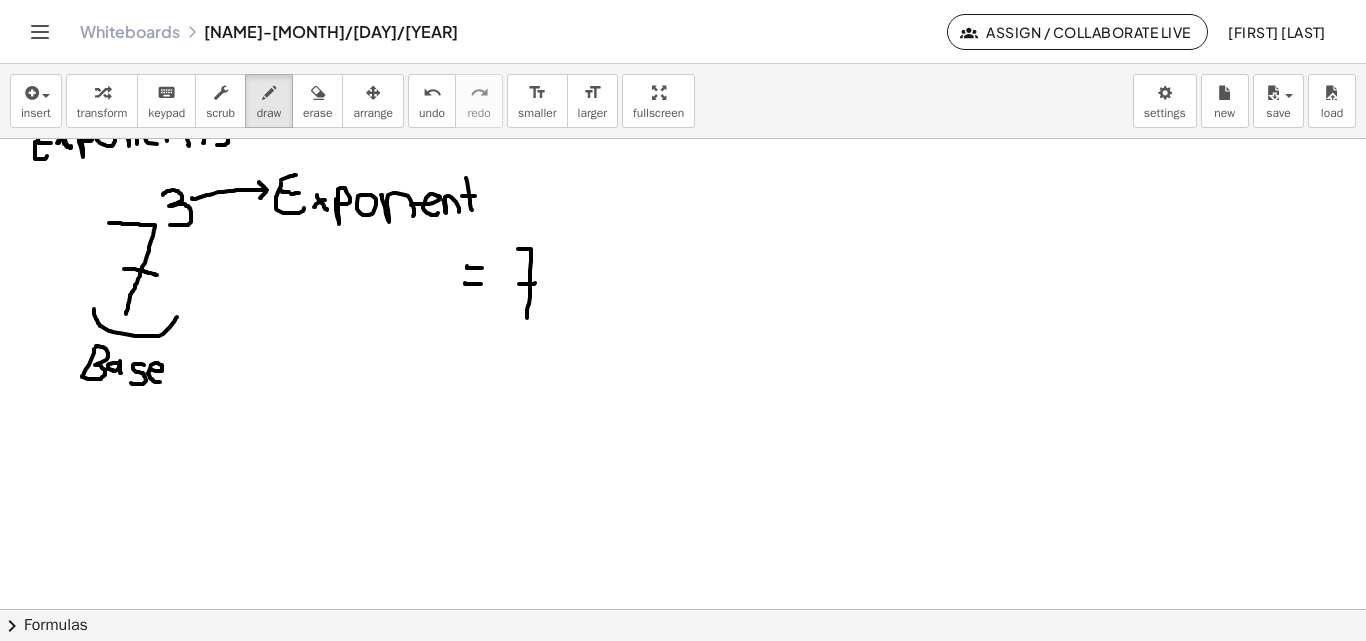 drag, startPoint x: 519, startPoint y: 284, endPoint x: 535, endPoint y: 283, distance: 16.03122 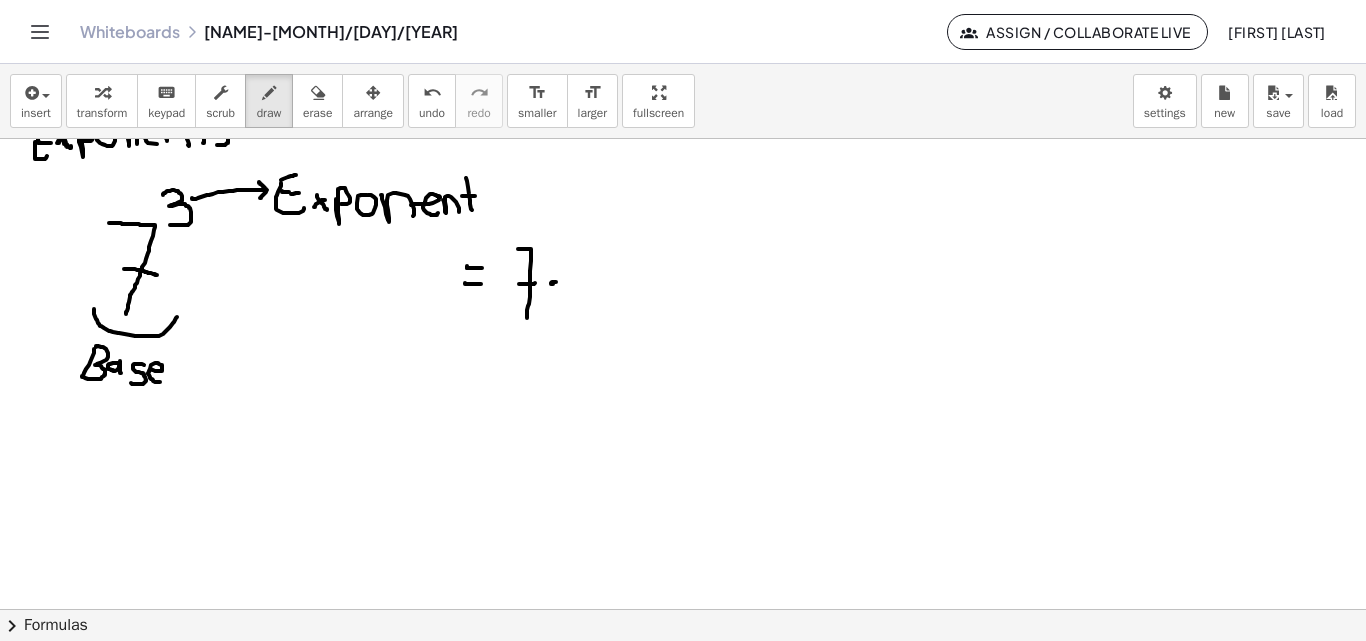 click at bounding box center [683, 483] 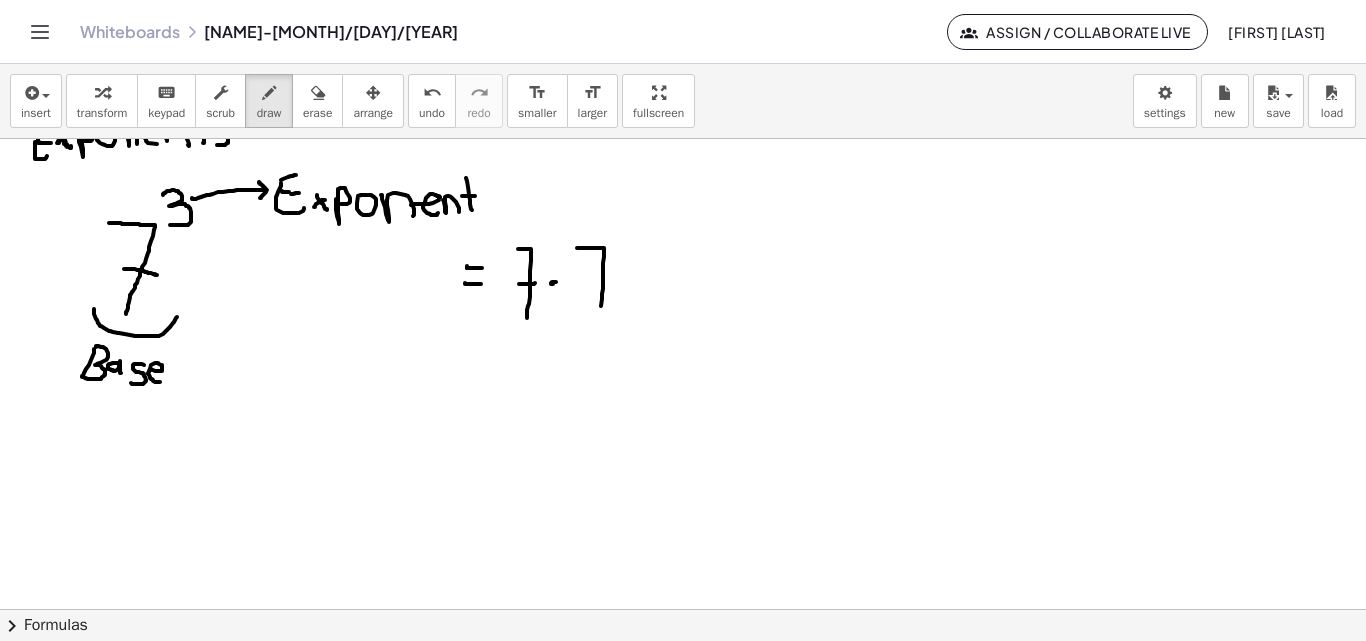 drag, startPoint x: 577, startPoint y: 248, endPoint x: 596, endPoint y: 284, distance: 40.706264 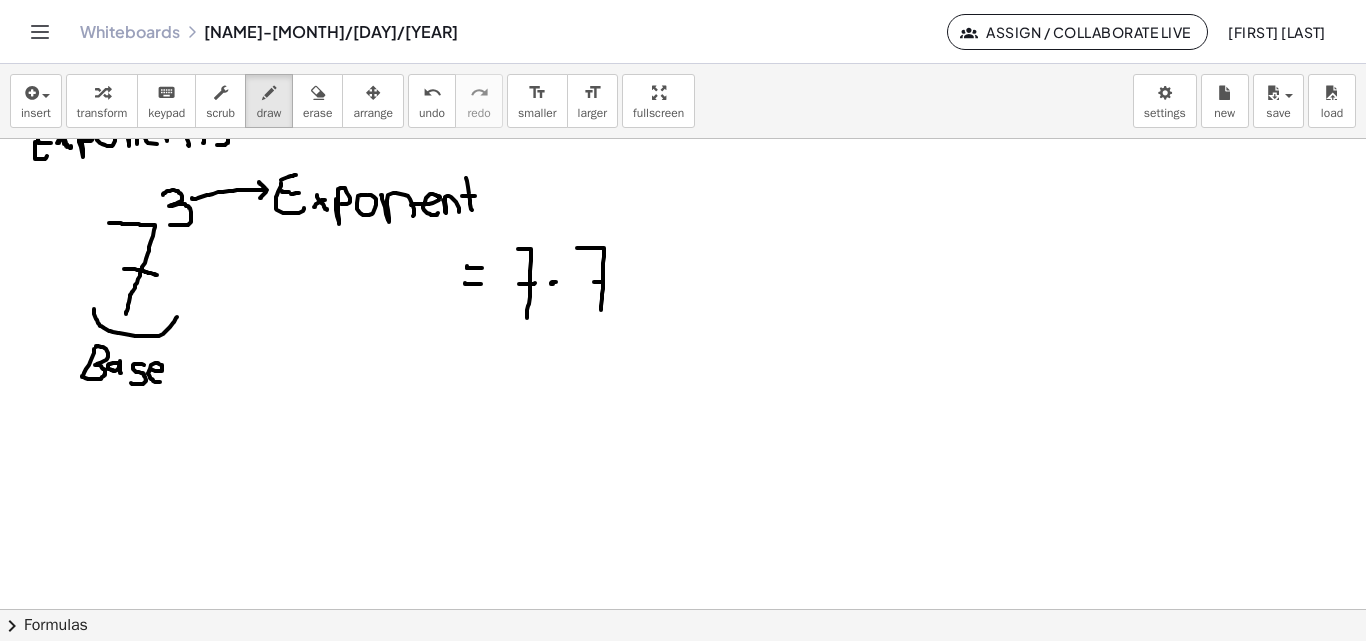 click at bounding box center [683, 483] 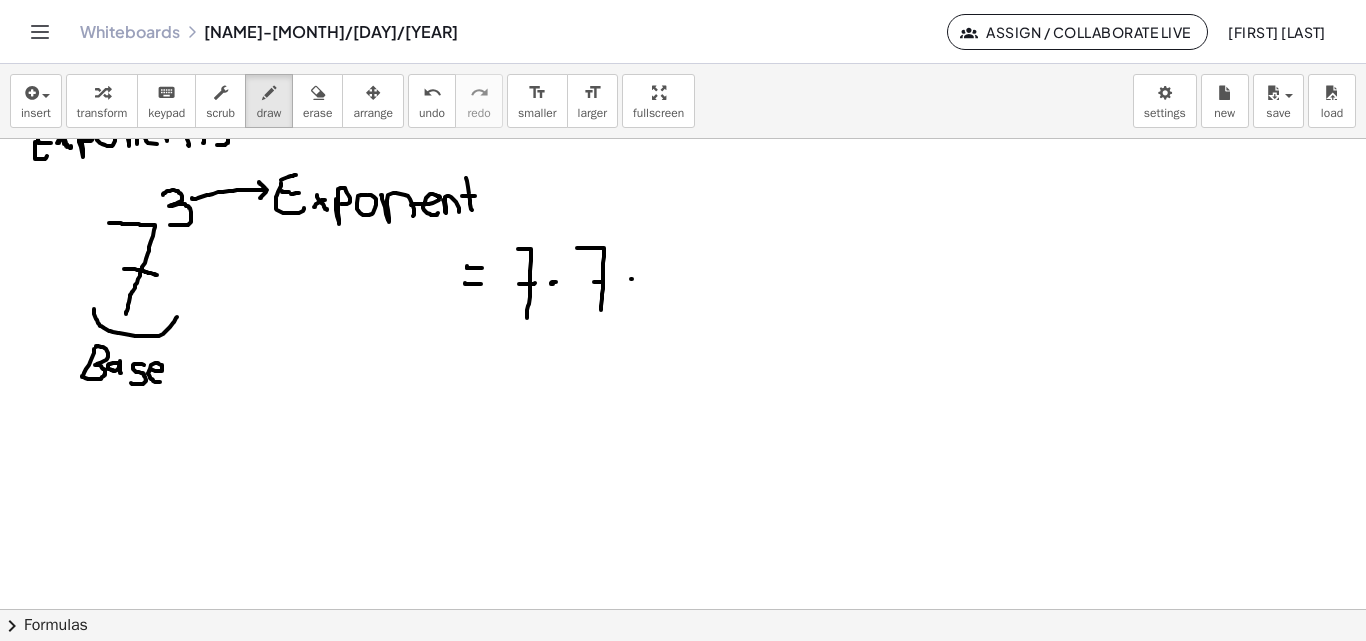 click at bounding box center (683, 483) 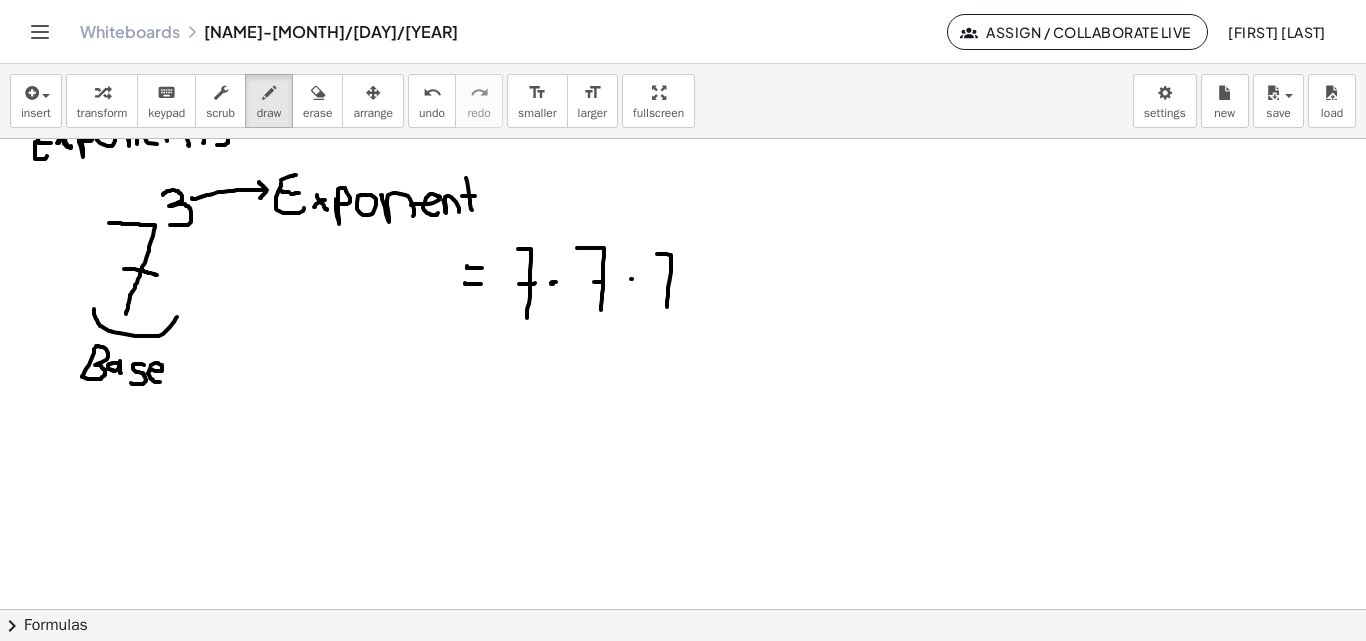 drag, startPoint x: 657, startPoint y: 254, endPoint x: 665, endPoint y: 295, distance: 41.773197 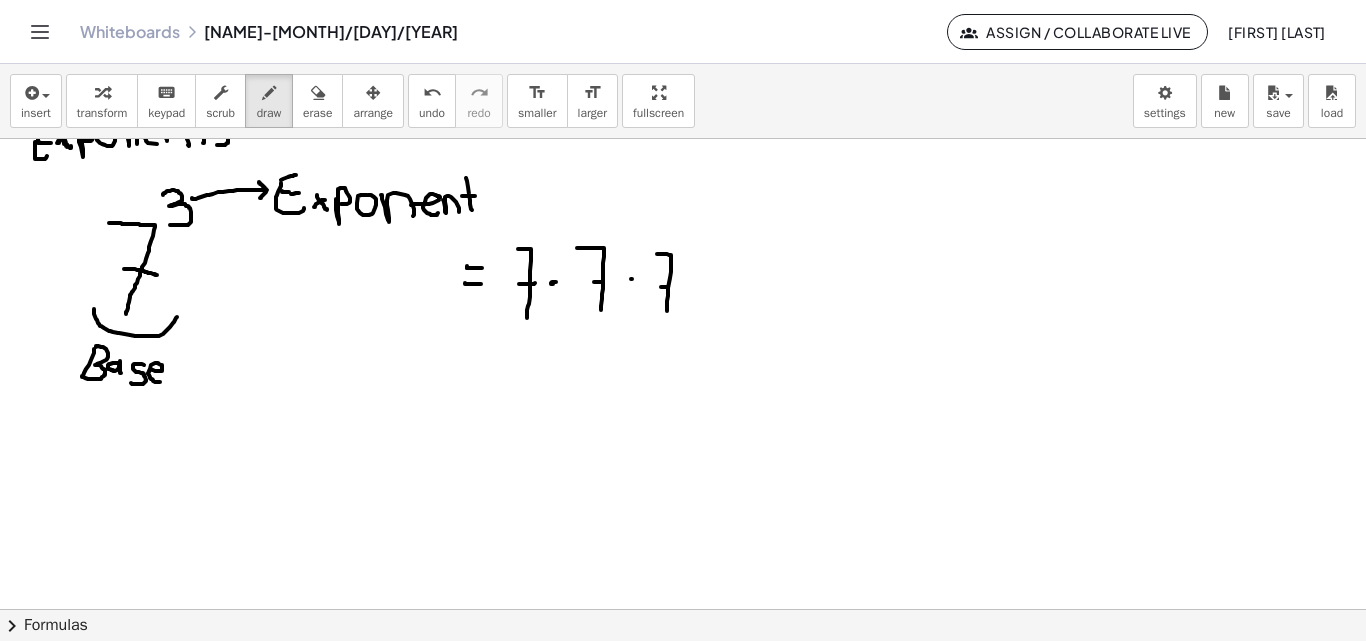 click at bounding box center (683, 483) 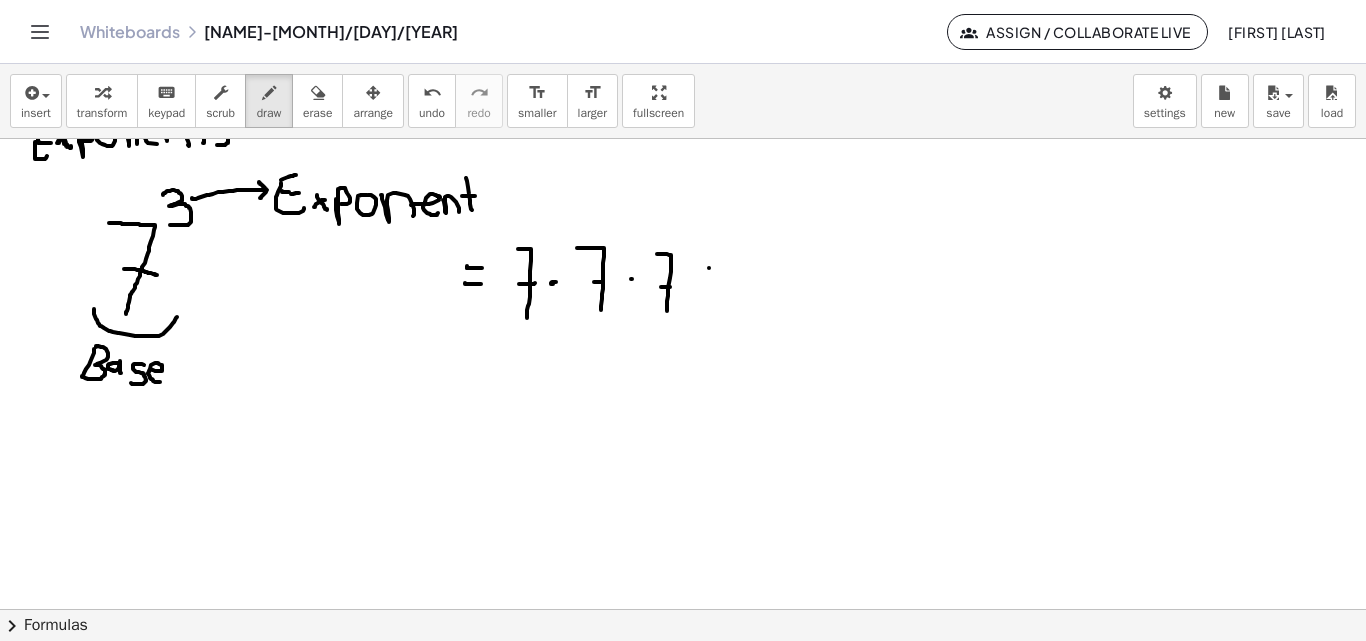 drag, startPoint x: 709, startPoint y: 268, endPoint x: 730, endPoint y: 268, distance: 21 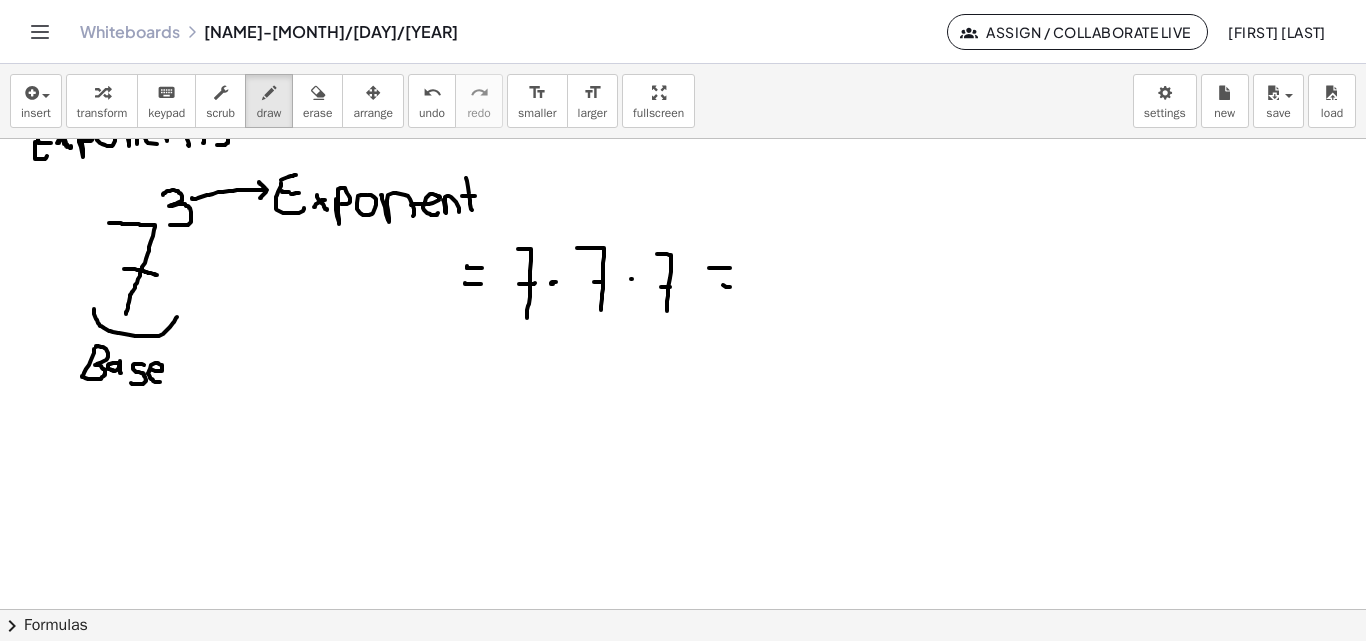 click at bounding box center (683, 483) 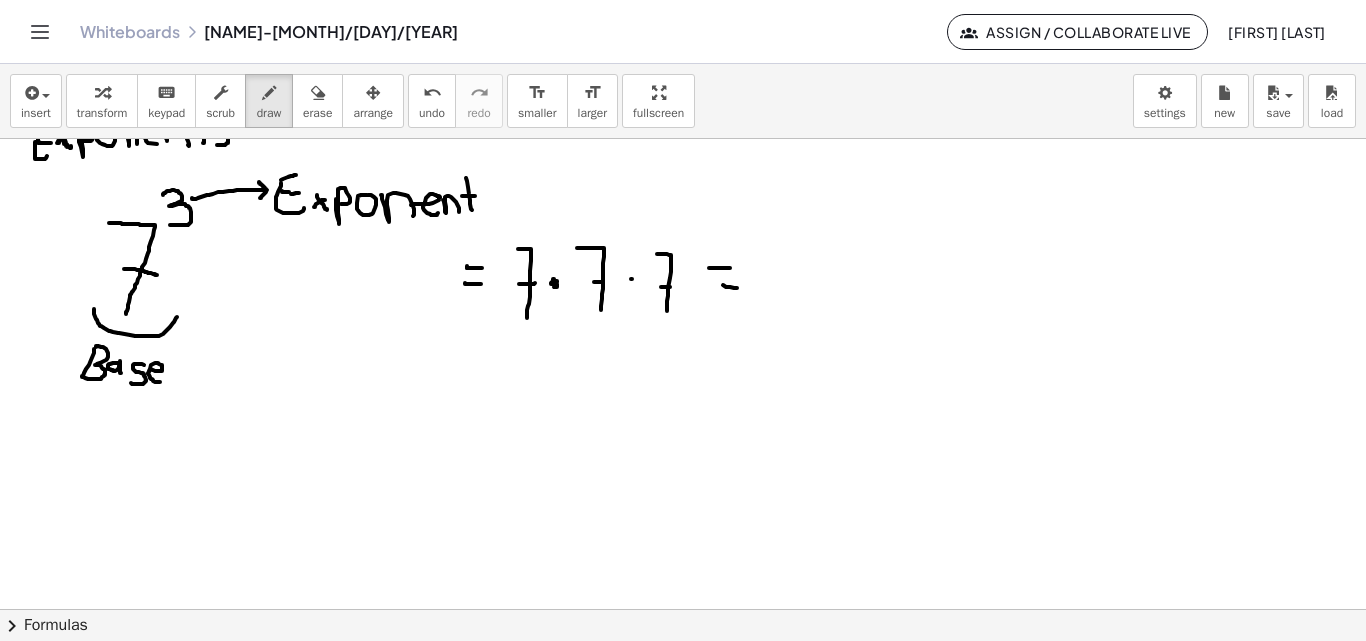 click at bounding box center [683, 483] 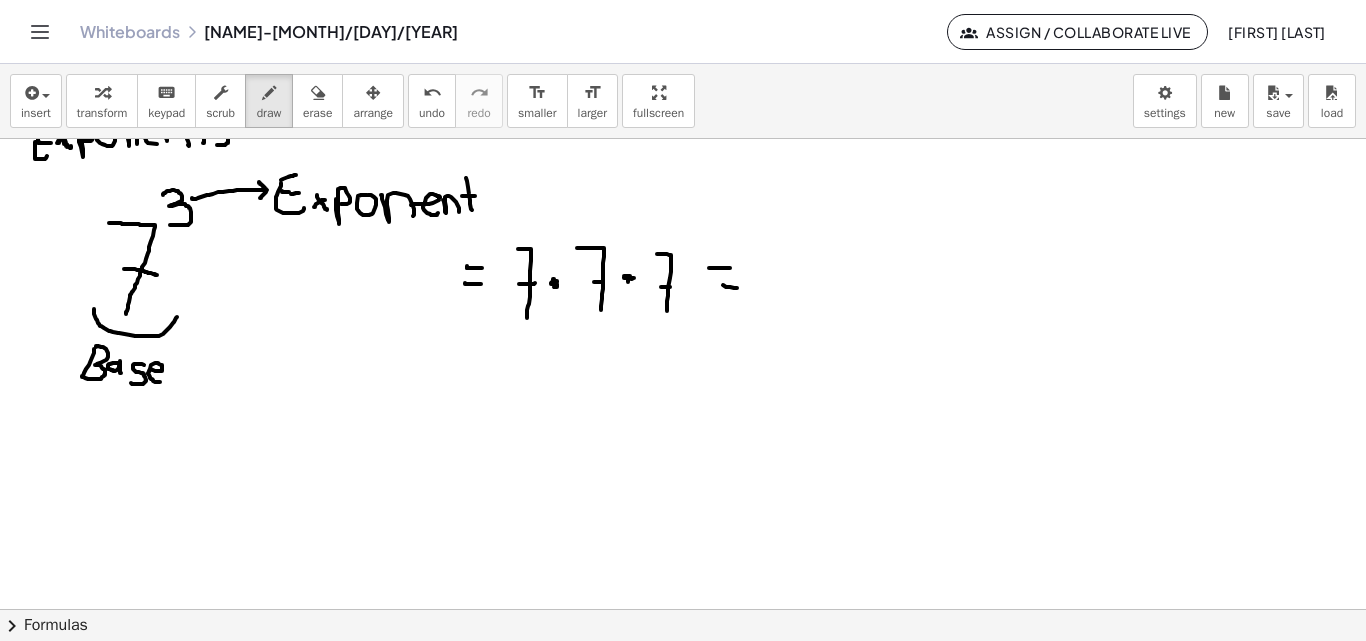 click at bounding box center [683, 483] 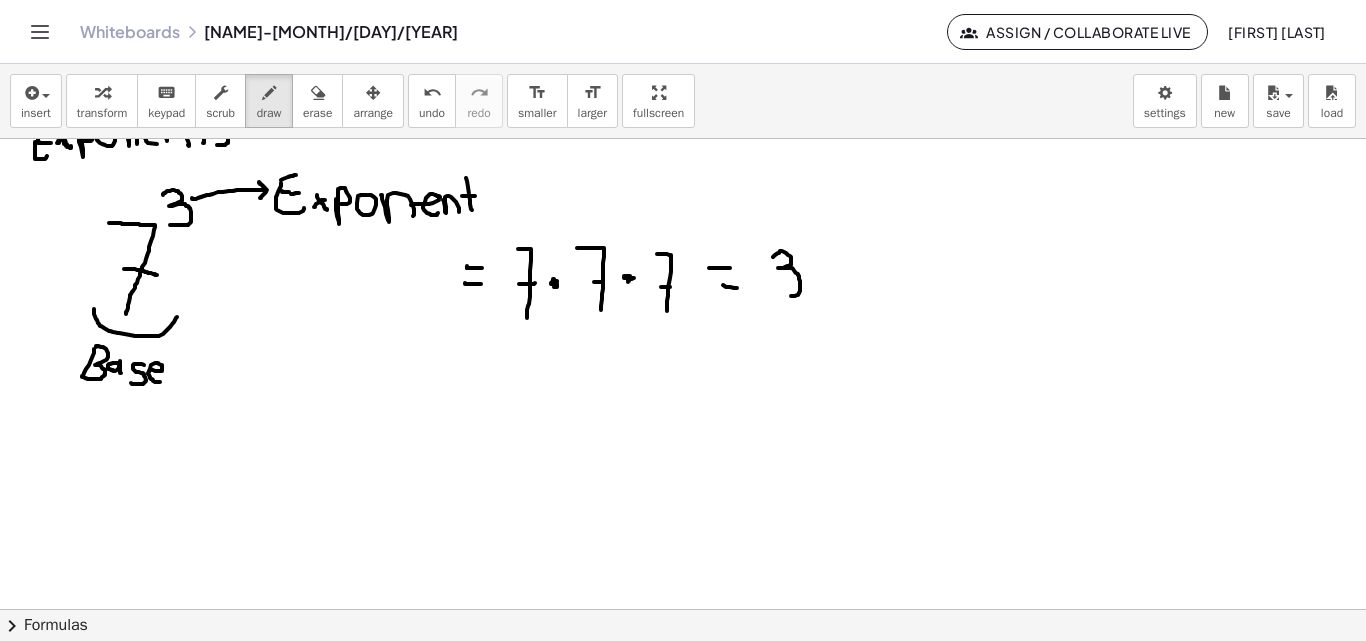 drag, startPoint x: 773, startPoint y: 257, endPoint x: 772, endPoint y: 293, distance: 36.013885 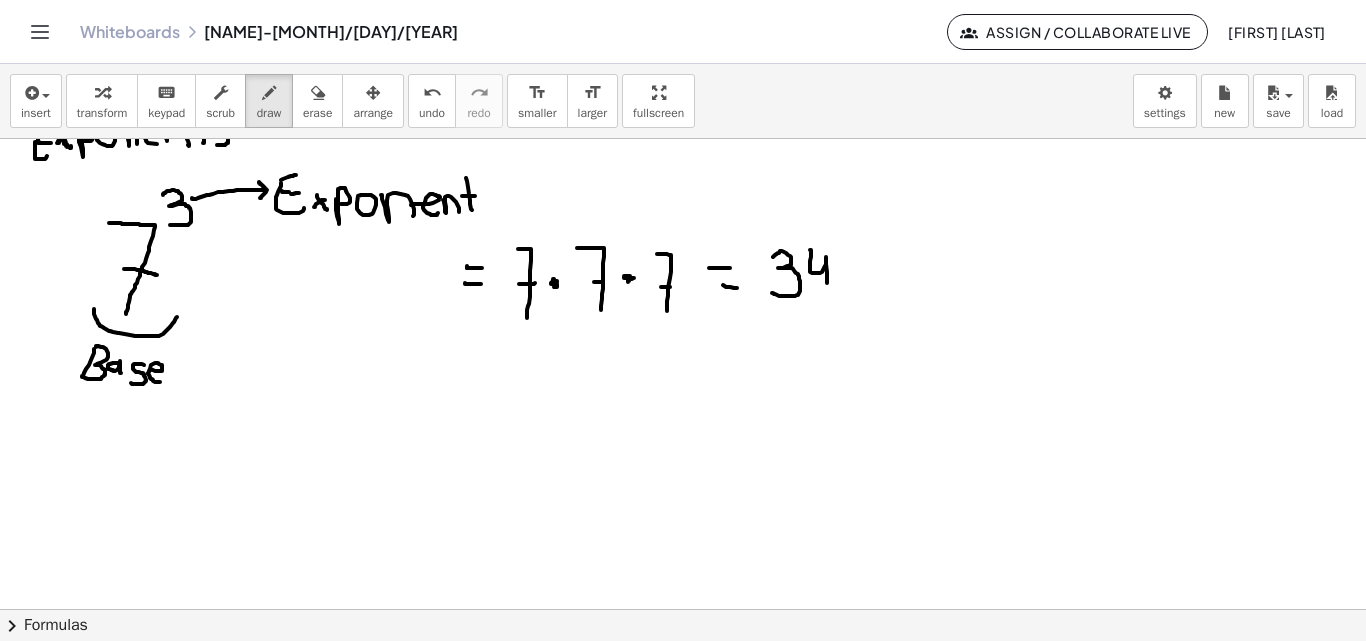 drag, startPoint x: 811, startPoint y: 253, endPoint x: 828, endPoint y: 289, distance: 39.812057 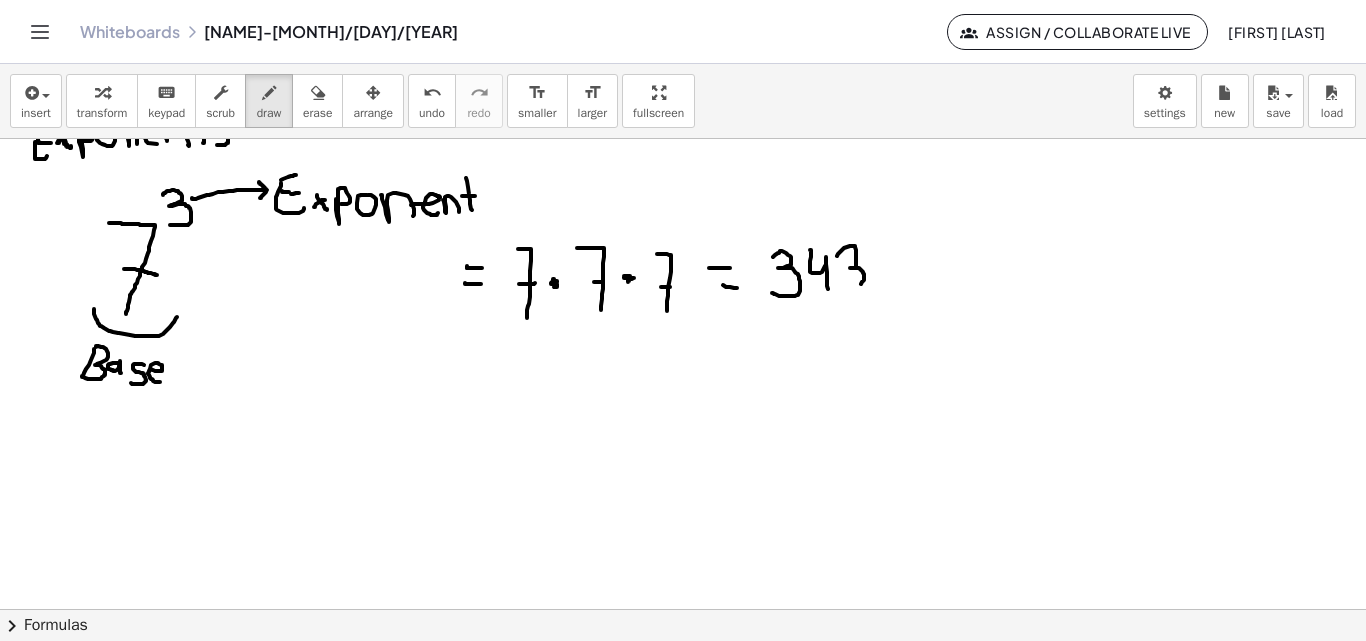 drag, startPoint x: 837, startPoint y: 256, endPoint x: 844, endPoint y: 288, distance: 32.75668 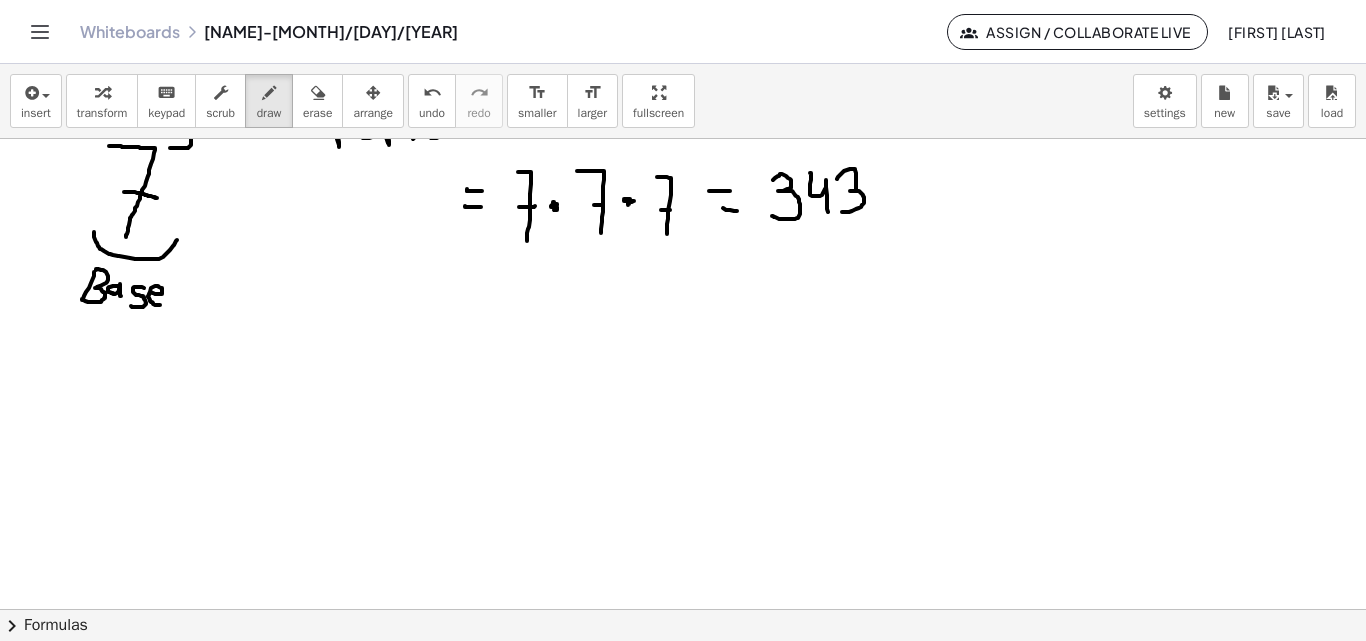 scroll, scrollTop: 212, scrollLeft: 0, axis: vertical 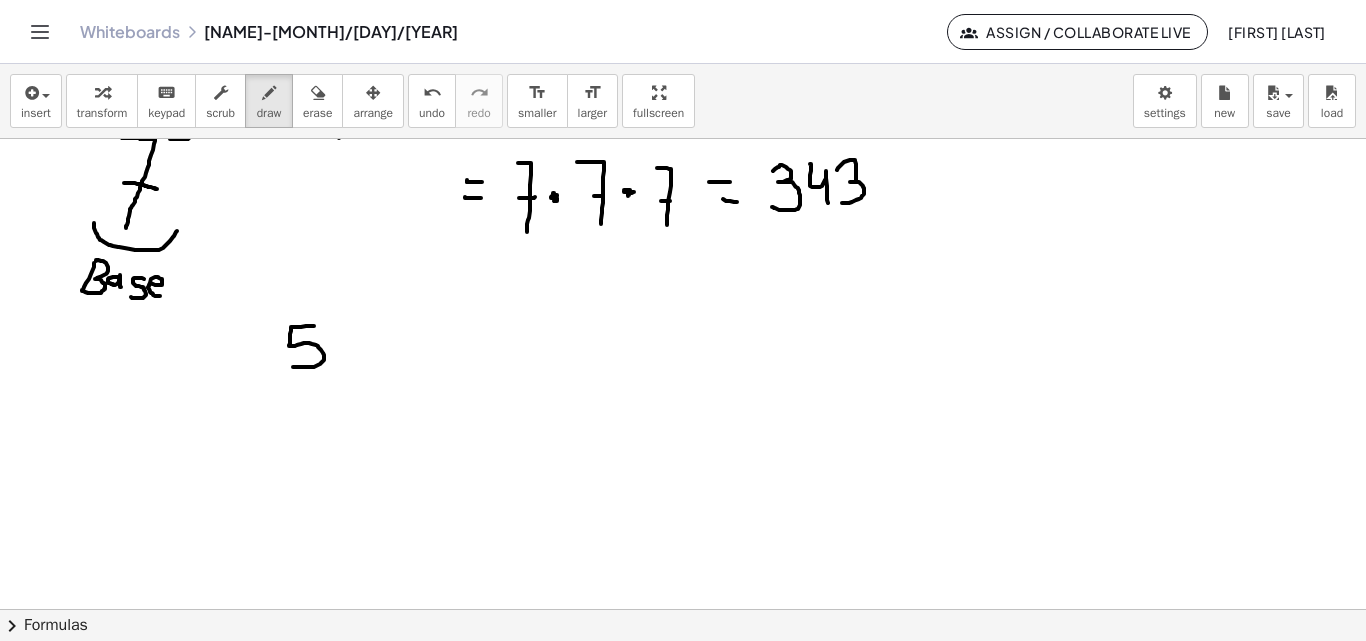 drag, startPoint x: 314, startPoint y: 326, endPoint x: 288, endPoint y: 368, distance: 49.396355 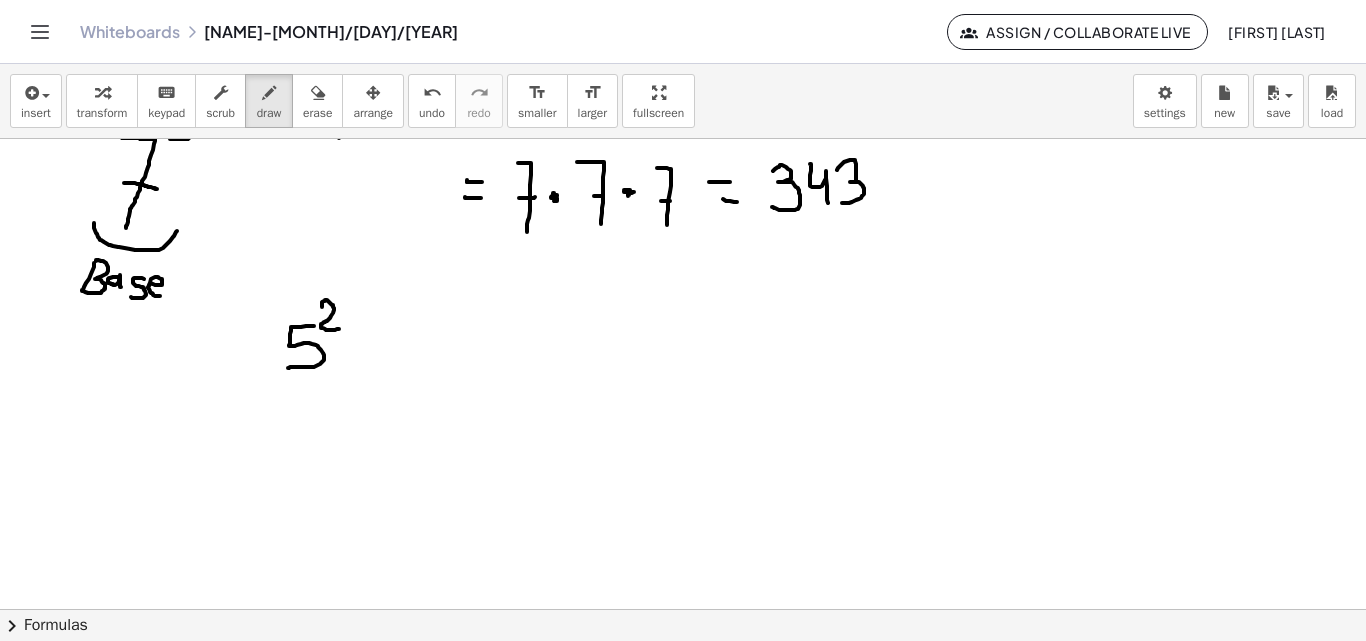 drag, startPoint x: 322, startPoint y: 307, endPoint x: 339, endPoint y: 329, distance: 27.802877 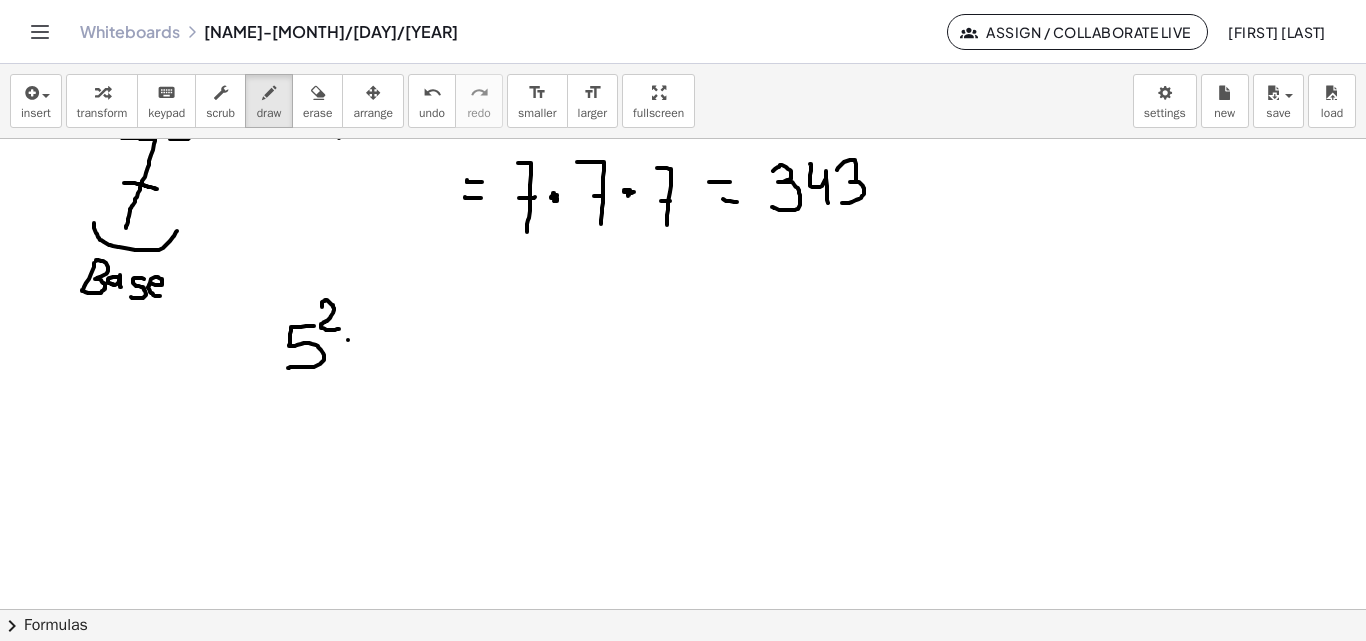 click at bounding box center (683, 397) 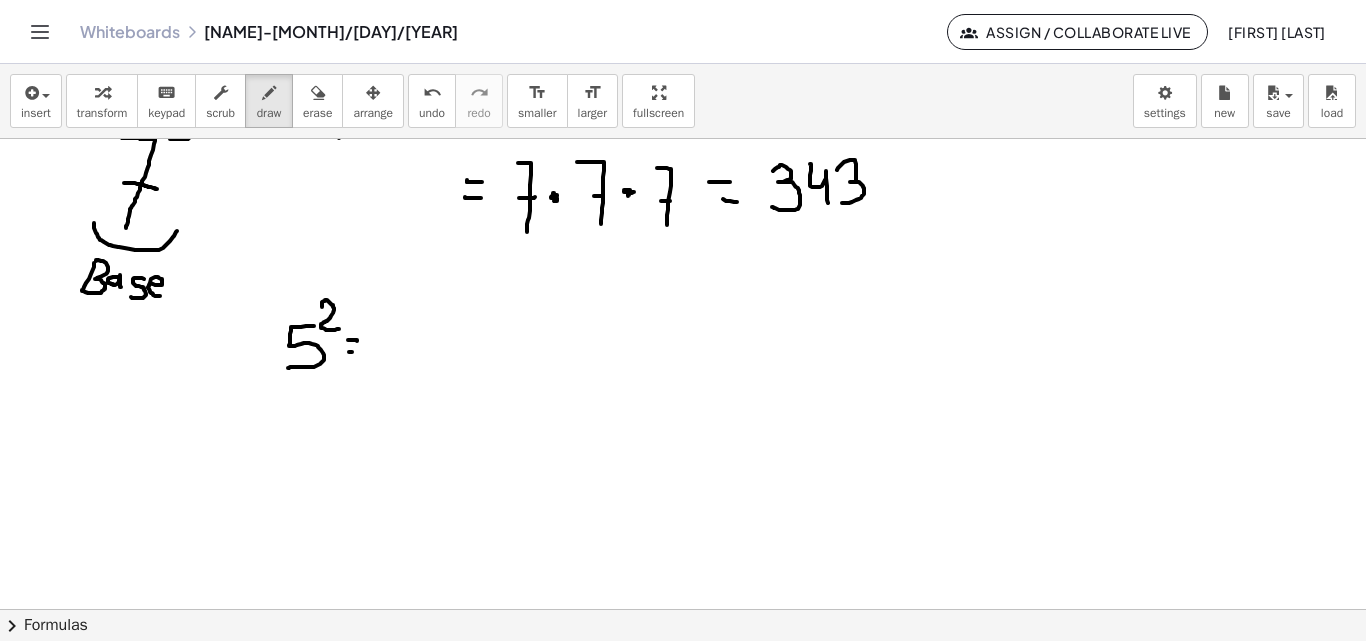 click at bounding box center [683, 397] 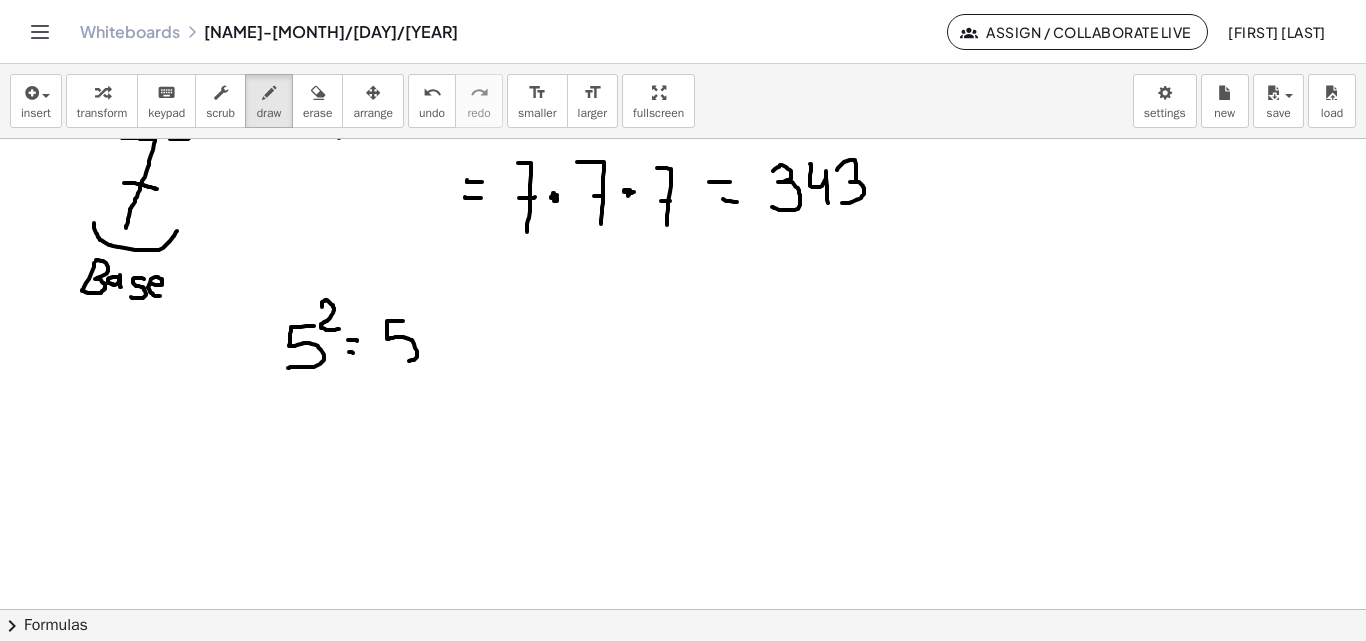 drag, startPoint x: 403, startPoint y: 321, endPoint x: 388, endPoint y: 363, distance: 44.598206 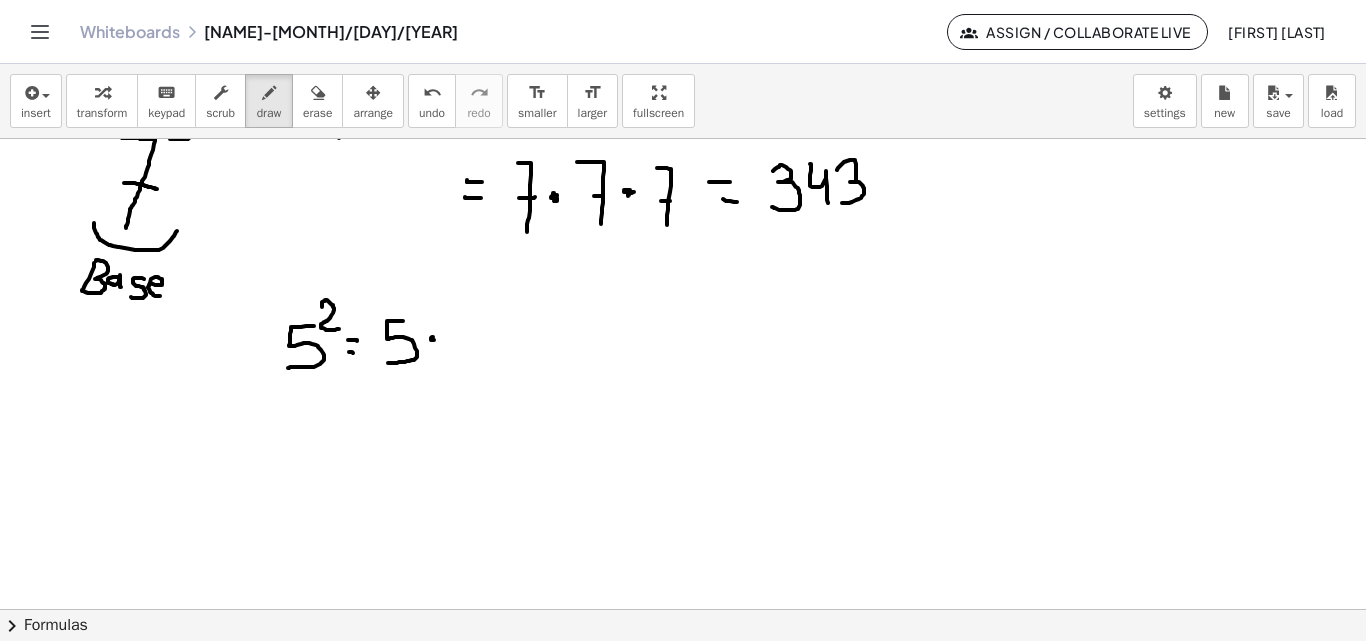 click at bounding box center (683, 397) 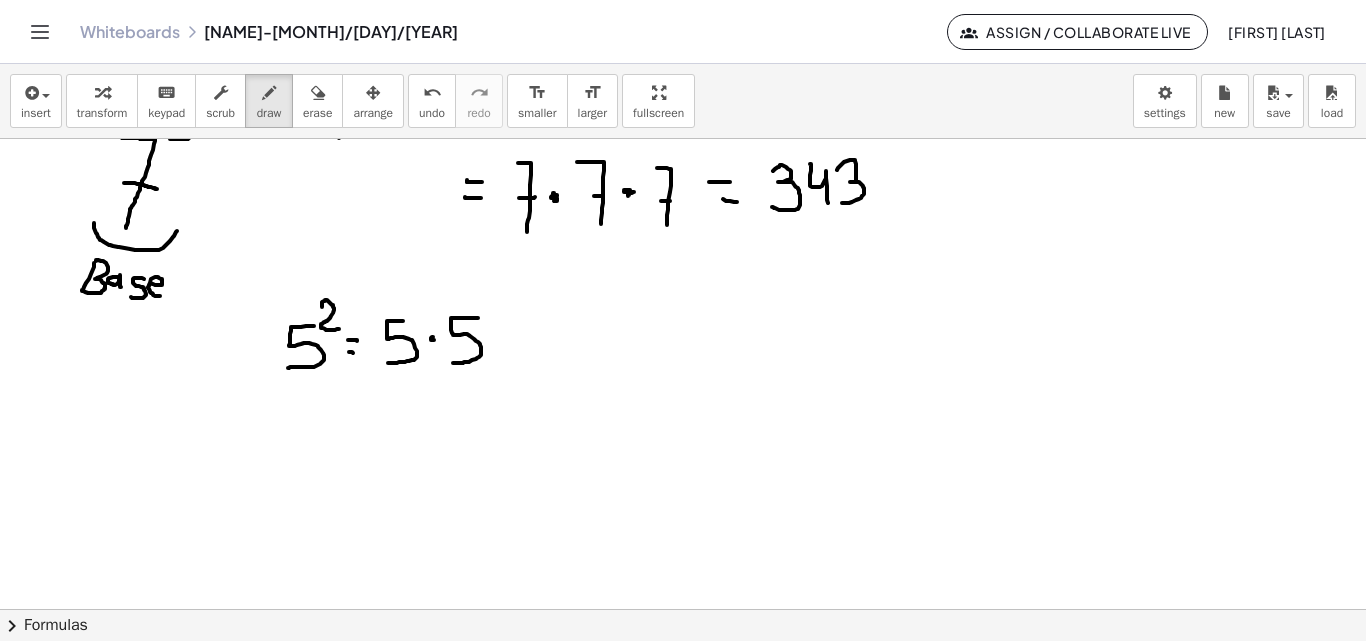 drag, startPoint x: 478, startPoint y: 318, endPoint x: 486, endPoint y: 345, distance: 28.160255 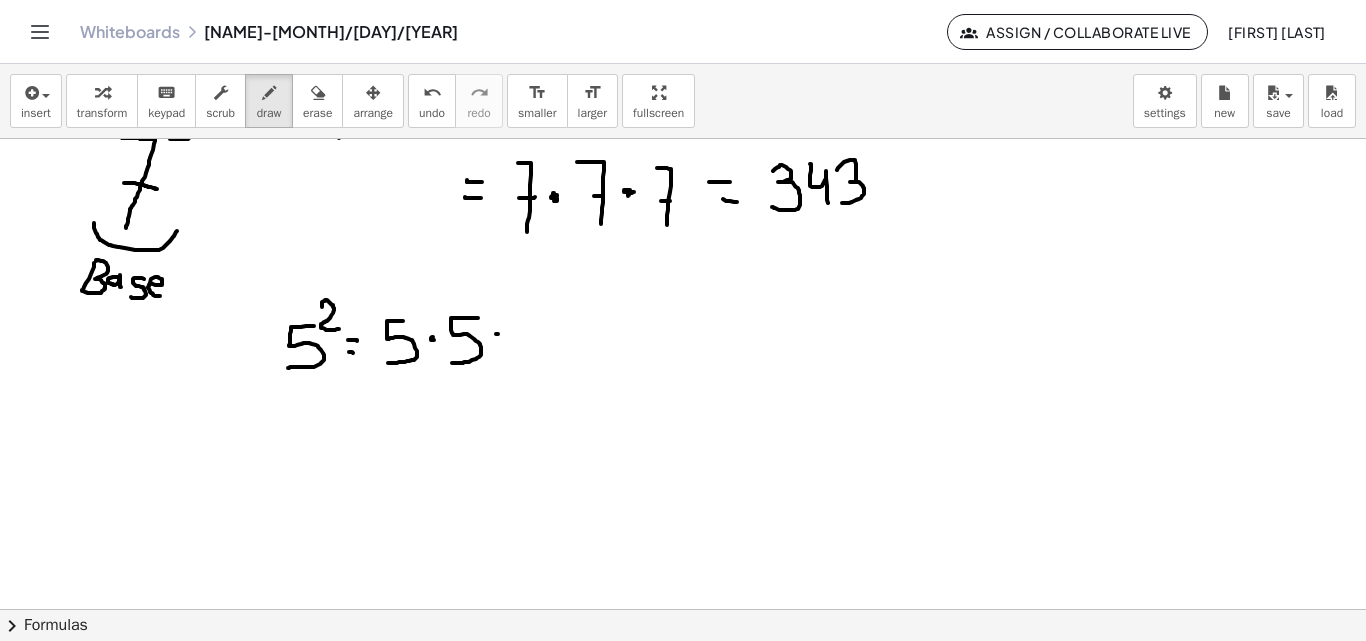 click at bounding box center (683, 397) 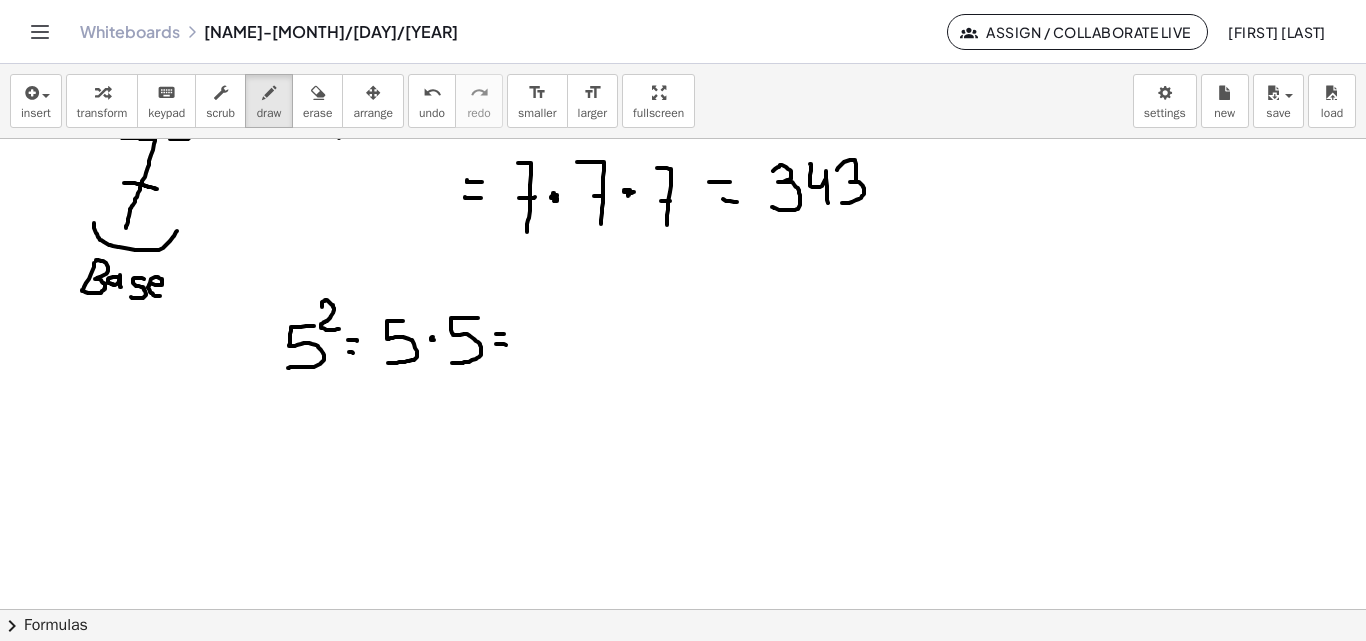 click at bounding box center (683, 397) 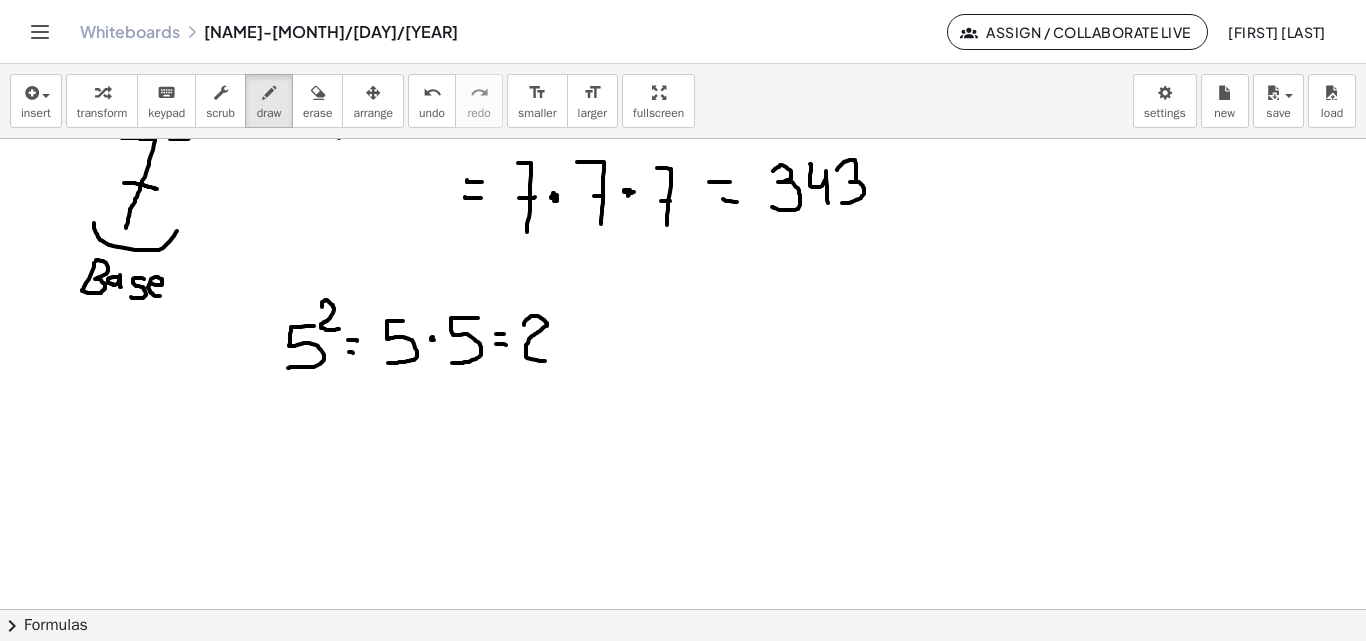 drag, startPoint x: 524, startPoint y: 325, endPoint x: 566, endPoint y: 330, distance: 42.296574 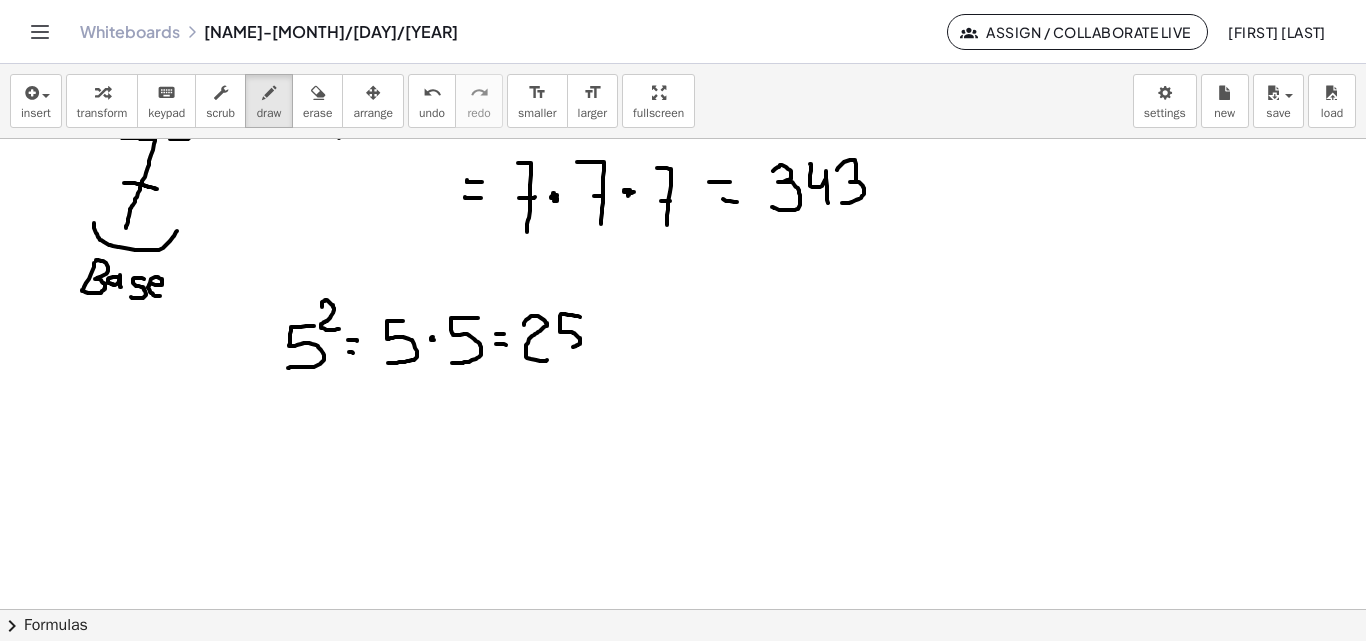 drag, startPoint x: 580, startPoint y: 317, endPoint x: 563, endPoint y: 350, distance: 37.12142 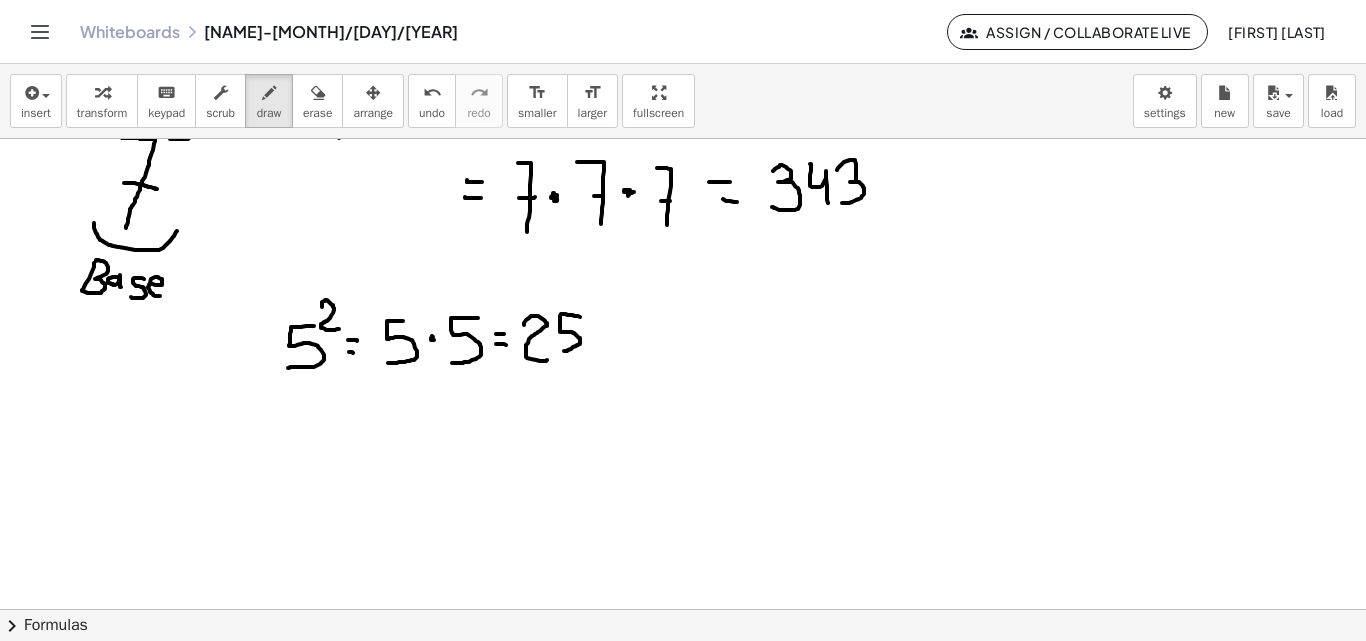 click at bounding box center (683, 397) 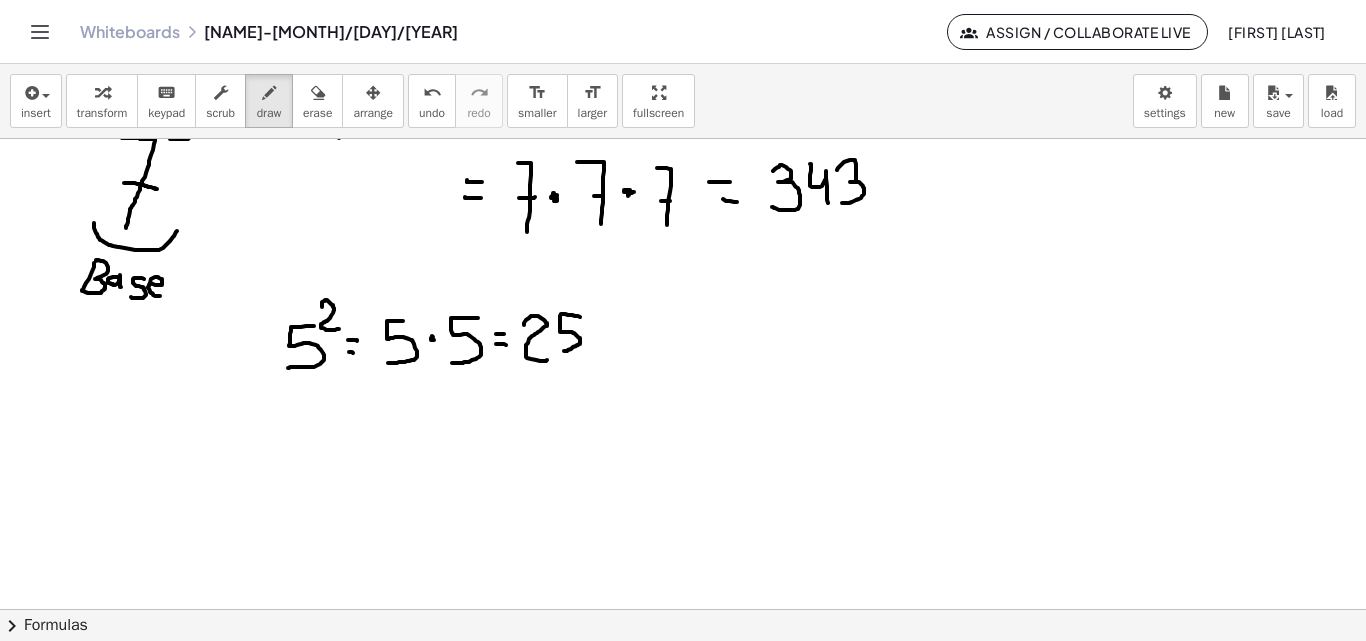click at bounding box center [683, 397] 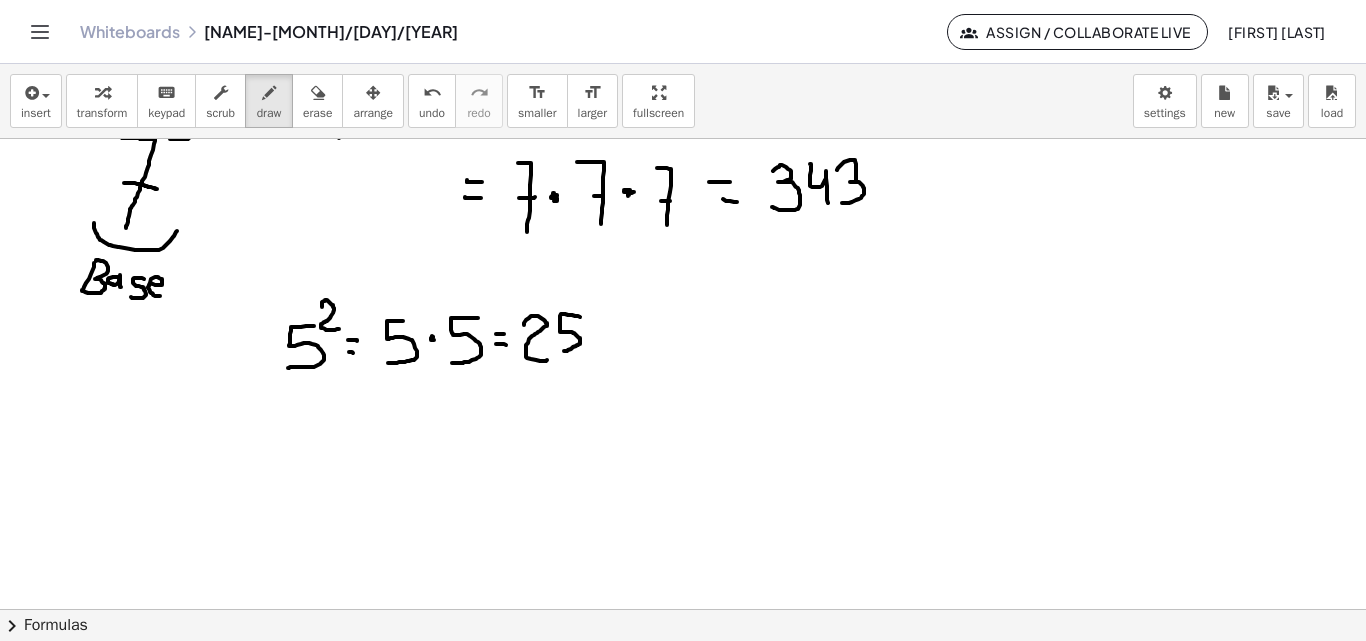click at bounding box center (683, 397) 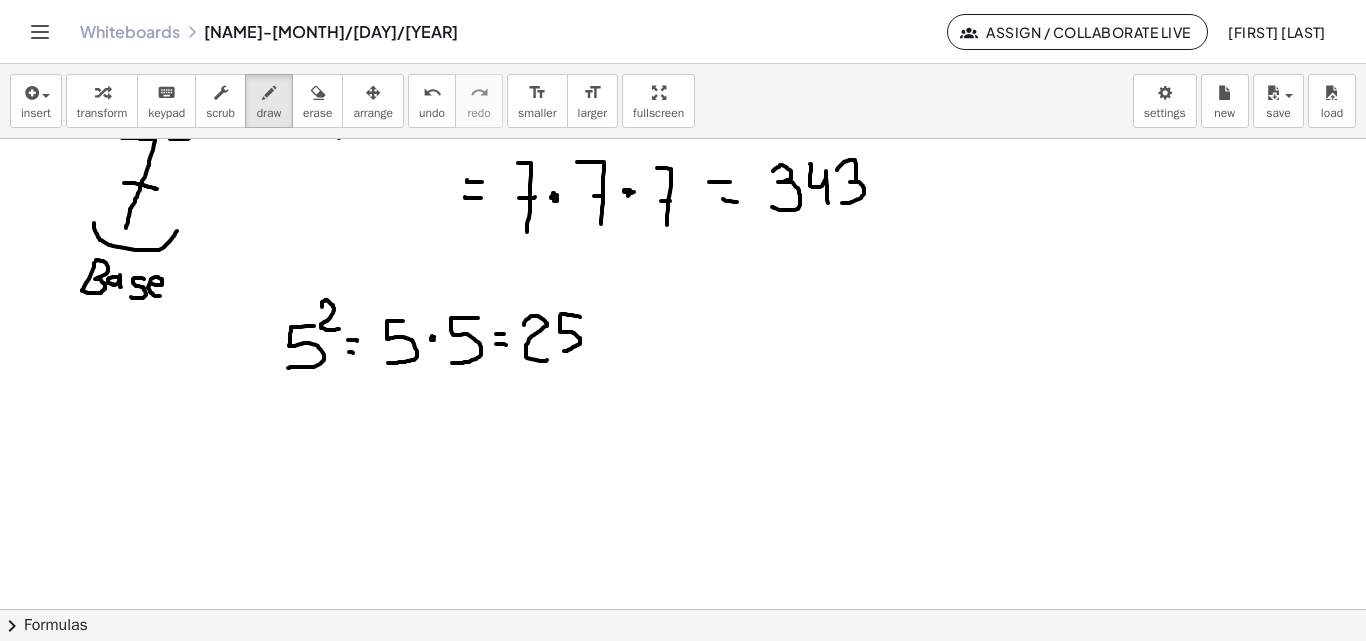 click at bounding box center (683, 397) 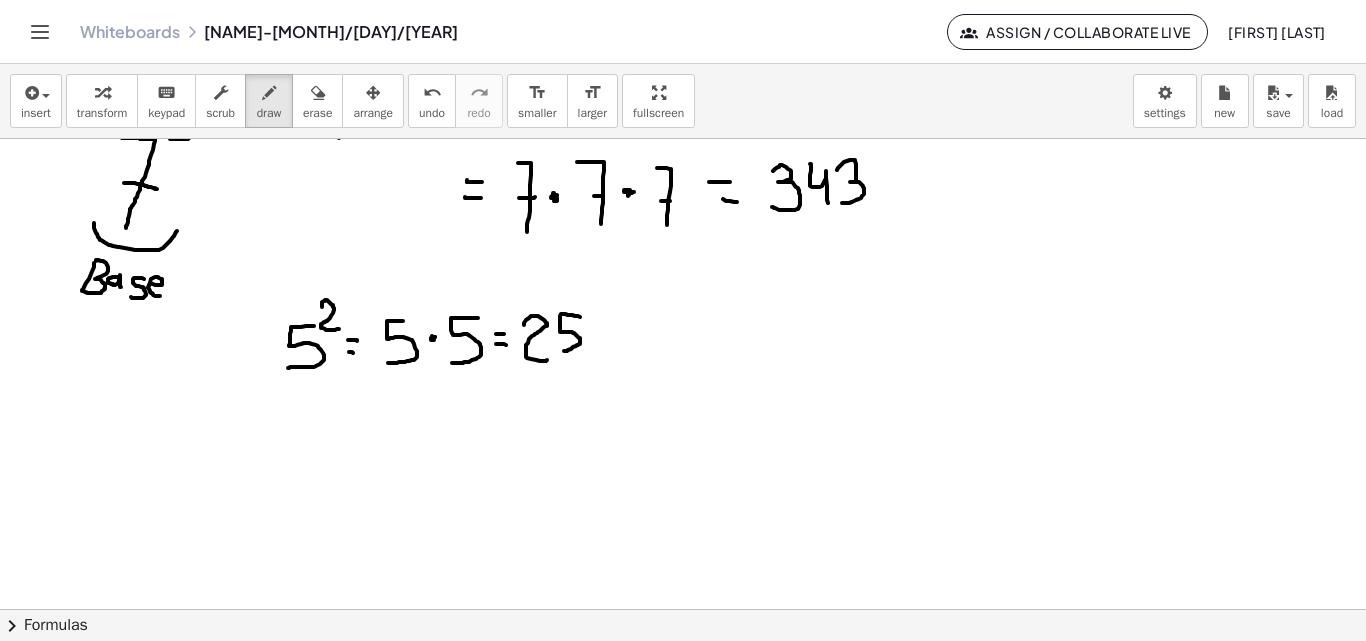 click at bounding box center (683, 397) 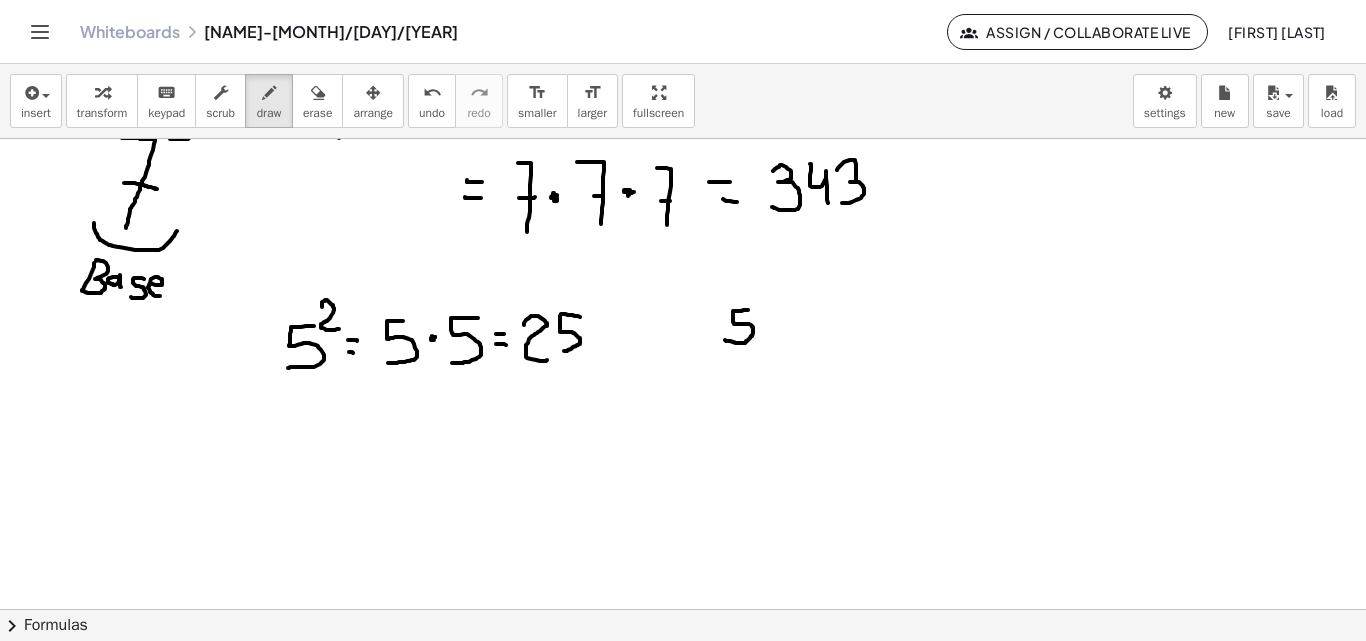 drag, startPoint x: 748, startPoint y: 310, endPoint x: 724, endPoint y: 340, distance: 38.418747 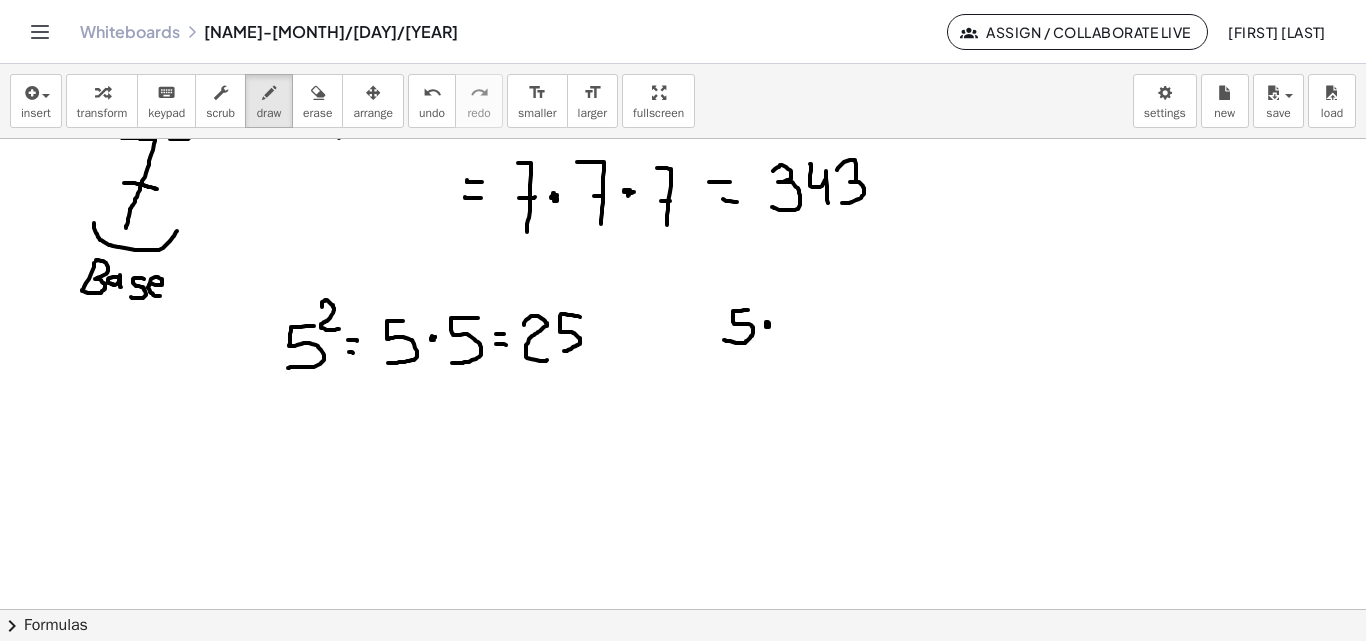 click at bounding box center [683, 397] 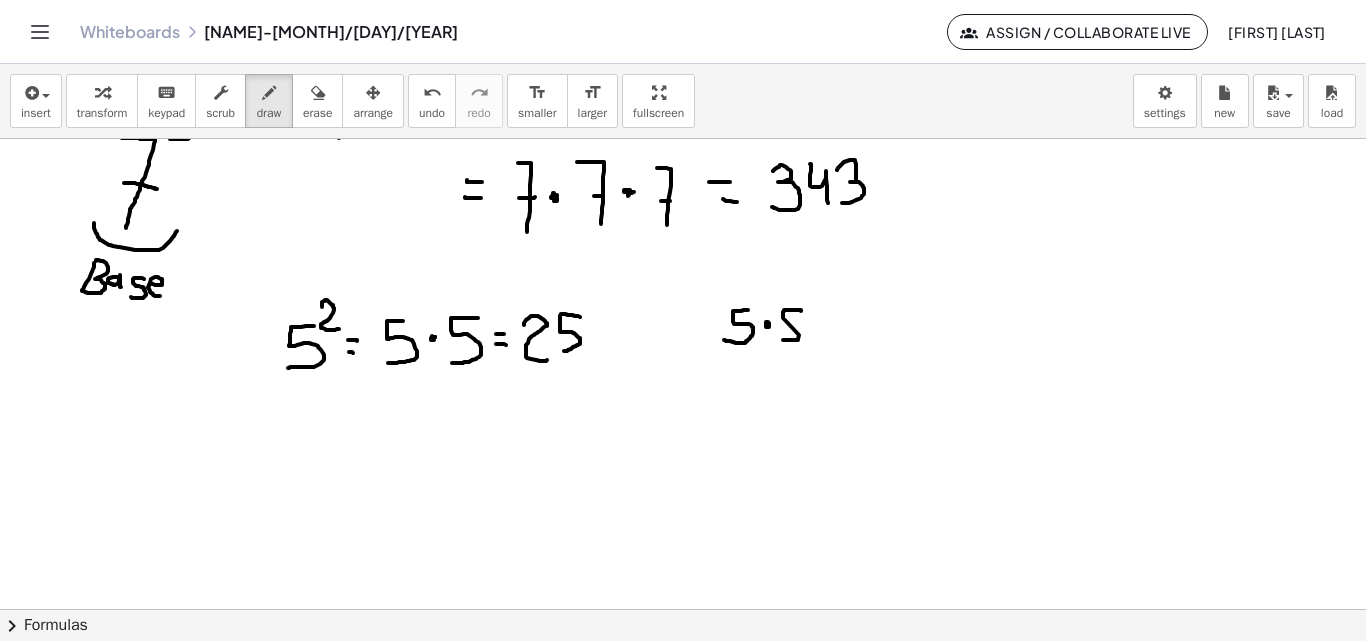 drag, startPoint x: 801, startPoint y: 311, endPoint x: 783, endPoint y: 340, distance: 34.132095 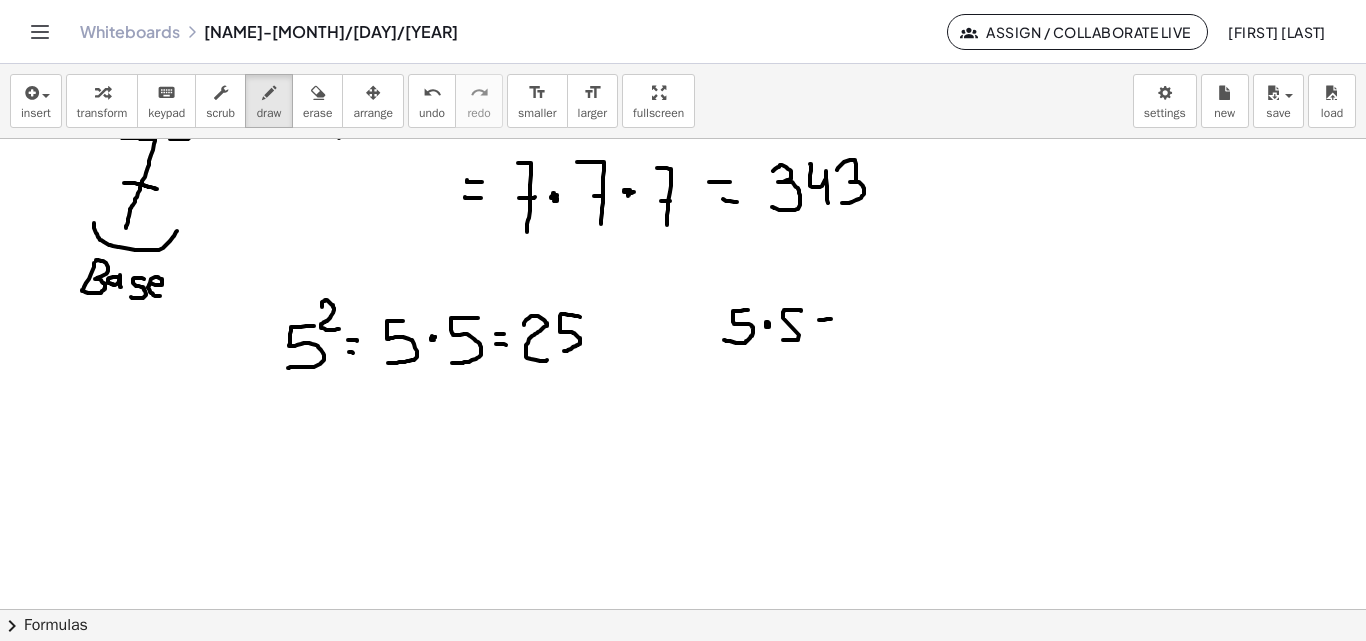 drag, startPoint x: 819, startPoint y: 320, endPoint x: 831, endPoint y: 319, distance: 12.0415945 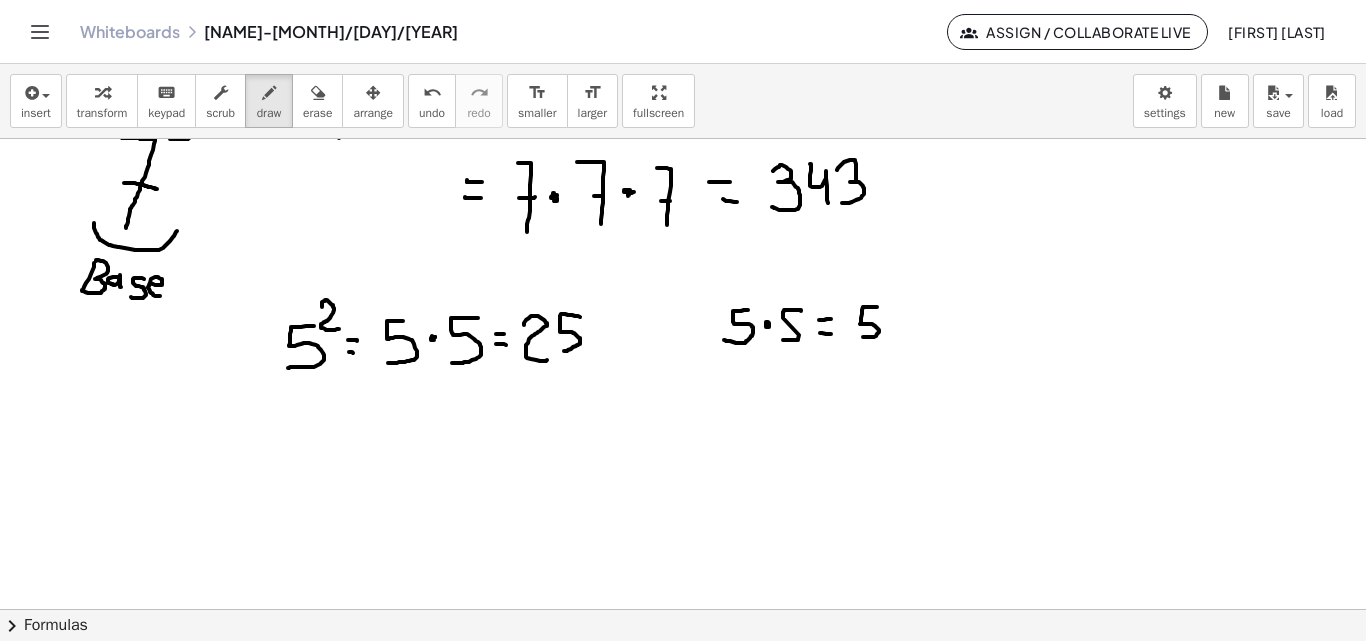 drag, startPoint x: 877, startPoint y: 307, endPoint x: 857, endPoint y: 337, distance: 36.05551 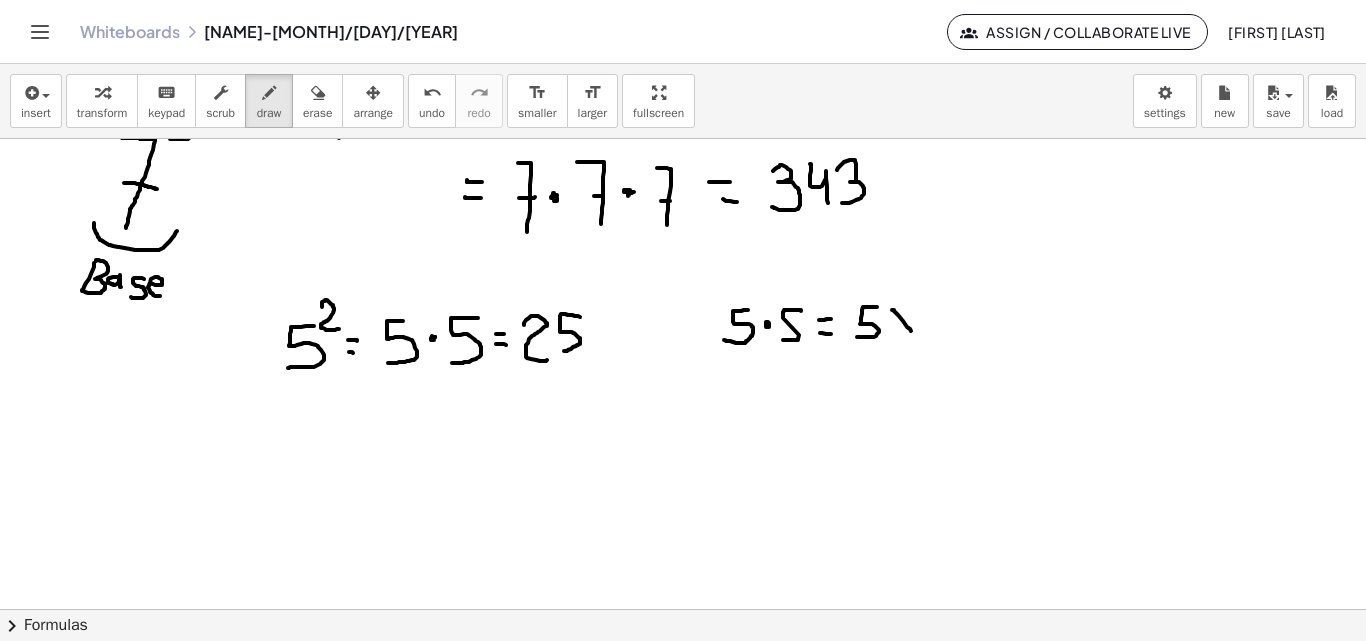 drag, startPoint x: 898, startPoint y: 315, endPoint x: 920, endPoint y: 340, distance: 33.30165 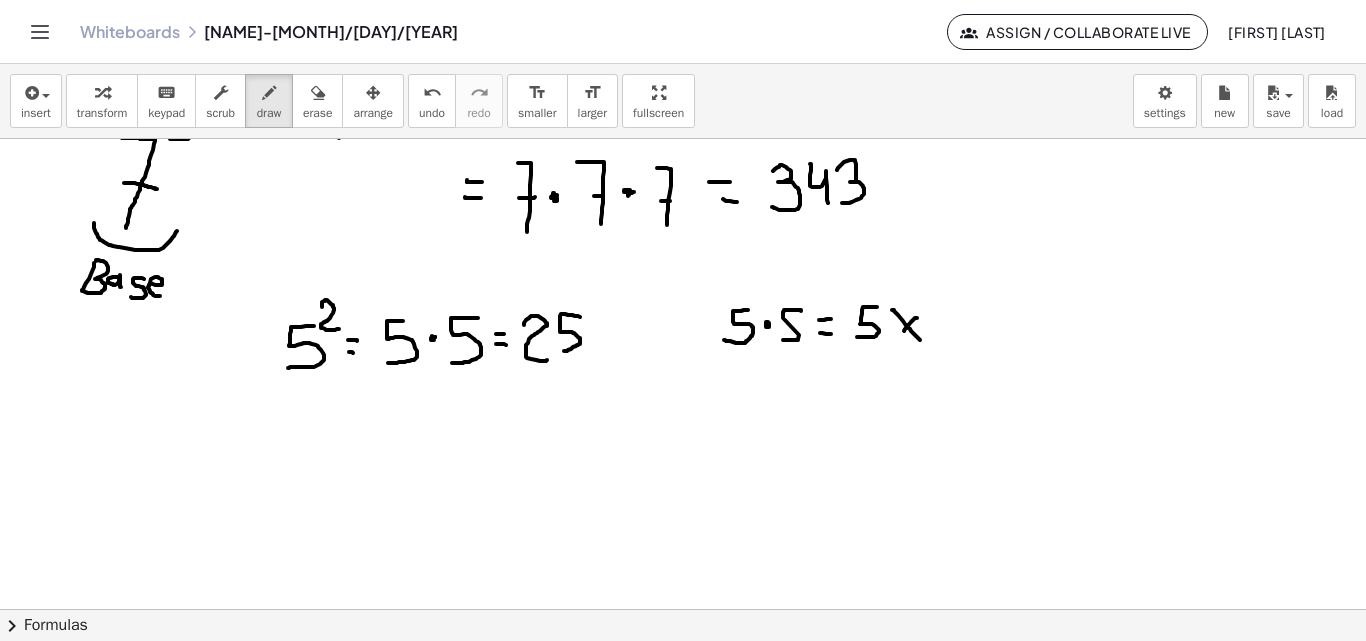 drag, startPoint x: 904, startPoint y: 331, endPoint x: 894, endPoint y: 341, distance: 14.142136 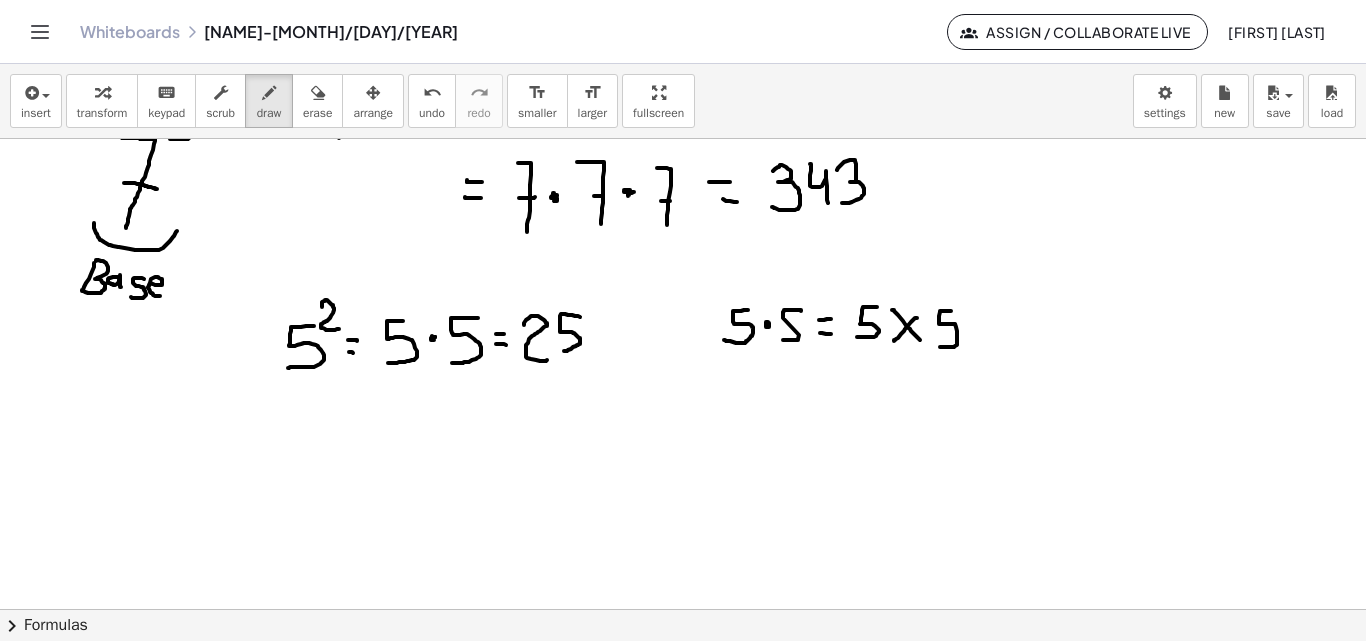 drag, startPoint x: 951, startPoint y: 311, endPoint x: 931, endPoint y: 359, distance: 52 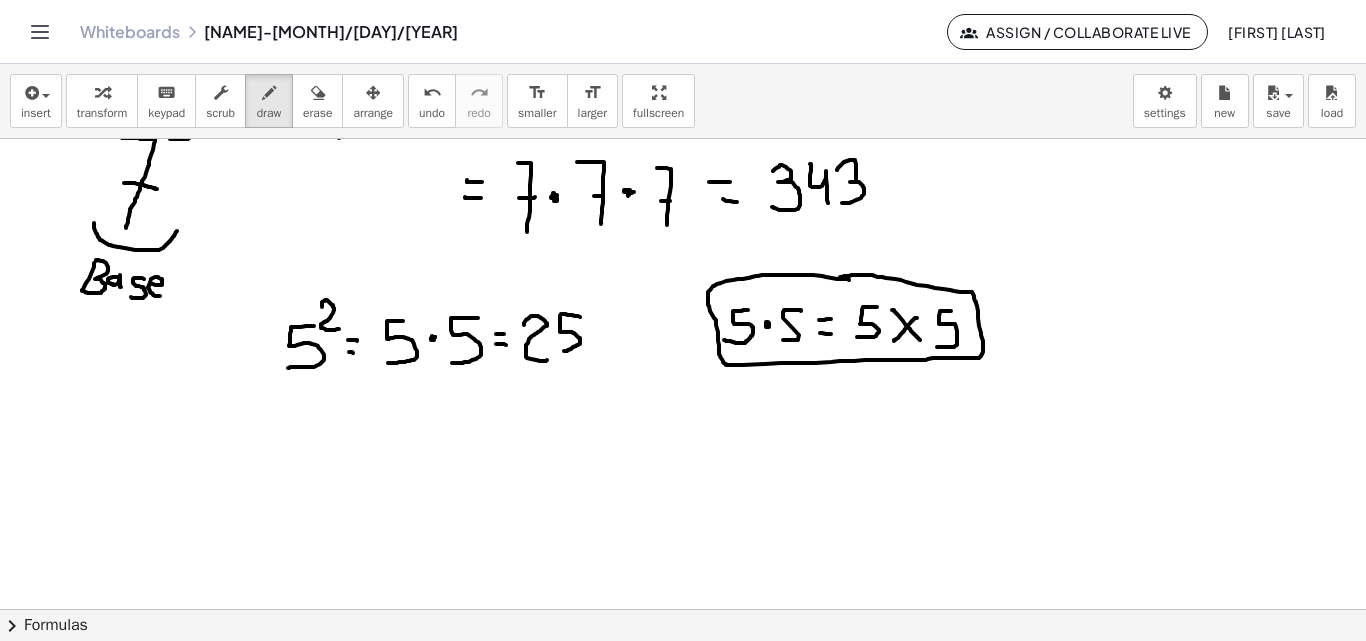 click at bounding box center [683, 397] 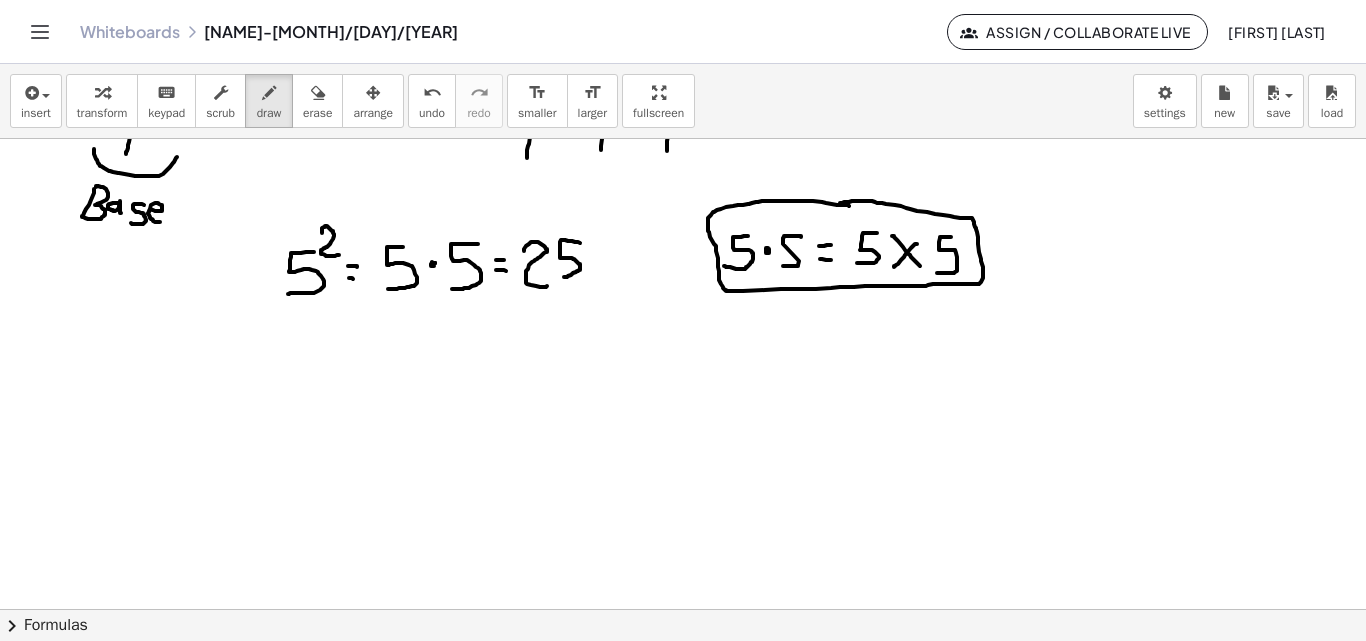 scroll, scrollTop: 292, scrollLeft: 0, axis: vertical 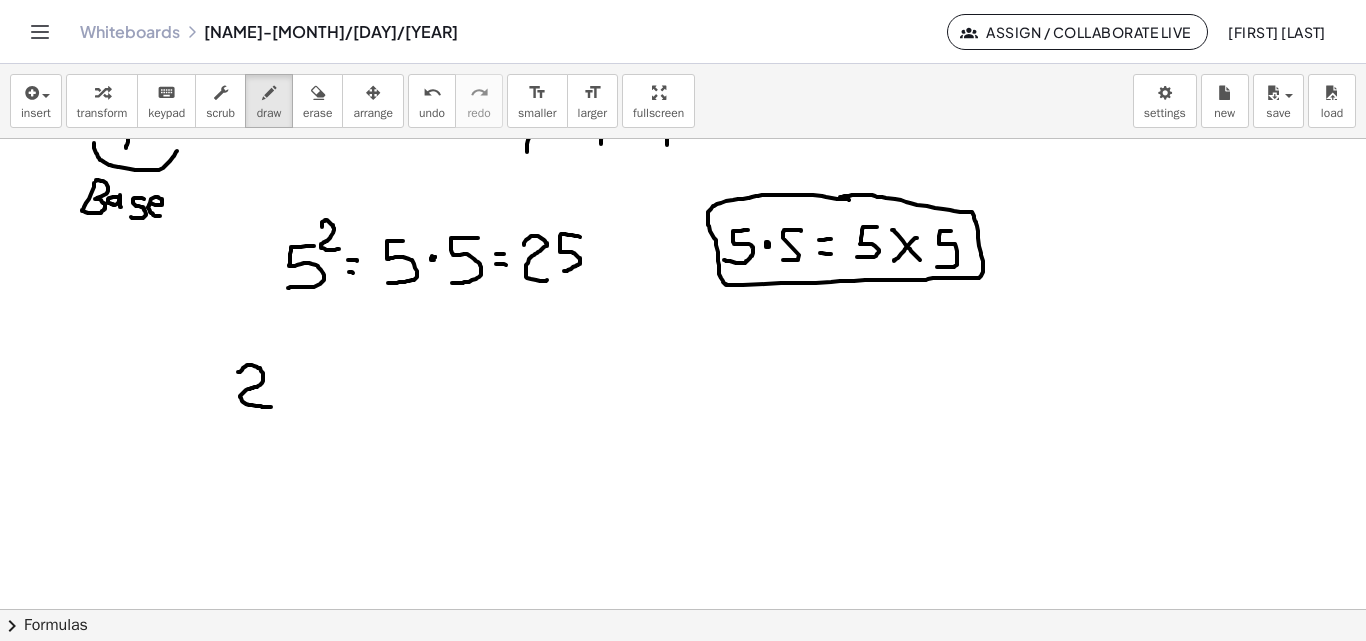 drag, startPoint x: 238, startPoint y: 372, endPoint x: 271, endPoint y: 407, distance: 48.104053 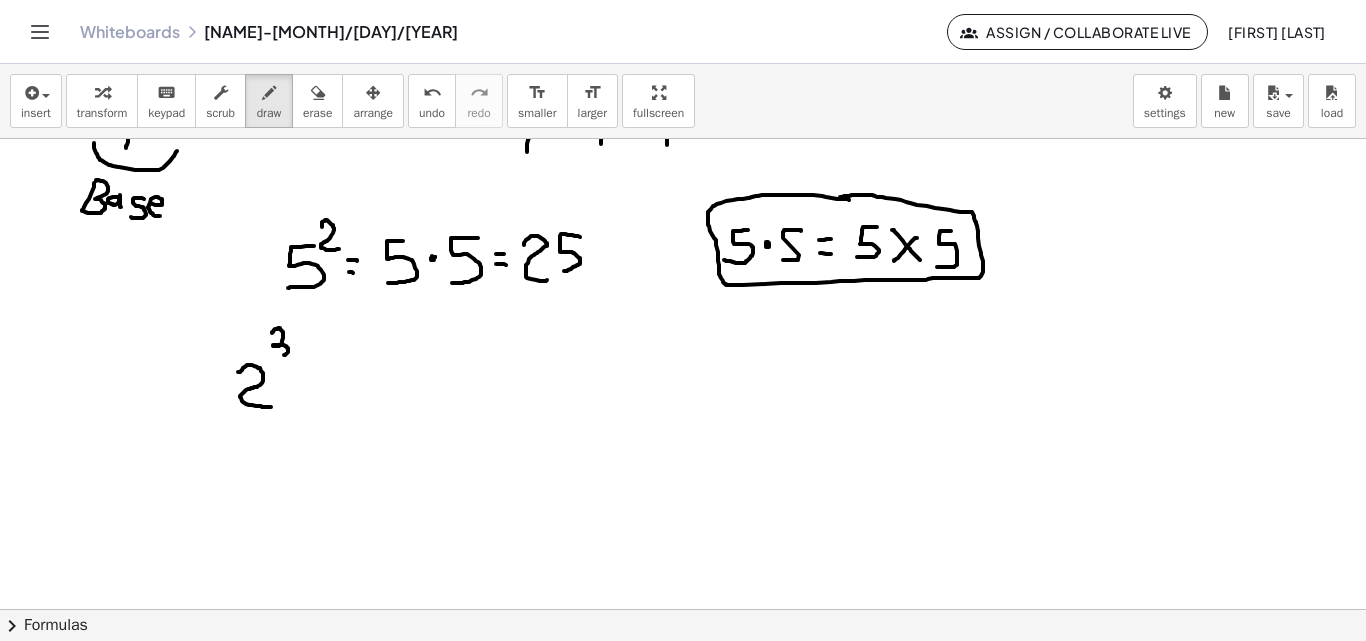 drag, startPoint x: 272, startPoint y: 333, endPoint x: 271, endPoint y: 358, distance: 25.019993 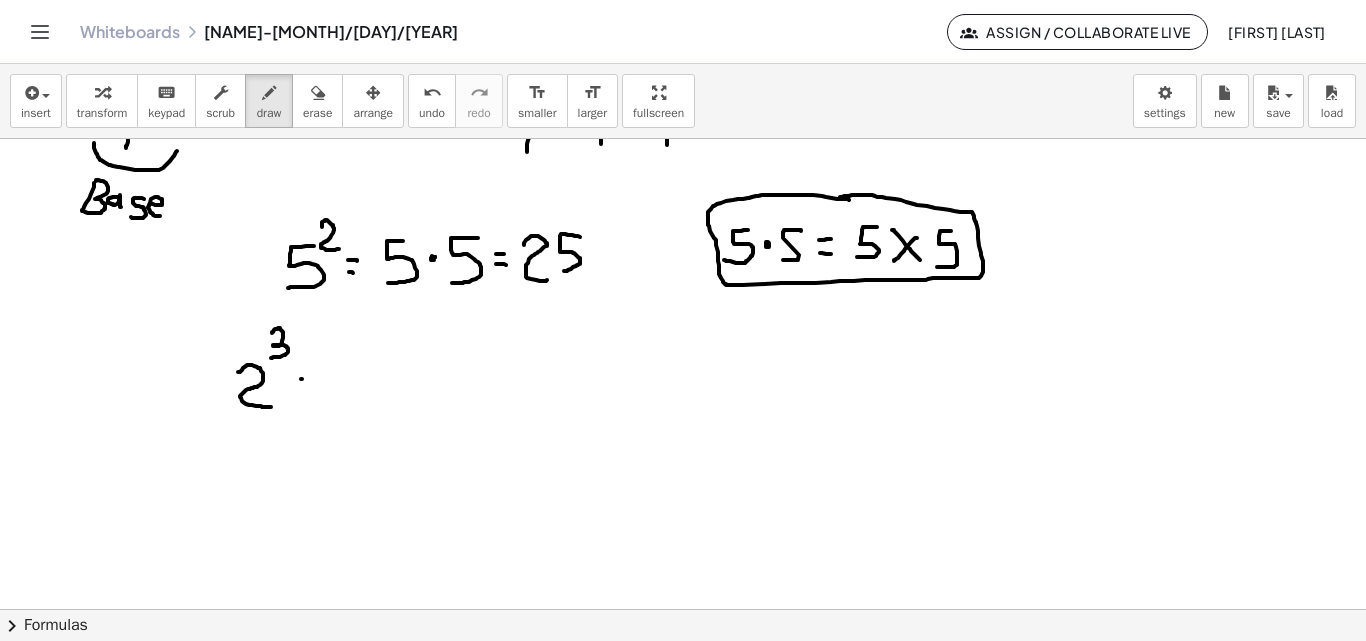 drag, startPoint x: 301, startPoint y: 379, endPoint x: 313, endPoint y: 380, distance: 12.0415945 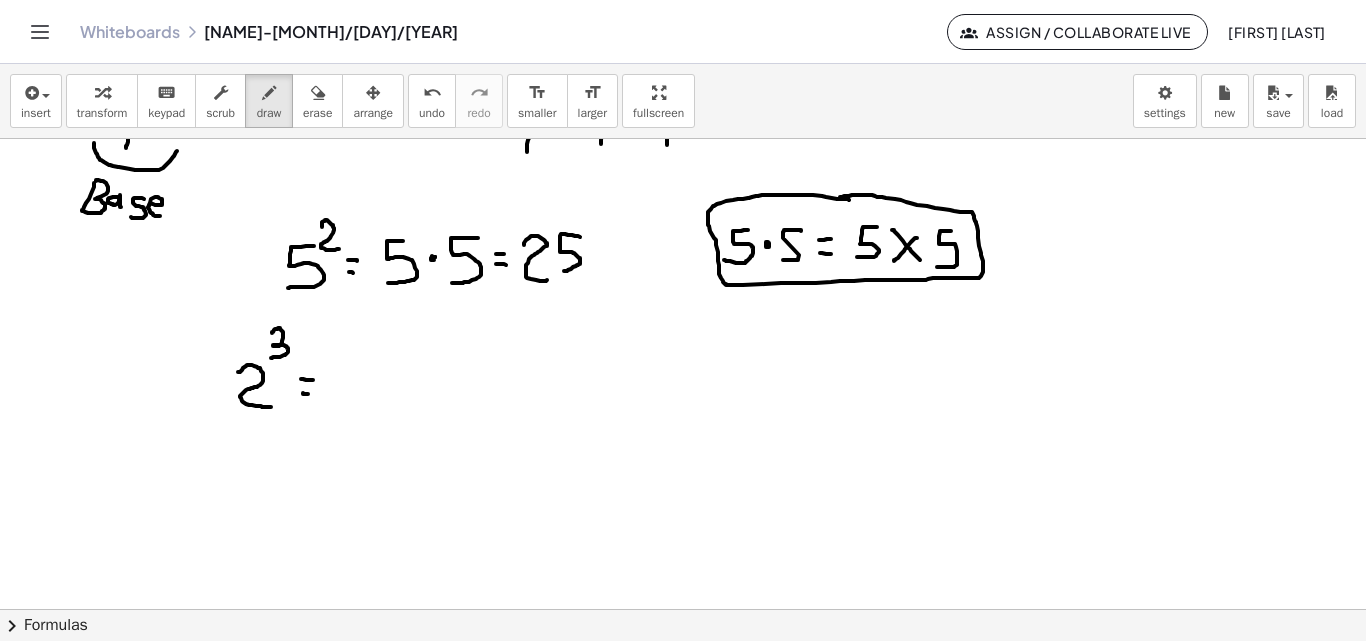click at bounding box center [683, 317] 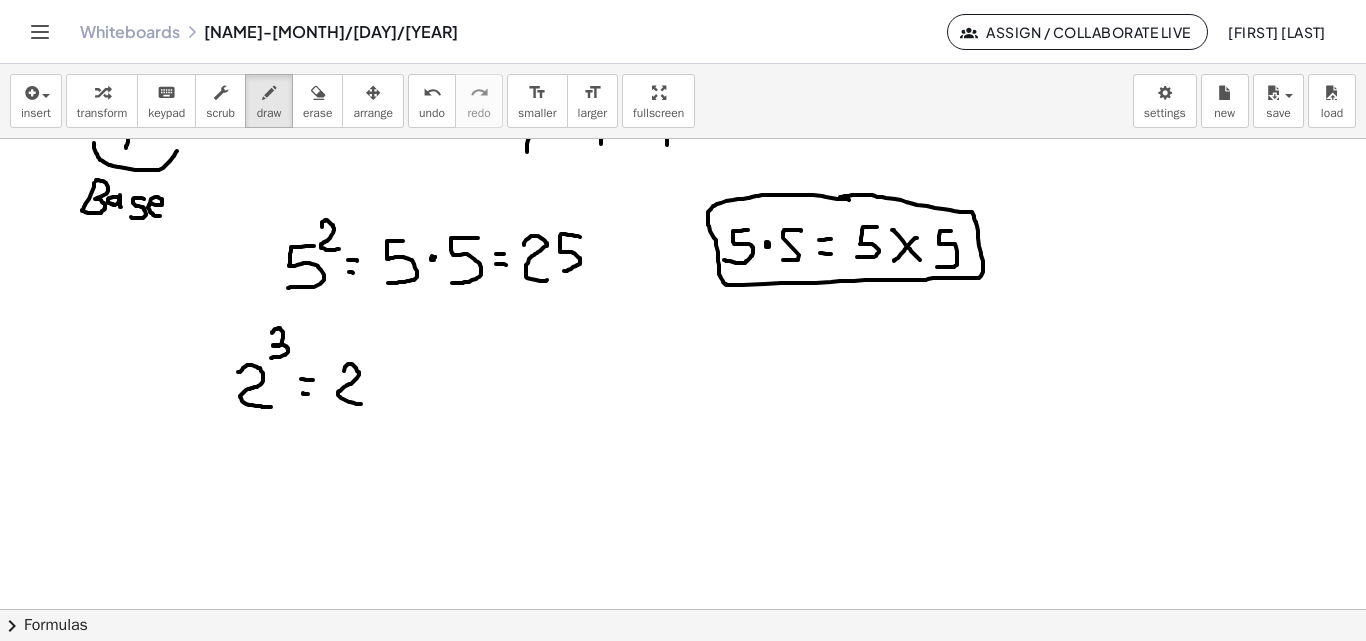 drag, startPoint x: 344, startPoint y: 371, endPoint x: 369, endPoint y: 383, distance: 27.730848 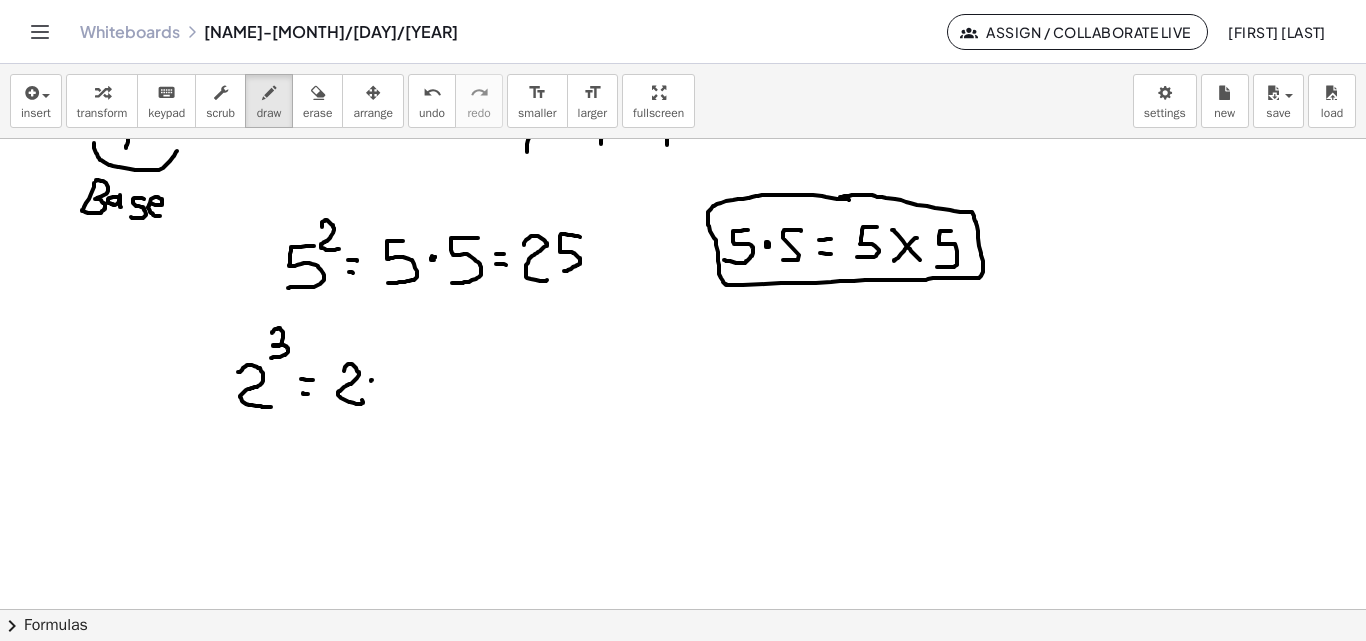 click at bounding box center (683, 317) 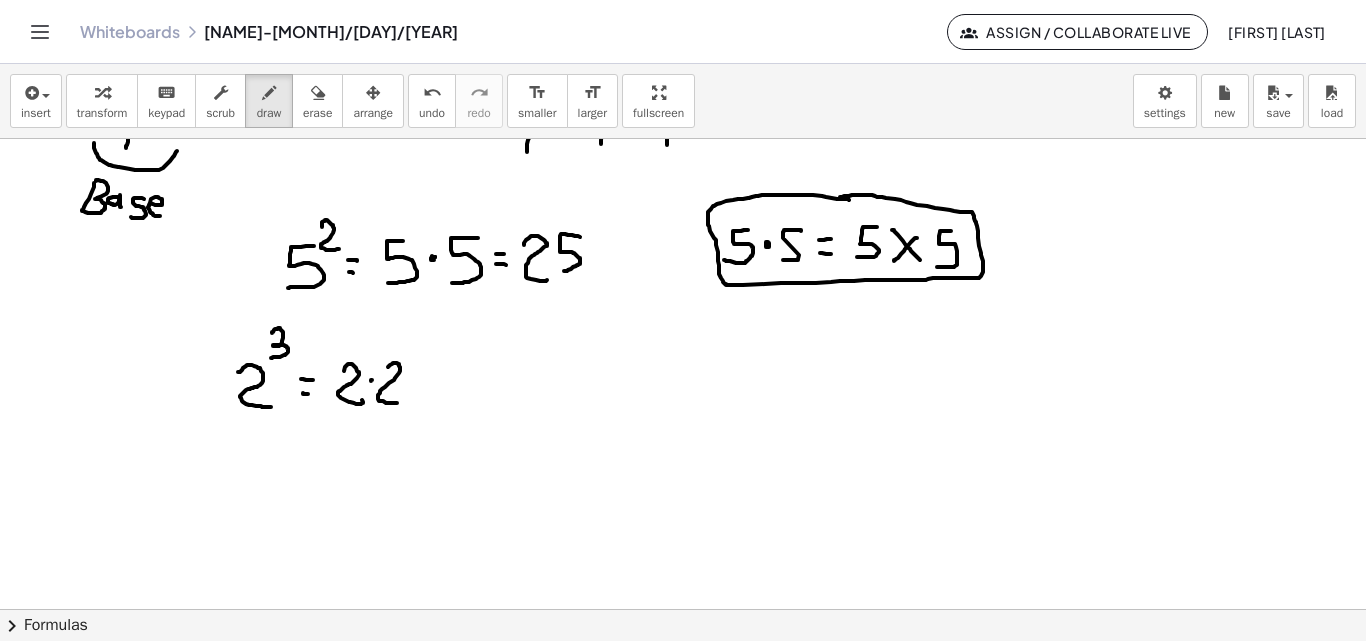 drag, startPoint x: 388, startPoint y: 367, endPoint x: 401, endPoint y: 392, distance: 28.178005 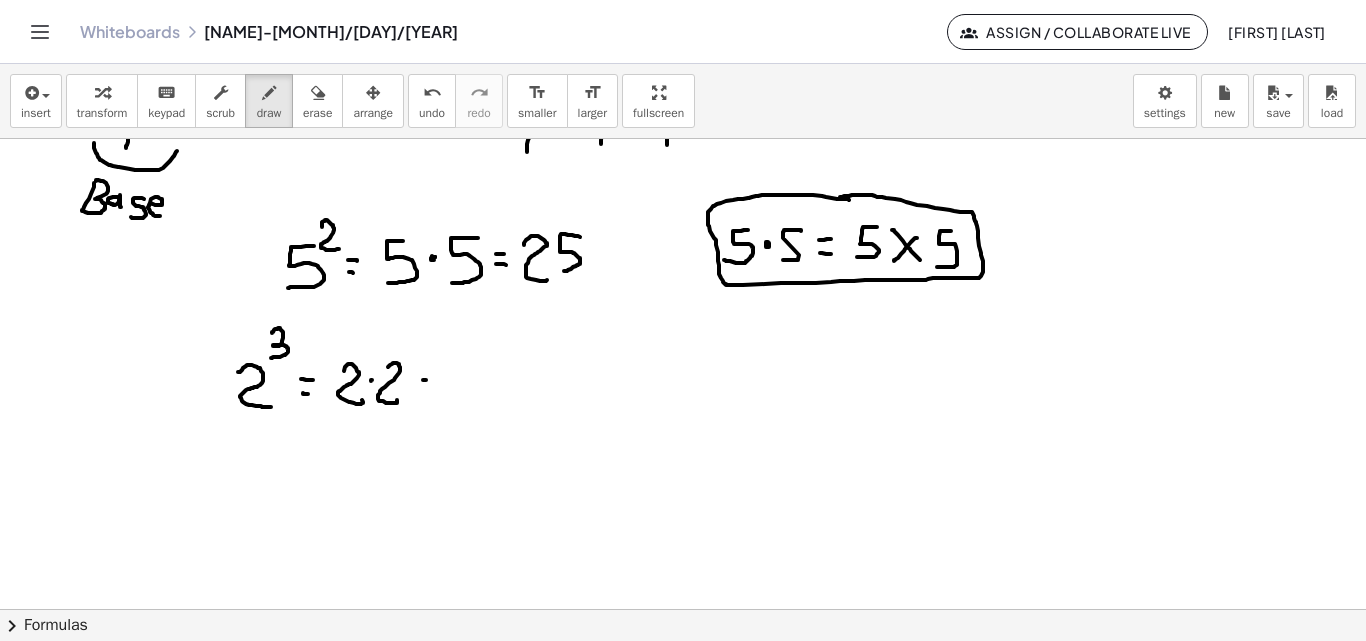 click at bounding box center (683, 317) 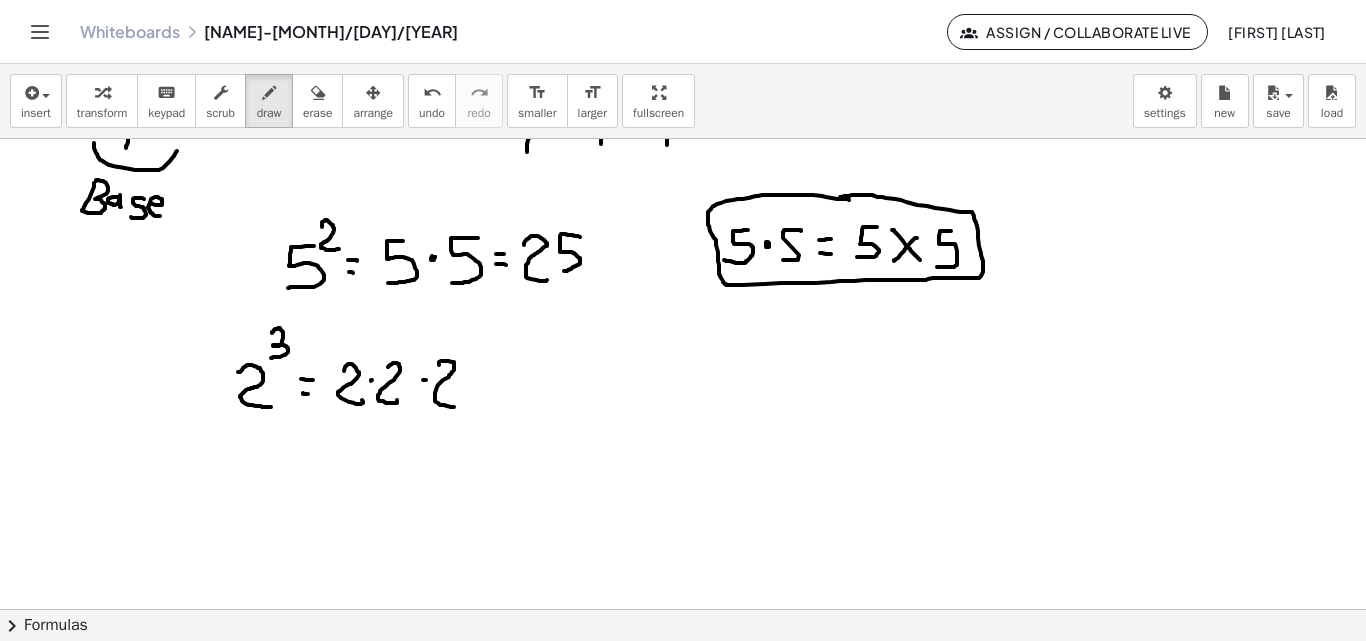 drag, startPoint x: 439, startPoint y: 365, endPoint x: 470, endPoint y: 386, distance: 37.44329 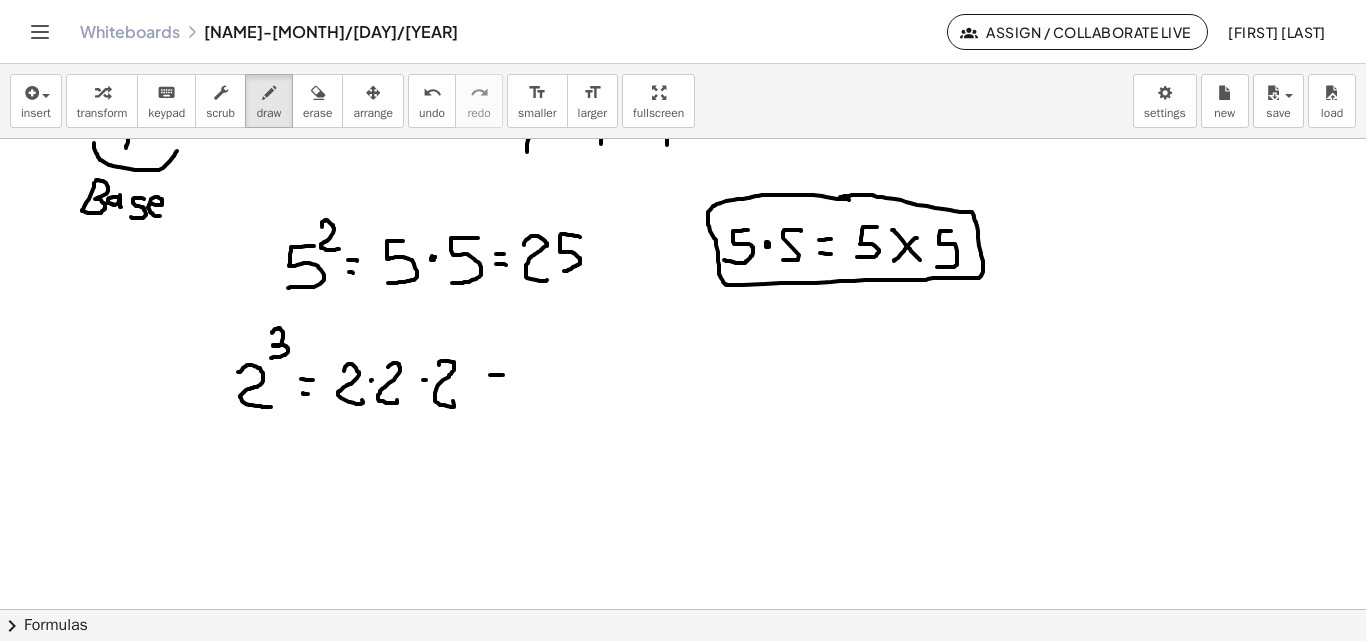 drag, startPoint x: 490, startPoint y: 375, endPoint x: 503, endPoint y: 375, distance: 13 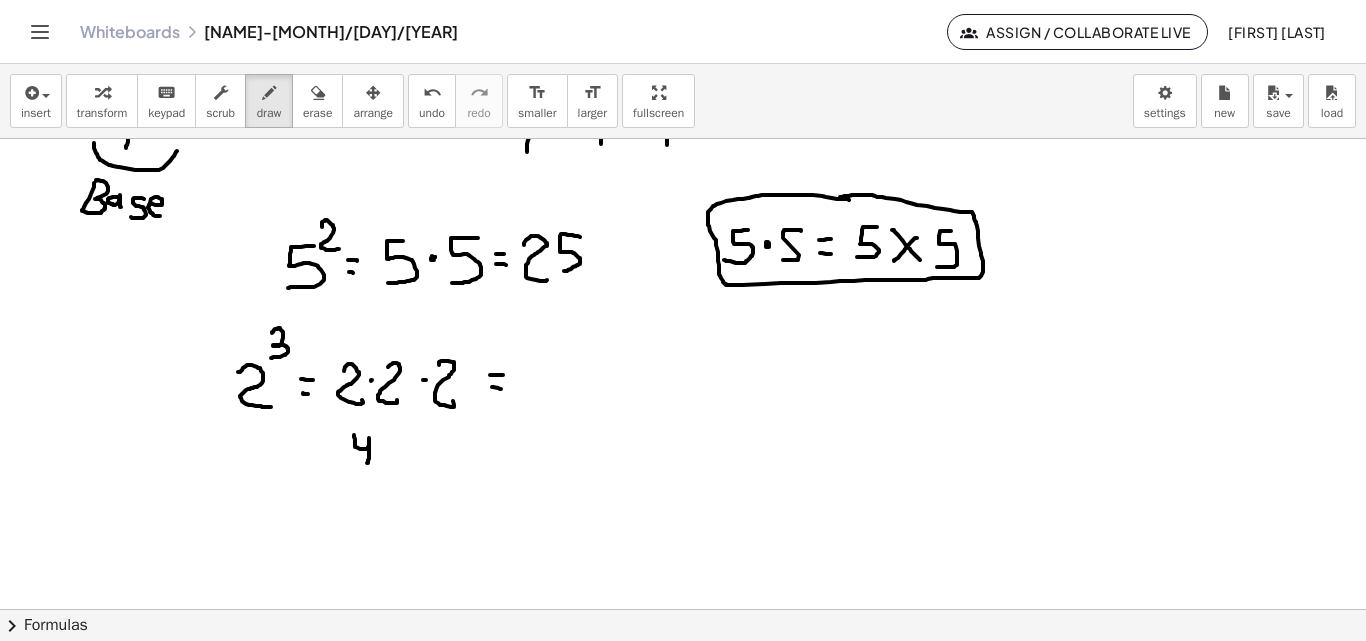 drag, startPoint x: 354, startPoint y: 435, endPoint x: 367, endPoint y: 463, distance: 30.870699 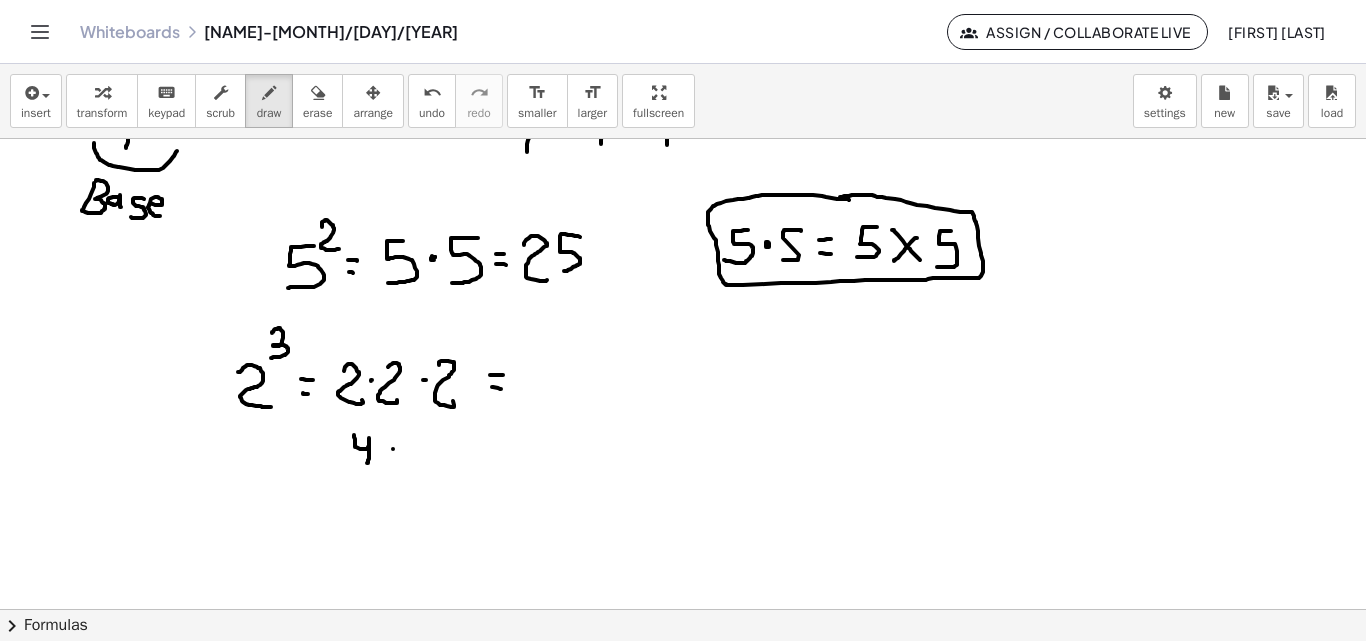 click at bounding box center (683, 317) 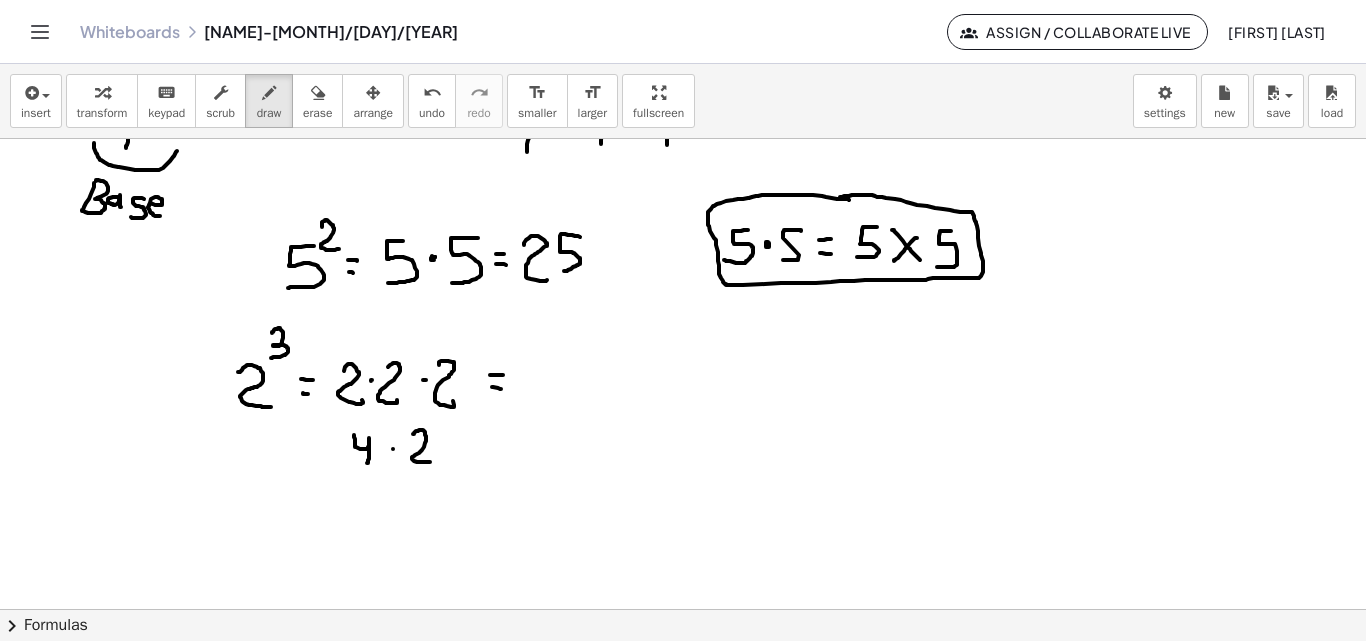 drag, startPoint x: 413, startPoint y: 434, endPoint x: 430, endPoint y: 462, distance: 32.75668 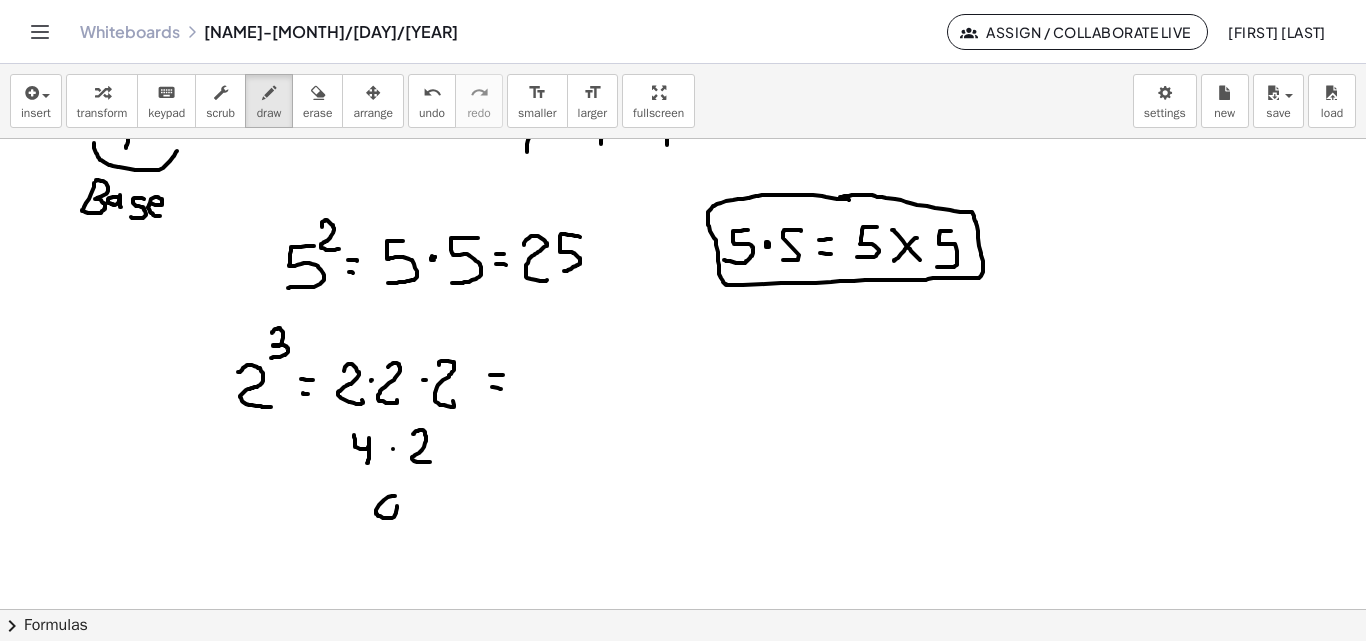 drag, startPoint x: 395, startPoint y: 496, endPoint x: 387, endPoint y: 504, distance: 11.313708 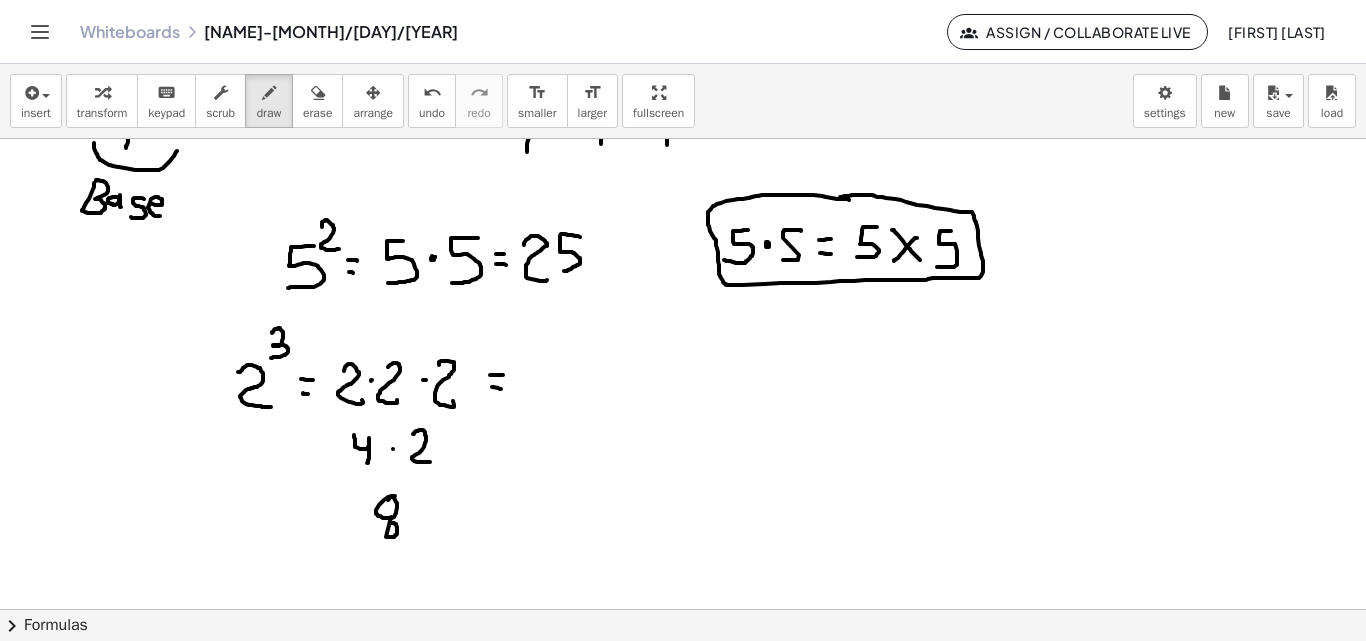 drag, startPoint x: 386, startPoint y: 537, endPoint x: 391, endPoint y: 522, distance: 15.811388 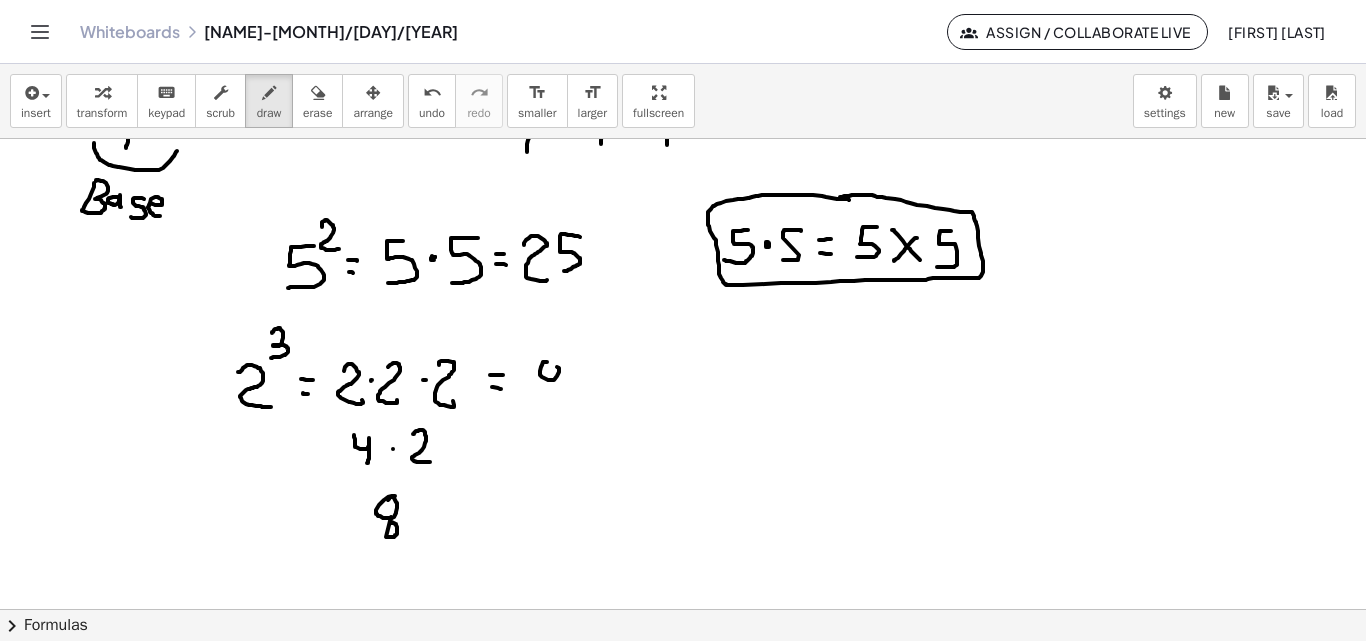 click at bounding box center [683, 317] 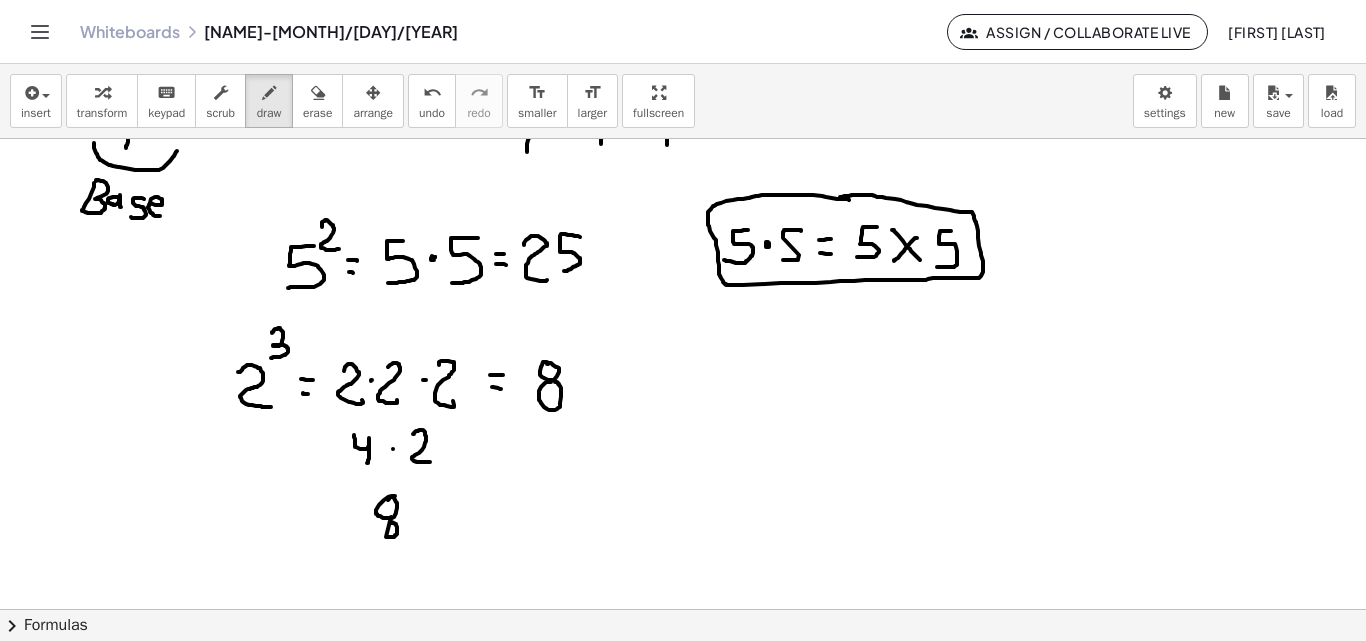 click at bounding box center (683, 317) 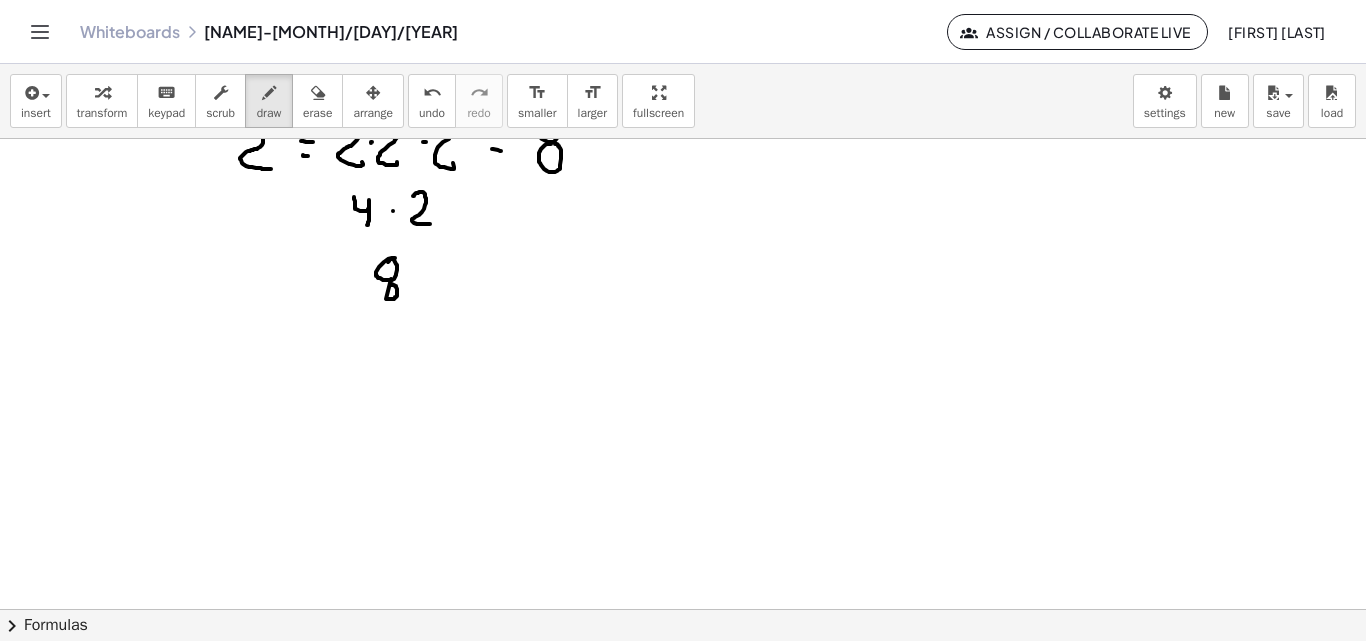 scroll, scrollTop: 579, scrollLeft: 0, axis: vertical 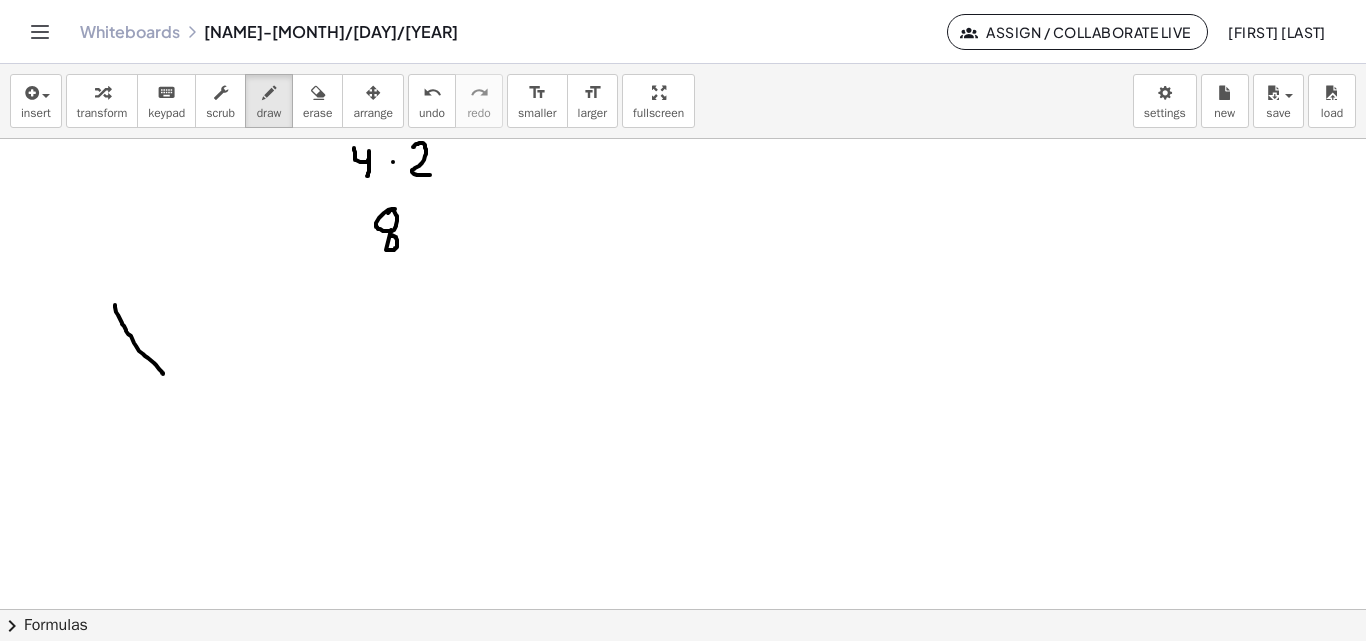 drag, startPoint x: 115, startPoint y: 305, endPoint x: 162, endPoint y: 367, distance: 77.801025 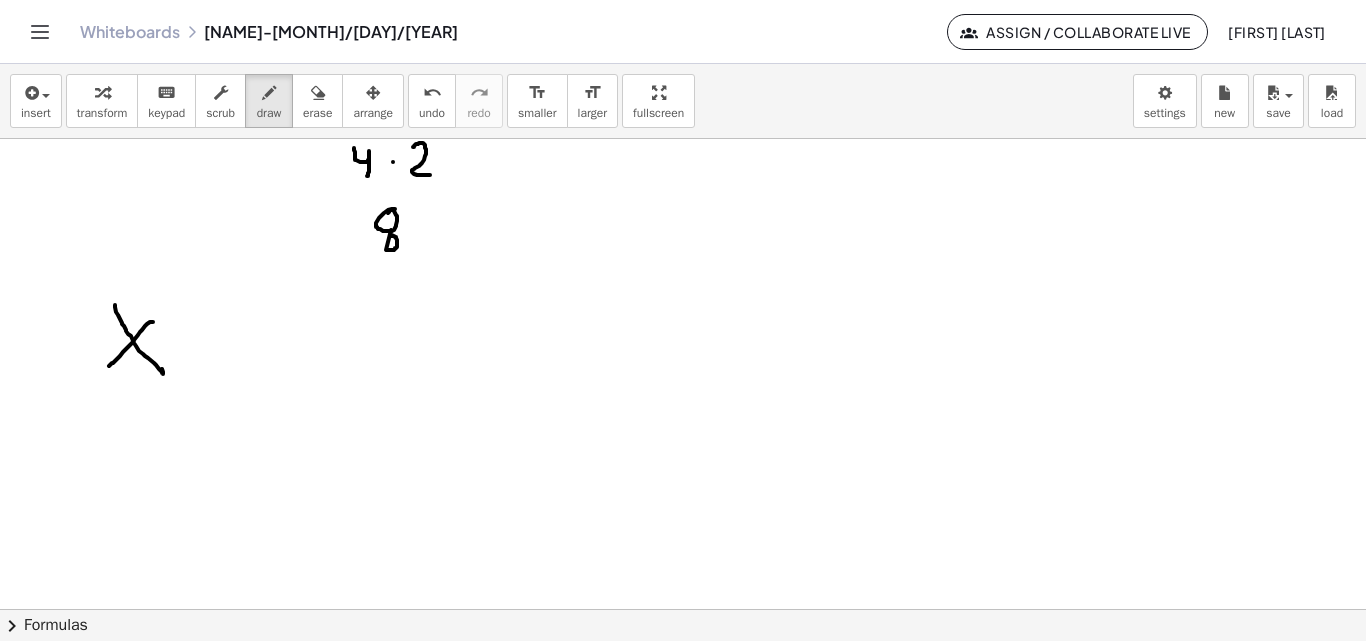 drag, startPoint x: 145, startPoint y: 326, endPoint x: 106, endPoint y: 368, distance: 57.31492 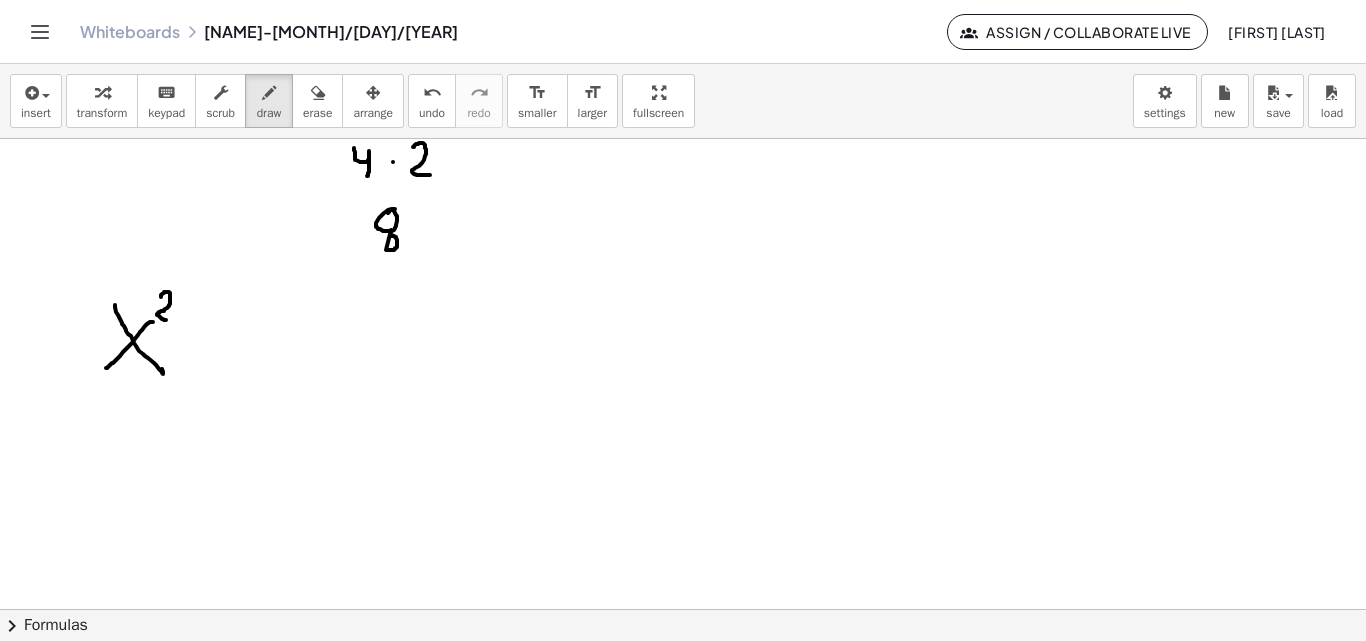 drag, startPoint x: 161, startPoint y: 297, endPoint x: 173, endPoint y: 319, distance: 25.059929 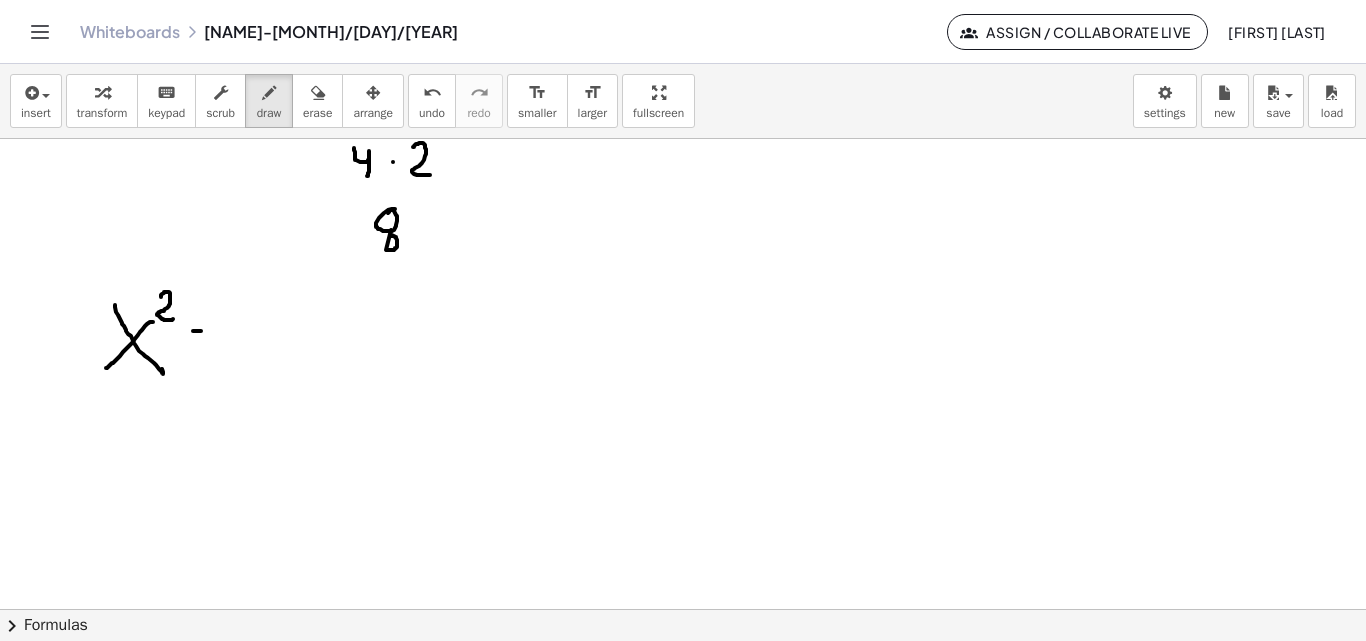 click at bounding box center (683, 265) 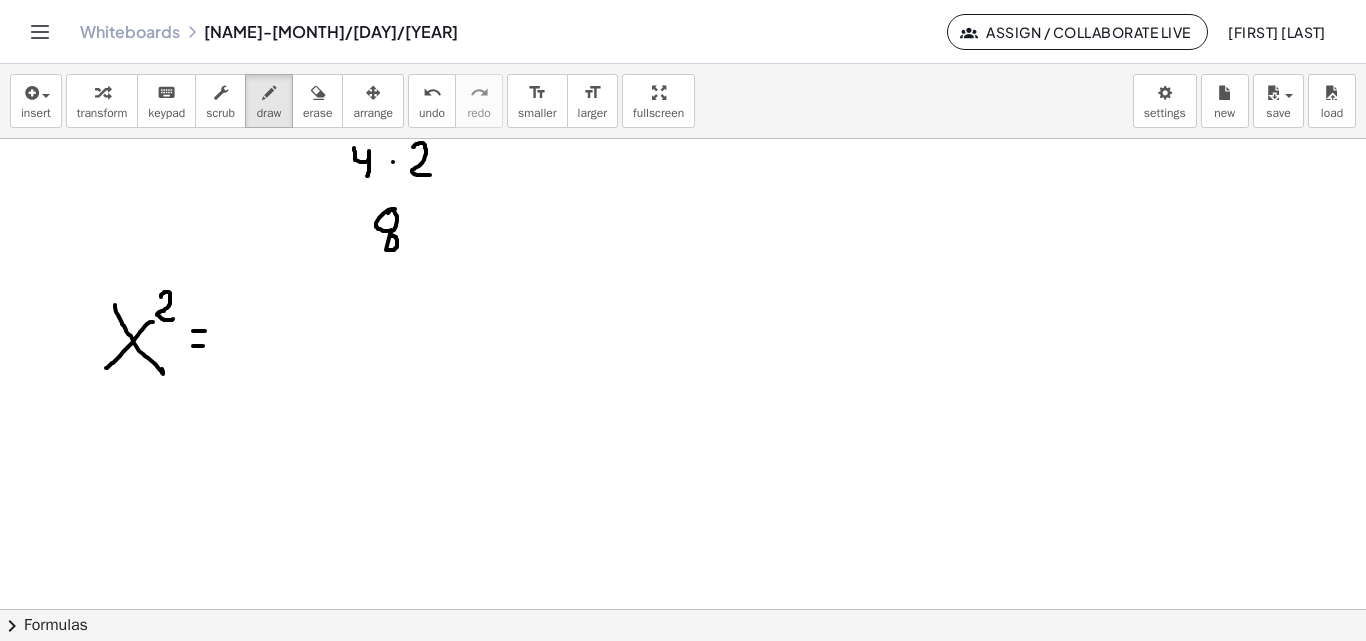 click at bounding box center [683, 265] 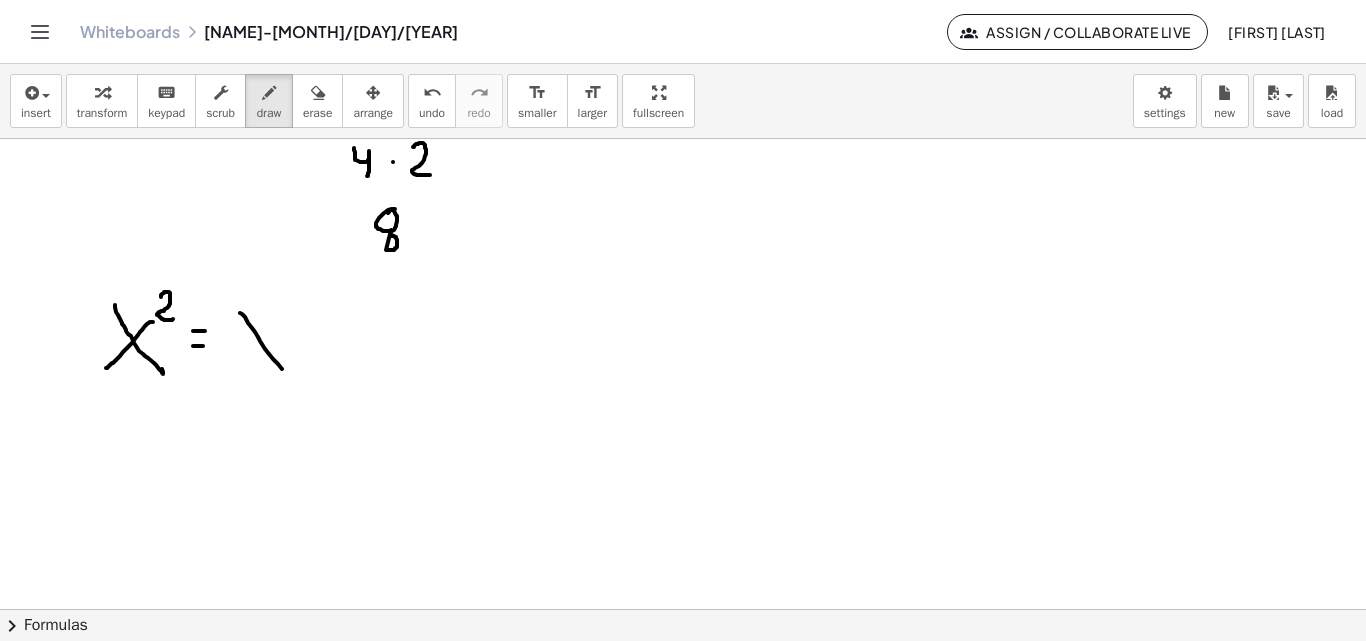 drag, startPoint x: 240, startPoint y: 313, endPoint x: 283, endPoint y: 354, distance: 59.413803 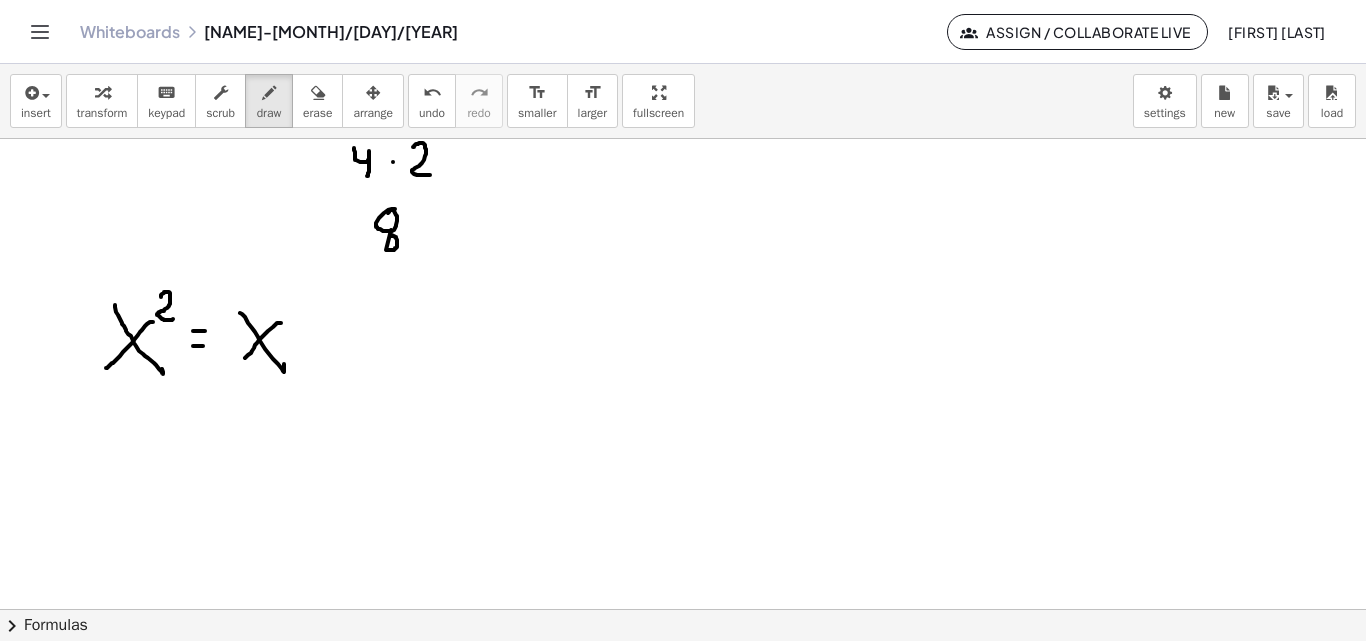 drag, startPoint x: 281, startPoint y: 323, endPoint x: 236, endPoint y: 367, distance: 62.936478 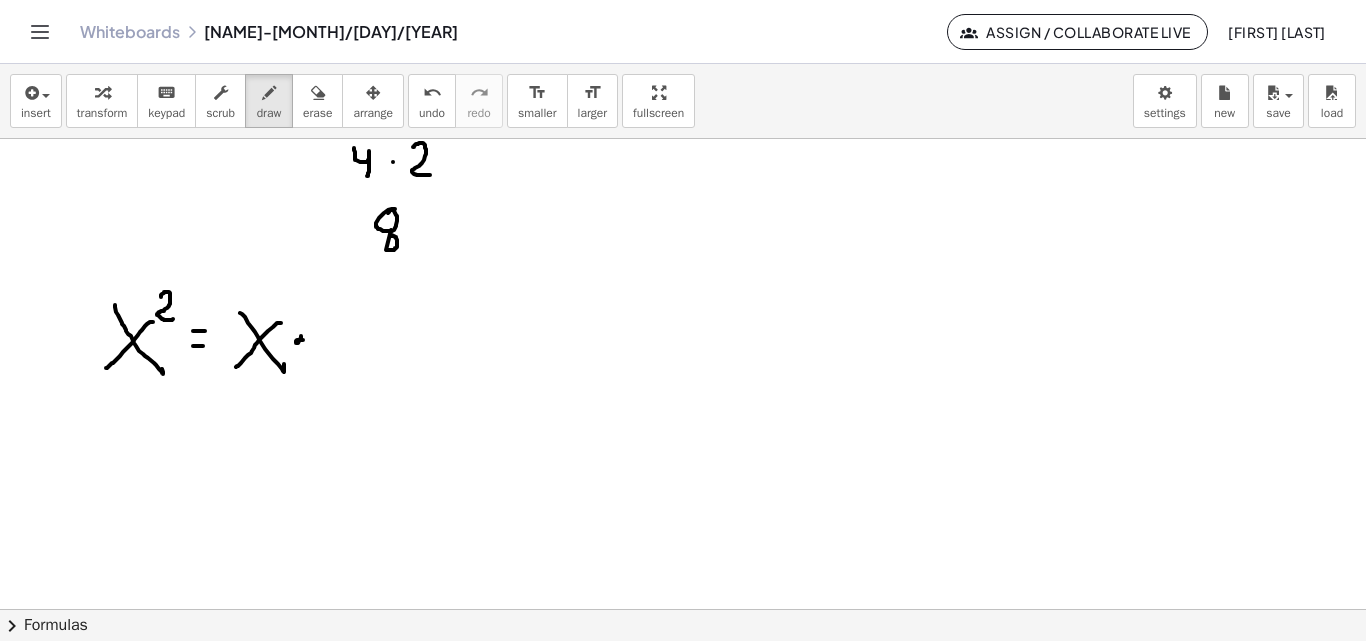 click at bounding box center [683, 265] 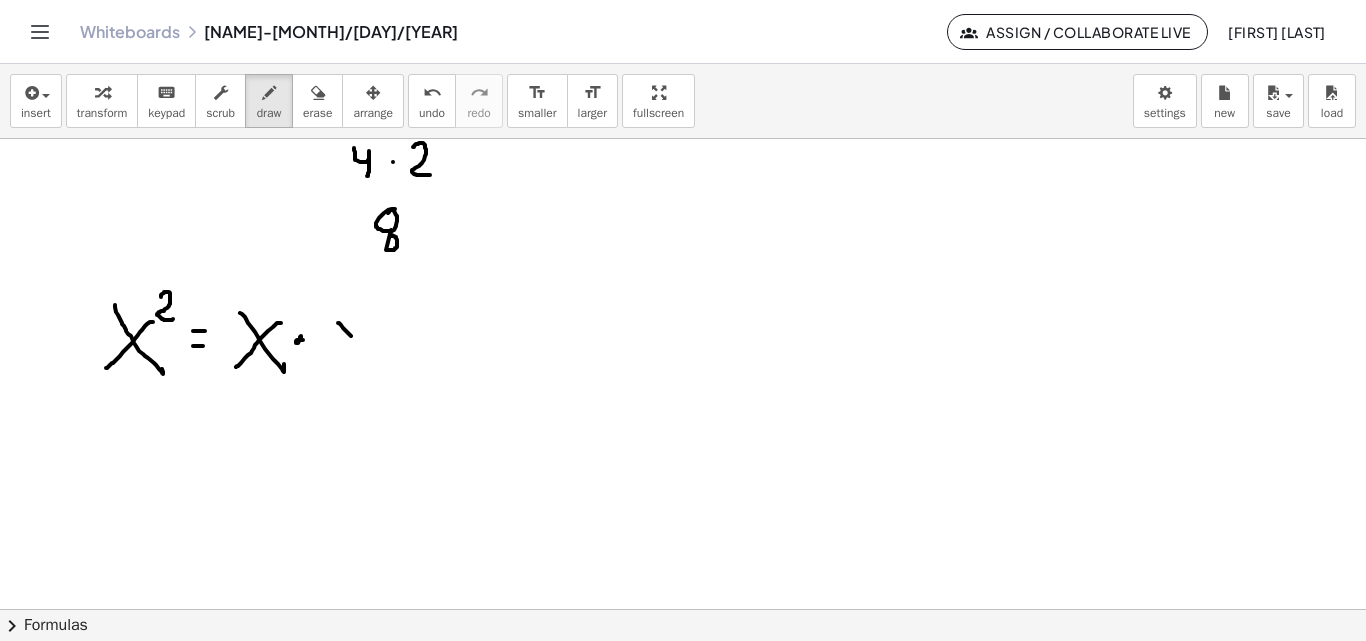 drag, startPoint x: 338, startPoint y: 323, endPoint x: 366, endPoint y: 348, distance: 37.536648 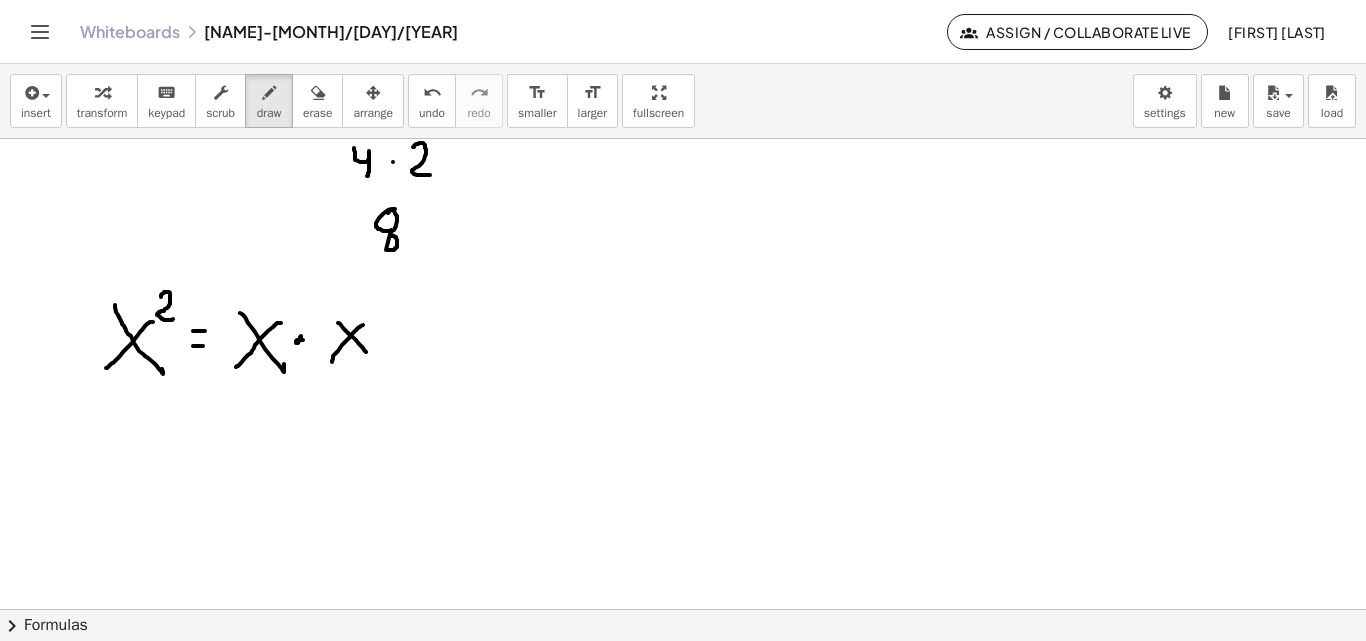 drag, startPoint x: 358, startPoint y: 328, endPoint x: 332, endPoint y: 362, distance: 42.80187 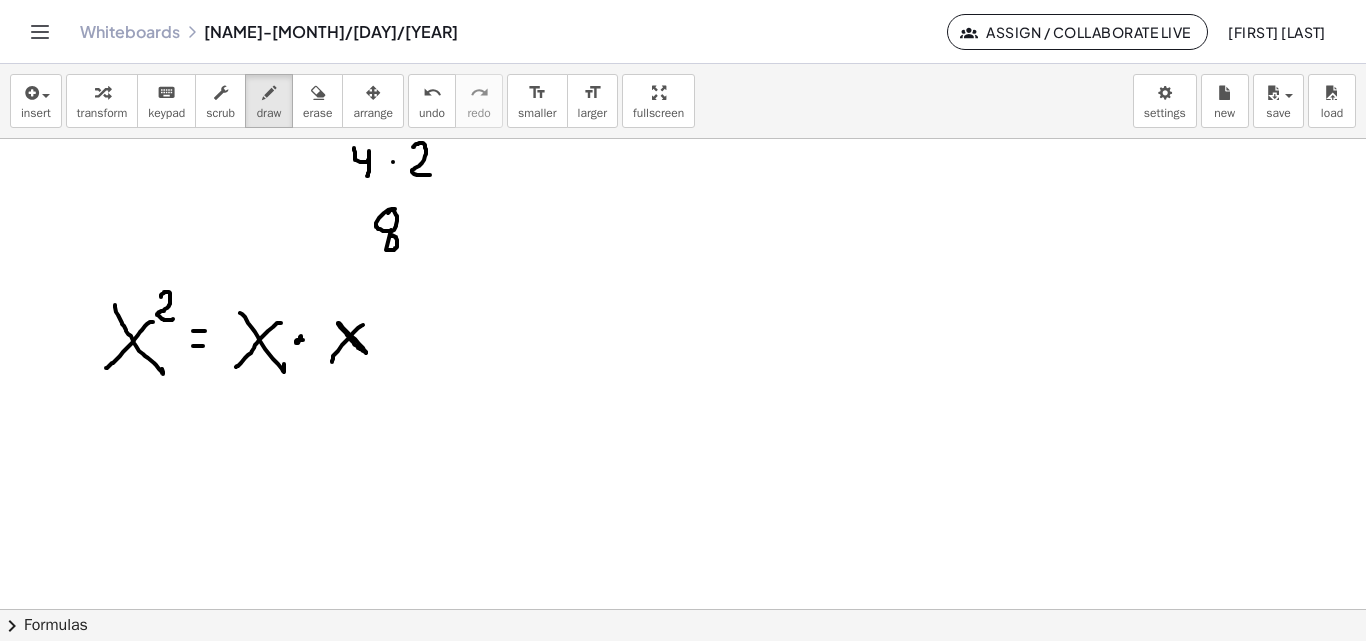drag, startPoint x: 338, startPoint y: 324, endPoint x: 373, endPoint y: 359, distance: 49.497475 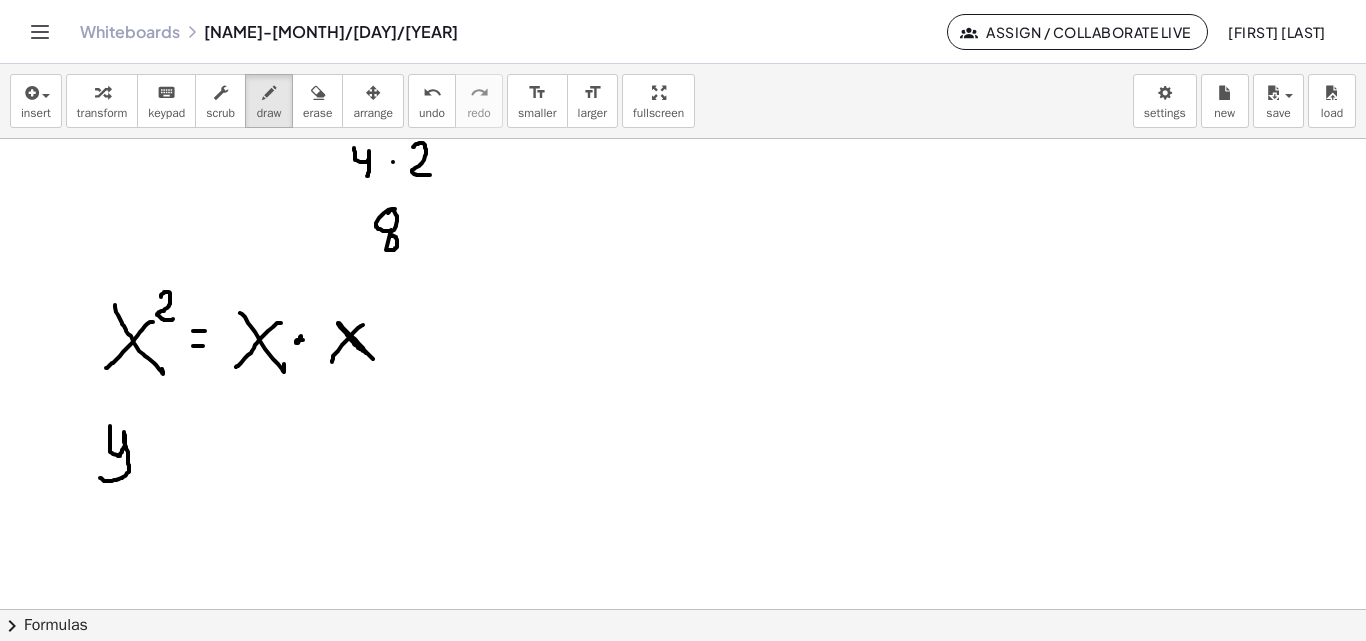 drag, startPoint x: 110, startPoint y: 426, endPoint x: 101, endPoint y: 475, distance: 49.819675 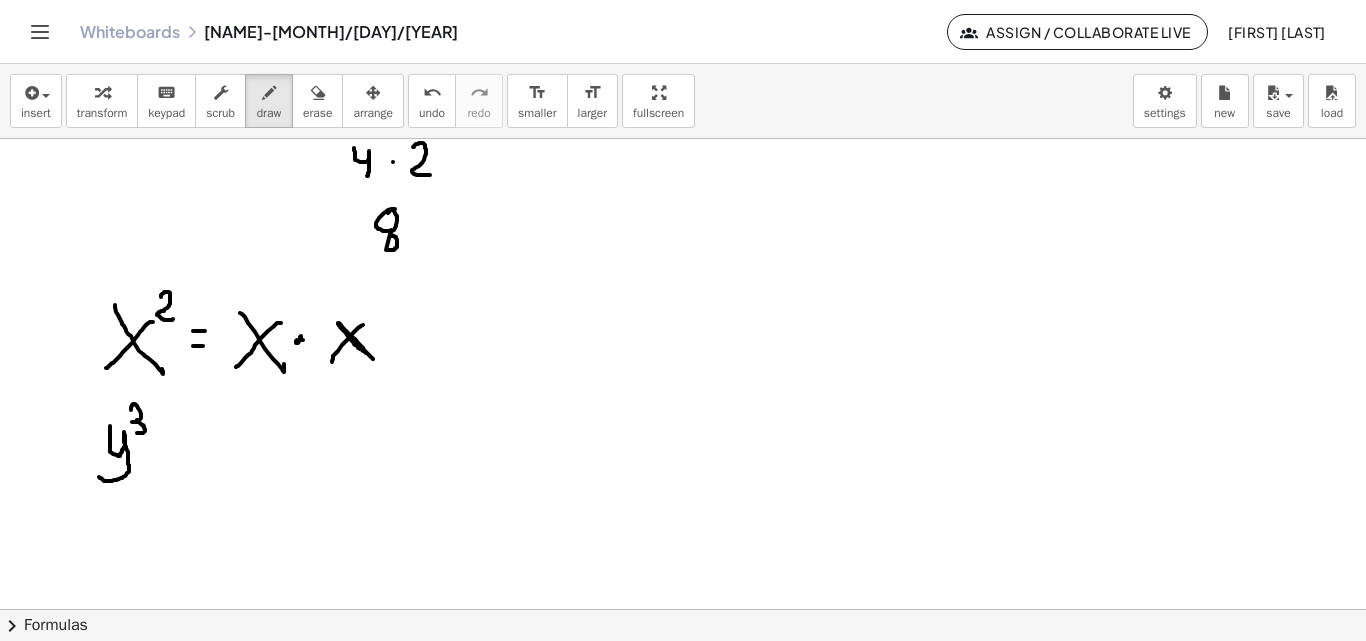 drag, startPoint x: 131, startPoint y: 410, endPoint x: 144, endPoint y: 431, distance: 24.698177 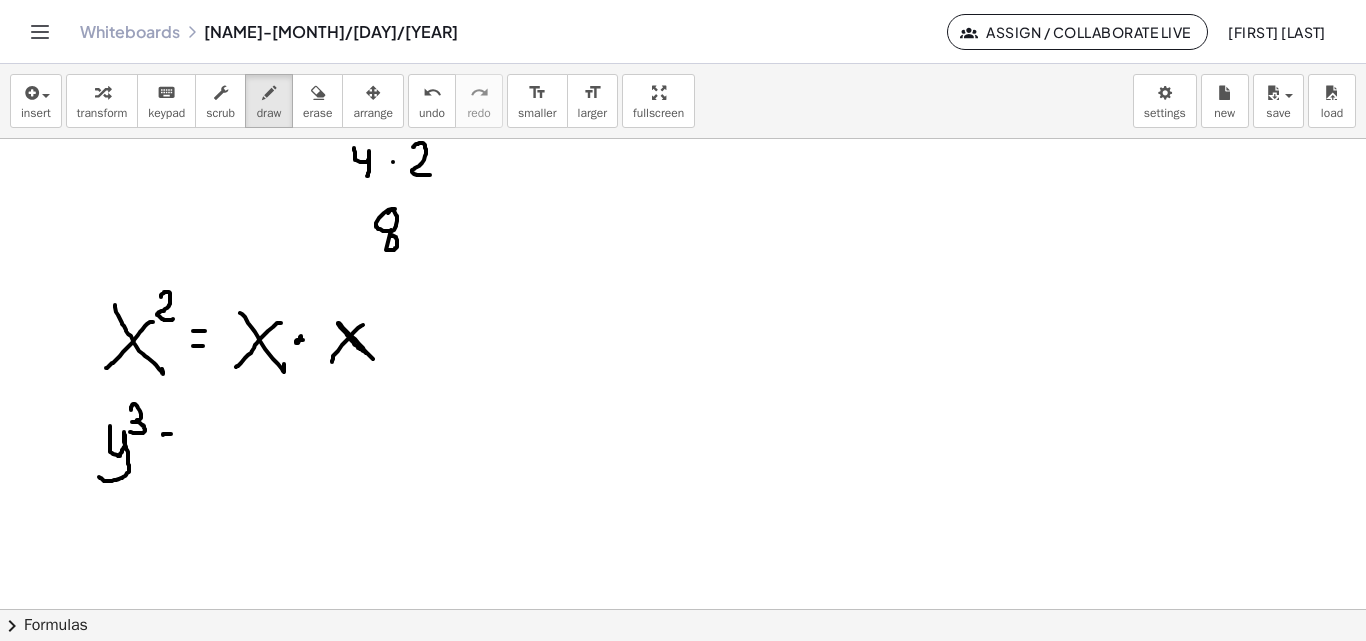 click at bounding box center (683, 265) 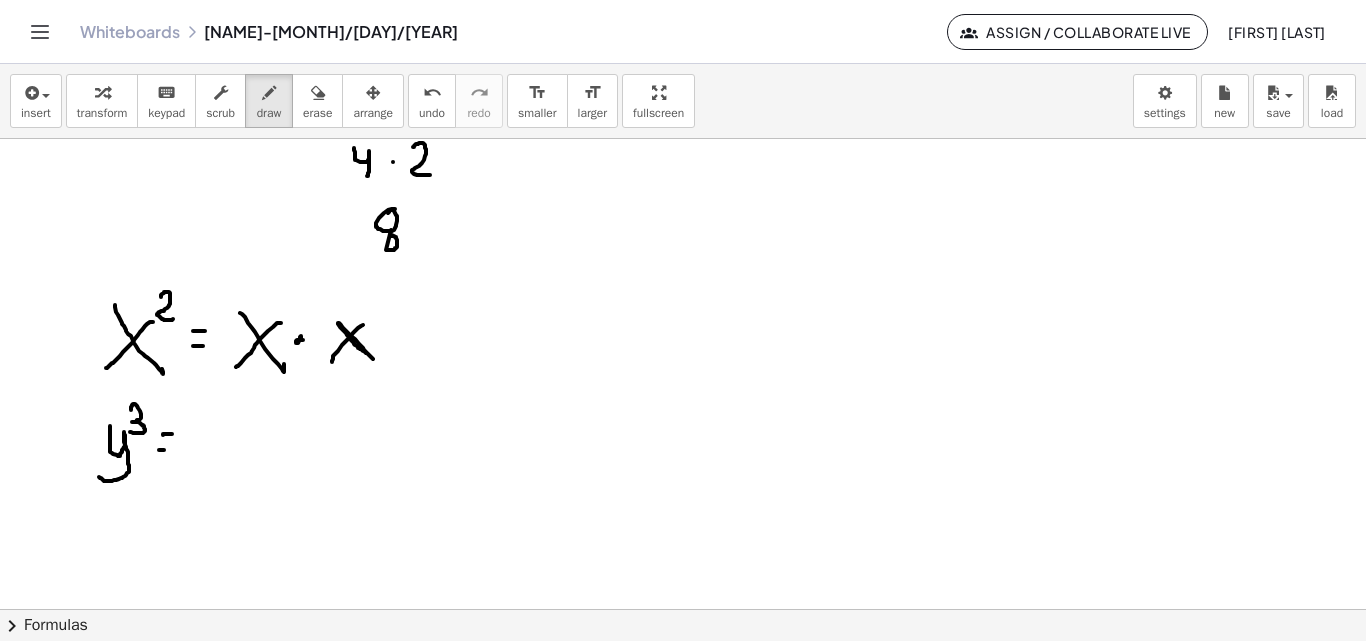 click at bounding box center (683, 265) 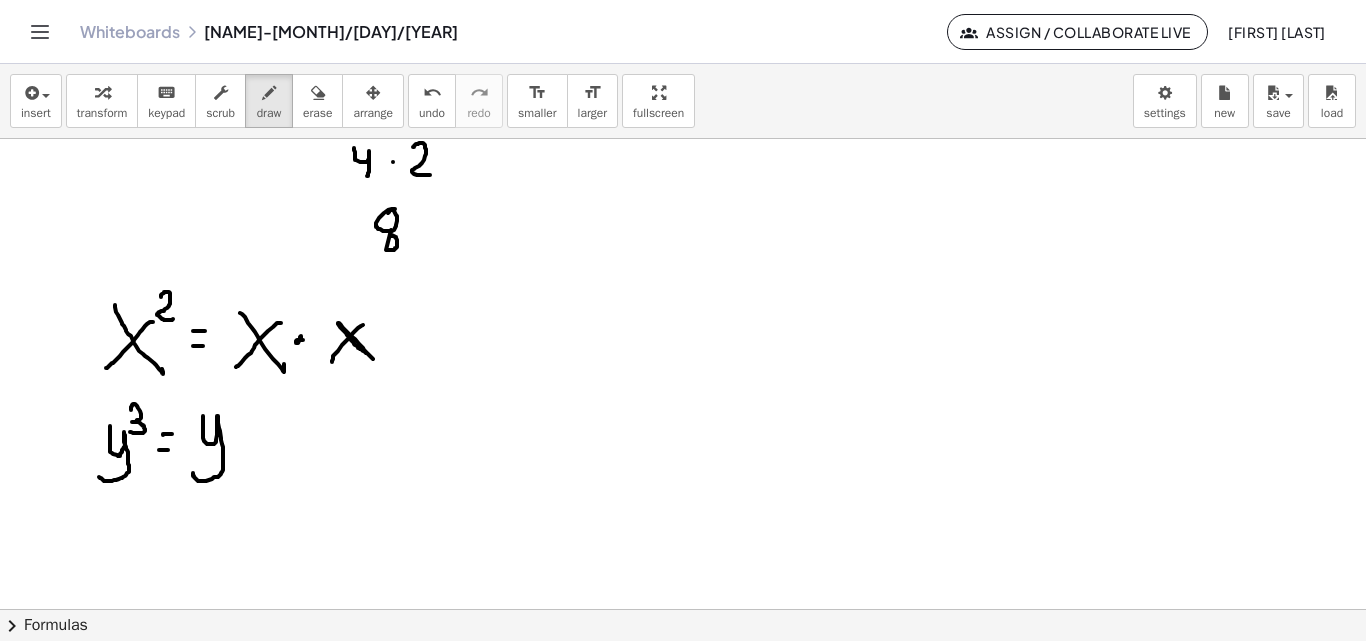 drag, startPoint x: 203, startPoint y: 416, endPoint x: 195, endPoint y: 470, distance: 54.589375 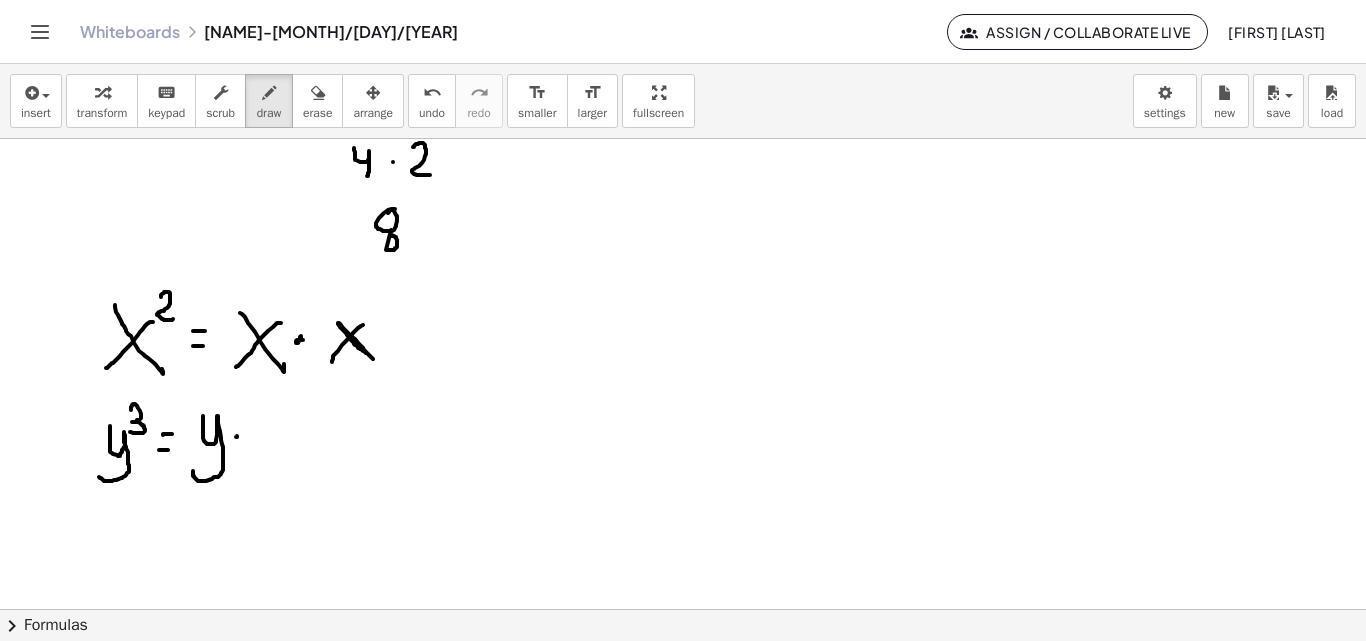 click at bounding box center (683, 265) 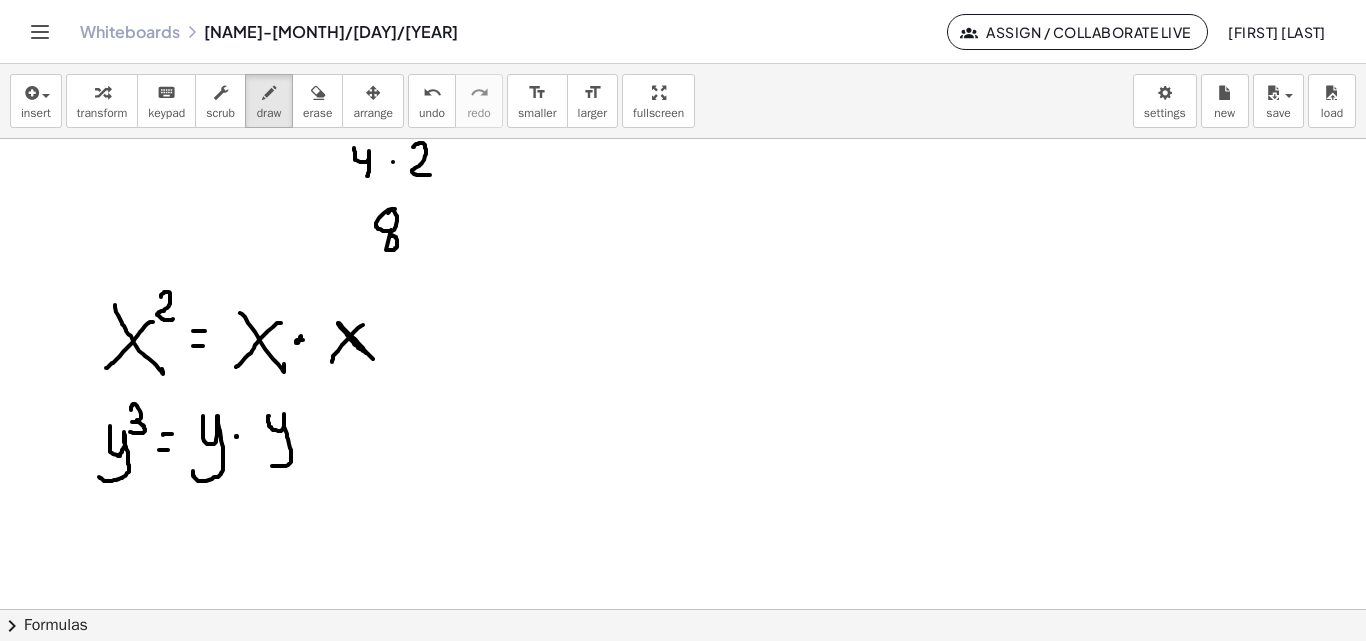 drag, startPoint x: 269, startPoint y: 416, endPoint x: 266, endPoint y: 458, distance: 42.107006 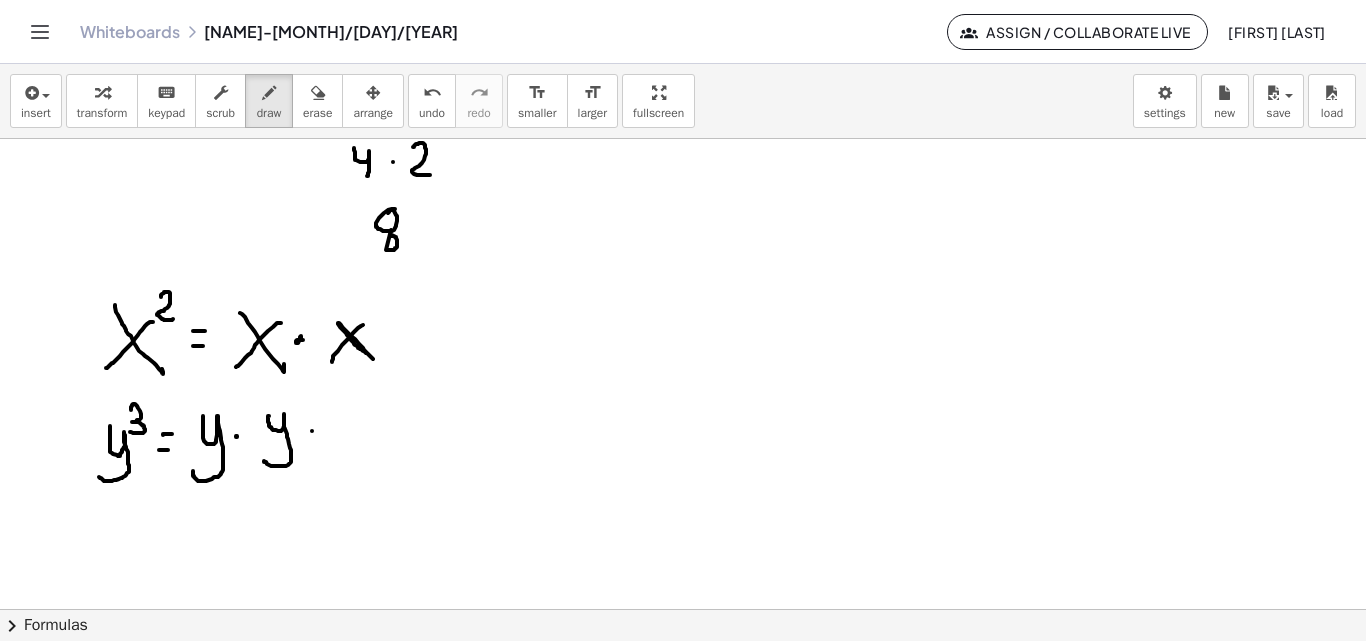 click at bounding box center [683, 265] 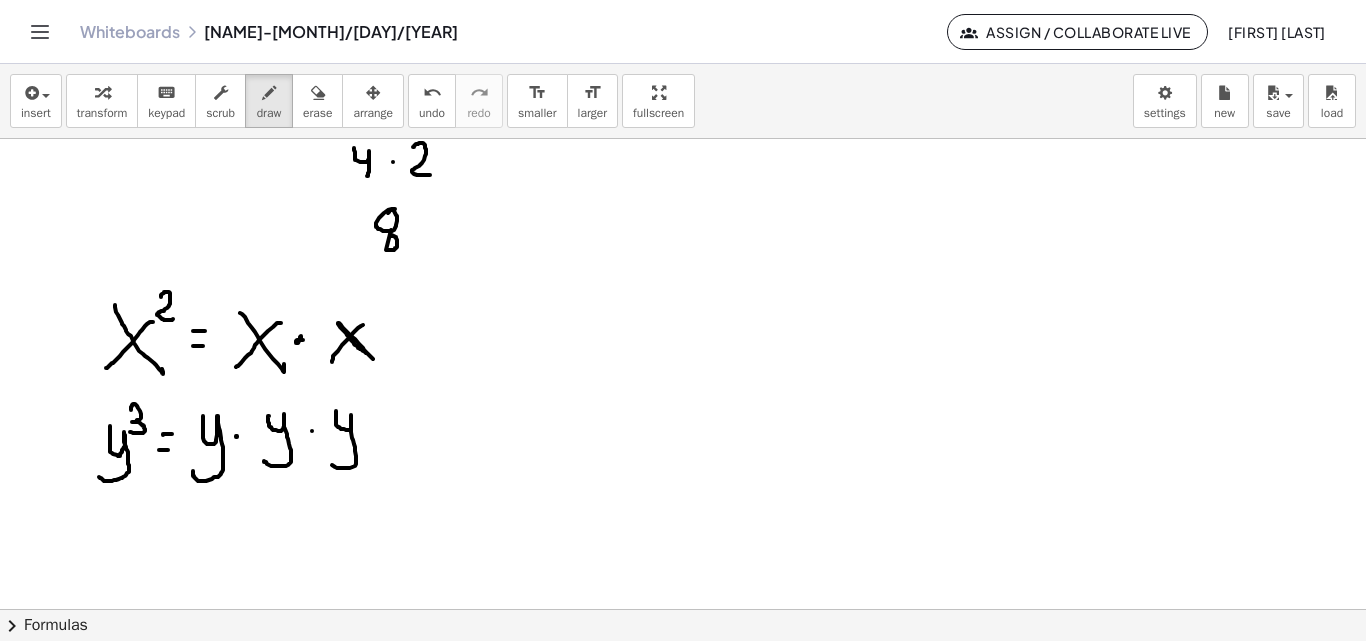 drag, startPoint x: 336, startPoint y: 411, endPoint x: 328, endPoint y: 452, distance: 41.773197 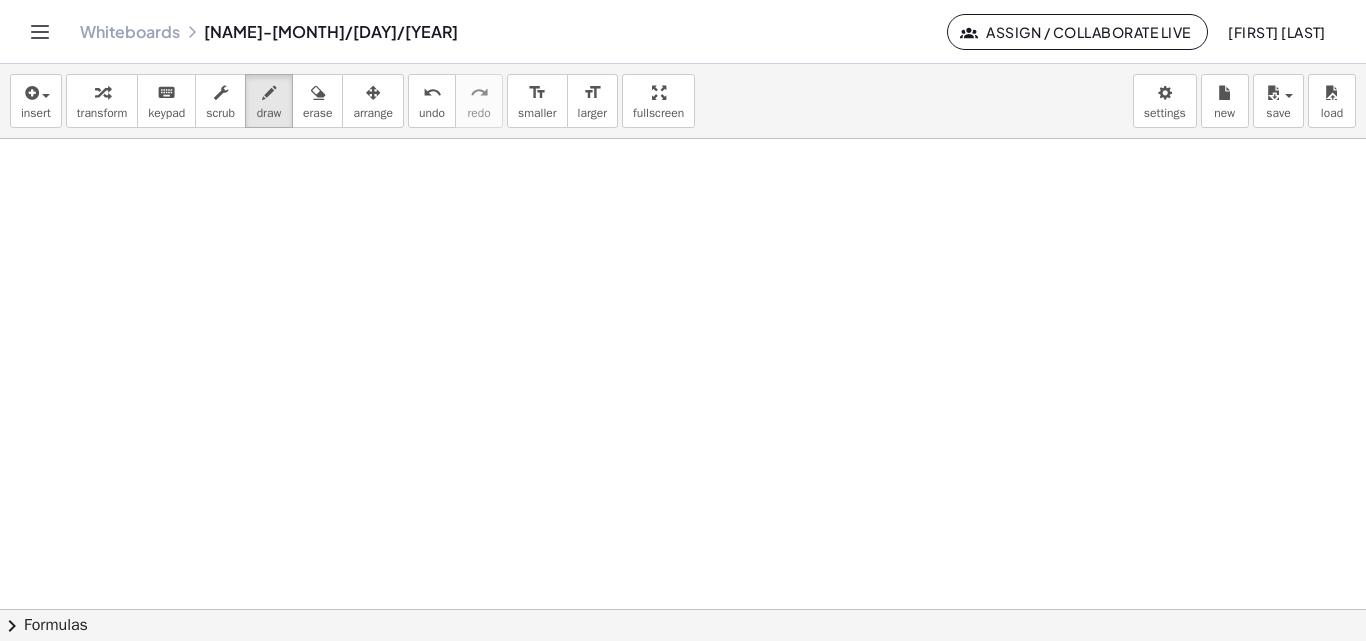 scroll, scrollTop: 964, scrollLeft: 0, axis: vertical 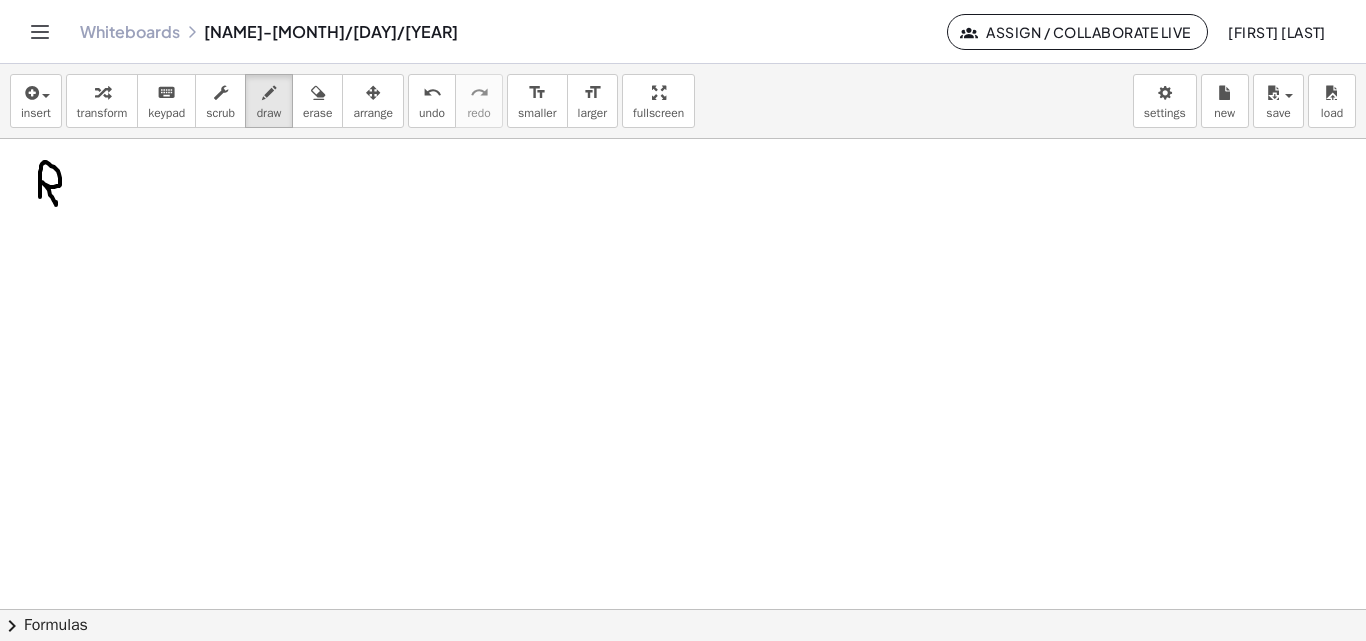 drag, startPoint x: 40, startPoint y: 172, endPoint x: 56, endPoint y: 200, distance: 32.24903 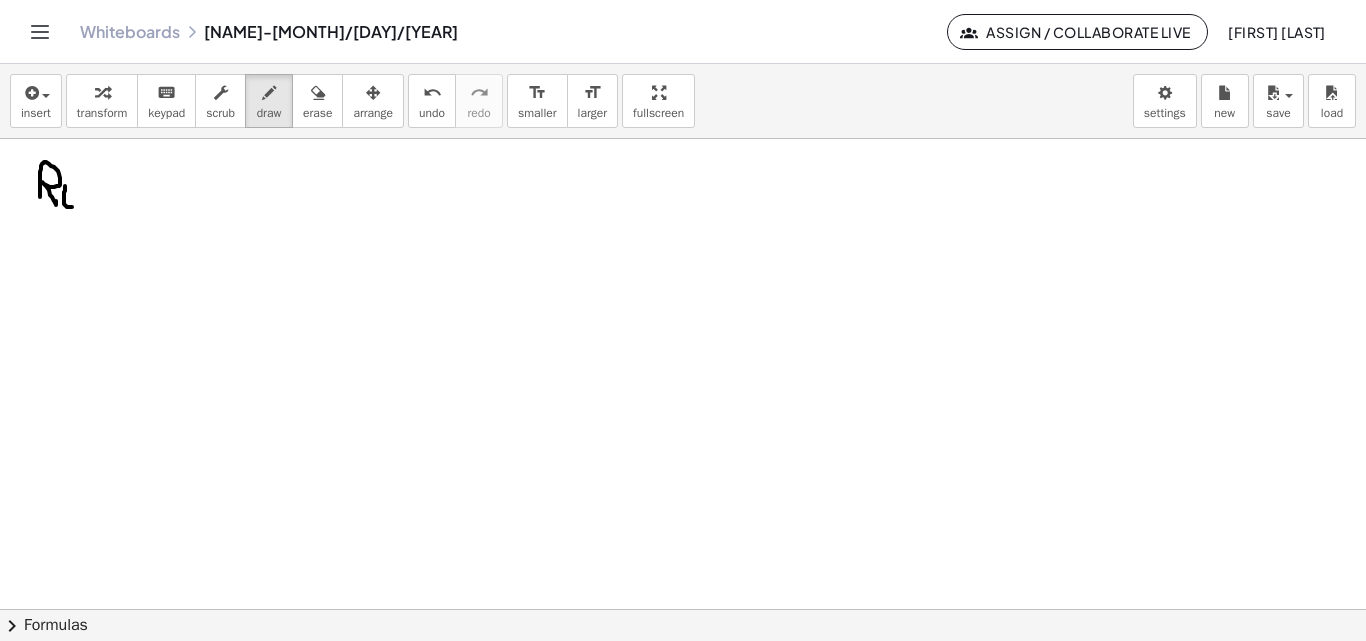 drag, startPoint x: 65, startPoint y: 186, endPoint x: 82, endPoint y: 190, distance: 17.464249 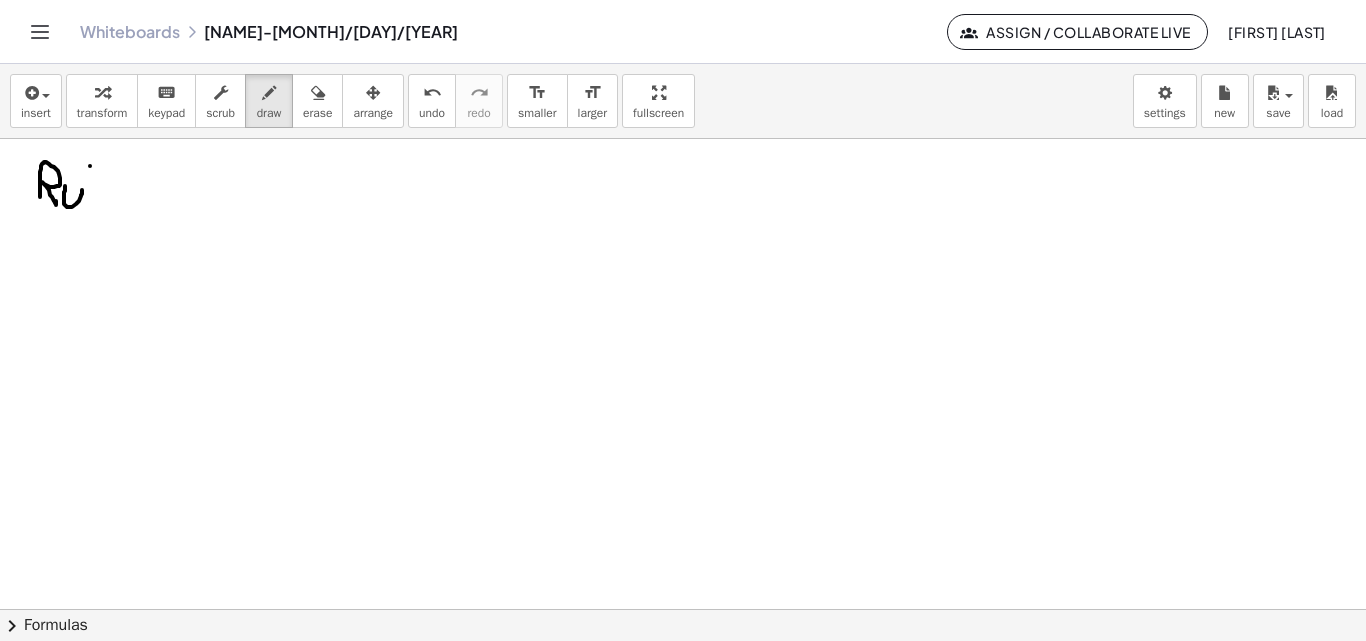 drag, startPoint x: 90, startPoint y: 166, endPoint x: 96, endPoint y: 204, distance: 38.470768 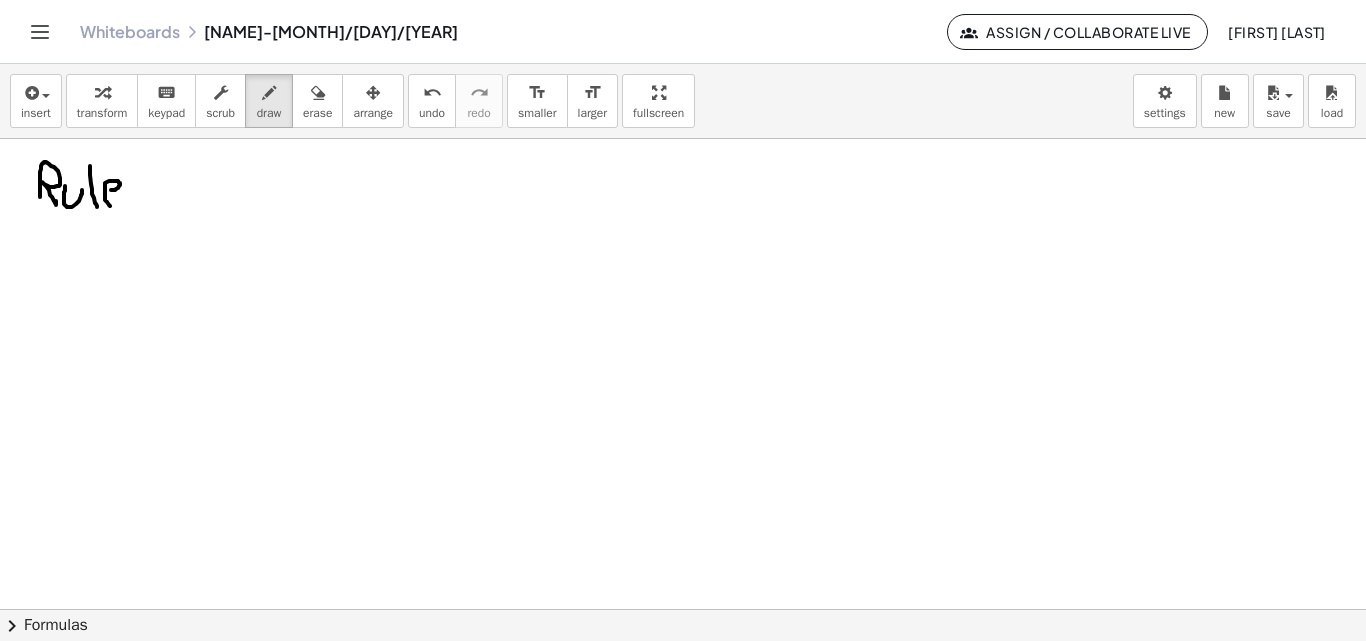 drag, startPoint x: 111, startPoint y: 190, endPoint x: 117, endPoint y: 203, distance: 14.3178215 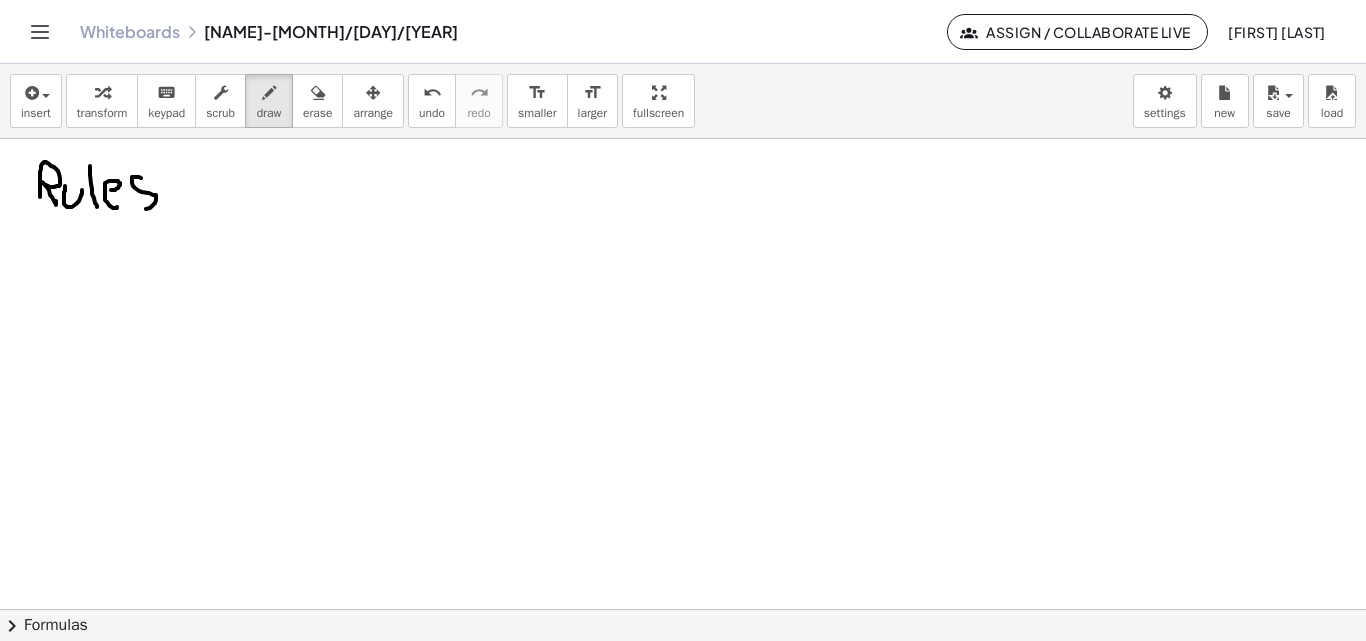 drag, startPoint x: 132, startPoint y: 178, endPoint x: 130, endPoint y: 208, distance: 30.066593 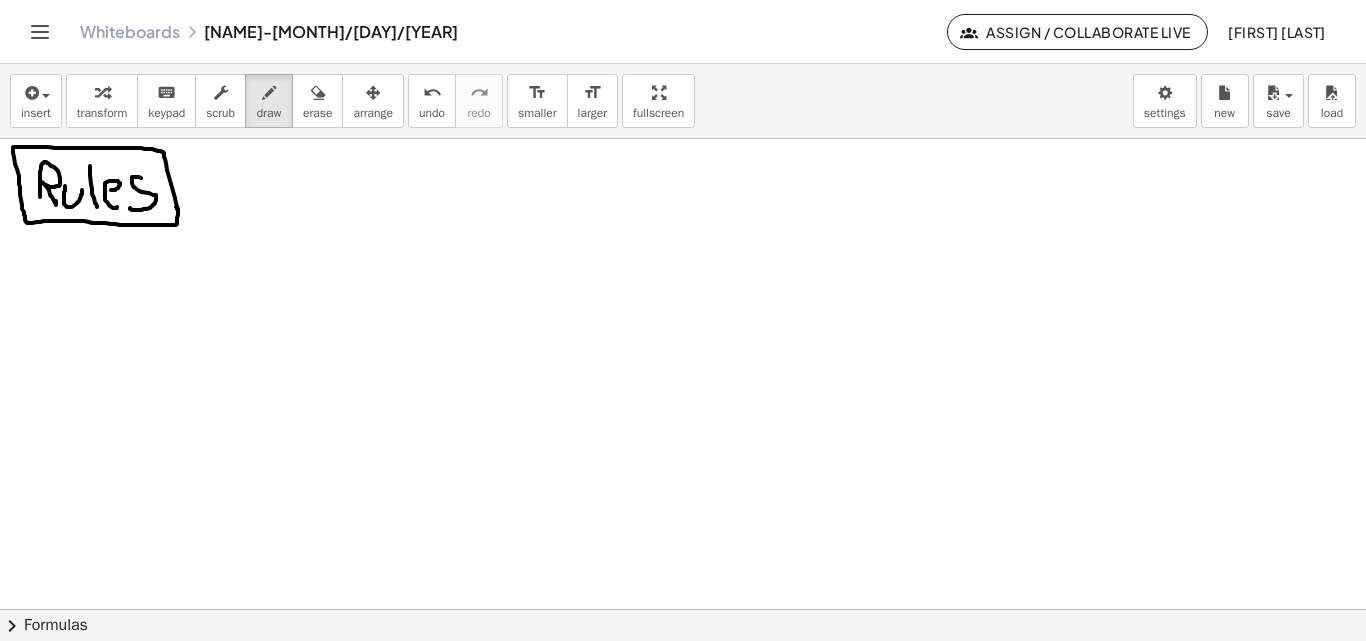 click at bounding box center (683, 115) 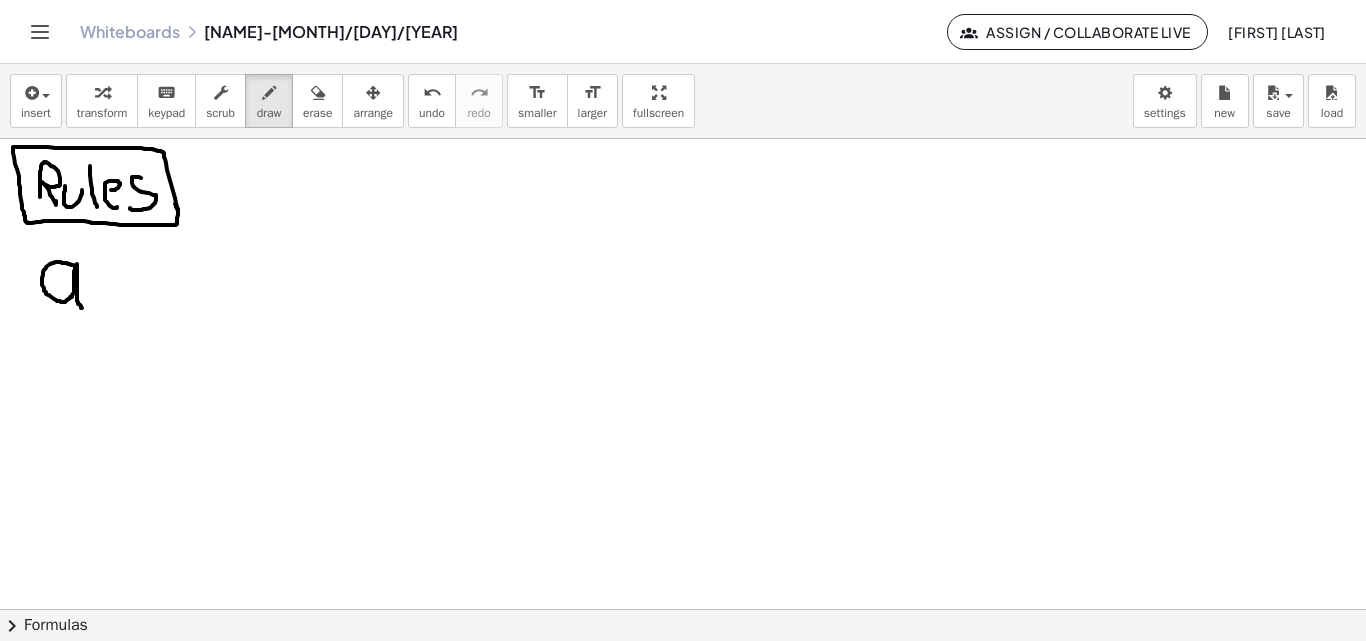 drag, startPoint x: 73, startPoint y: 265, endPoint x: 112, endPoint y: 300, distance: 52.40229 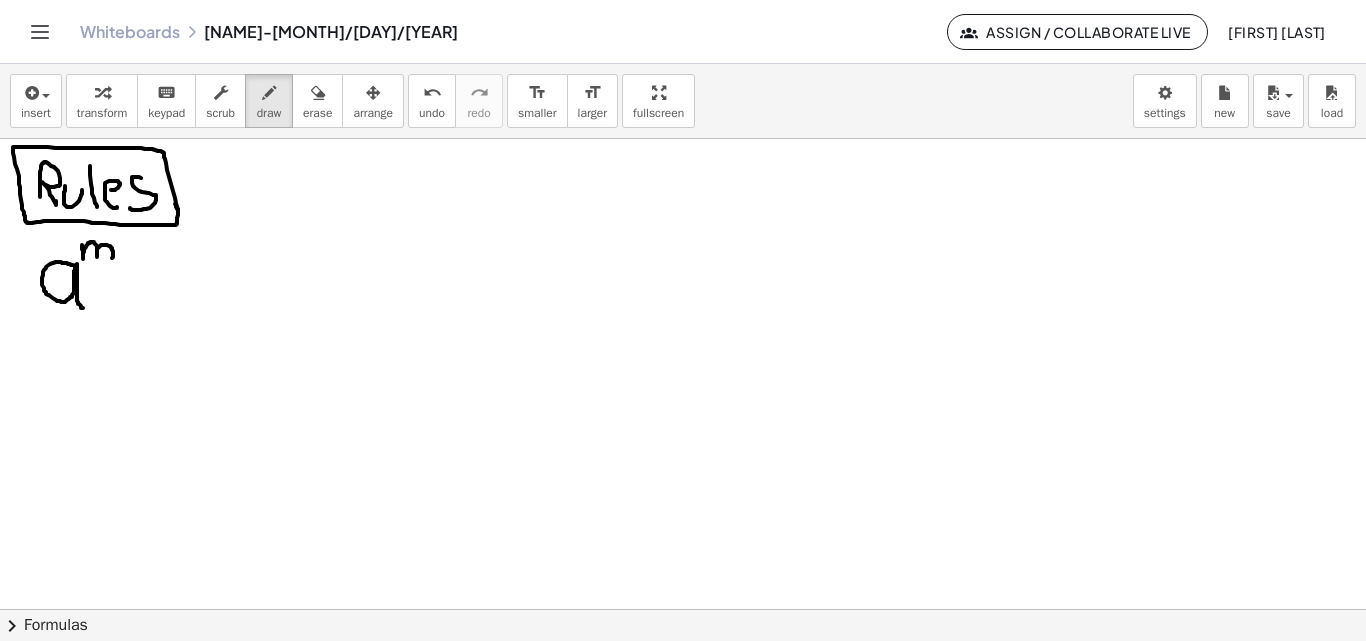 drag, startPoint x: 82, startPoint y: 245, endPoint x: 112, endPoint y: 261, distance: 34 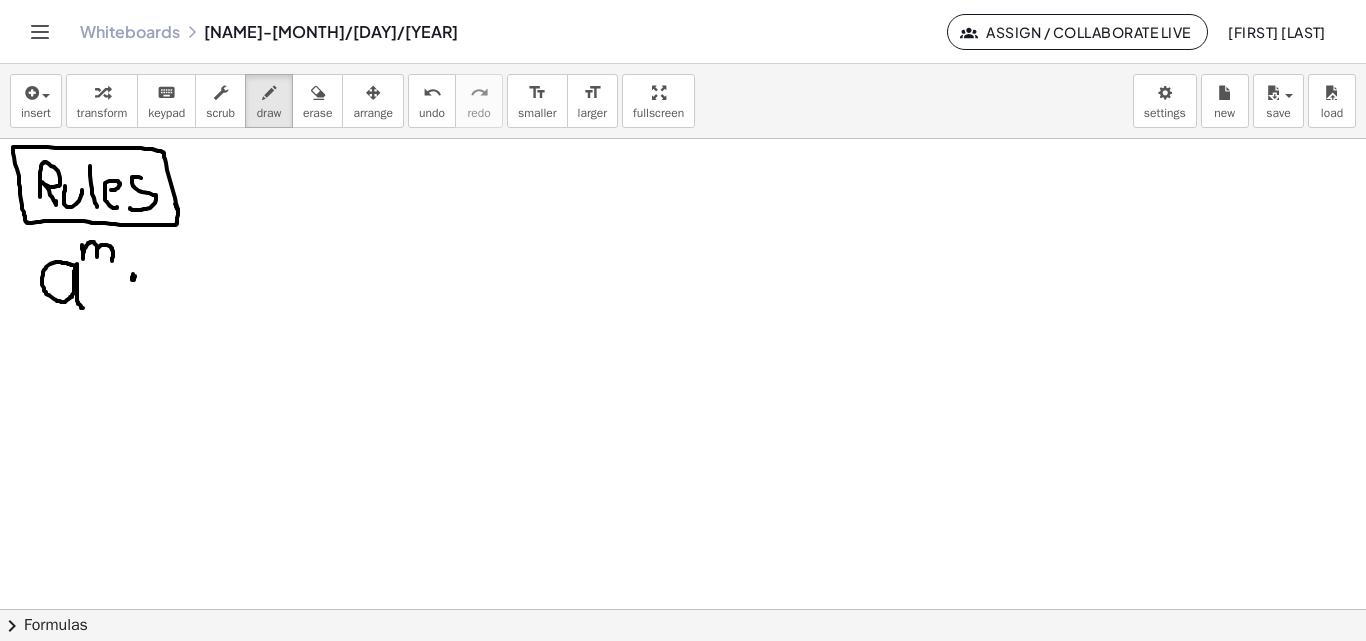 click at bounding box center [683, 115] 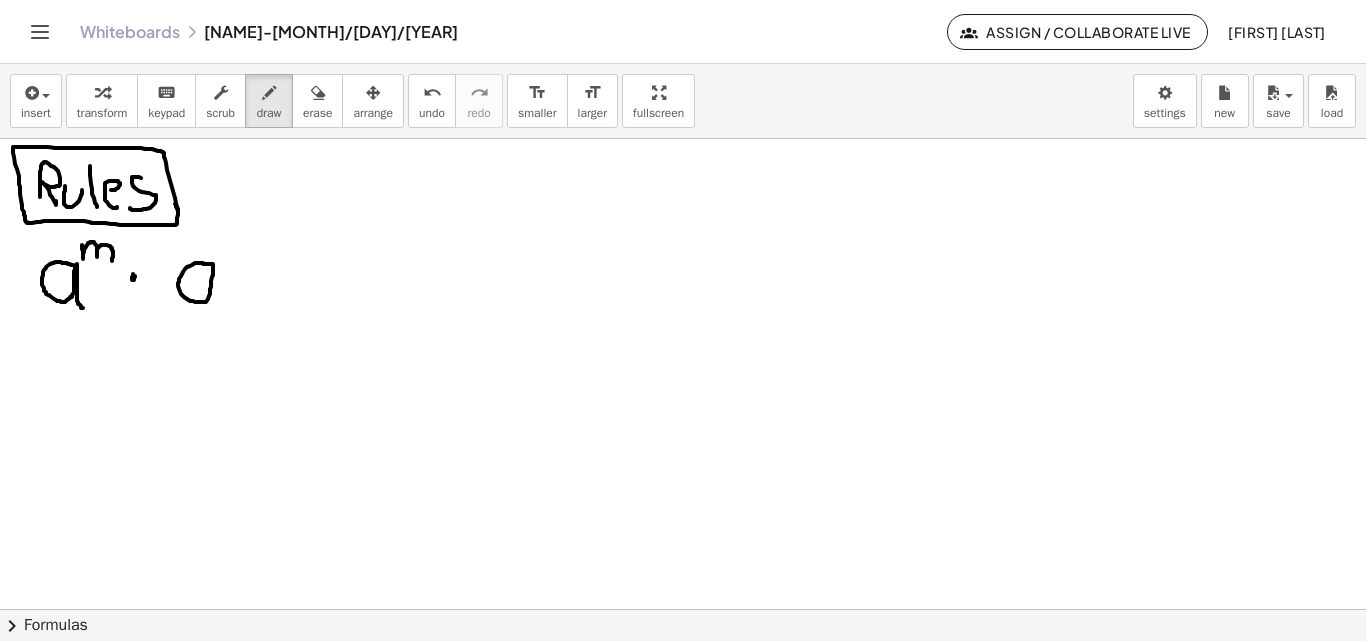 drag, startPoint x: 198, startPoint y: 263, endPoint x: 210, endPoint y: 268, distance: 13 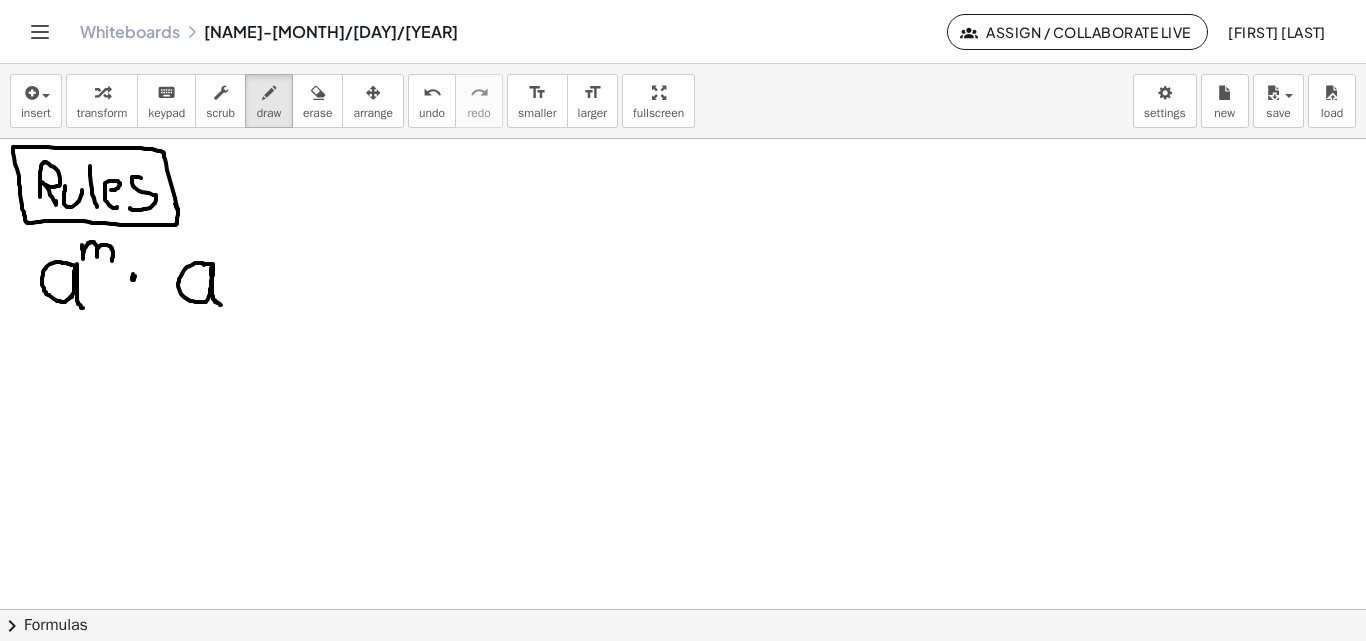 drag, startPoint x: 211, startPoint y: 268, endPoint x: 221, endPoint y: 305, distance: 38.327538 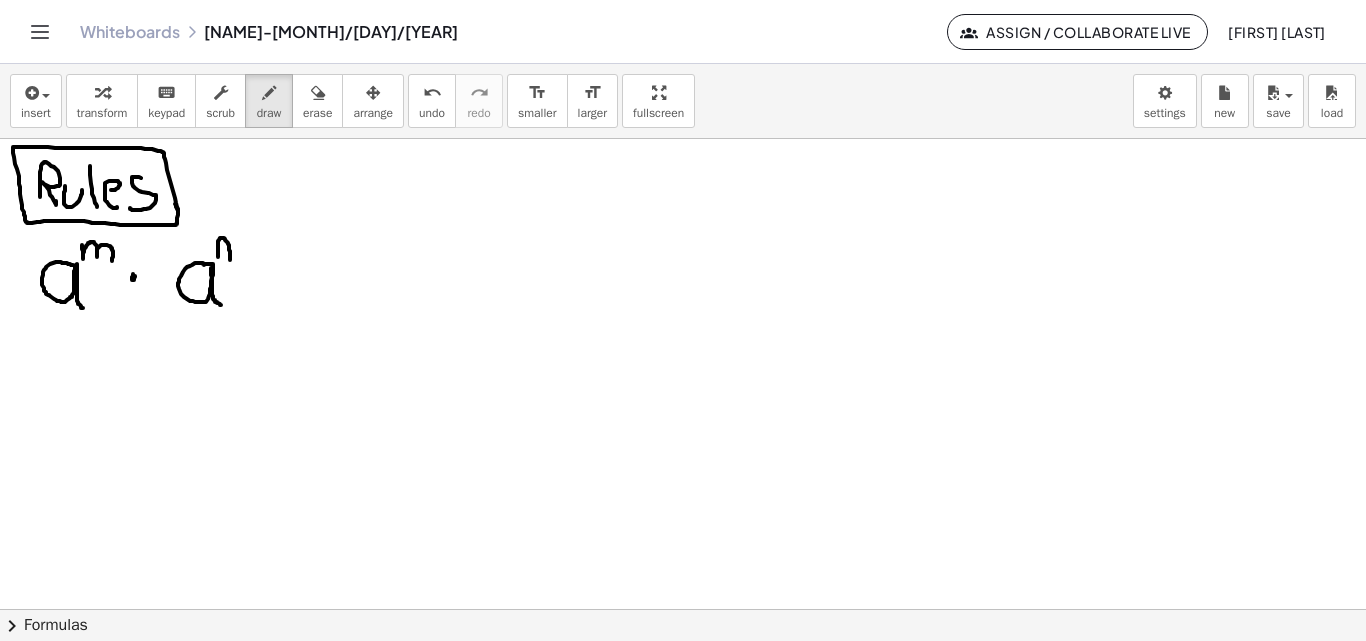 drag, startPoint x: 218, startPoint y: 244, endPoint x: 230, endPoint y: 260, distance: 20 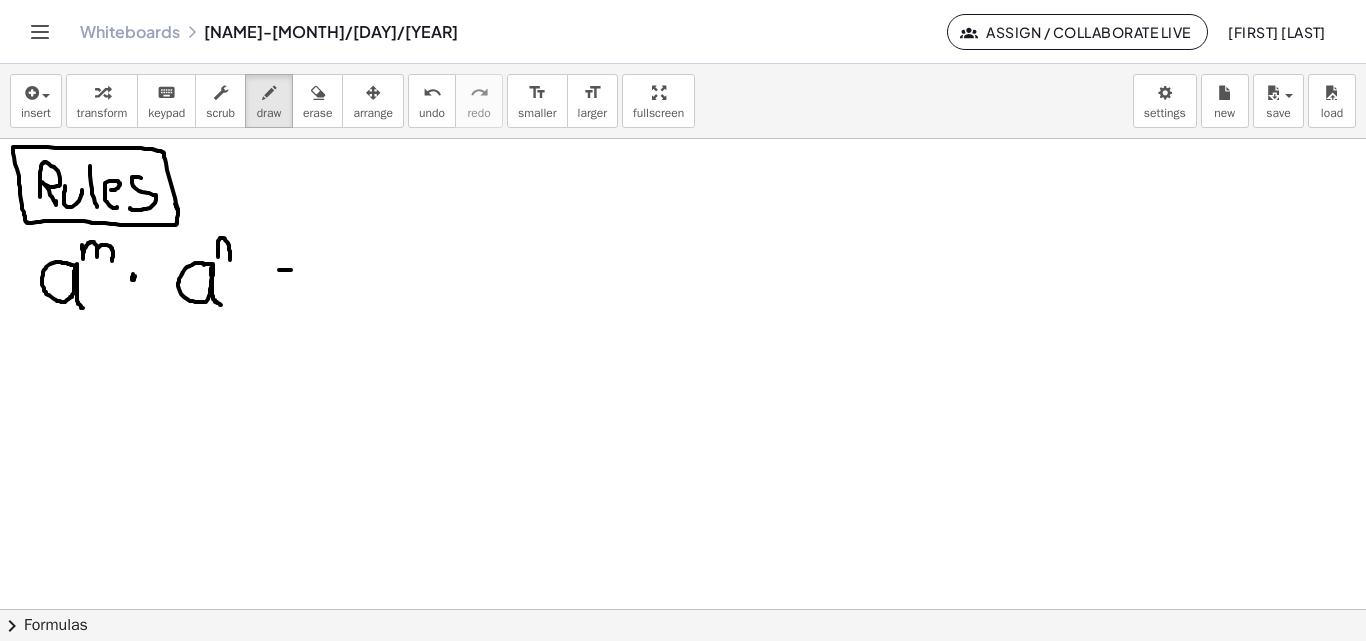 drag, startPoint x: 280, startPoint y: 270, endPoint x: 291, endPoint y: 270, distance: 11 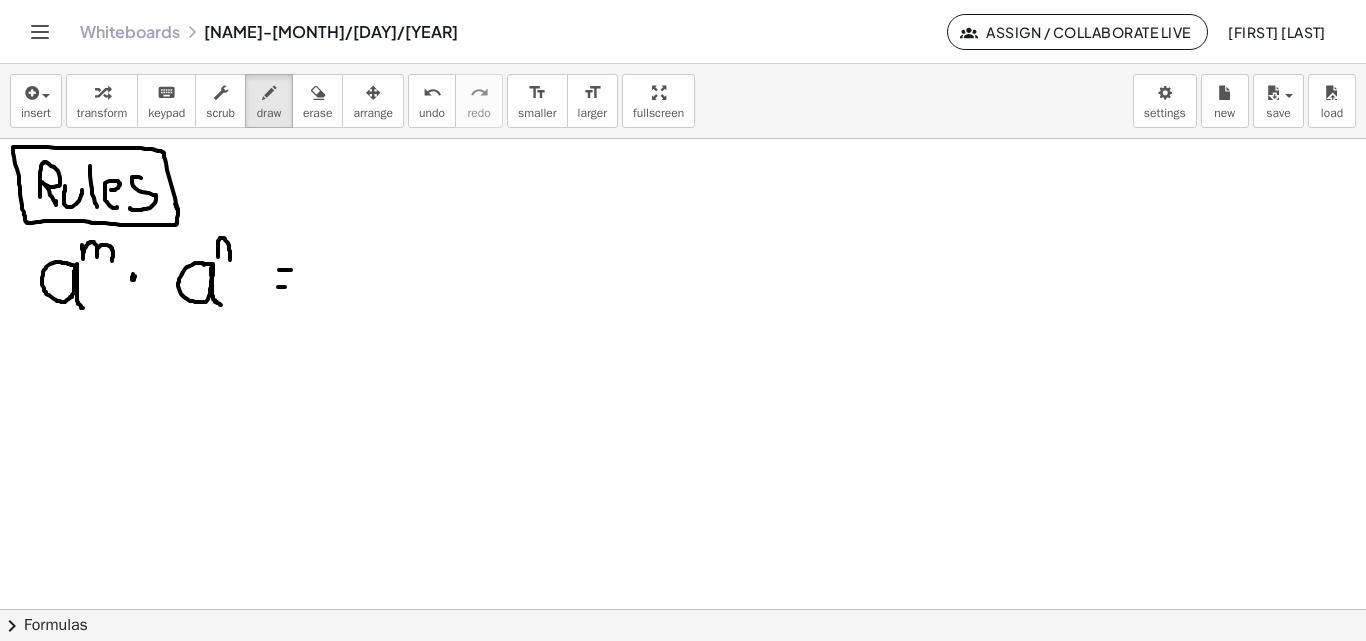 drag, startPoint x: 278, startPoint y: 287, endPoint x: 293, endPoint y: 287, distance: 15 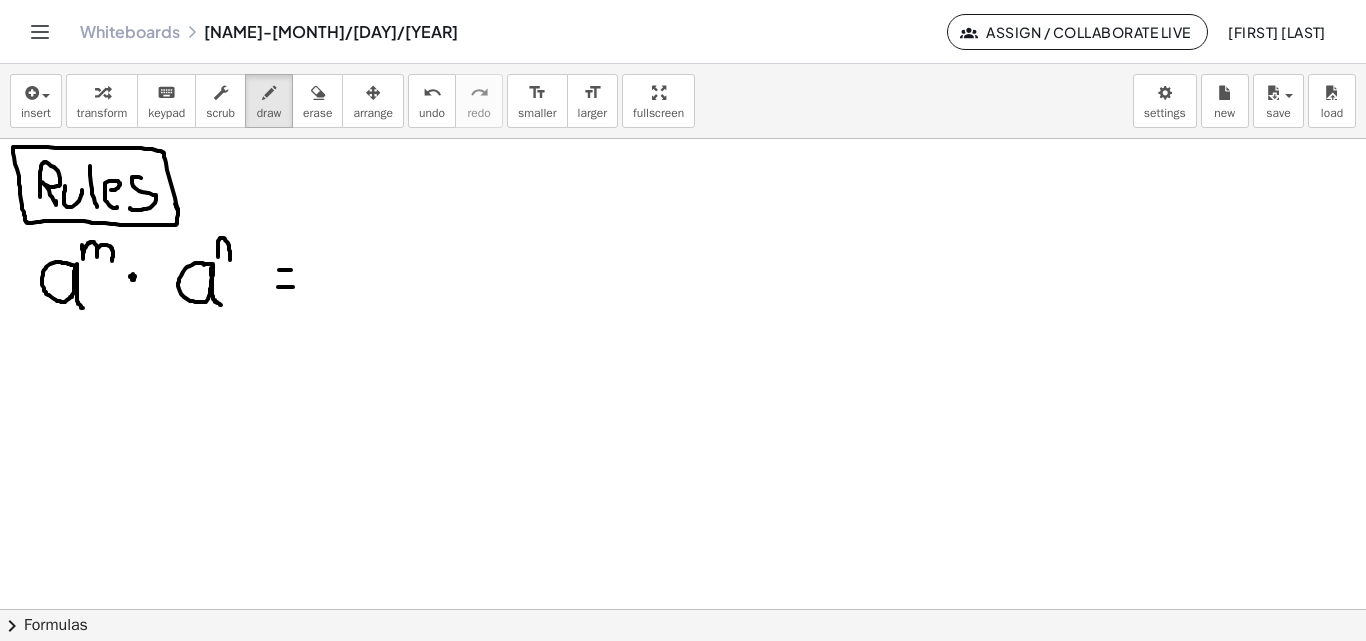 click at bounding box center [683, 115] 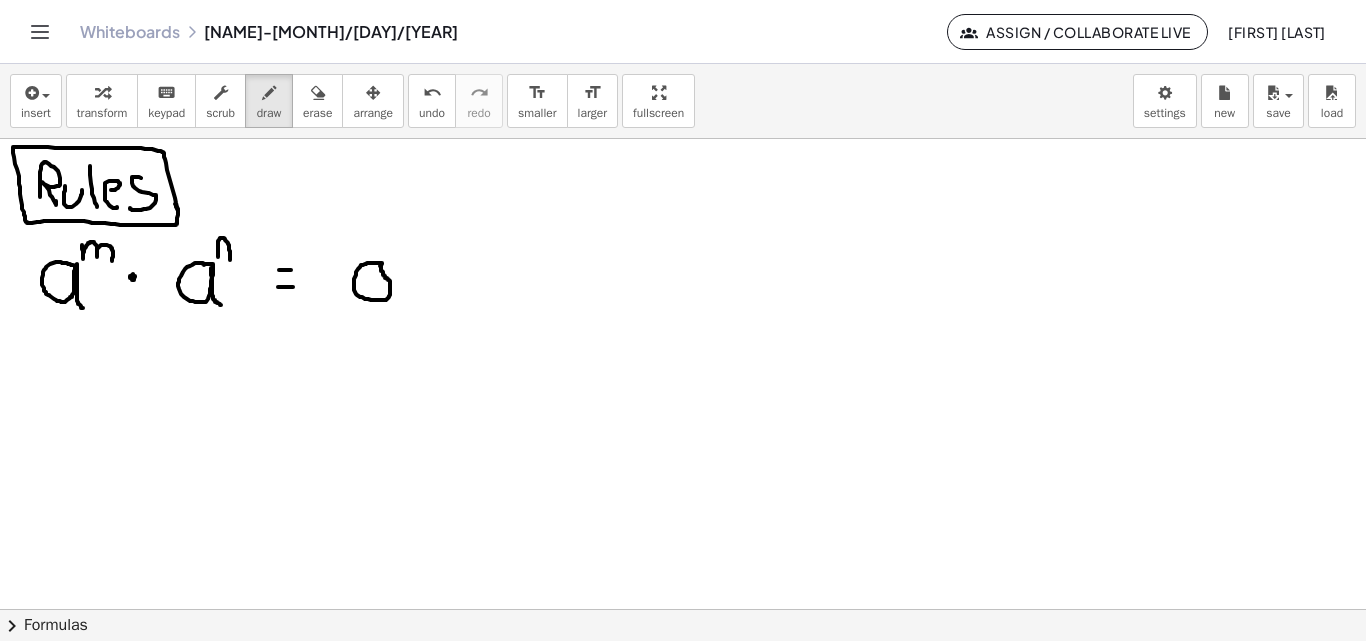click at bounding box center [683, 115] 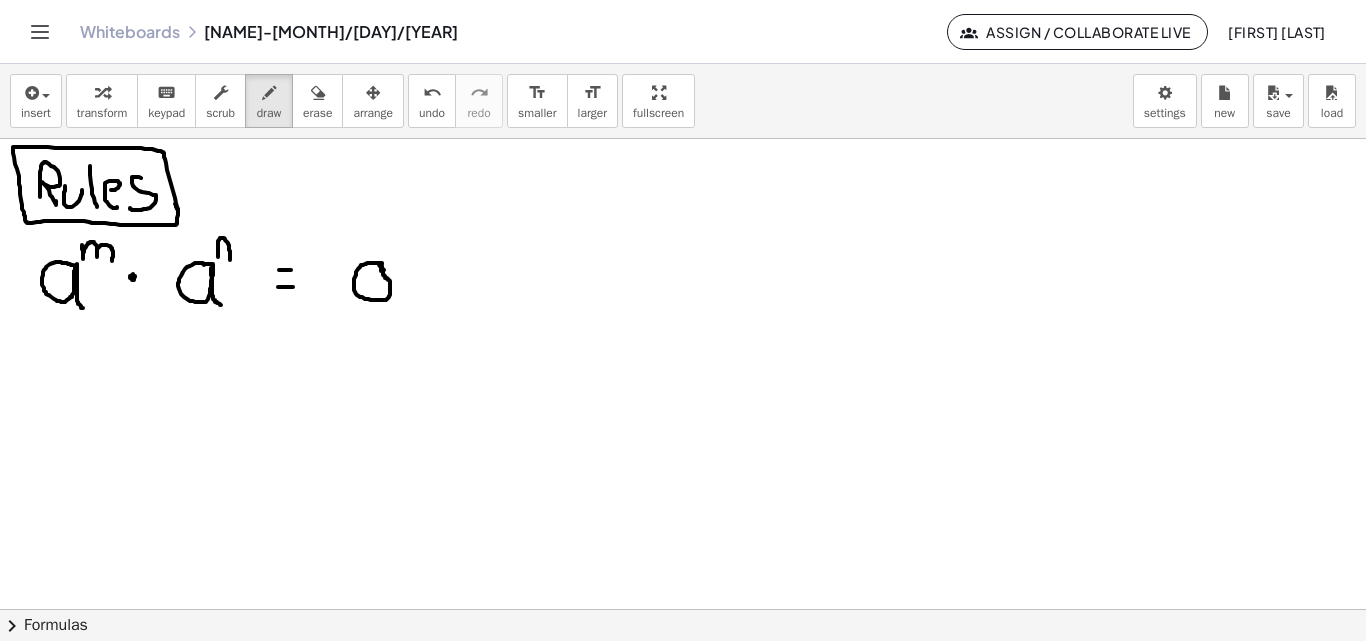 drag, startPoint x: 379, startPoint y: 265, endPoint x: 384, endPoint y: 275, distance: 11.18034 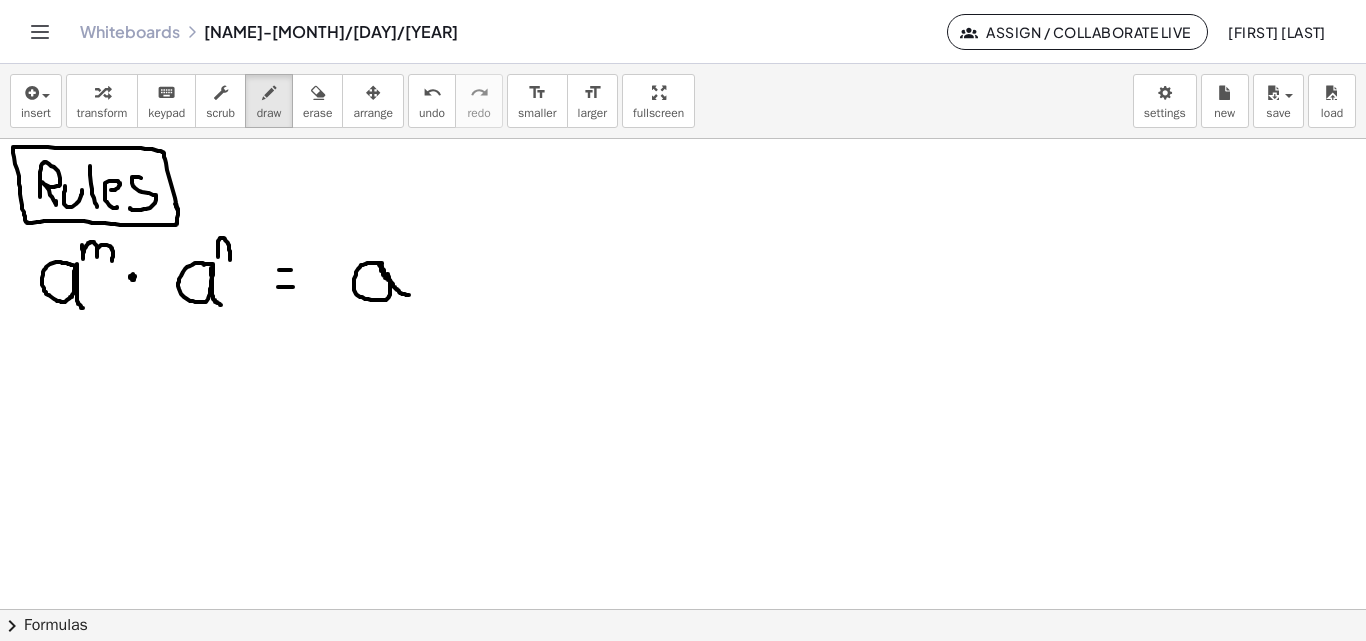 drag, startPoint x: 387, startPoint y: 274, endPoint x: 409, endPoint y: 295, distance: 30.413813 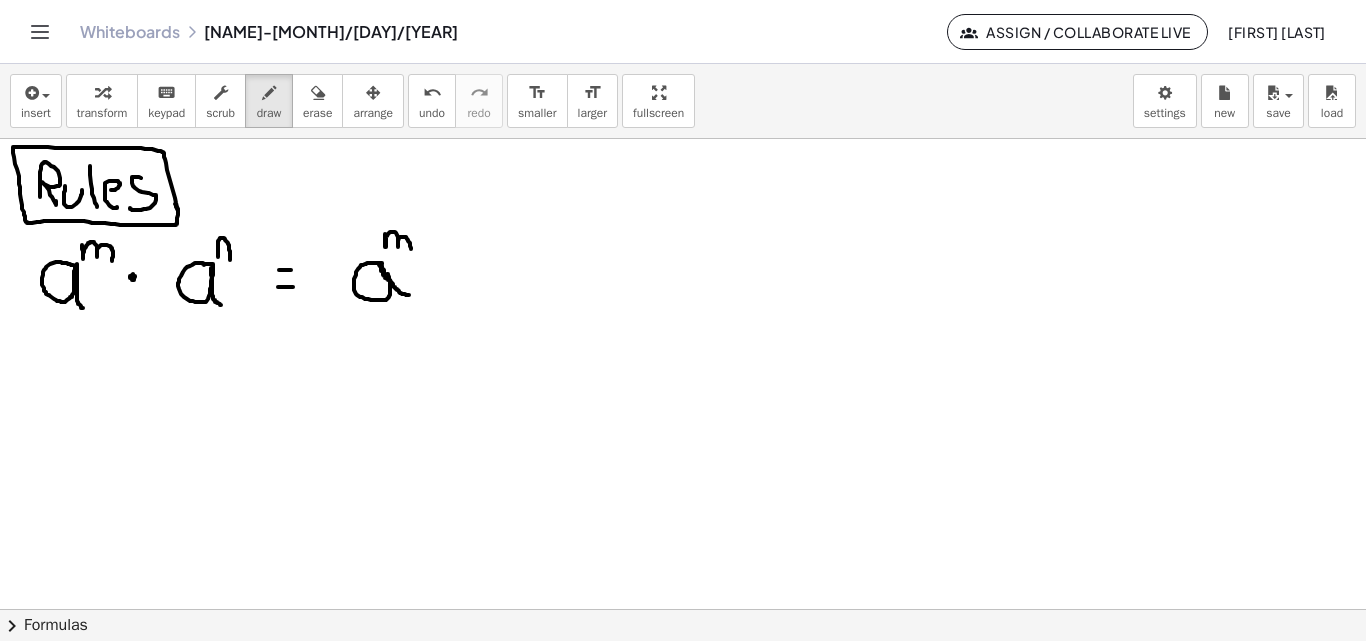 drag, startPoint x: 385, startPoint y: 234, endPoint x: 418, endPoint y: 236, distance: 33.06055 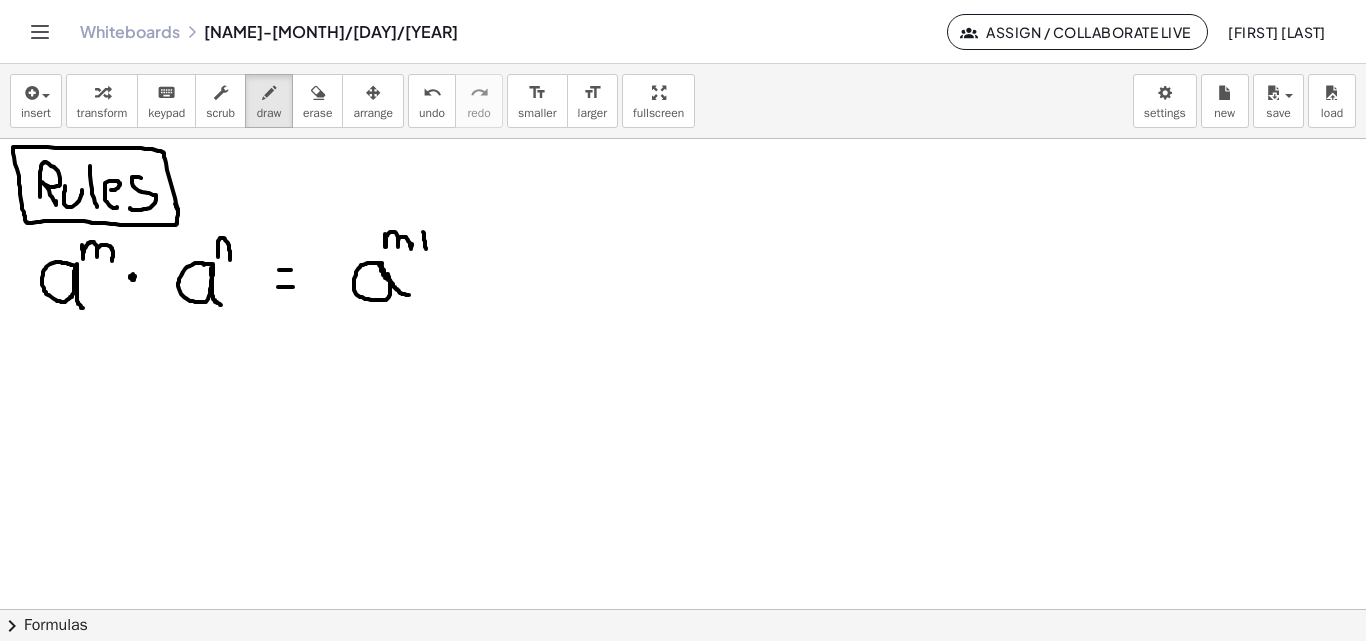 drag, startPoint x: 424, startPoint y: 237, endPoint x: 426, endPoint y: 249, distance: 12.165525 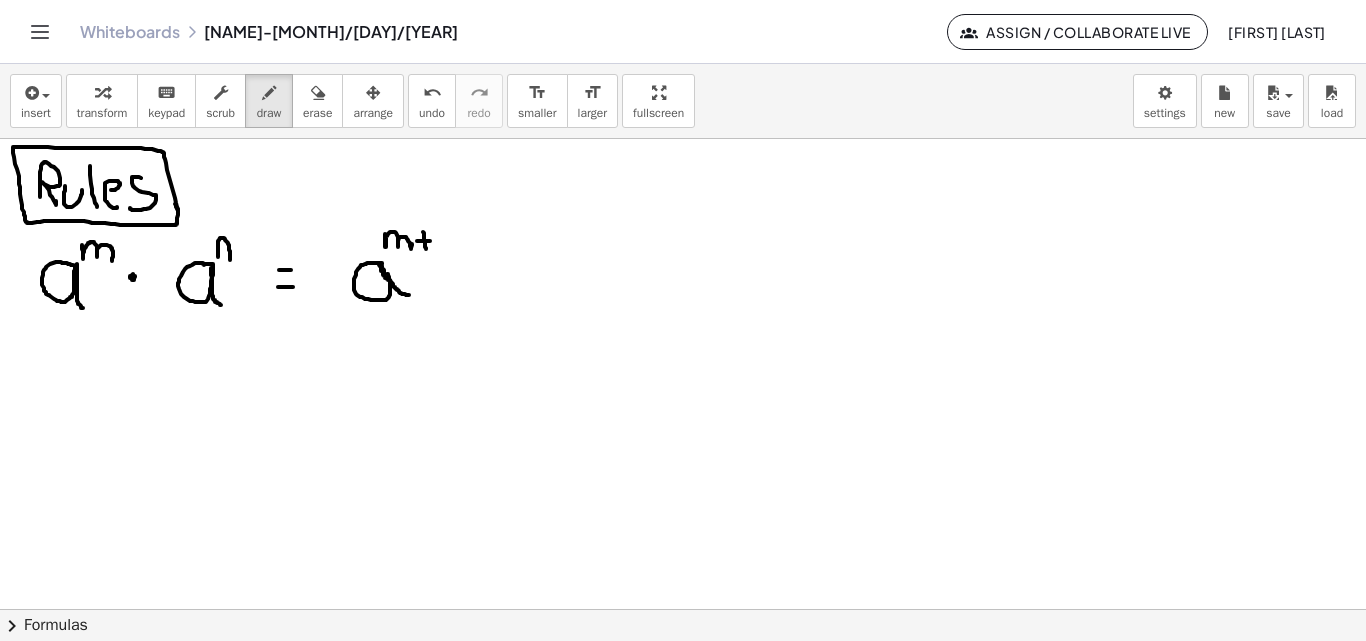 drag, startPoint x: 417, startPoint y: 241, endPoint x: 432, endPoint y: 239, distance: 15.132746 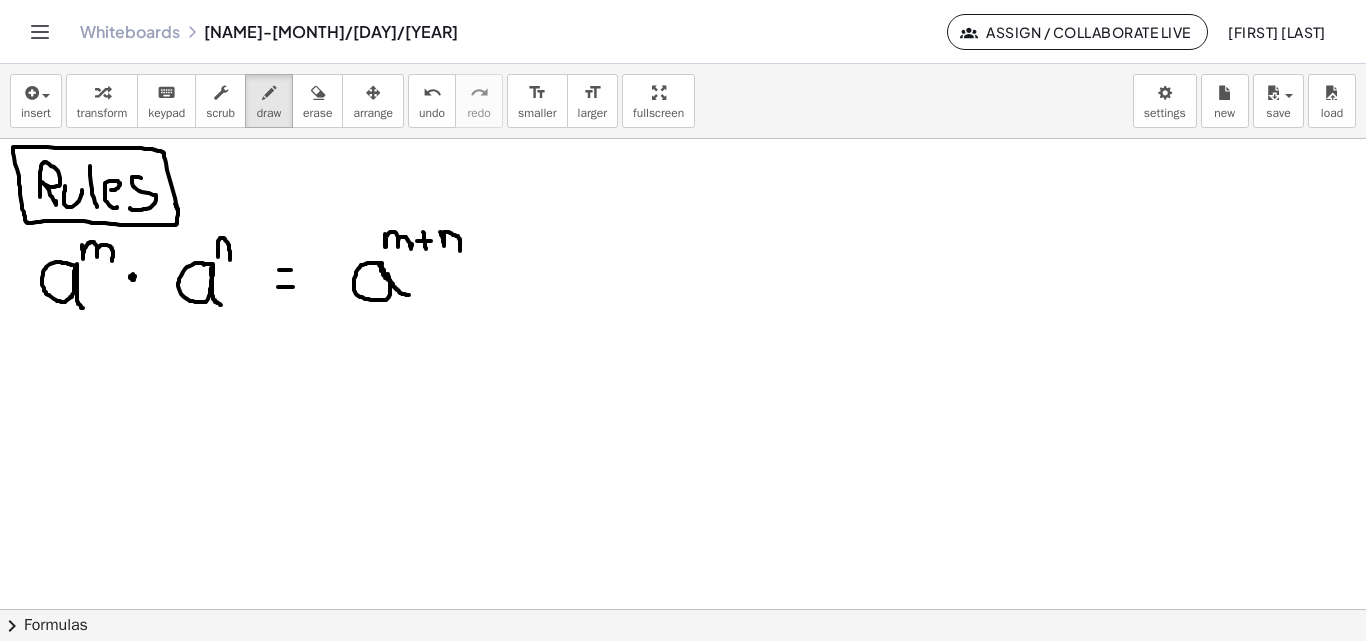drag, startPoint x: 440, startPoint y: 232, endPoint x: 460, endPoint y: 251, distance: 27.58623 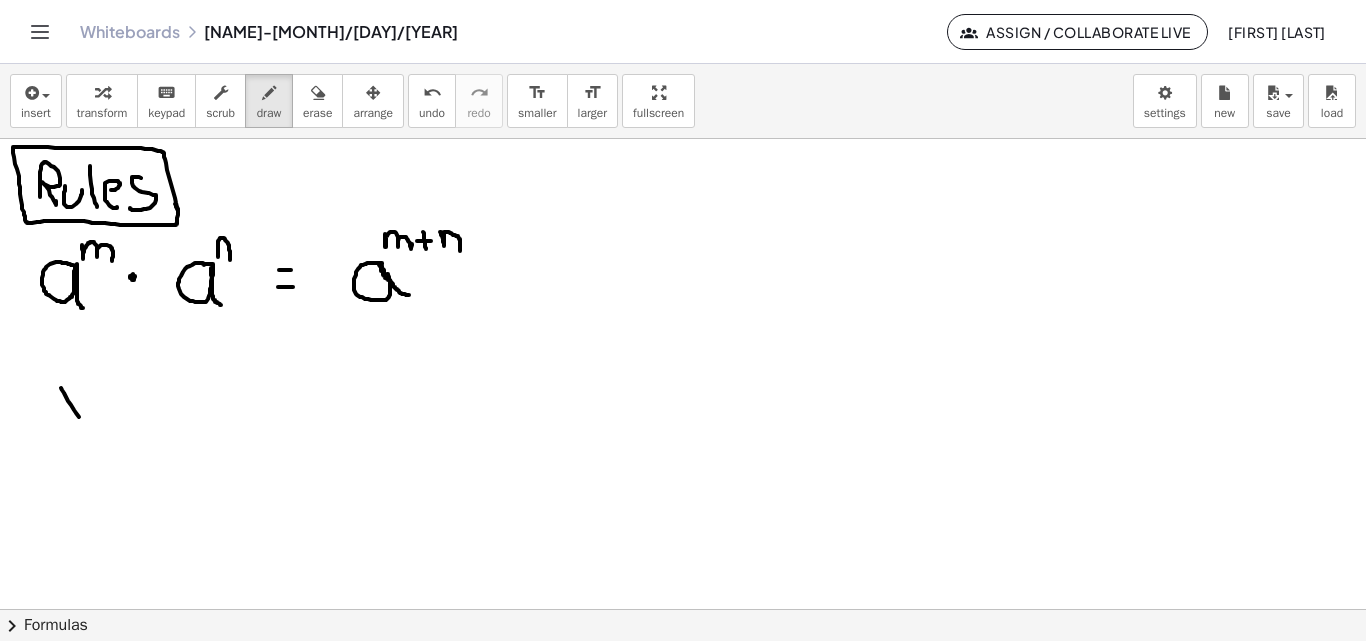 drag, startPoint x: 61, startPoint y: 388, endPoint x: 86, endPoint y: 430, distance: 48.8774 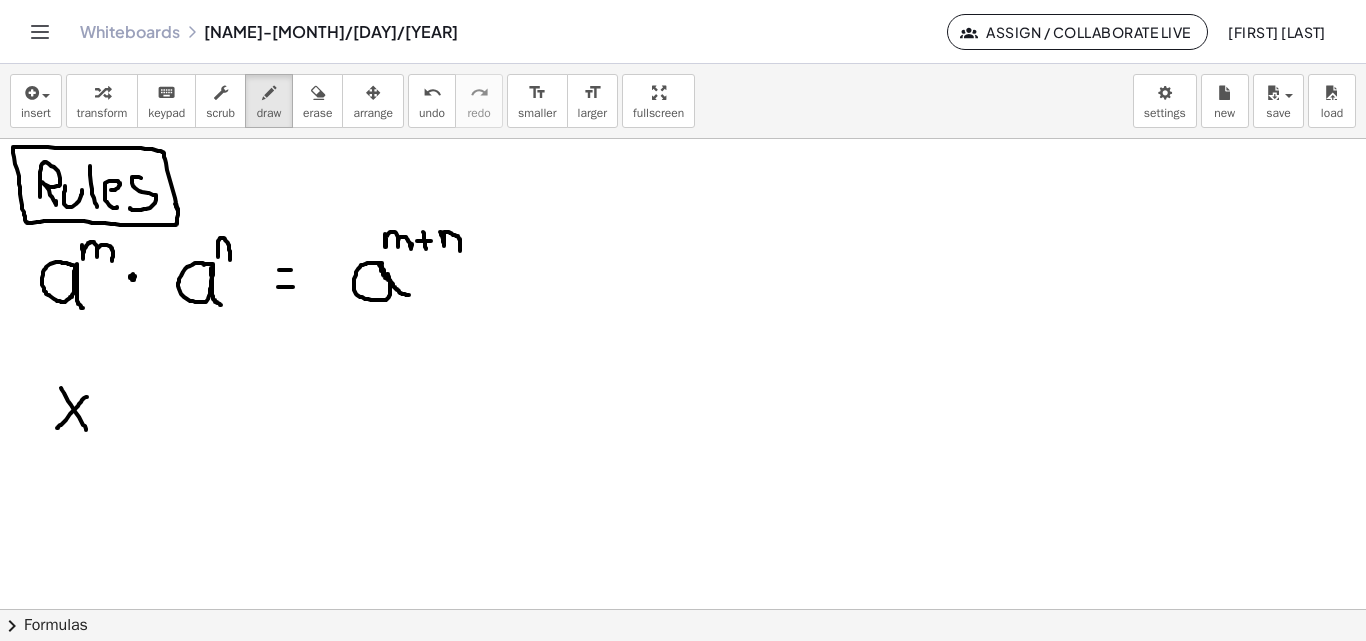 drag, startPoint x: 87, startPoint y: 397, endPoint x: 57, endPoint y: 428, distance: 43.13931 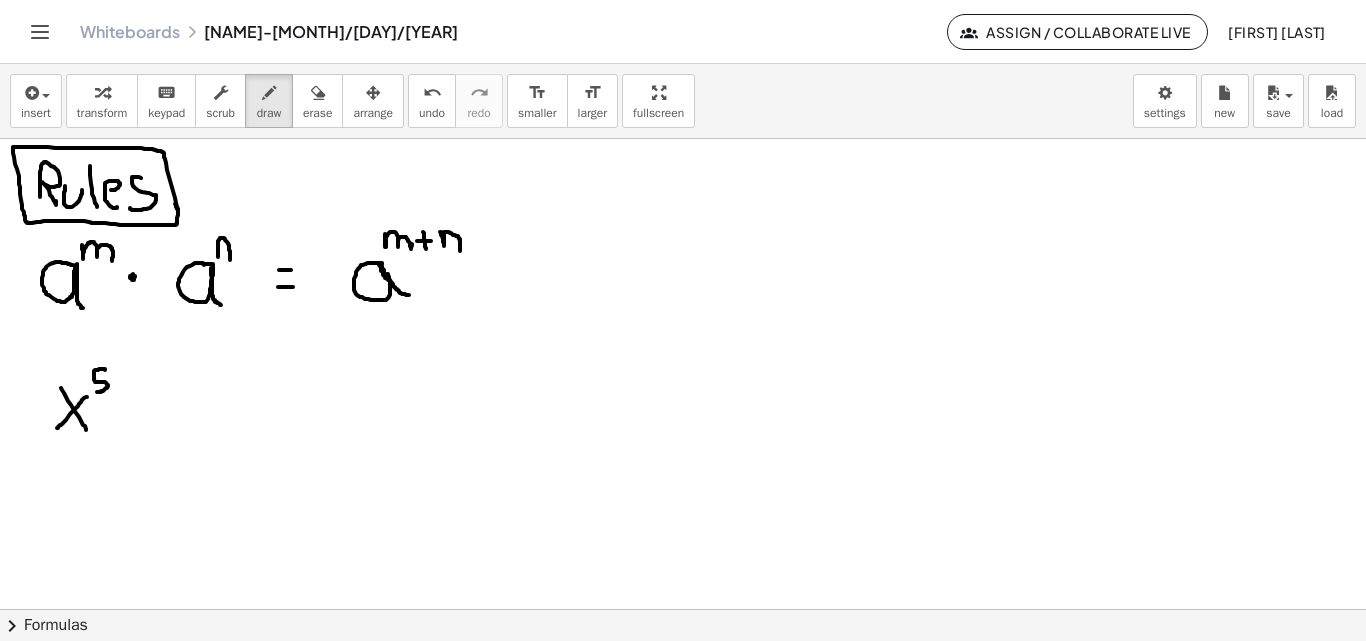 drag, startPoint x: 105, startPoint y: 370, endPoint x: 94, endPoint y: 395, distance: 27.313 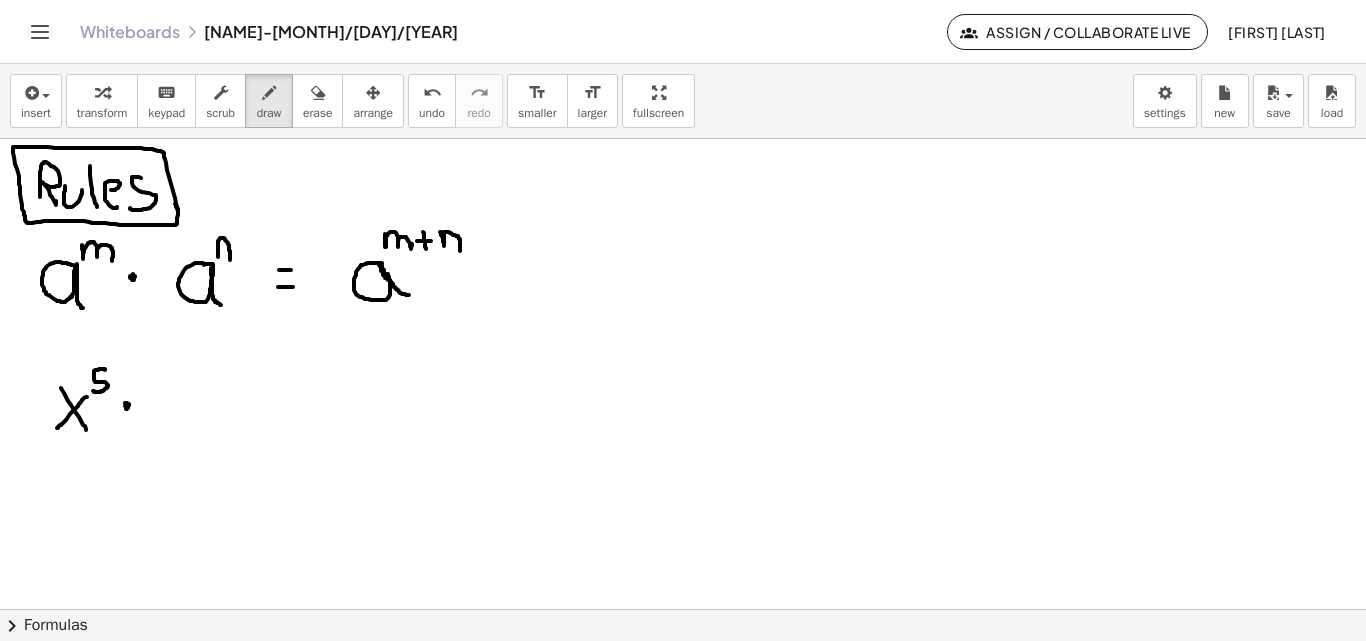 drag, startPoint x: 128, startPoint y: 408, endPoint x: 166, endPoint y: 404, distance: 38.209946 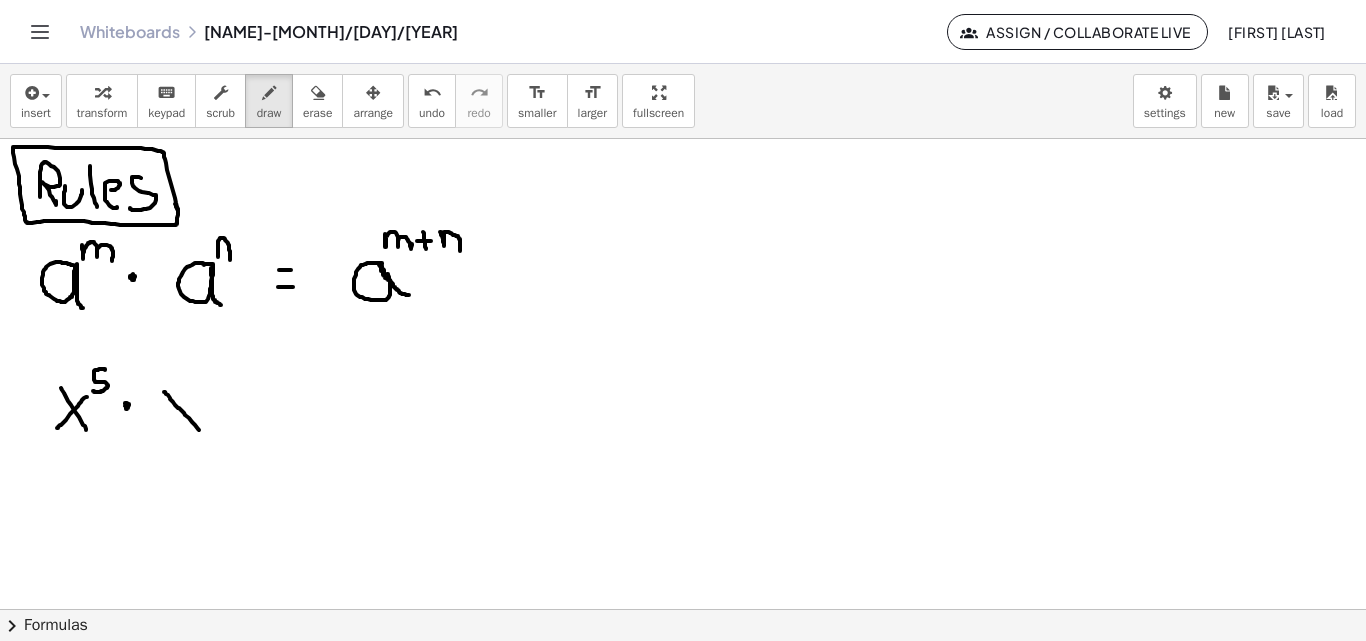 drag, startPoint x: 170, startPoint y: 399, endPoint x: 199, endPoint y: 414, distance: 32.649654 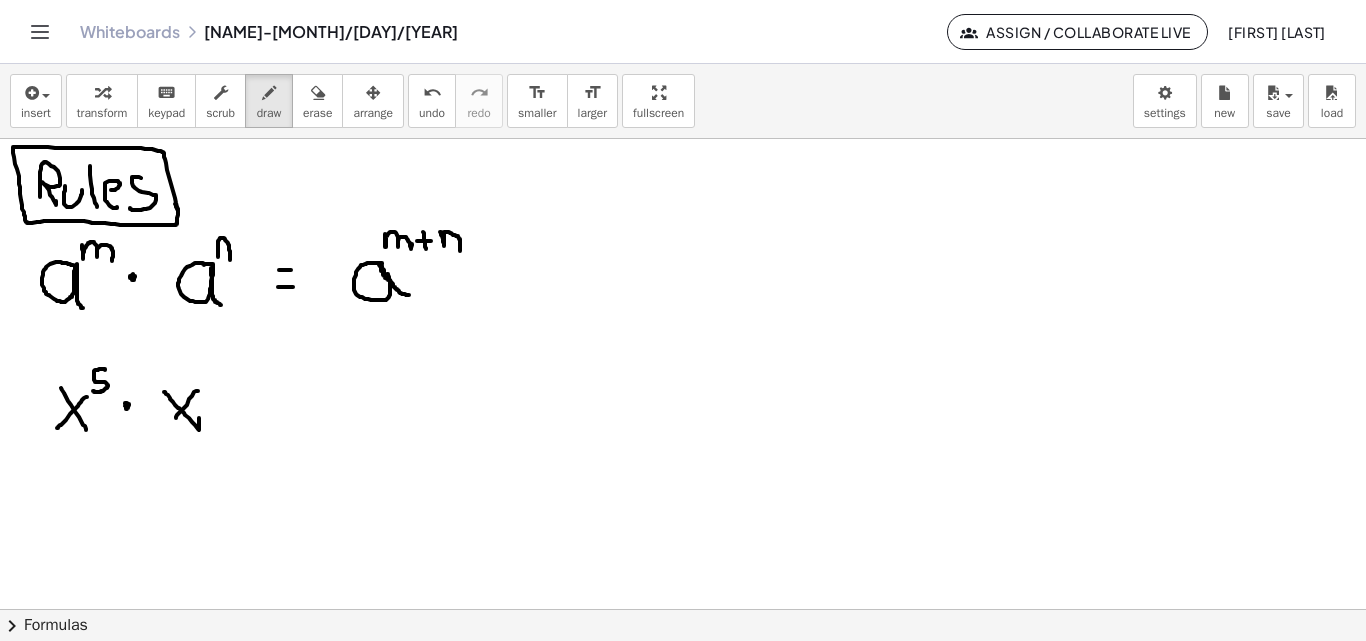 drag, startPoint x: 198, startPoint y: 391, endPoint x: 170, endPoint y: 426, distance: 44.82187 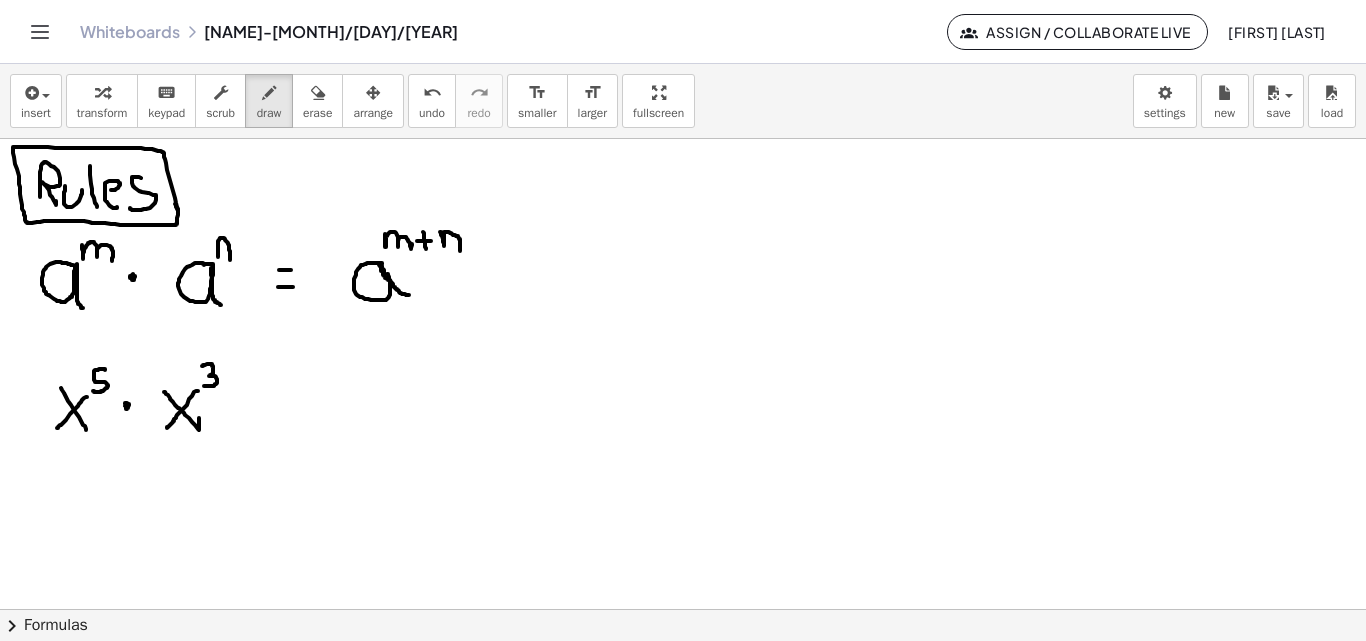 drag, startPoint x: 202, startPoint y: 366, endPoint x: 204, endPoint y: 386, distance: 20.09975 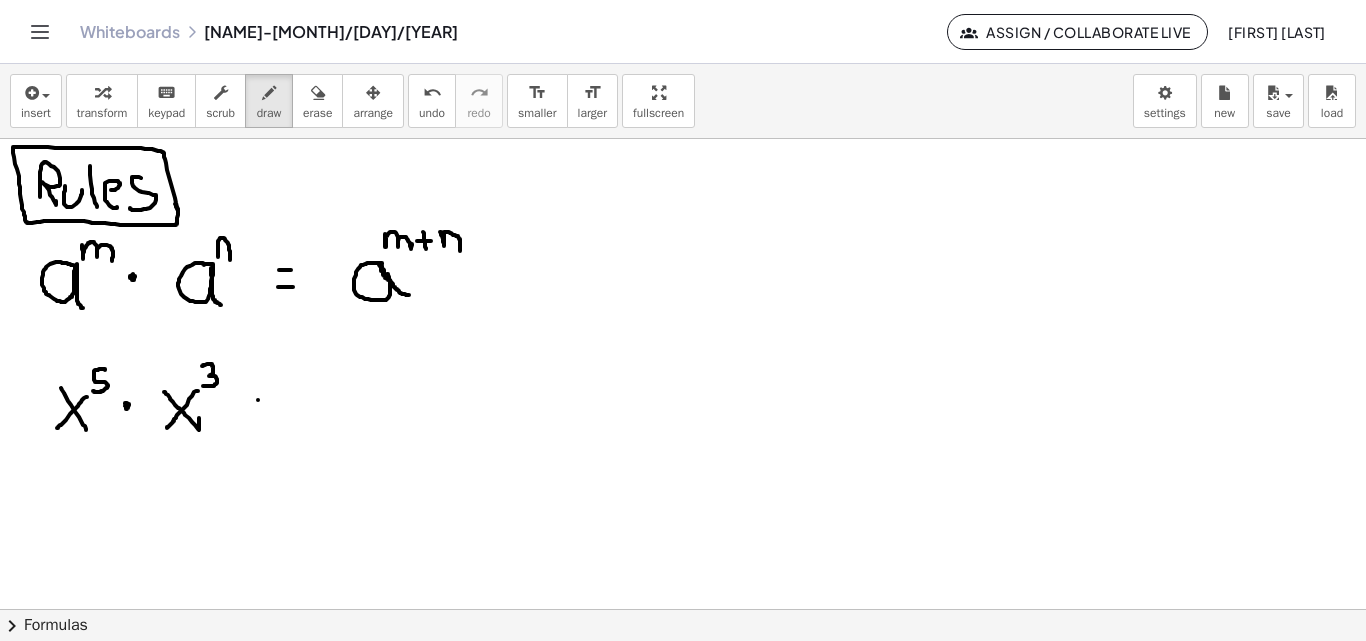 click at bounding box center [683, 115] 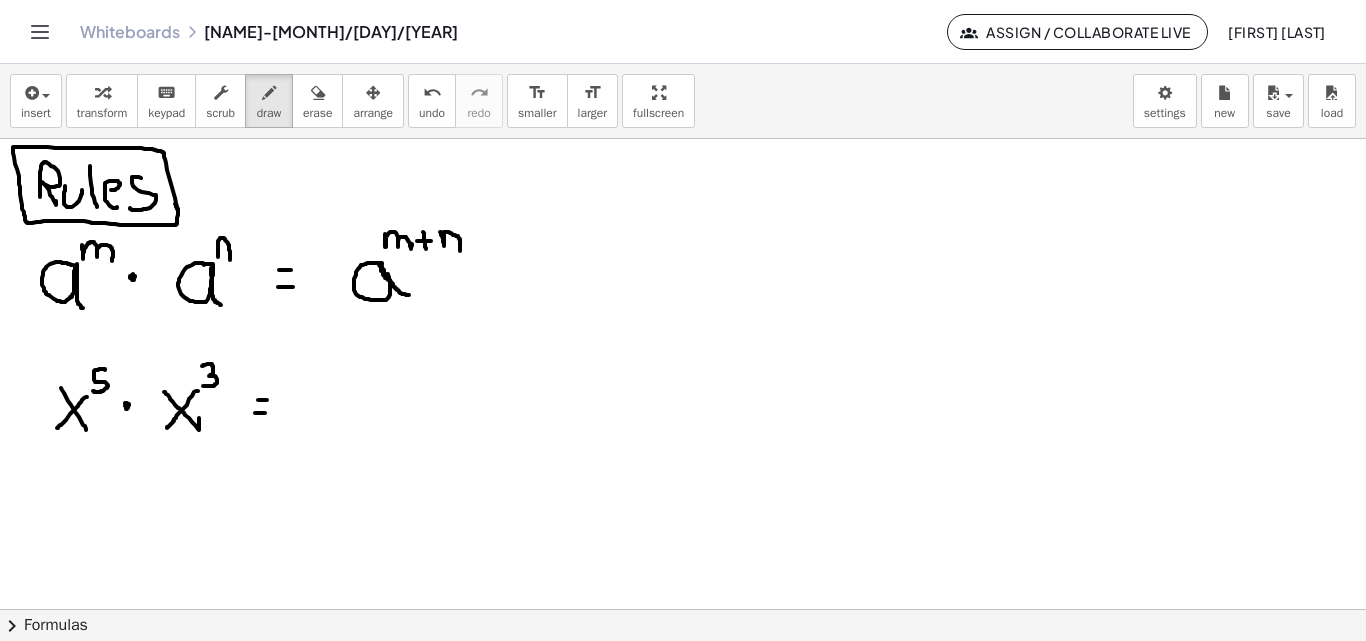 click at bounding box center (683, 115) 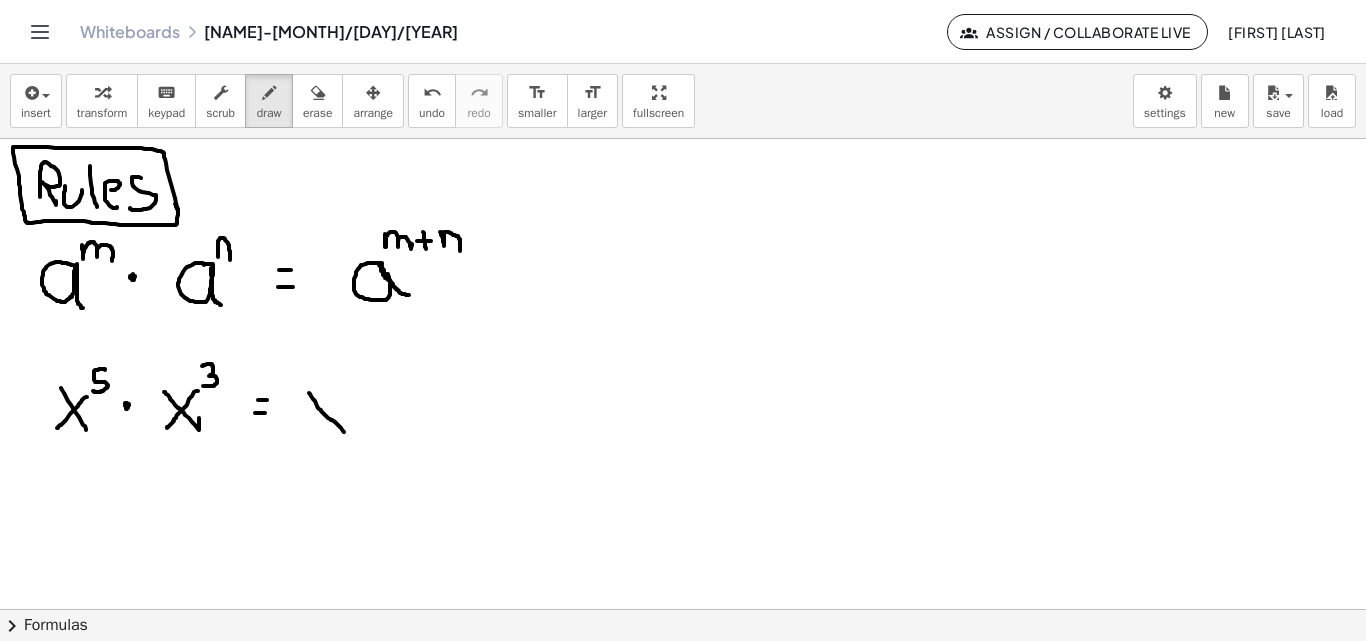 drag, startPoint x: 309, startPoint y: 393, endPoint x: 344, endPoint y: 432, distance: 52.40229 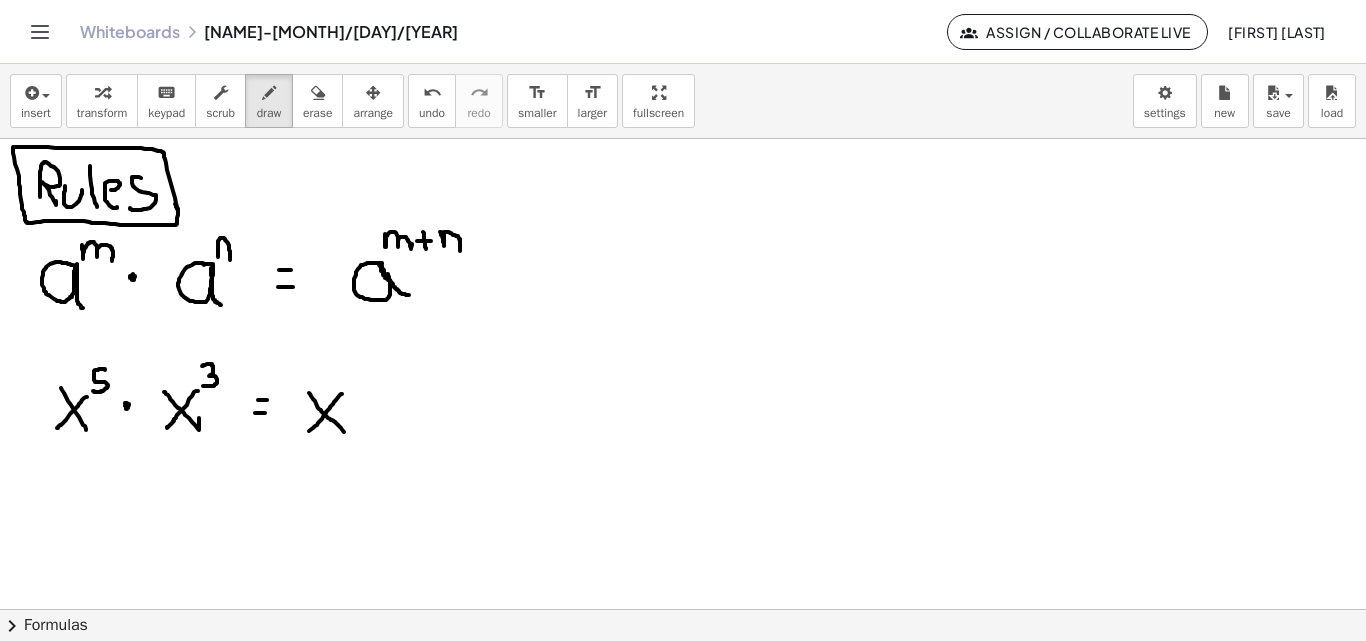 drag, startPoint x: 342, startPoint y: 394, endPoint x: 295, endPoint y: 442, distance: 67.17886 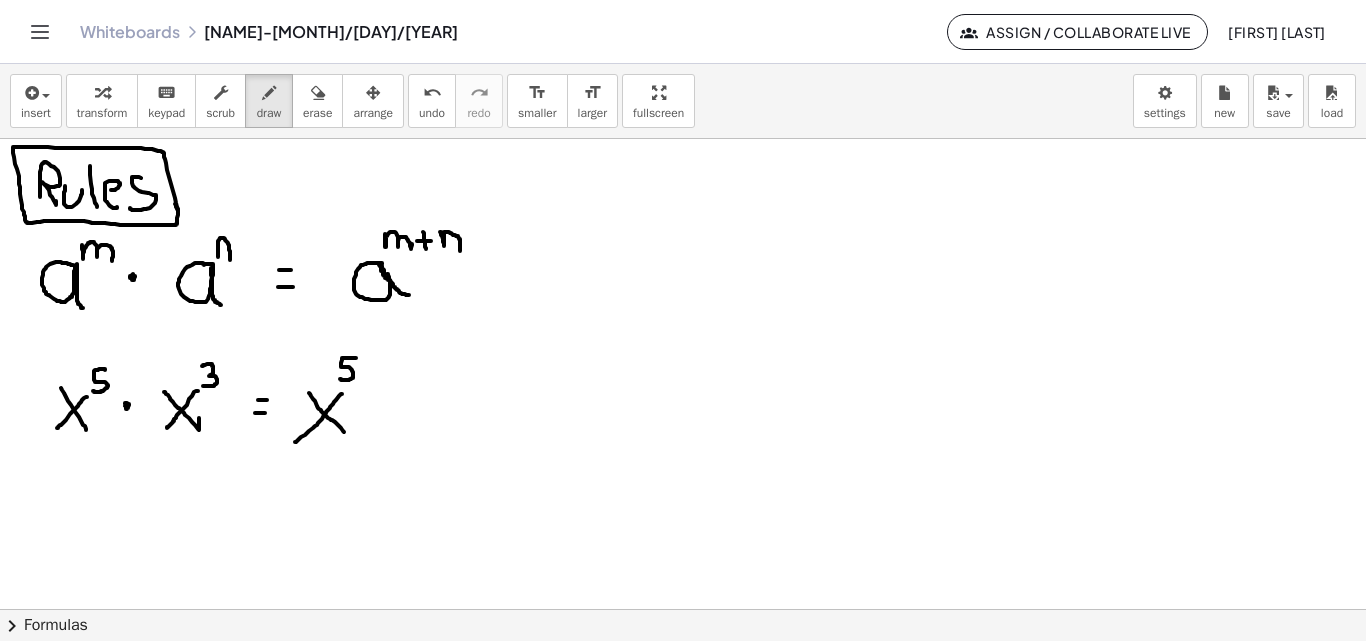 drag, startPoint x: 356, startPoint y: 358, endPoint x: 340, endPoint y: 379, distance: 26.400757 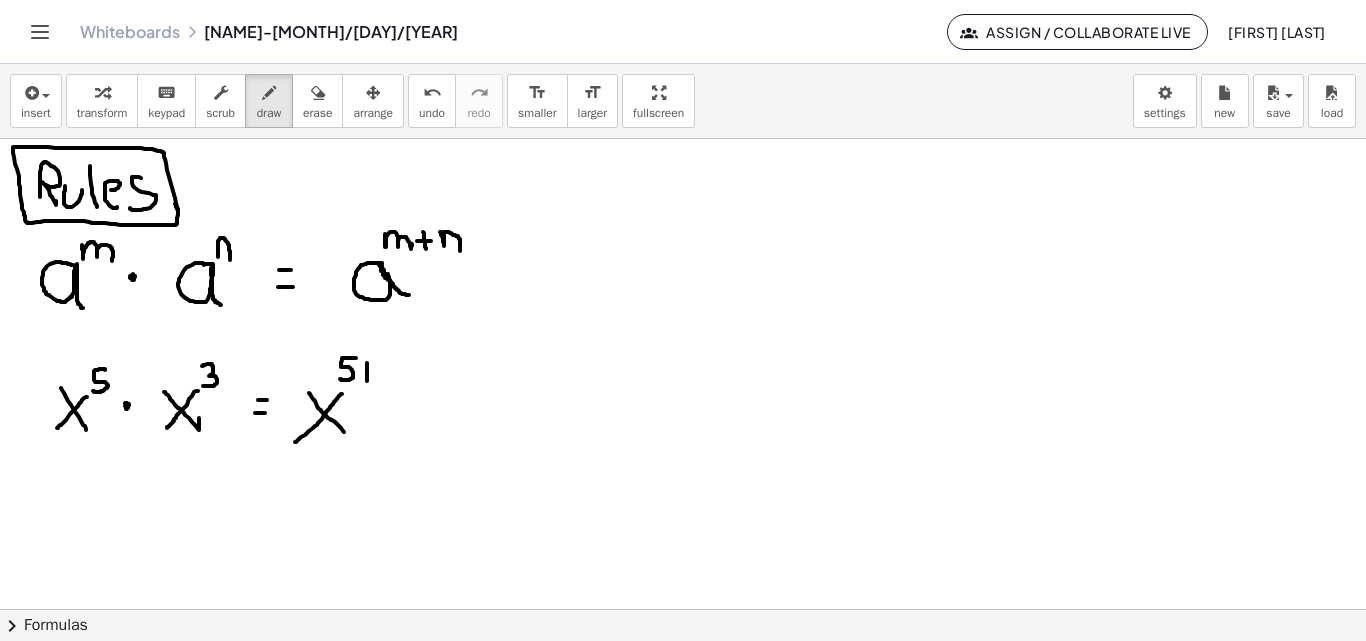 drag, startPoint x: 367, startPoint y: 363, endPoint x: 367, endPoint y: 381, distance: 18 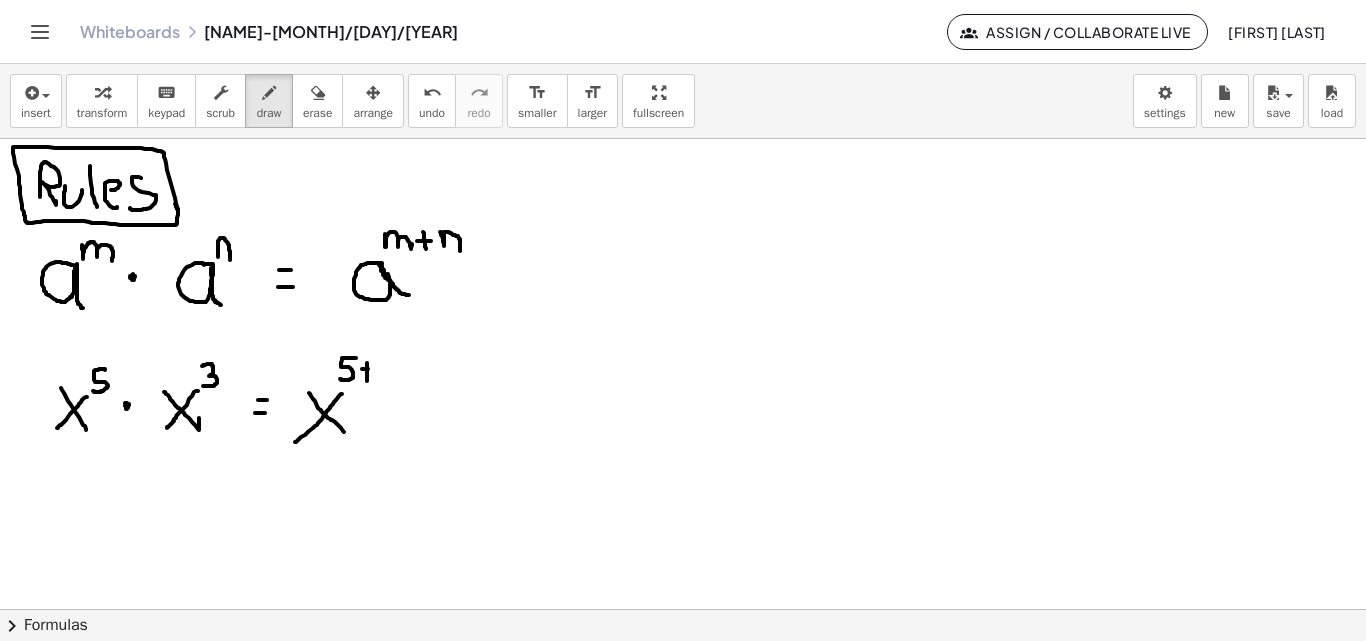 drag, startPoint x: 362, startPoint y: 369, endPoint x: 377, endPoint y: 367, distance: 15.132746 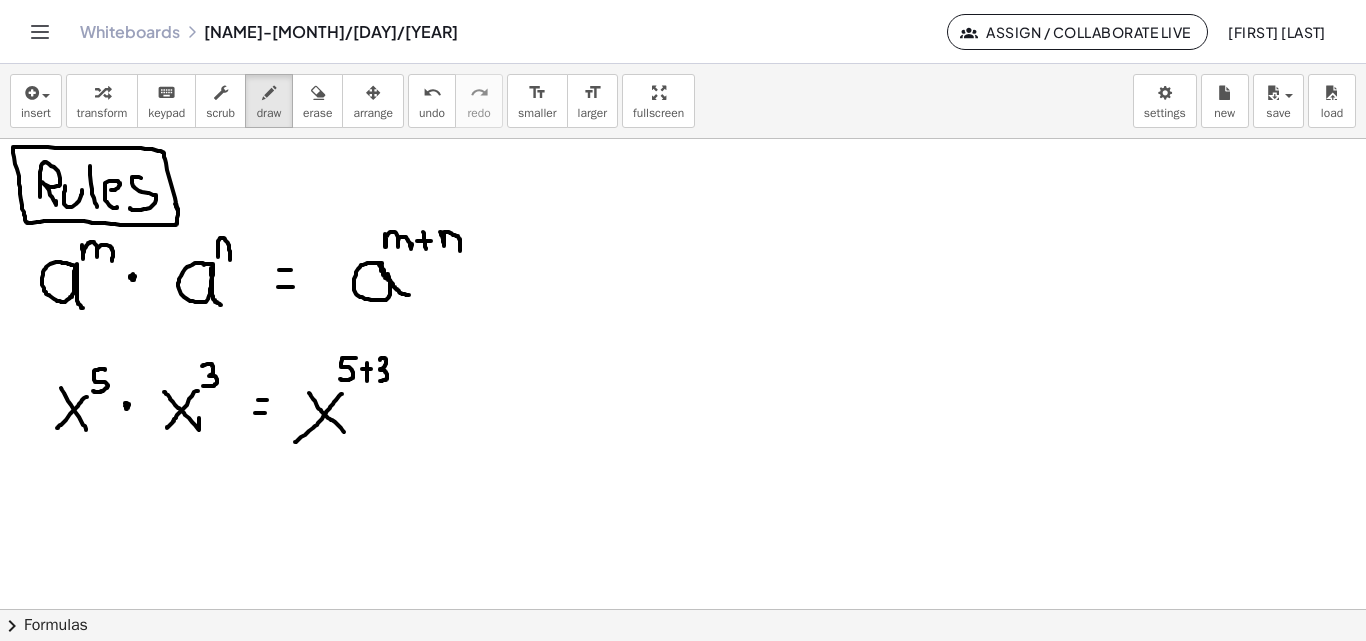 drag, startPoint x: 380, startPoint y: 360, endPoint x: 378, endPoint y: 381, distance: 21.095022 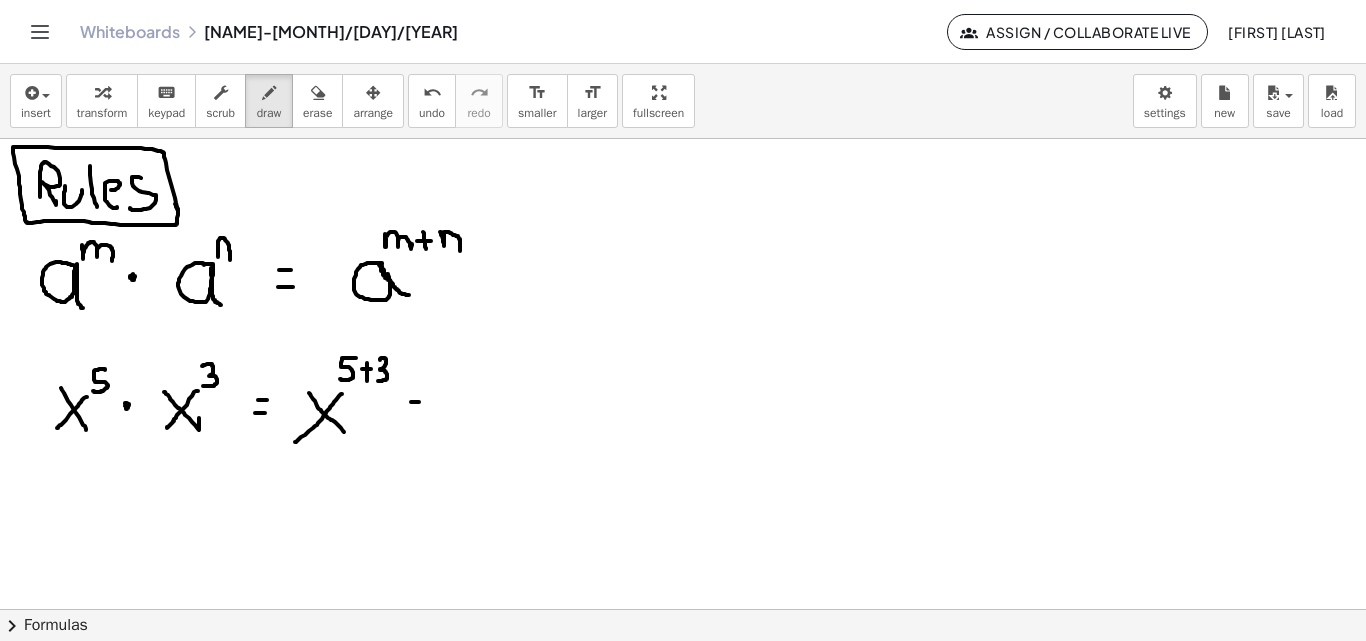 click at bounding box center (683, 115) 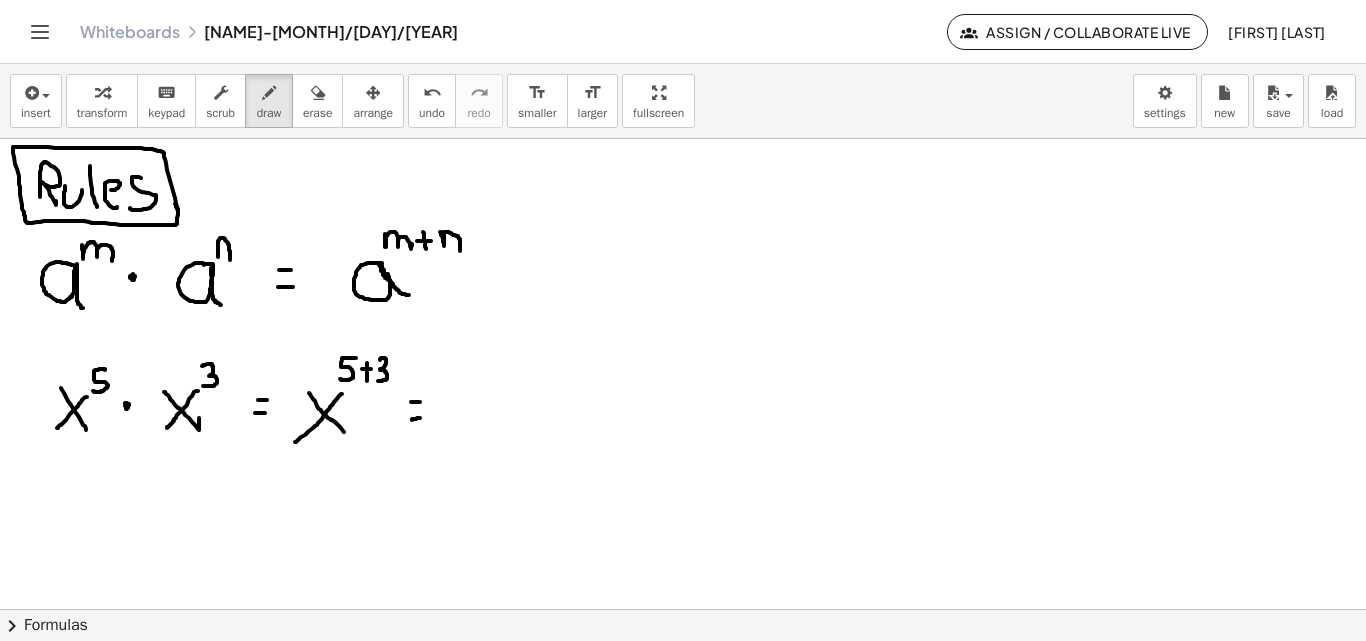 click at bounding box center (683, 115) 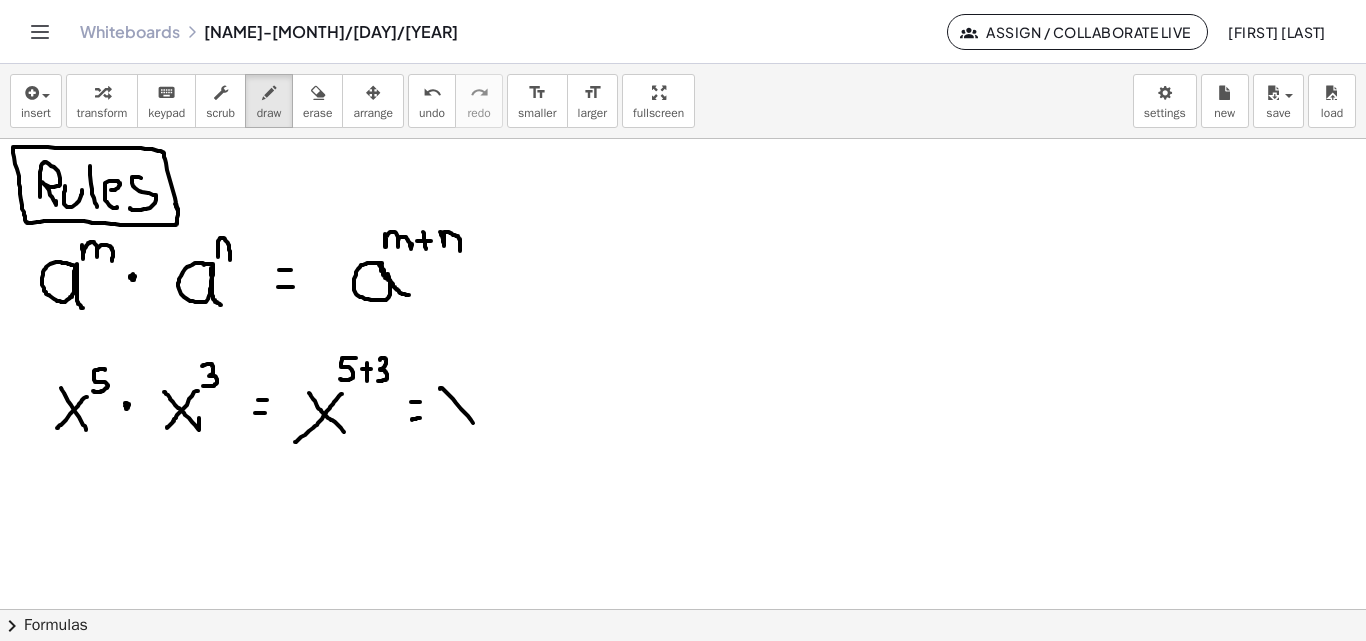 drag, startPoint x: 440, startPoint y: 389, endPoint x: 479, endPoint y: 411, distance: 44.777225 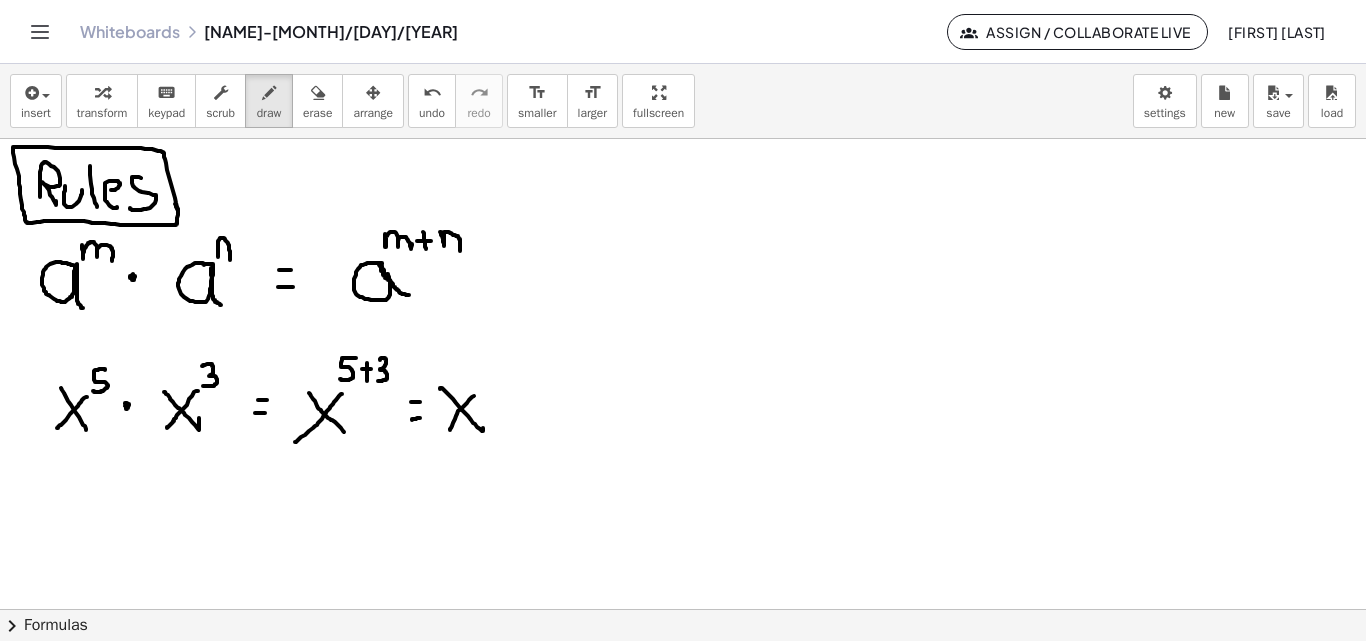 drag, startPoint x: 474, startPoint y: 396, endPoint x: 450, endPoint y: 430, distance: 41.617306 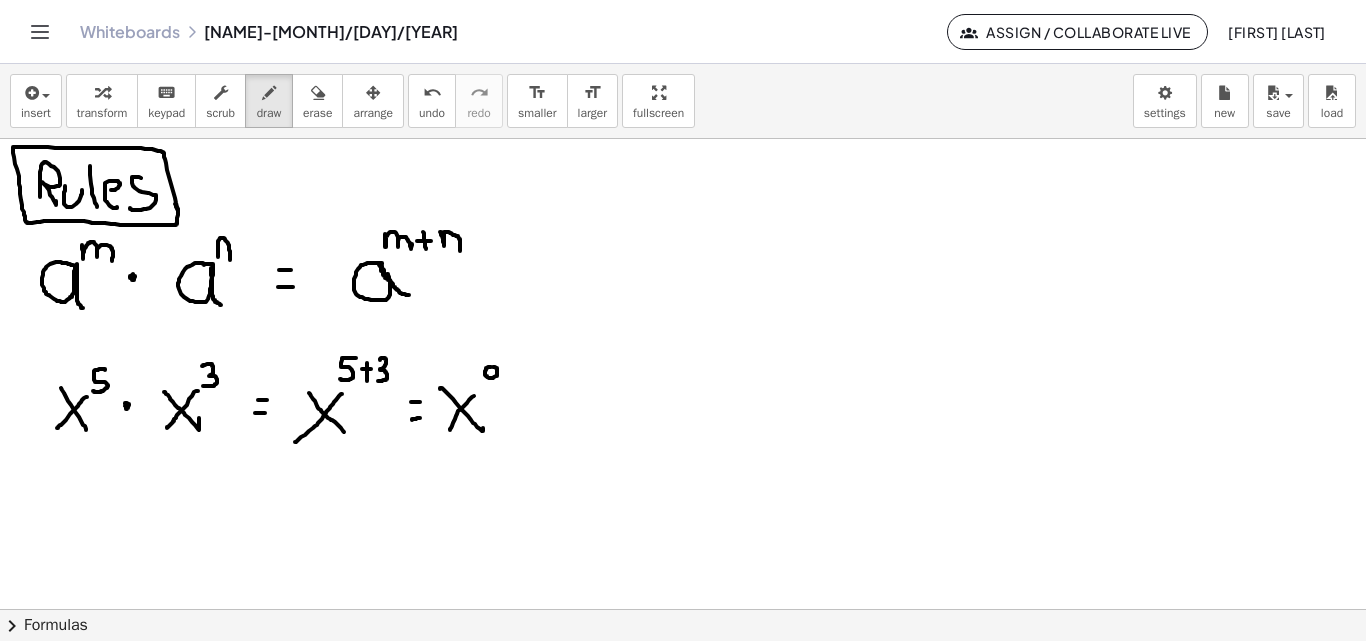 click at bounding box center [683, 115] 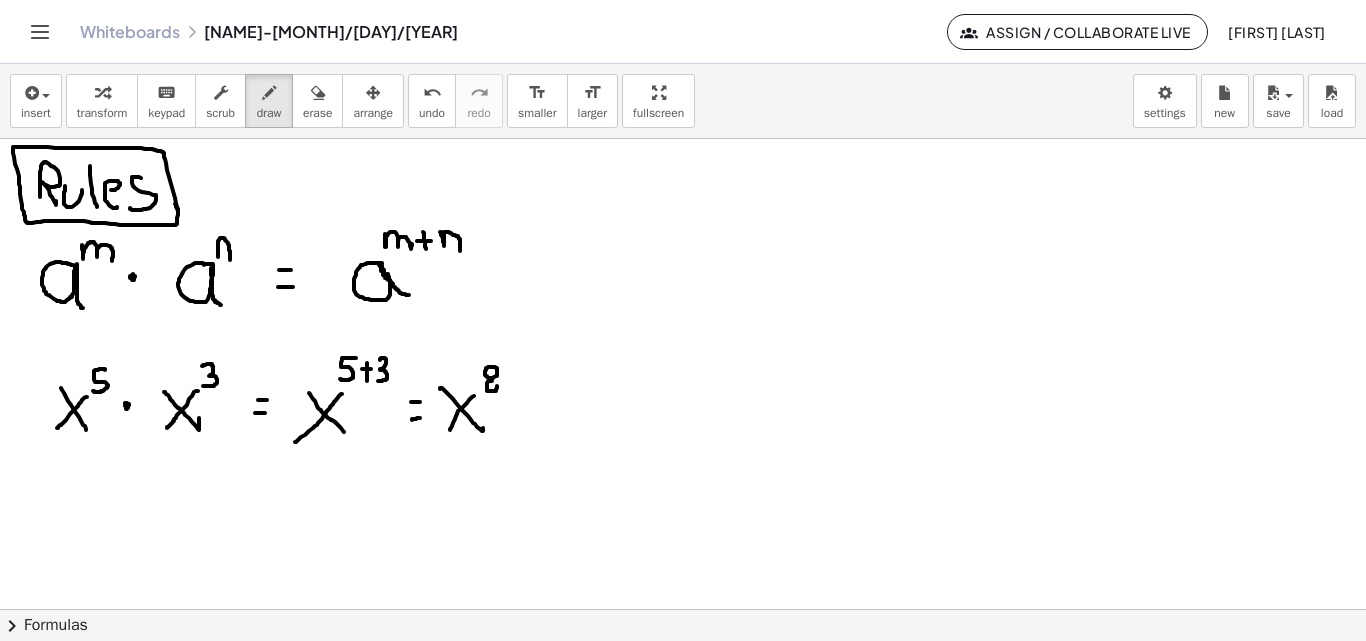 click at bounding box center [683, 115] 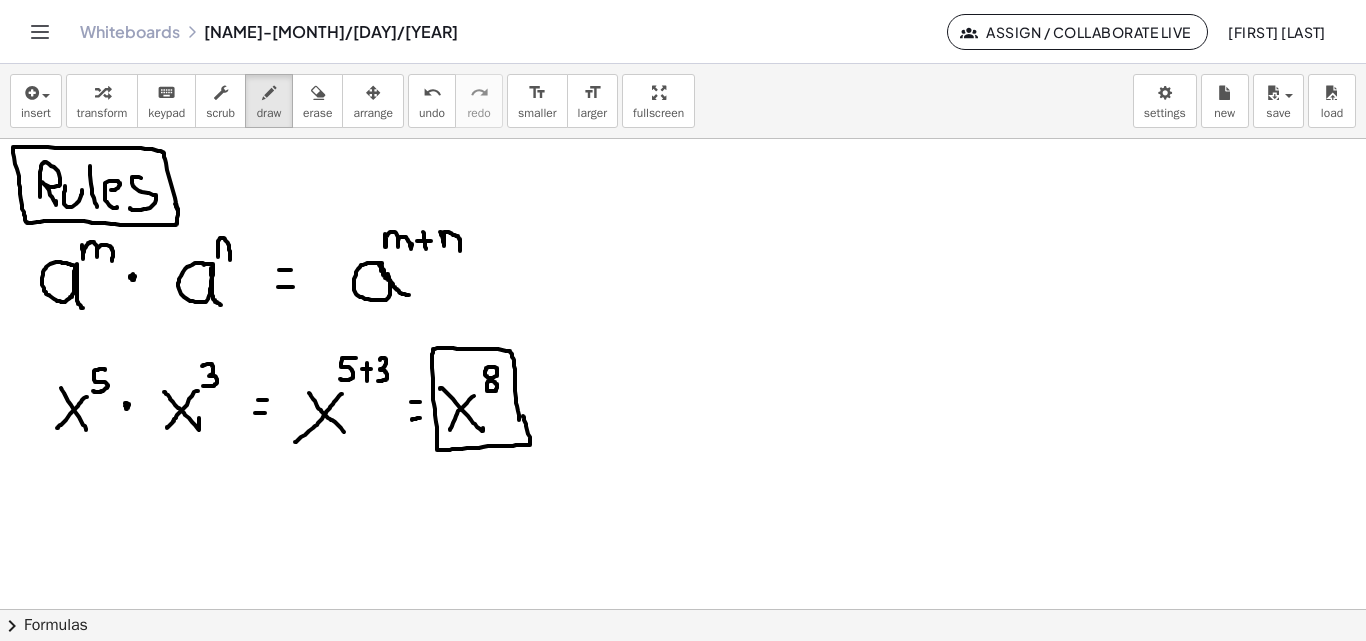drag, startPoint x: 519, startPoint y: 420, endPoint x: 516, endPoint y: 408, distance: 12.369317 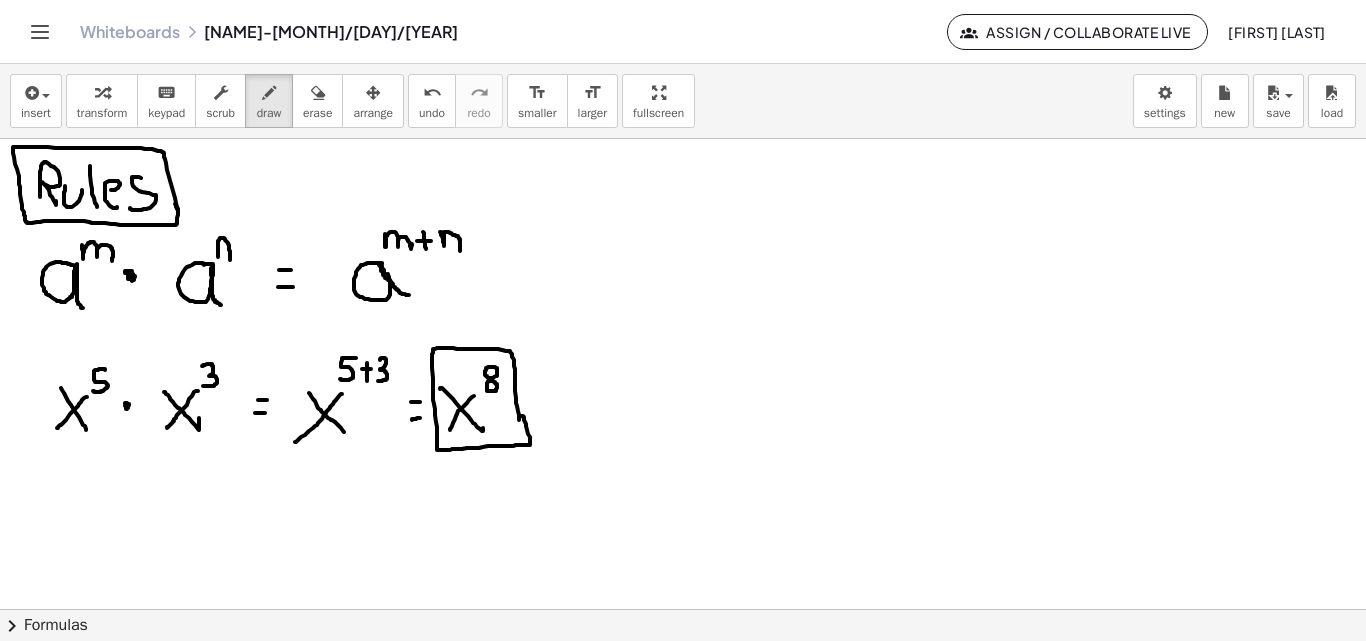 drag, startPoint x: 131, startPoint y: 271, endPoint x: 127, endPoint y: 282, distance: 11.7046995 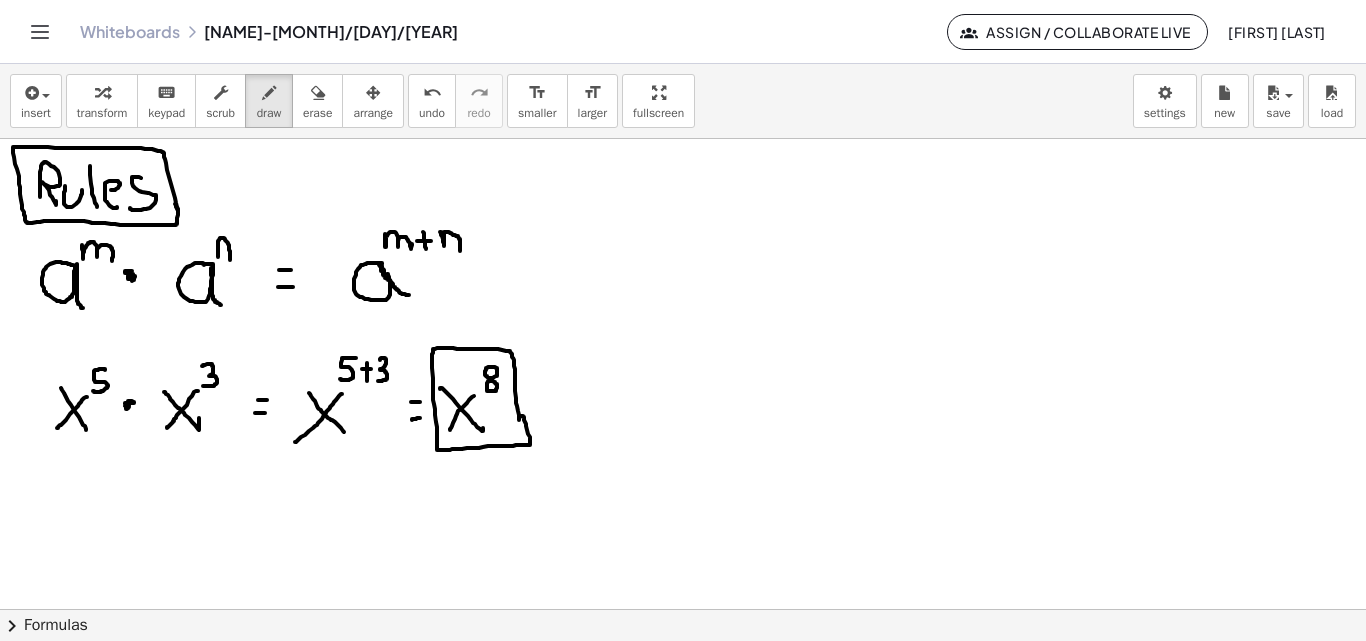 click at bounding box center [683, 115] 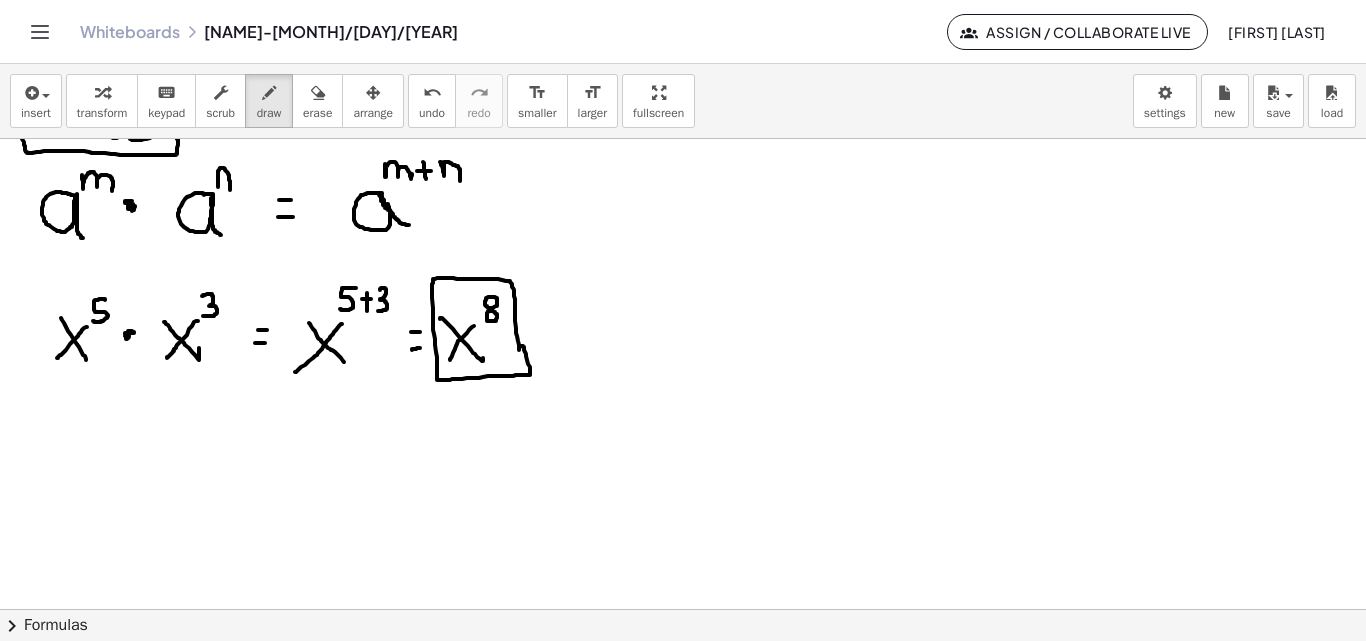 scroll, scrollTop: 1047, scrollLeft: 0, axis: vertical 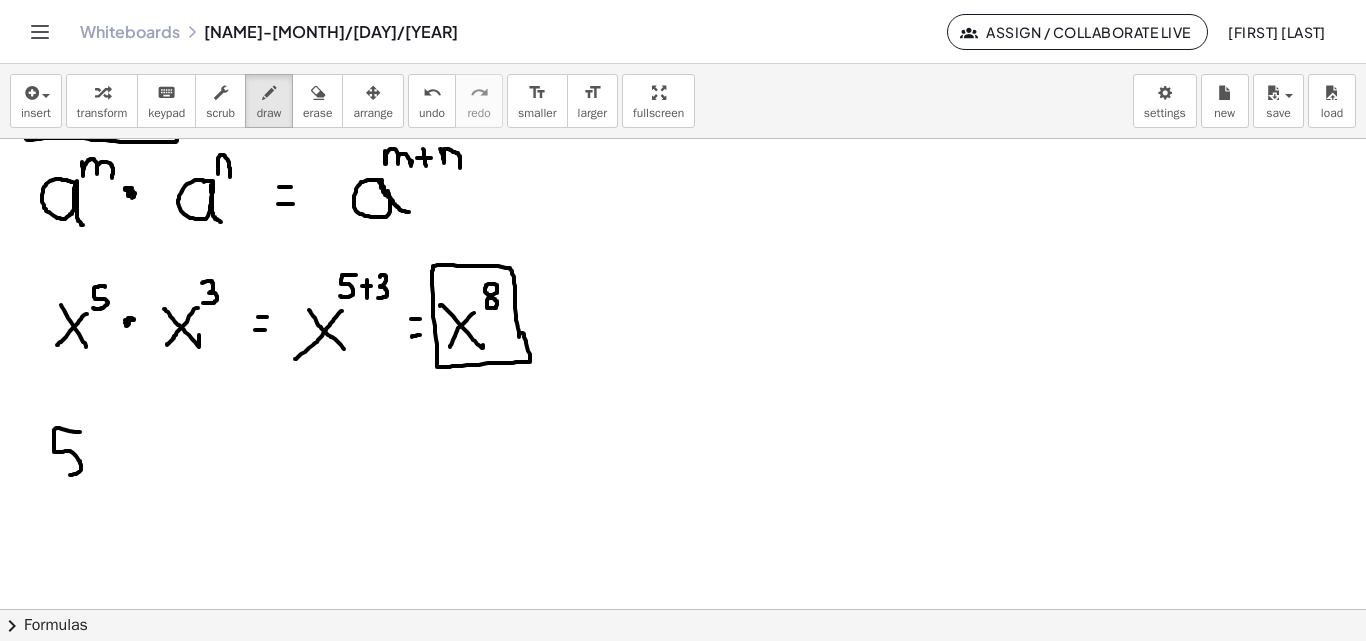 drag, startPoint x: 80, startPoint y: 432, endPoint x: 51, endPoint y: 473, distance: 50.219517 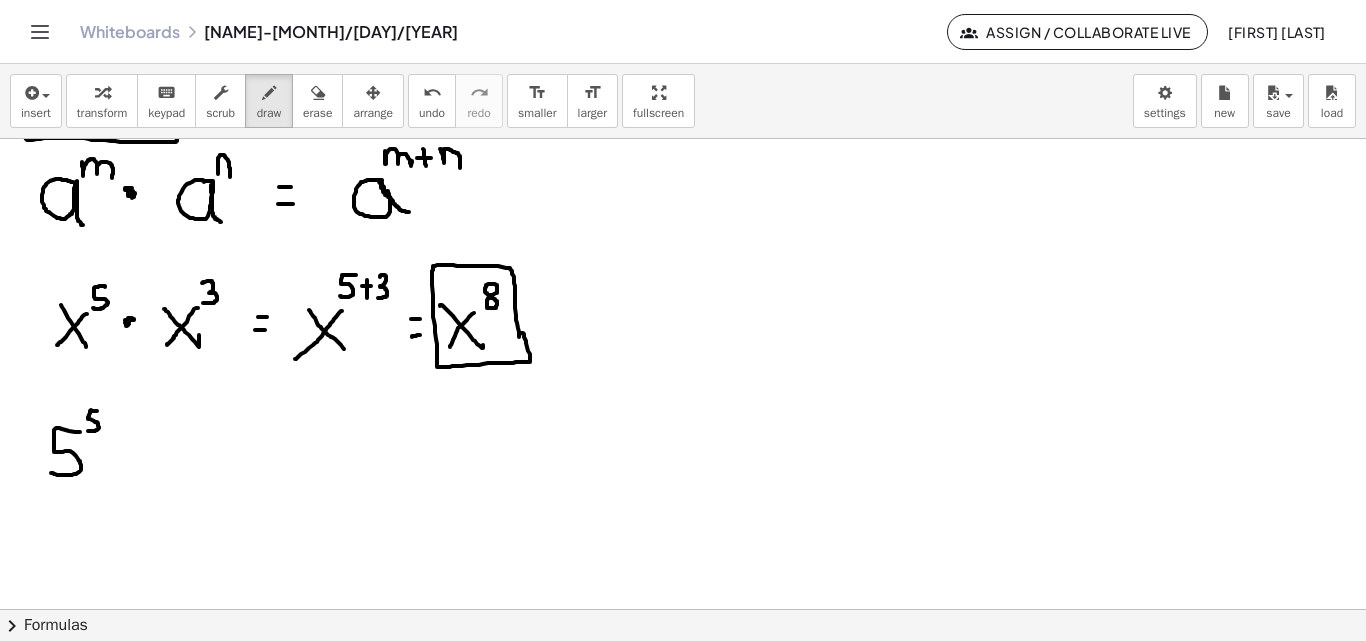 drag, startPoint x: 97, startPoint y: 411, endPoint x: 88, endPoint y: 431, distance: 21.931713 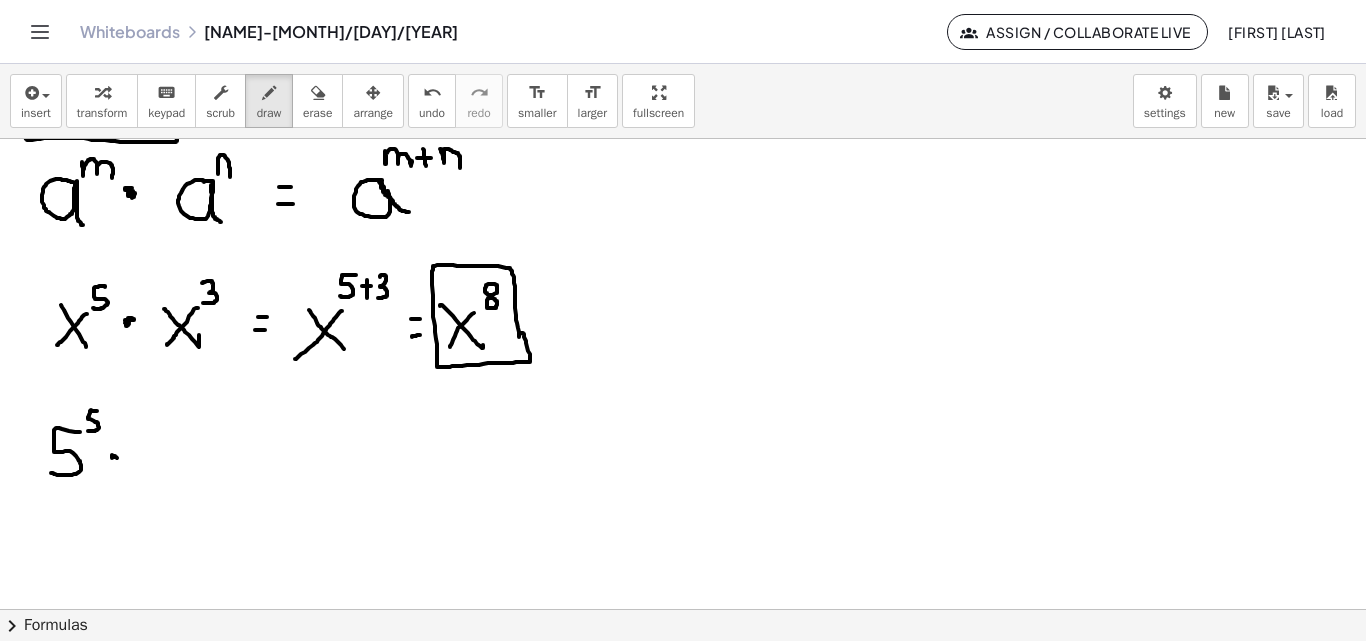 click at bounding box center (683, 32) 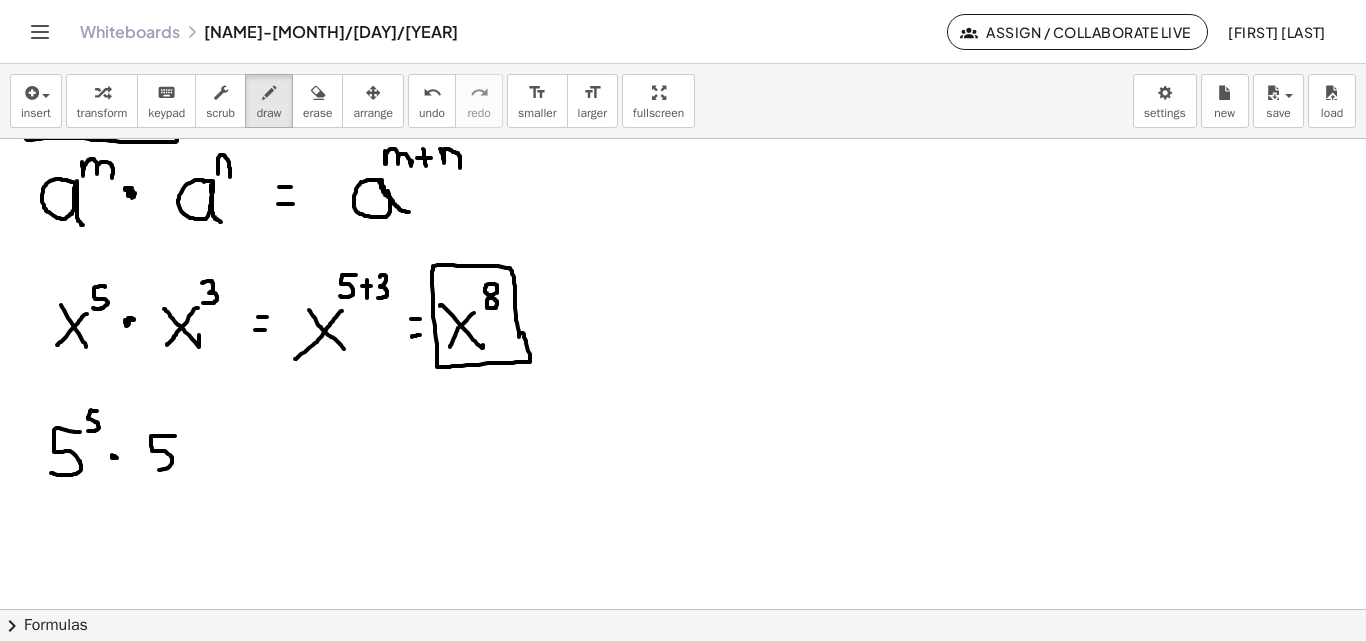 drag, startPoint x: 175, startPoint y: 436, endPoint x: 146, endPoint y: 468, distance: 43.185646 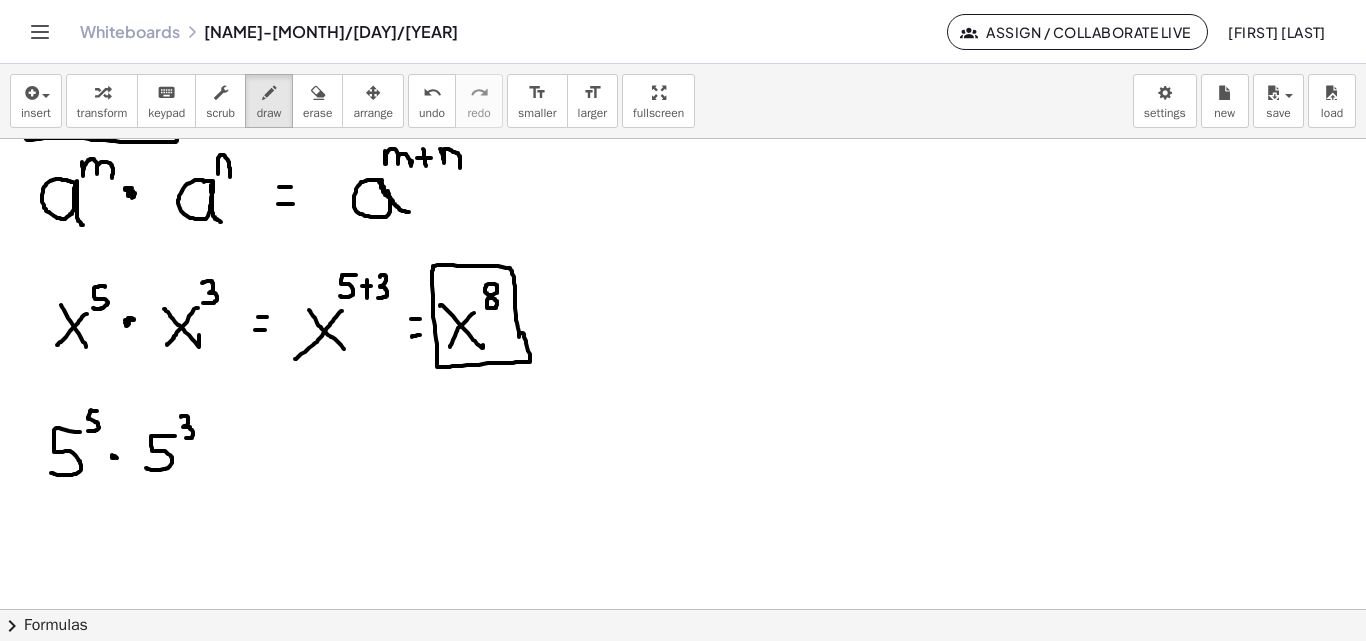 drag, startPoint x: 181, startPoint y: 417, endPoint x: 183, endPoint y: 438, distance: 21.095022 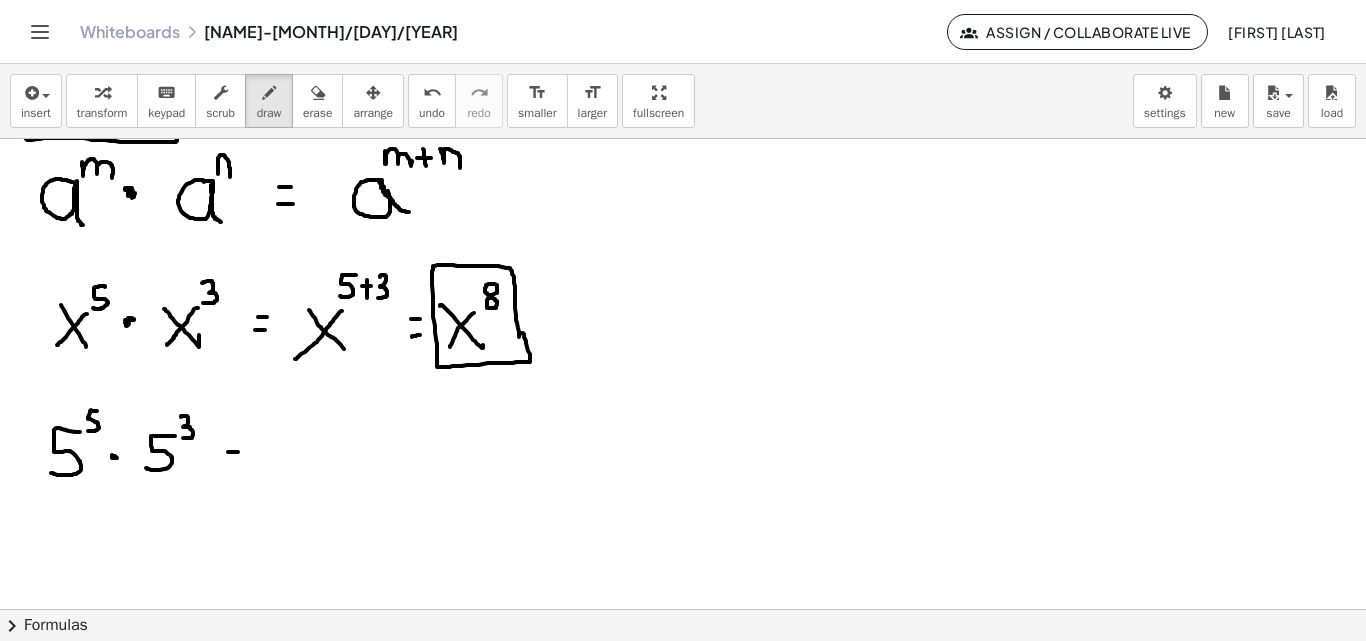 click at bounding box center (683, 32) 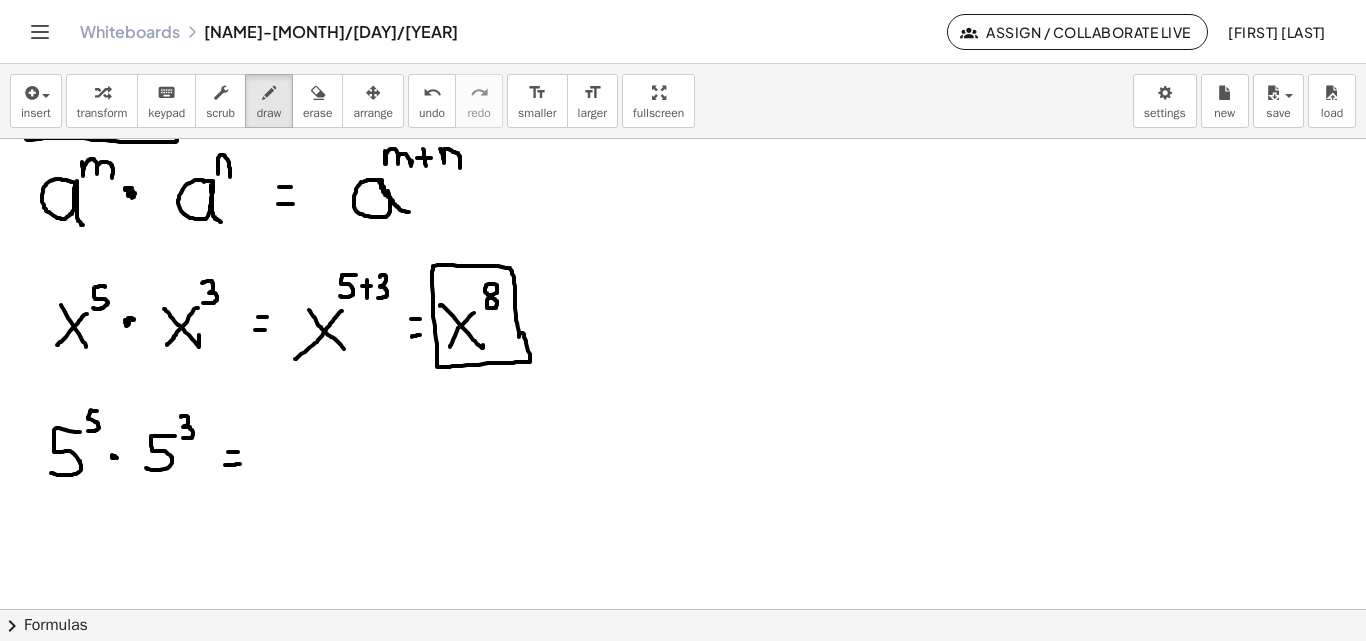drag, startPoint x: 225, startPoint y: 465, endPoint x: 240, endPoint y: 464, distance: 15.033297 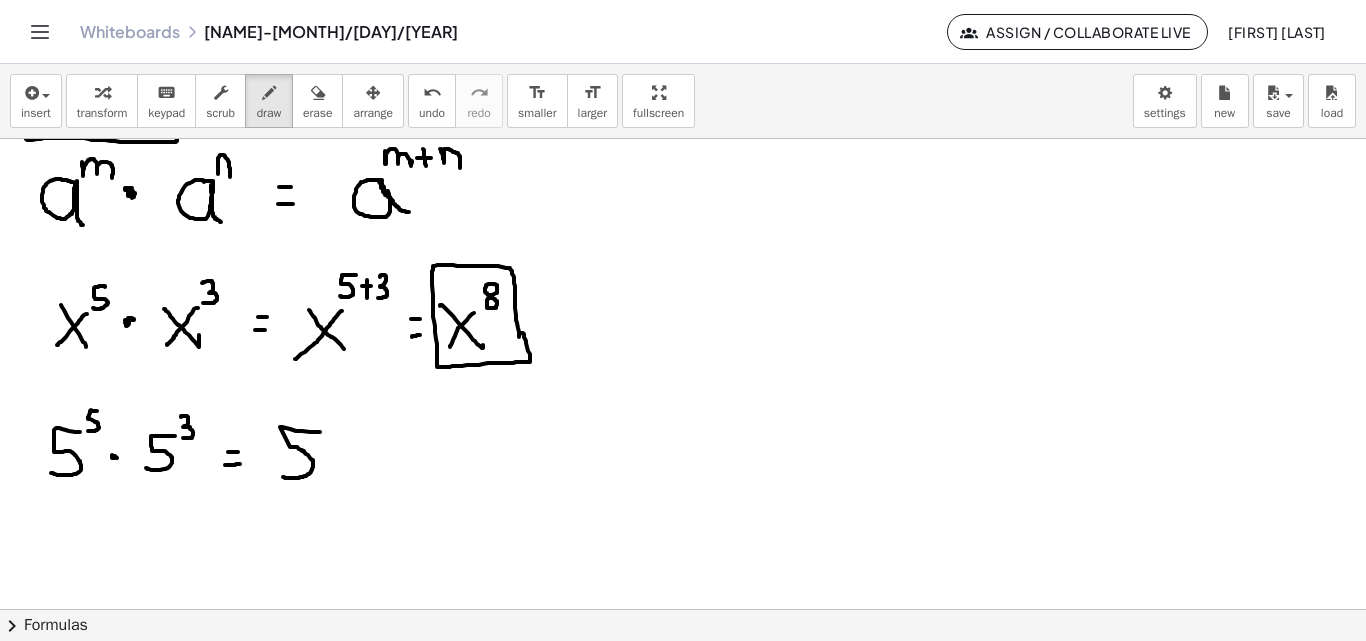 drag, startPoint x: 320, startPoint y: 432, endPoint x: 282, endPoint y: 477, distance: 58.898216 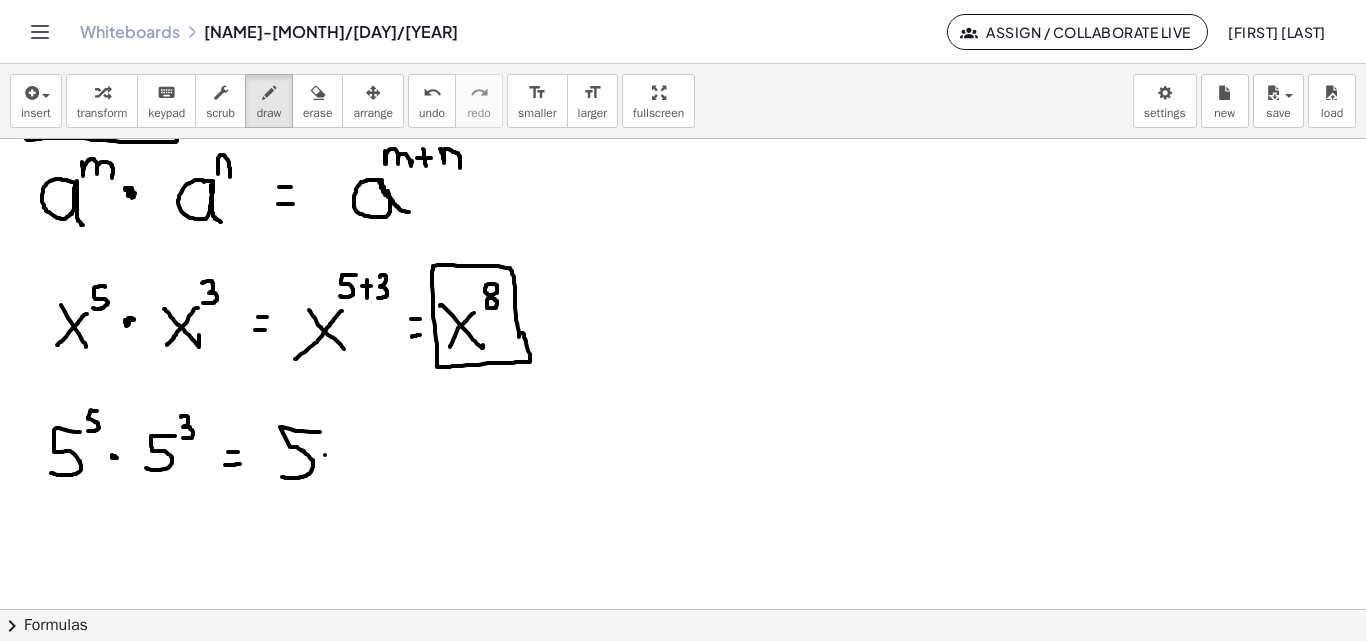 click at bounding box center (683, 32) 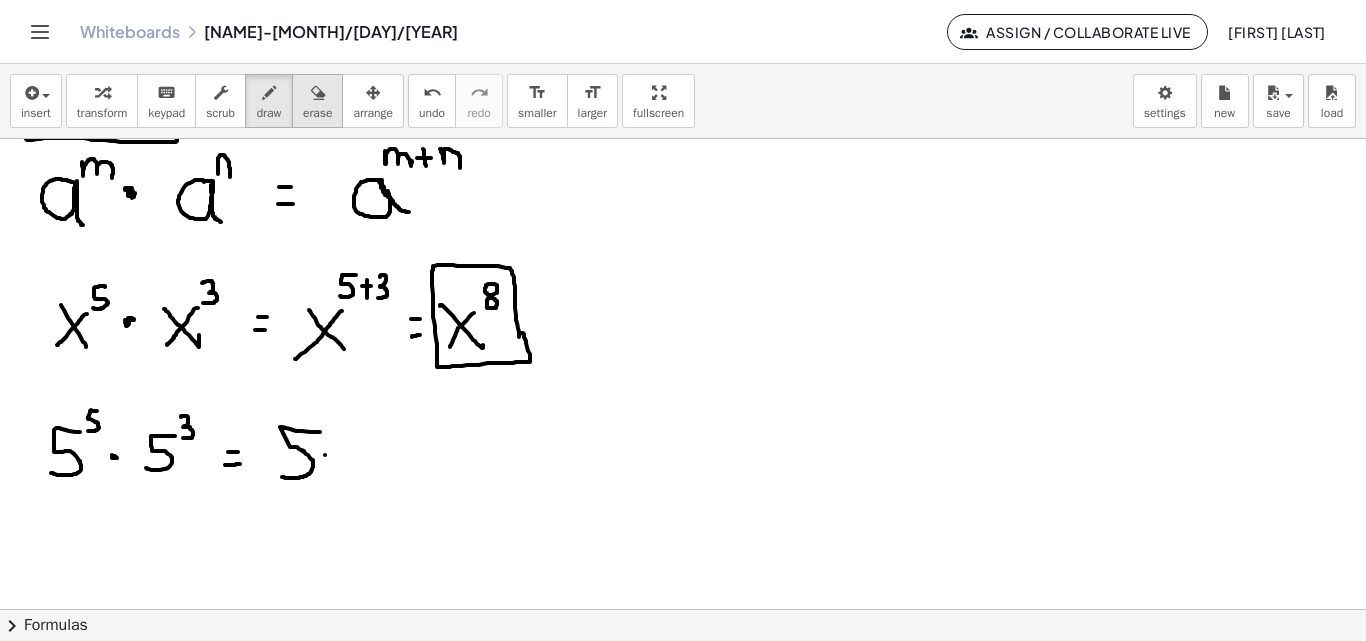 click on "erase" at bounding box center (317, 101) 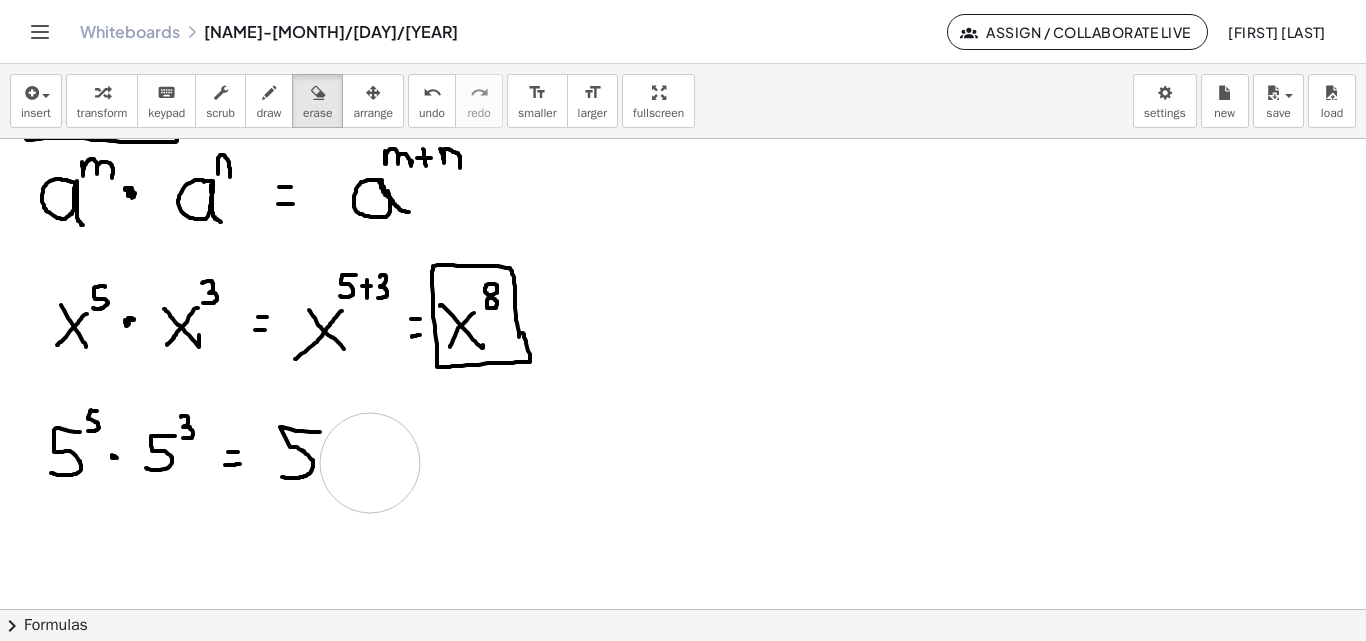 drag, startPoint x: 388, startPoint y: 482, endPoint x: 370, endPoint y: 463, distance: 26.172504 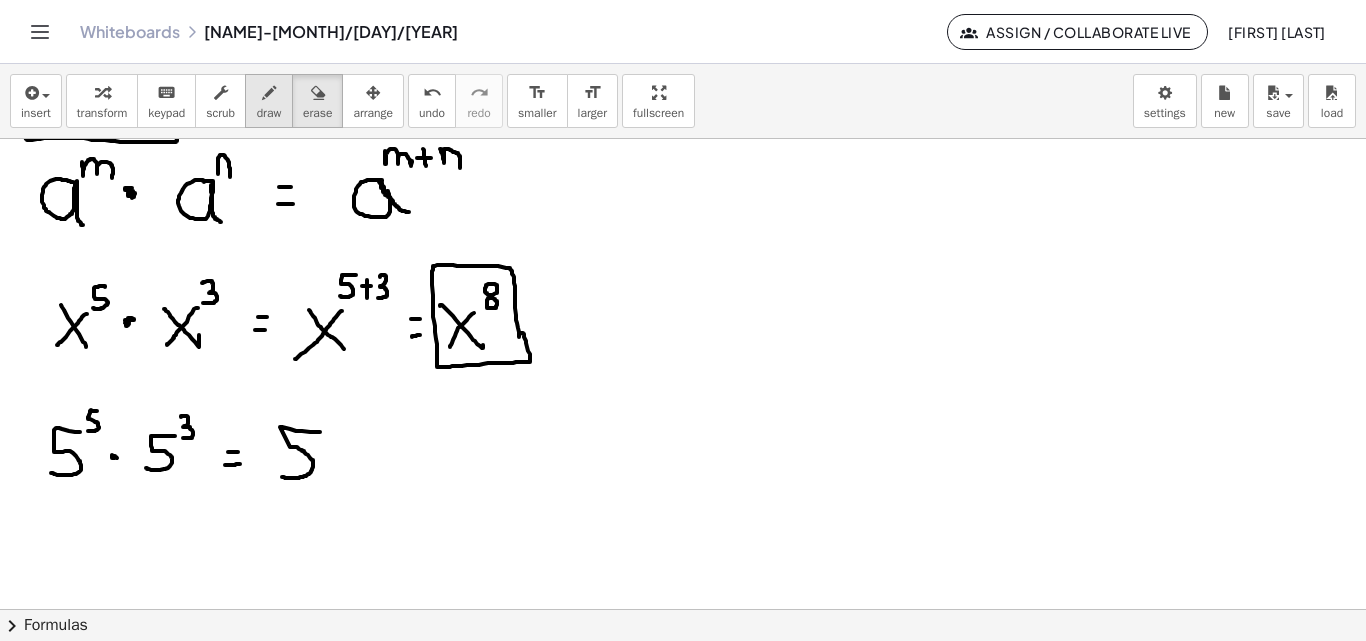 click on "draw" at bounding box center (269, 113) 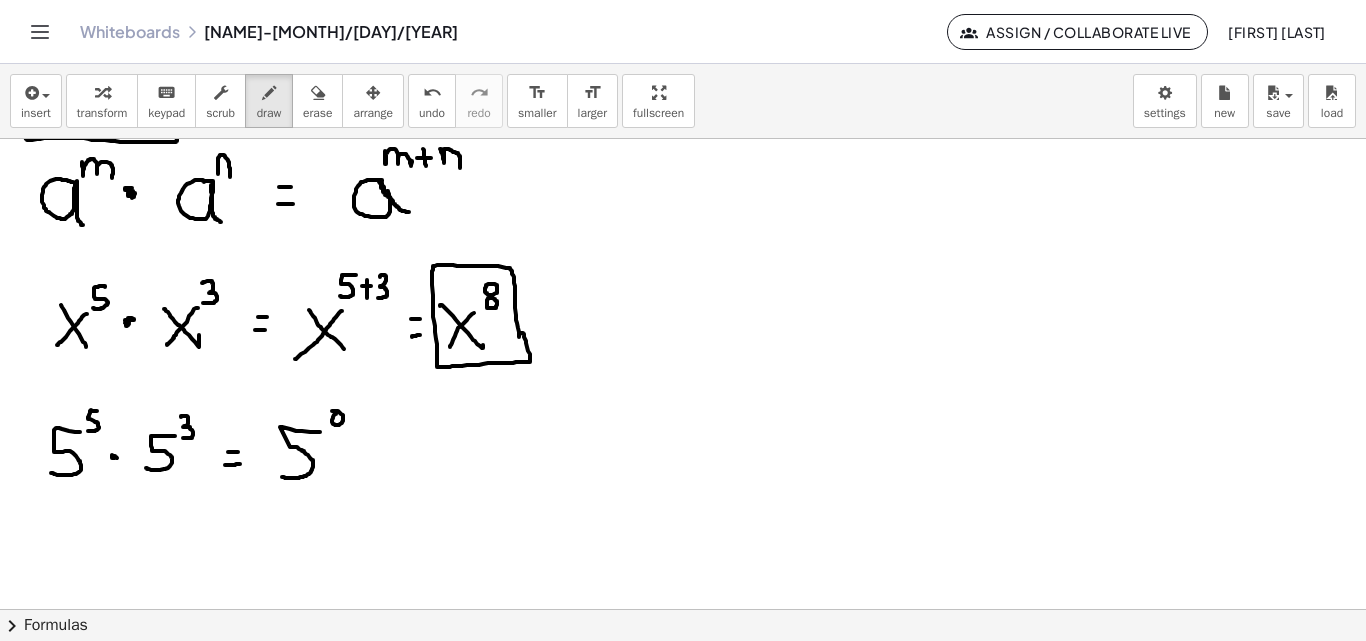 drag, startPoint x: 336, startPoint y: 414, endPoint x: 329, endPoint y: 422, distance: 10.630146 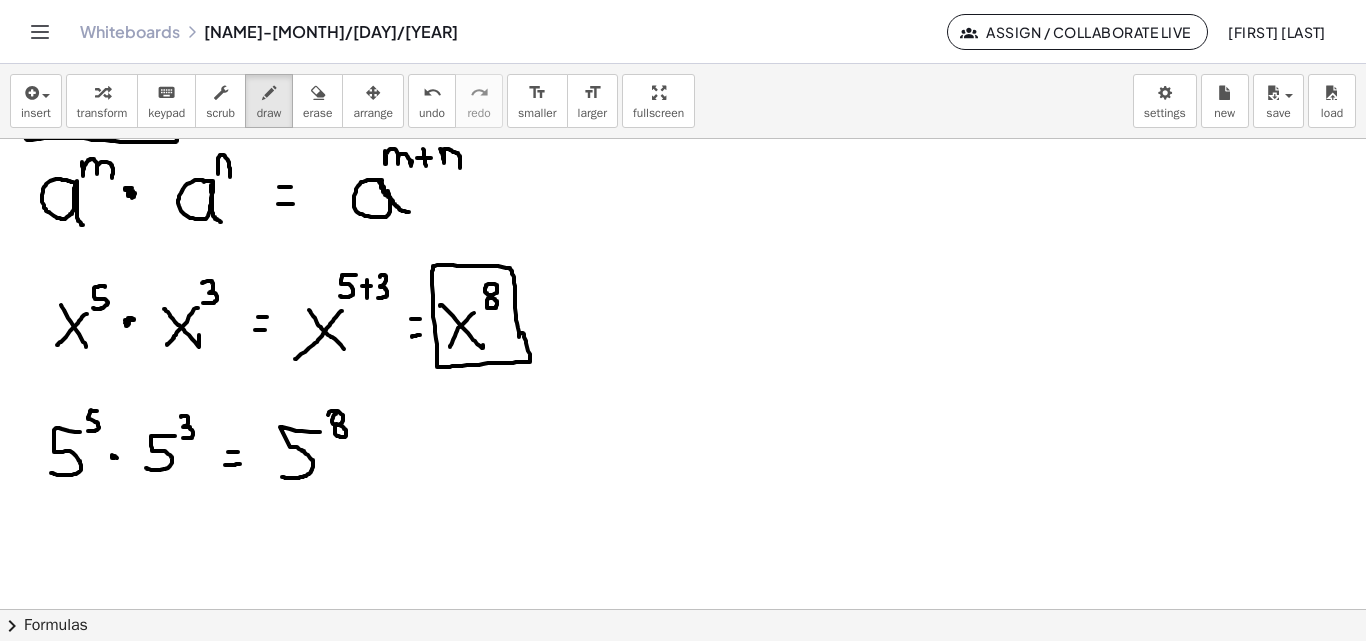 click at bounding box center (683, 32) 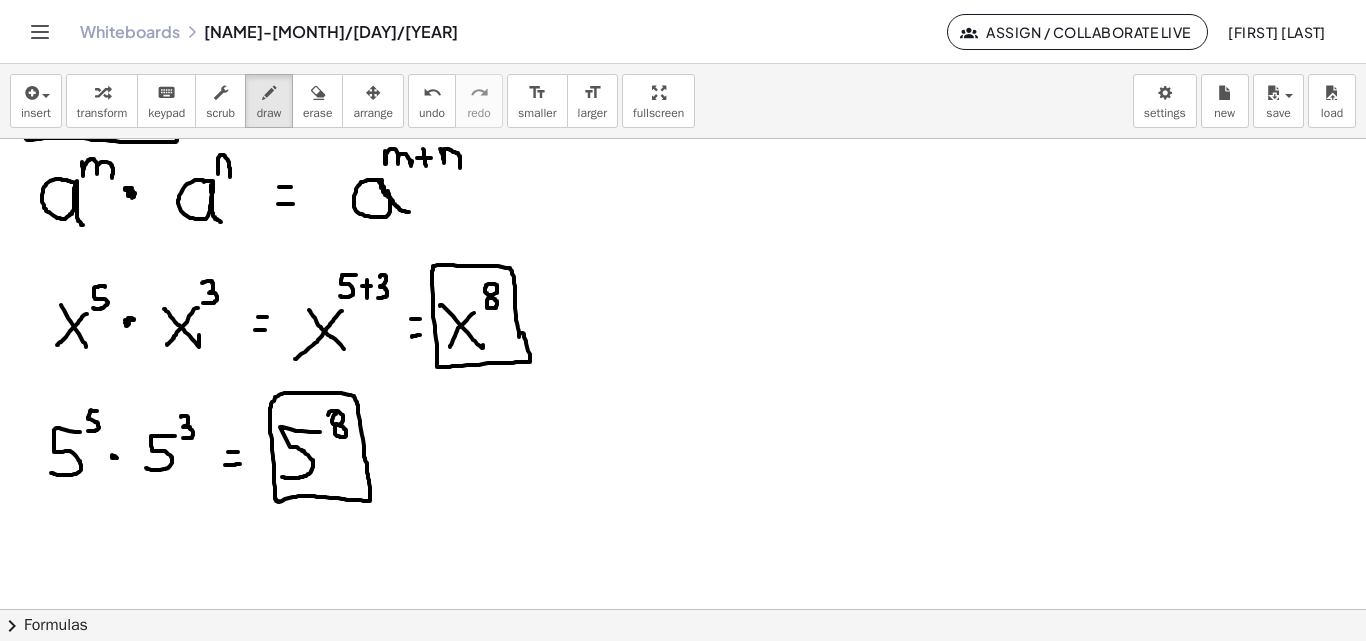 click at bounding box center (683, 32) 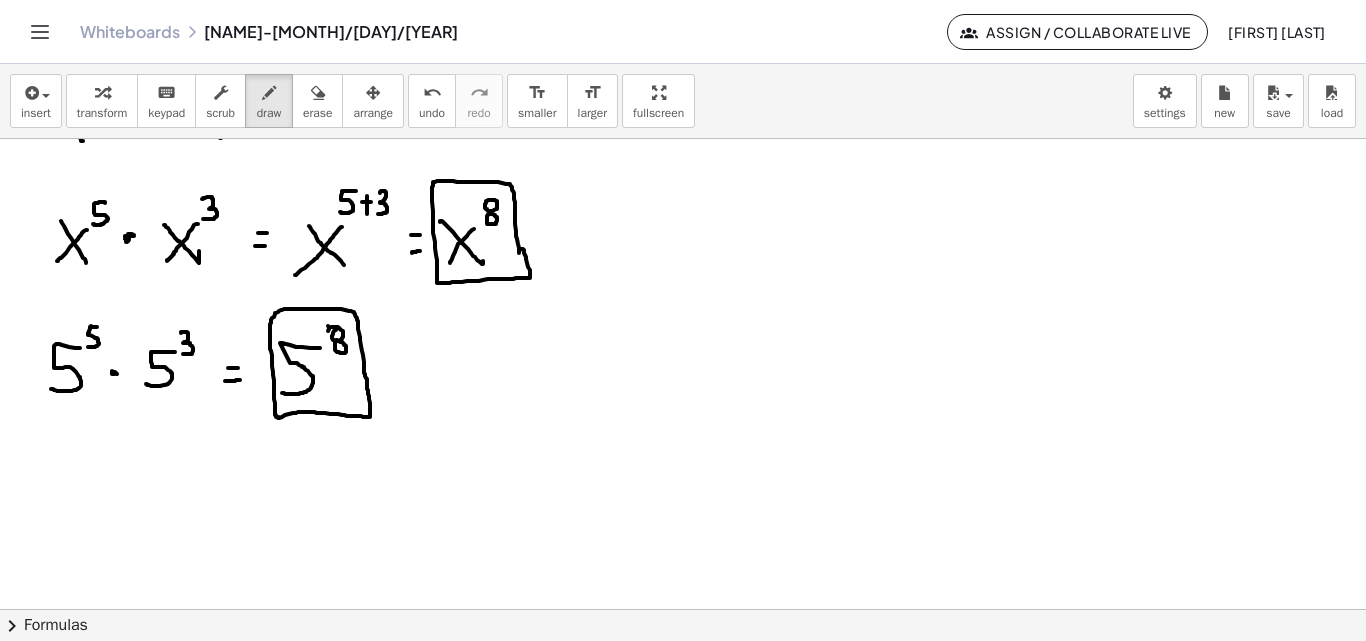 scroll, scrollTop: 1139, scrollLeft: 0, axis: vertical 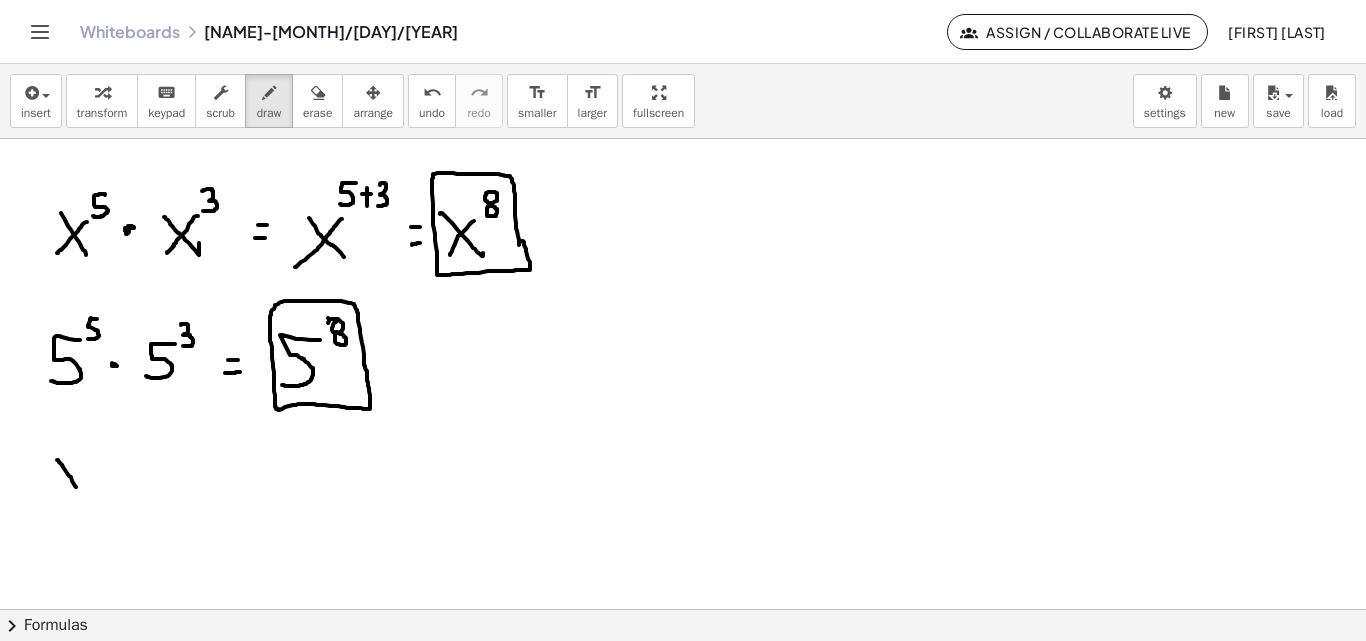 drag, startPoint x: 57, startPoint y: 460, endPoint x: 79, endPoint y: 495, distance: 41.340054 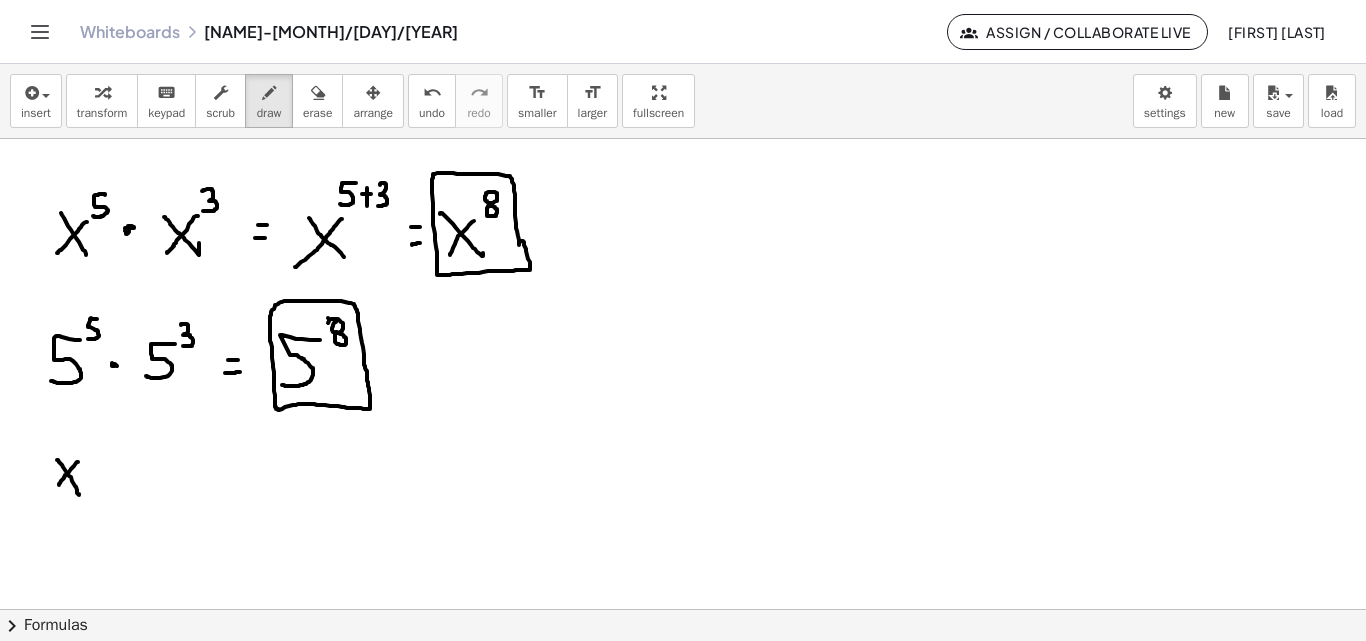 drag, startPoint x: 78, startPoint y: 462, endPoint x: 52, endPoint y: 491, distance: 38.948685 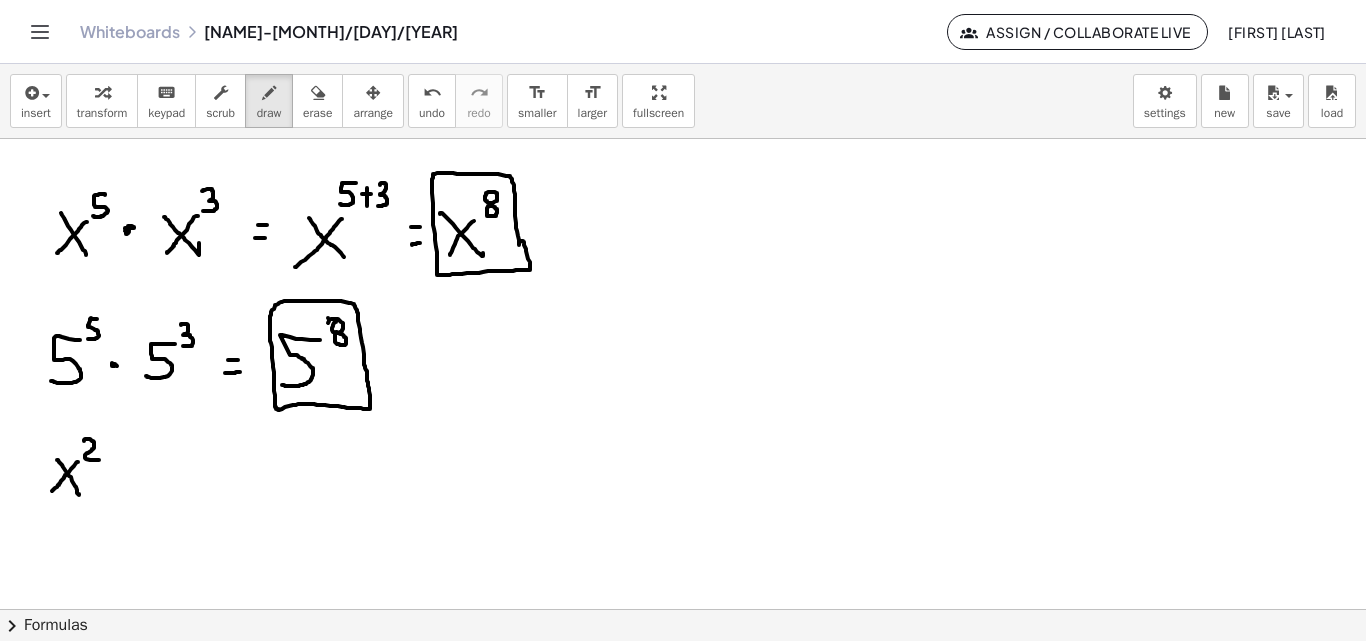 drag, startPoint x: 84, startPoint y: 440, endPoint x: 100, endPoint y: 467, distance: 31.38471 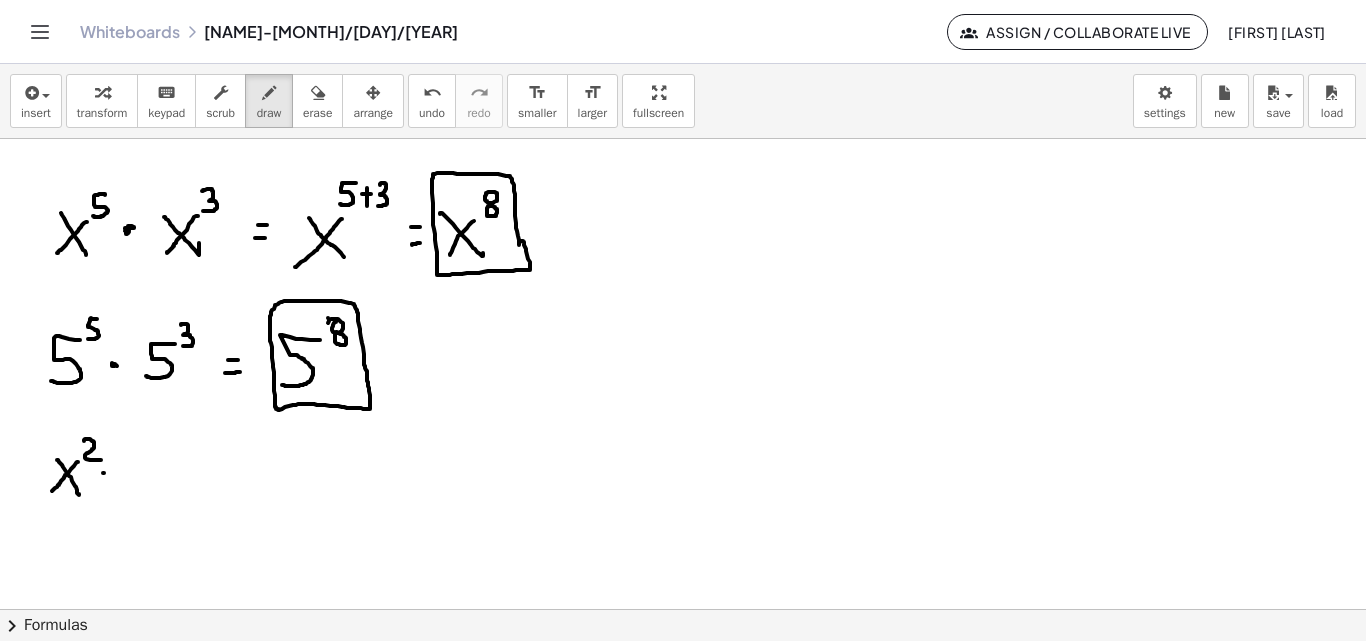click at bounding box center (683, -60) 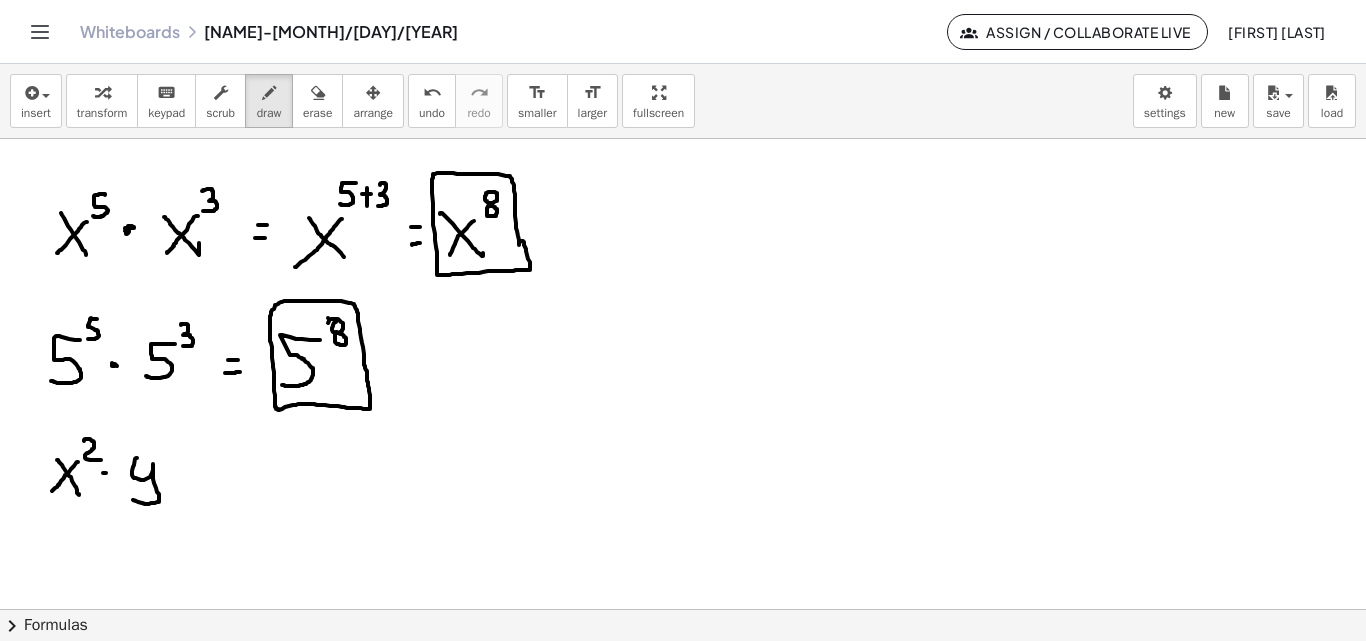 drag, startPoint x: 136, startPoint y: 458, endPoint x: 131, endPoint y: 499, distance: 41.303753 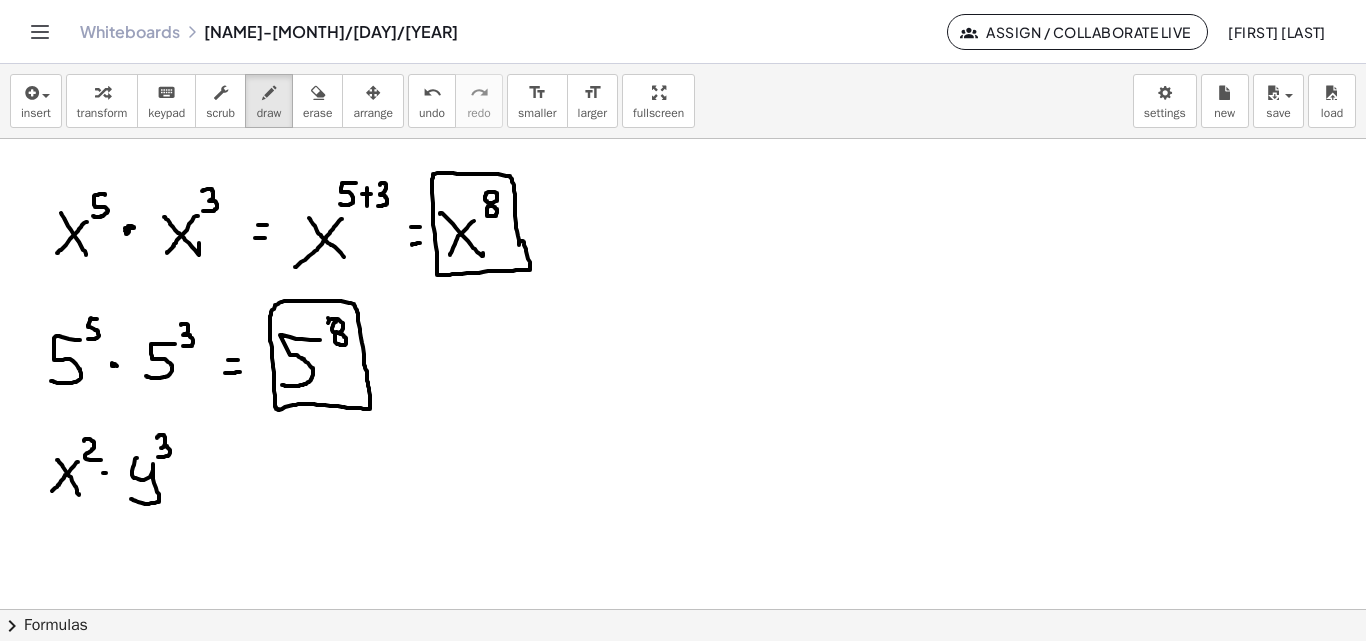 drag, startPoint x: 157, startPoint y: 438, endPoint x: 158, endPoint y: 457, distance: 19.026299 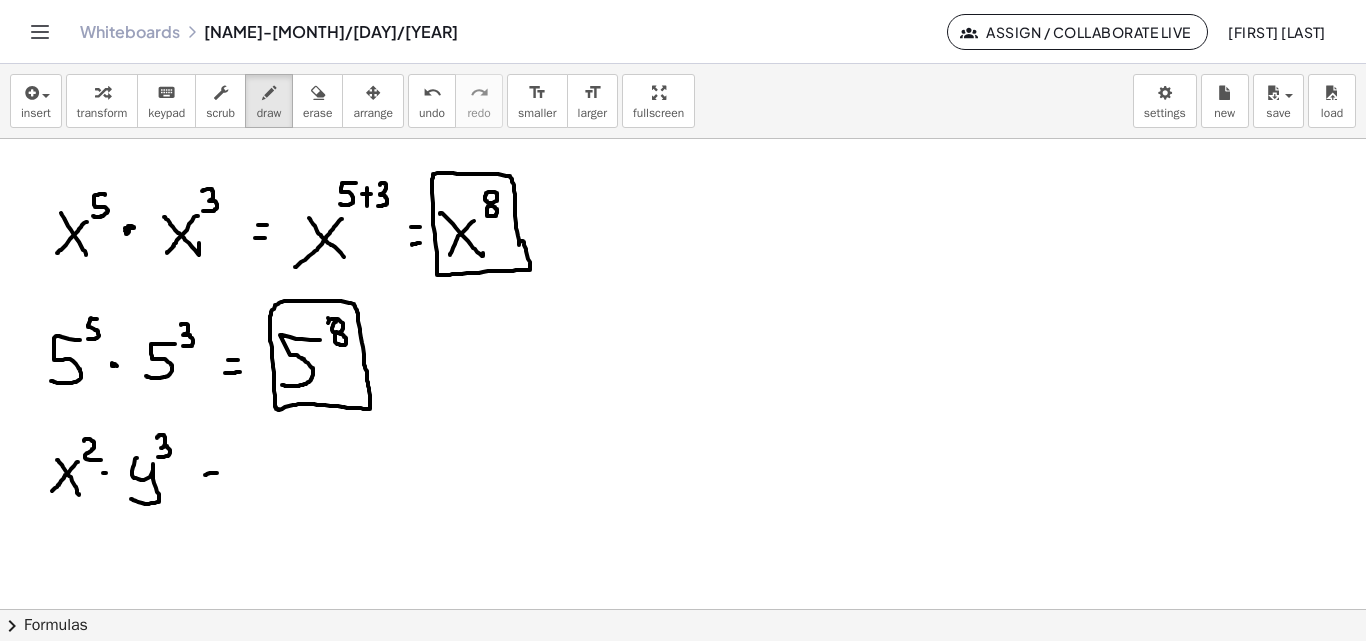 drag, startPoint x: 205, startPoint y: 475, endPoint x: 216, endPoint y: 482, distance: 13.038404 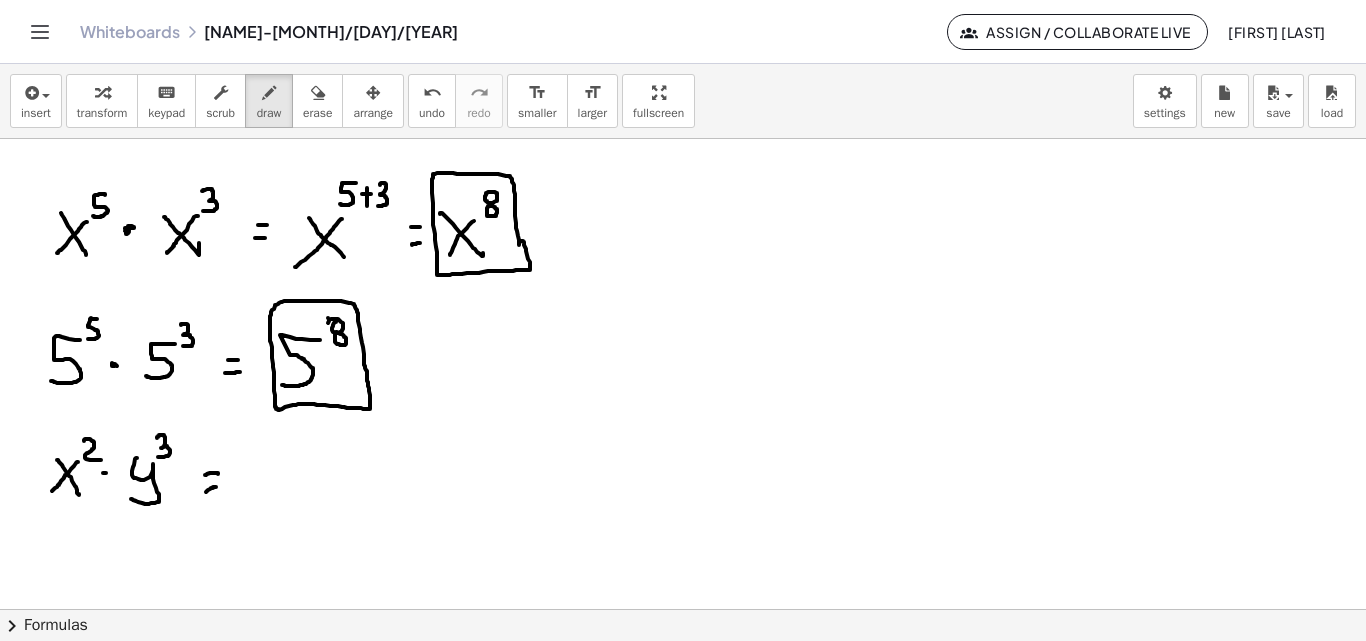 drag, startPoint x: 206, startPoint y: 492, endPoint x: 216, endPoint y: 487, distance: 11.18034 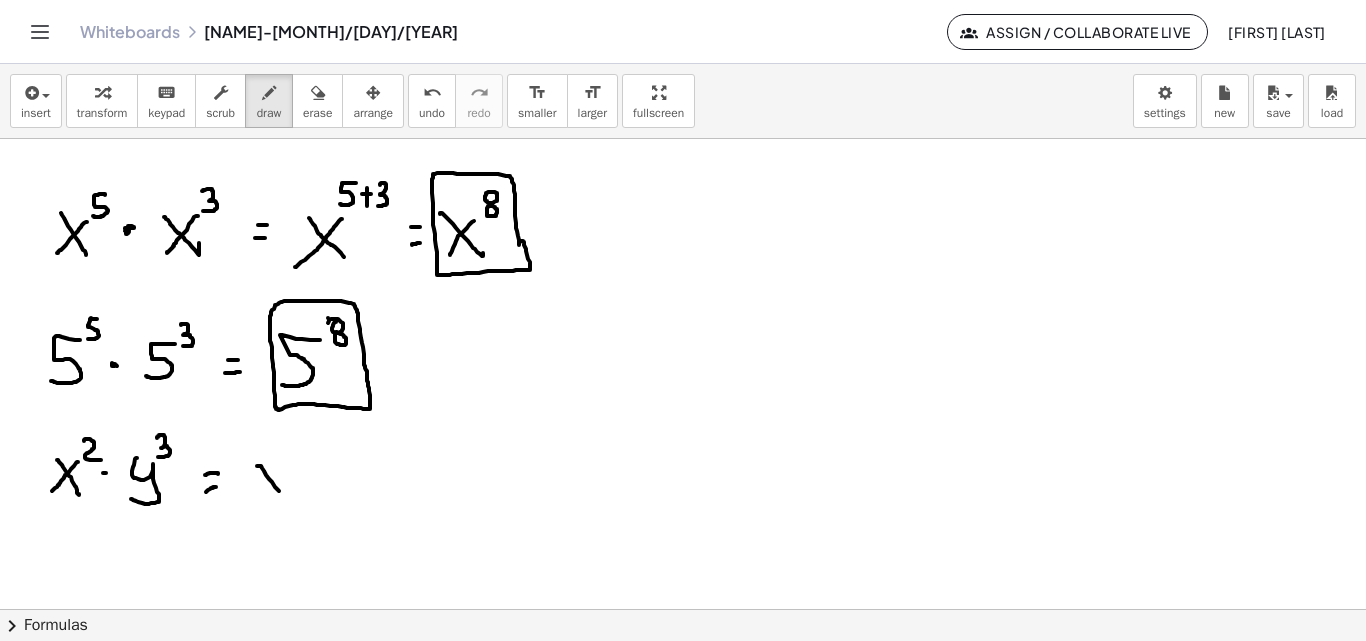 drag, startPoint x: 269, startPoint y: 479, endPoint x: 288, endPoint y: 504, distance: 31.400637 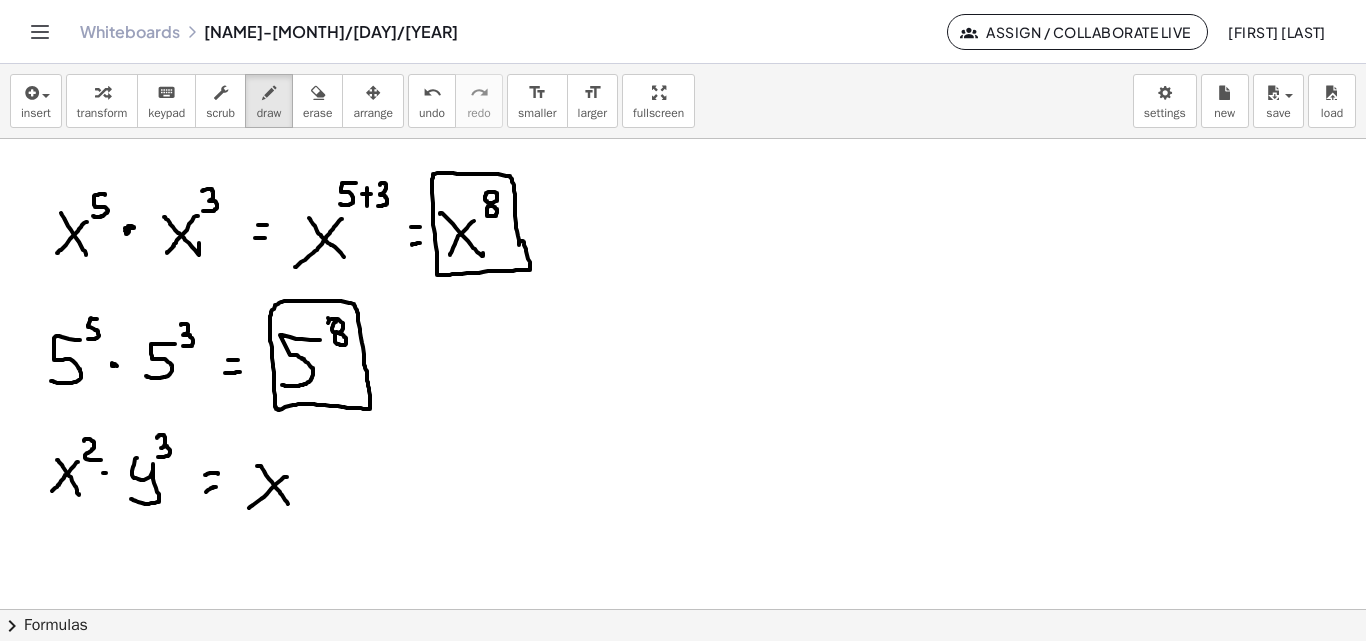 click at bounding box center (683, -60) 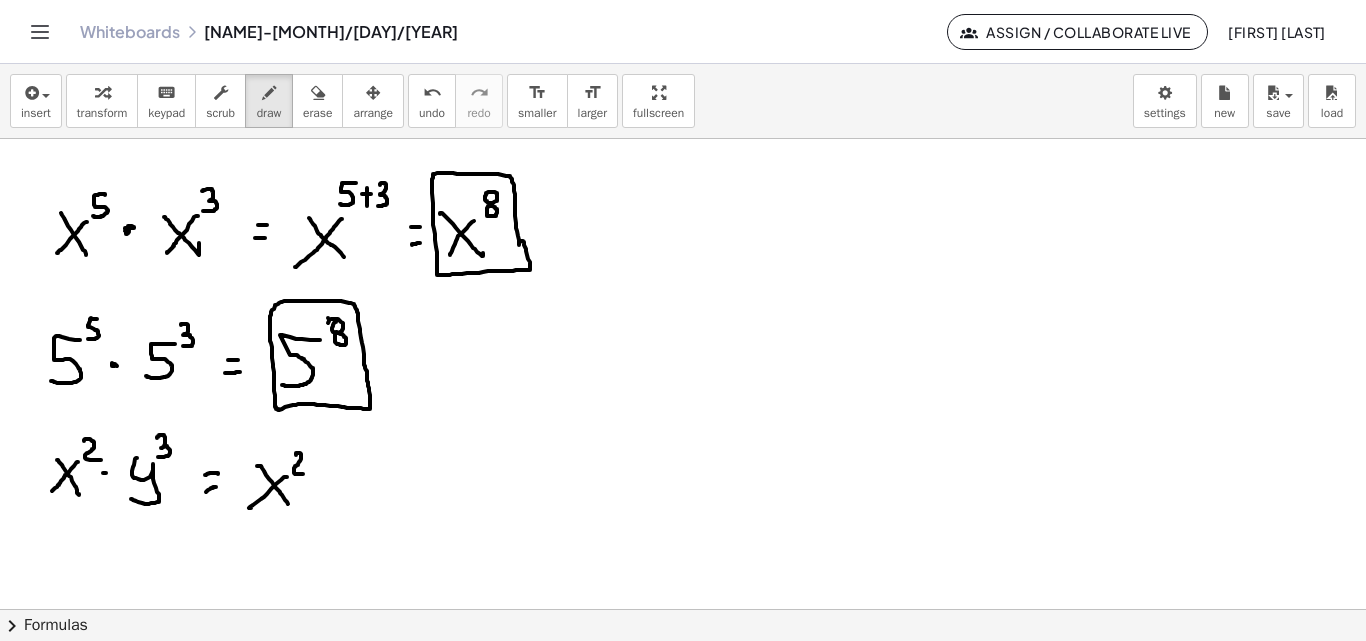 drag, startPoint x: 296, startPoint y: 453, endPoint x: 310, endPoint y: 480, distance: 30.413813 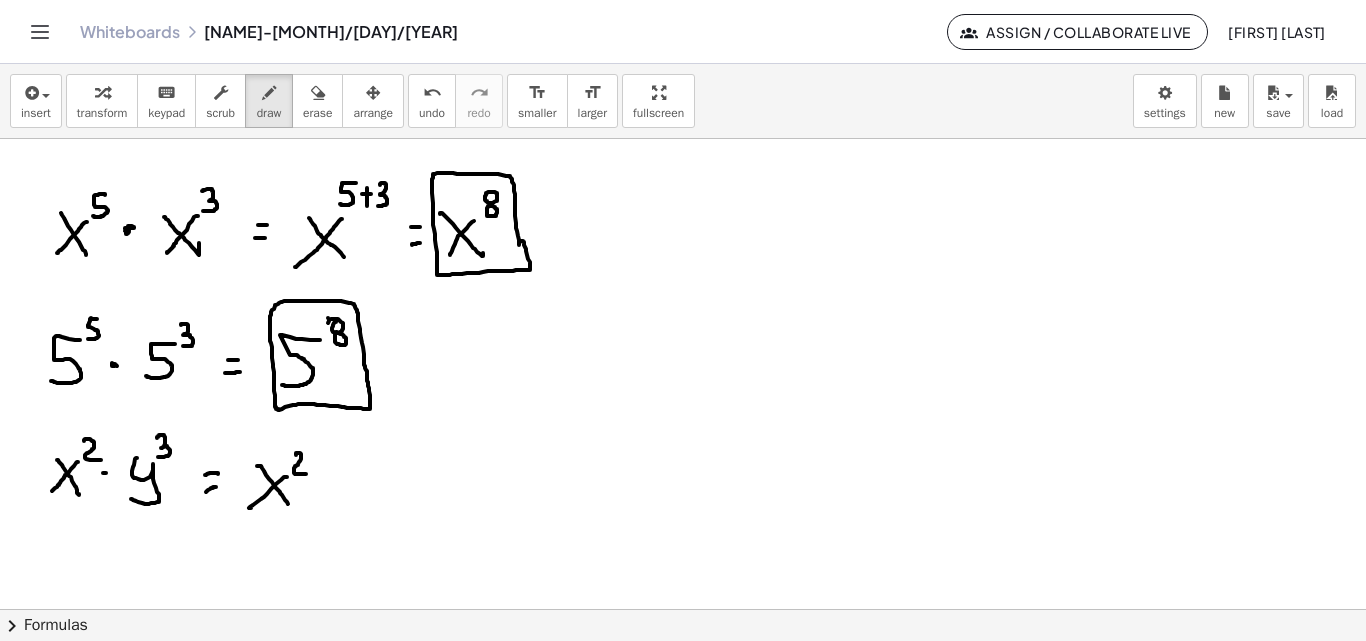 click at bounding box center [683, -60] 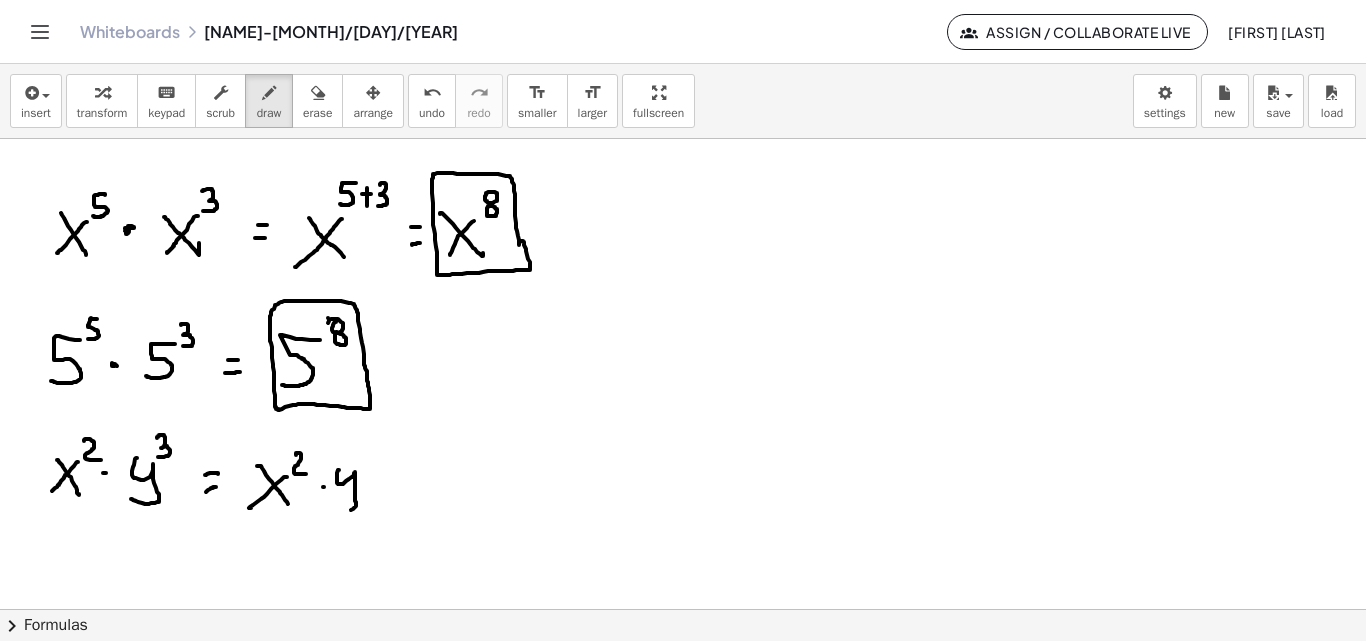 drag, startPoint x: 337, startPoint y: 483, endPoint x: 337, endPoint y: 510, distance: 27 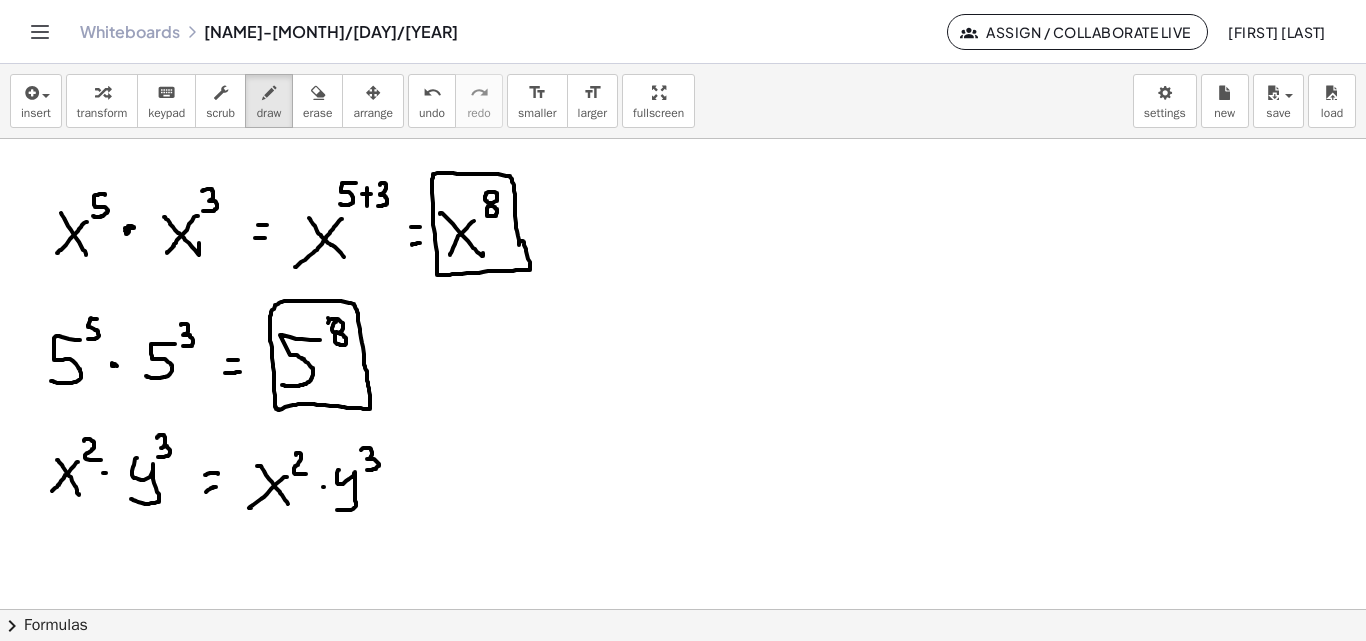 drag, startPoint x: 361, startPoint y: 450, endPoint x: 367, endPoint y: 470, distance: 20.880613 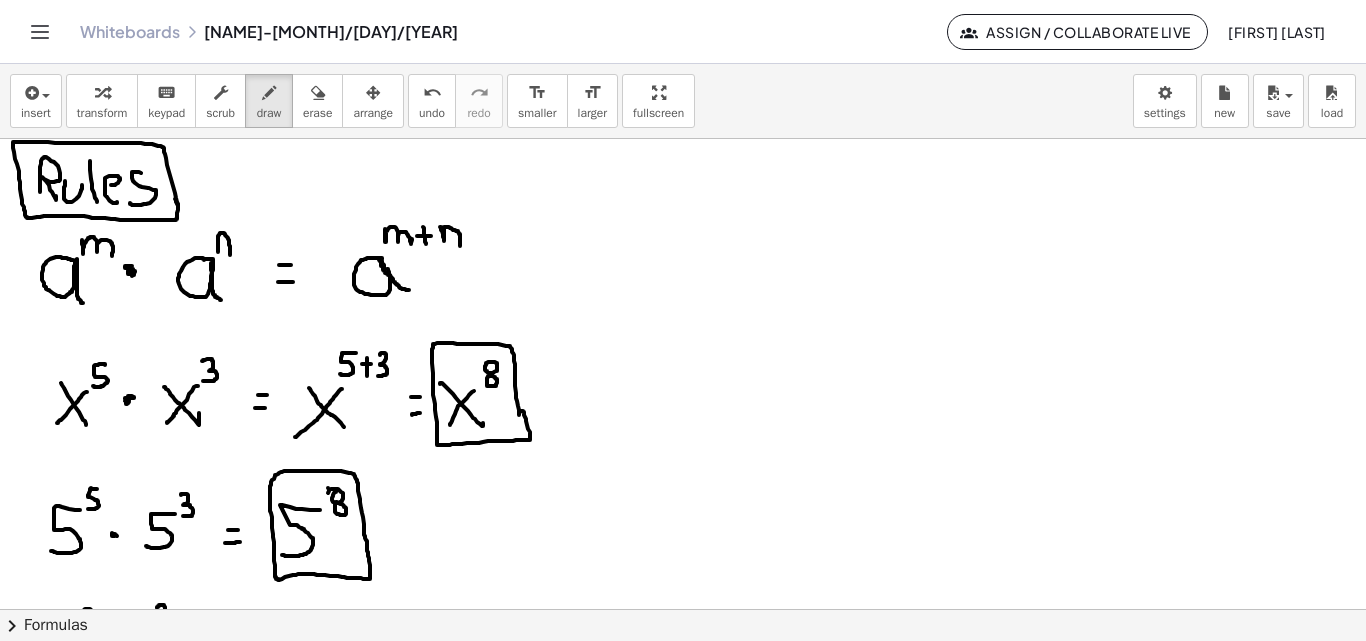 scroll, scrollTop: 962, scrollLeft: 0, axis: vertical 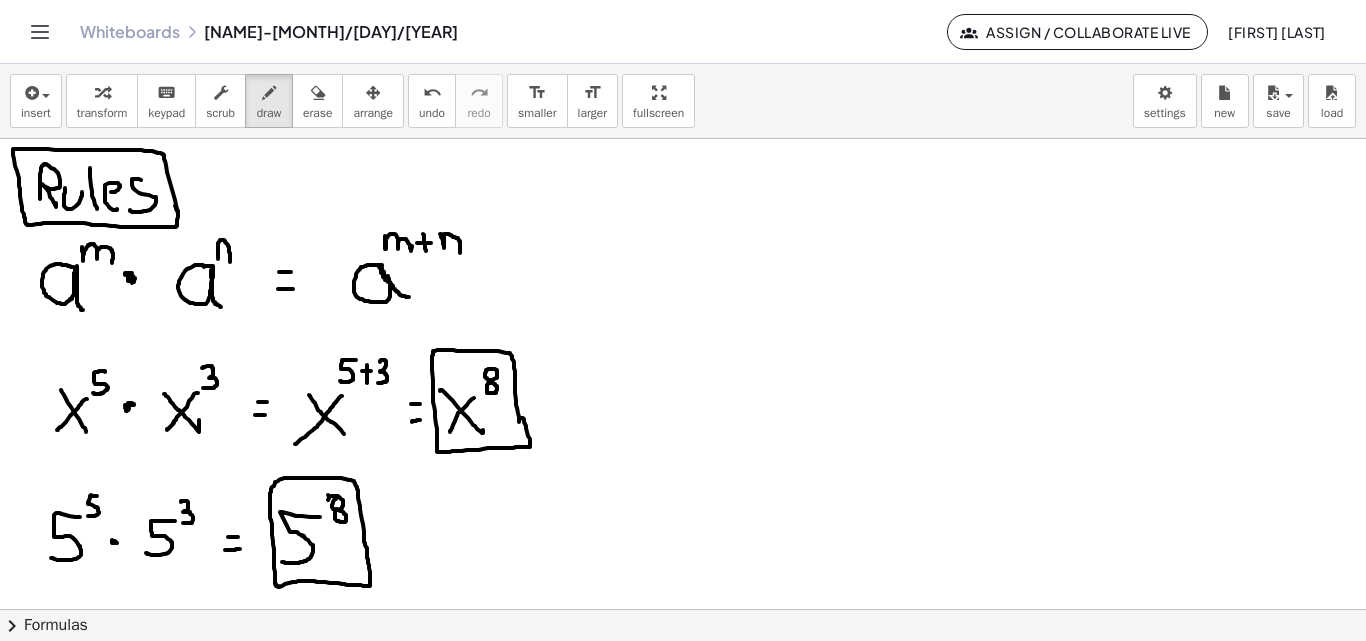 click at bounding box center (683, 117) 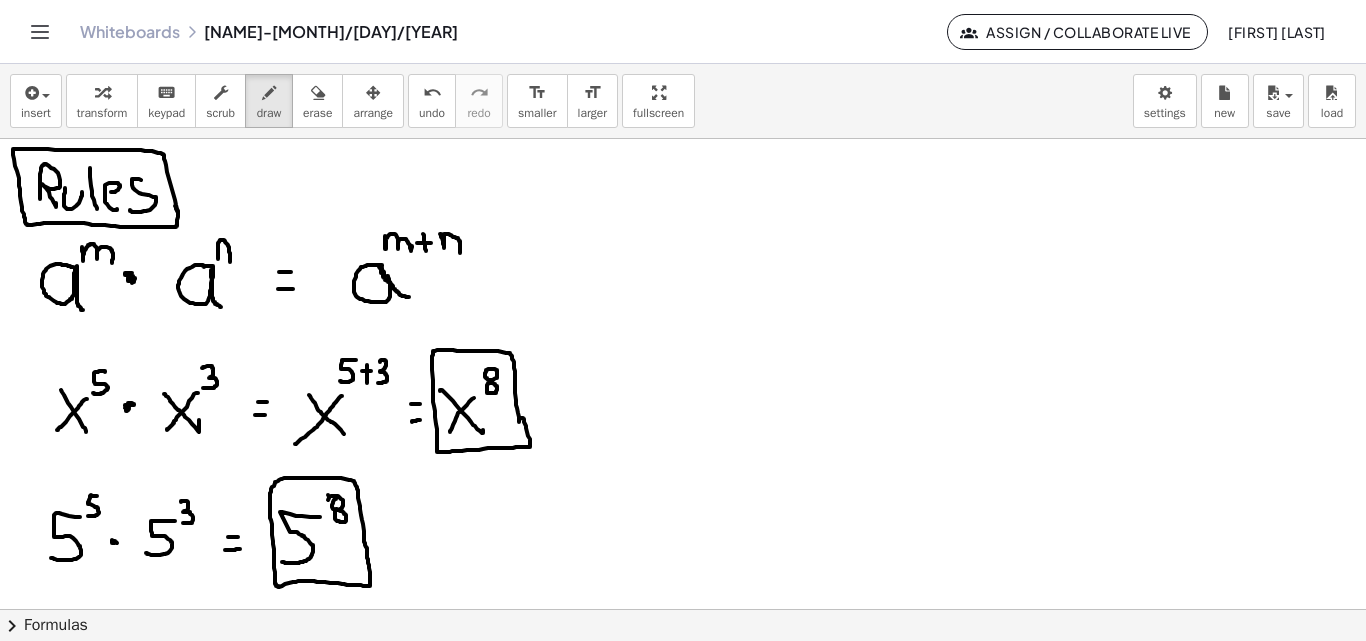 click at bounding box center (683, 117) 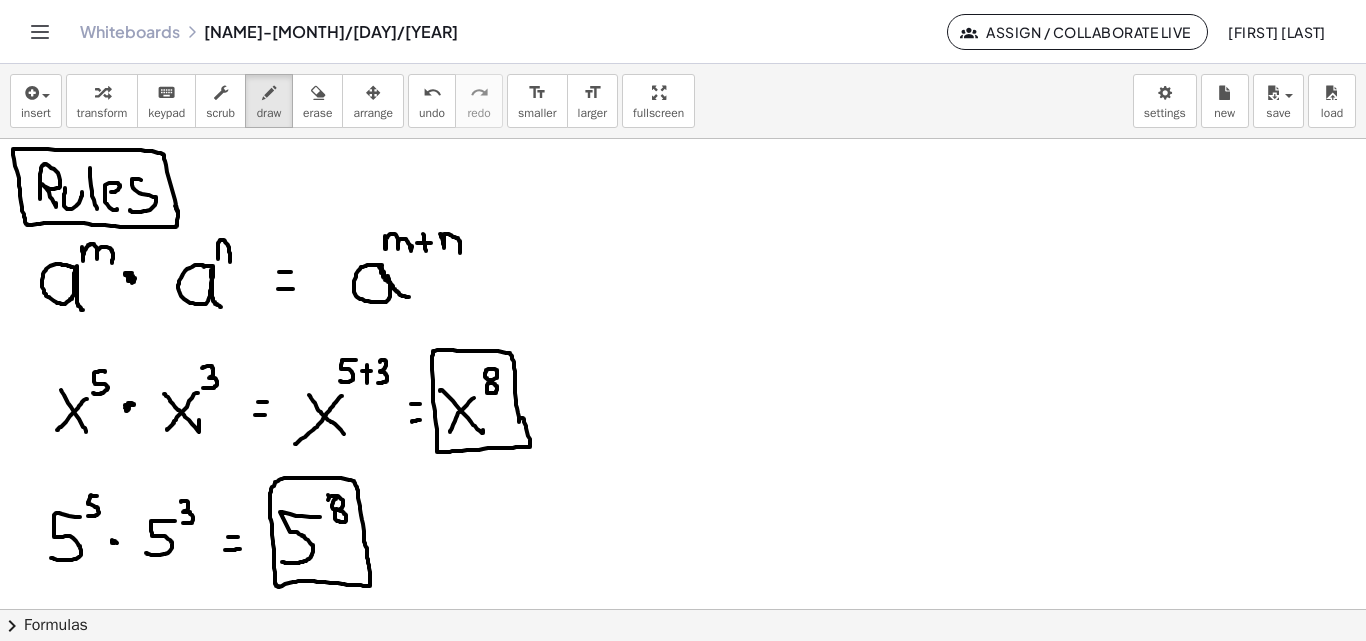 click at bounding box center (683, 117) 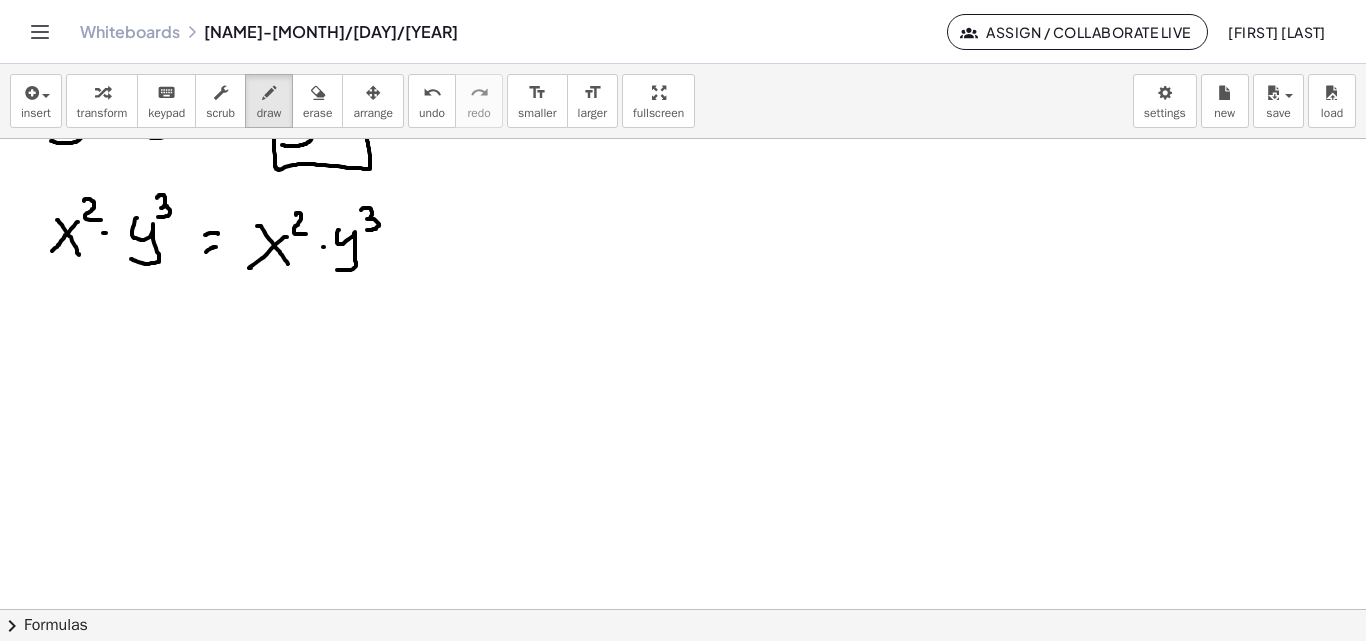 scroll, scrollTop: 1381, scrollLeft: 0, axis: vertical 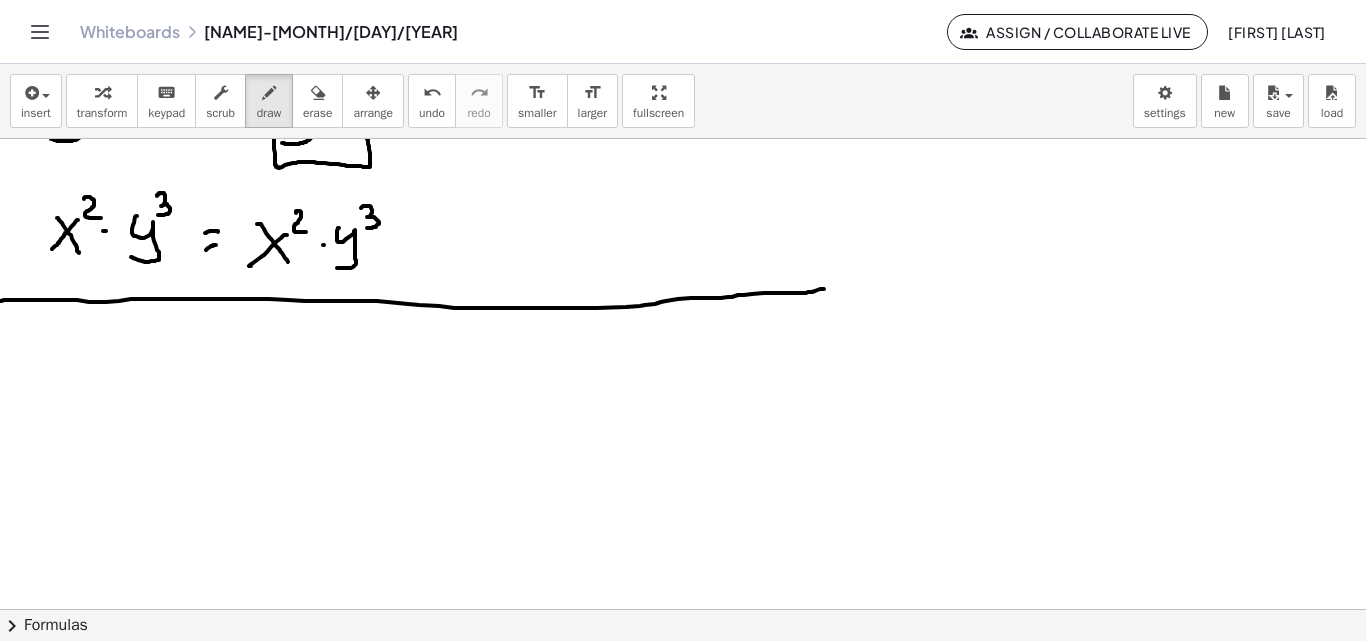 drag, startPoint x: 0, startPoint y: 301, endPoint x: 824, endPoint y: 289, distance: 824.0874 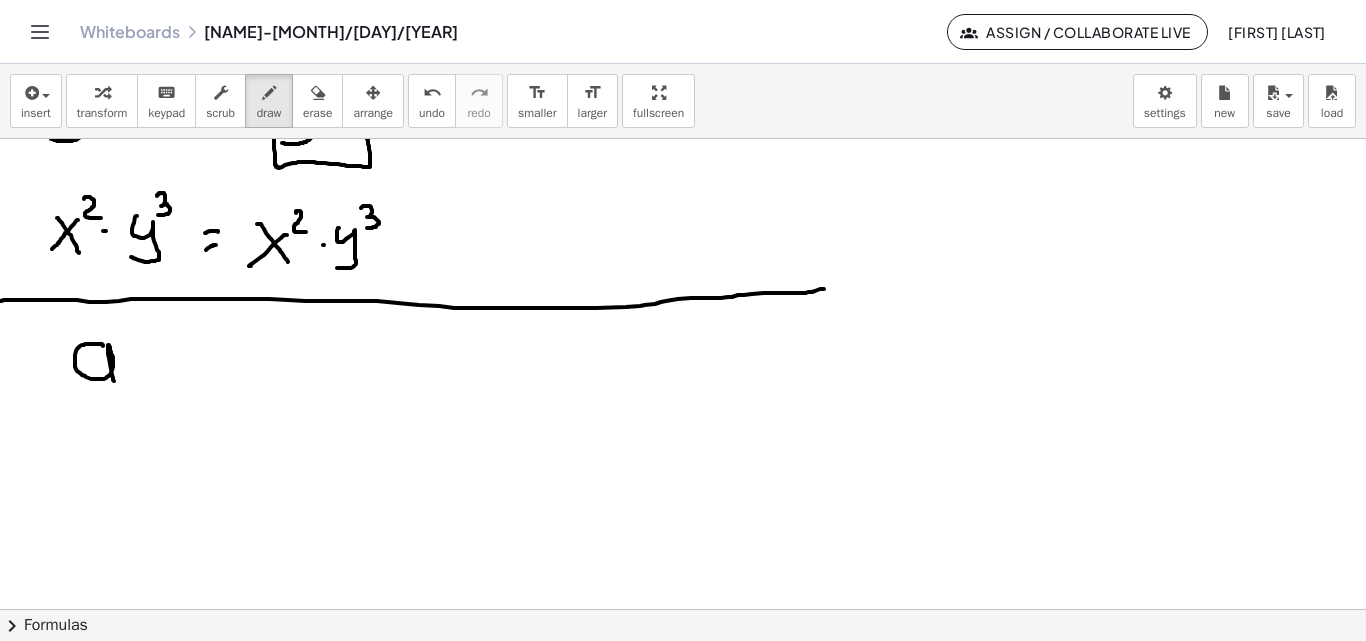 drag, startPoint x: 103, startPoint y: 346, endPoint x: 115, endPoint y: 381, distance: 37 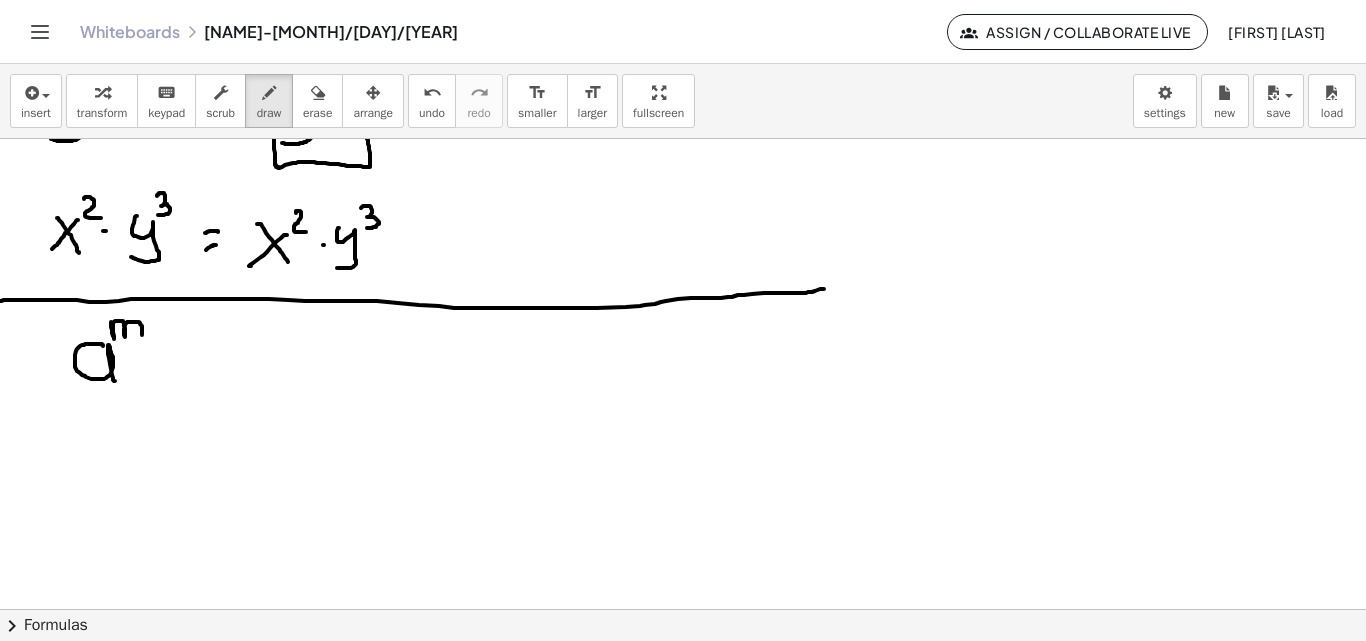 drag, startPoint x: 111, startPoint y: 322, endPoint x: 104, endPoint y: 380, distance: 58.420887 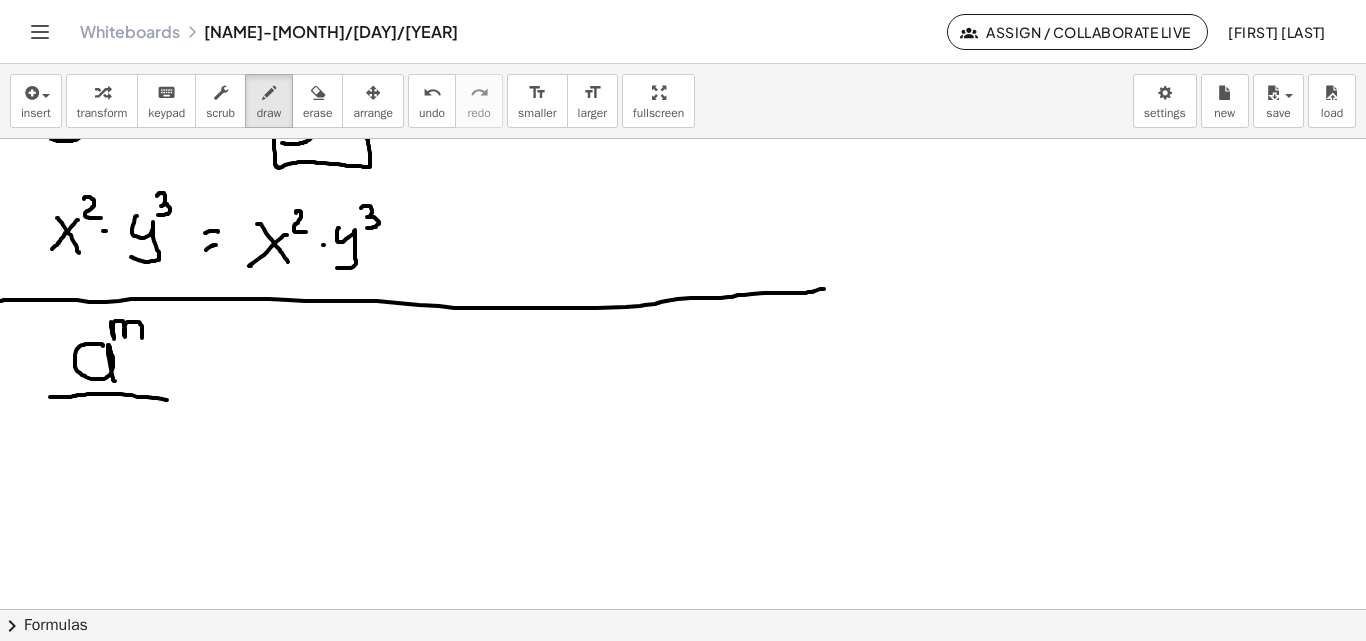 drag, startPoint x: 51, startPoint y: 397, endPoint x: 167, endPoint y: 400, distance: 116.03879 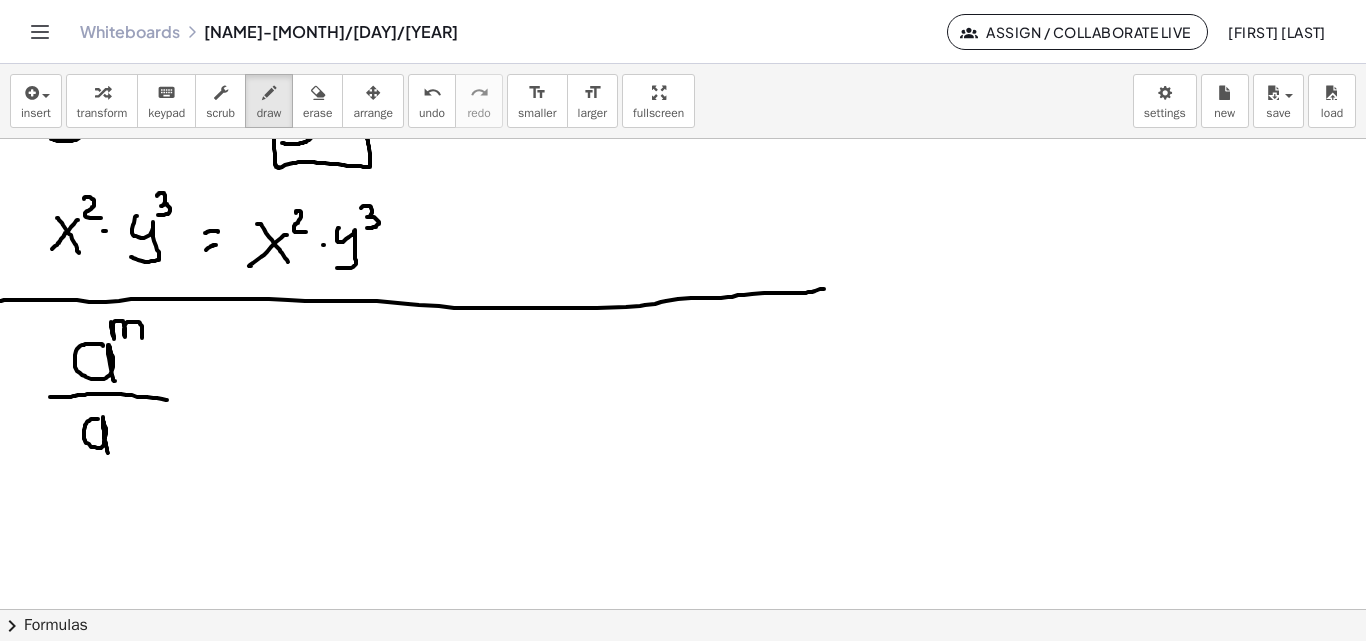 drag, startPoint x: 93, startPoint y: 419, endPoint x: 111, endPoint y: 428, distance: 20.12461 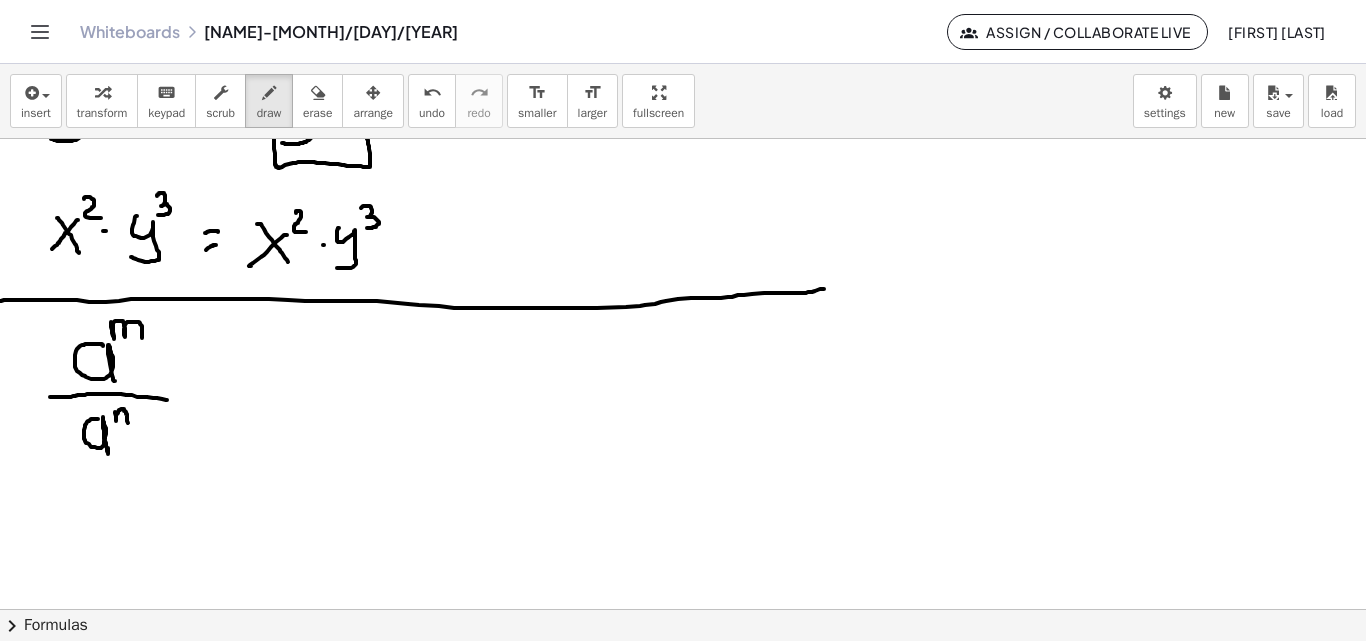 drag, startPoint x: 115, startPoint y: 412, endPoint x: 128, endPoint y: 423, distance: 17.029387 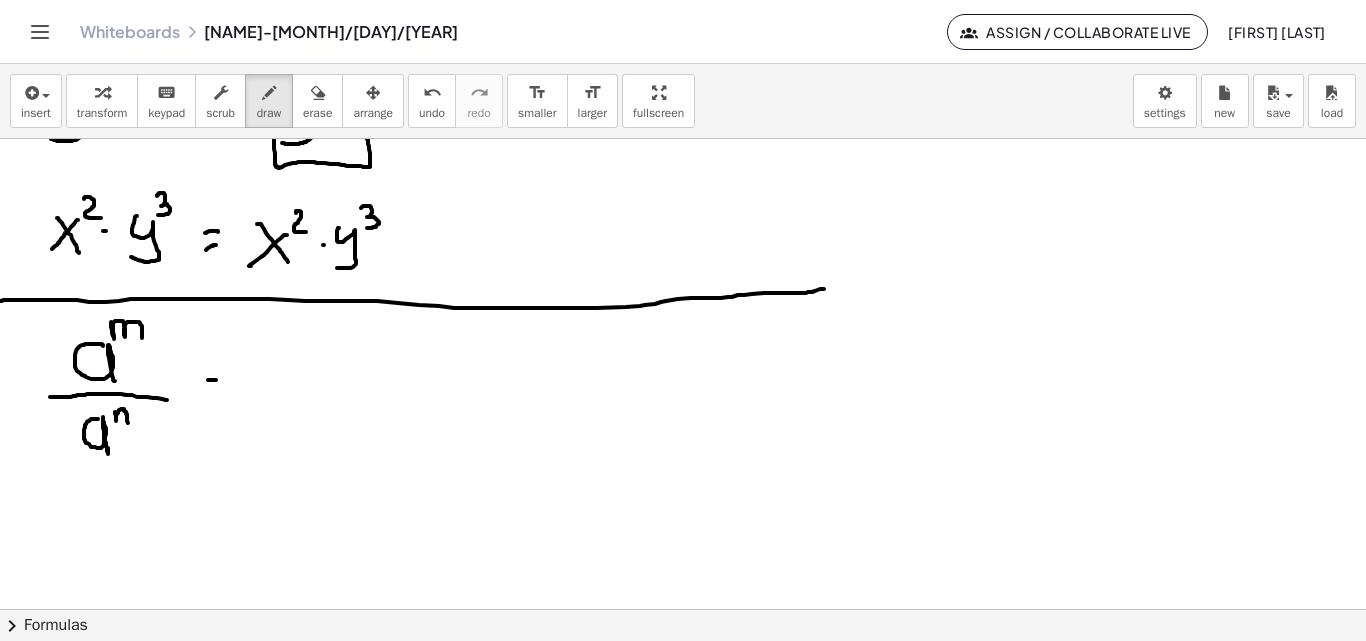 click at bounding box center [683, -302] 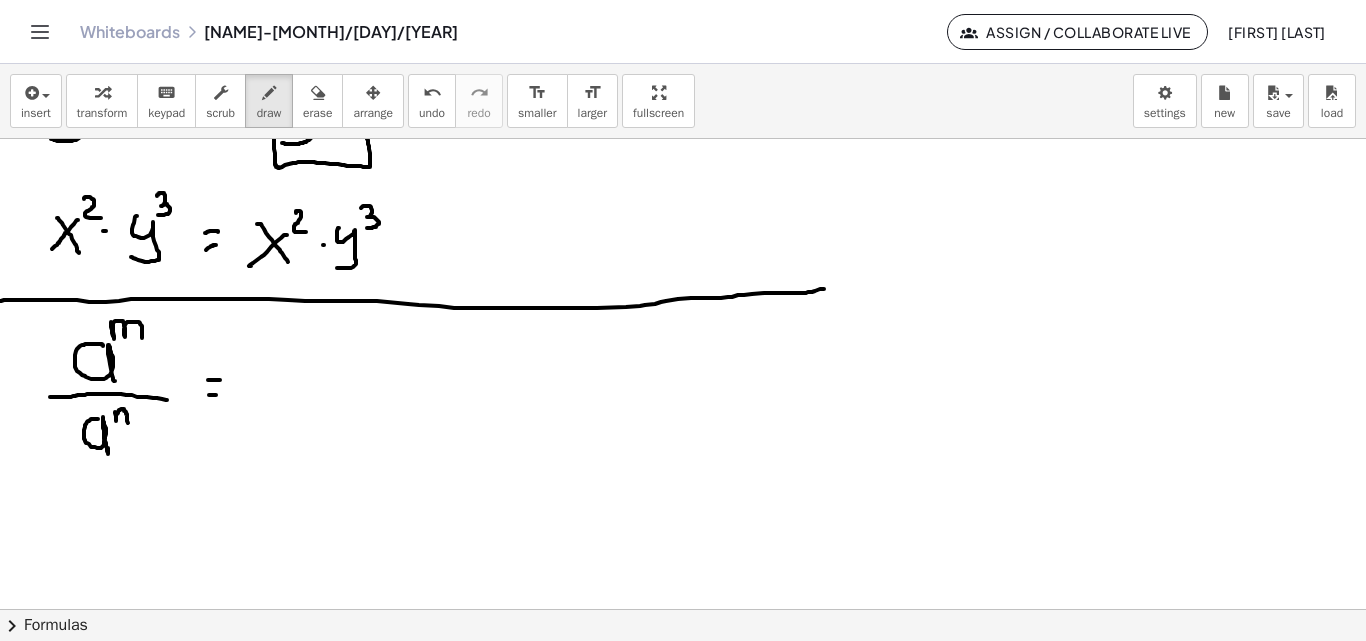 click at bounding box center (683, -302) 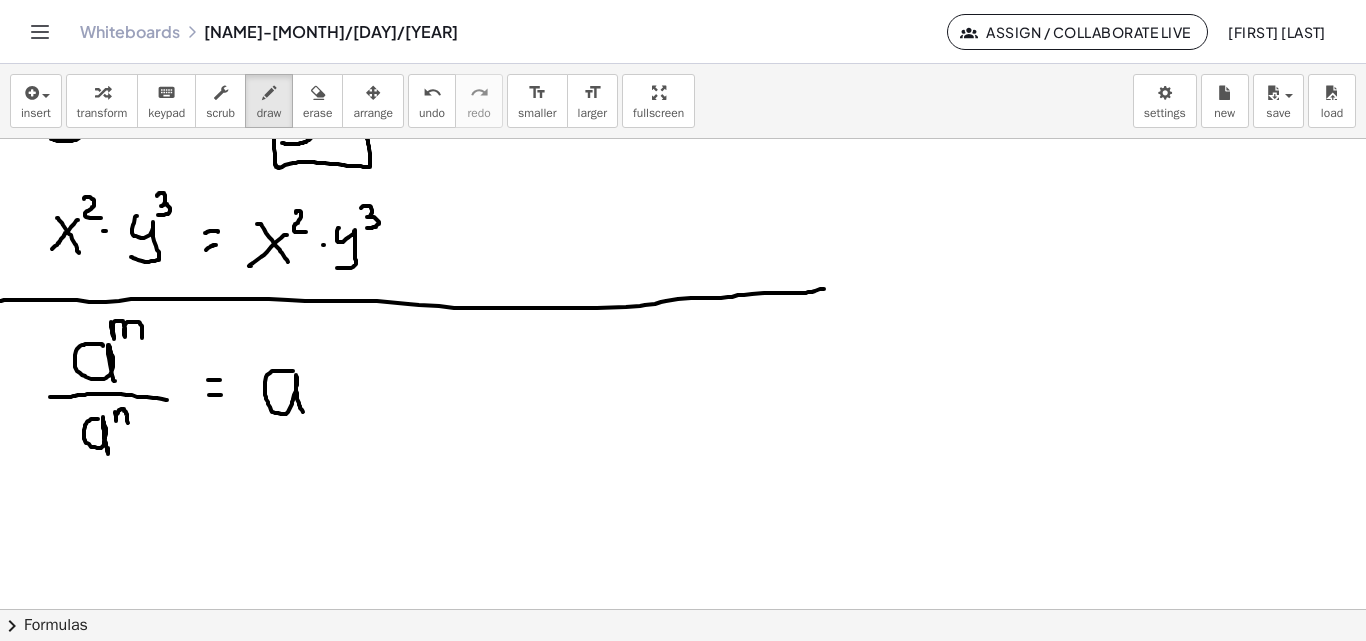 drag, startPoint x: 293, startPoint y: 371, endPoint x: 311, endPoint y: 419, distance: 51.264023 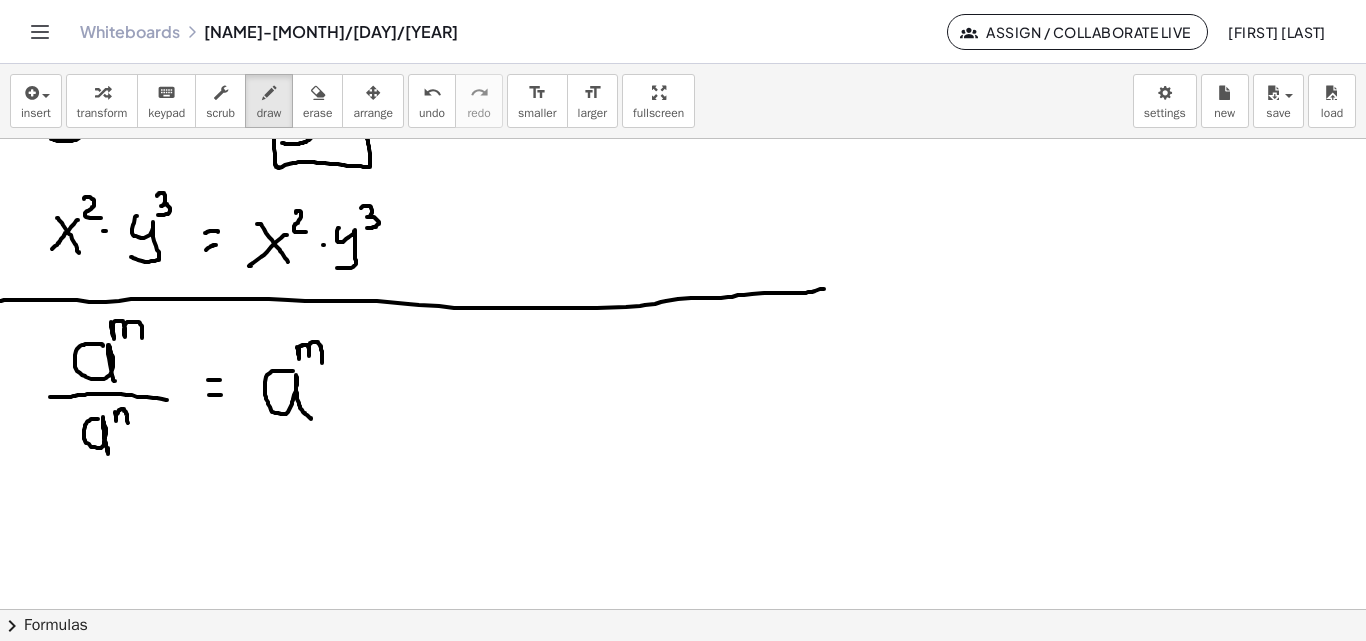 drag, startPoint x: 297, startPoint y: 348, endPoint x: 322, endPoint y: 363, distance: 29.15476 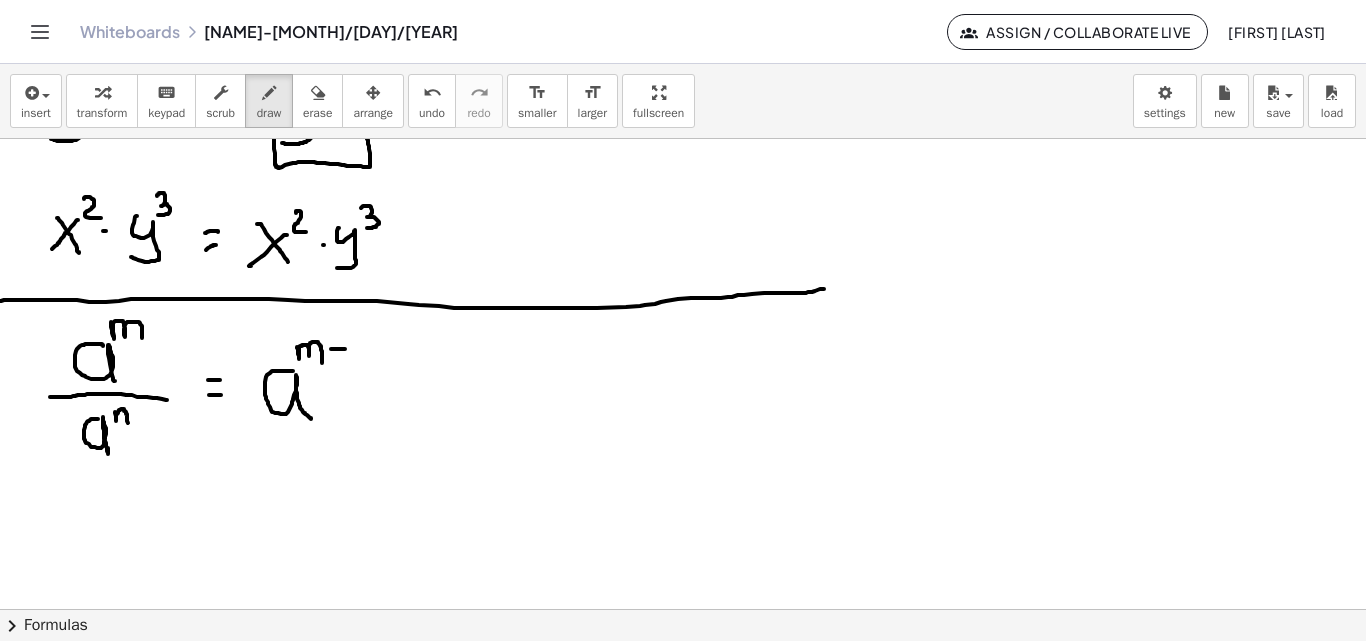 drag, startPoint x: 332, startPoint y: 349, endPoint x: 345, endPoint y: 349, distance: 13 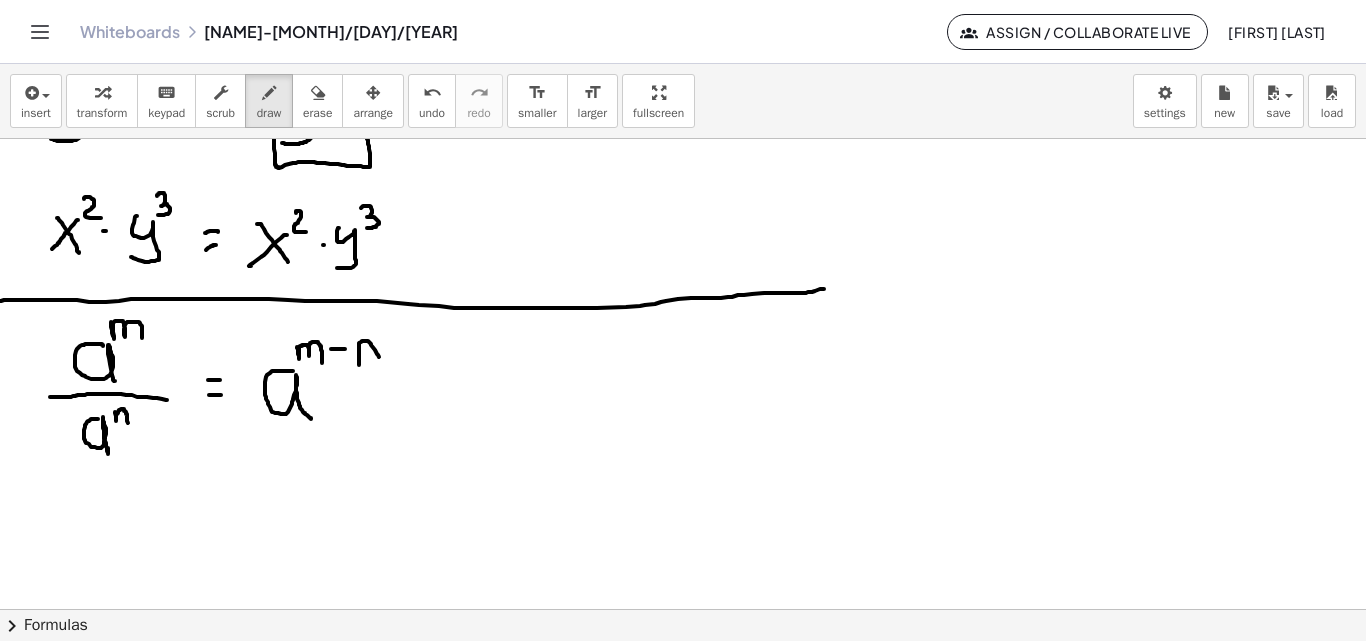 drag, startPoint x: 359, startPoint y: 345, endPoint x: 379, endPoint y: 363, distance: 26.907248 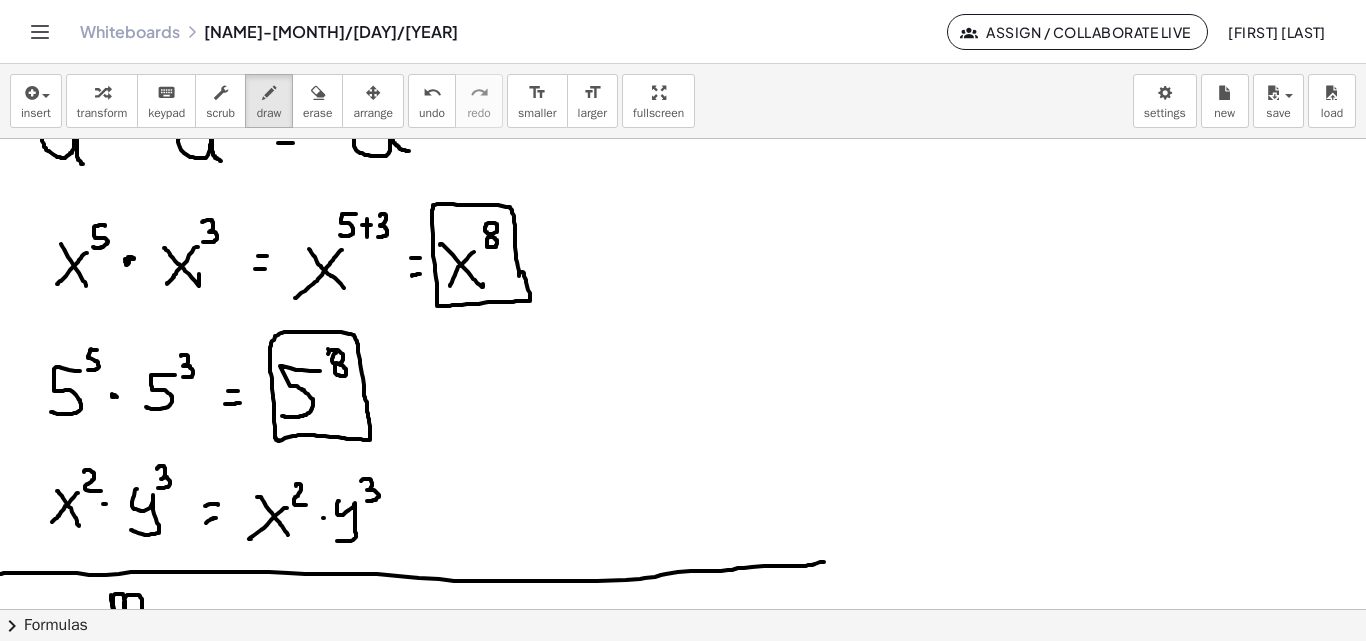 scroll, scrollTop: 968, scrollLeft: 0, axis: vertical 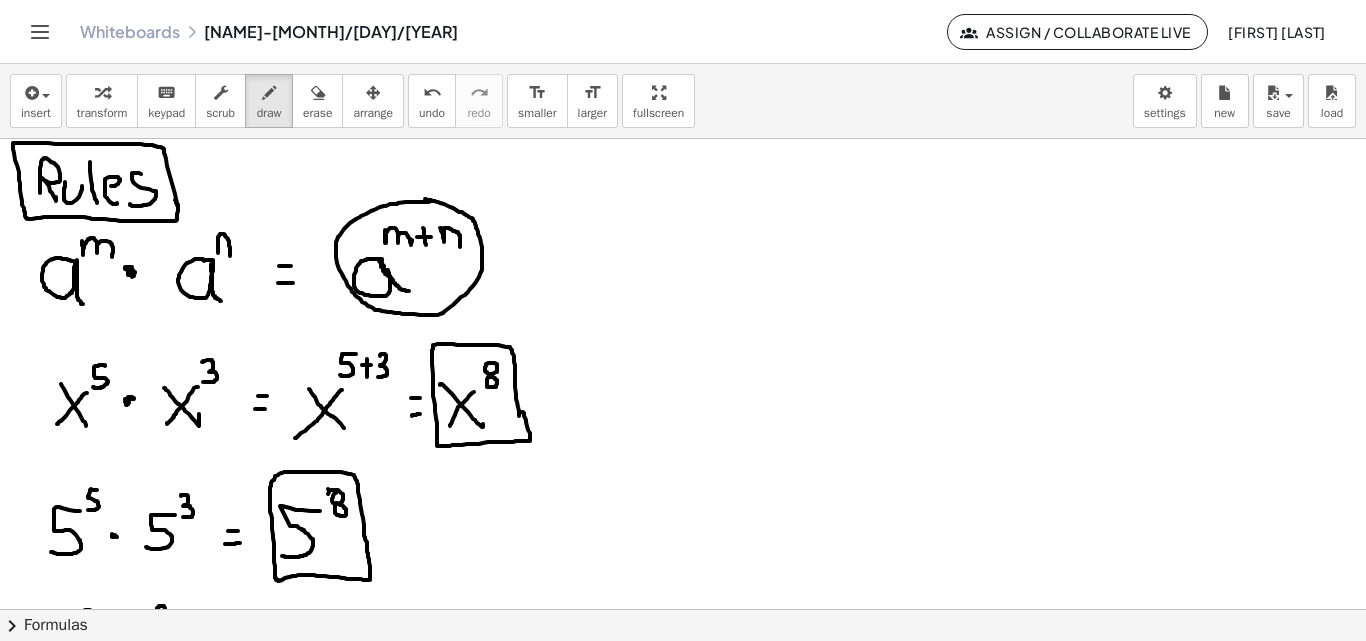 drag, startPoint x: 433, startPoint y: 201, endPoint x: 342, endPoint y: 232, distance: 96.13532 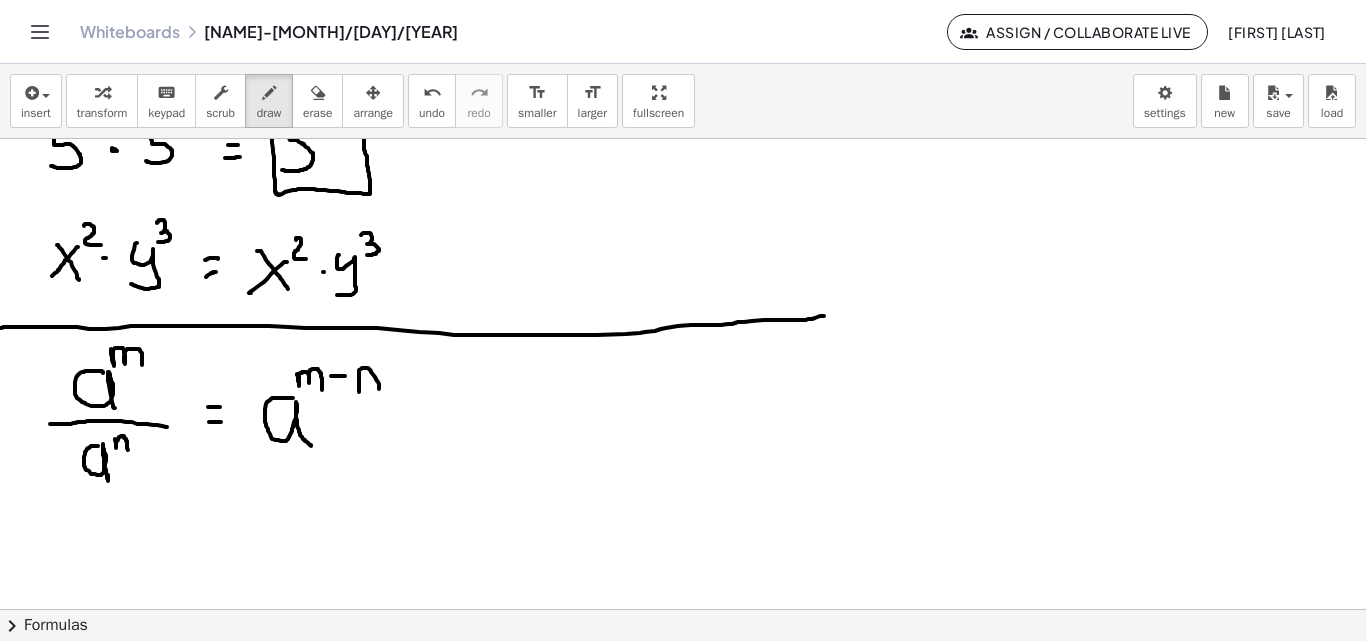 scroll, scrollTop: 1385, scrollLeft: 0, axis: vertical 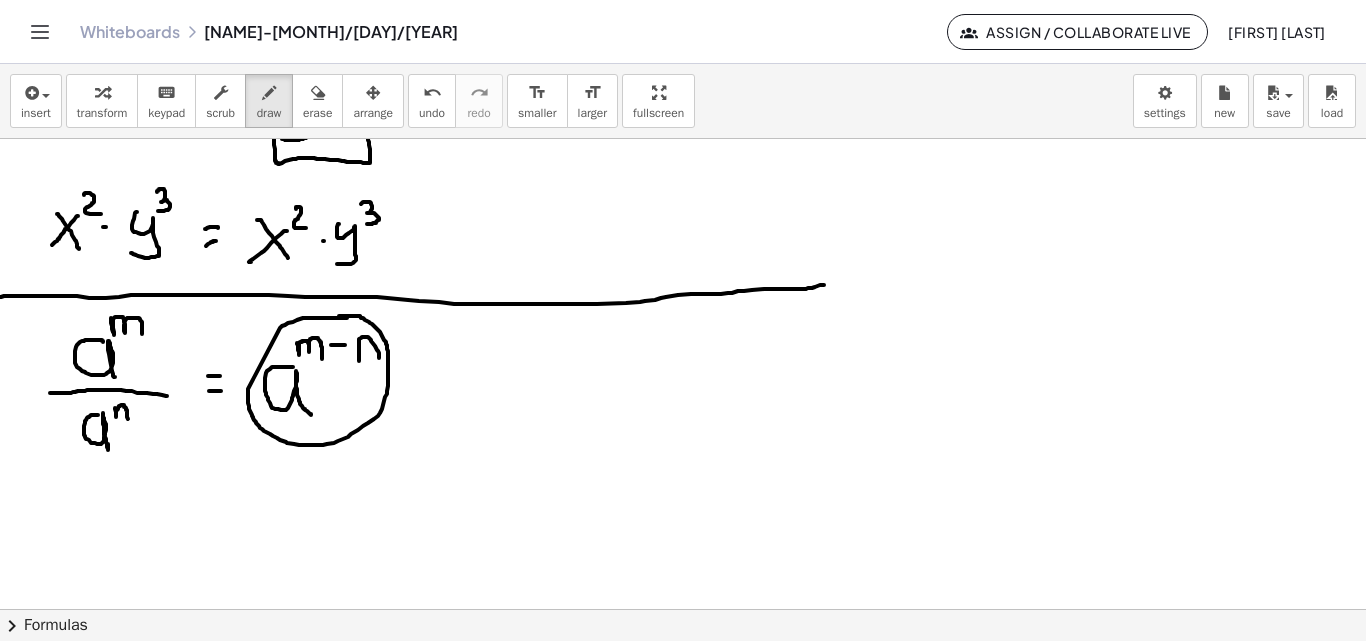 click at bounding box center [683, -306] 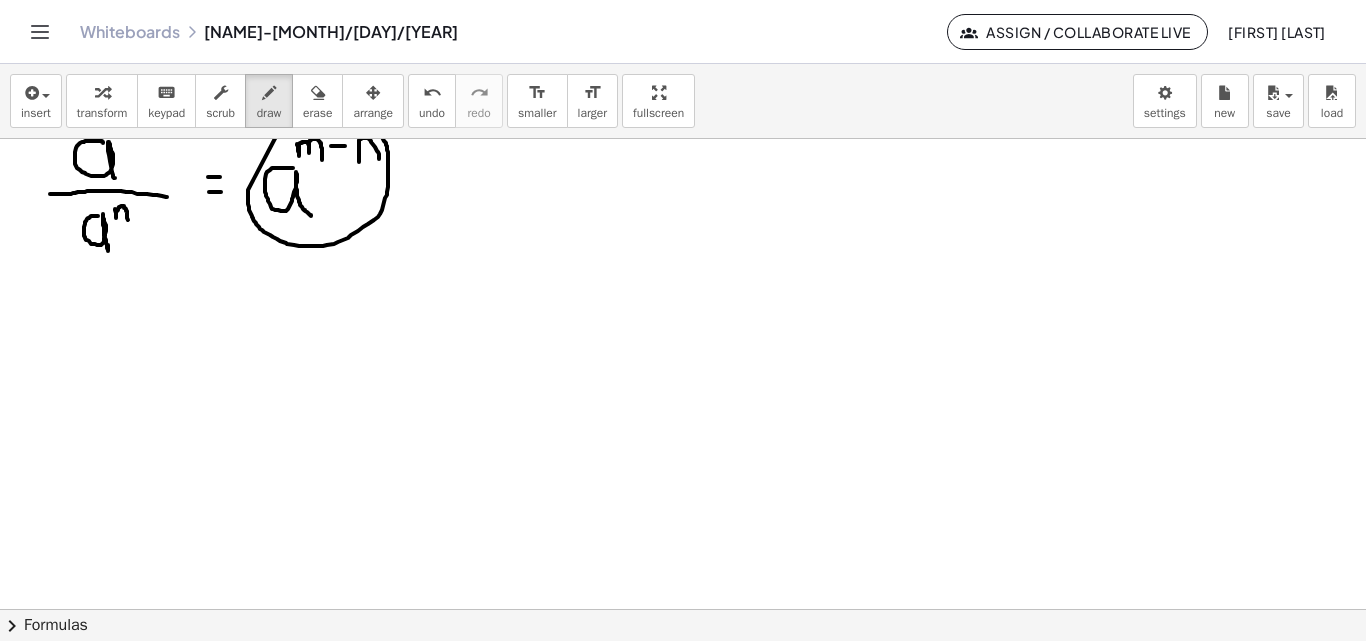 scroll, scrollTop: 1598, scrollLeft: 0, axis: vertical 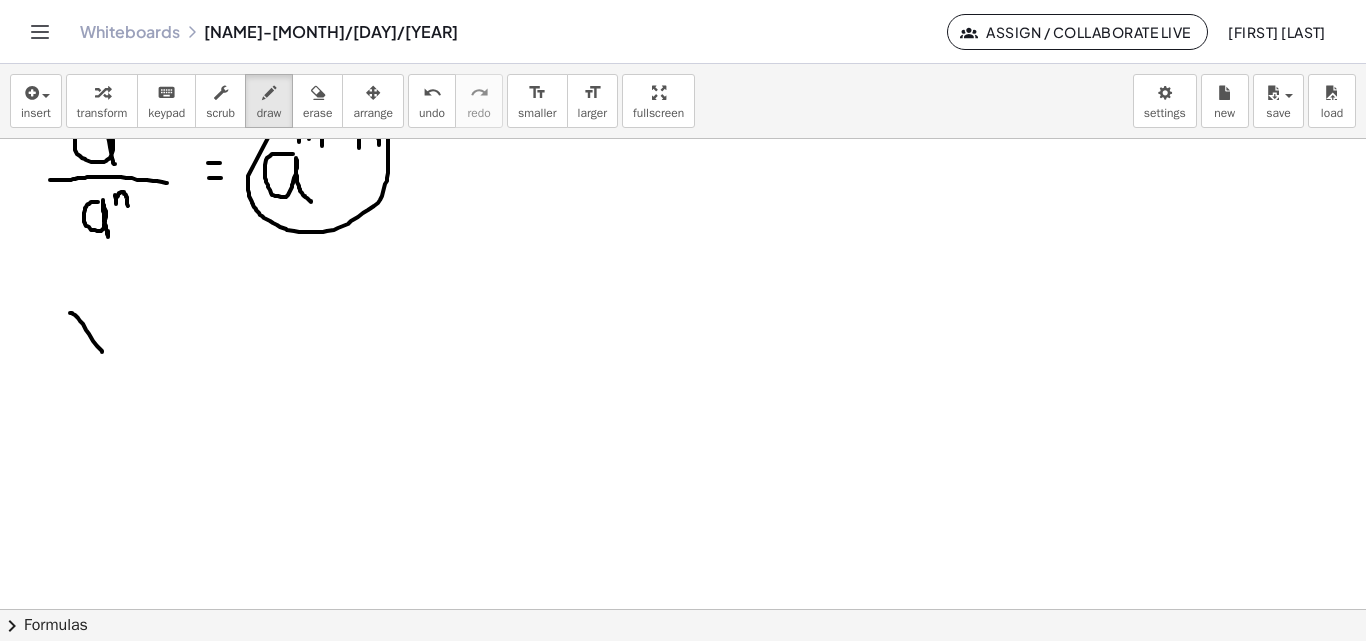 drag, startPoint x: 70, startPoint y: 313, endPoint x: 101, endPoint y: 342, distance: 42.44997 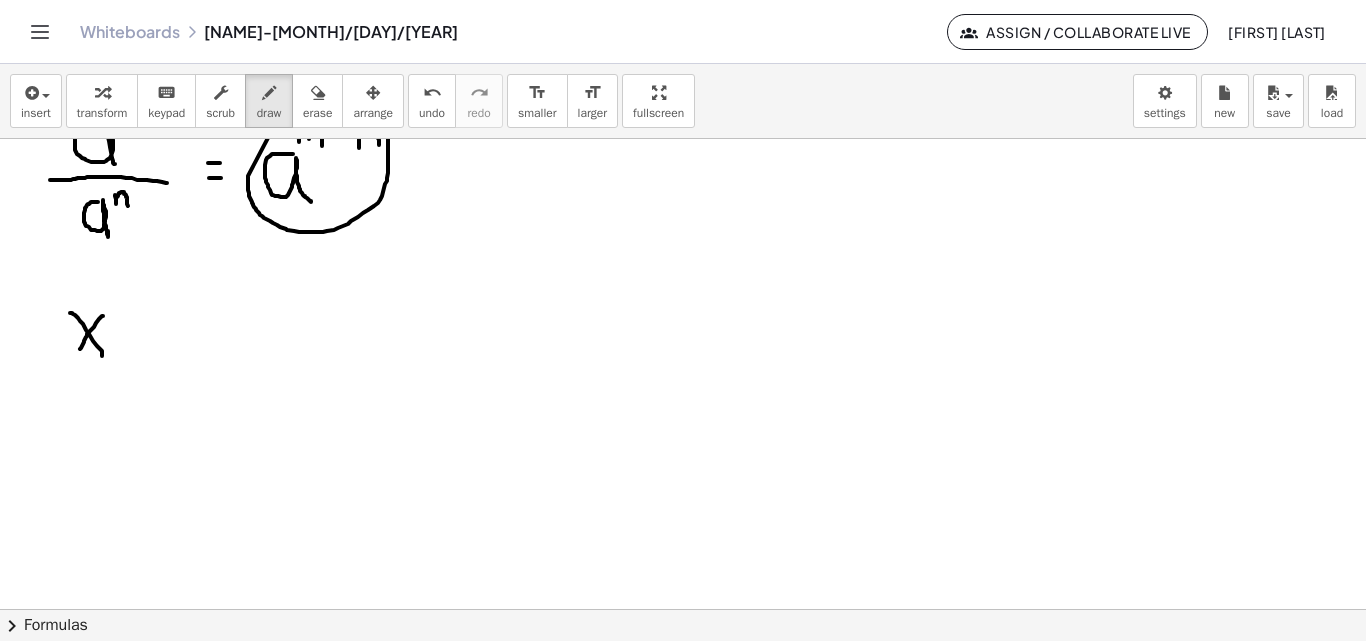 drag, startPoint x: 101, startPoint y: 317, endPoint x: 80, endPoint y: 349, distance: 38.27532 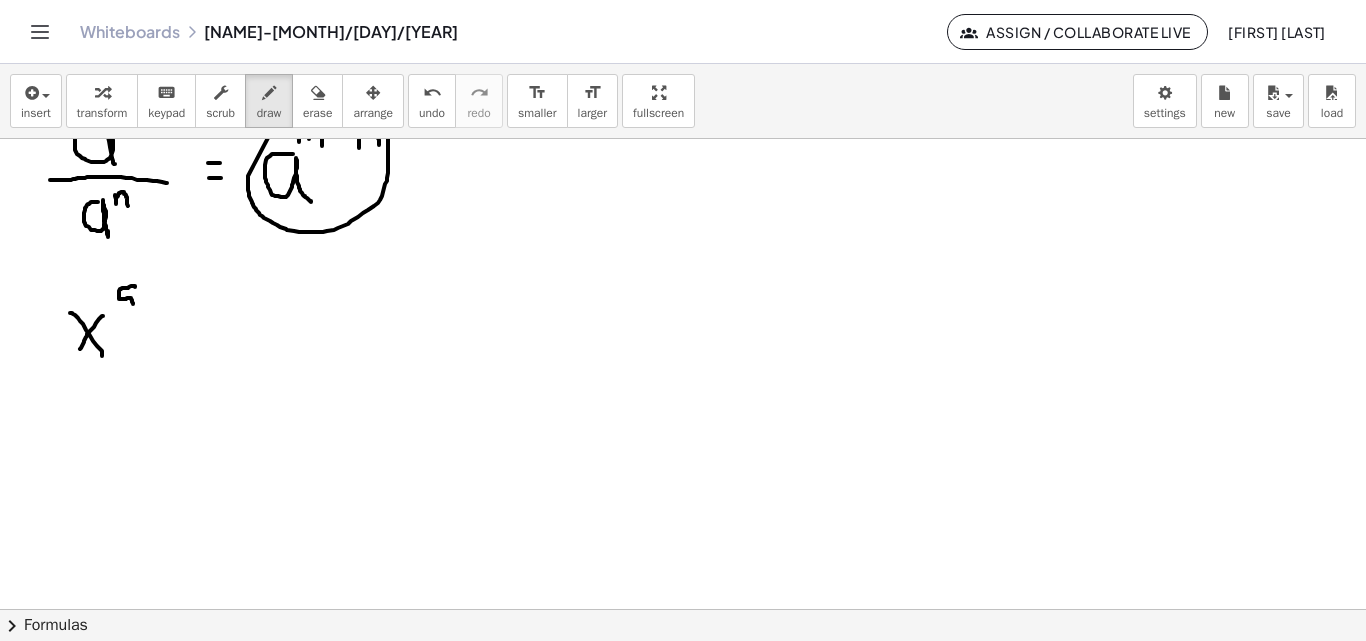 drag, startPoint x: 135, startPoint y: 286, endPoint x: 114, endPoint y: 312, distance: 33.42155 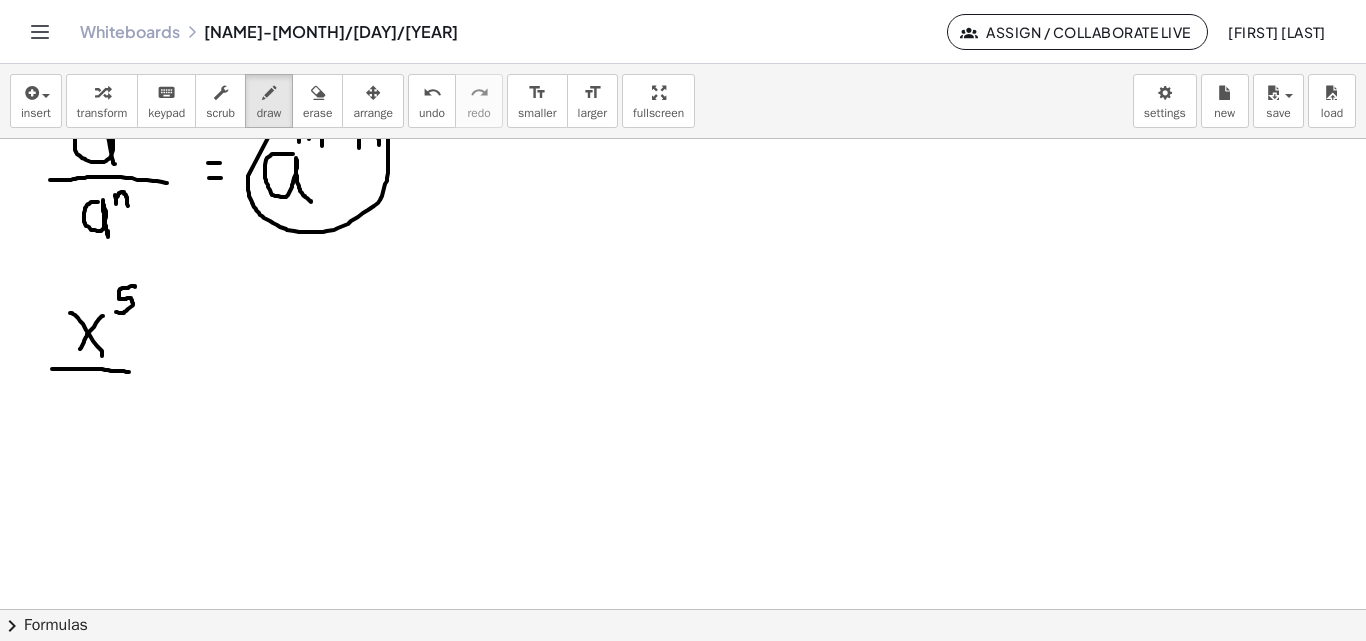 drag, startPoint x: 62, startPoint y: 369, endPoint x: 129, endPoint y: 372, distance: 67.06713 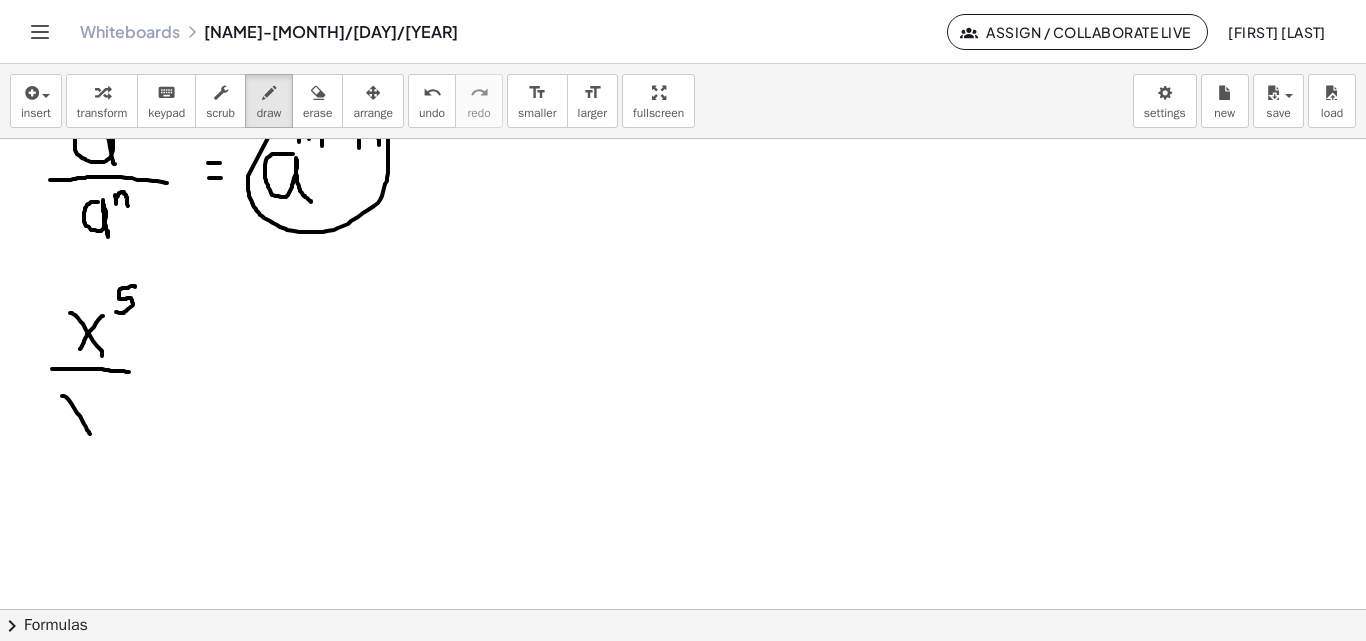 drag, startPoint x: 62, startPoint y: 396, endPoint x: 91, endPoint y: 414, distance: 34.132095 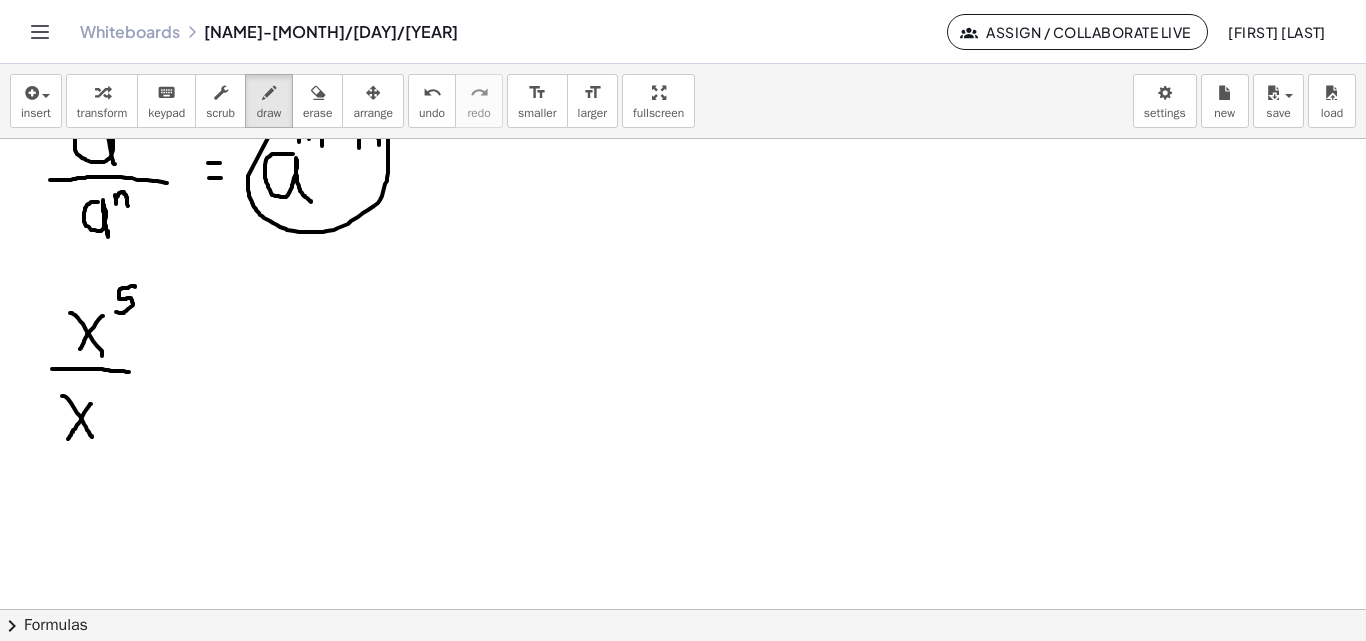 drag, startPoint x: 91, startPoint y: 404, endPoint x: 68, endPoint y: 439, distance: 41.880783 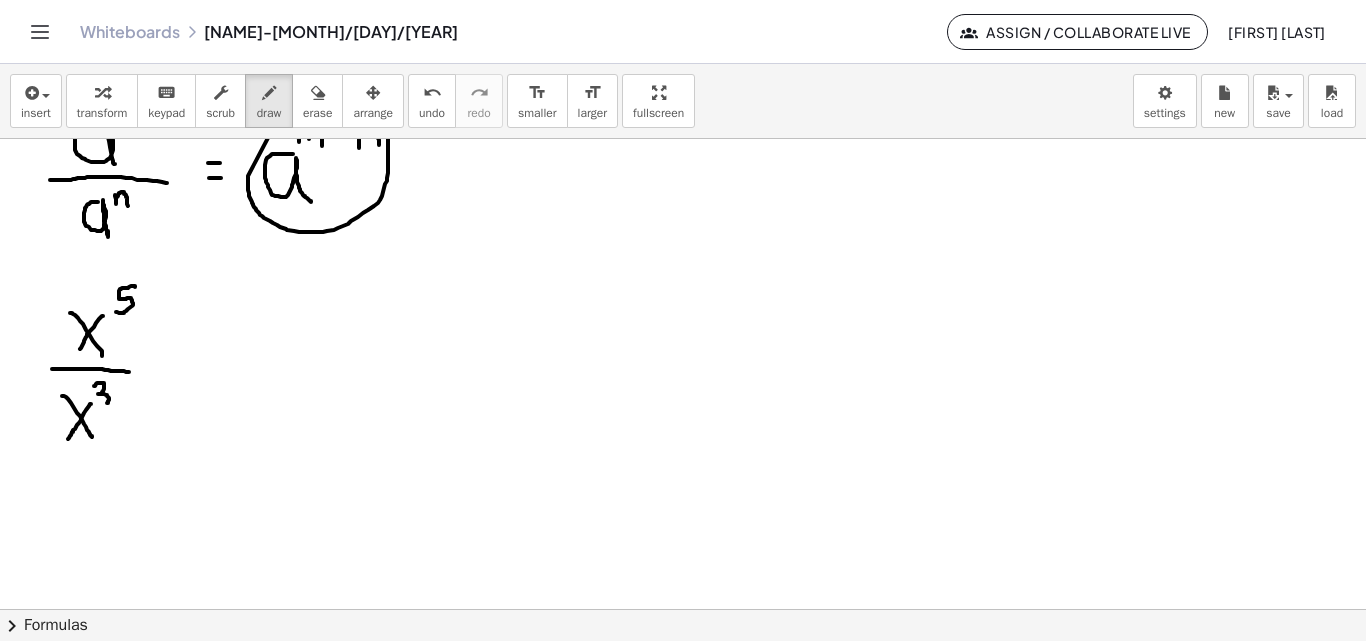 drag, startPoint x: 94, startPoint y: 386, endPoint x: 98, endPoint y: 404, distance: 18.439089 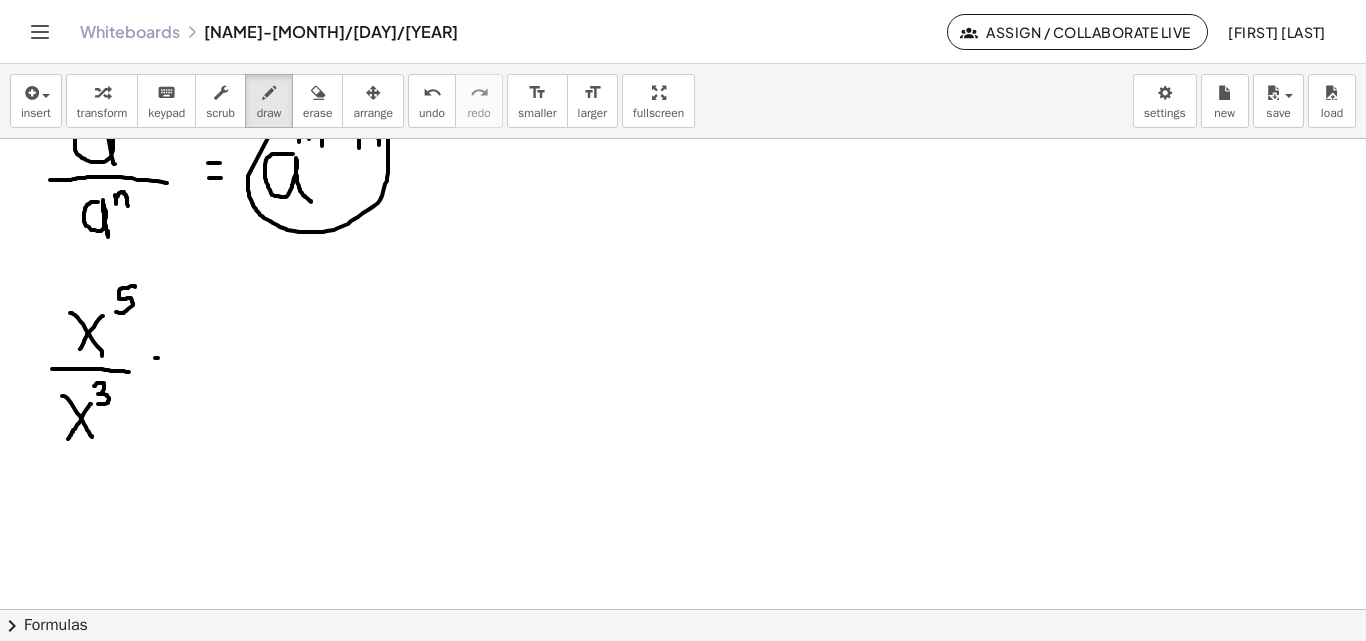 drag, startPoint x: 155, startPoint y: 358, endPoint x: 177, endPoint y: 361, distance: 22.203604 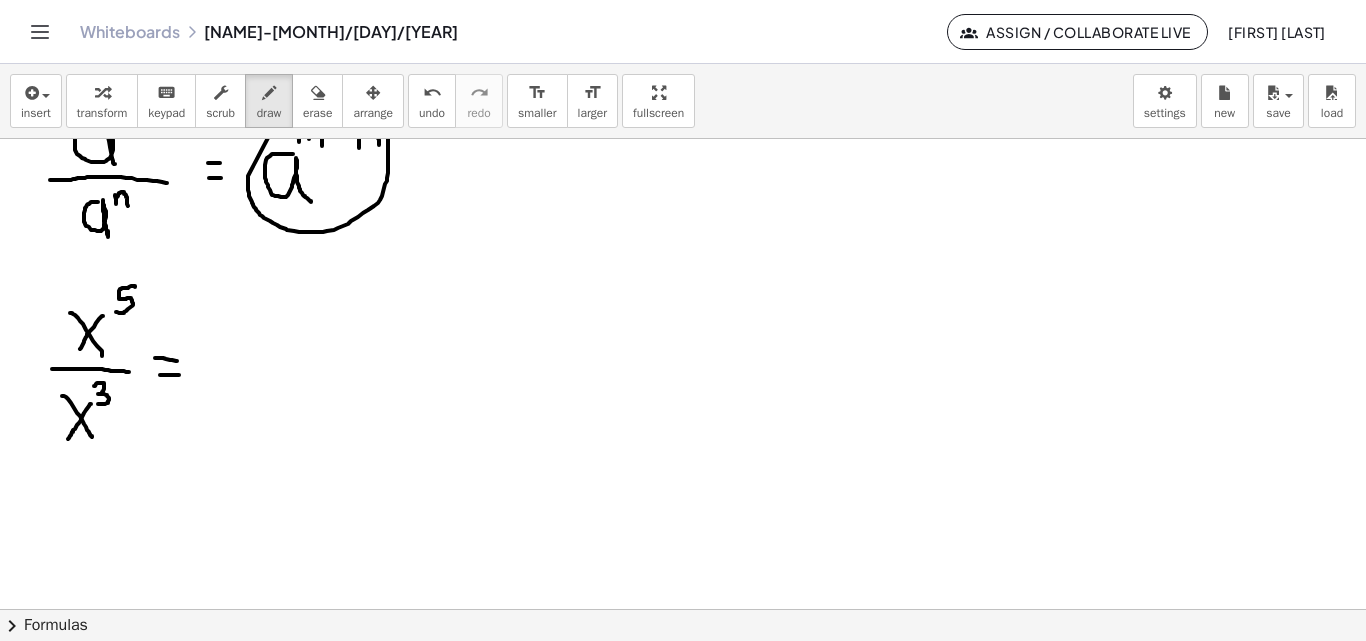 drag, startPoint x: 160, startPoint y: 375, endPoint x: 179, endPoint y: 375, distance: 19 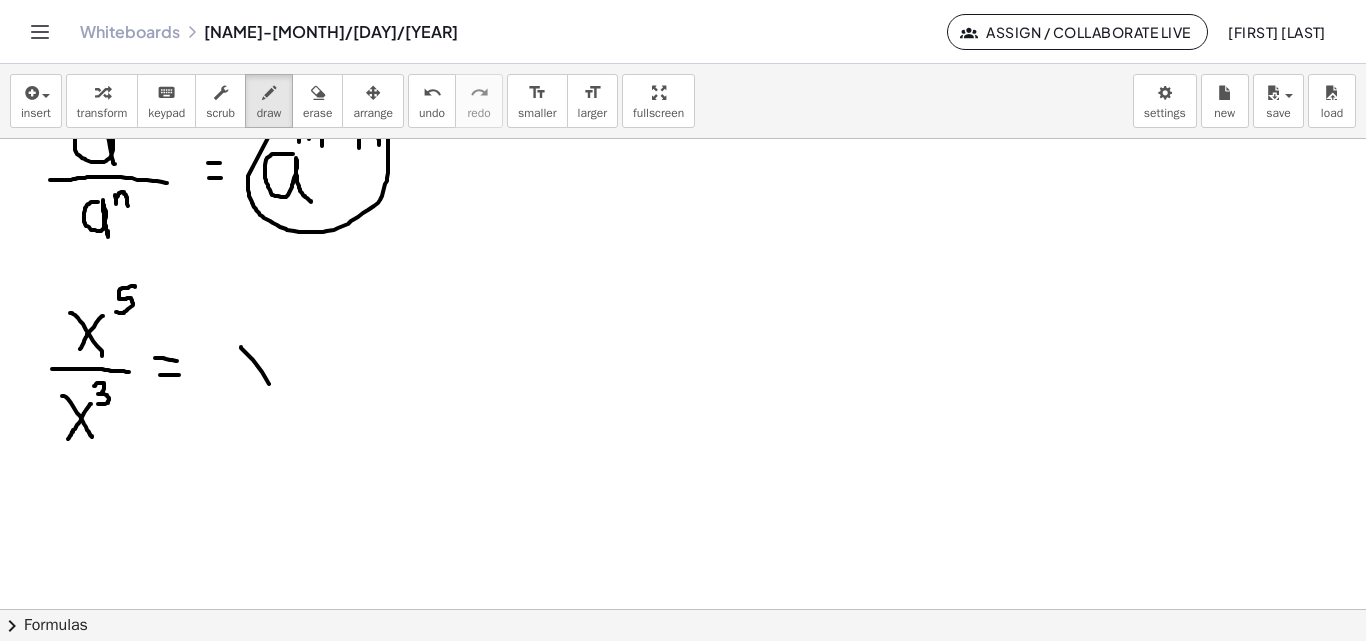 drag, startPoint x: 249, startPoint y: 356, endPoint x: 282, endPoint y: 387, distance: 45.276924 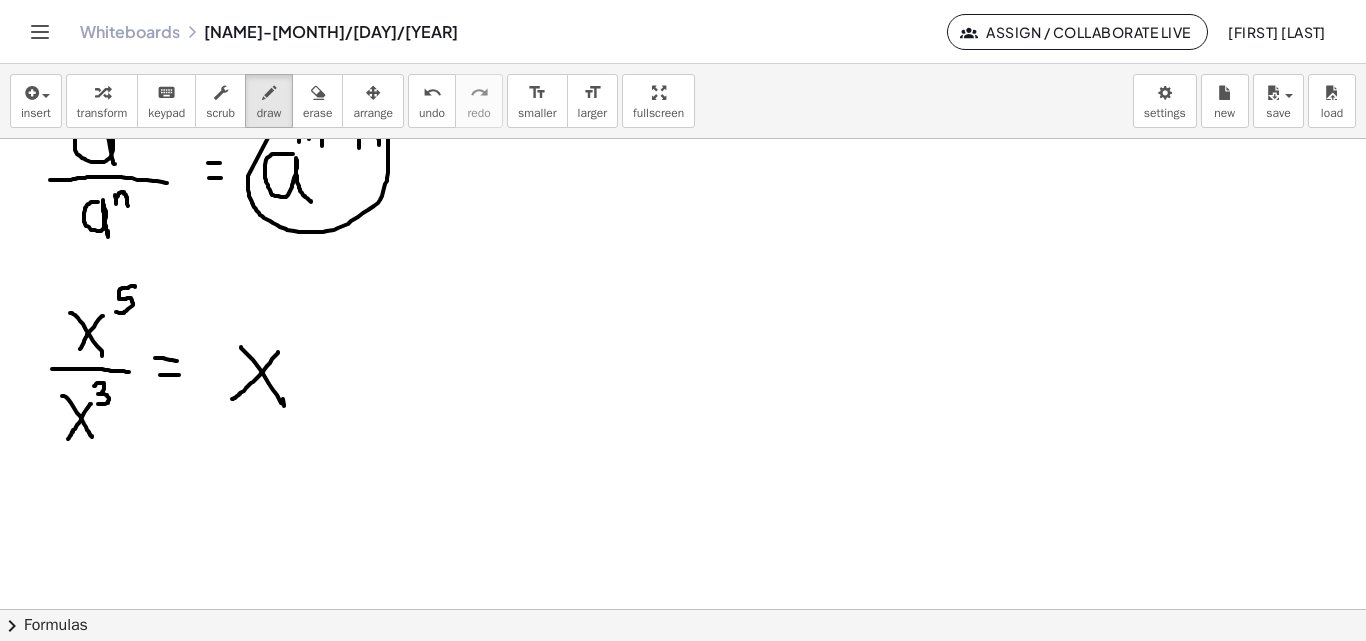 drag, startPoint x: 278, startPoint y: 352, endPoint x: 232, endPoint y: 399, distance: 65.76473 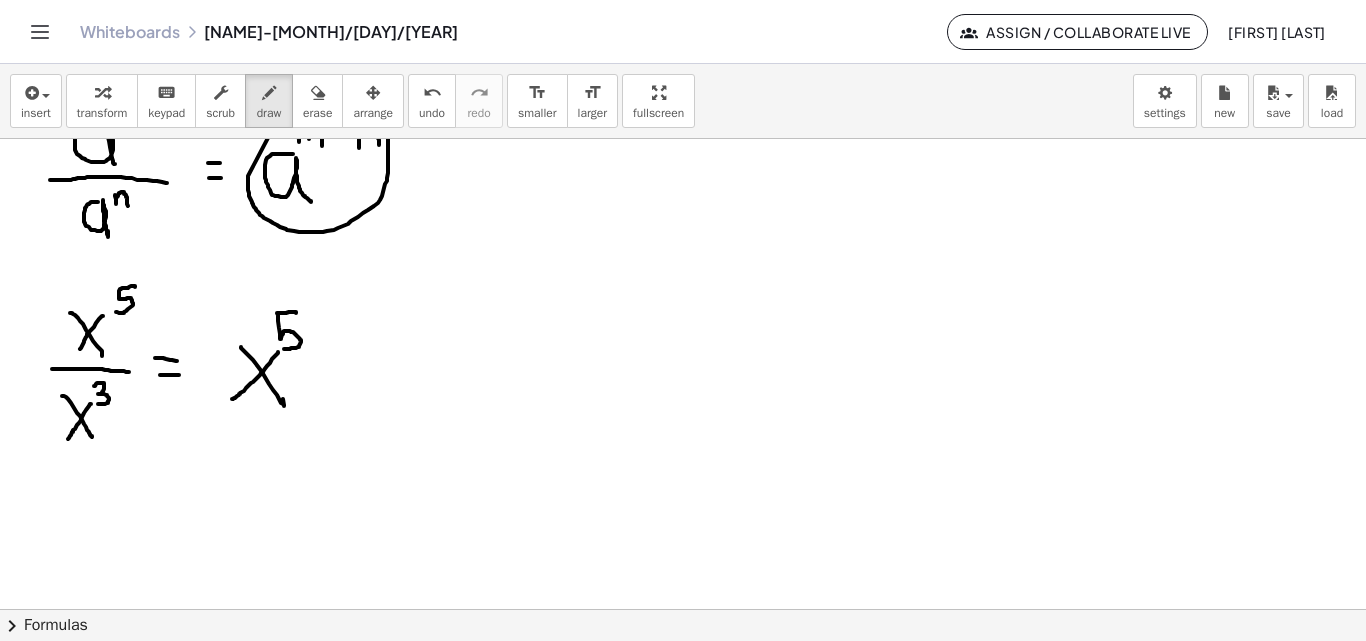 drag, startPoint x: 296, startPoint y: 313, endPoint x: 284, endPoint y: 349, distance: 37.94733 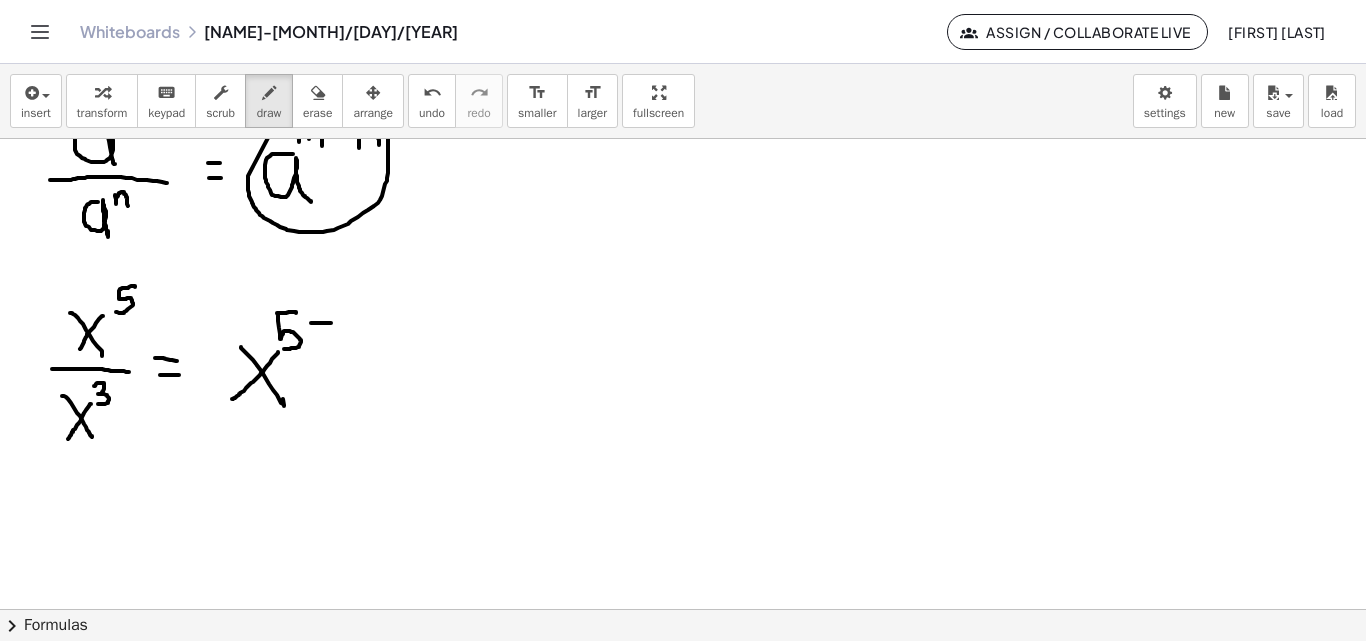 drag, startPoint x: 311, startPoint y: 323, endPoint x: 331, endPoint y: 323, distance: 20 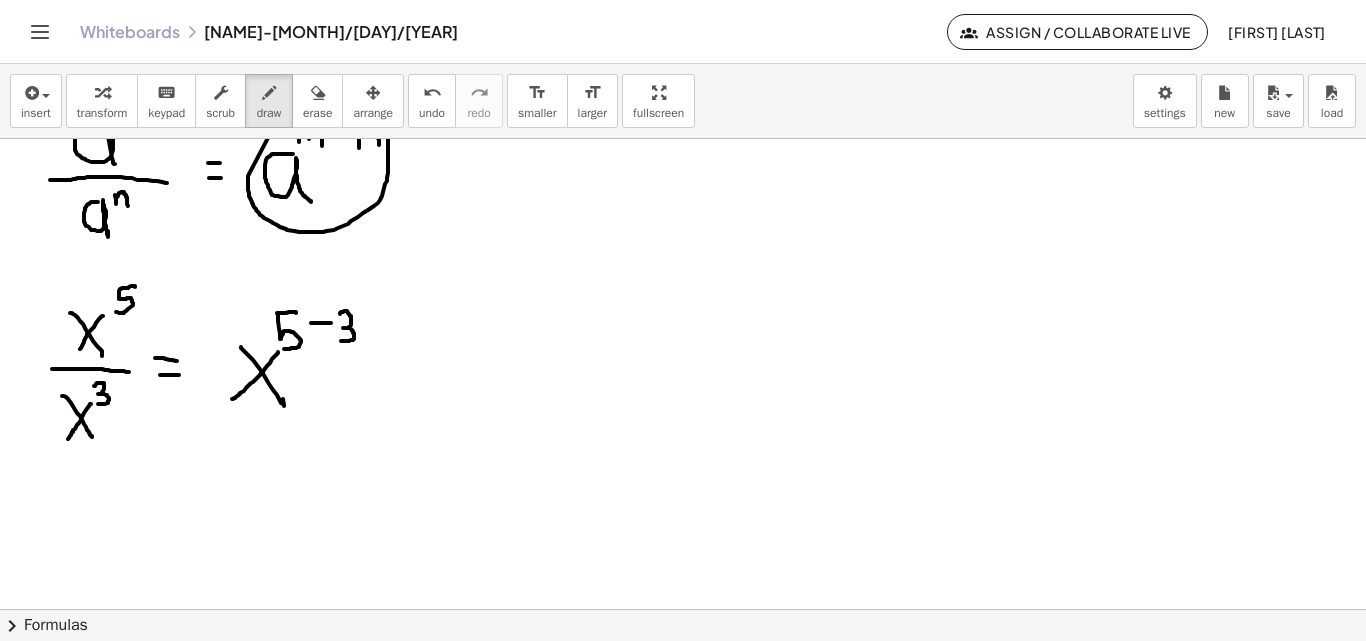 drag, startPoint x: 340, startPoint y: 314, endPoint x: 338, endPoint y: 341, distance: 27.073973 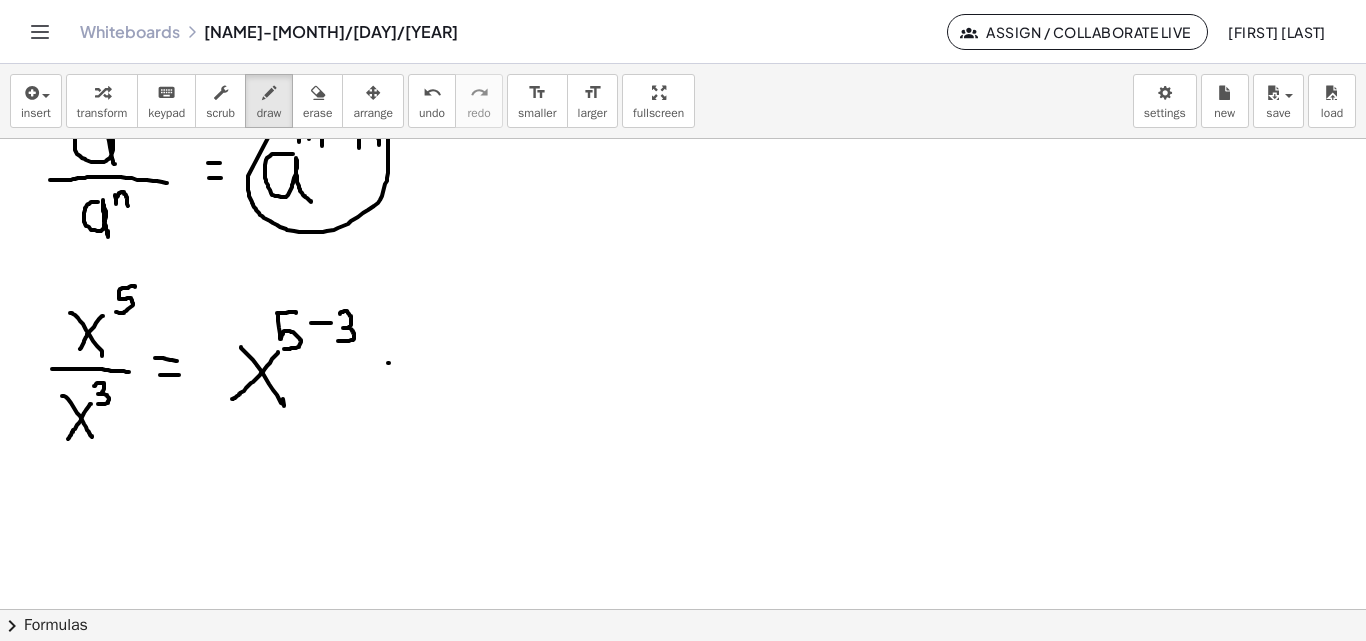 drag, startPoint x: 389, startPoint y: 363, endPoint x: 399, endPoint y: 364, distance: 10.049875 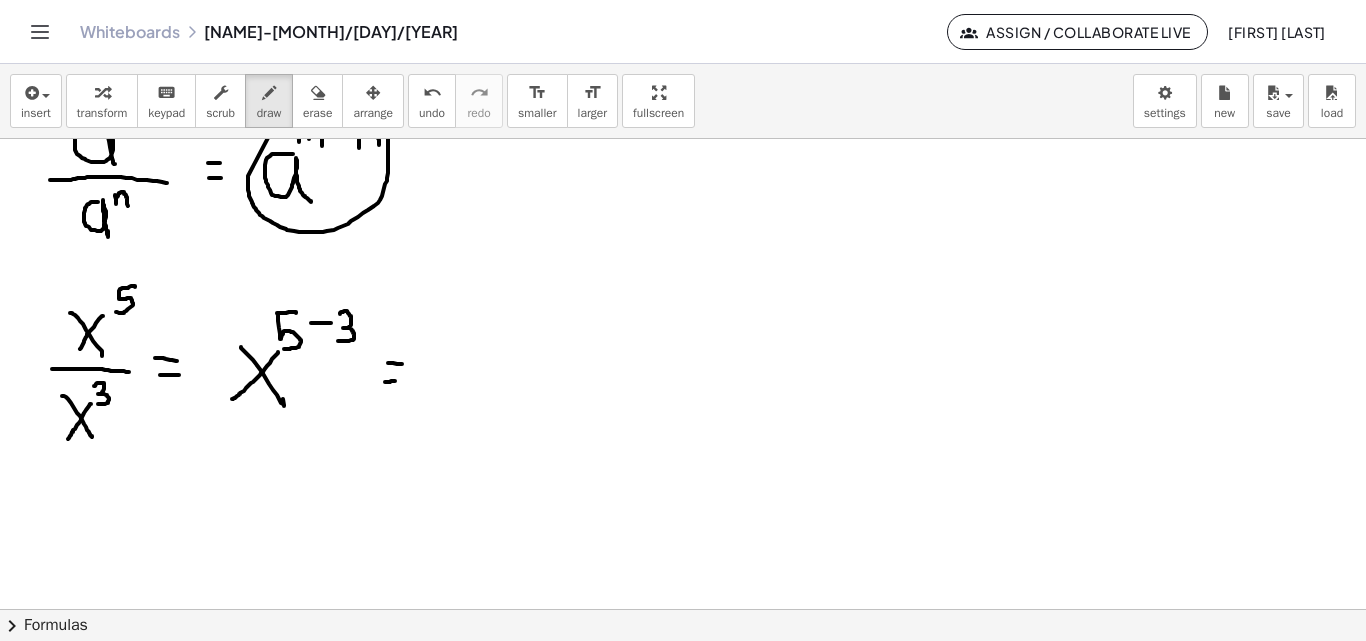 drag, startPoint x: 385, startPoint y: 382, endPoint x: 413, endPoint y: 372, distance: 29.732138 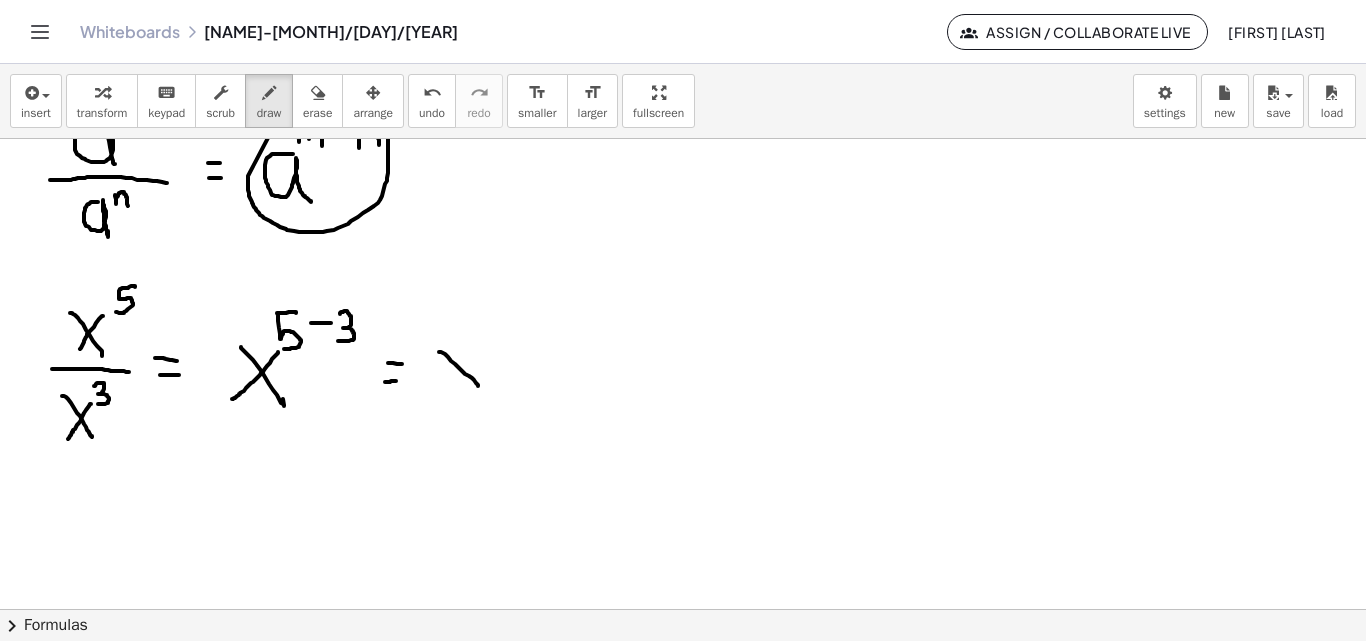 drag, startPoint x: 439, startPoint y: 352, endPoint x: 477, endPoint y: 360, distance: 38.832977 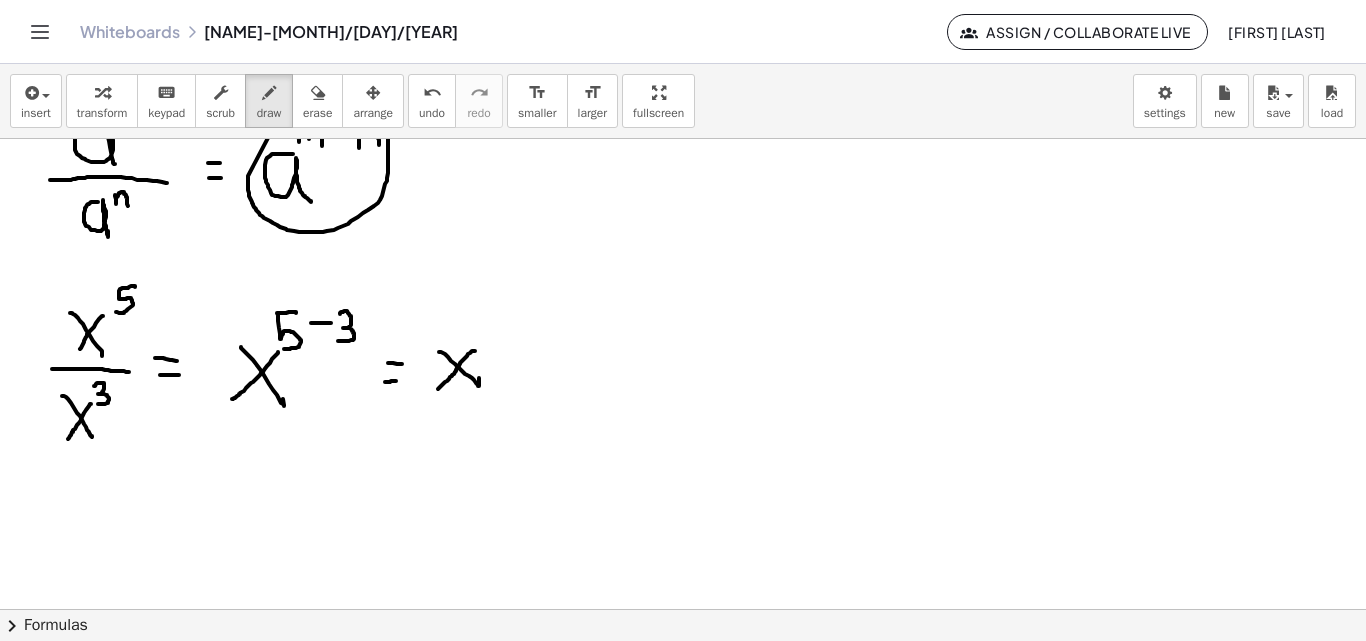 drag, startPoint x: 475, startPoint y: 351, endPoint x: 435, endPoint y: 393, distance: 58 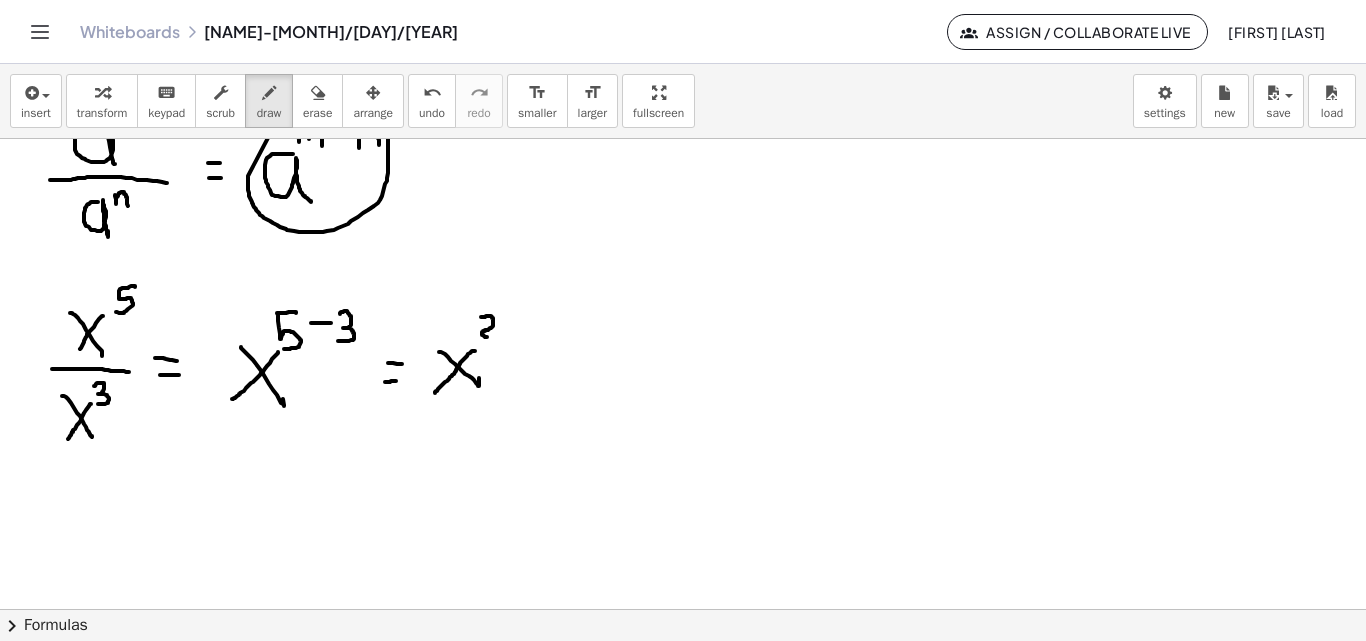 drag, startPoint x: 481, startPoint y: 317, endPoint x: 496, endPoint y: 339, distance: 26.627054 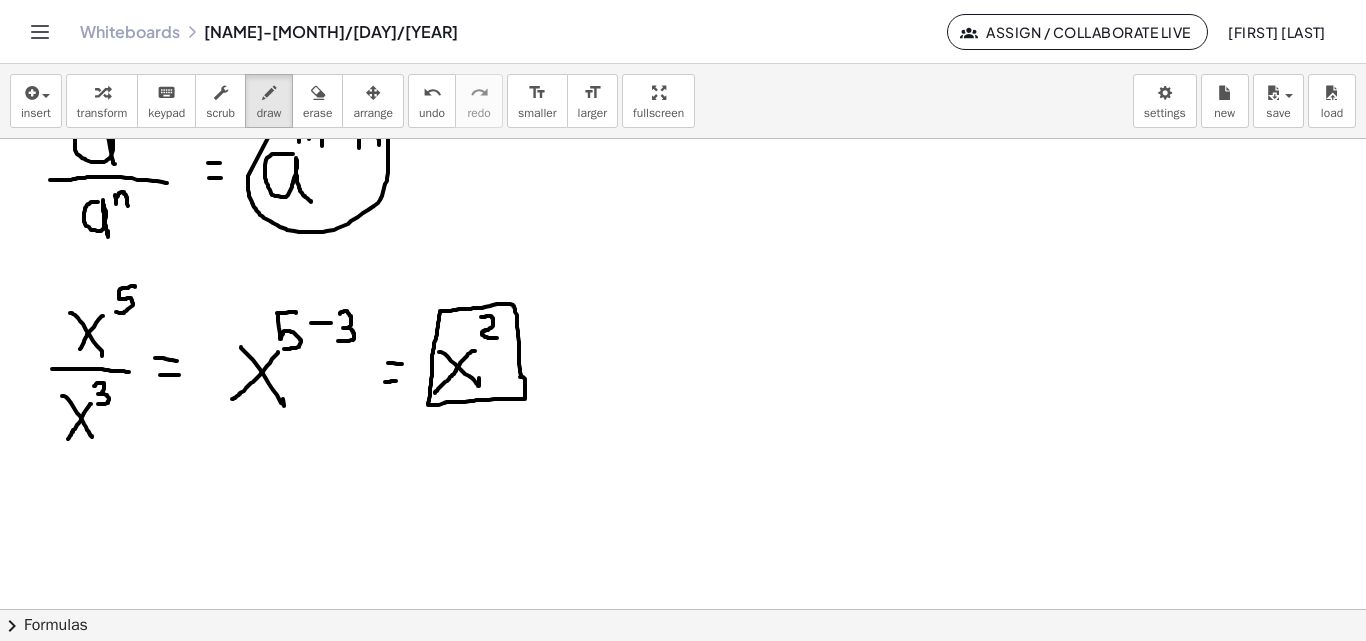 drag, startPoint x: 520, startPoint y: 377, endPoint x: 471, endPoint y: 386, distance: 49.819675 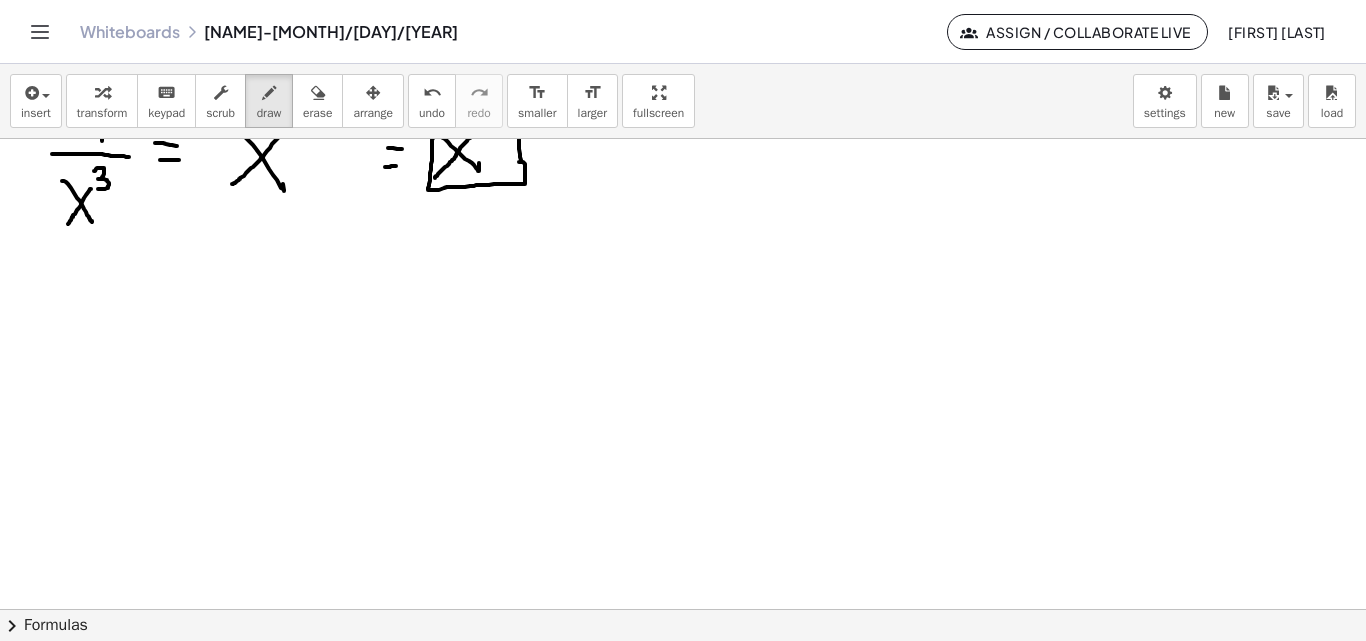 scroll, scrollTop: 1849, scrollLeft: 0, axis: vertical 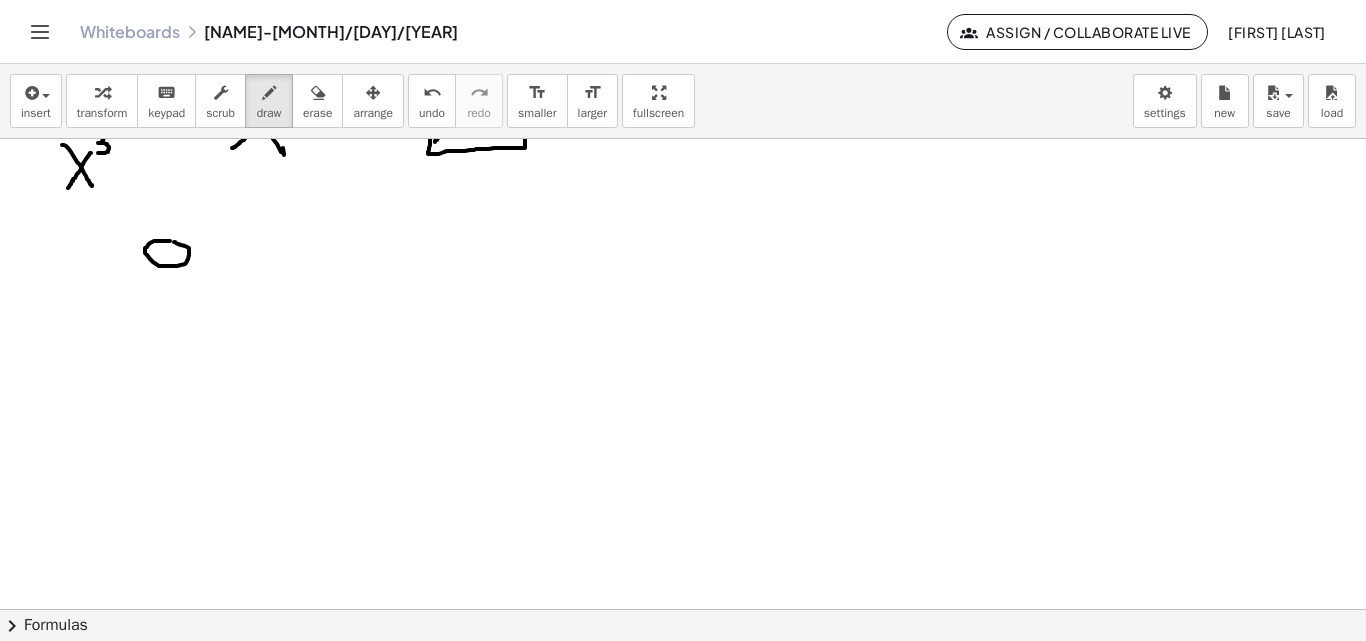 click at bounding box center [683, -535] 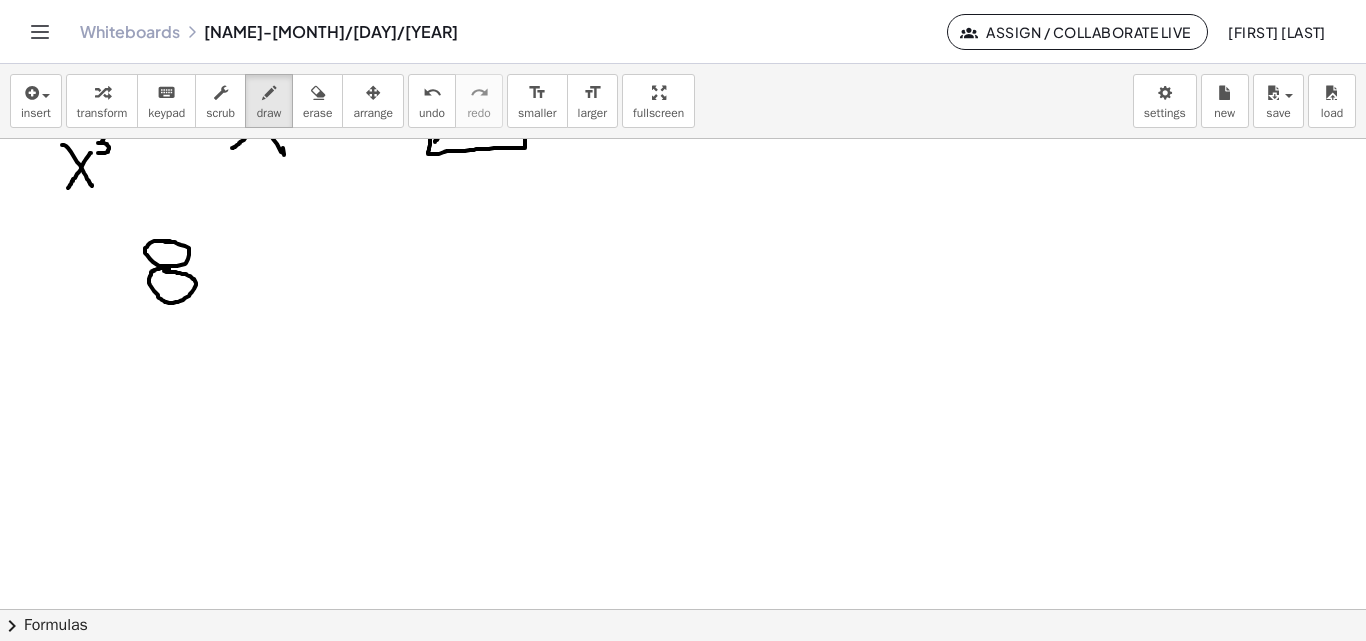 click at bounding box center (683, -535) 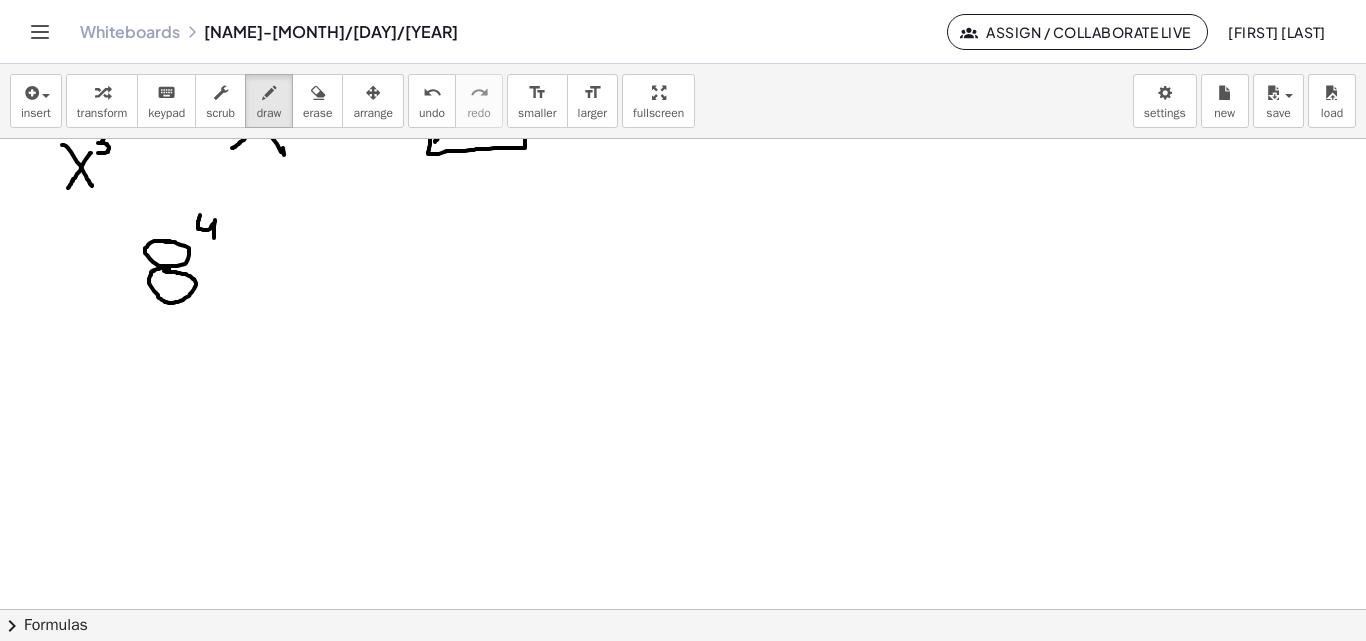 drag, startPoint x: 200, startPoint y: 215, endPoint x: 214, endPoint y: 238, distance: 26.925823 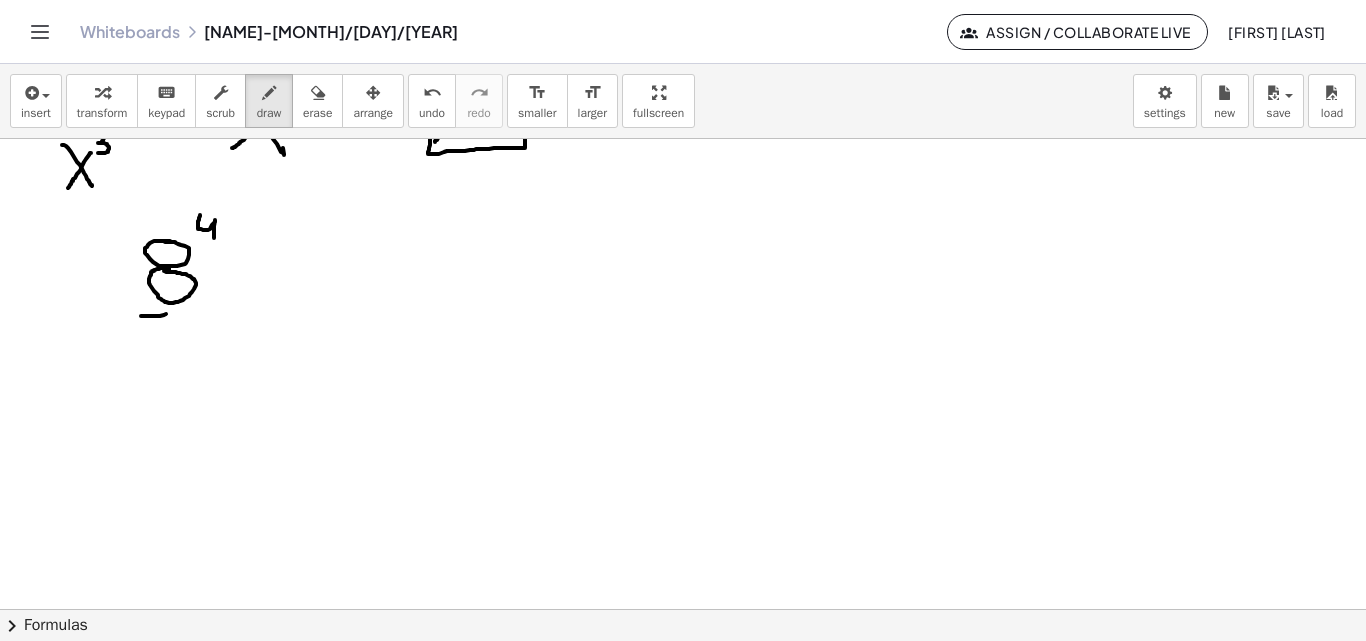 drag, startPoint x: 155, startPoint y: 316, endPoint x: 206, endPoint y: 328, distance: 52.392746 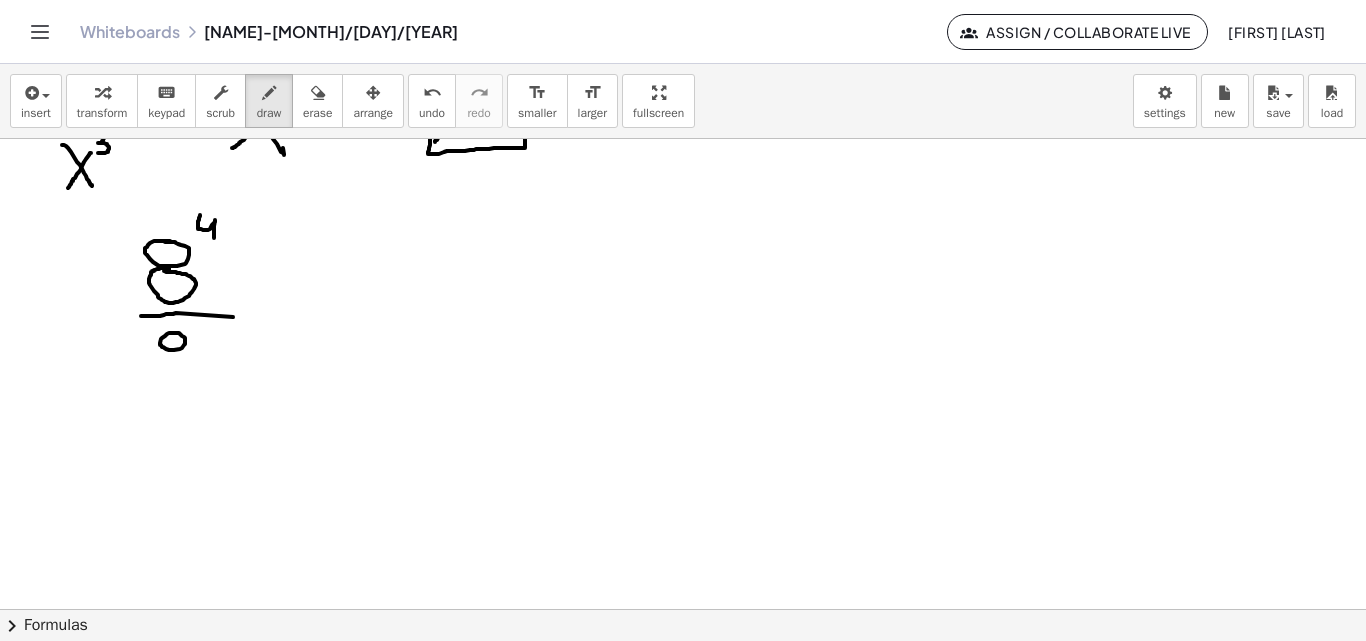 drag, startPoint x: 169, startPoint y: 333, endPoint x: 169, endPoint y: 354, distance: 21 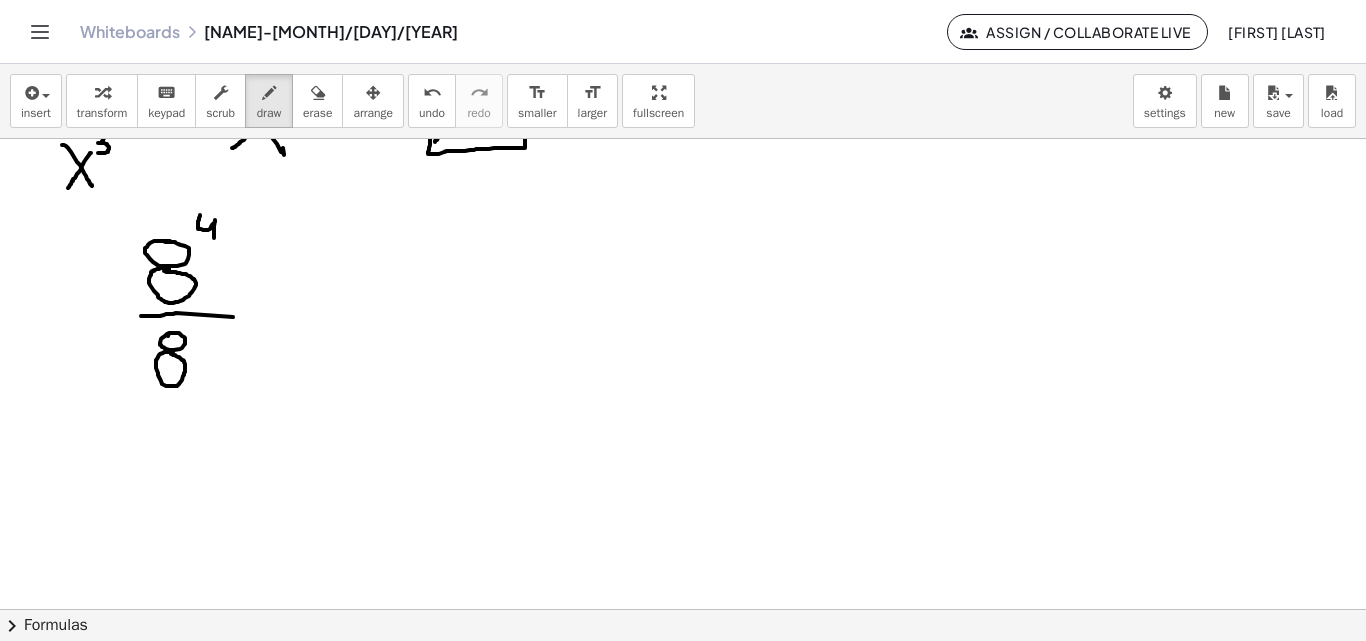 drag, startPoint x: 173, startPoint y: 354, endPoint x: 181, endPoint y: 347, distance: 10.630146 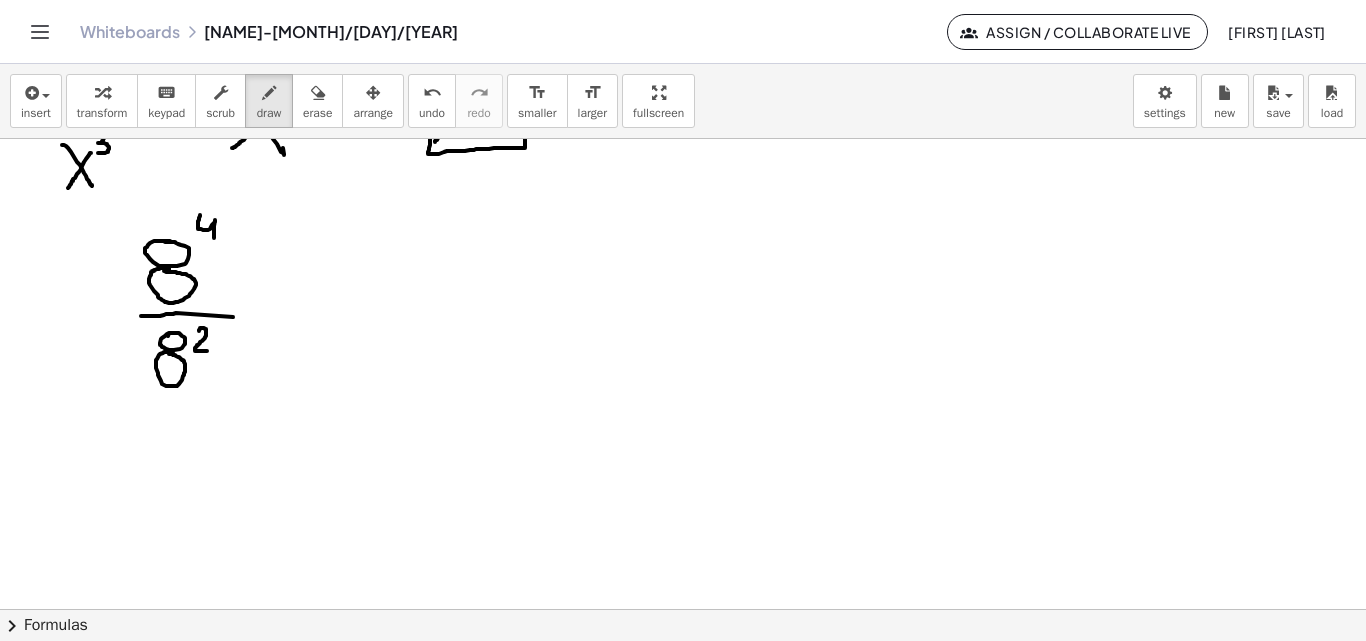 drag, startPoint x: 200, startPoint y: 329, endPoint x: 235, endPoint y: 325, distance: 35.22783 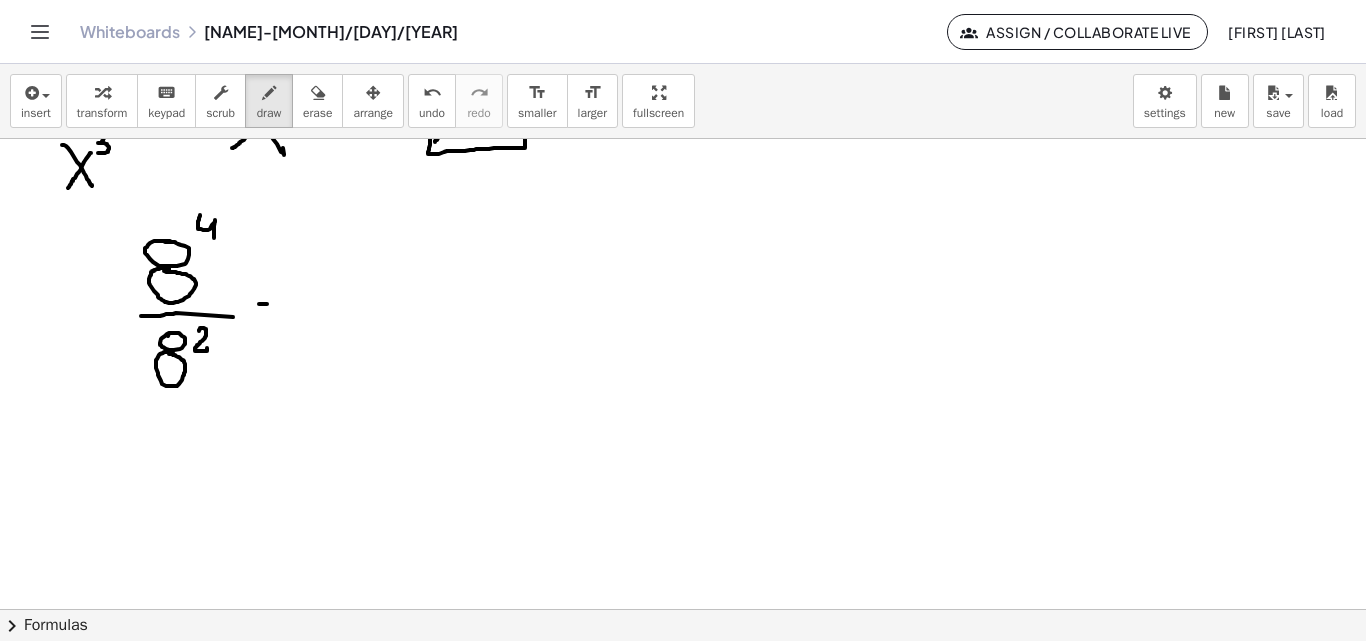 drag, startPoint x: 259, startPoint y: 304, endPoint x: 263, endPoint y: 314, distance: 10.770329 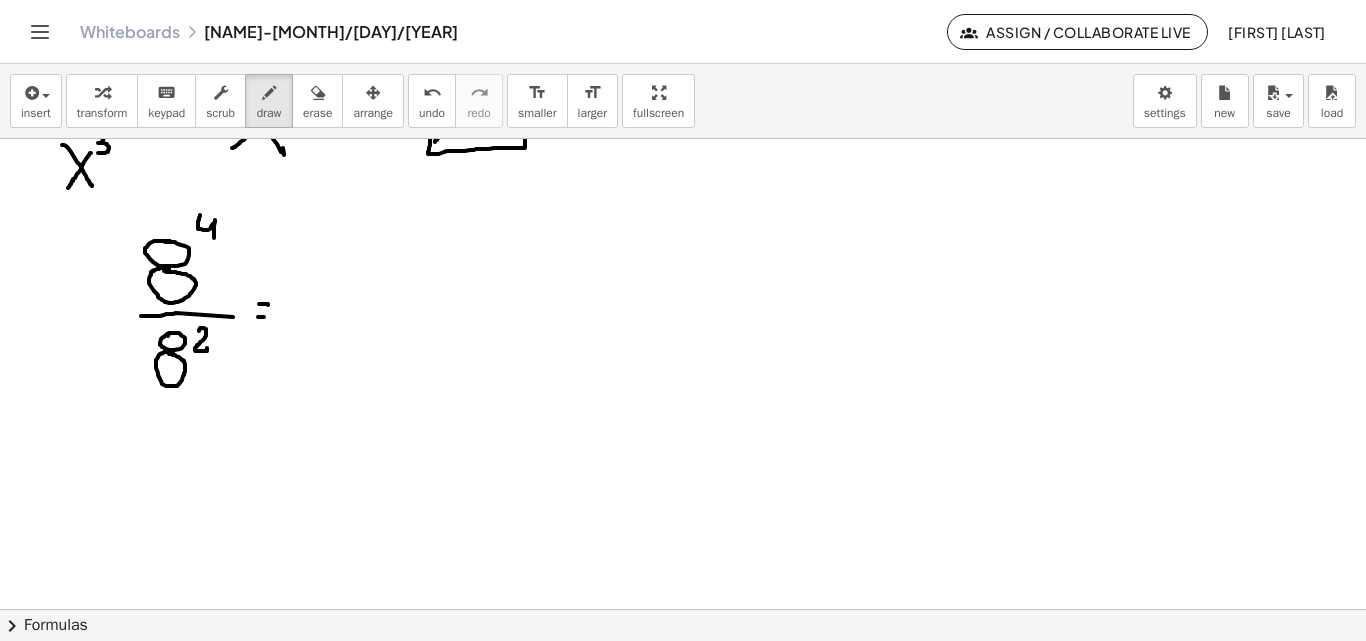 drag, startPoint x: 258, startPoint y: 317, endPoint x: 269, endPoint y: 317, distance: 11 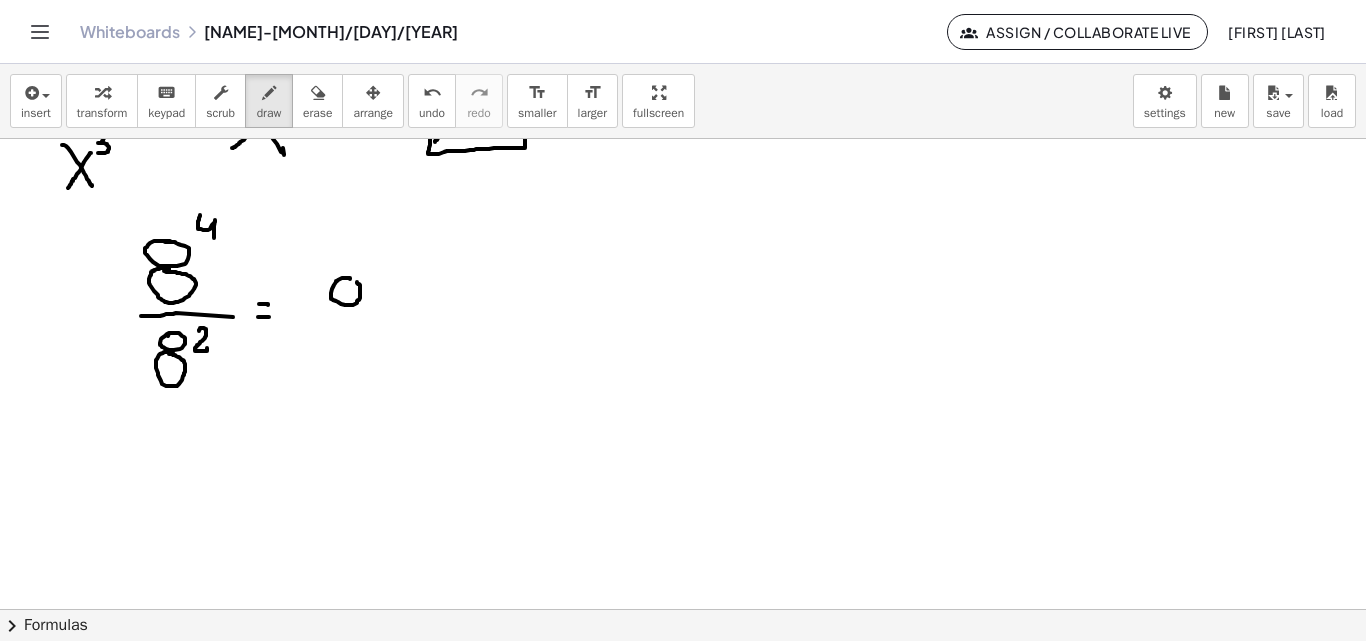 click at bounding box center [683, -535] 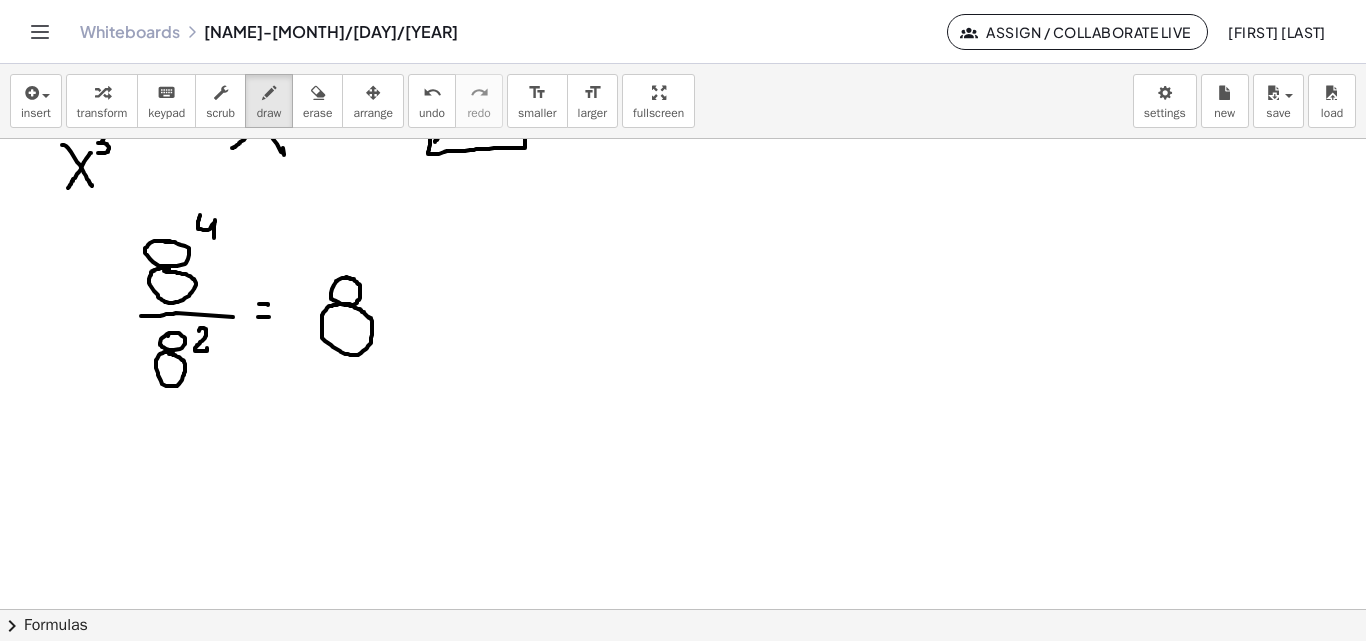 click at bounding box center (683, -535) 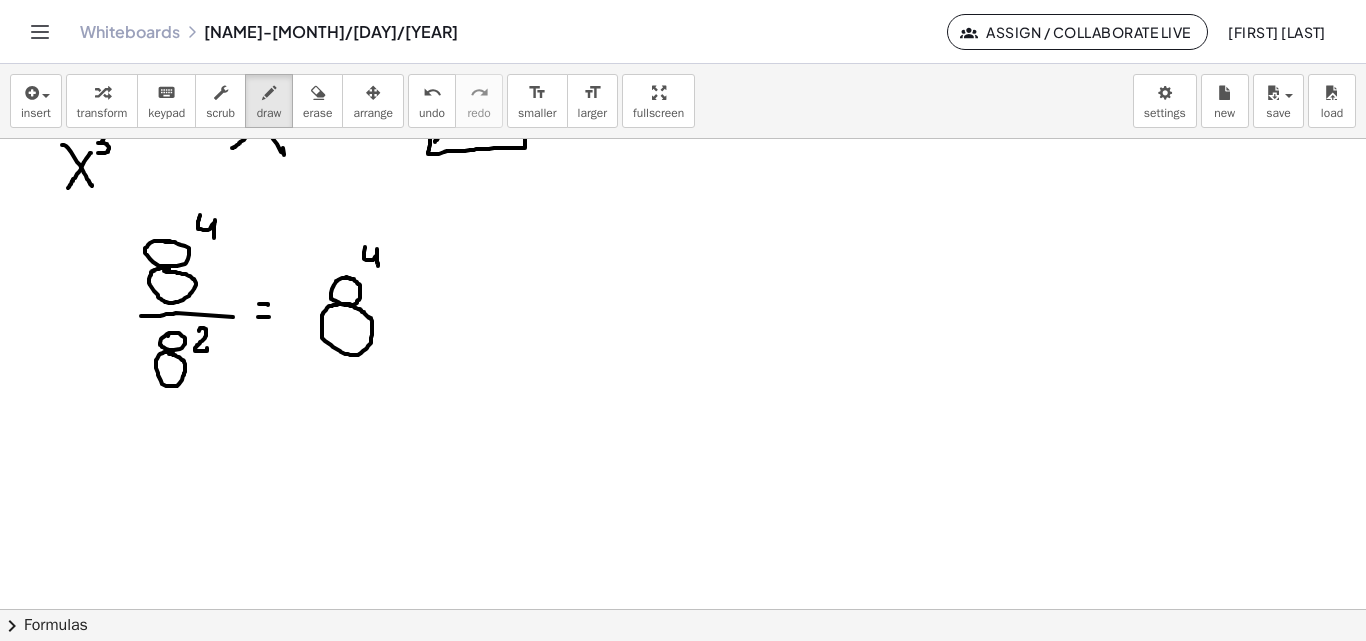 drag, startPoint x: 365, startPoint y: 247, endPoint x: 378, endPoint y: 270, distance: 26.41969 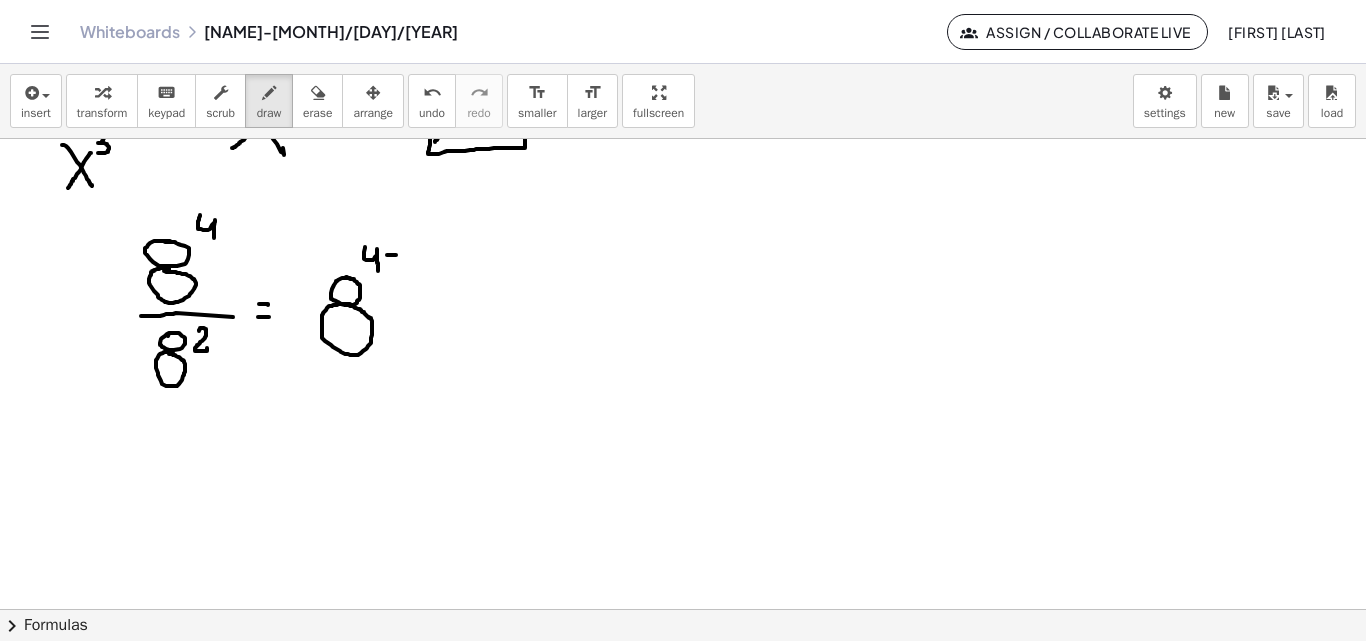 drag, startPoint x: 387, startPoint y: 255, endPoint x: 406, endPoint y: 256, distance: 19.026299 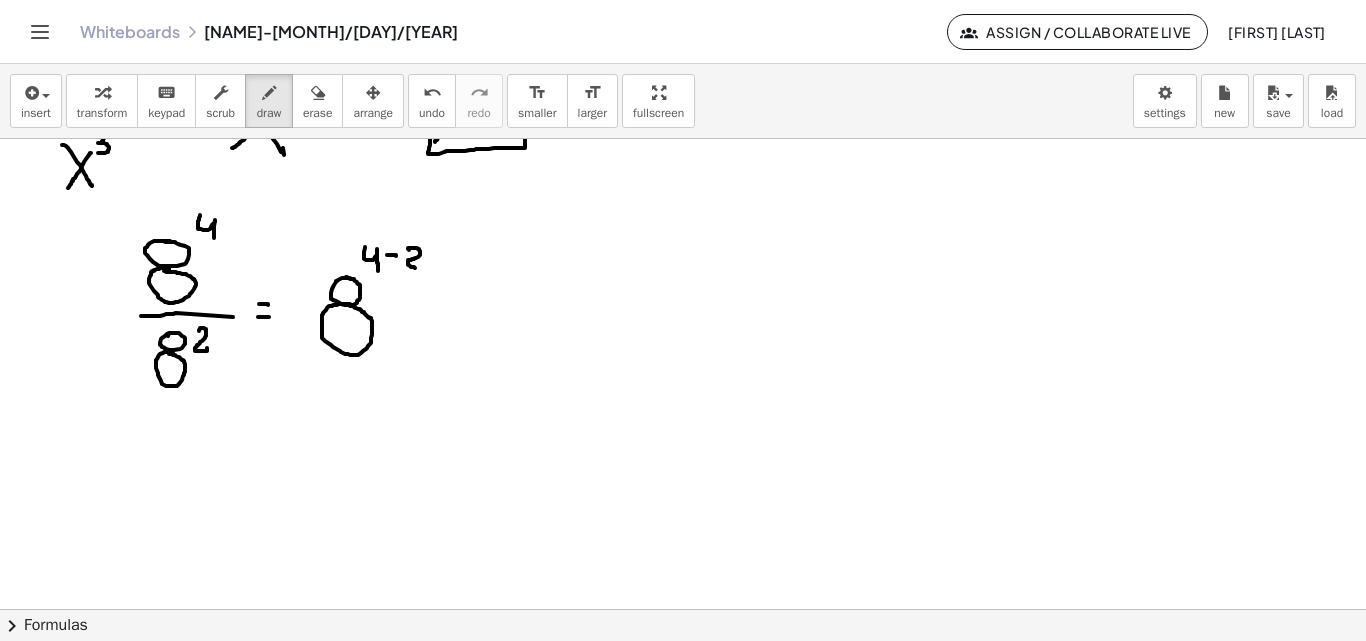 drag, startPoint x: 409, startPoint y: 250, endPoint x: 420, endPoint y: 275, distance: 27.313 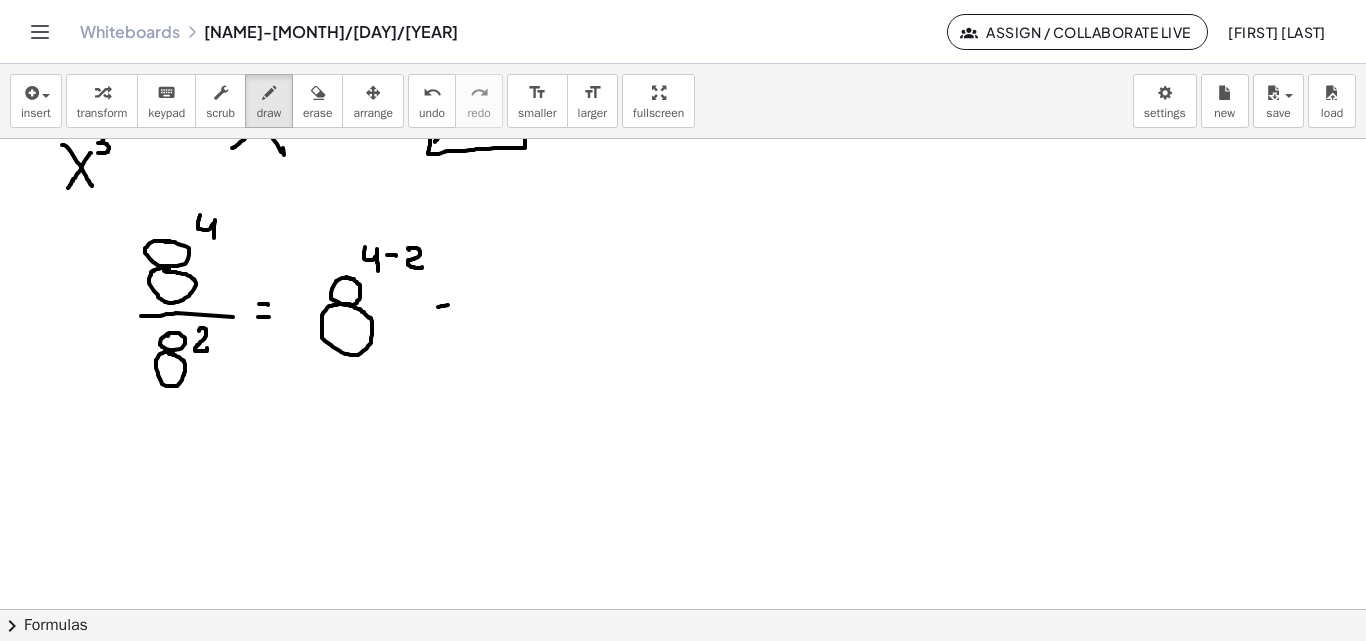 drag, startPoint x: 448, startPoint y: 305, endPoint x: 455, endPoint y: 314, distance: 11.401754 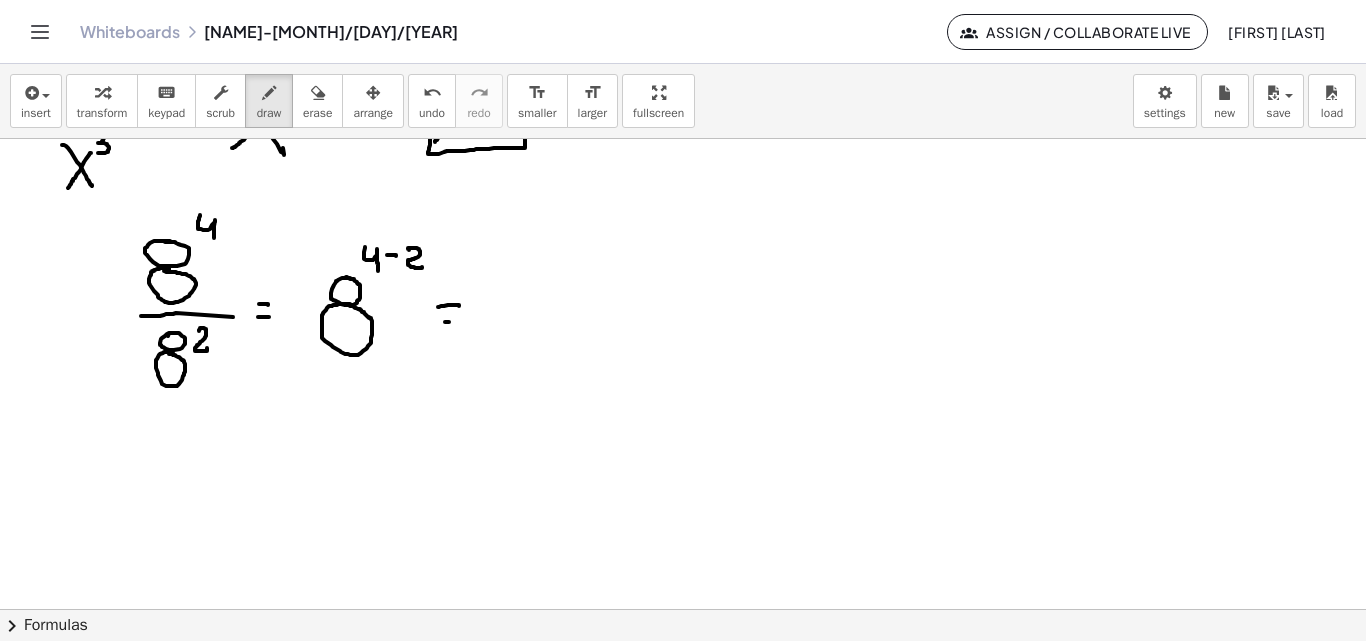drag, startPoint x: 449, startPoint y: 322, endPoint x: 461, endPoint y: 322, distance: 12 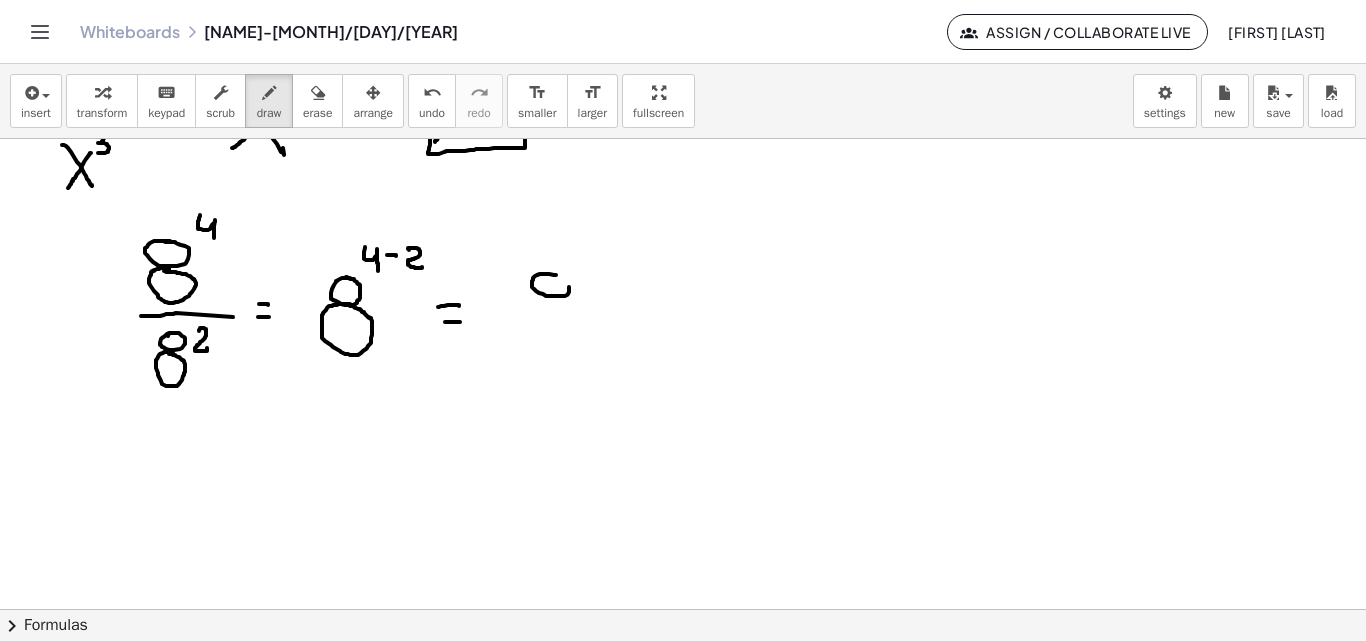 drag, startPoint x: 537, startPoint y: 275, endPoint x: 549, endPoint y: 284, distance: 15 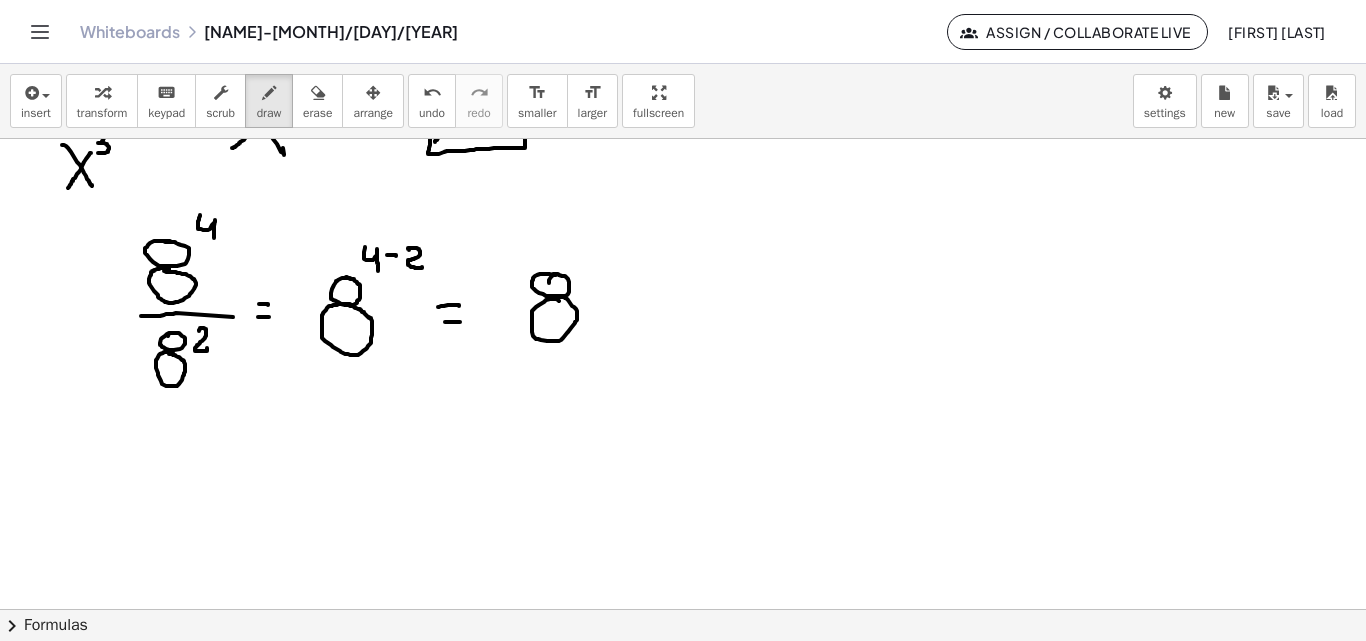 click at bounding box center [683, -535] 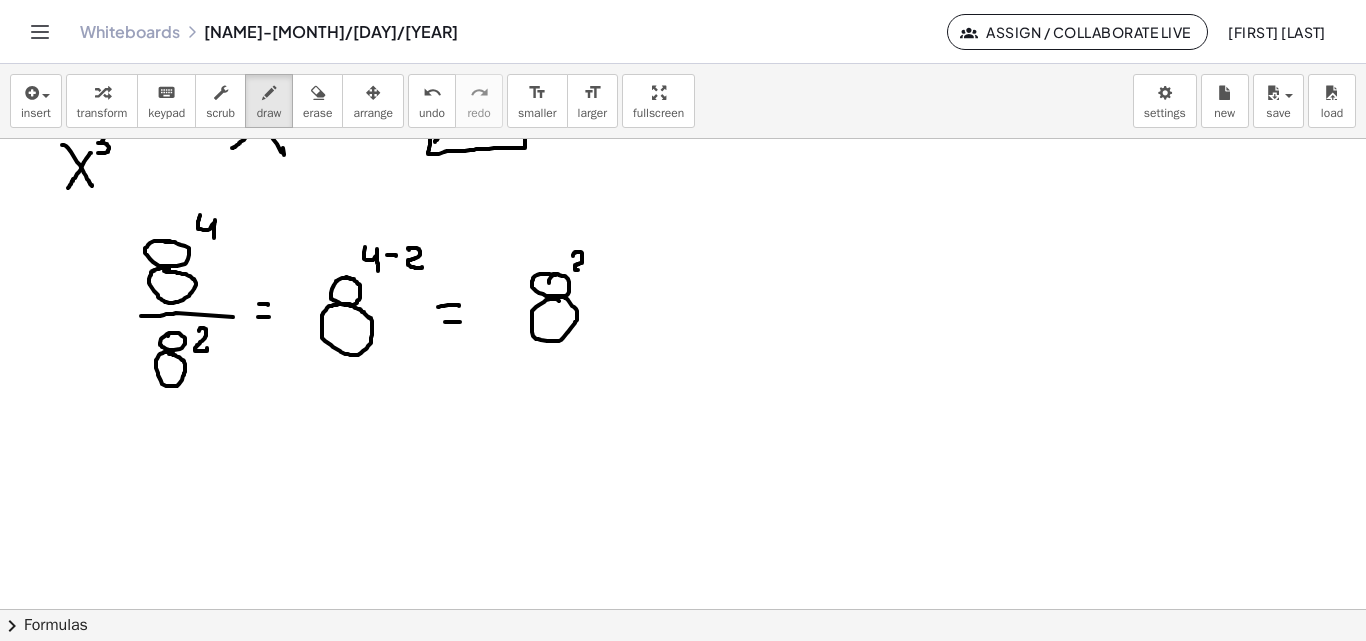 drag, startPoint x: 573, startPoint y: 256, endPoint x: 587, endPoint y: 273, distance: 22.022715 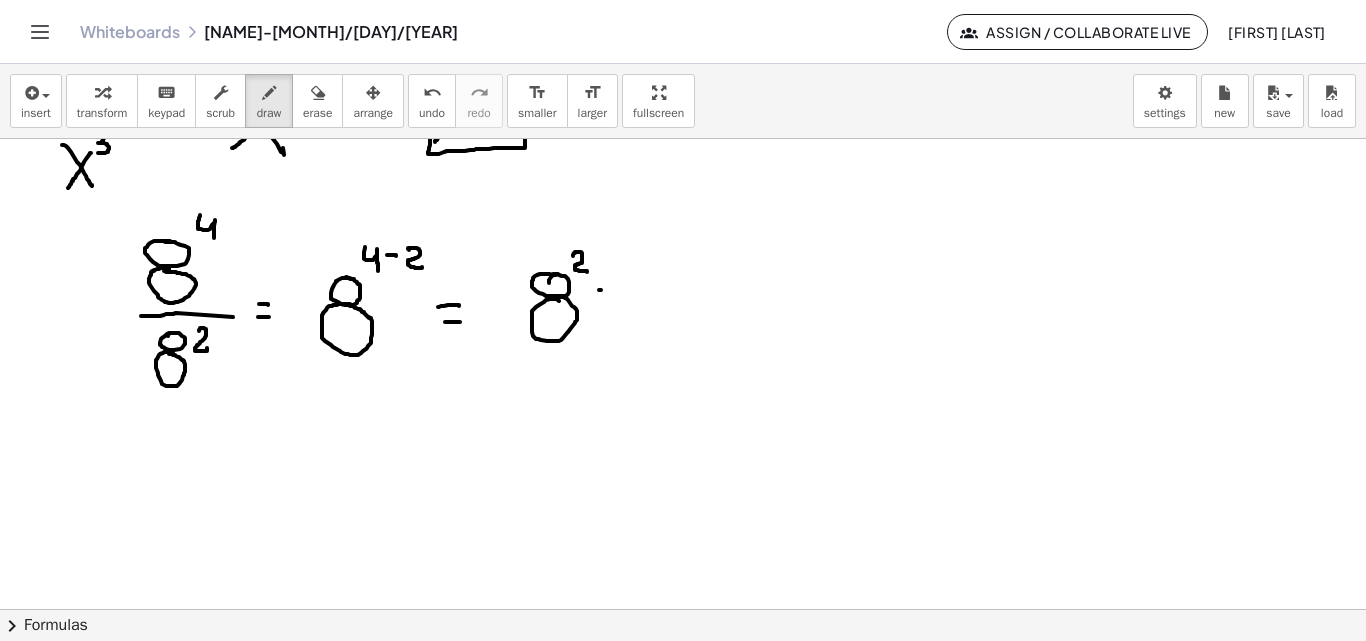 drag, startPoint x: 601, startPoint y: 290, endPoint x: 618, endPoint y: 290, distance: 17 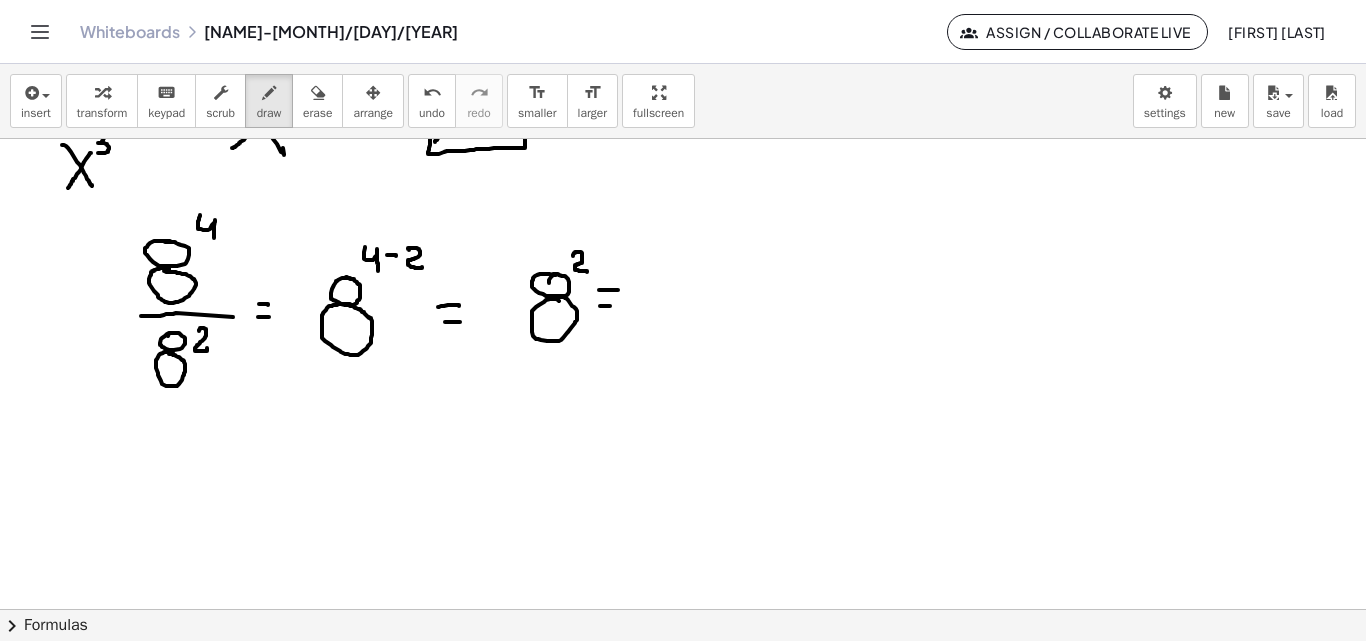 click at bounding box center [683, -535] 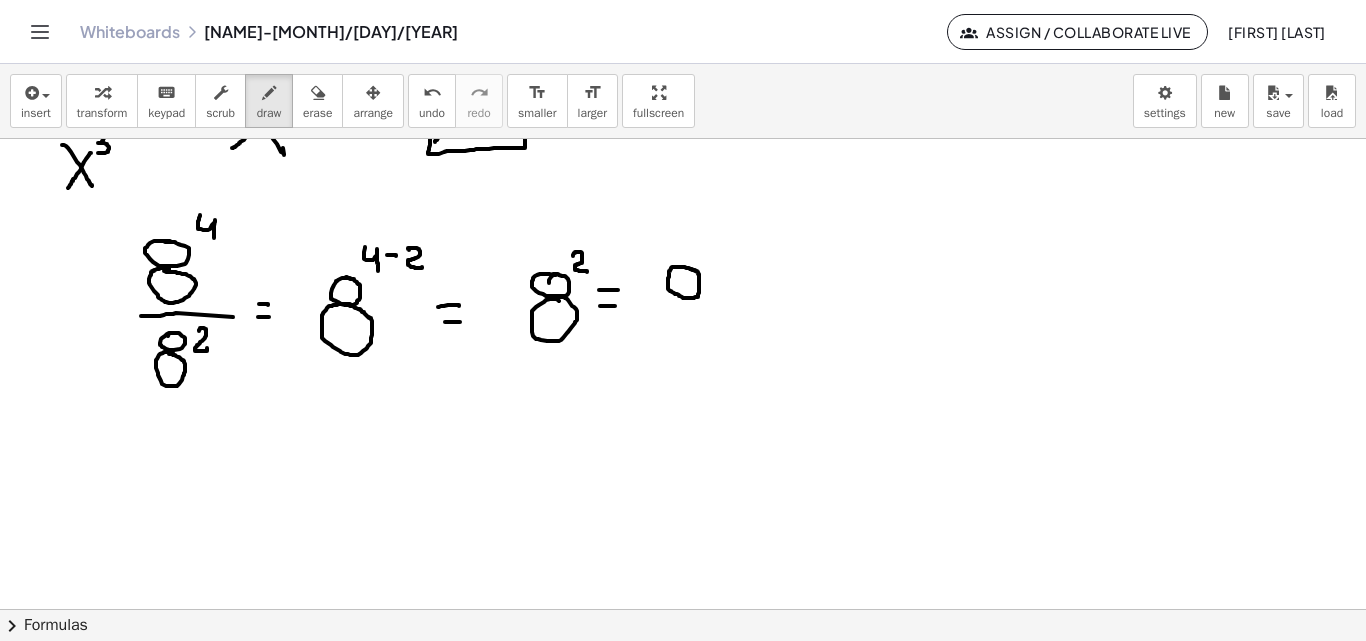 click at bounding box center (683, -535) 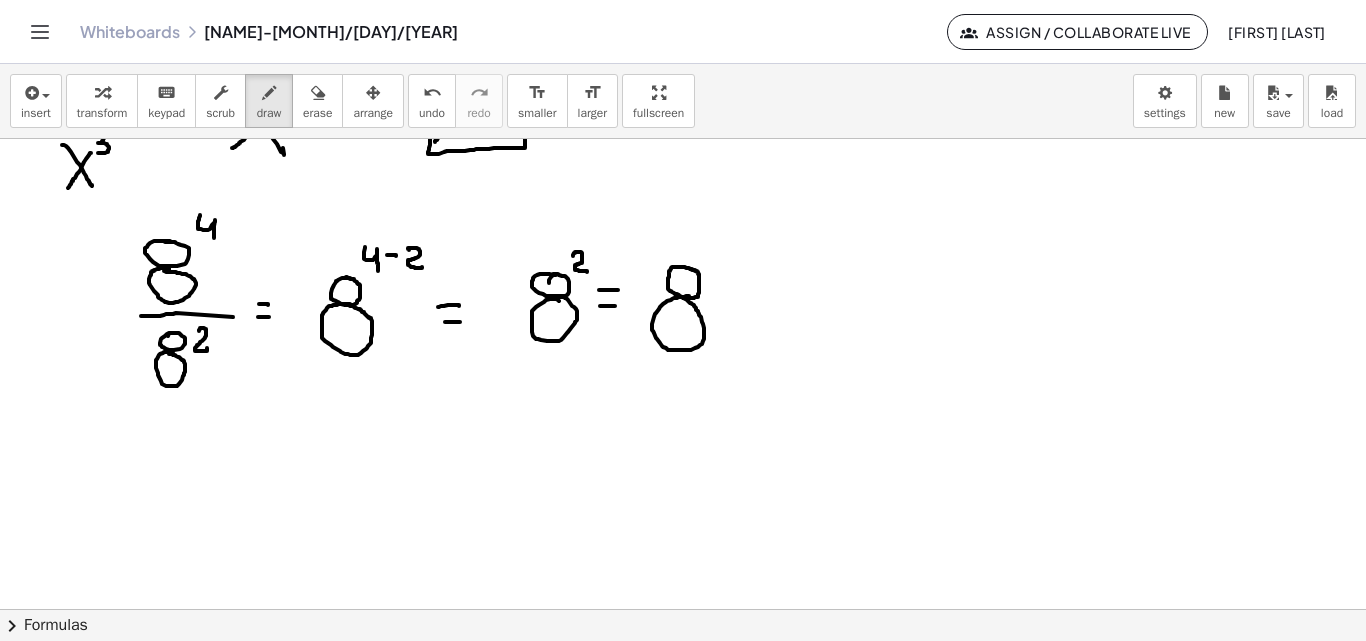 click at bounding box center [683, -535] 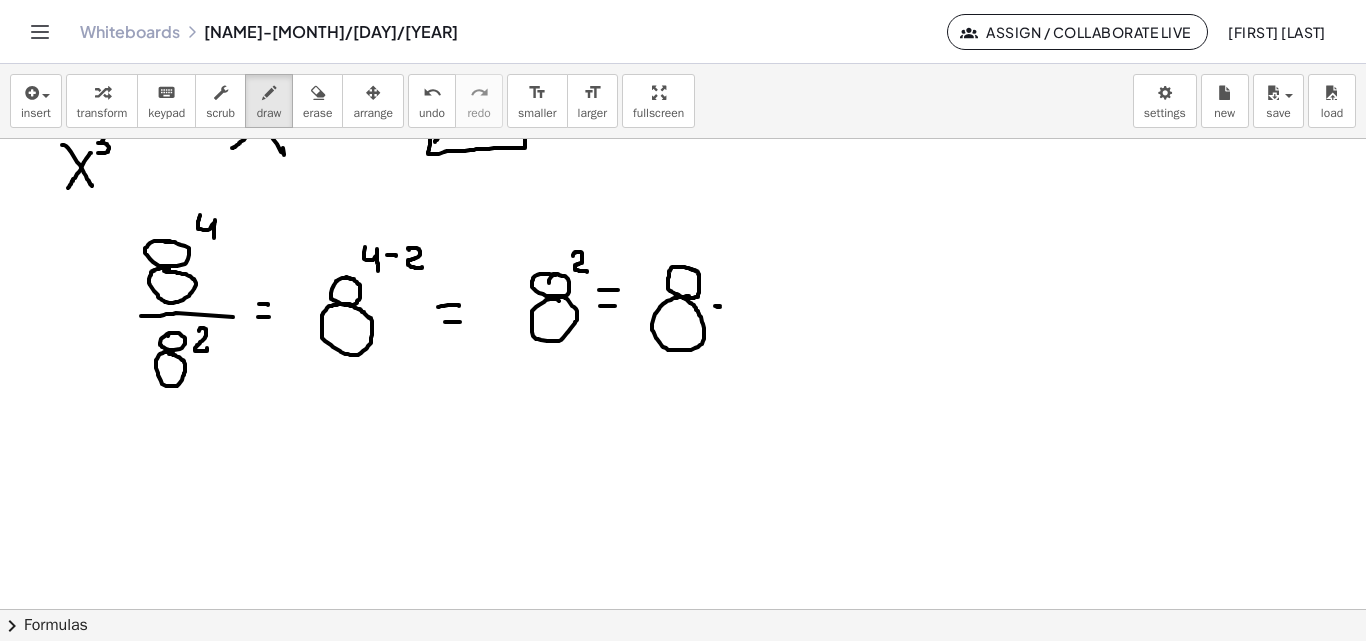 click at bounding box center (683, -535) 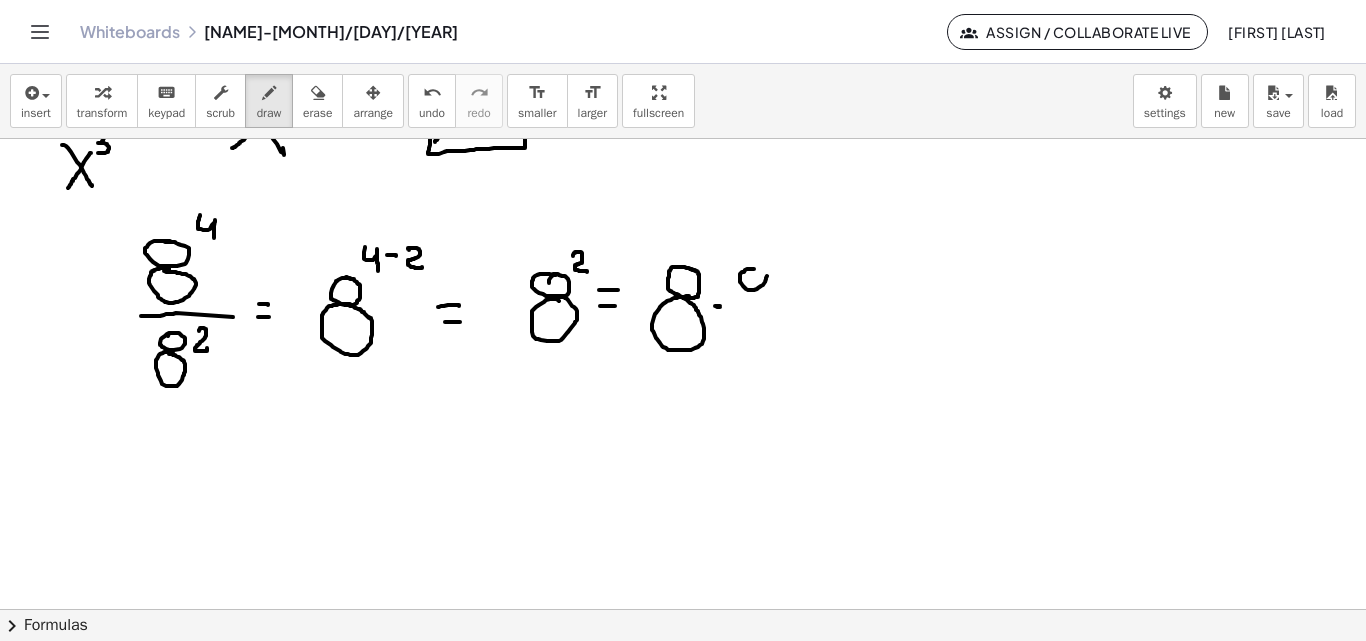 click at bounding box center [683, -535] 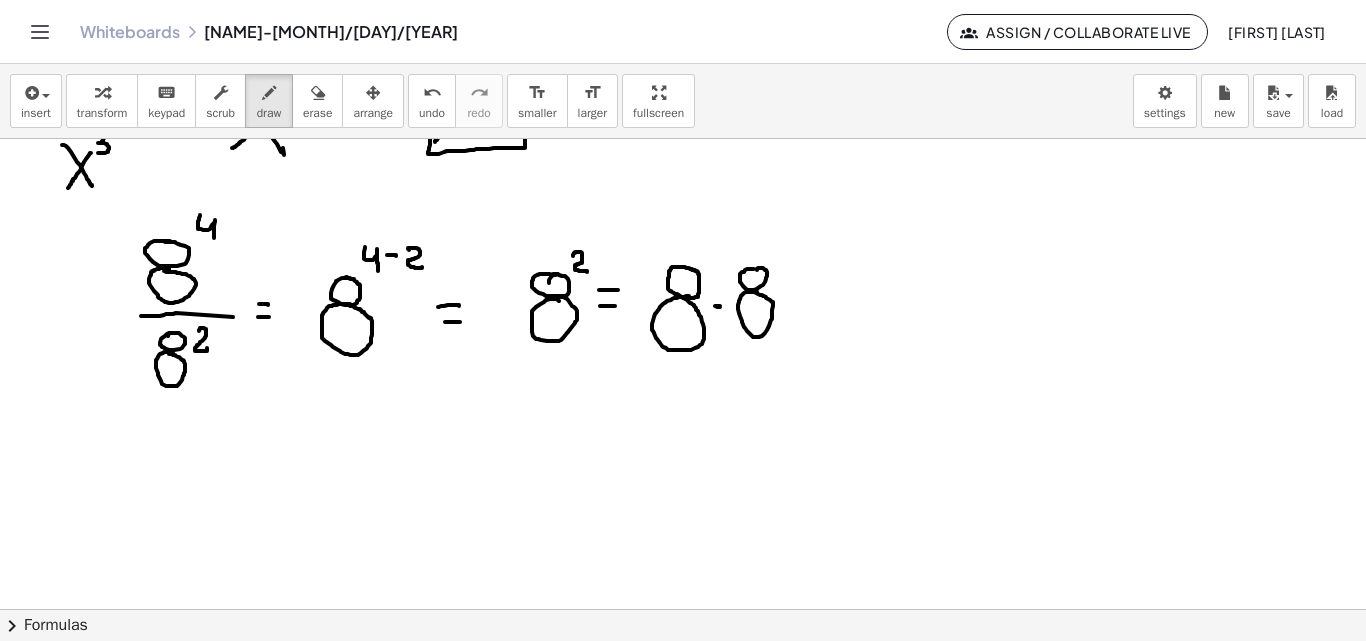 drag, startPoint x: 757, startPoint y: 292, endPoint x: 735, endPoint y: 337, distance: 50.08992 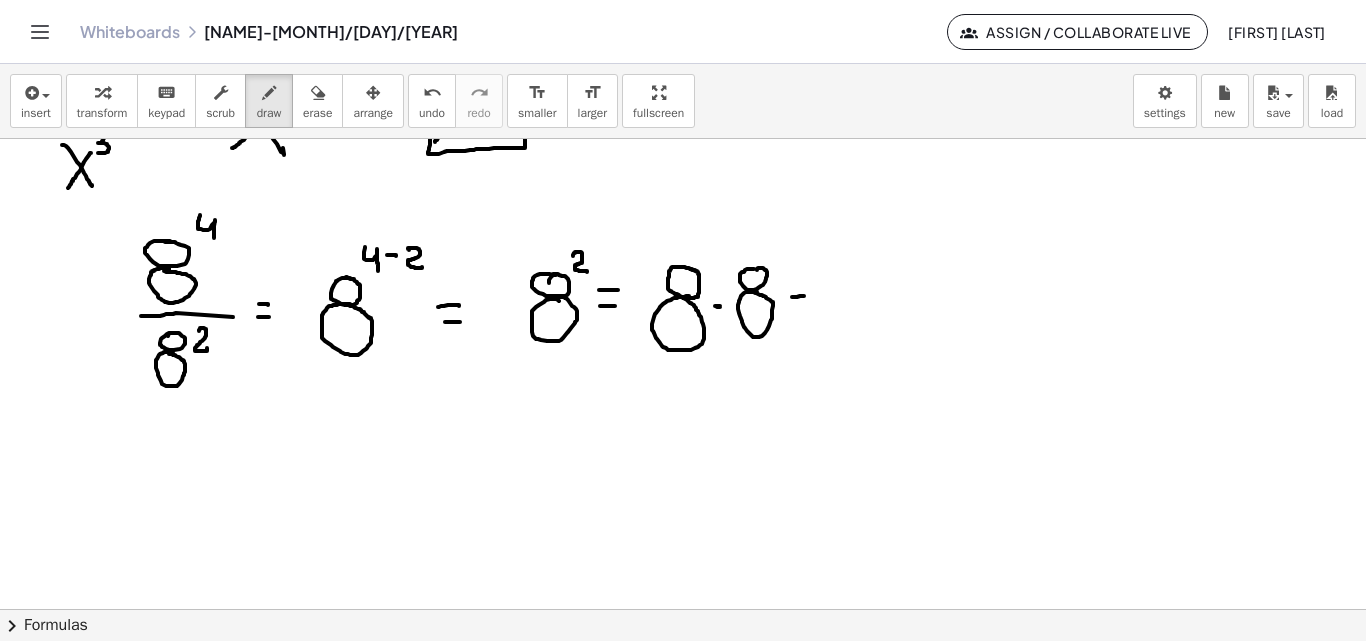 click at bounding box center [683, -535] 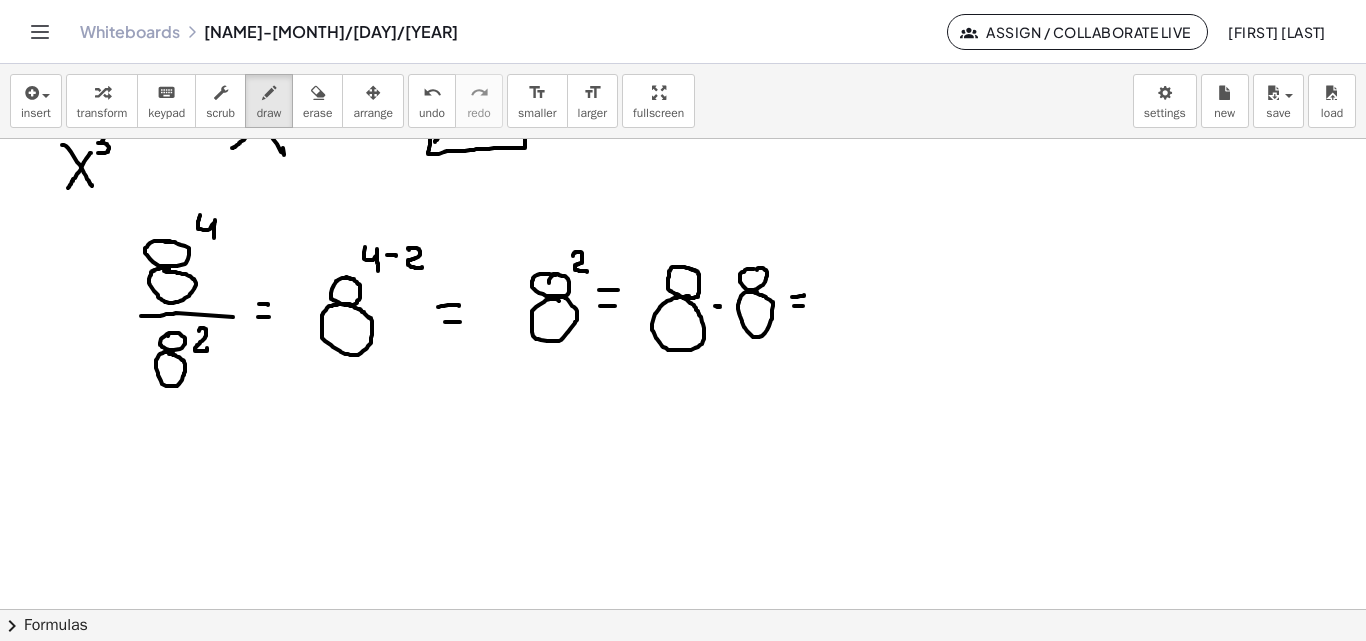 drag, startPoint x: 794, startPoint y: 306, endPoint x: 805, endPoint y: 306, distance: 11 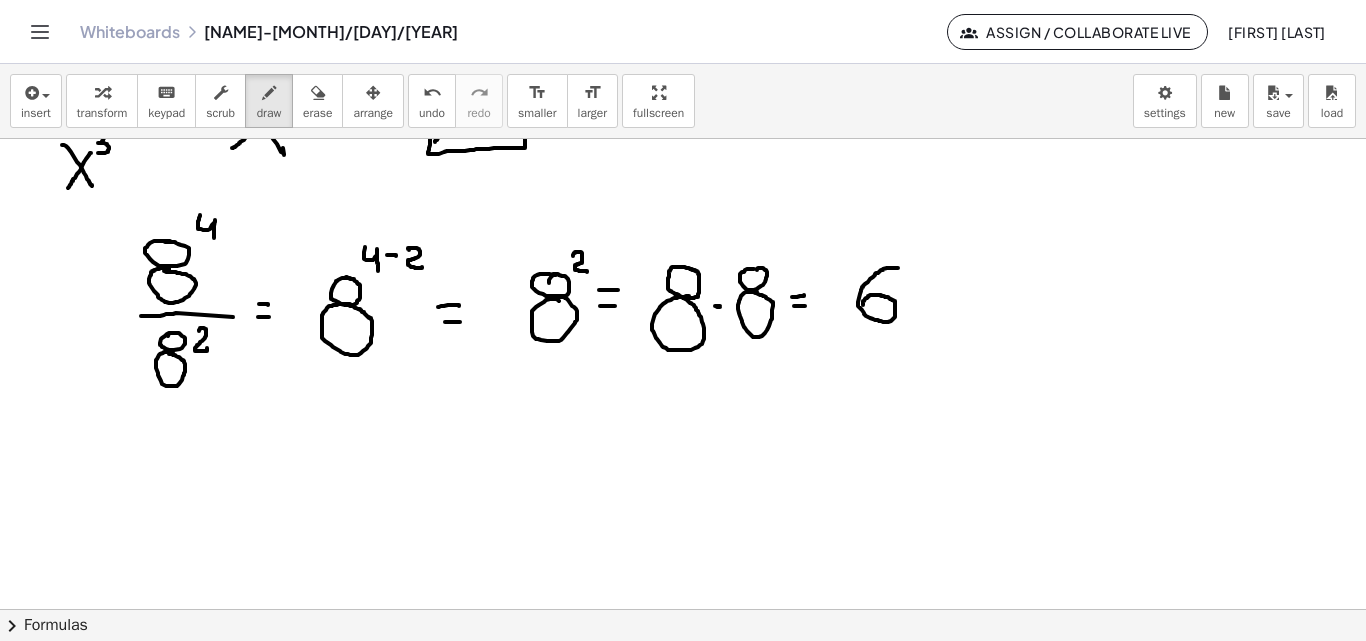 drag, startPoint x: 896, startPoint y: 268, endPoint x: 865, endPoint y: 307, distance: 49.819675 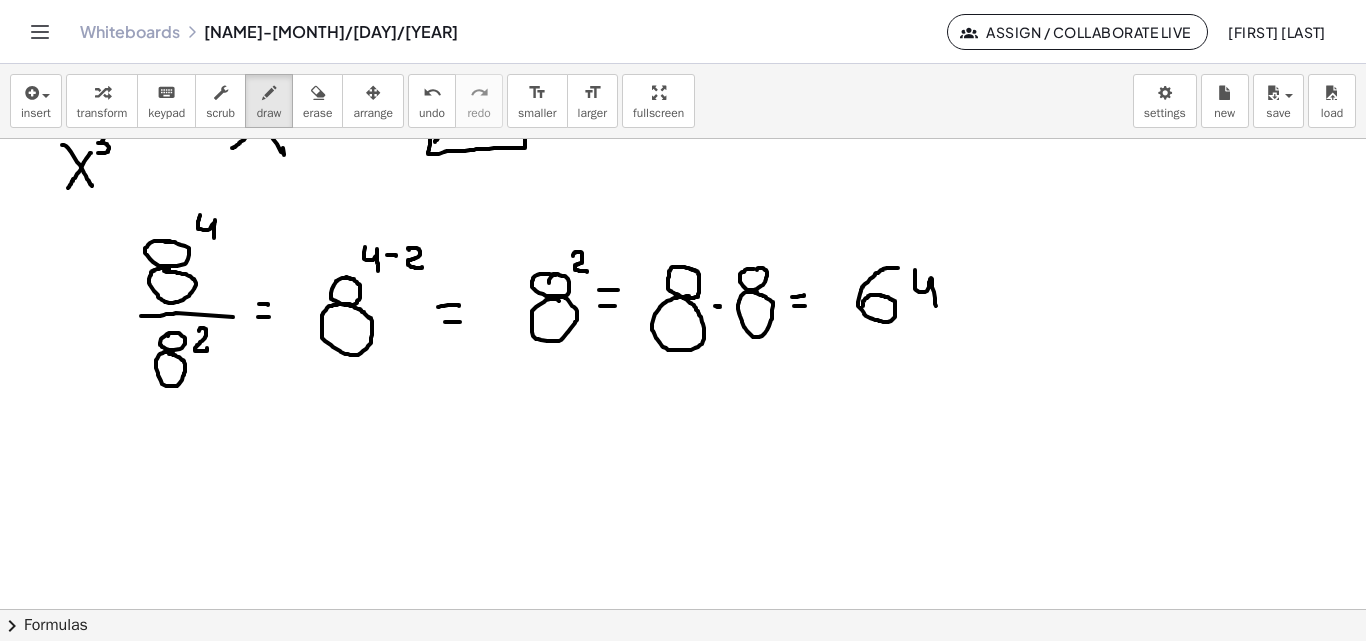 drag, startPoint x: 915, startPoint y: 270, endPoint x: 936, endPoint y: 306, distance: 41.677334 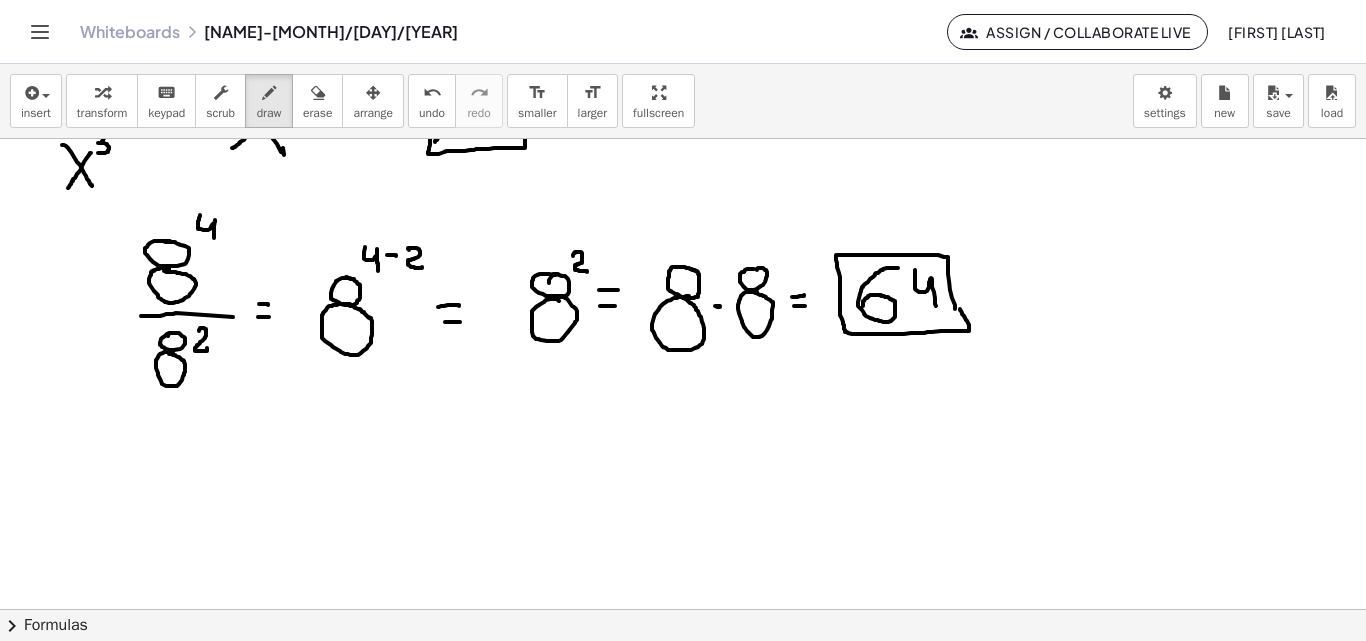drag, startPoint x: 955, startPoint y: 309, endPoint x: 960, endPoint y: 326, distance: 17.720045 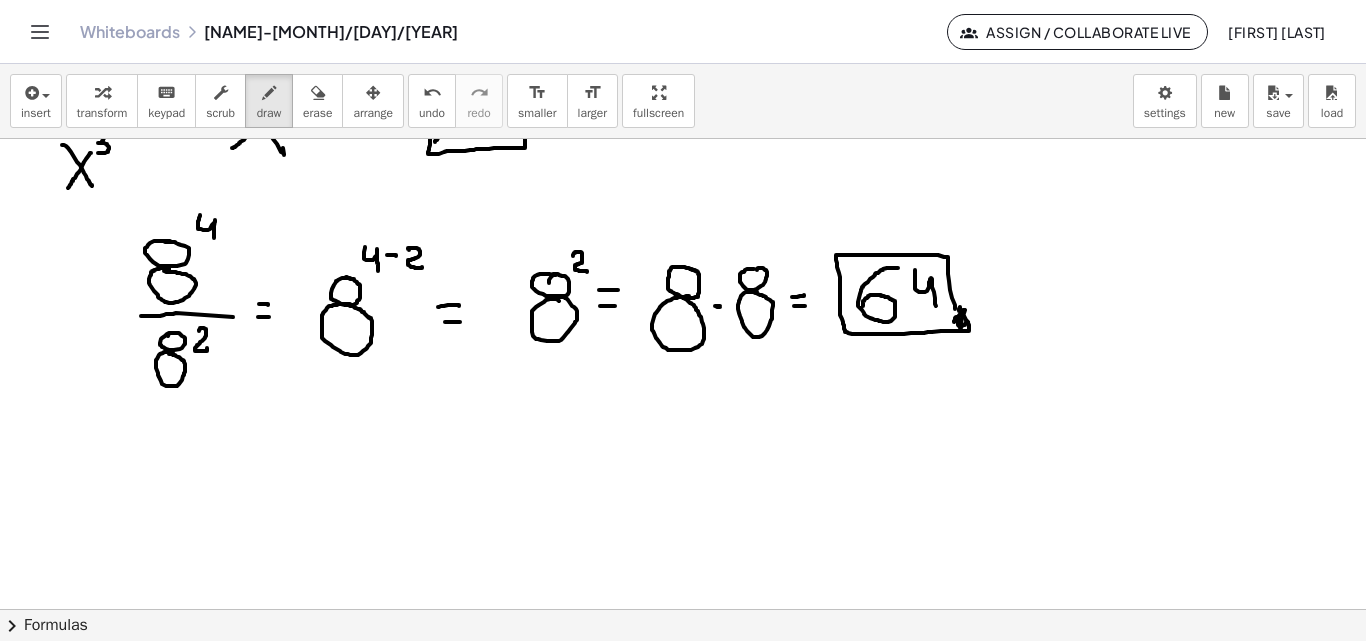 click at bounding box center [683, -535] 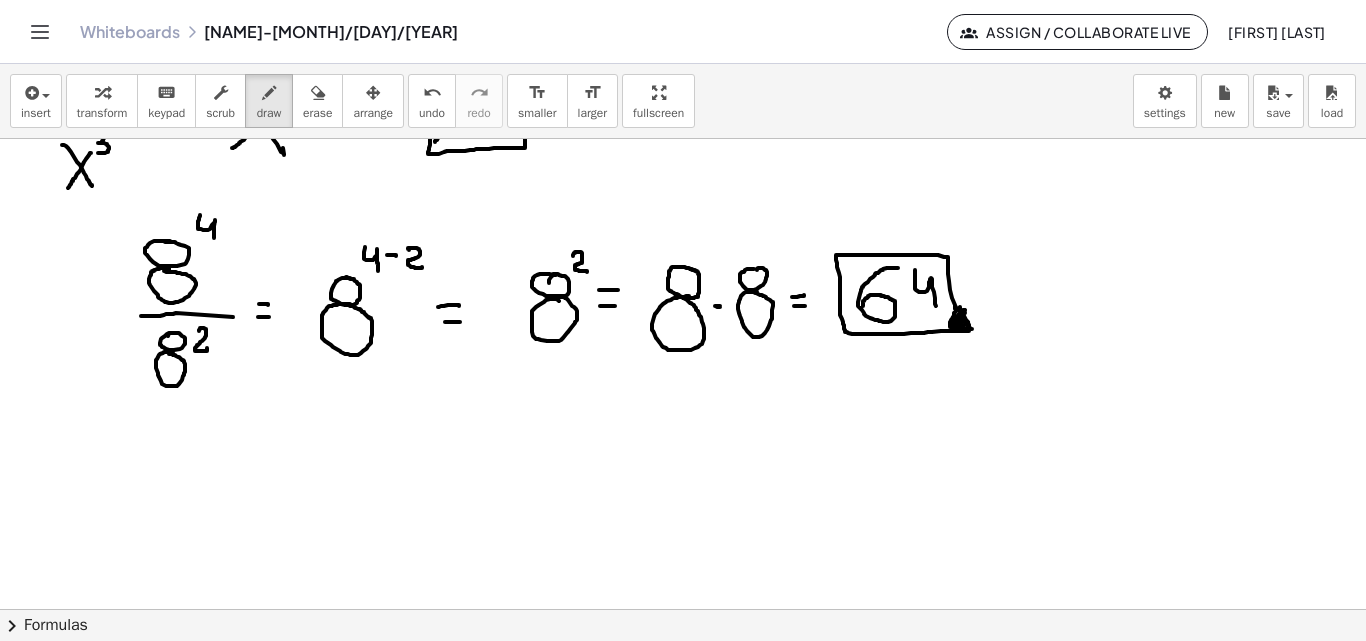drag, startPoint x: 956, startPoint y: 308, endPoint x: 954, endPoint y: 326, distance: 18.110771 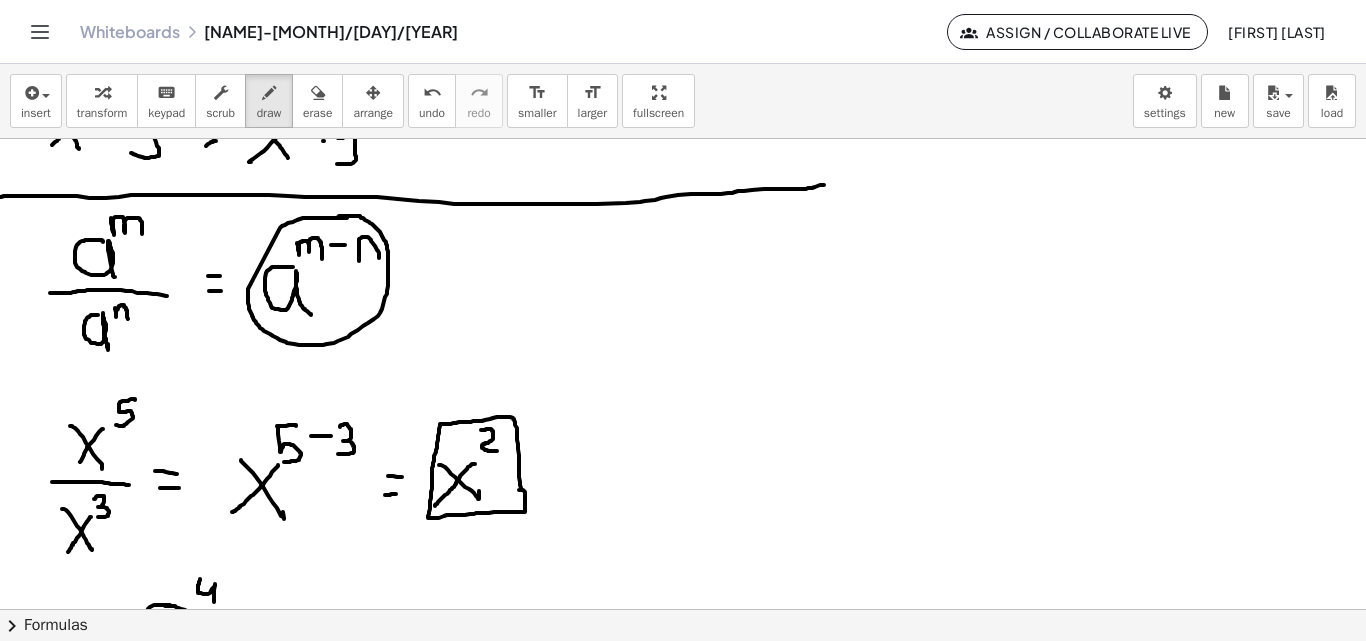 scroll, scrollTop: 1481, scrollLeft: 0, axis: vertical 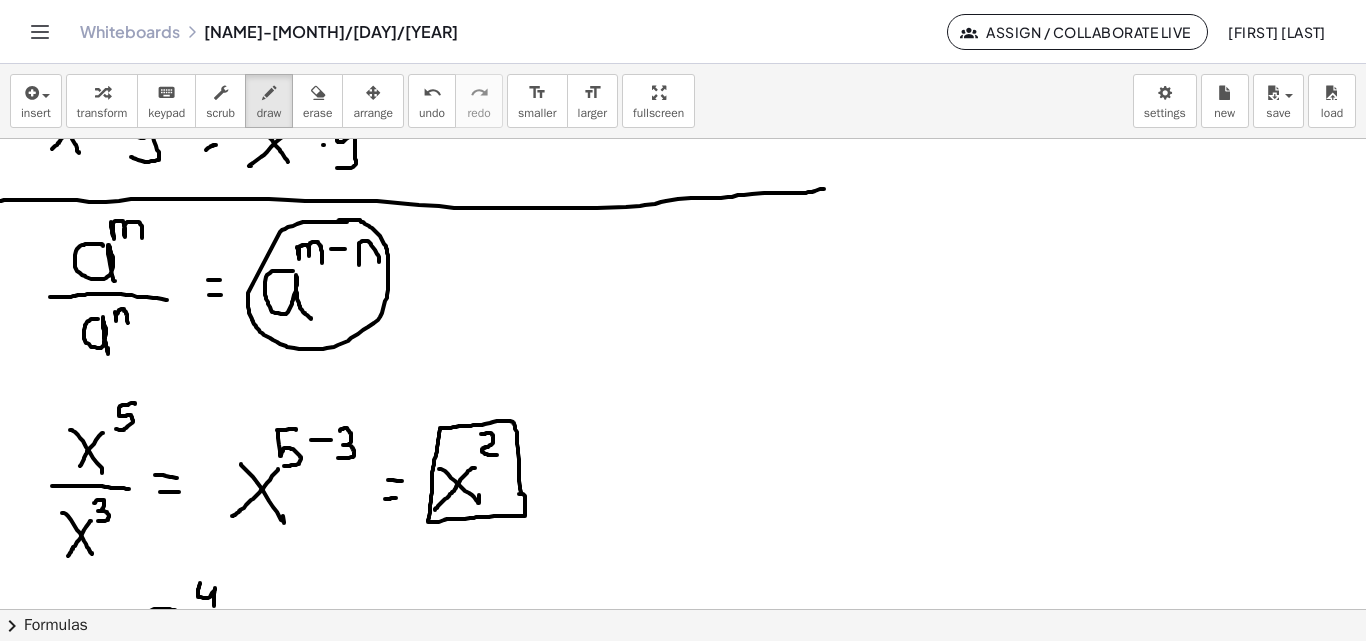 drag, startPoint x: 380, startPoint y: 252, endPoint x: 369, endPoint y: 290, distance: 39.56008 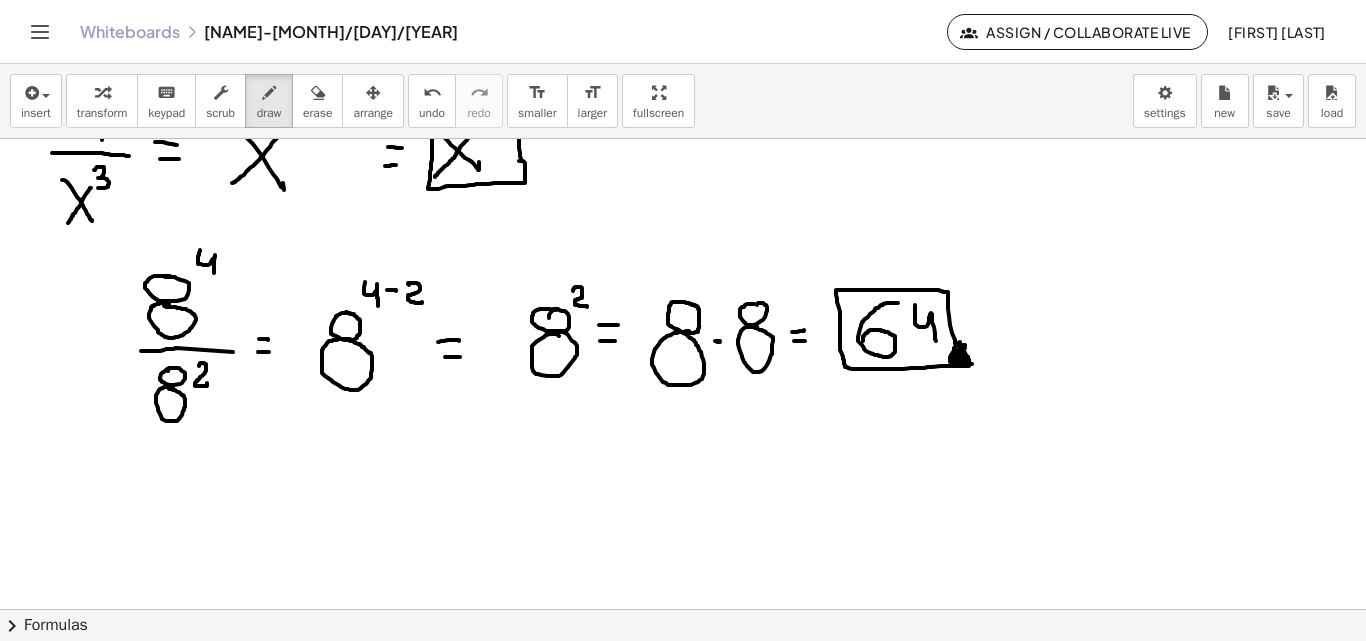 scroll, scrollTop: 1951, scrollLeft: 0, axis: vertical 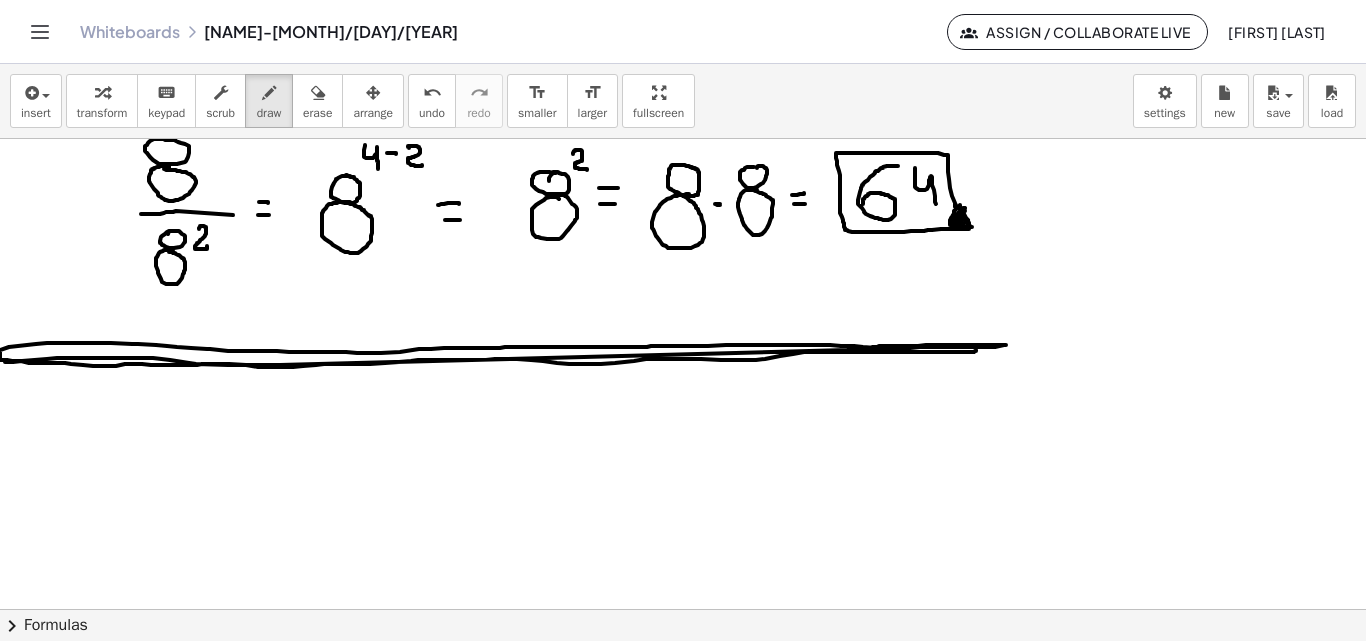 drag, startPoint x: 5, startPoint y: 362, endPoint x: 976, endPoint y: 350, distance: 971.07416 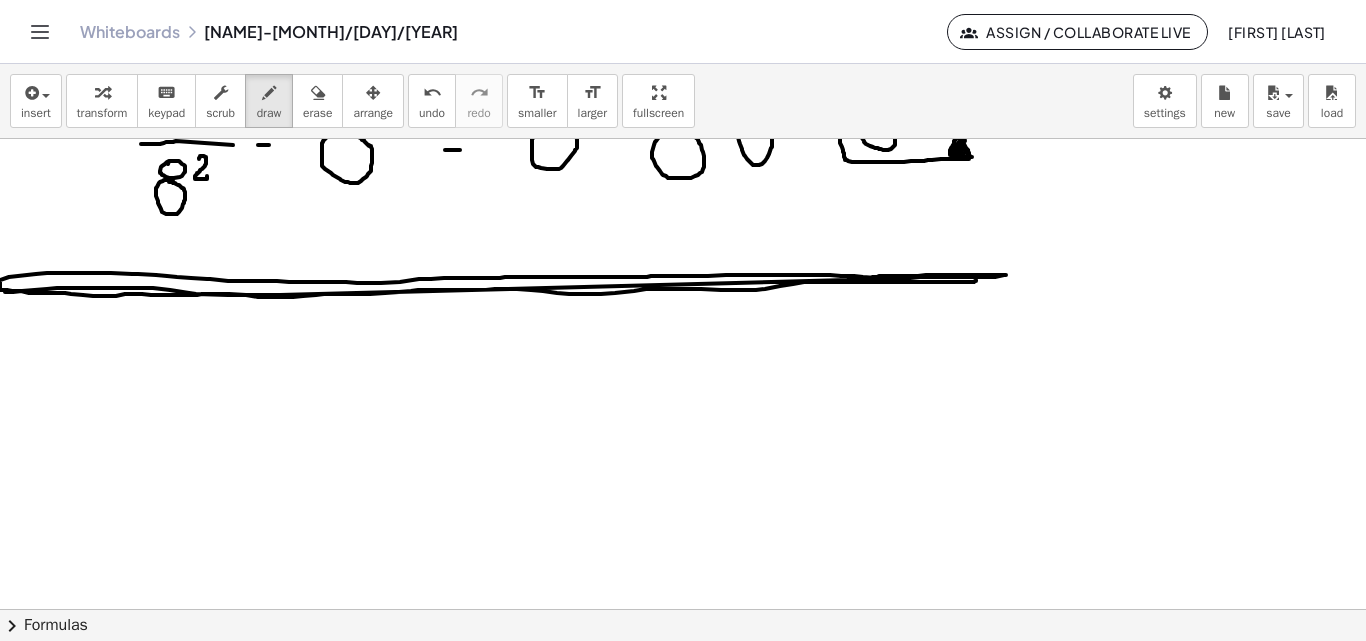 scroll, scrollTop: 2034, scrollLeft: 0, axis: vertical 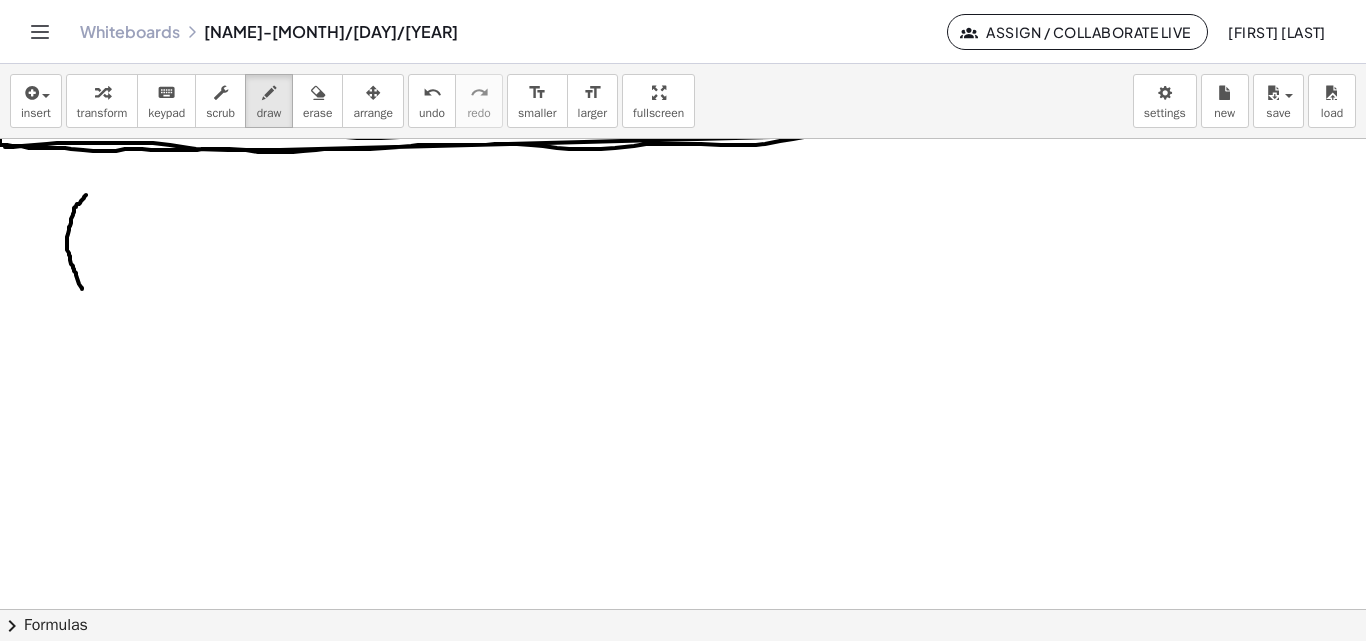 drag, startPoint x: 86, startPoint y: 195, endPoint x: 88, endPoint y: 278, distance: 83.02409 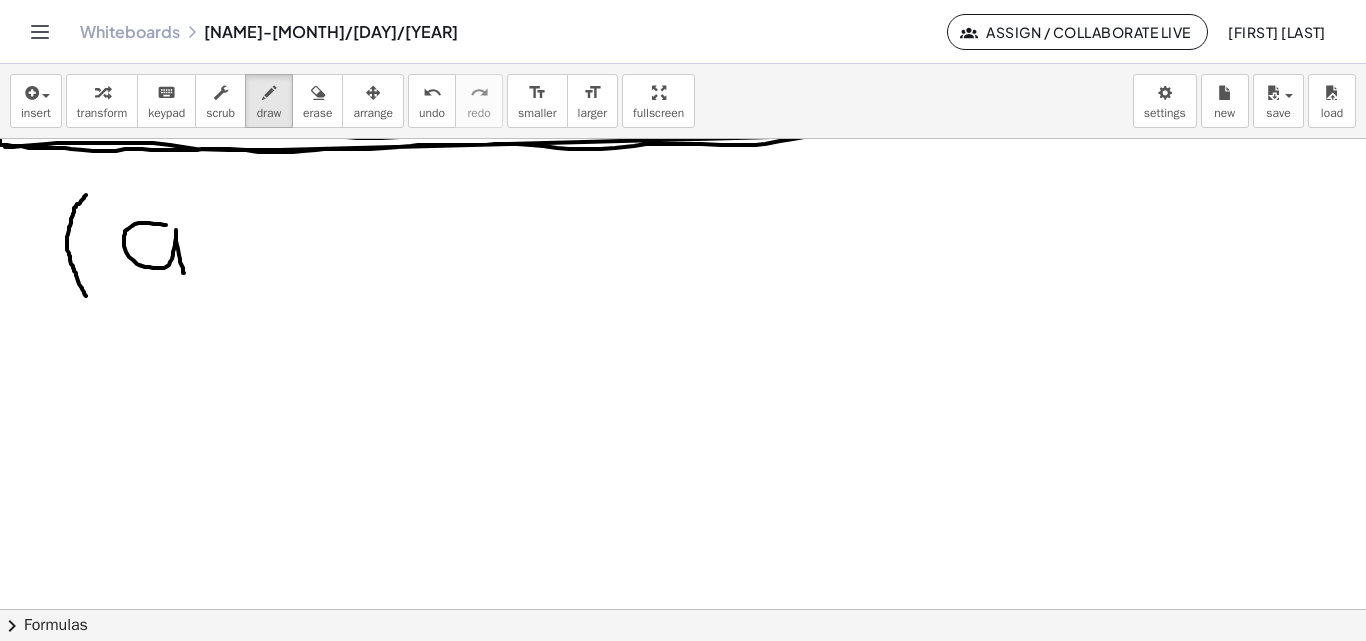 drag, startPoint x: 166, startPoint y: 225, endPoint x: 178, endPoint y: 237, distance: 16.970562 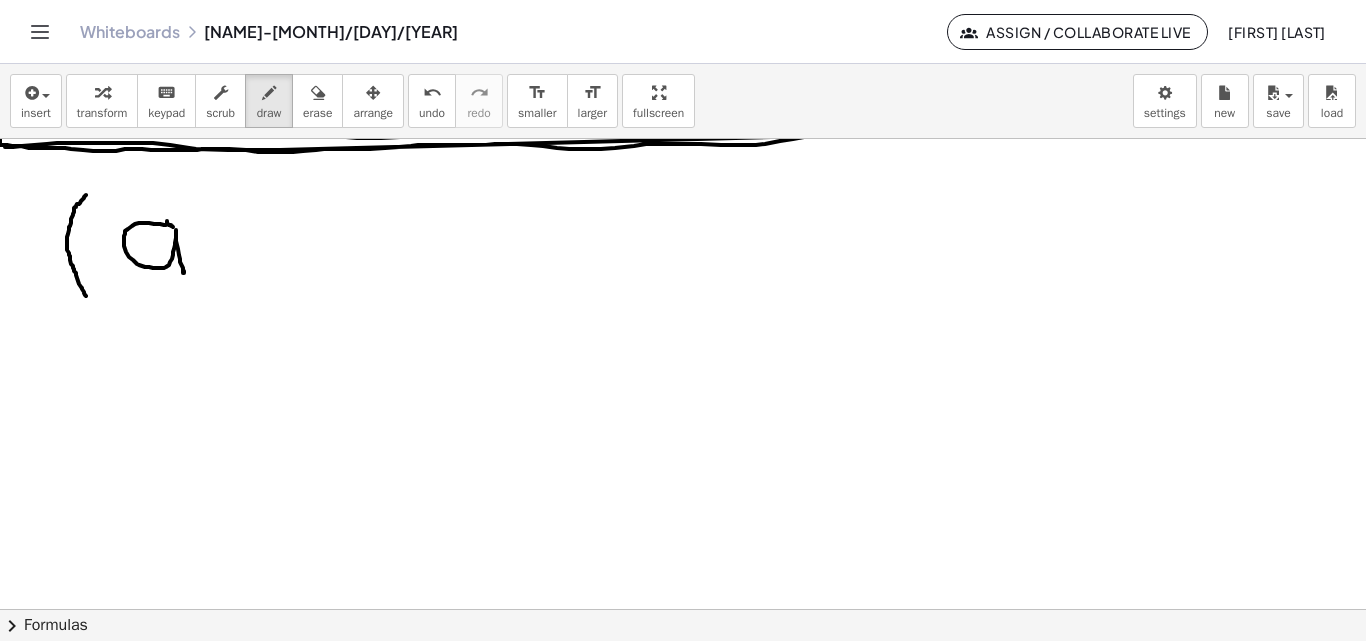 drag, startPoint x: 167, startPoint y: 222, endPoint x: 176, endPoint y: 231, distance: 12.727922 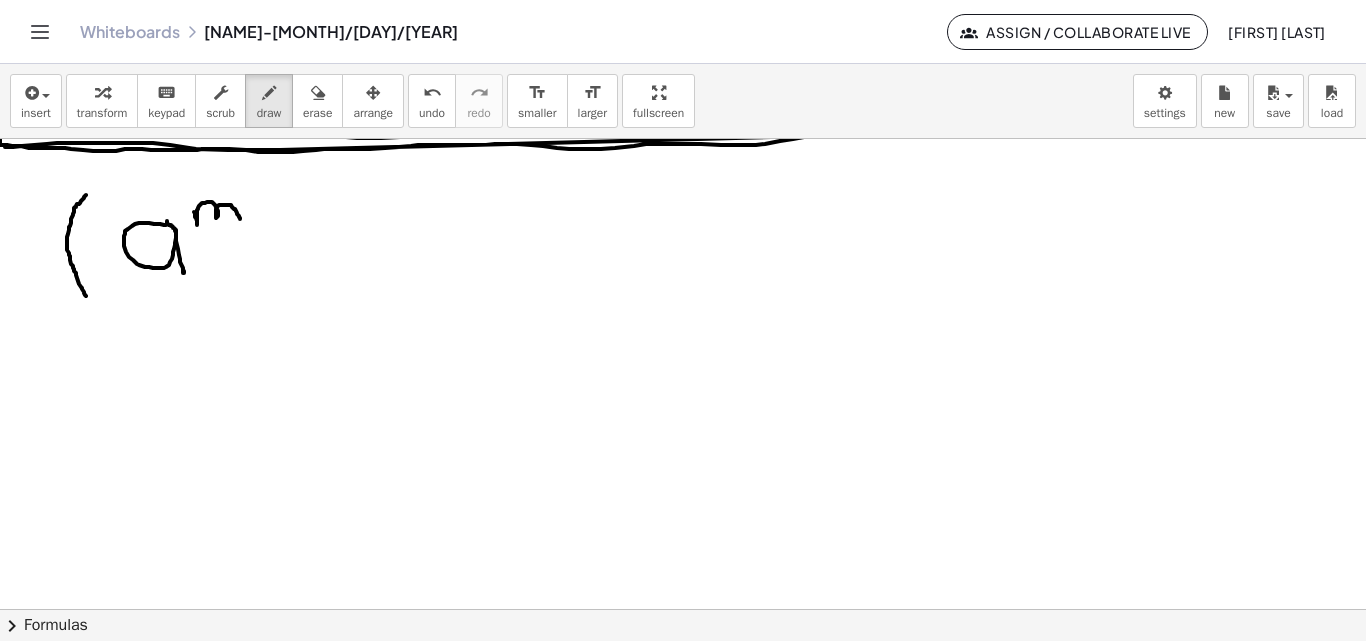 drag, startPoint x: 194, startPoint y: 212, endPoint x: 240, endPoint y: 217, distance: 46.270943 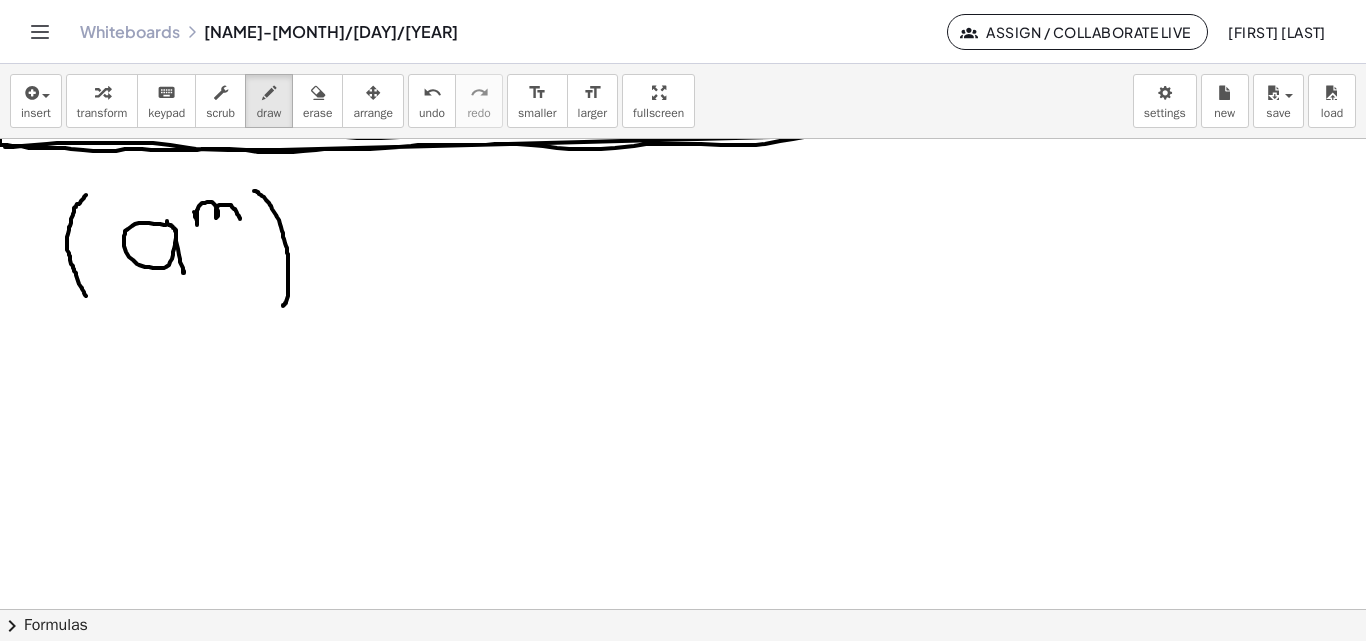 drag, startPoint x: 254, startPoint y: 191, endPoint x: 283, endPoint y: 306, distance: 118.60017 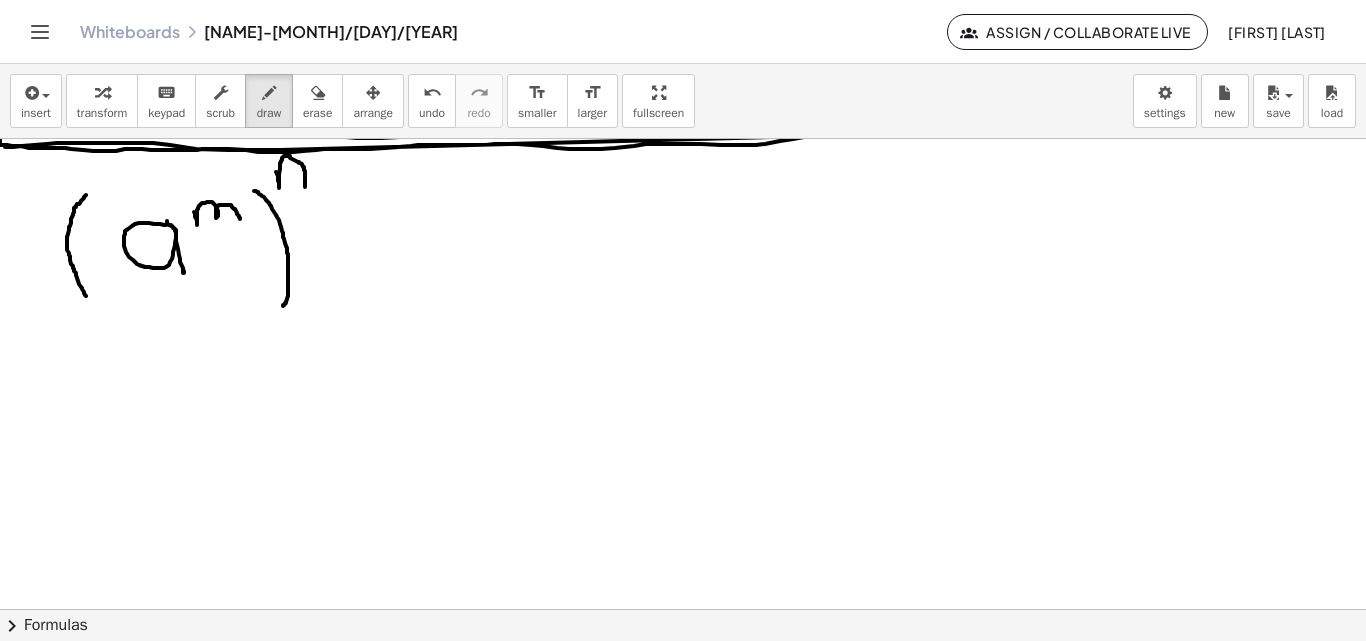 drag, startPoint x: 277, startPoint y: 173, endPoint x: 305, endPoint y: 187, distance: 31.304953 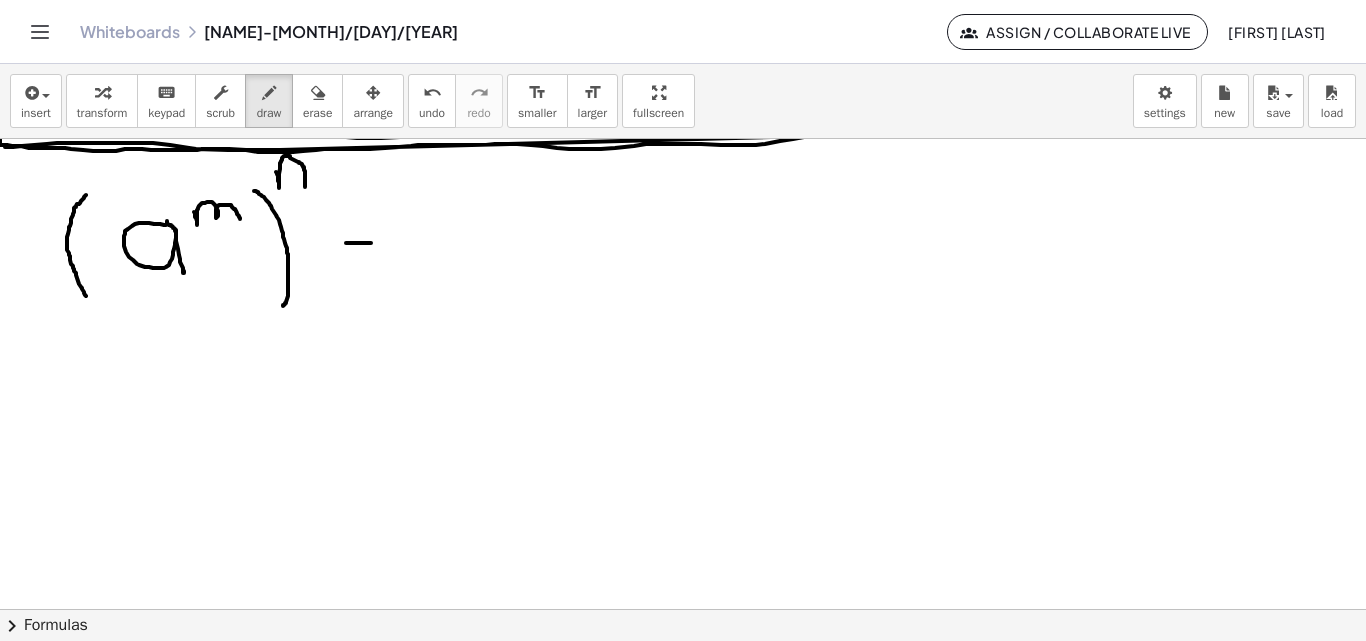 drag, startPoint x: 346, startPoint y: 243, endPoint x: 360, endPoint y: 245, distance: 14.142136 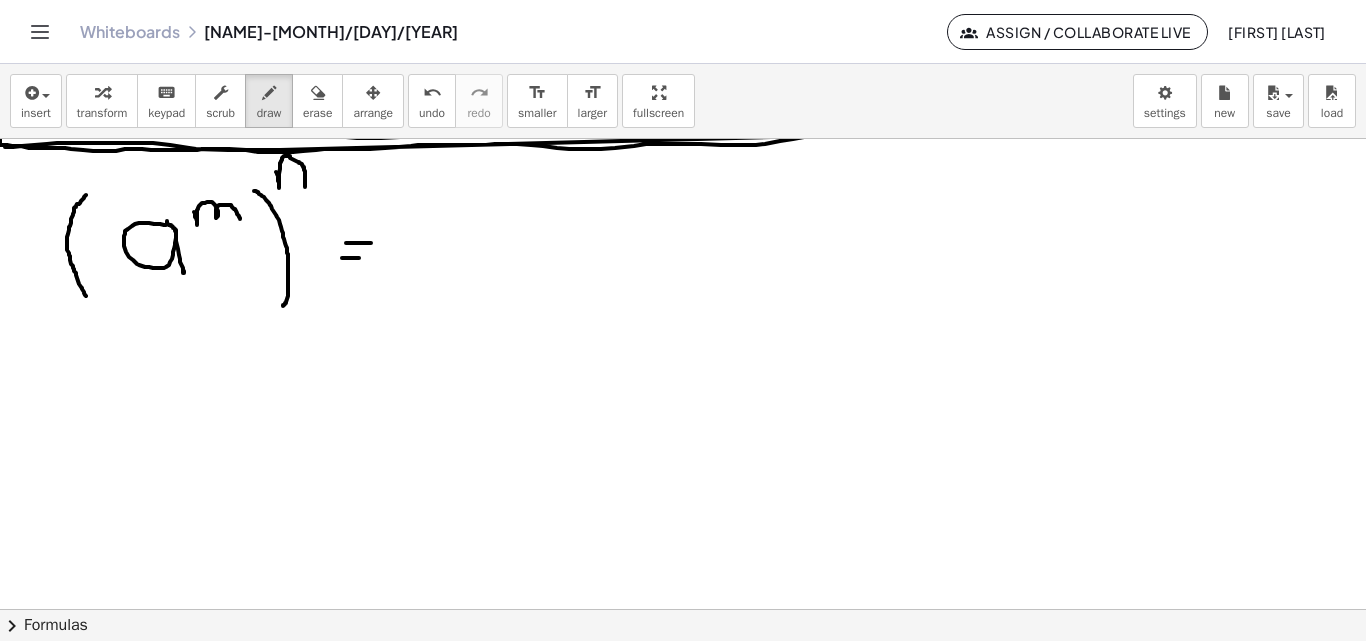 drag, startPoint x: 342, startPoint y: 258, endPoint x: 347, endPoint y: 245, distance: 13.928389 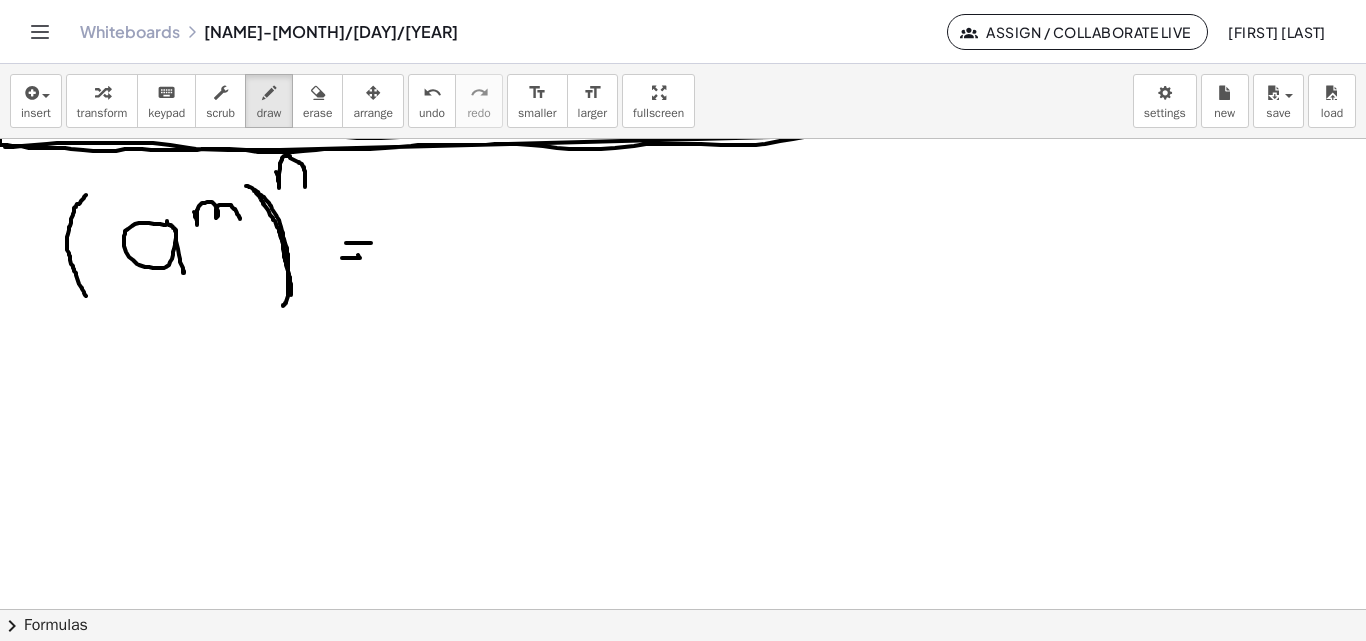 drag, startPoint x: 246, startPoint y: 186, endPoint x: 277, endPoint y: 286, distance: 104.69479 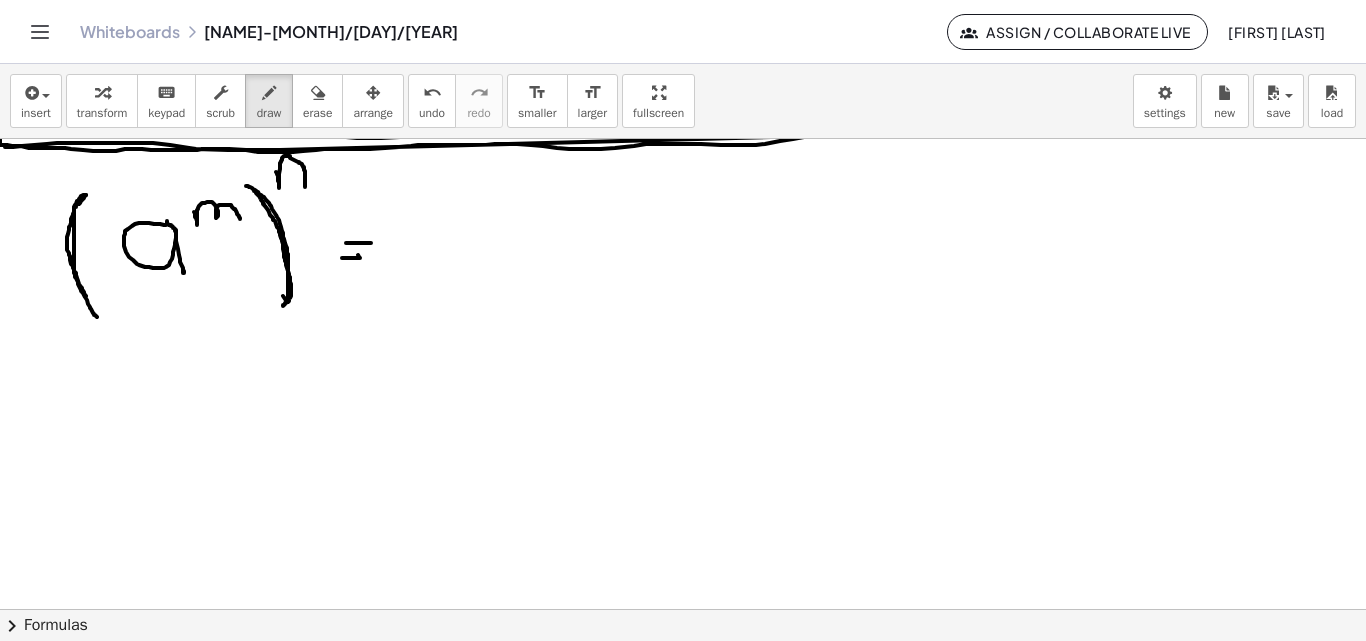 drag, startPoint x: 86, startPoint y: 195, endPoint x: 97, endPoint y: 317, distance: 122.494896 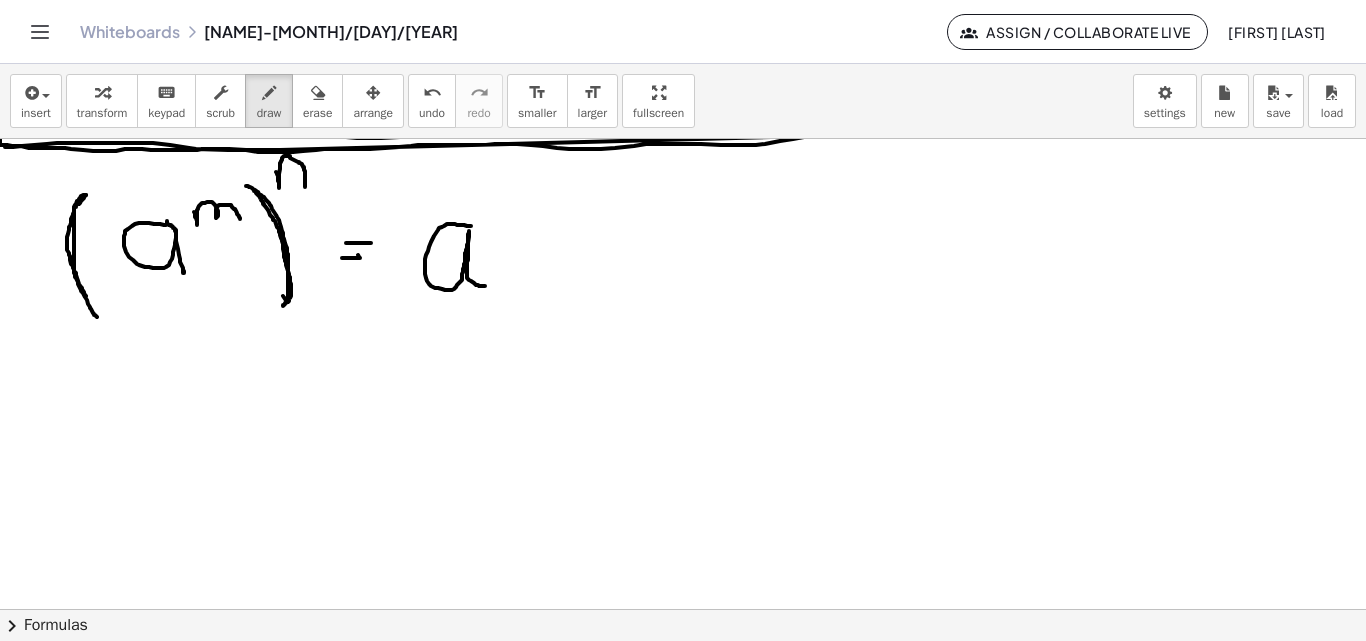 drag, startPoint x: 471, startPoint y: 226, endPoint x: 485, endPoint y: 286, distance: 61.611687 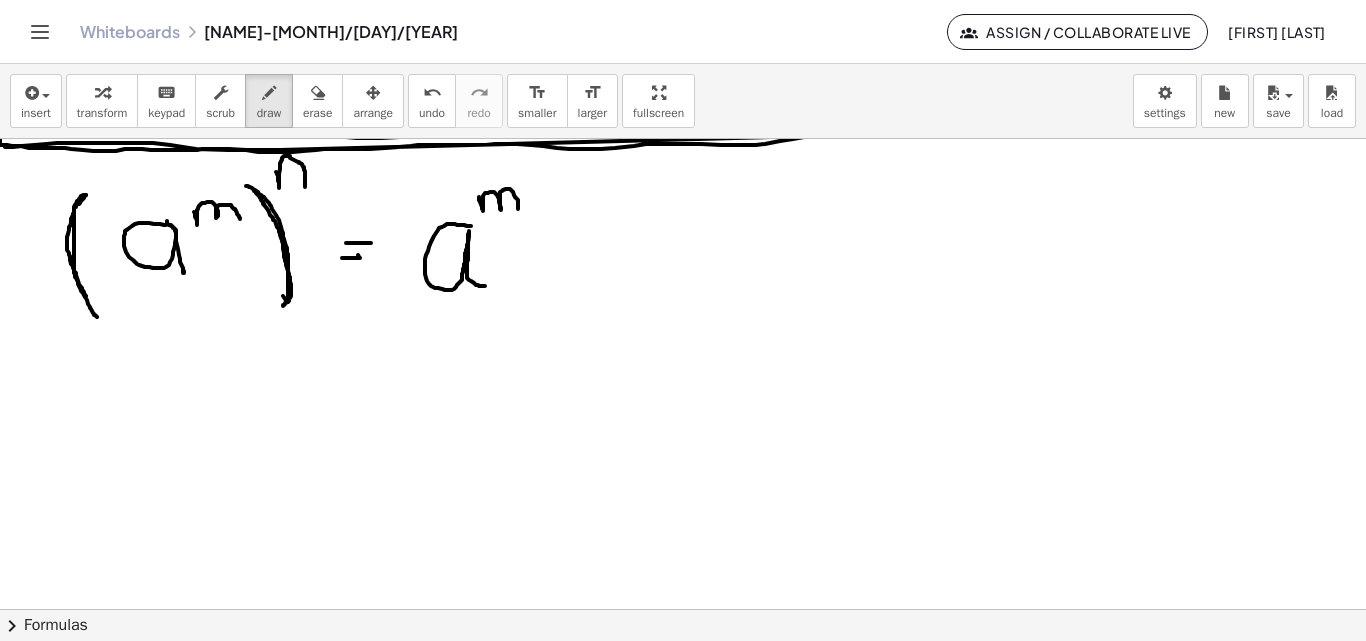 drag, startPoint x: 479, startPoint y: 197, endPoint x: 523, endPoint y: 198, distance: 44.011364 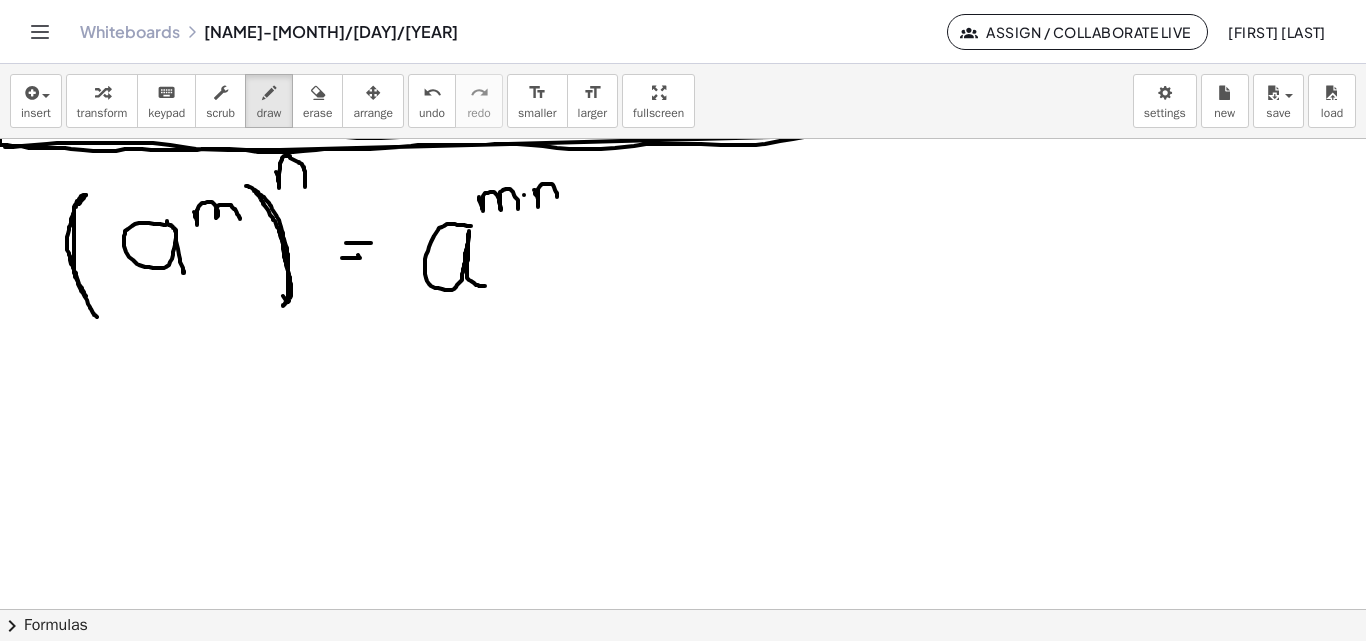 drag, startPoint x: 537, startPoint y: 196, endPoint x: 557, endPoint y: 208, distance: 23.323807 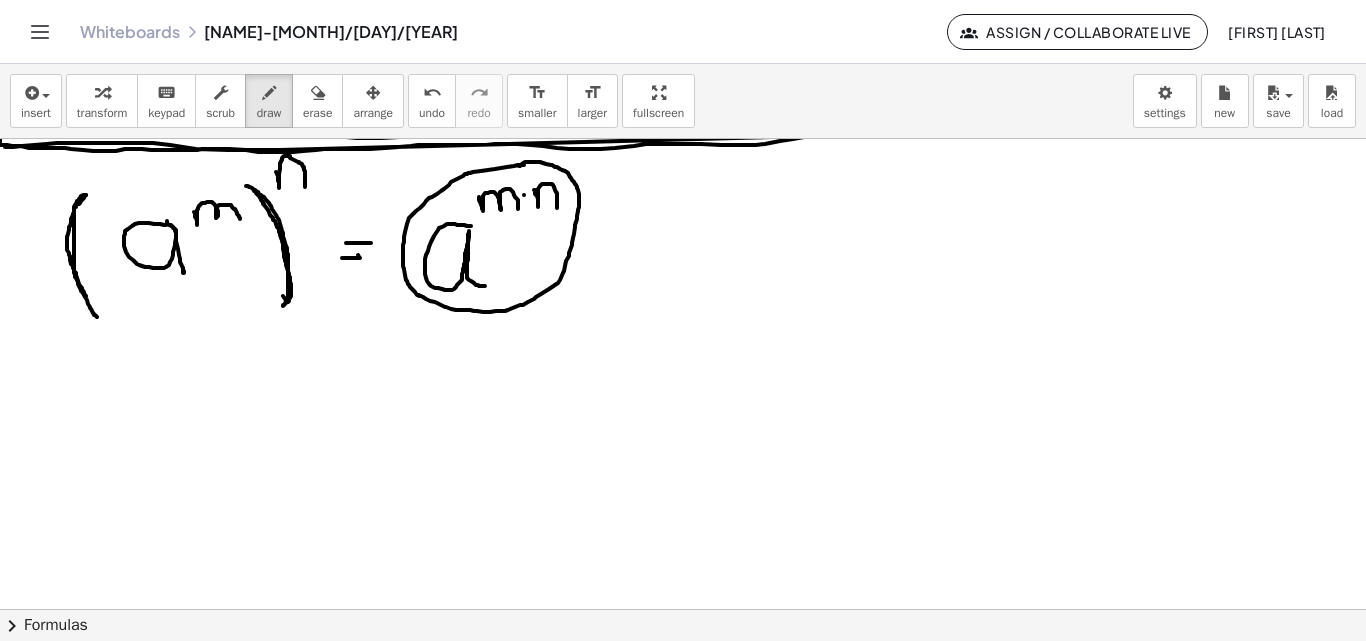 click at bounding box center [683, -617] 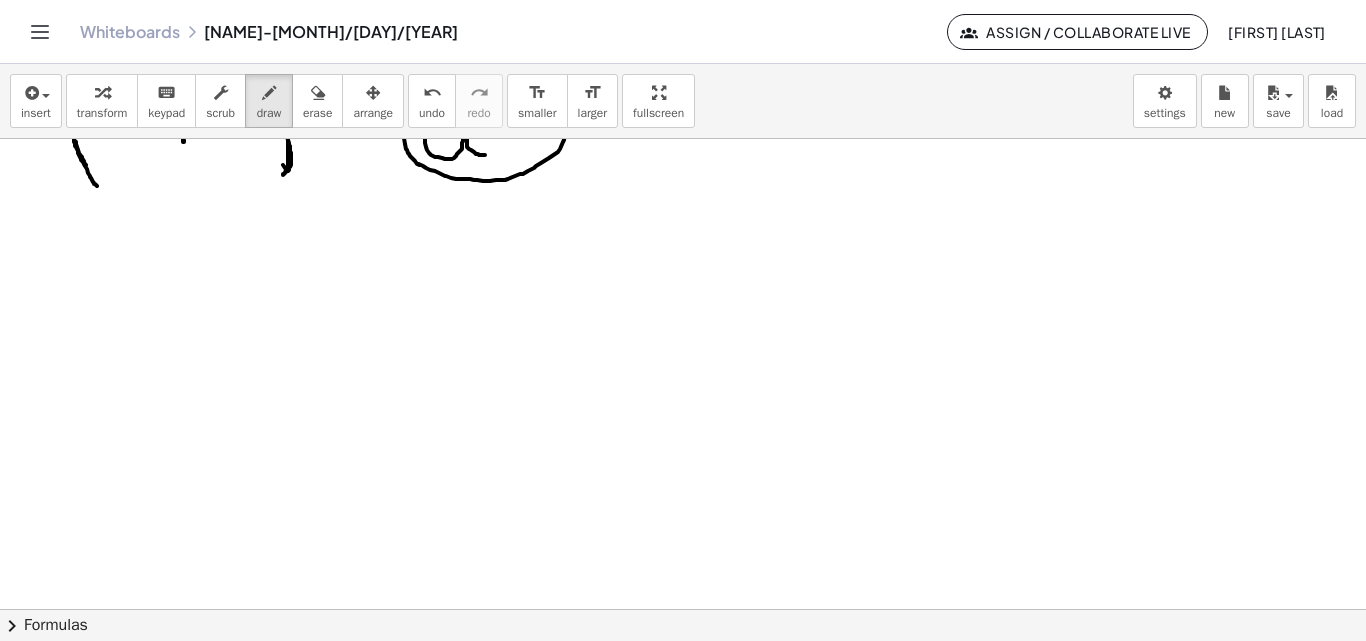 scroll, scrollTop: 2304, scrollLeft: 0, axis: vertical 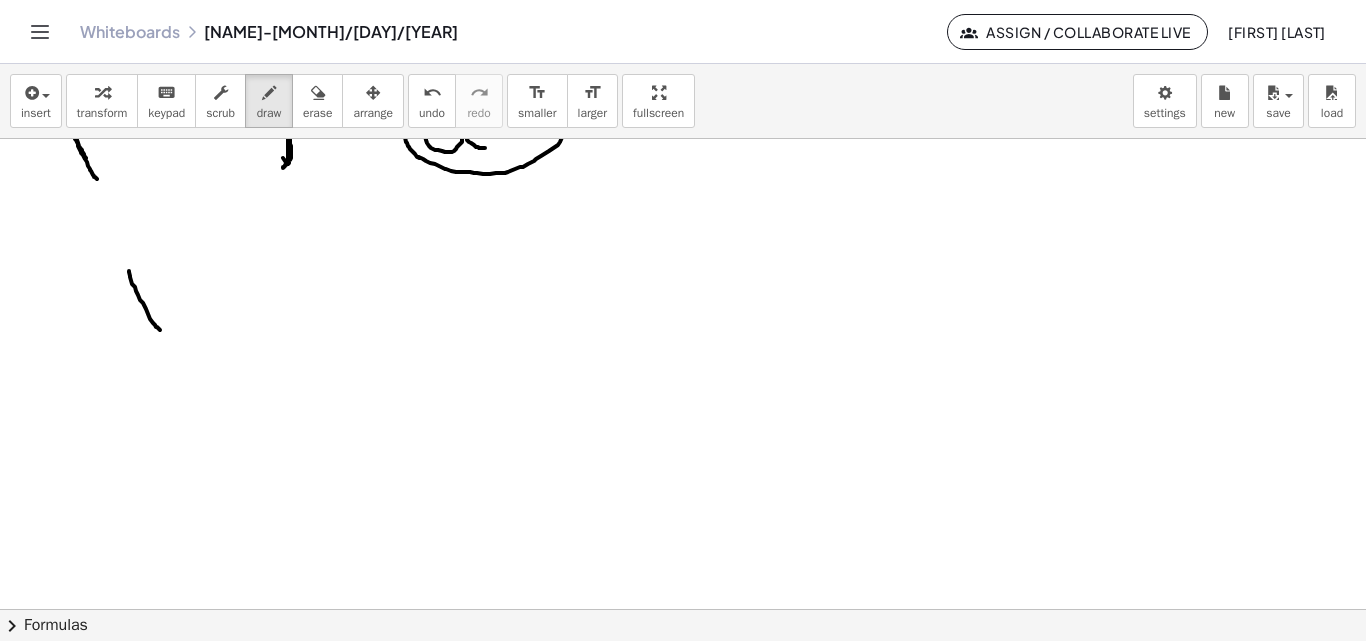 drag, startPoint x: 132, startPoint y: 284, endPoint x: 161, endPoint y: 293, distance: 30.364452 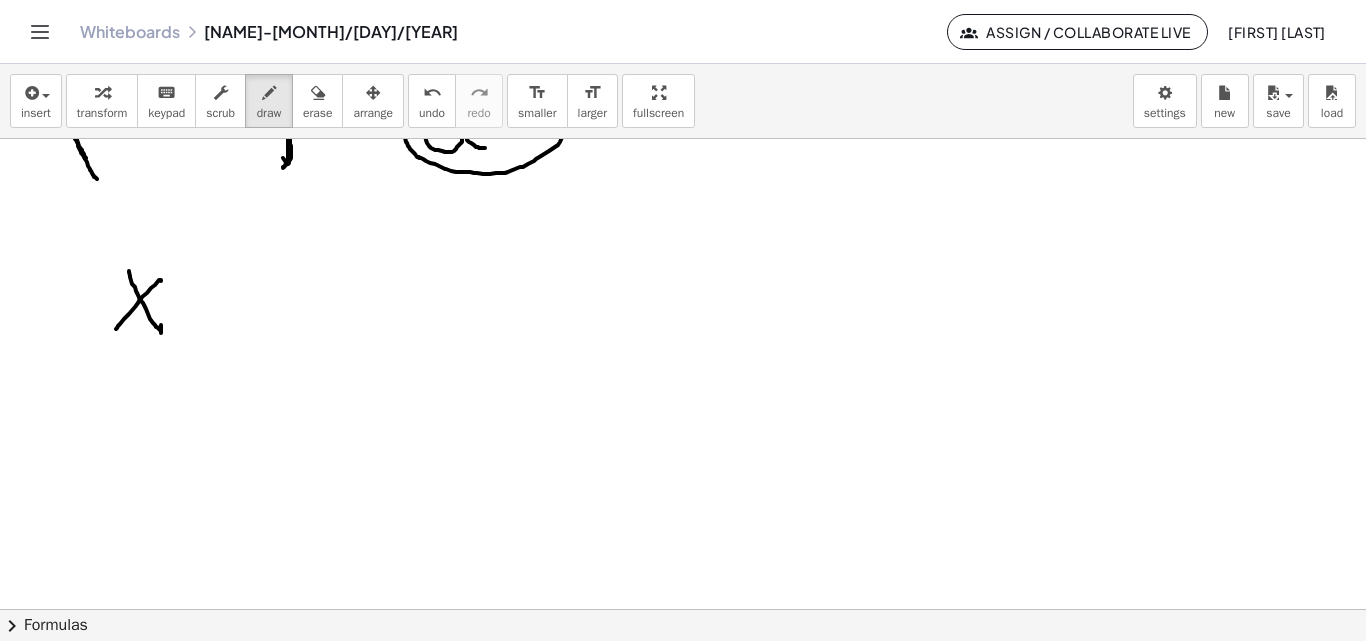 drag, startPoint x: 161, startPoint y: 280, endPoint x: 114, endPoint y: 326, distance: 65.76473 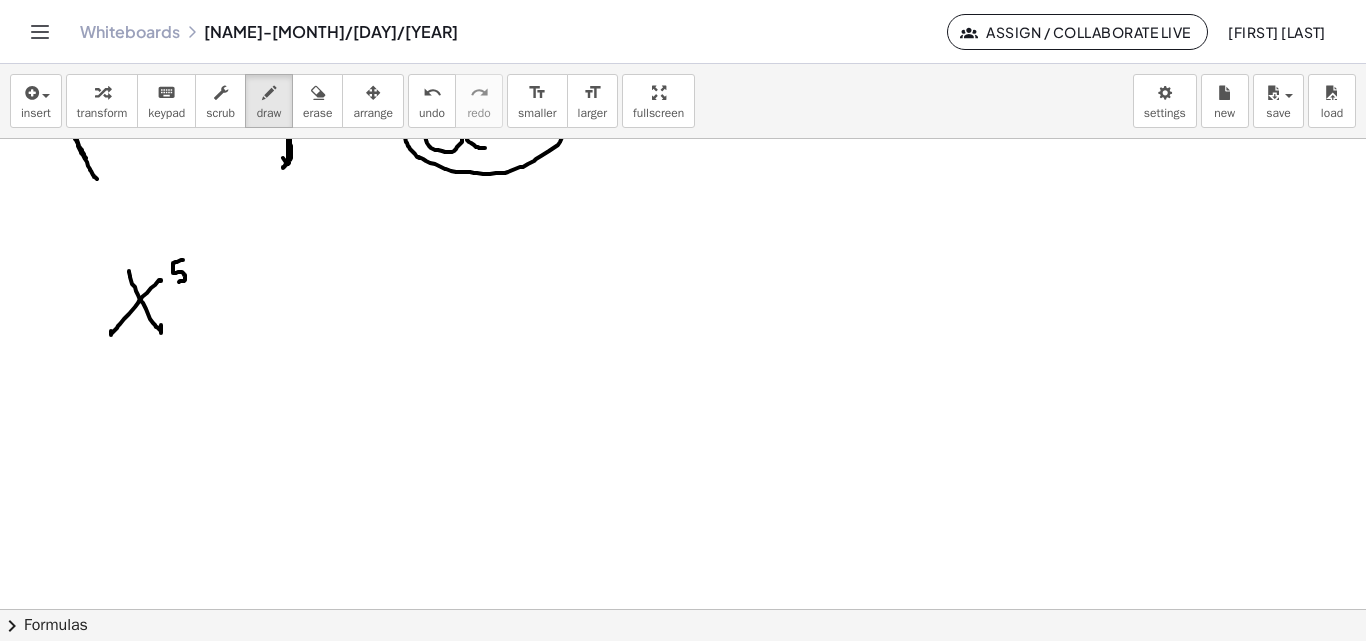 drag, startPoint x: 183, startPoint y: 260, endPoint x: 176, endPoint y: 282, distance: 23.086792 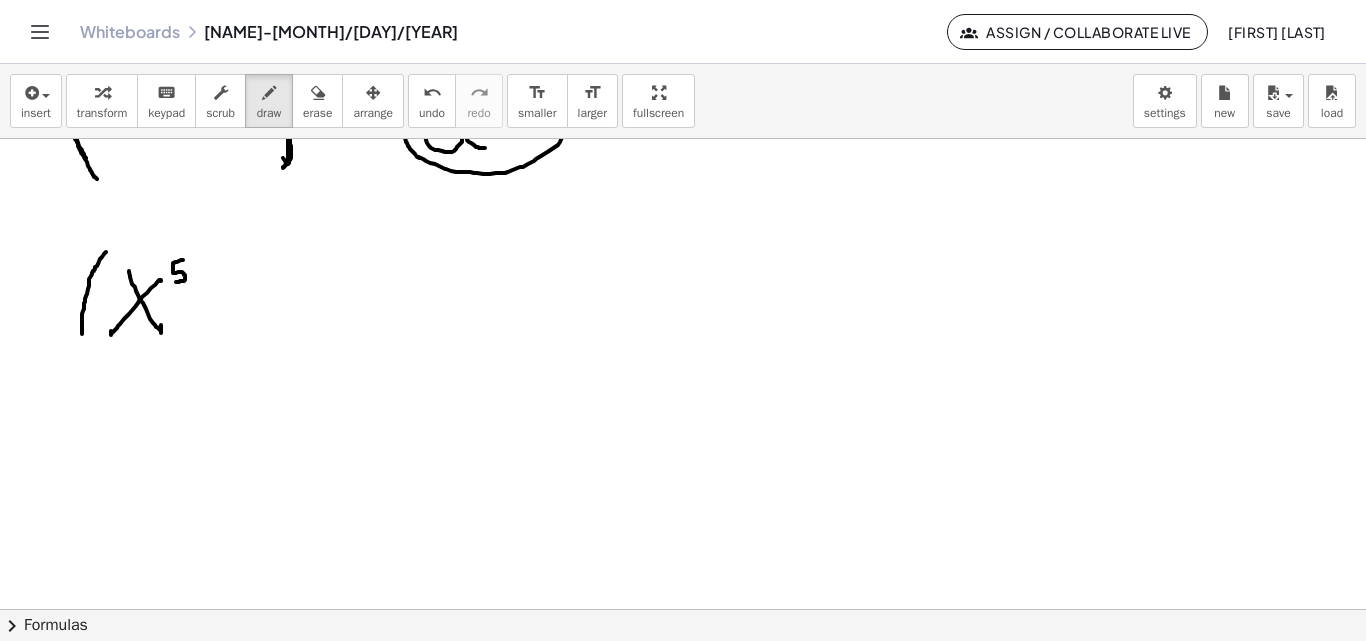 drag, startPoint x: 106, startPoint y: 252, endPoint x: 82, endPoint y: 337, distance: 88.32327 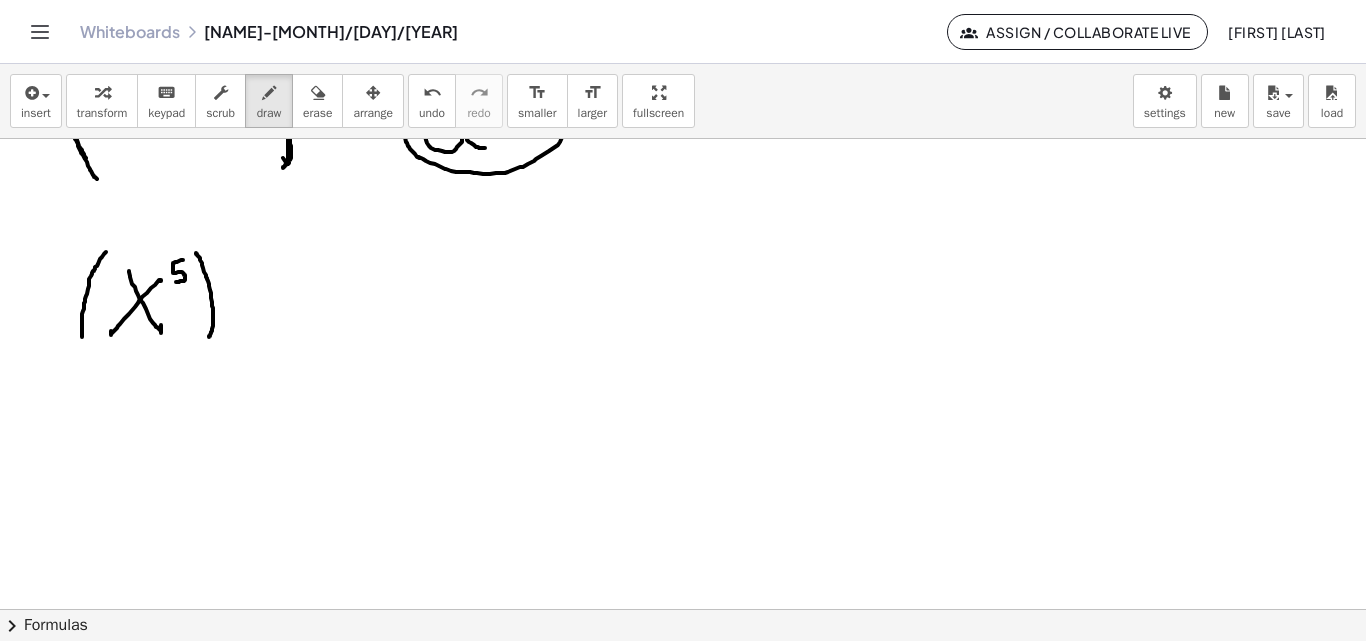 drag, startPoint x: 196, startPoint y: 253, endPoint x: 205, endPoint y: 303, distance: 50.803543 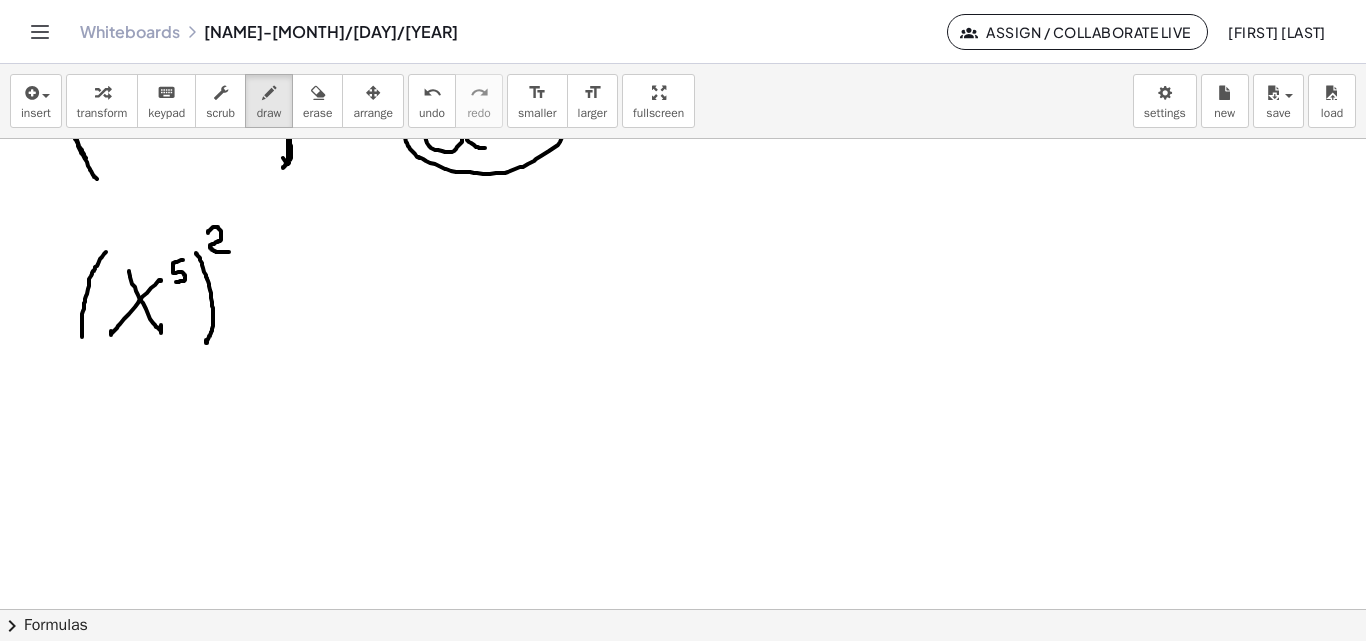 drag, startPoint x: 208, startPoint y: 233, endPoint x: 229, endPoint y: 251, distance: 27.658634 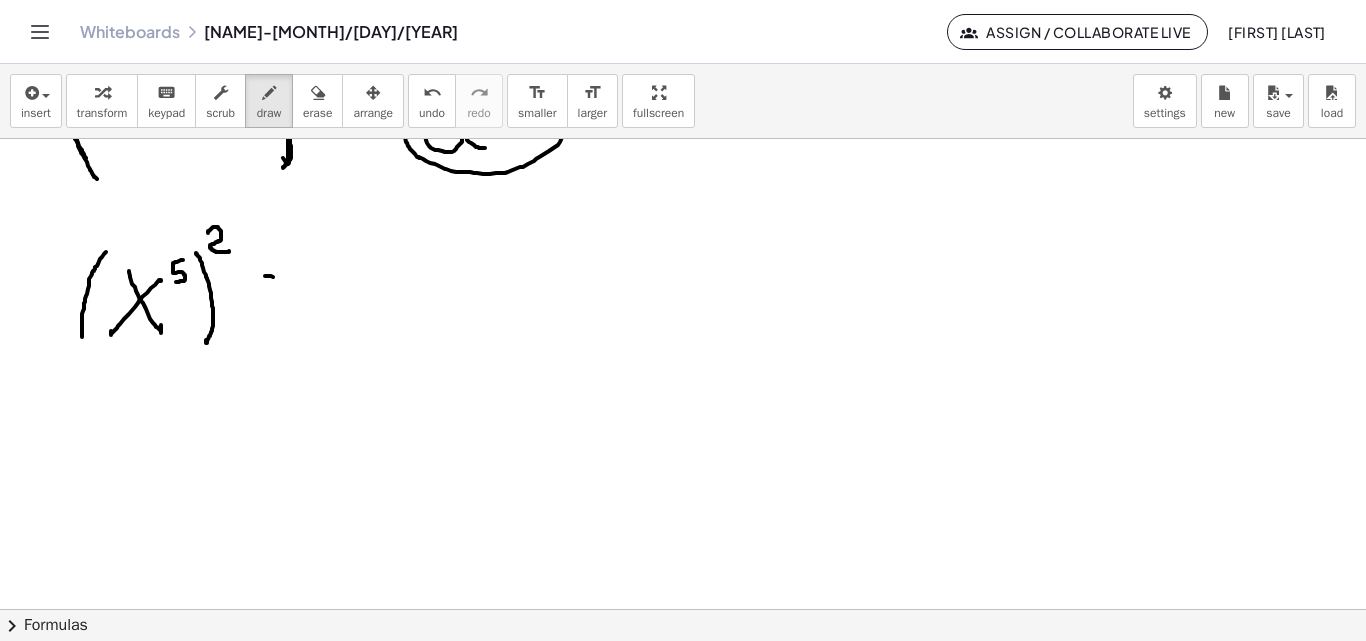 drag, startPoint x: 265, startPoint y: 276, endPoint x: 279, endPoint y: 278, distance: 14.142136 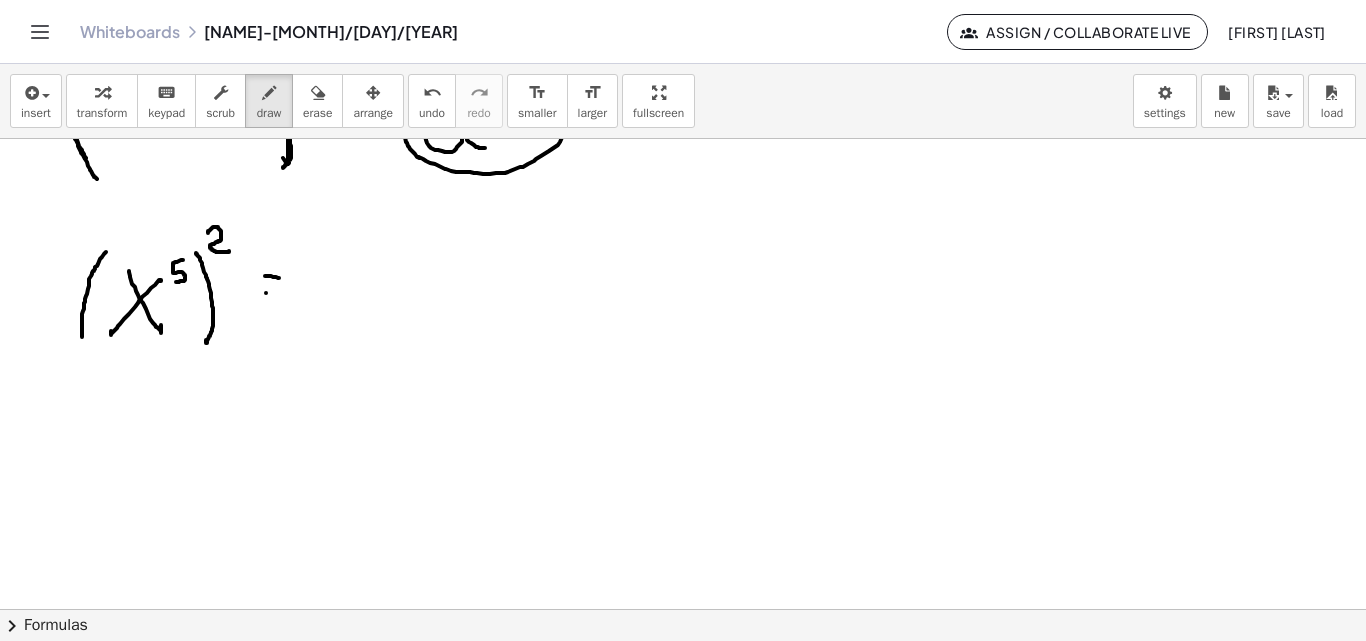 click at bounding box center (683, -755) 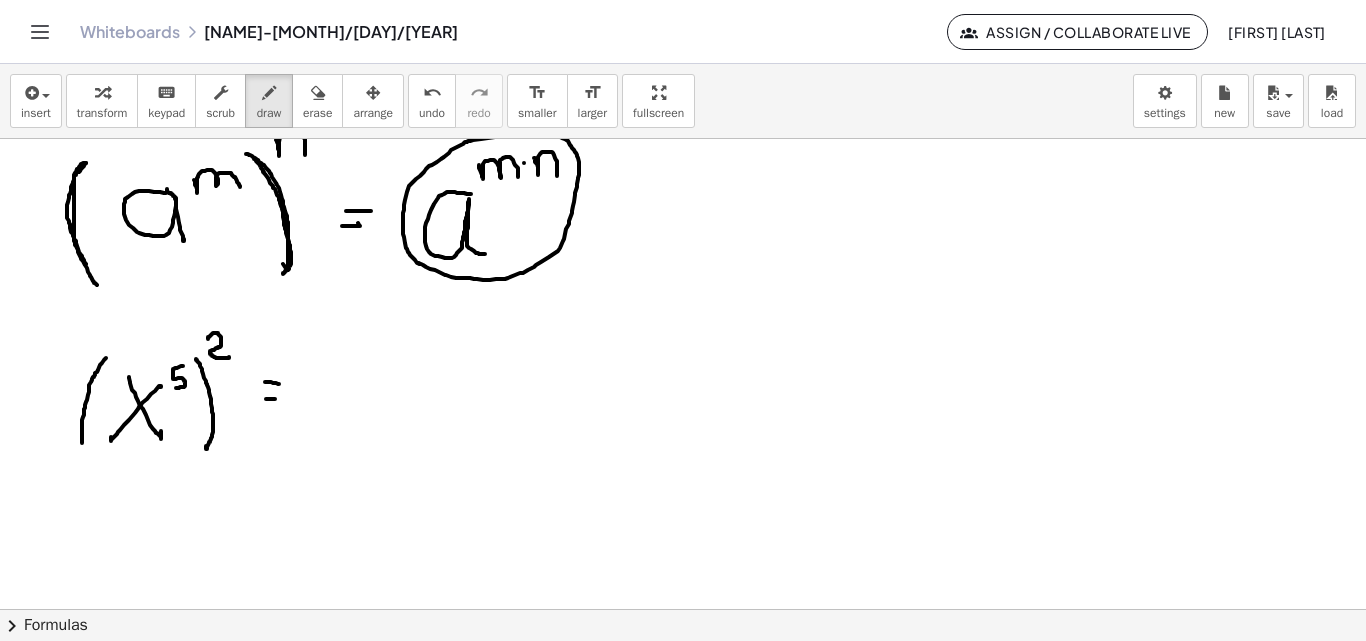 scroll, scrollTop: 2187, scrollLeft: 0, axis: vertical 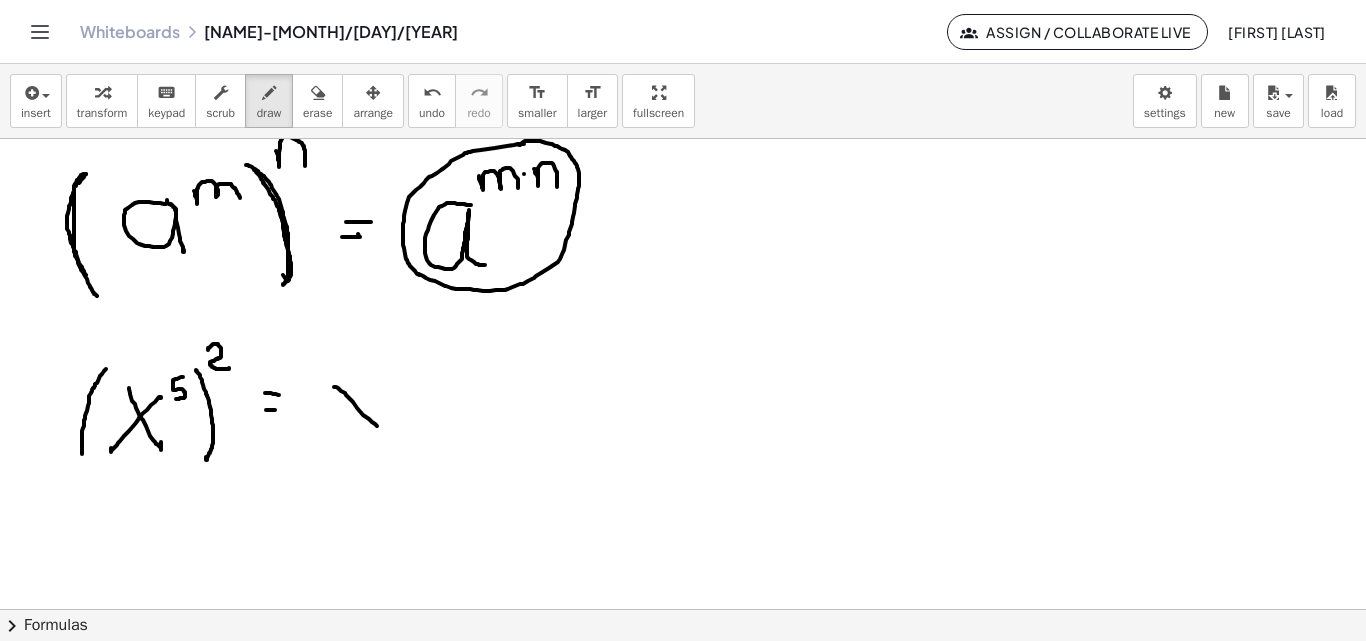 drag, startPoint x: 334, startPoint y: 387, endPoint x: 380, endPoint y: 429, distance: 62.289646 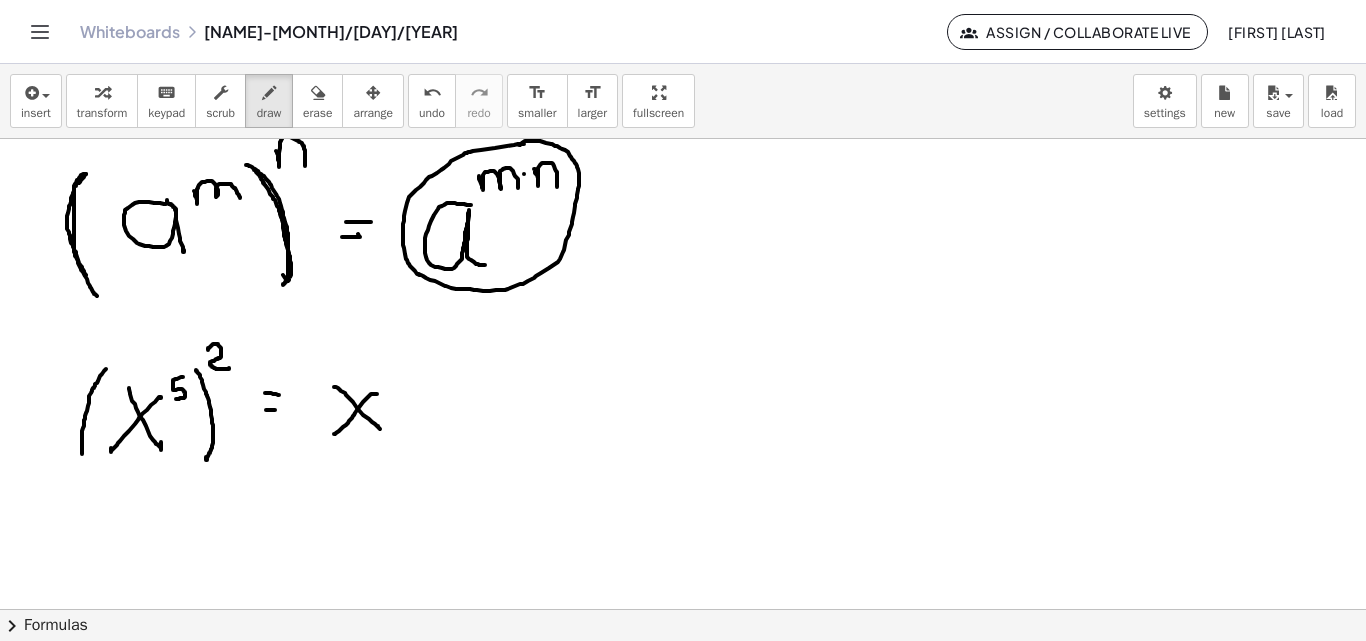 drag, startPoint x: 376, startPoint y: 394, endPoint x: 332, endPoint y: 437, distance: 61.522354 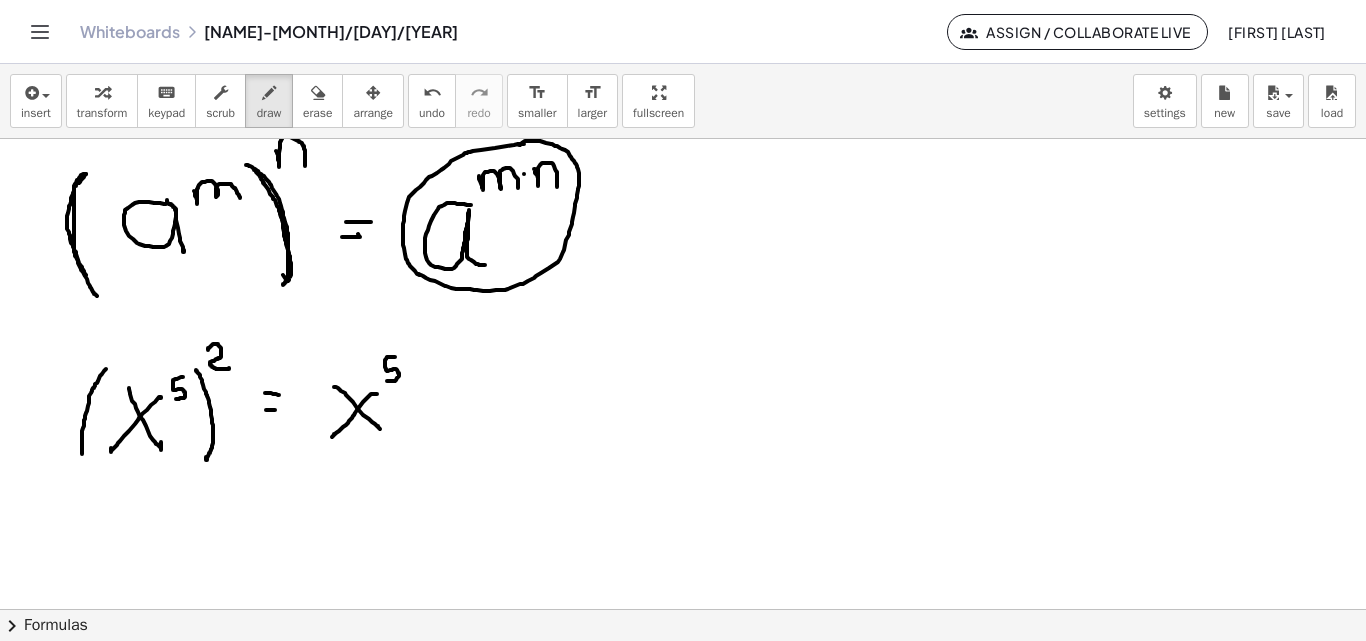 drag, startPoint x: 395, startPoint y: 357, endPoint x: 387, endPoint y: 381, distance: 25.298222 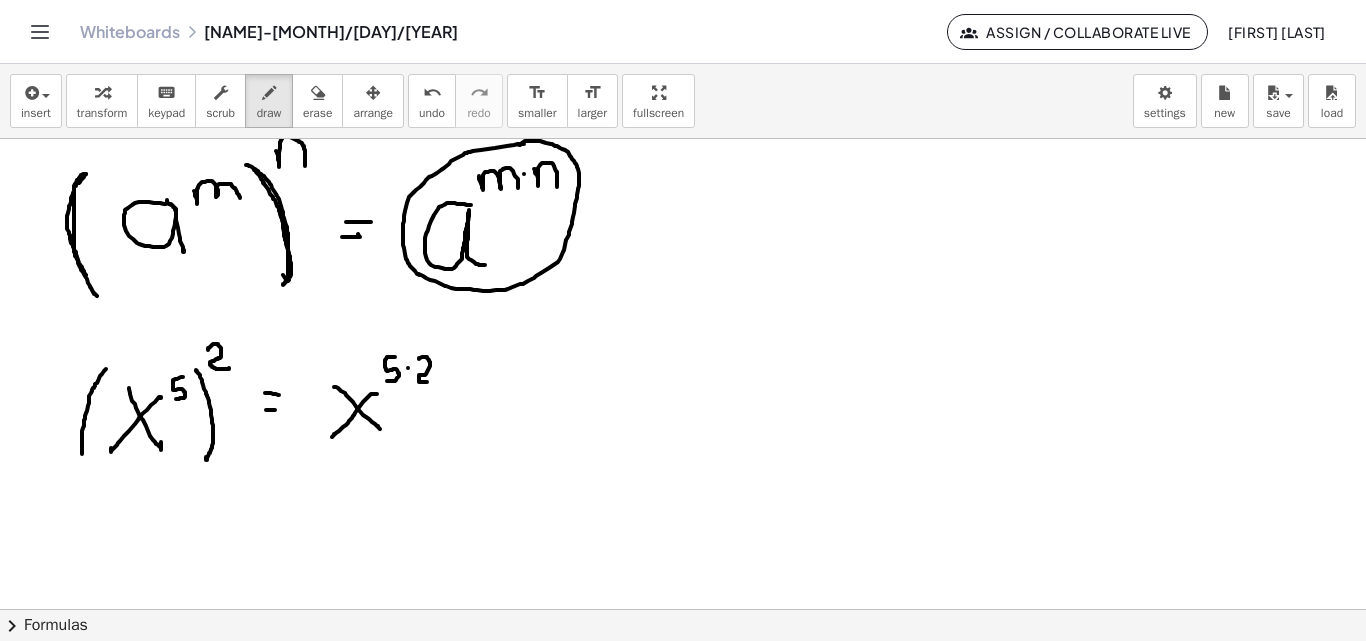 drag, startPoint x: 419, startPoint y: 359, endPoint x: 437, endPoint y: 392, distance: 37.589893 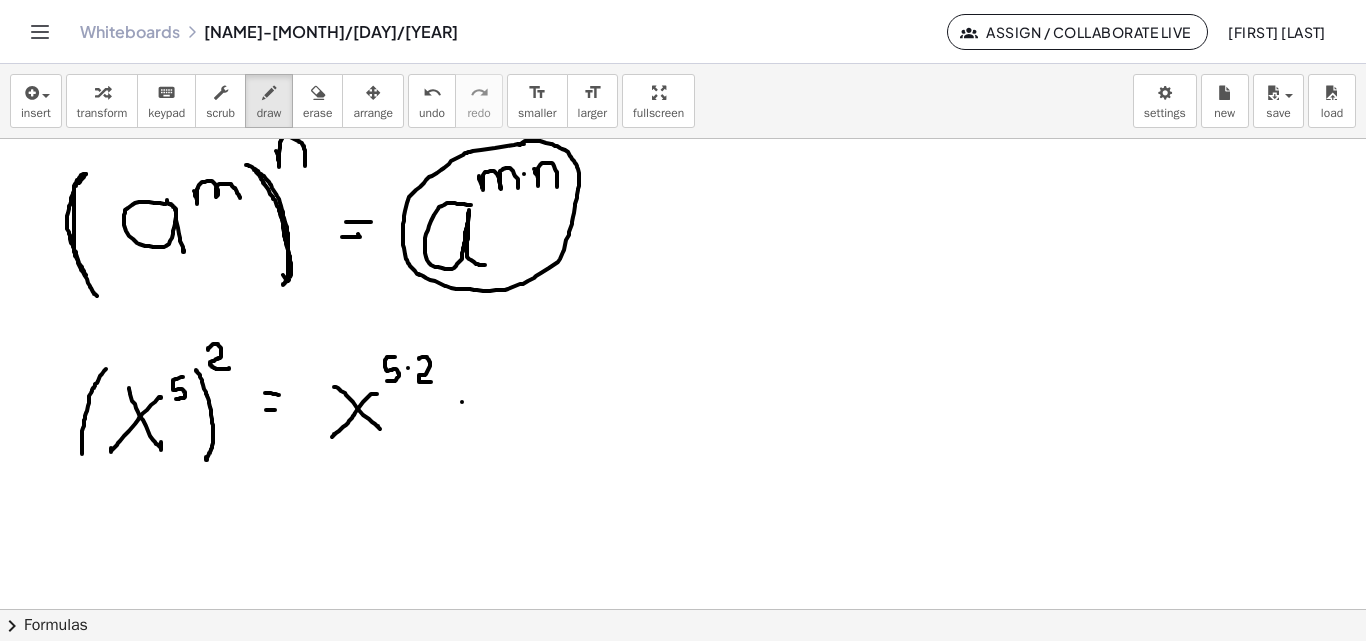 click at bounding box center (683, -638) 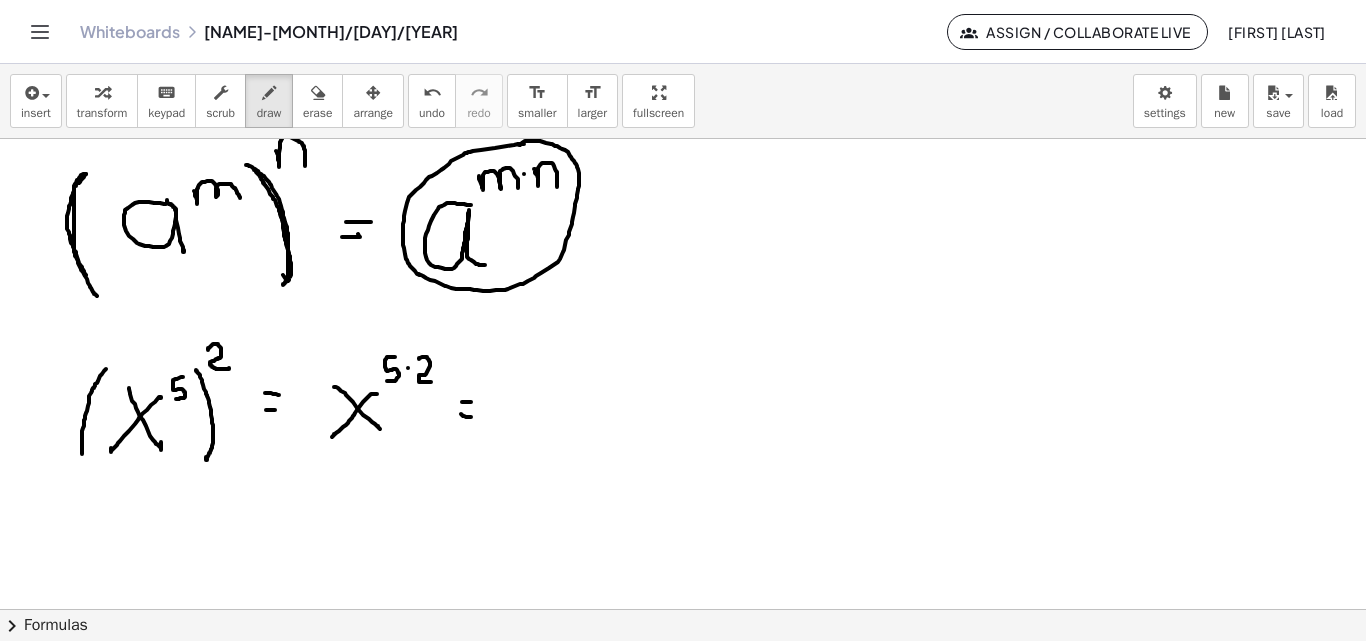 click at bounding box center (683, -638) 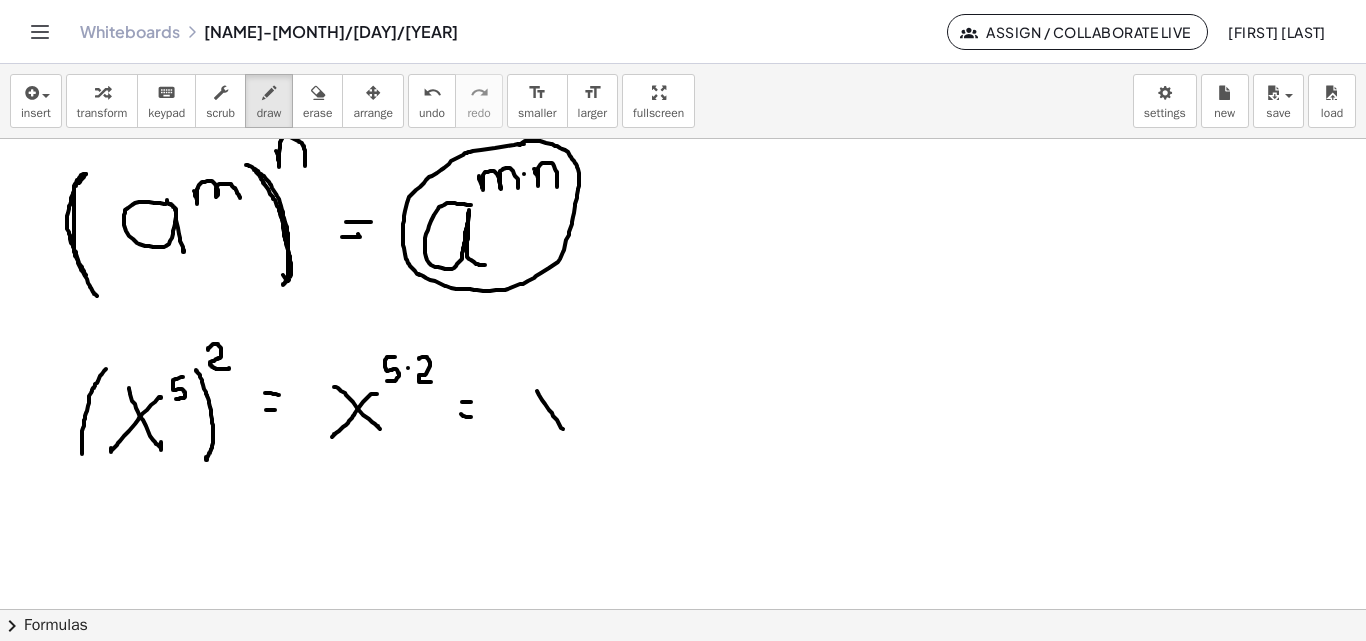 drag, startPoint x: 537, startPoint y: 391, endPoint x: 564, endPoint y: 412, distance: 34.20526 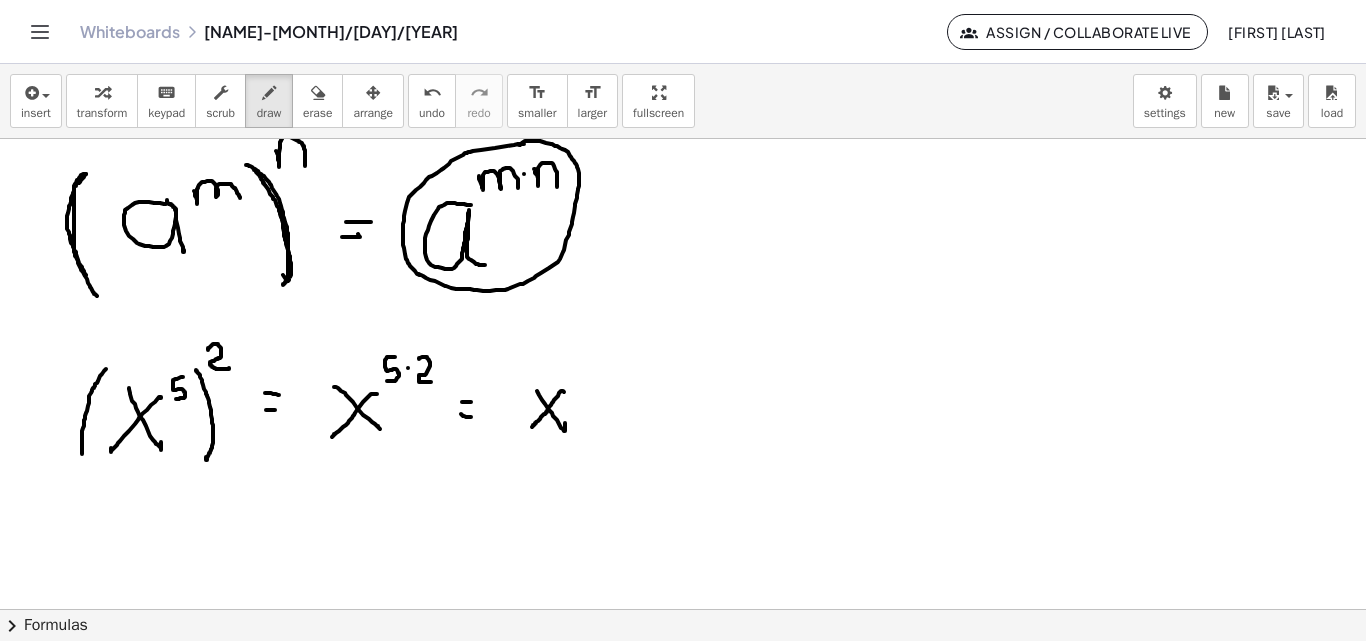 drag, startPoint x: 563, startPoint y: 391, endPoint x: 532, endPoint y: 427, distance: 47.507893 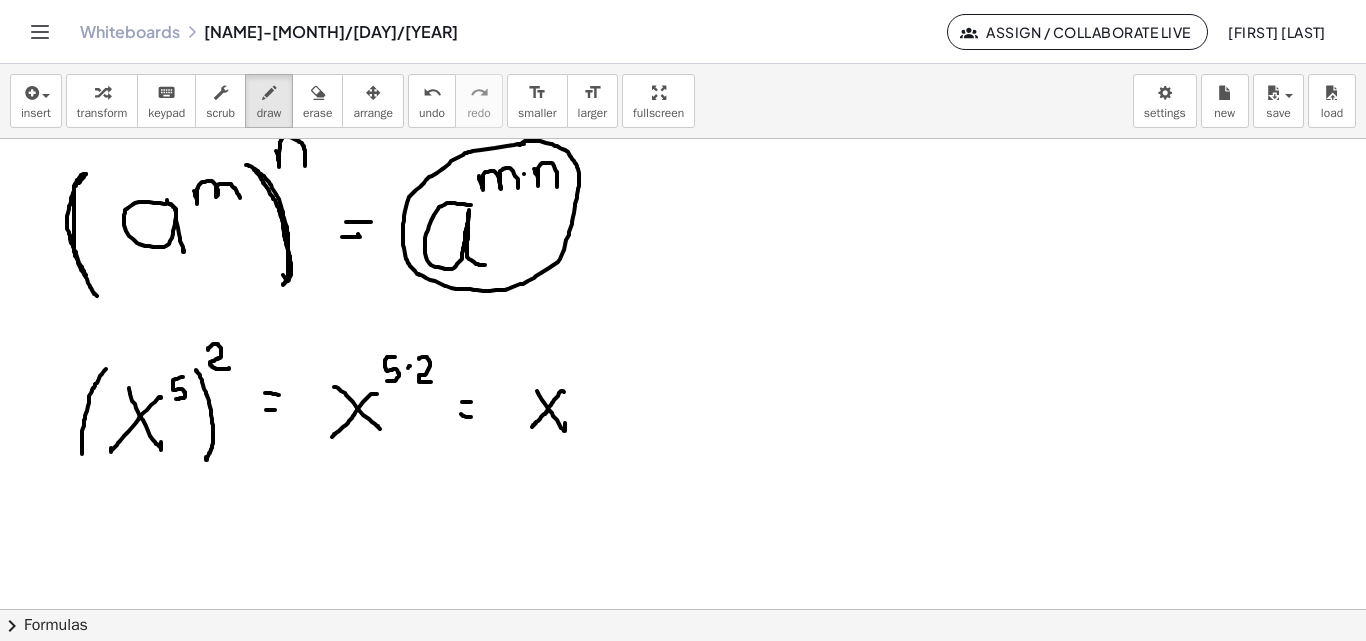 click at bounding box center (683, -638) 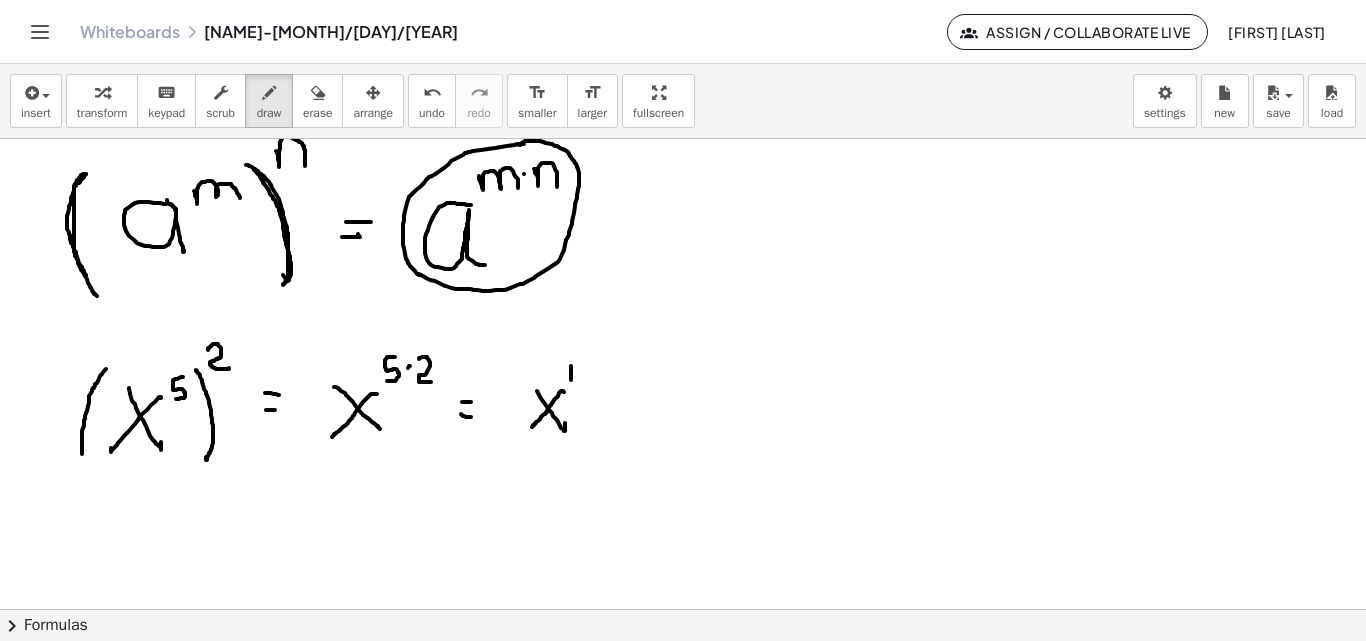 drag, startPoint x: 571, startPoint y: 366, endPoint x: 572, endPoint y: 383, distance: 17.029387 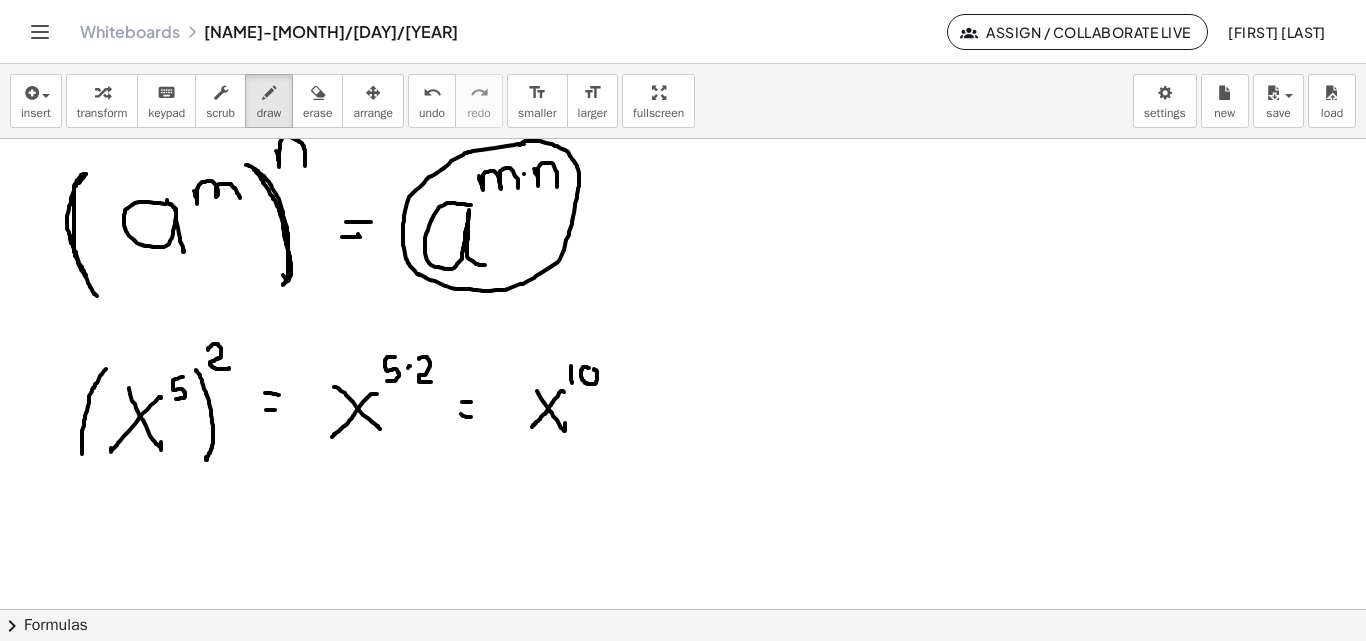 click at bounding box center [683, -638] 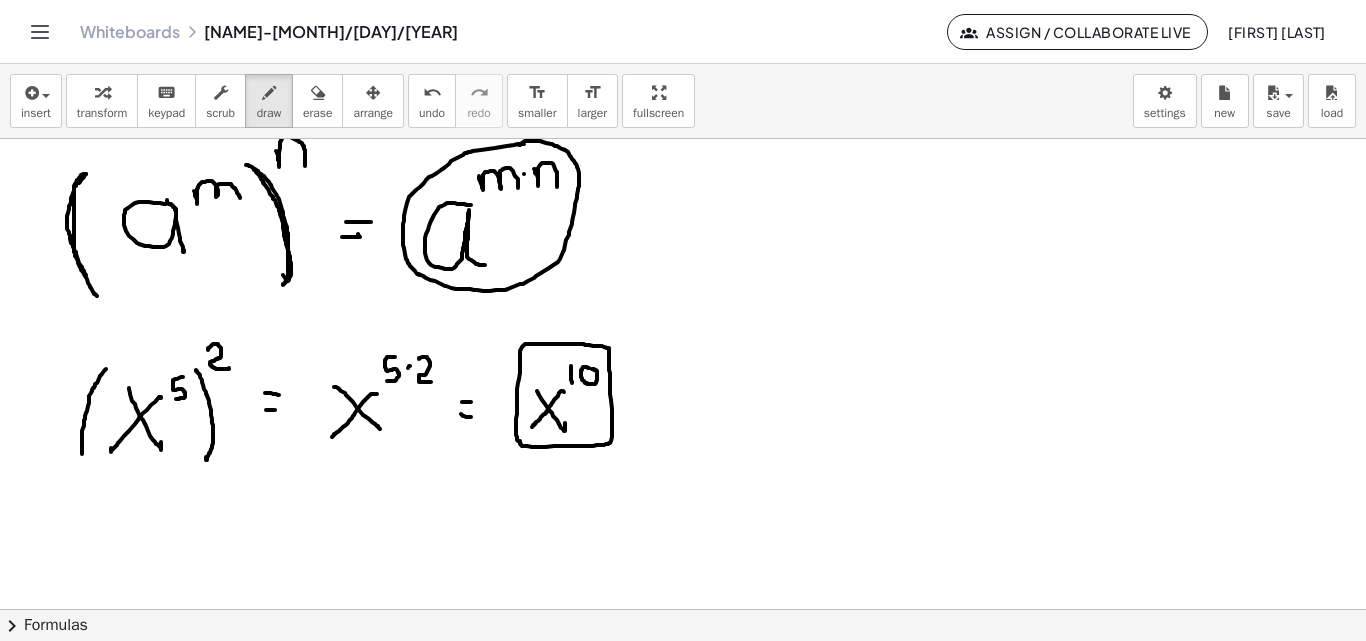 click at bounding box center (683, -638) 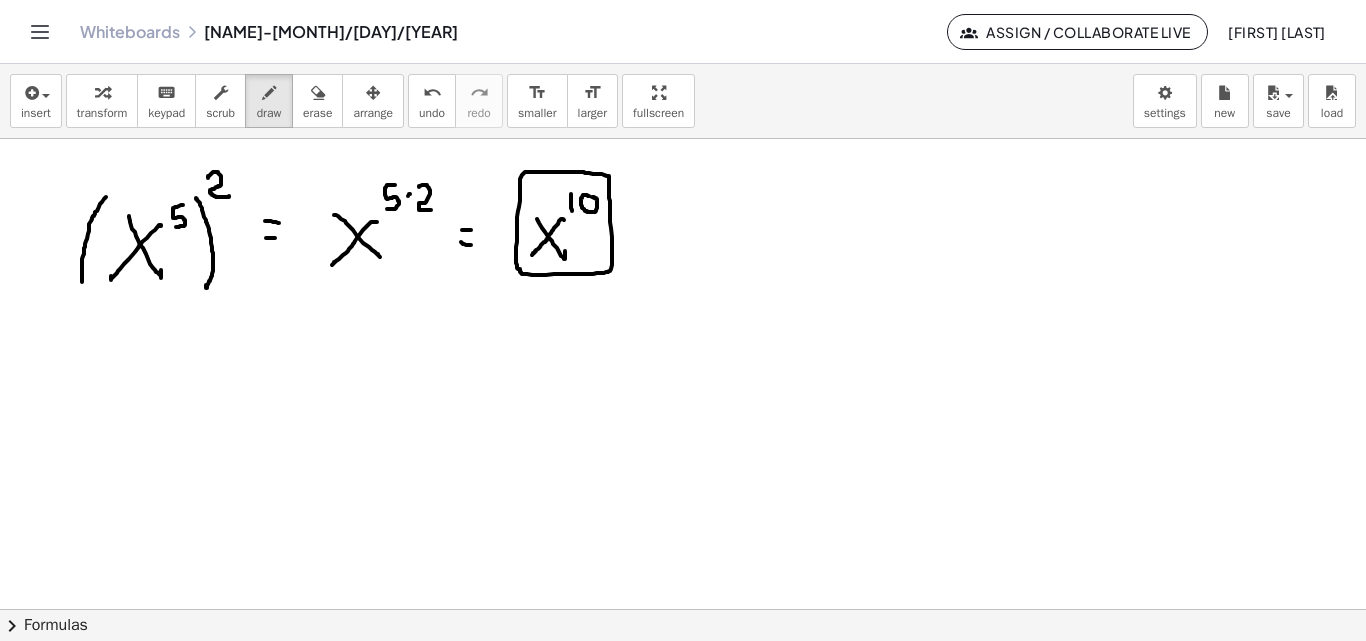 scroll, scrollTop: 2381, scrollLeft: 0, axis: vertical 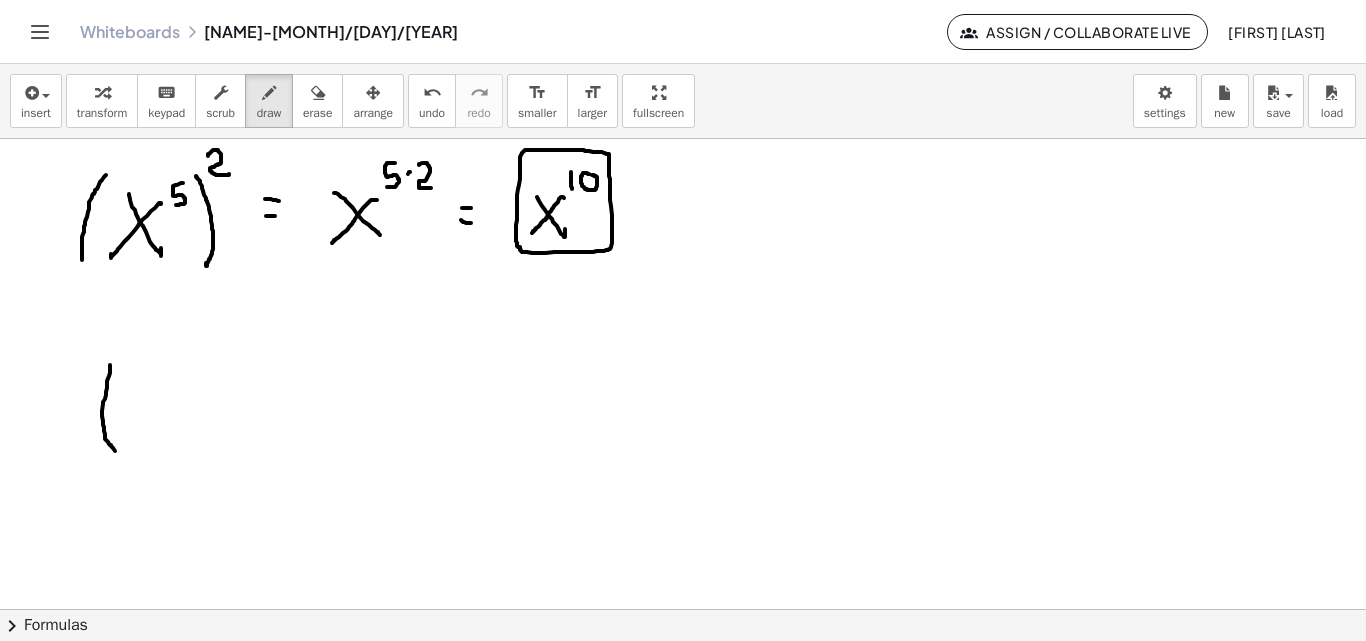 drag, startPoint x: 110, startPoint y: 365, endPoint x: 117, endPoint y: 455, distance: 90.27181 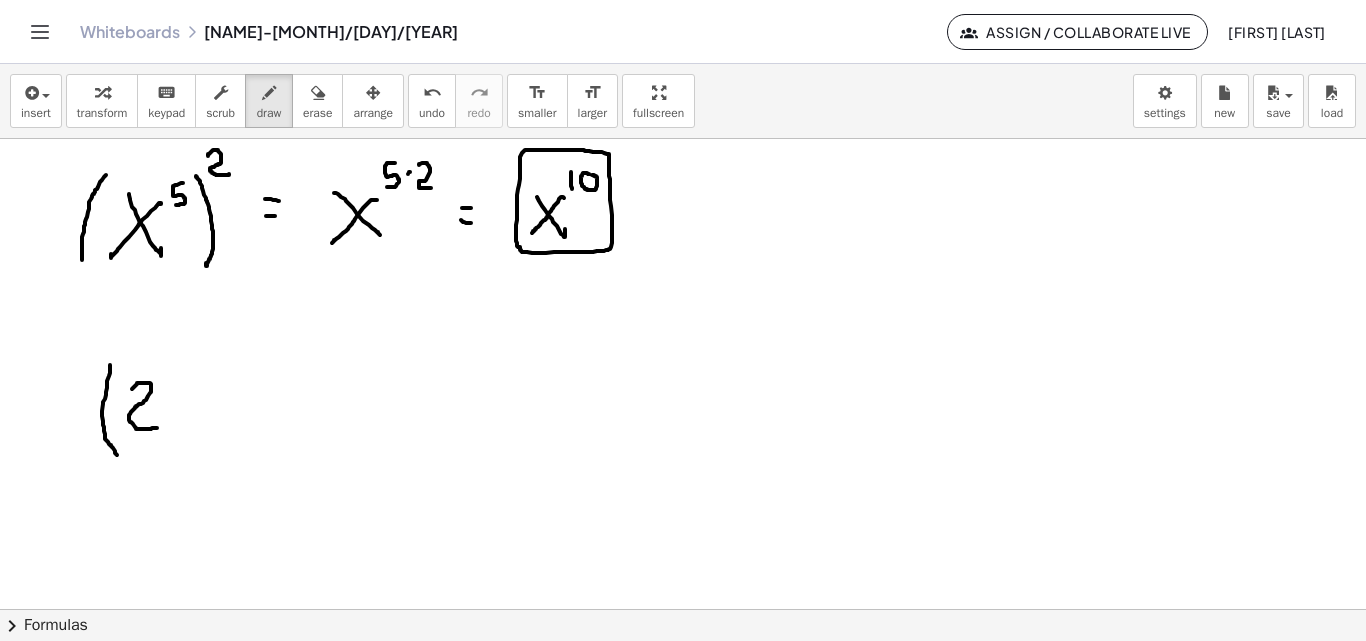 drag, startPoint x: 132, startPoint y: 389, endPoint x: 157, endPoint y: 428, distance: 46.32494 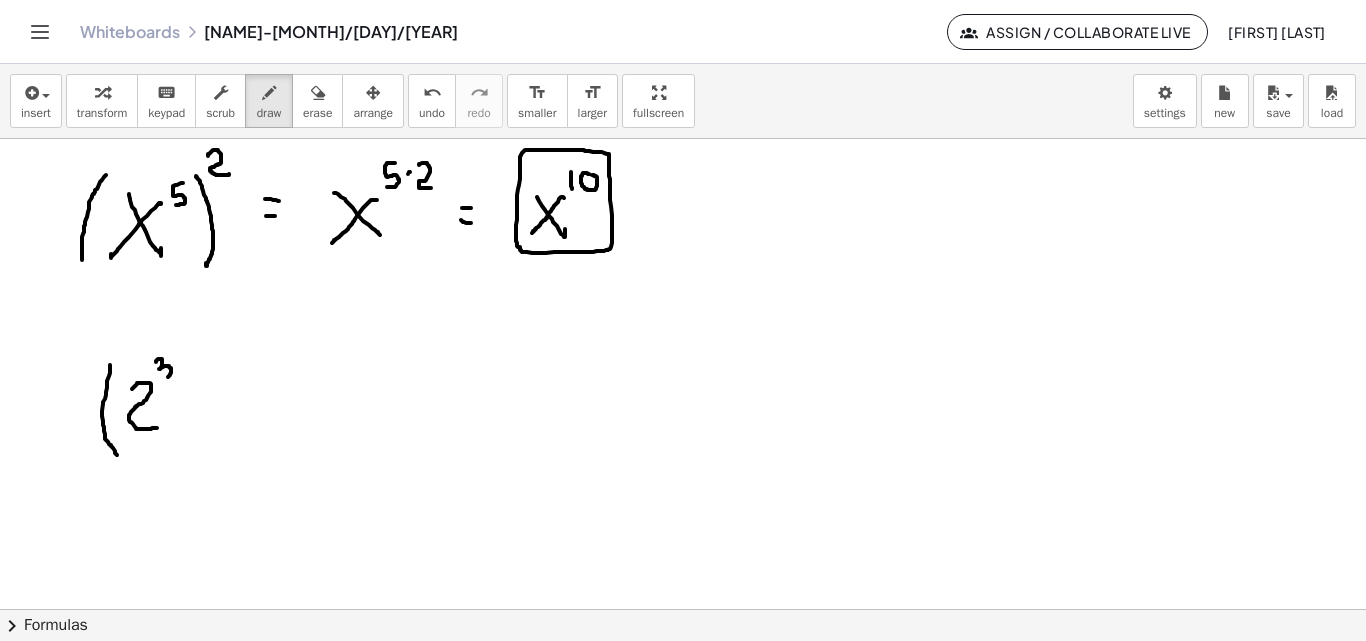 drag, startPoint x: 156, startPoint y: 362, endPoint x: 164, endPoint y: 376, distance: 16.124516 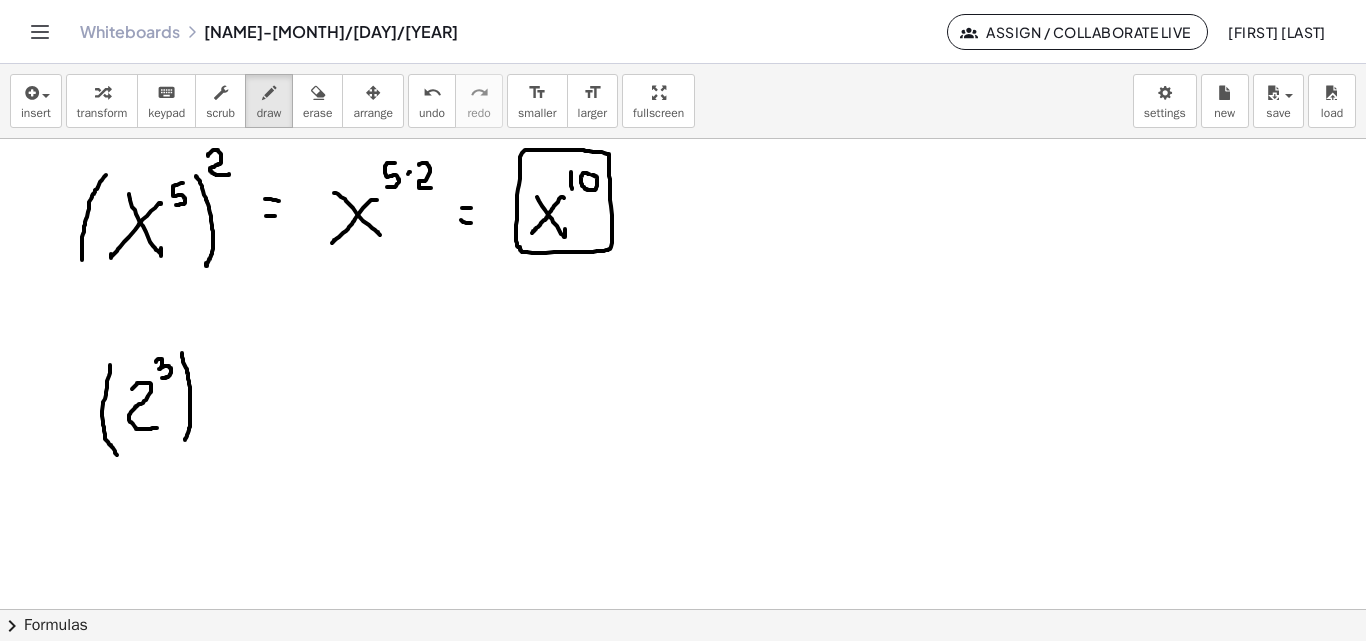 drag, startPoint x: 182, startPoint y: 353, endPoint x: 189, endPoint y: 383, distance: 30.805843 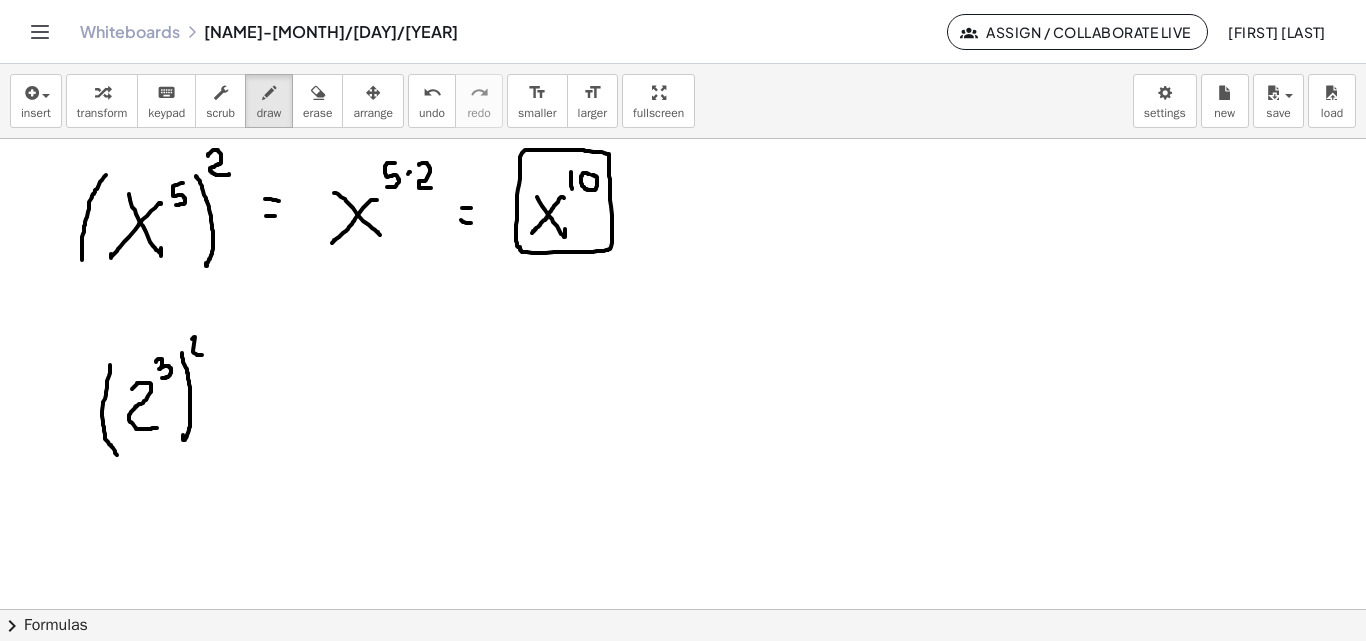 drag, startPoint x: 192, startPoint y: 339, endPoint x: 201, endPoint y: 348, distance: 12.727922 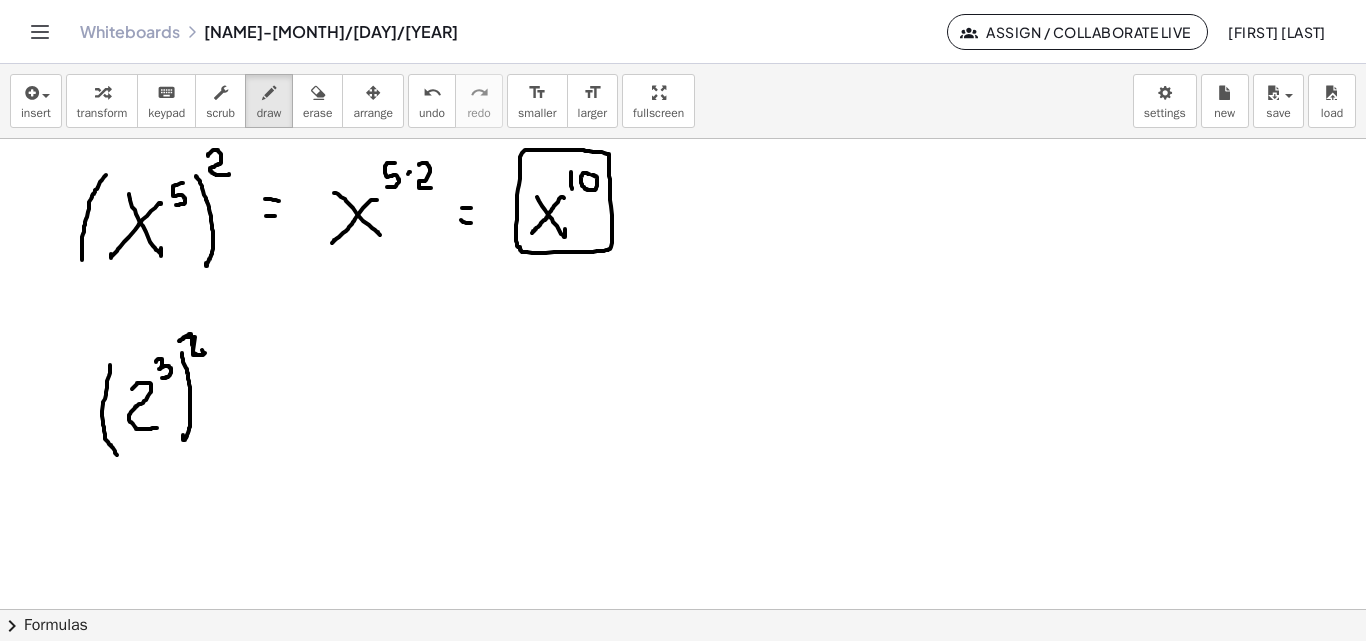 drag, startPoint x: 193, startPoint y: 337, endPoint x: 206, endPoint y: 353, distance: 20.615528 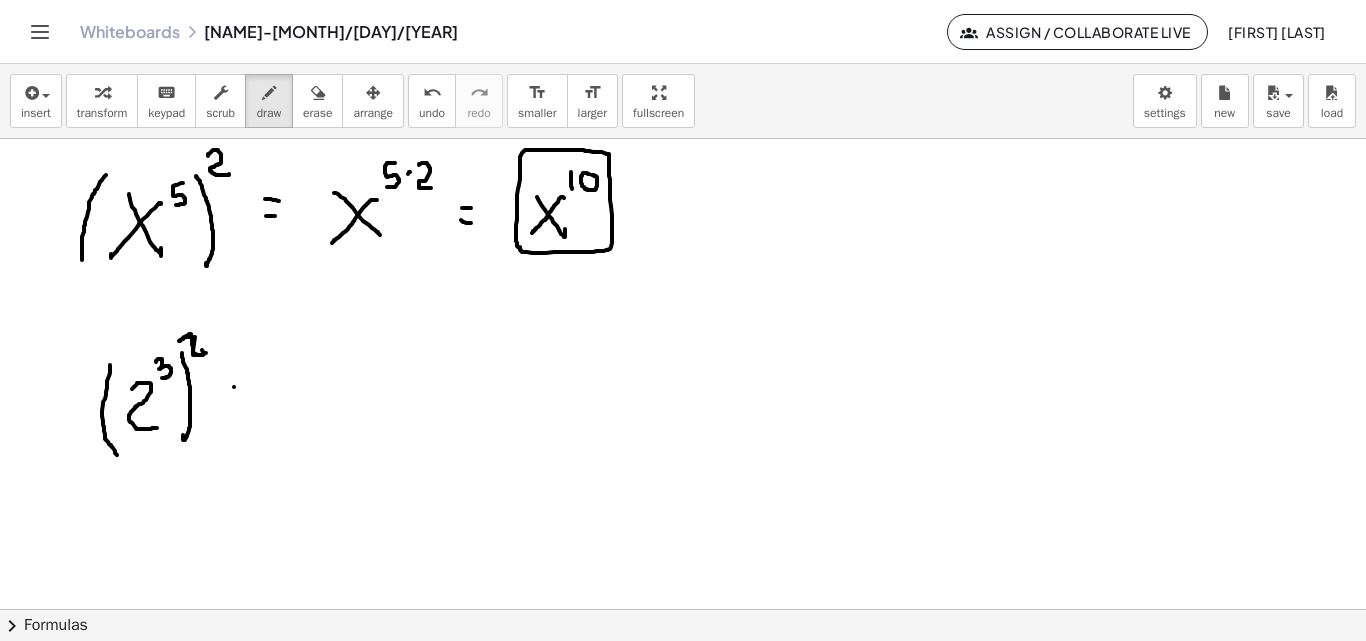 drag, startPoint x: 234, startPoint y: 387, endPoint x: 245, endPoint y: 383, distance: 11.7046995 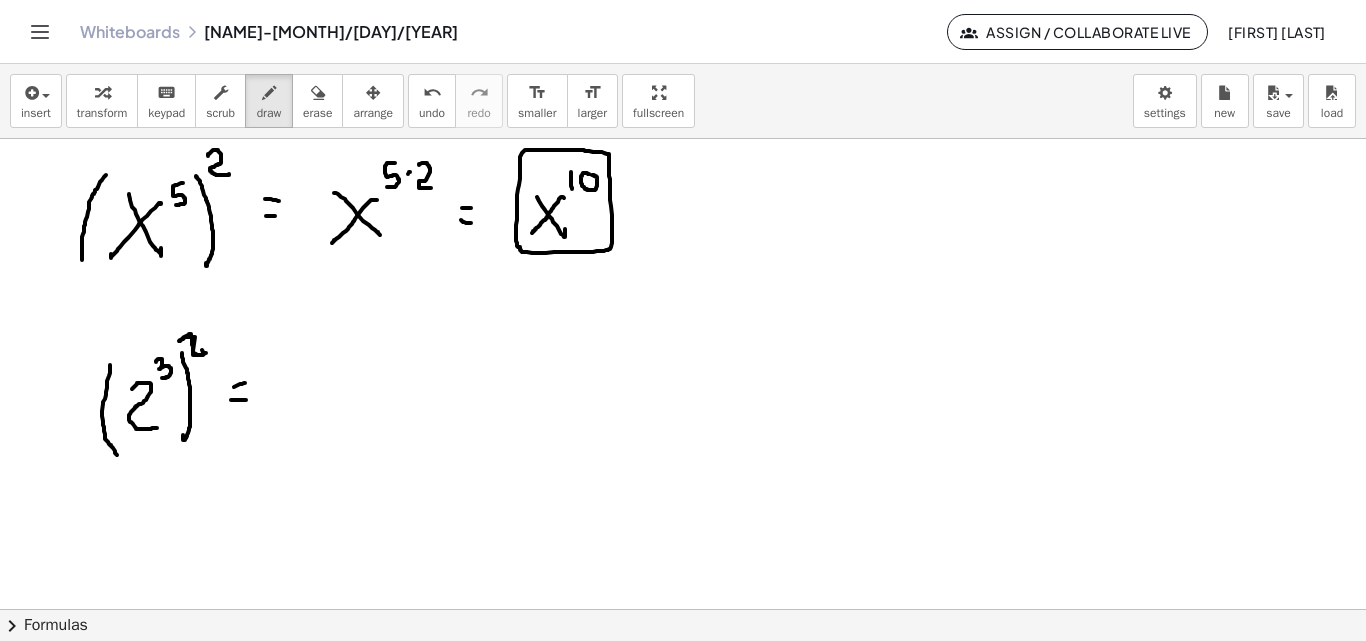 drag, startPoint x: 231, startPoint y: 400, endPoint x: 246, endPoint y: 400, distance: 15 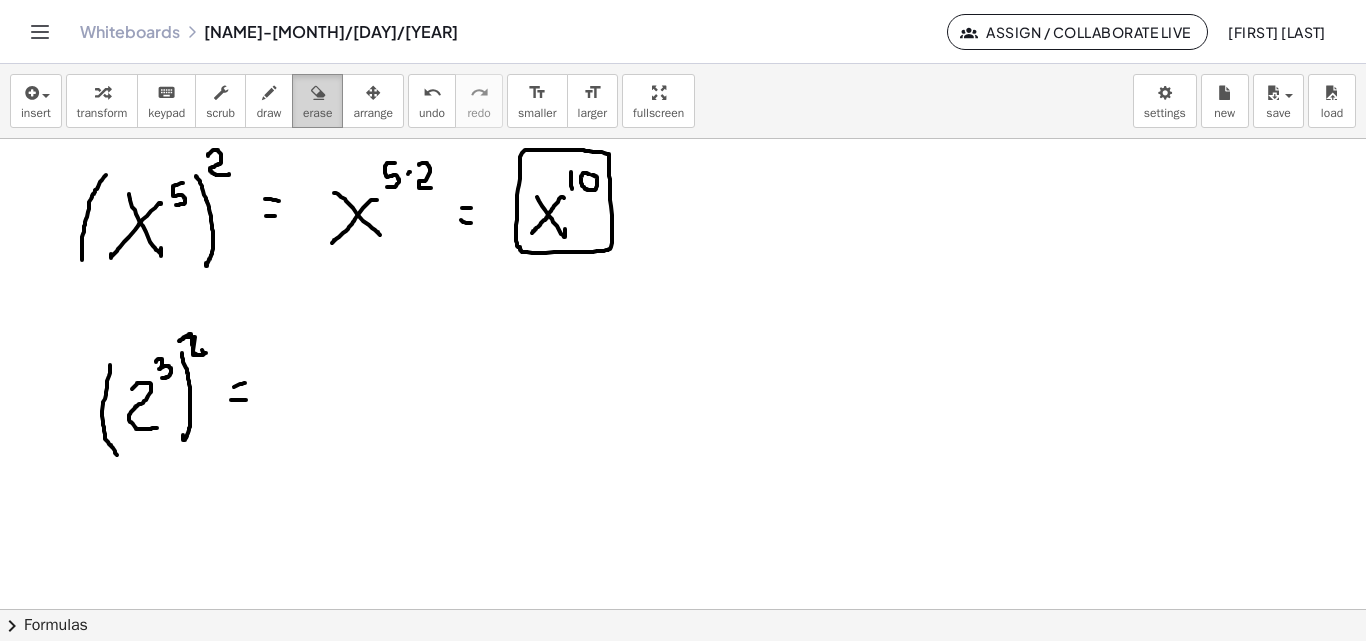 click on "erase" at bounding box center [317, 101] 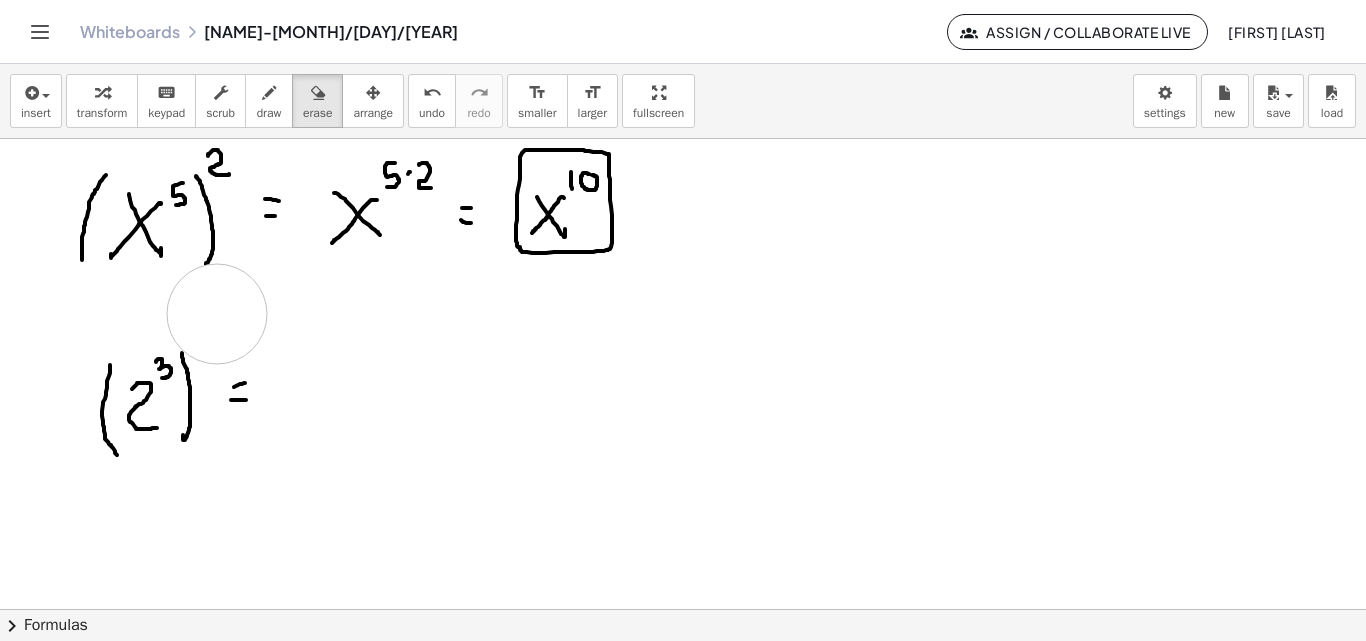 drag, startPoint x: 216, startPoint y: 314, endPoint x: 227, endPoint y: 306, distance: 13.601471 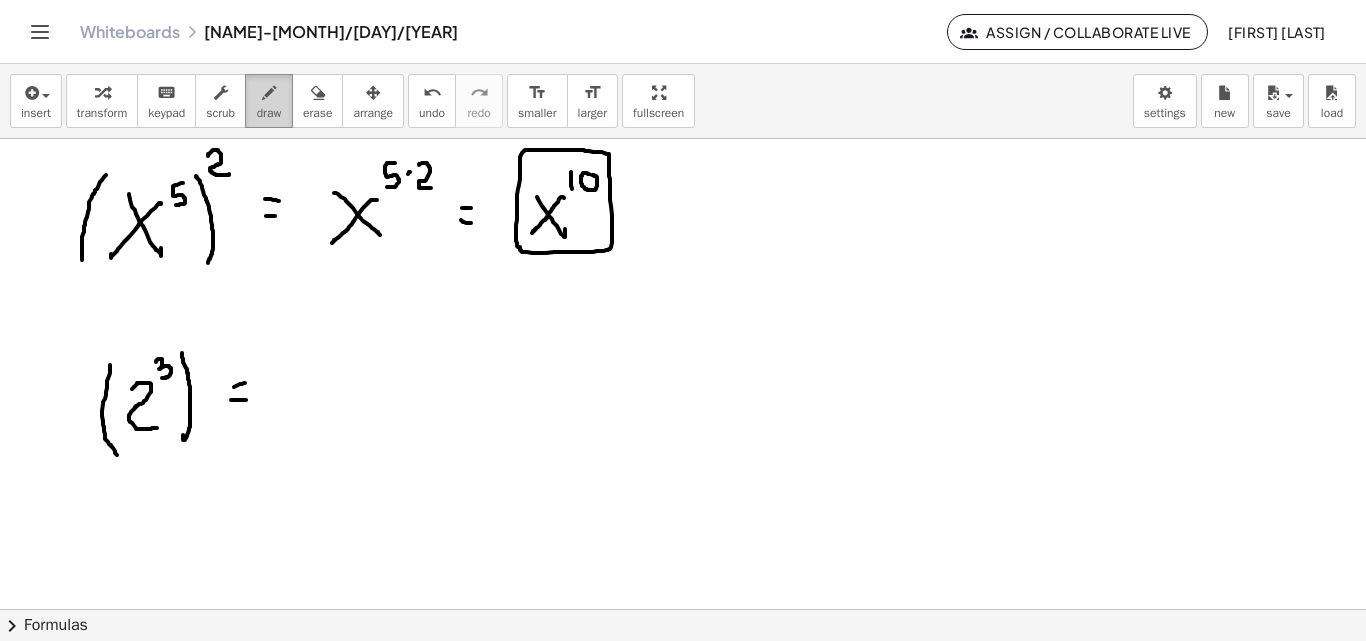 click at bounding box center (269, 93) 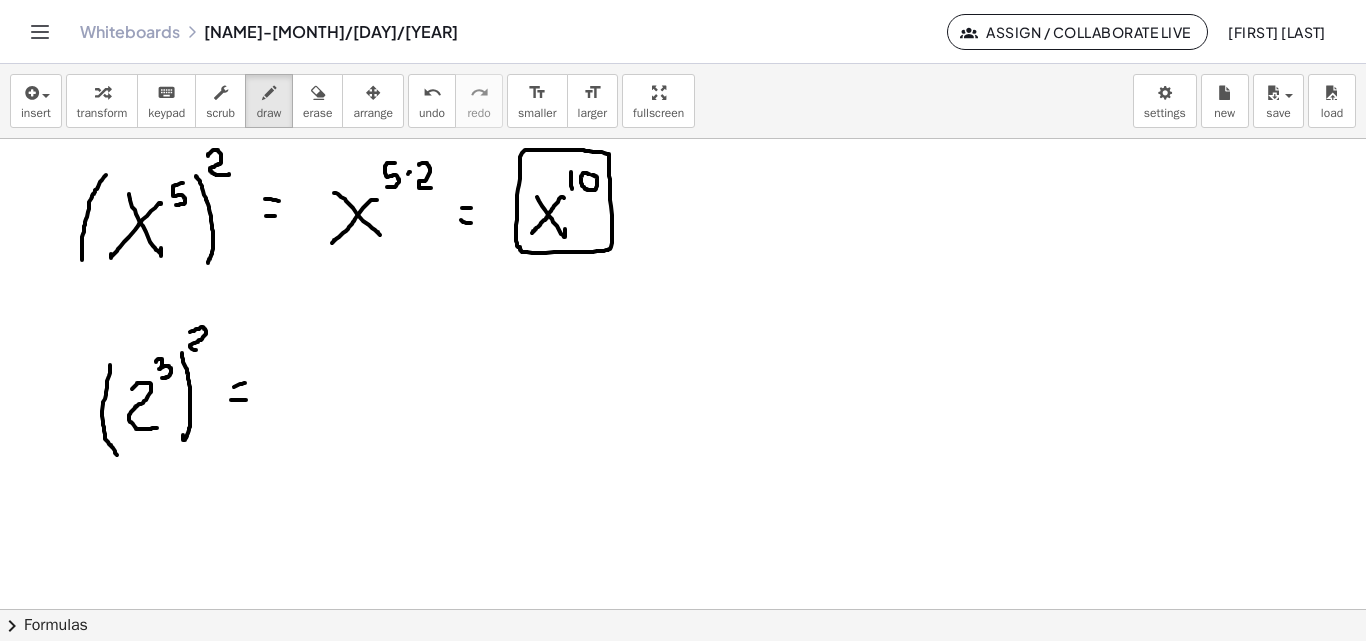 drag, startPoint x: 190, startPoint y: 332, endPoint x: 207, endPoint y: 351, distance: 25.495098 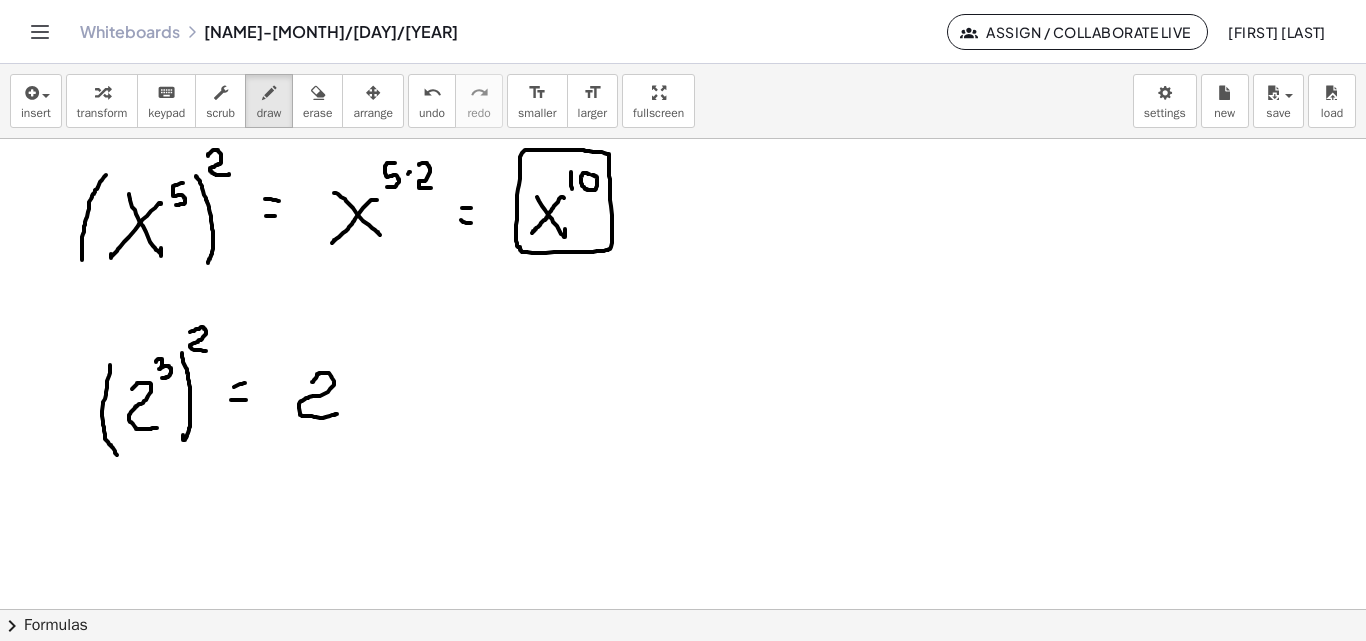 drag, startPoint x: 312, startPoint y: 382, endPoint x: 343, endPoint y: 417, distance: 46.75468 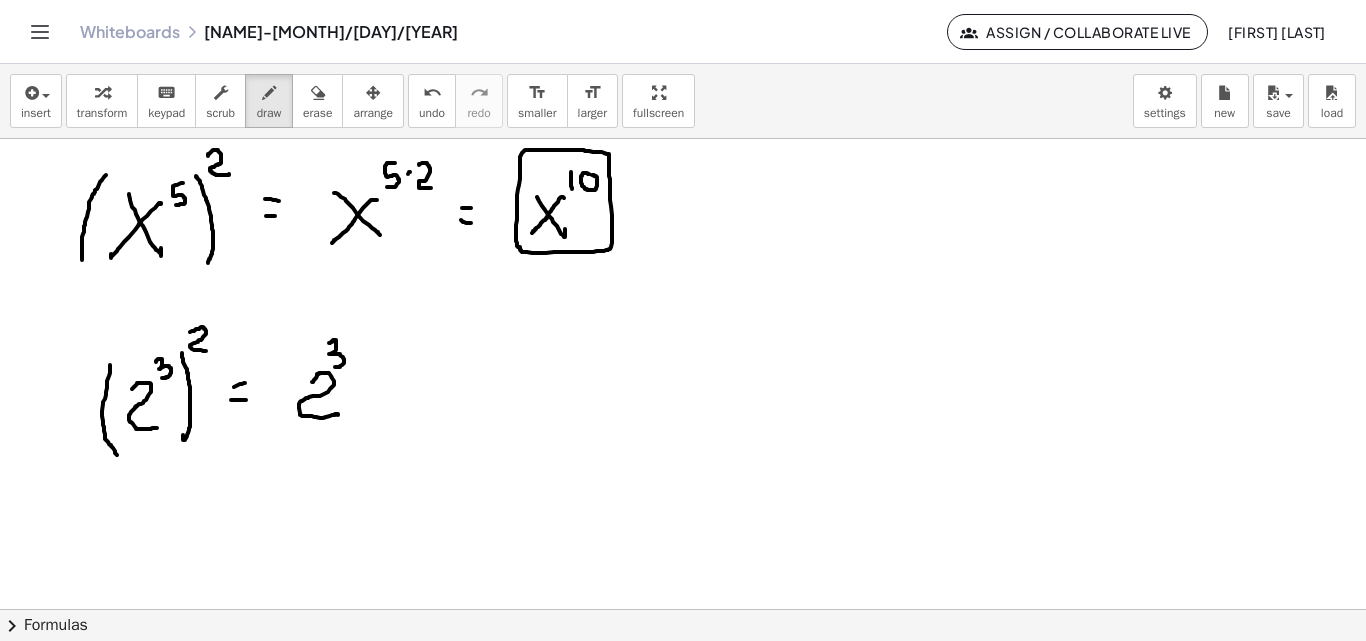 drag, startPoint x: 329, startPoint y: 343, endPoint x: 327, endPoint y: 367, distance: 24.083189 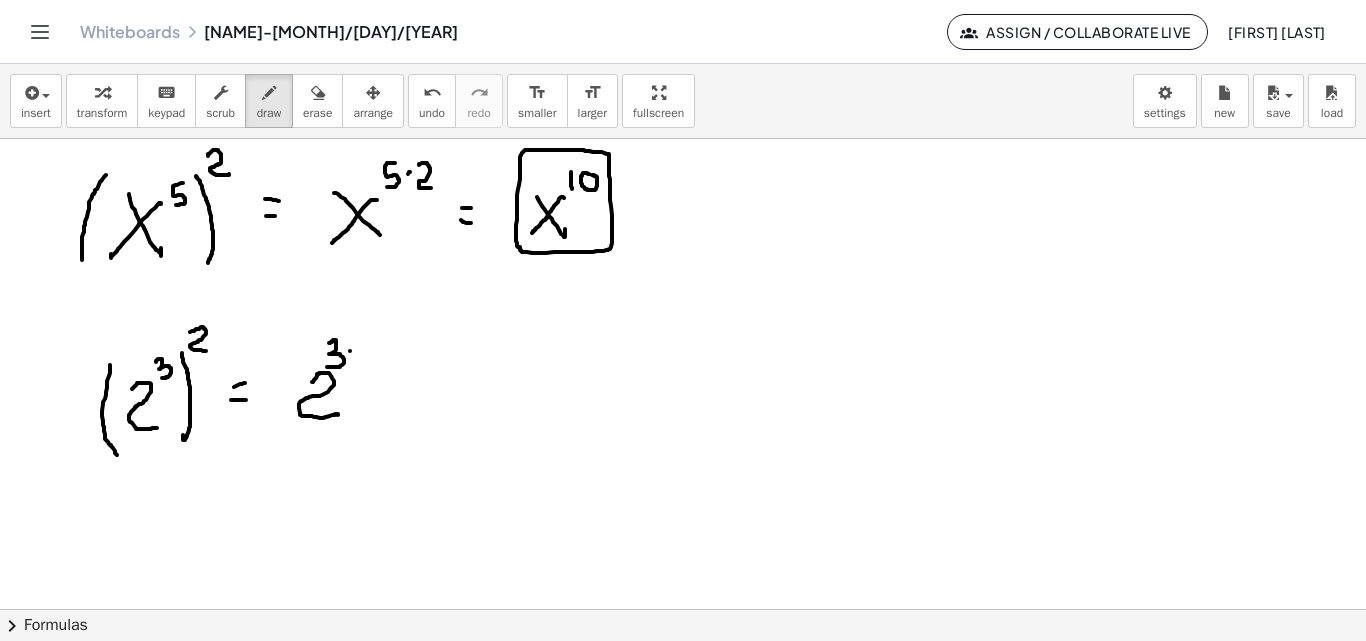 click at bounding box center (683, -597) 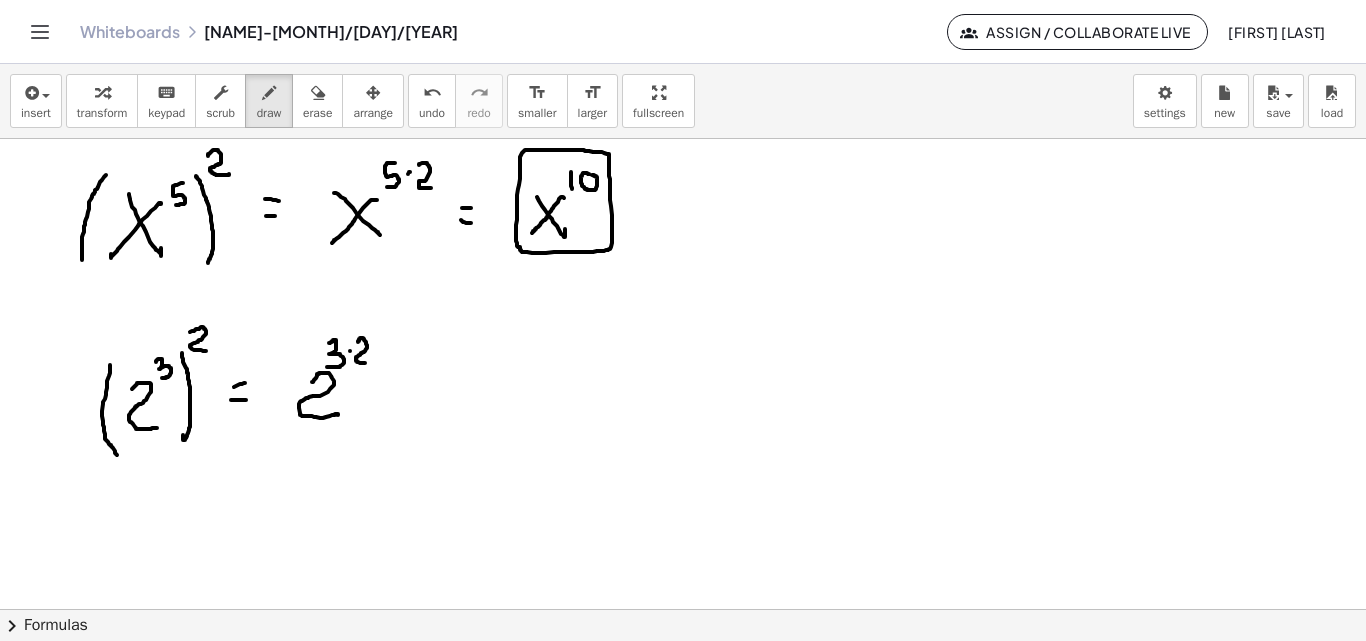 drag, startPoint x: 358, startPoint y: 342, endPoint x: 376, endPoint y: 368, distance: 31.622776 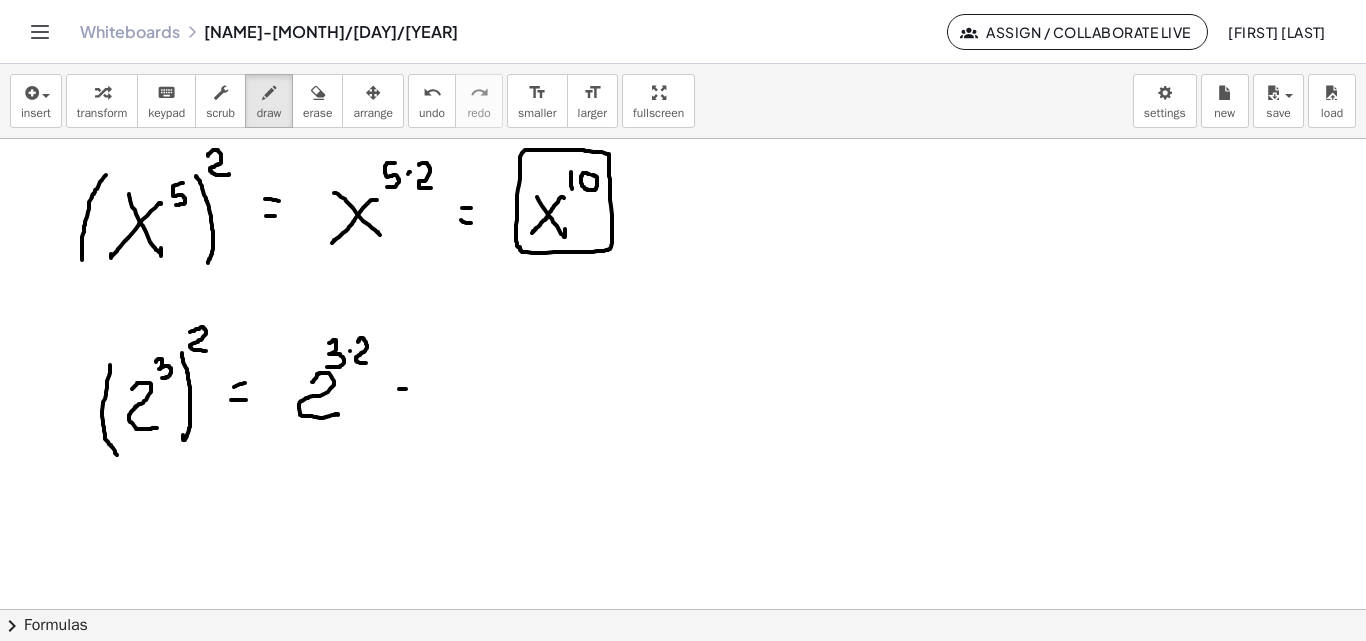 drag, startPoint x: 399, startPoint y: 389, endPoint x: 412, endPoint y: 390, distance: 13.038404 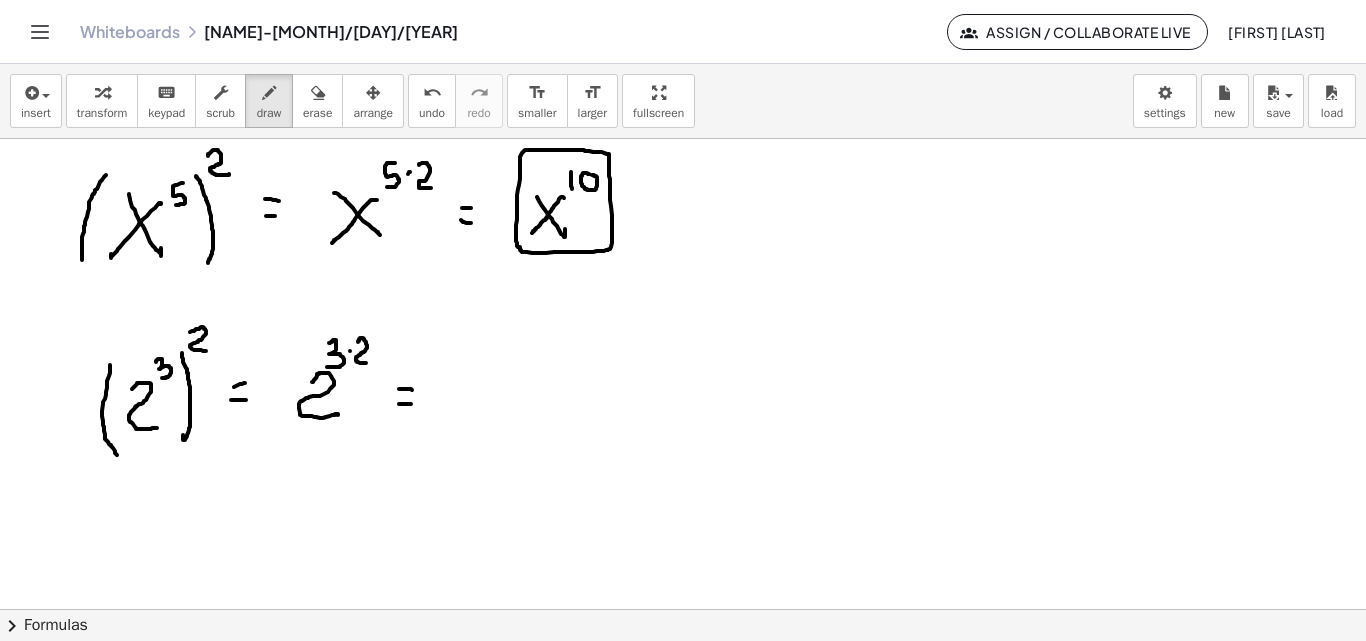 drag, startPoint x: 399, startPoint y: 404, endPoint x: 411, endPoint y: 404, distance: 12 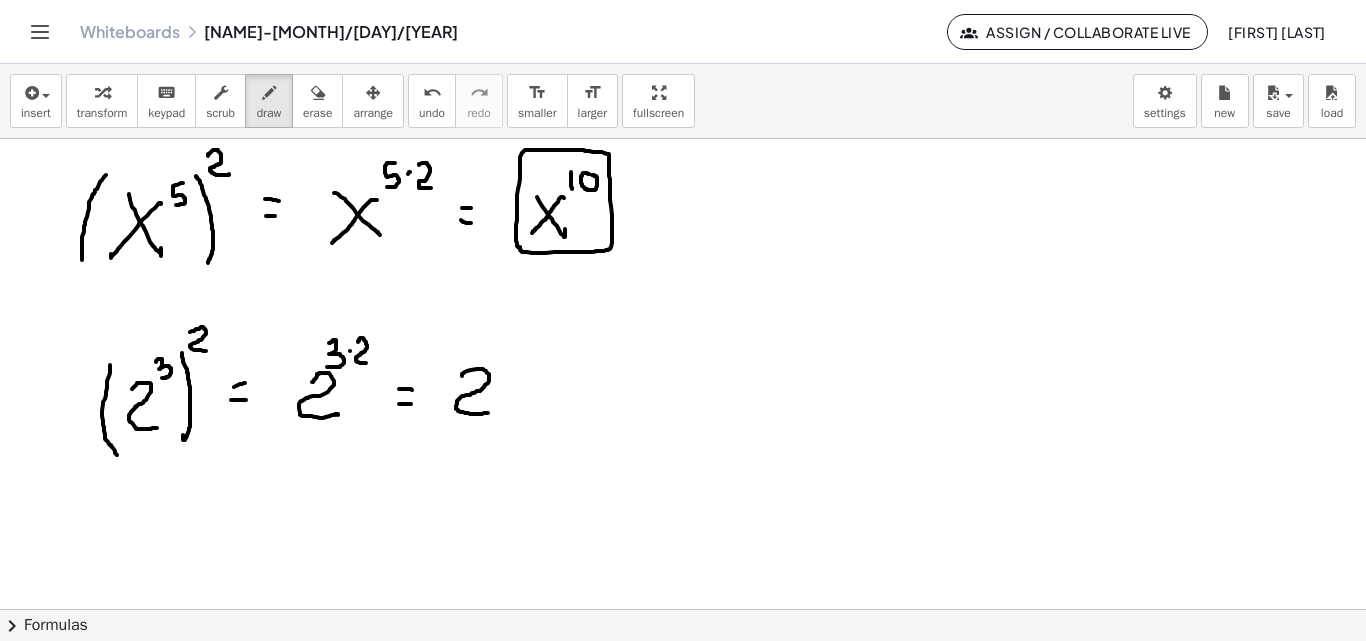 drag, startPoint x: 462, startPoint y: 376, endPoint x: 488, endPoint y: 413, distance: 45.221676 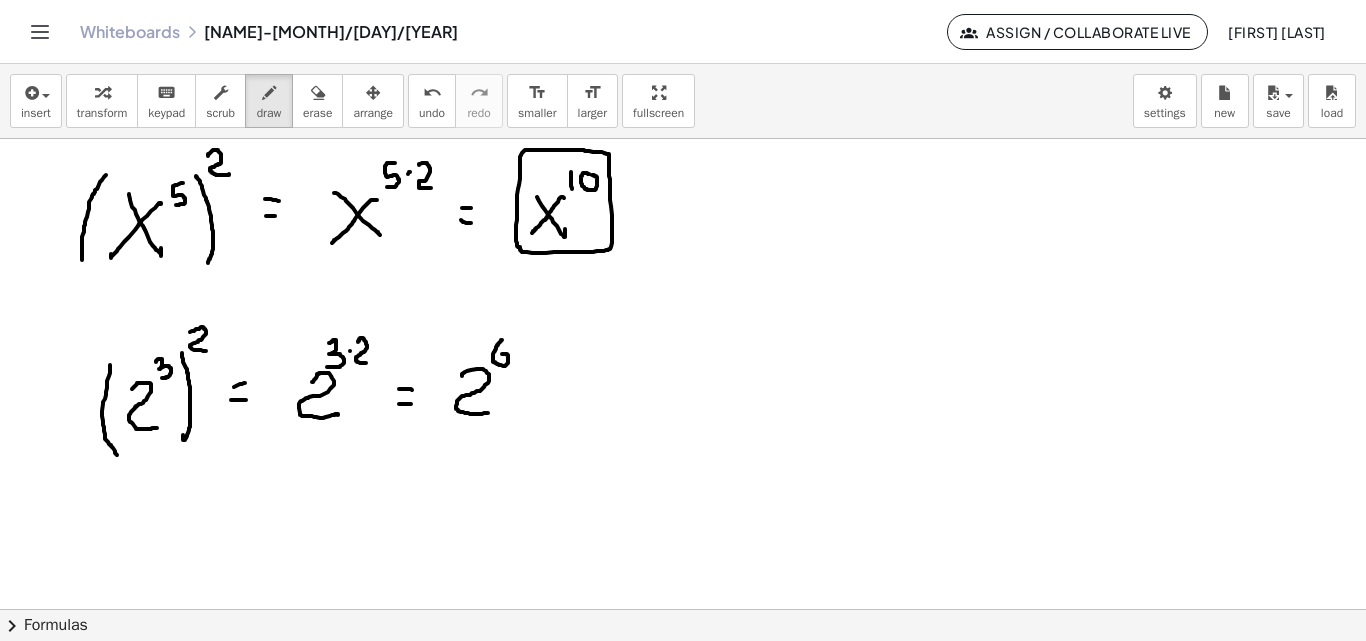 drag, startPoint x: 502, startPoint y: 340, endPoint x: 502, endPoint y: 354, distance: 14 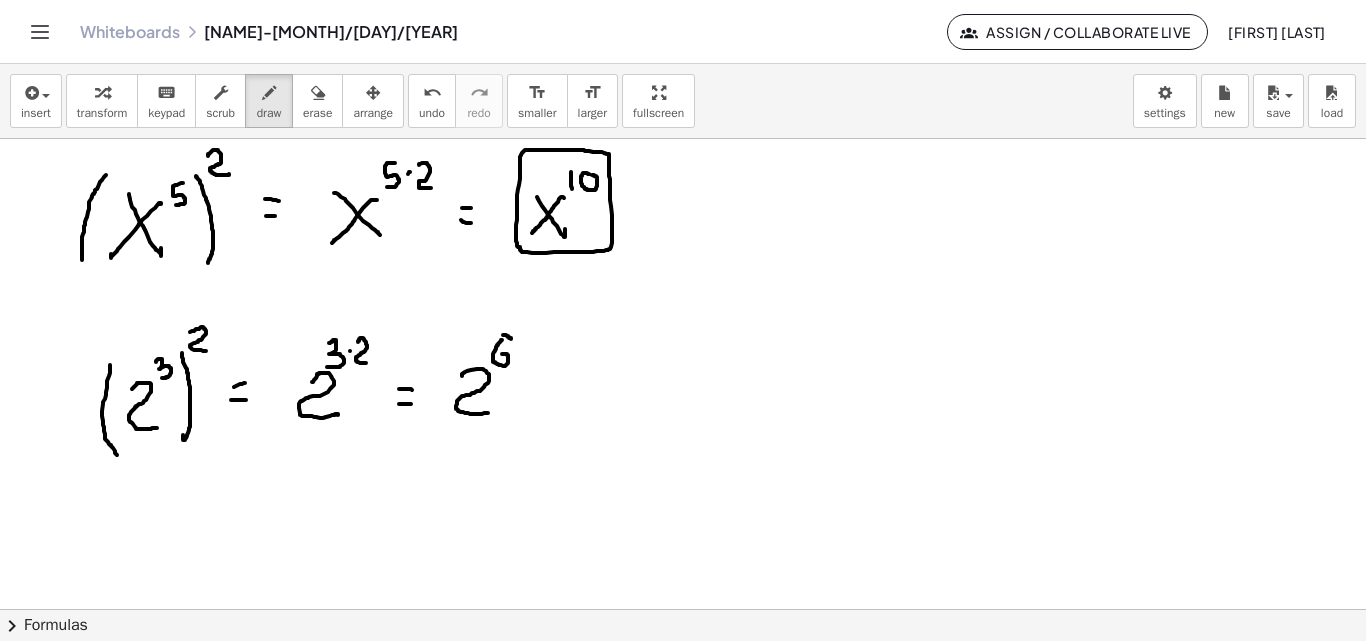 drag, startPoint x: 503, startPoint y: 335, endPoint x: 504, endPoint y: 352, distance: 17.029387 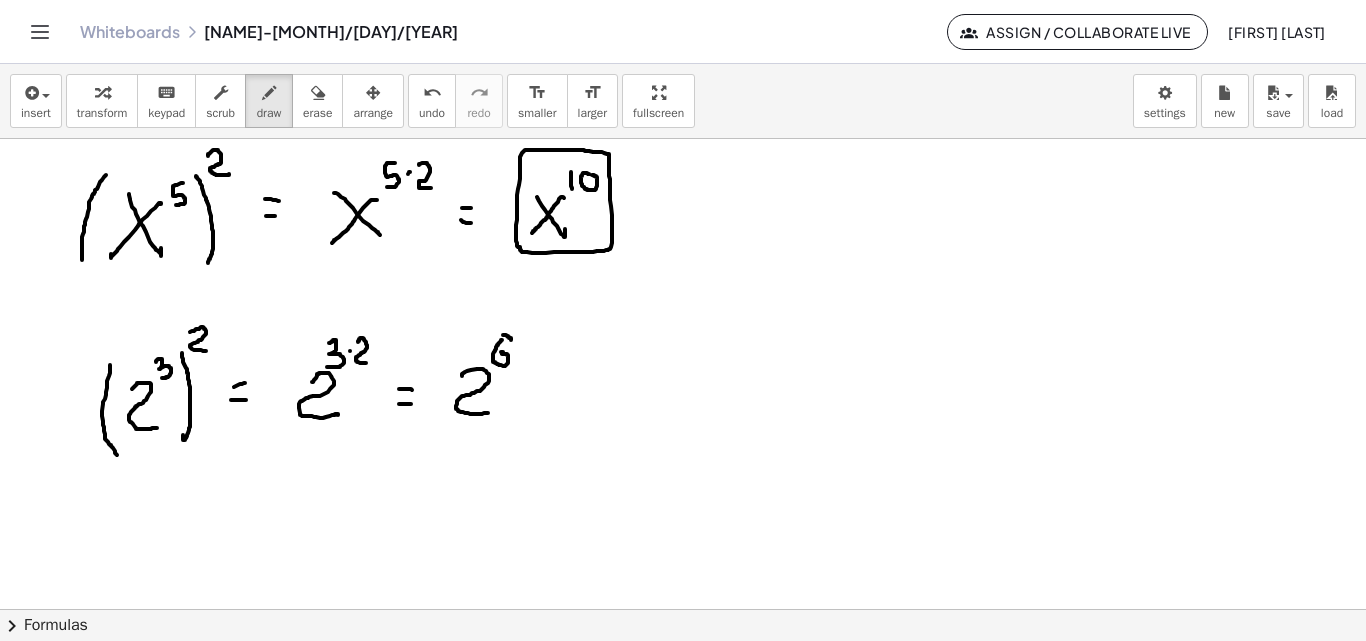click at bounding box center (683, -597) 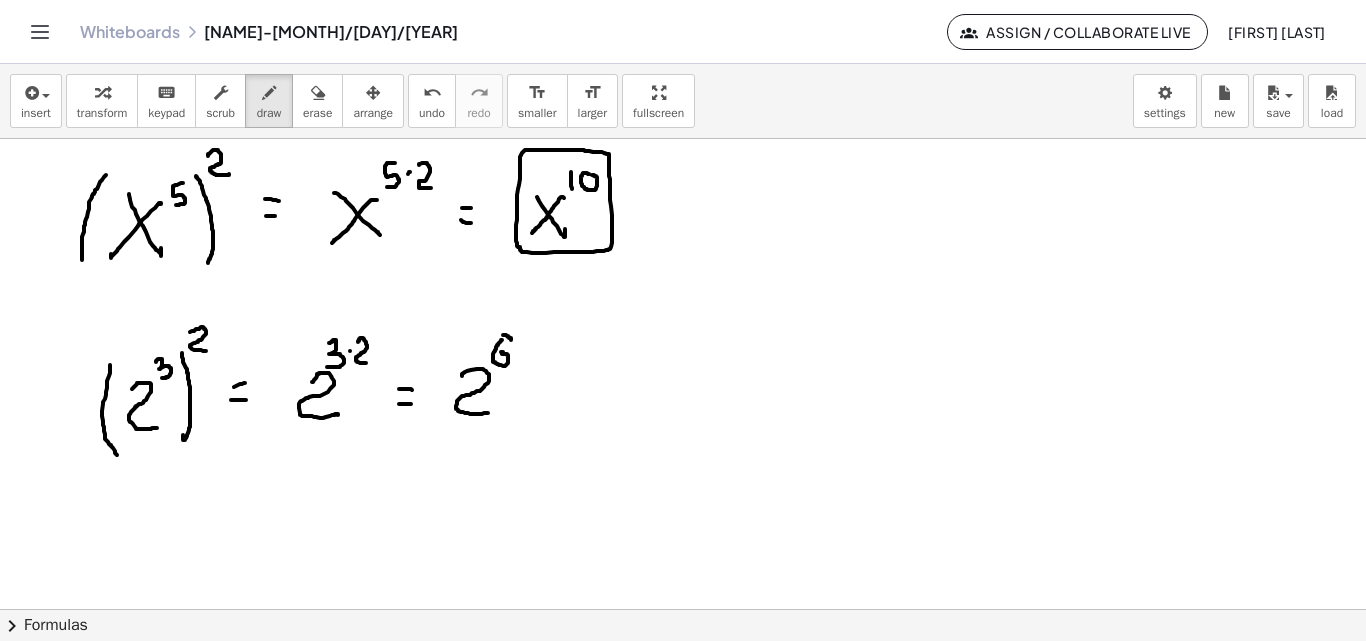 drag, startPoint x: 505, startPoint y: 335, endPoint x: 513, endPoint y: 354, distance: 20.615528 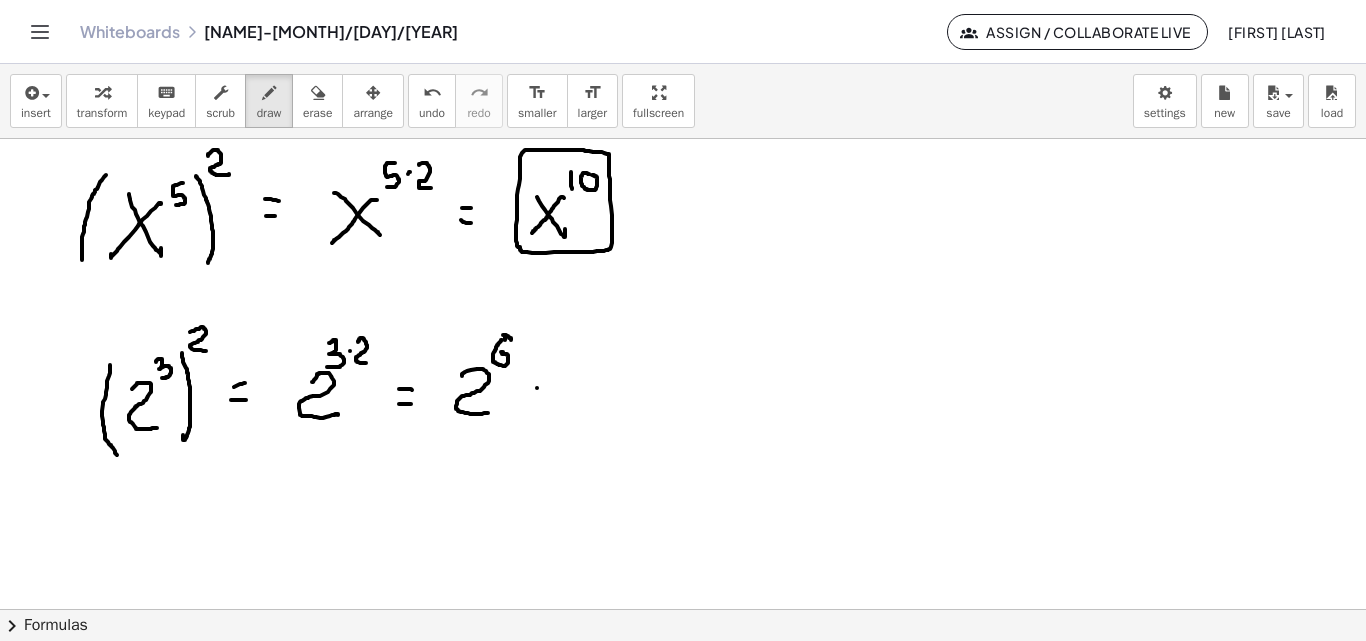 drag, startPoint x: 537, startPoint y: 388, endPoint x: 557, endPoint y: 389, distance: 20.024984 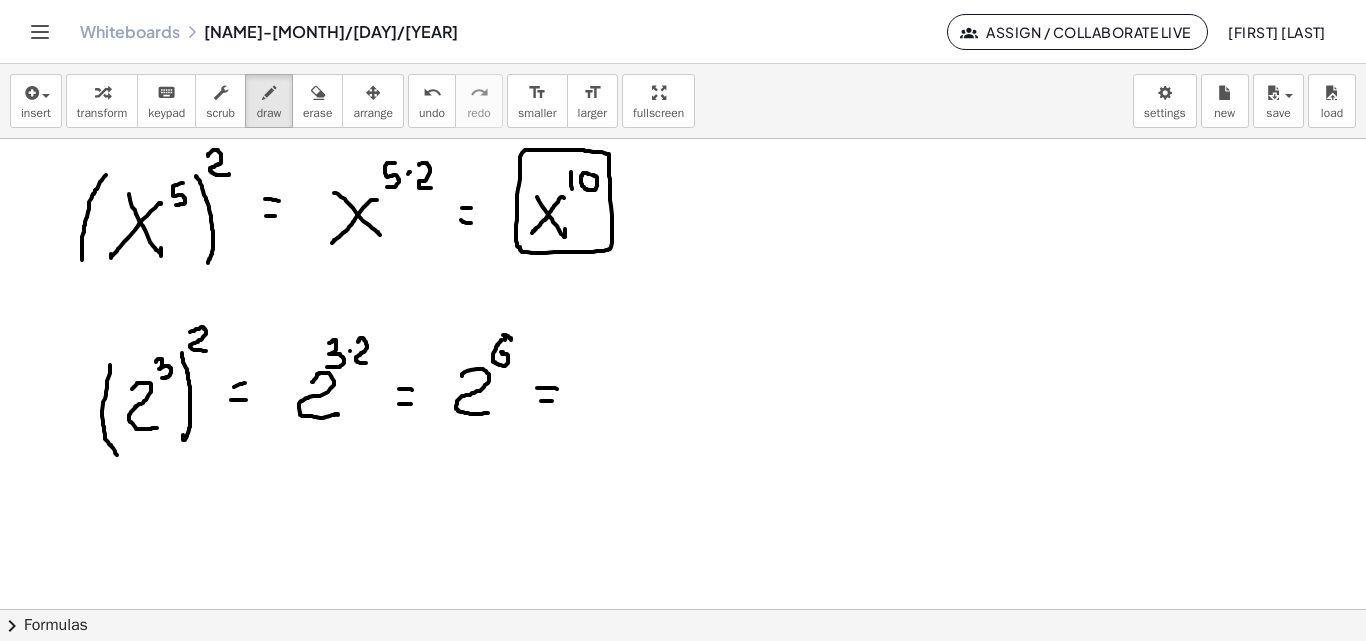 drag, startPoint x: 541, startPoint y: 401, endPoint x: 555, endPoint y: 401, distance: 14 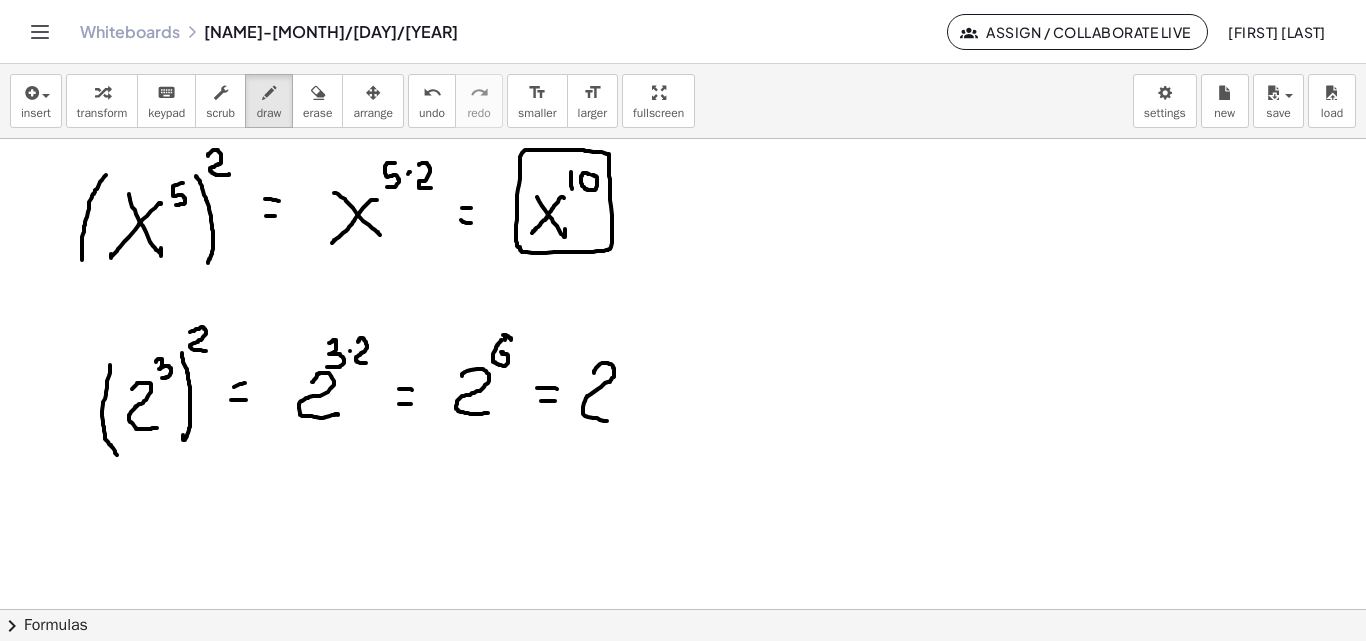 drag, startPoint x: 594, startPoint y: 372, endPoint x: 617, endPoint y: 421, distance: 54.129475 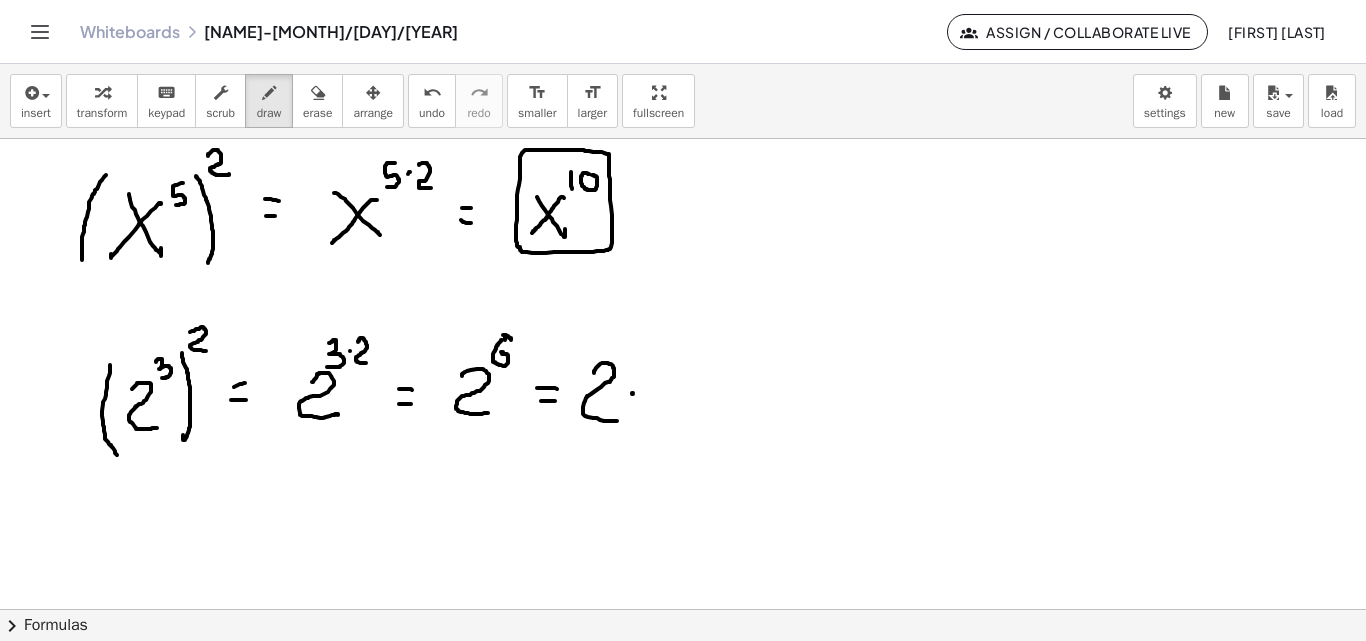 click at bounding box center [683, -597] 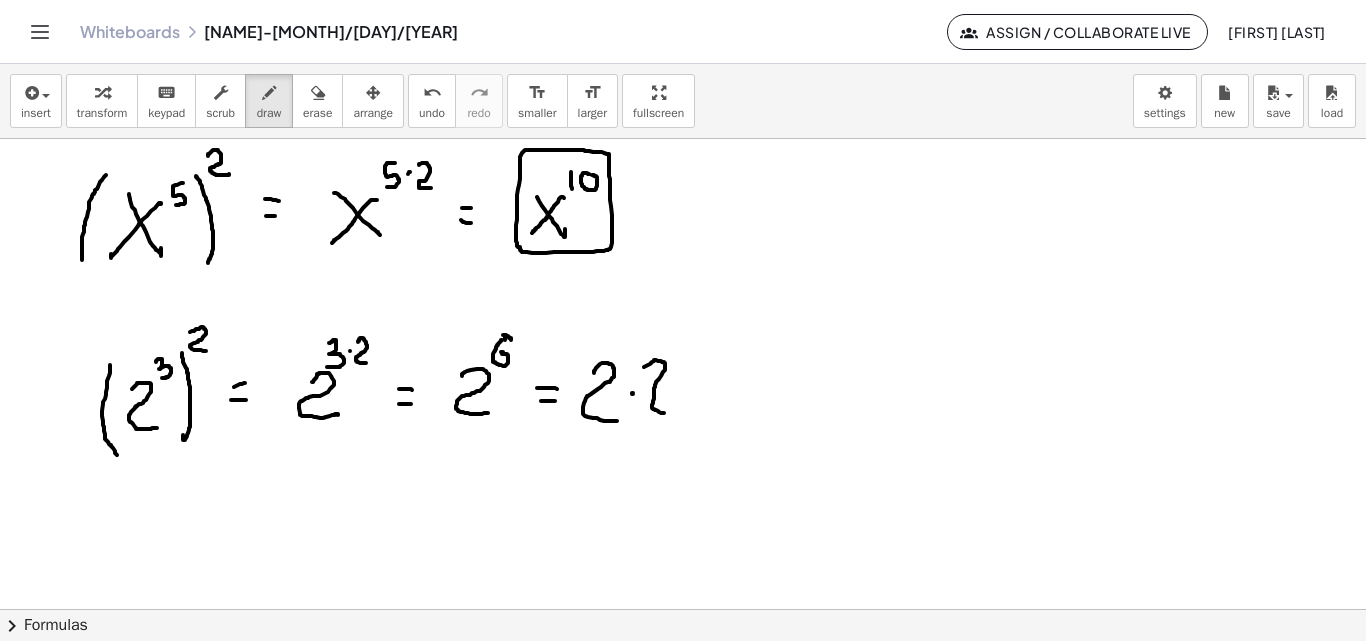 drag, startPoint x: 644, startPoint y: 367, endPoint x: 692, endPoint y: 398, distance: 57.14018 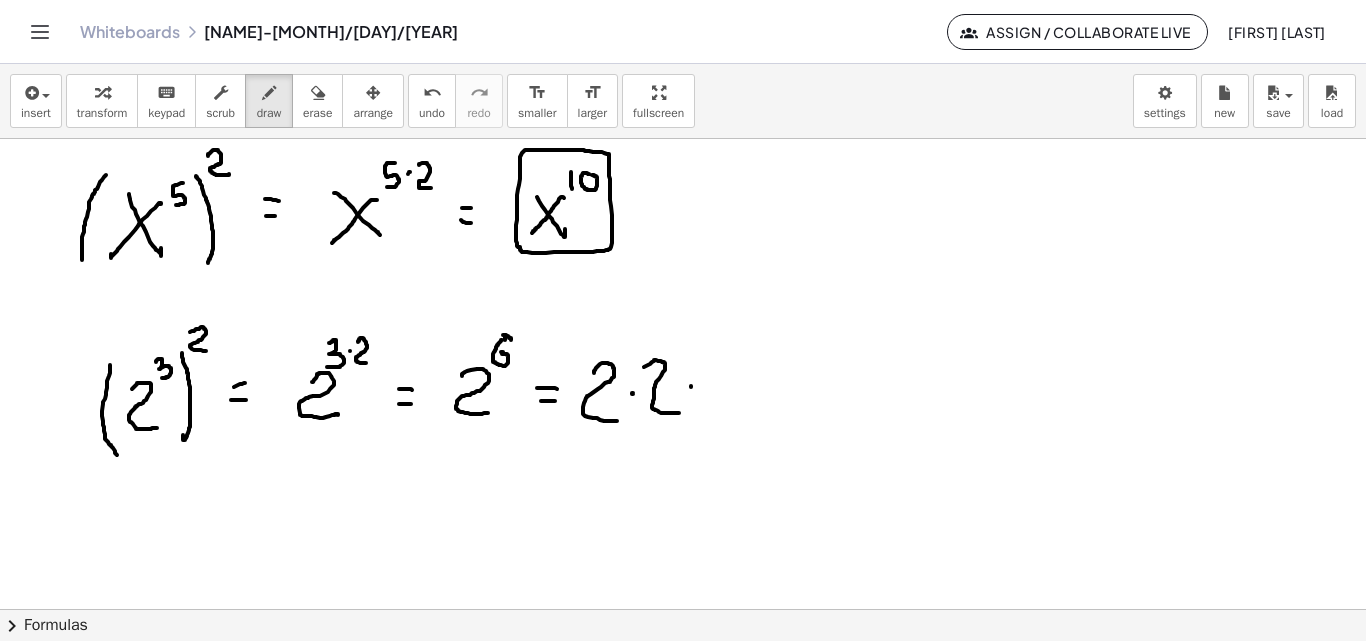 click at bounding box center (683, -597) 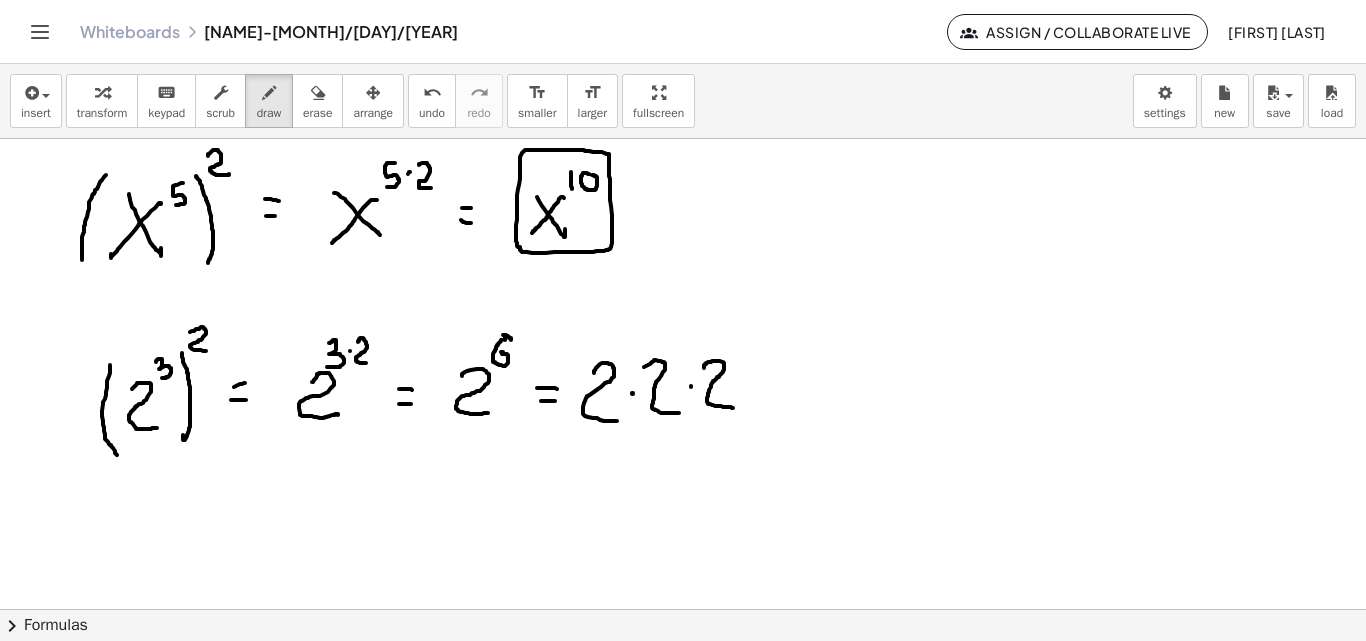 drag, startPoint x: 704, startPoint y: 368, endPoint x: 733, endPoint y: 408, distance: 49.40648 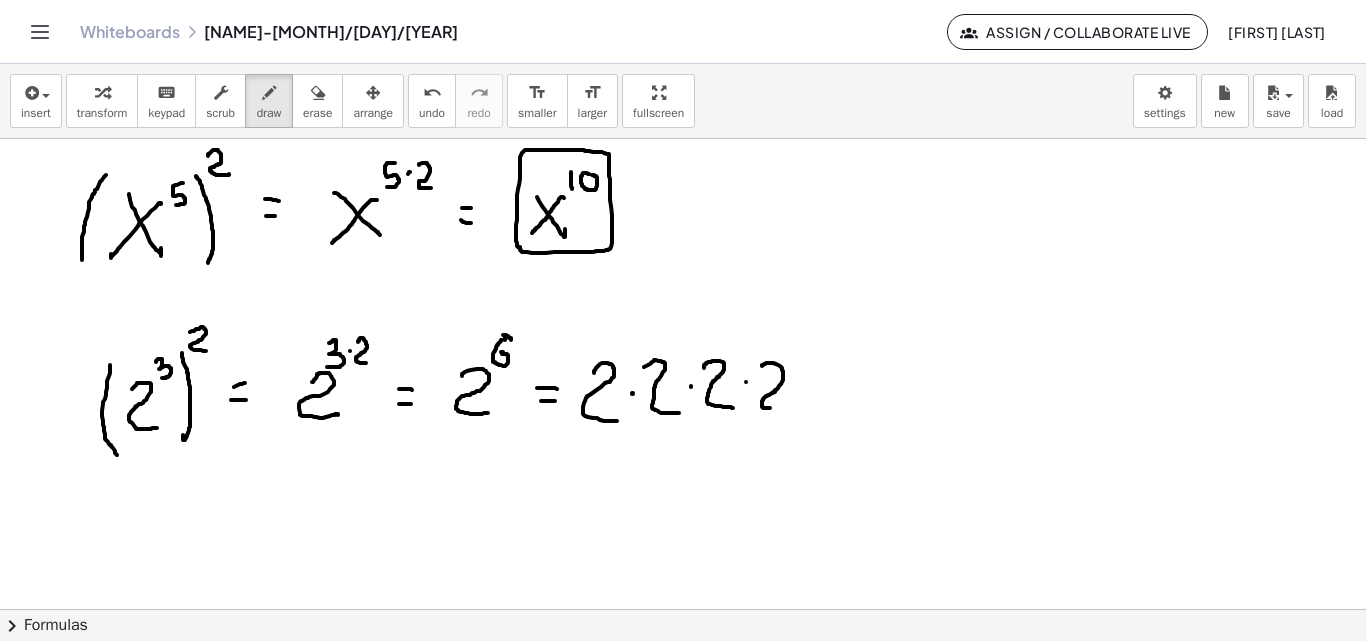 drag, startPoint x: 762, startPoint y: 366, endPoint x: 788, endPoint y: 410, distance: 51.10773 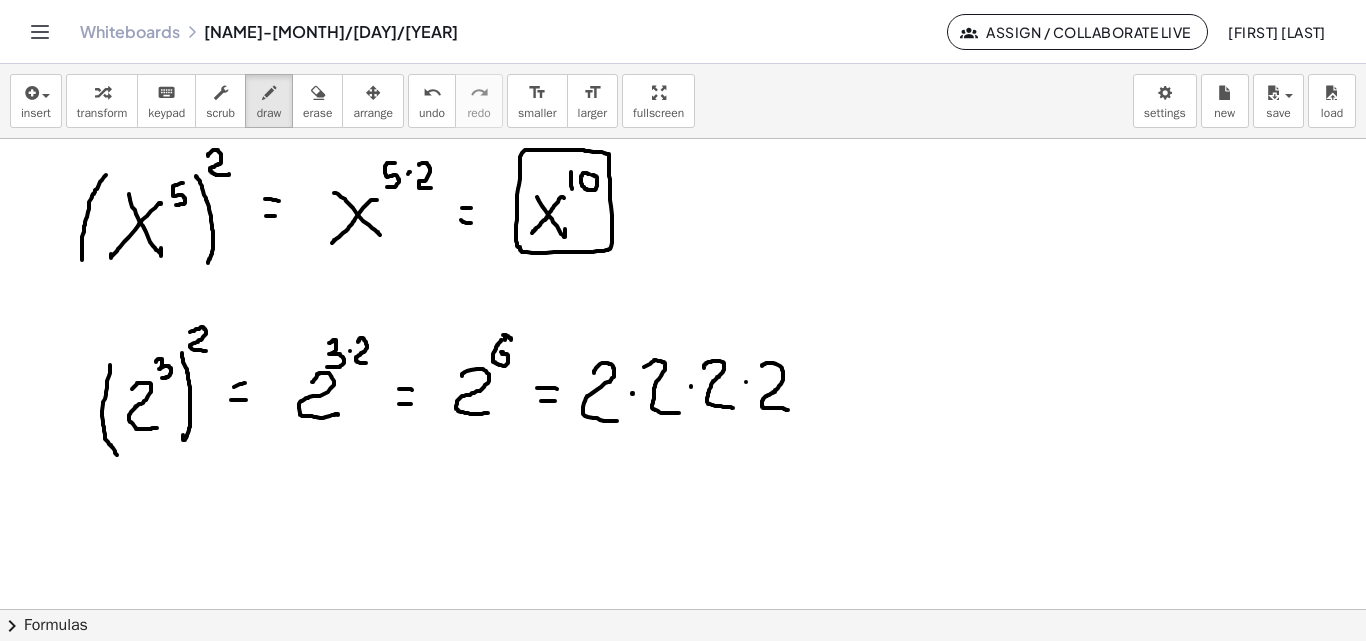 click at bounding box center [683, -597] 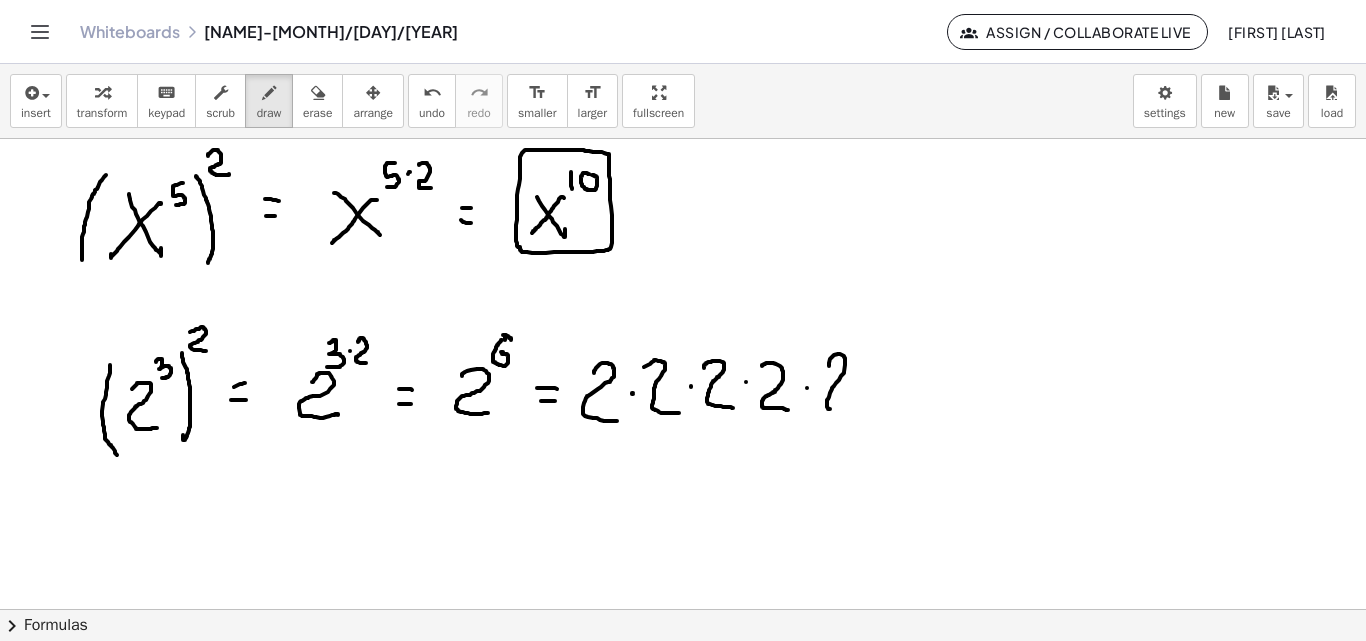 drag, startPoint x: 829, startPoint y: 366, endPoint x: 846, endPoint y: 406, distance: 43.462627 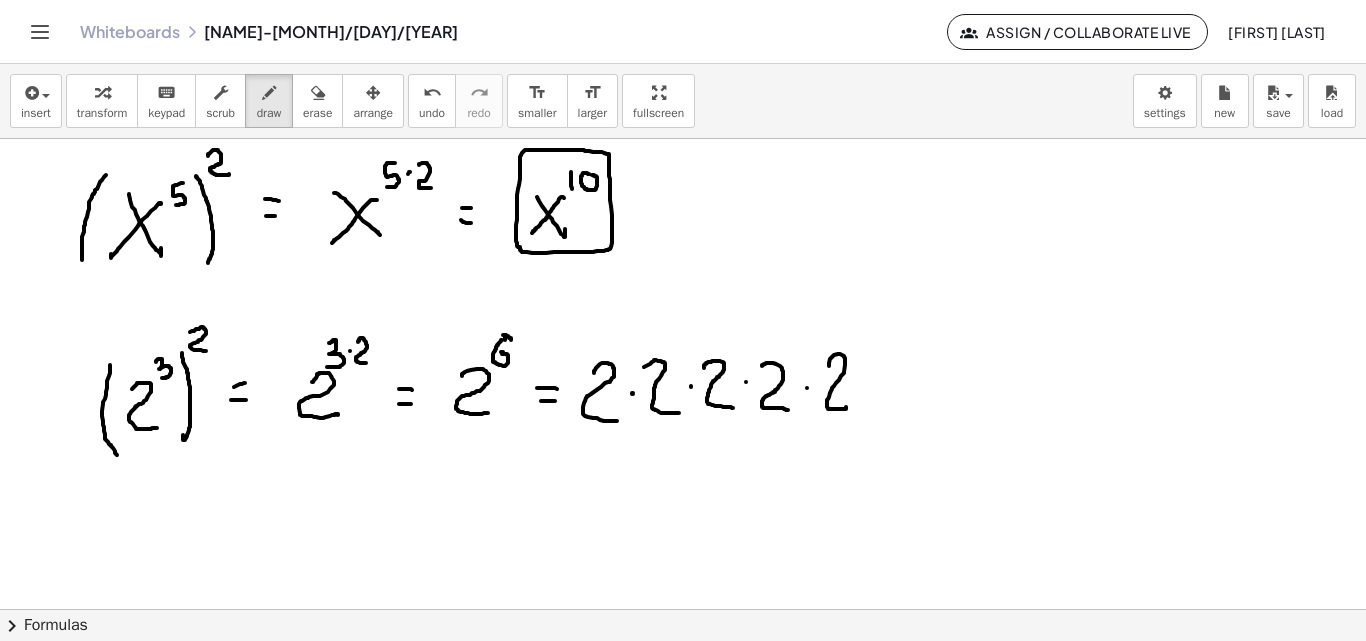 click at bounding box center (683, -597) 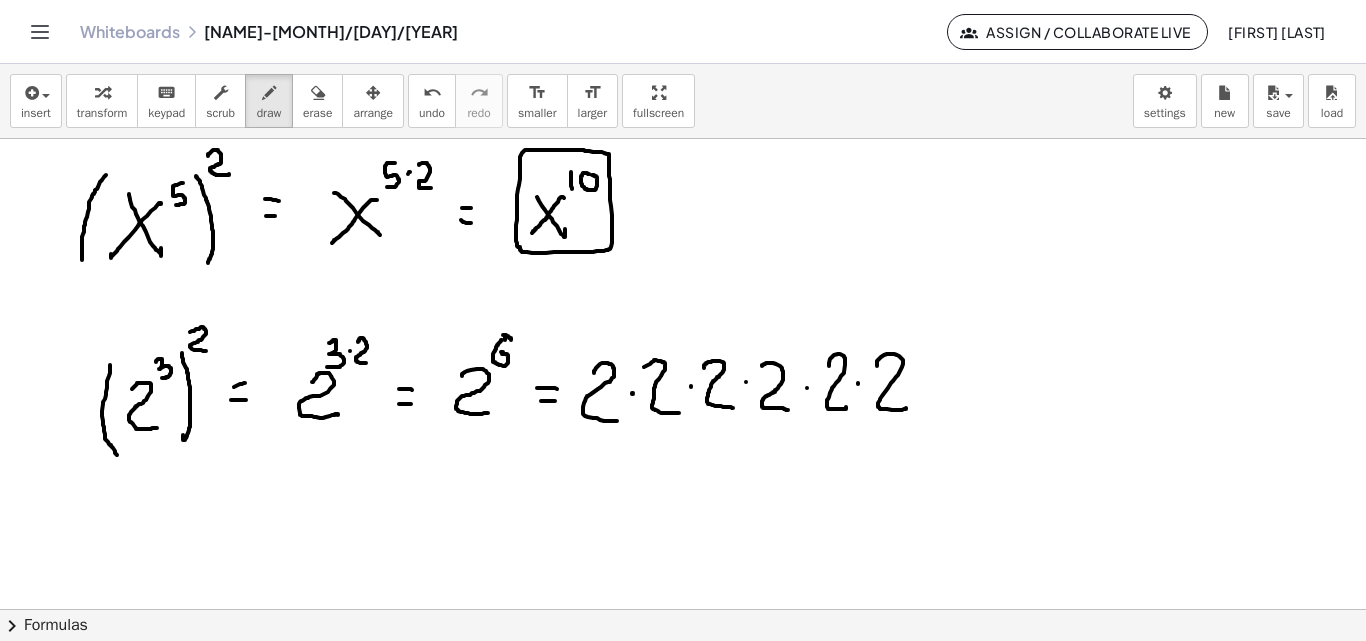 drag, startPoint x: 877, startPoint y: 361, endPoint x: 906, endPoint y: 408, distance: 55.226807 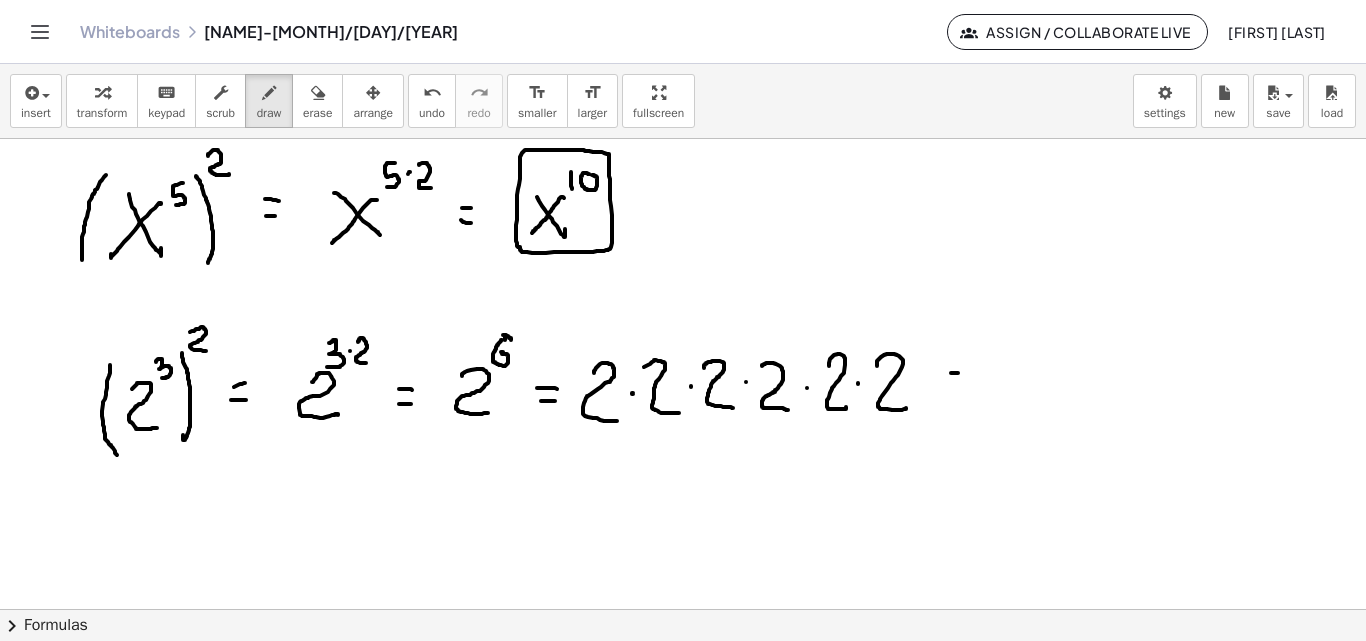 drag, startPoint x: 951, startPoint y: 373, endPoint x: 963, endPoint y: 373, distance: 12 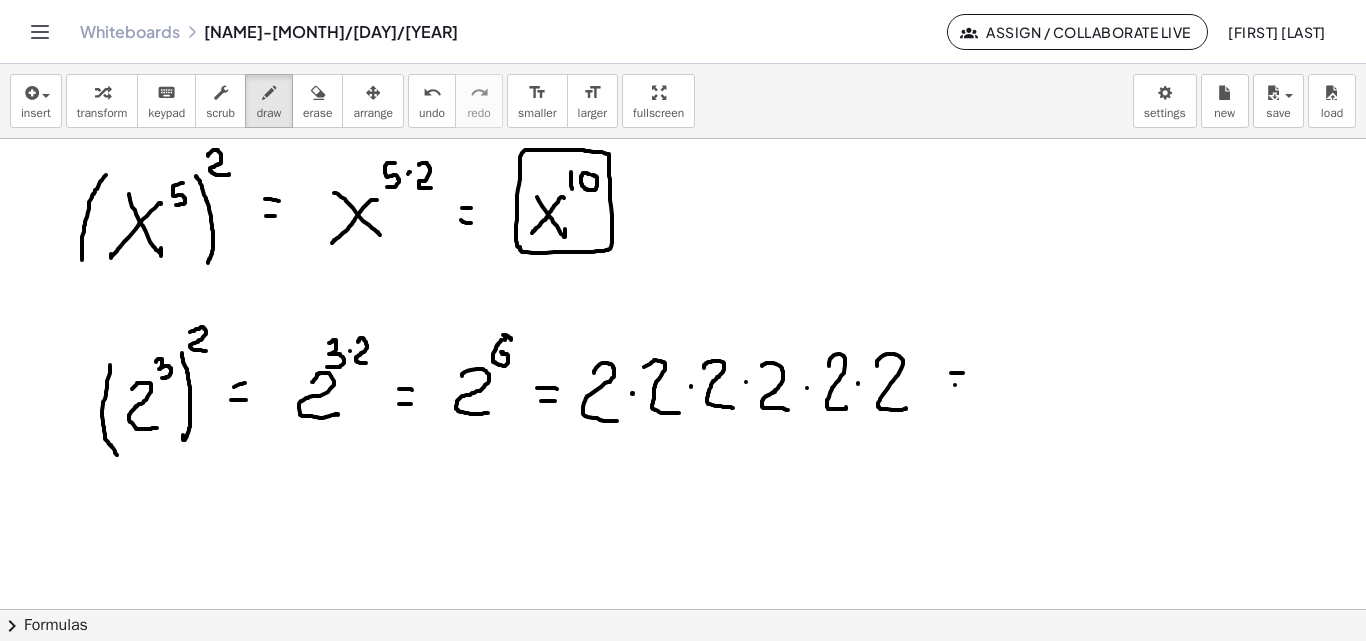 click at bounding box center (683, -597) 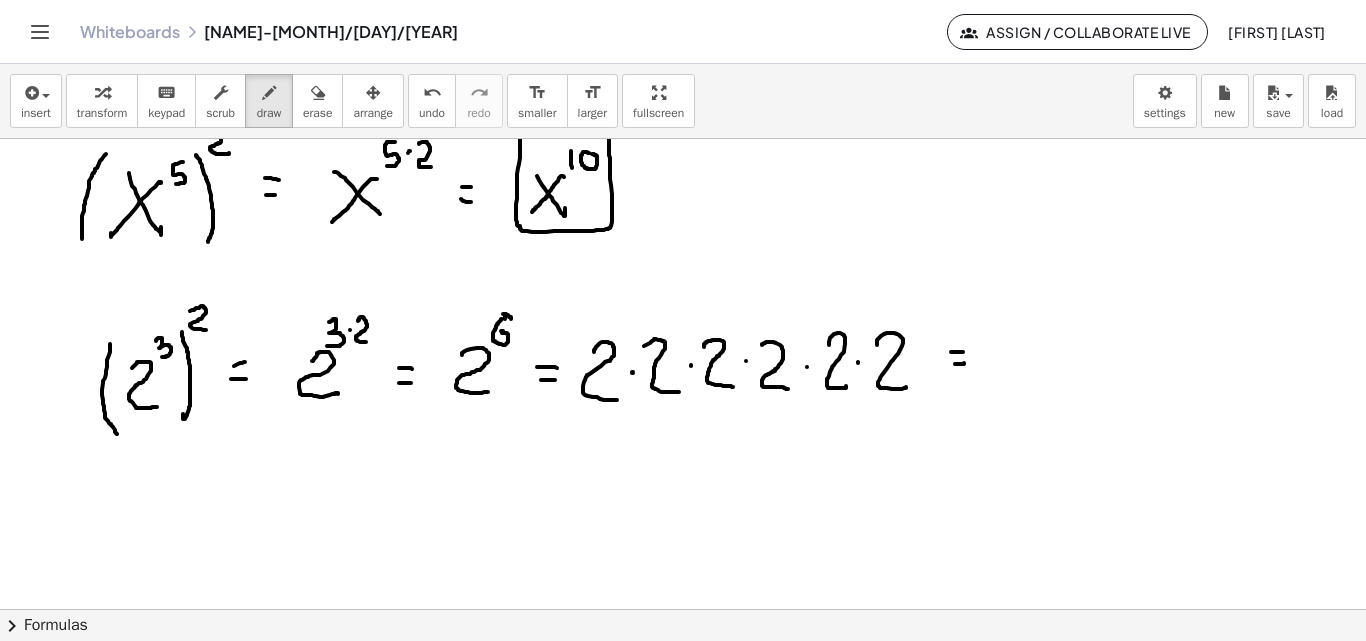 scroll, scrollTop: 2404, scrollLeft: 0, axis: vertical 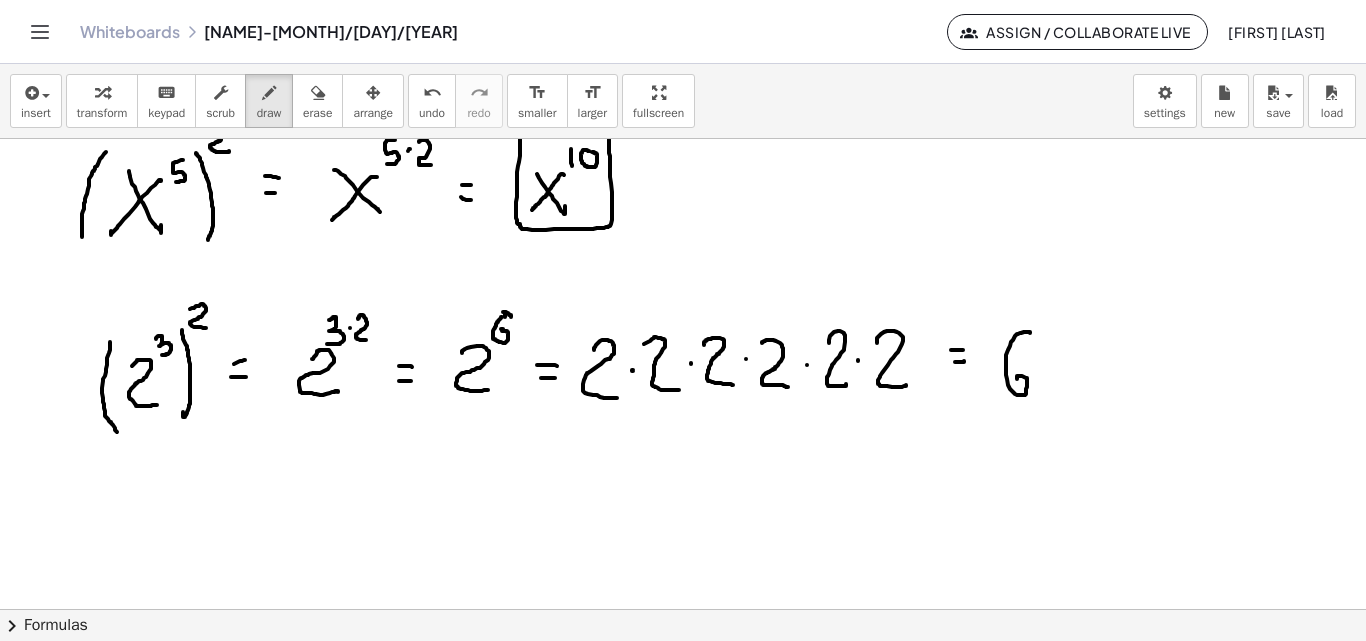 drag, startPoint x: 1030, startPoint y: 333, endPoint x: 1017, endPoint y: 379, distance: 47.801674 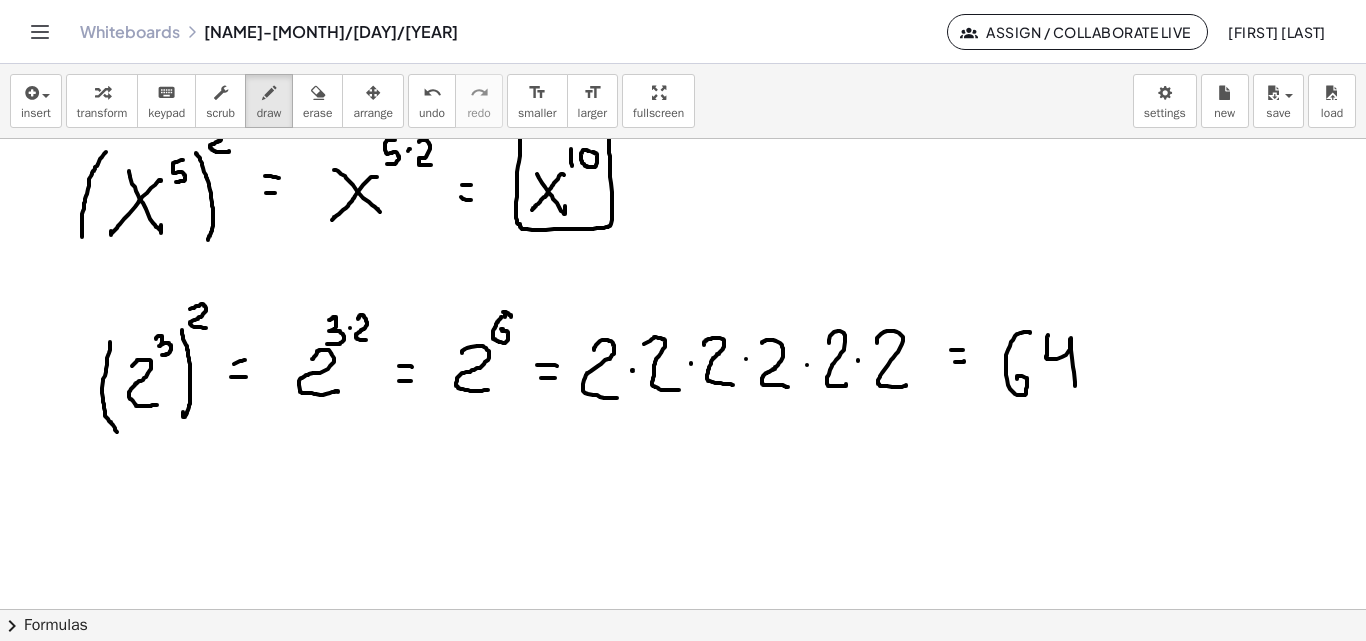 drag, startPoint x: 1048, startPoint y: 335, endPoint x: 1093, endPoint y: 374, distance: 59.548298 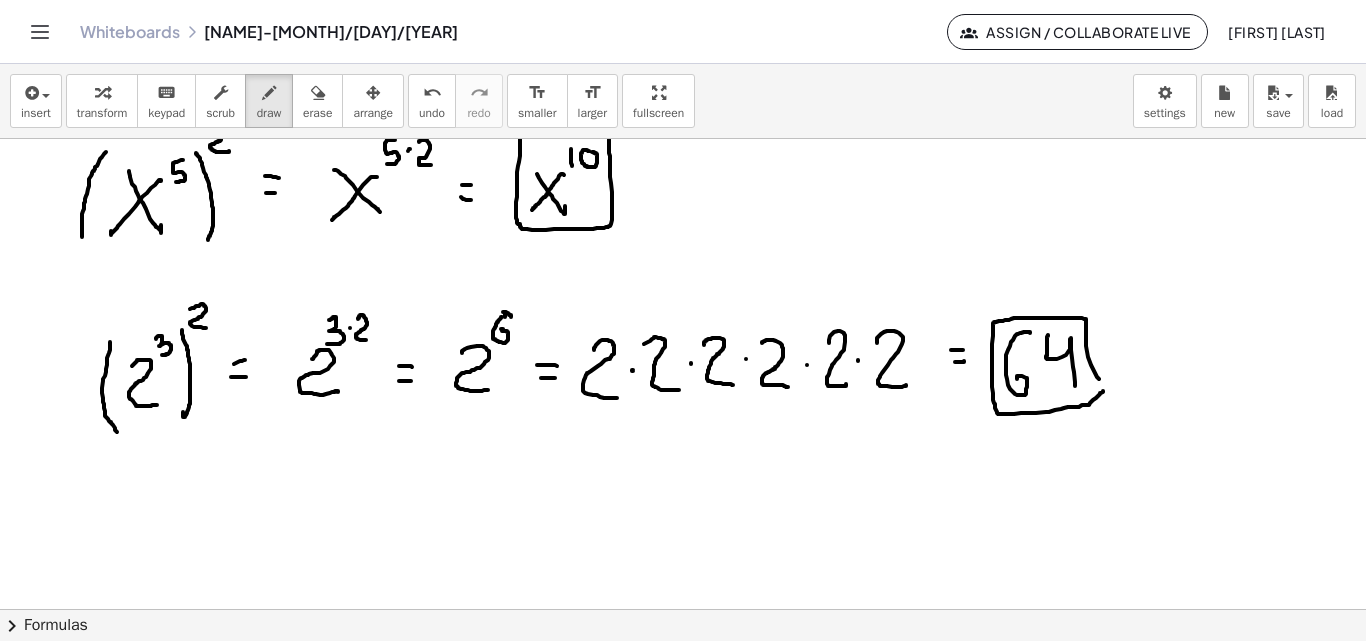 drag, startPoint x: 1099, startPoint y: 379, endPoint x: 1028, endPoint y: 411, distance: 77.87811 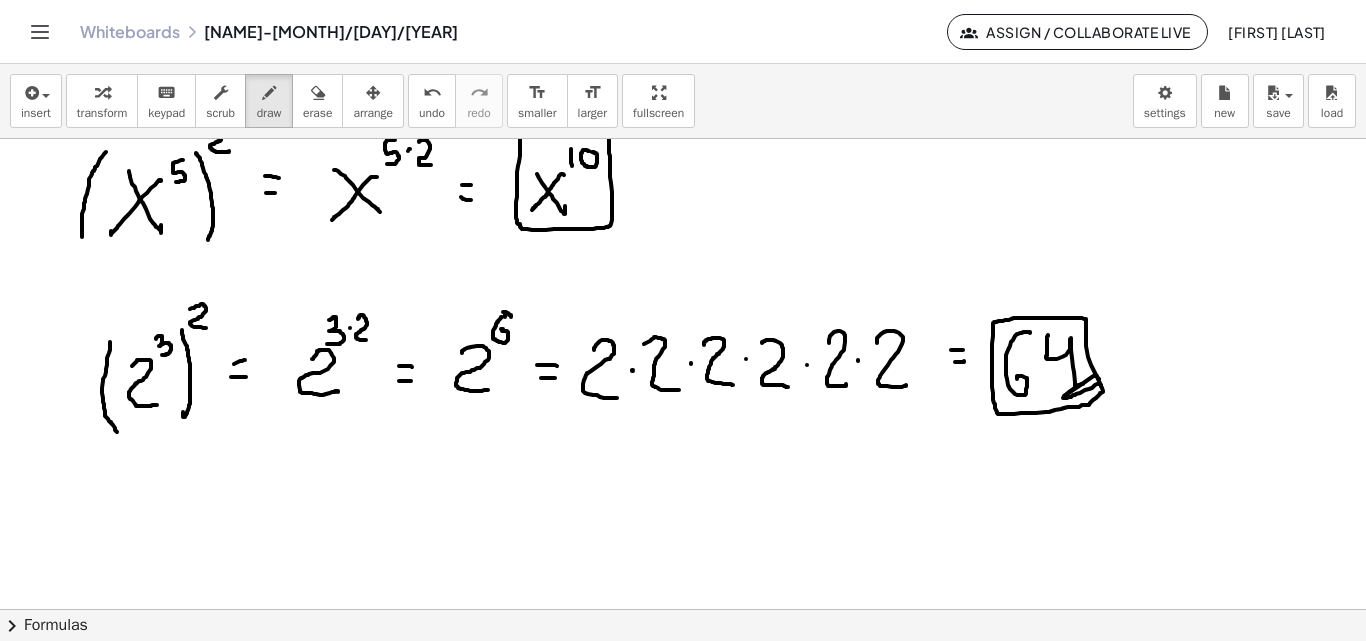 drag, startPoint x: 1101, startPoint y: 385, endPoint x: 1085, endPoint y: 405, distance: 25.612497 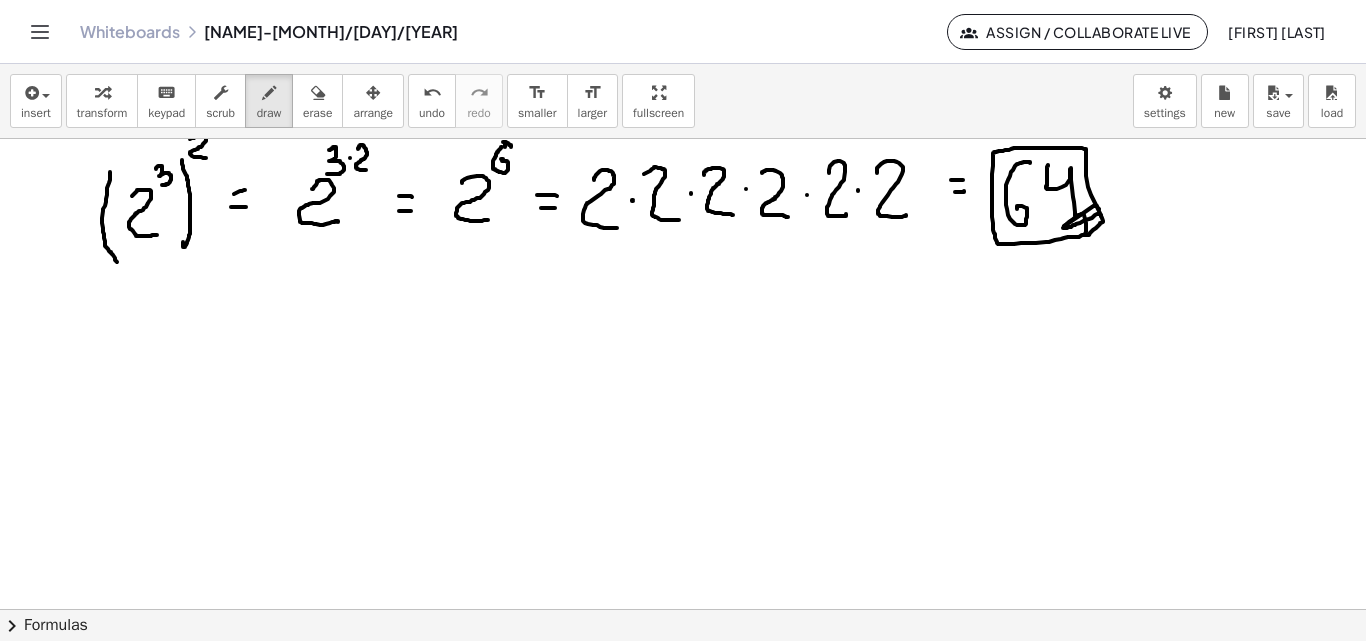 scroll, scrollTop: 2593, scrollLeft: 0, axis: vertical 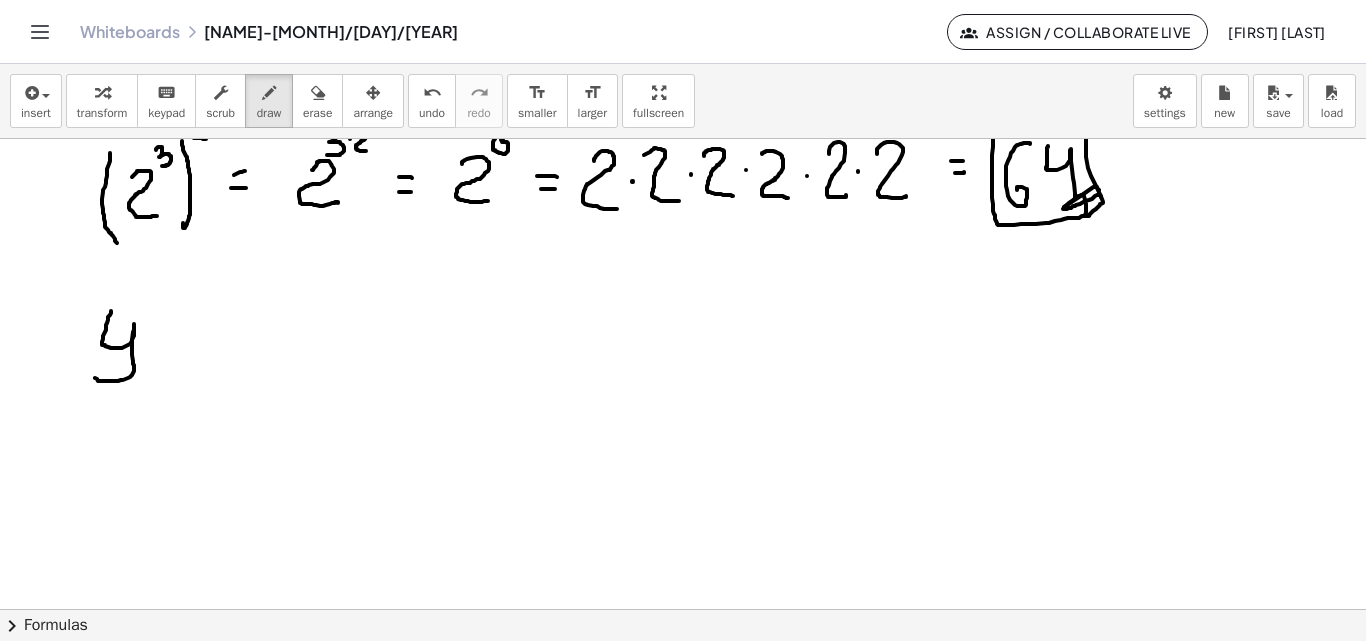 drag, startPoint x: 111, startPoint y: 311, endPoint x: 126, endPoint y: 351, distance: 42.72002 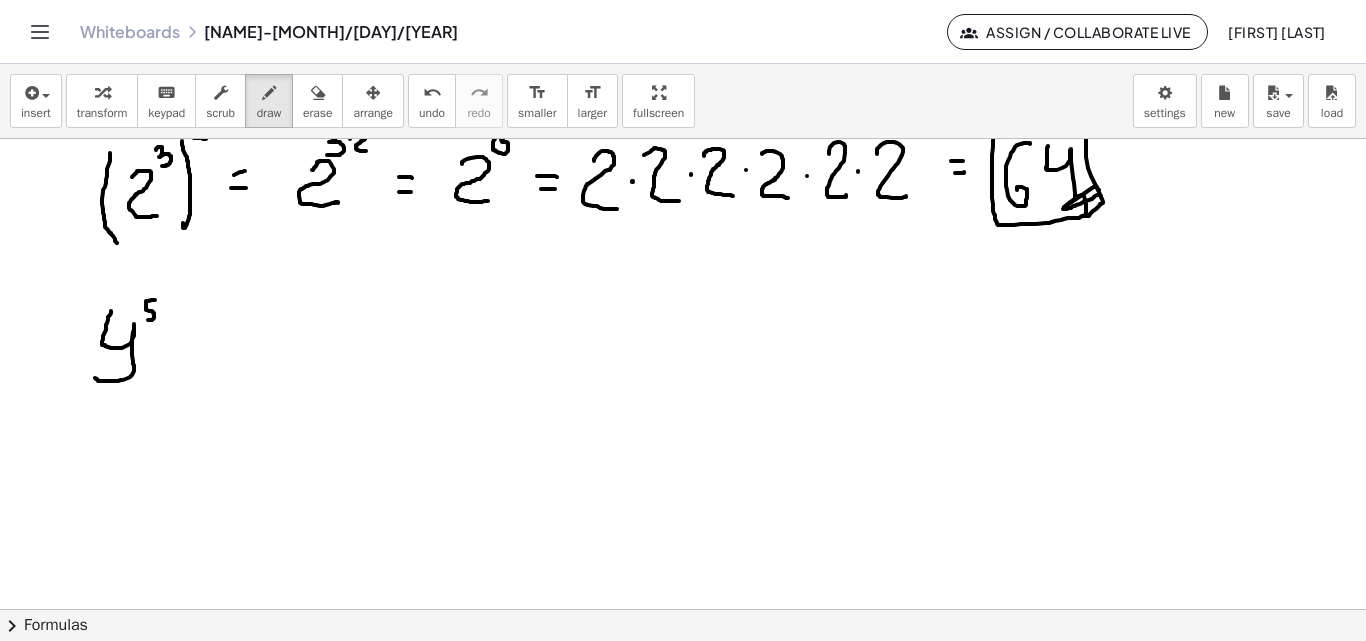 drag, startPoint x: 155, startPoint y: 300, endPoint x: 147, endPoint y: 320, distance: 21.540659 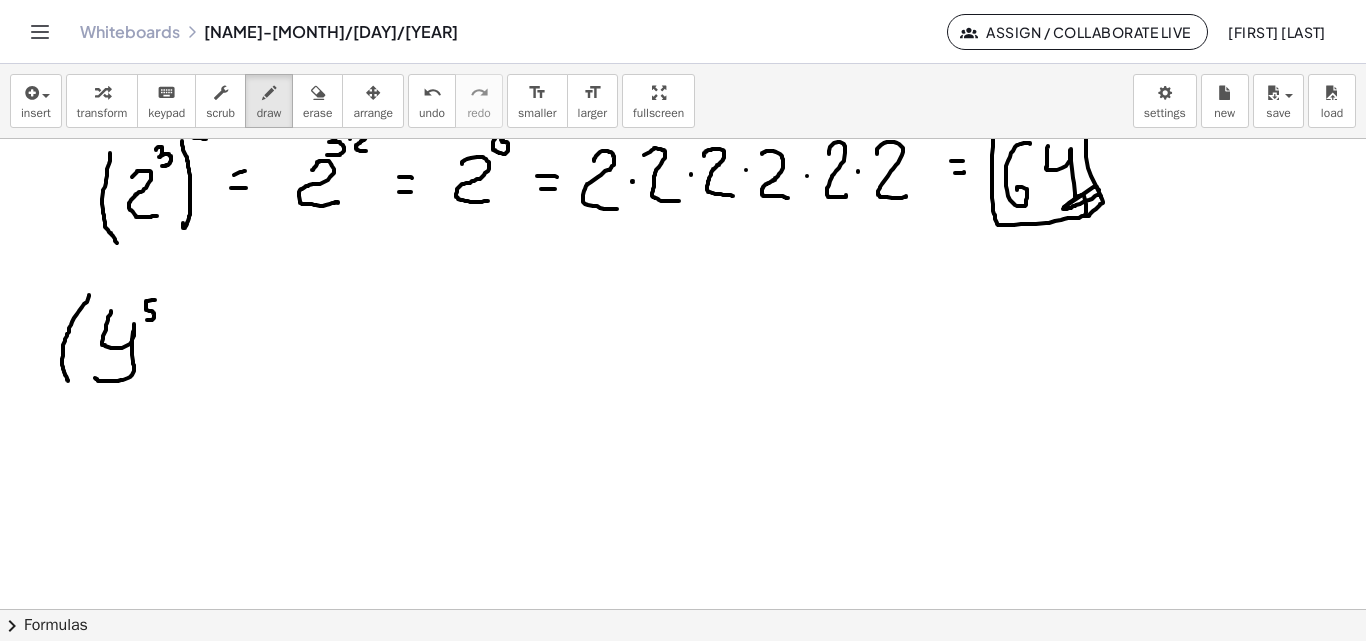 drag, startPoint x: 89, startPoint y: 295, endPoint x: 167, endPoint y: 333, distance: 86.764046 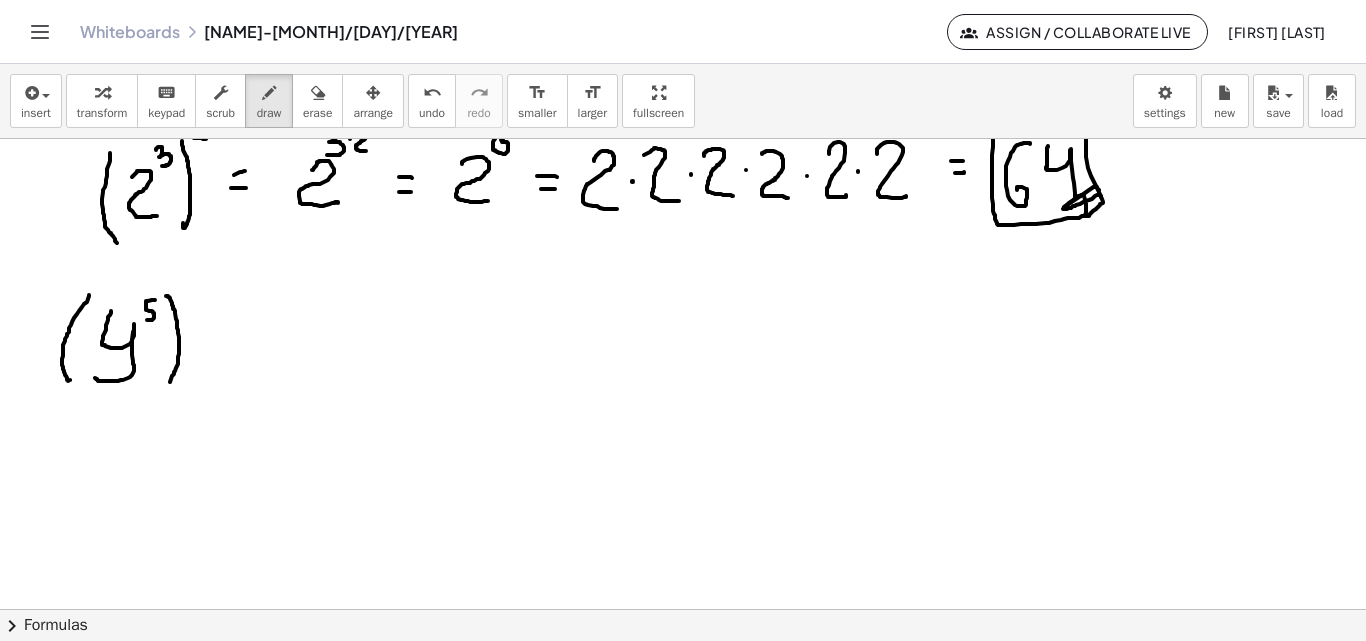 drag, startPoint x: 166, startPoint y: 296, endPoint x: 169, endPoint y: 376, distance: 80.05623 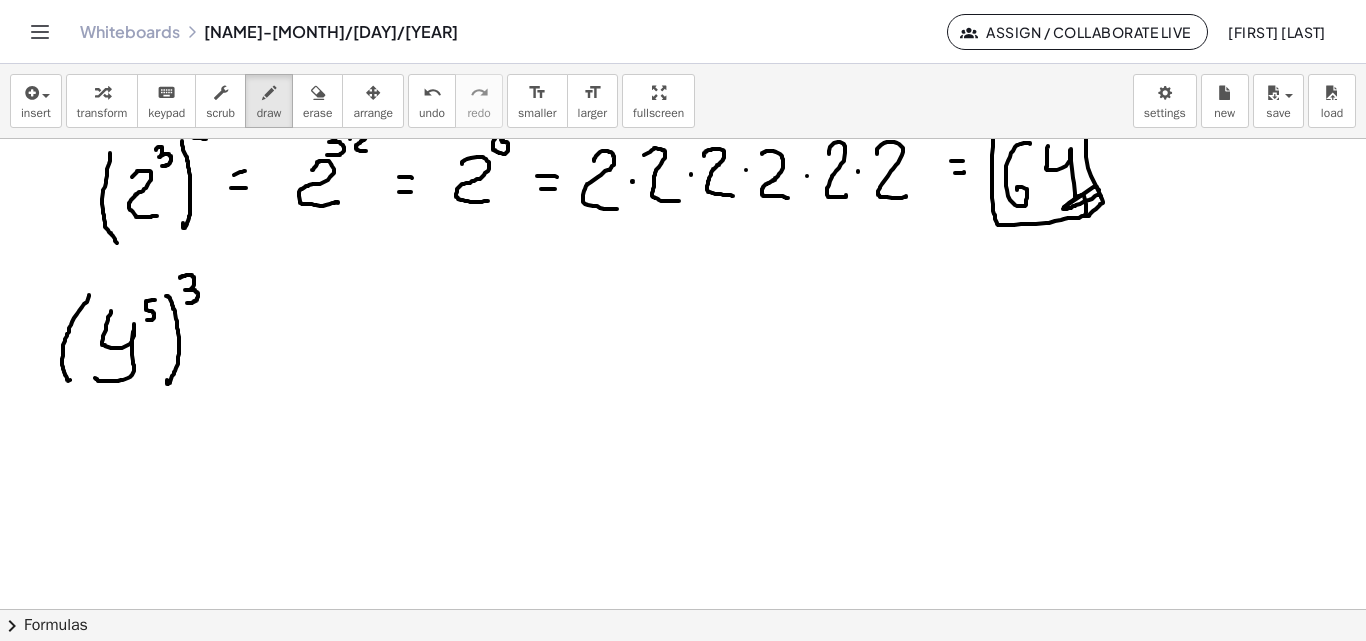 drag, startPoint x: 180, startPoint y: 278, endPoint x: 193, endPoint y: 318, distance: 42.059483 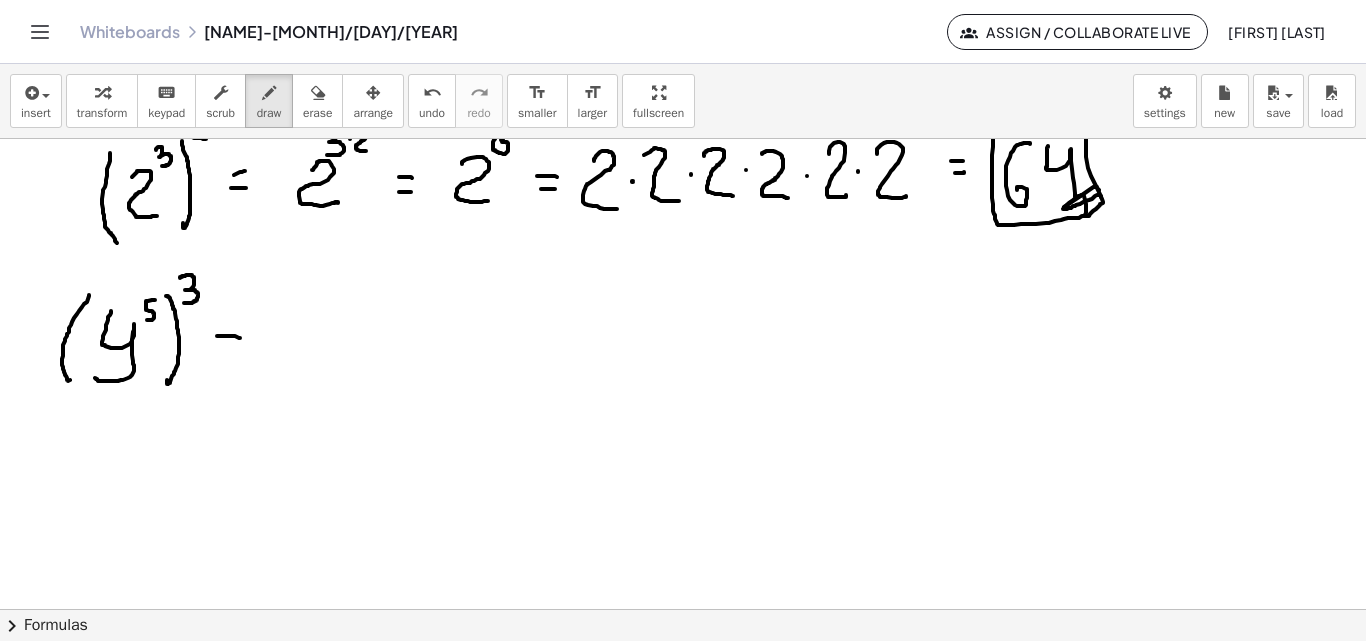 drag, startPoint x: 217, startPoint y: 336, endPoint x: 240, endPoint y: 338, distance: 23.086792 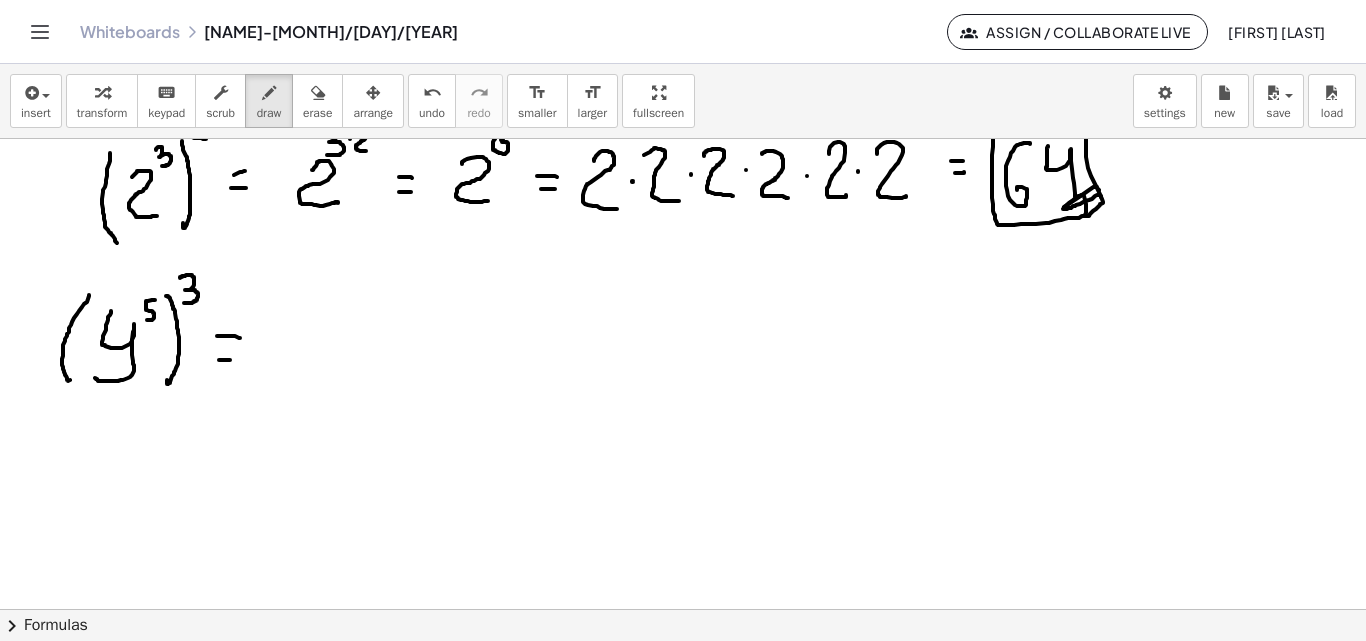 drag, startPoint x: 219, startPoint y: 360, endPoint x: 236, endPoint y: 360, distance: 17 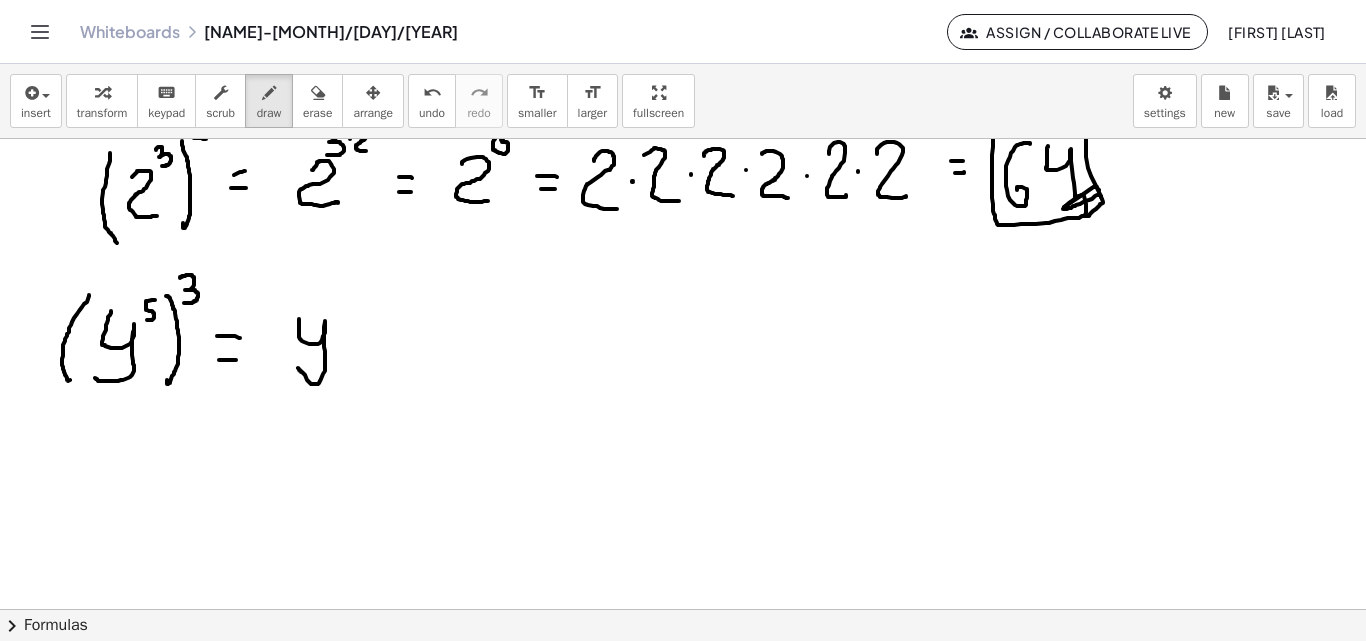 drag, startPoint x: 299, startPoint y: 319, endPoint x: 298, endPoint y: 368, distance: 49.010204 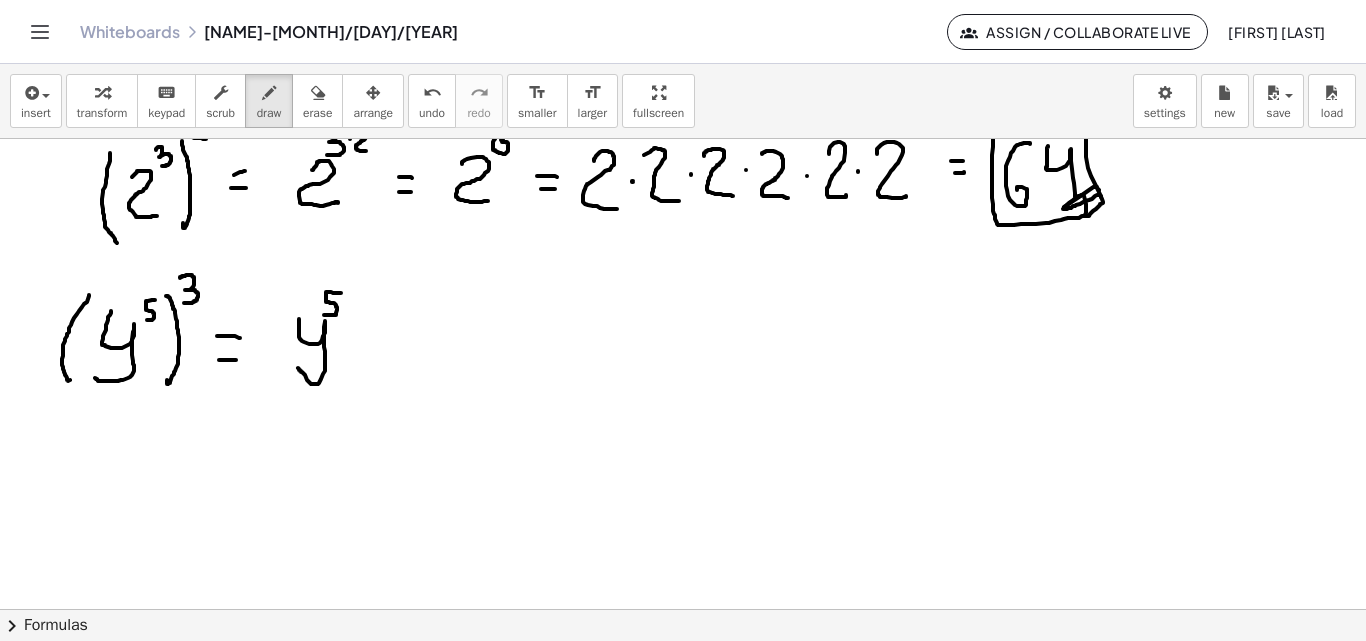 drag, startPoint x: 341, startPoint y: 293, endPoint x: 324, endPoint y: 315, distance: 27.802877 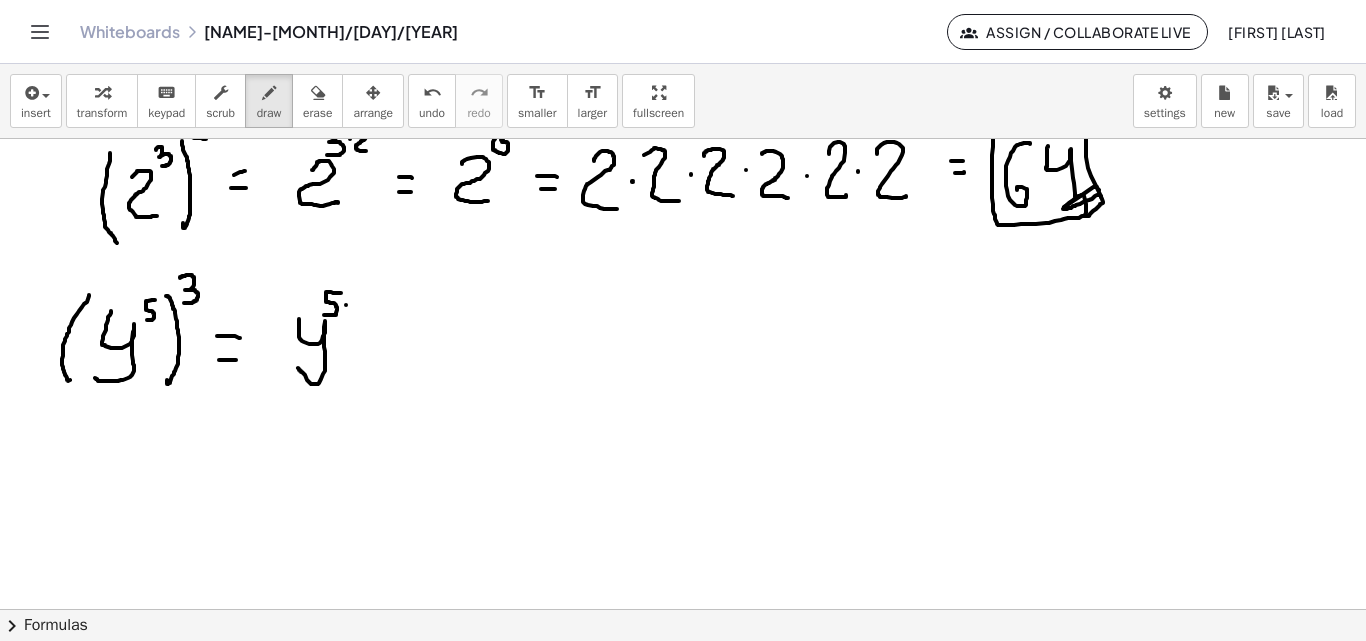 click at bounding box center (683, -809) 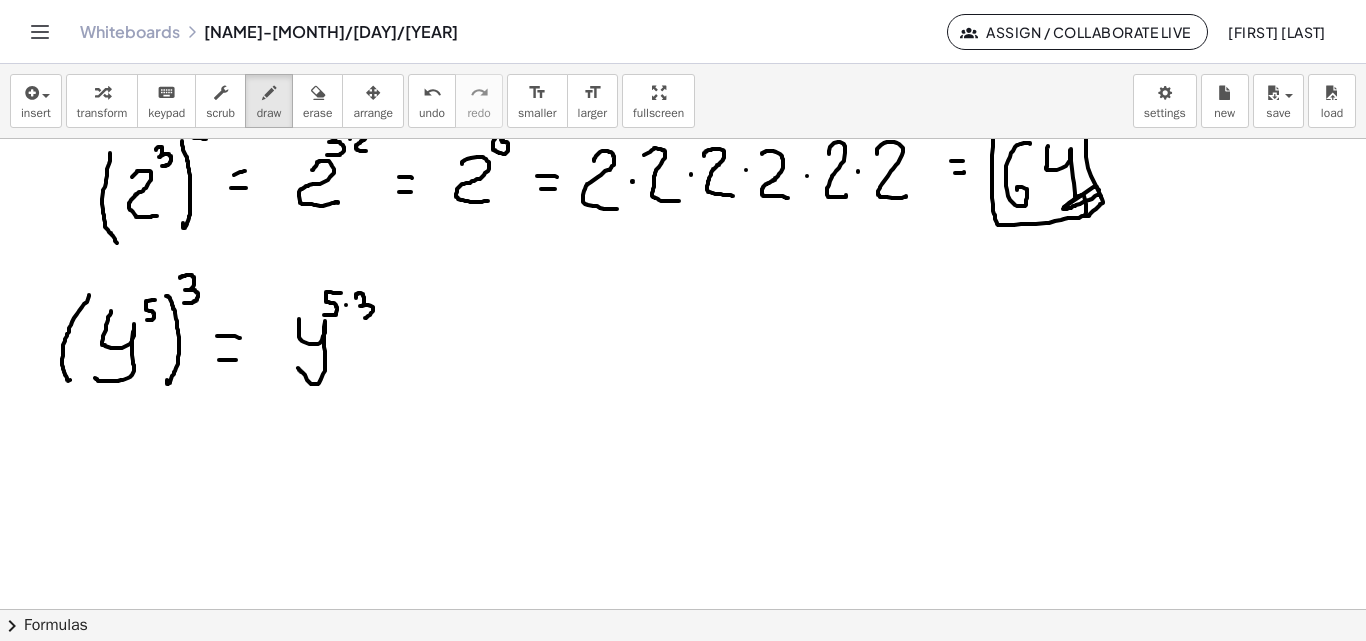 drag, startPoint x: 356, startPoint y: 298, endPoint x: 360, endPoint y: 321, distance: 23.345236 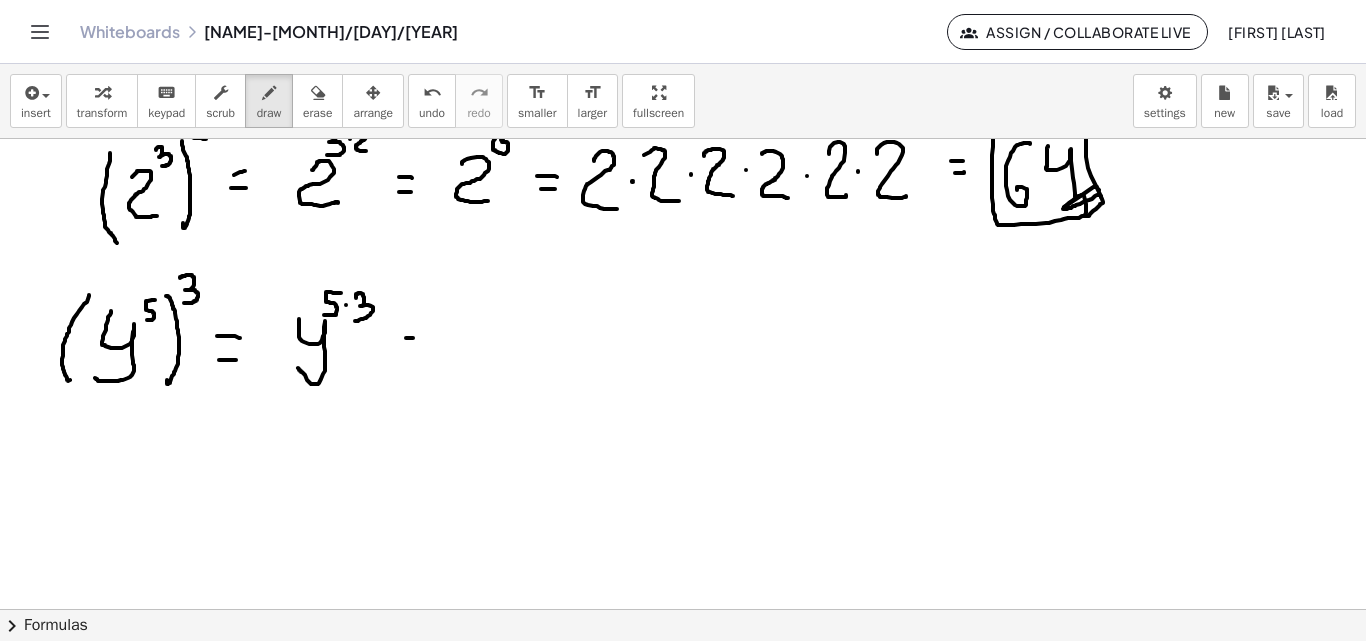 click at bounding box center [683, -809] 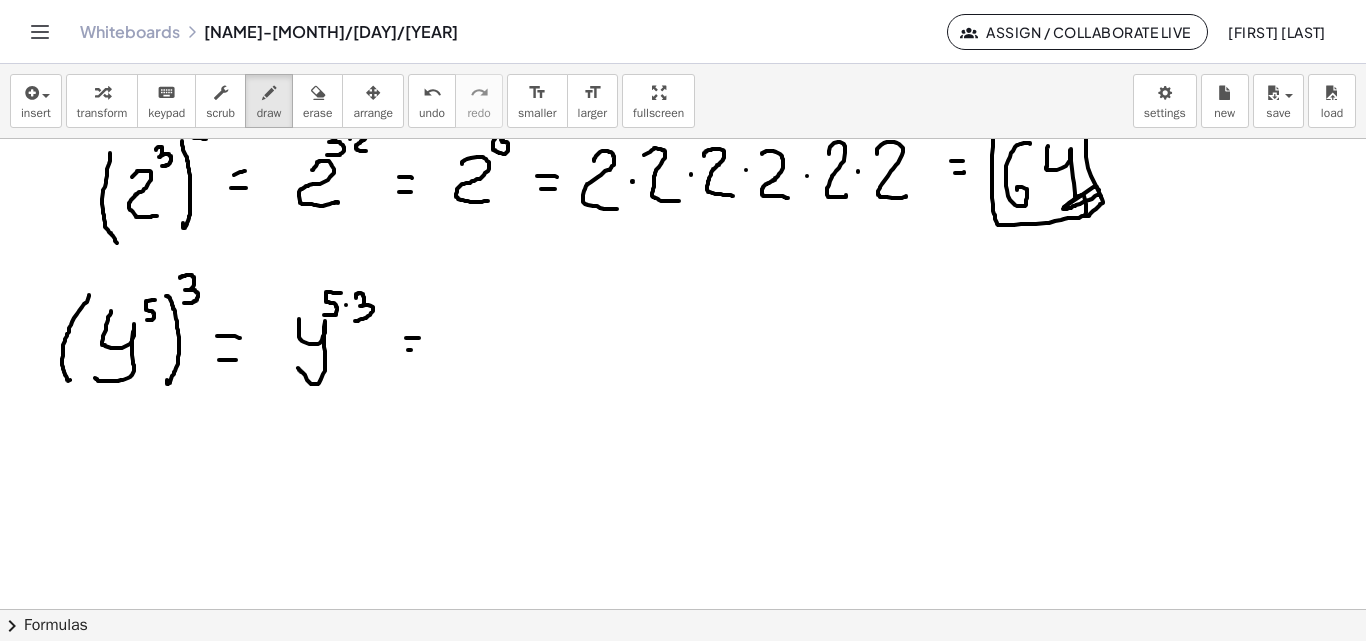 drag, startPoint x: 408, startPoint y: 350, endPoint x: 421, endPoint y: 349, distance: 13.038404 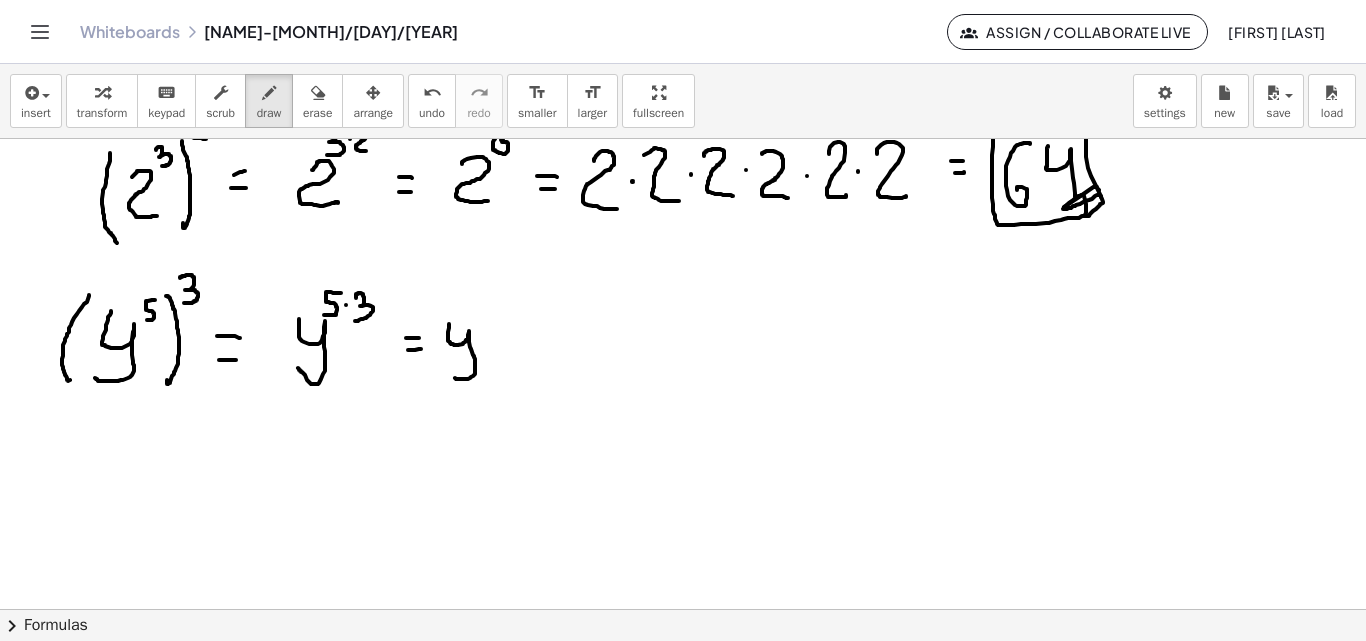 drag, startPoint x: 449, startPoint y: 328, endPoint x: 454, endPoint y: 377, distance: 49.25444 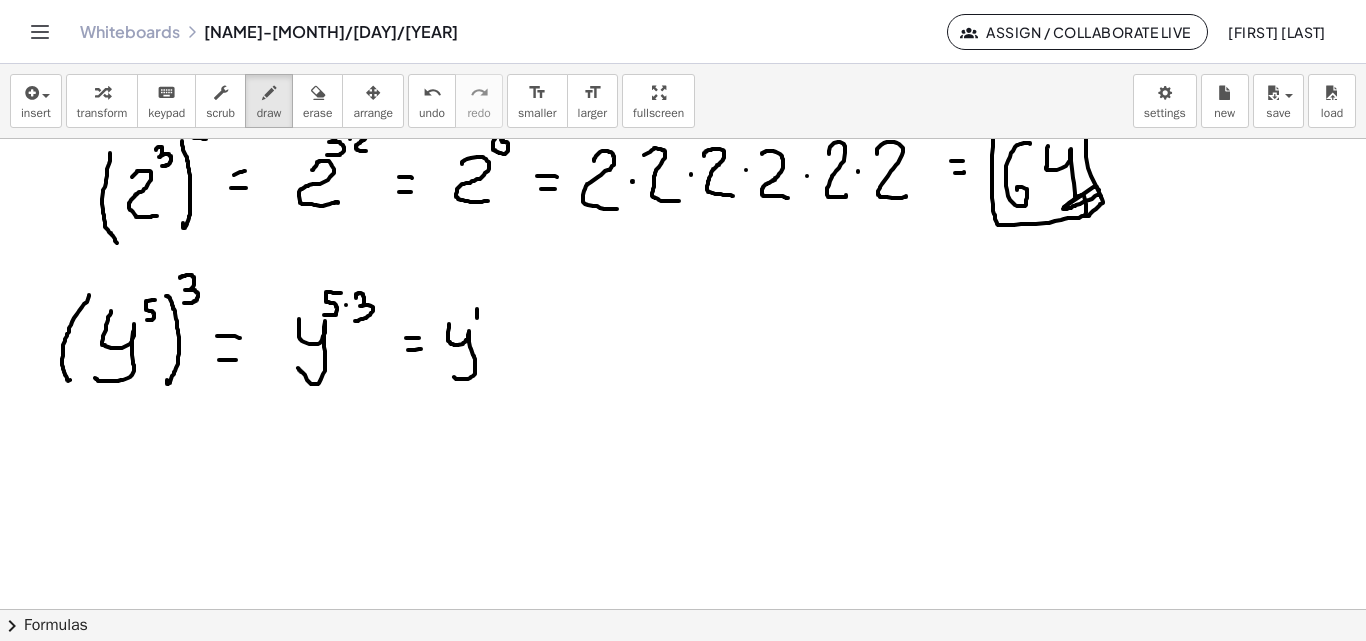 drag, startPoint x: 477, startPoint y: 309, endPoint x: 478, endPoint y: 322, distance: 13.038404 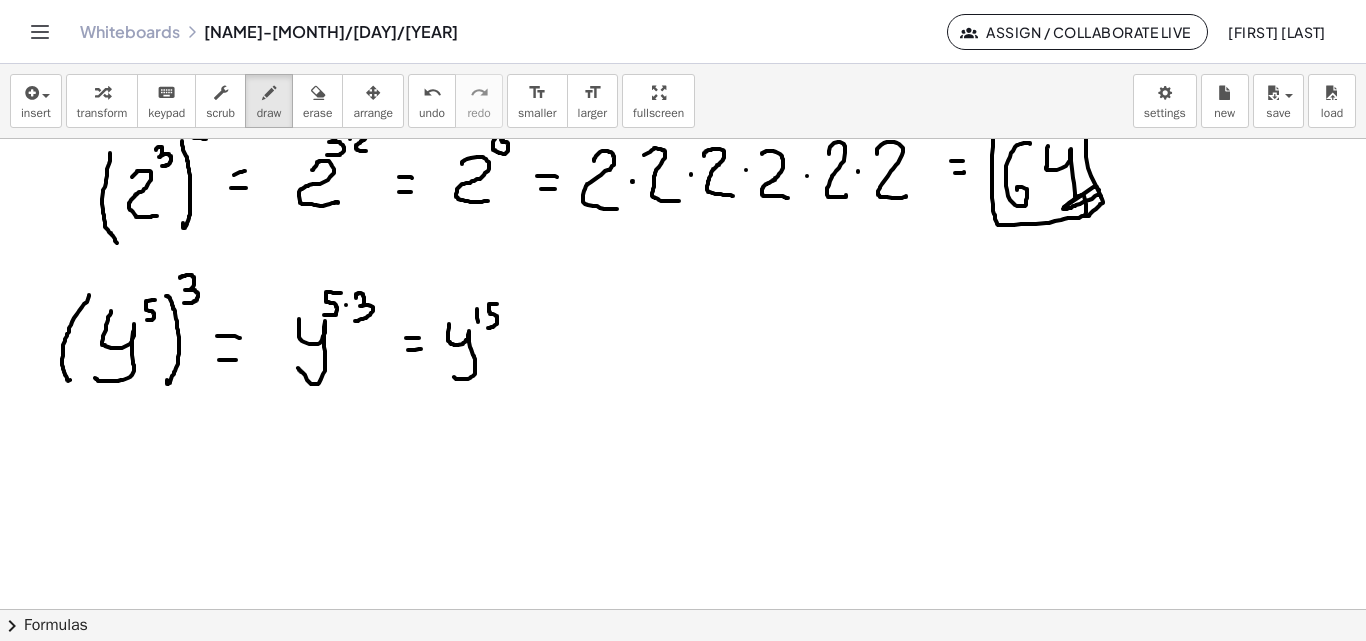drag, startPoint x: 497, startPoint y: 304, endPoint x: 510, endPoint y: 337, distance: 35.468296 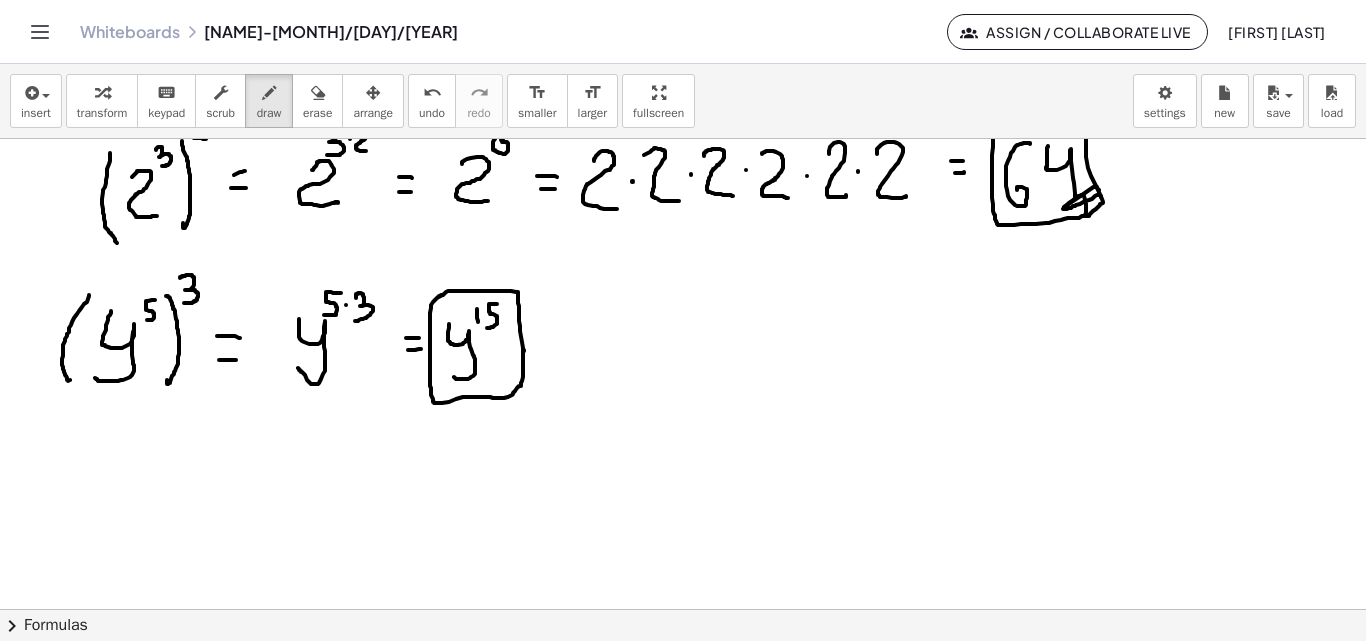 drag, startPoint x: 523, startPoint y: 348, endPoint x: 331, endPoint y: 453, distance: 218.83556 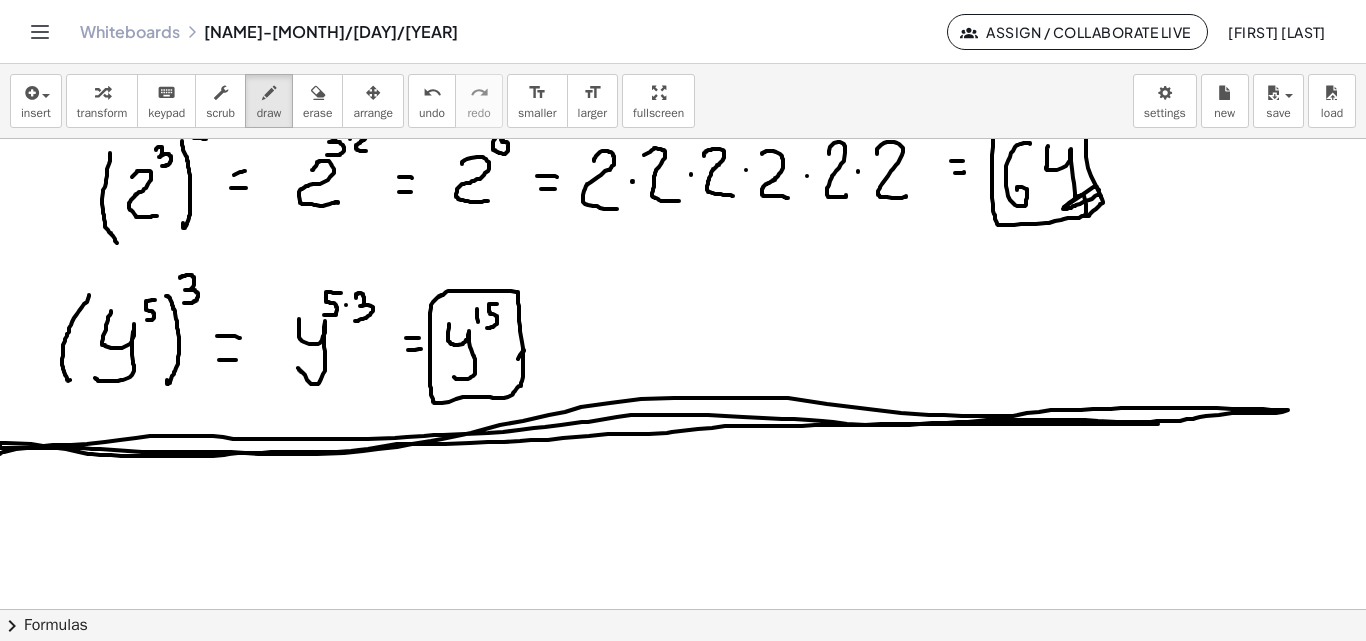 drag, startPoint x: 16, startPoint y: 449, endPoint x: 1204, endPoint y: 414, distance: 1188.5155 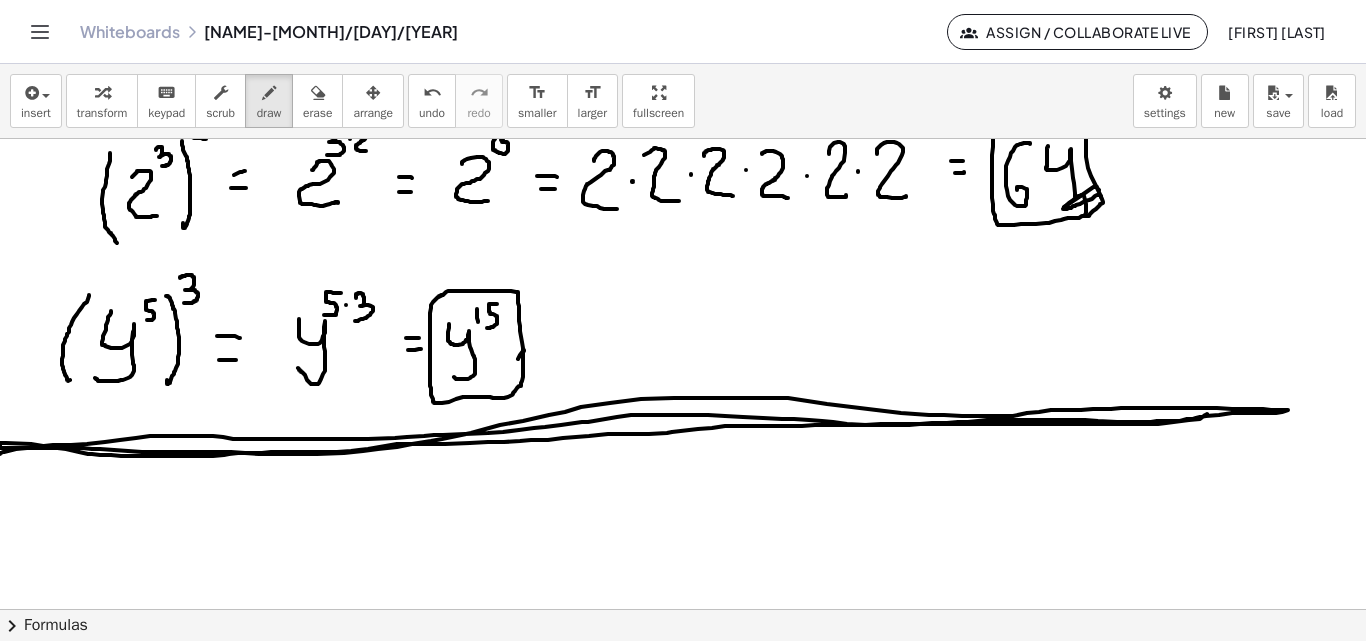 drag, startPoint x: 259, startPoint y: 462, endPoint x: 260, endPoint y: 419, distance: 43.011627 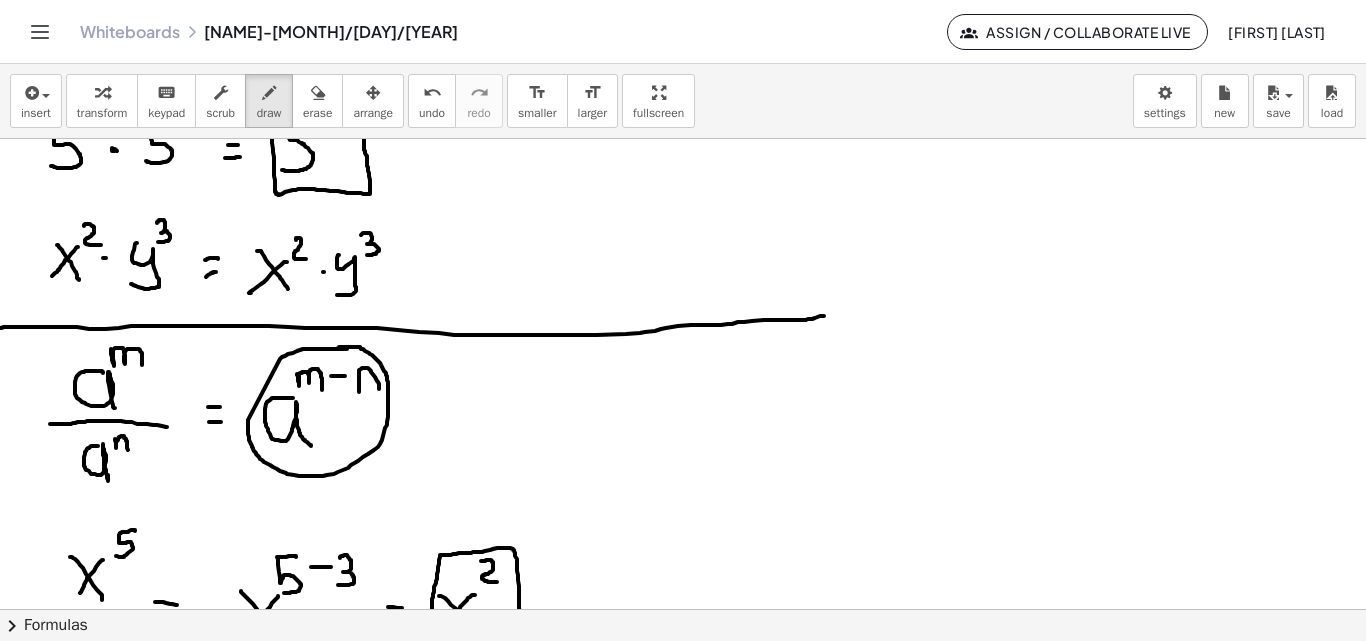 scroll, scrollTop: 1359, scrollLeft: 0, axis: vertical 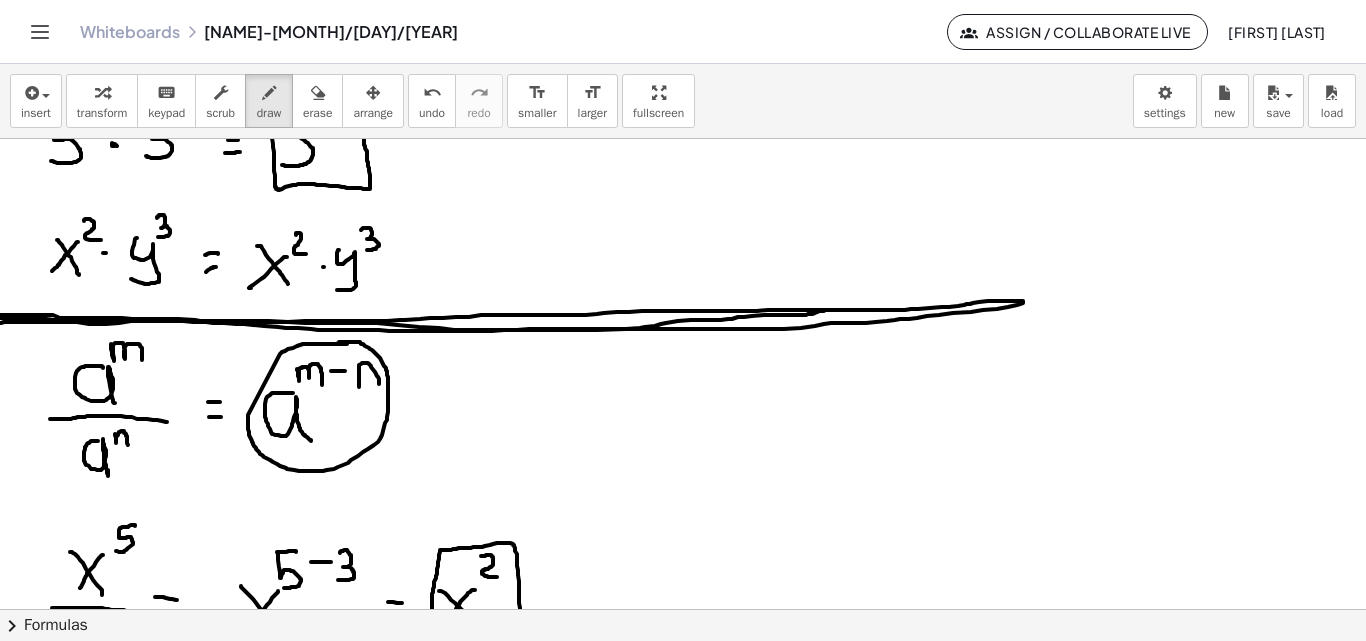 click at bounding box center (683, 425) 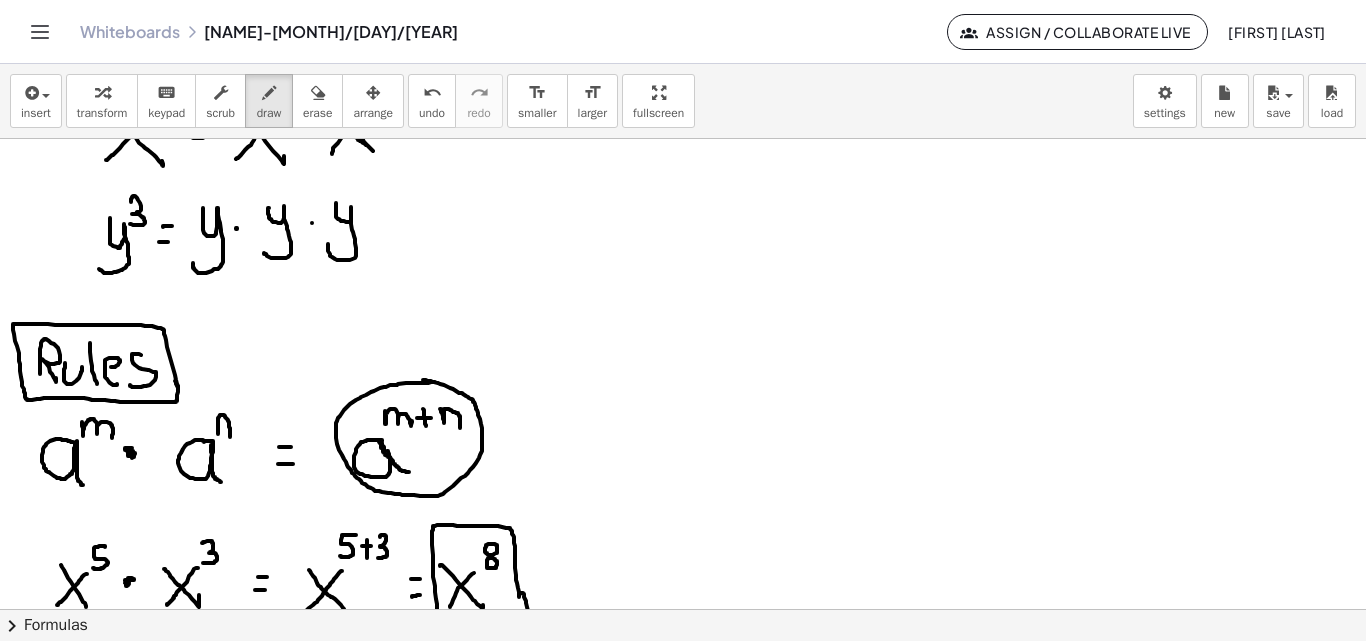 scroll, scrollTop: 713, scrollLeft: 0, axis: vertical 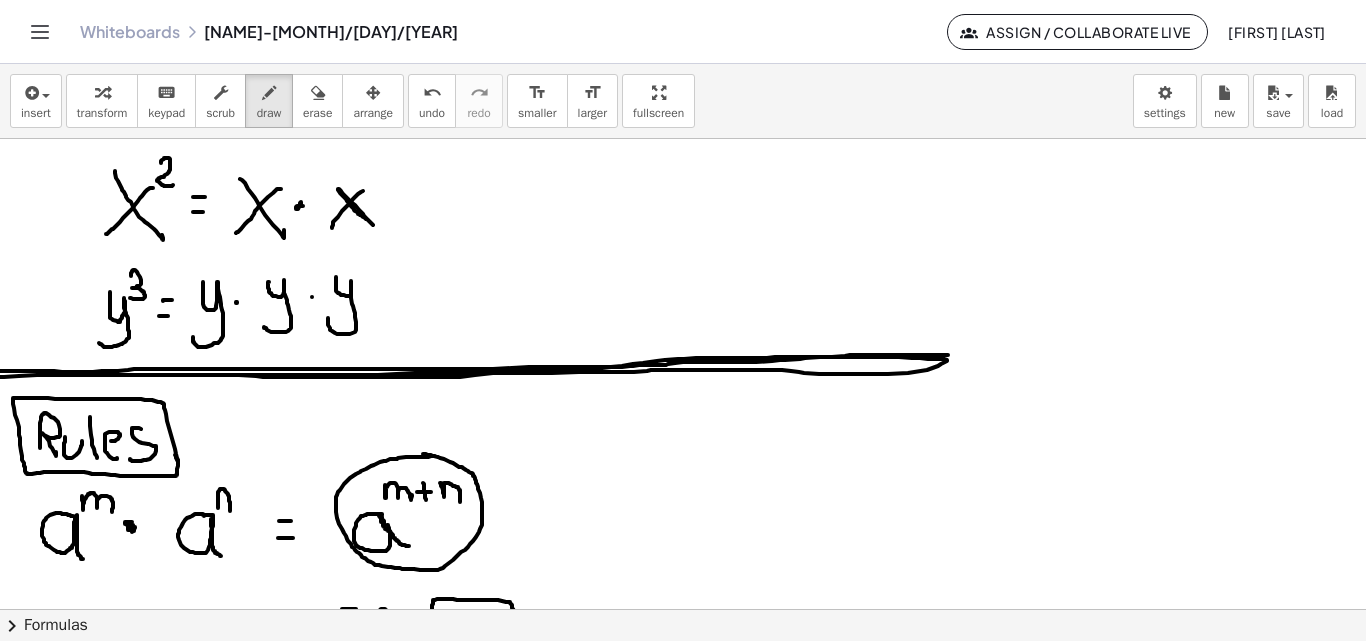 drag, startPoint x: 0, startPoint y: 377, endPoint x: 625, endPoint y: 300, distance: 629.72534 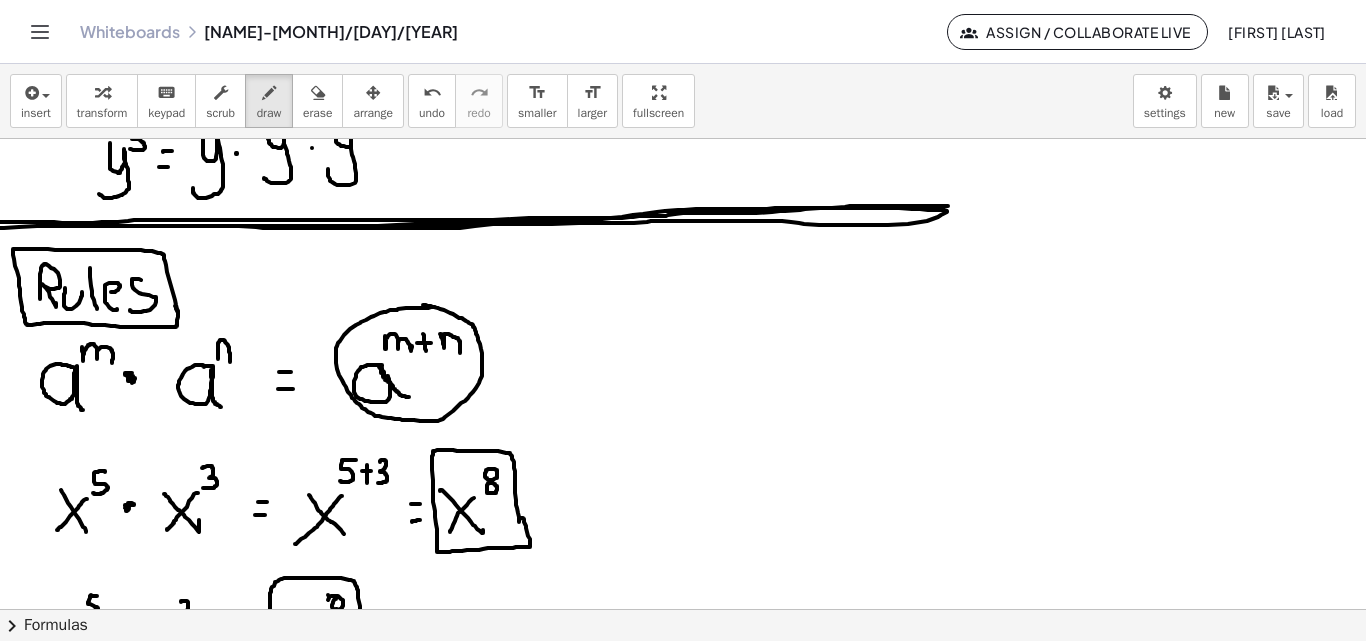 scroll, scrollTop: 909, scrollLeft: 0, axis: vertical 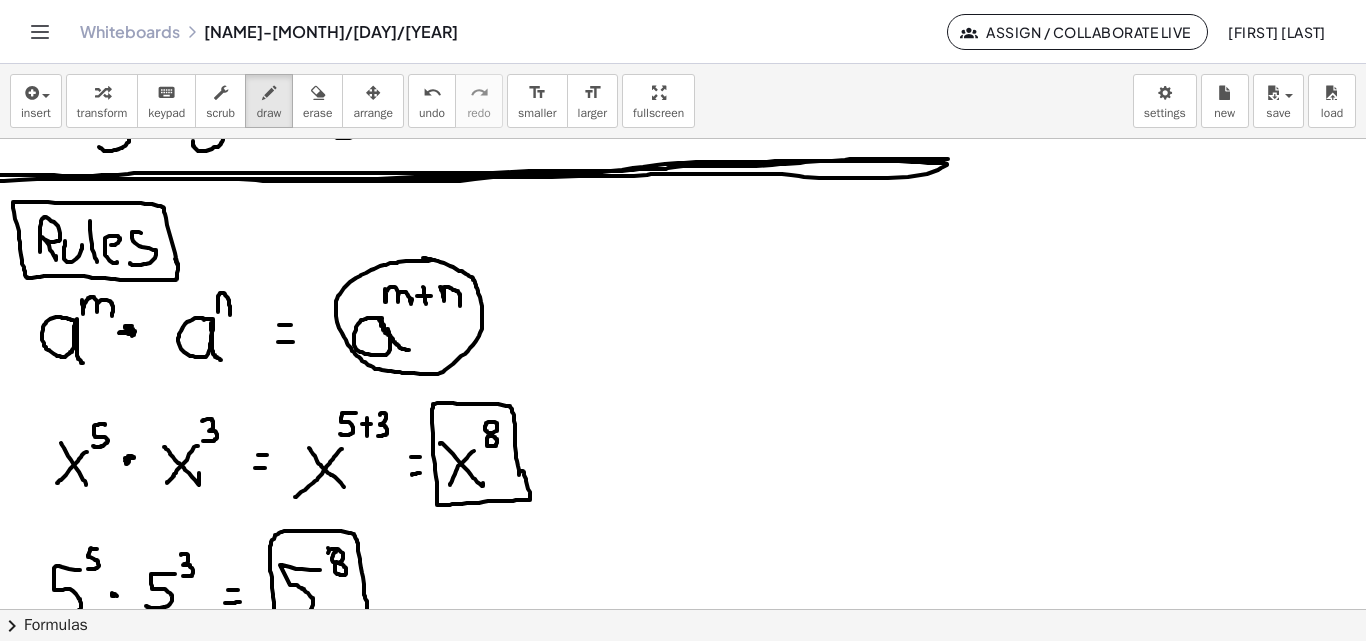 drag, startPoint x: 127, startPoint y: 332, endPoint x: 150, endPoint y: 320, distance: 25.942244 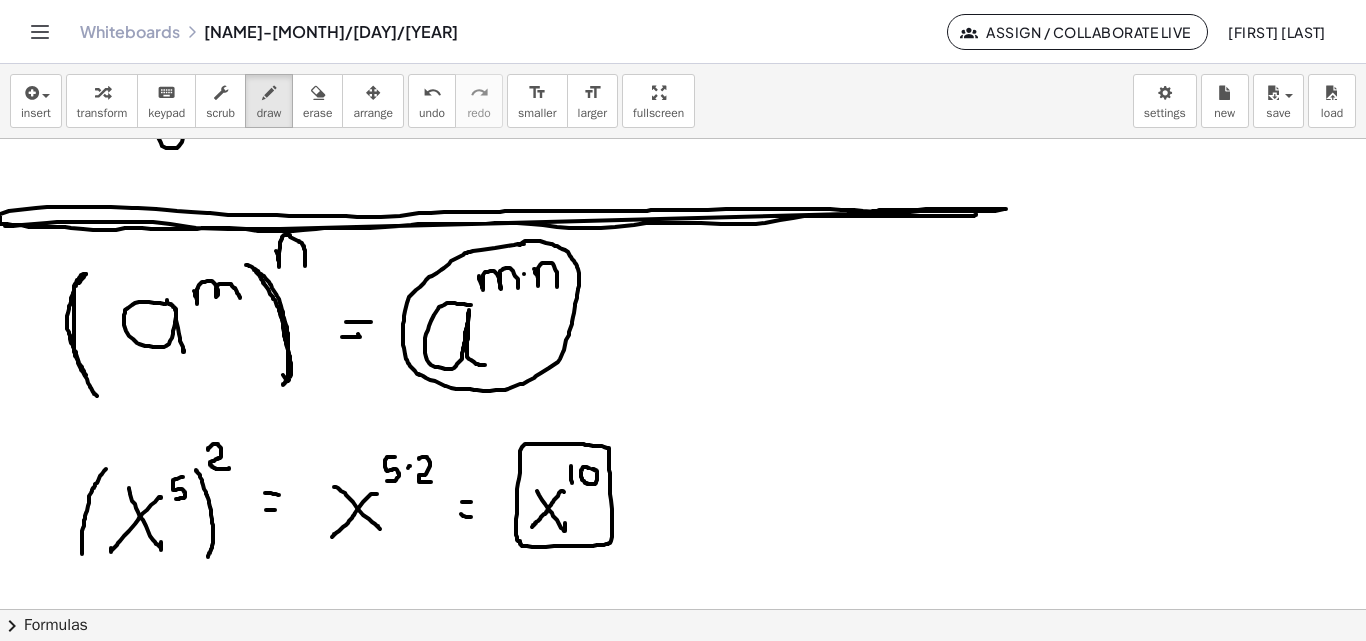 scroll, scrollTop: 2102, scrollLeft: 0, axis: vertical 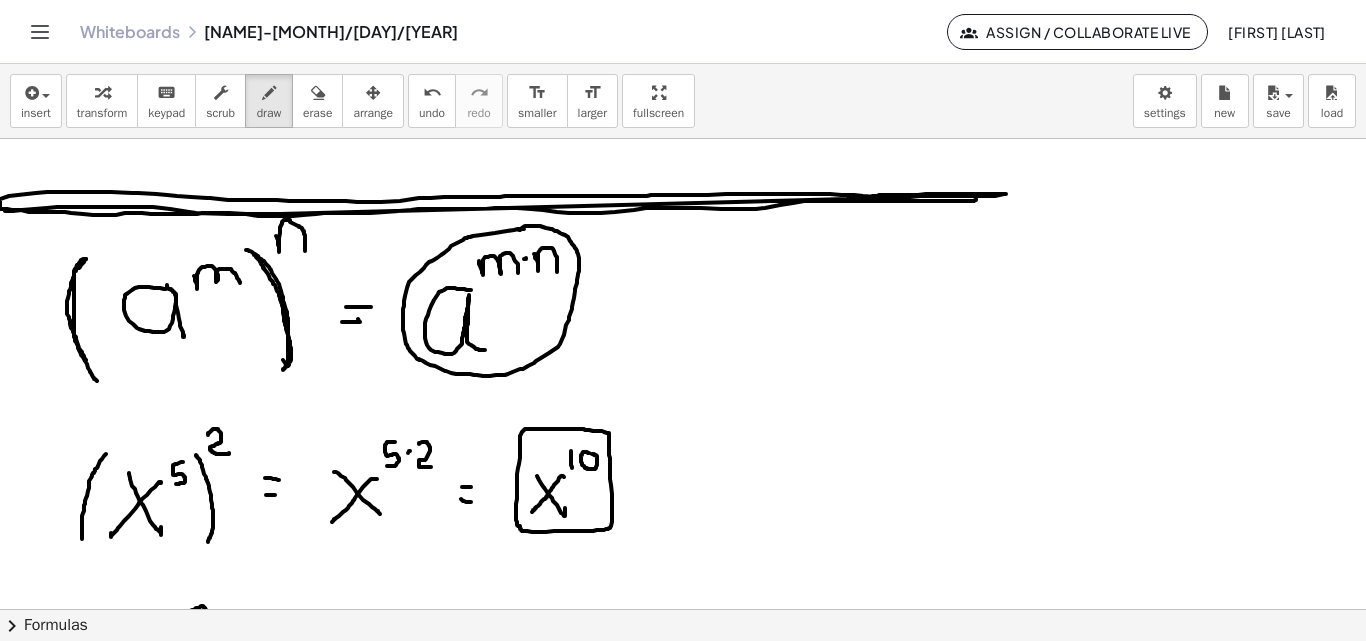 click at bounding box center (683, -318) 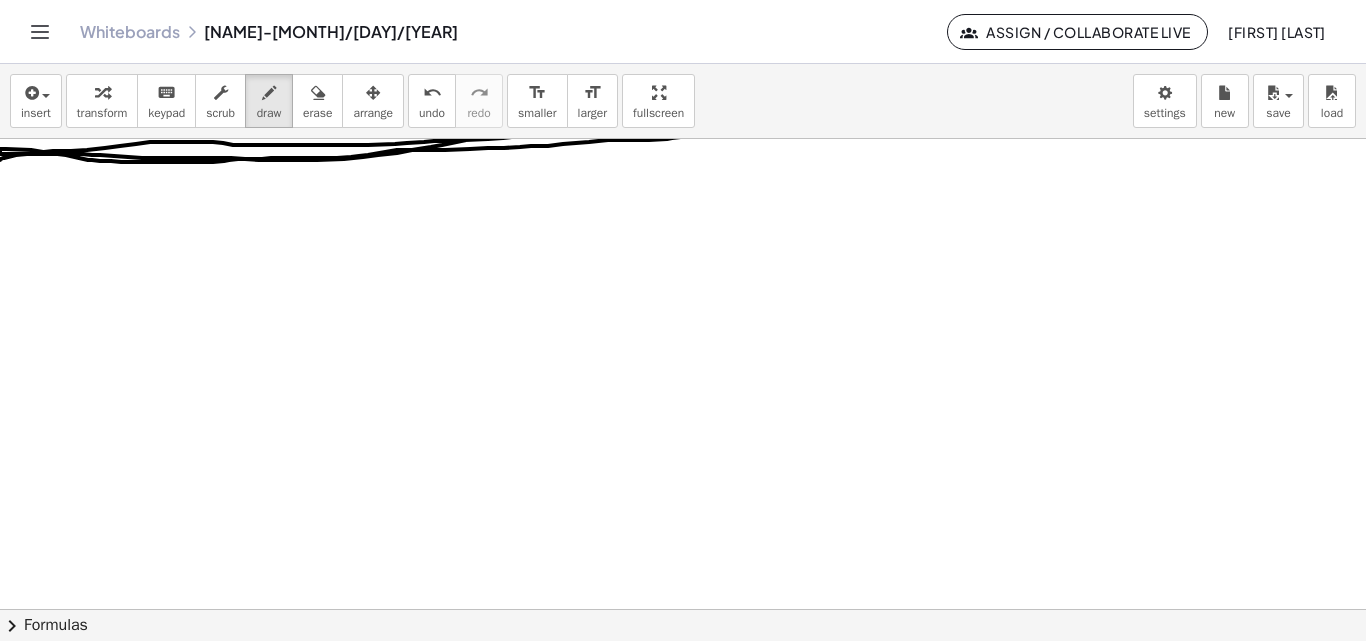 scroll, scrollTop: 2889, scrollLeft: 0, axis: vertical 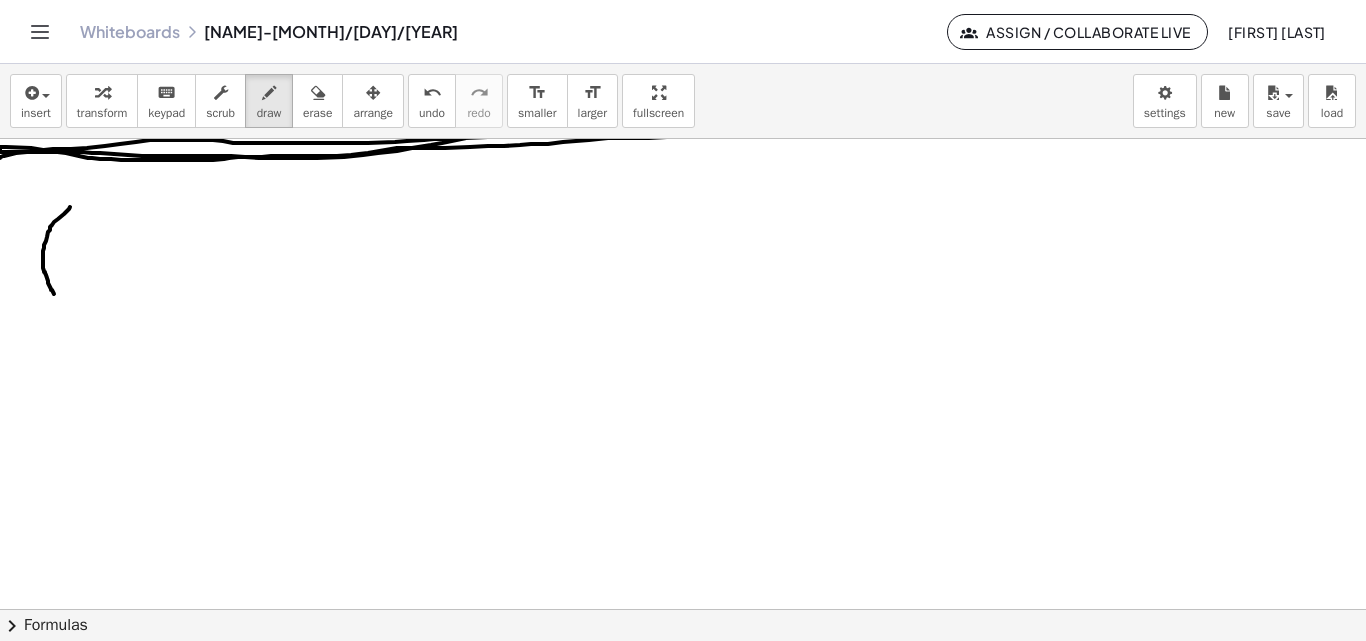 drag, startPoint x: 58, startPoint y: 219, endPoint x: 54, endPoint y: 293, distance: 74.10803 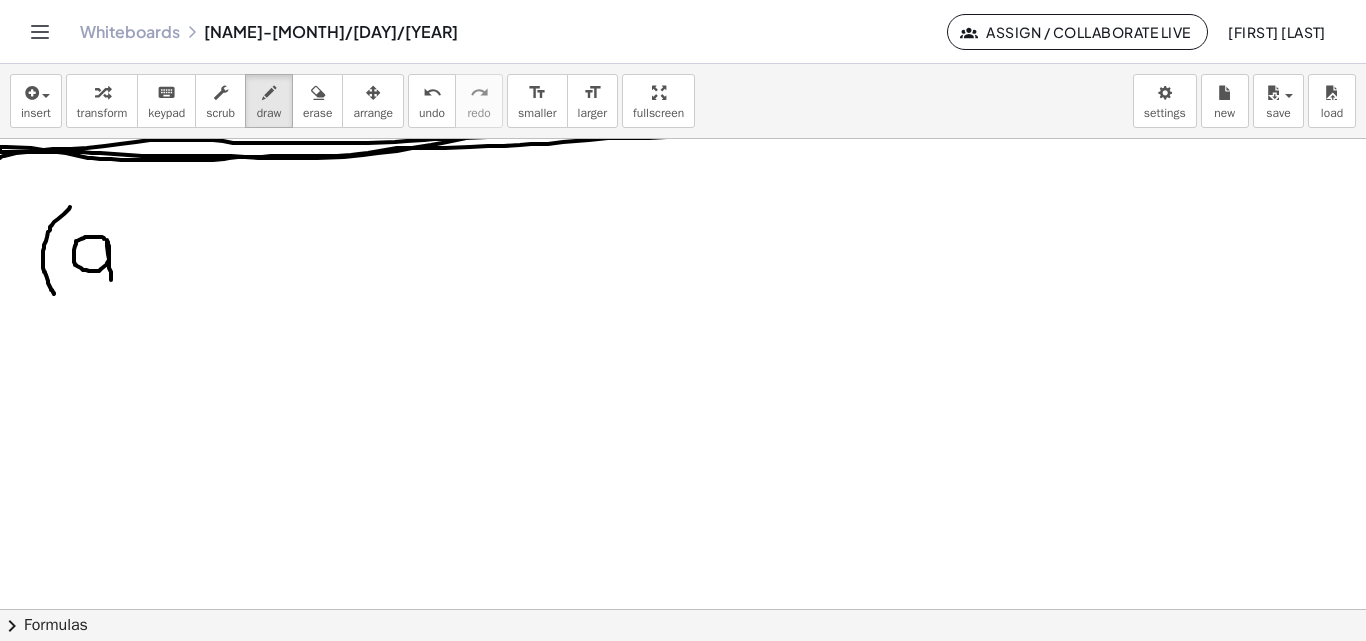 drag, startPoint x: 99, startPoint y: 237, endPoint x: 118, endPoint y: 265, distance: 33.83785 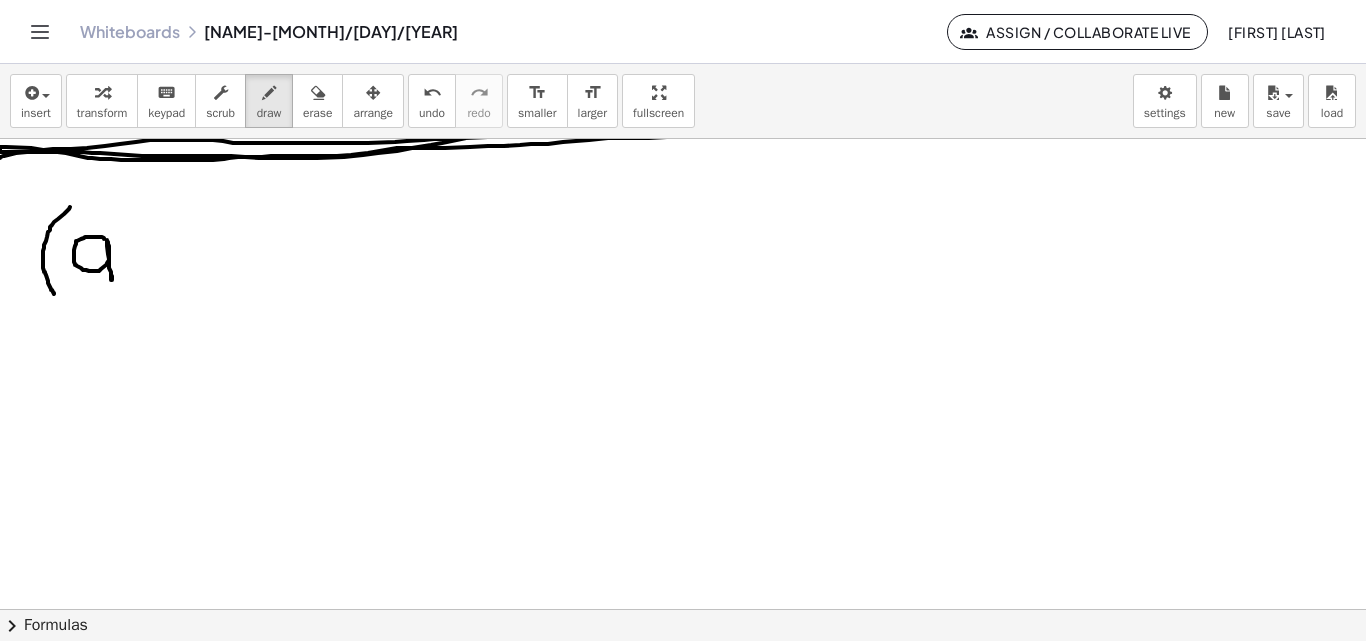 click at bounding box center (683, -870) 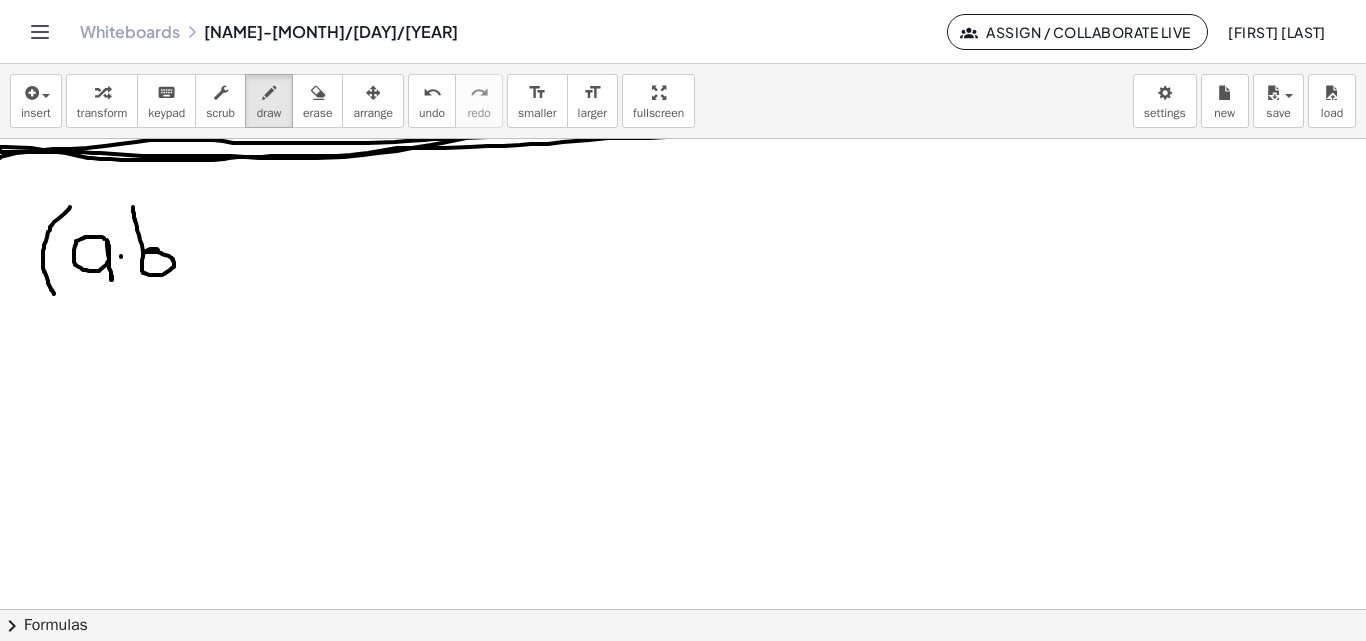 drag, startPoint x: 158, startPoint y: 250, endPoint x: 133, endPoint y: 207, distance: 49.73932 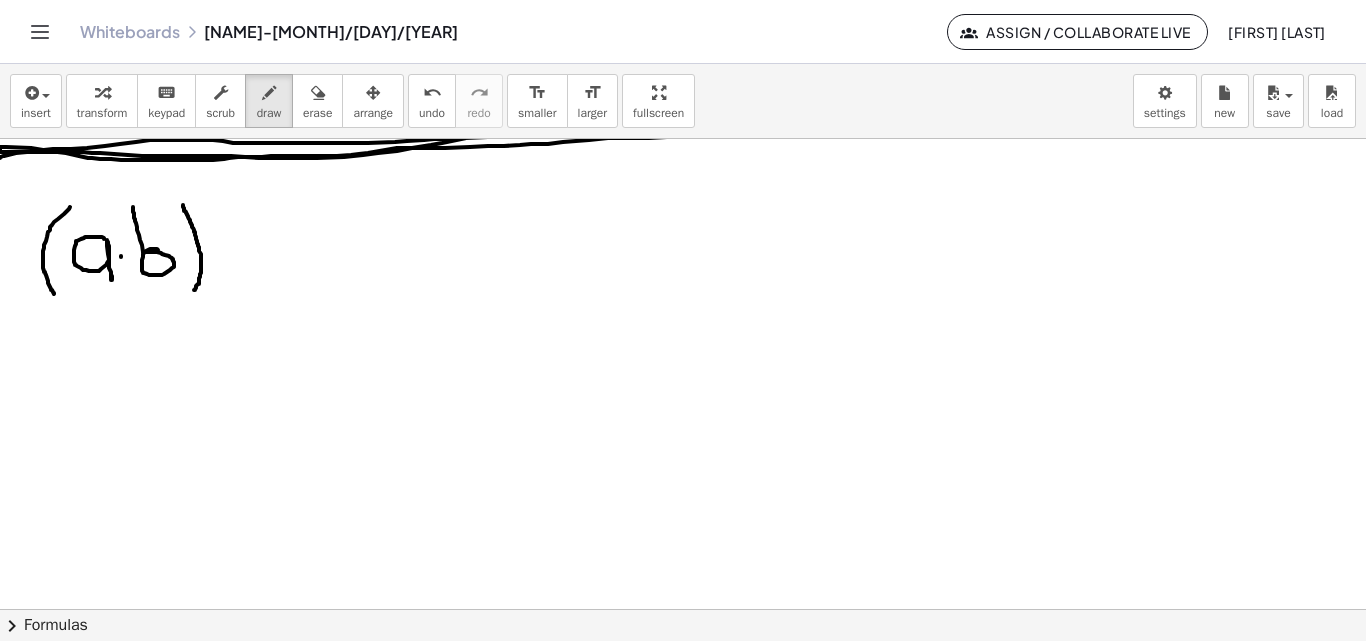 drag, startPoint x: 183, startPoint y: 205, endPoint x: 194, endPoint y: 290, distance: 85.70881 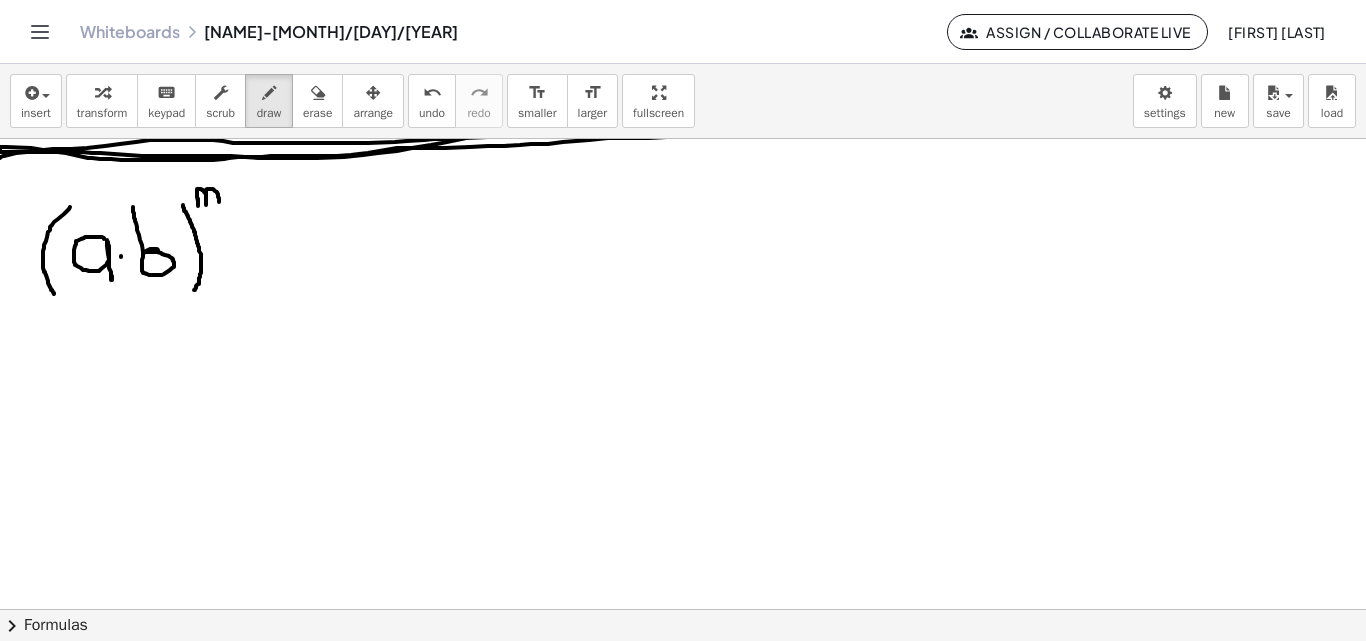 drag, startPoint x: 197, startPoint y: 197, endPoint x: 219, endPoint y: 202, distance: 22.561028 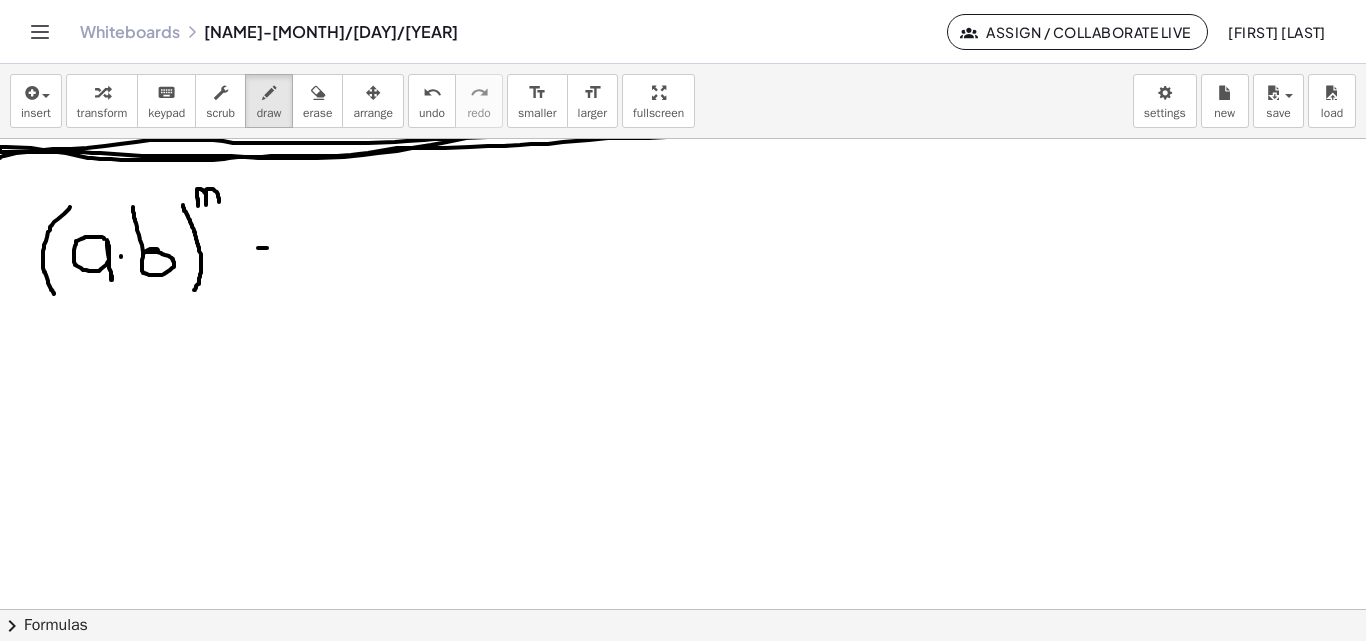 drag, startPoint x: 264, startPoint y: 248, endPoint x: 285, endPoint y: 248, distance: 21 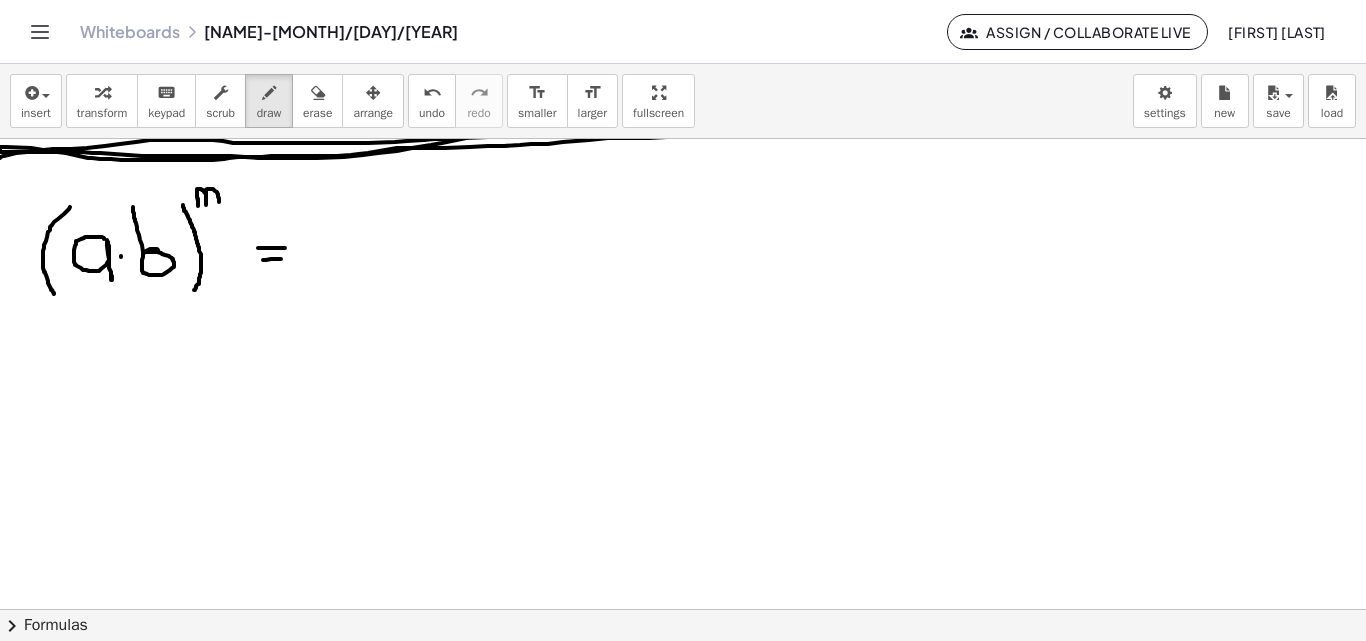 drag, startPoint x: 266, startPoint y: 260, endPoint x: 285, endPoint y: 259, distance: 19.026299 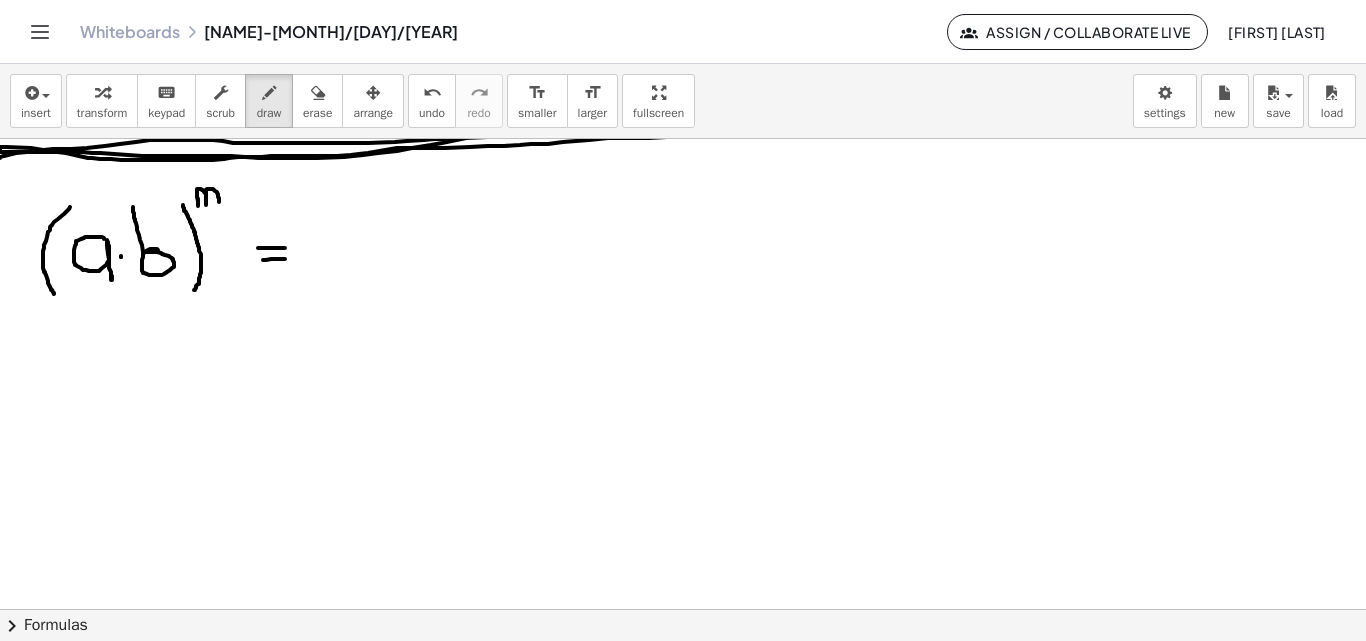 click at bounding box center (683, -870) 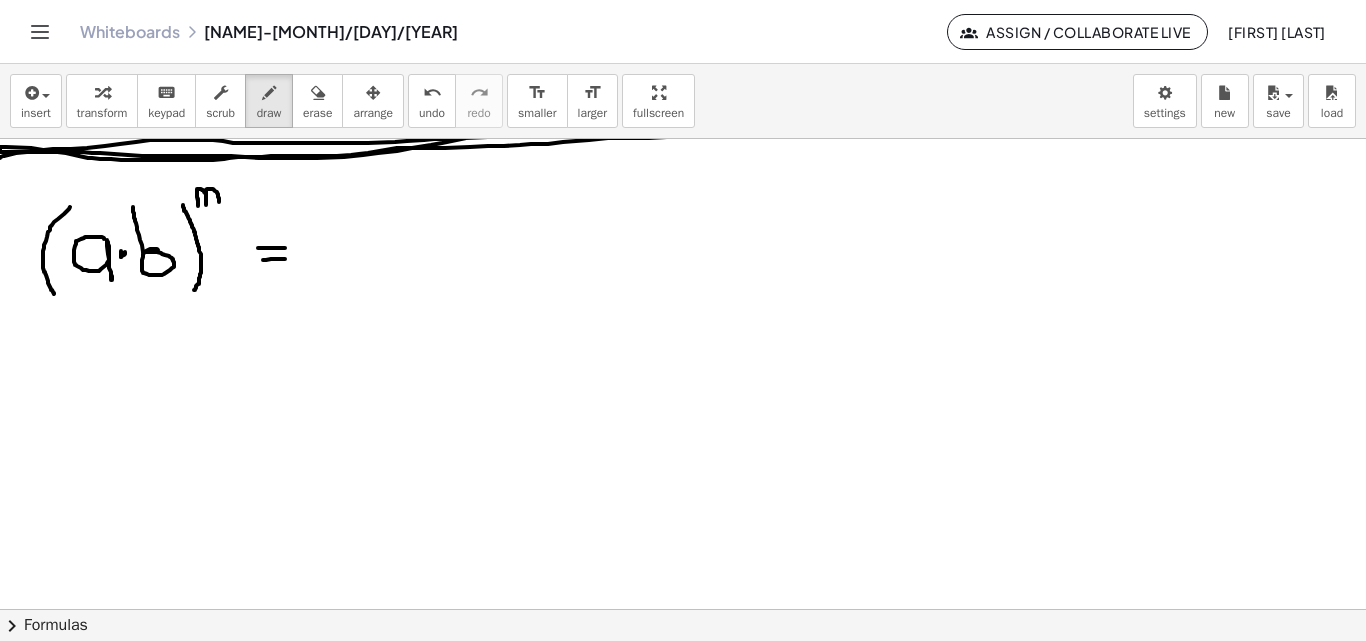 click at bounding box center (683, -870) 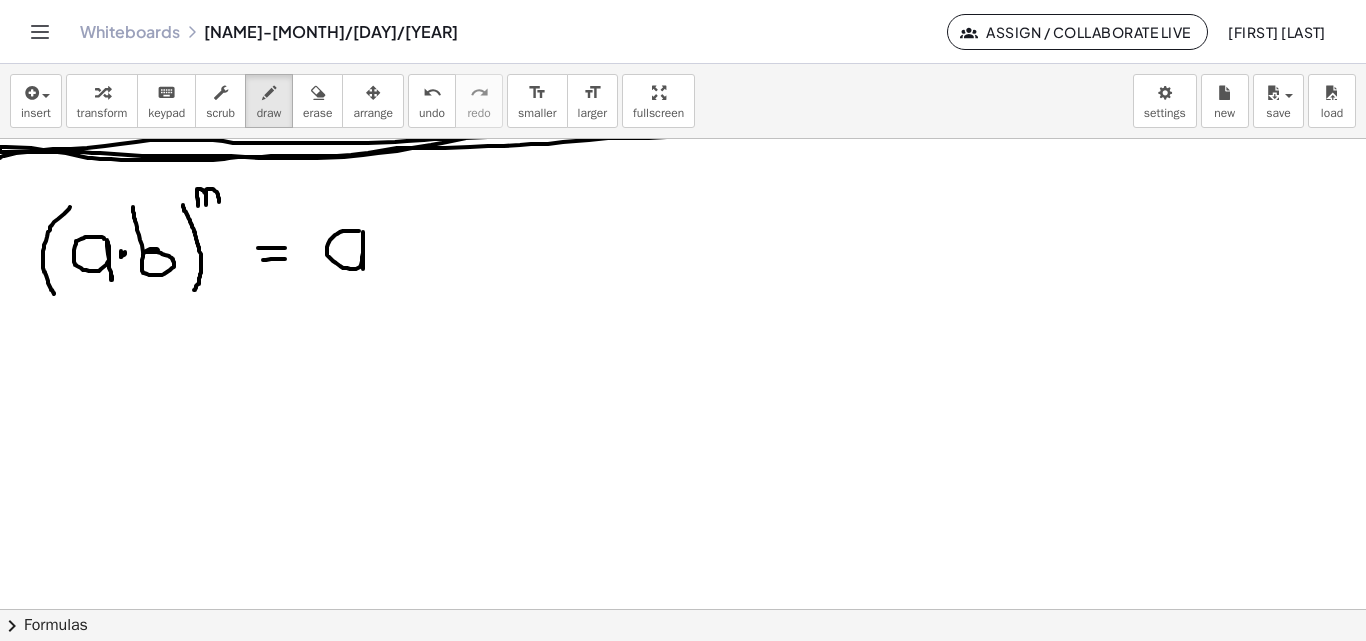 click at bounding box center [683, -870] 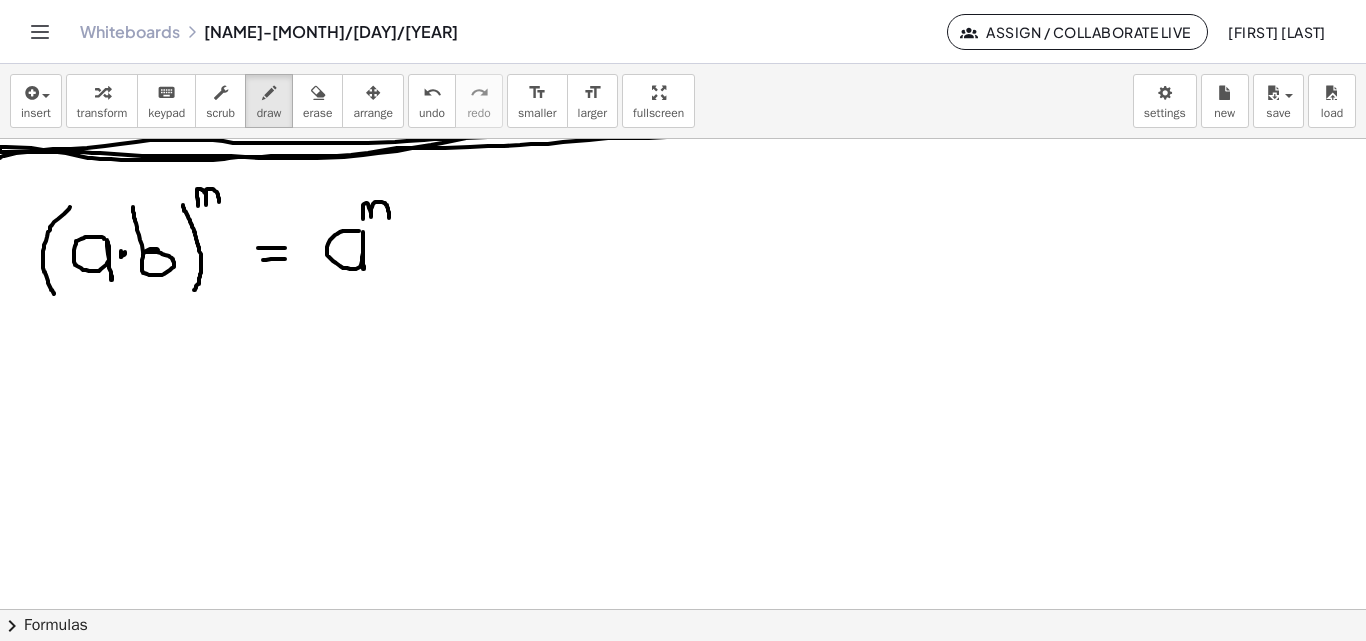 drag, startPoint x: 363, startPoint y: 211, endPoint x: 389, endPoint y: 218, distance: 26.925823 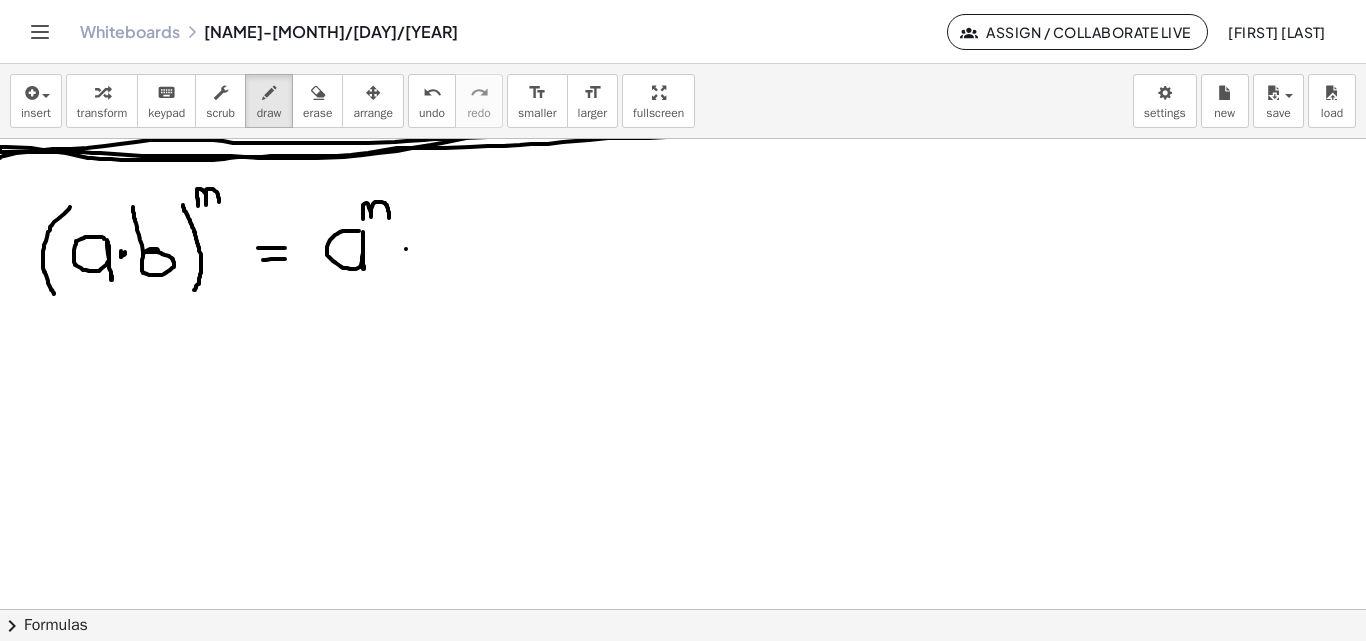 click at bounding box center [683, -870] 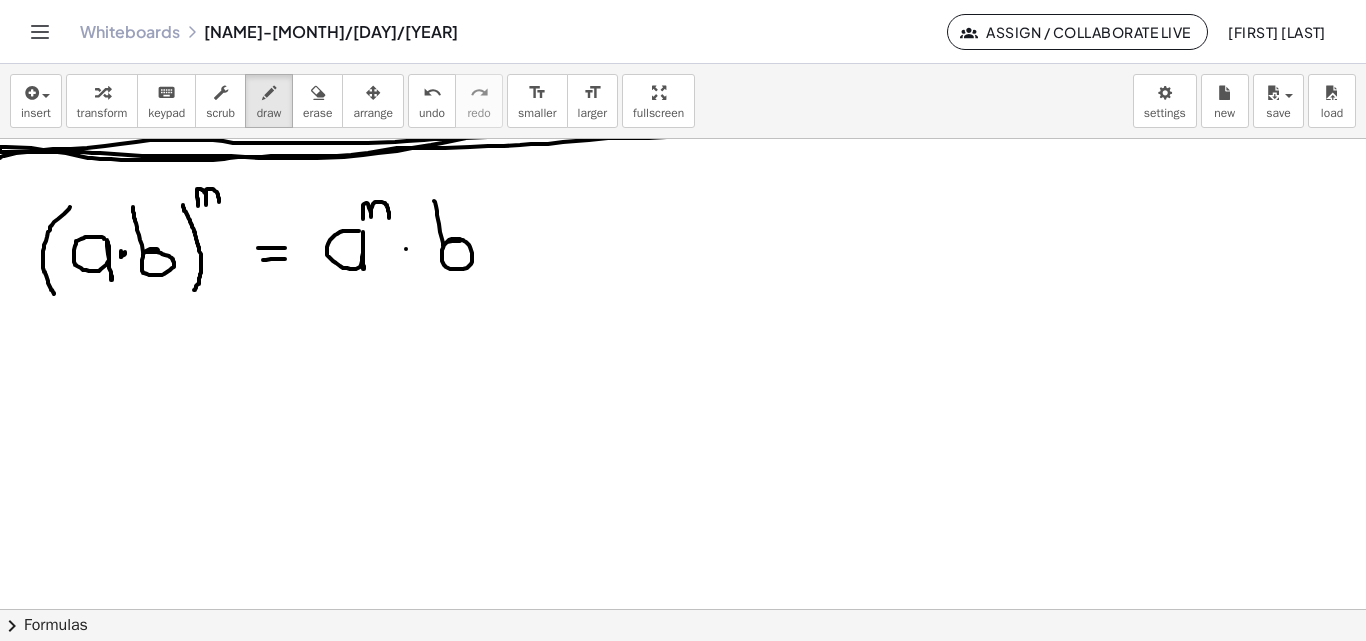 drag, startPoint x: 460, startPoint y: 241, endPoint x: 434, endPoint y: 201, distance: 47.707443 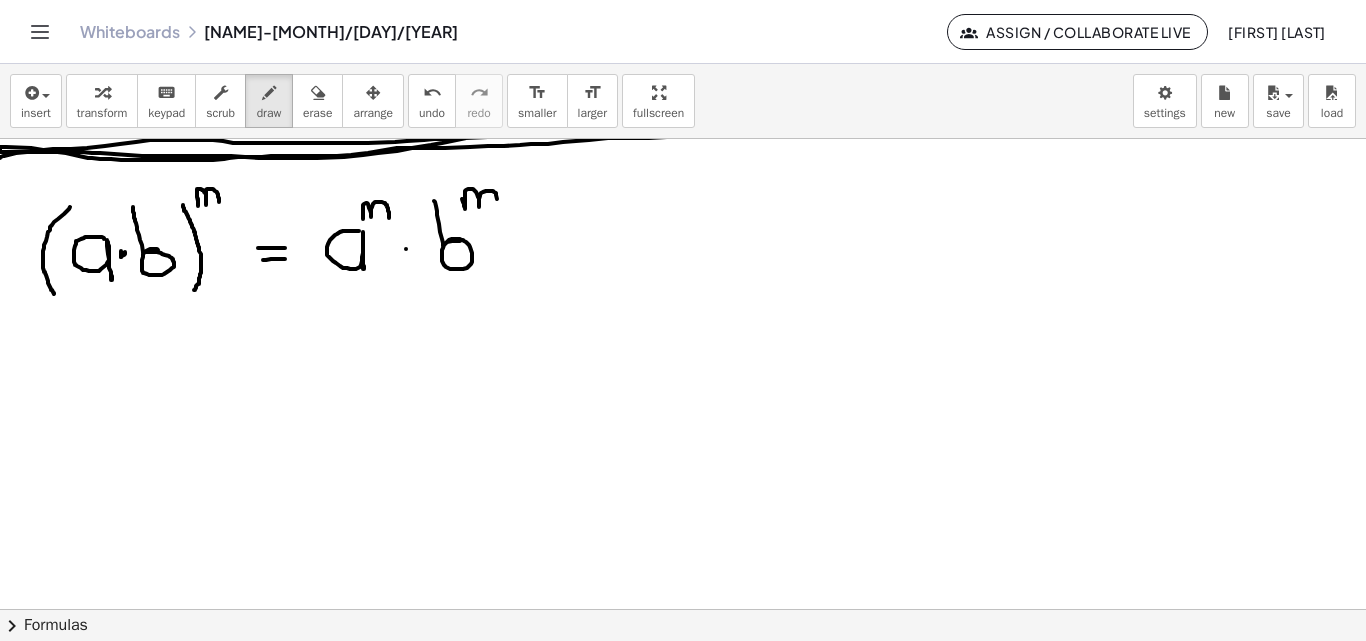 drag, startPoint x: 462, startPoint y: 199, endPoint x: 499, endPoint y: 204, distance: 37.336308 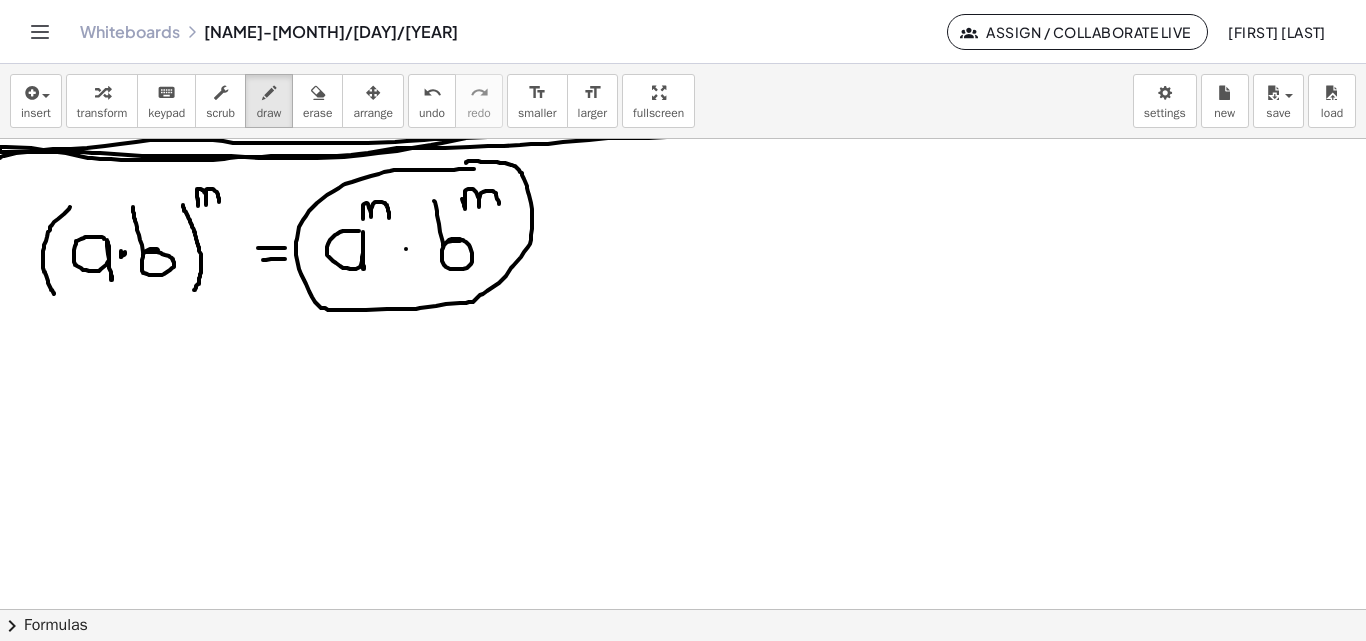 click at bounding box center [683, -870] 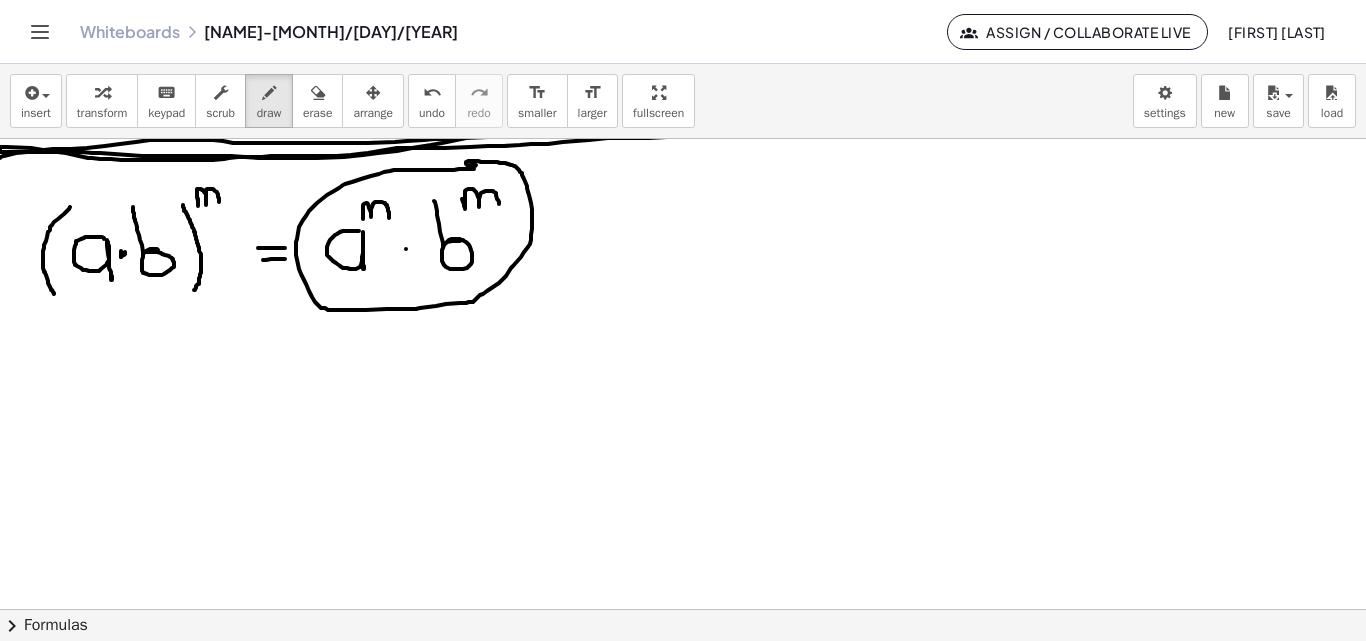 click at bounding box center (683, -870) 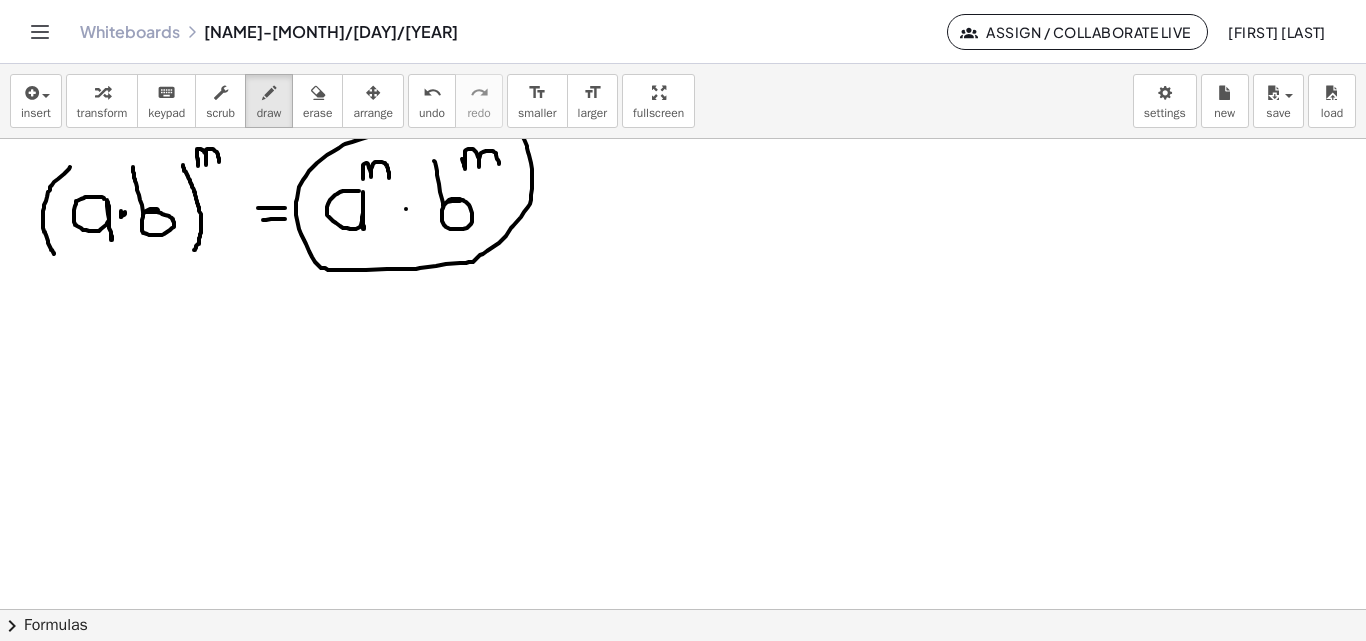 scroll, scrollTop: 2955, scrollLeft: 0, axis: vertical 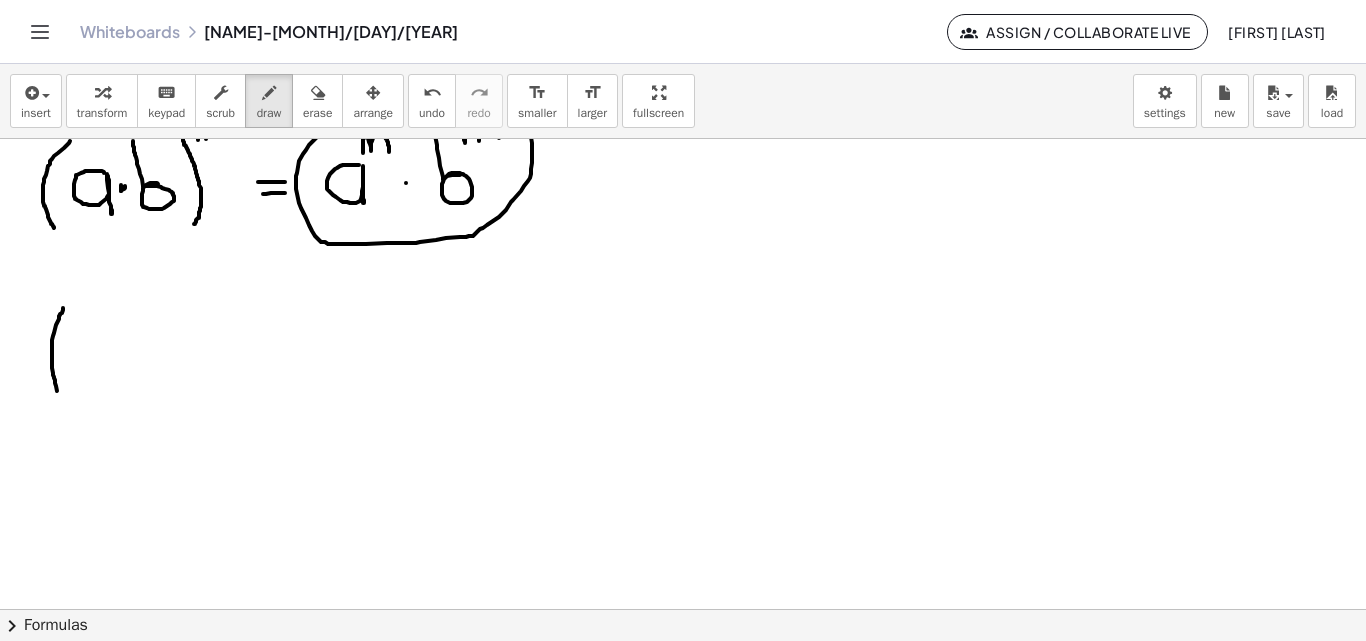 drag, startPoint x: 63, startPoint y: 308, endPoint x: 59, endPoint y: 398, distance: 90.088844 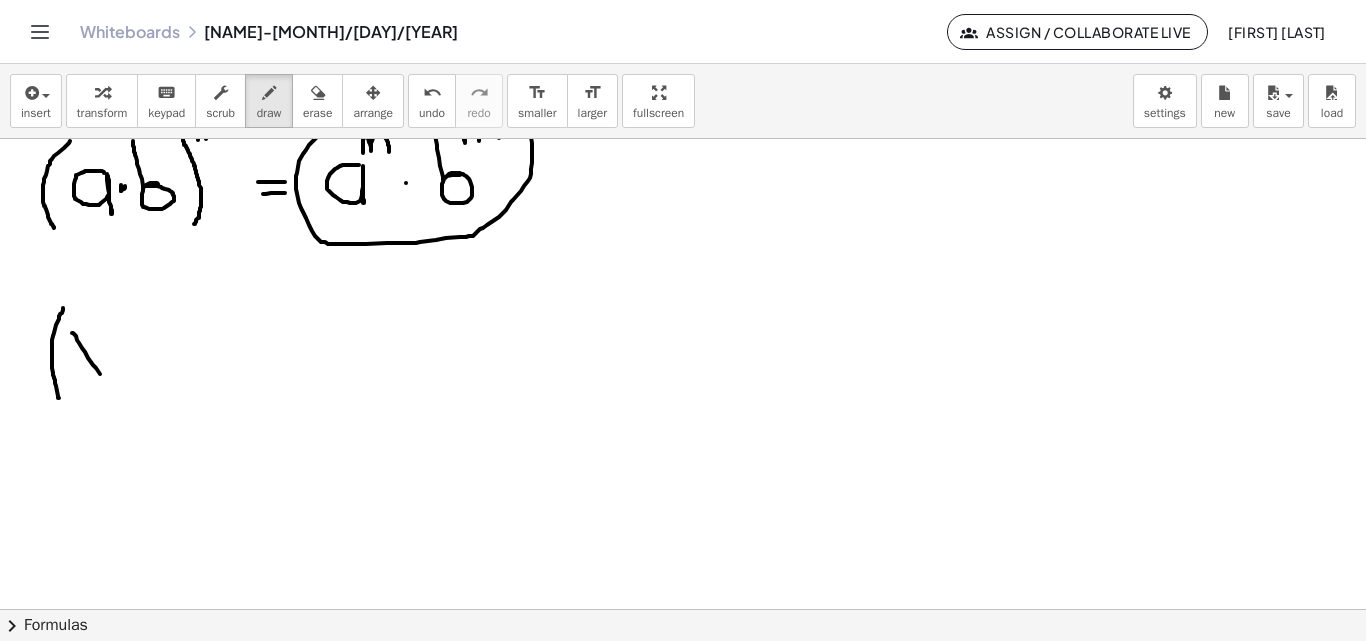 drag, startPoint x: 72, startPoint y: 333, endPoint x: 104, endPoint y: 369, distance: 48.166378 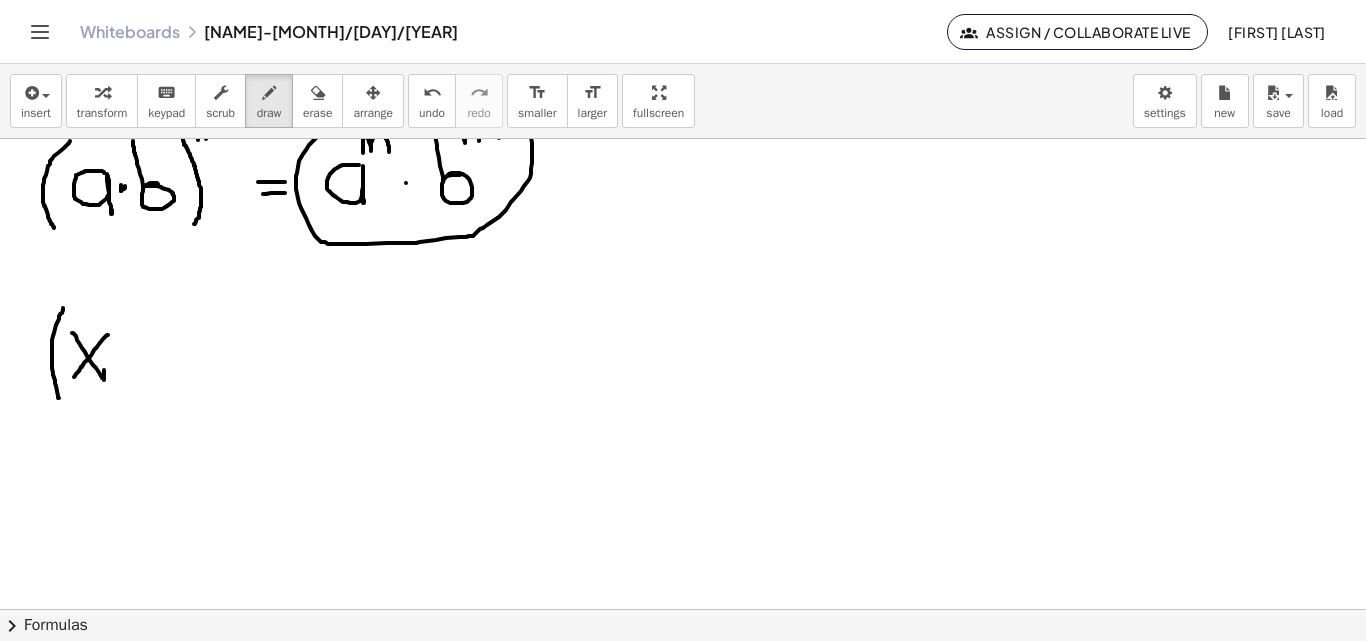 drag, startPoint x: 108, startPoint y: 335, endPoint x: 74, endPoint y: 377, distance: 54.037025 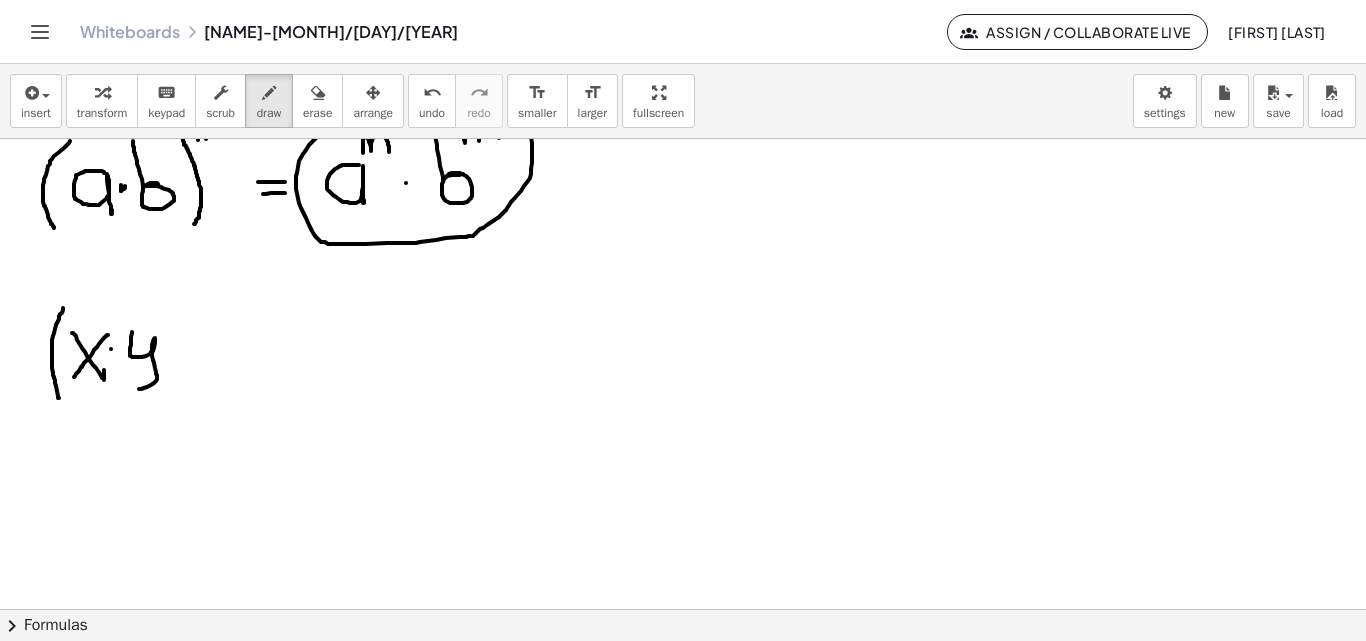 drag, startPoint x: 130, startPoint y: 351, endPoint x: 130, endPoint y: 389, distance: 38 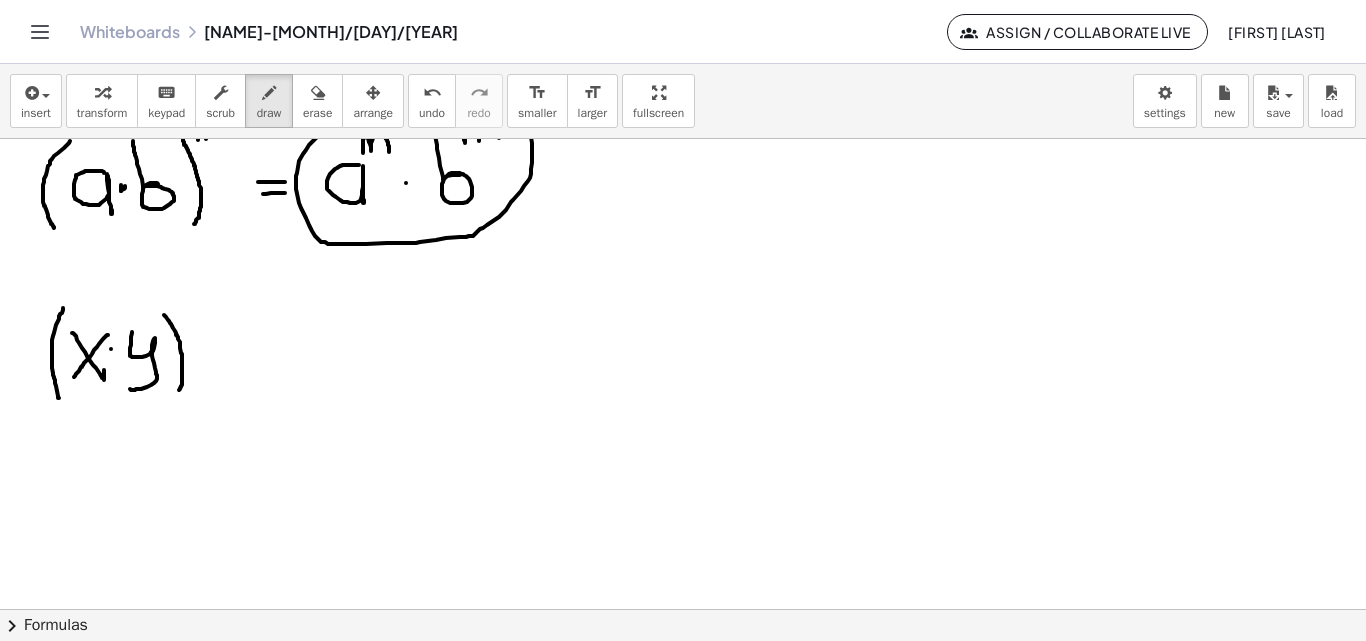 drag, startPoint x: 164, startPoint y: 315, endPoint x: 179, endPoint y: 382, distance: 68.65858 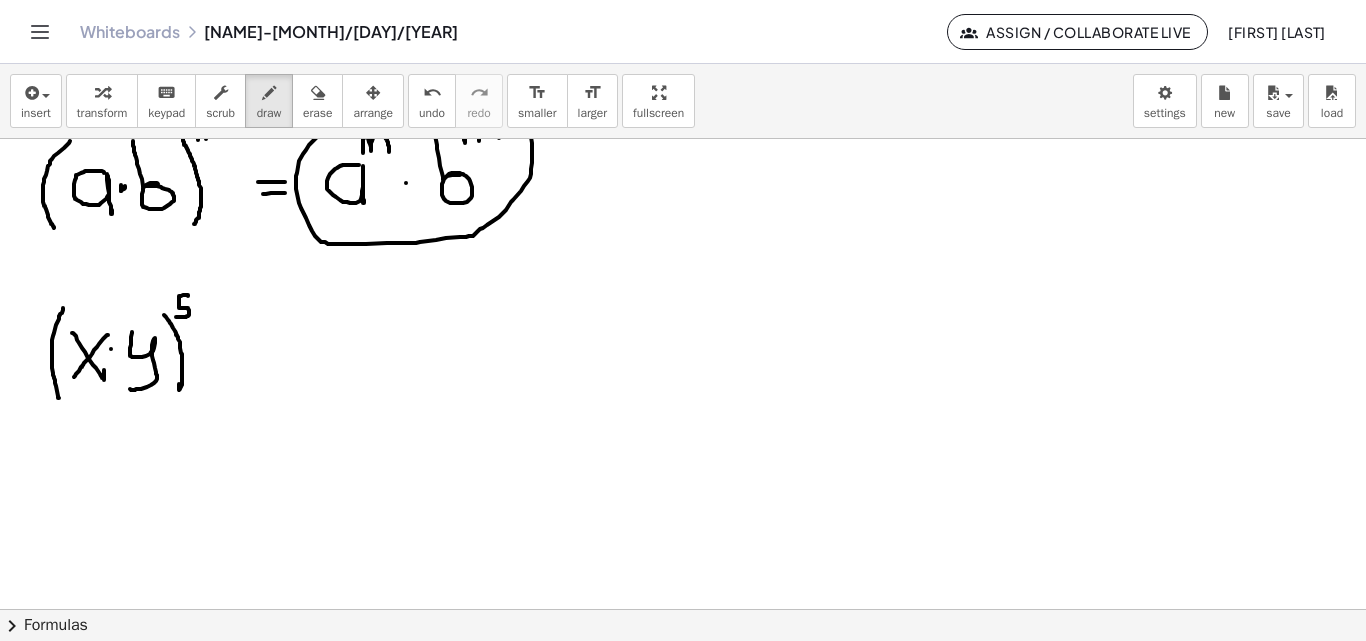 drag, startPoint x: 188, startPoint y: 296, endPoint x: 175, endPoint y: 317, distance: 24.698177 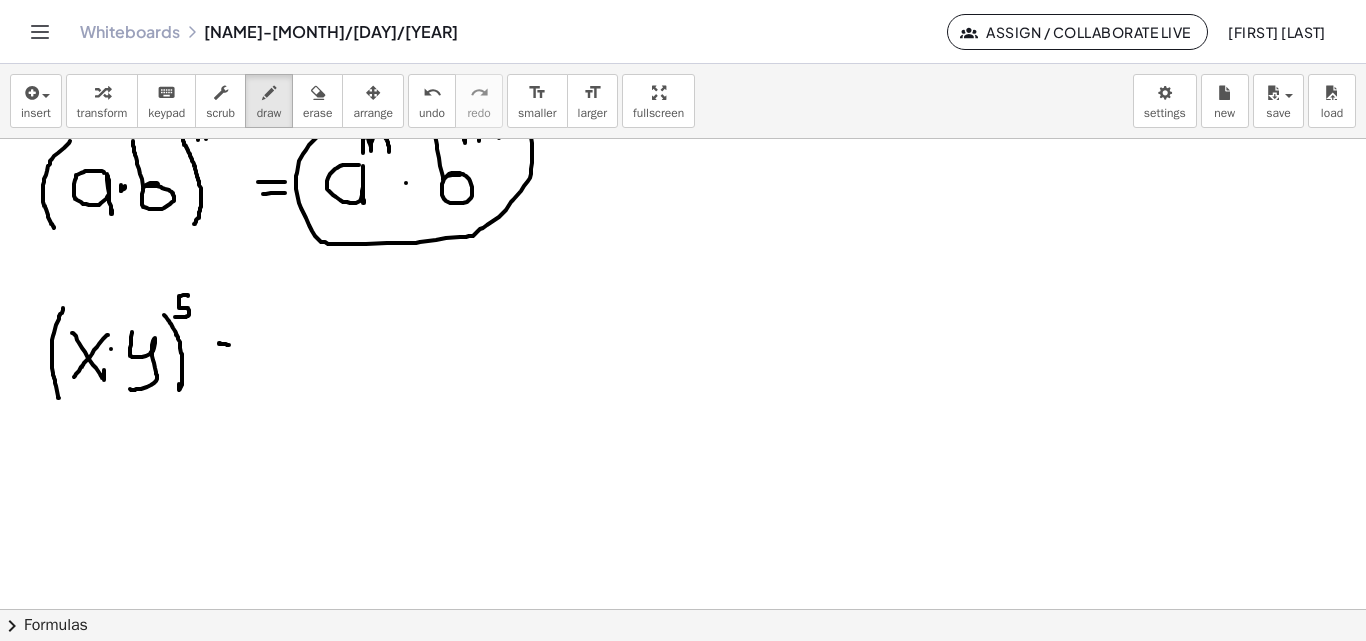 drag, startPoint x: 220, startPoint y: 343, endPoint x: 225, endPoint y: 357, distance: 14.866069 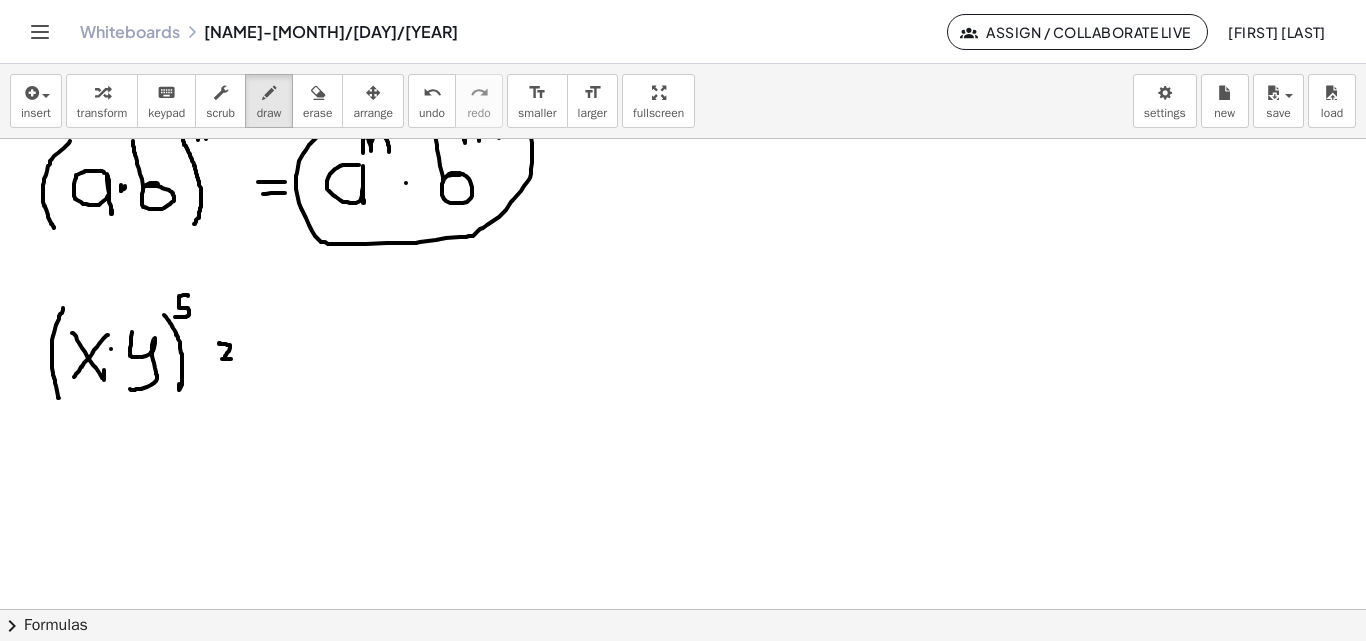 click at bounding box center [683, -936] 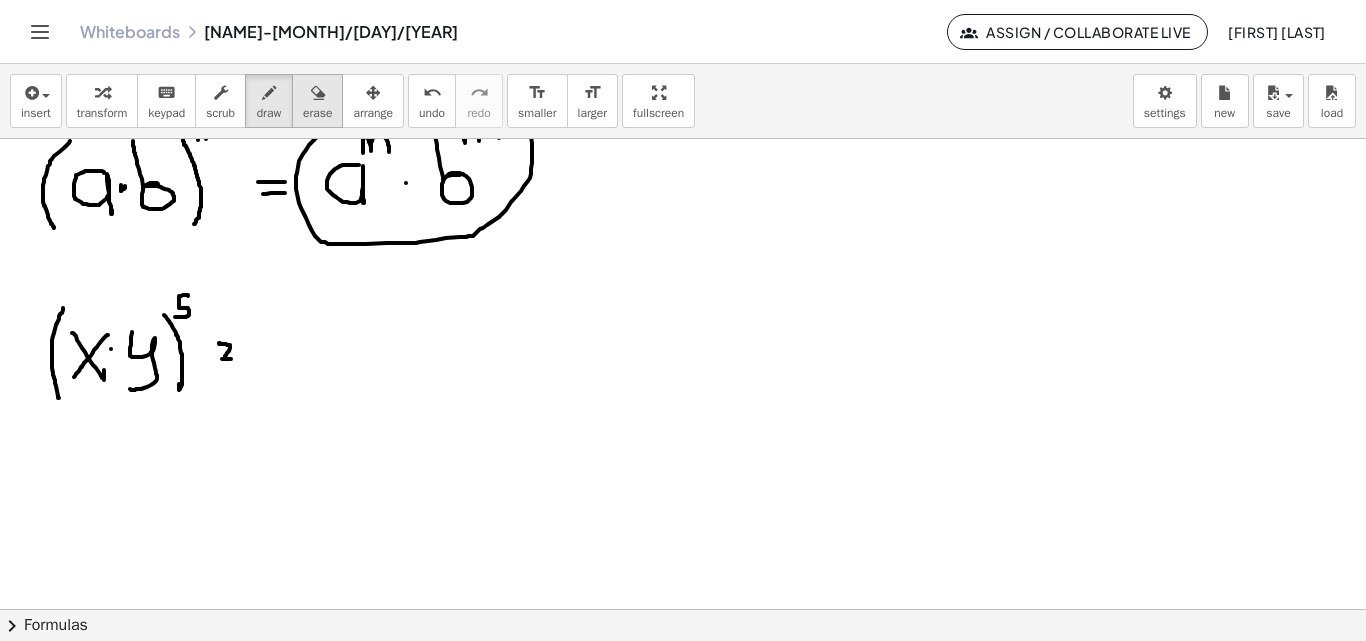 click on "erase" at bounding box center (317, 113) 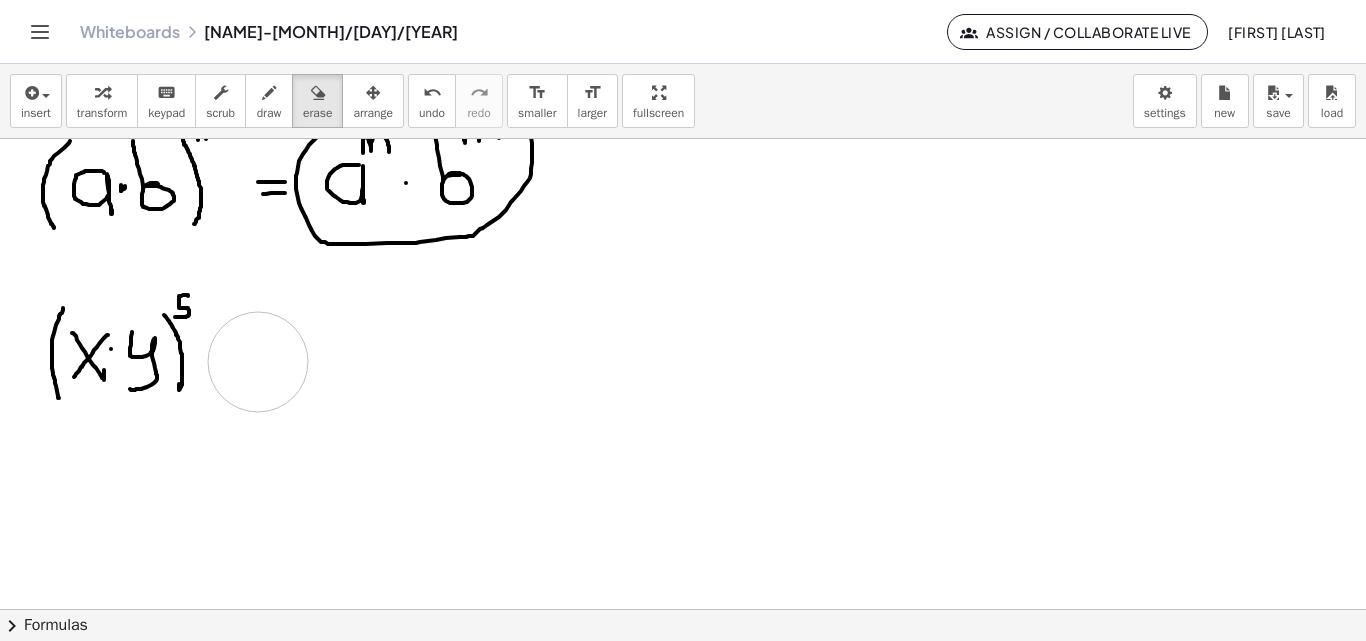 drag, startPoint x: 274, startPoint y: 387, endPoint x: 258, endPoint y: 362, distance: 29.681644 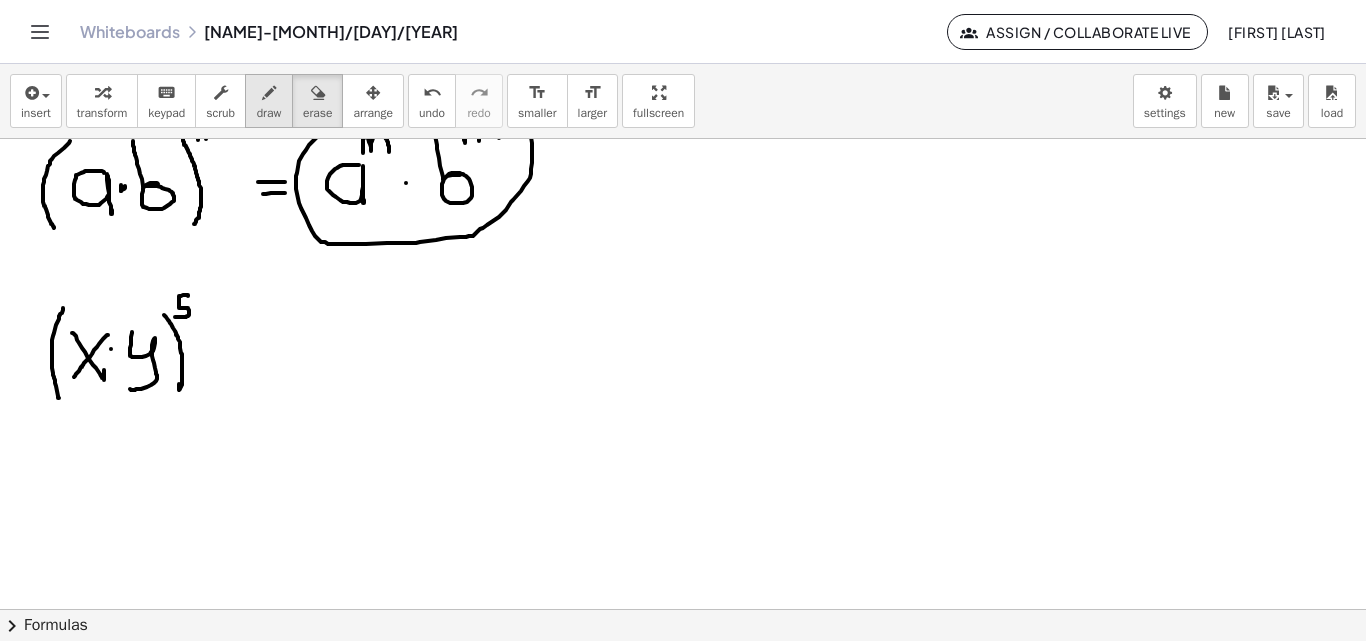 click on "draw" at bounding box center [269, 113] 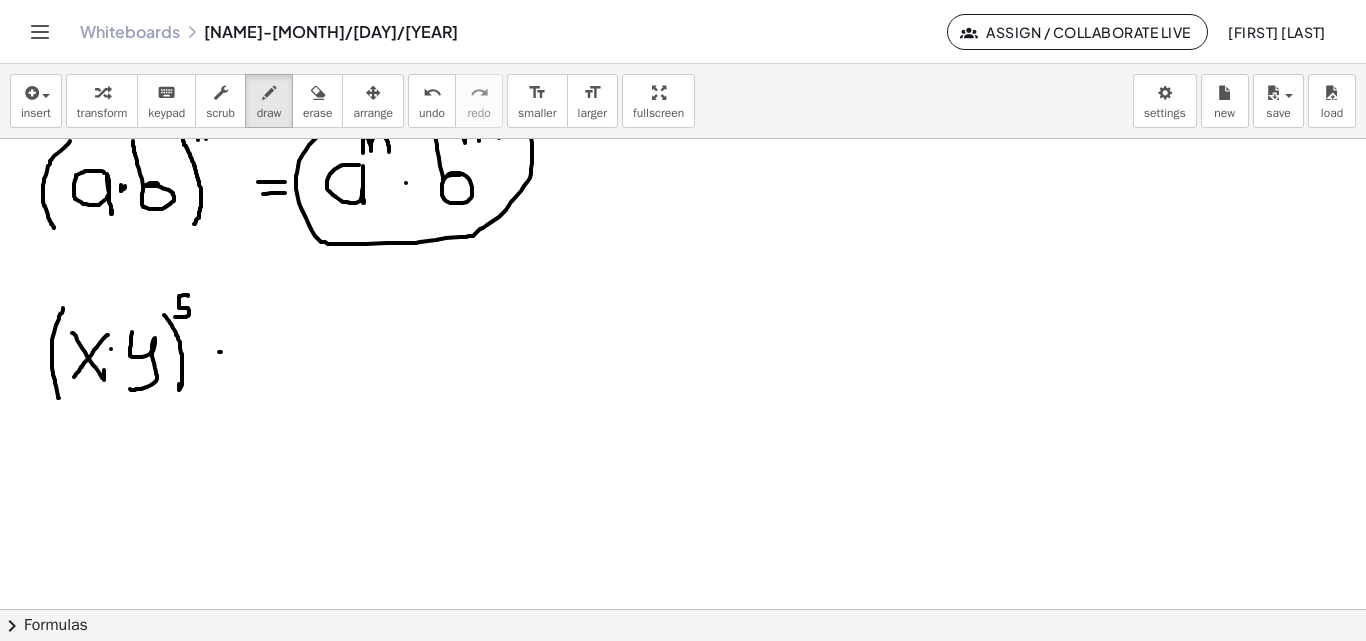 drag, startPoint x: 219, startPoint y: 352, endPoint x: 232, endPoint y: 352, distance: 13 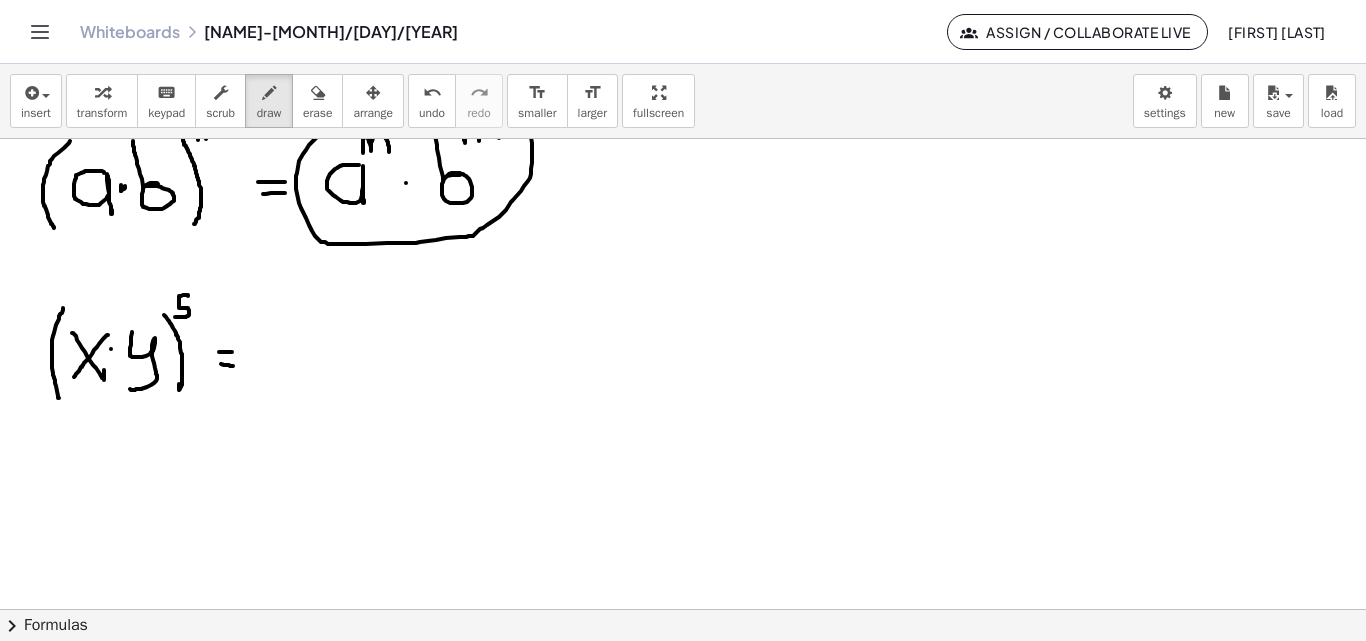 drag, startPoint x: 221, startPoint y: 364, endPoint x: 233, endPoint y: 366, distance: 12.165525 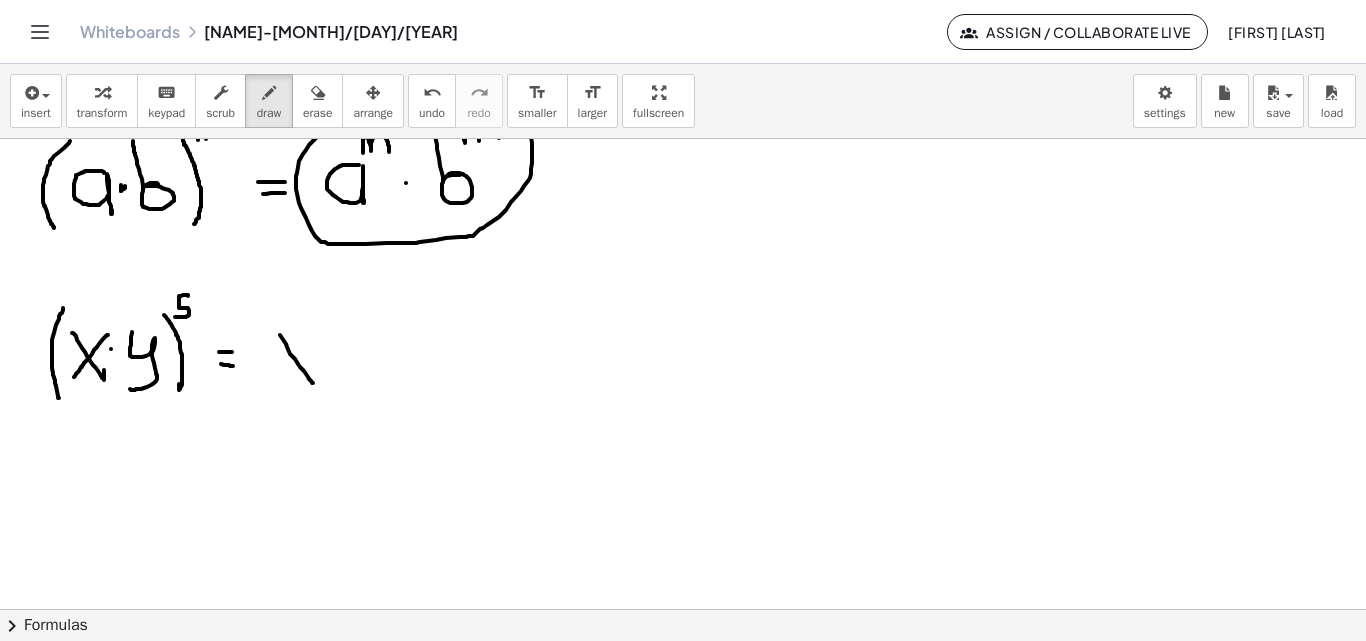 drag, startPoint x: 280, startPoint y: 335, endPoint x: 313, endPoint y: 383, distance: 58.249462 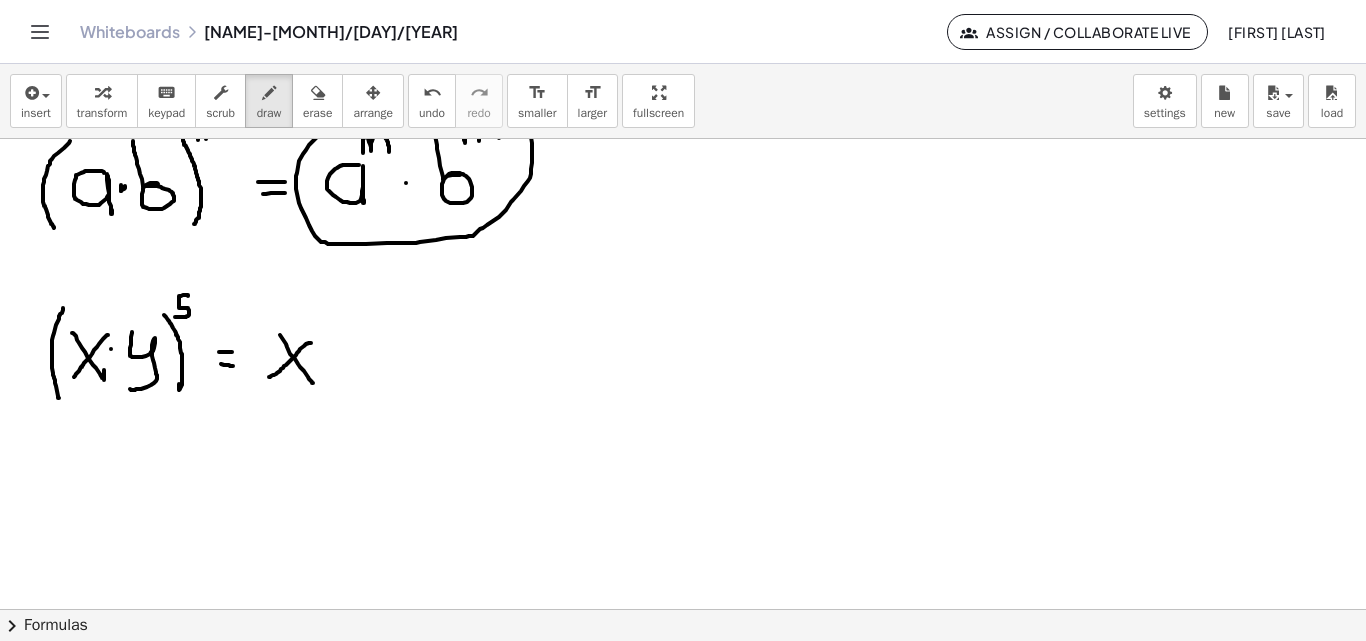 drag, startPoint x: 311, startPoint y: 343, endPoint x: 266, endPoint y: 379, distance: 57.628117 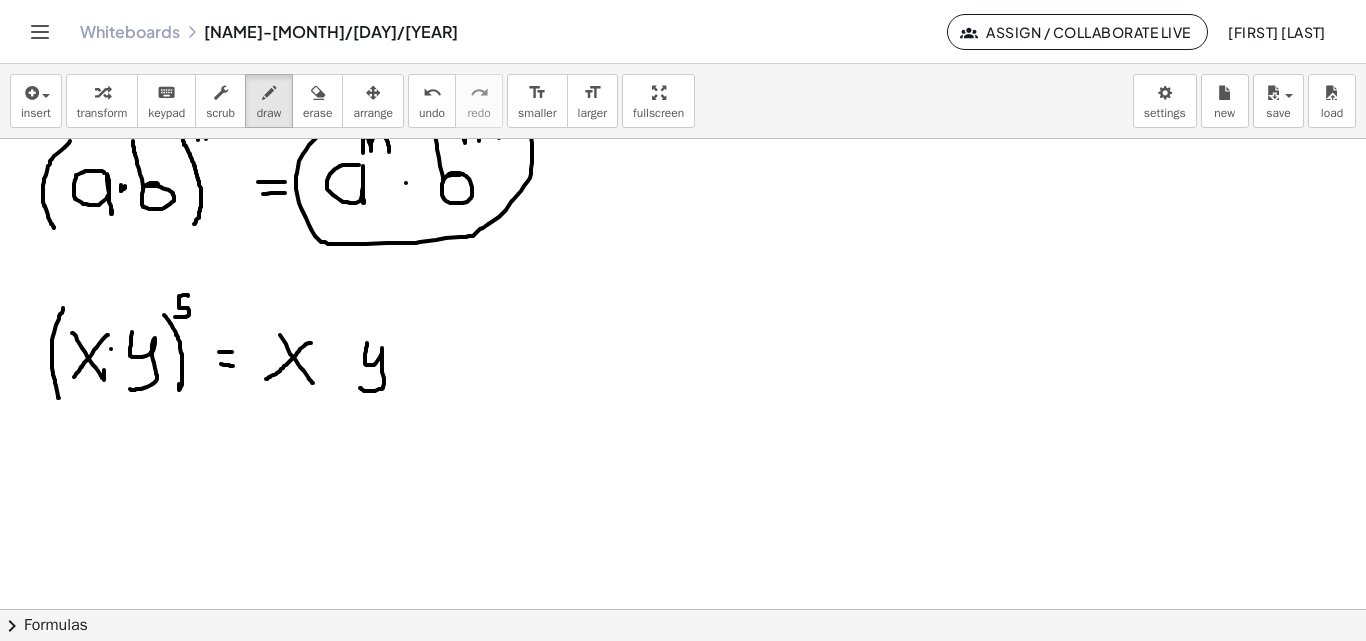 drag, startPoint x: 367, startPoint y: 344, endPoint x: 360, endPoint y: 388, distance: 44.553337 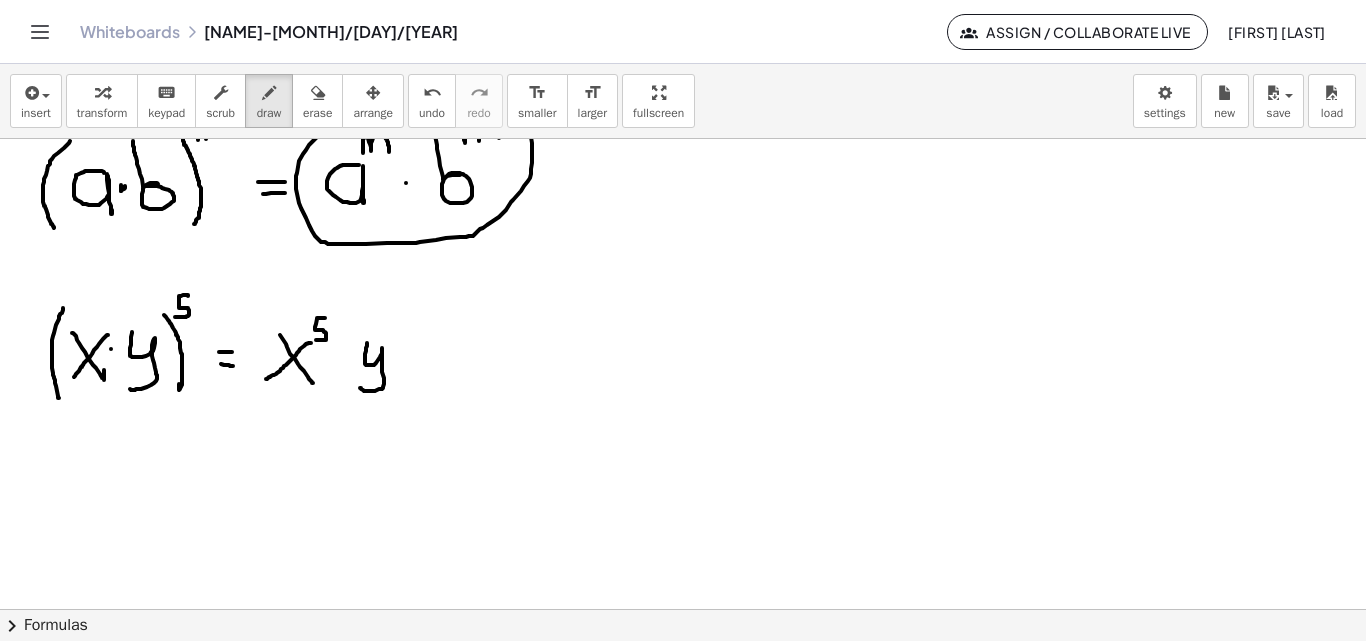drag, startPoint x: 325, startPoint y: 318, endPoint x: 316, endPoint y: 340, distance: 23.769728 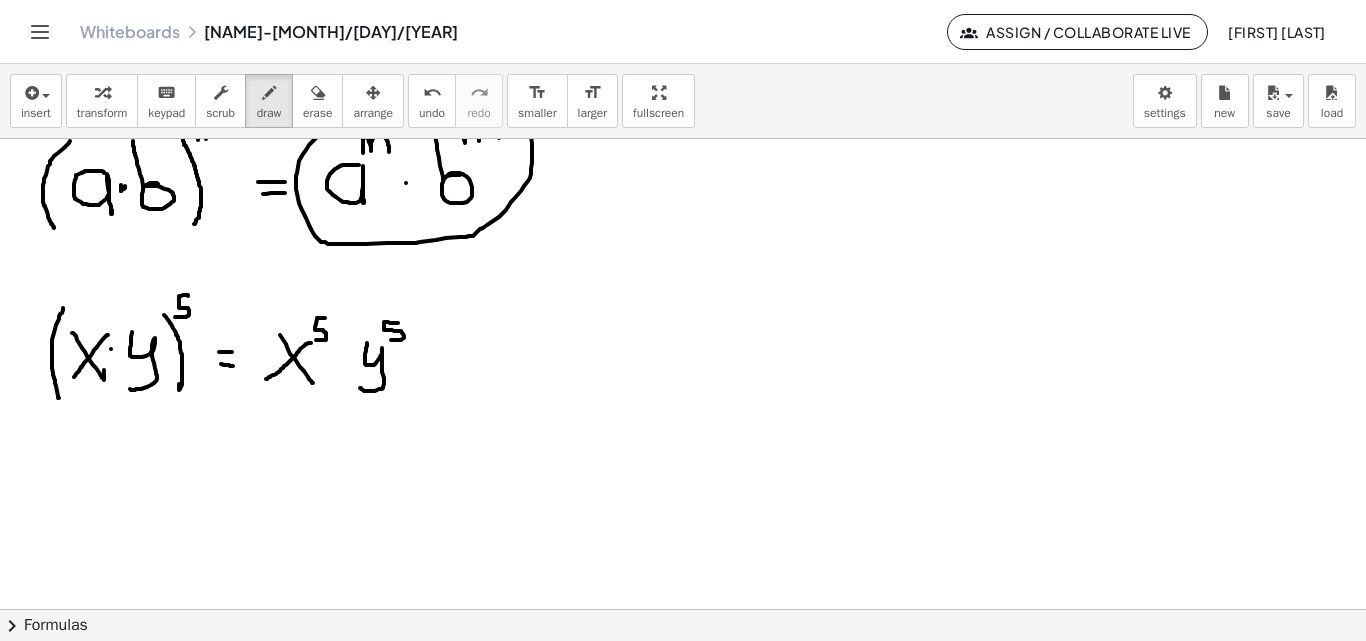 drag, startPoint x: 398, startPoint y: 323, endPoint x: 391, endPoint y: 340, distance: 18.384777 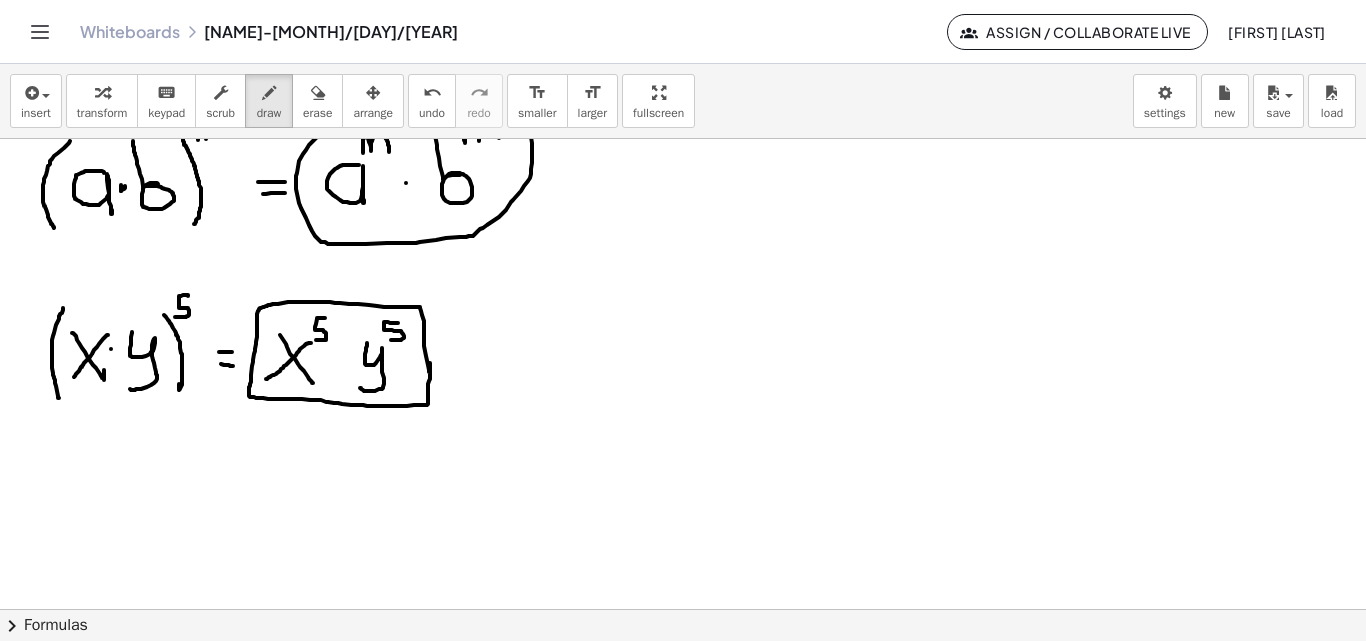 drag, startPoint x: 429, startPoint y: 372, endPoint x: 308, endPoint y: 389, distance: 122.18838 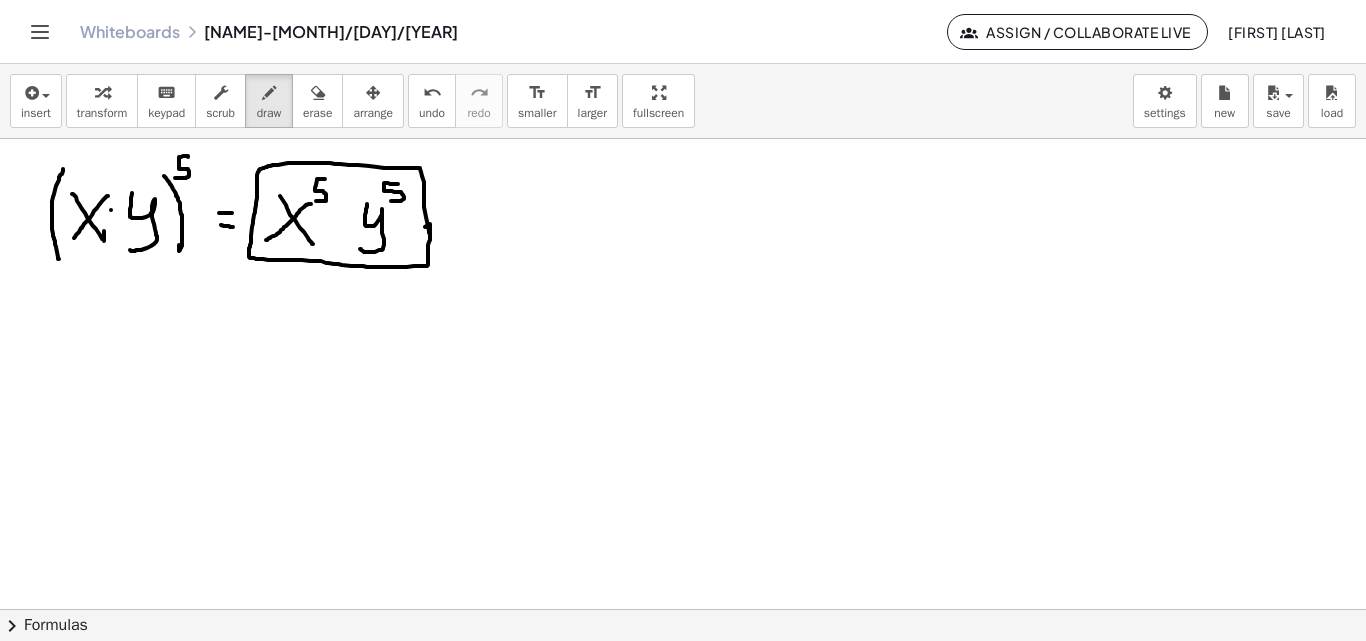 scroll, scrollTop: 3098, scrollLeft: 0, axis: vertical 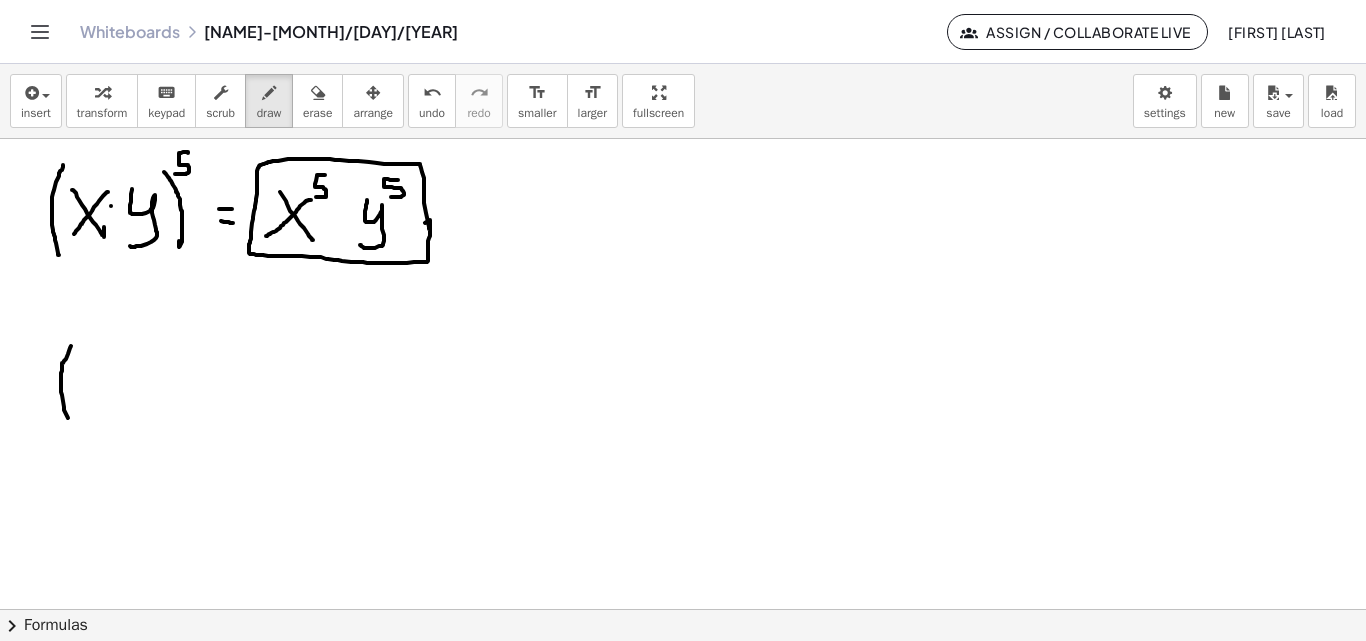 drag, startPoint x: 71, startPoint y: 346, endPoint x: 74, endPoint y: 430, distance: 84.05355 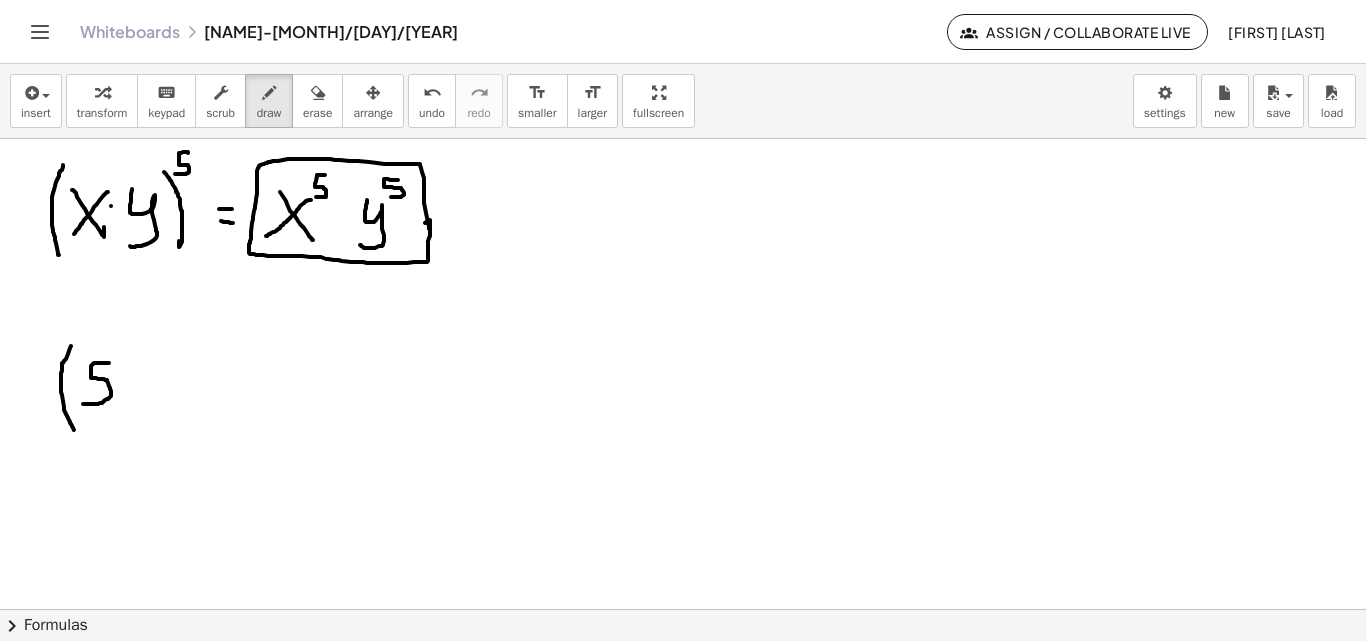 drag, startPoint x: 109, startPoint y: 363, endPoint x: 80, endPoint y: 404, distance: 50.219517 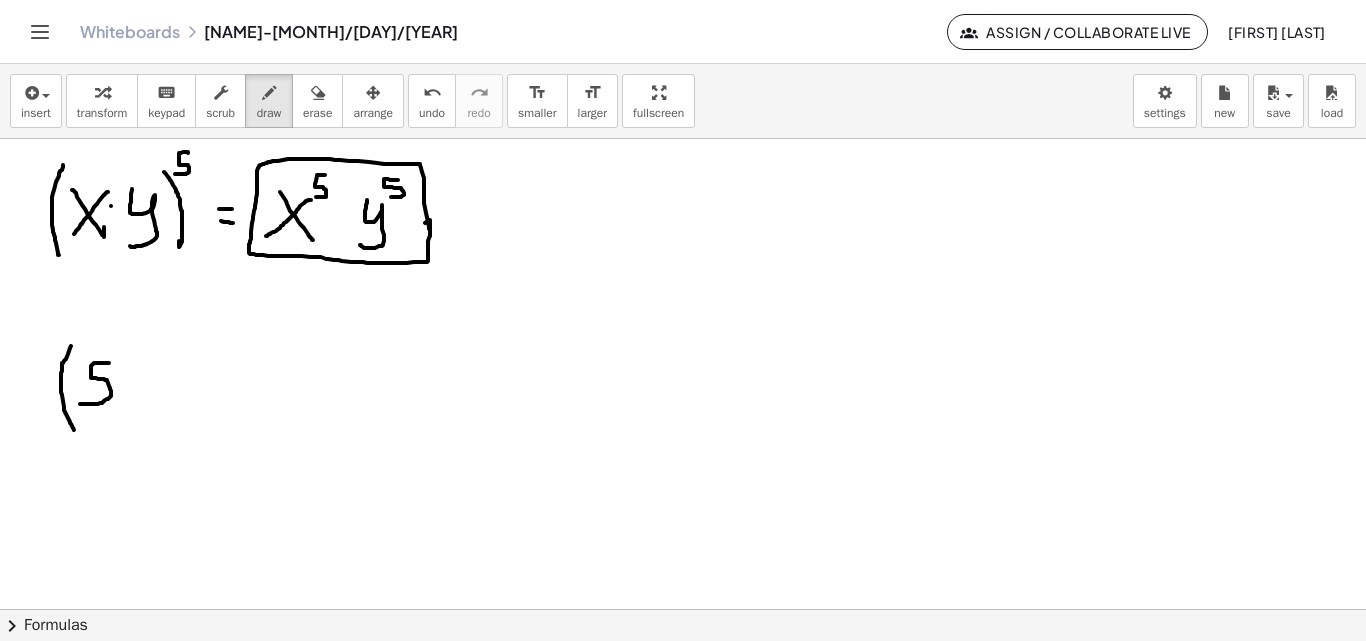 click at bounding box center (683, -1079) 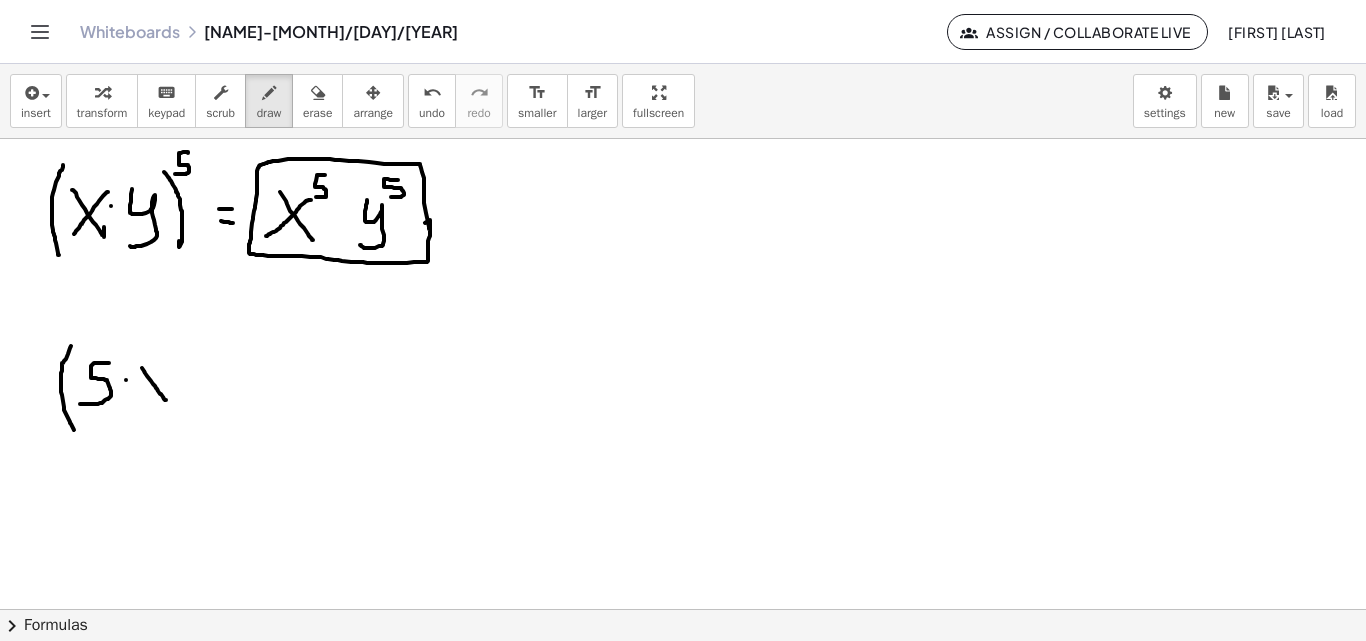 drag, startPoint x: 144, startPoint y: 371, endPoint x: 166, endPoint y: 393, distance: 31.112698 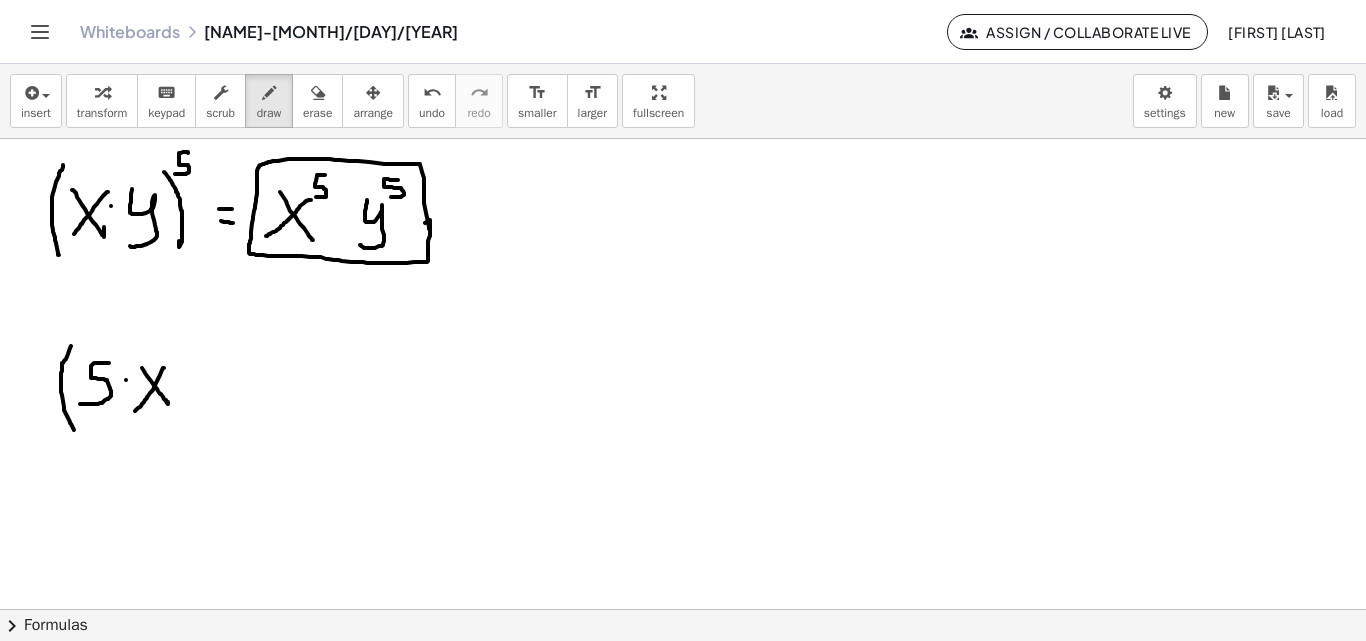 drag, startPoint x: 164, startPoint y: 368, endPoint x: 154, endPoint y: 389, distance: 23.259407 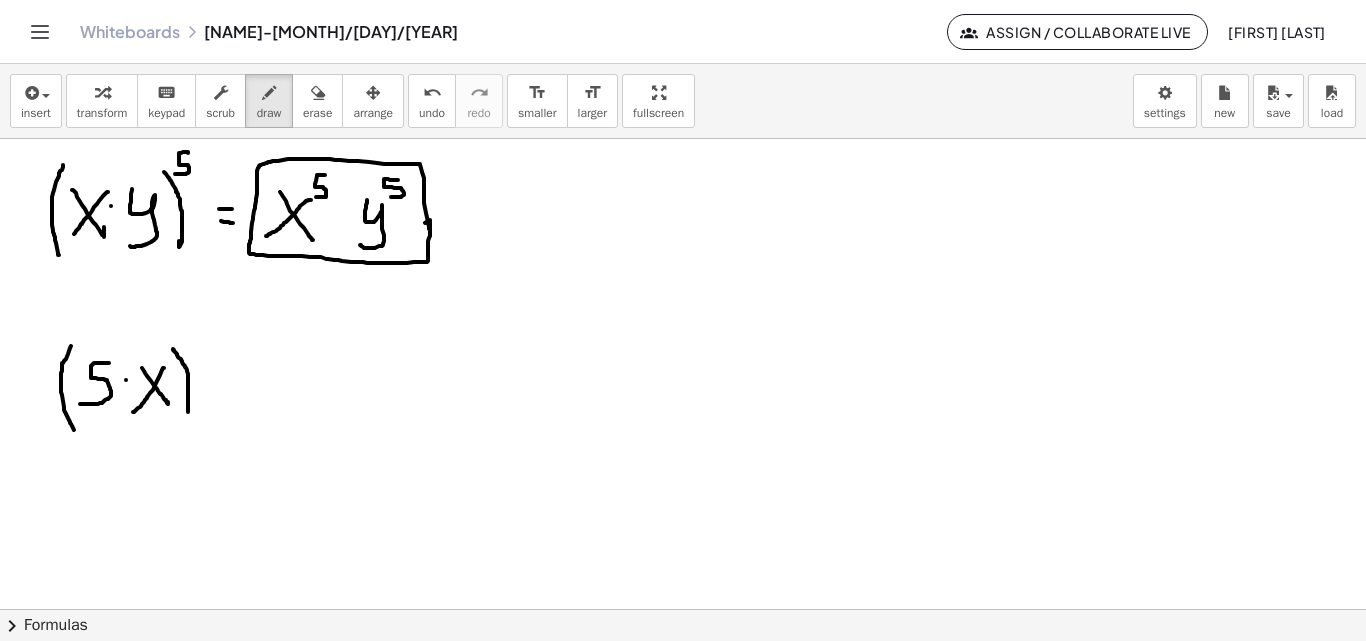 drag, startPoint x: 173, startPoint y: 349, endPoint x: 183, endPoint y: 421, distance: 72.691124 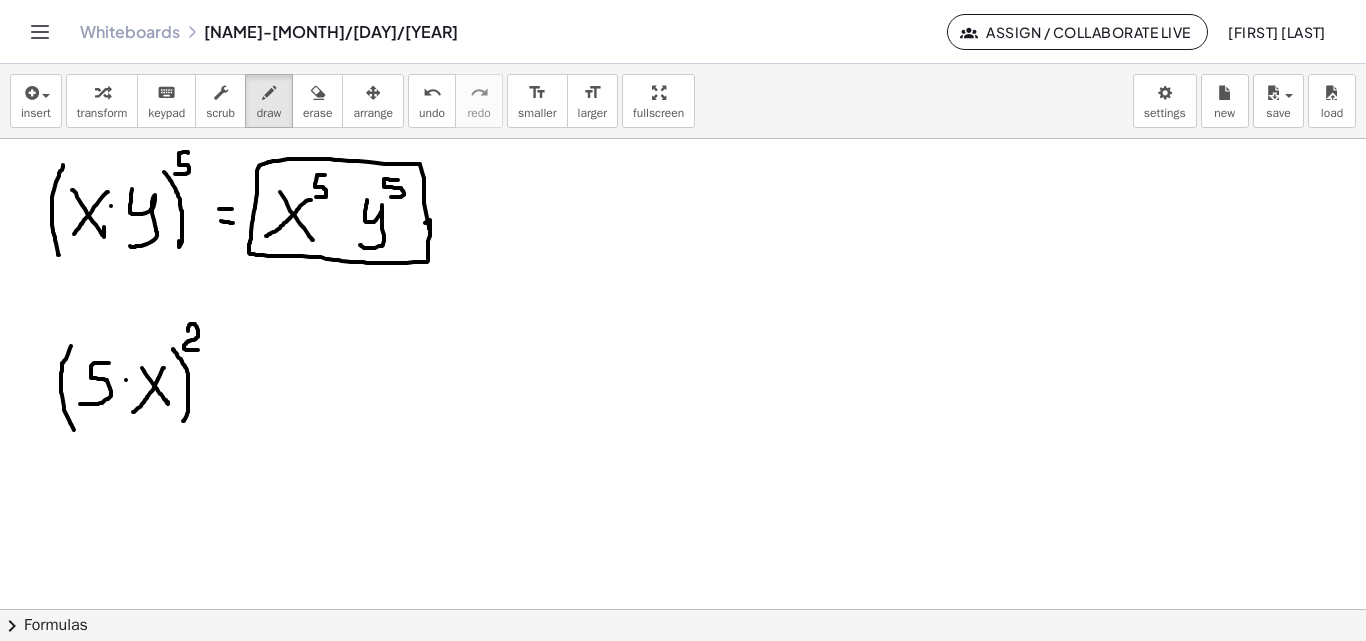 drag, startPoint x: 188, startPoint y: 331, endPoint x: 201, endPoint y: 350, distance: 23.021729 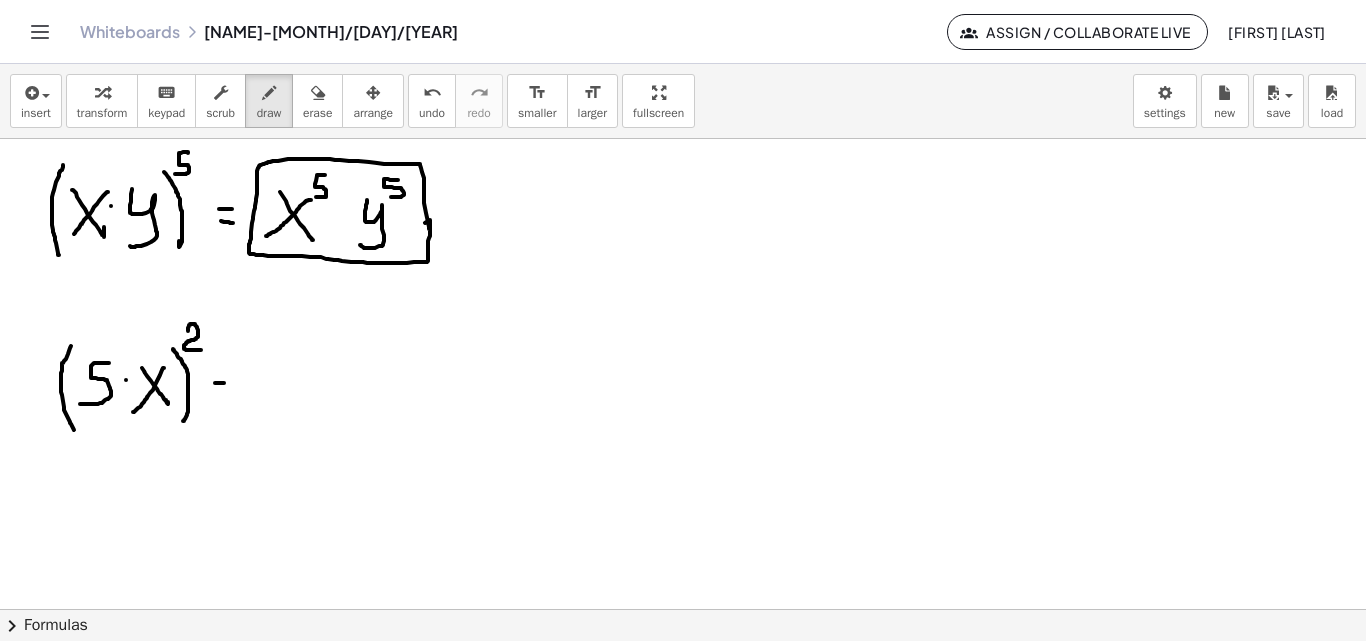 click at bounding box center (683, -1079) 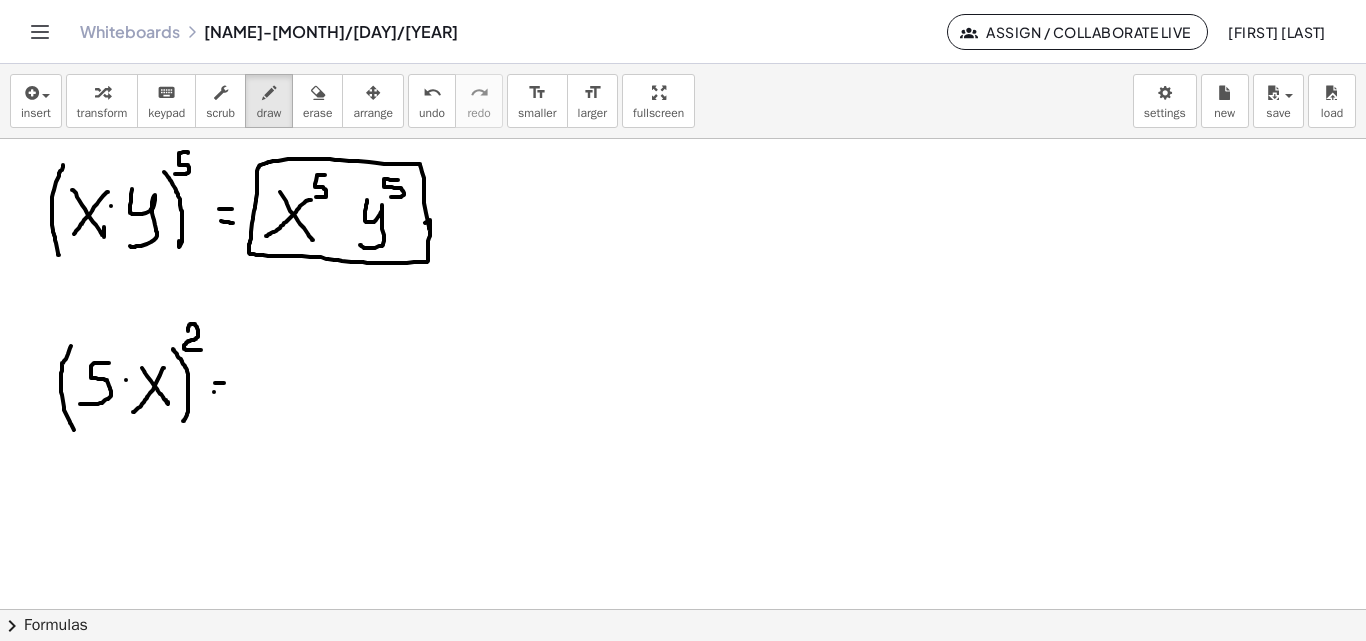 click at bounding box center [683, -1079] 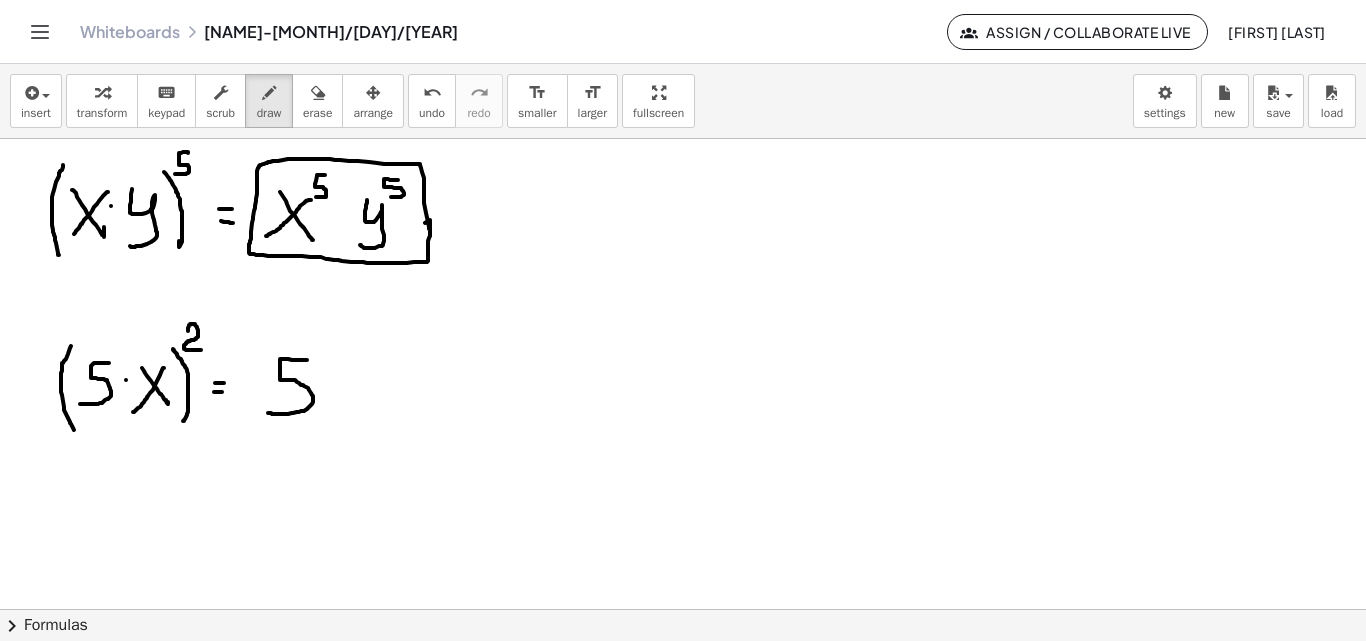 drag, startPoint x: 307, startPoint y: 360, endPoint x: 268, endPoint y: 413, distance: 65.802734 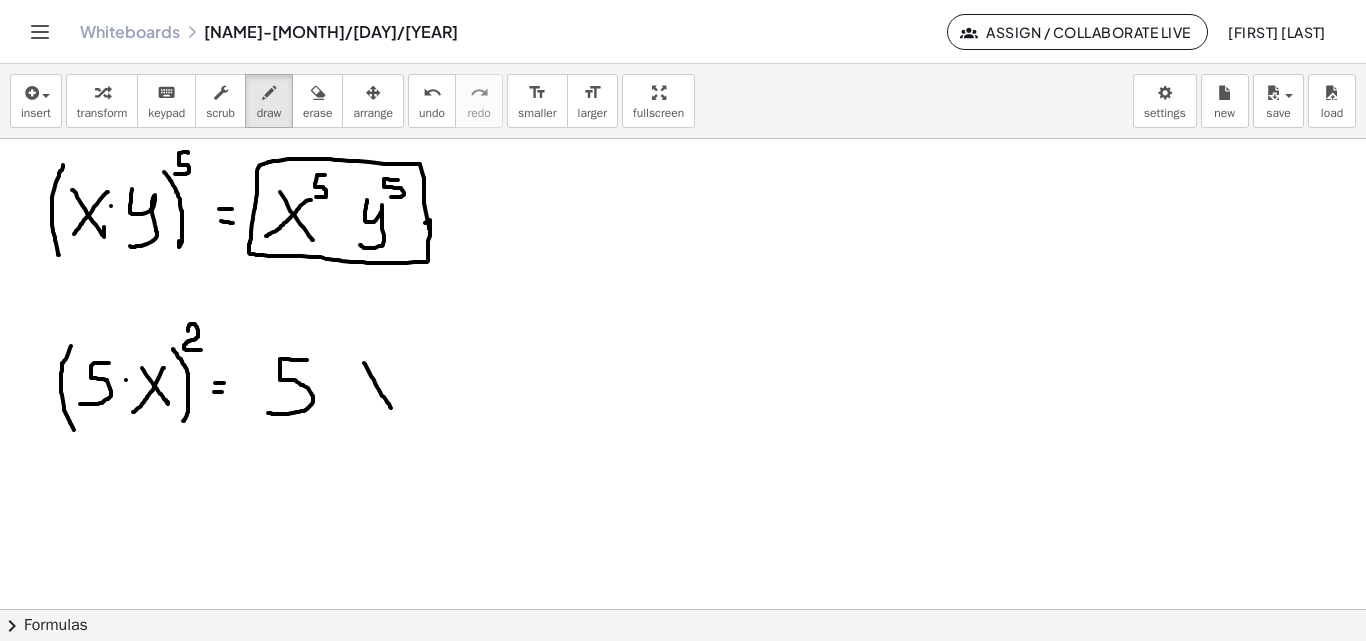 drag, startPoint x: 364, startPoint y: 363, endPoint x: 390, endPoint y: 387, distance: 35.383614 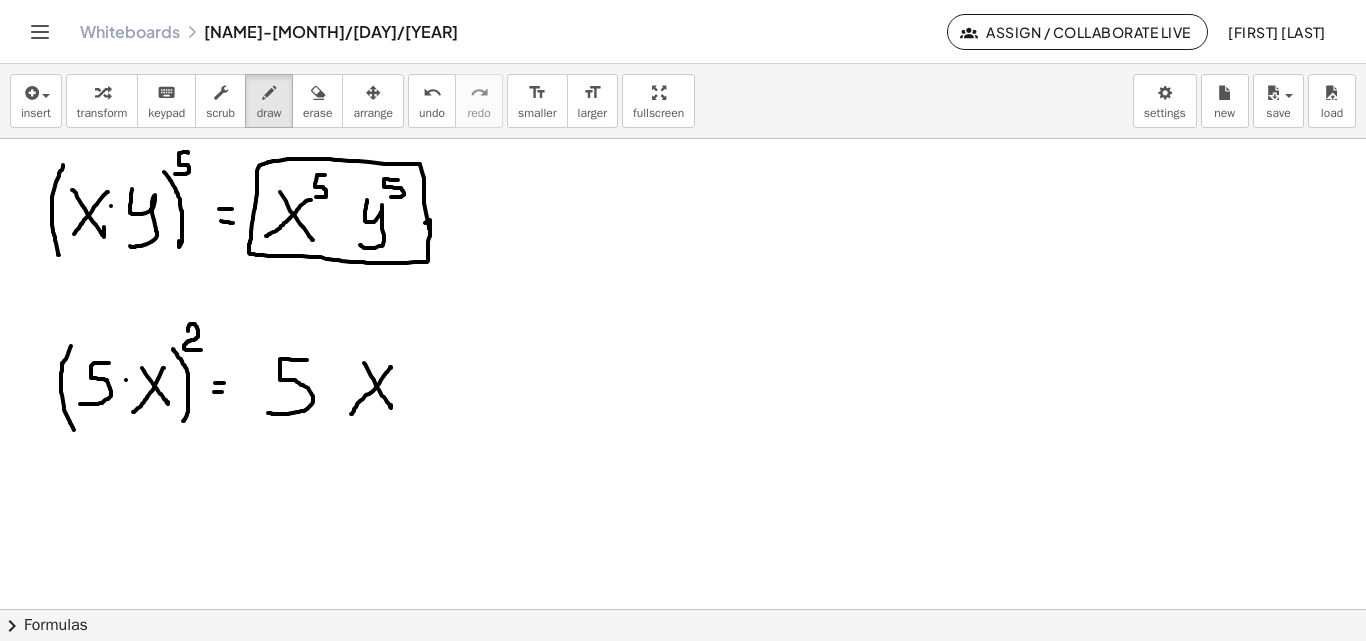drag, startPoint x: 391, startPoint y: 368, endPoint x: 351, endPoint y: 414, distance: 60.959003 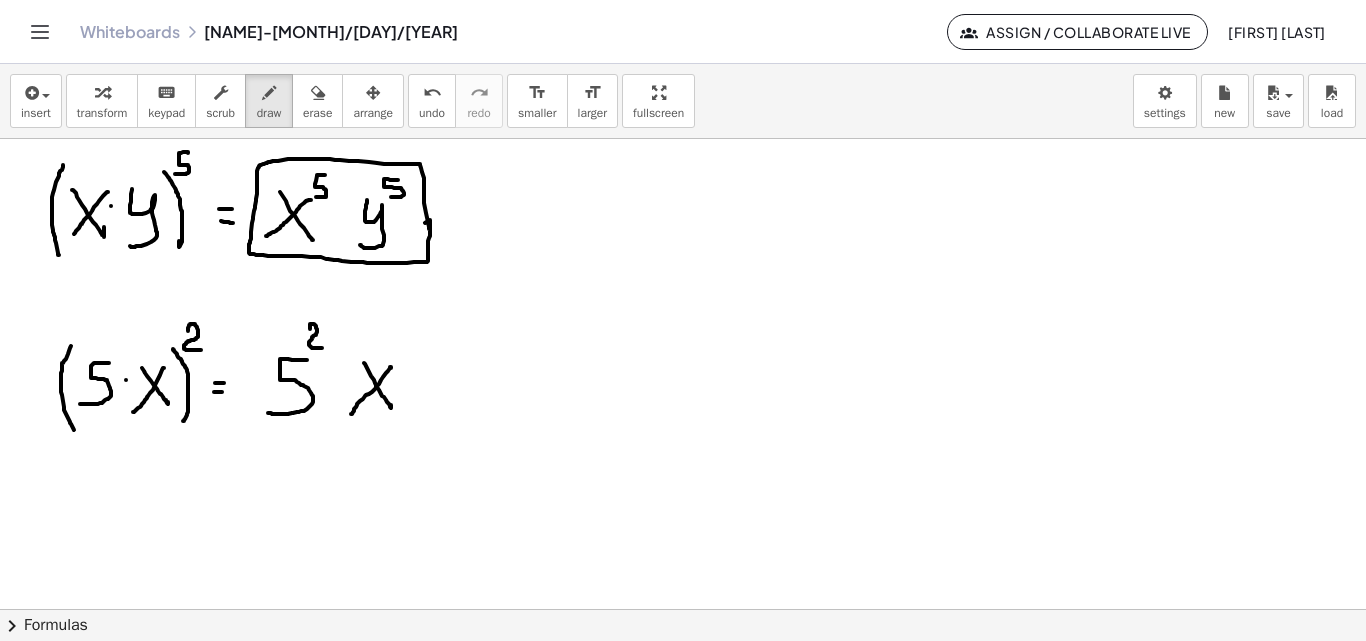 drag, startPoint x: 310, startPoint y: 329, endPoint x: 322, endPoint y: 348, distance: 22.472204 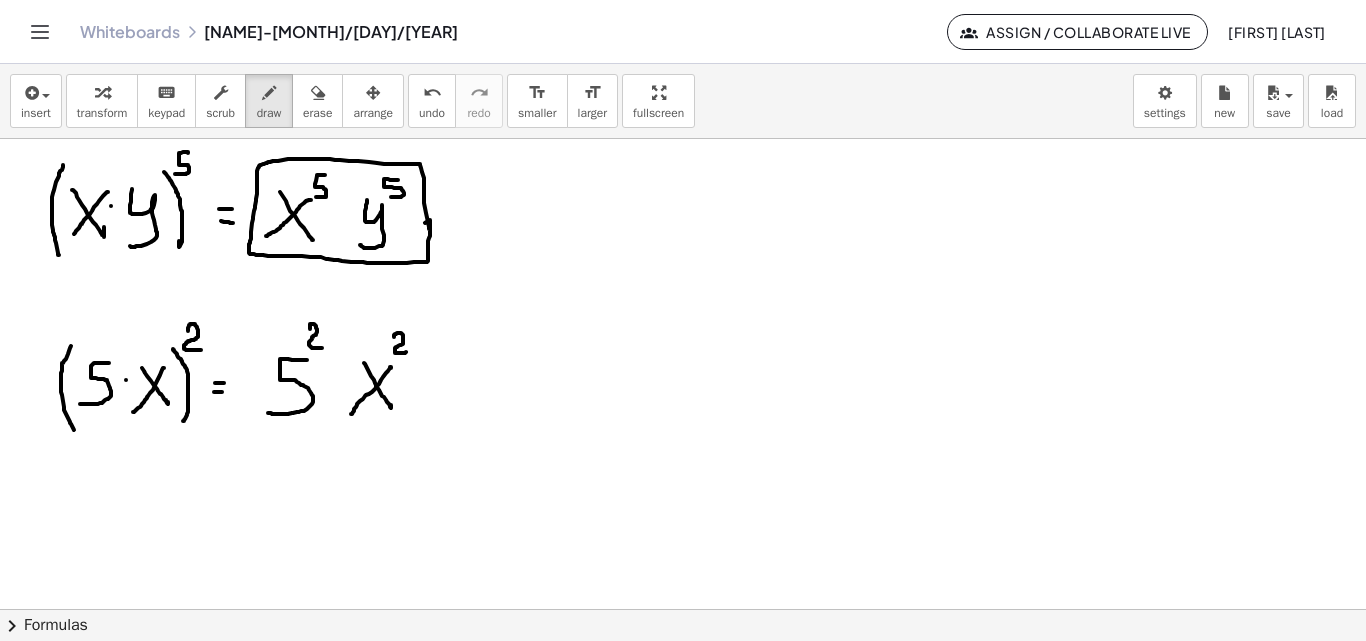 drag, startPoint x: 394, startPoint y: 337, endPoint x: 407, endPoint y: 352, distance: 19.849434 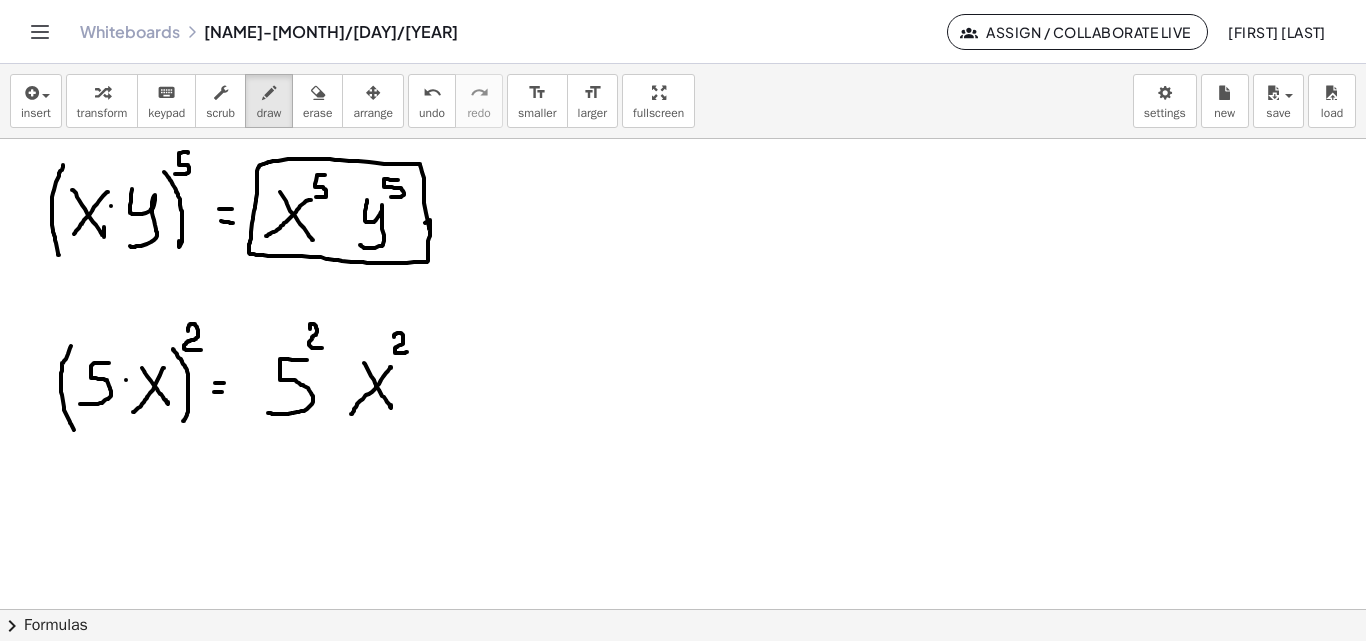 click at bounding box center (683, -1079) 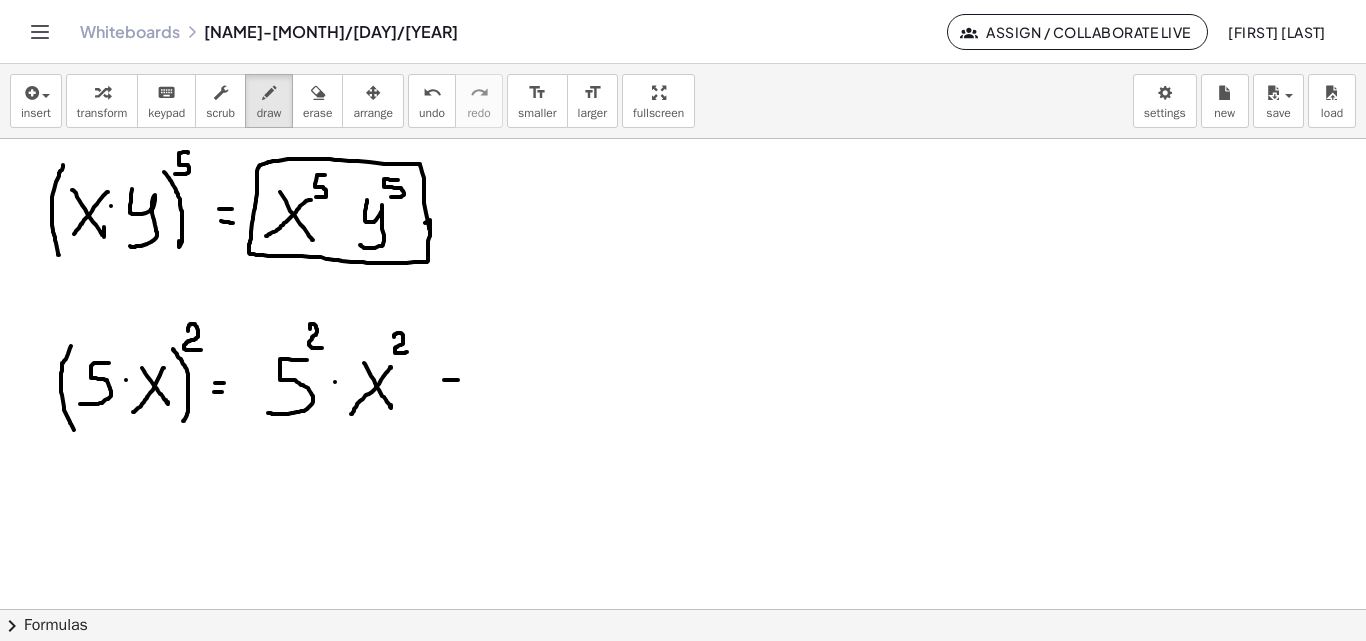 drag, startPoint x: 444, startPoint y: 380, endPoint x: 459, endPoint y: 380, distance: 15 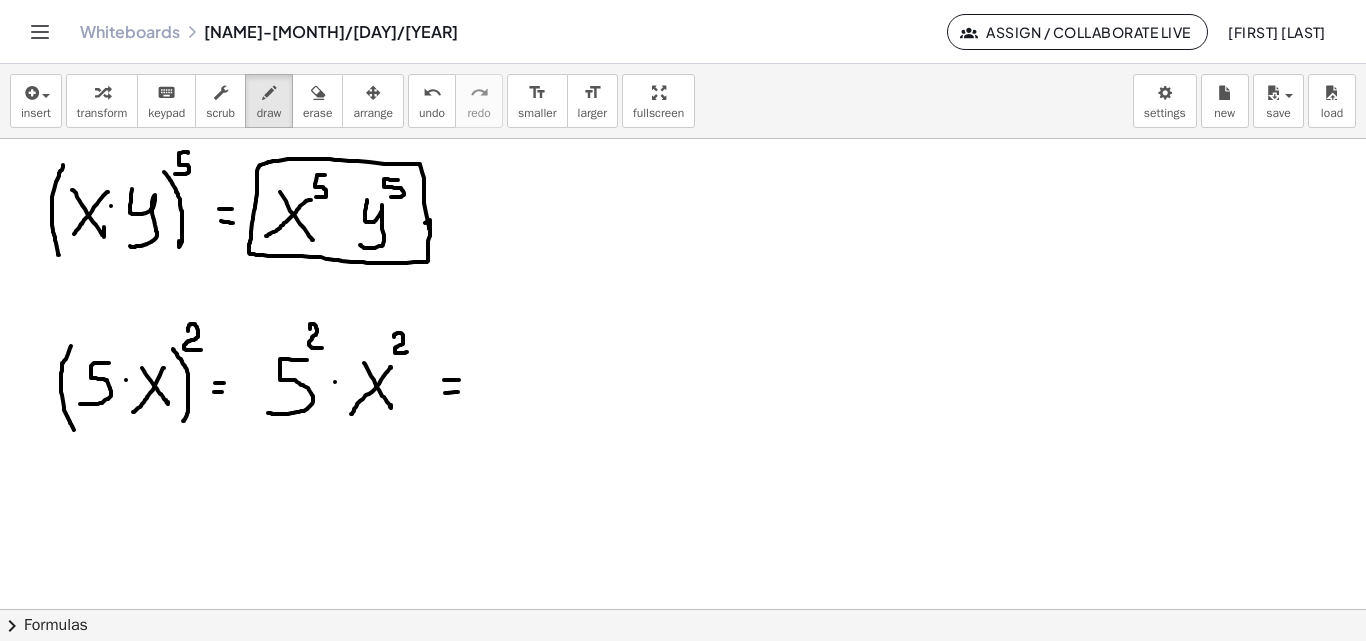 drag, startPoint x: 445, startPoint y: 393, endPoint x: 463, endPoint y: 391, distance: 18.110771 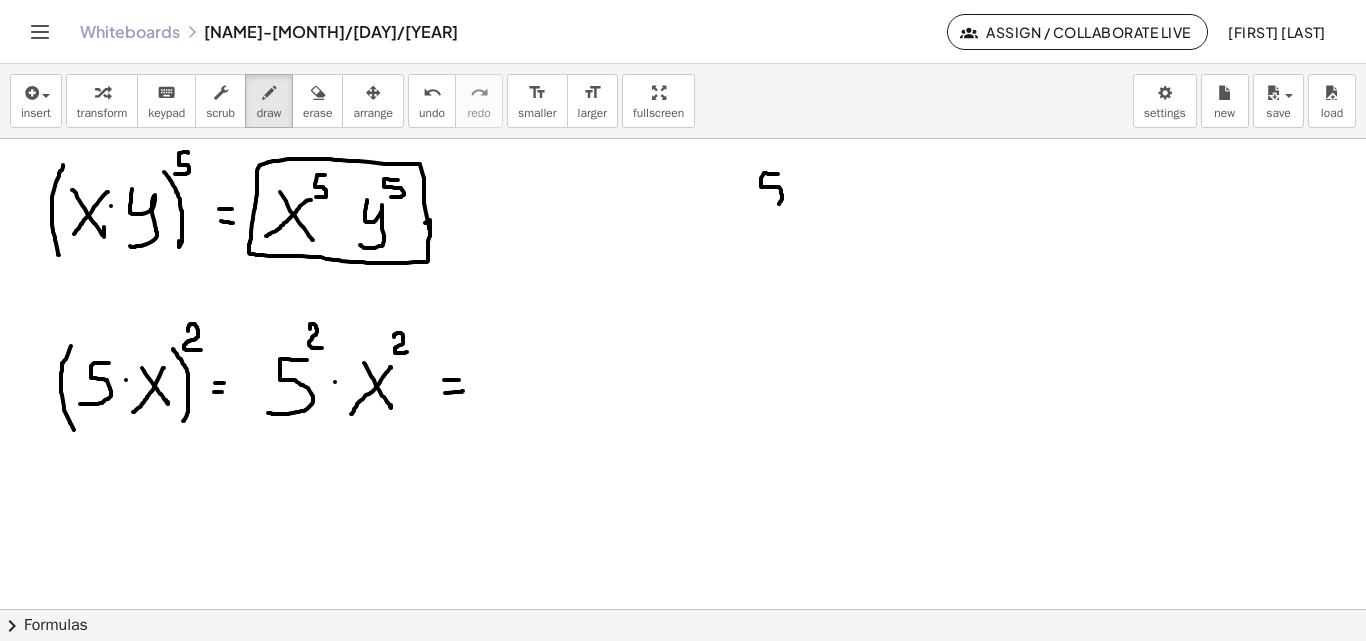 drag, startPoint x: 778, startPoint y: 174, endPoint x: 755, endPoint y: 207, distance: 40.22437 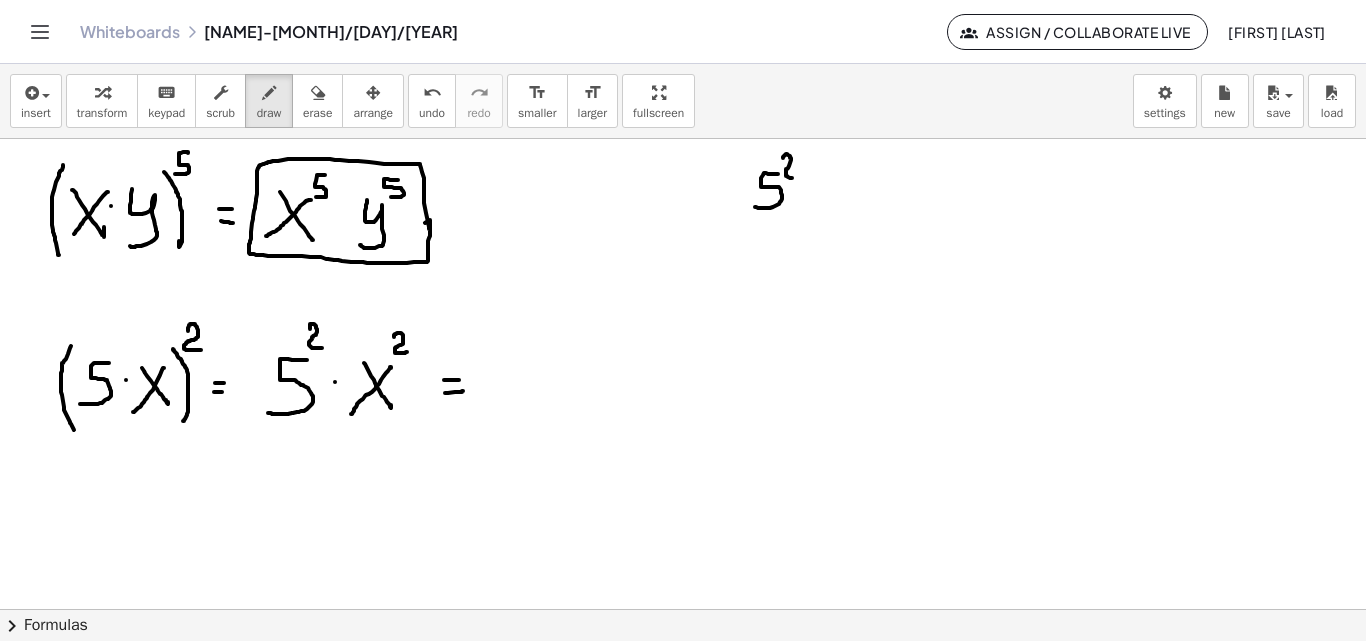 drag, startPoint x: 784, startPoint y: 156, endPoint x: 793, endPoint y: 178, distance: 23.769728 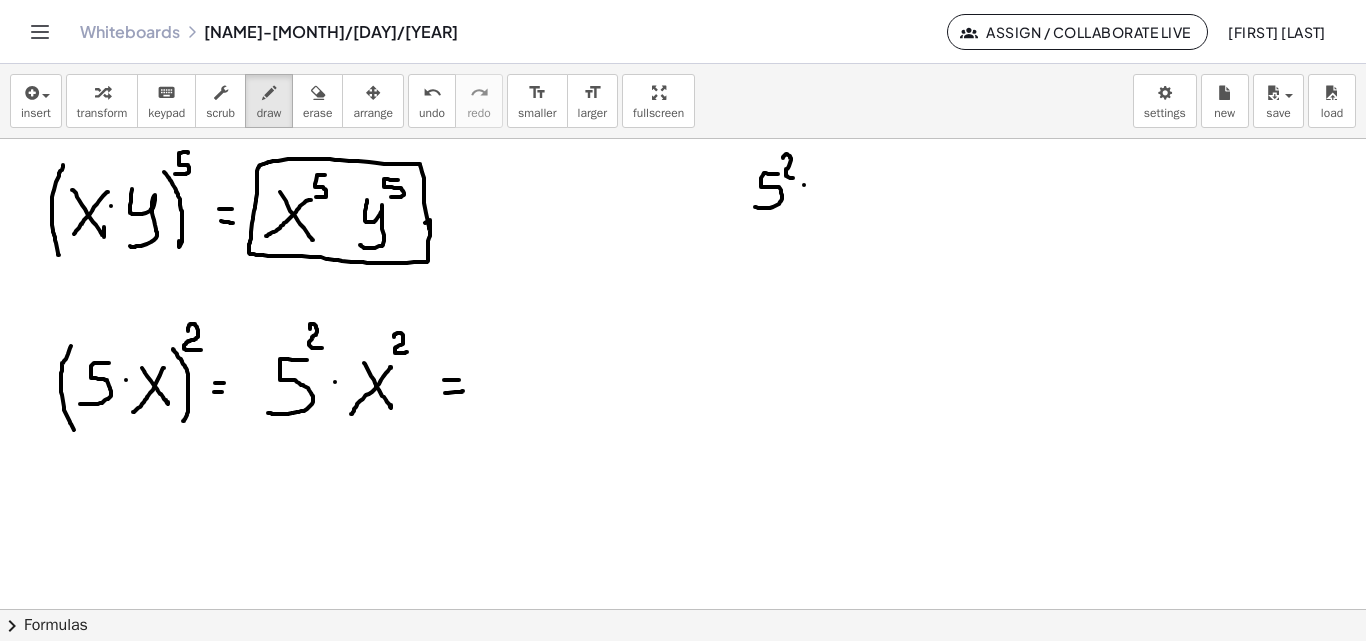 click at bounding box center [683, -1079] 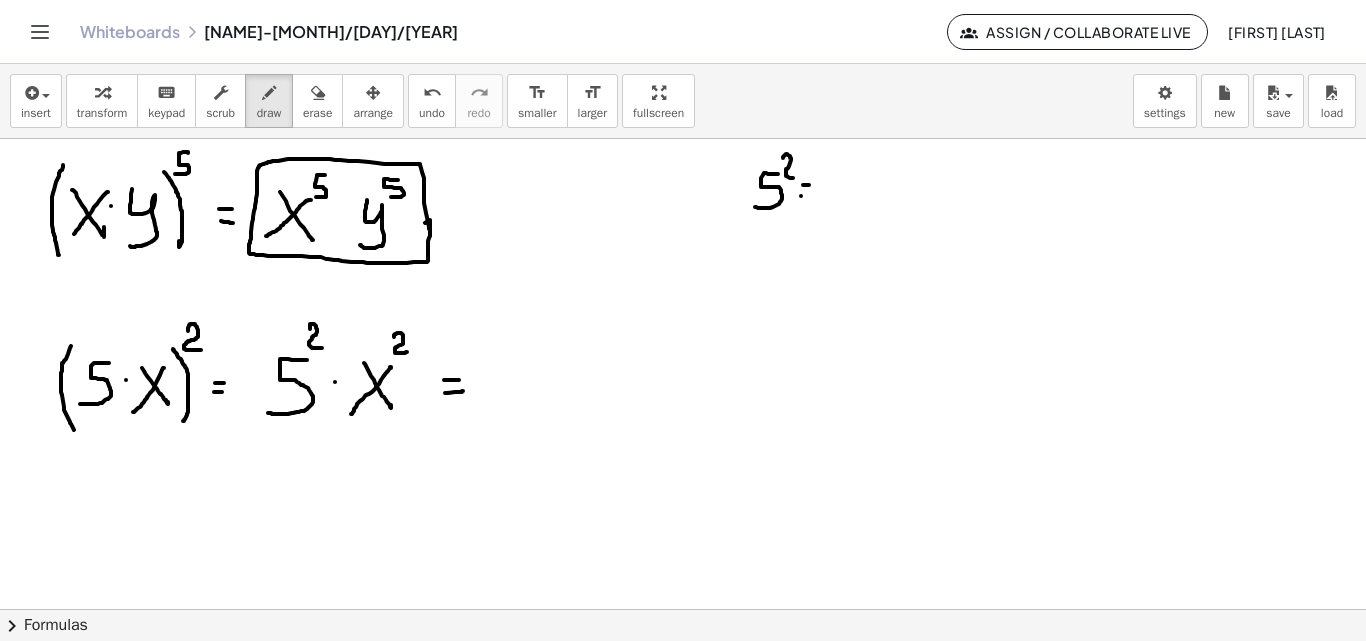 click at bounding box center (683, -1079) 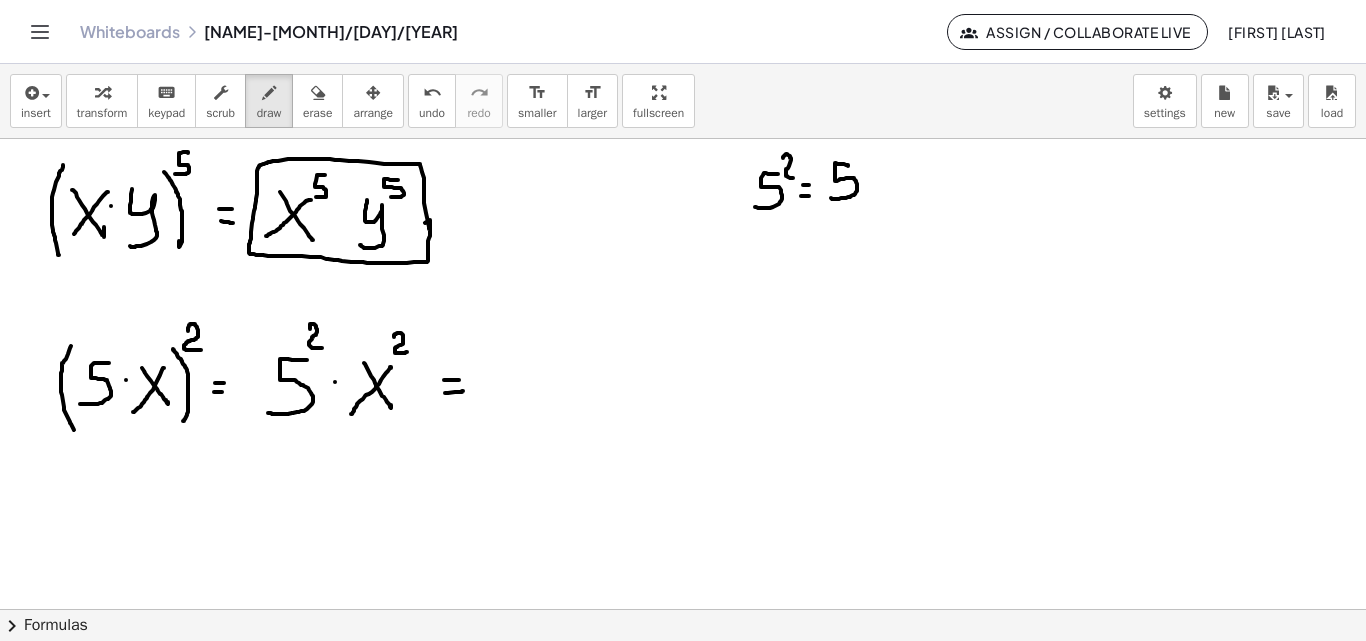 drag, startPoint x: 846, startPoint y: 165, endPoint x: 830, endPoint y: 198, distance: 36.67424 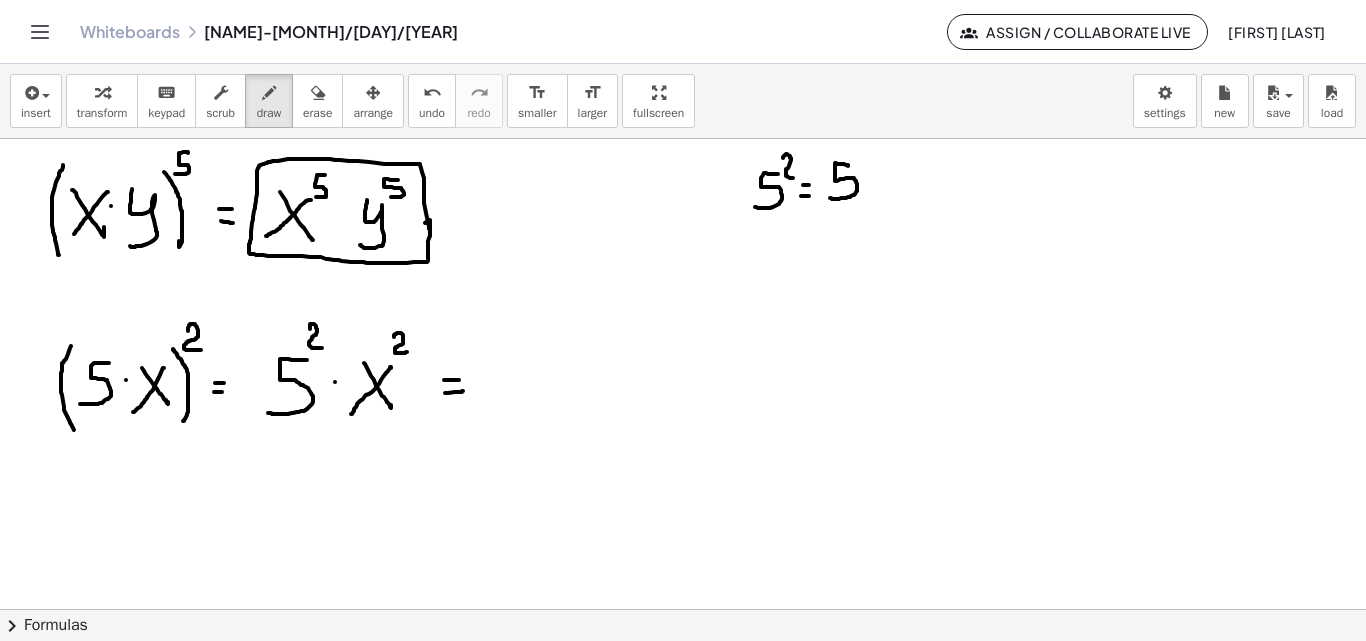 click at bounding box center (683, -1079) 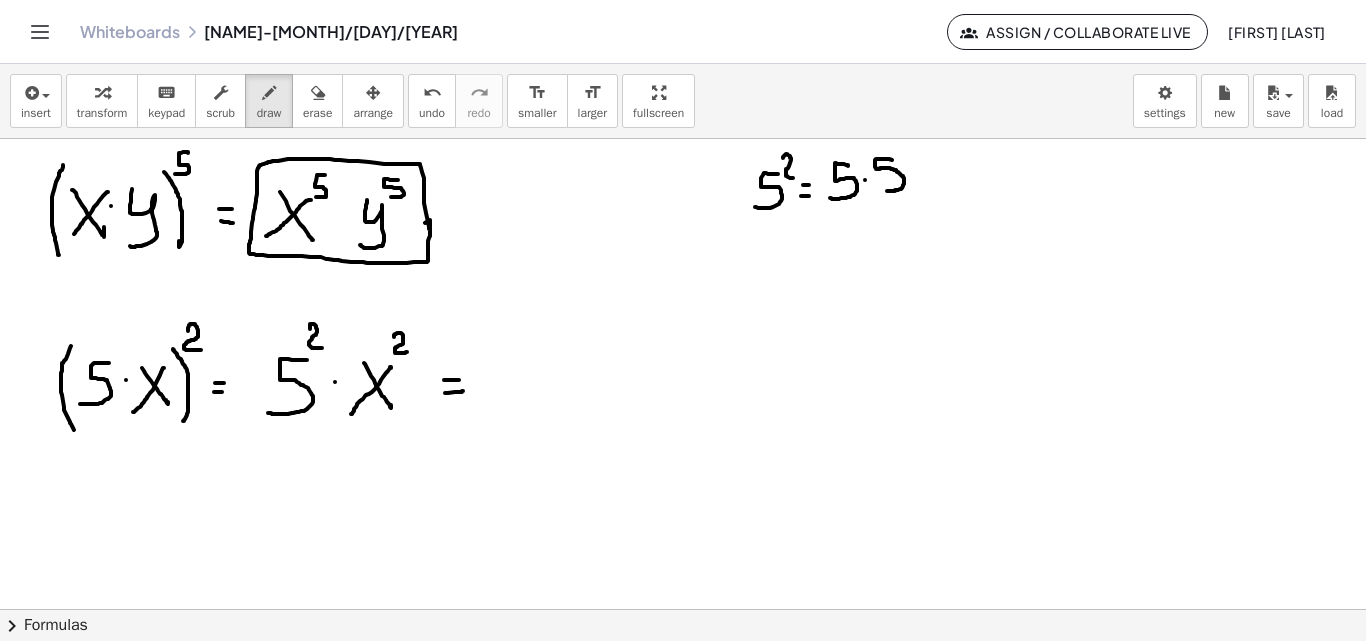 drag, startPoint x: 892, startPoint y: 160, endPoint x: 880, endPoint y: 192, distance: 34.176014 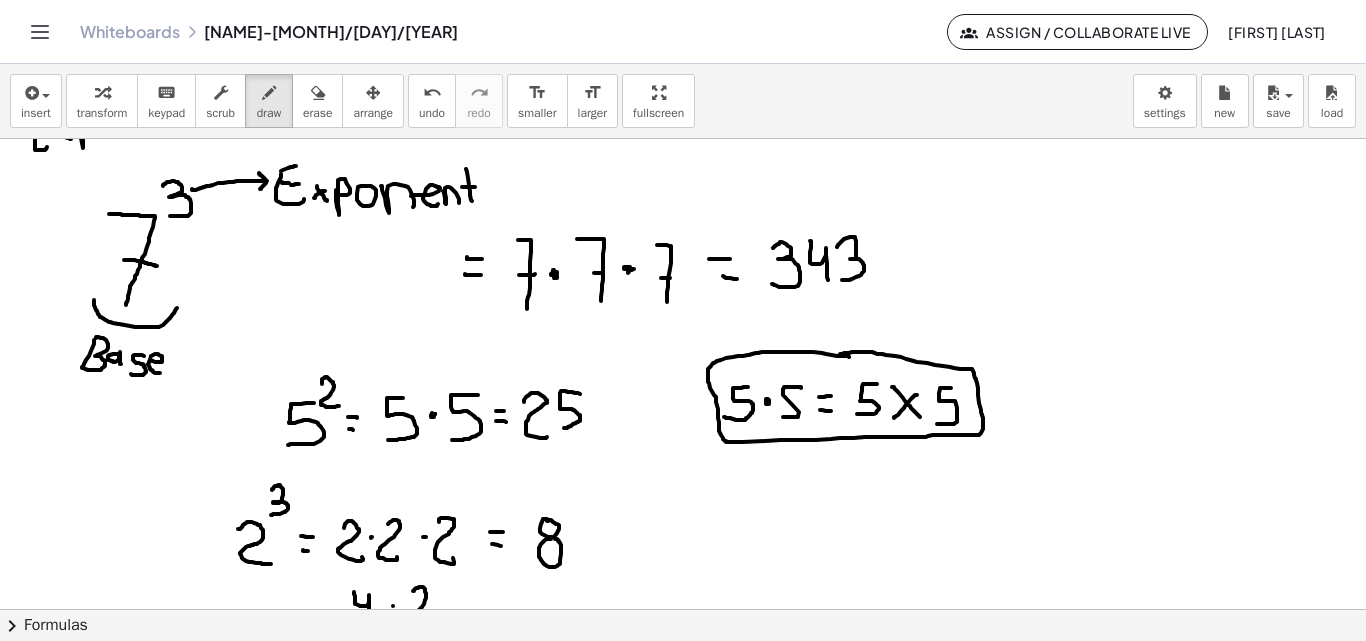 scroll, scrollTop: 159, scrollLeft: 0, axis: vertical 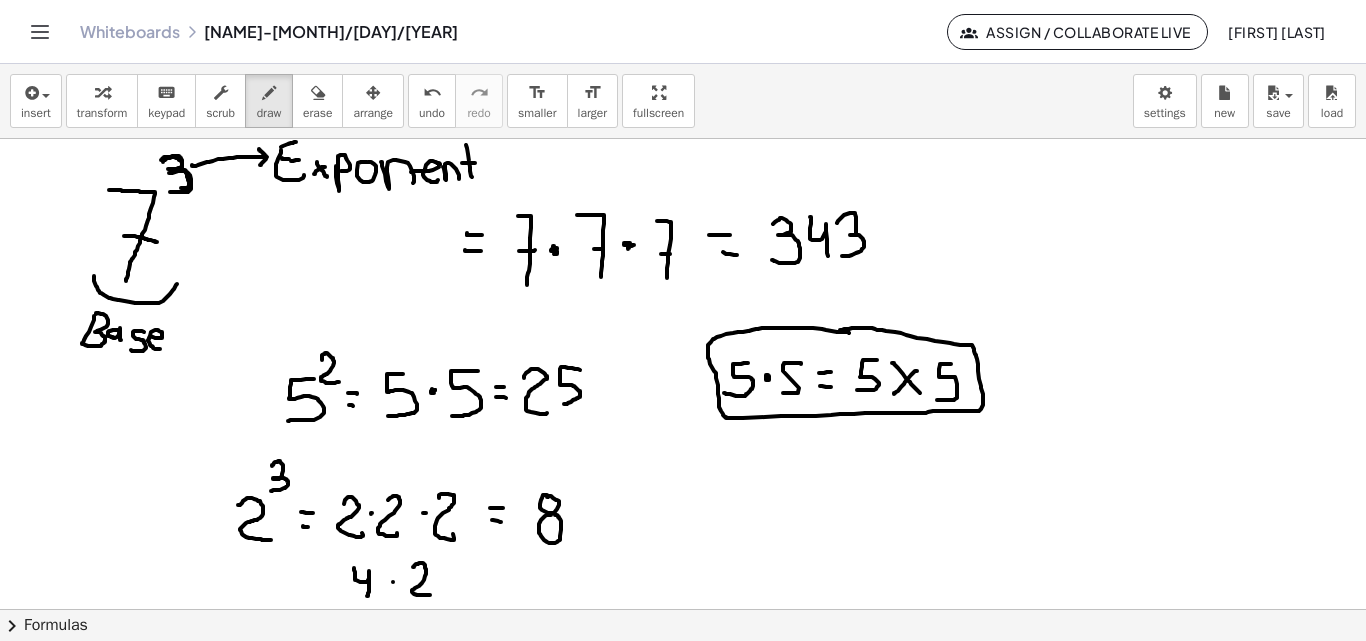 drag, startPoint x: 161, startPoint y: 160, endPoint x: 176, endPoint y: 188, distance: 31.764761 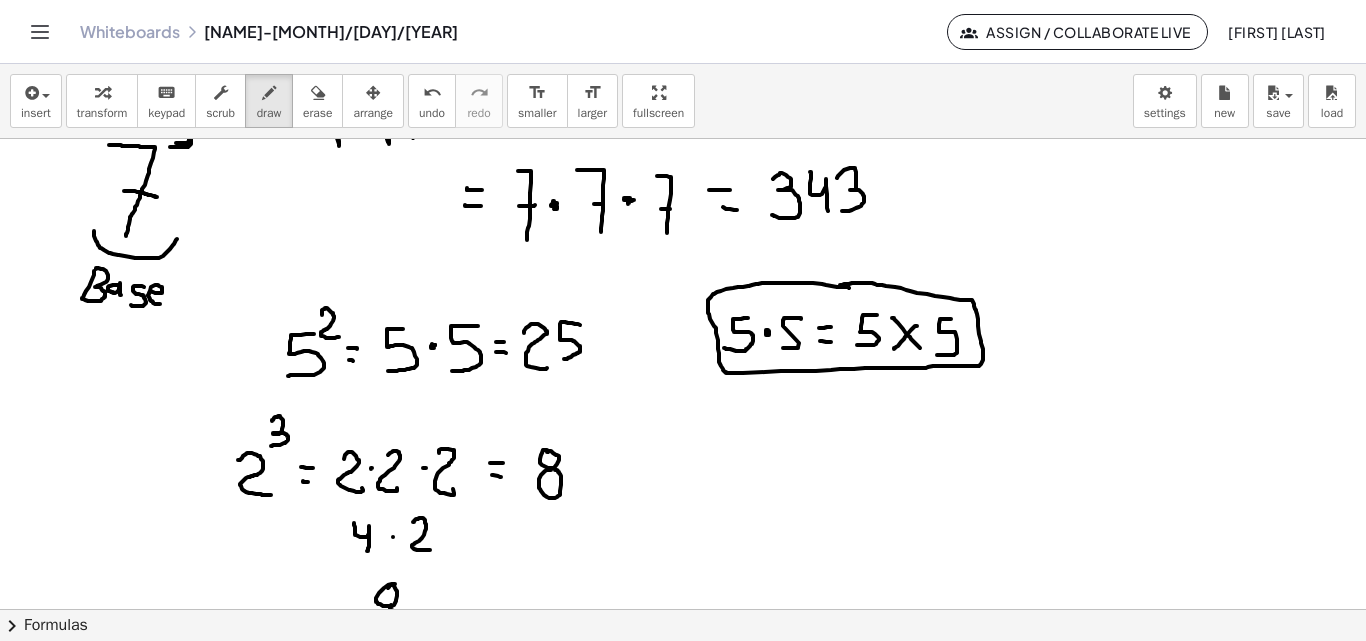 scroll, scrollTop: 236, scrollLeft: 0, axis: vertical 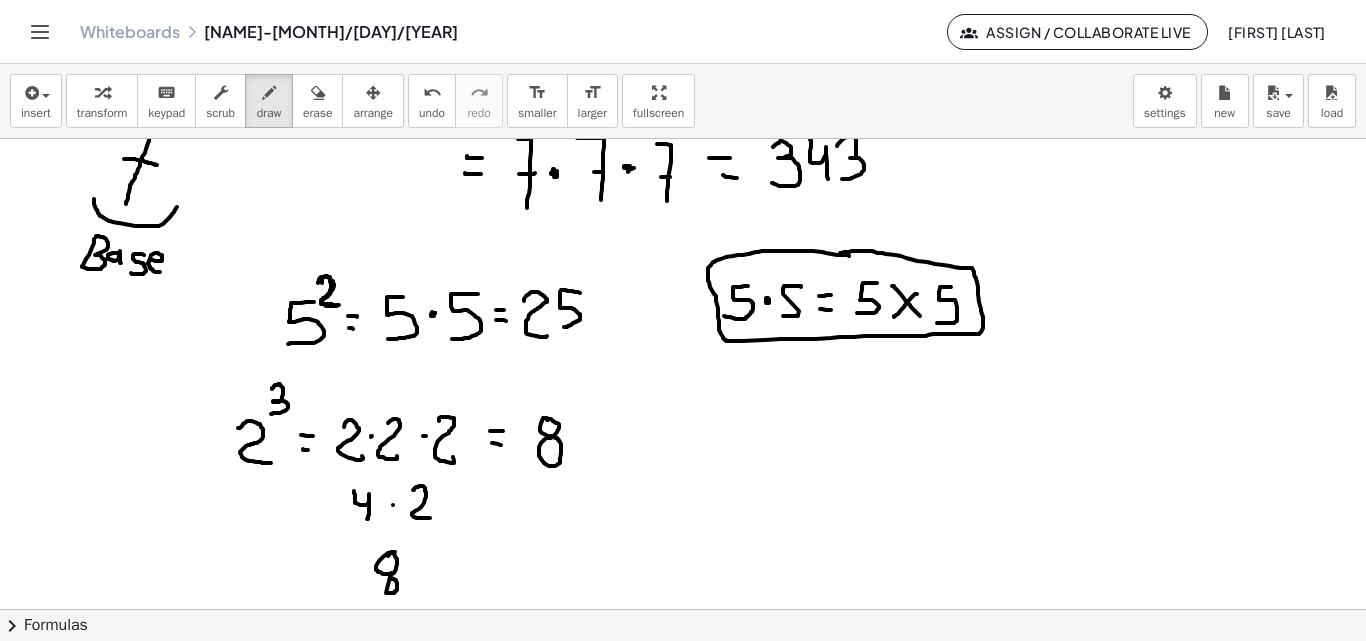 drag, startPoint x: 318, startPoint y: 283, endPoint x: 337, endPoint y: 306, distance: 29.832869 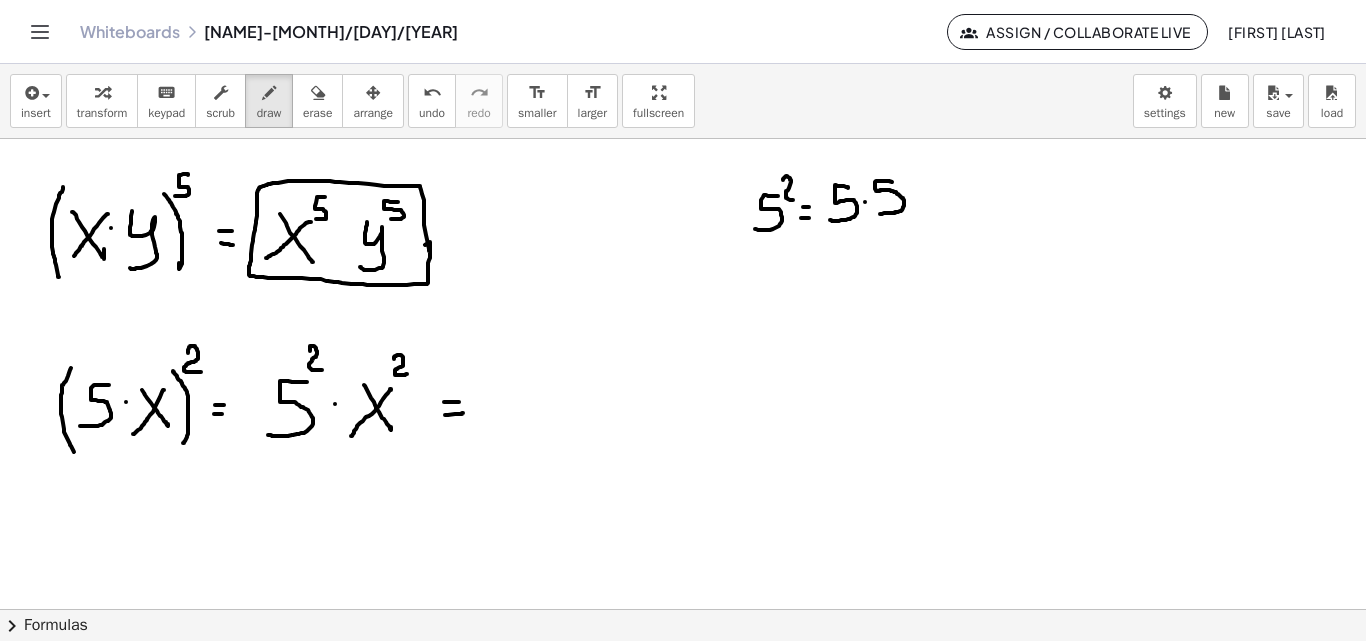 scroll, scrollTop: 3082, scrollLeft: 0, axis: vertical 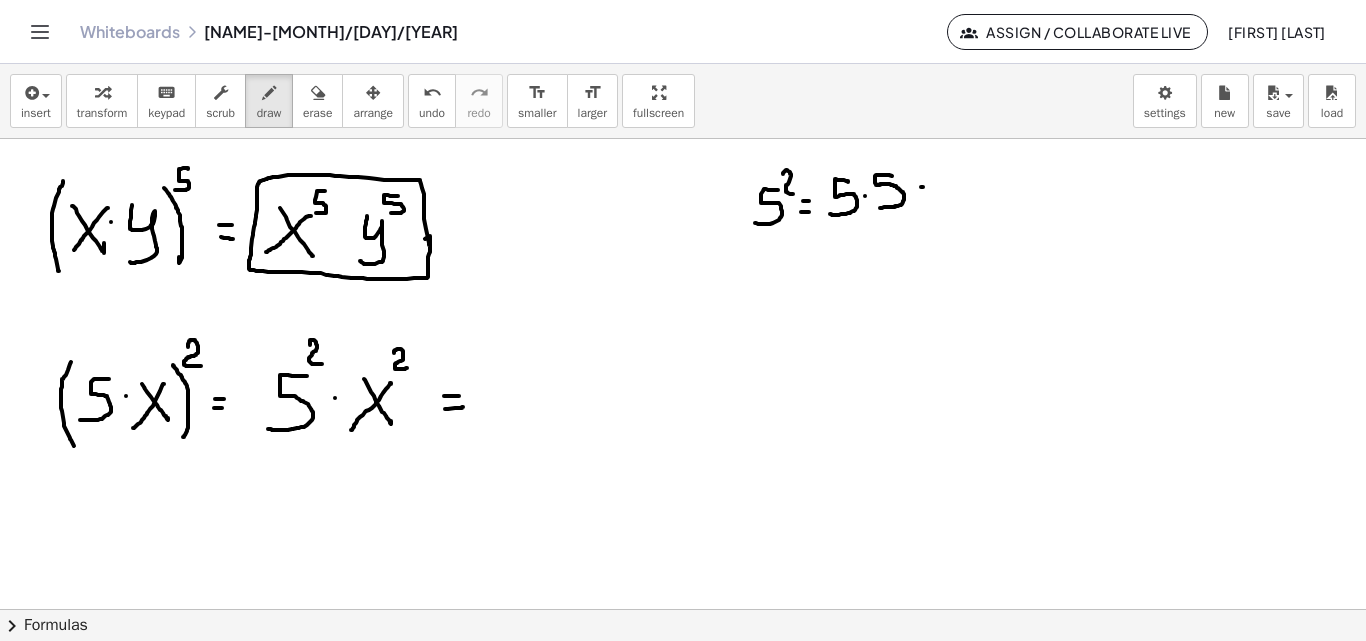 drag, startPoint x: 921, startPoint y: 187, endPoint x: 932, endPoint y: 189, distance: 11.18034 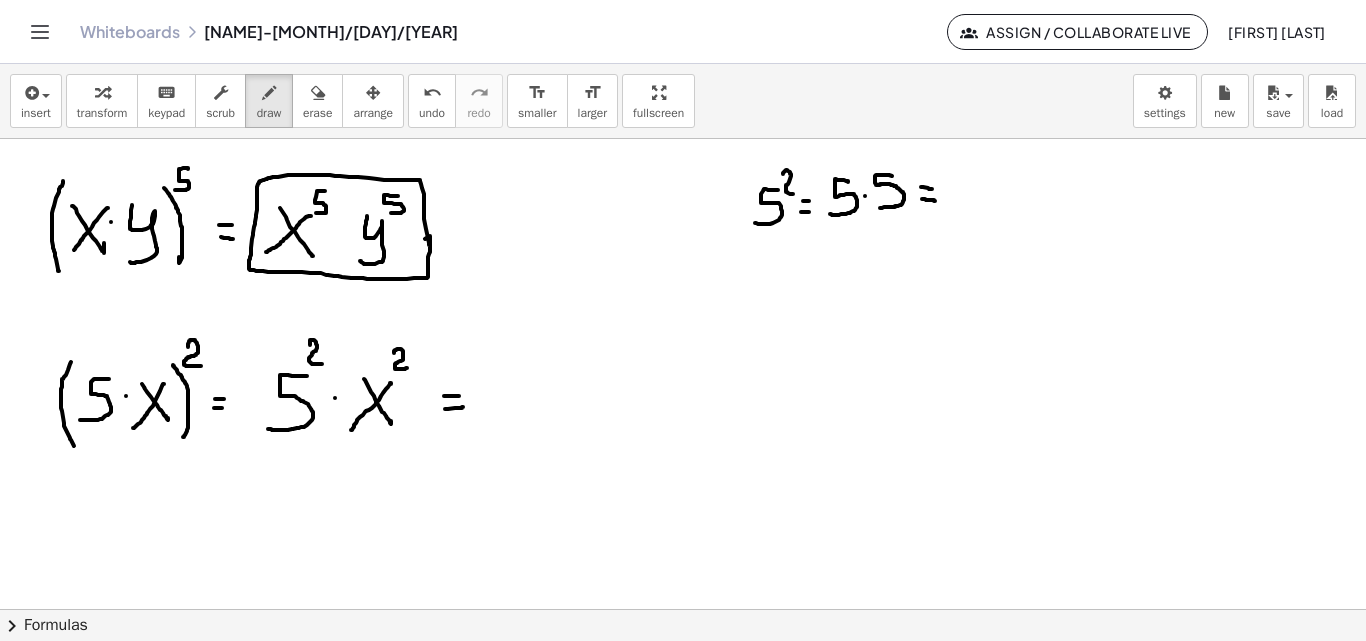 drag, startPoint x: 922, startPoint y: 199, endPoint x: 945, endPoint y: 182, distance: 28.600698 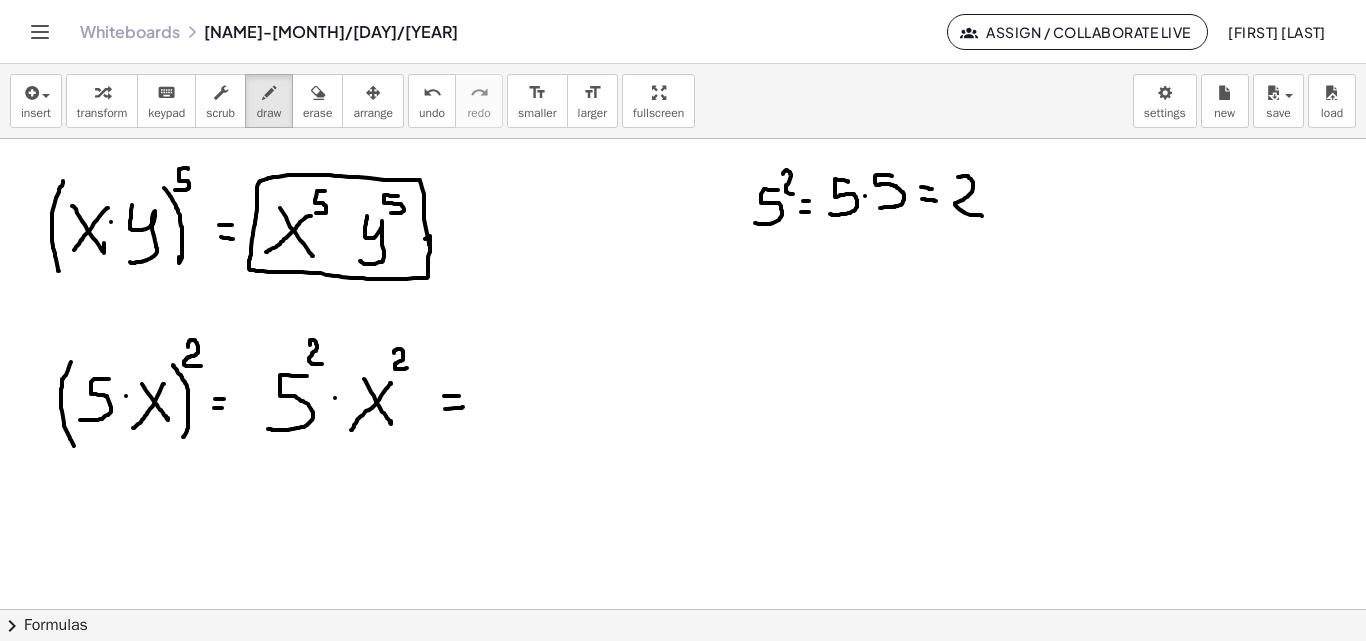 drag, startPoint x: 958, startPoint y: 177, endPoint x: 1009, endPoint y: 187, distance: 51.971146 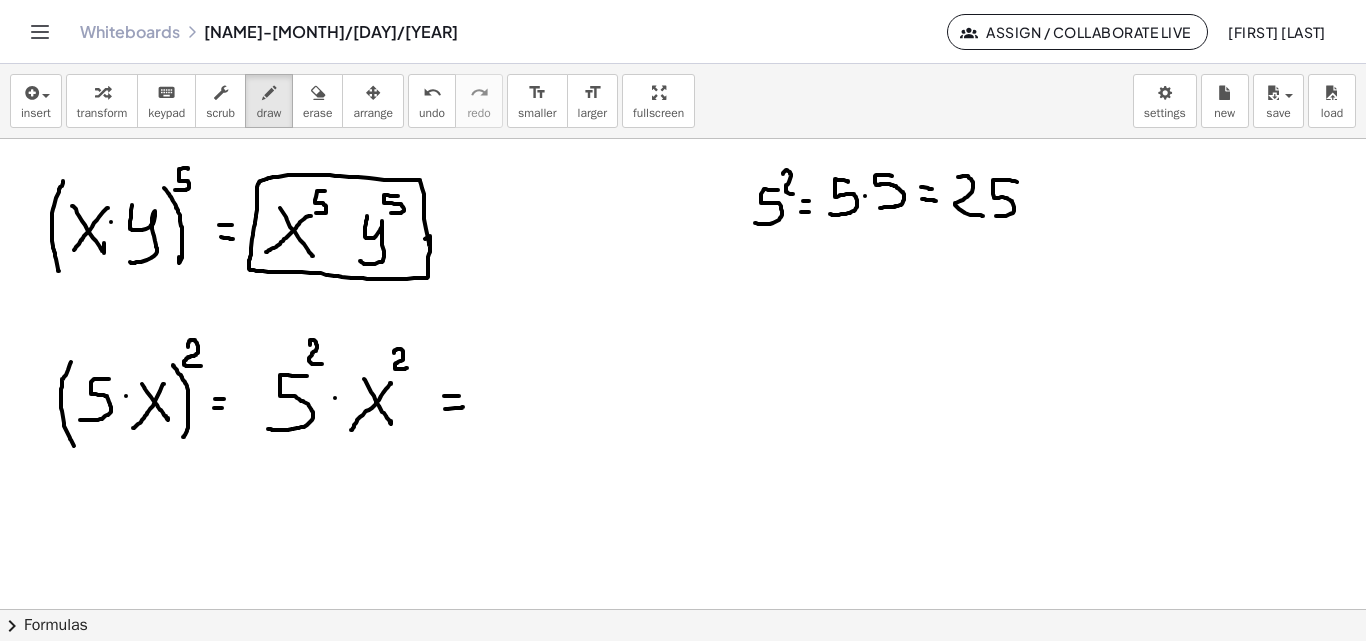 drag, startPoint x: 1017, startPoint y: 182, endPoint x: 996, endPoint y: 216, distance: 39.962482 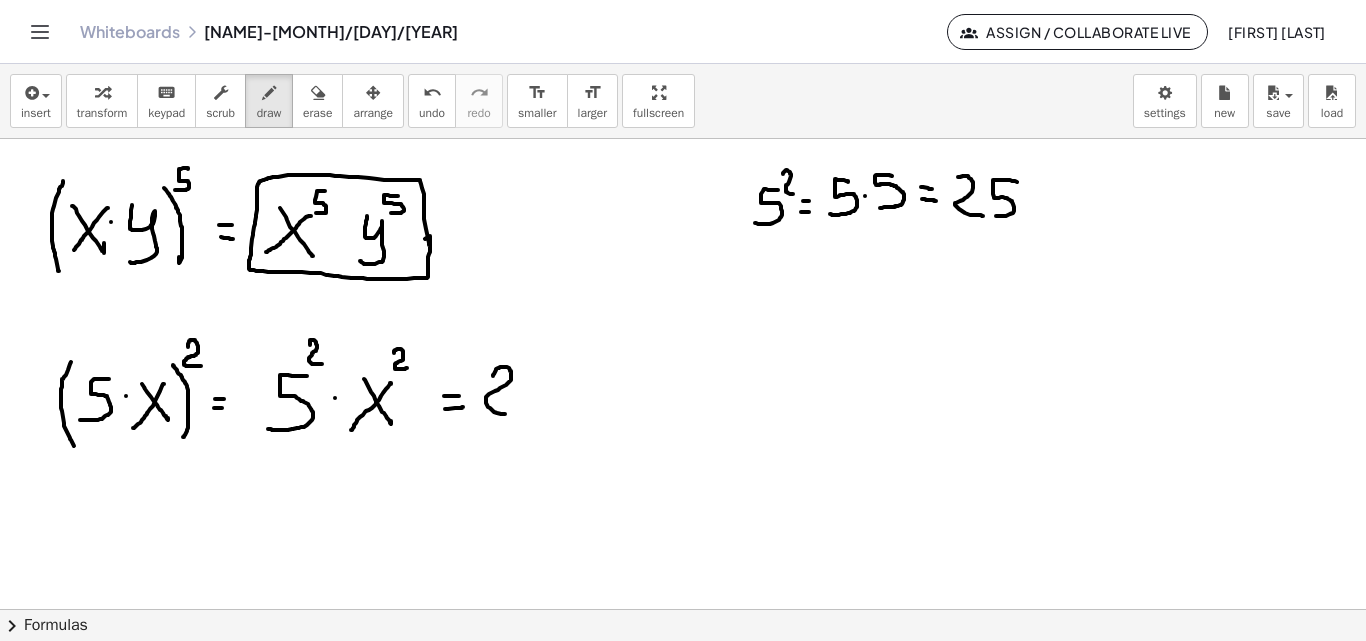 drag, startPoint x: 493, startPoint y: 376, endPoint x: 519, endPoint y: 414, distance: 46.043457 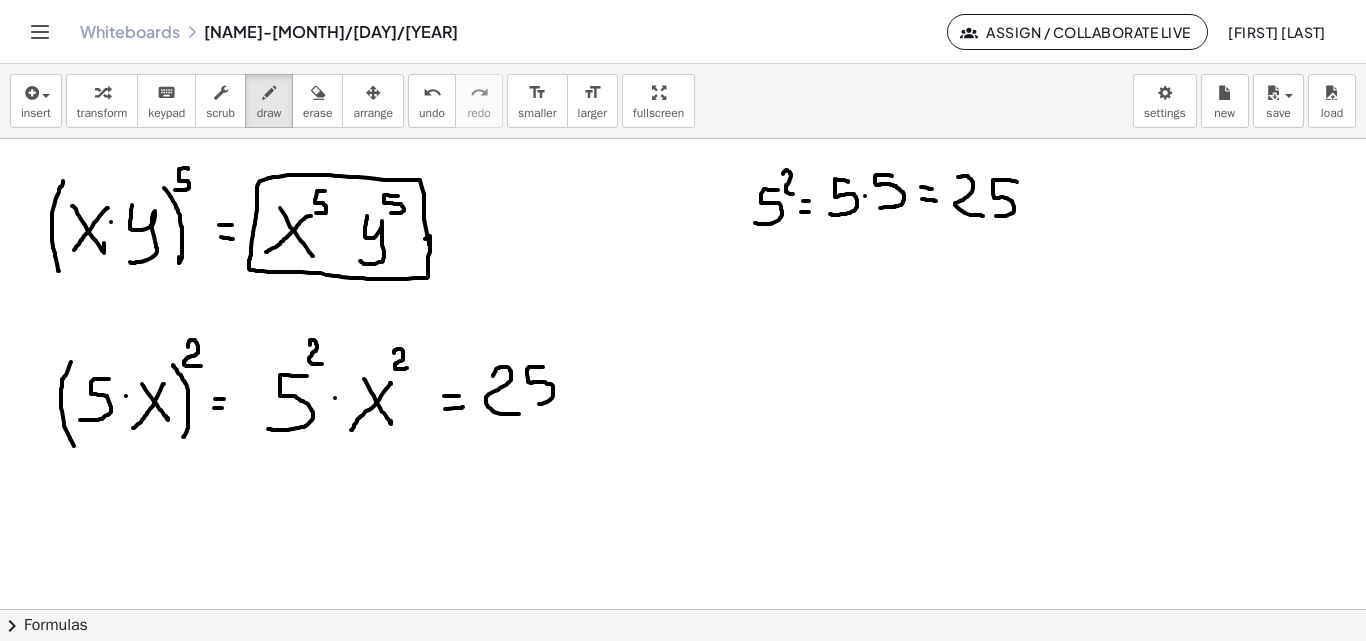 drag, startPoint x: 543, startPoint y: 367, endPoint x: 526, endPoint y: 403, distance: 39.812057 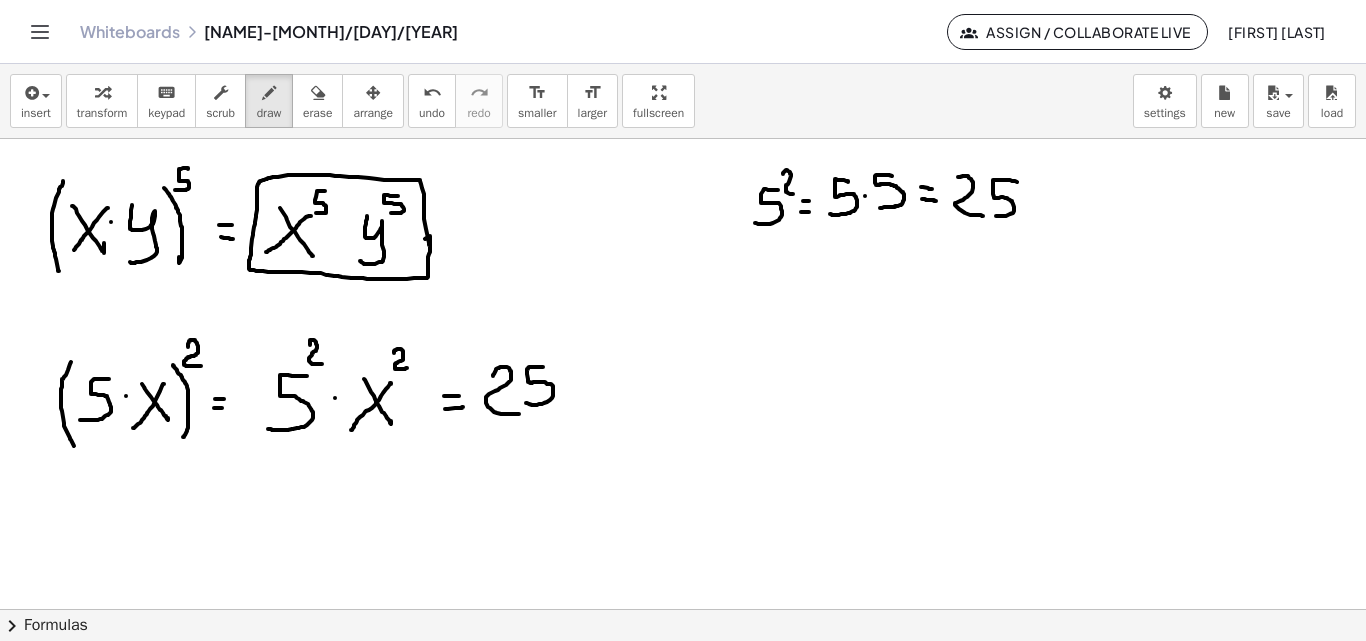 click at bounding box center (683, -1063) 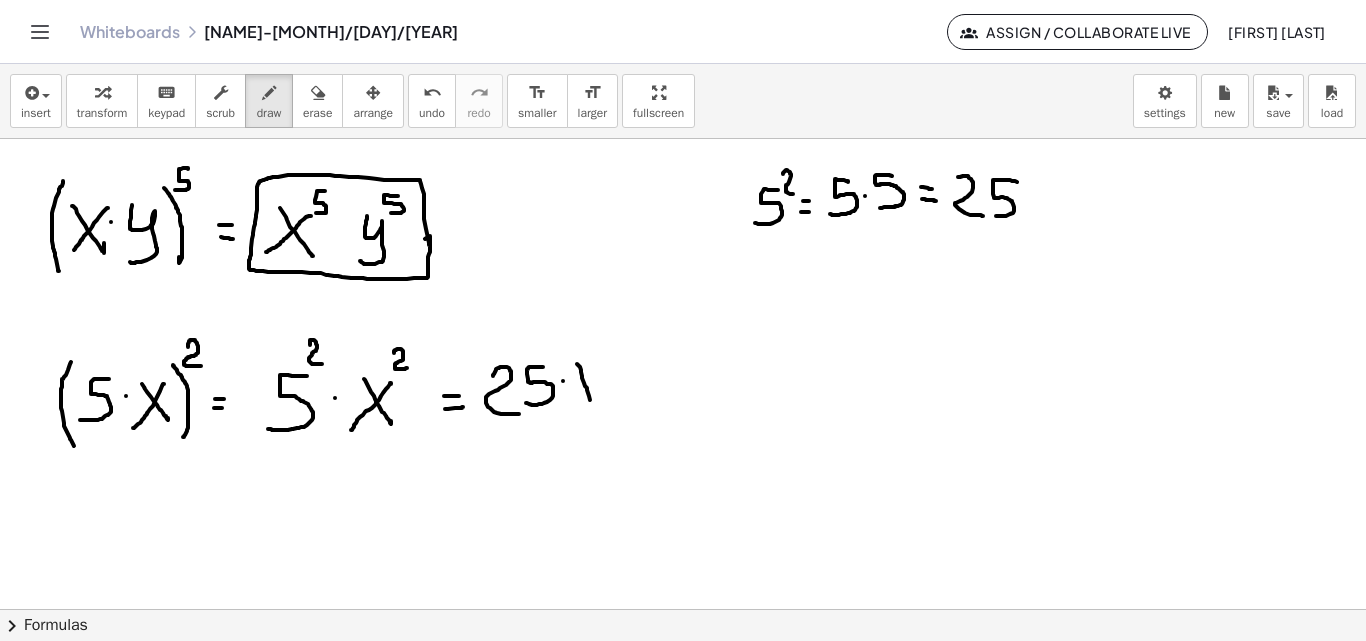 drag, startPoint x: 577, startPoint y: 364, endPoint x: 596, endPoint y: 407, distance: 47.010635 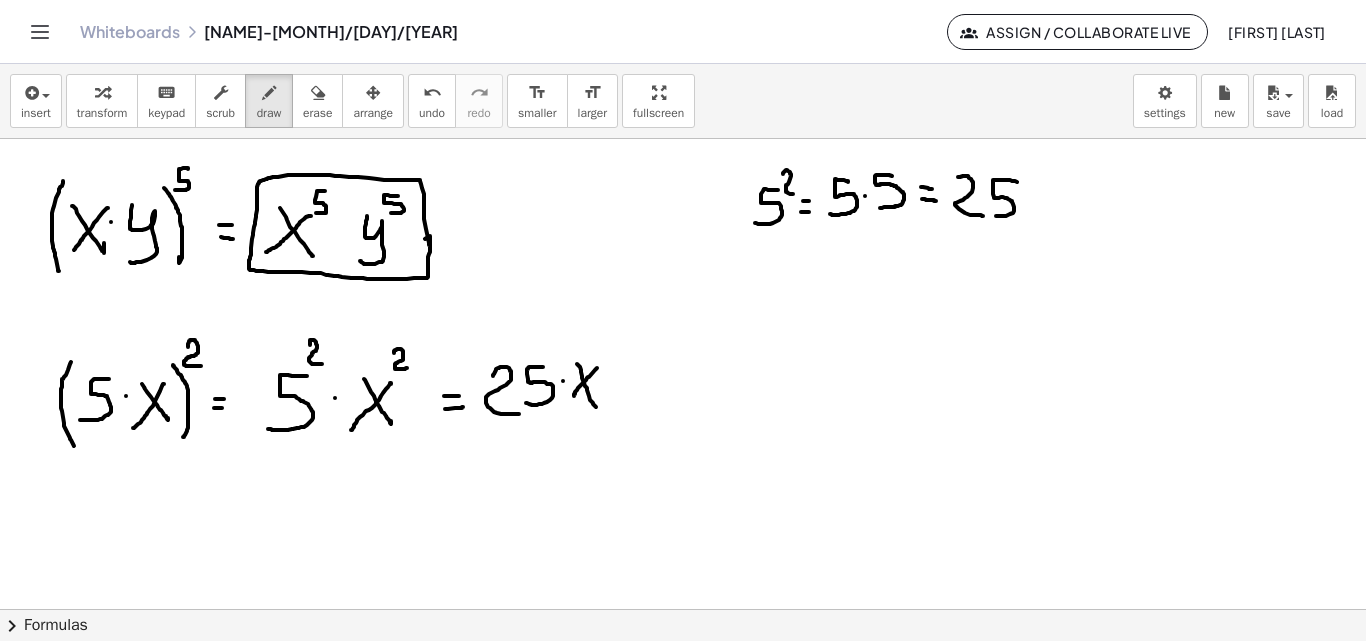 drag, startPoint x: 597, startPoint y: 368, endPoint x: 568, endPoint y: 406, distance: 47.801674 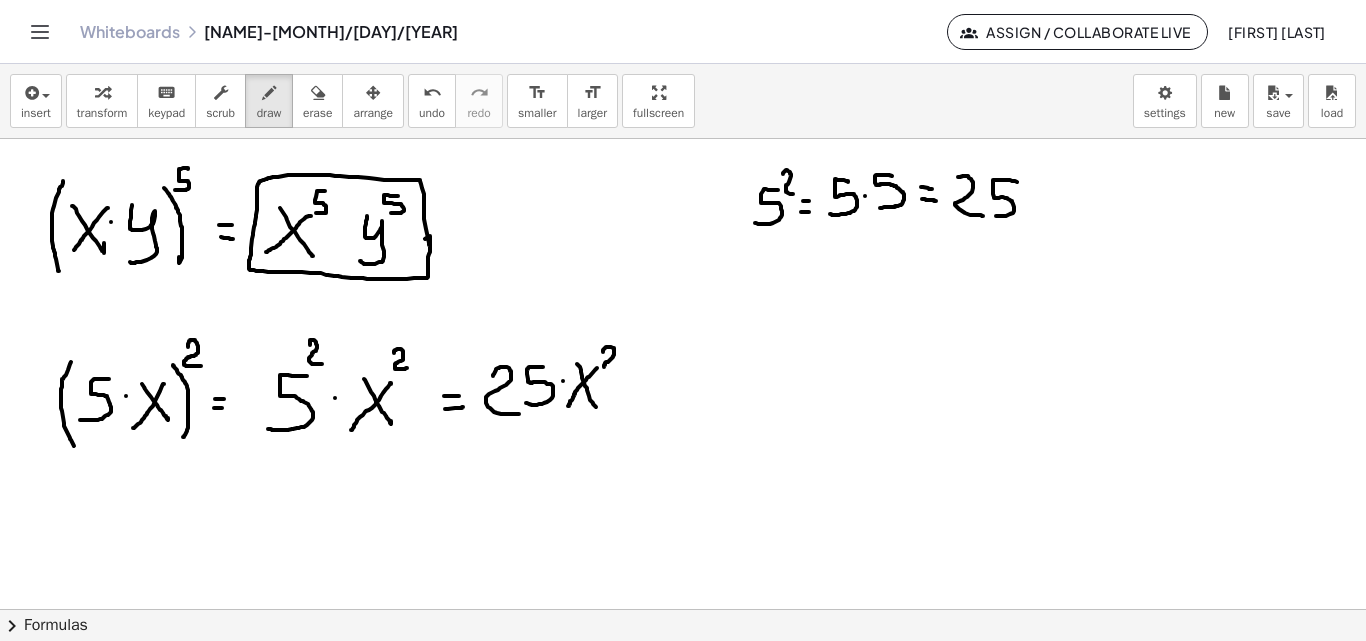 drag, startPoint x: 603, startPoint y: 352, endPoint x: 619, endPoint y: 371, distance: 24.839485 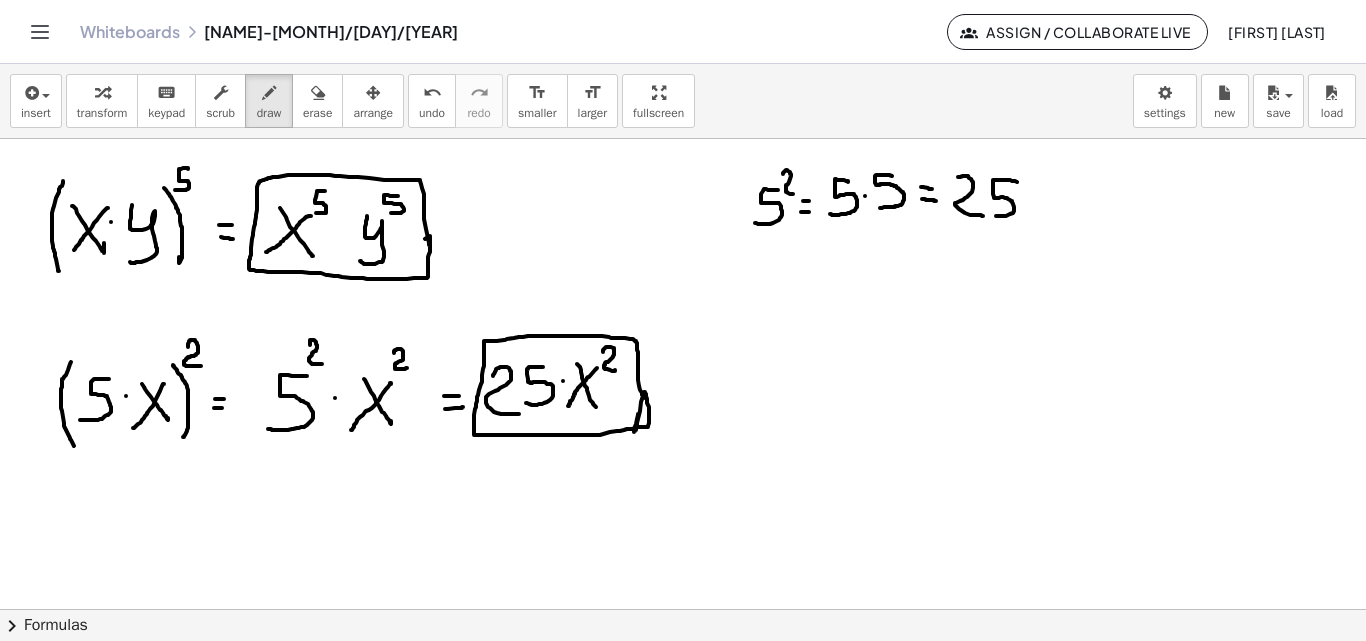drag, startPoint x: 642, startPoint y: 395, endPoint x: 646, endPoint y: 424, distance: 29.274563 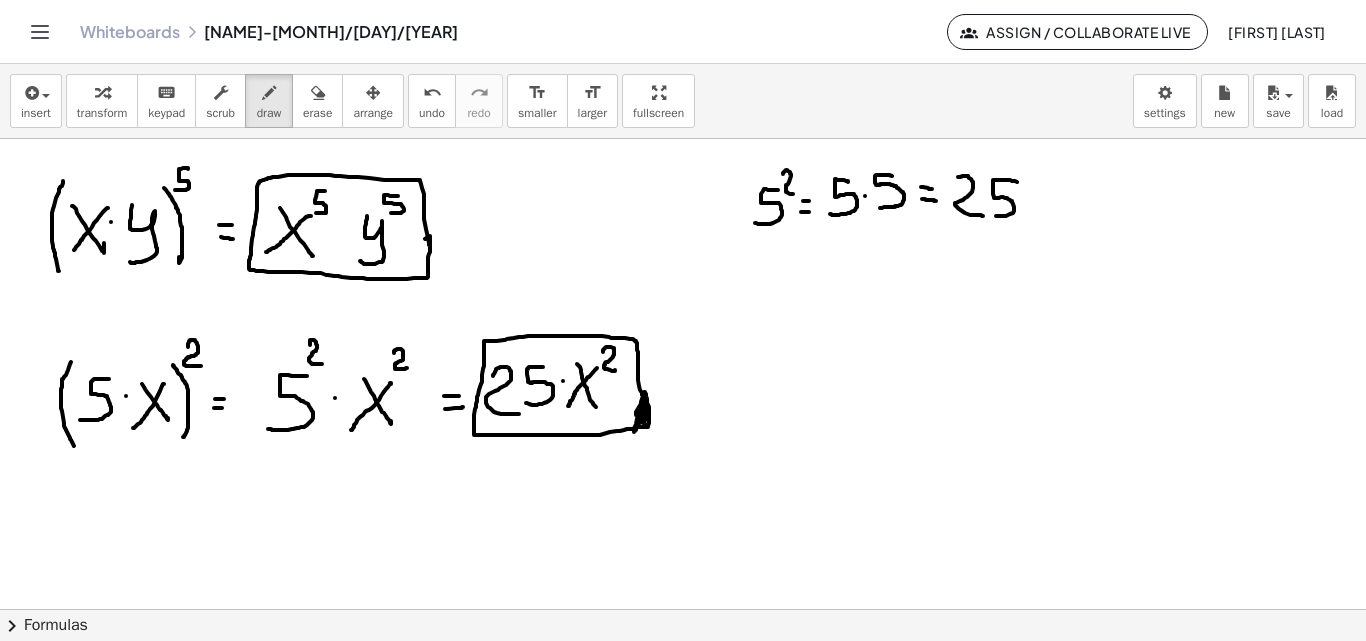 drag, startPoint x: 646, startPoint y: 407, endPoint x: 640, endPoint y: 417, distance: 11.661903 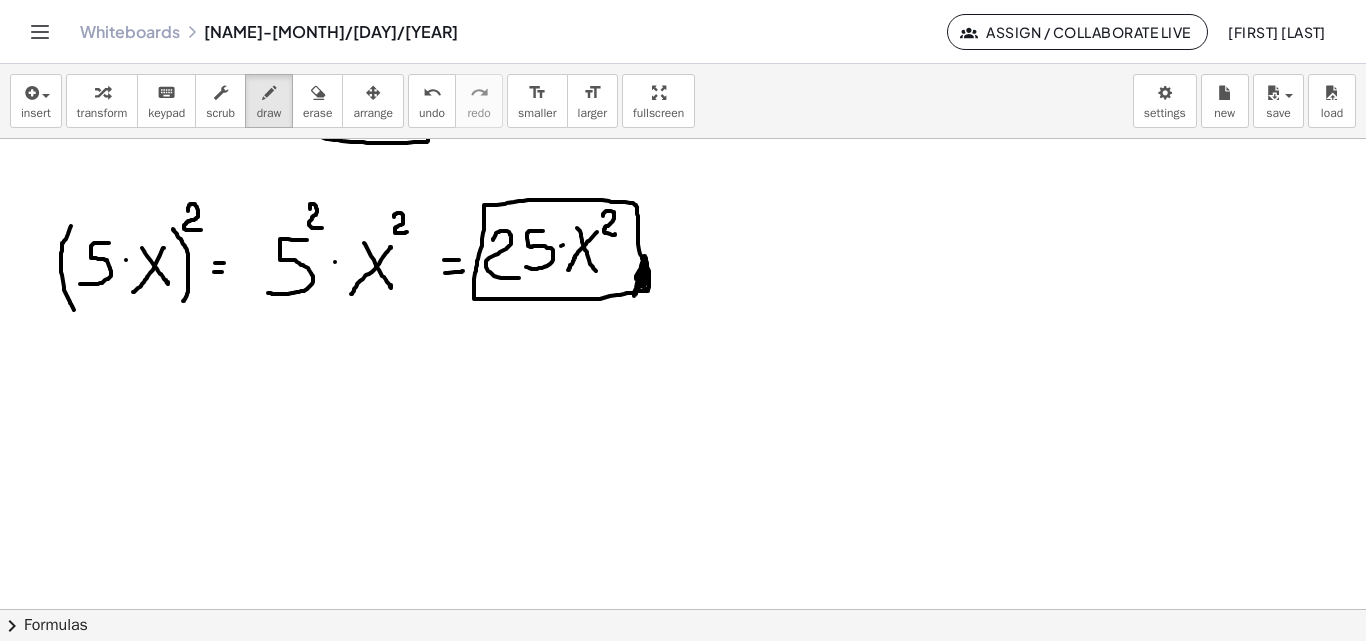 scroll, scrollTop: 3290, scrollLeft: 0, axis: vertical 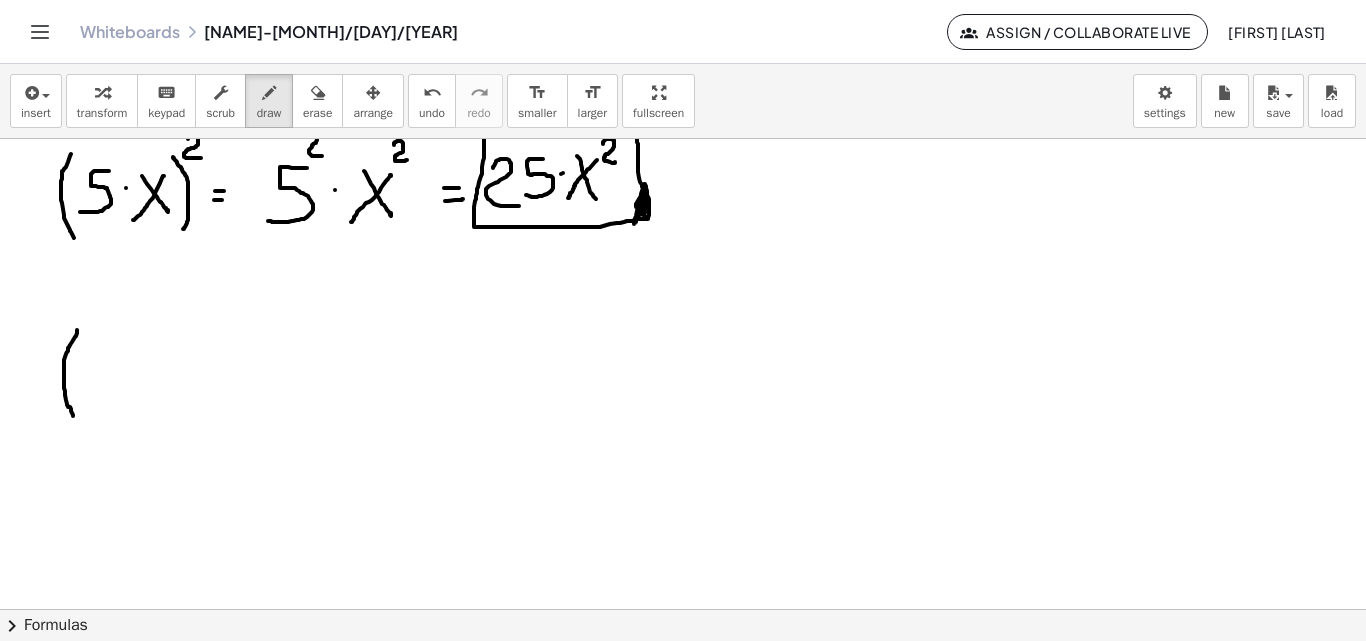 drag, startPoint x: 77, startPoint y: 330, endPoint x: 73, endPoint y: 416, distance: 86.09297 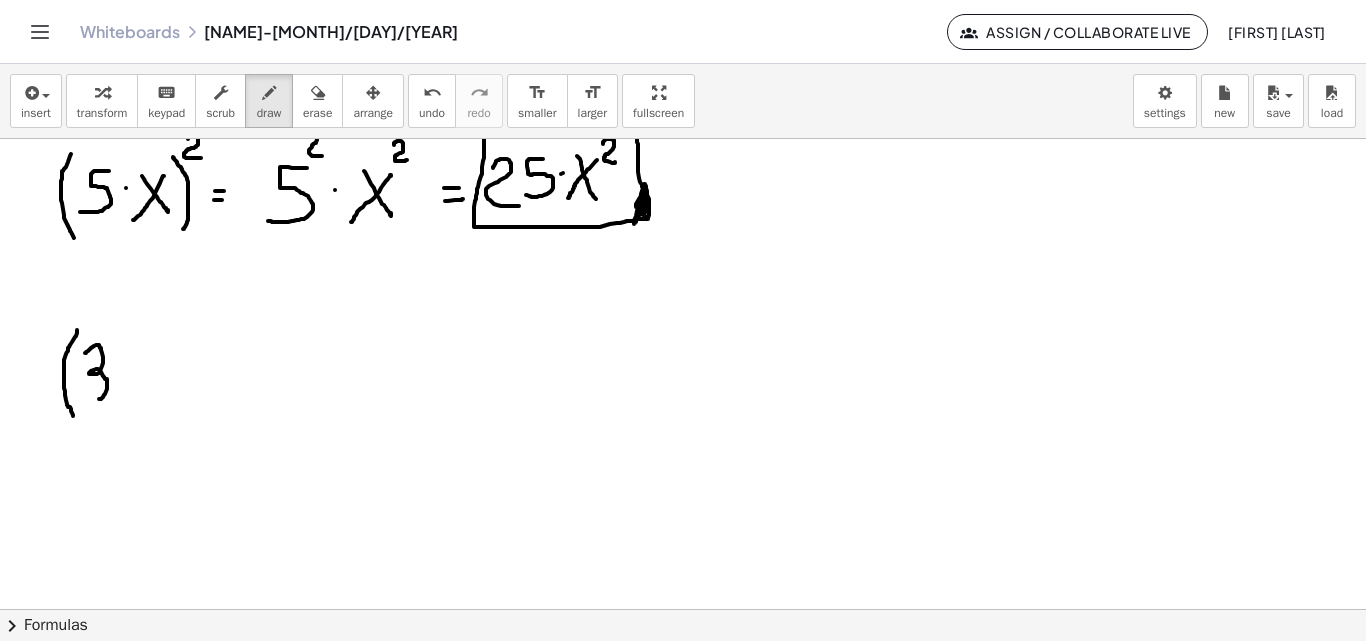 drag, startPoint x: 85, startPoint y: 353, endPoint x: 87, endPoint y: 394, distance: 41.04875 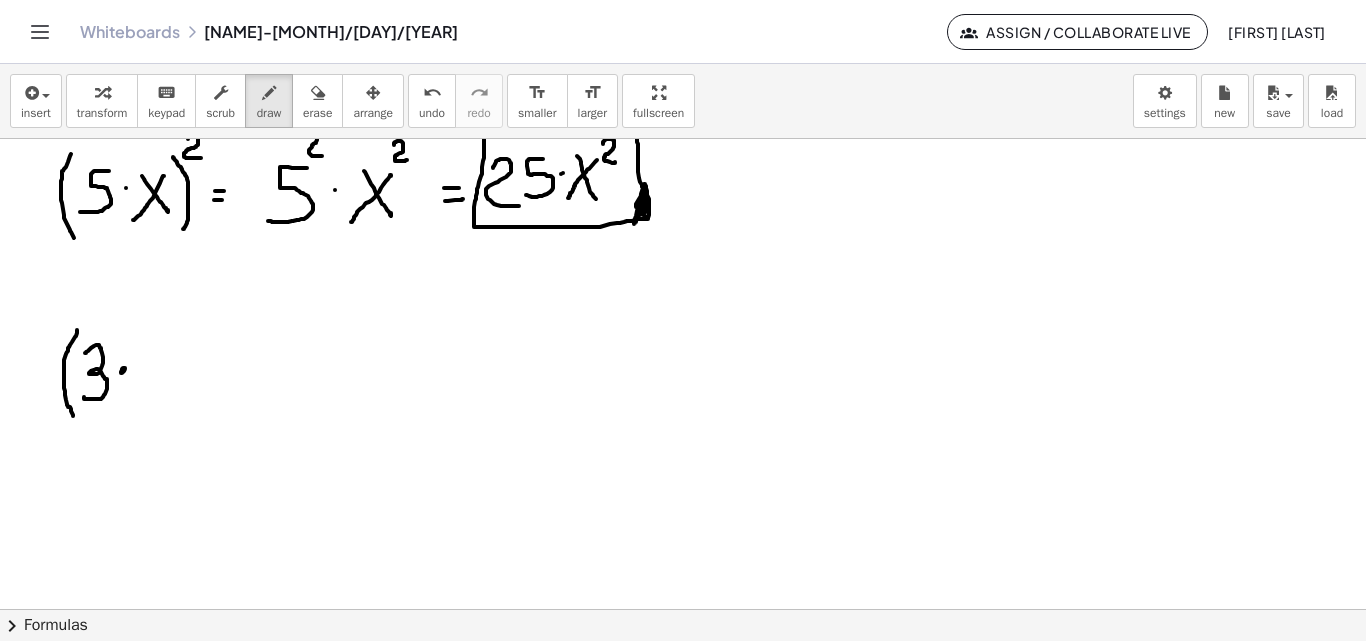 click at bounding box center (683, -1036) 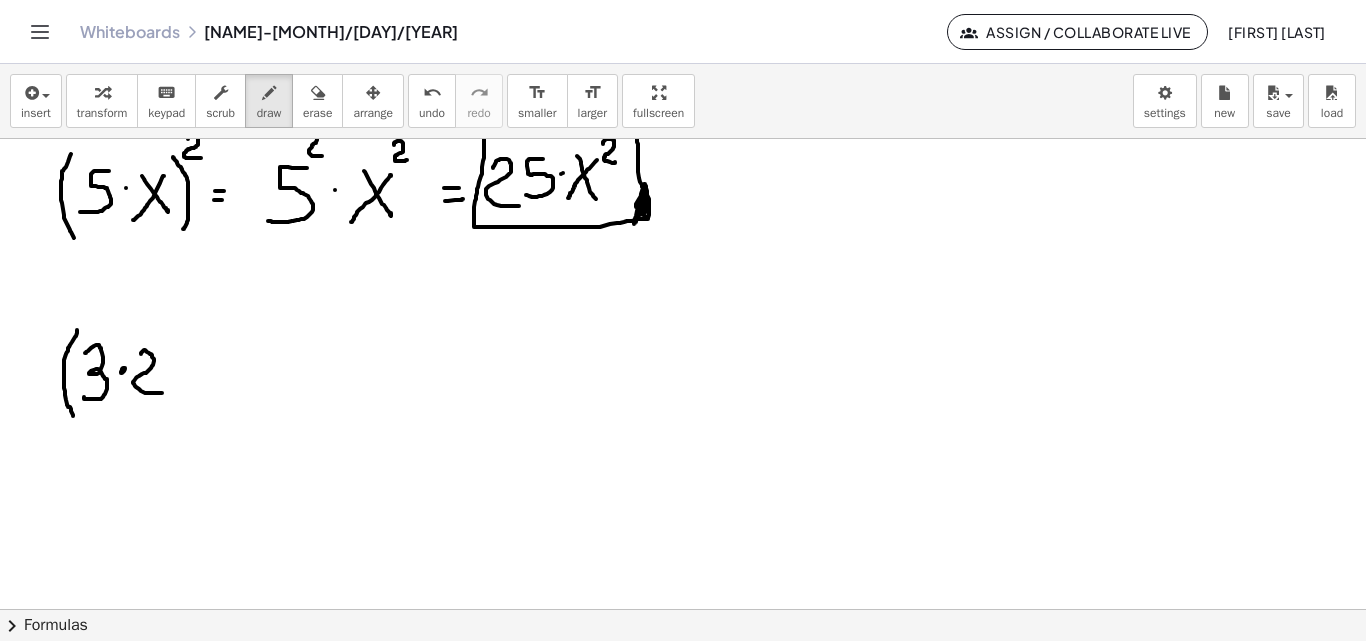 drag, startPoint x: 141, startPoint y: 354, endPoint x: 162, endPoint y: 386, distance: 38.27532 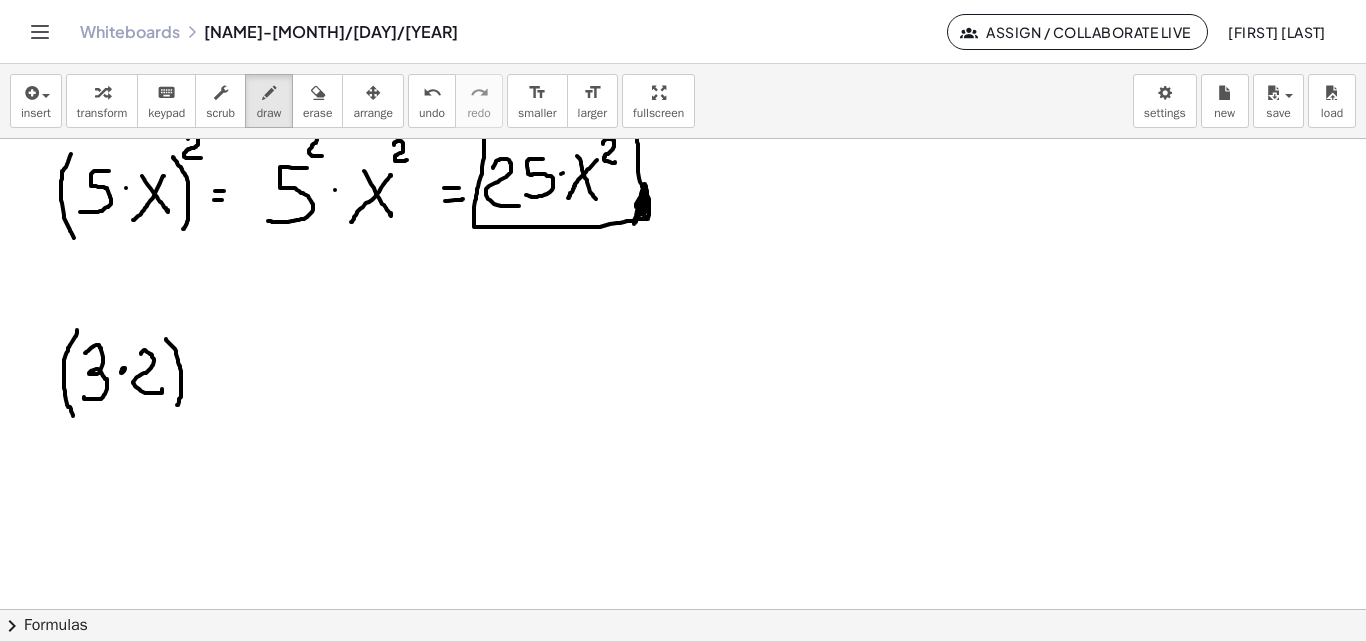 drag, startPoint x: 166, startPoint y: 339, endPoint x: 177, endPoint y: 405, distance: 66.910385 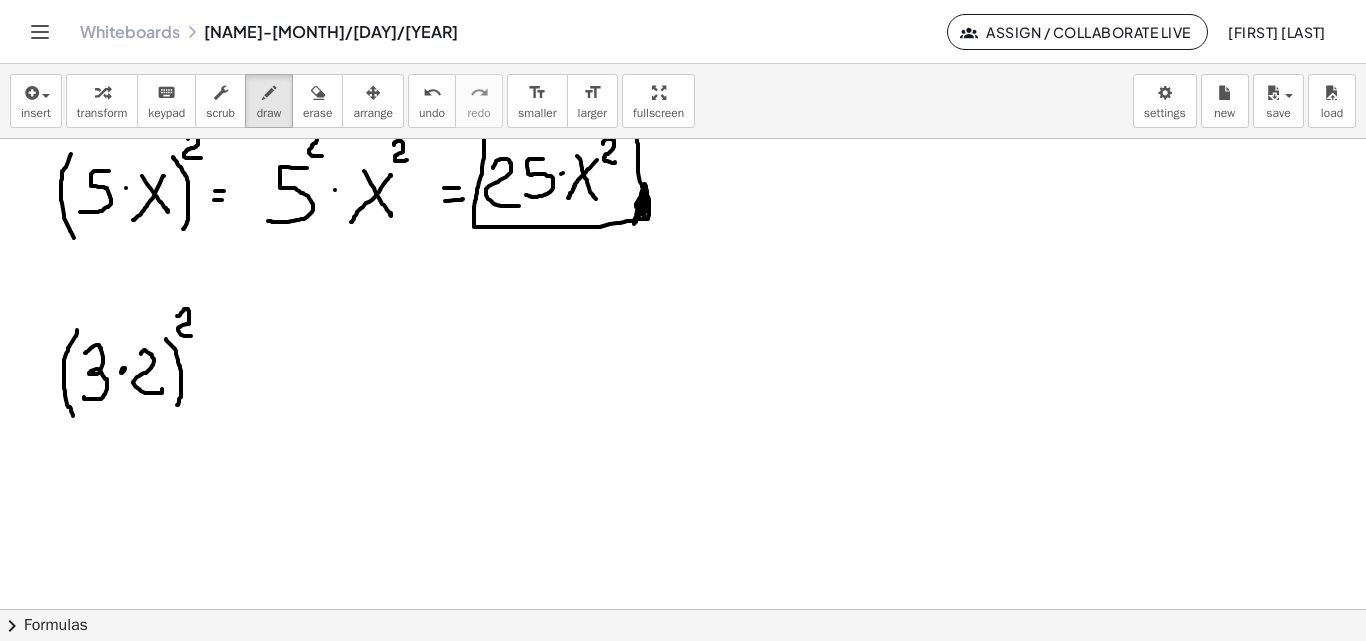 drag, startPoint x: 177, startPoint y: 316, endPoint x: 191, endPoint y: 336, distance: 24.41311 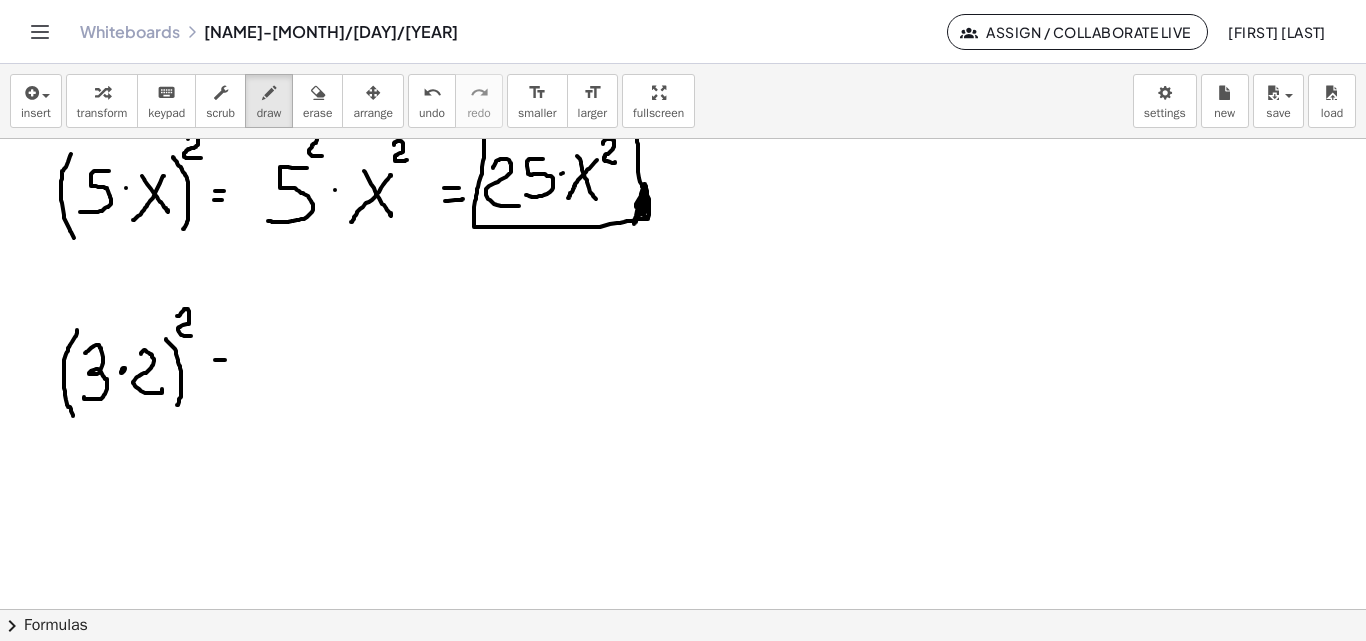 click at bounding box center (683, -1036) 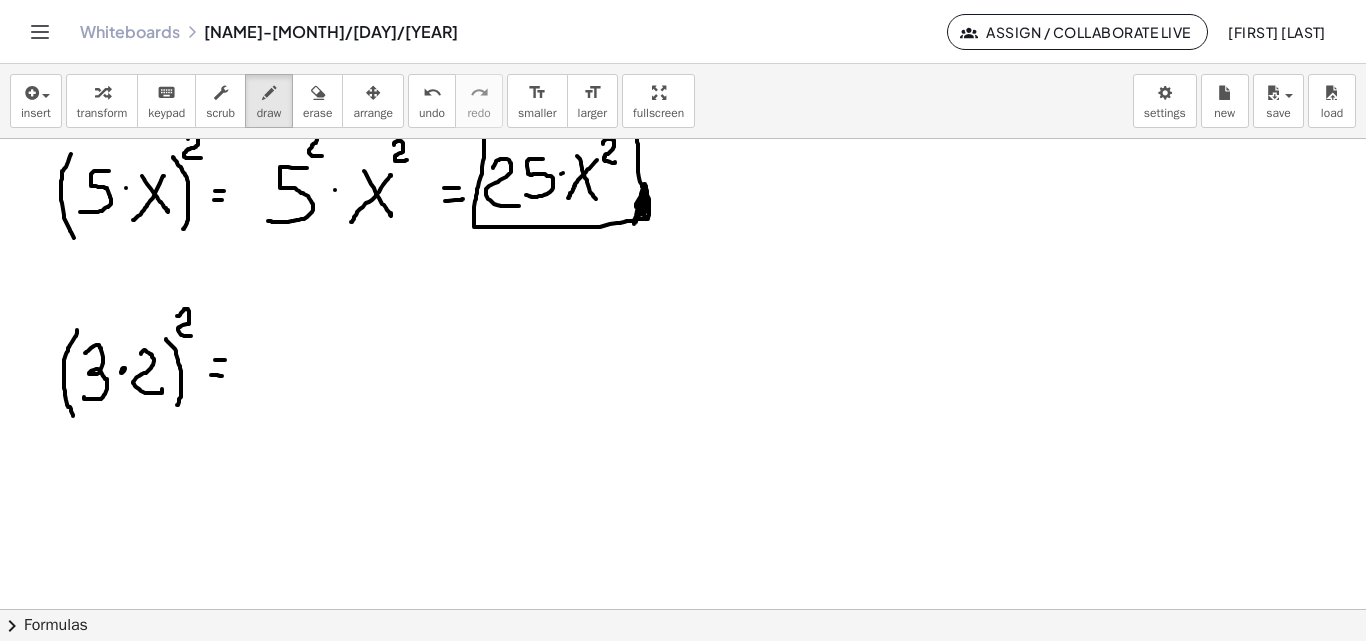 drag, startPoint x: 211, startPoint y: 375, endPoint x: 226, endPoint y: 373, distance: 15.132746 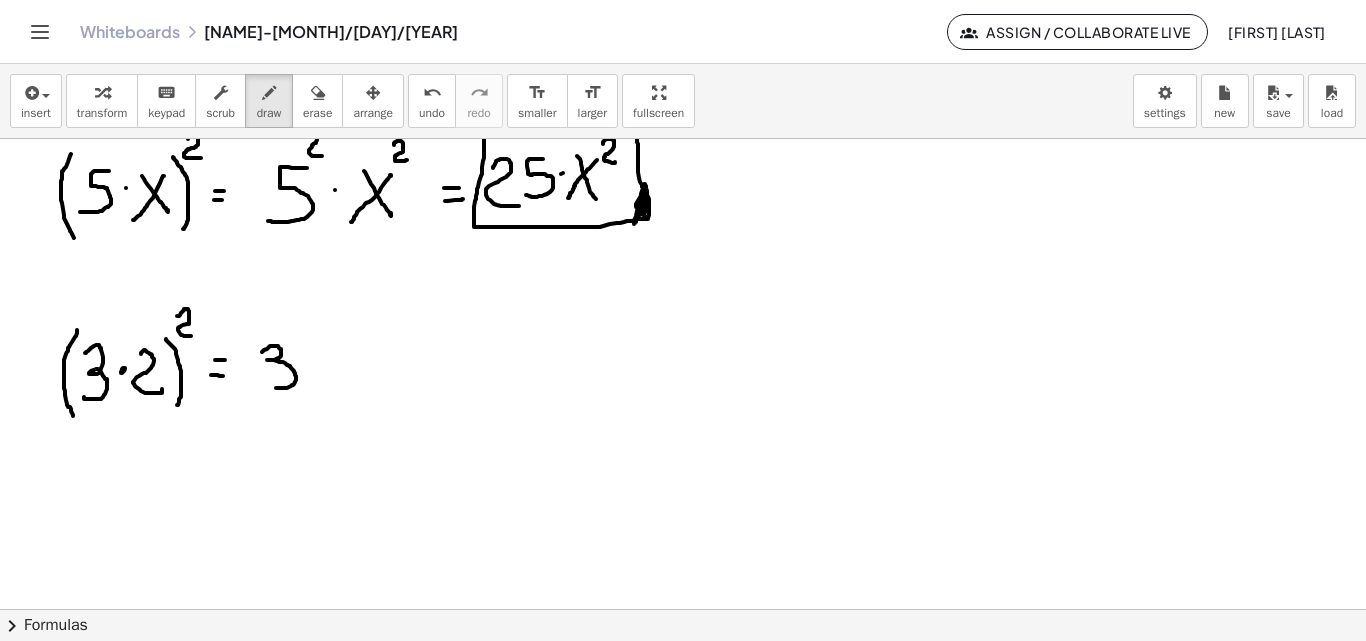 drag, startPoint x: 262, startPoint y: 352, endPoint x: 270, endPoint y: 387, distance: 35.902645 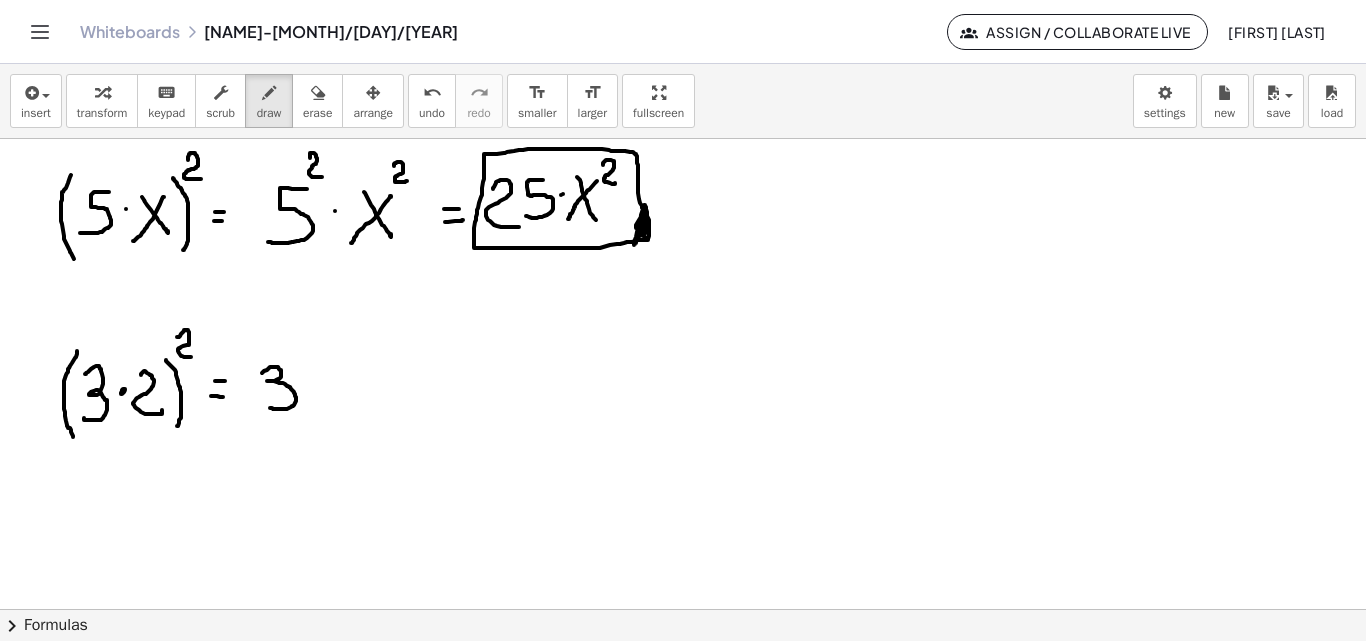 scroll, scrollTop: 3276, scrollLeft: 0, axis: vertical 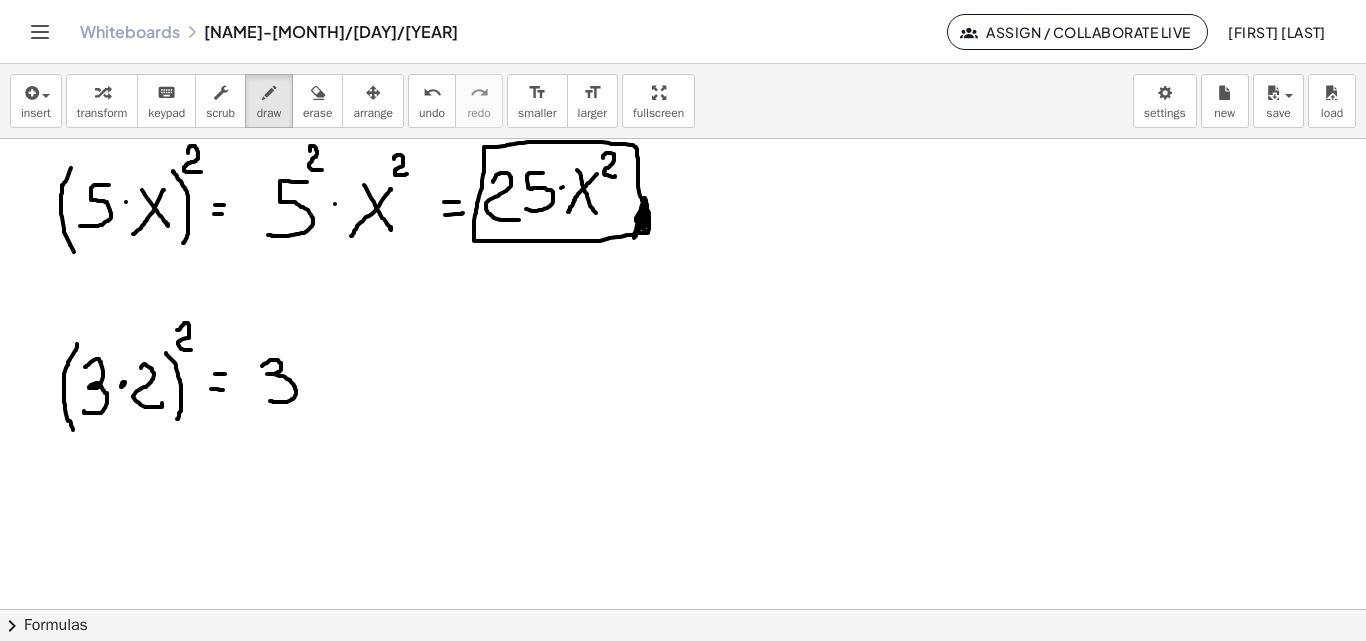 click at bounding box center (683, -1022) 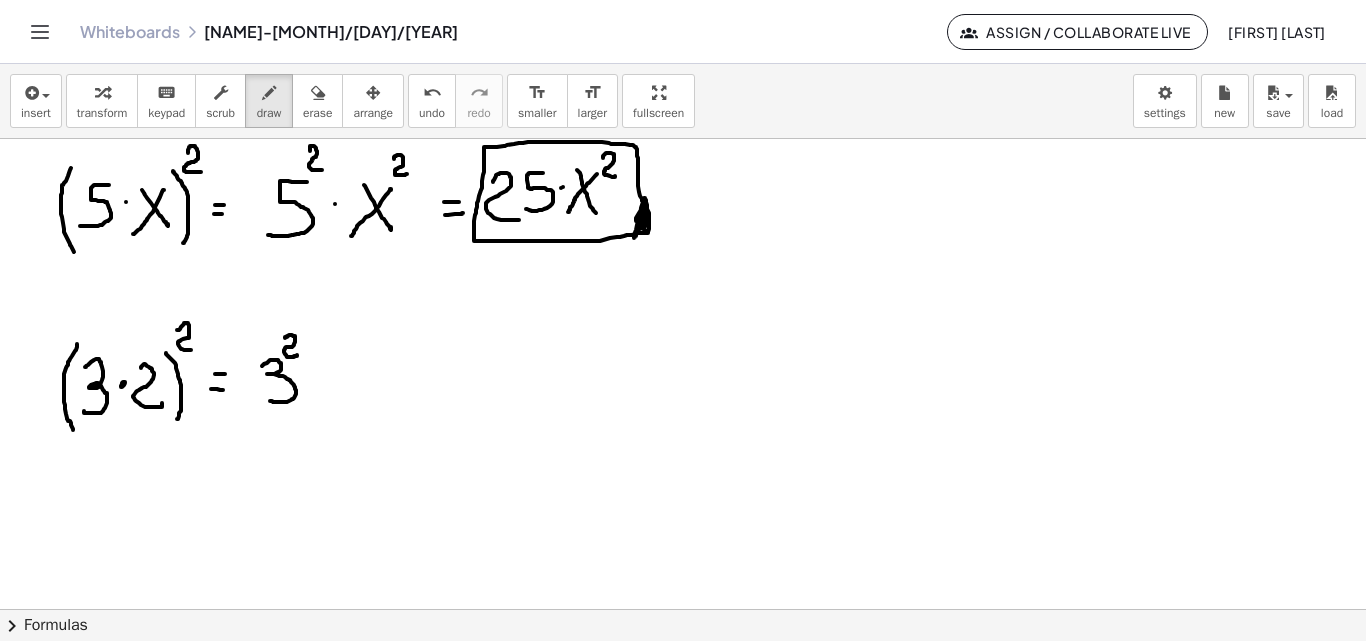 drag, startPoint x: 285, startPoint y: 338, endPoint x: 297, endPoint y: 355, distance: 20.808653 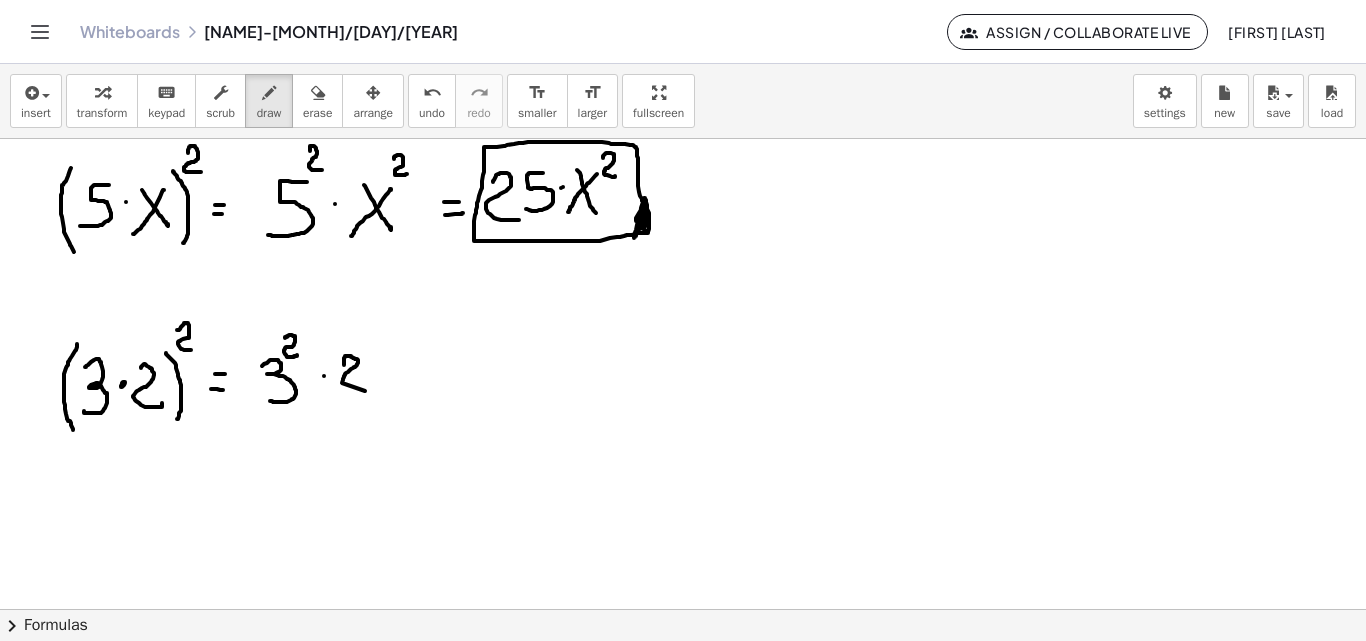 drag, startPoint x: 344, startPoint y: 365, endPoint x: 365, endPoint y: 391, distance: 33.42155 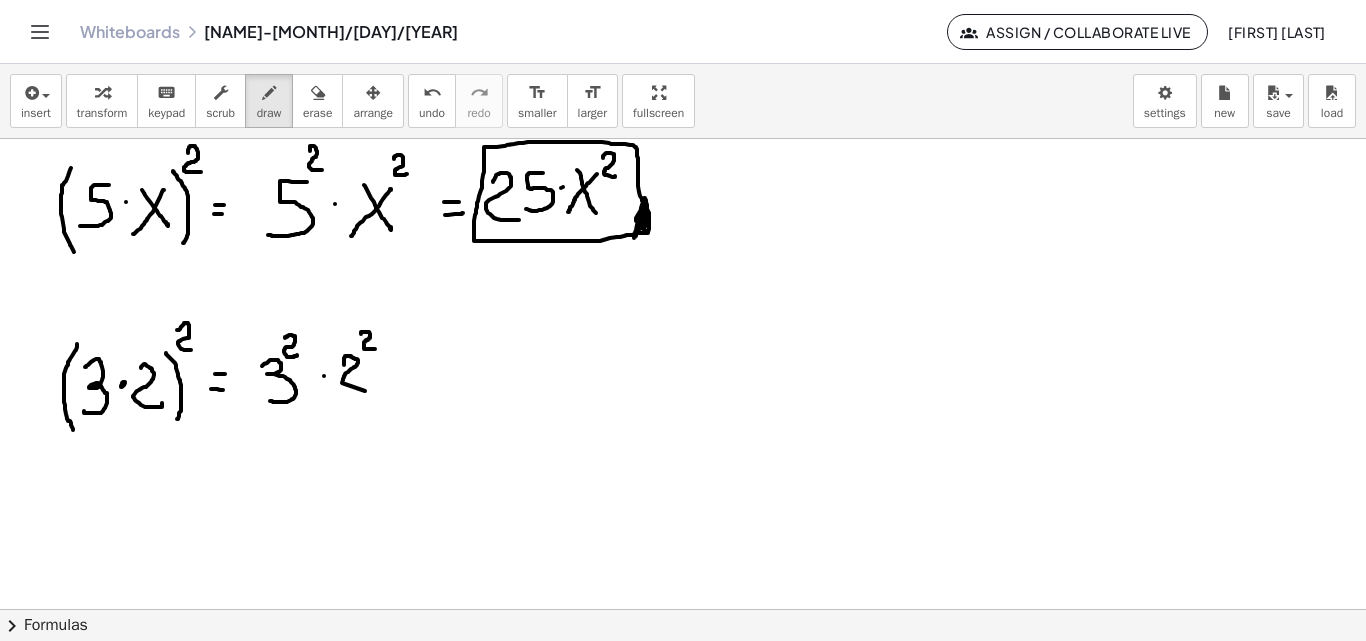 drag, startPoint x: 361, startPoint y: 334, endPoint x: 375, endPoint y: 349, distance: 20.518284 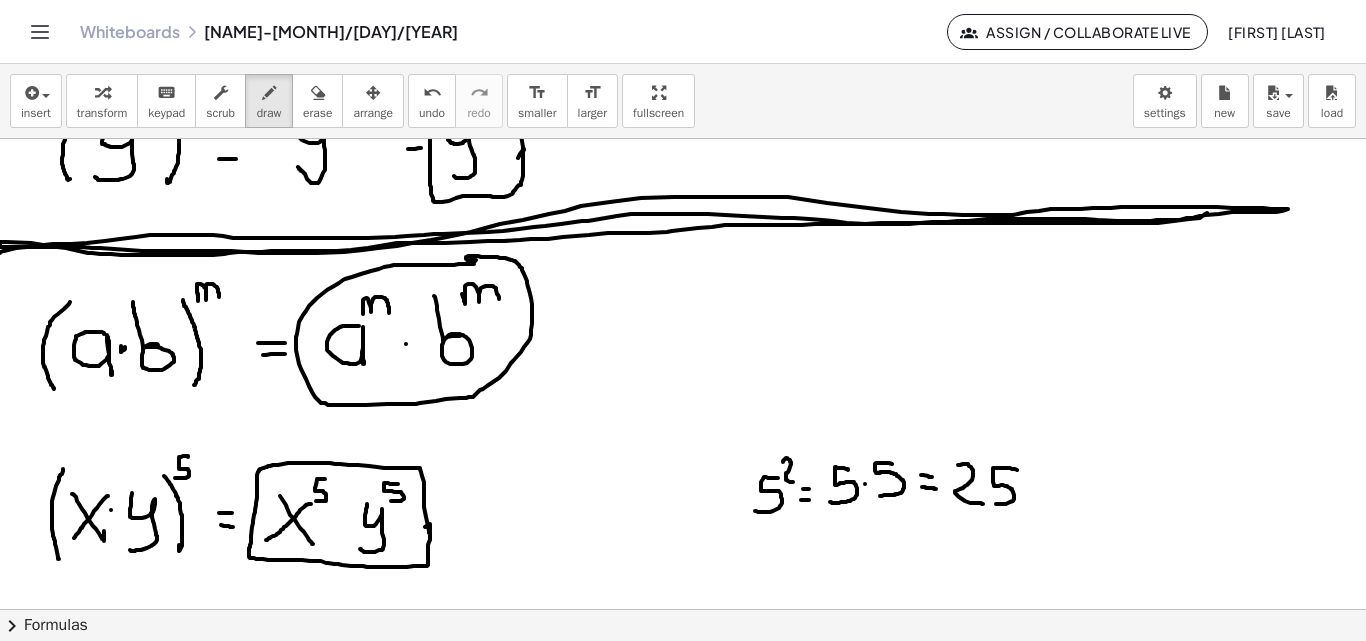 scroll, scrollTop: 2788, scrollLeft: 0, axis: vertical 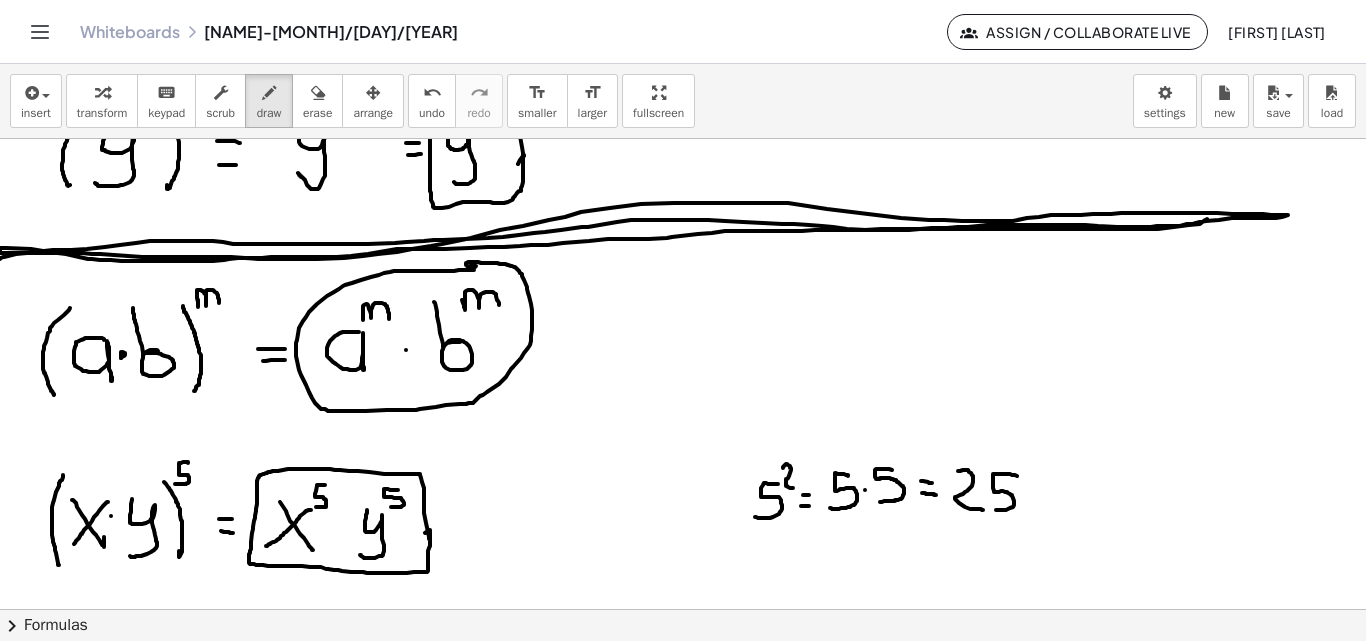 click at bounding box center [683, -534] 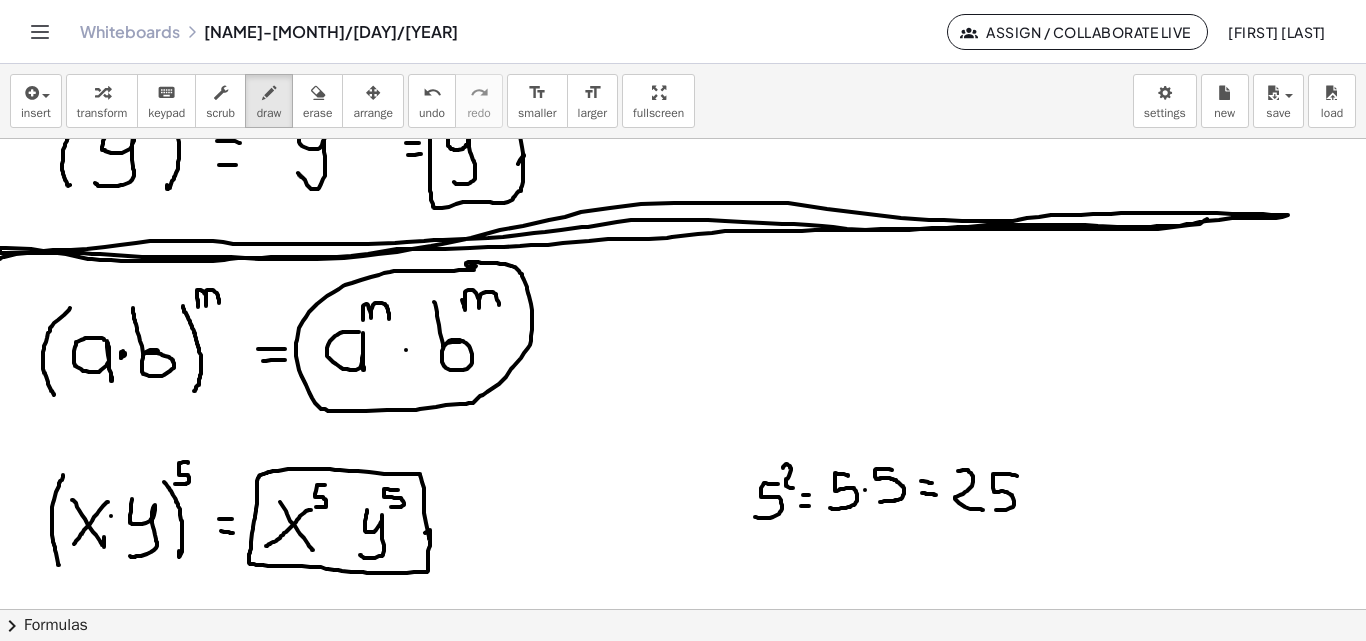 click at bounding box center [683, -534] 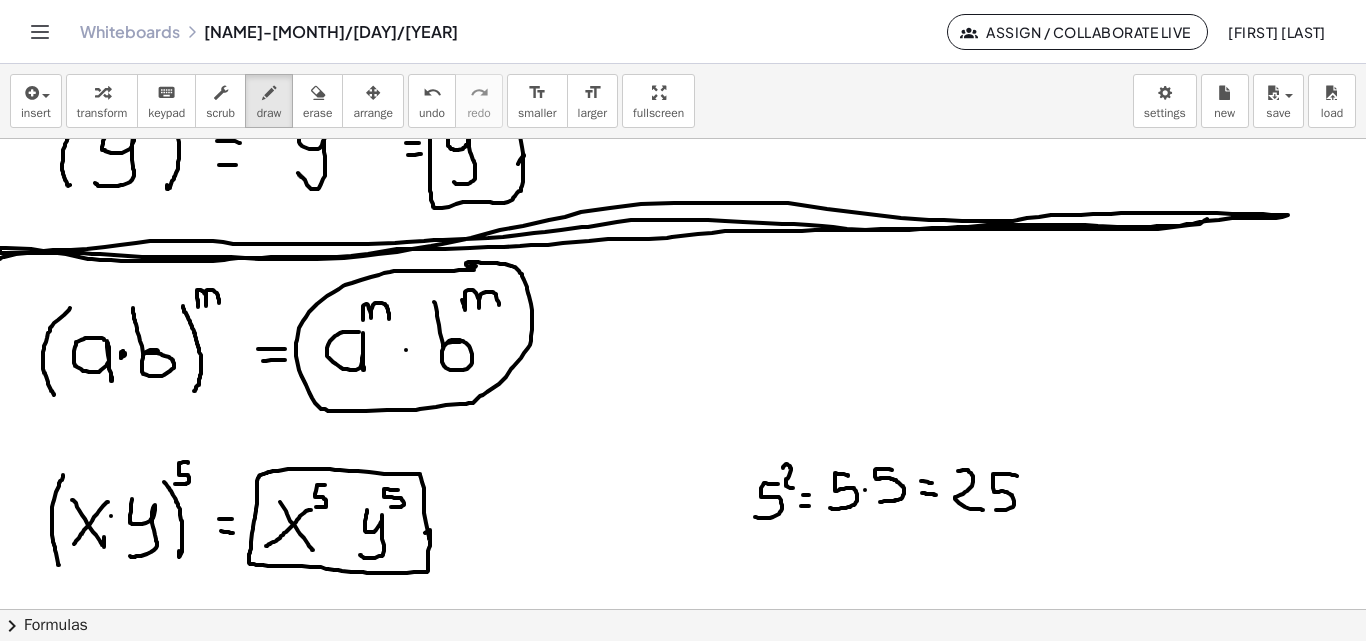click at bounding box center [683, -534] 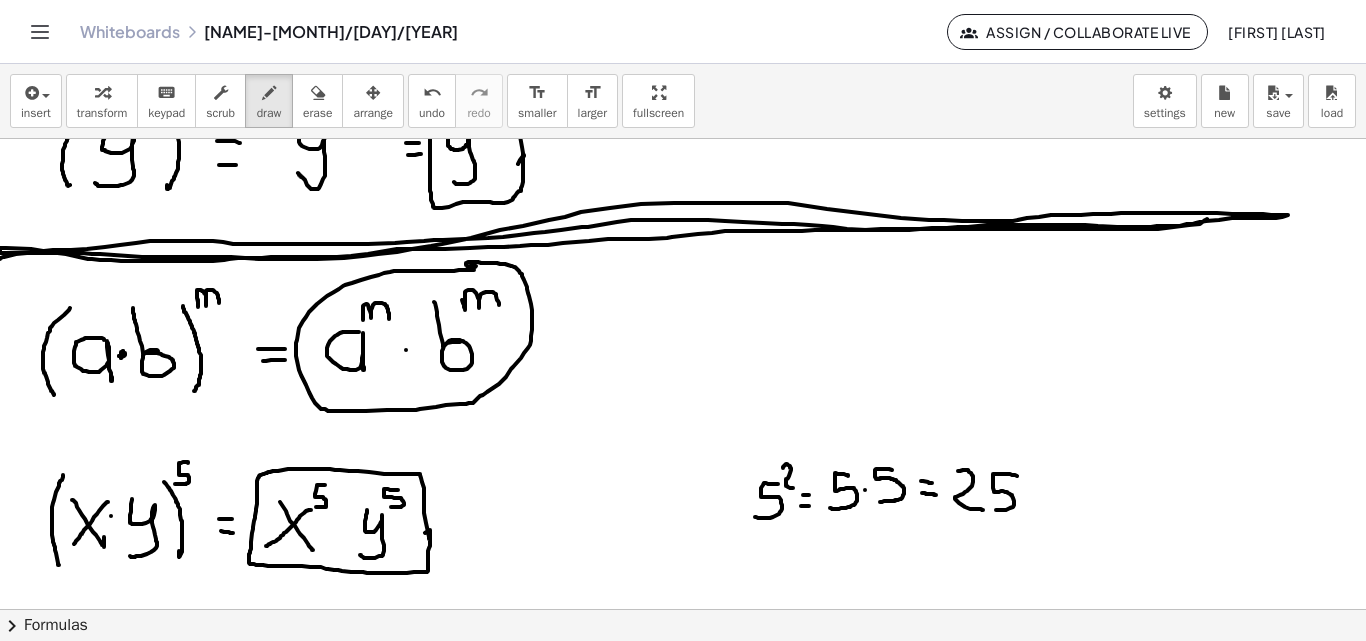 click at bounding box center [683, -534] 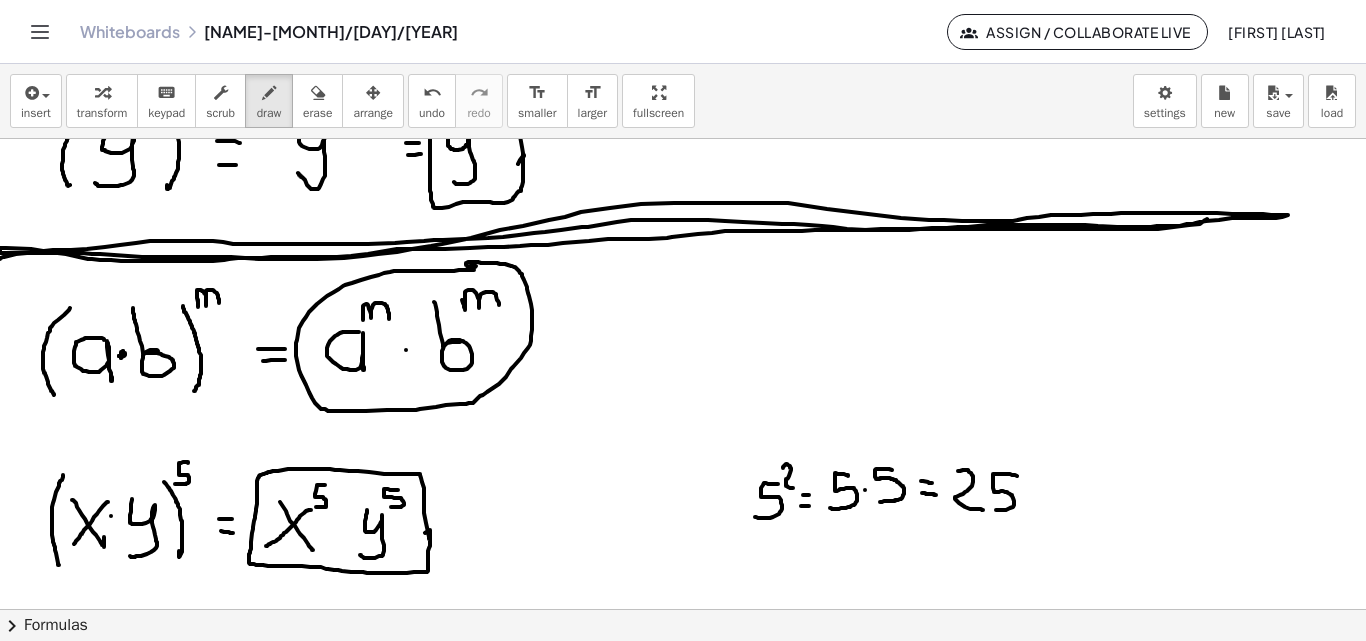 click at bounding box center (683, -534) 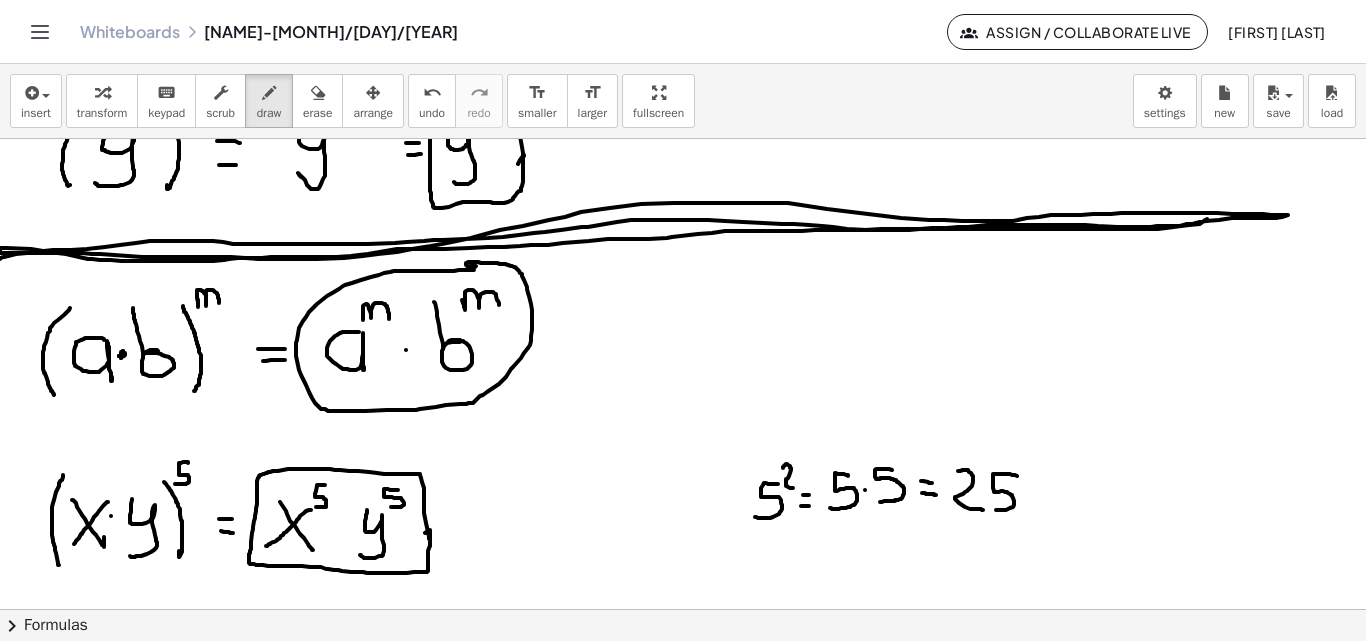 click at bounding box center (683, -534) 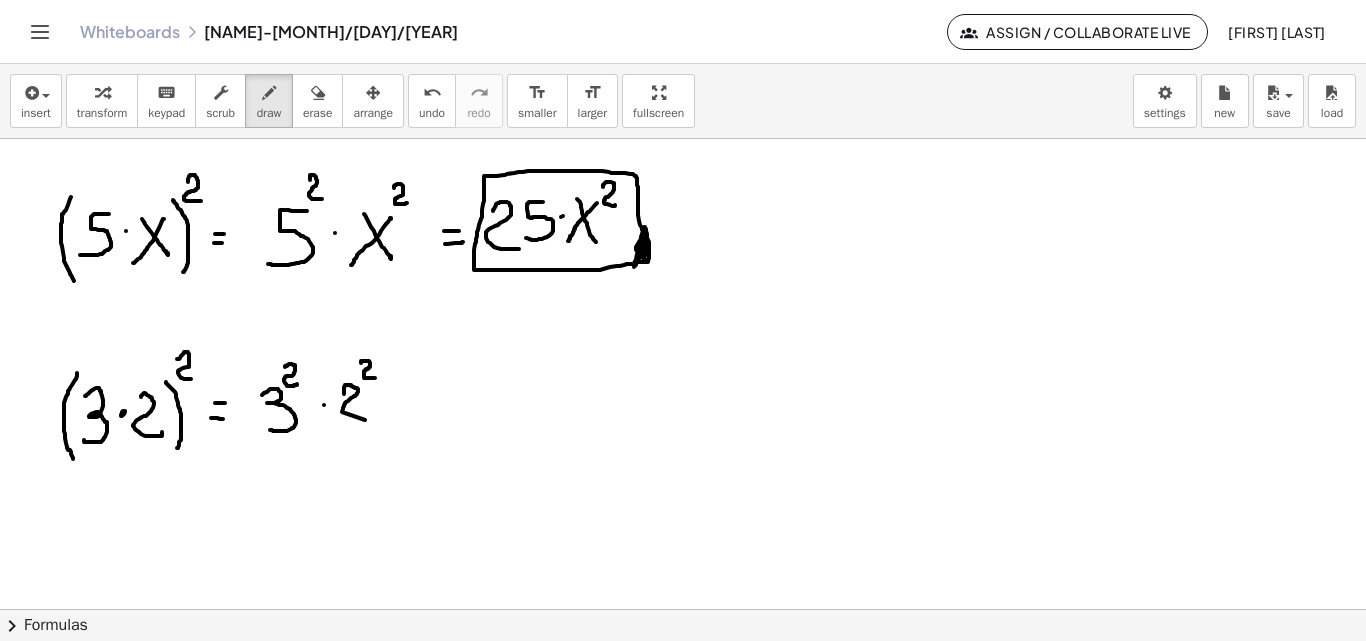 scroll, scrollTop: 3259, scrollLeft: 0, axis: vertical 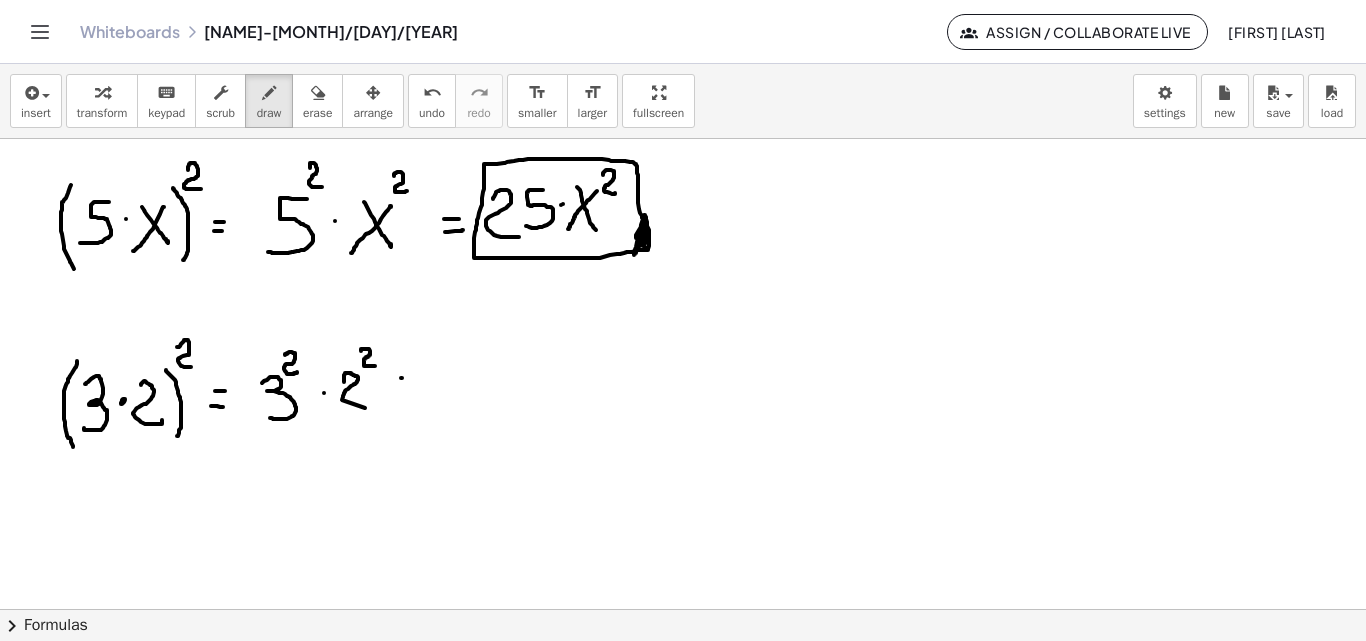 drag, startPoint x: 401, startPoint y: 378, endPoint x: 411, endPoint y: 377, distance: 10.049875 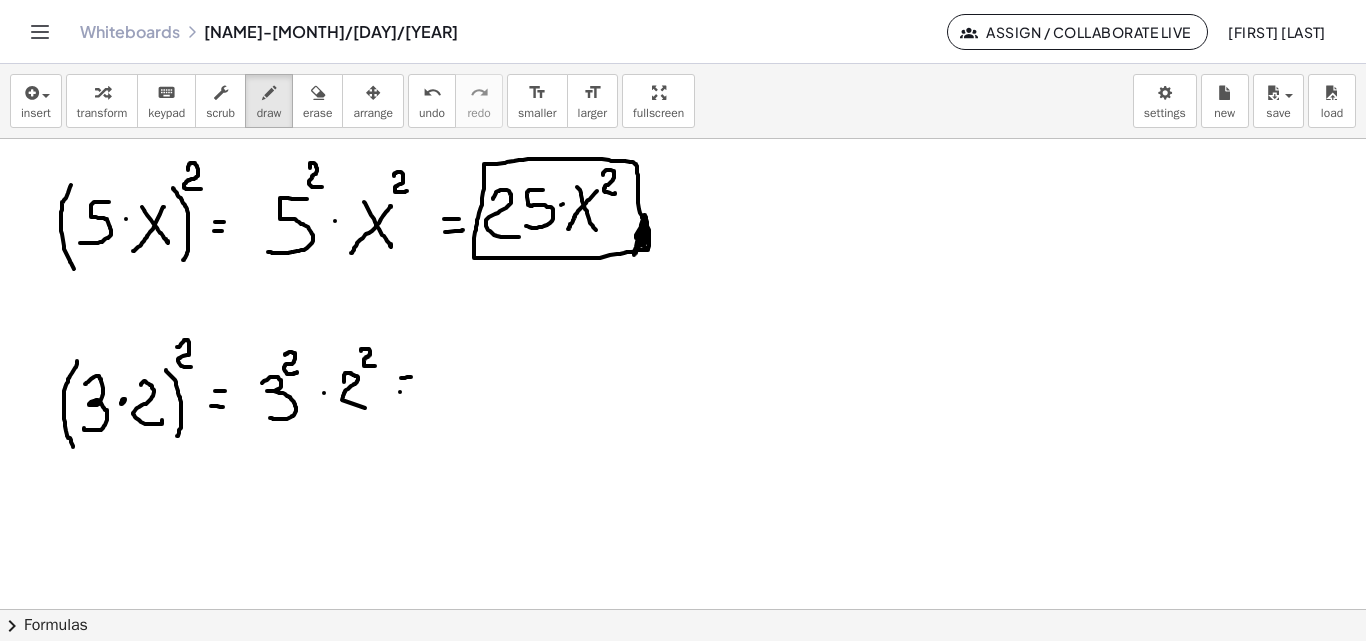click at bounding box center (683, -1005) 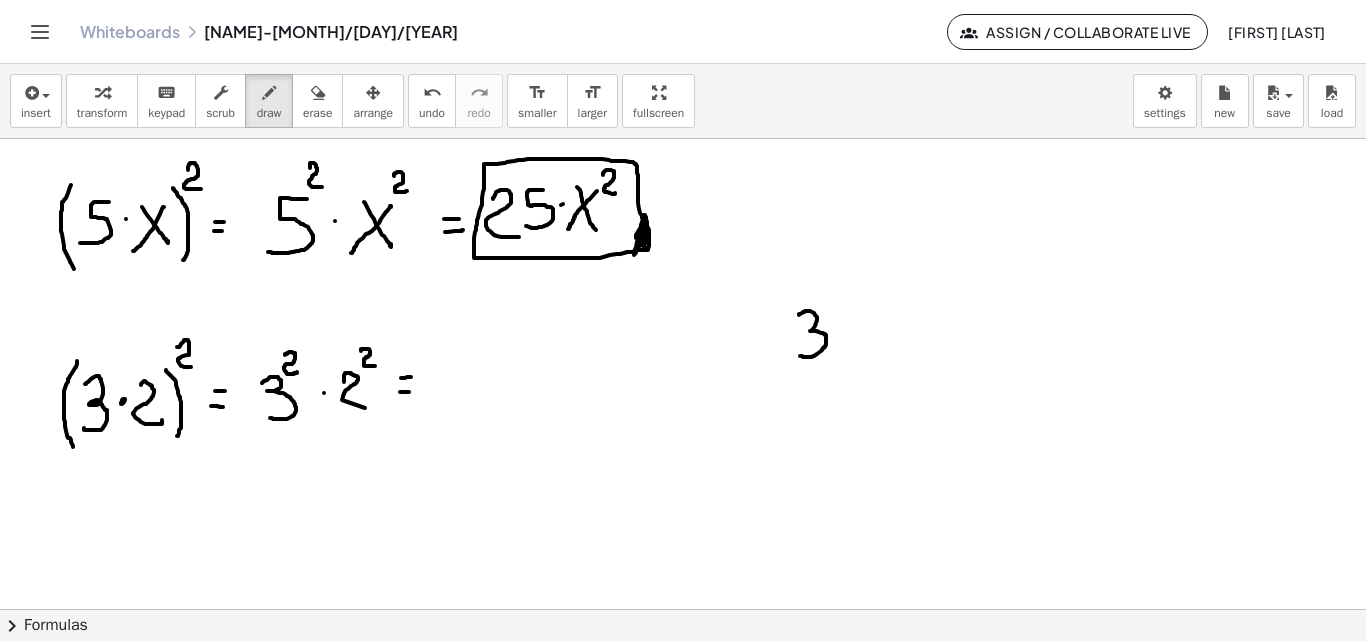 drag, startPoint x: 799, startPoint y: 315, endPoint x: 806, endPoint y: 350, distance: 35.69314 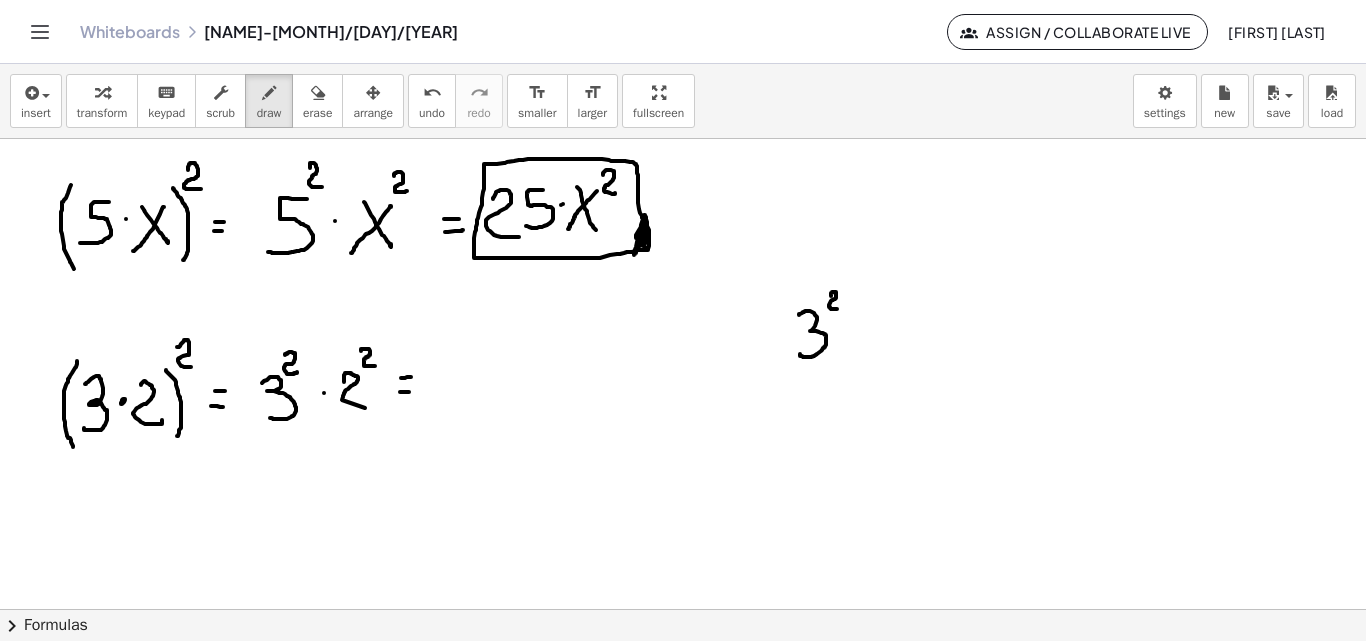 drag, startPoint x: 831, startPoint y: 296, endPoint x: 840, endPoint y: 307, distance: 14.21267 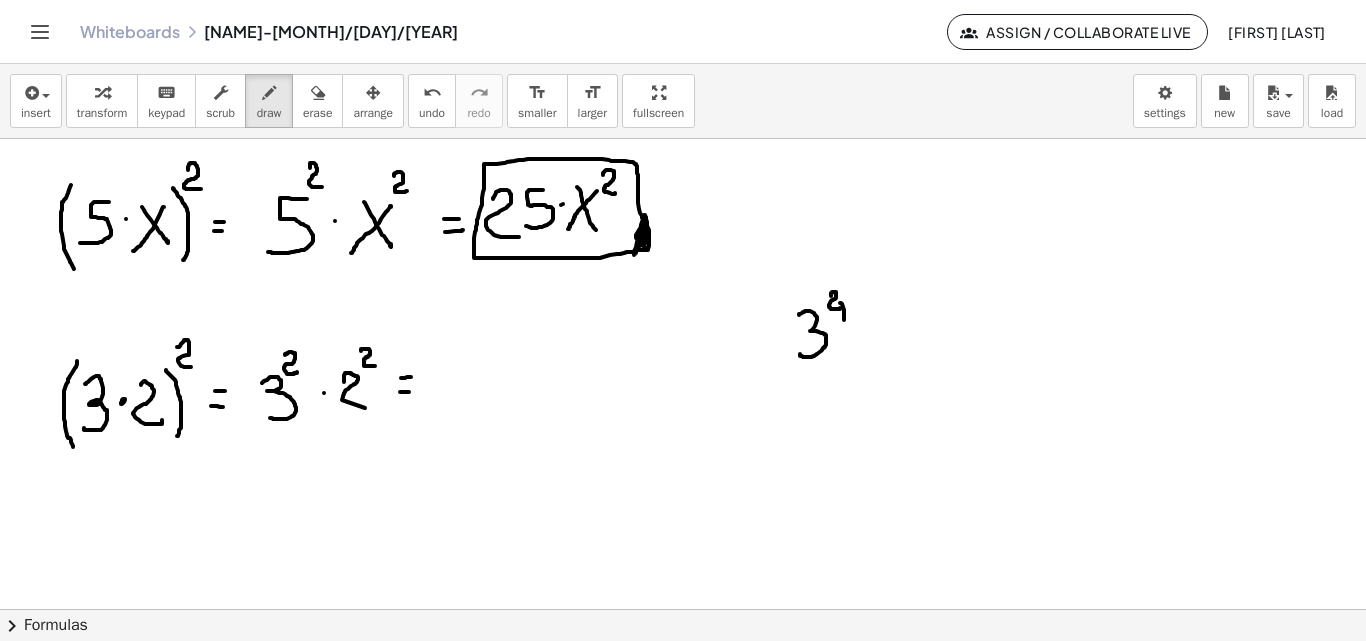 drag, startPoint x: 841, startPoint y: 303, endPoint x: 844, endPoint y: 327, distance: 24.186773 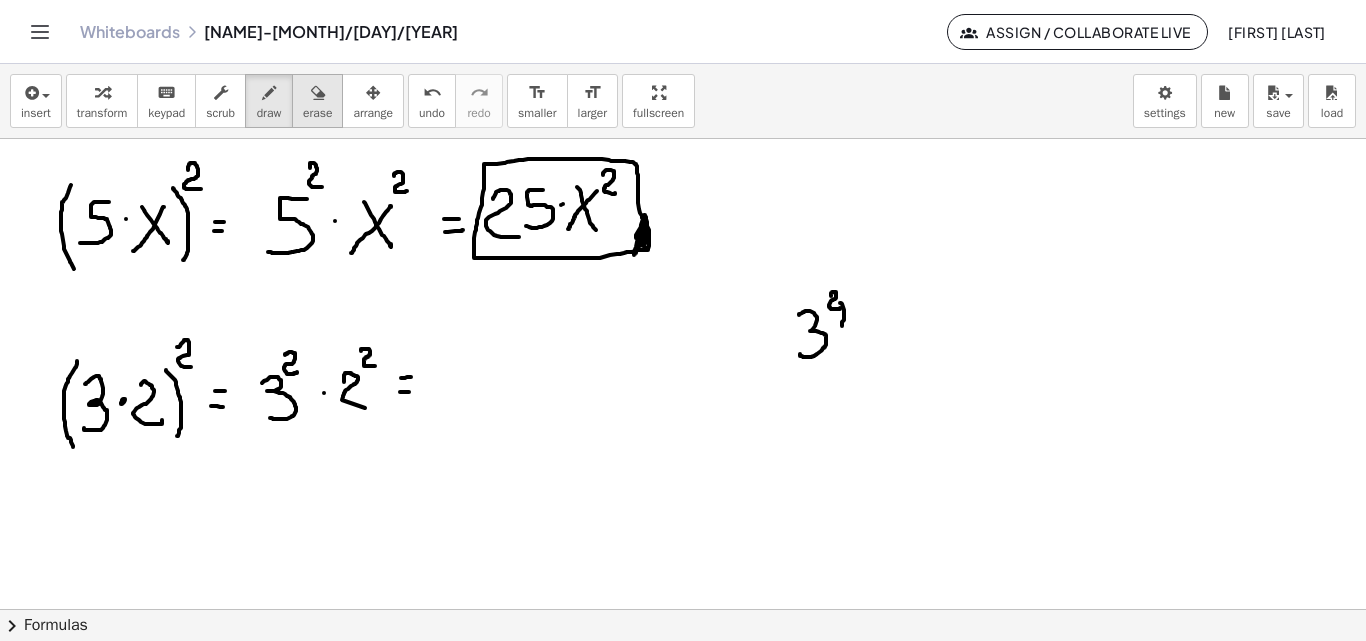 click at bounding box center (318, 93) 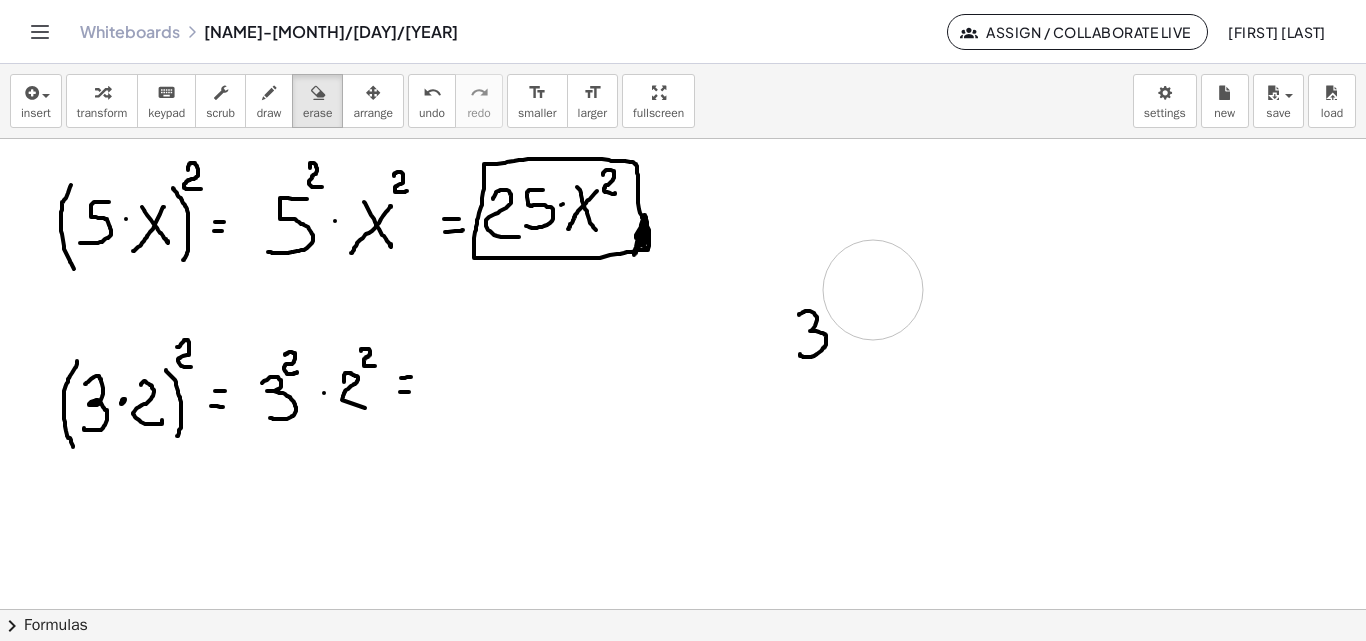 drag, startPoint x: 894, startPoint y: 326, endPoint x: 331, endPoint y: 11, distance: 645.131 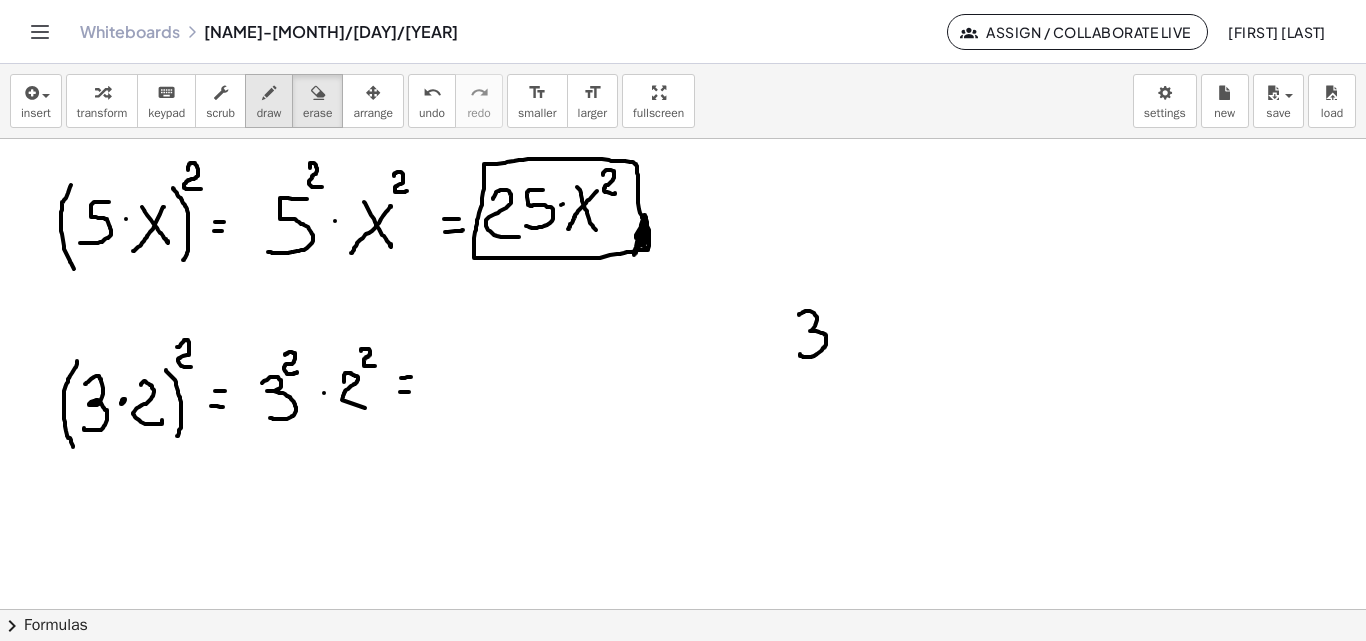 click on "draw" at bounding box center [269, 101] 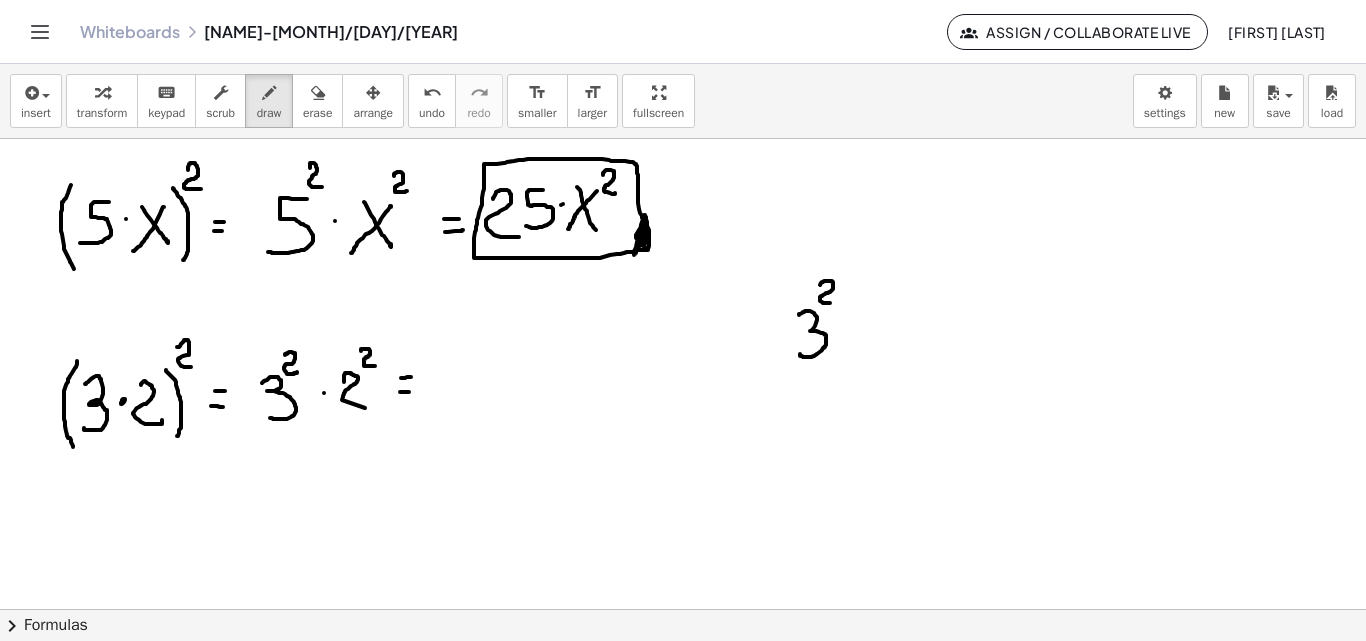 drag, startPoint x: 820, startPoint y: 285, endPoint x: 833, endPoint y: 301, distance: 20.615528 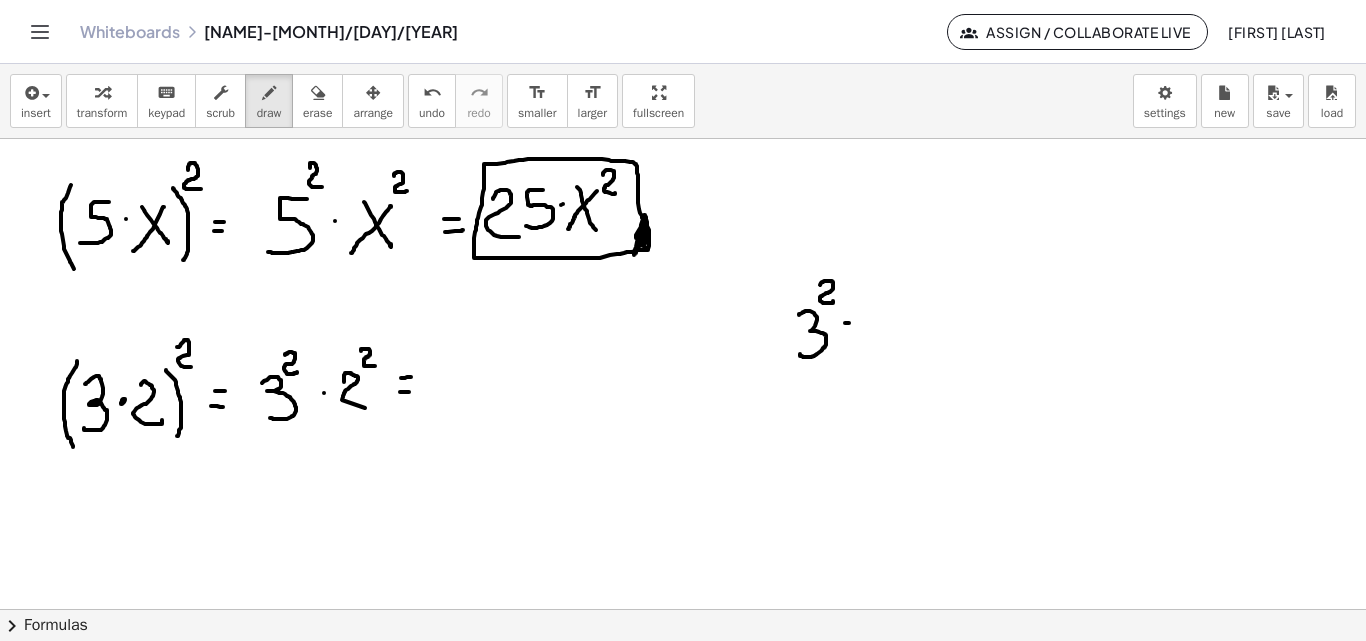 drag, startPoint x: 845, startPoint y: 323, endPoint x: 856, endPoint y: 323, distance: 11 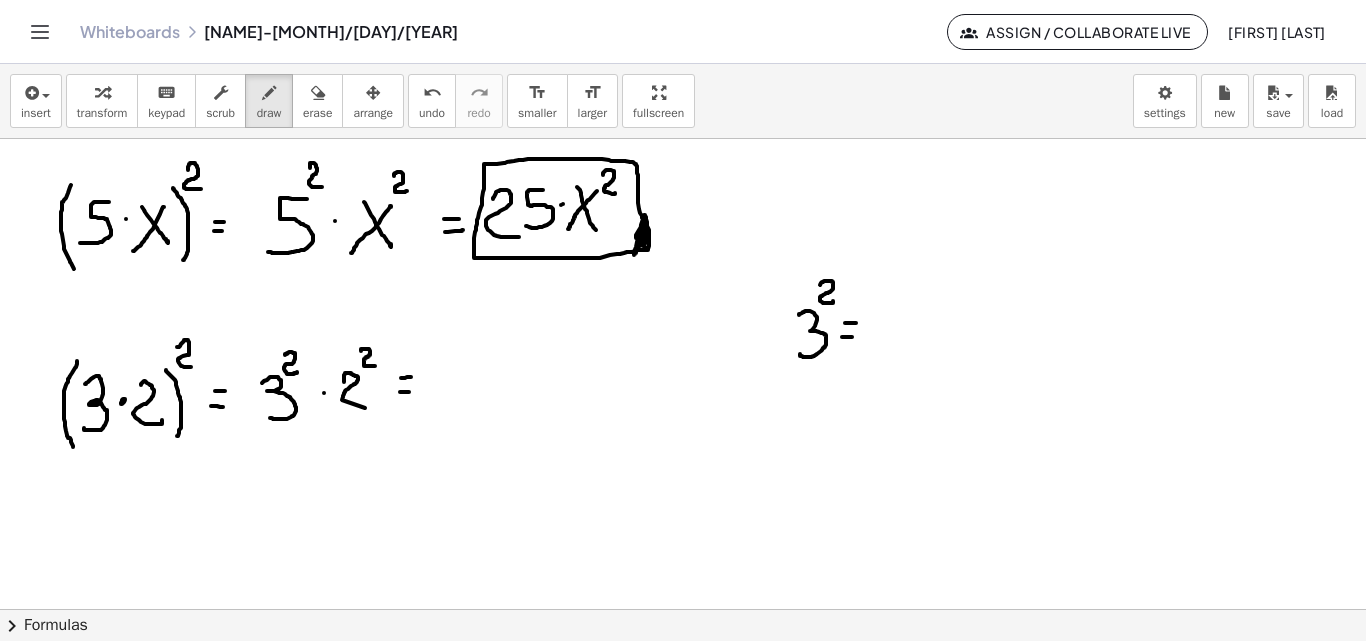drag, startPoint x: 842, startPoint y: 337, endPoint x: 859, endPoint y: 337, distance: 17 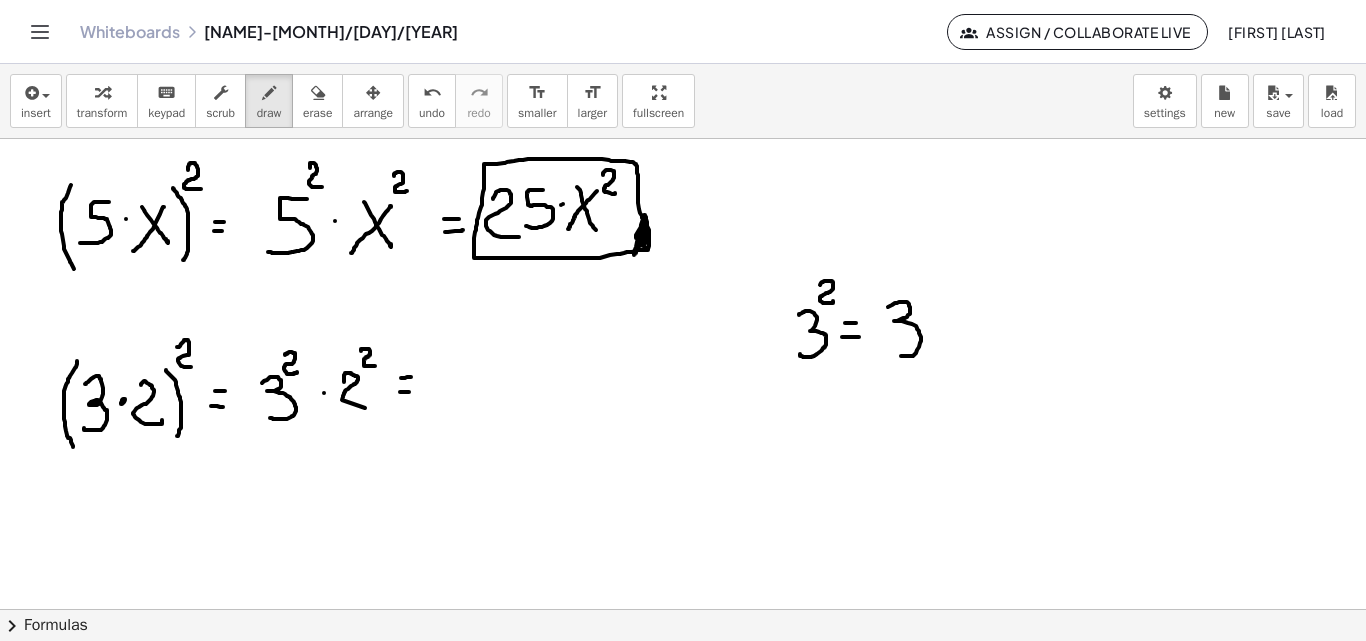 drag, startPoint x: 888, startPoint y: 307, endPoint x: 893, endPoint y: 356, distance: 49.25444 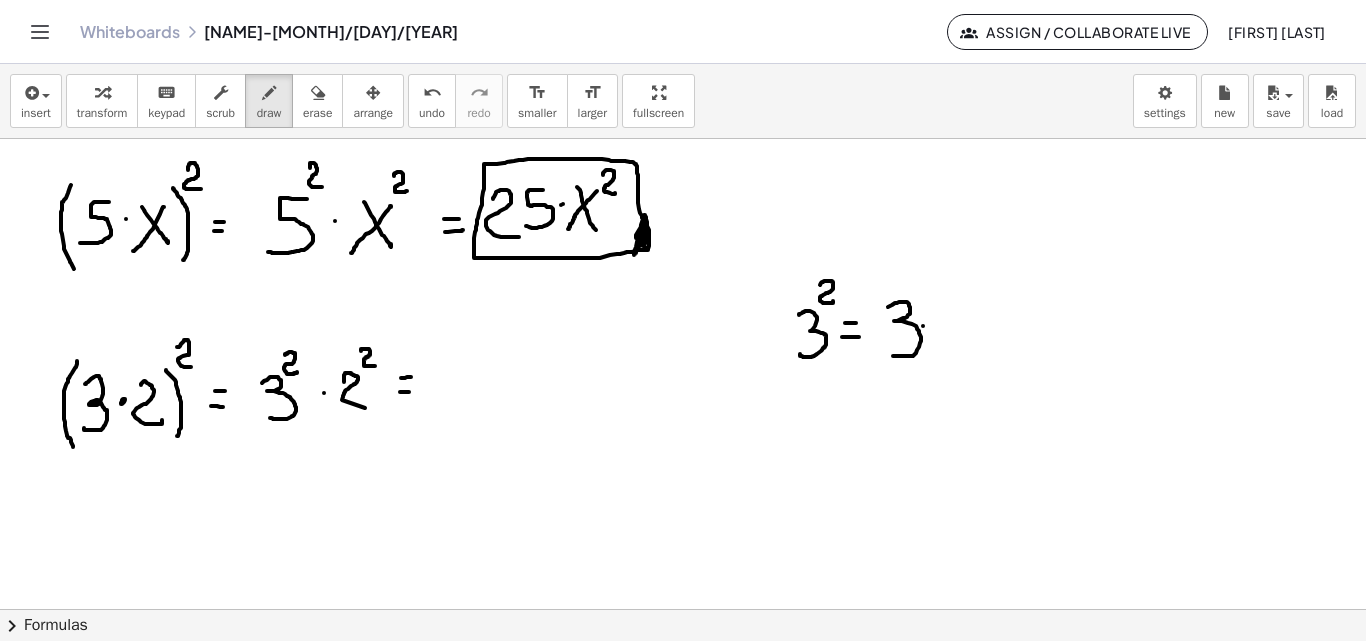 click at bounding box center (683, -1005) 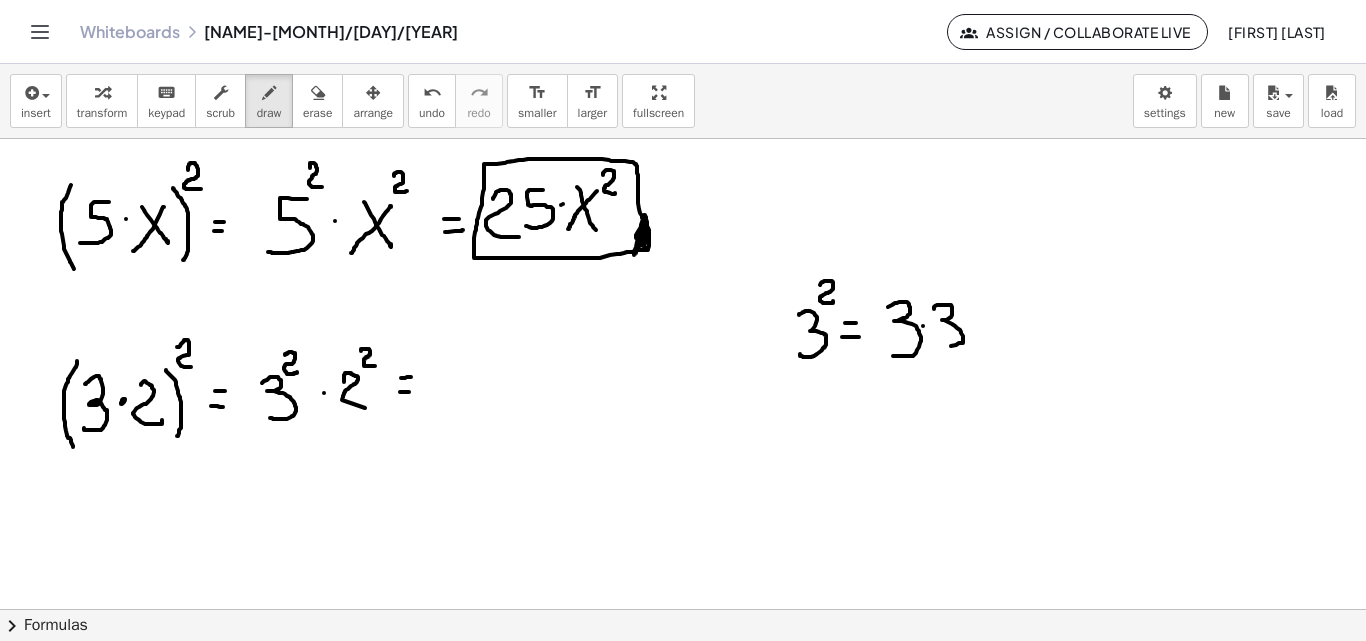 drag, startPoint x: 934, startPoint y: 309, endPoint x: 932, endPoint y: 350, distance: 41.04875 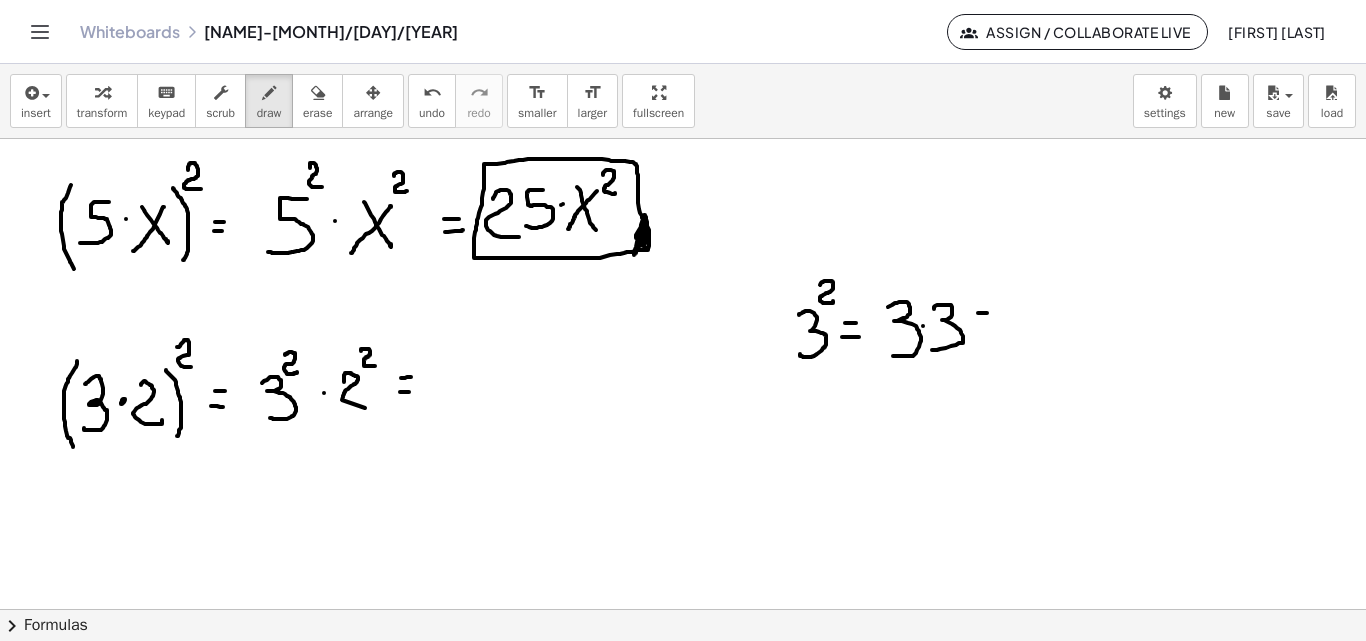 click at bounding box center (683, -1005) 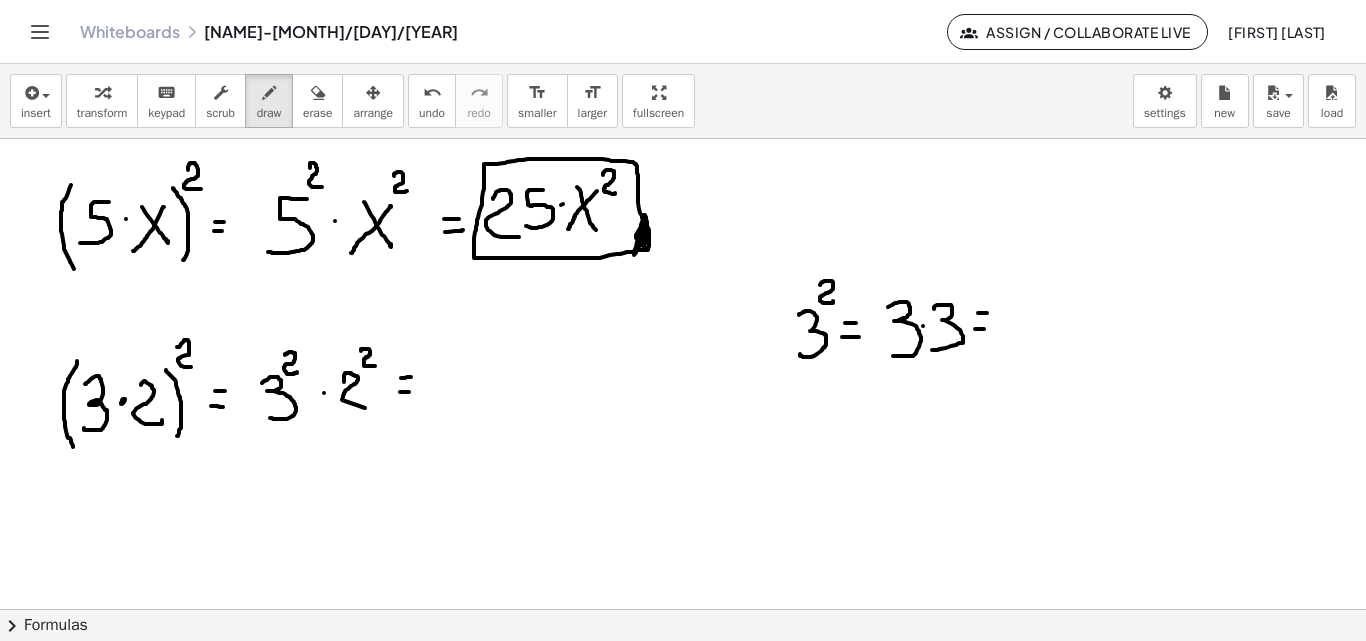 click at bounding box center (683, -1005) 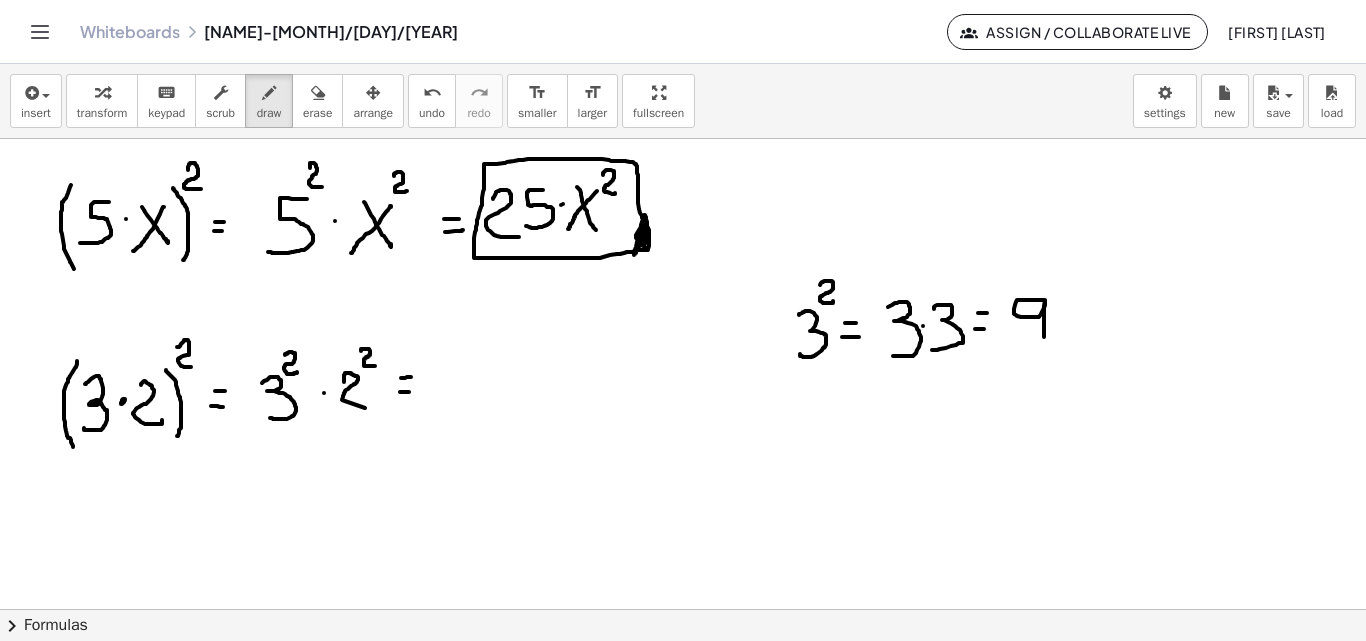 drag, startPoint x: 1043, startPoint y: 300, endPoint x: 1044, endPoint y: 341, distance: 41.01219 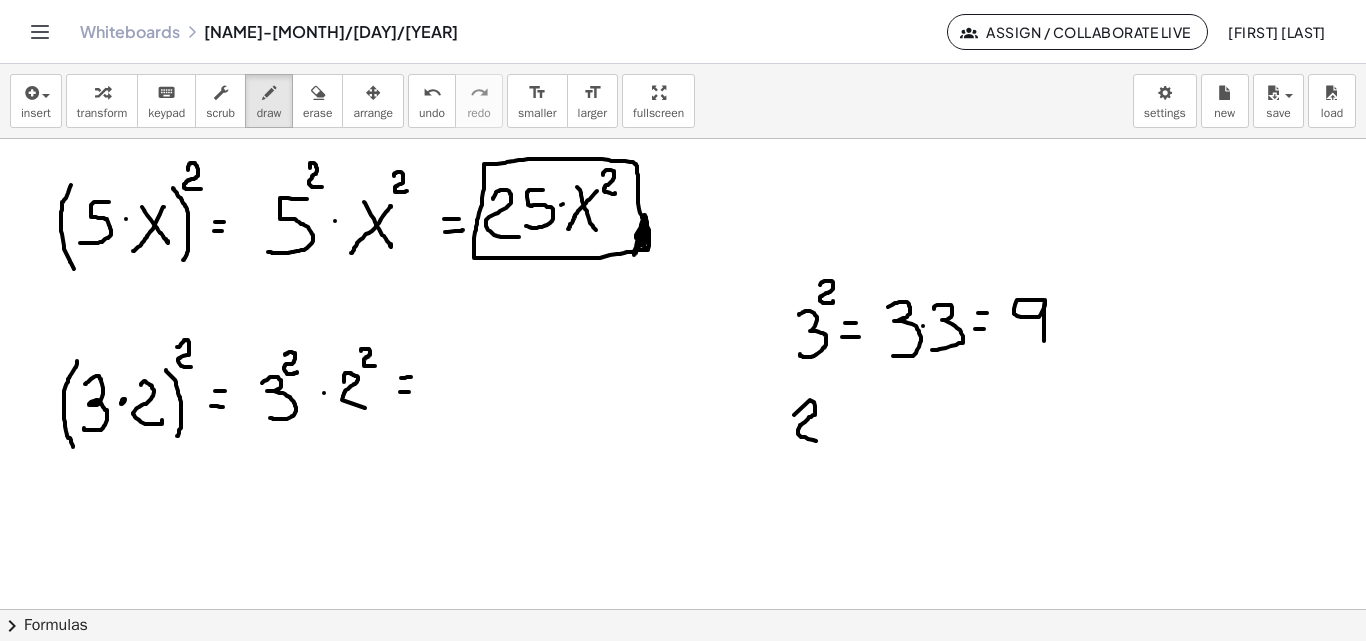 drag, startPoint x: 810, startPoint y: 400, endPoint x: 826, endPoint y: 435, distance: 38.483765 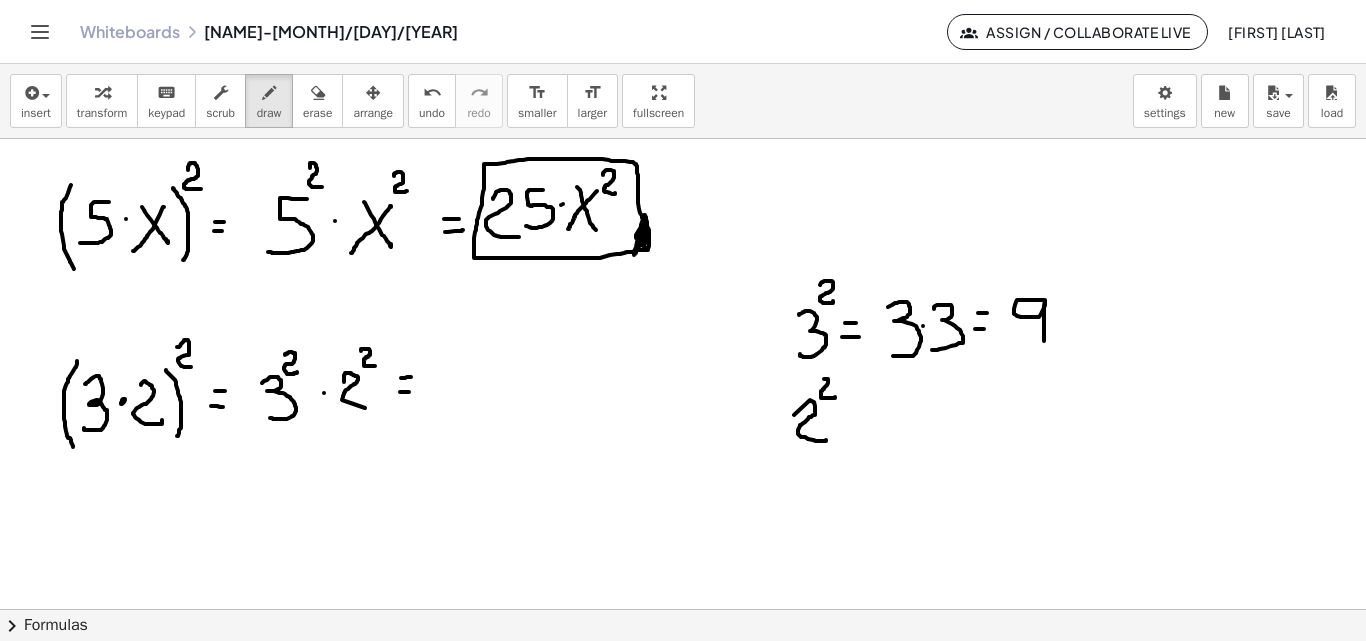 drag, startPoint x: 824, startPoint y: 379, endPoint x: 834, endPoint y: 392, distance: 16.40122 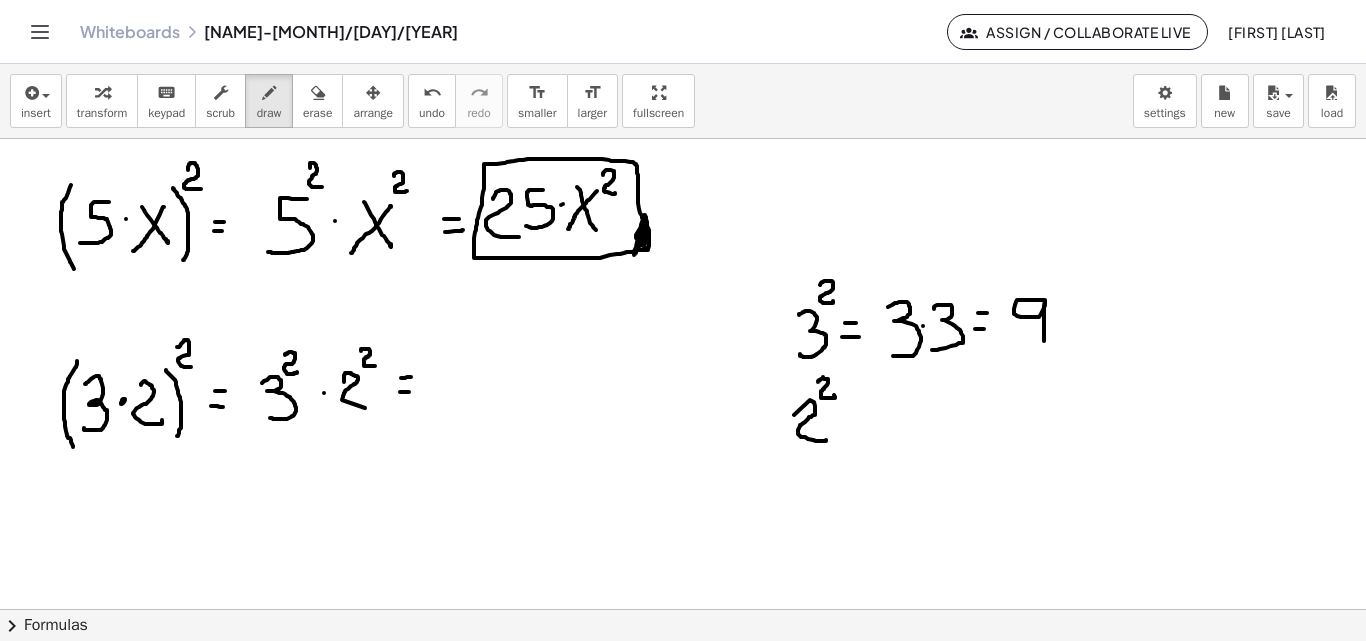 click at bounding box center [683, -1005] 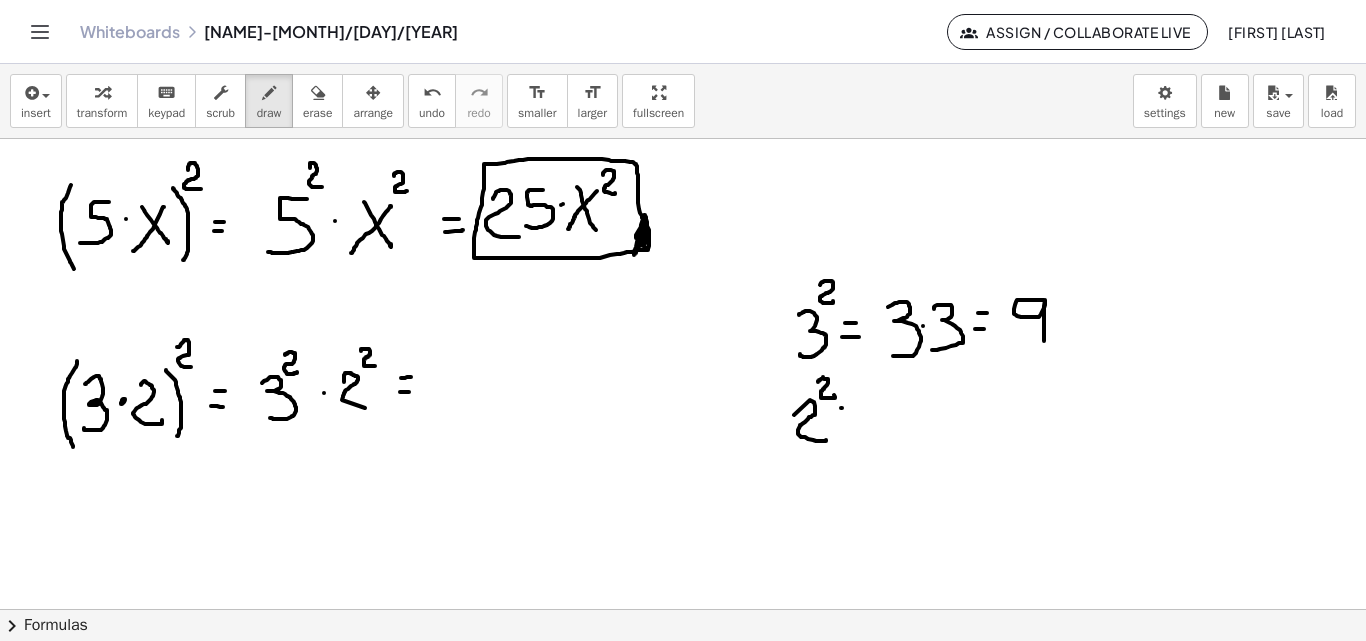 click at bounding box center (683, -1005) 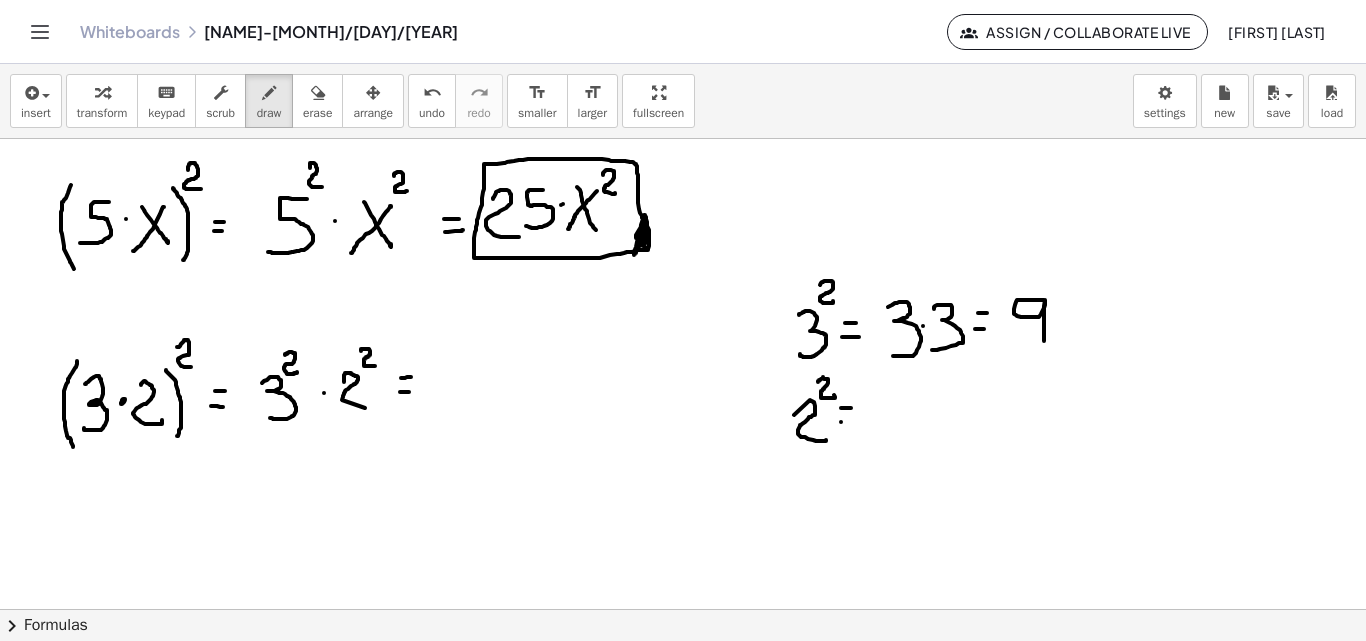 click at bounding box center (683, -1005) 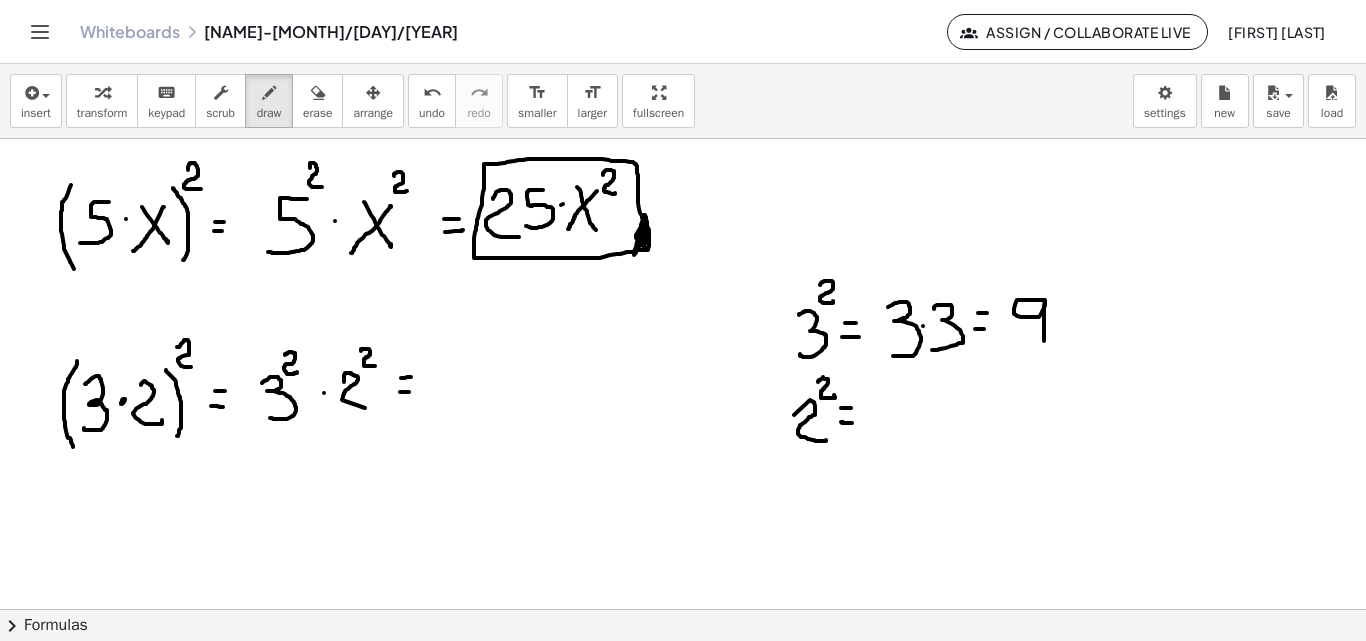 drag, startPoint x: 842, startPoint y: 423, endPoint x: 853, endPoint y: 423, distance: 11 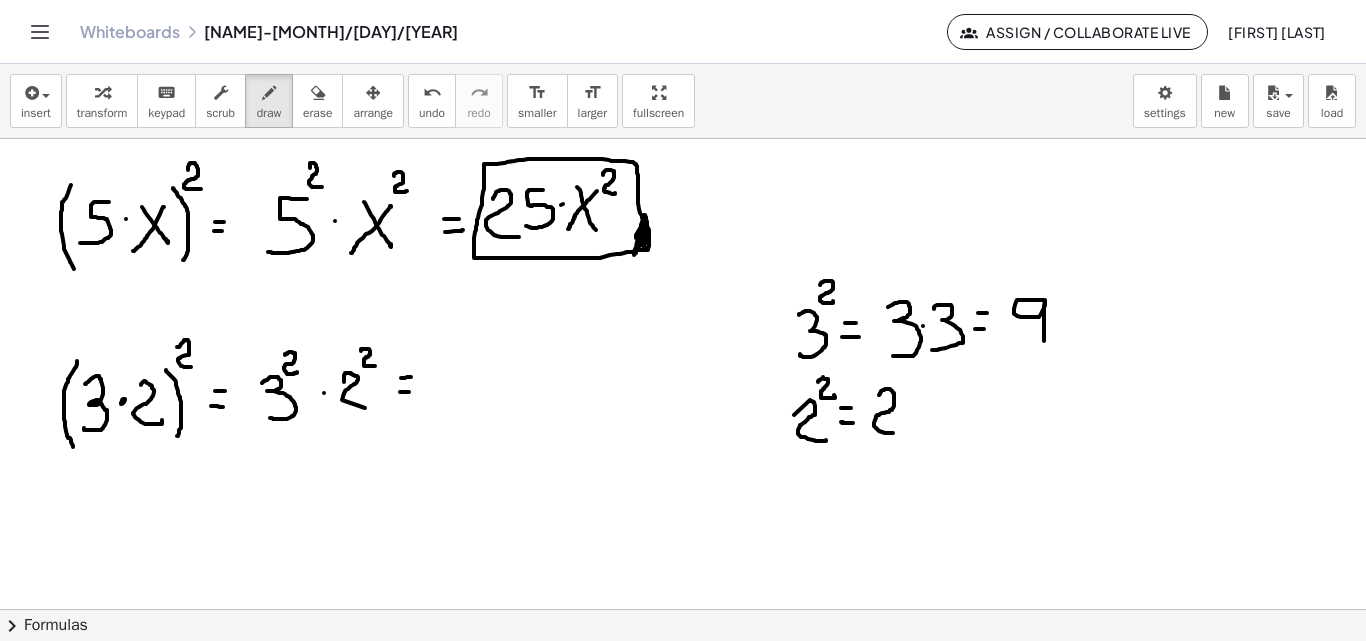 drag, startPoint x: 881, startPoint y: 391, endPoint x: 906, endPoint y: 425, distance: 42.201897 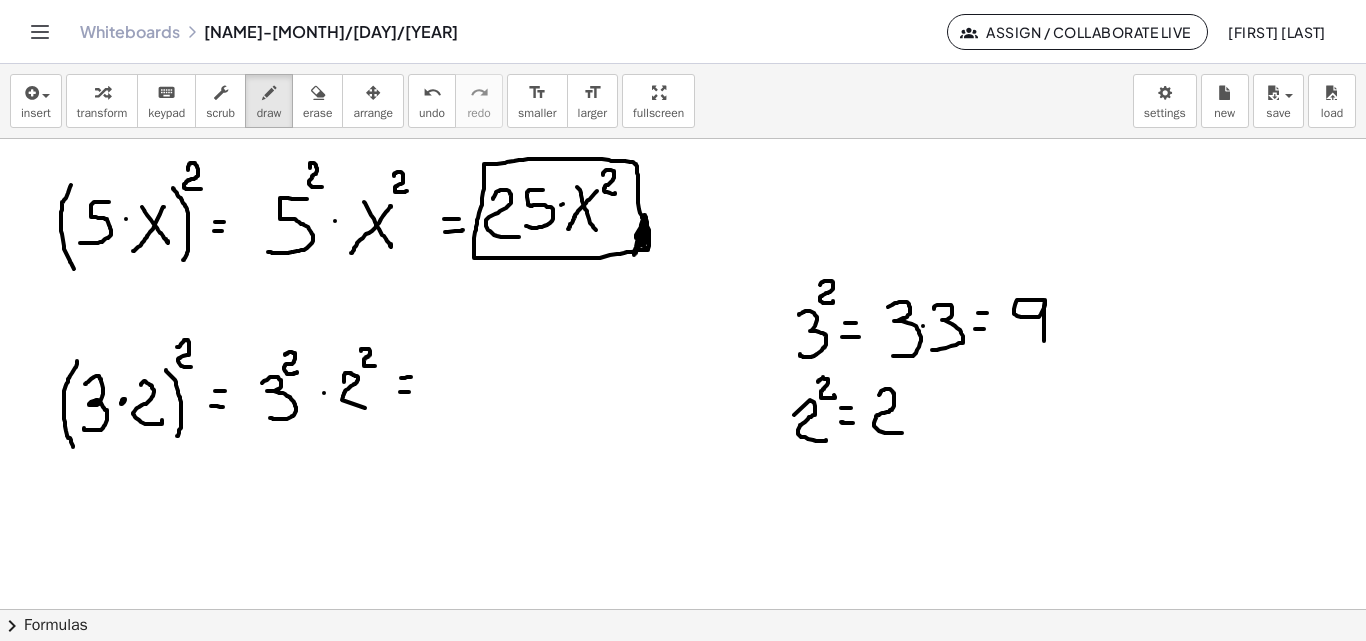 click at bounding box center (683, -1005) 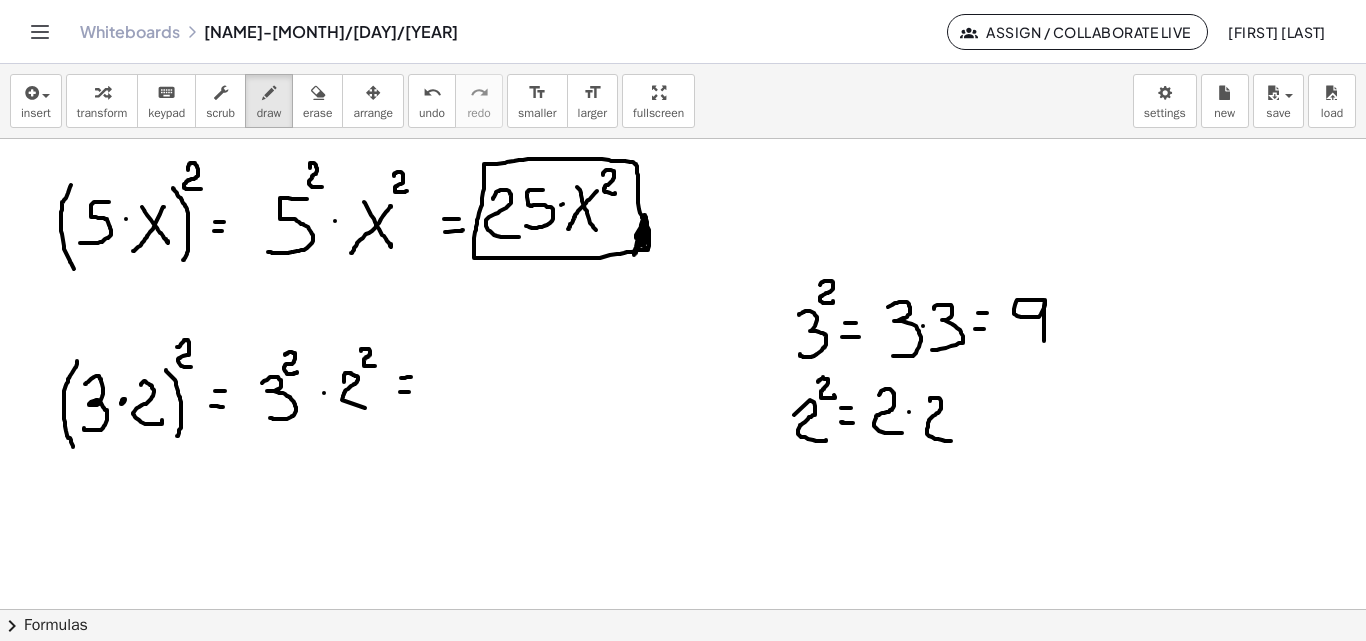drag, startPoint x: 930, startPoint y: 401, endPoint x: 957, endPoint y: 432, distance: 41.109608 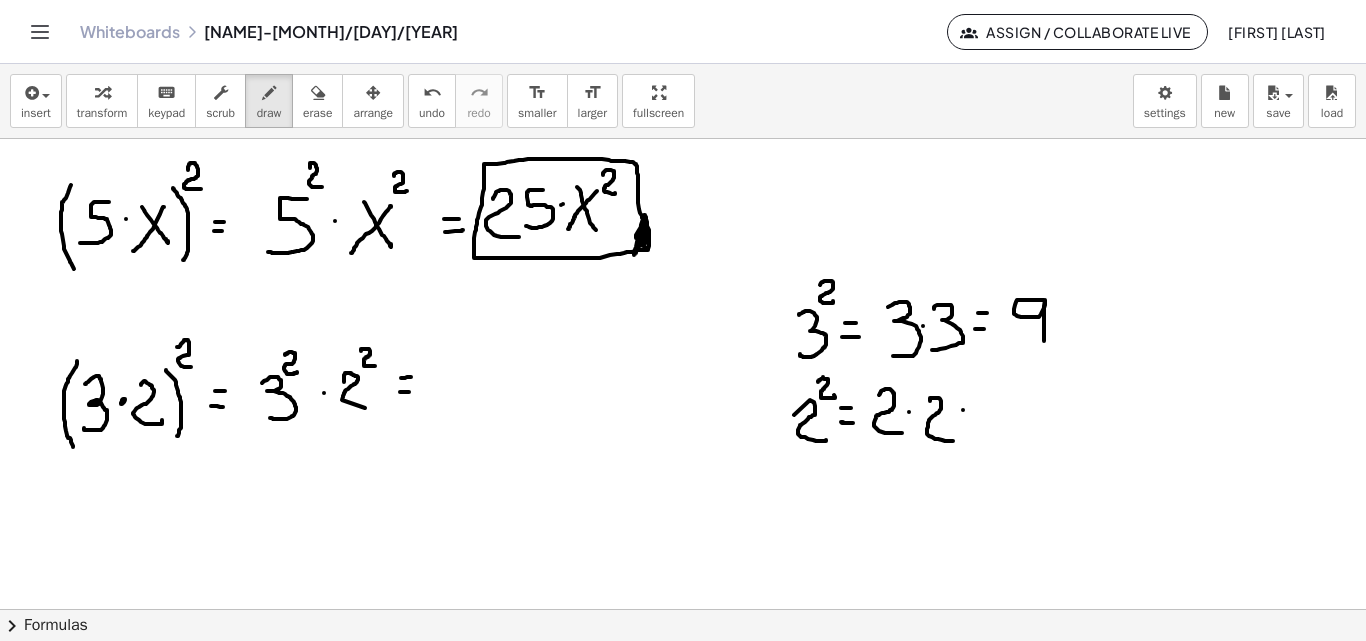 click at bounding box center (683, -1005) 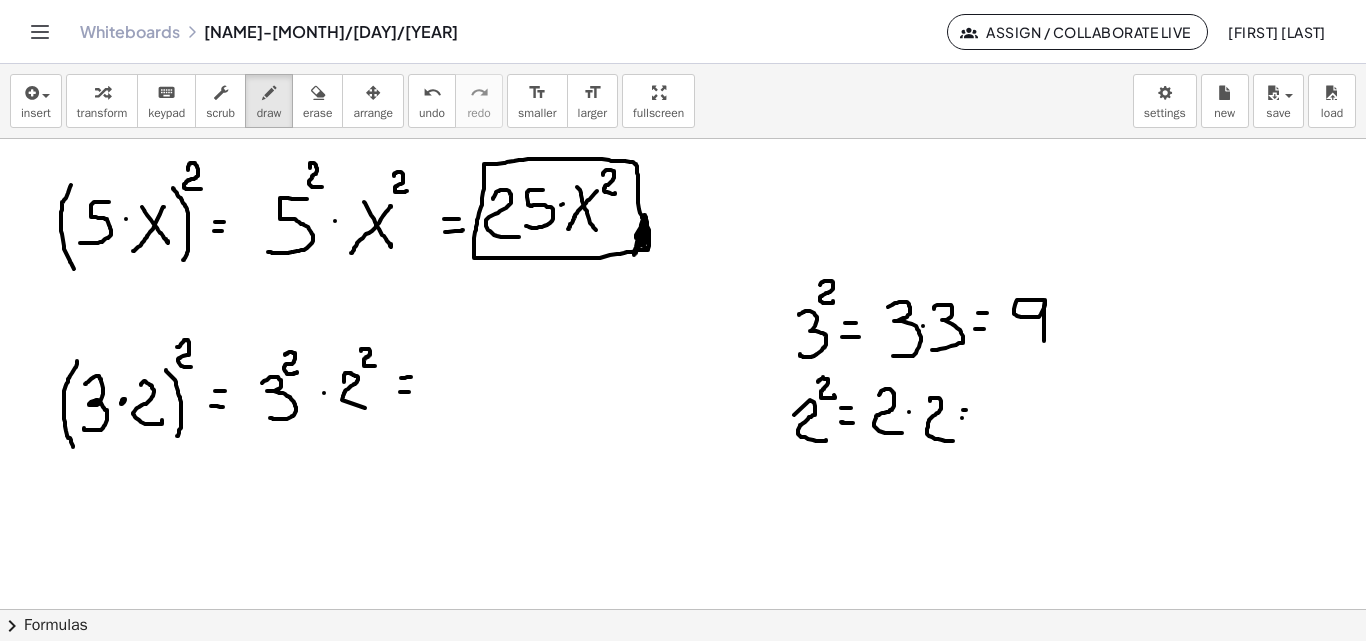 click at bounding box center (683, -1005) 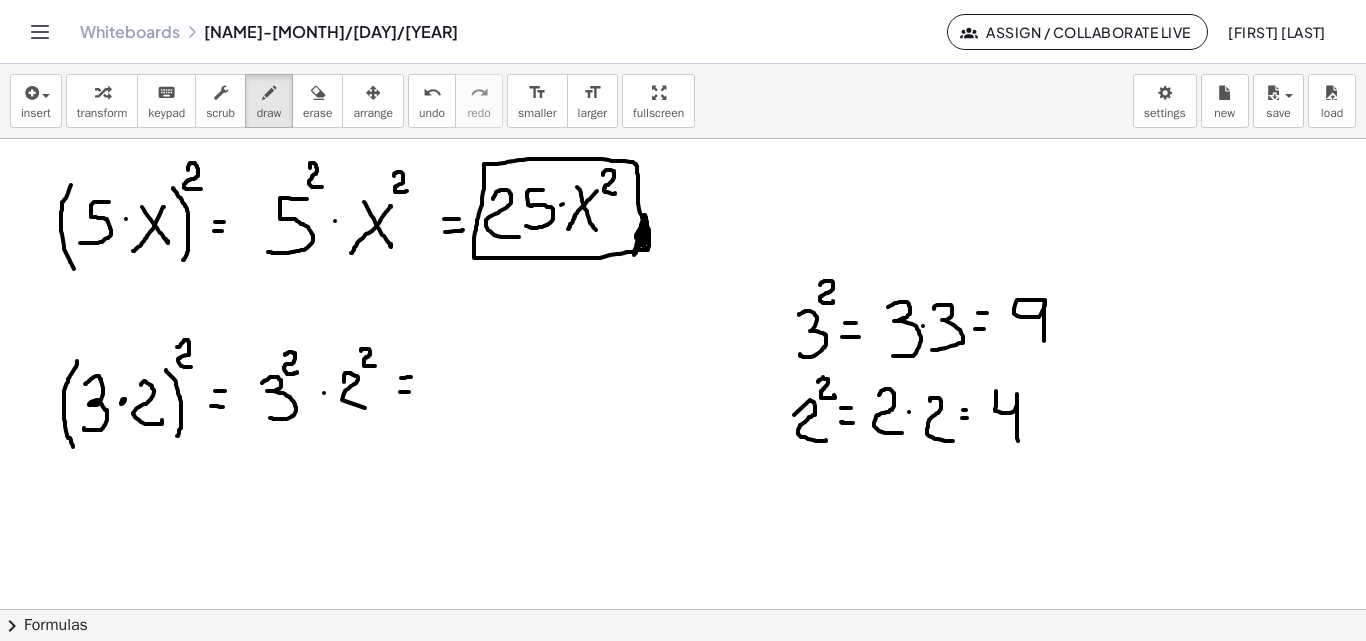 drag, startPoint x: 996, startPoint y: 391, endPoint x: 1018, endPoint y: 441, distance: 54.626 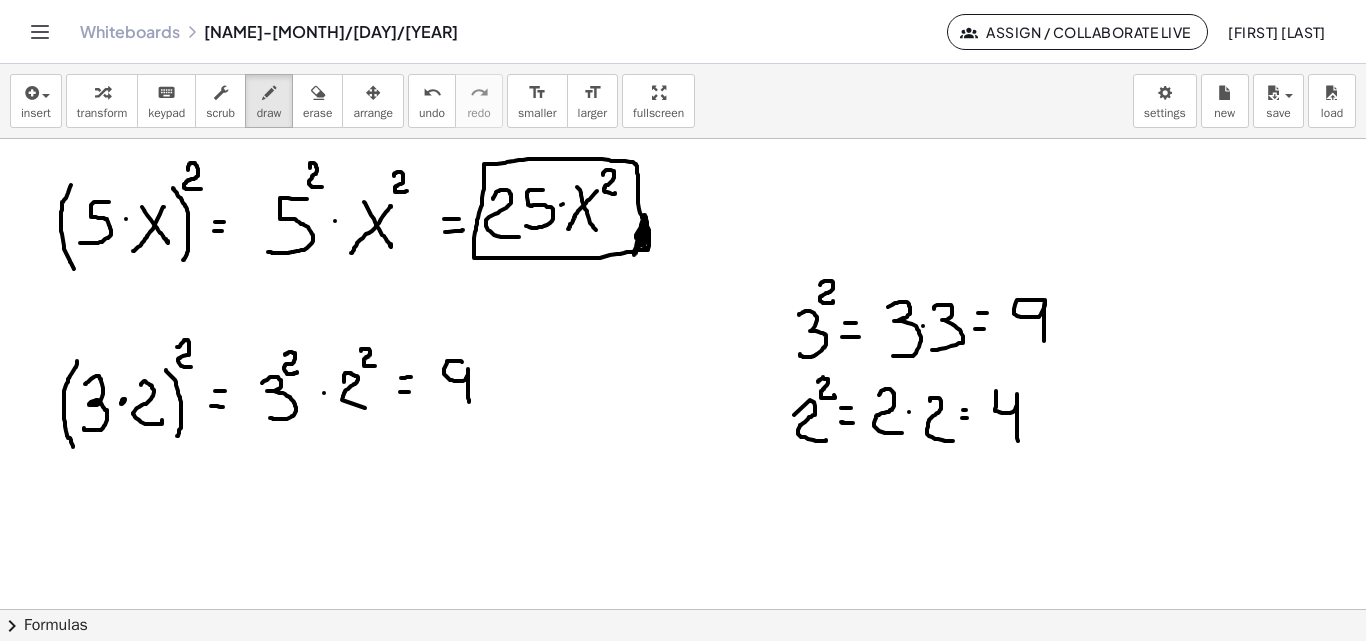 drag, startPoint x: 462, startPoint y: 362, endPoint x: 467, endPoint y: 384, distance: 22.561028 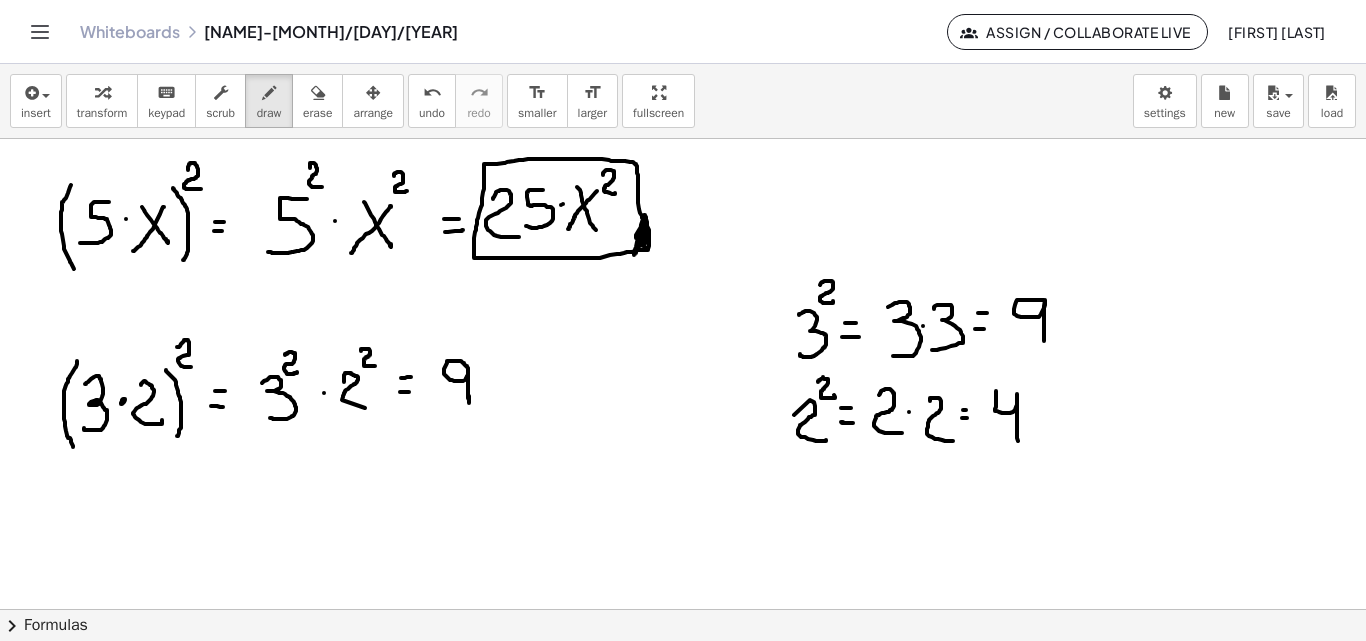 click at bounding box center [683, -1005] 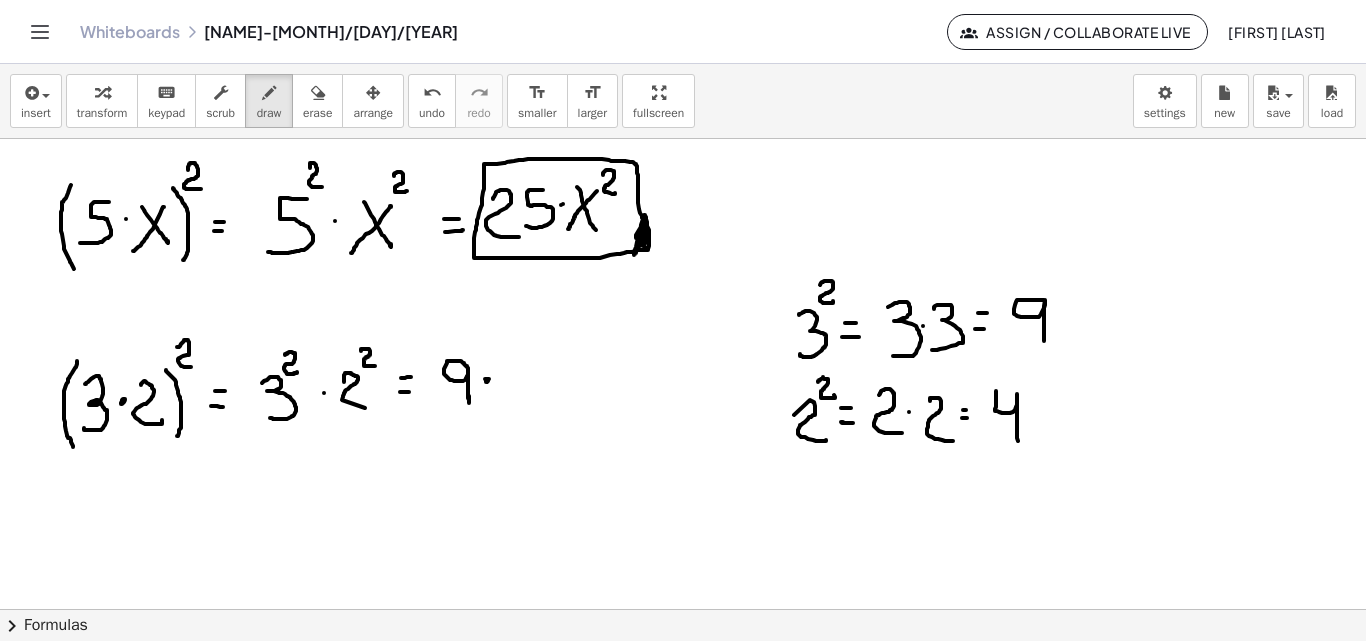 click at bounding box center [683, -1005] 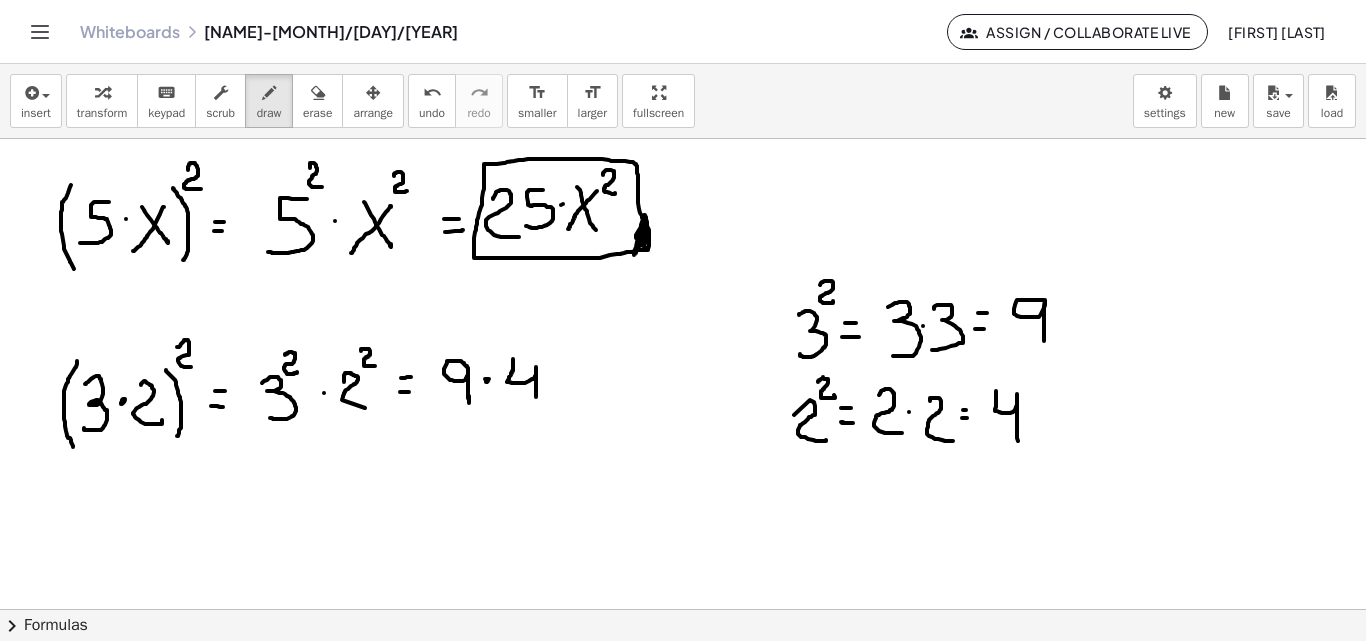 drag, startPoint x: 513, startPoint y: 359, endPoint x: 536, endPoint y: 397, distance: 44.418465 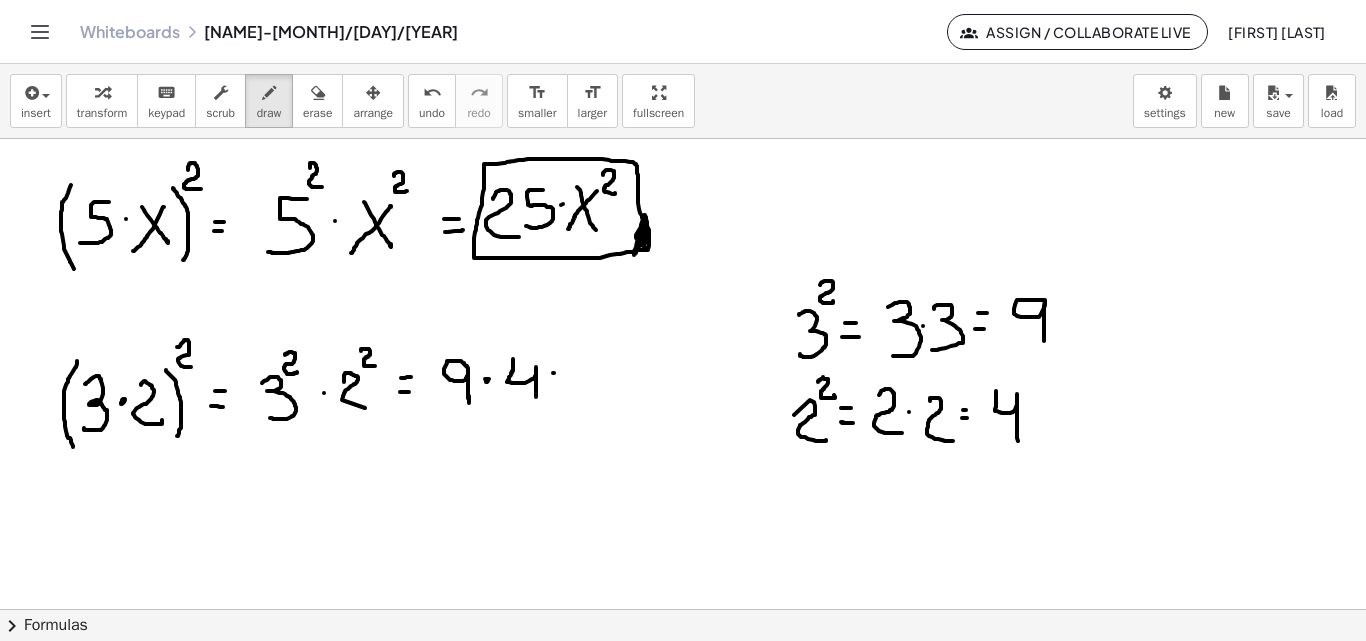 drag, startPoint x: 553, startPoint y: 373, endPoint x: 565, endPoint y: 374, distance: 12.0415945 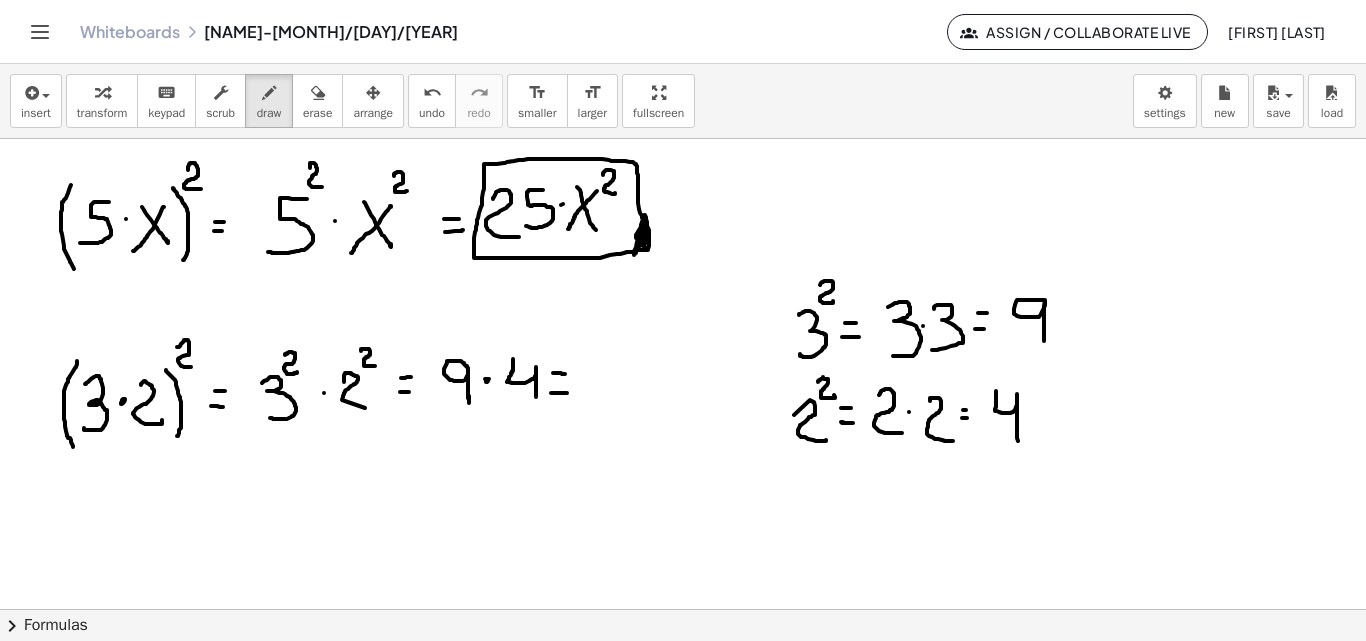 drag, startPoint x: 551, startPoint y: 393, endPoint x: 572, endPoint y: 390, distance: 21.213203 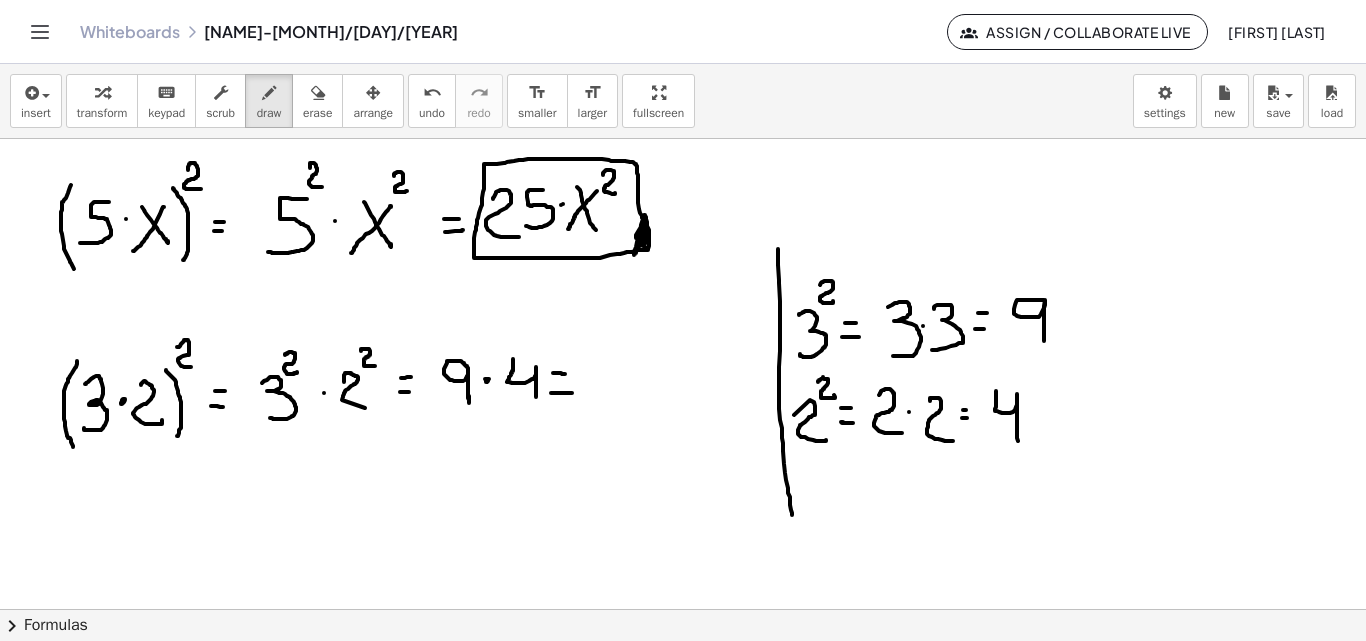 drag, startPoint x: 778, startPoint y: 249, endPoint x: 792, endPoint y: 515, distance: 266.36816 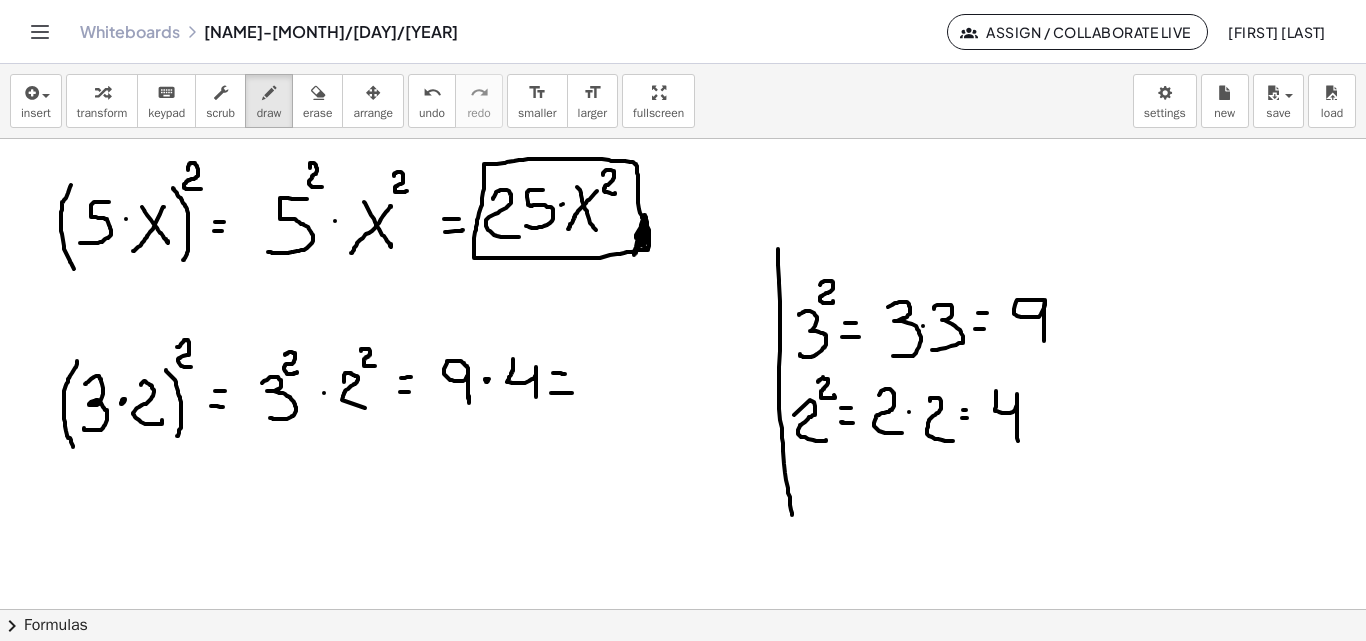 click at bounding box center [683, -1005] 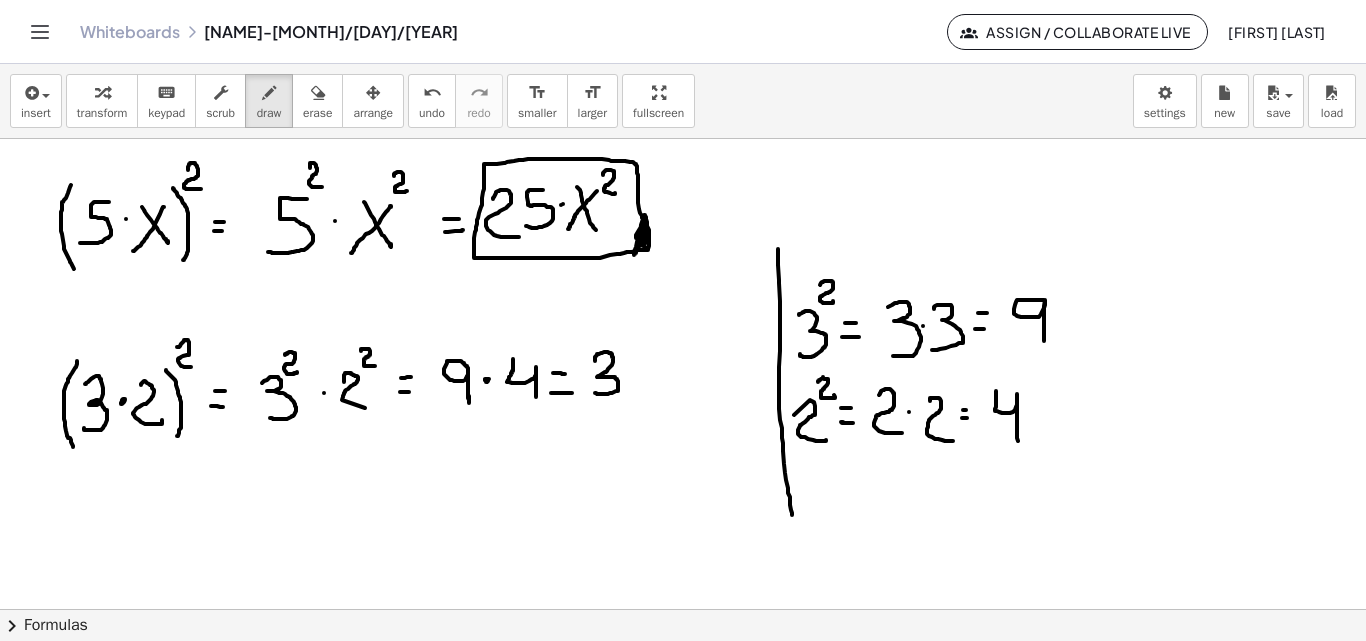 drag, startPoint x: 595, startPoint y: 361, endPoint x: 595, endPoint y: 393, distance: 32 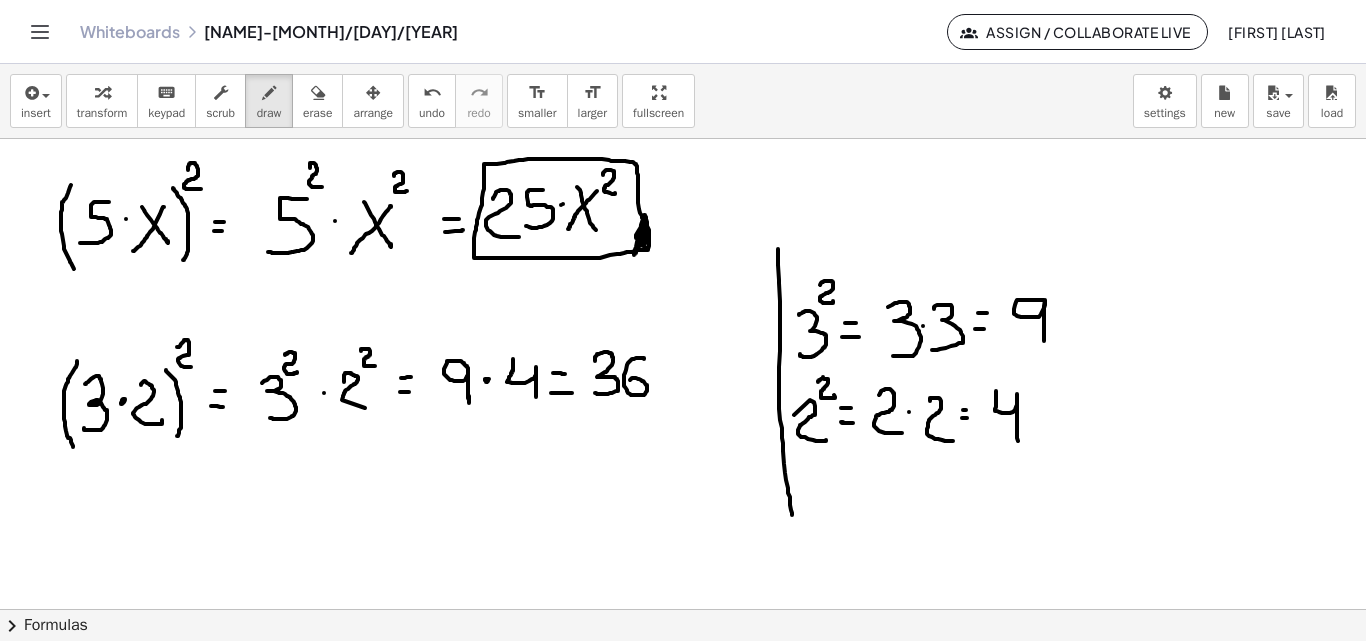 drag, startPoint x: 643, startPoint y: 358, endPoint x: 645, endPoint y: 383, distance: 25.079872 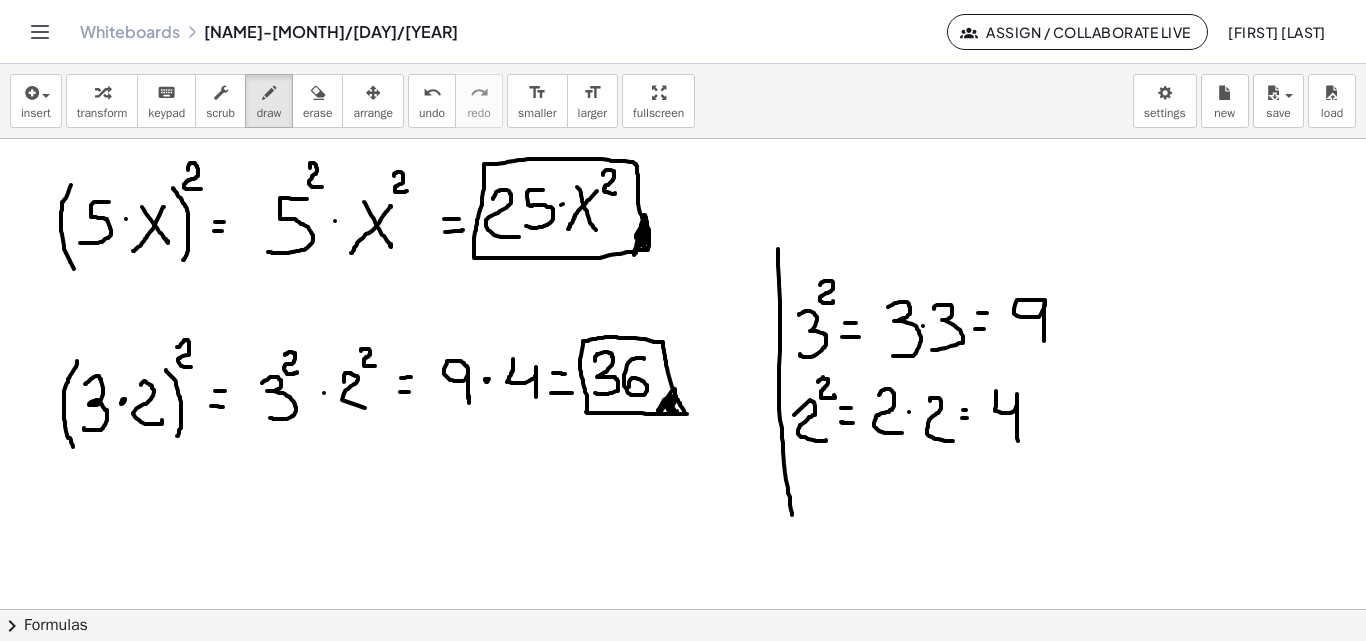 drag, startPoint x: 673, startPoint y: 388, endPoint x: 678, endPoint y: 429, distance: 41.303753 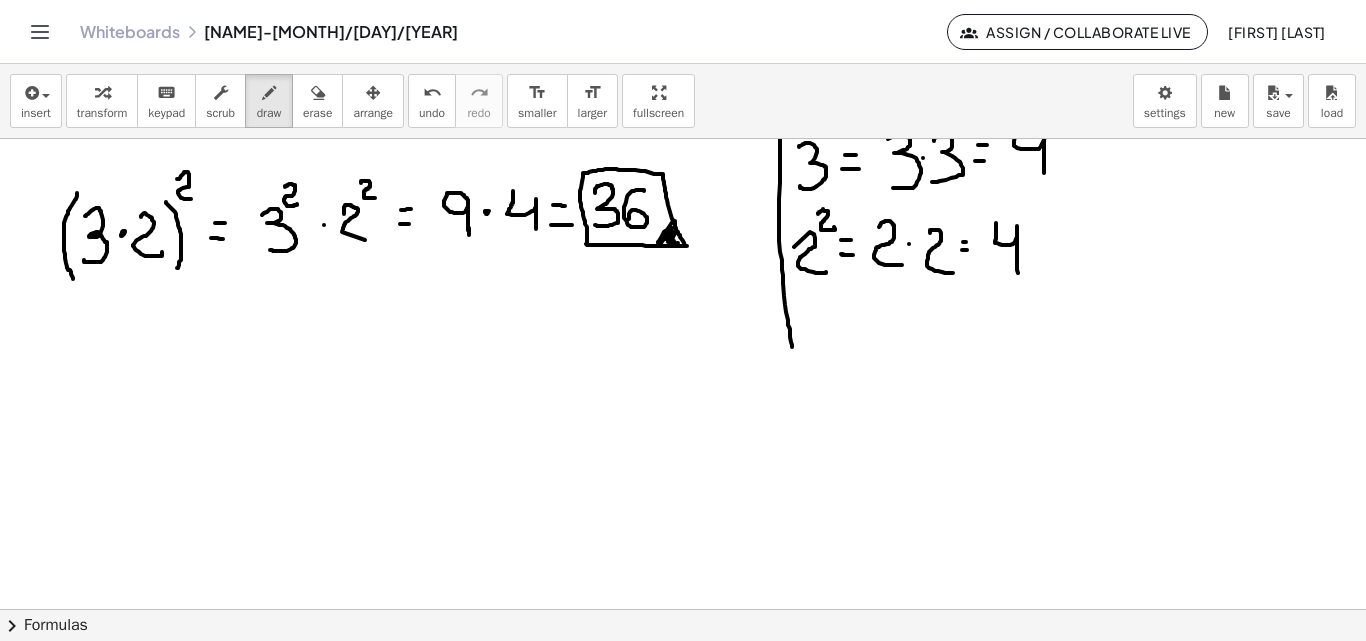scroll, scrollTop: 3453, scrollLeft: 0, axis: vertical 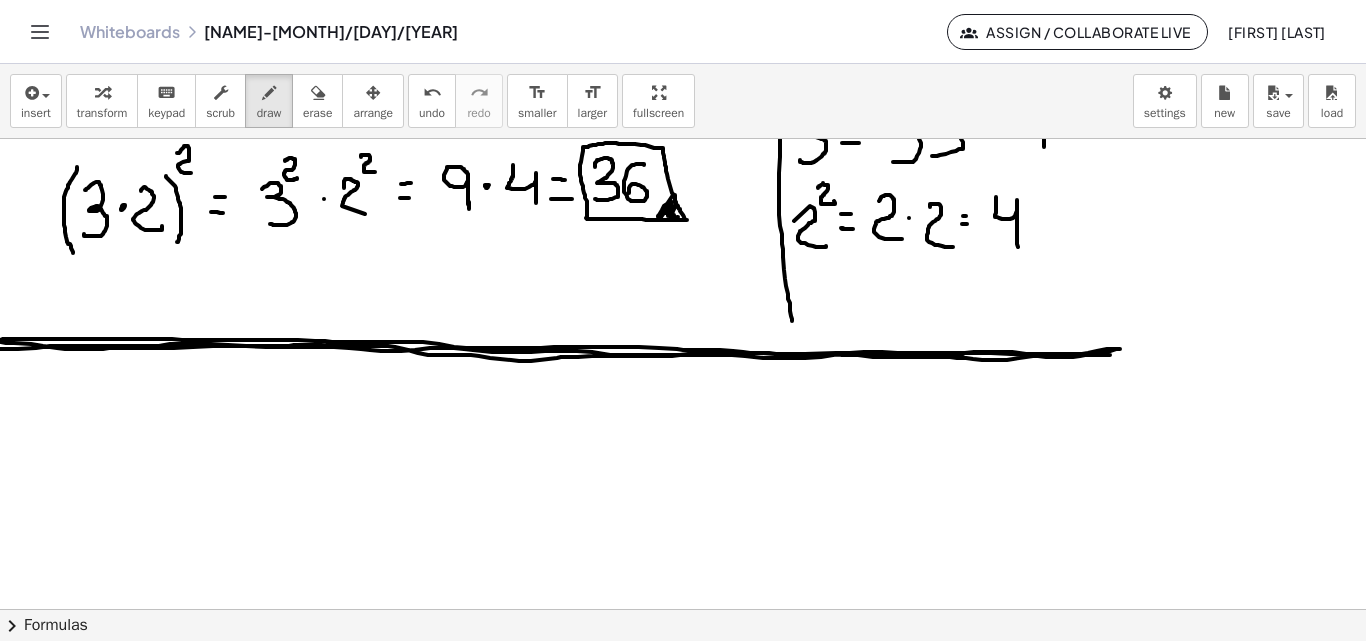 drag, startPoint x: 0, startPoint y: 349, endPoint x: 1114, endPoint y: 353, distance: 1114.0072 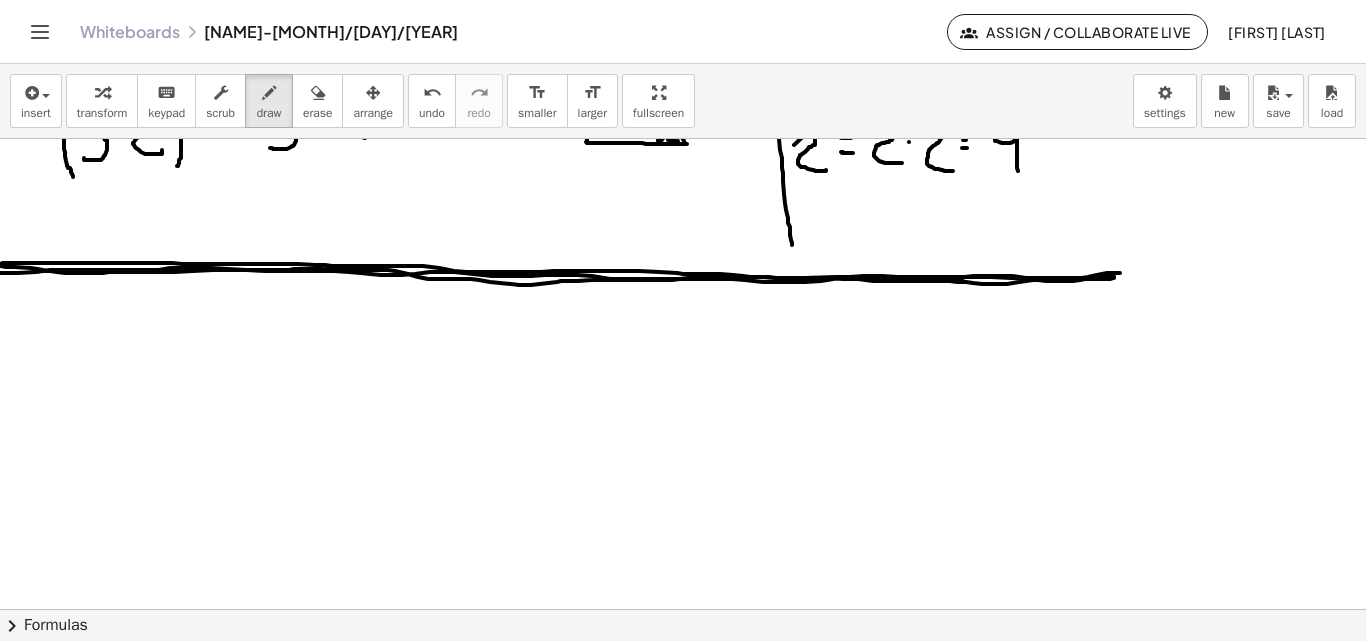 scroll, scrollTop: 3612, scrollLeft: 0, axis: vertical 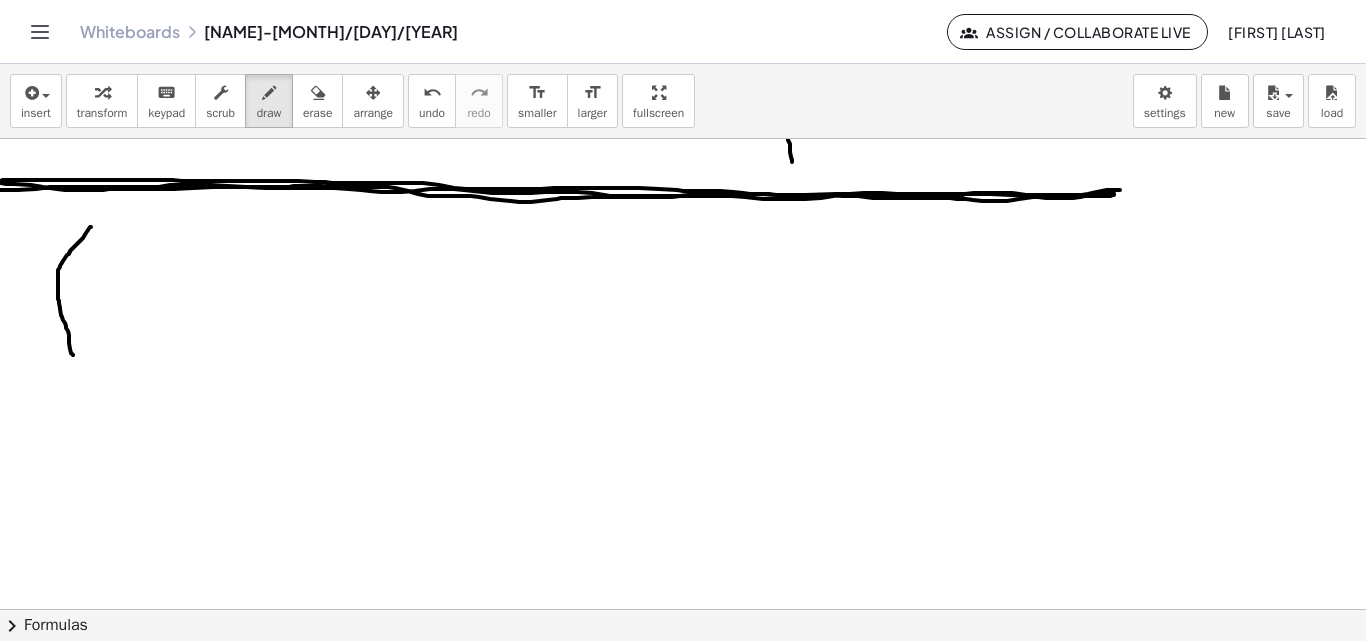 drag, startPoint x: 91, startPoint y: 227, endPoint x: 76, endPoint y: 368, distance: 141.79562 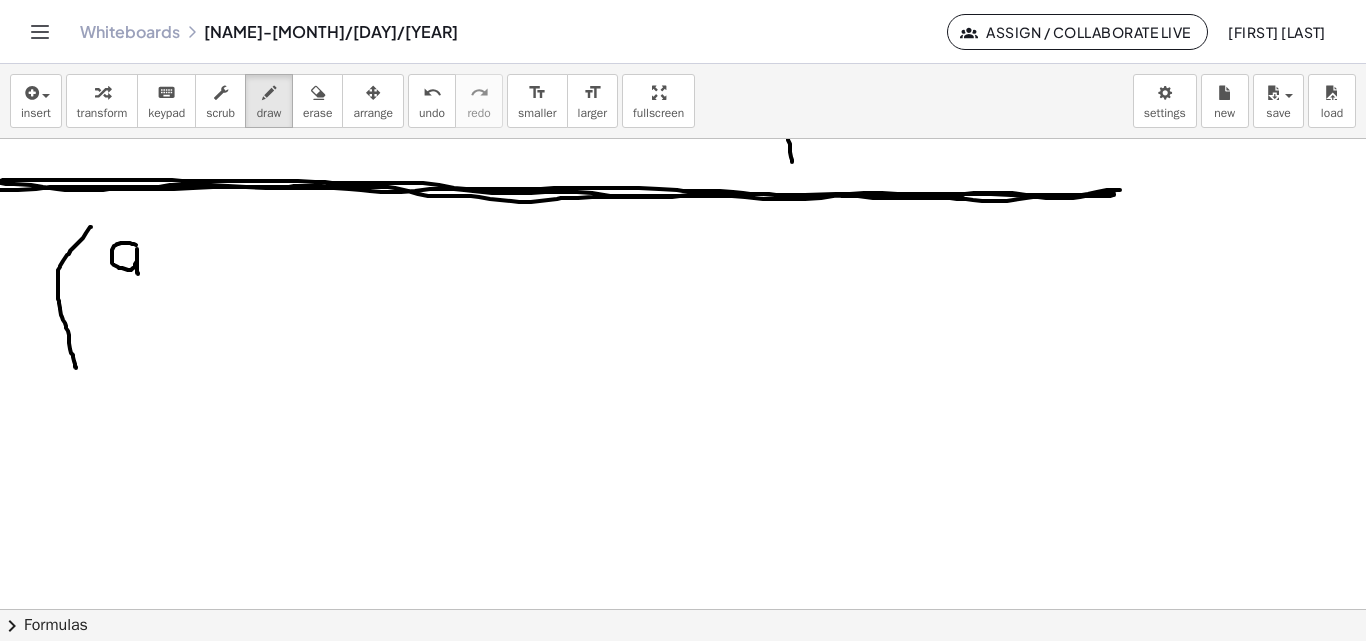 drag, startPoint x: 136, startPoint y: 245, endPoint x: 138, endPoint y: 274, distance: 29.068884 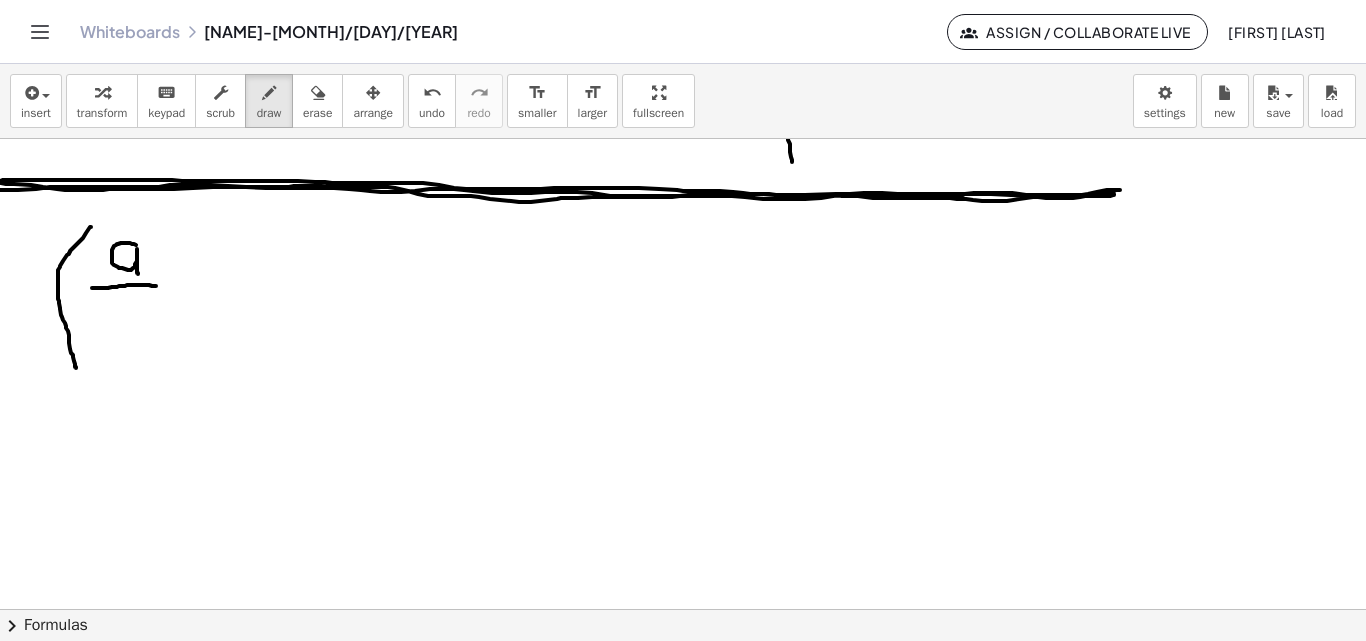 drag, startPoint x: 92, startPoint y: 288, endPoint x: 171, endPoint y: 292, distance: 79.101204 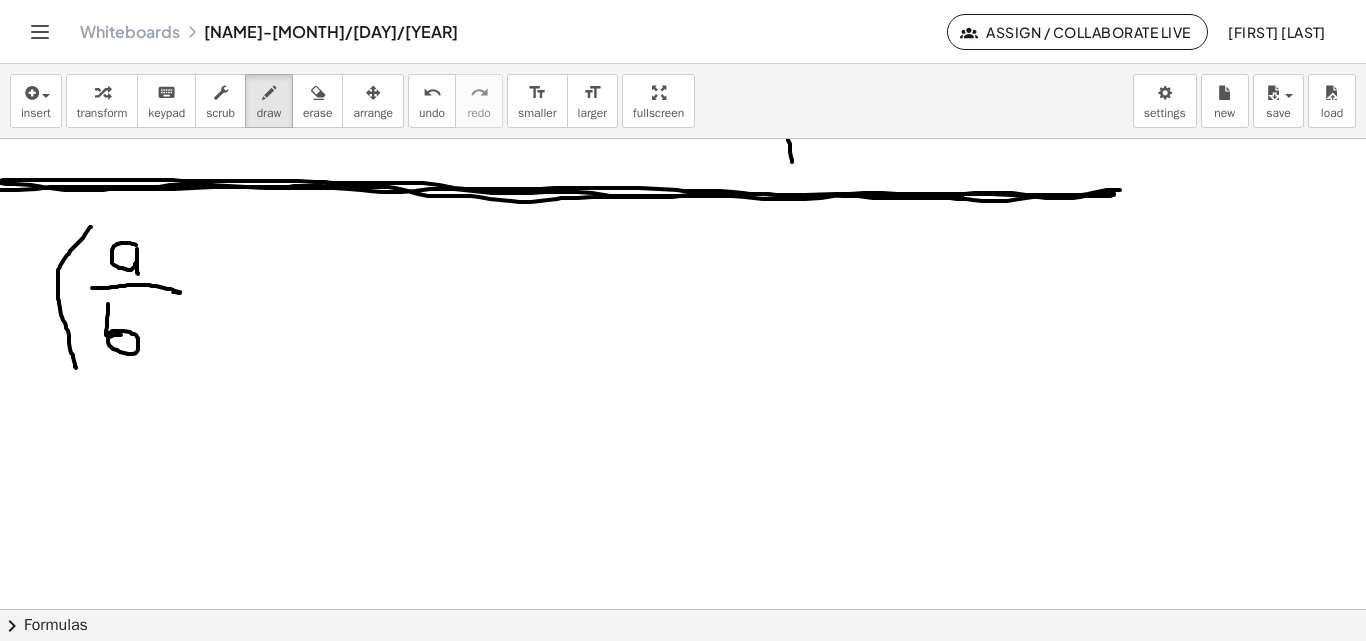 drag, startPoint x: 121, startPoint y: 335, endPoint x: 108, endPoint y: 304, distance: 33.61547 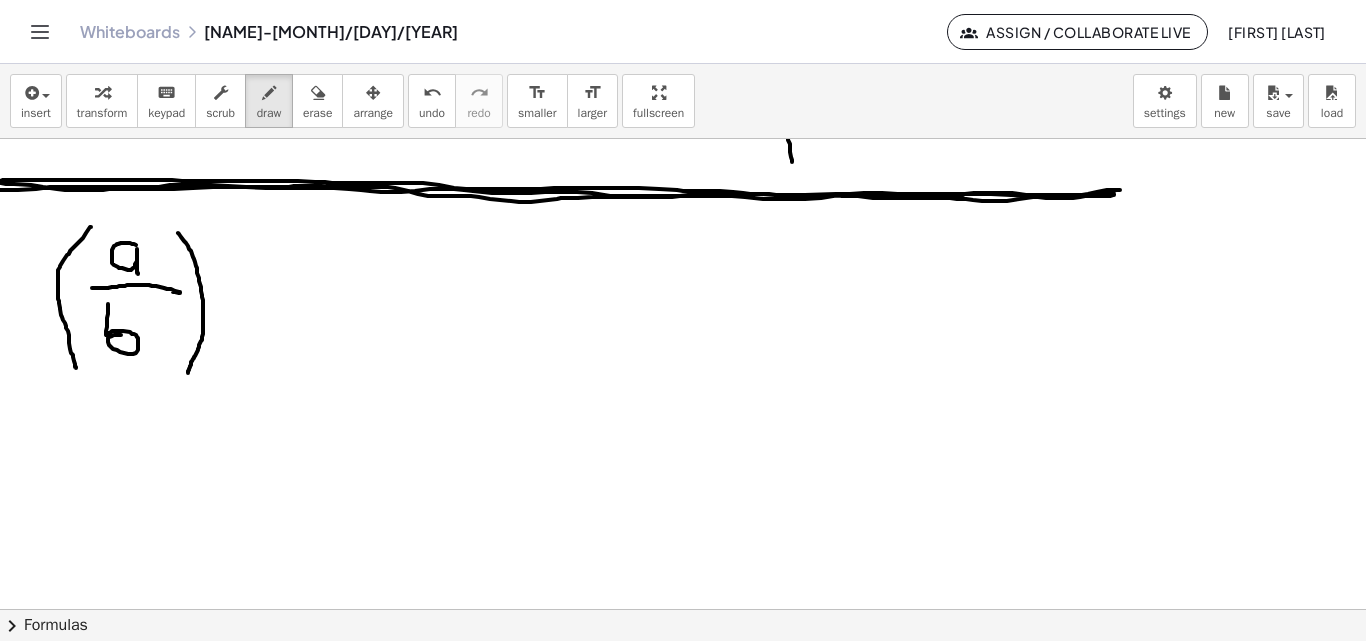 drag, startPoint x: 178, startPoint y: 233, endPoint x: 188, endPoint y: 373, distance: 140.35669 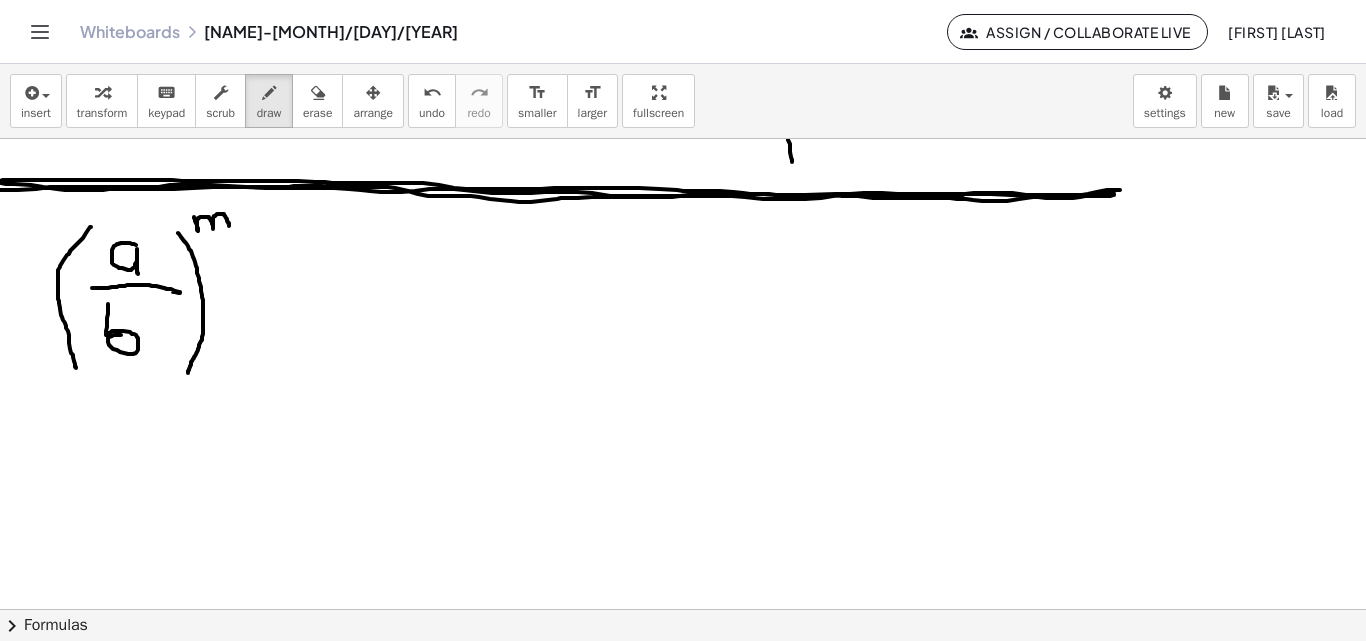 drag, startPoint x: 194, startPoint y: 217, endPoint x: 230, endPoint y: 229, distance: 37.94733 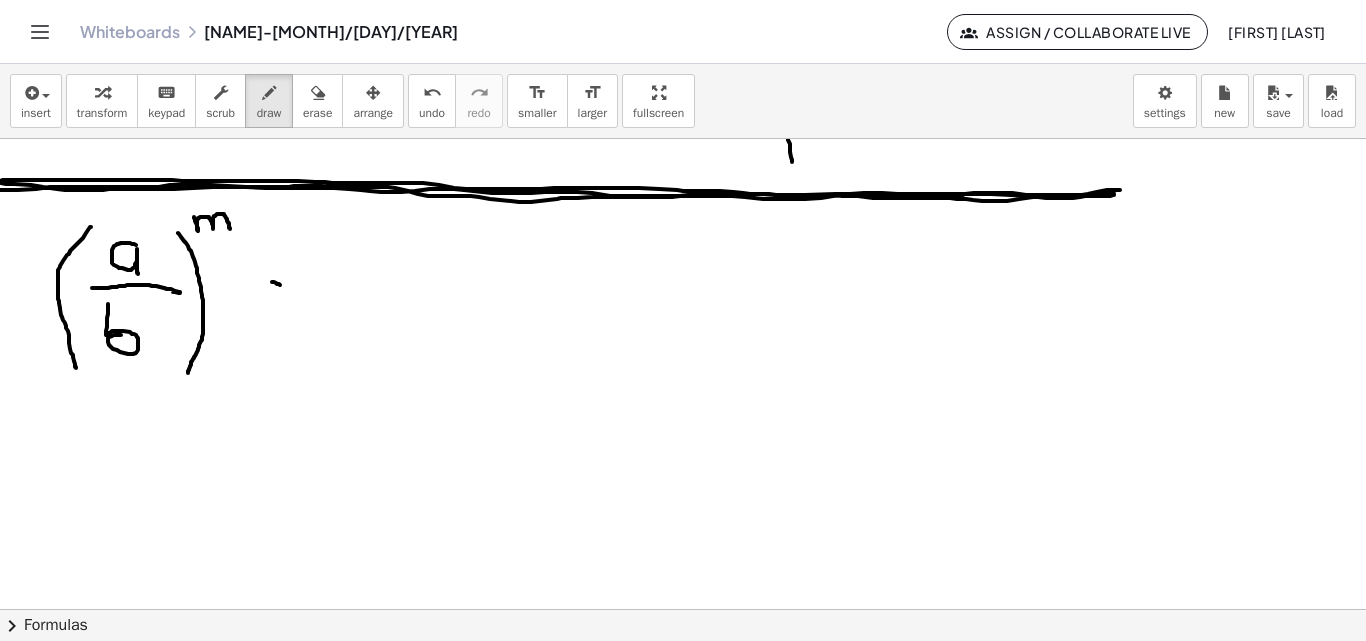 drag, startPoint x: 272, startPoint y: 282, endPoint x: 285, endPoint y: 285, distance: 13.341664 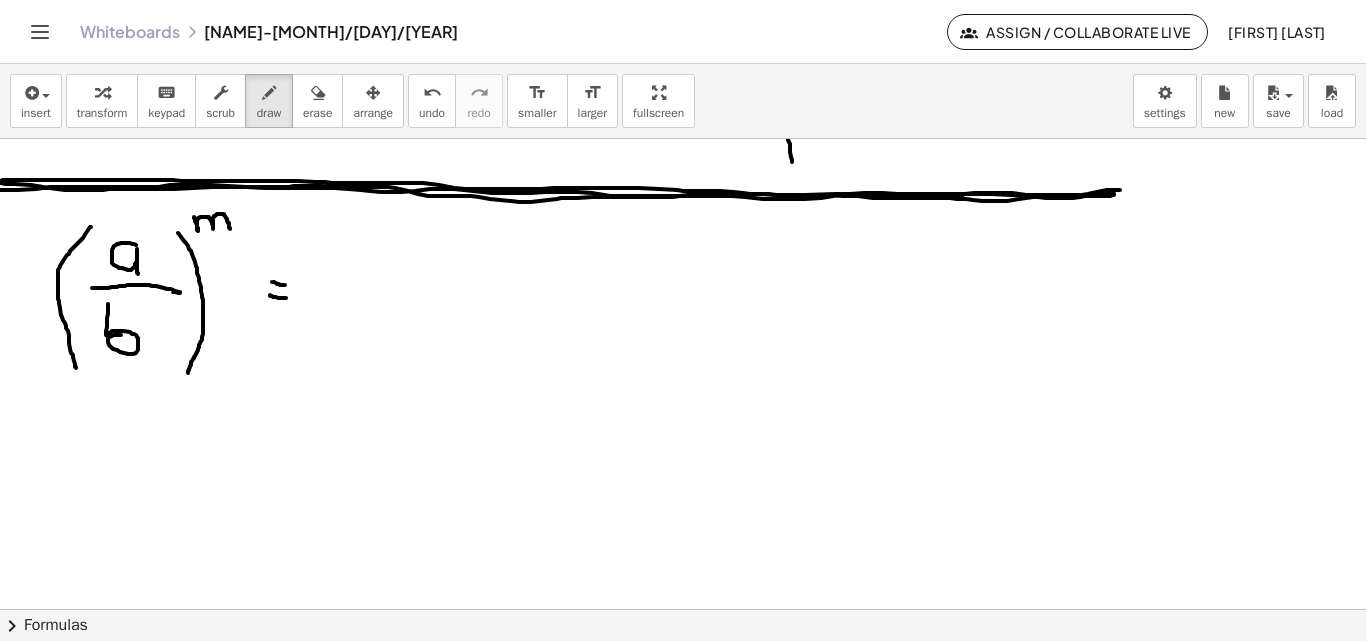drag, startPoint x: 270, startPoint y: 295, endPoint x: 286, endPoint y: 299, distance: 16.492422 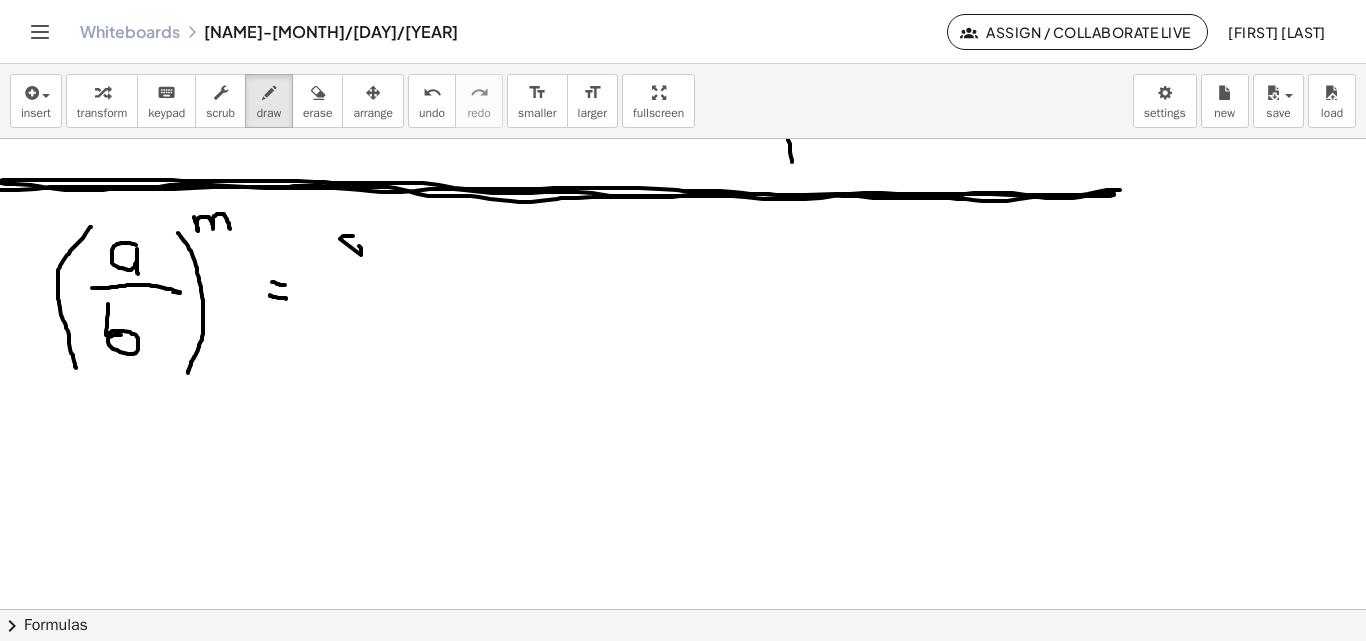drag, startPoint x: 349, startPoint y: 236, endPoint x: 358, endPoint y: 246, distance: 13.453624 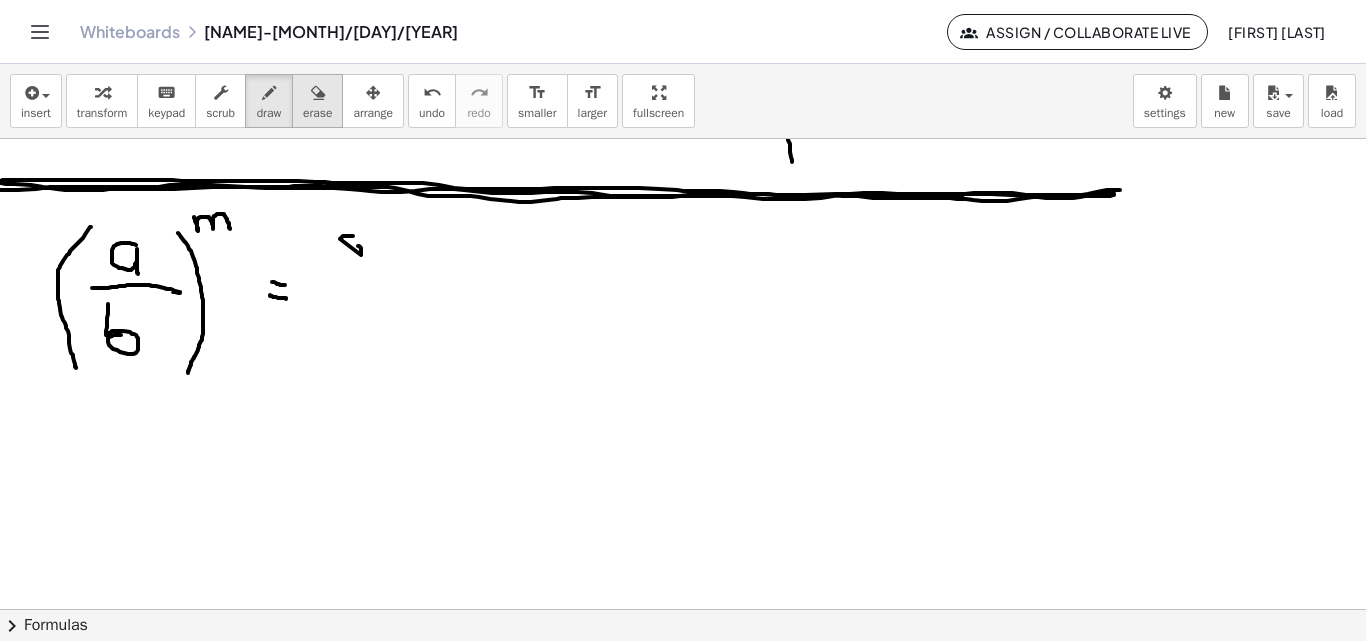 click at bounding box center [318, 93] 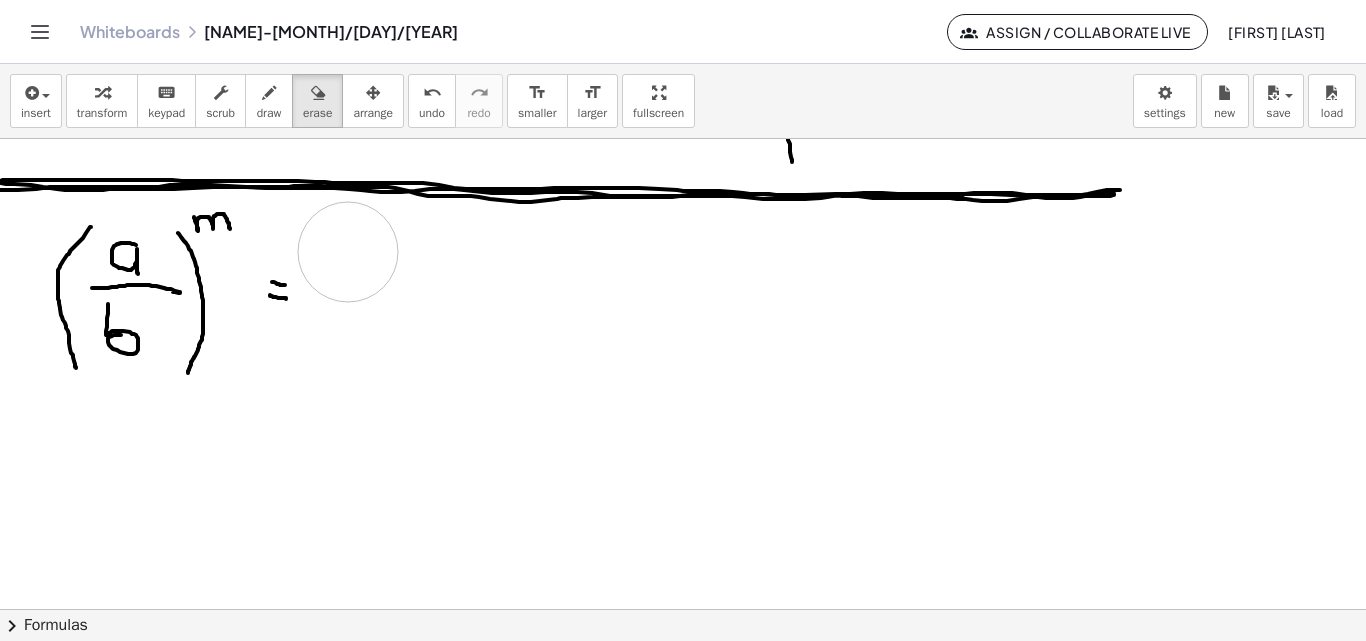 drag, startPoint x: 361, startPoint y: 288, endPoint x: 348, endPoint y: 252, distance: 38.27532 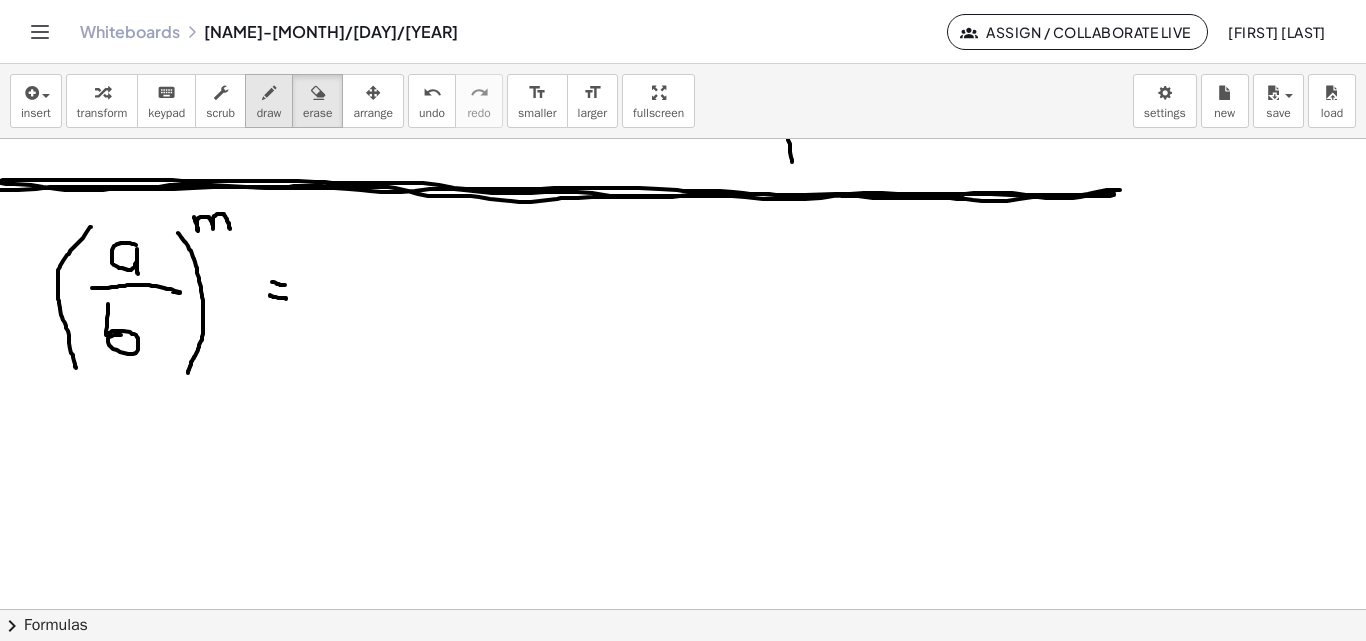 click on "draw" at bounding box center [269, 113] 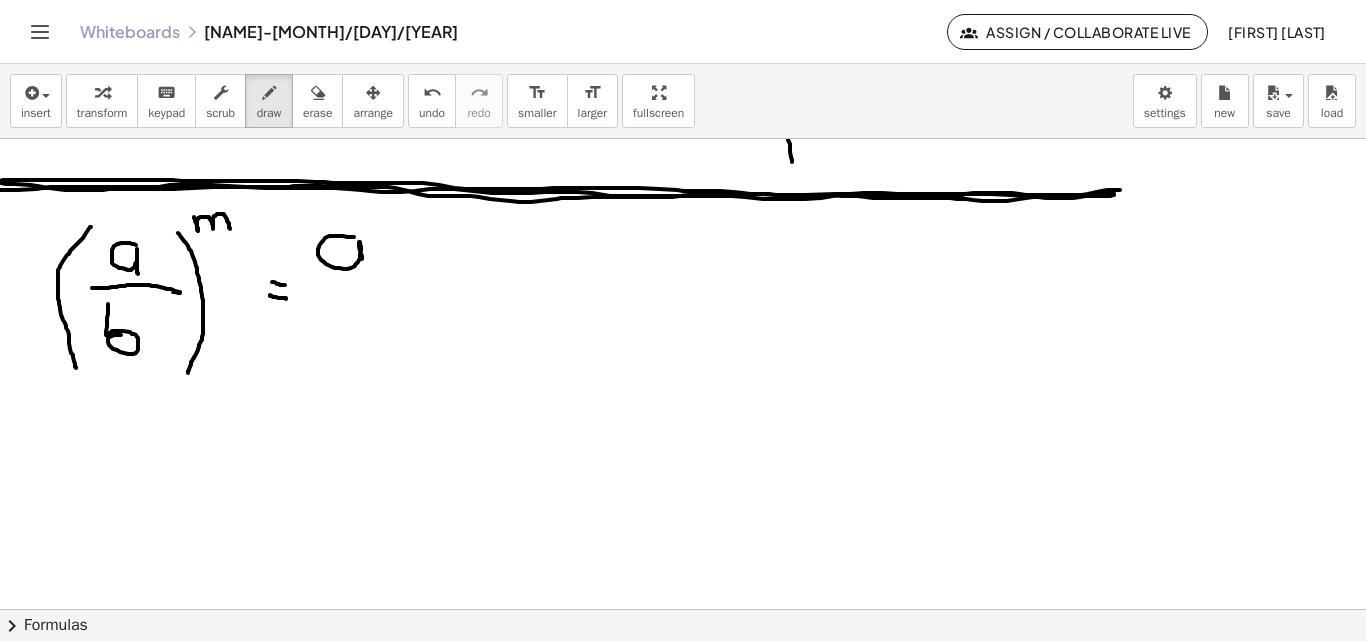 drag, startPoint x: 347, startPoint y: 237, endPoint x: 363, endPoint y: 263, distance: 30.528675 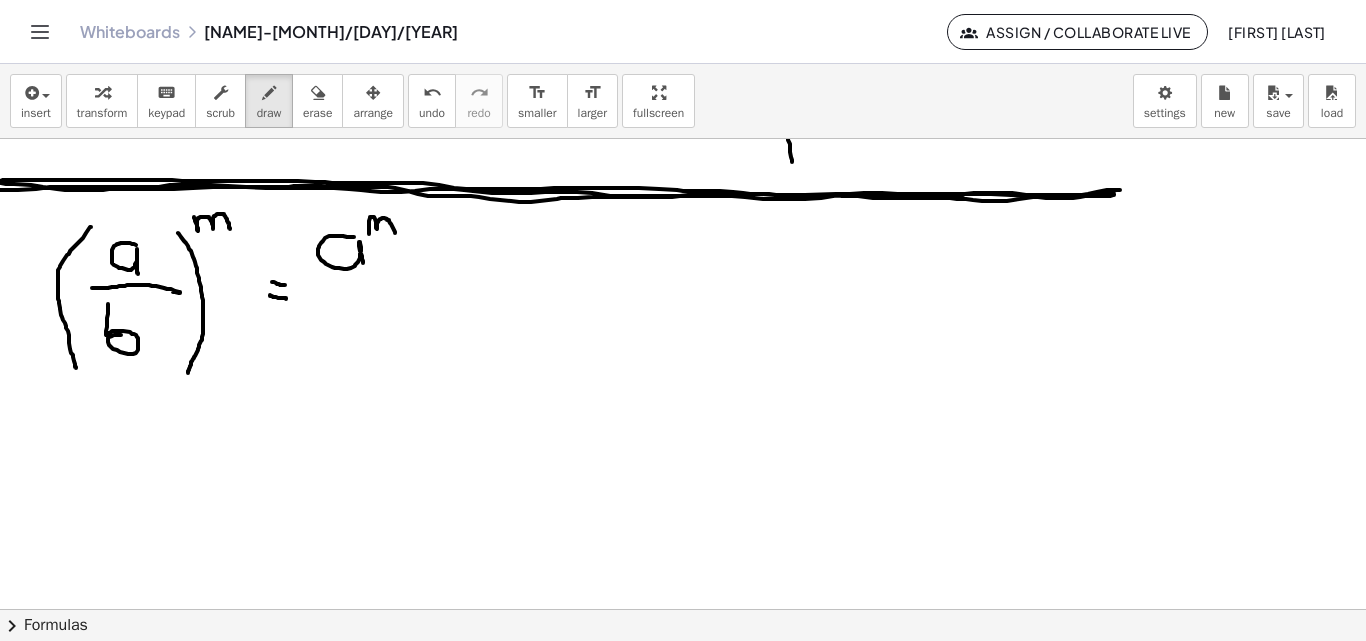 drag, startPoint x: 369, startPoint y: 230, endPoint x: 391, endPoint y: 239, distance: 23.769728 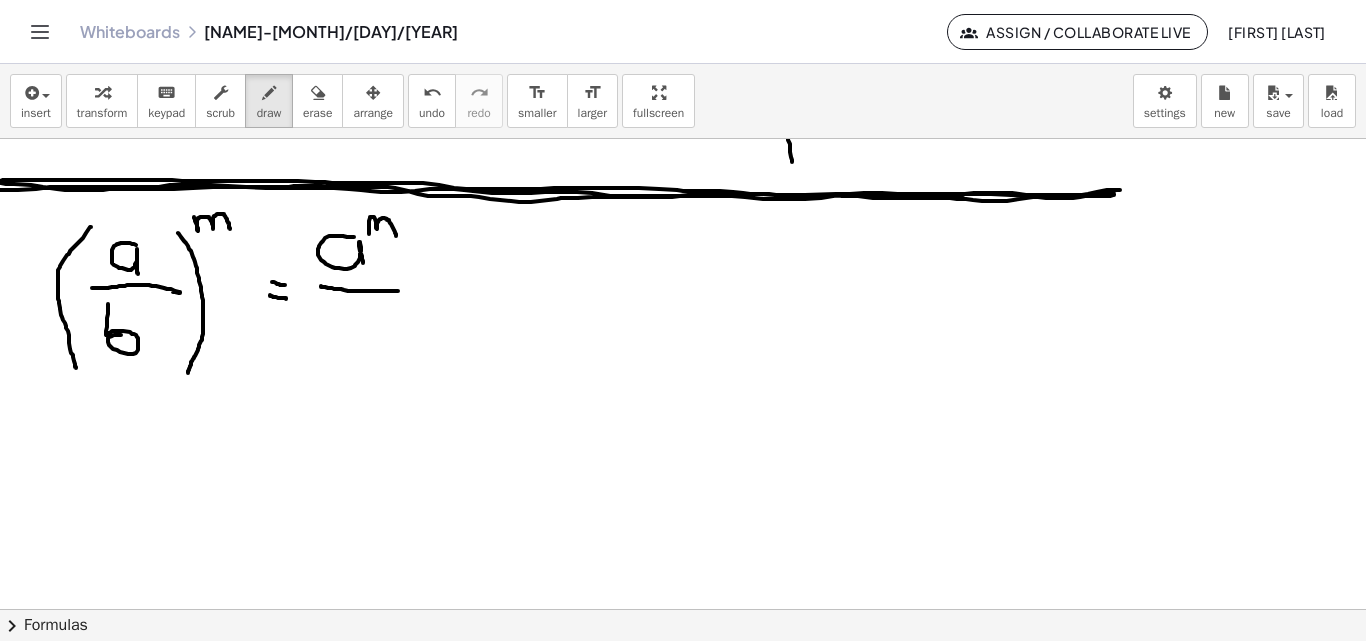 drag, startPoint x: 321, startPoint y: 286, endPoint x: 398, endPoint y: 291, distance: 77.16217 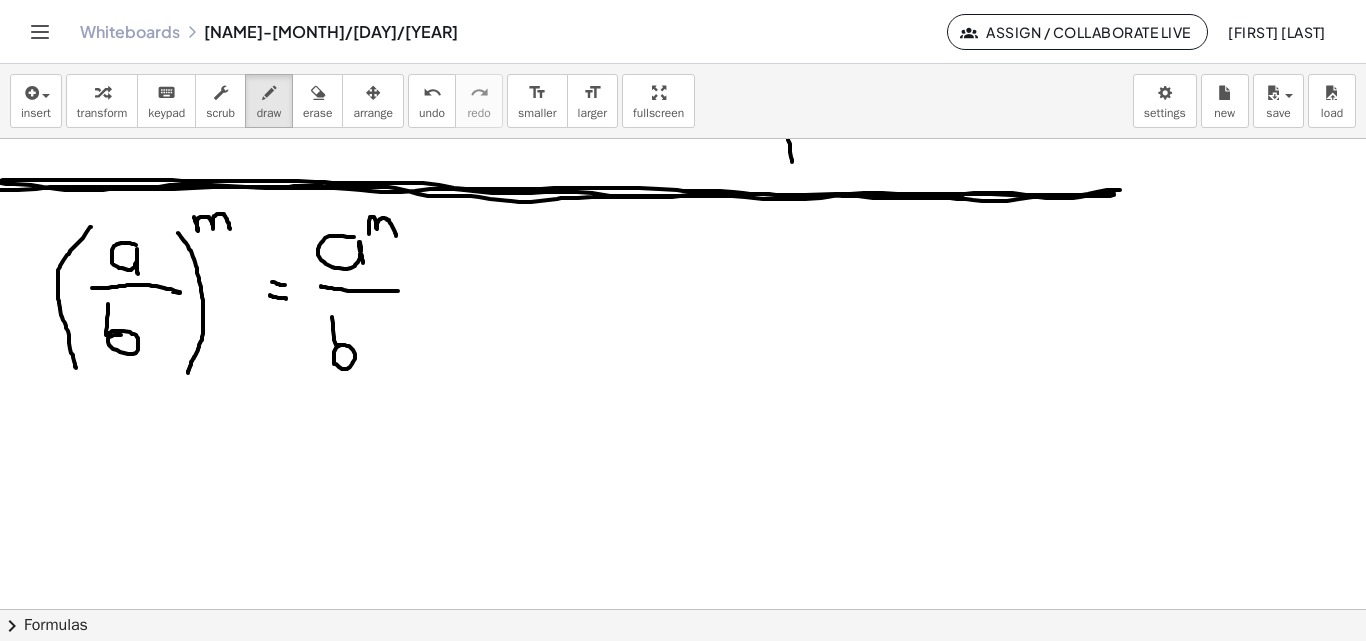 drag, startPoint x: 345, startPoint y: 345, endPoint x: 332, endPoint y: 317, distance: 30.870699 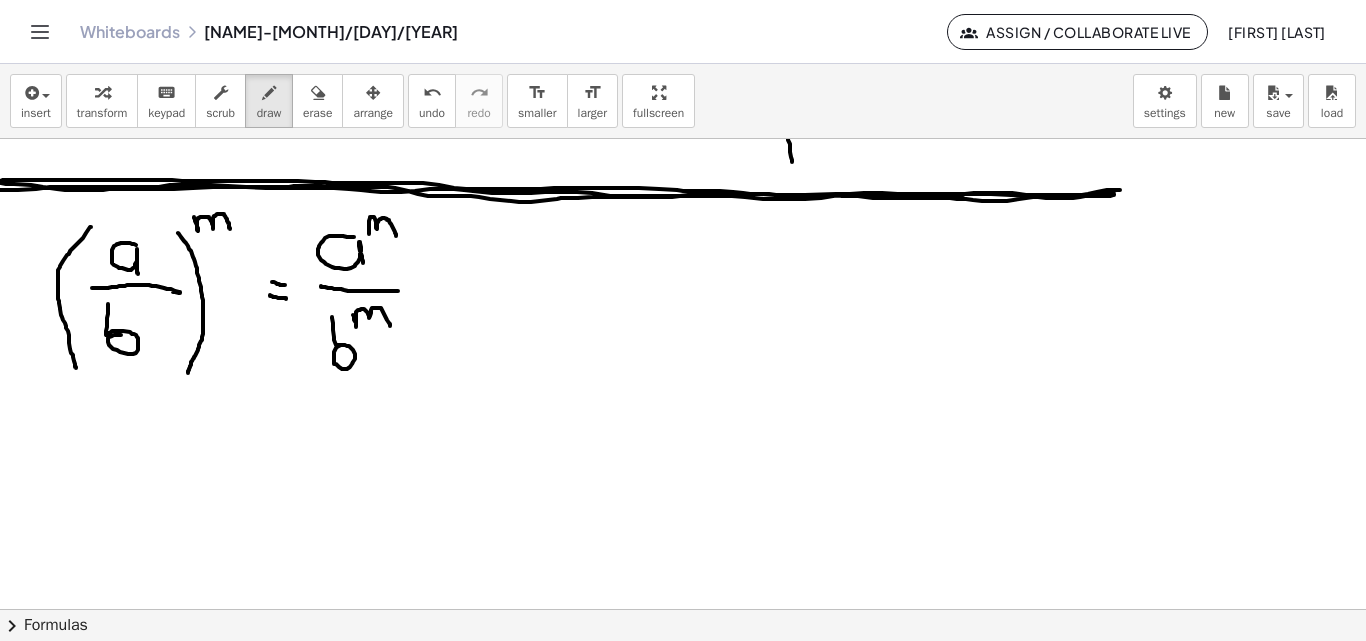 drag, startPoint x: 353, startPoint y: 315, endPoint x: 390, endPoint y: 326, distance: 38.600517 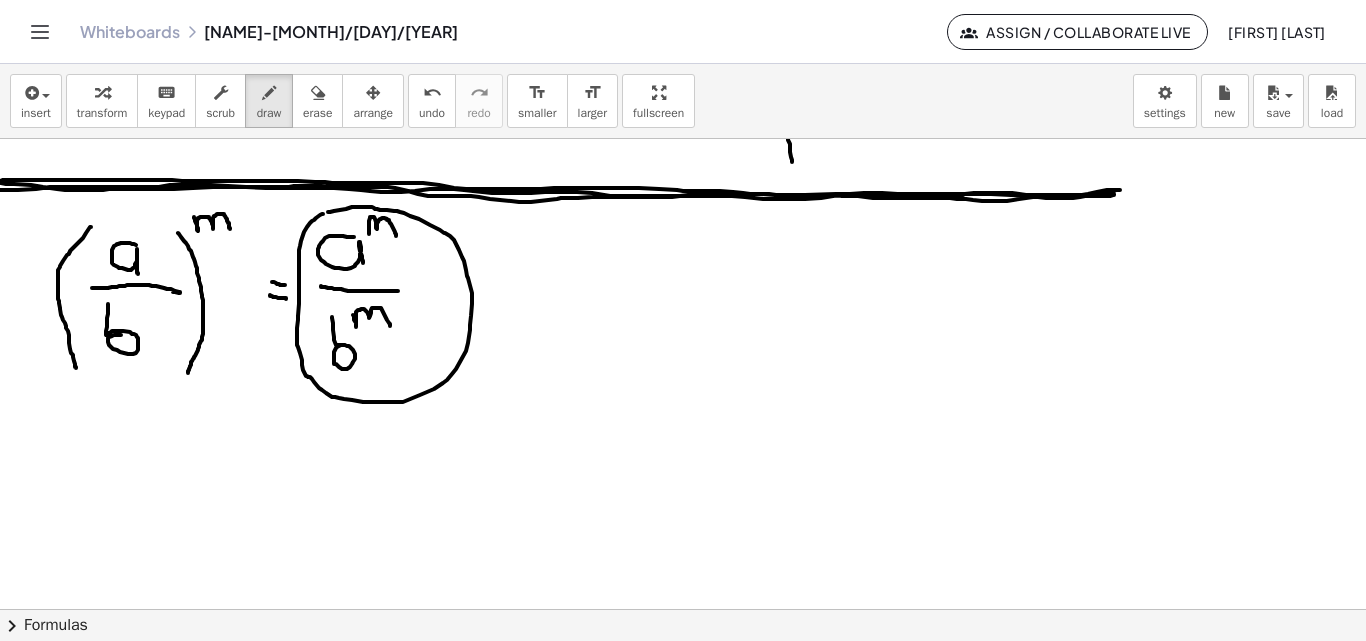click at bounding box center [683, -1358] 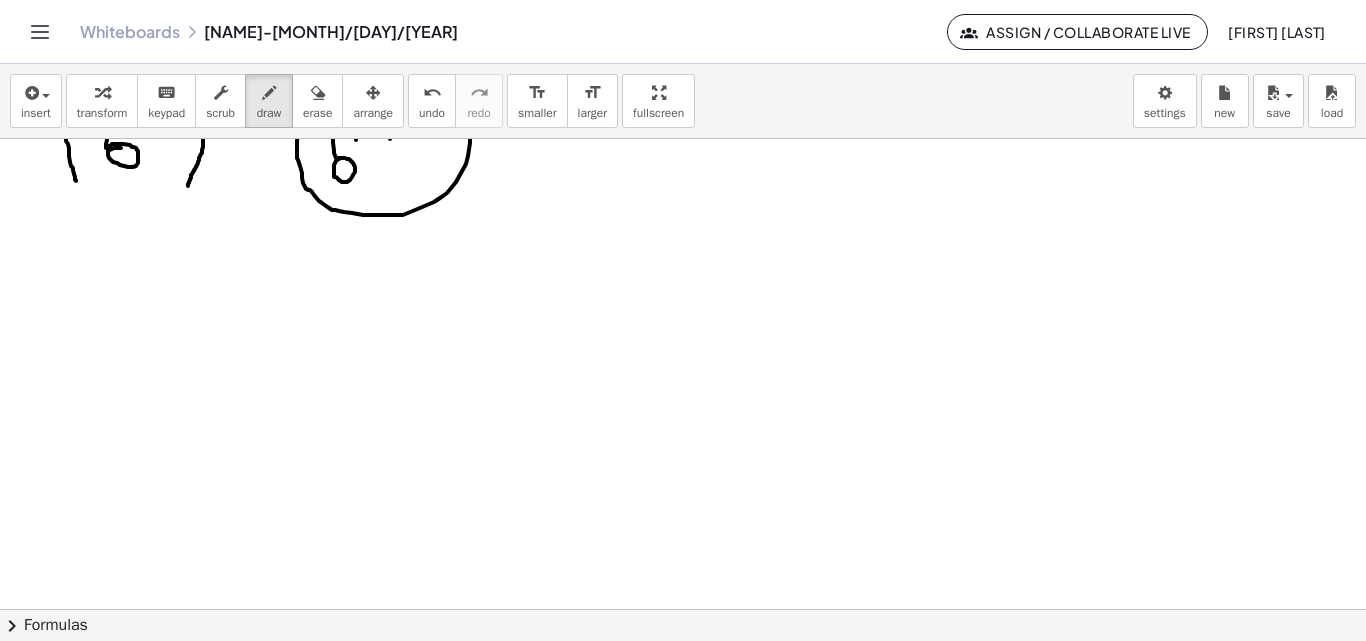 scroll, scrollTop: 3814, scrollLeft: 0, axis: vertical 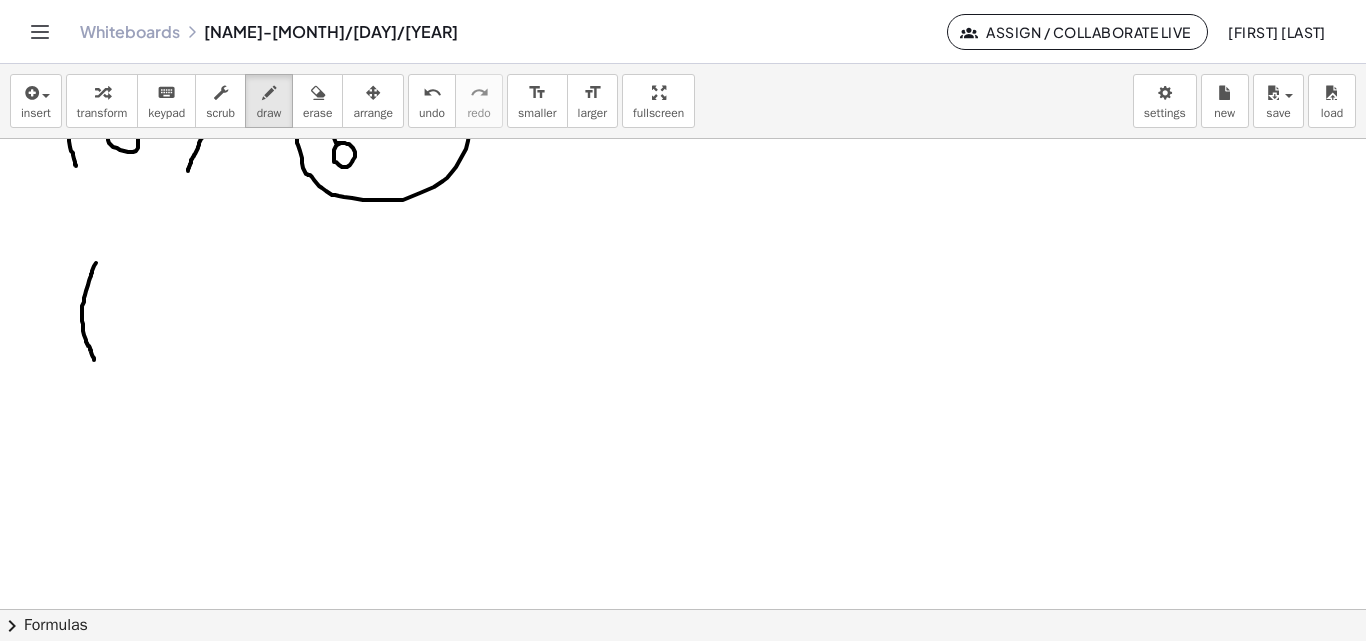 drag, startPoint x: 96, startPoint y: 263, endPoint x: 102, endPoint y: 364, distance: 101.17806 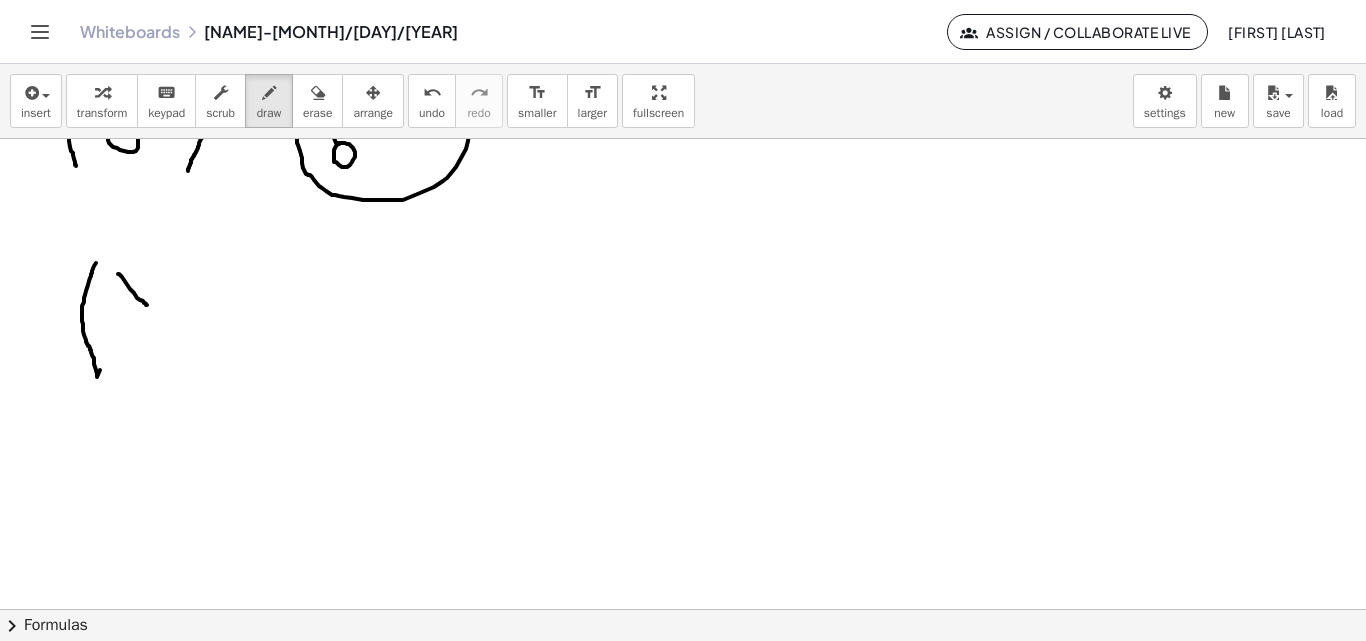 drag, startPoint x: 119, startPoint y: 274, endPoint x: 147, endPoint y: 289, distance: 31.764761 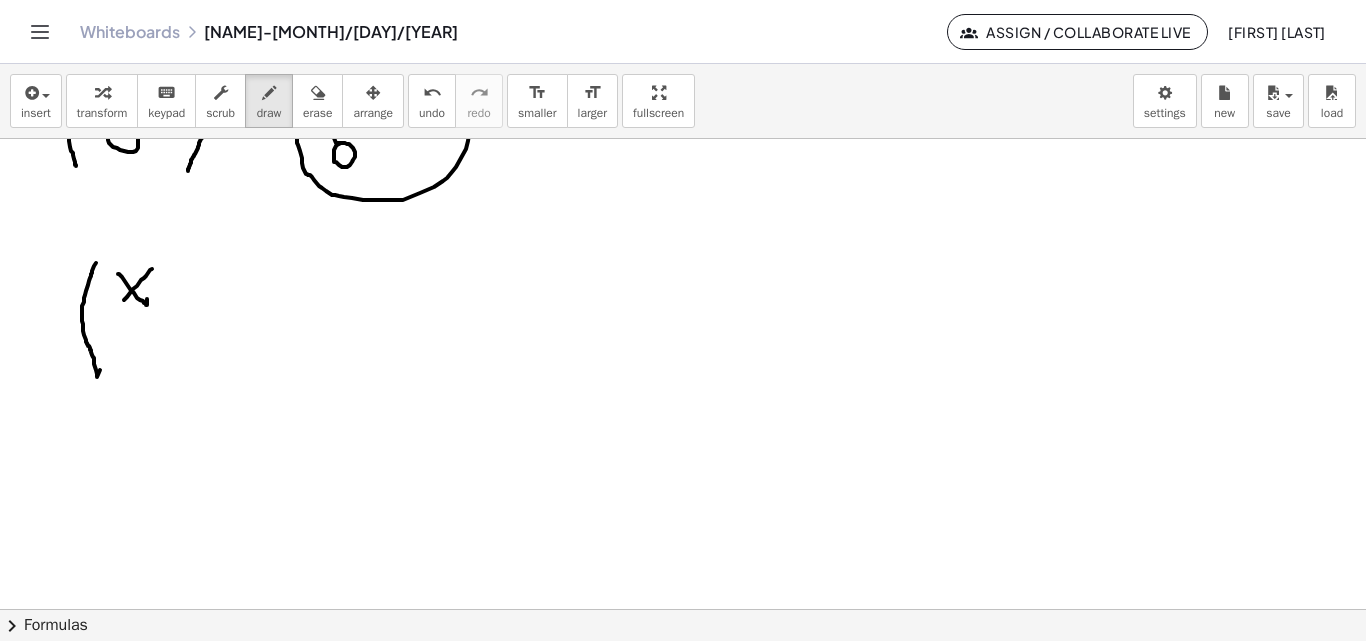 drag, startPoint x: 152, startPoint y: 269, endPoint x: 114, endPoint y: 311, distance: 56.63921 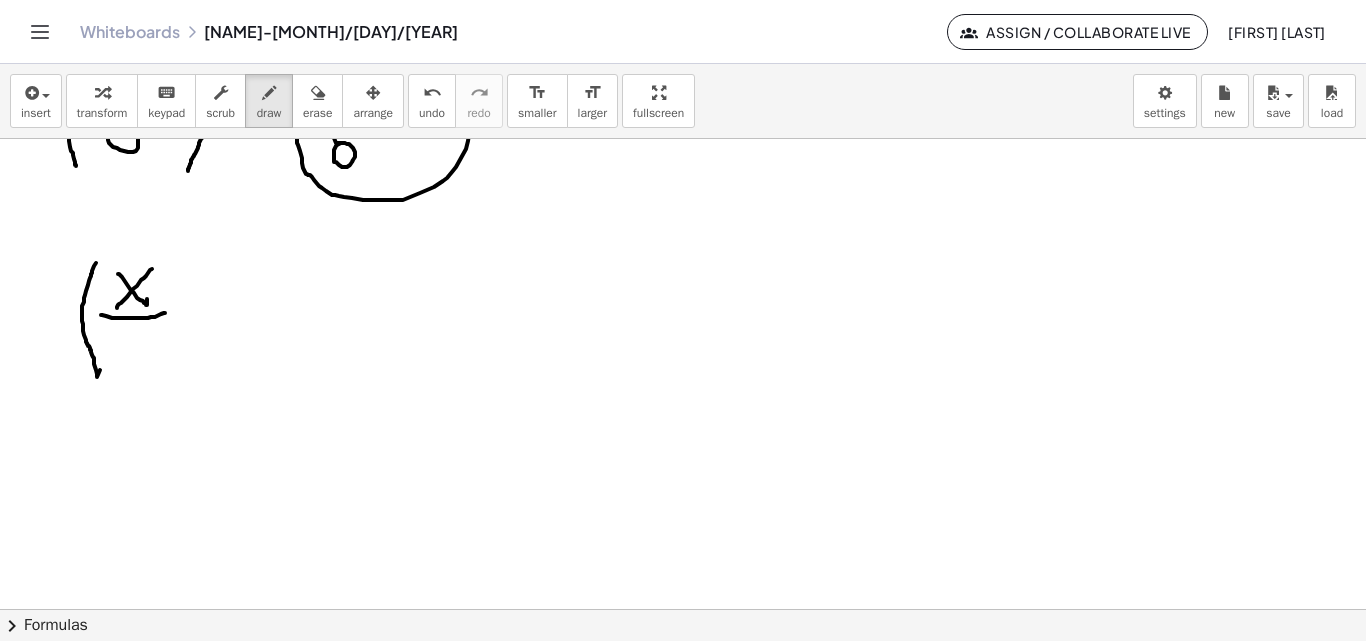 drag, startPoint x: 101, startPoint y: 315, endPoint x: 165, endPoint y: 313, distance: 64.03124 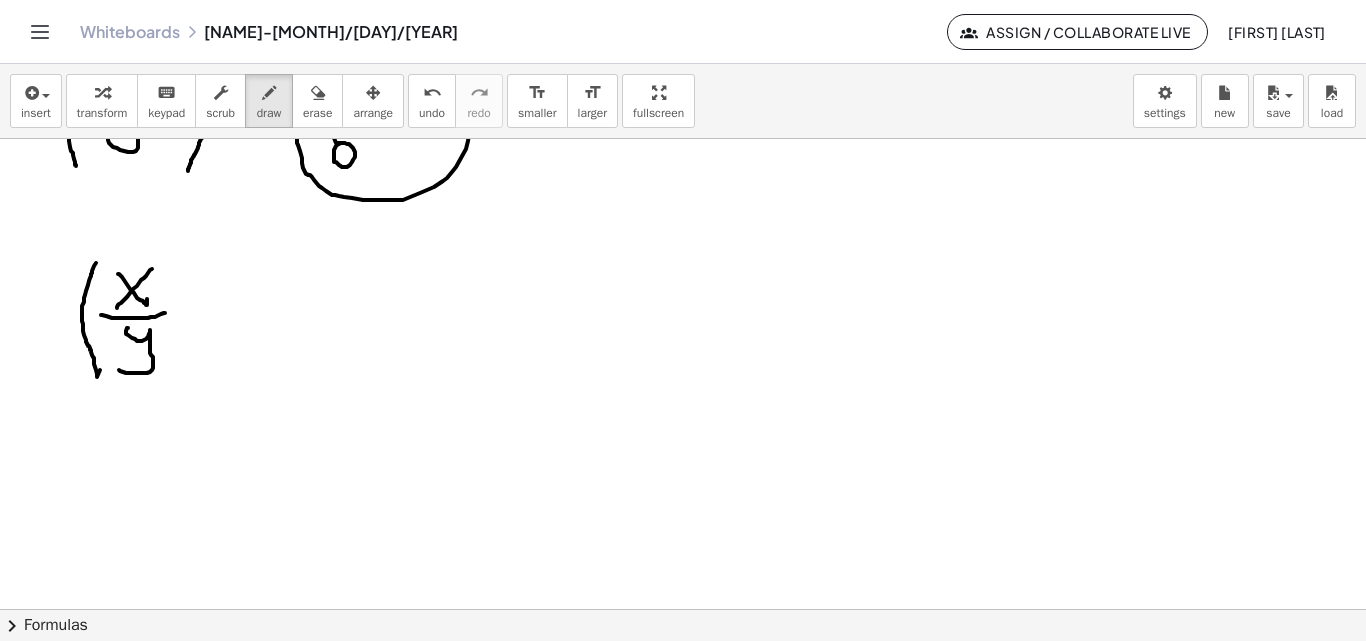 drag, startPoint x: 126, startPoint y: 332, endPoint x: 118, endPoint y: 370, distance: 38.832977 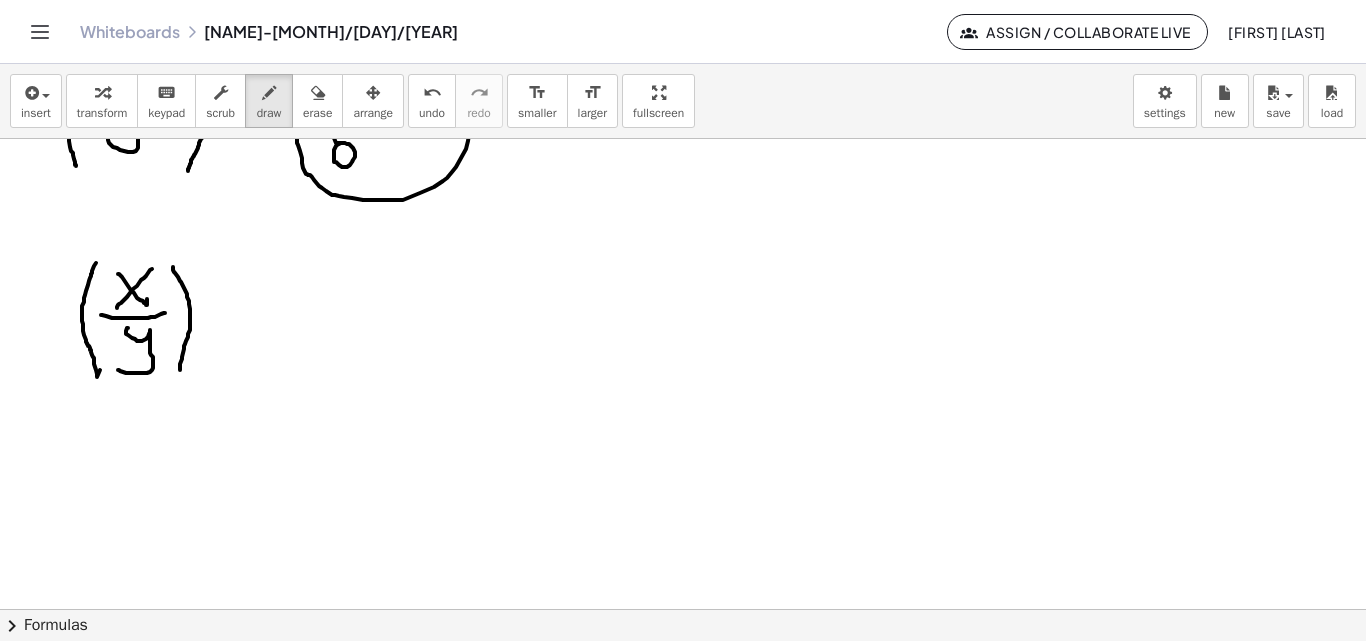 drag, startPoint x: 173, startPoint y: 267, endPoint x: 180, endPoint y: 372, distance: 105.23308 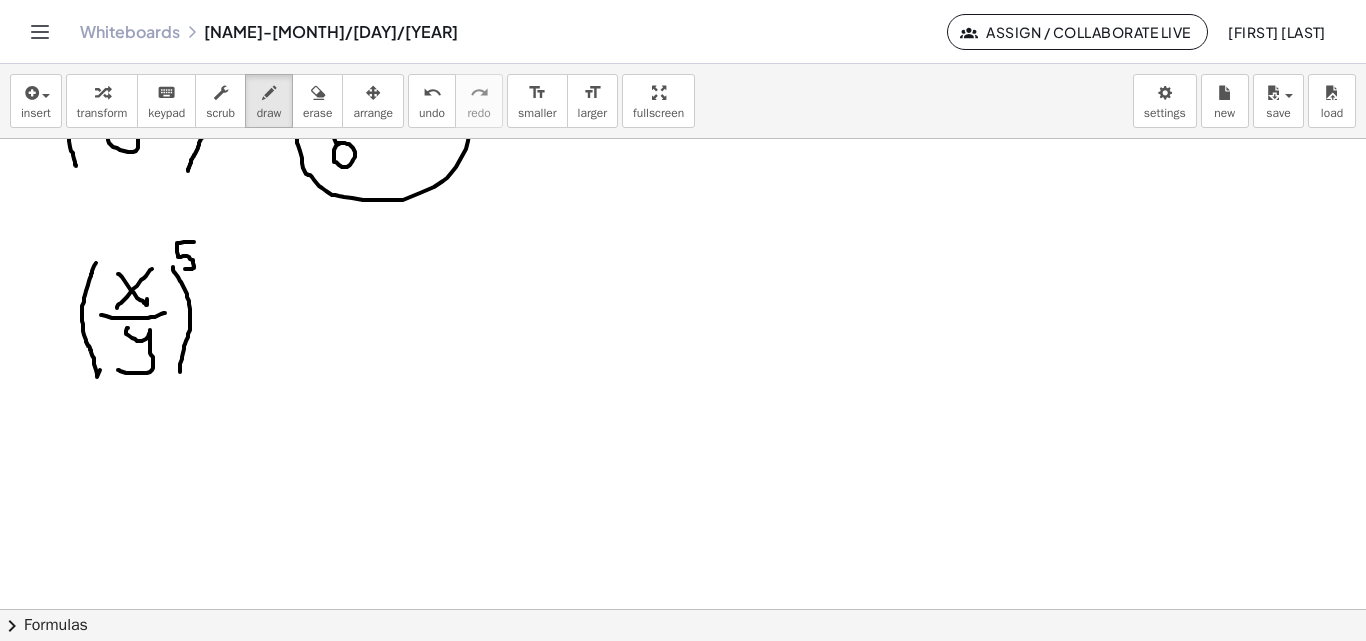 drag, startPoint x: 194, startPoint y: 242, endPoint x: 185, endPoint y: 269, distance: 28.460499 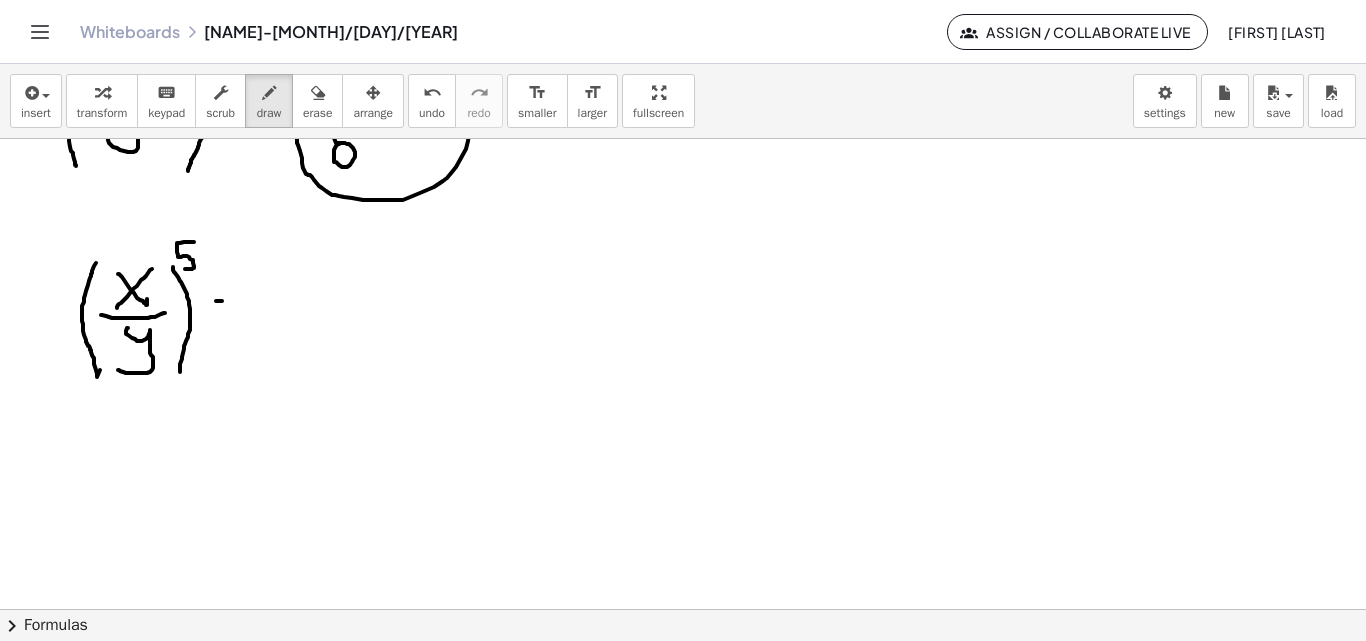 drag, startPoint x: 217, startPoint y: 301, endPoint x: 224, endPoint y: 310, distance: 11.401754 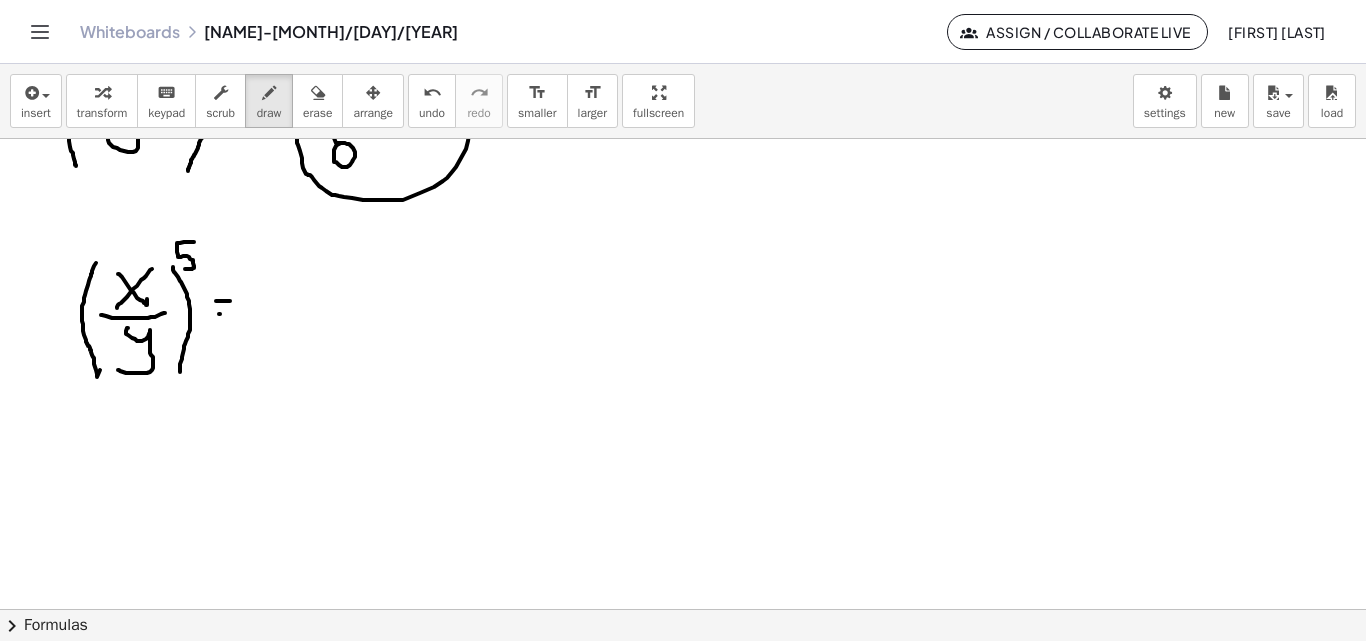 click at bounding box center (683, -1325) 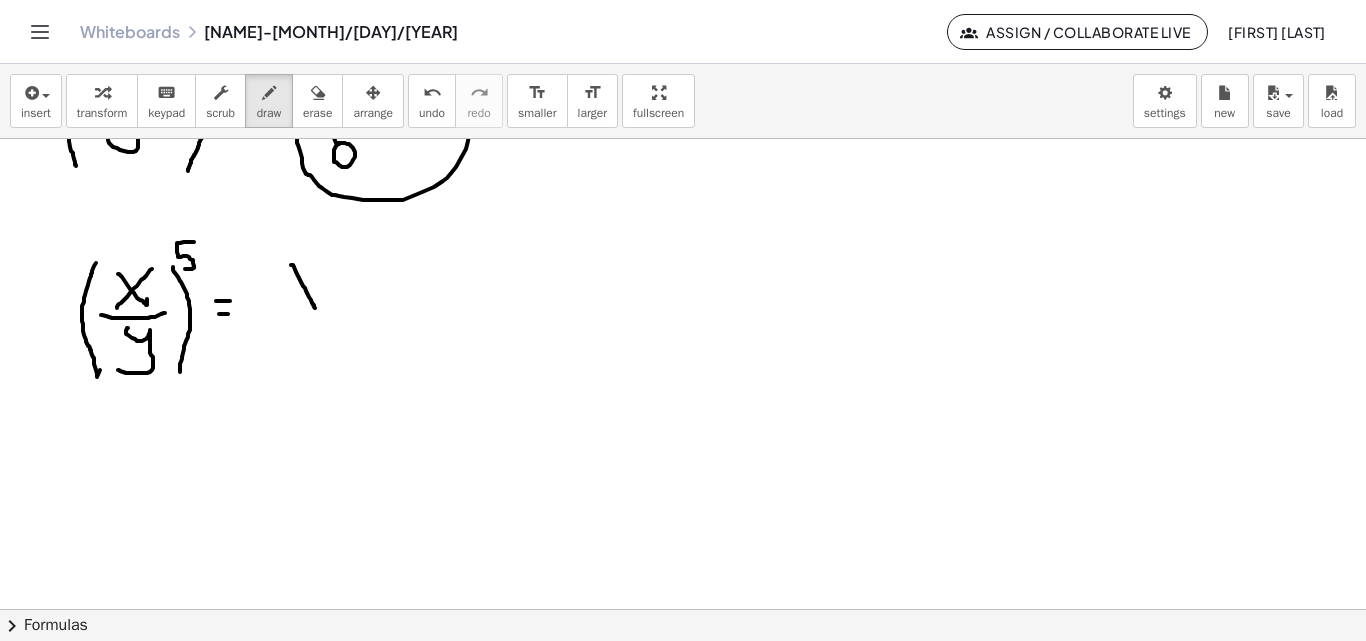 drag, startPoint x: 291, startPoint y: 265, endPoint x: 315, endPoint y: 308, distance: 49.24429 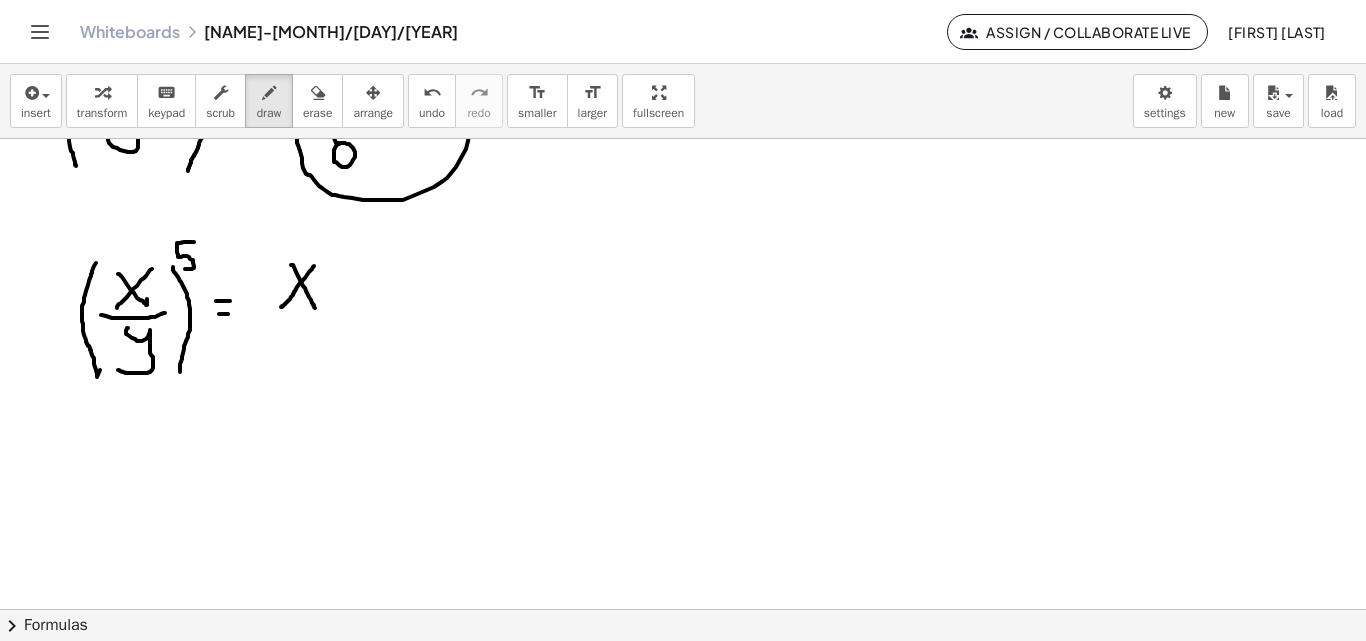 drag, startPoint x: 314, startPoint y: 266, endPoint x: 281, endPoint y: 307, distance: 52.63079 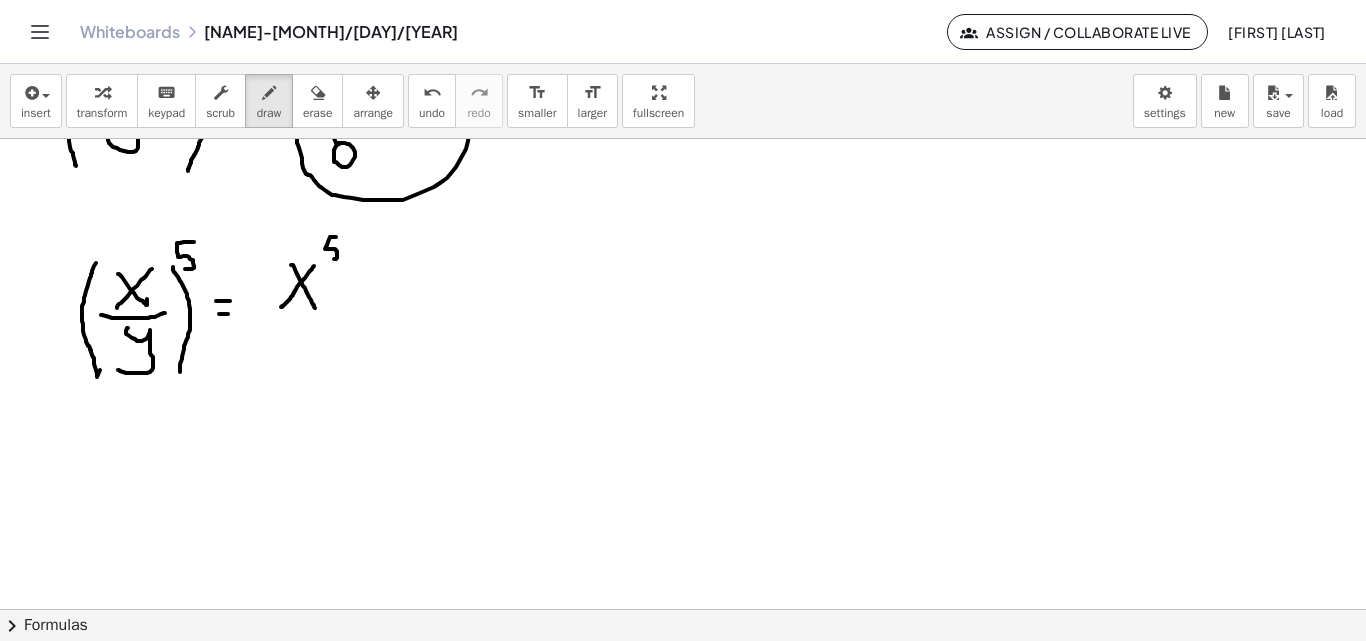 drag, startPoint x: 336, startPoint y: 237, endPoint x: 318, endPoint y: 261, distance: 30 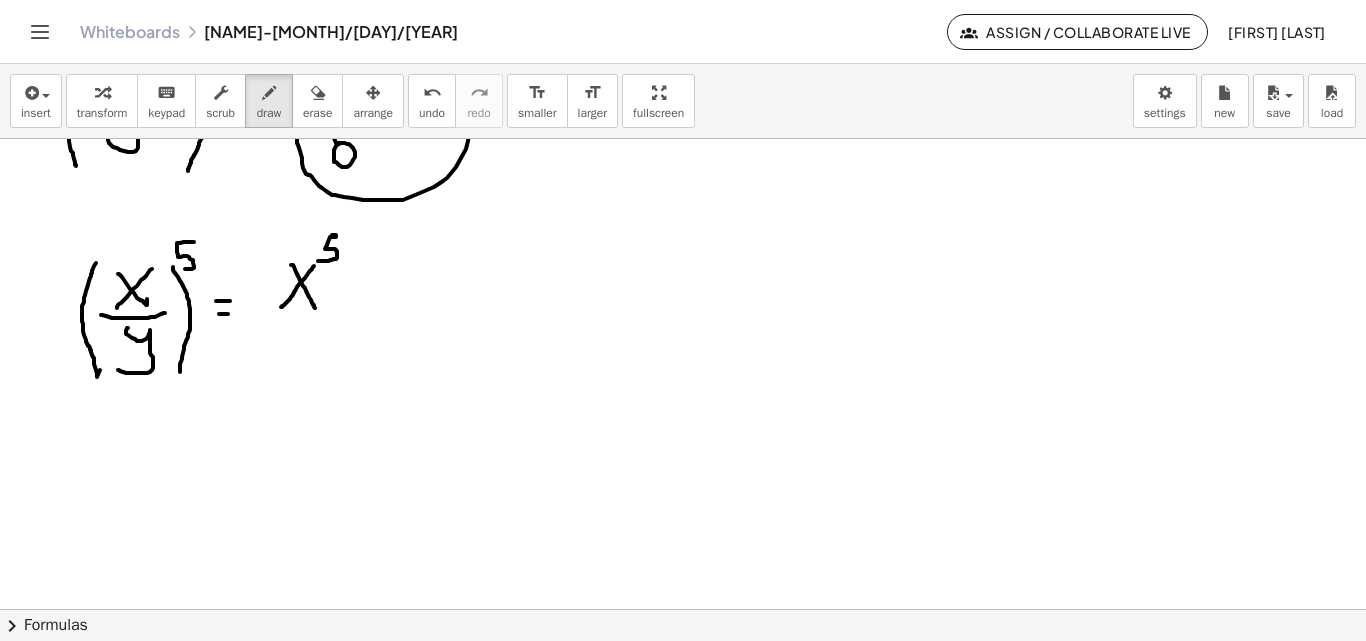 click at bounding box center [683, -1325] 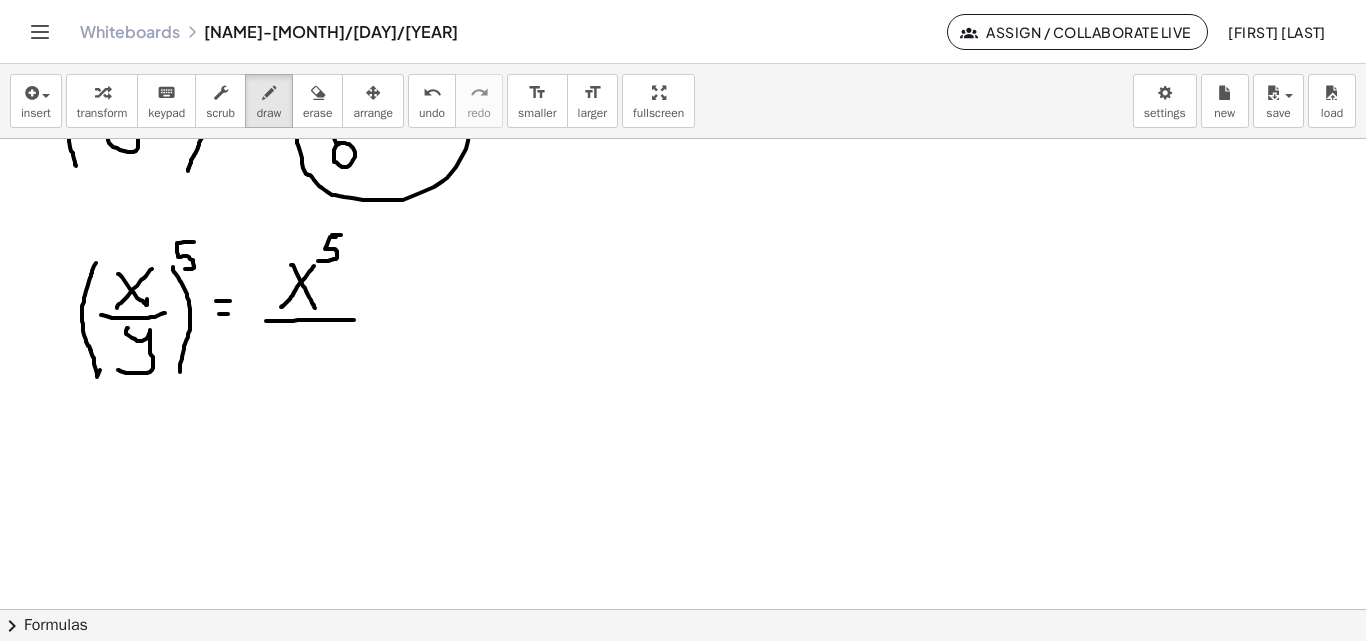 drag, startPoint x: 266, startPoint y: 321, endPoint x: 350, endPoint y: 323, distance: 84.0238 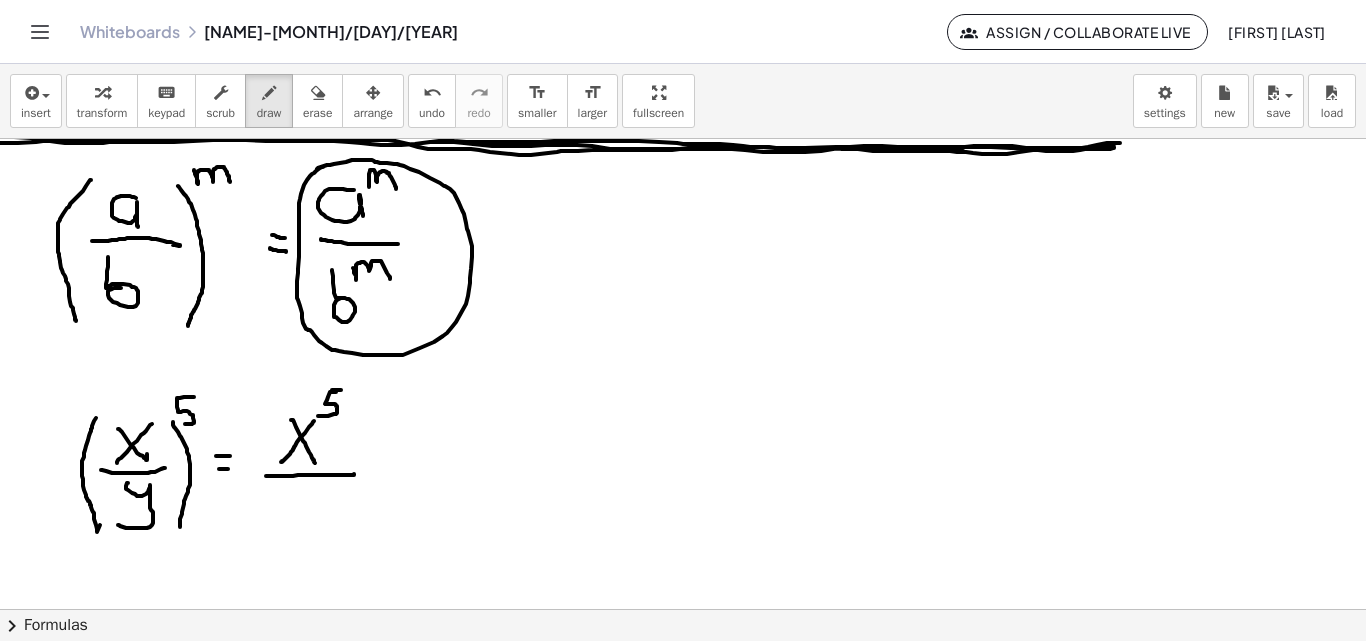 scroll, scrollTop: 3655, scrollLeft: 0, axis: vertical 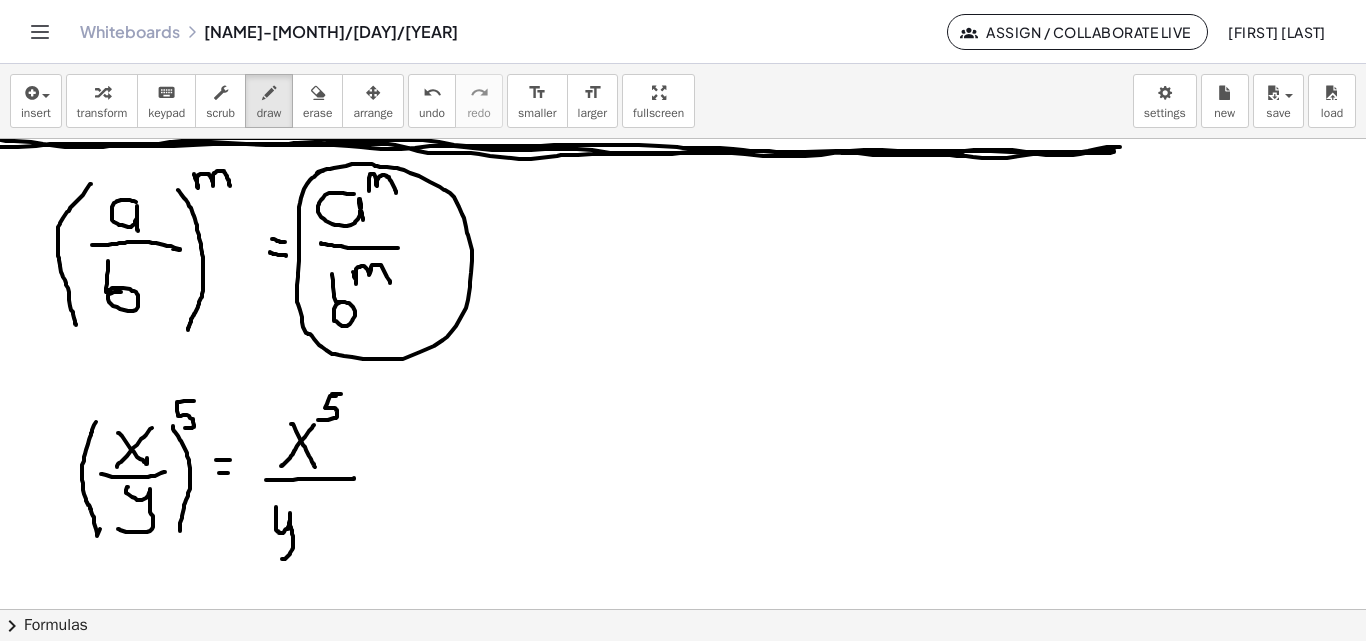 drag, startPoint x: 276, startPoint y: 507, endPoint x: 274, endPoint y: 548, distance: 41.04875 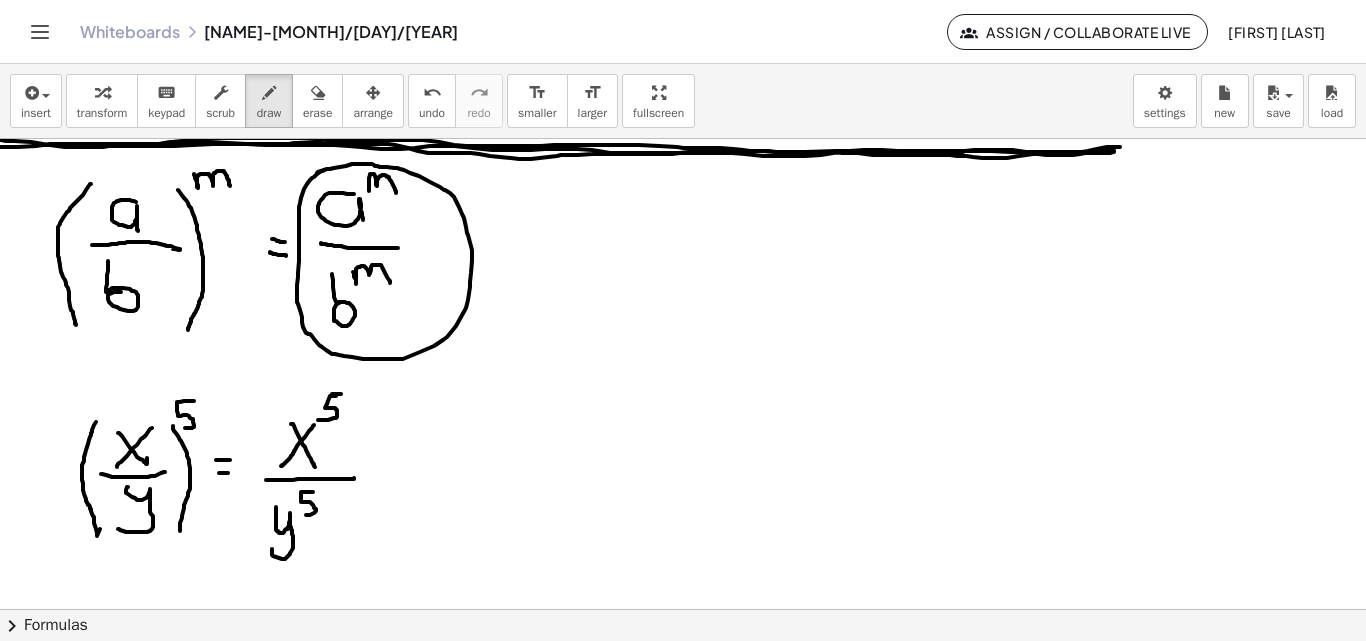 drag, startPoint x: 313, startPoint y: 492, endPoint x: 301, endPoint y: 513, distance: 24.186773 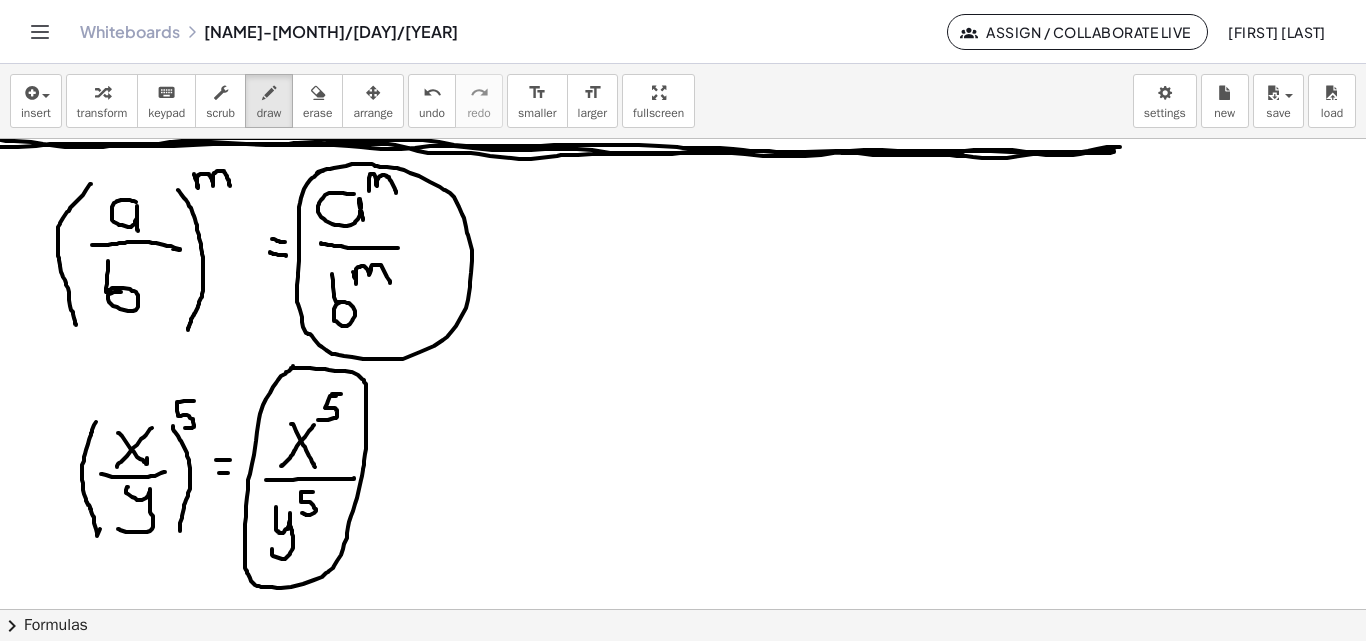 click at bounding box center [683, -1166] 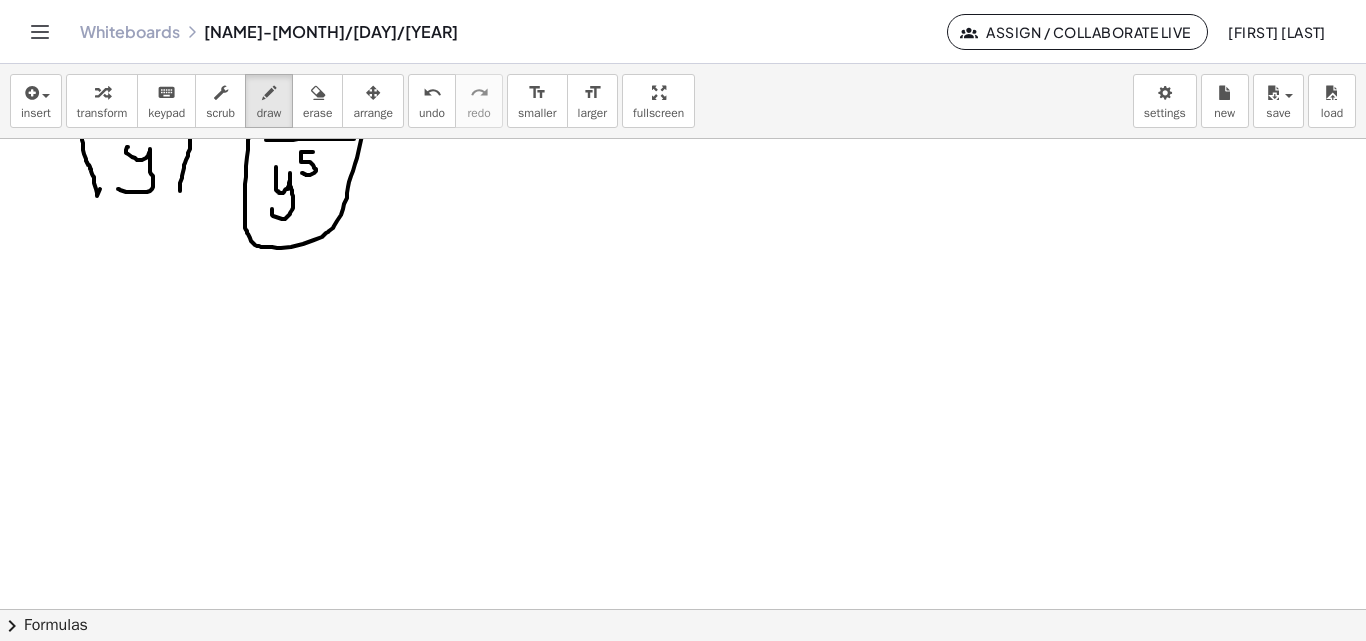 scroll, scrollTop: 4039, scrollLeft: 0, axis: vertical 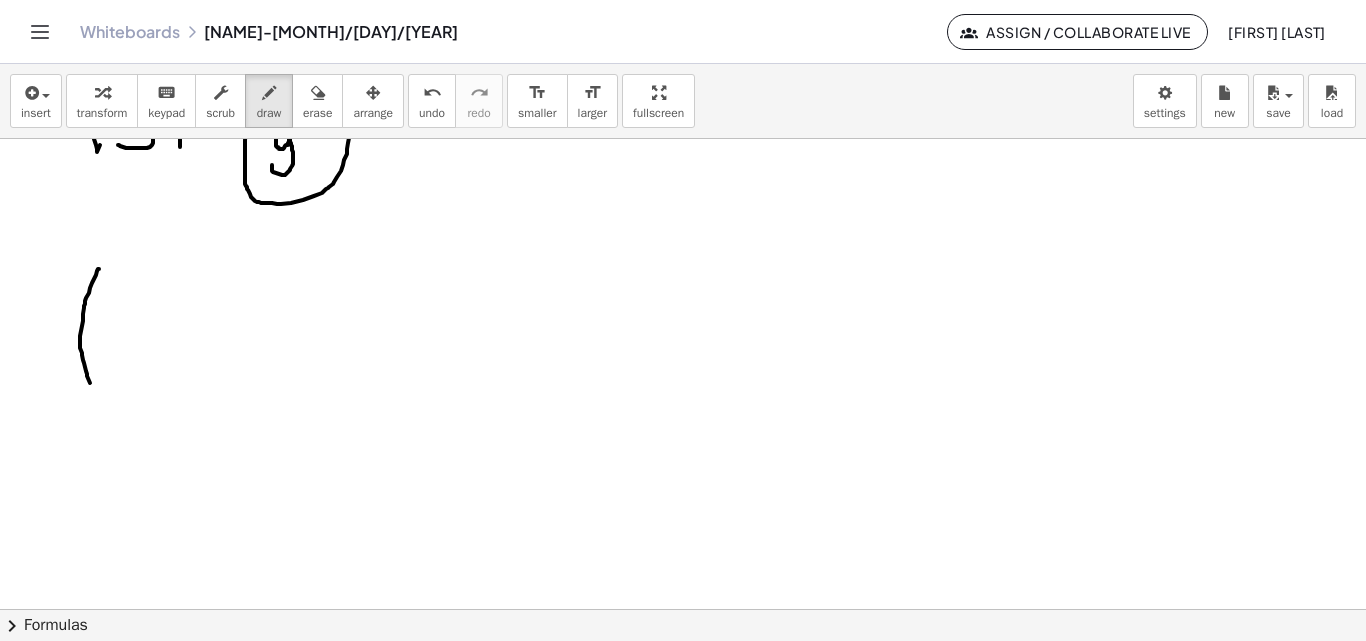 drag, startPoint x: 98, startPoint y: 269, endPoint x: 96, endPoint y: 392, distance: 123.01626 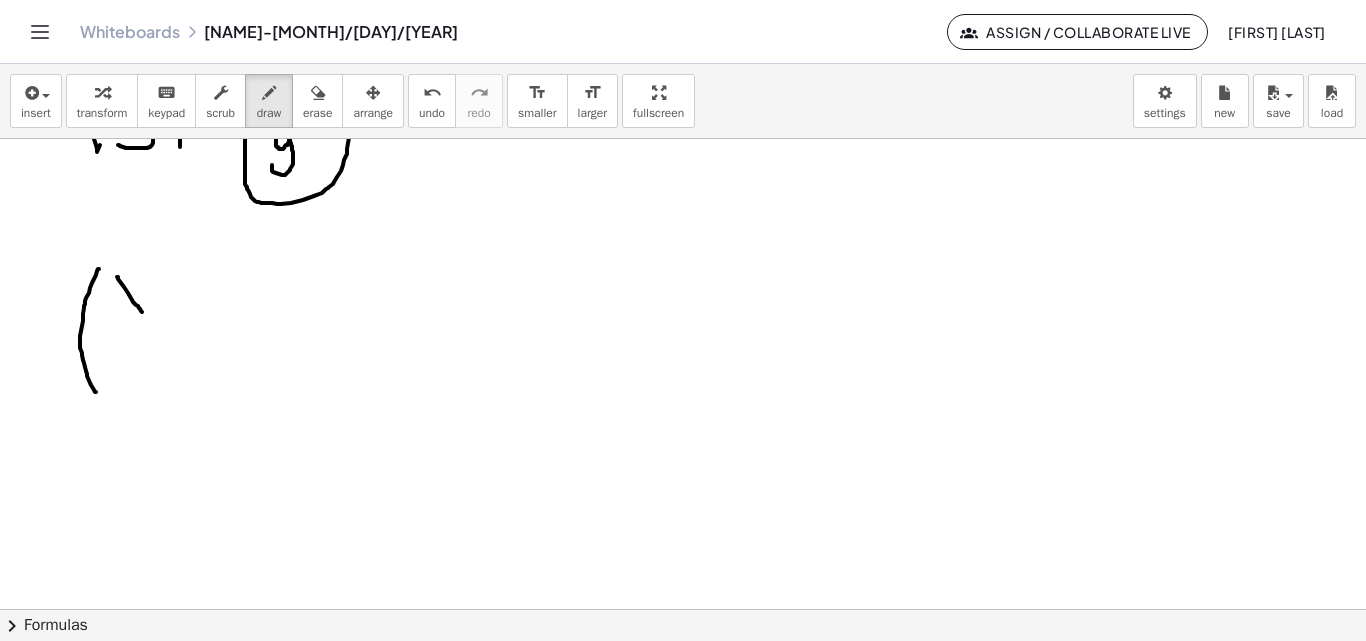 drag, startPoint x: 117, startPoint y: 277, endPoint x: 142, endPoint y: 307, distance: 39.051247 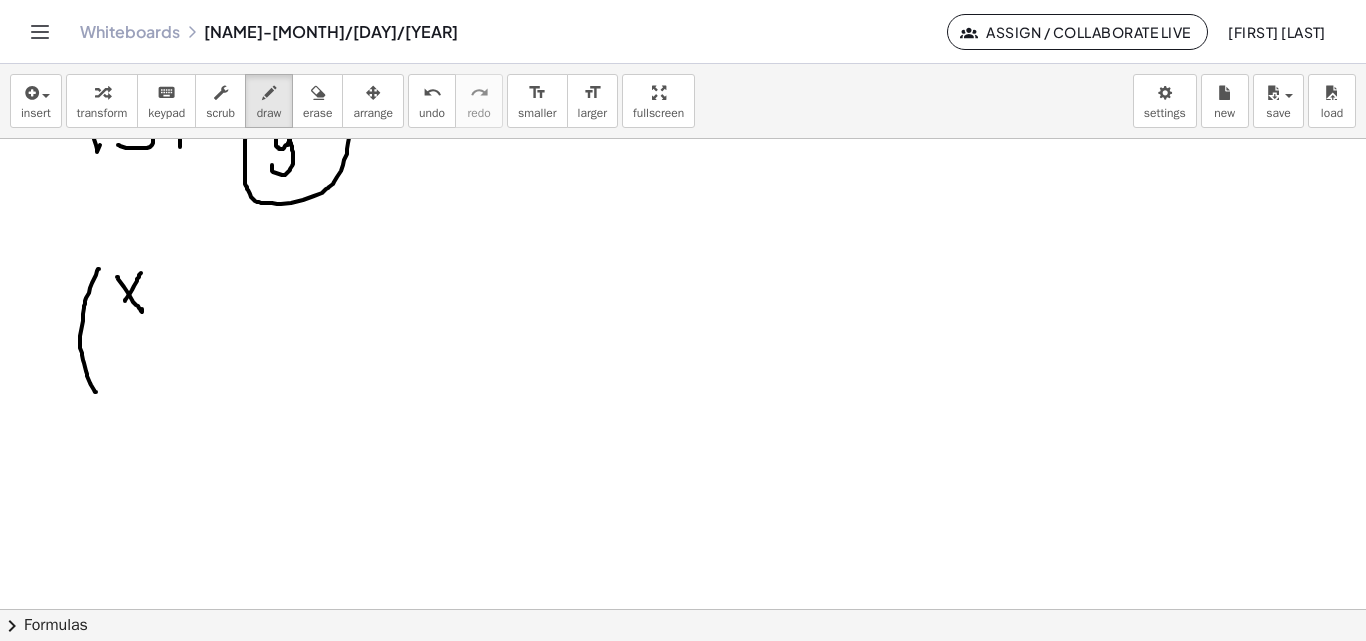 drag, startPoint x: 141, startPoint y: 273, endPoint x: 110, endPoint y: 317, distance: 53.823788 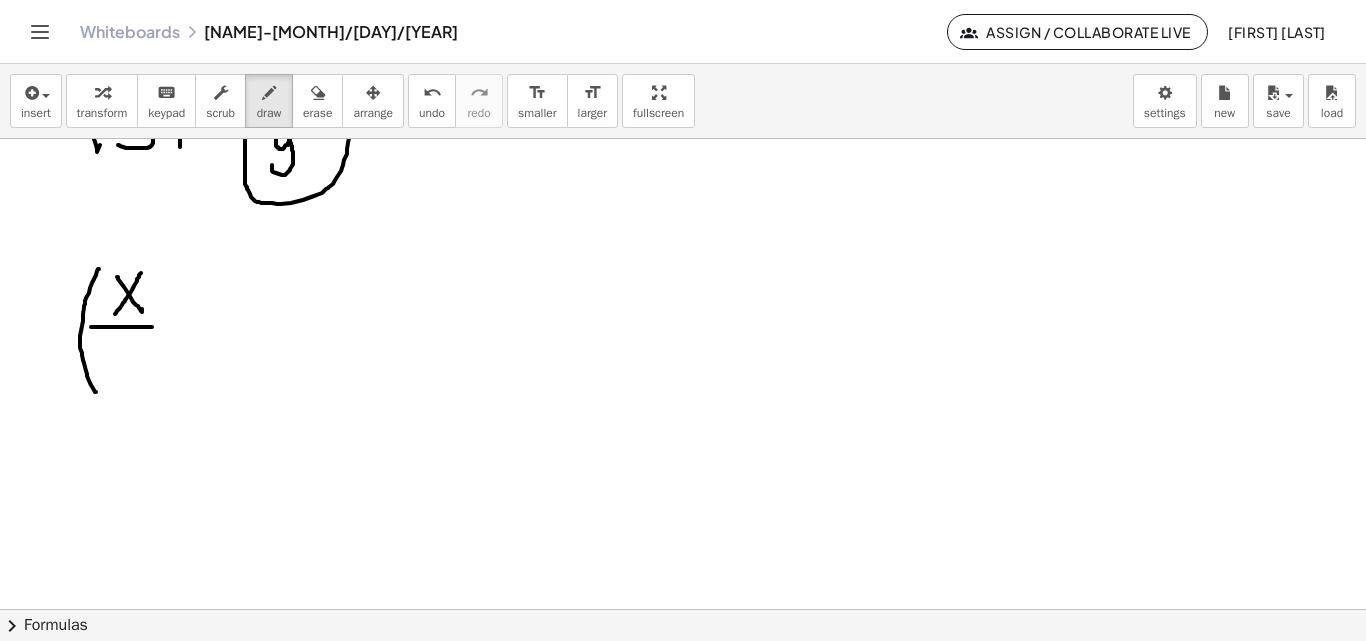 drag, startPoint x: 92, startPoint y: 327, endPoint x: 140, endPoint y: 337, distance: 49.0306 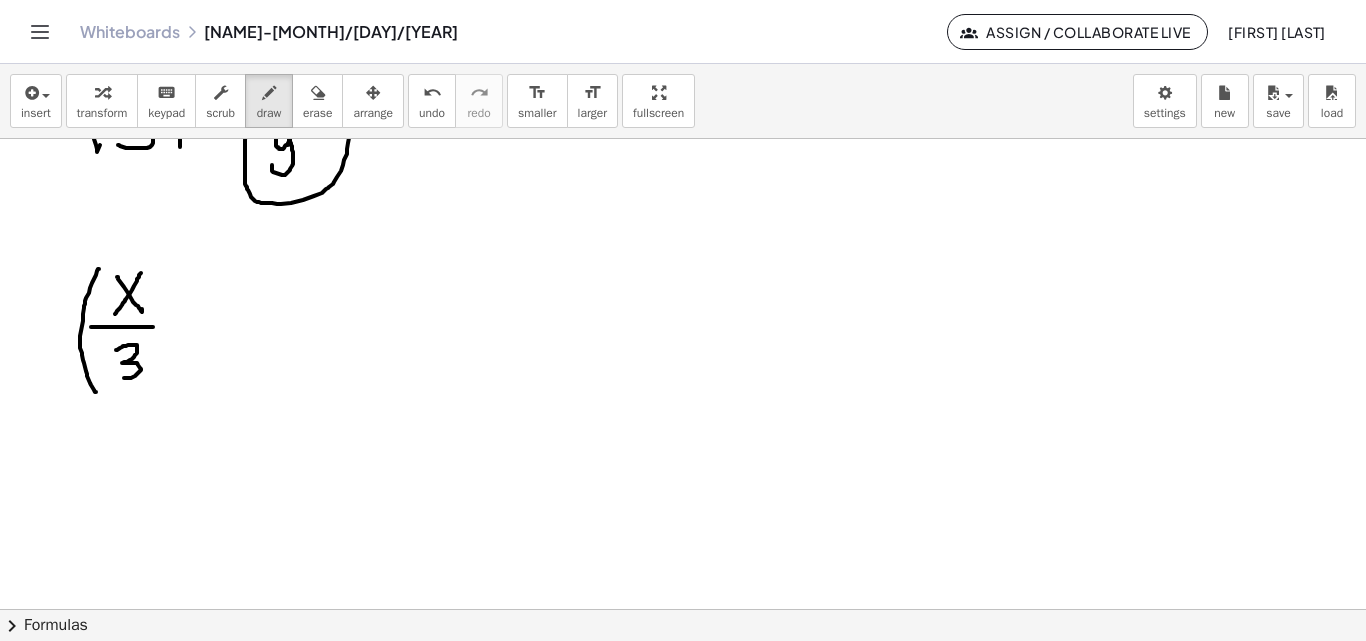 drag, startPoint x: 116, startPoint y: 350, endPoint x: 136, endPoint y: 348, distance: 20.09975 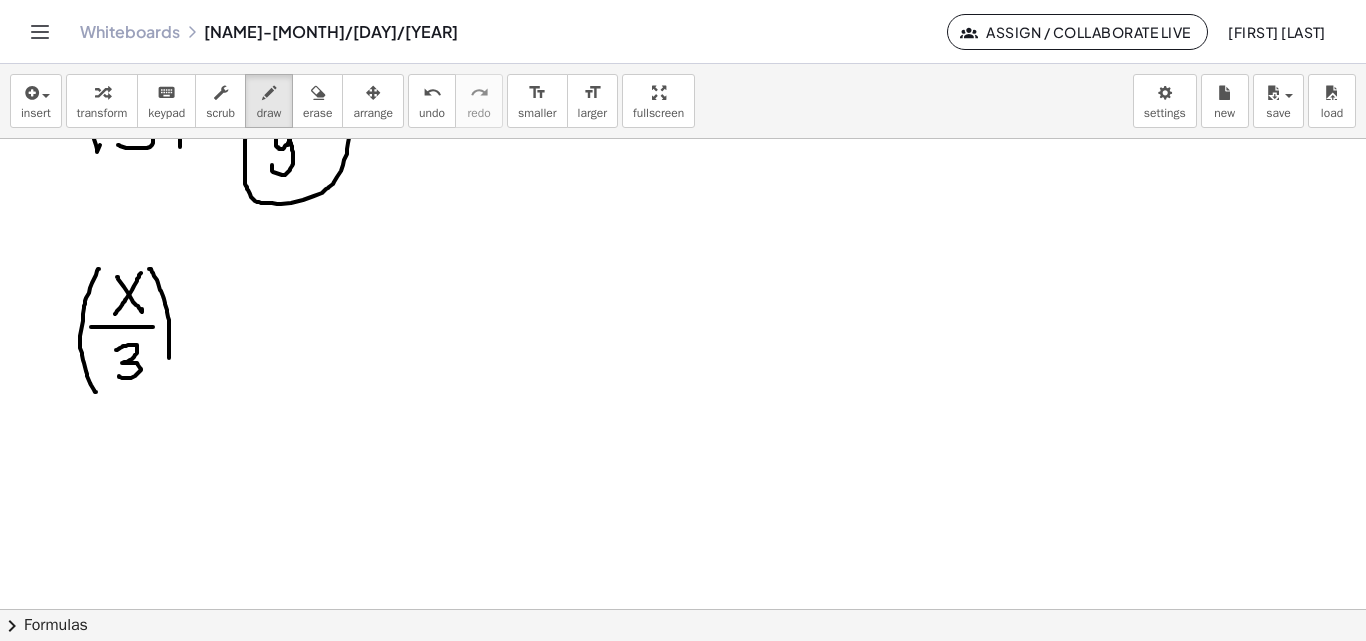 drag, startPoint x: 149, startPoint y: 269, endPoint x: 163, endPoint y: 377, distance: 108.903625 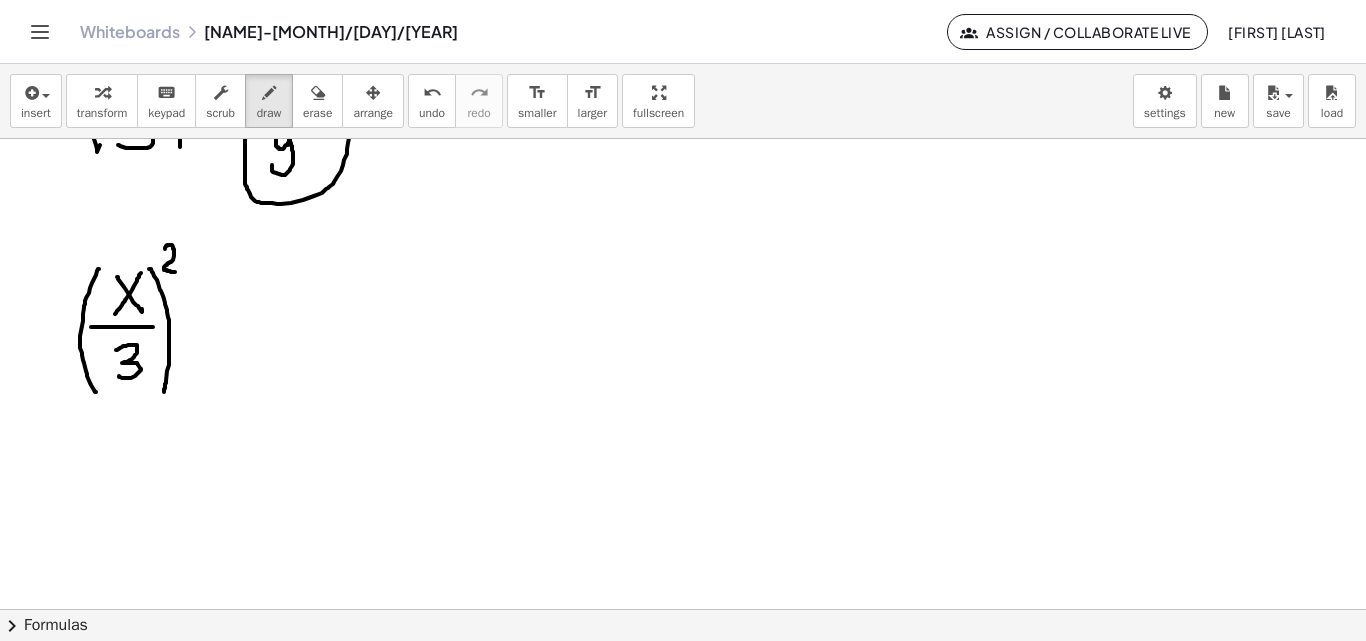 drag, startPoint x: 165, startPoint y: 249, endPoint x: 175, endPoint y: 272, distance: 25.079872 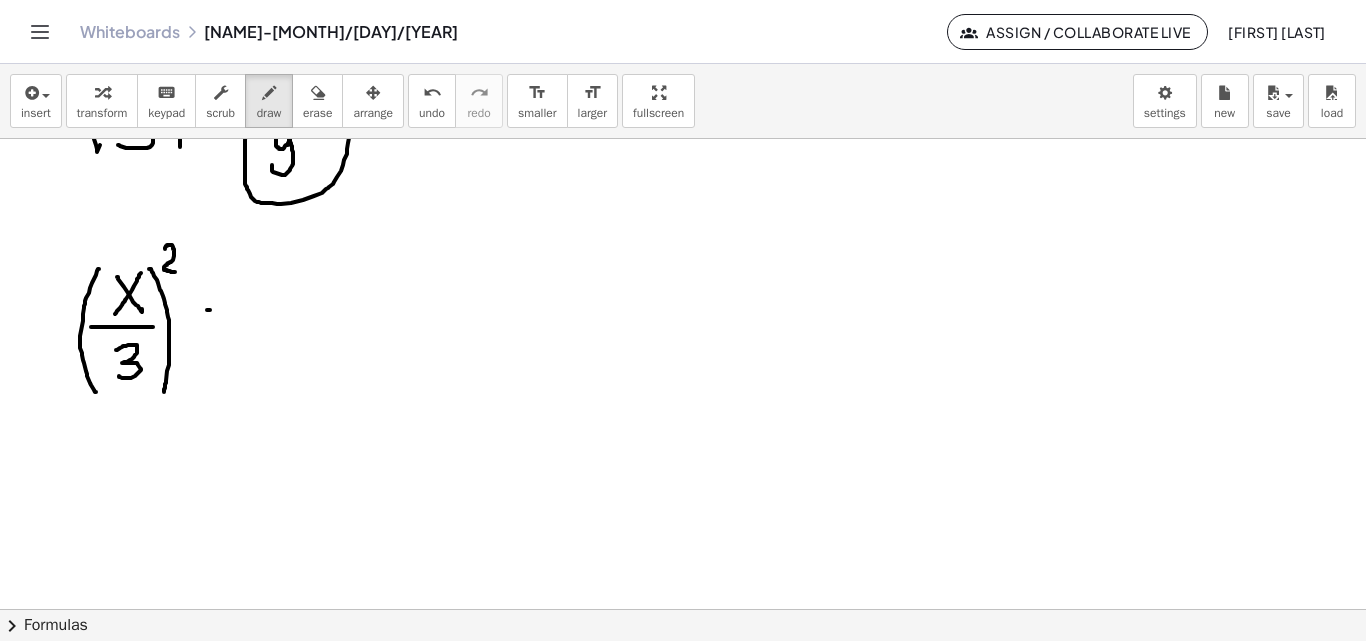 drag, startPoint x: 207, startPoint y: 310, endPoint x: 218, endPoint y: 310, distance: 11 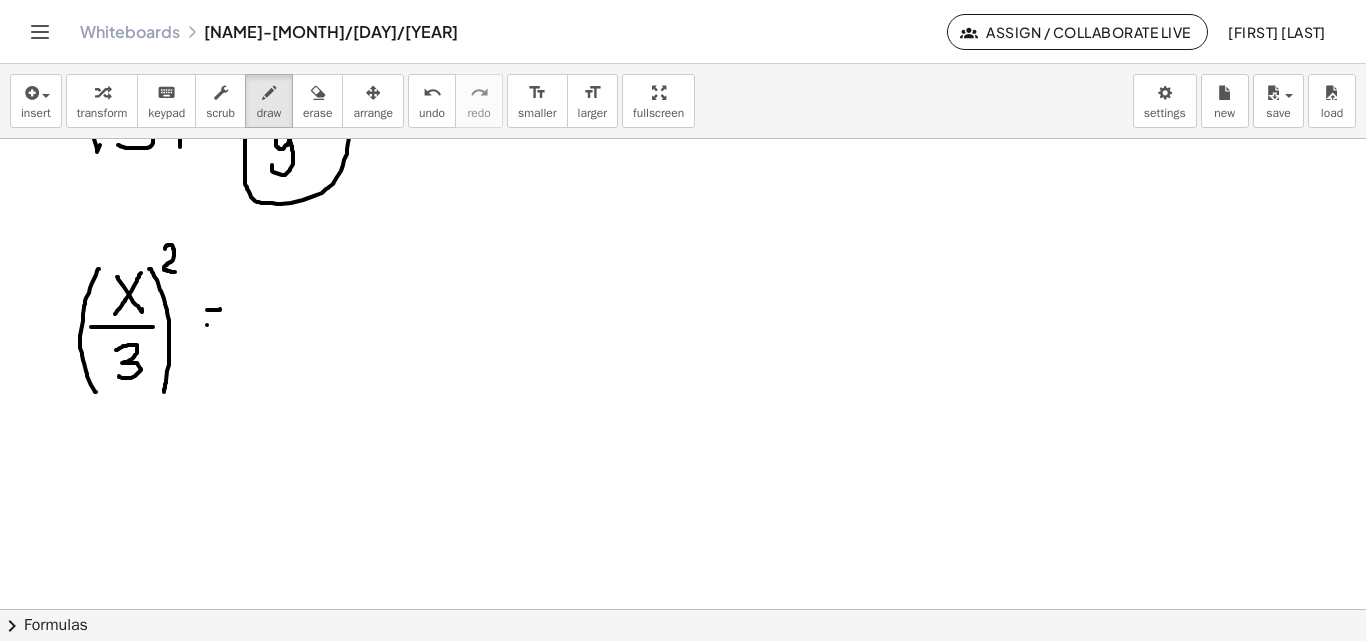 drag, startPoint x: 207, startPoint y: 325, endPoint x: 222, endPoint y: 325, distance: 15 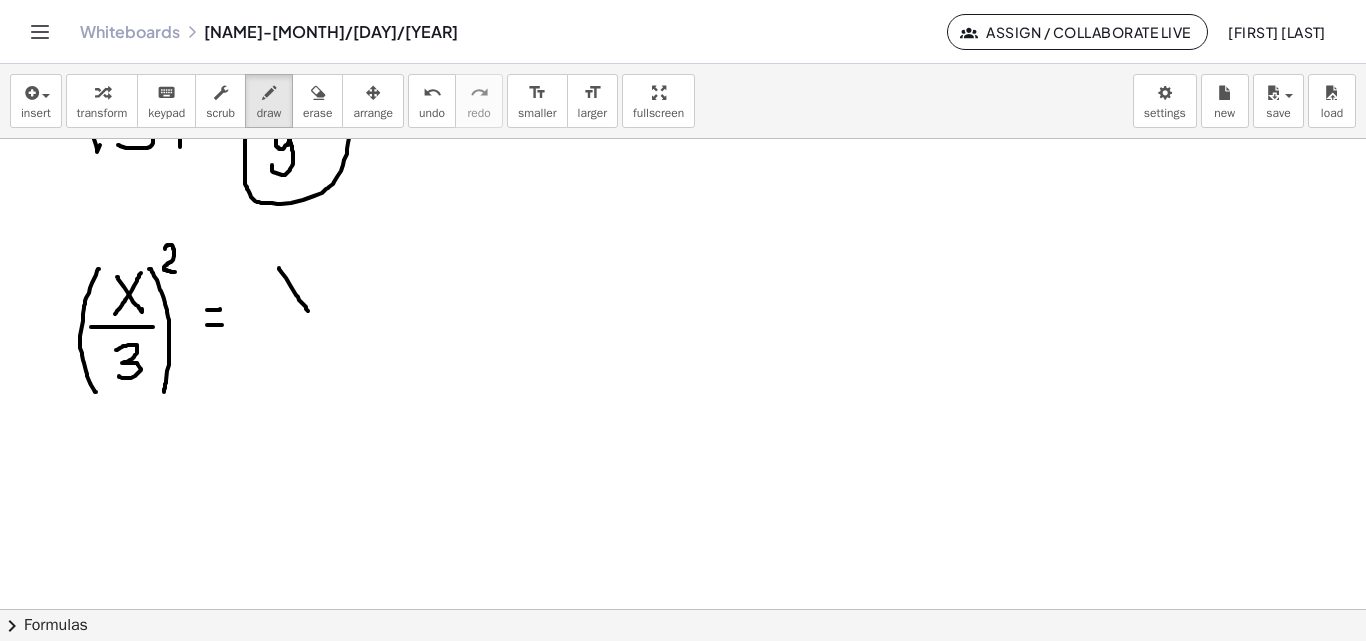 drag, startPoint x: 279, startPoint y: 268, endPoint x: 308, endPoint y: 311, distance: 51.86521 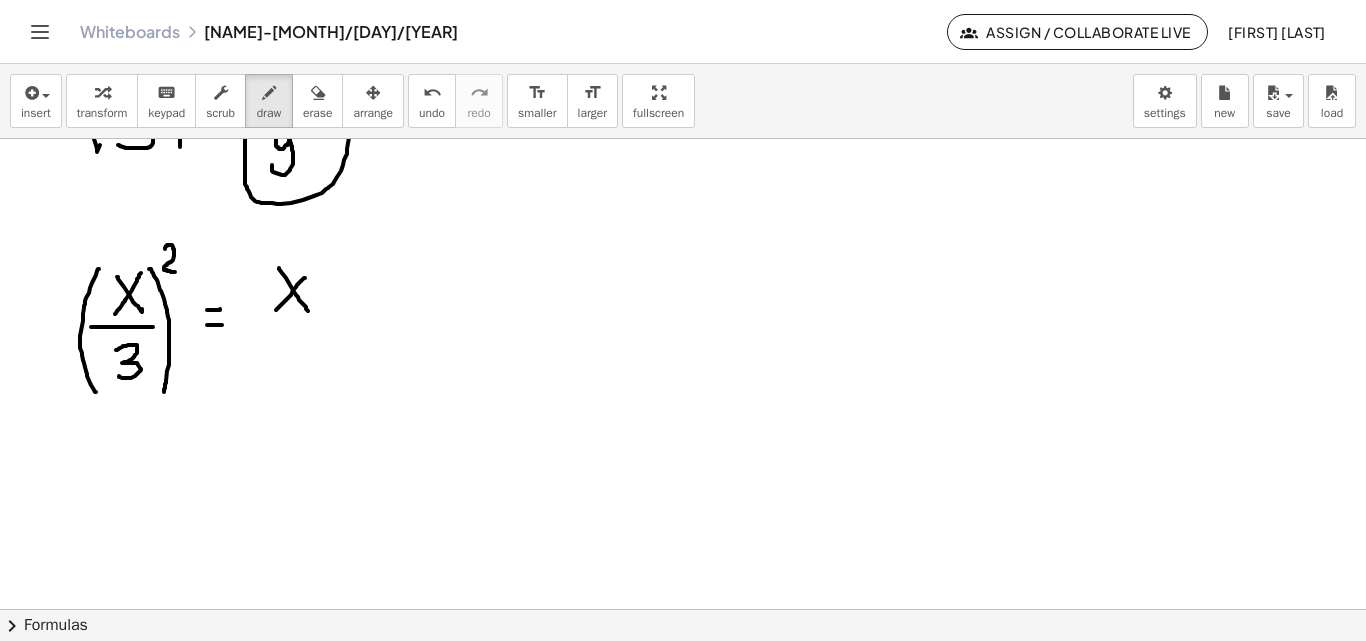 drag, startPoint x: 301, startPoint y: 281, endPoint x: 272, endPoint y: 312, distance: 42.44997 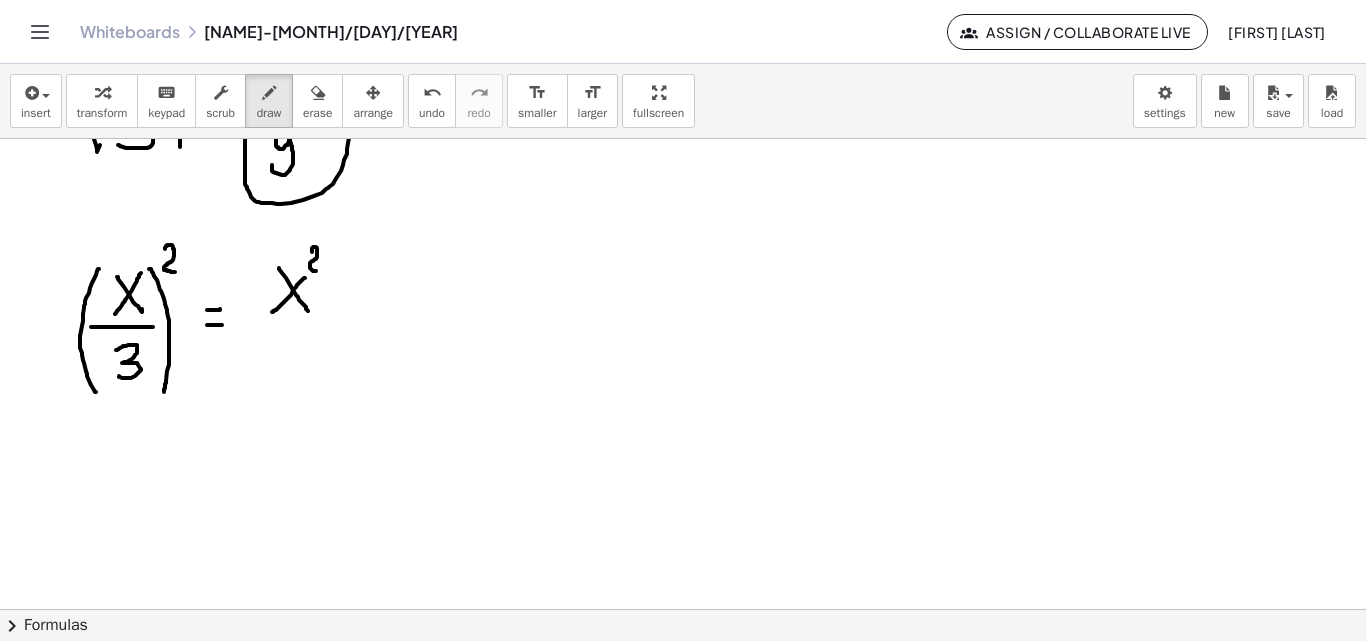 drag, startPoint x: 312, startPoint y: 252, endPoint x: 323, endPoint y: 272, distance: 22.825424 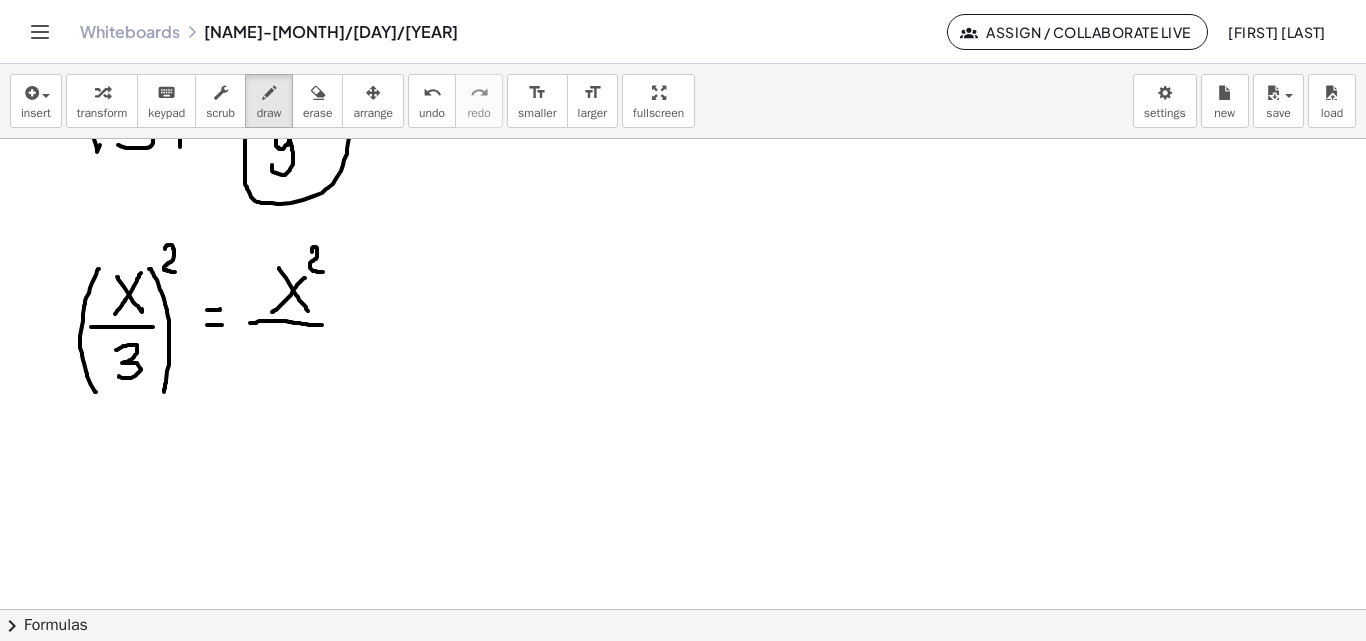 drag, startPoint x: 250, startPoint y: 323, endPoint x: 330, endPoint y: 326, distance: 80.05623 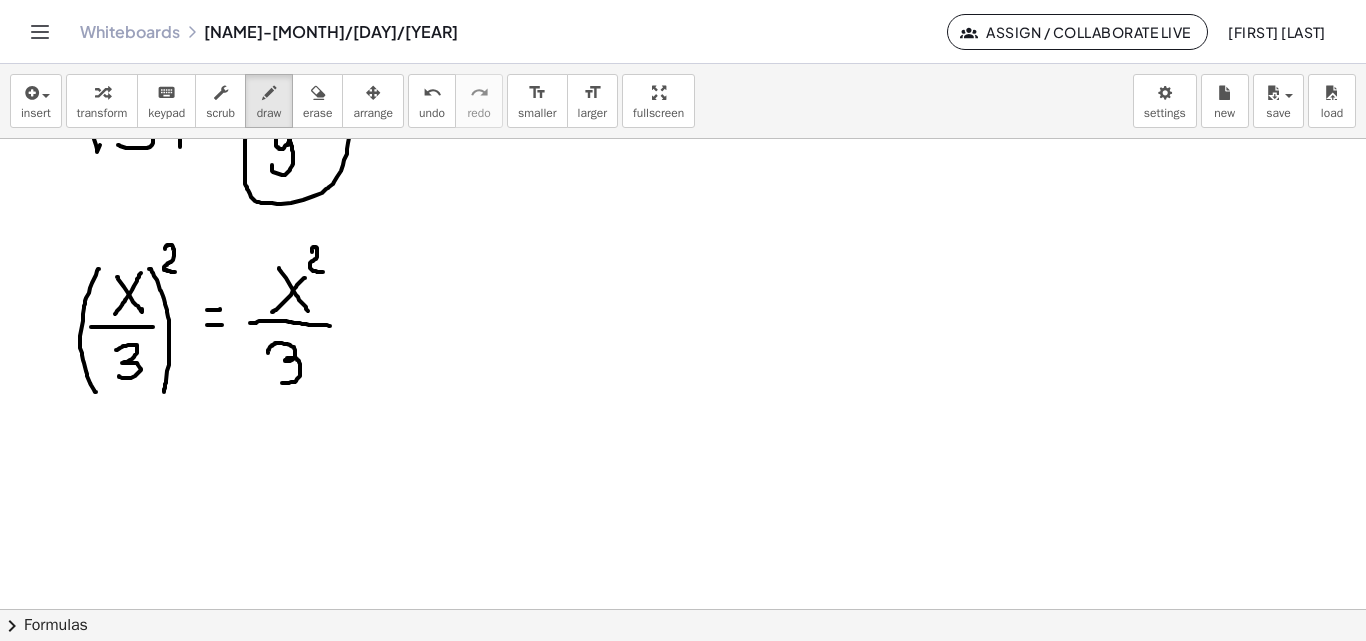 drag, startPoint x: 268, startPoint y: 353, endPoint x: 266, endPoint y: 383, distance: 30.066593 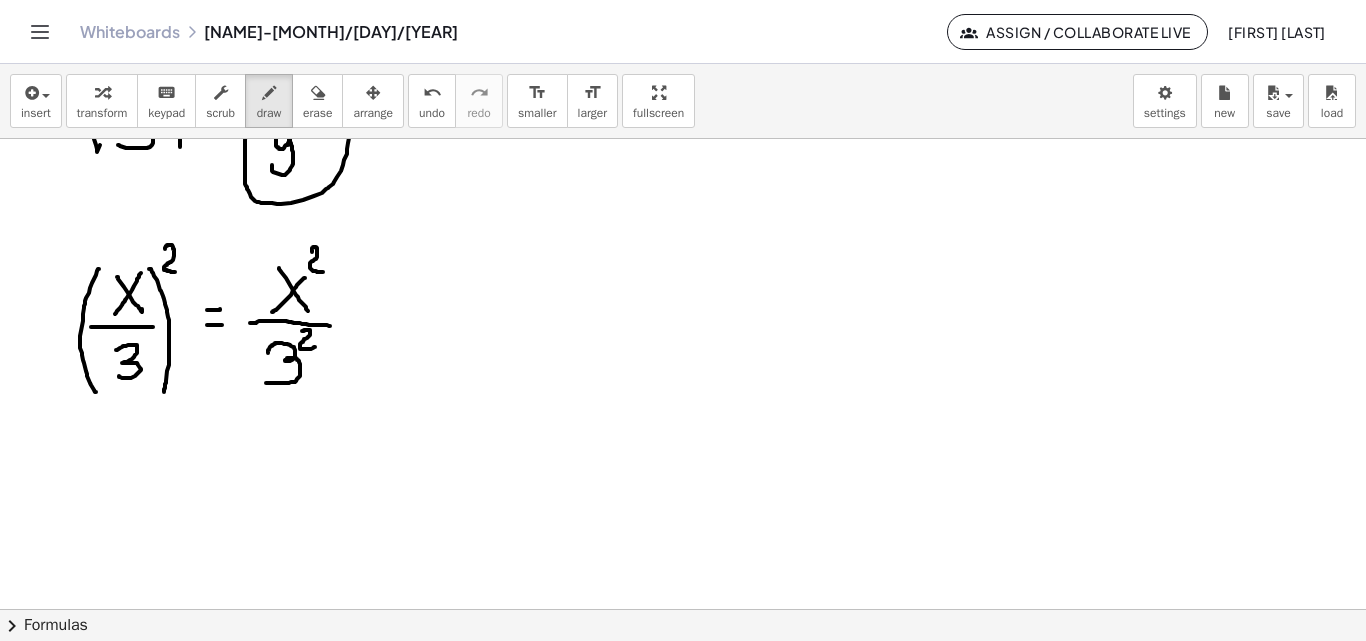 drag, startPoint x: 302, startPoint y: 331, endPoint x: 315, endPoint y: 347, distance: 20.615528 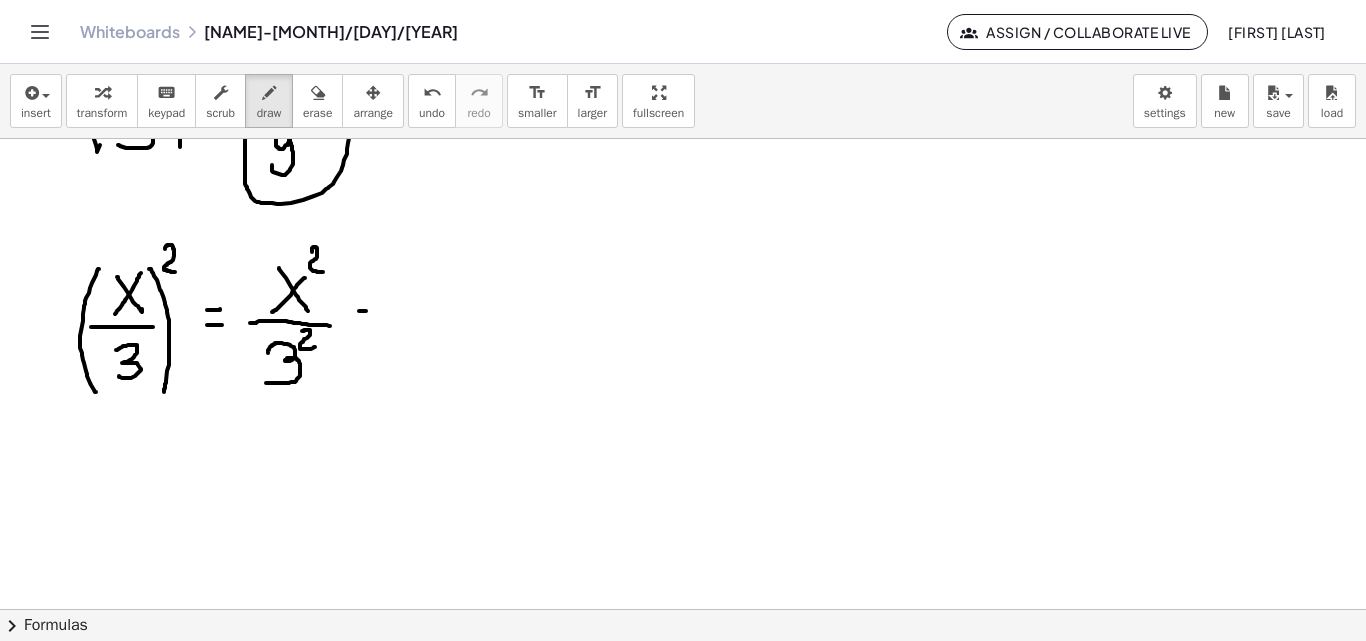 click at bounding box center (683, -1550) 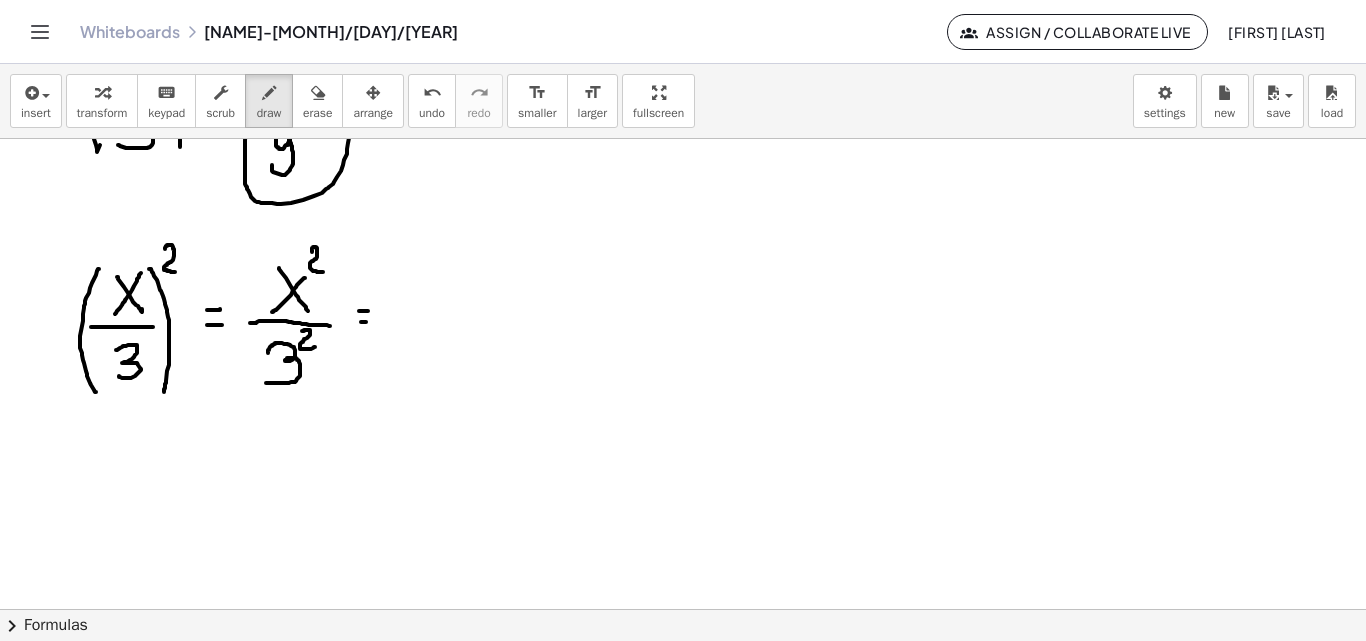 click at bounding box center [683, -1550] 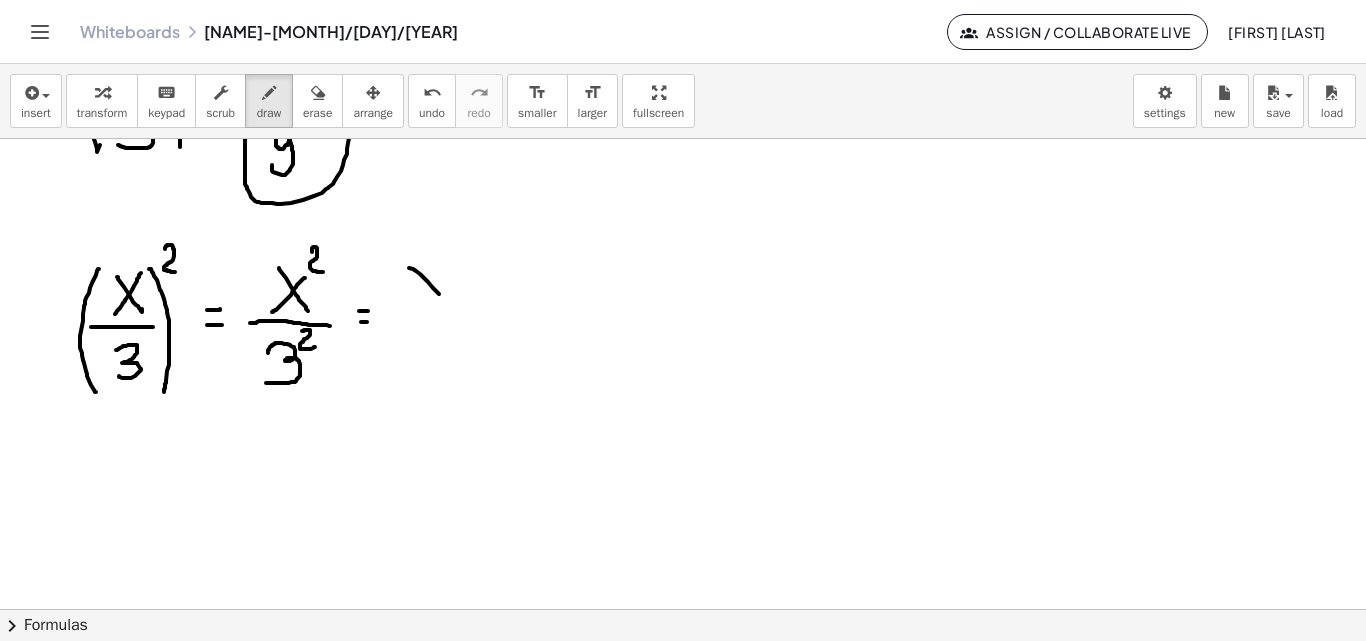 drag, startPoint x: 409, startPoint y: 268, endPoint x: 442, endPoint y: 296, distance: 43.27817 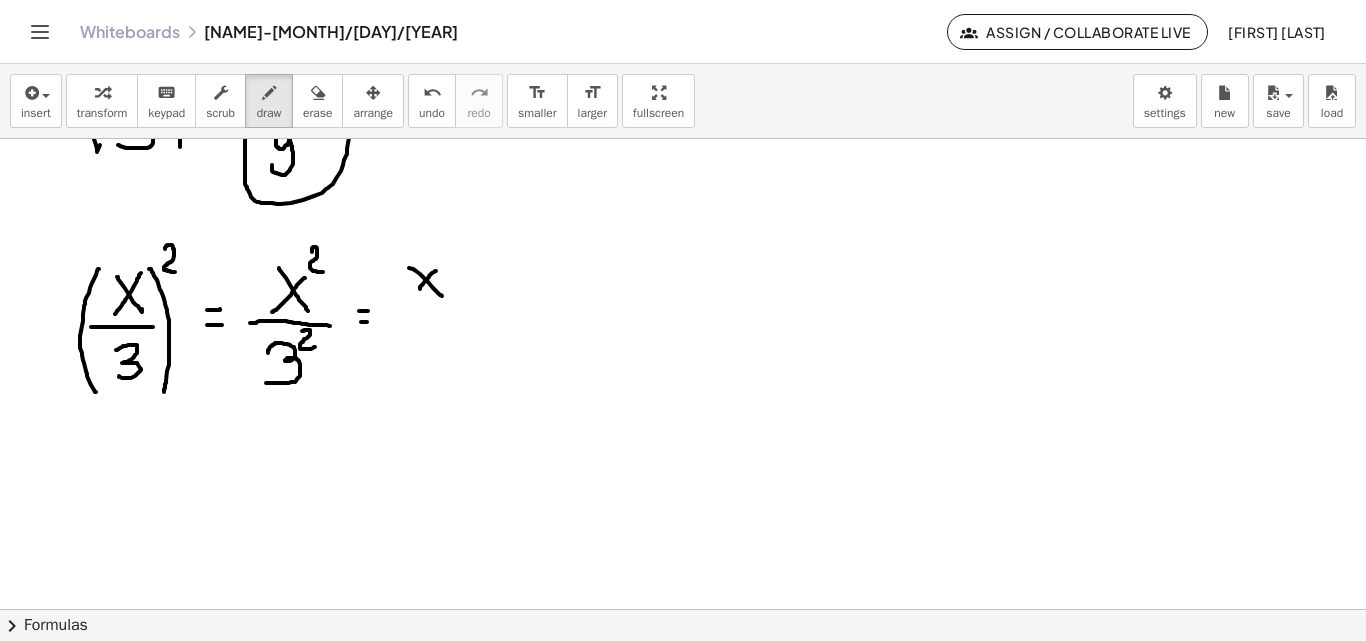 drag, startPoint x: 436, startPoint y: 271, endPoint x: 412, endPoint y: 299, distance: 36.878178 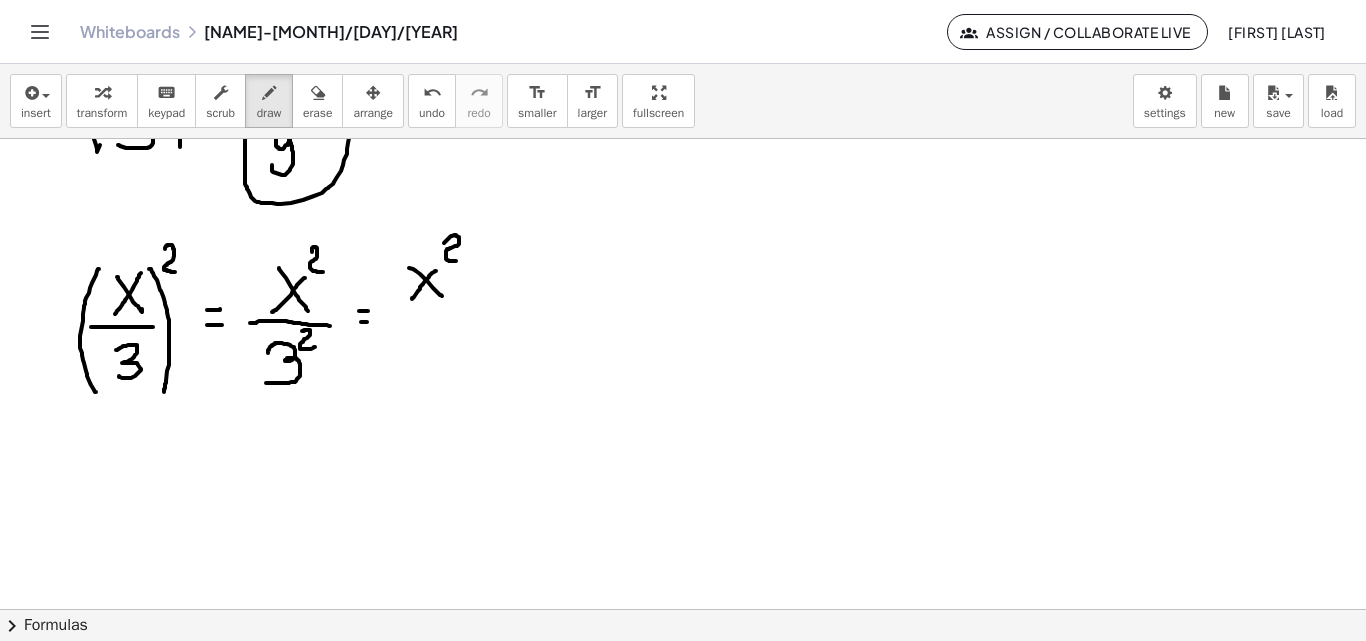 drag, startPoint x: 444, startPoint y: 243, endPoint x: 456, endPoint y: 261, distance: 21.633308 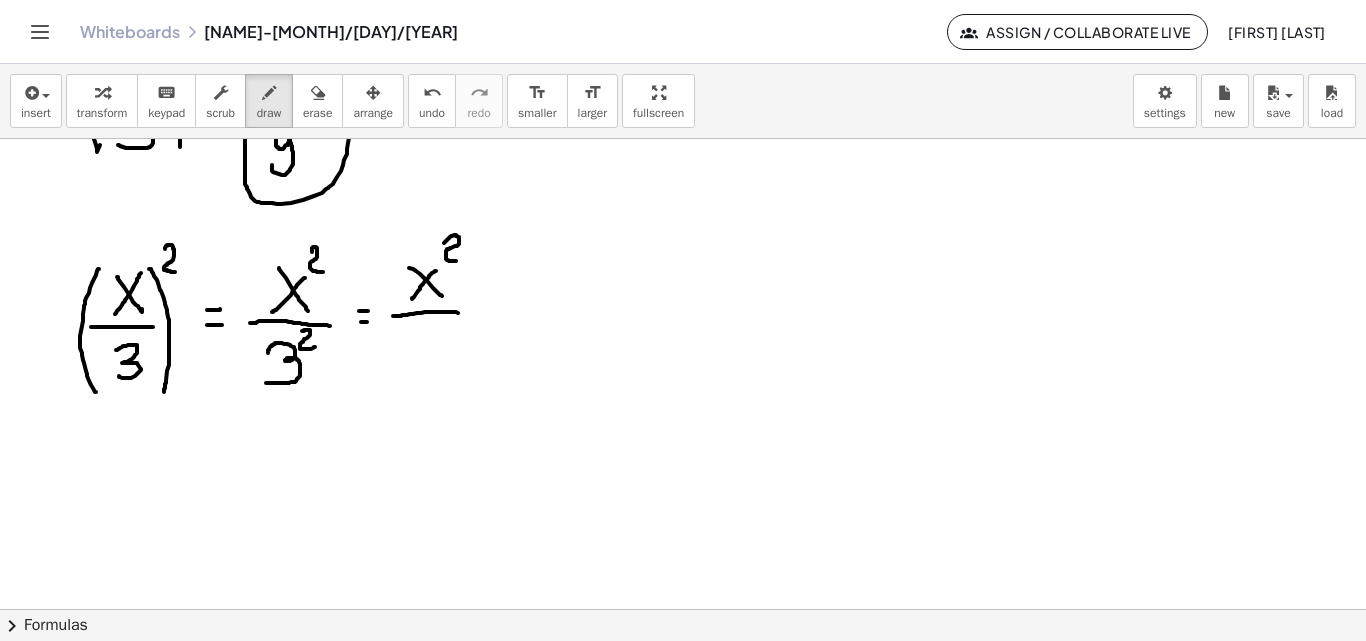 drag, startPoint x: 393, startPoint y: 316, endPoint x: 468, endPoint y: 315, distance: 75.00667 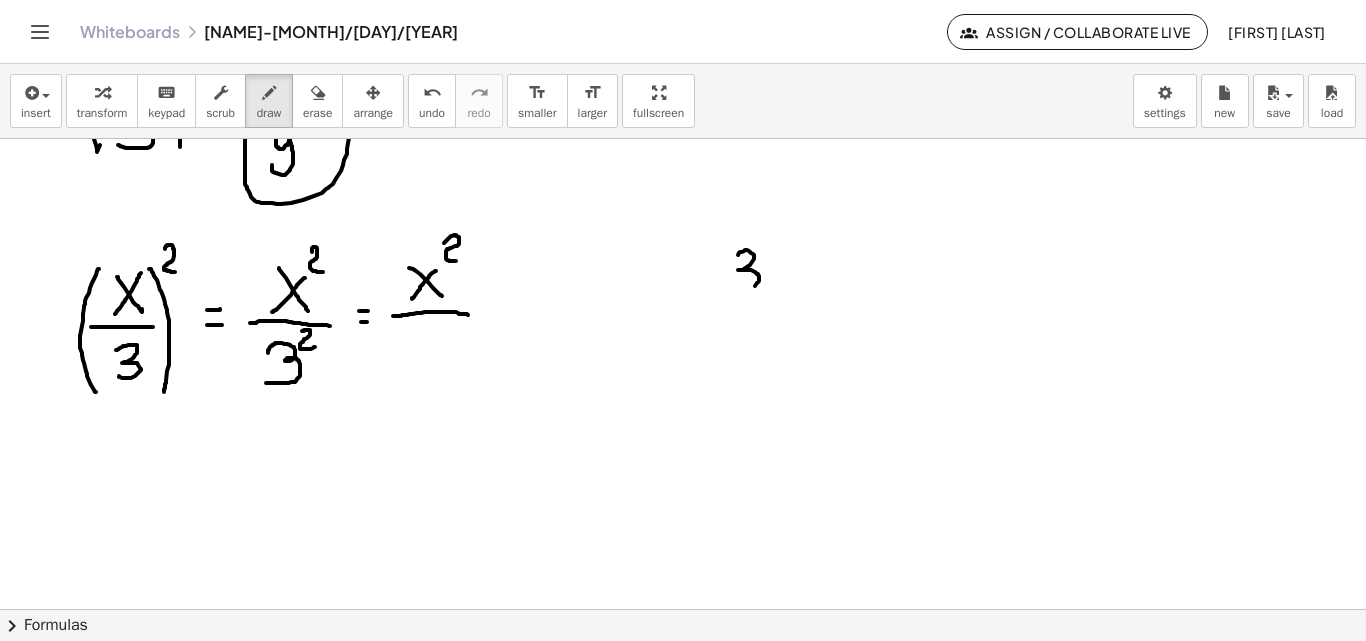 drag, startPoint x: 738, startPoint y: 255, endPoint x: 735, endPoint y: 290, distance: 35.128338 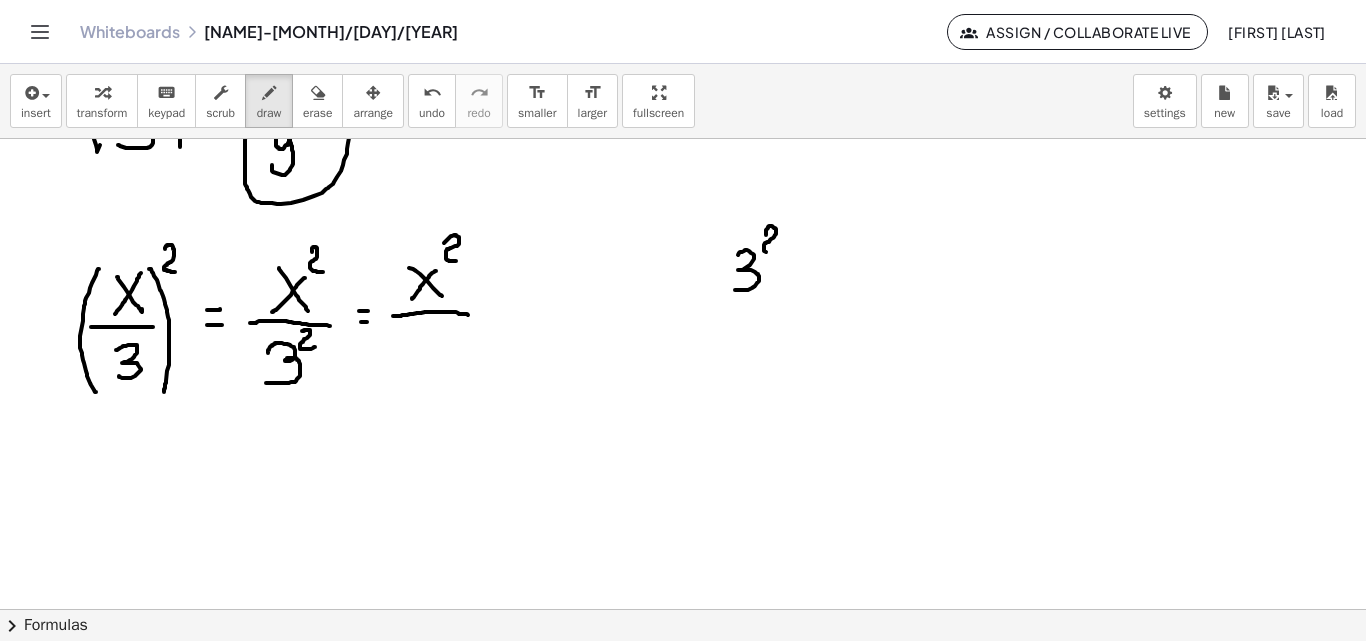 drag, startPoint x: 766, startPoint y: 235, endPoint x: 777, endPoint y: 254, distance: 21.954498 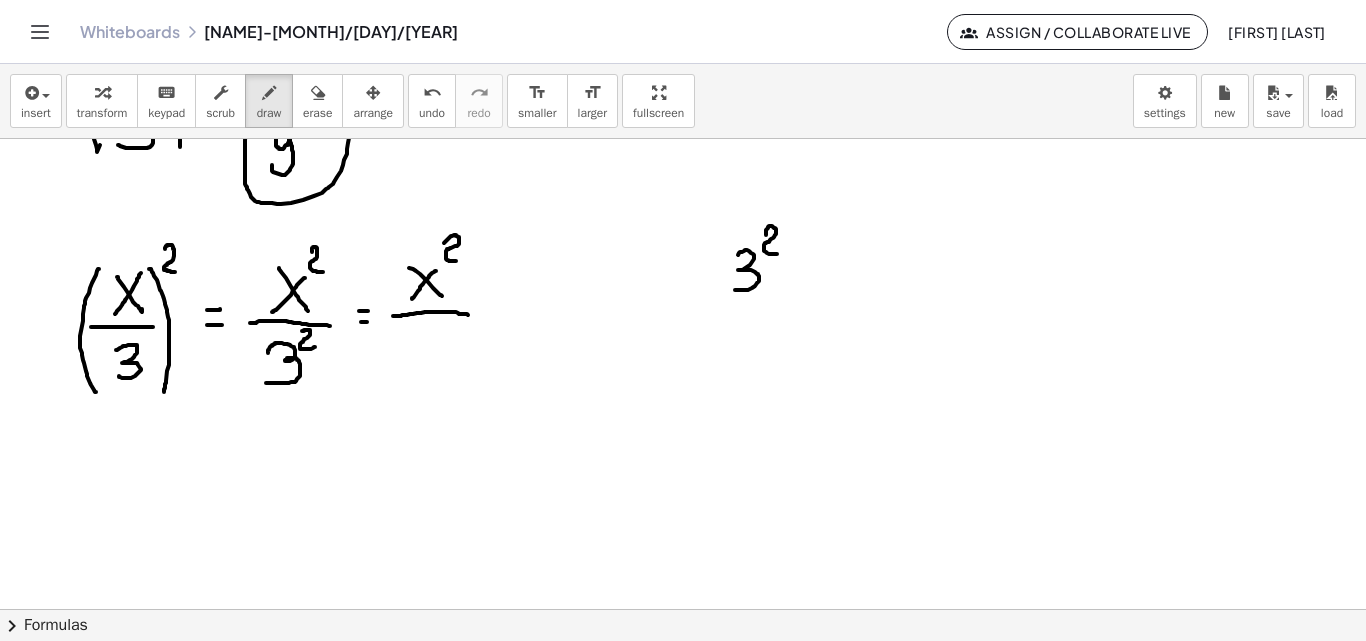 click at bounding box center (683, -1550) 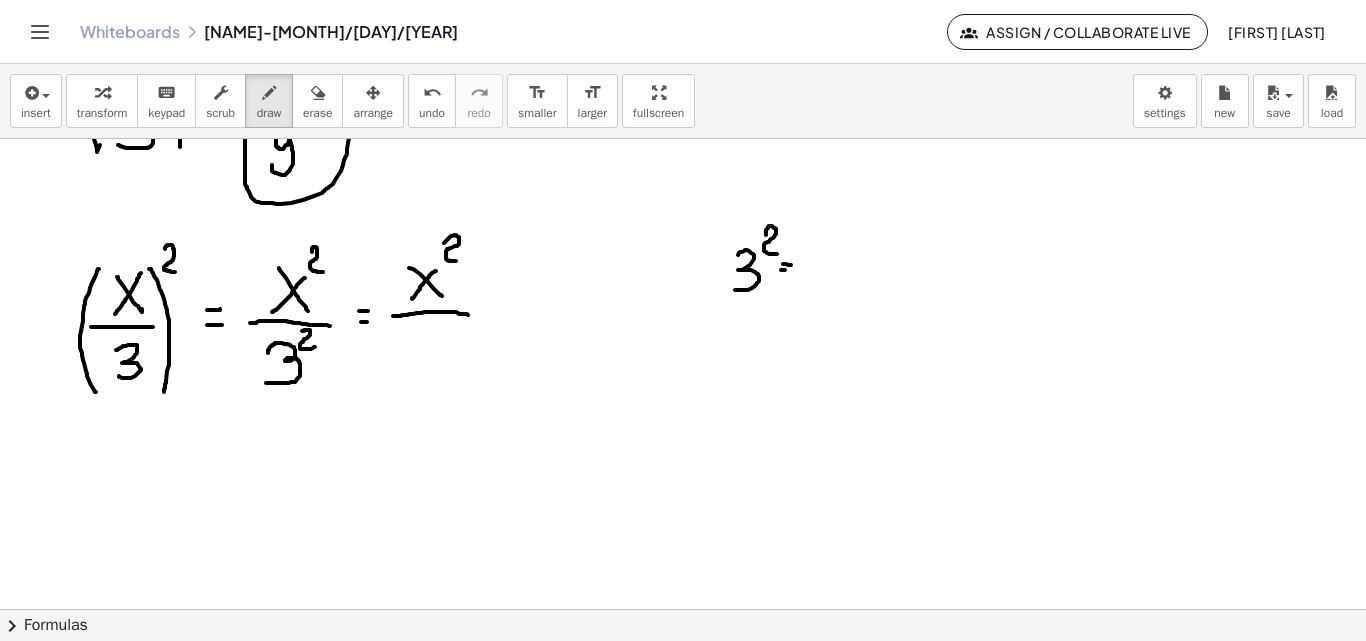 click at bounding box center (683, -1550) 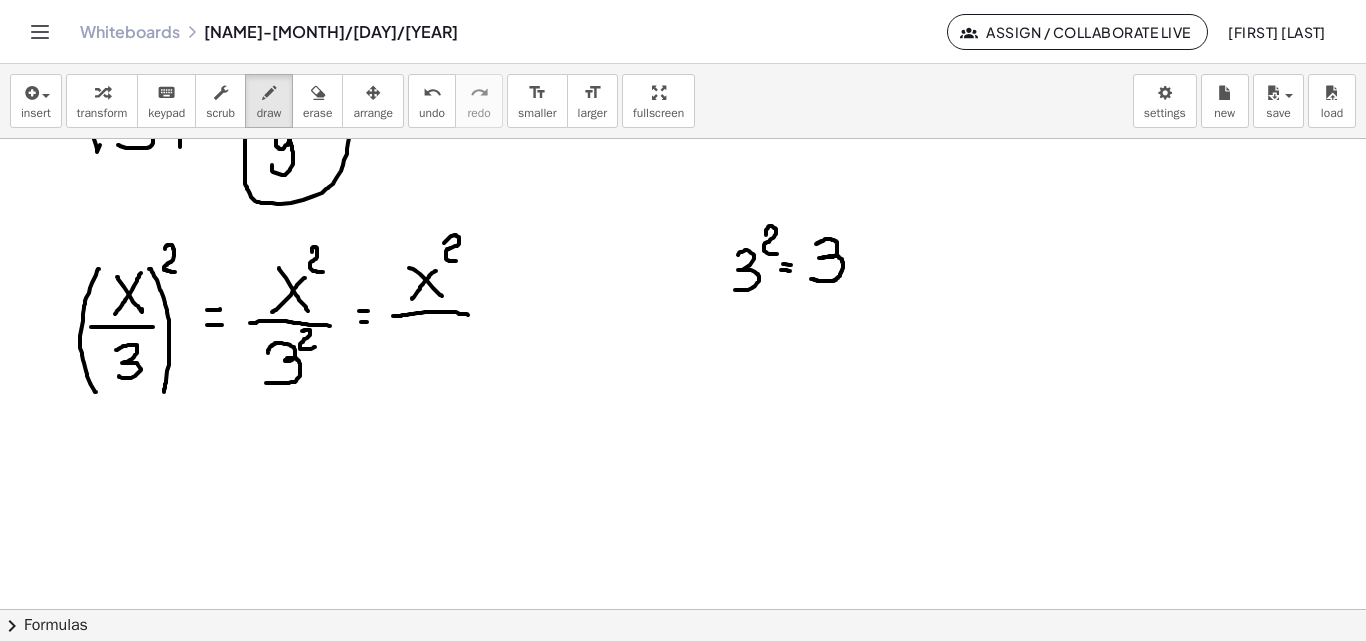 drag, startPoint x: 816, startPoint y: 244, endPoint x: 811, endPoint y: 279, distance: 35.35534 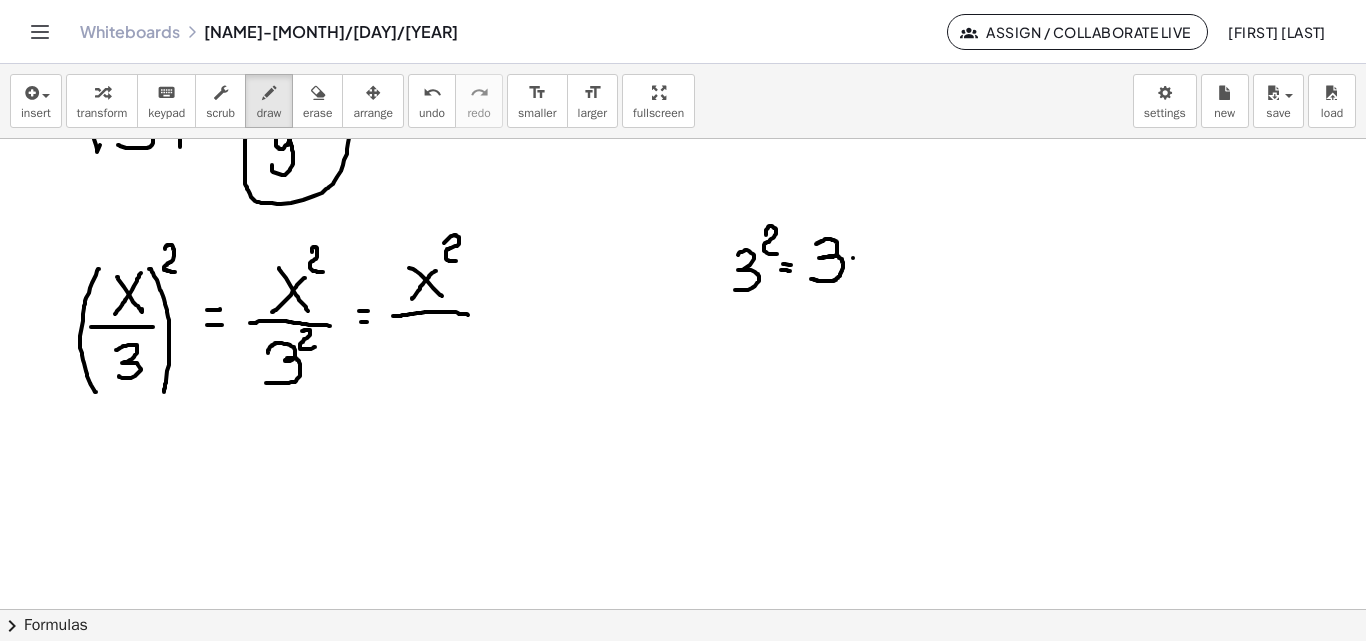 click at bounding box center (683, -1550) 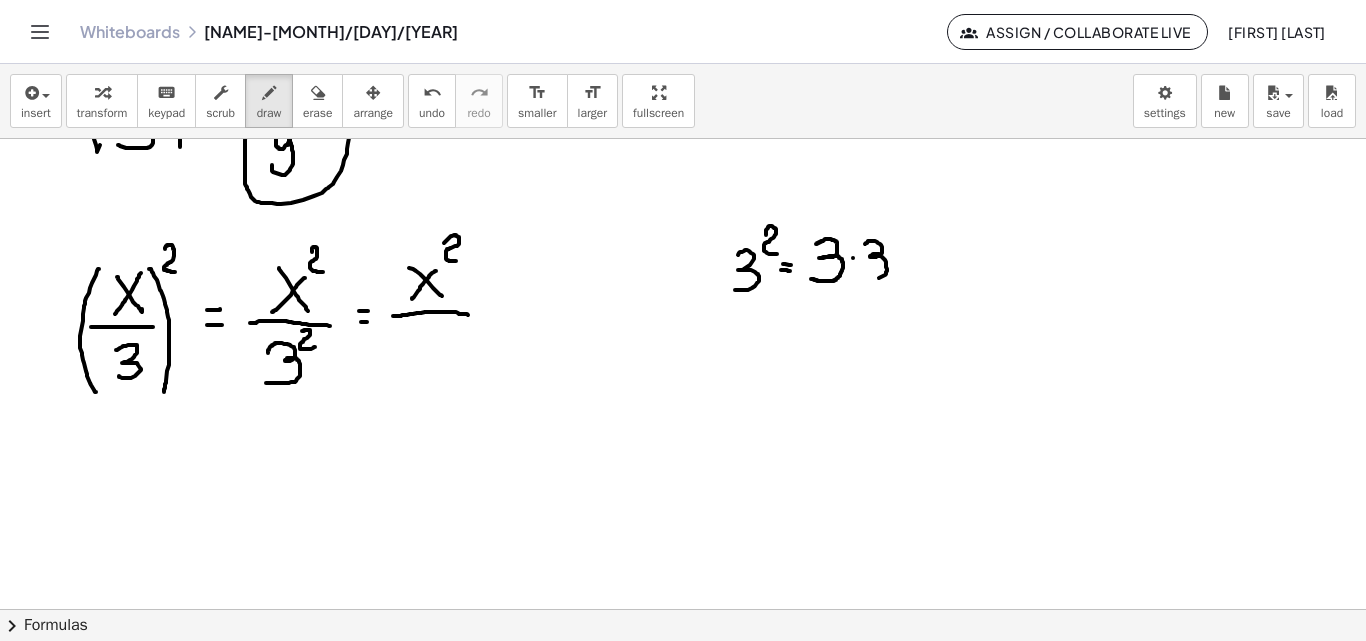 drag, startPoint x: 865, startPoint y: 244, endPoint x: 859, endPoint y: 278, distance: 34.525352 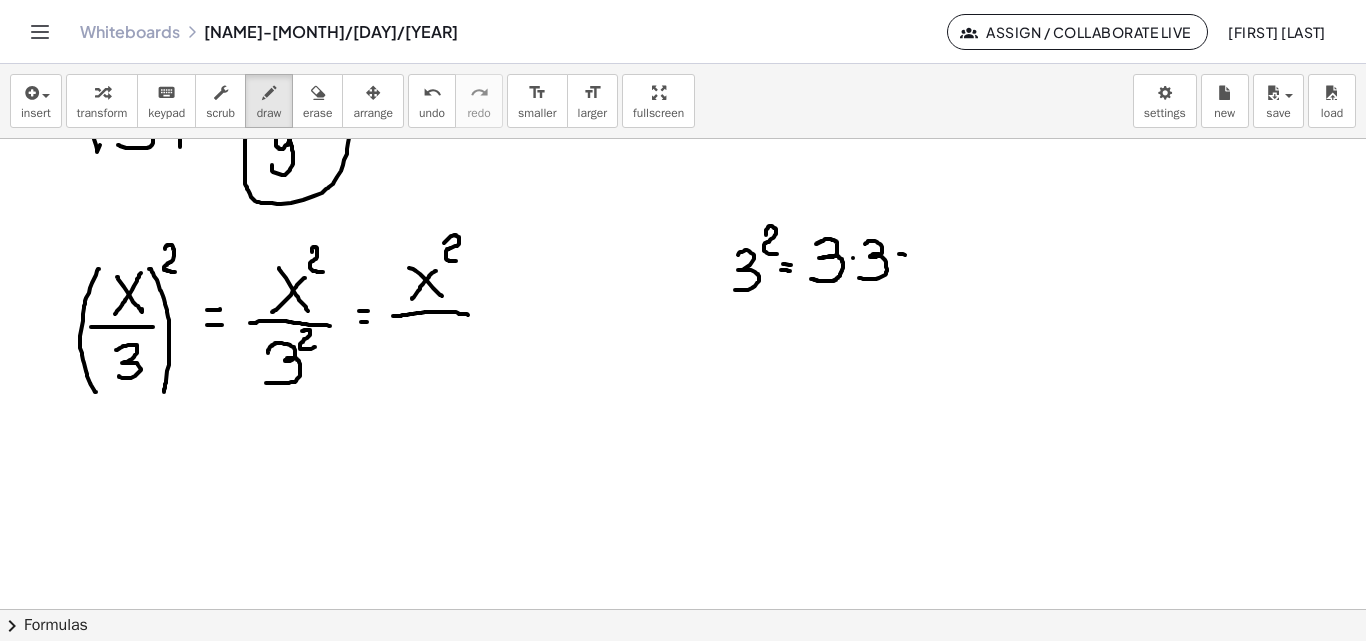 click at bounding box center [683, -1550] 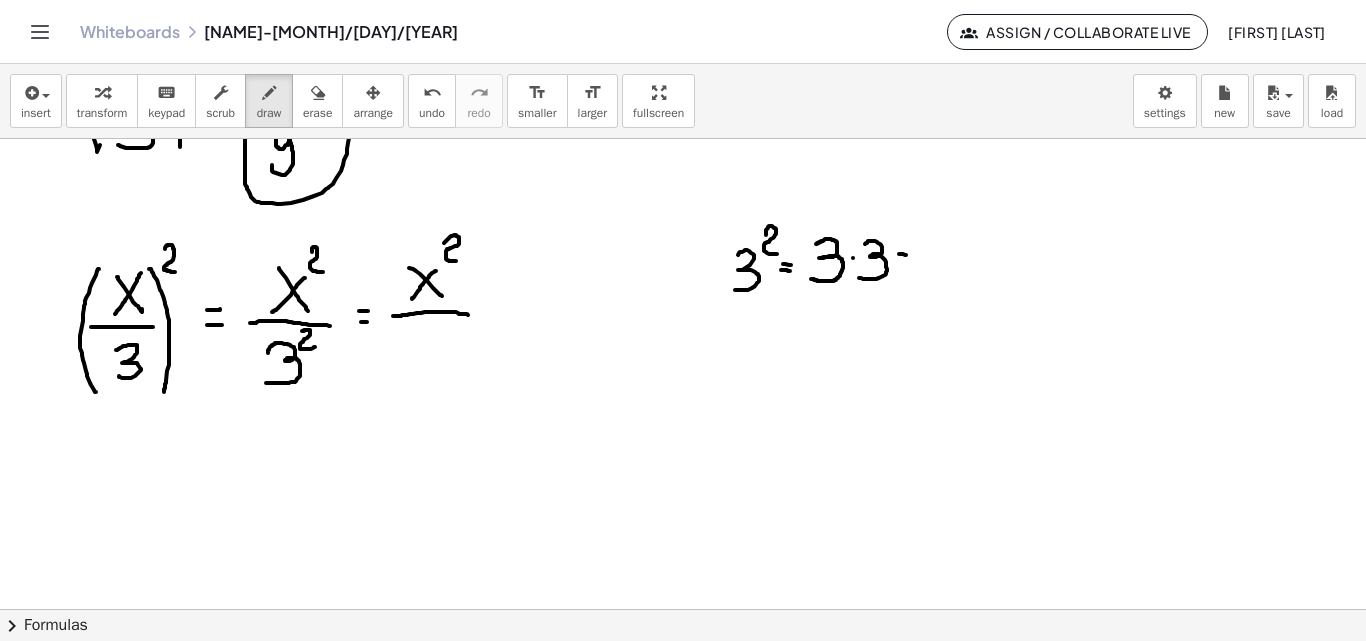click at bounding box center [683, -1550] 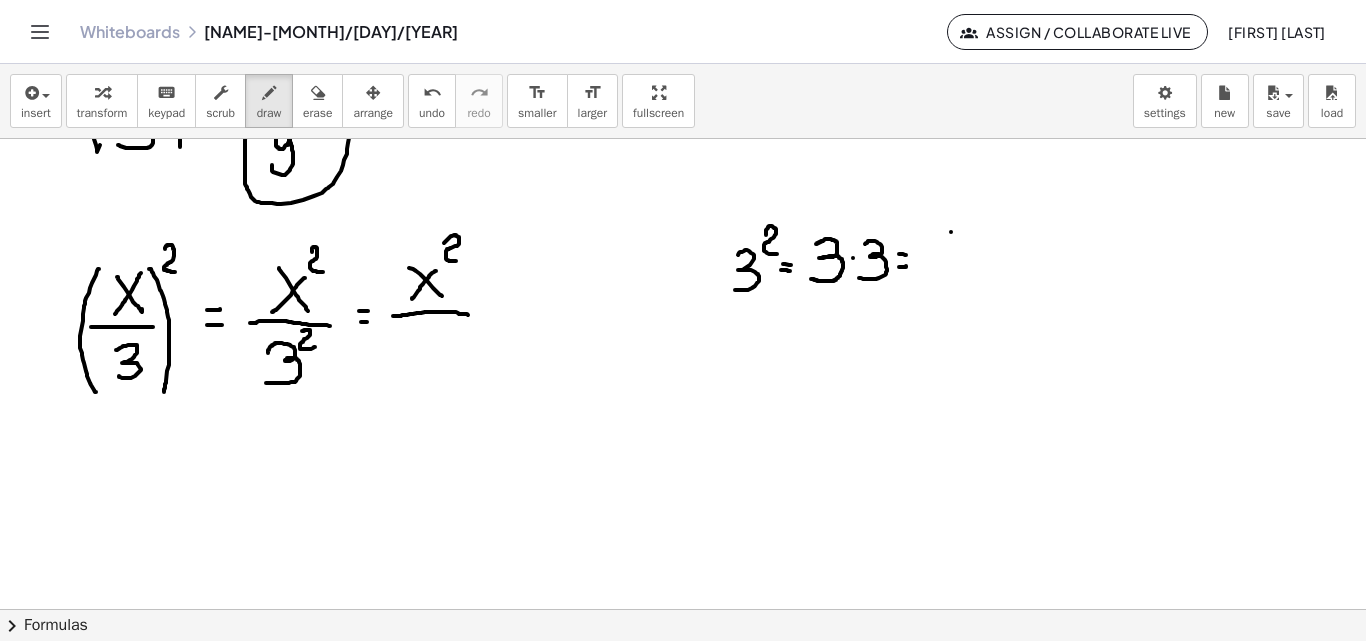 click at bounding box center (683, -1550) 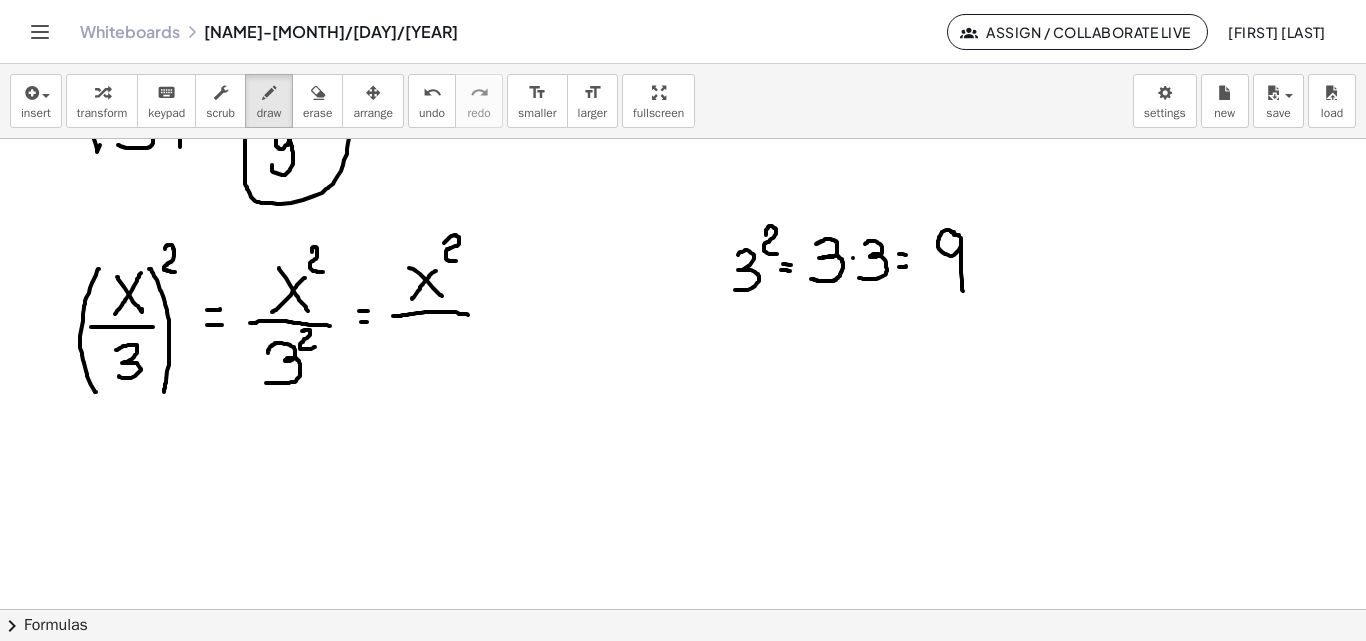 drag, startPoint x: 951, startPoint y: 231, endPoint x: 963, endPoint y: 291, distance: 61.188232 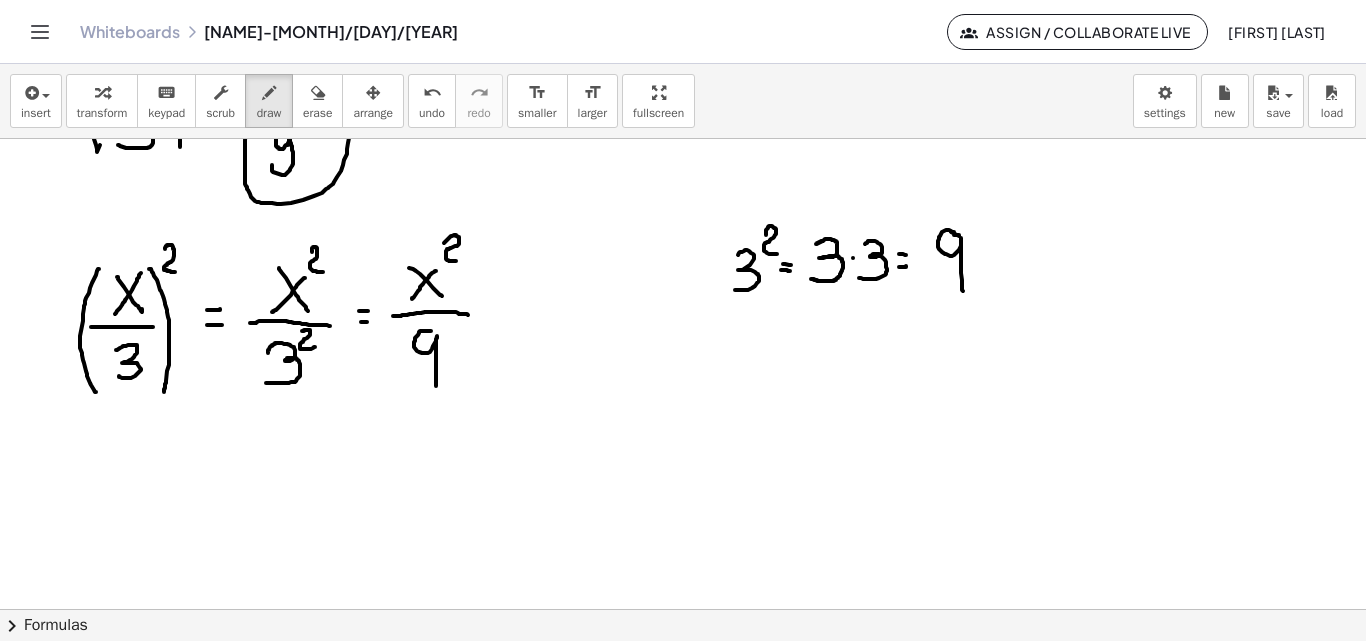drag, startPoint x: 431, startPoint y: 331, endPoint x: 422, endPoint y: 324, distance: 11.401754 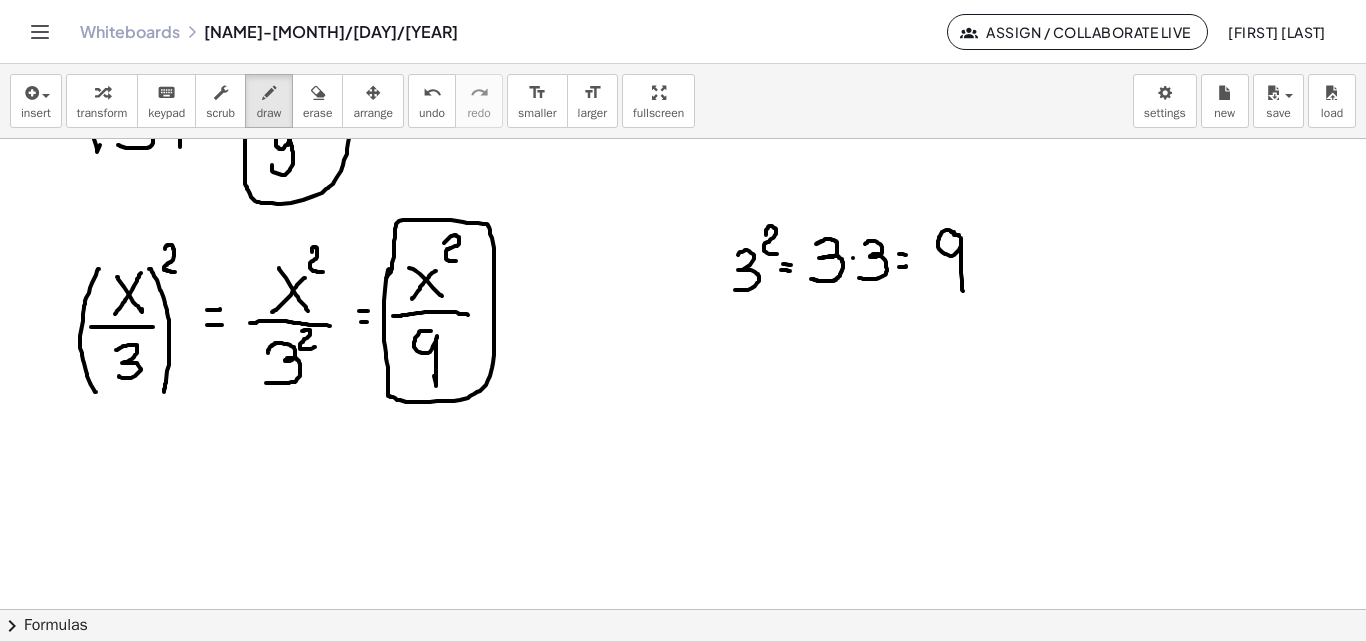 click at bounding box center [683, -1550] 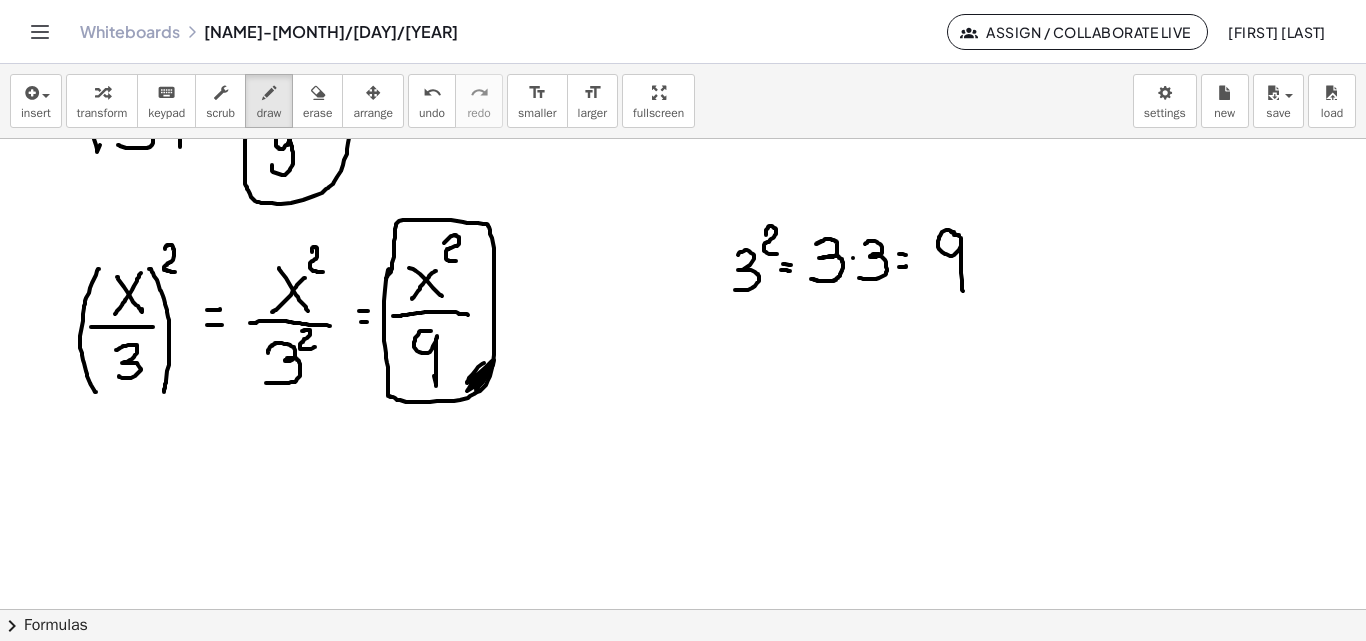 drag, startPoint x: 484, startPoint y: 363, endPoint x: 472, endPoint y: 383, distance: 23.323807 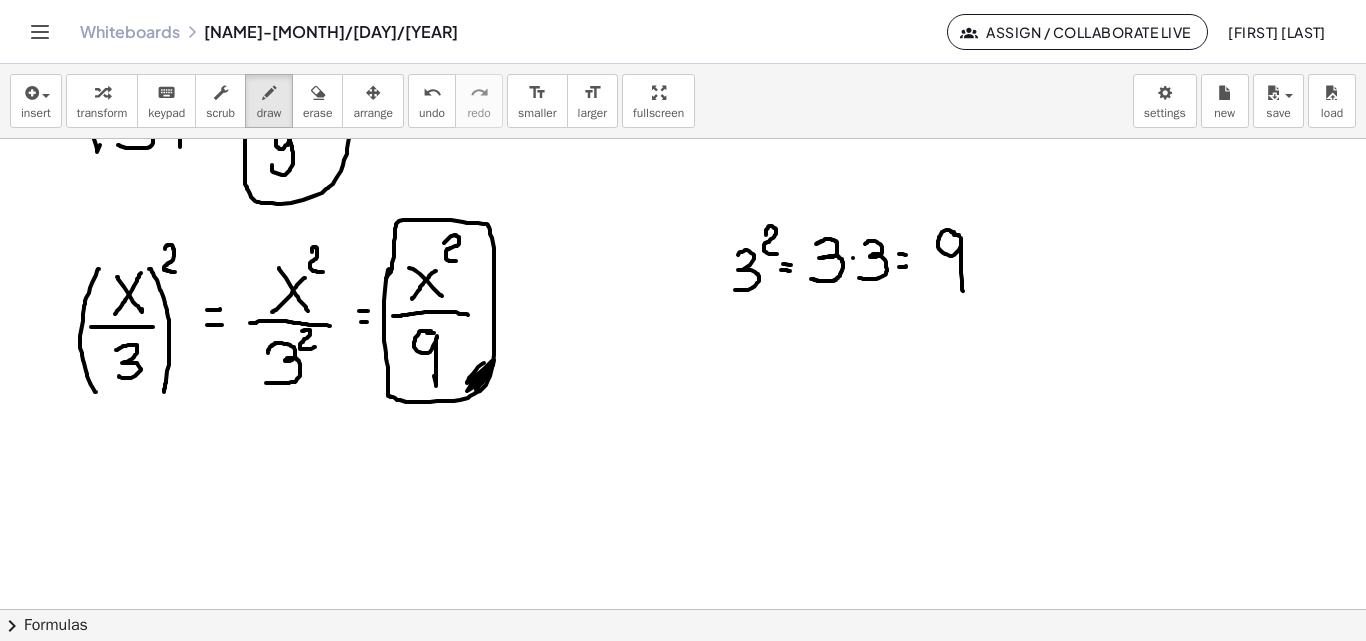 click at bounding box center [683, -1550] 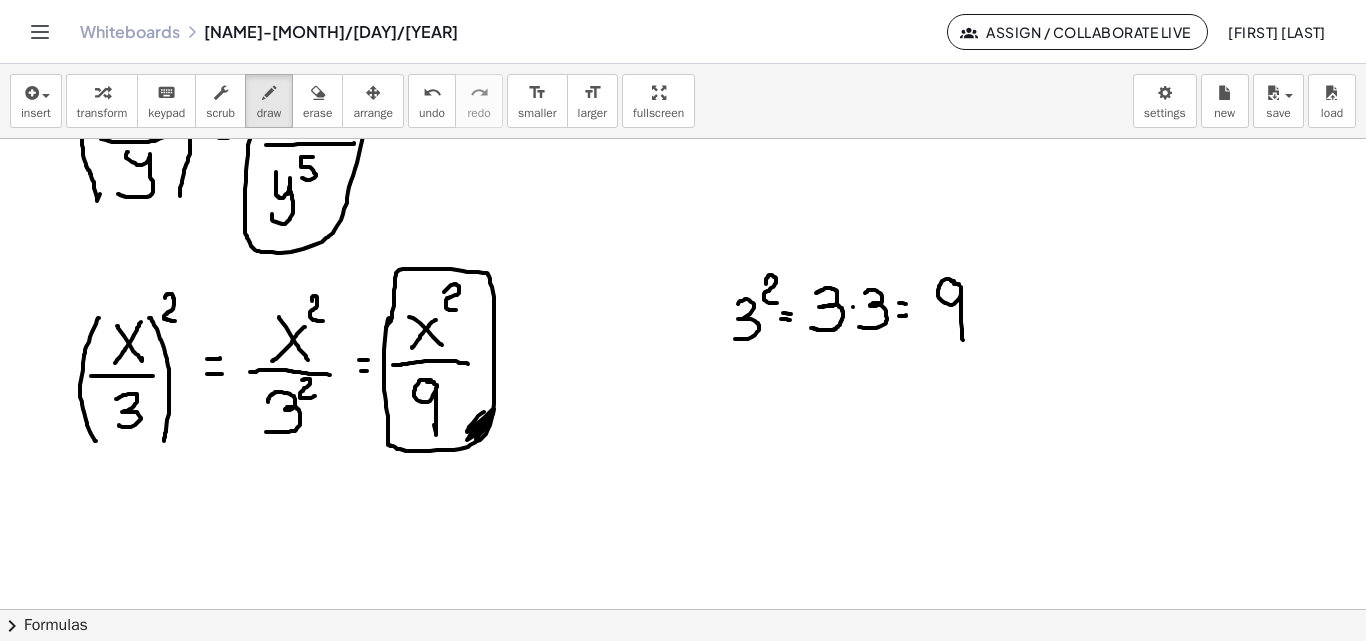 scroll, scrollTop: 4083, scrollLeft: 0, axis: vertical 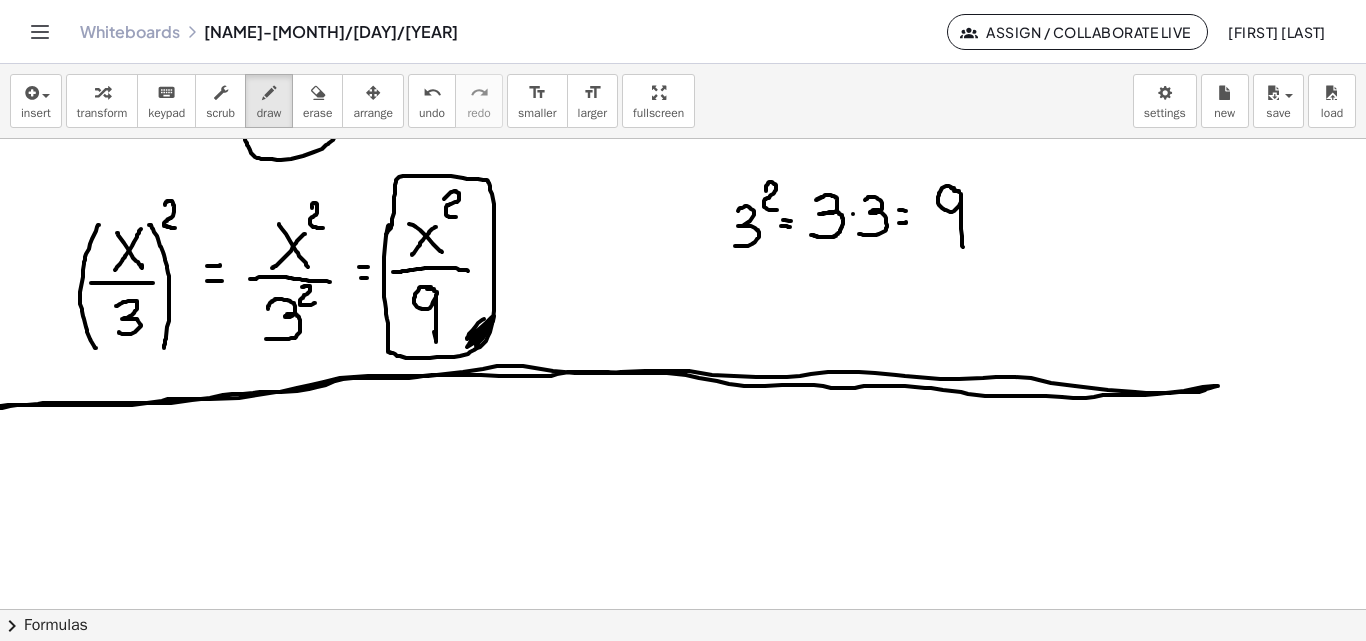 click at bounding box center (683, -1594) 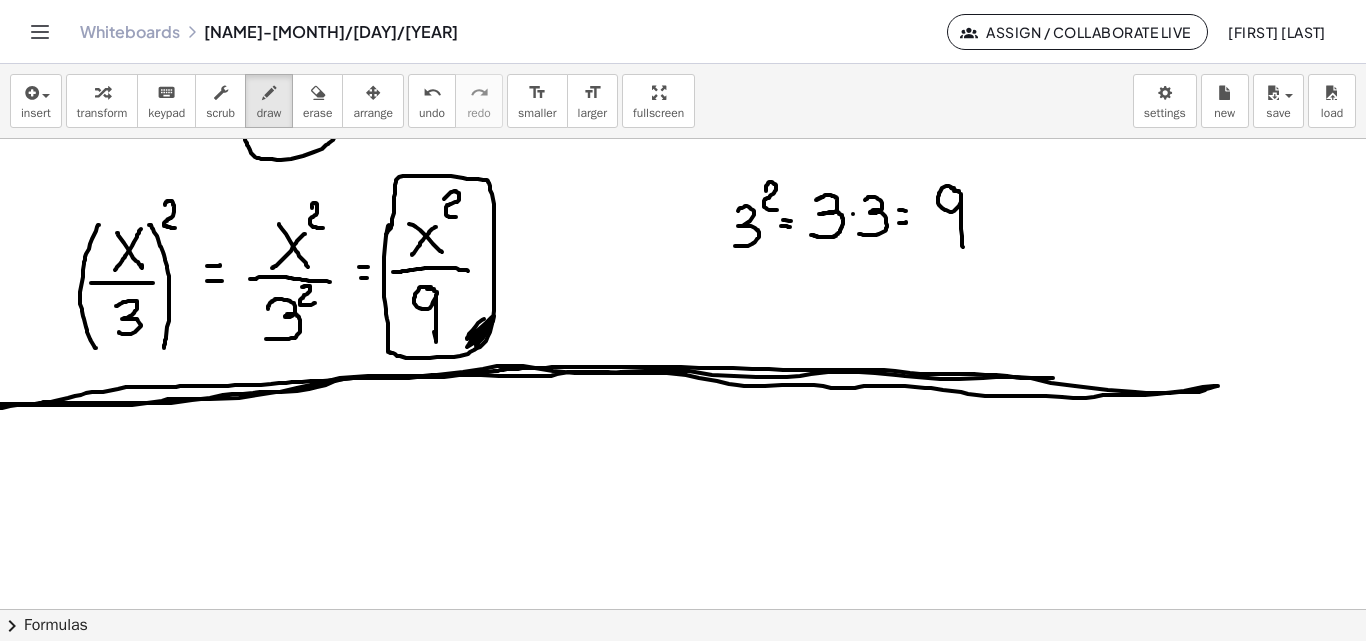 drag, startPoint x: 0, startPoint y: 404, endPoint x: 1132, endPoint y: 389, distance: 1132.0994 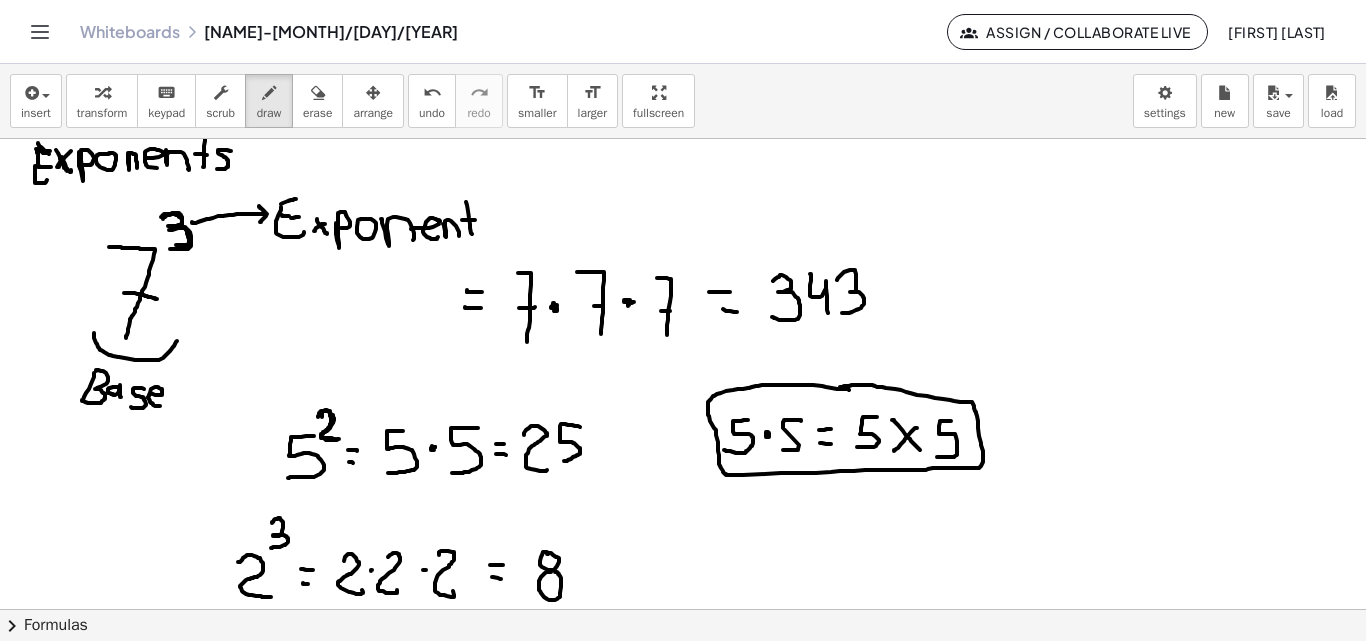 scroll, scrollTop: 111, scrollLeft: 0, axis: vertical 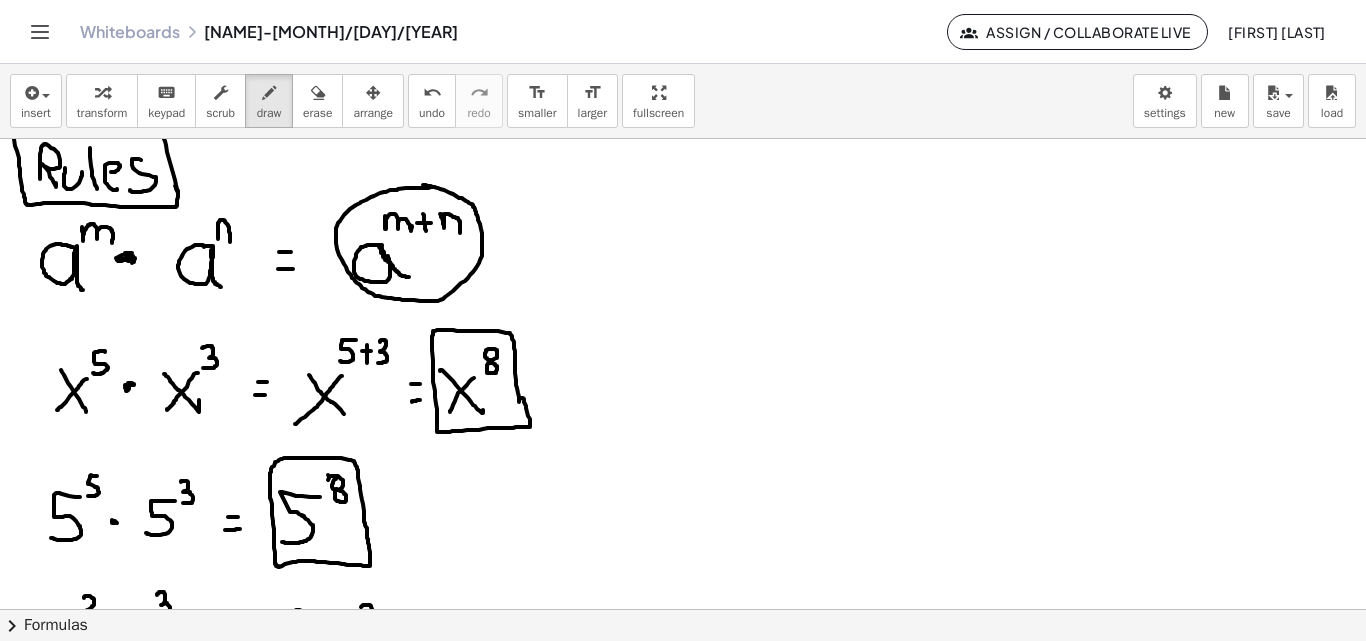 click at bounding box center (683, 1507) 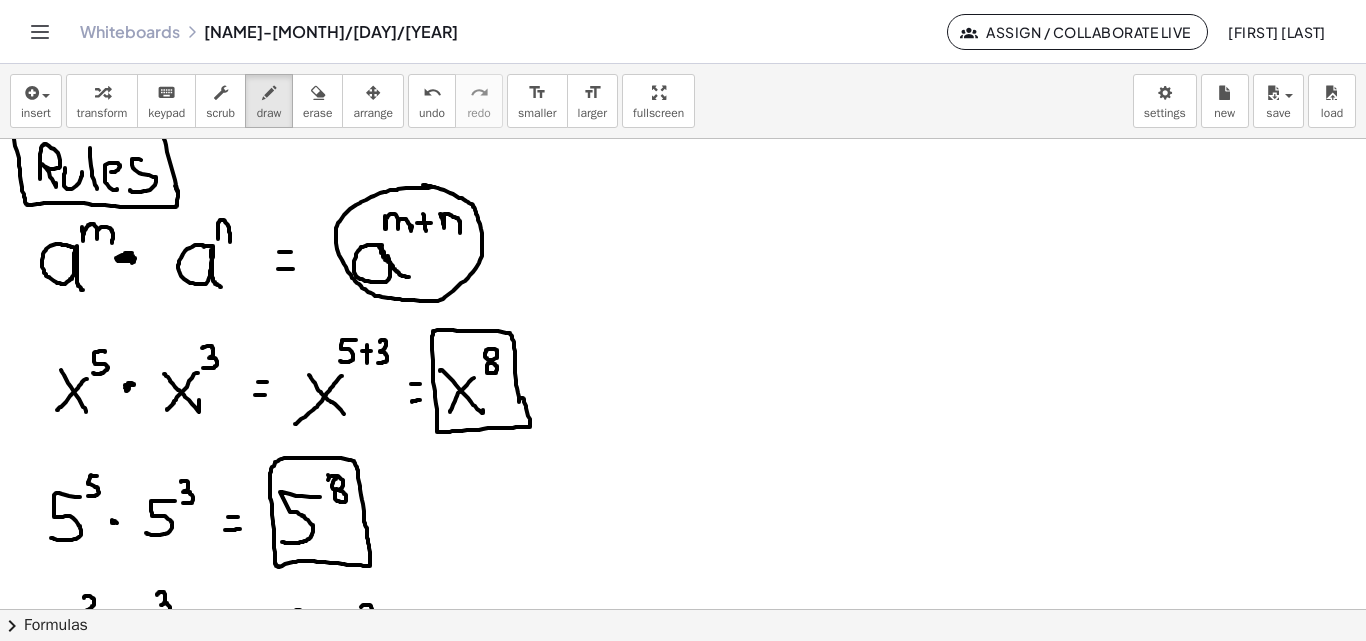 click at bounding box center [683, 1507] 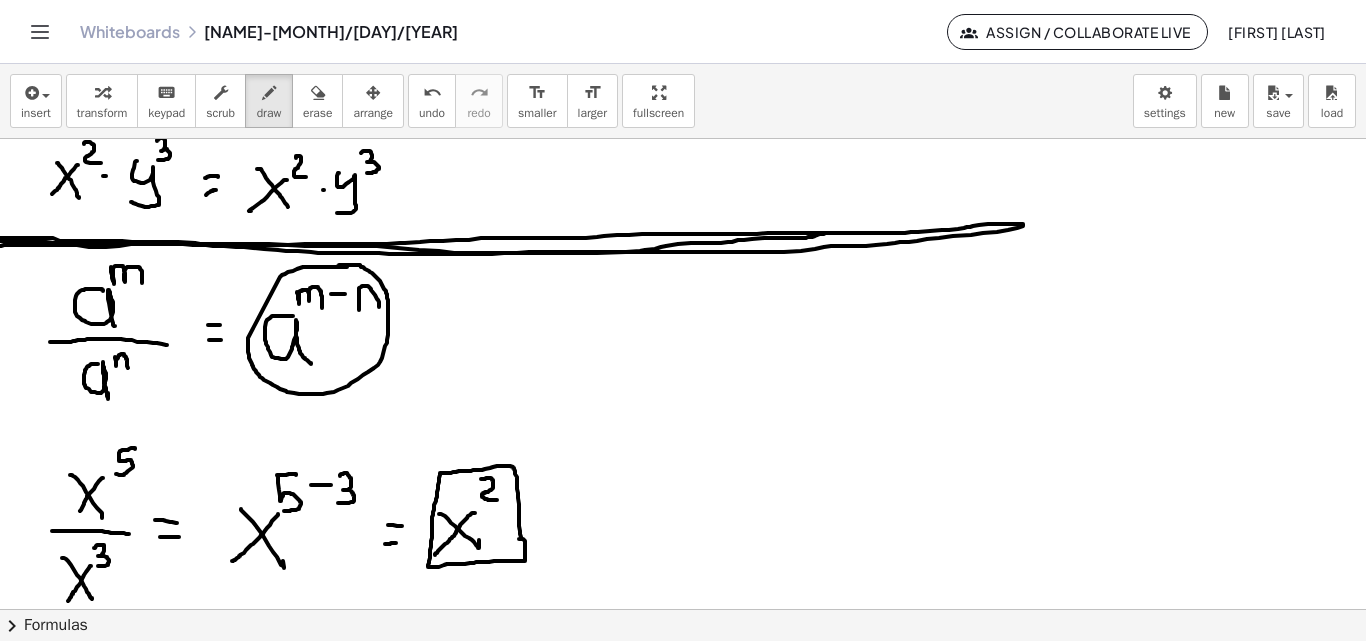 scroll, scrollTop: 1478, scrollLeft: 0, axis: vertical 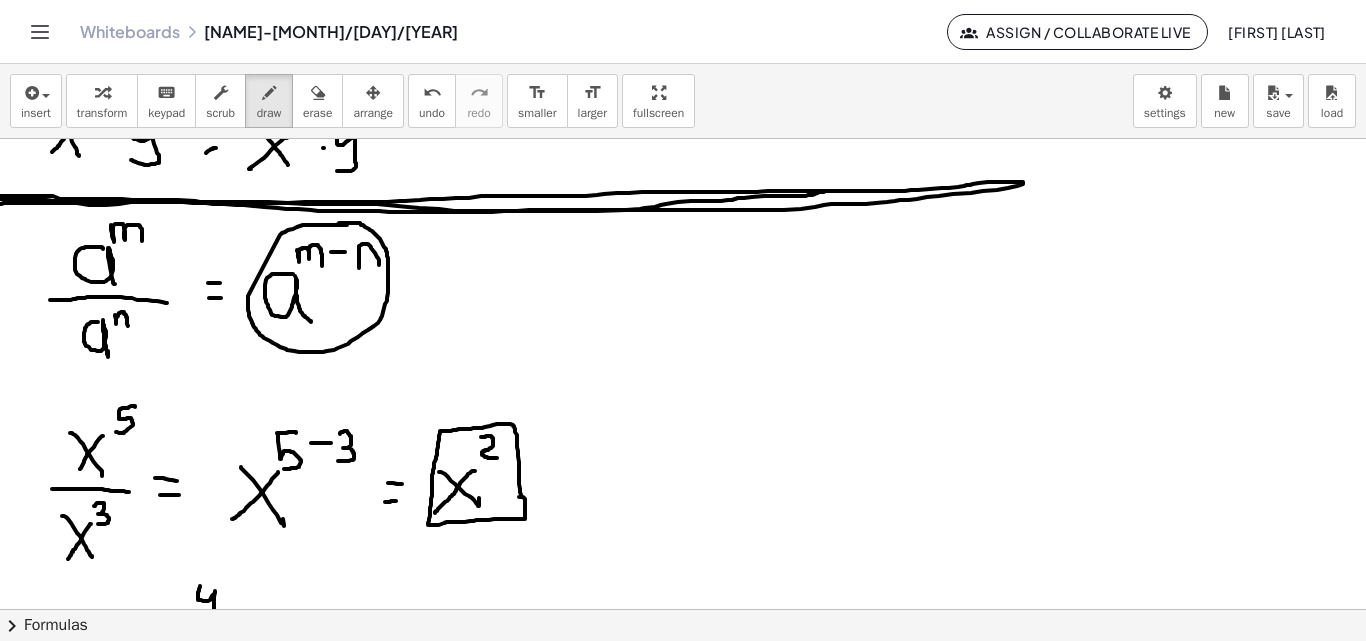 click at bounding box center [683, 1011] 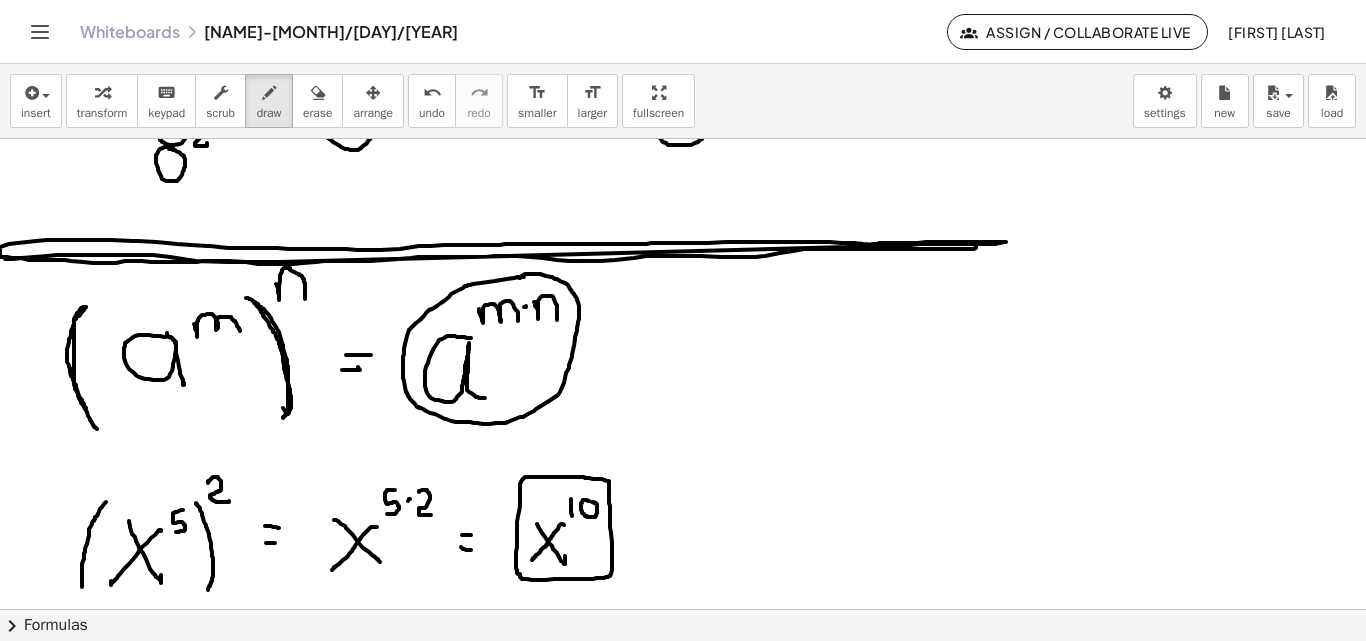 scroll, scrollTop: 2066, scrollLeft: 0, axis: vertical 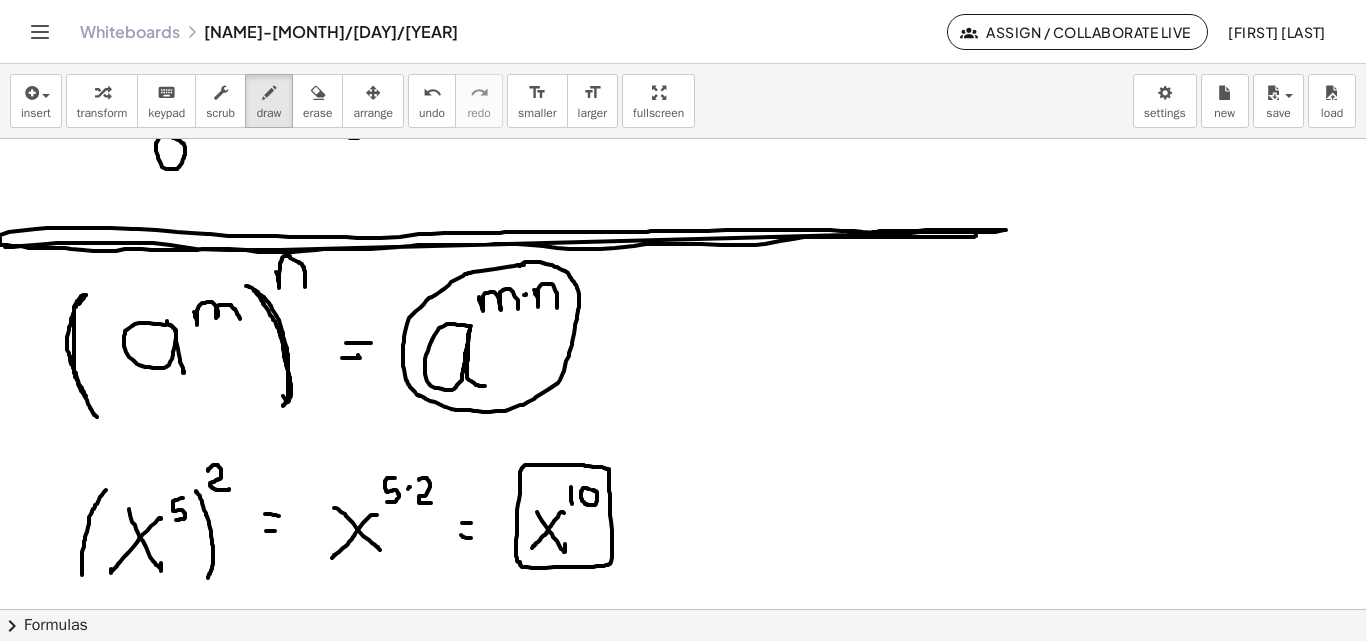 click at bounding box center [683, 423] 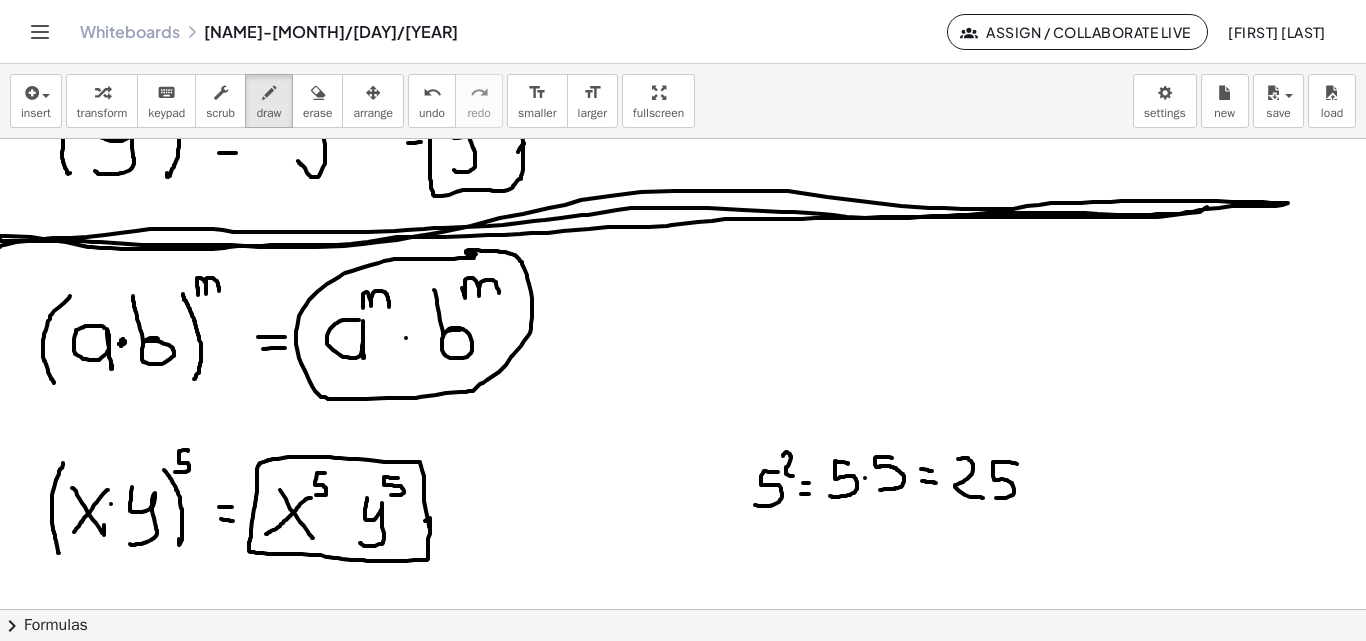 scroll, scrollTop: 2813, scrollLeft: 0, axis: vertical 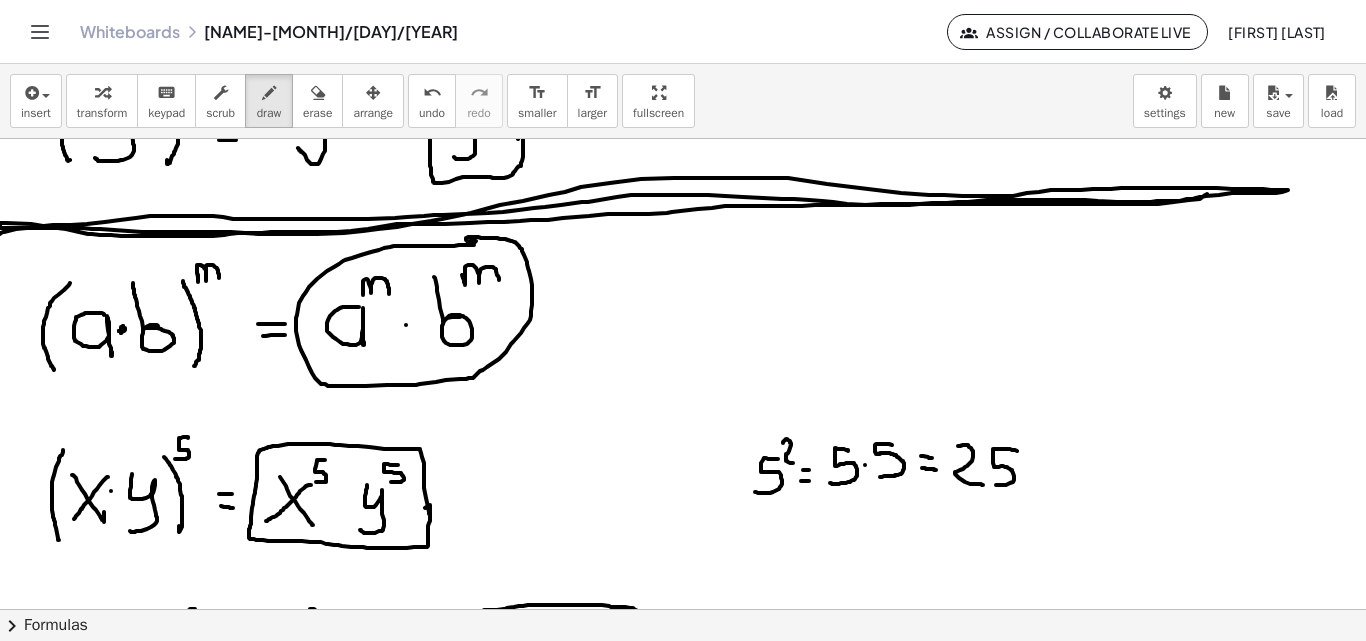click at bounding box center (683, -324) 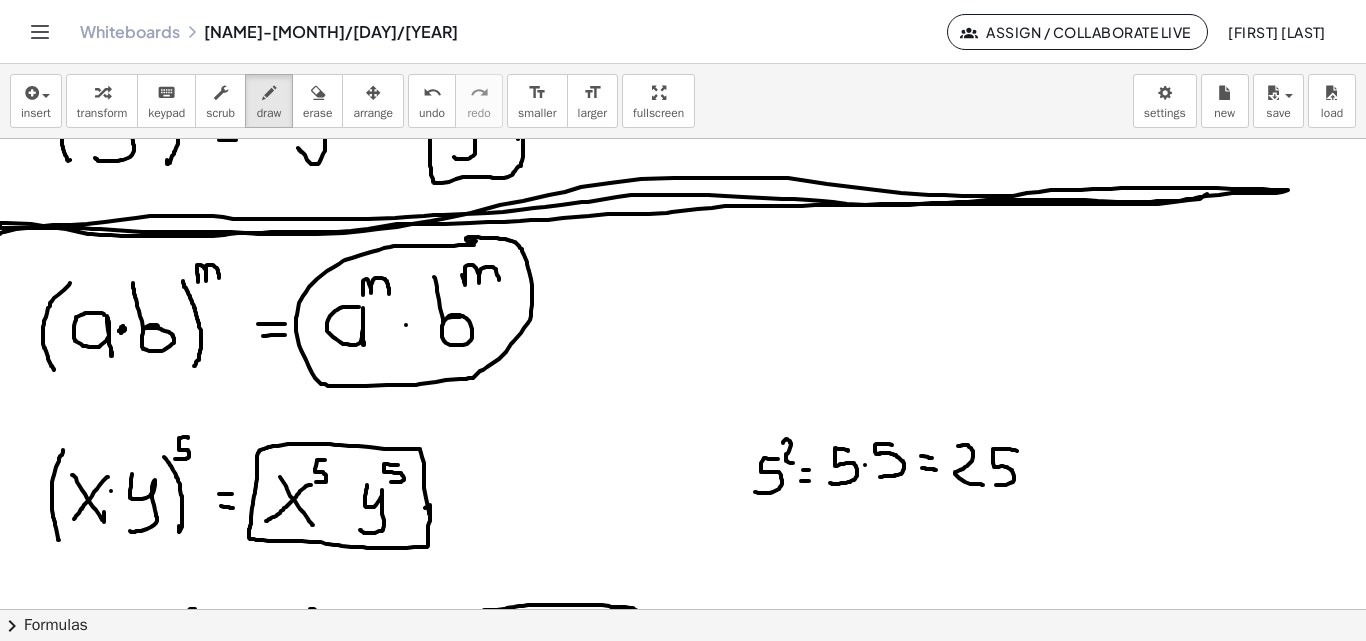 click at bounding box center [683, -324] 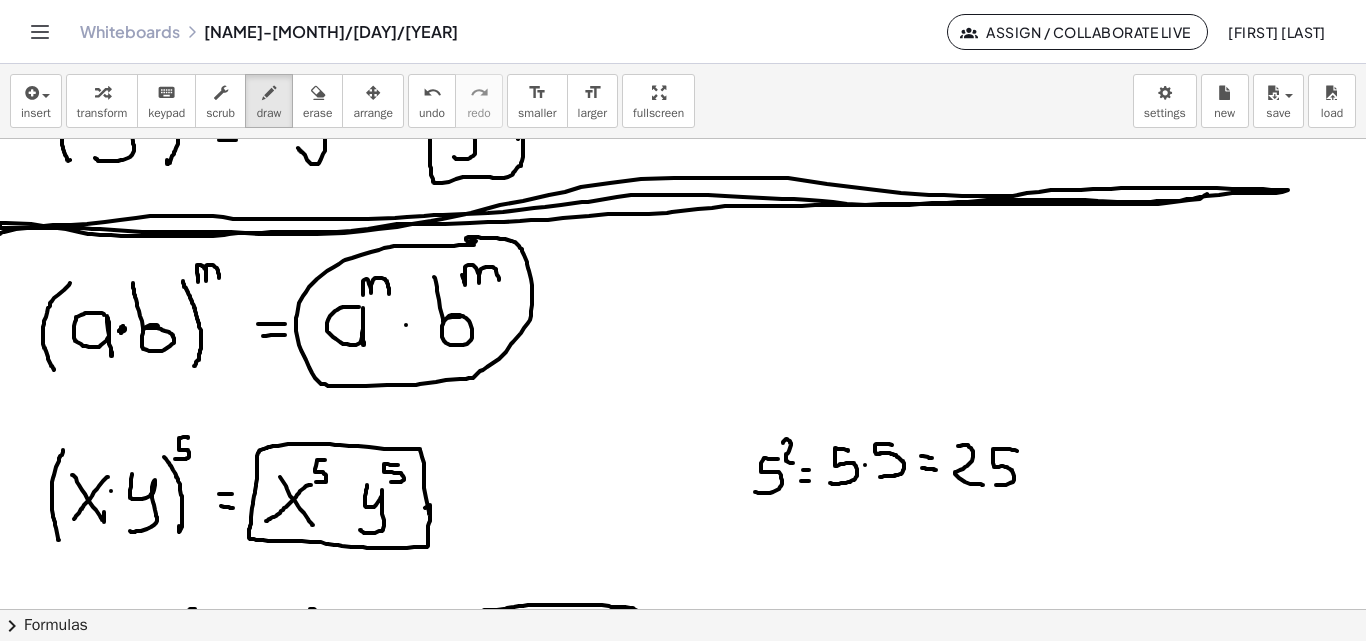 click at bounding box center (683, -324) 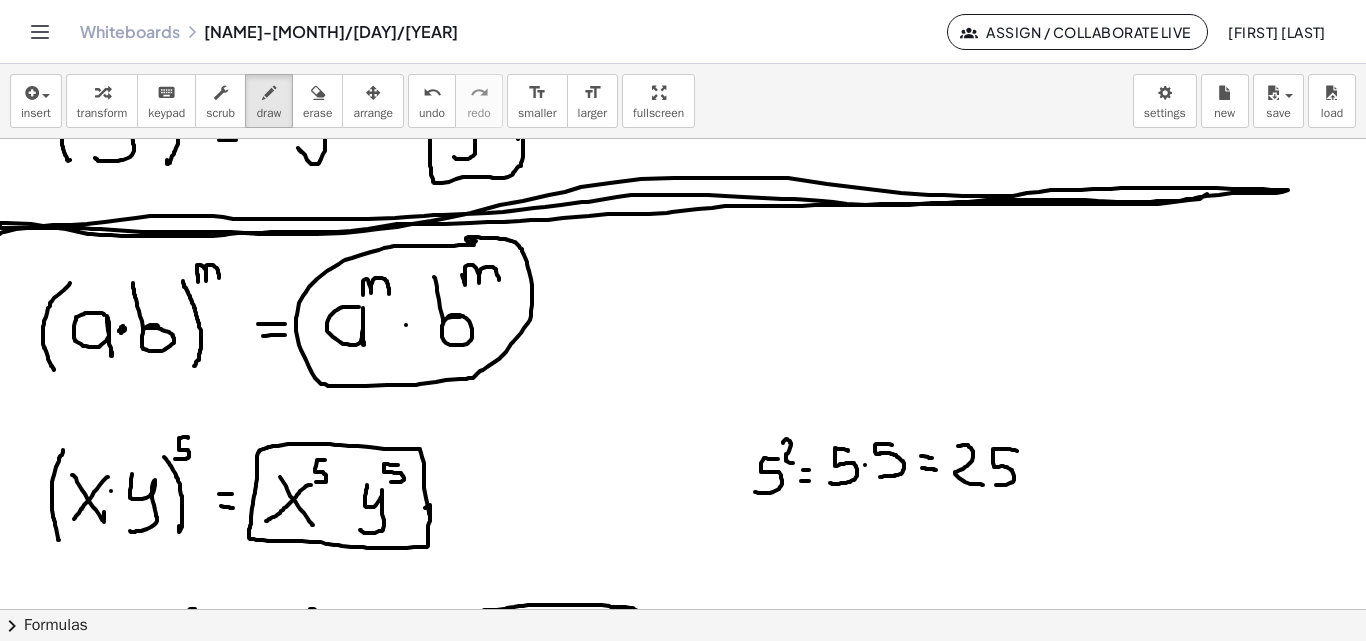click at bounding box center [683, -324] 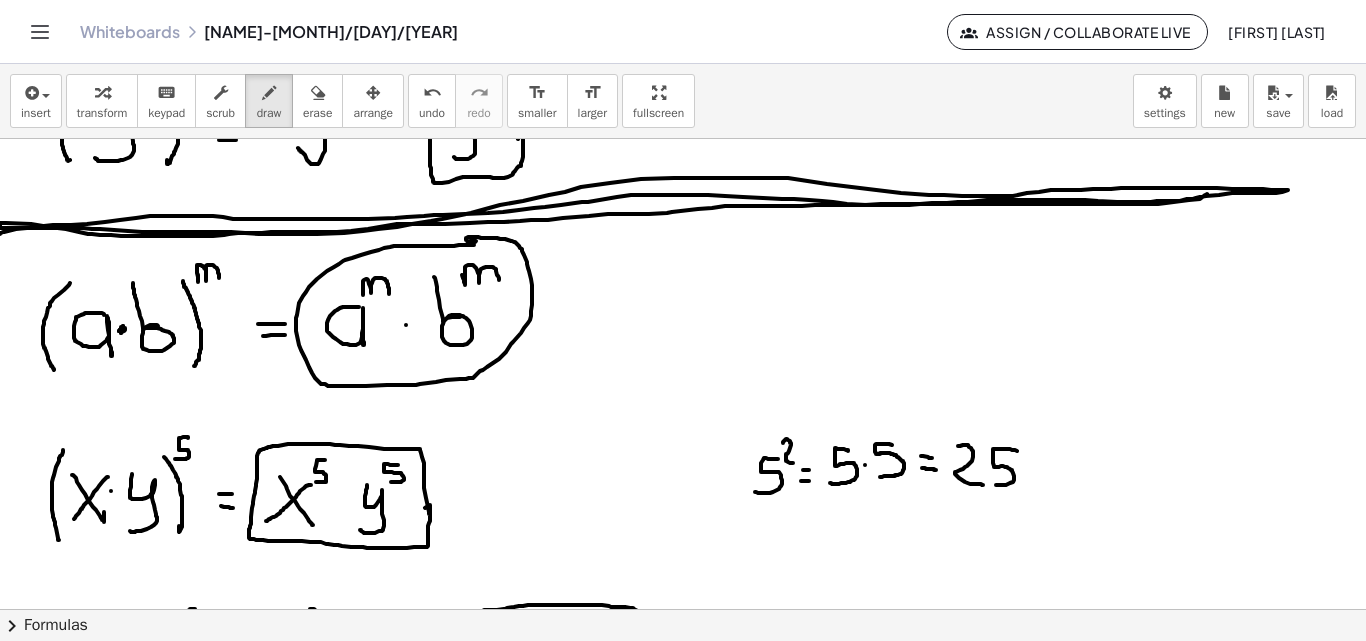click at bounding box center (683, -324) 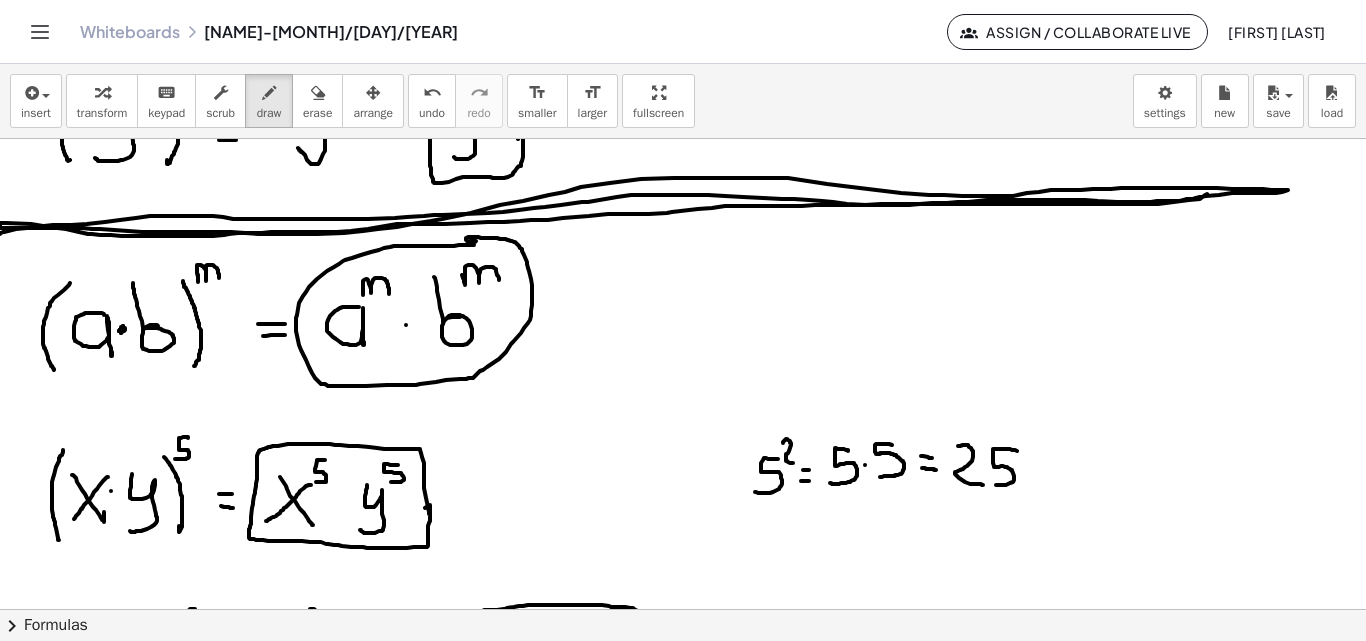 click at bounding box center (683, -324) 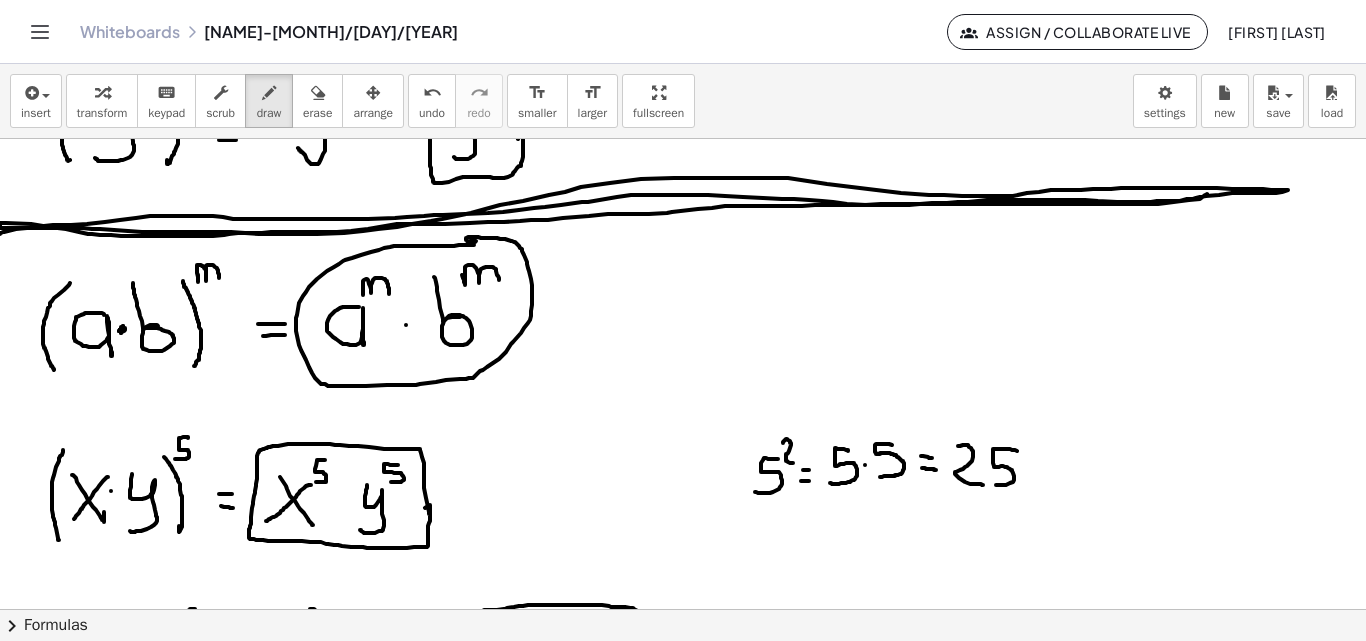 click at bounding box center [683, -324] 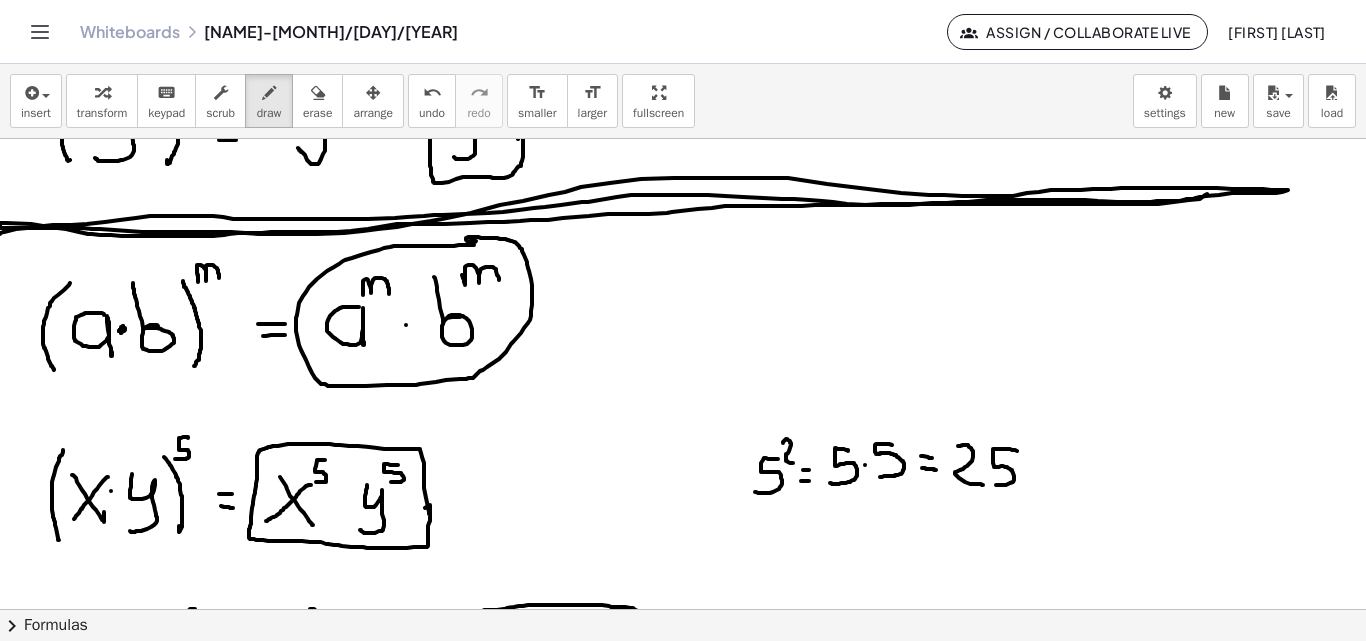 click at bounding box center (683, -324) 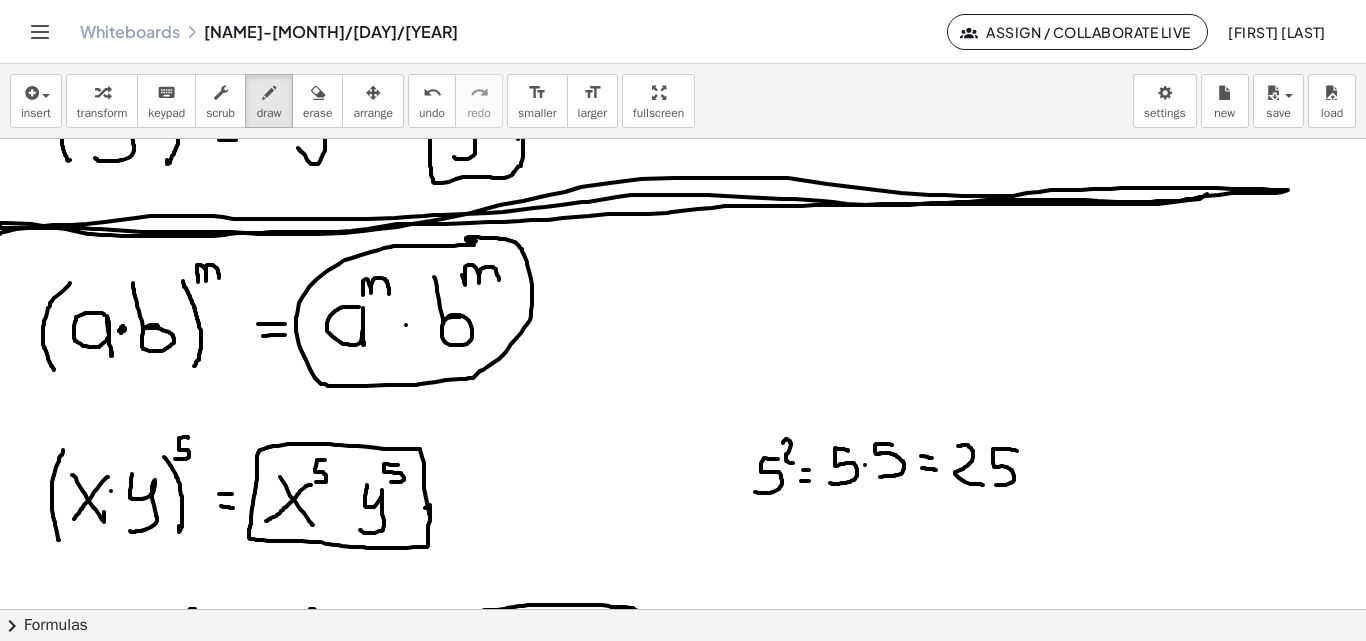 click at bounding box center [683, -324] 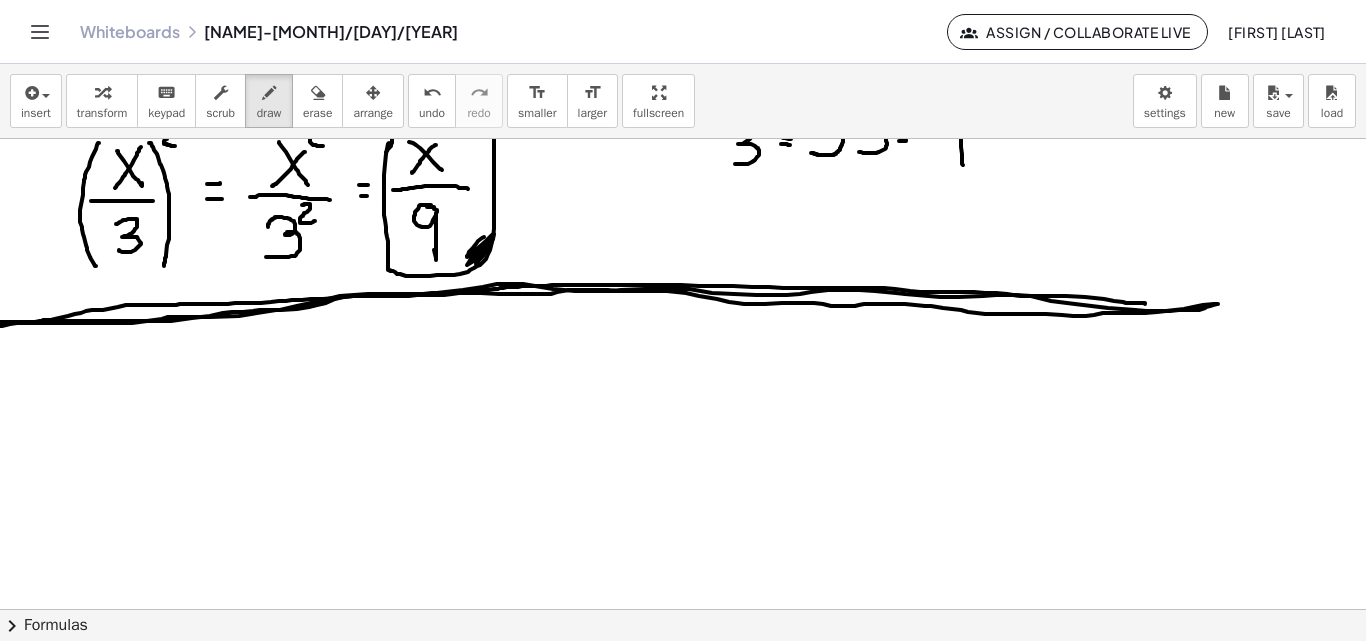 scroll, scrollTop: 4223, scrollLeft: 0, axis: vertical 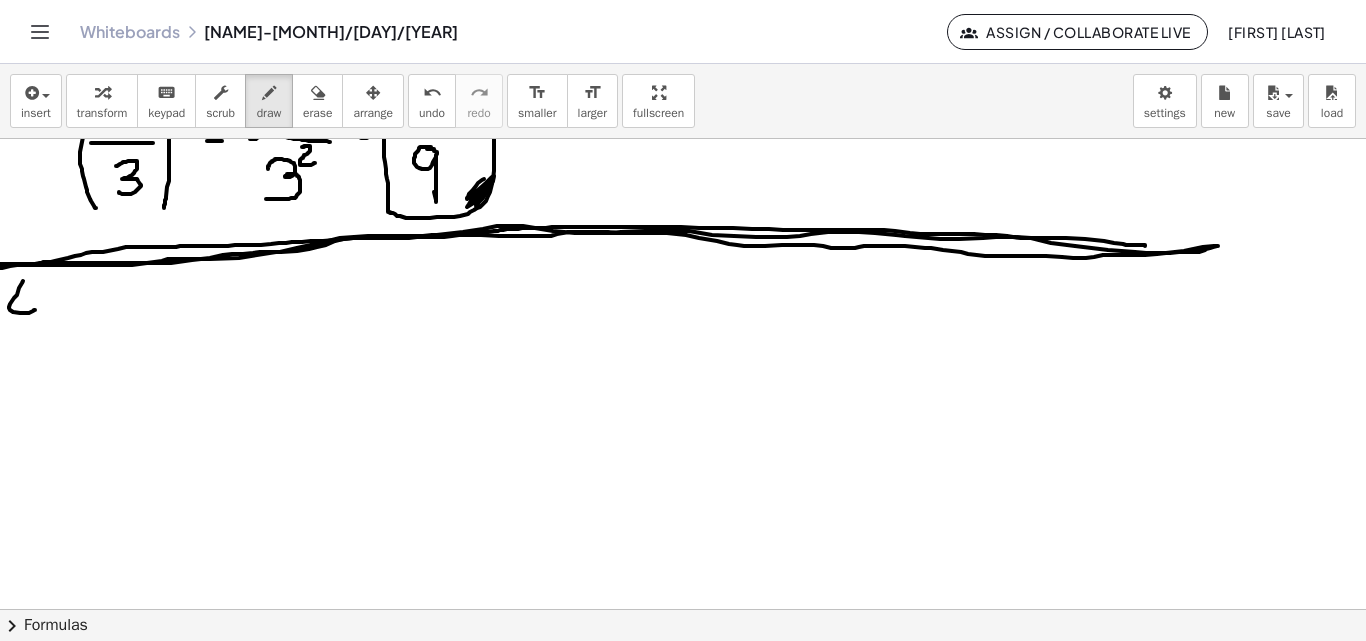 drag, startPoint x: 14, startPoint y: 298, endPoint x: 35, endPoint y: 310, distance: 24.186773 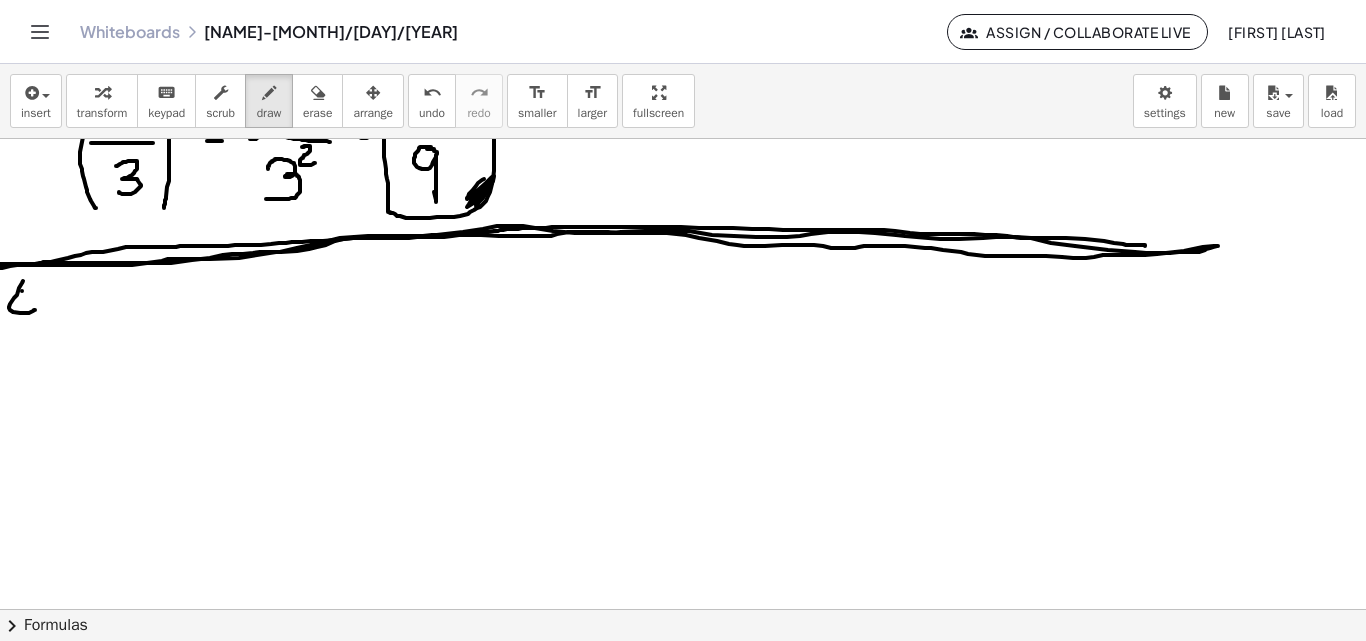 drag, startPoint x: 22, startPoint y: 291, endPoint x: 34, endPoint y: 286, distance: 13 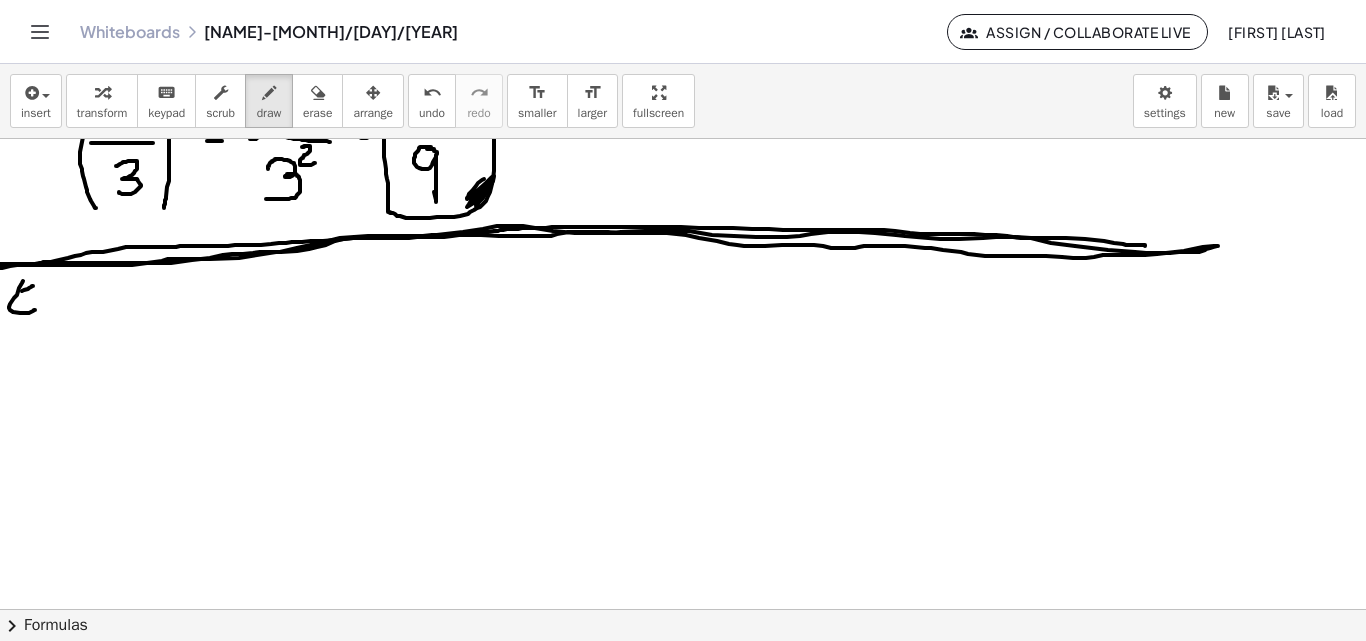 drag, startPoint x: 27, startPoint y: 277, endPoint x: 39, endPoint y: 274, distance: 12.369317 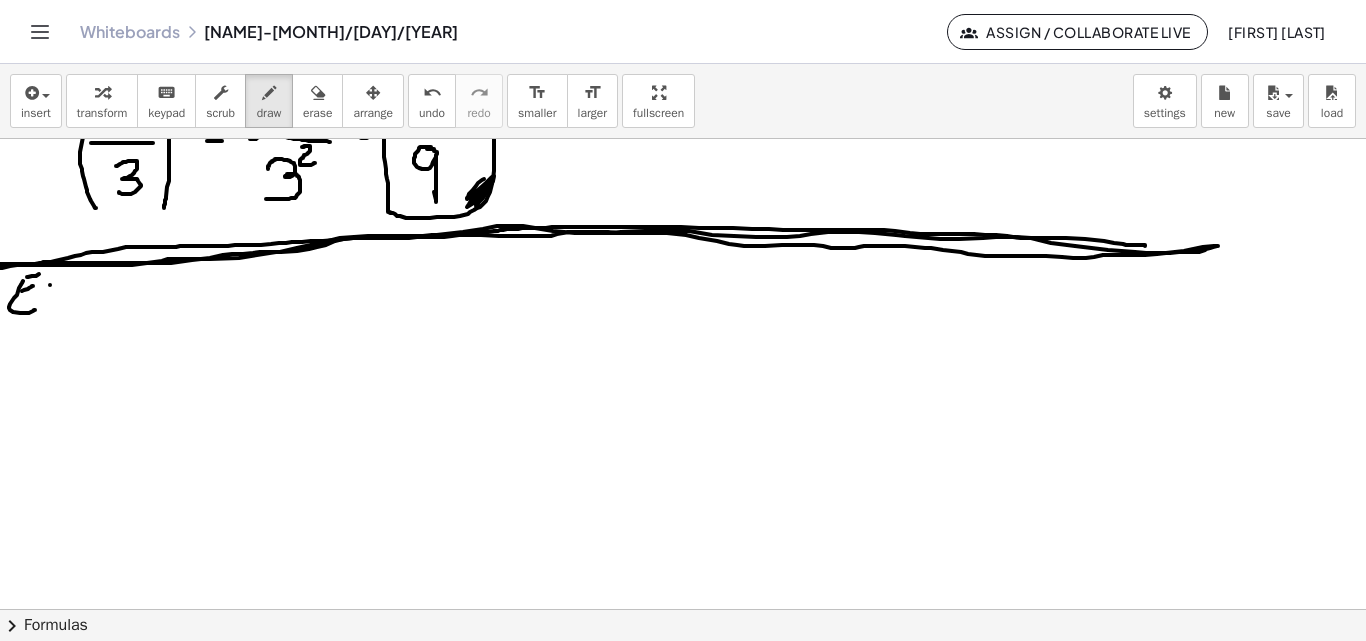 drag, startPoint x: 50, startPoint y: 285, endPoint x: 67, endPoint y: 309, distance: 29.410883 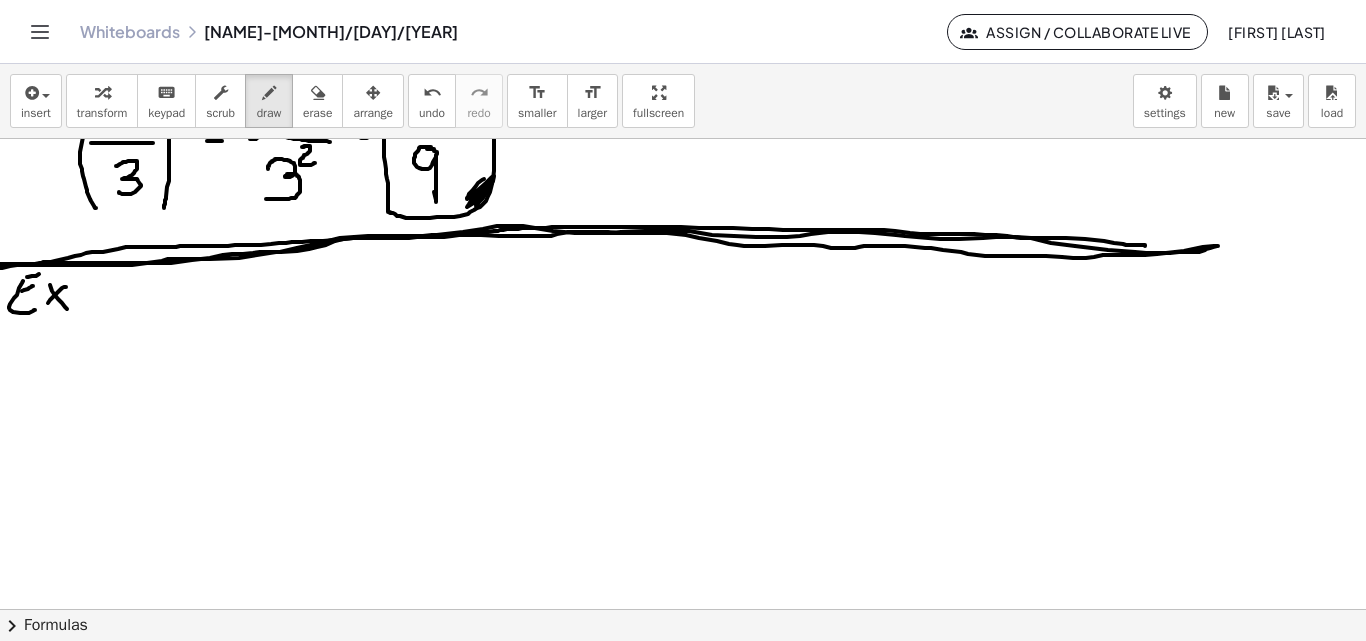 drag, startPoint x: 66, startPoint y: 287, endPoint x: 46, endPoint y: 305, distance: 26.907248 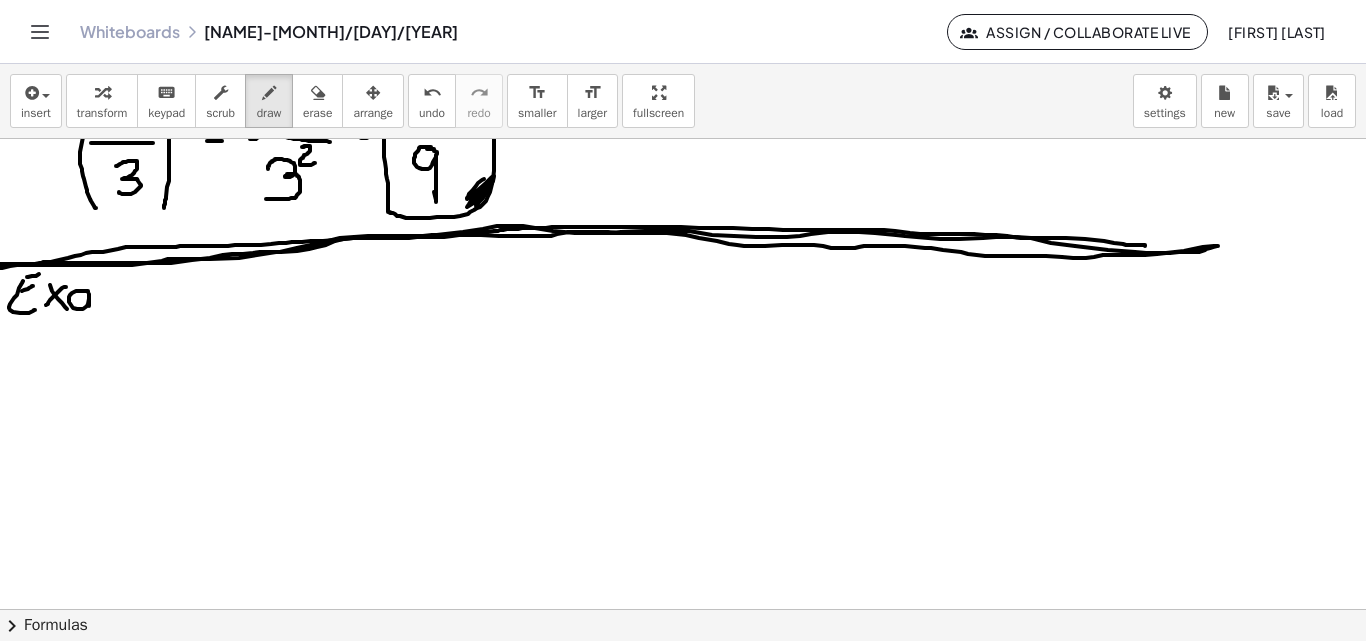 drag, startPoint x: 85, startPoint y: 291, endPoint x: 91, endPoint y: 303, distance: 13.416408 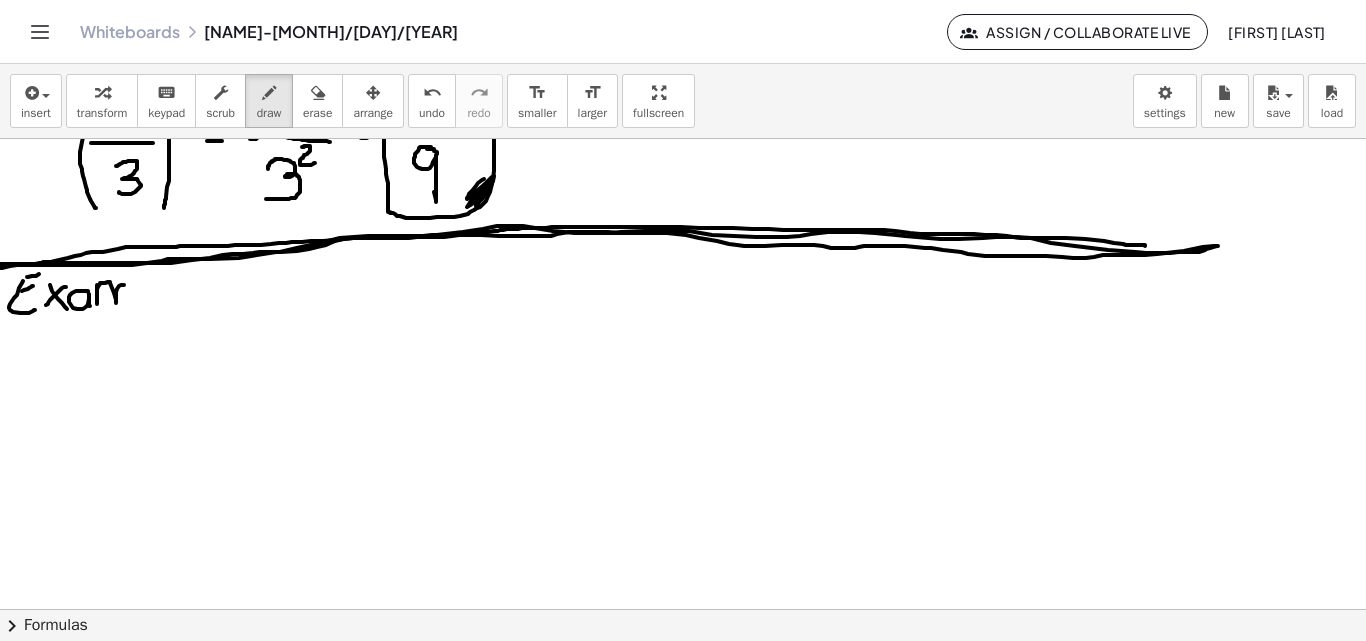 drag, startPoint x: 97, startPoint y: 285, endPoint x: 136, endPoint y: 302, distance: 42.544094 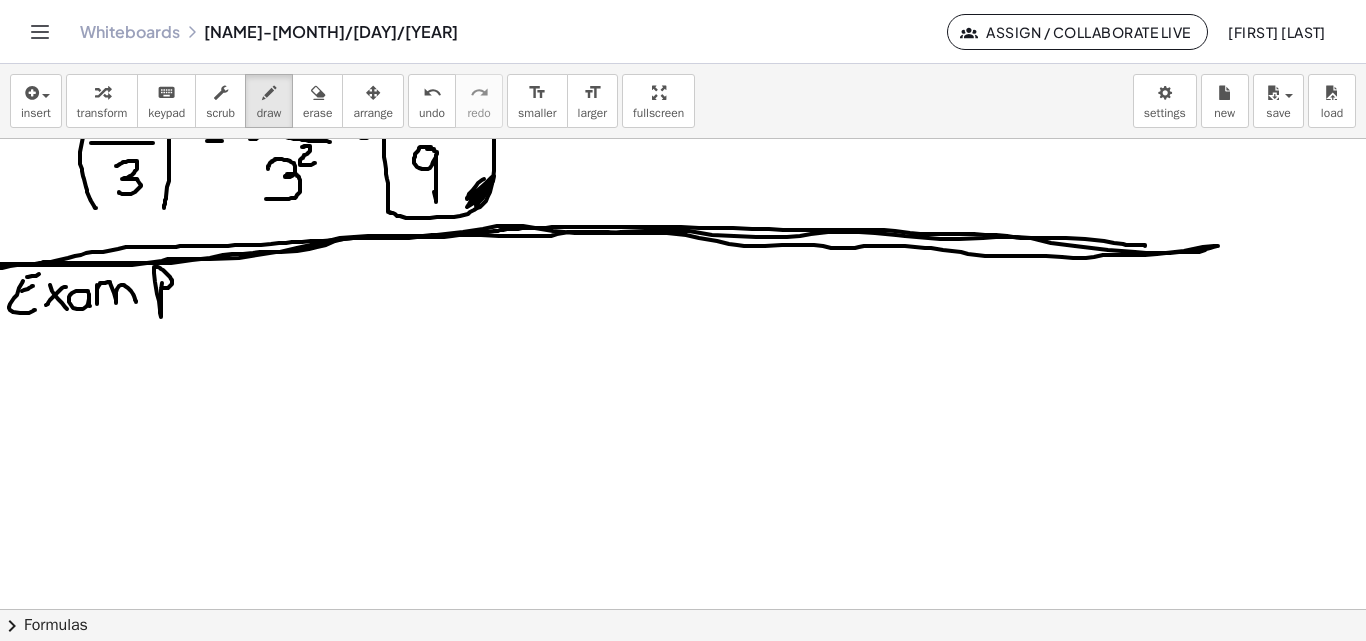 click at bounding box center (683, -1499) 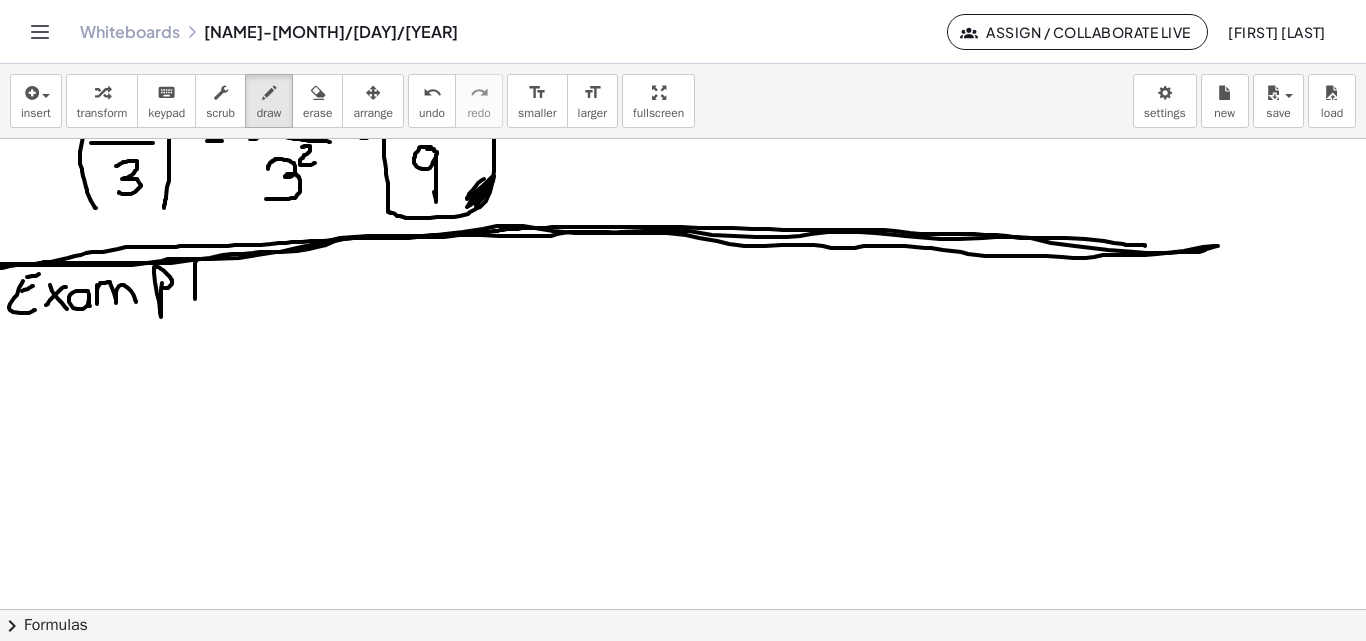 drag, startPoint x: 195, startPoint y: 278, endPoint x: 195, endPoint y: 299, distance: 21 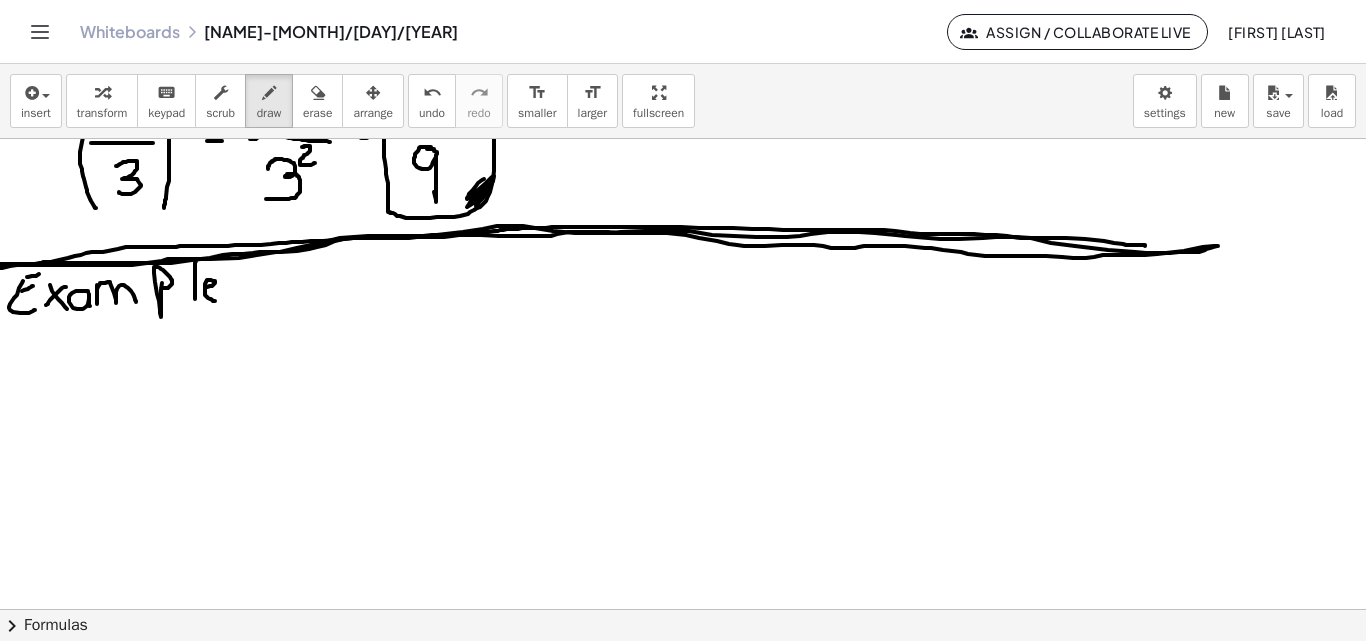 drag, startPoint x: 206, startPoint y: 287, endPoint x: 222, endPoint y: 298, distance: 19.416489 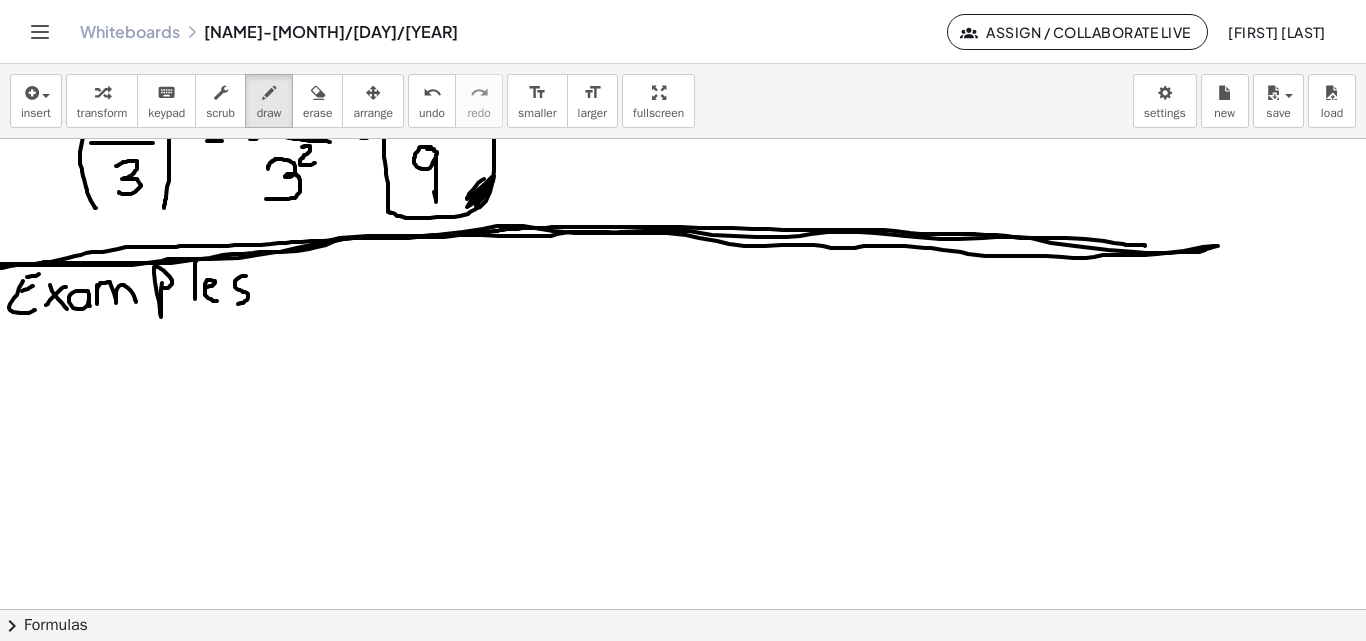 drag, startPoint x: 236, startPoint y: 280, endPoint x: 230, endPoint y: 304, distance: 24.738634 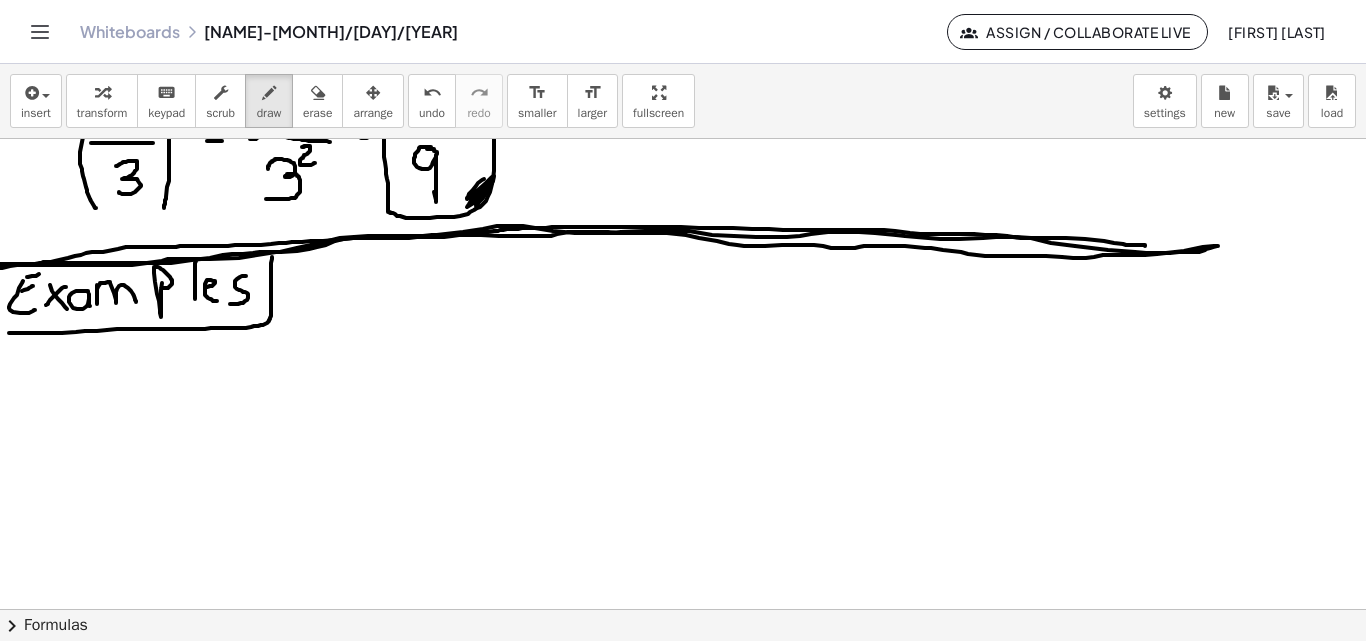 drag, startPoint x: 272, startPoint y: 257, endPoint x: 9, endPoint y: 333, distance: 273.76083 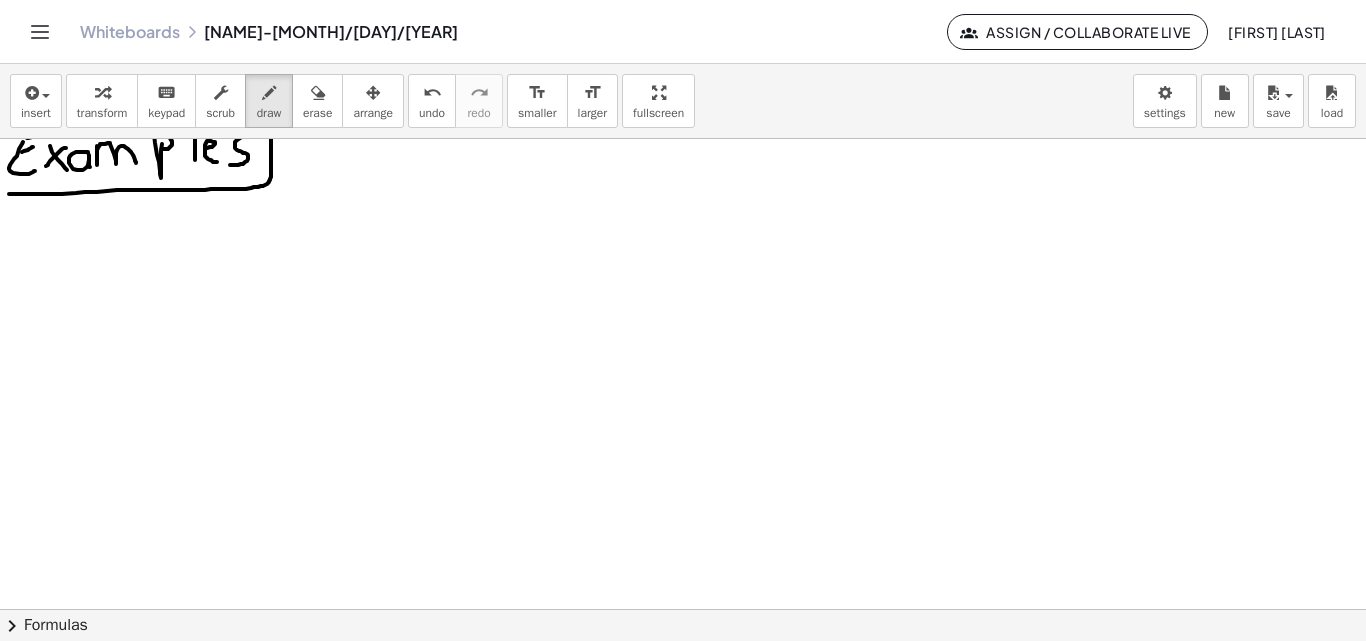 scroll, scrollTop: 4390, scrollLeft: 0, axis: vertical 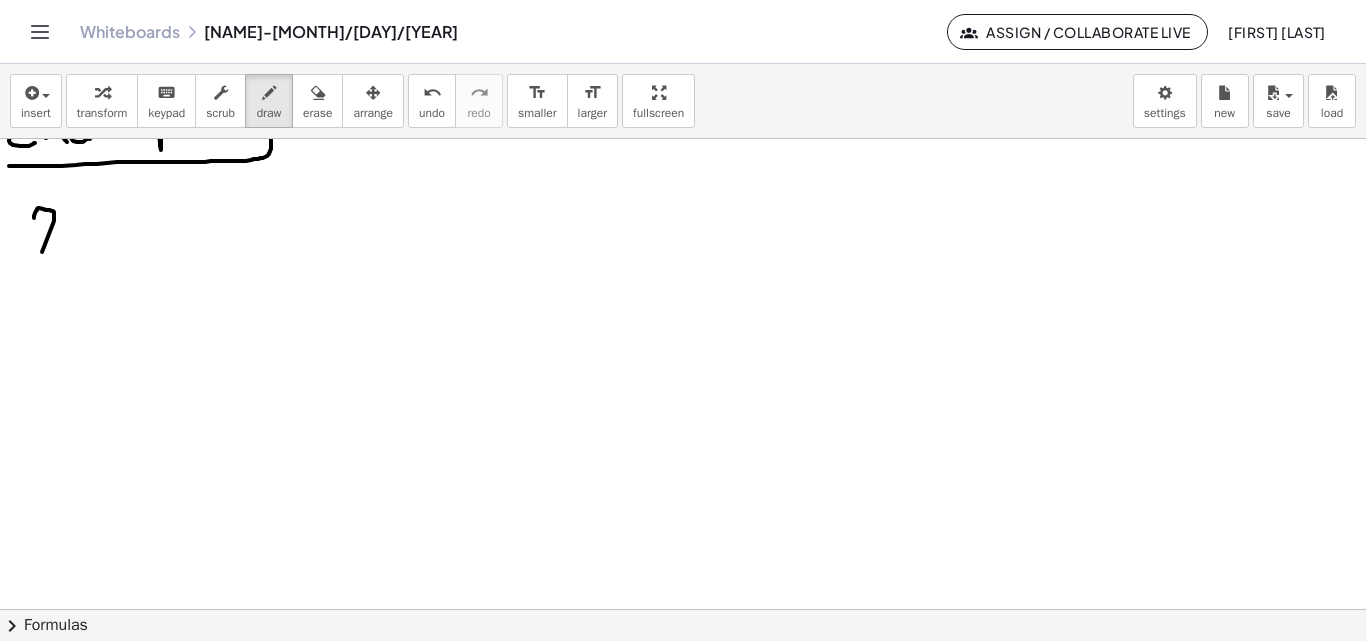 drag, startPoint x: 34, startPoint y: 218, endPoint x: 42, endPoint y: 252, distance: 34.928497 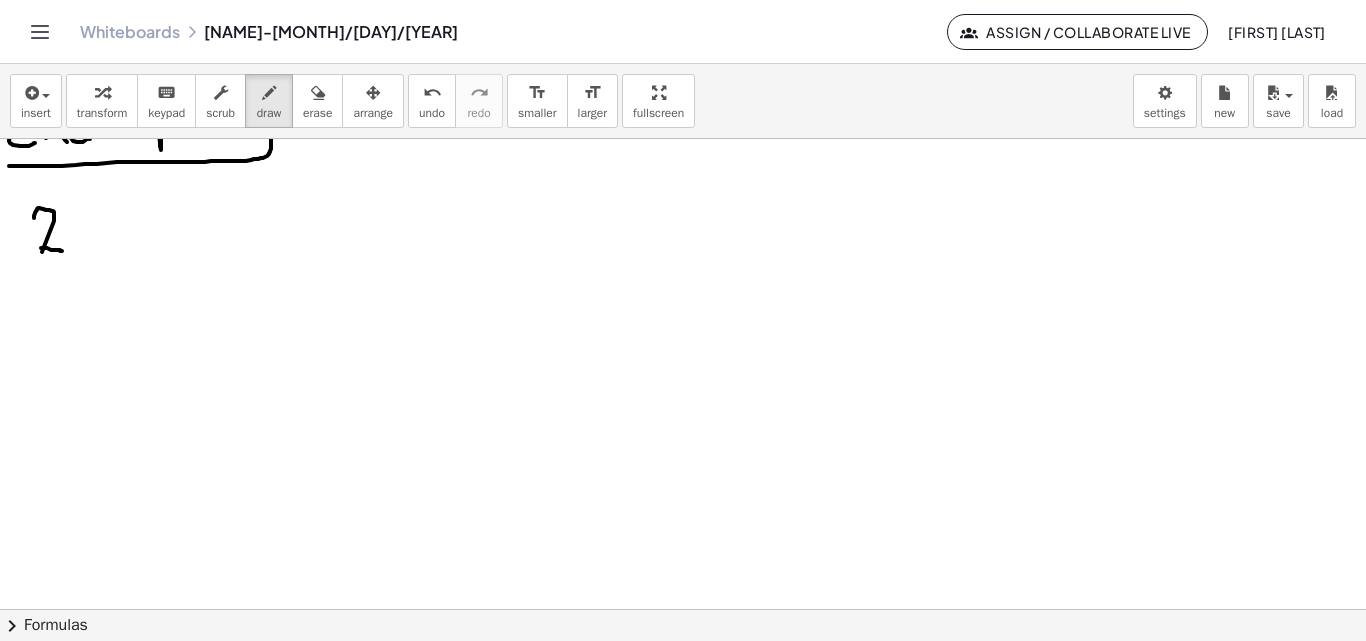 drag, startPoint x: 41, startPoint y: 248, endPoint x: 62, endPoint y: 251, distance: 21.213203 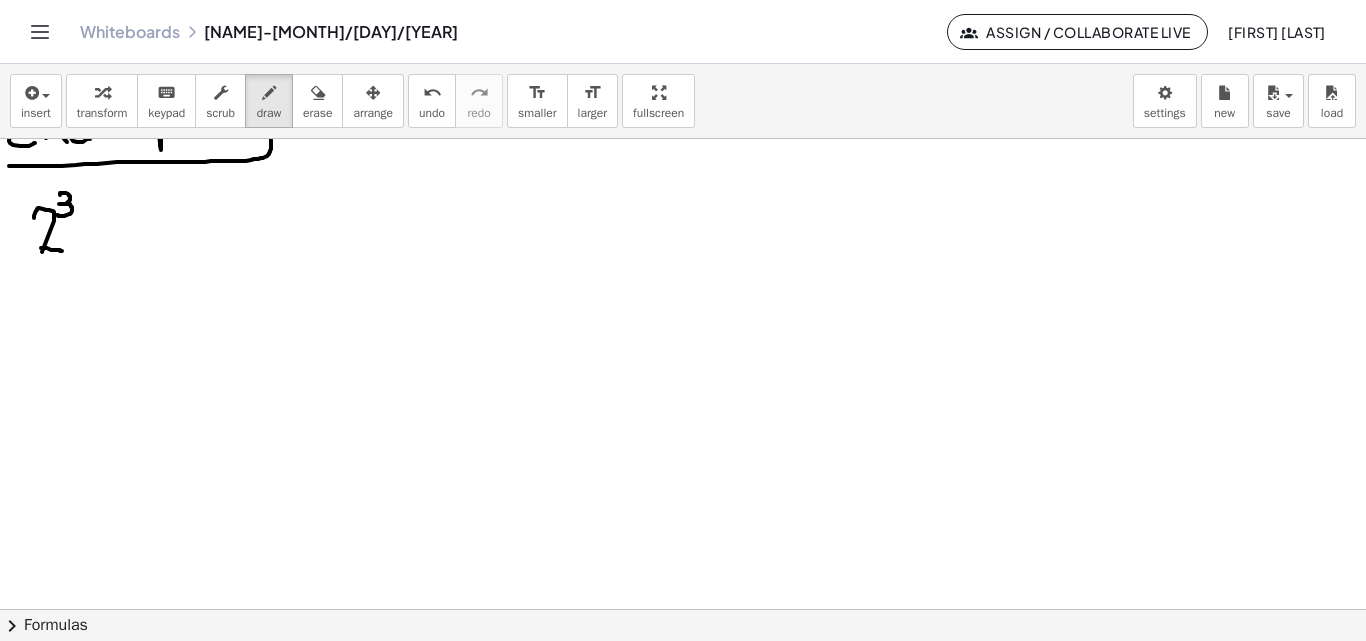 drag, startPoint x: 60, startPoint y: 195, endPoint x: 57, endPoint y: 215, distance: 20.22375 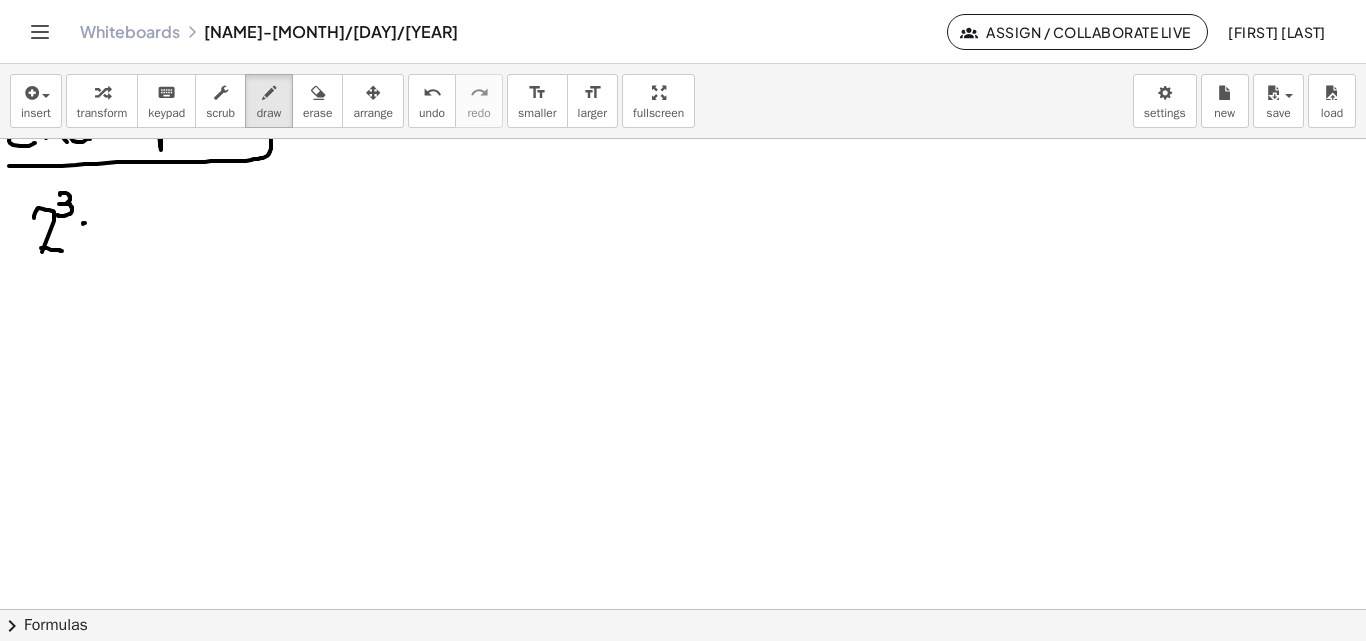 drag, startPoint x: 84, startPoint y: 223, endPoint x: 106, endPoint y: 234, distance: 24.596748 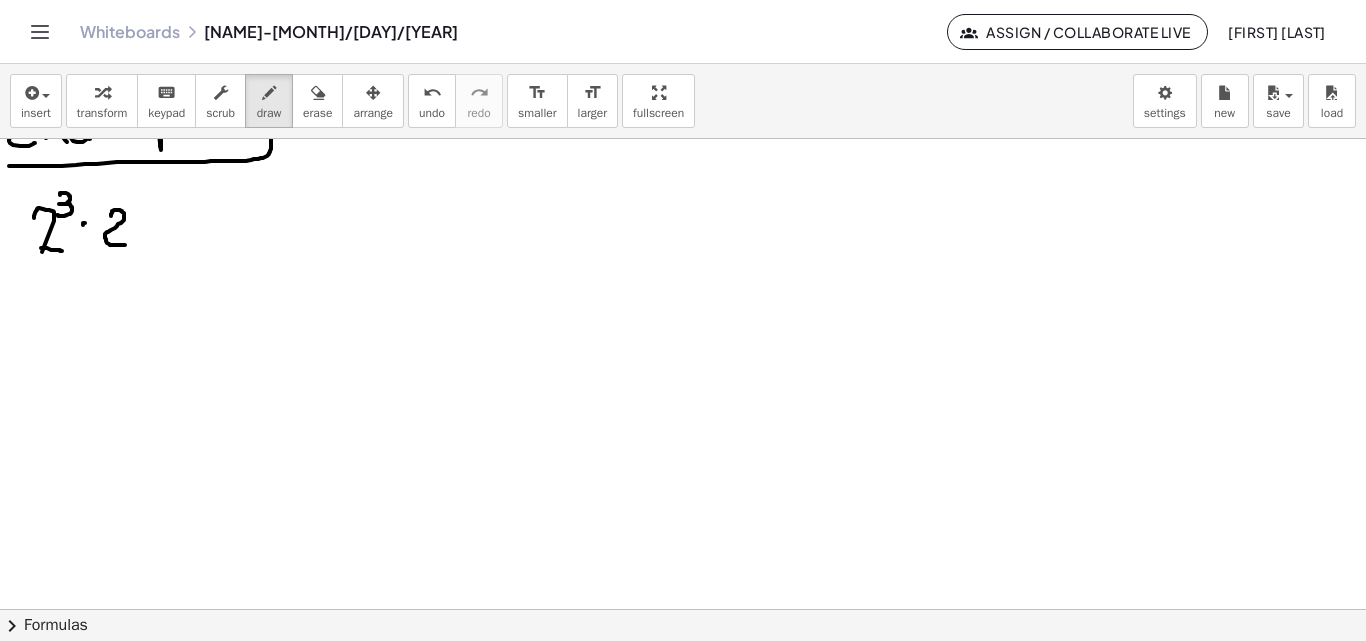 drag, startPoint x: 111, startPoint y: 216, endPoint x: 143, endPoint y: 219, distance: 32.140316 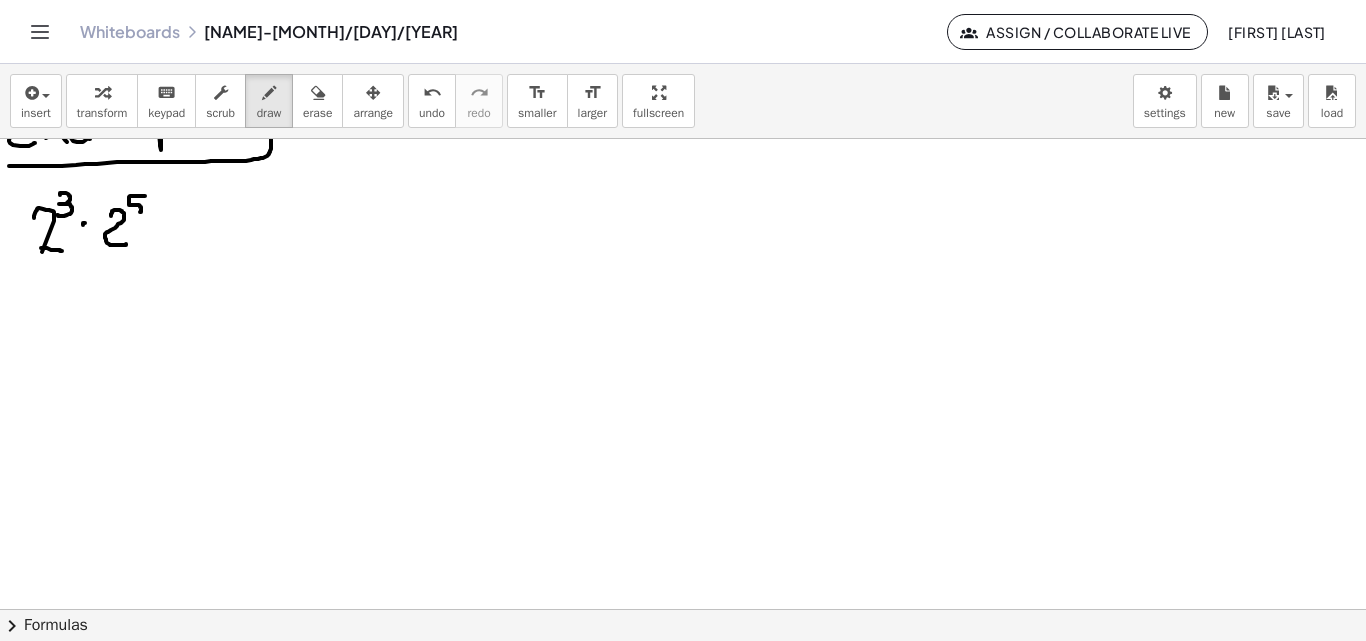 drag, startPoint x: 140, startPoint y: 196, endPoint x: 131, endPoint y: 214, distance: 20.12461 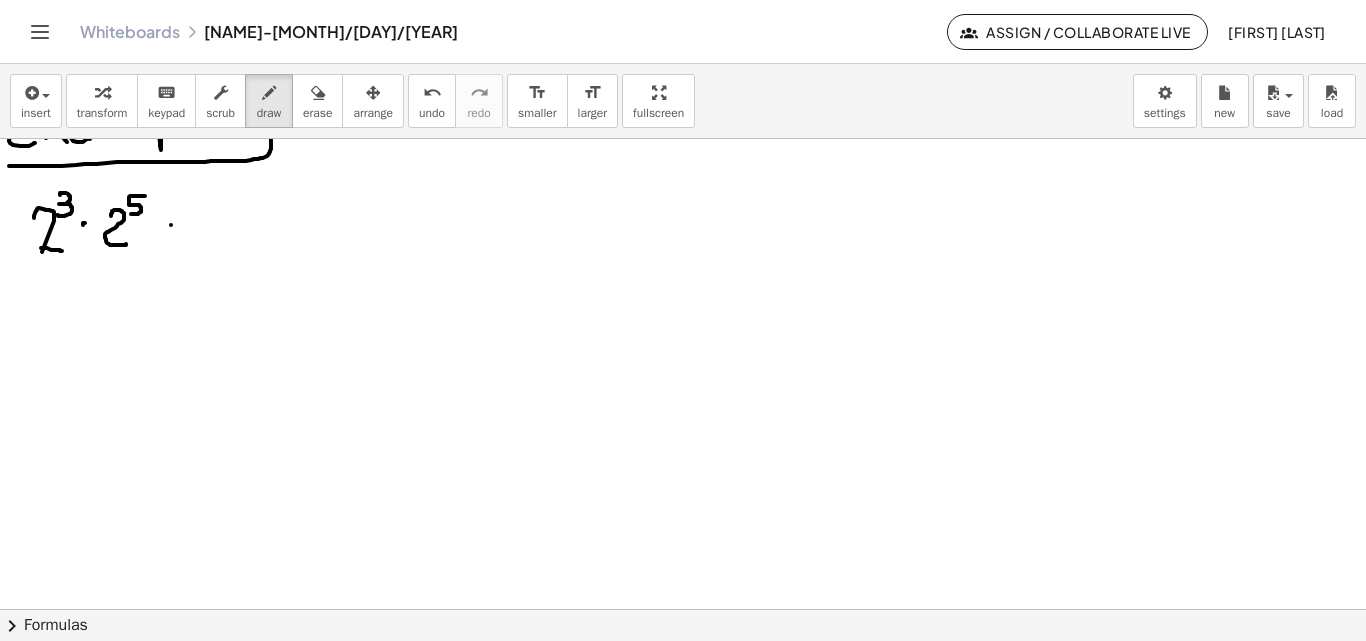 click at bounding box center (683, -1666) 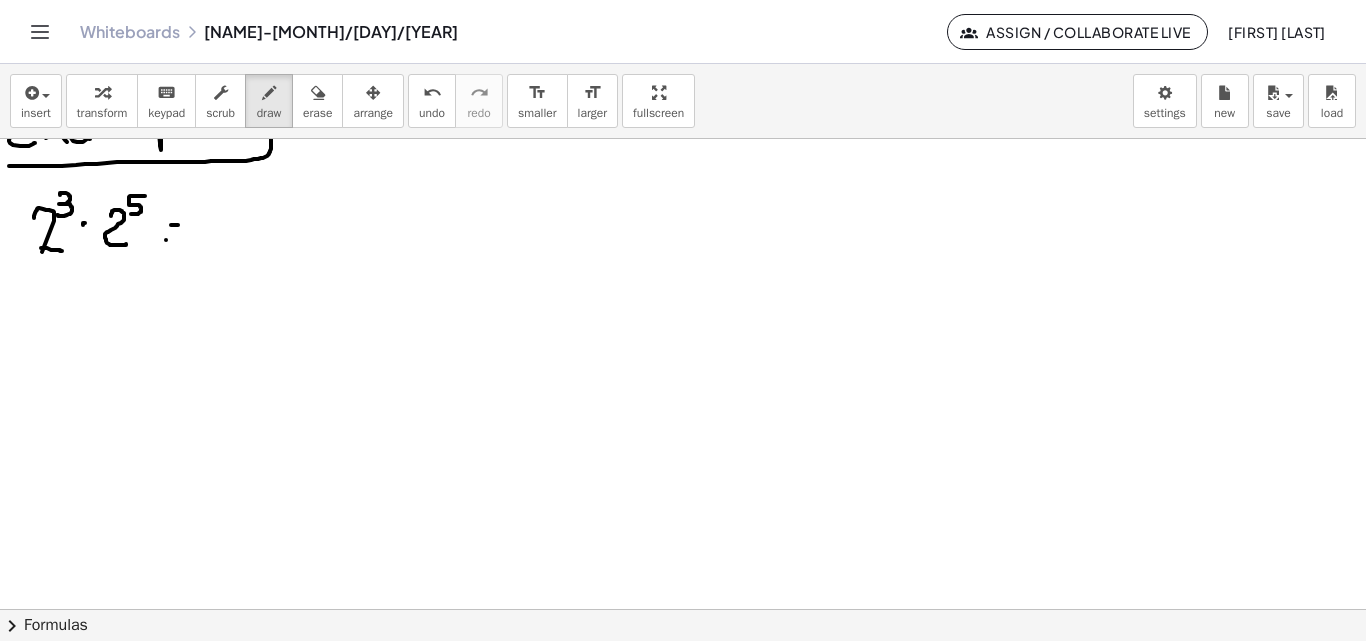 drag, startPoint x: 166, startPoint y: 240, endPoint x: 178, endPoint y: 240, distance: 12 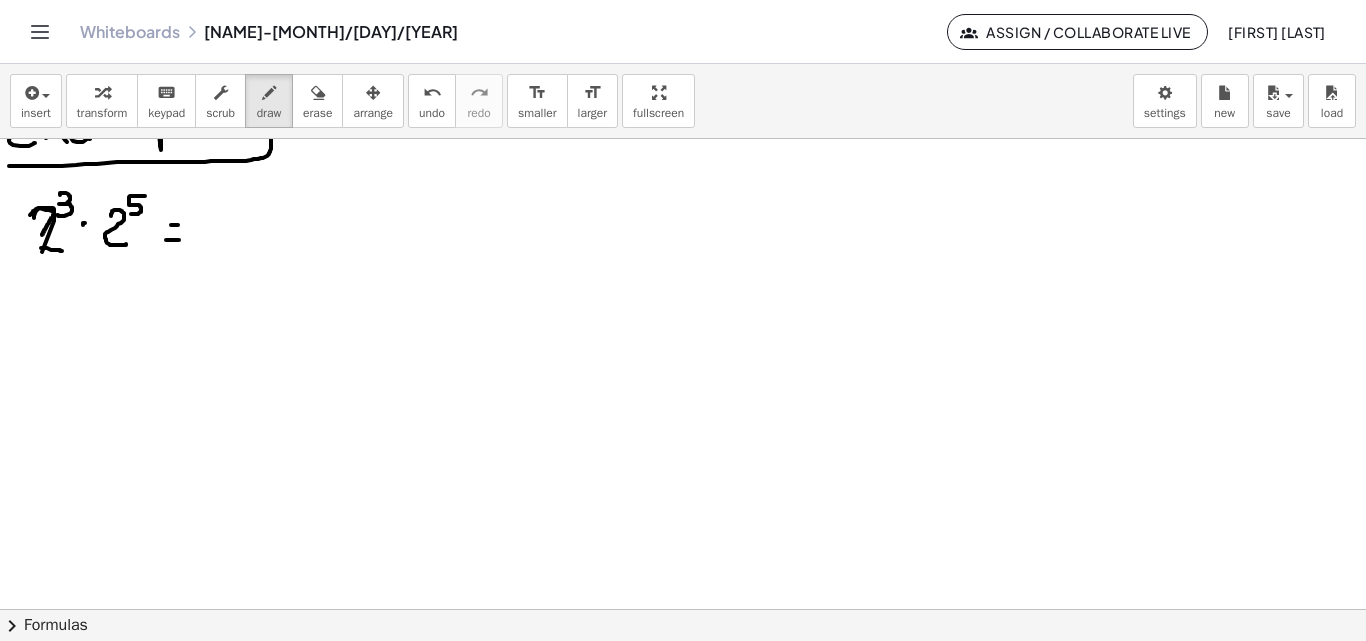 drag, startPoint x: 30, startPoint y: 215, endPoint x: 42, endPoint y: 235, distance: 23.323807 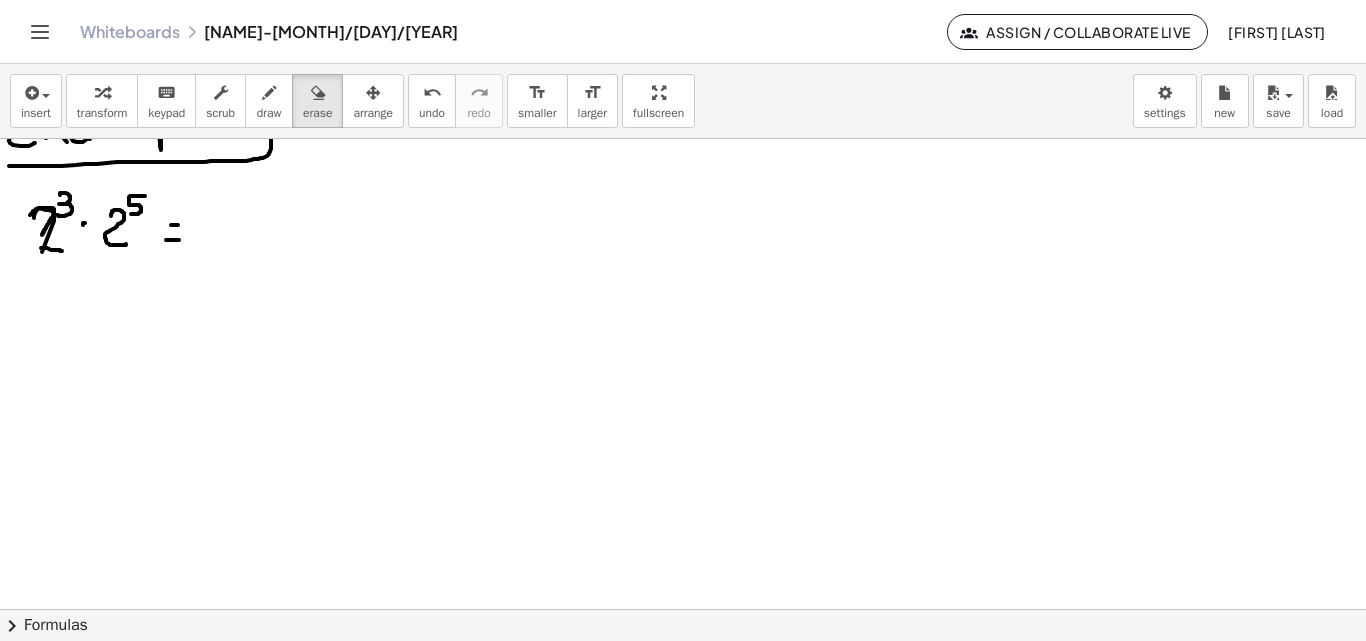 drag, startPoint x: 315, startPoint y: 100, endPoint x: 68, endPoint y: 284, distance: 308.00162 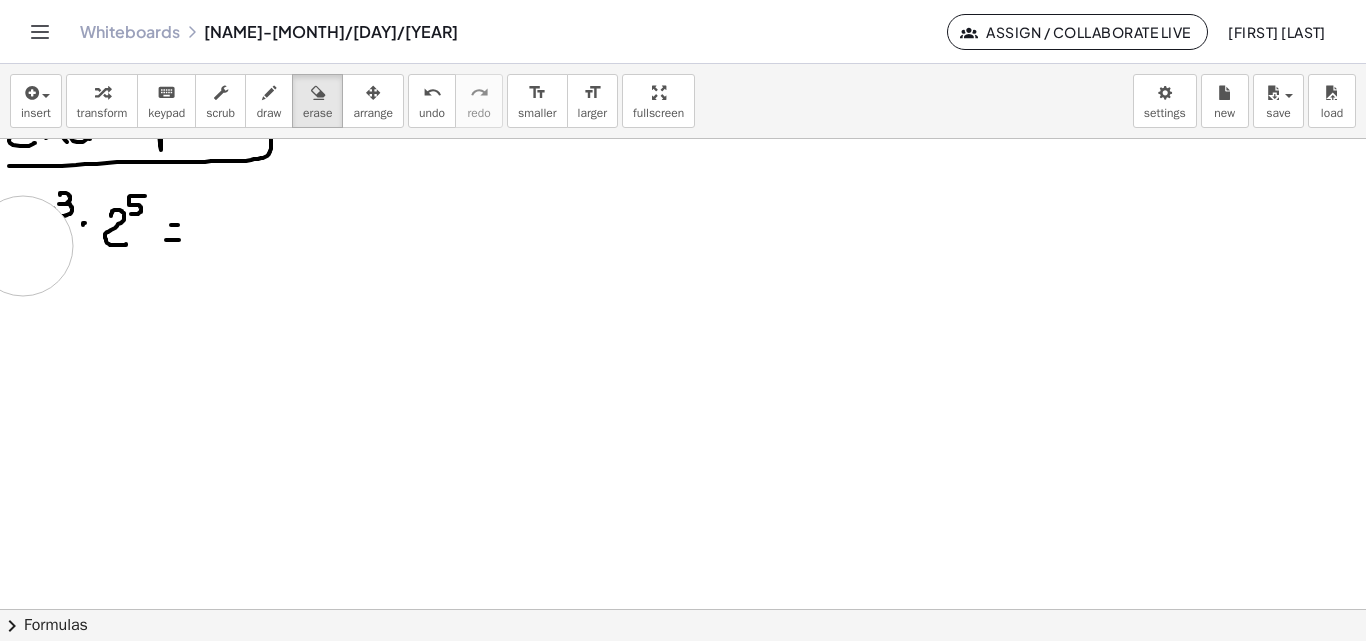 drag, startPoint x: 9, startPoint y: 326, endPoint x: 23, endPoint y: 246, distance: 81.21576 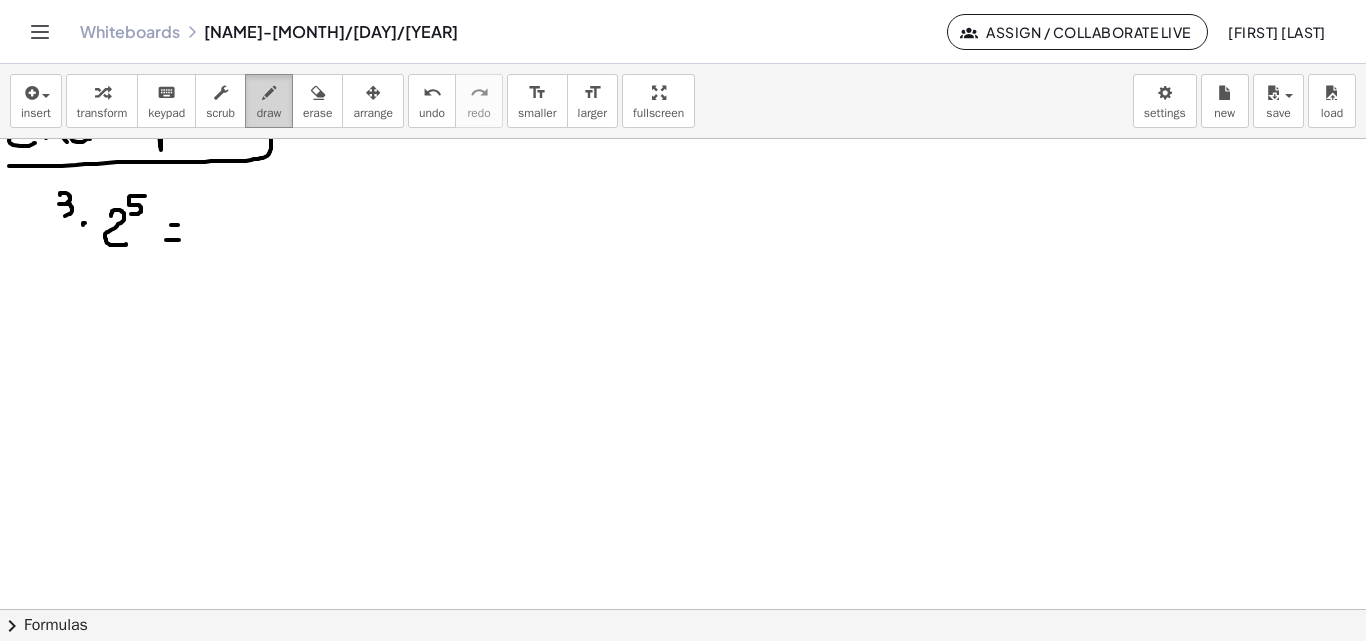 click at bounding box center [269, 93] 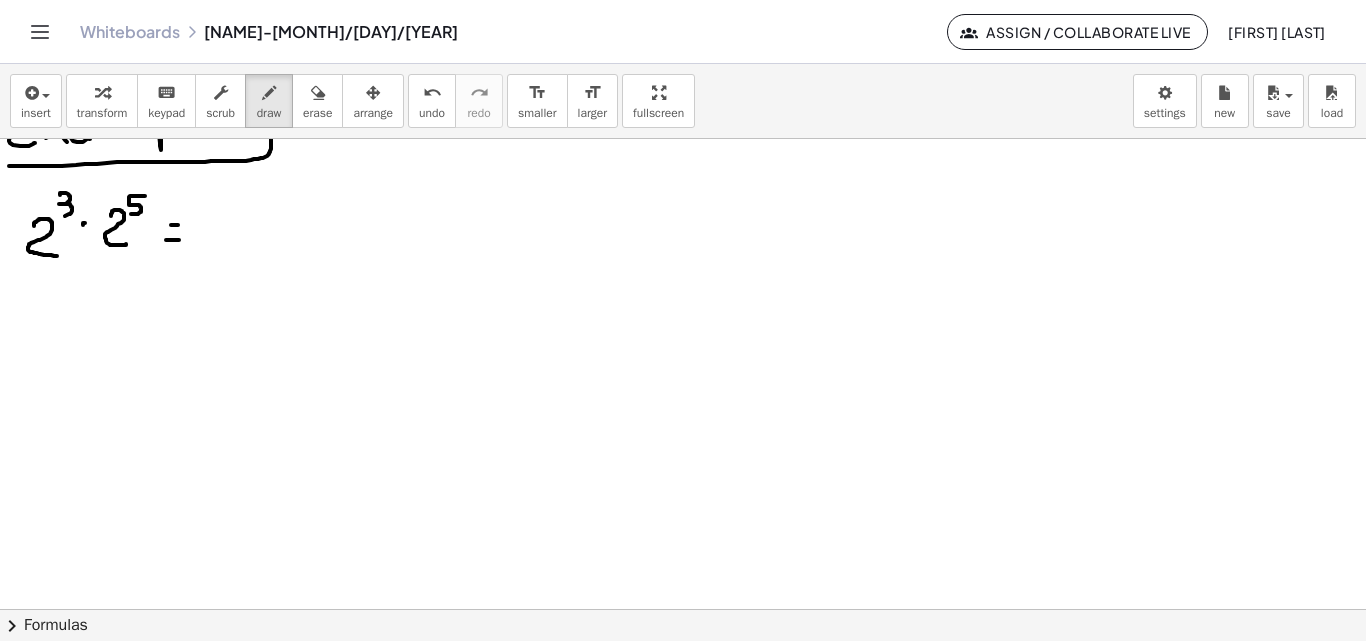 drag, startPoint x: 34, startPoint y: 226, endPoint x: 93, endPoint y: 261, distance: 68.60029 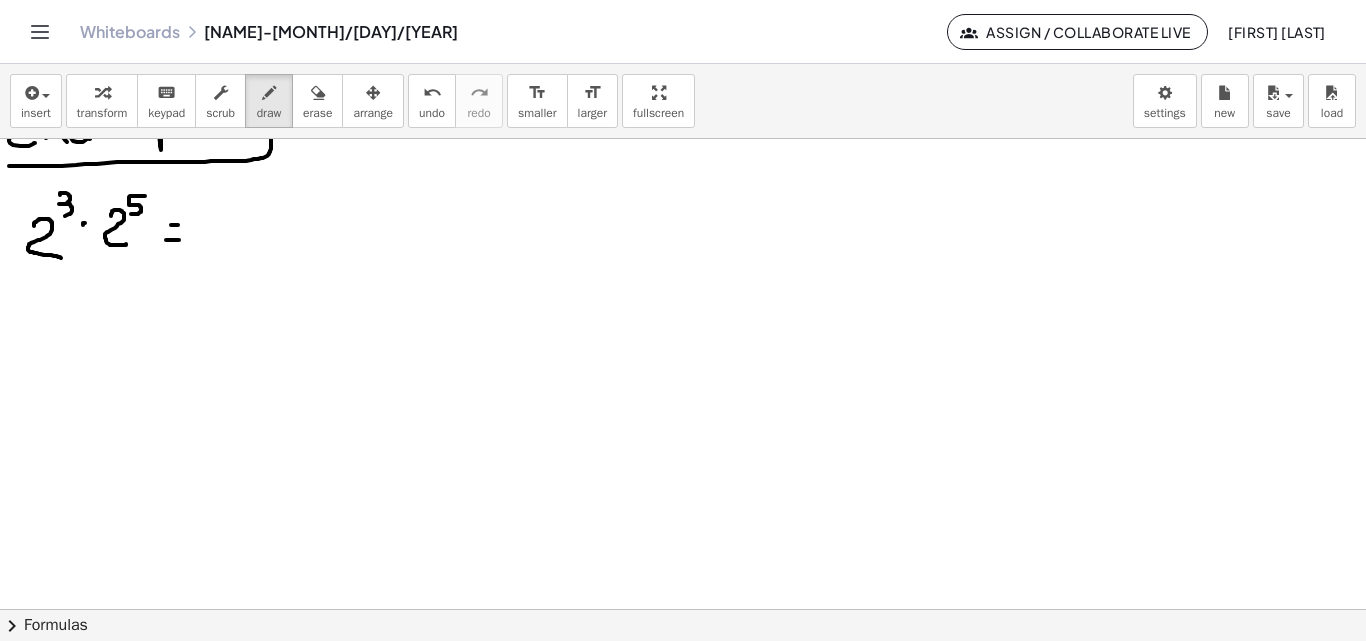 click at bounding box center [683, -1666] 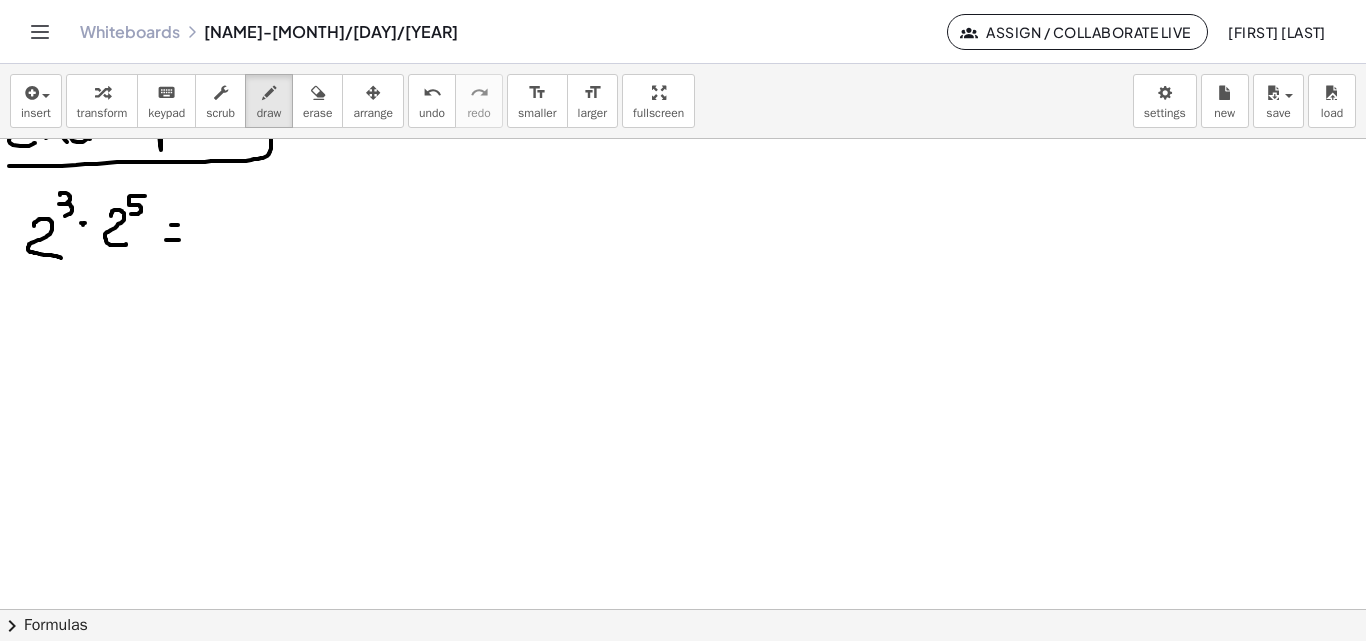 click at bounding box center (683, -1666) 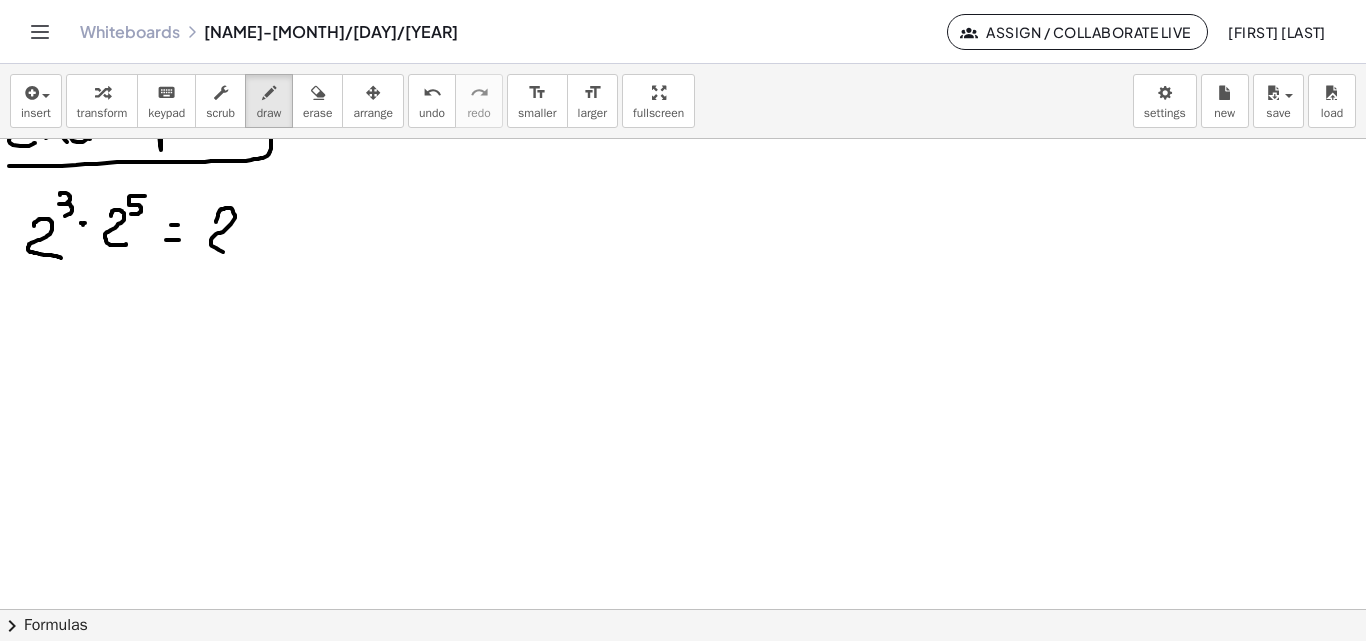 drag, startPoint x: 216, startPoint y: 222, endPoint x: 238, endPoint y: 254, distance: 38.832977 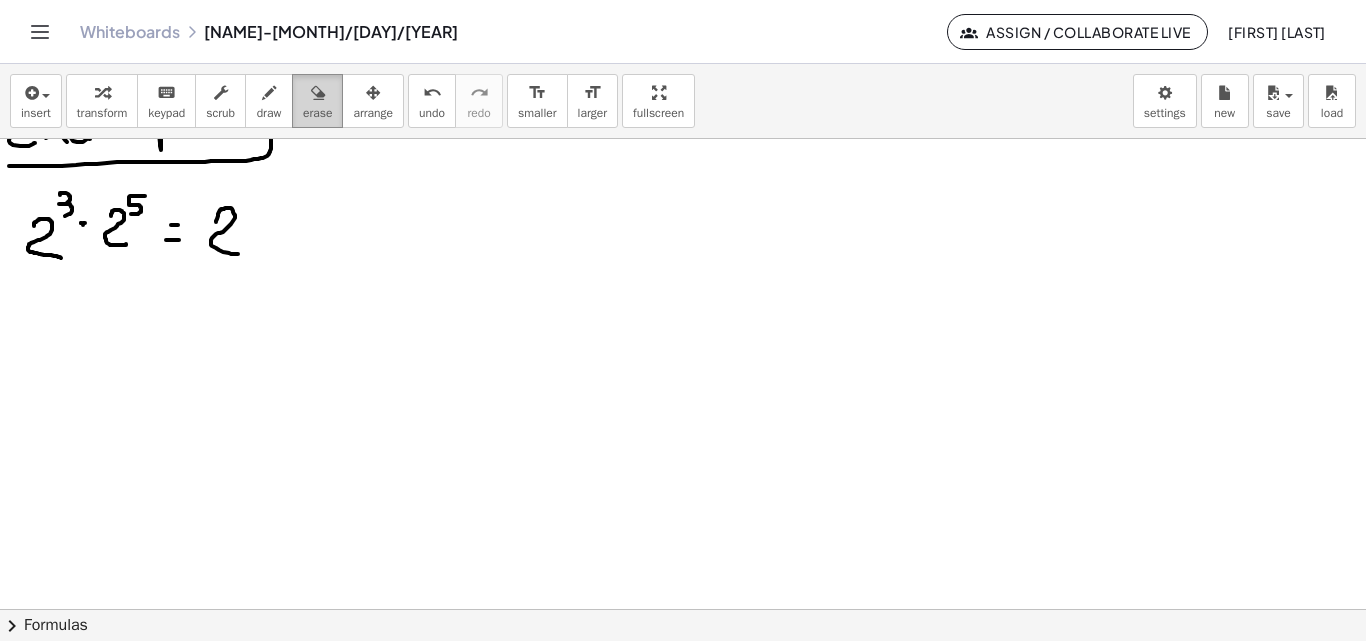 click at bounding box center (318, 93) 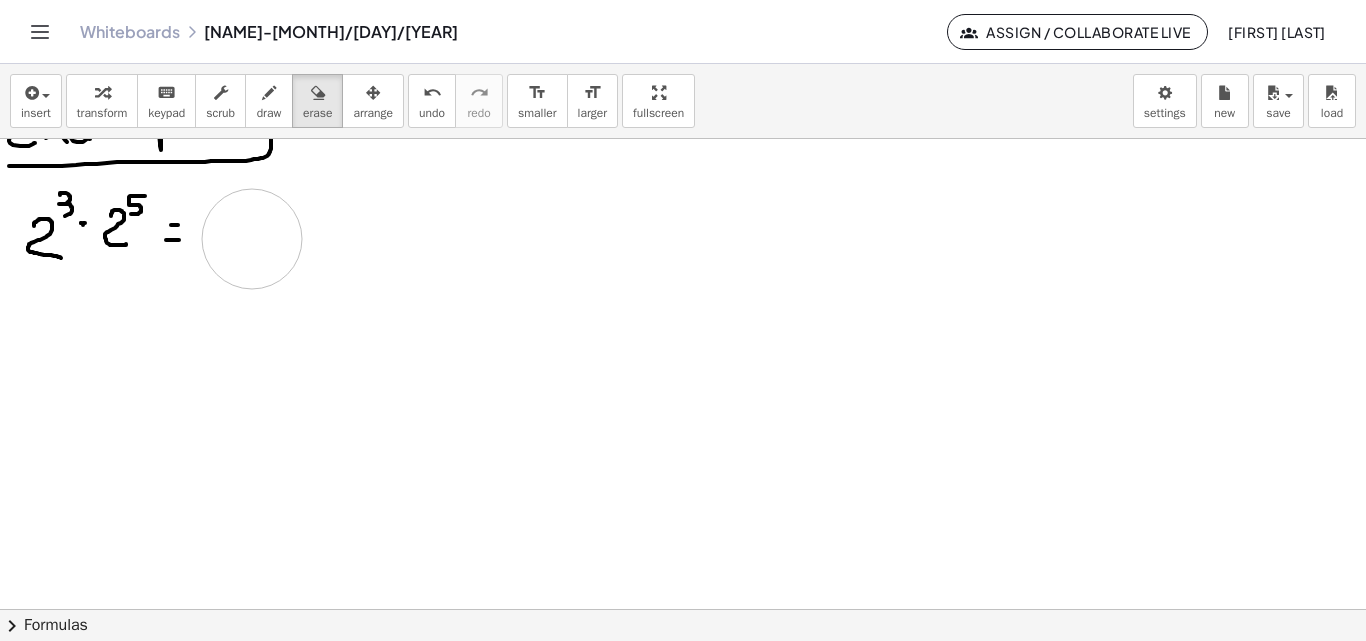 drag, startPoint x: 292, startPoint y: 281, endPoint x: 252, endPoint y: 239, distance: 58 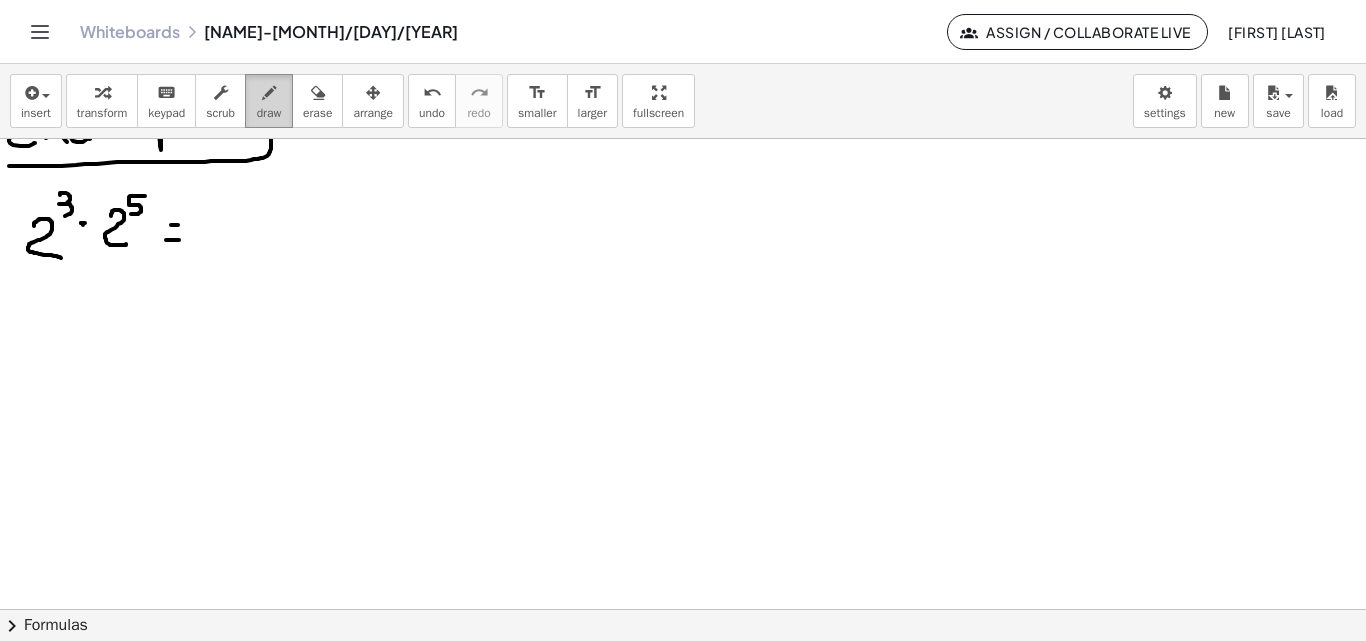 click on "draw" at bounding box center [269, 101] 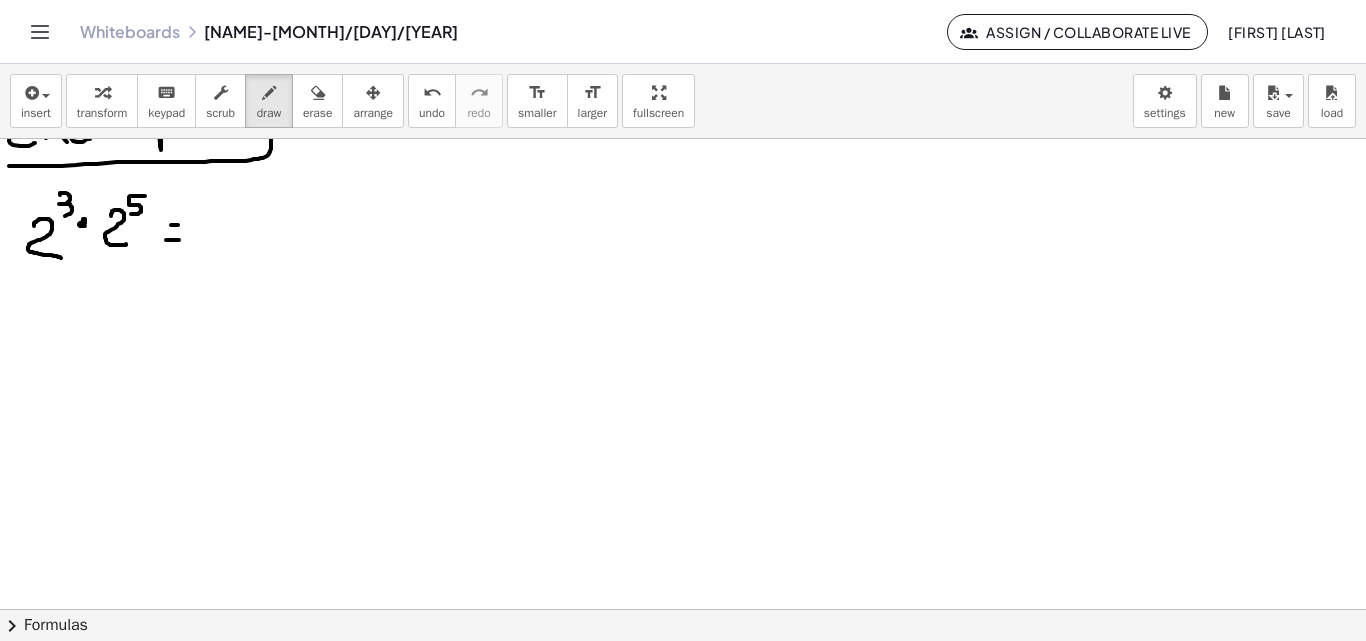 click at bounding box center (683, -1666) 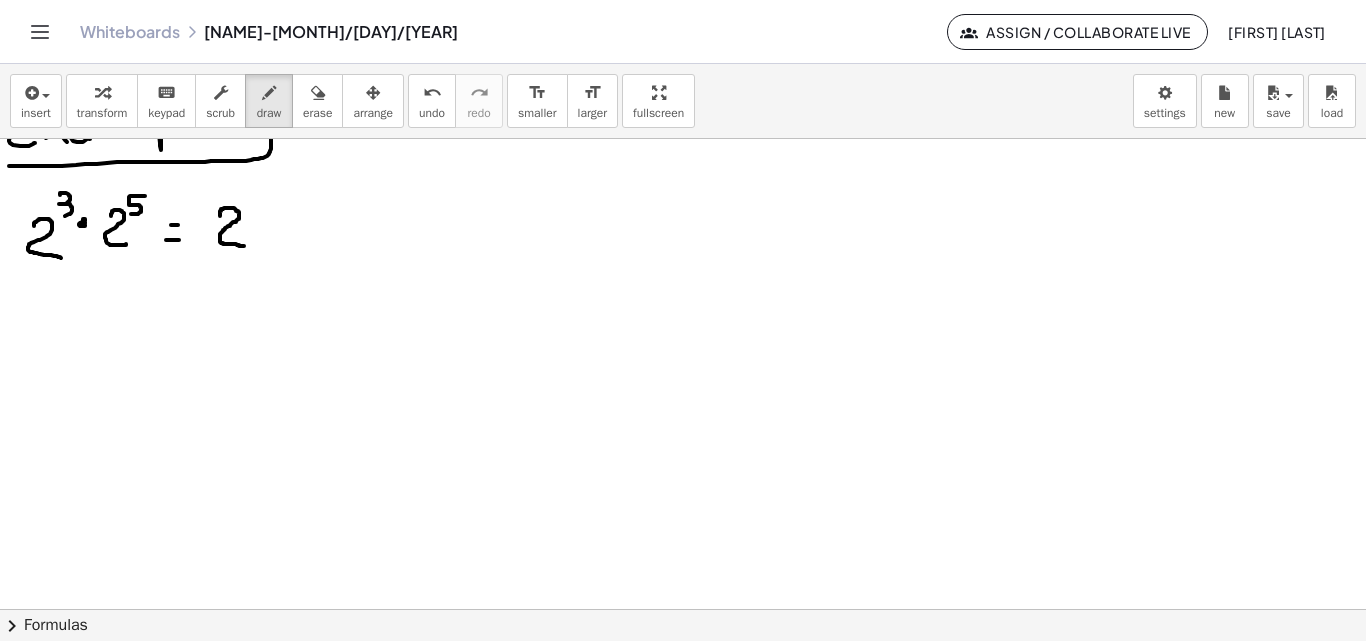 drag, startPoint x: 220, startPoint y: 216, endPoint x: 244, endPoint y: 246, distance: 38.418747 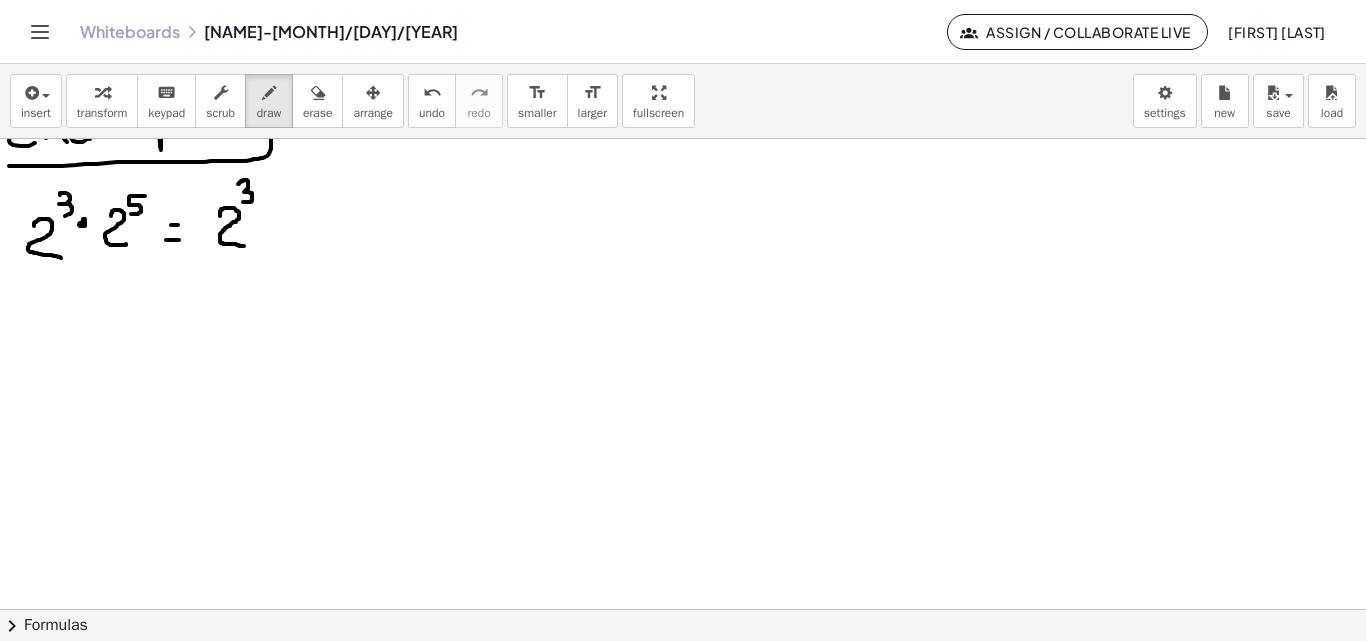 drag, startPoint x: 238, startPoint y: 184, endPoint x: 238, endPoint y: 201, distance: 17 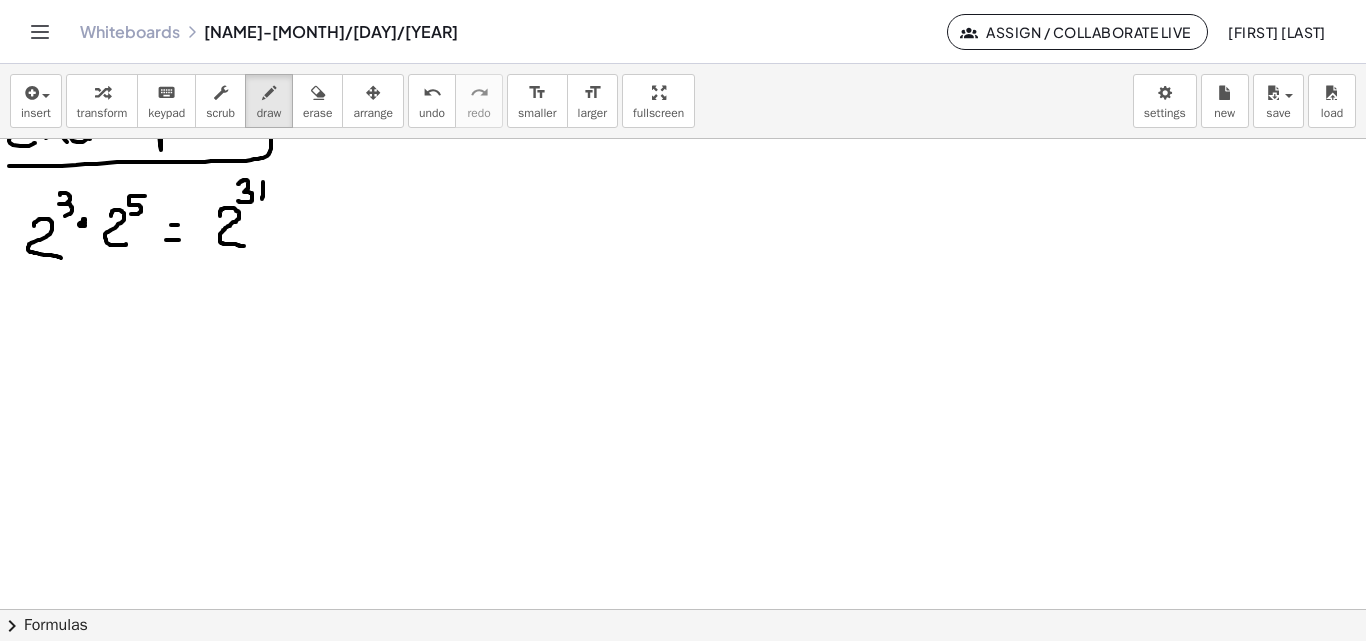 drag, startPoint x: 263, startPoint y: 182, endPoint x: 262, endPoint y: 199, distance: 17.029387 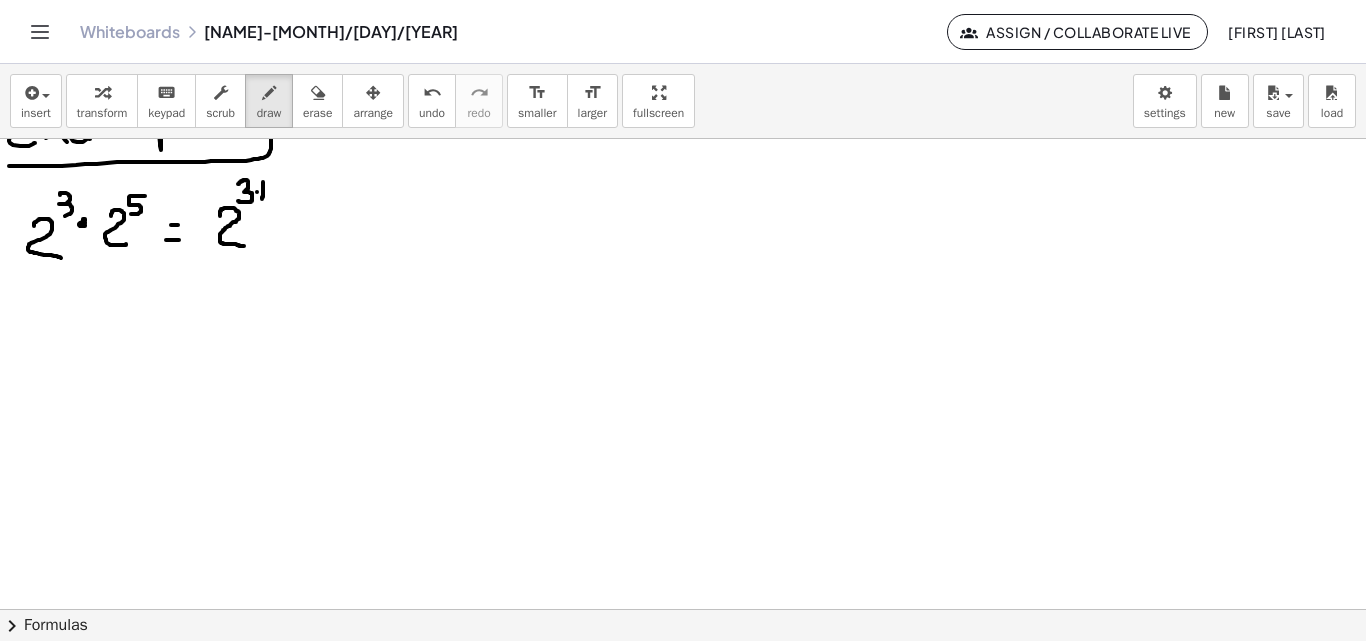 click at bounding box center (683, -1666) 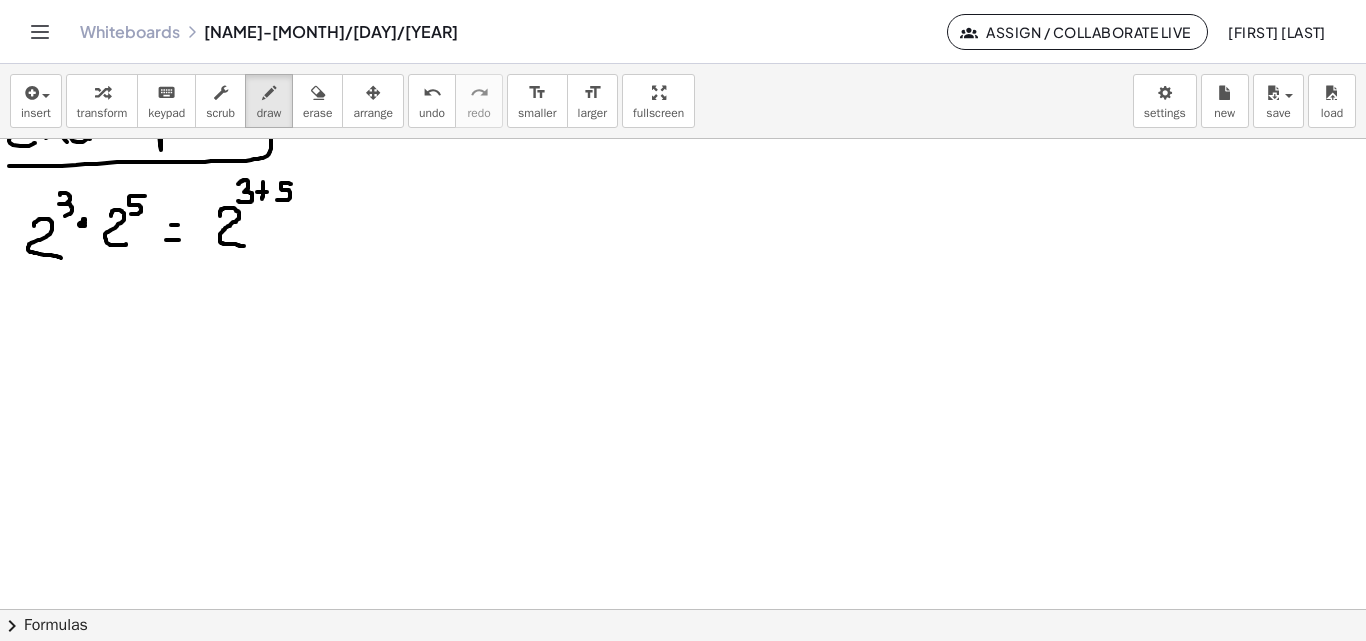 drag, startPoint x: 291, startPoint y: 184, endPoint x: 292, endPoint y: 207, distance: 23.021729 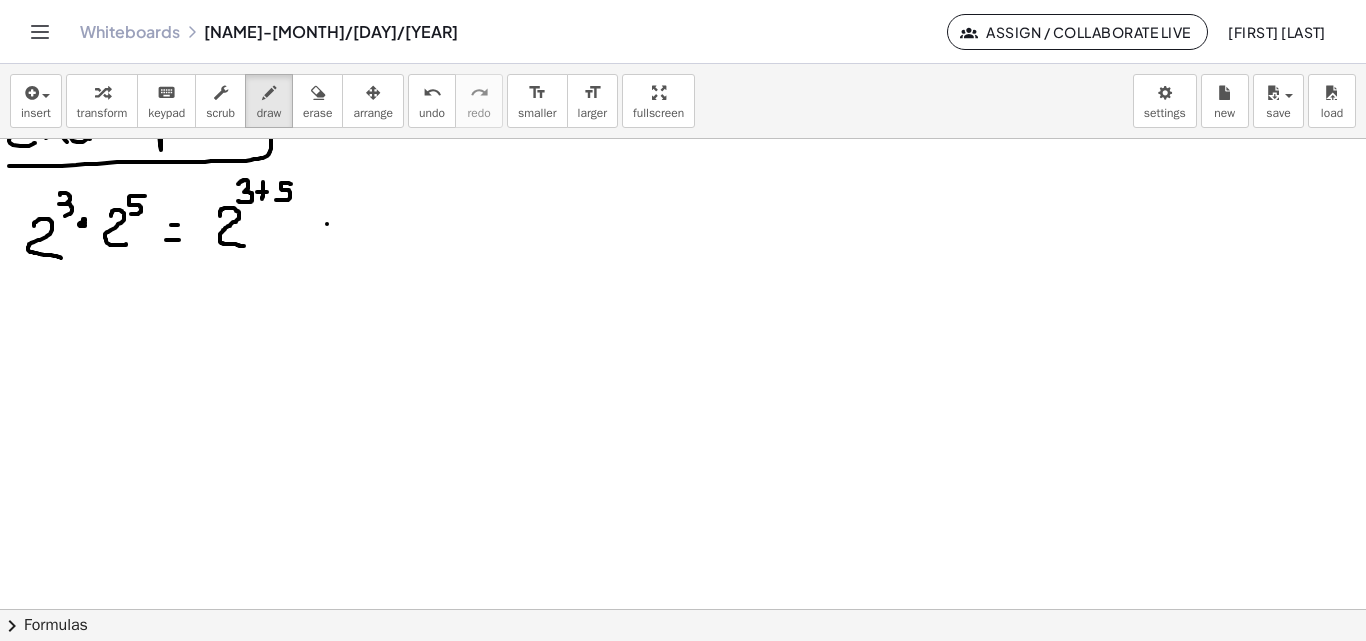 click at bounding box center [683, -1666] 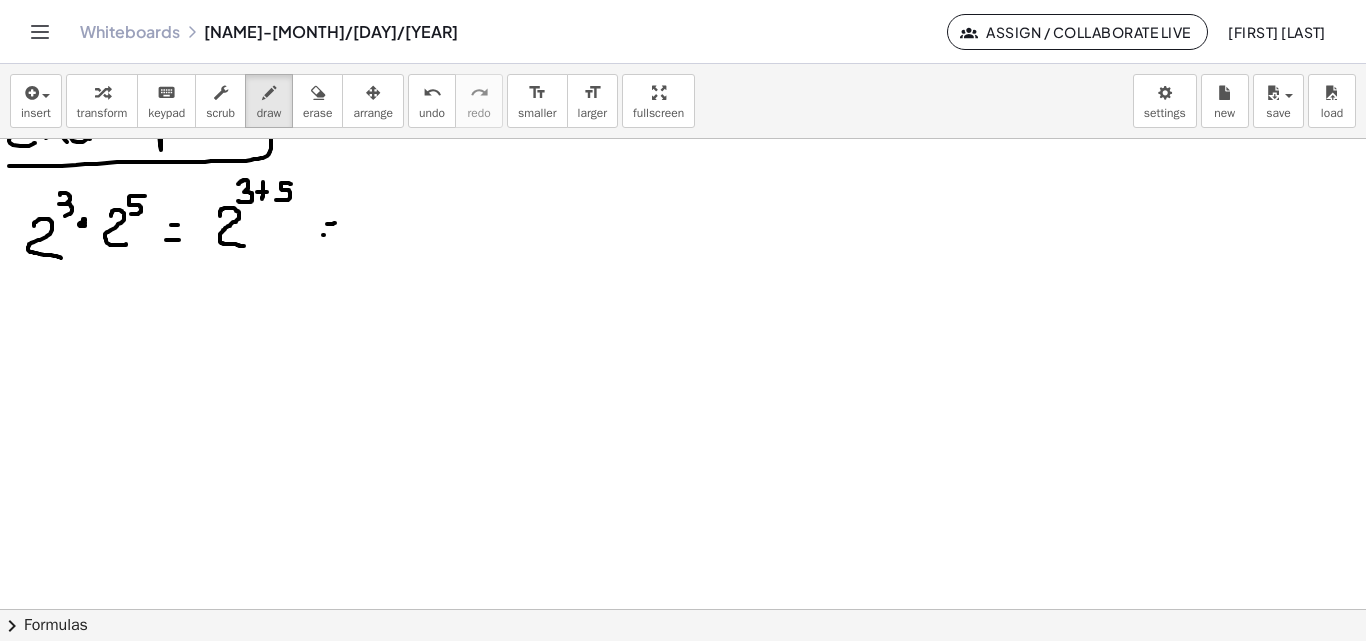 drag, startPoint x: 323, startPoint y: 235, endPoint x: 334, endPoint y: 233, distance: 11.18034 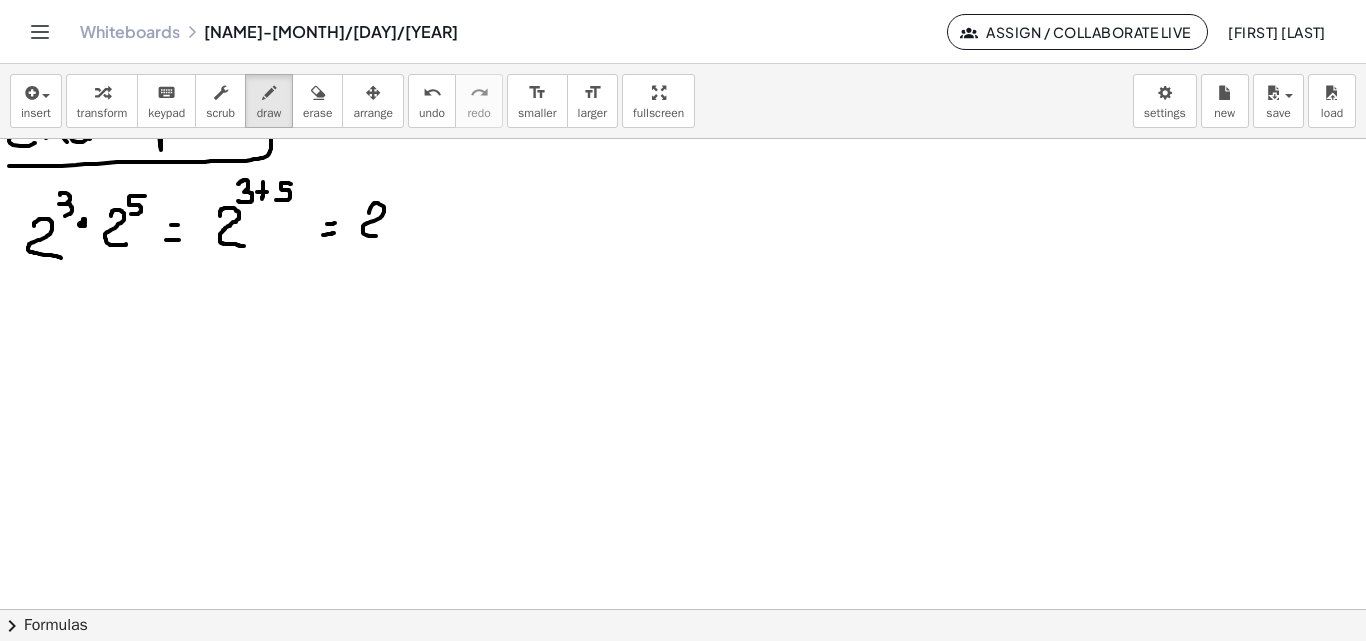 drag, startPoint x: 369, startPoint y: 213, endPoint x: 391, endPoint y: 237, distance: 32.55764 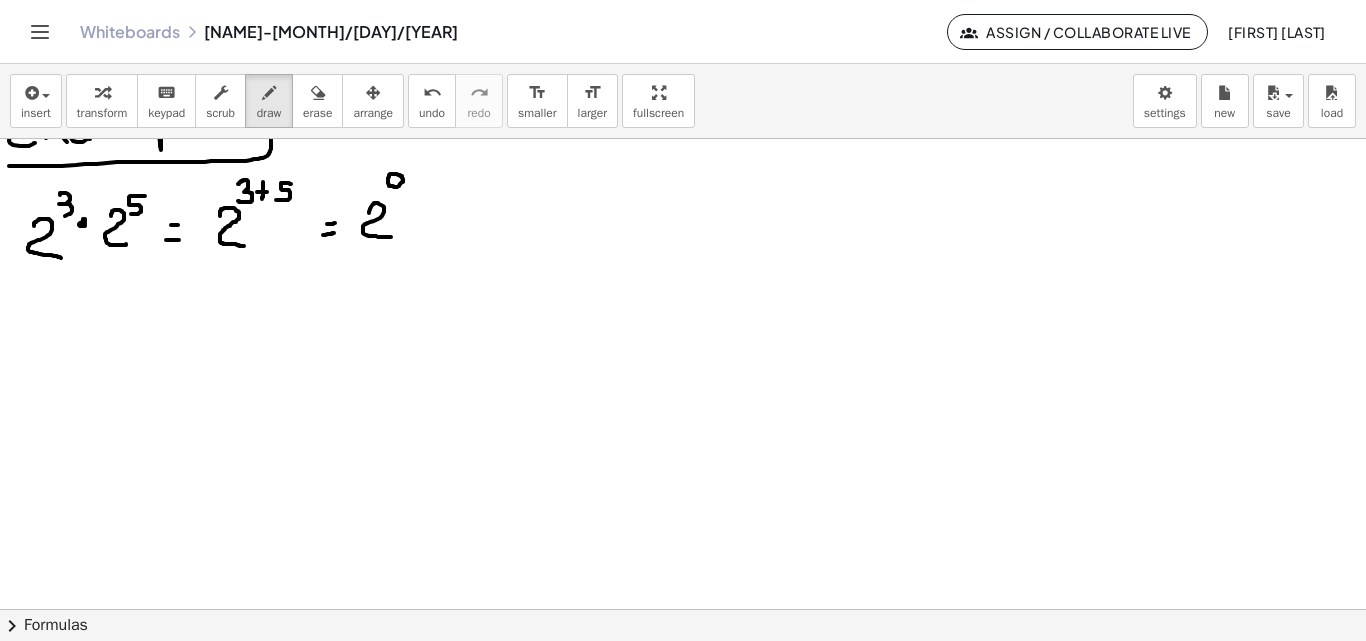 drag, startPoint x: 397, startPoint y: 174, endPoint x: 394, endPoint y: 184, distance: 10.440307 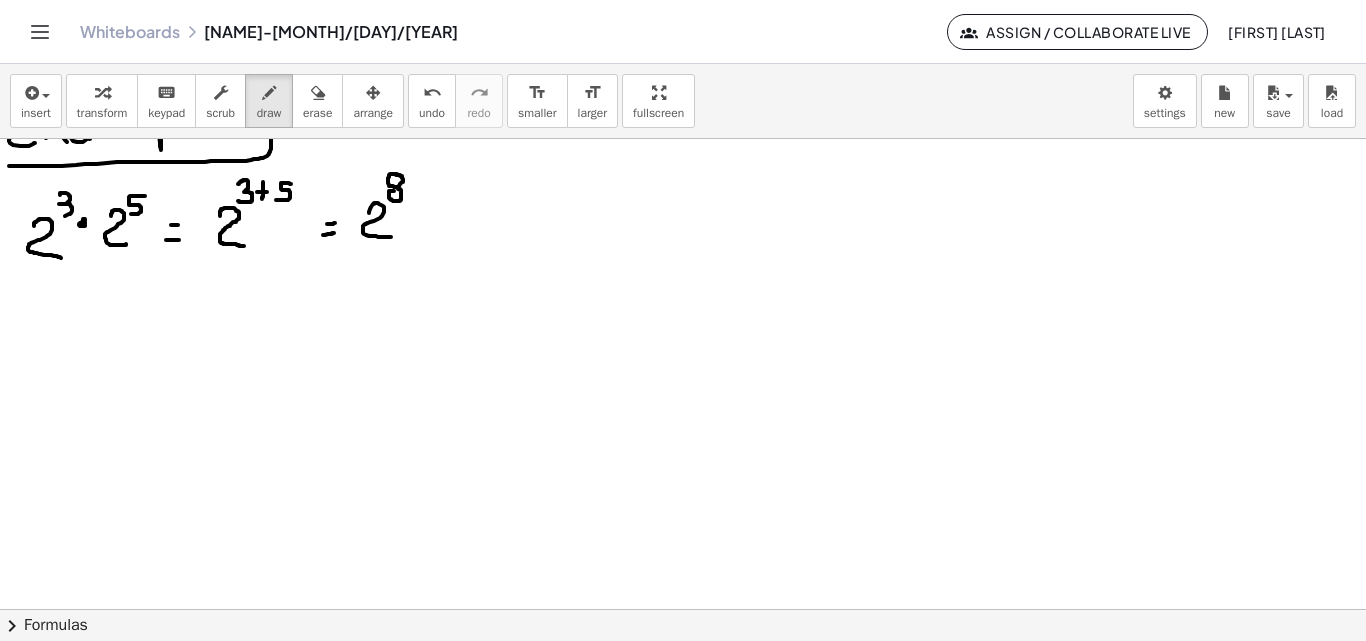 click at bounding box center [683, -1666] 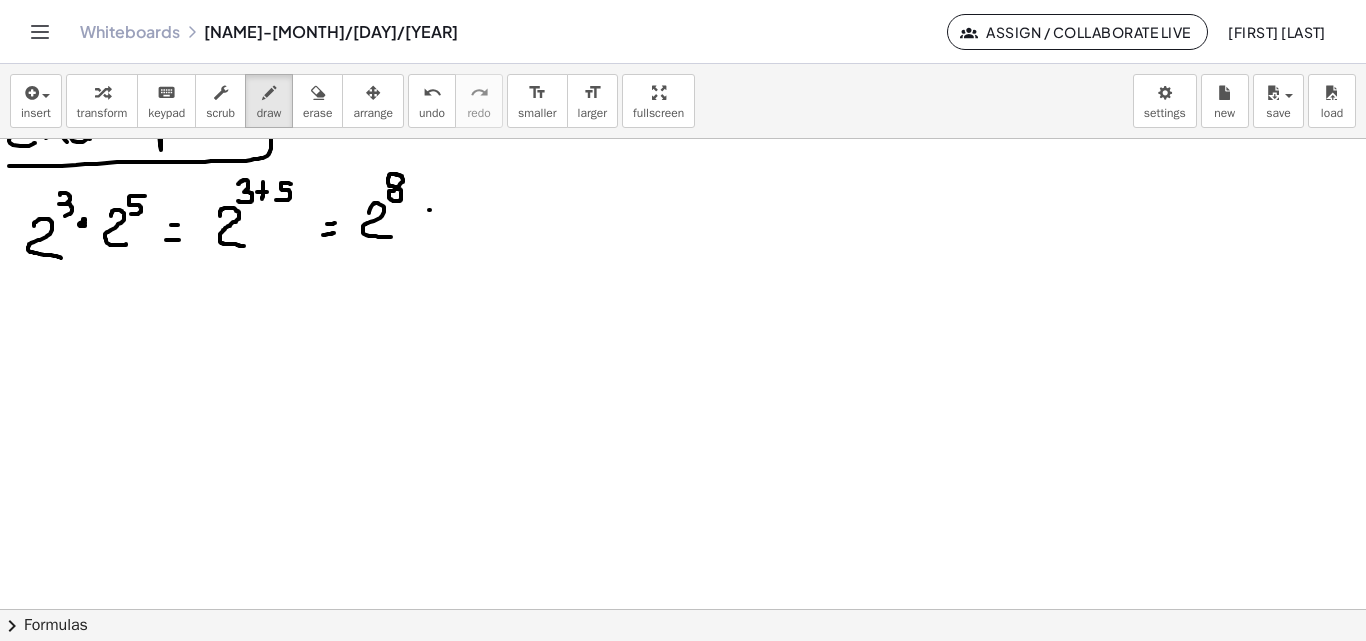 click at bounding box center (683, -1666) 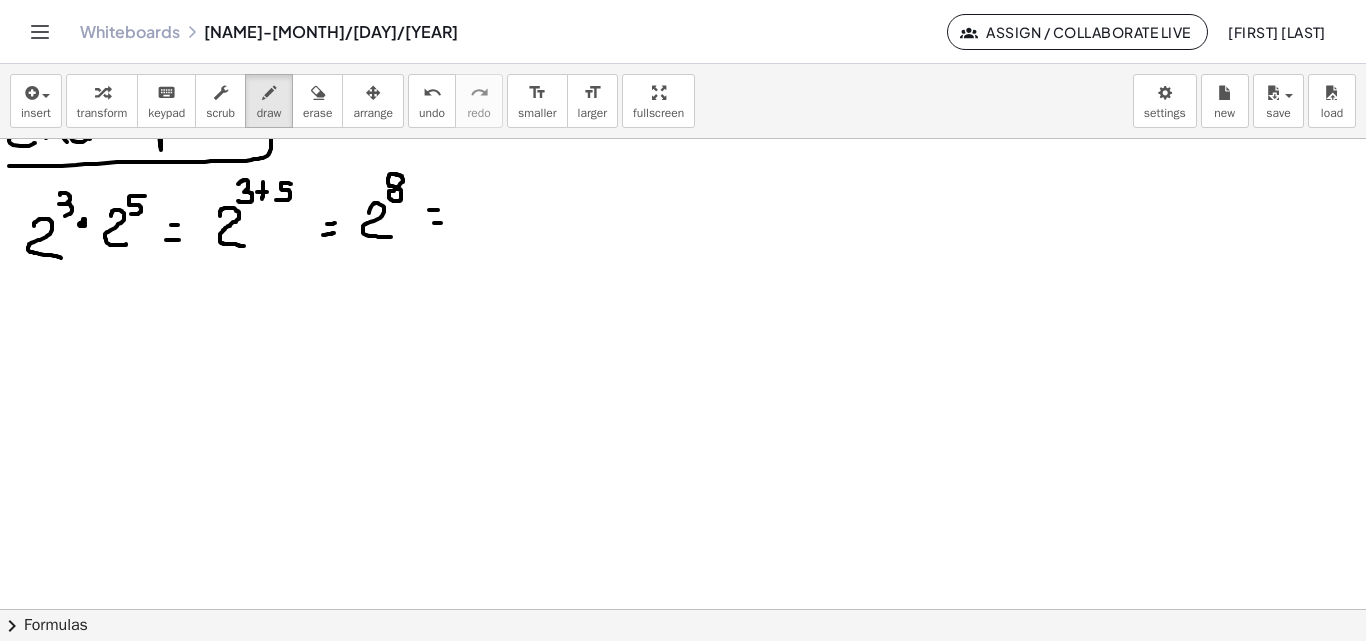 click at bounding box center [683, -1666] 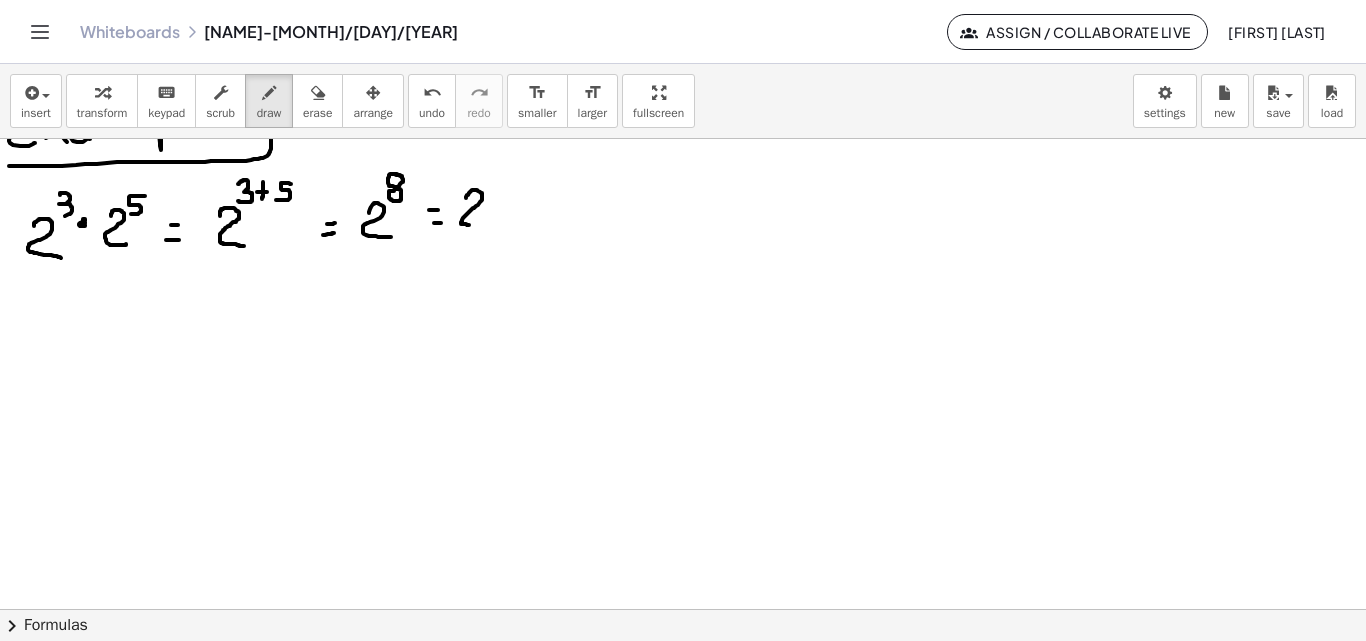 drag, startPoint x: 466, startPoint y: 198, endPoint x: 484, endPoint y: 225, distance: 32.449963 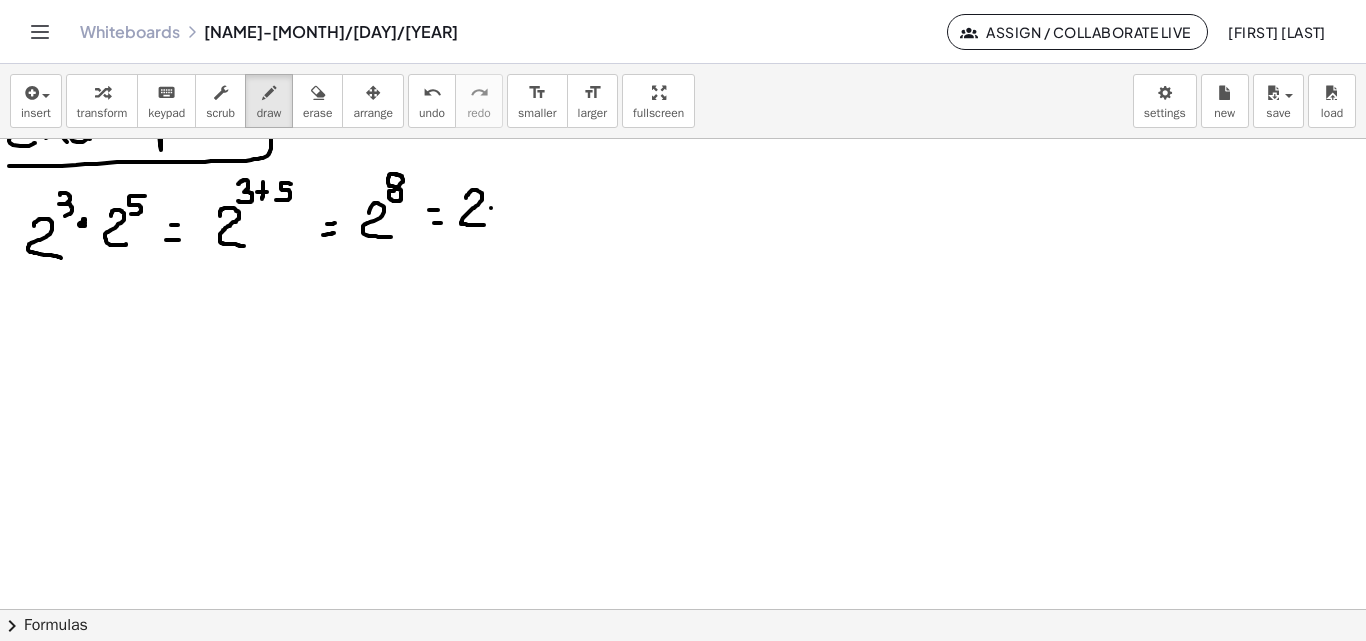 click at bounding box center (683, -1666) 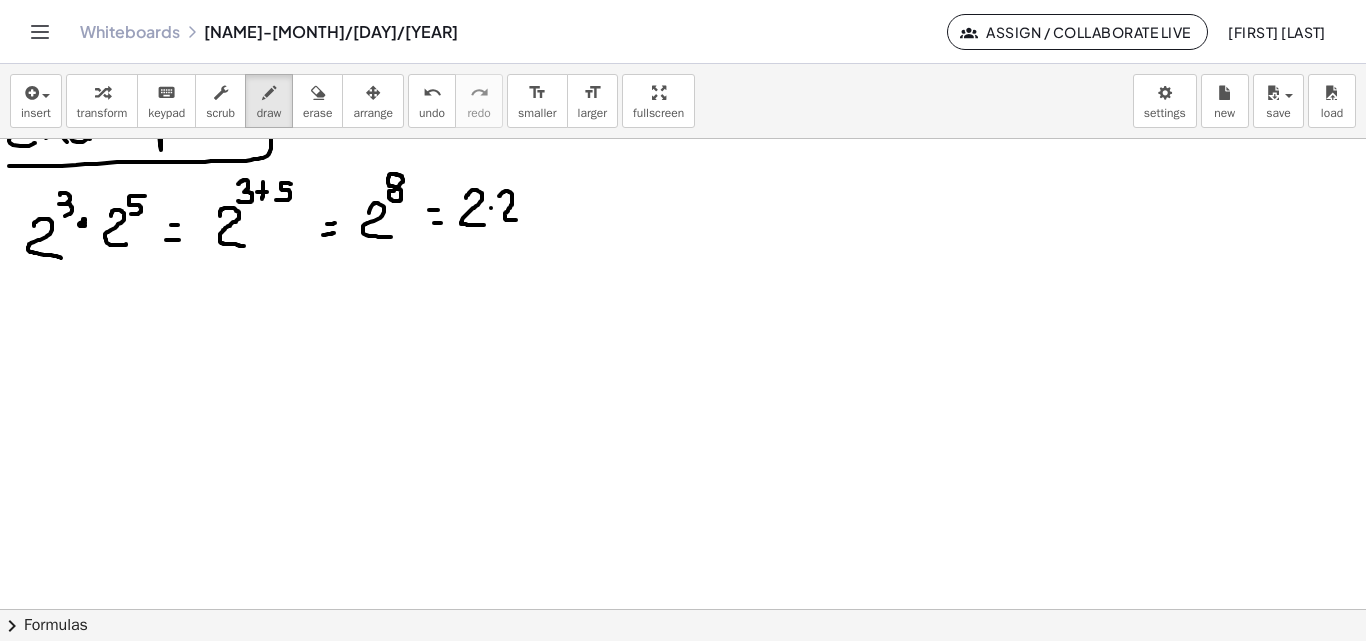 drag, startPoint x: 500, startPoint y: 196, endPoint x: 516, endPoint y: 220, distance: 28.84441 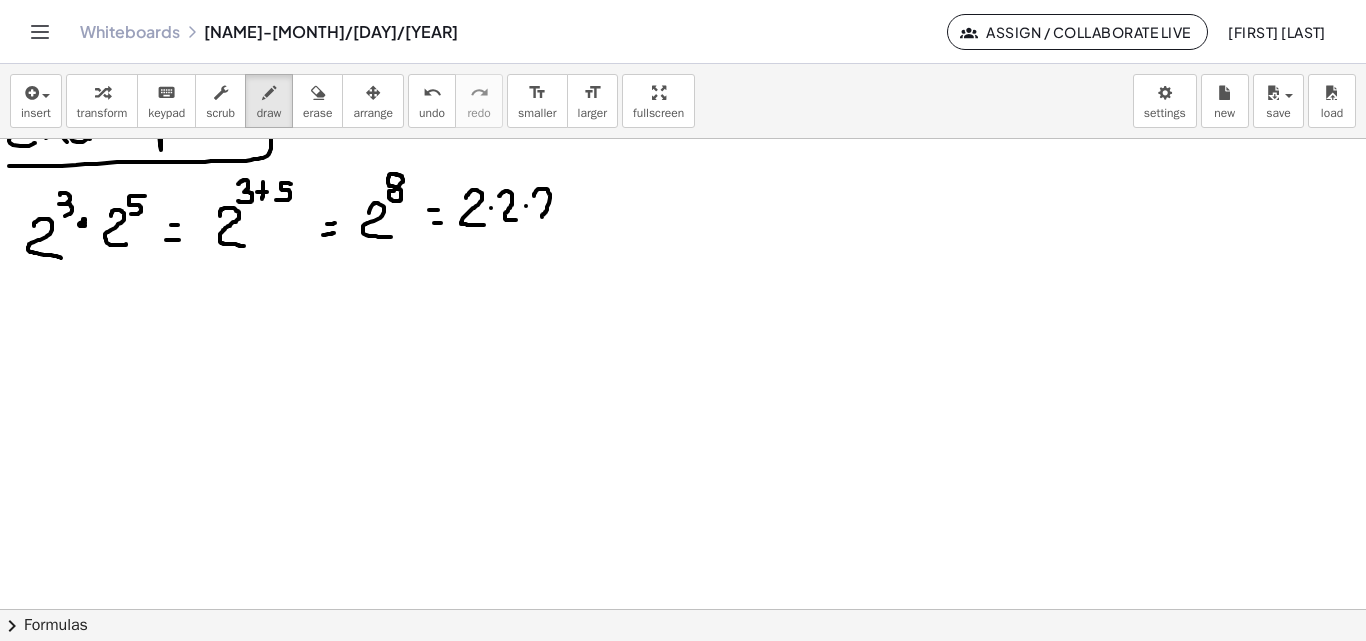 drag, startPoint x: 534, startPoint y: 196, endPoint x: 558, endPoint y: 220, distance: 33.941124 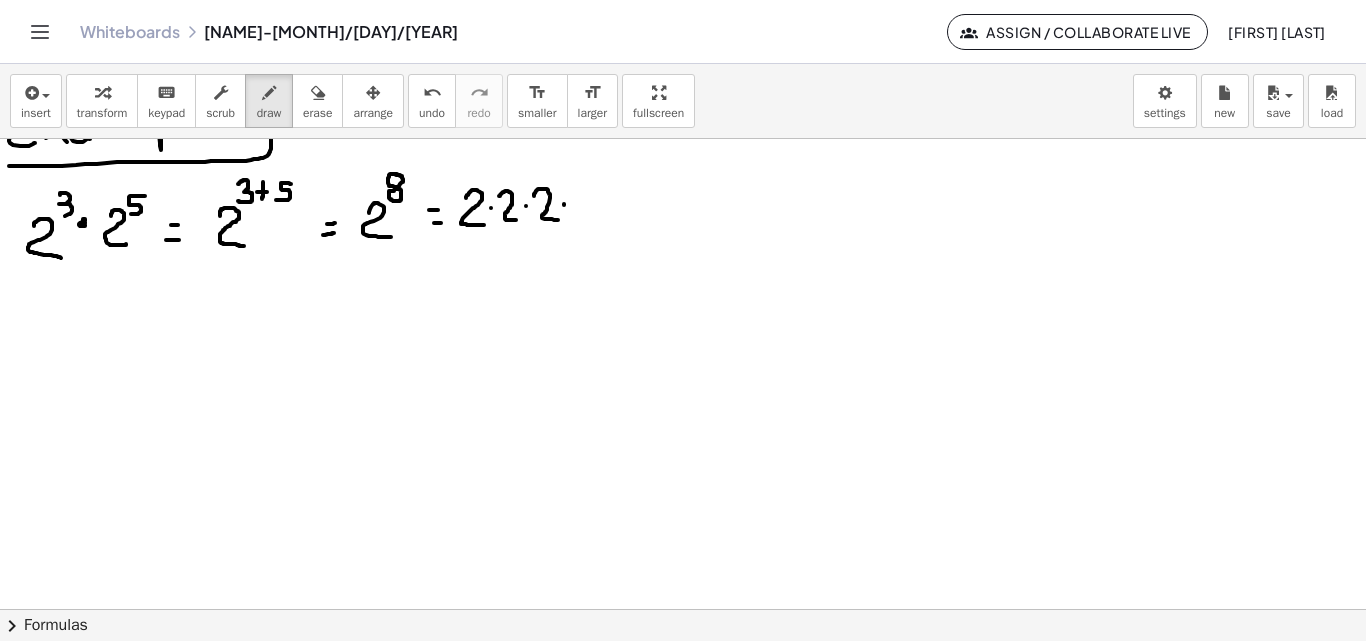 click at bounding box center [683, -1666] 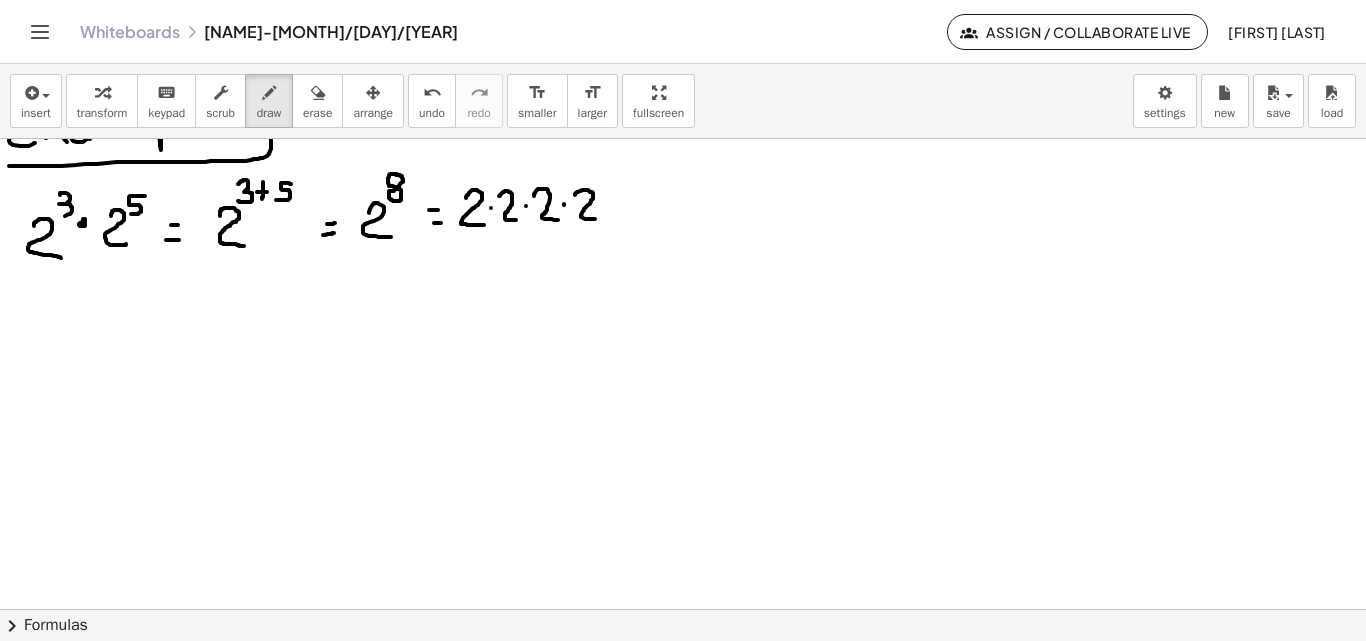 drag, startPoint x: 575, startPoint y: 195, endPoint x: 595, endPoint y: 219, distance: 31.241 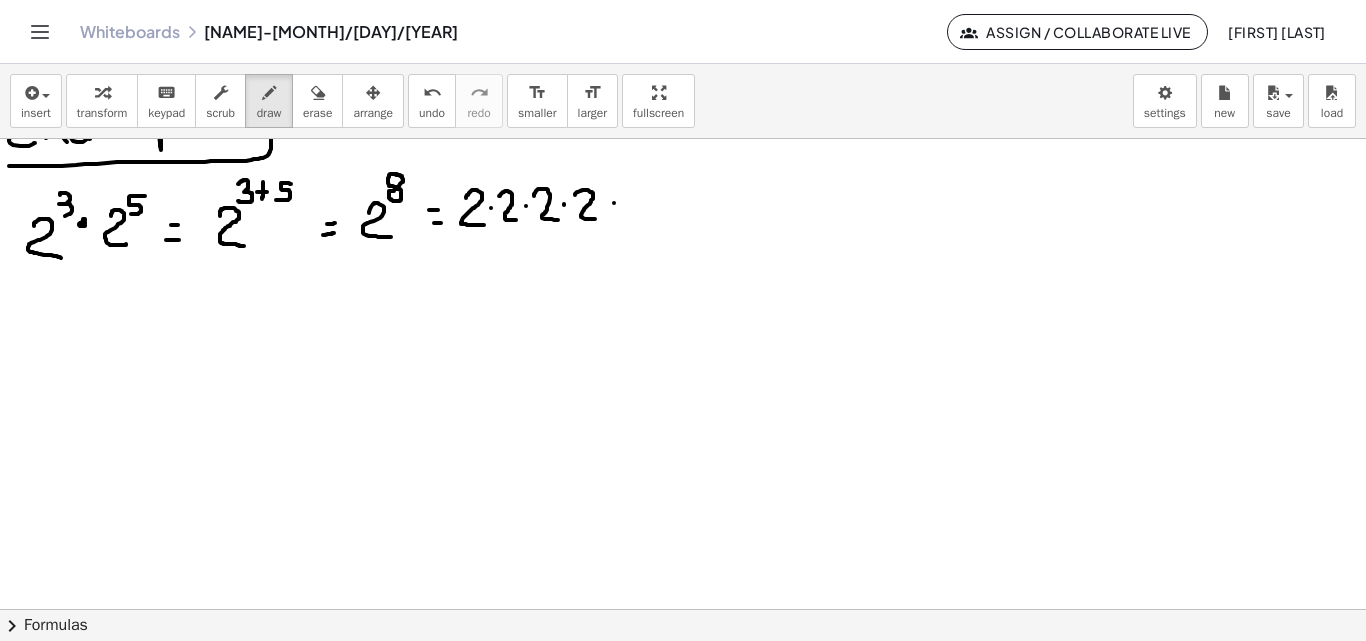 click at bounding box center [683, -1666] 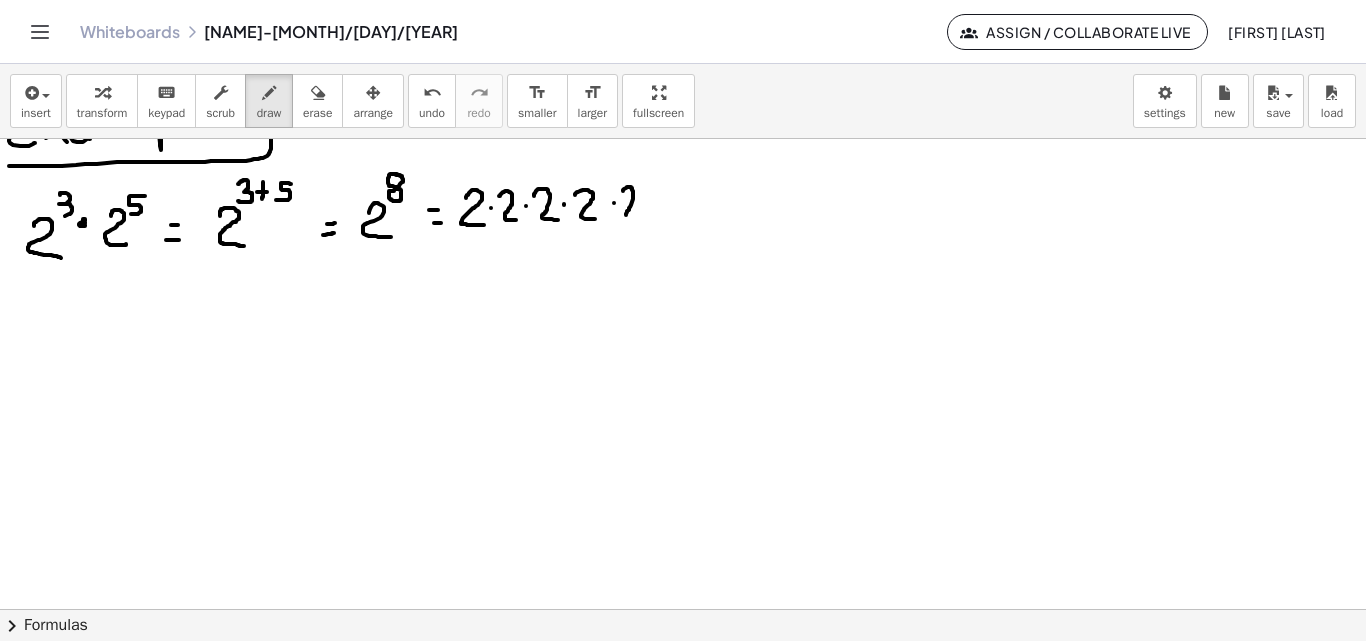drag, startPoint x: 623, startPoint y: 191, endPoint x: 637, endPoint y: 221, distance: 33.105892 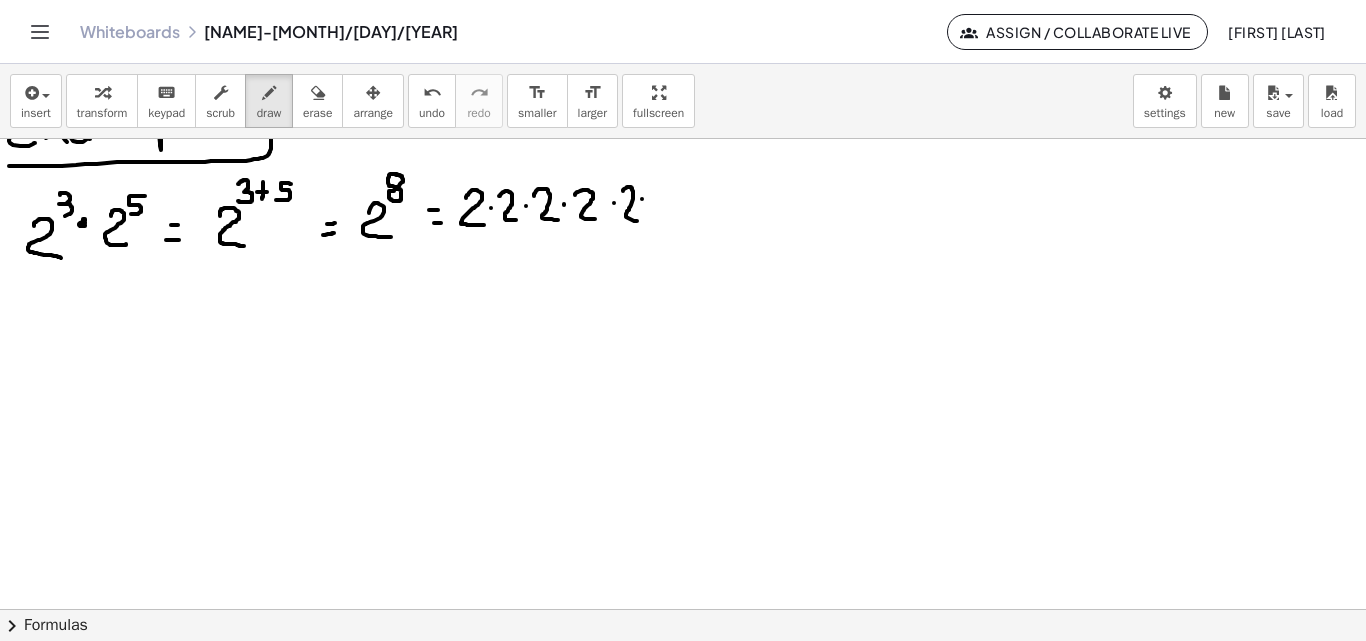 click at bounding box center [683, -1666] 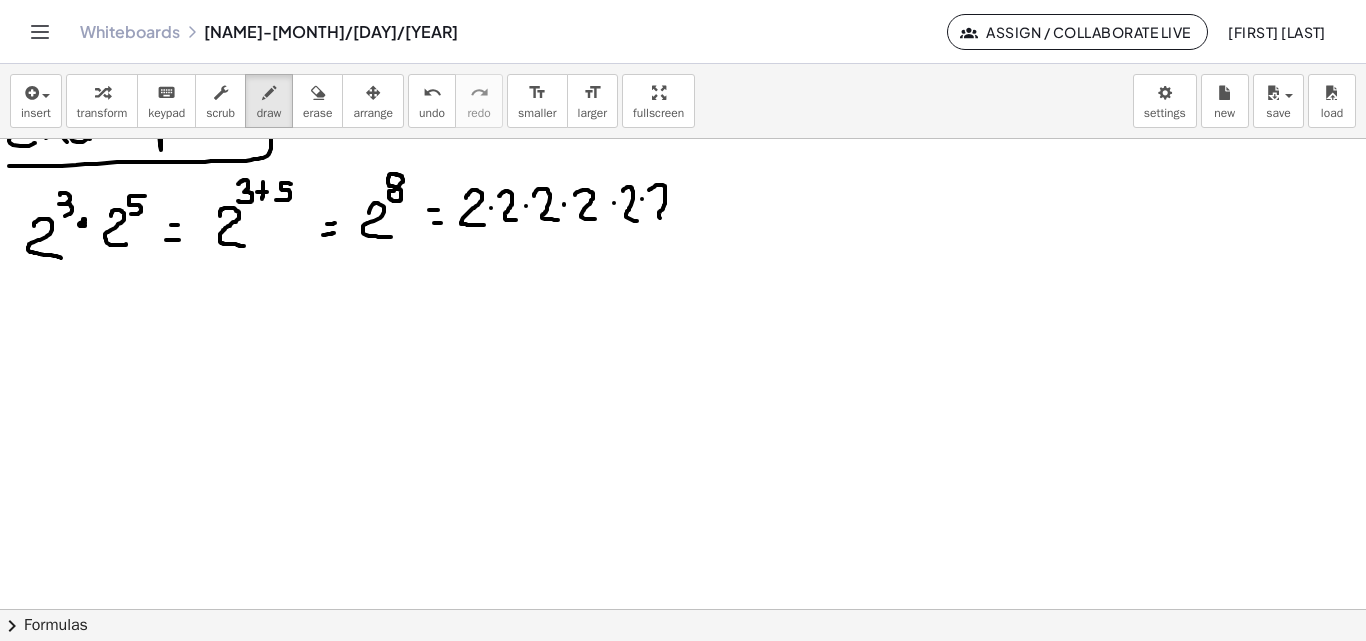 drag, startPoint x: 649, startPoint y: 190, endPoint x: 673, endPoint y: 218, distance: 36.878178 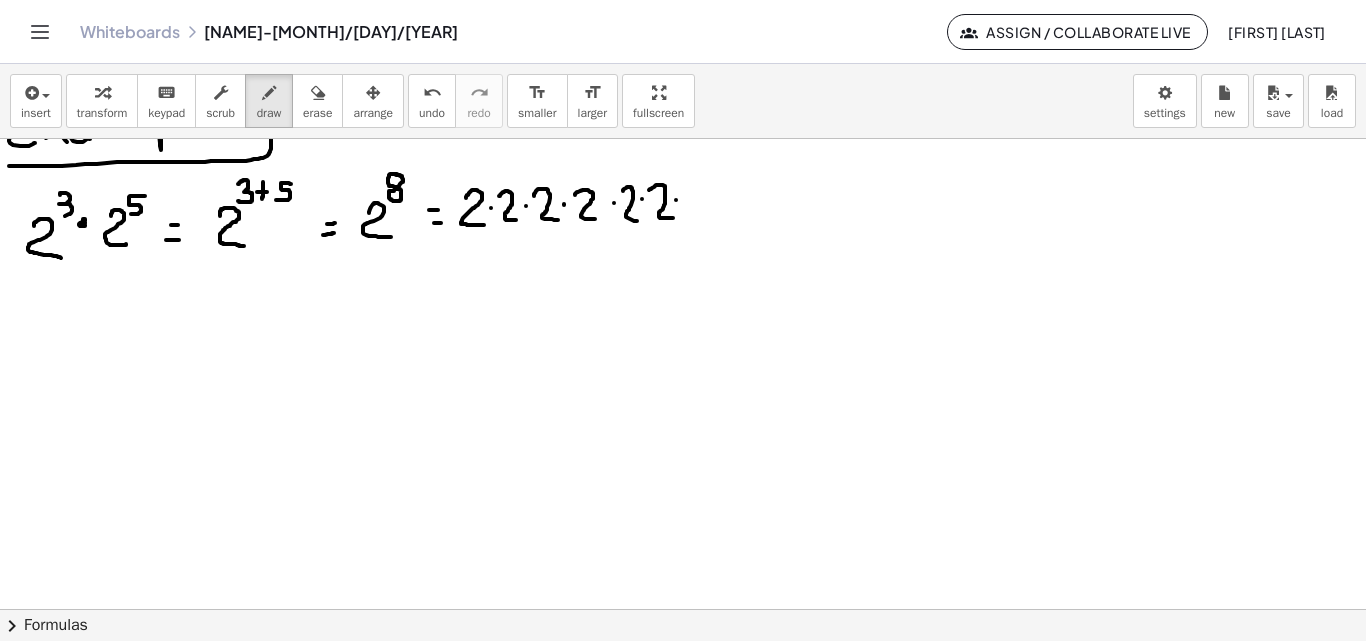 click at bounding box center [683, -1666] 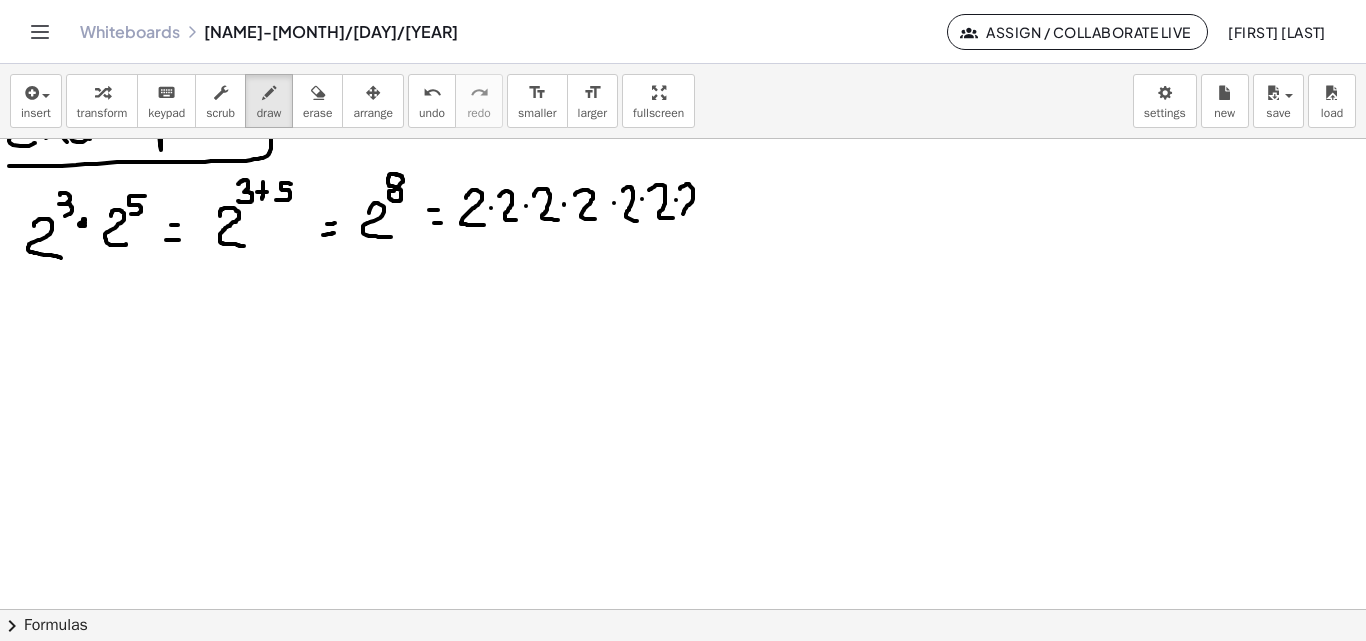drag, startPoint x: 680, startPoint y: 188, endPoint x: 695, endPoint y: 211, distance: 27.45906 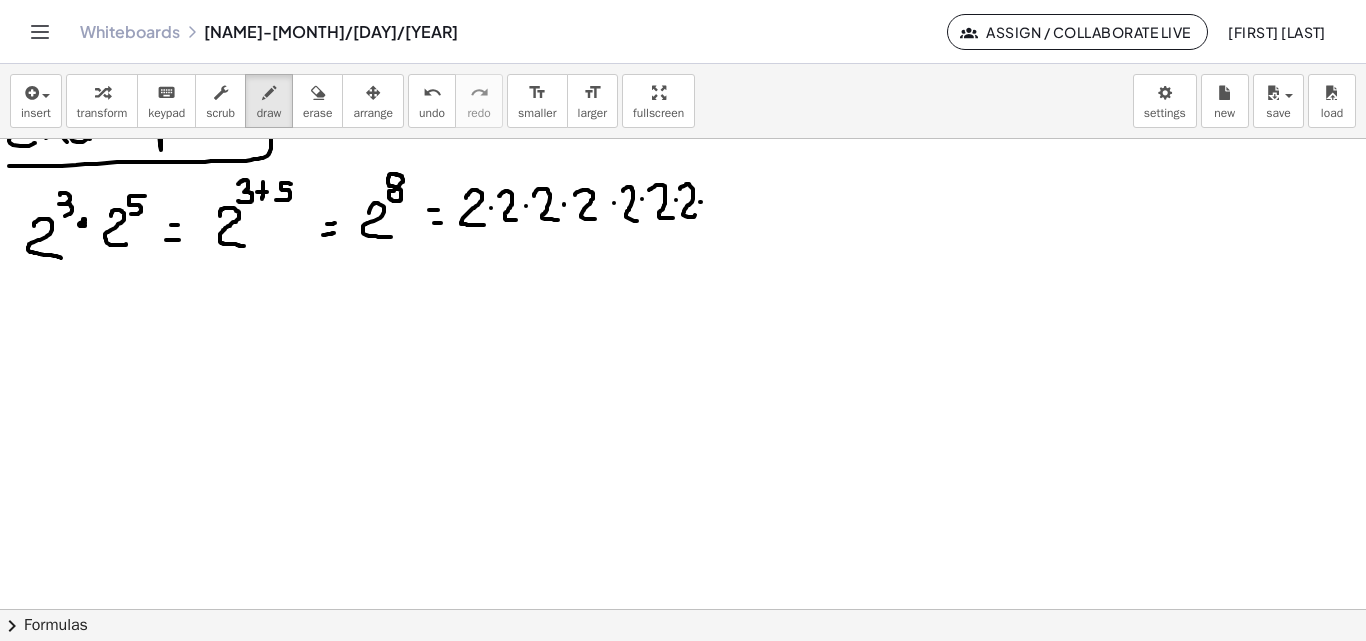 click at bounding box center [683, -1666] 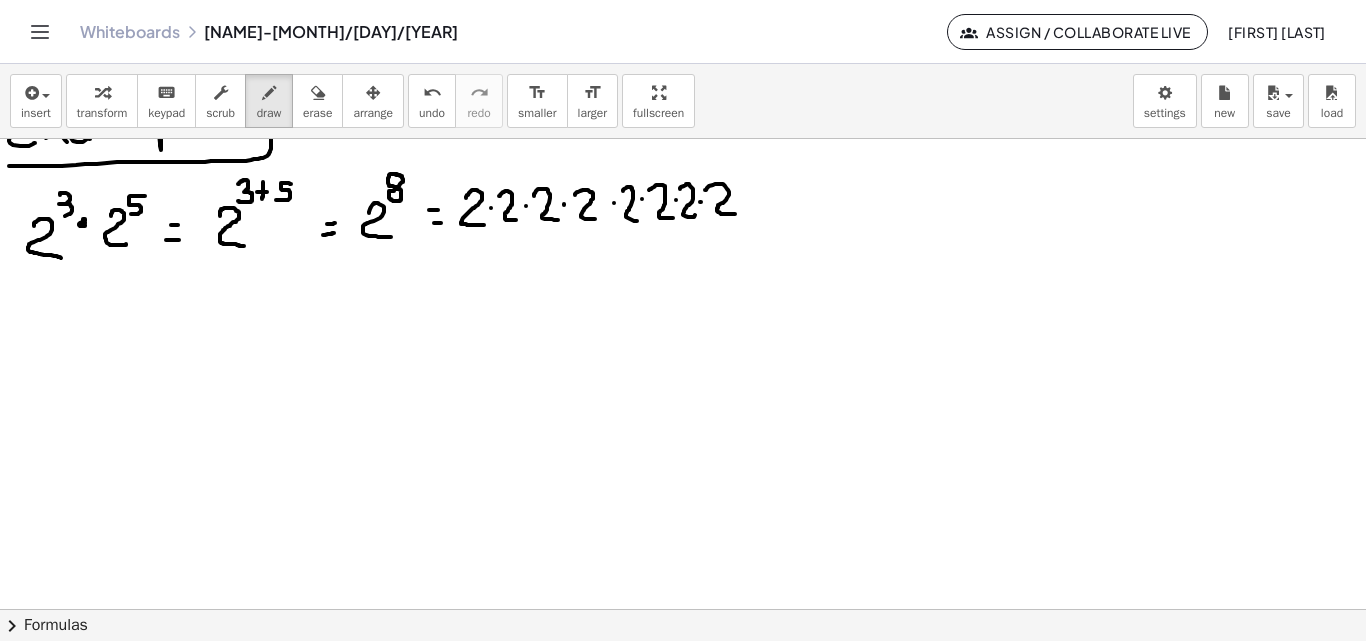 drag, startPoint x: 705, startPoint y: 190, endPoint x: 740, endPoint y: 206, distance: 38.483765 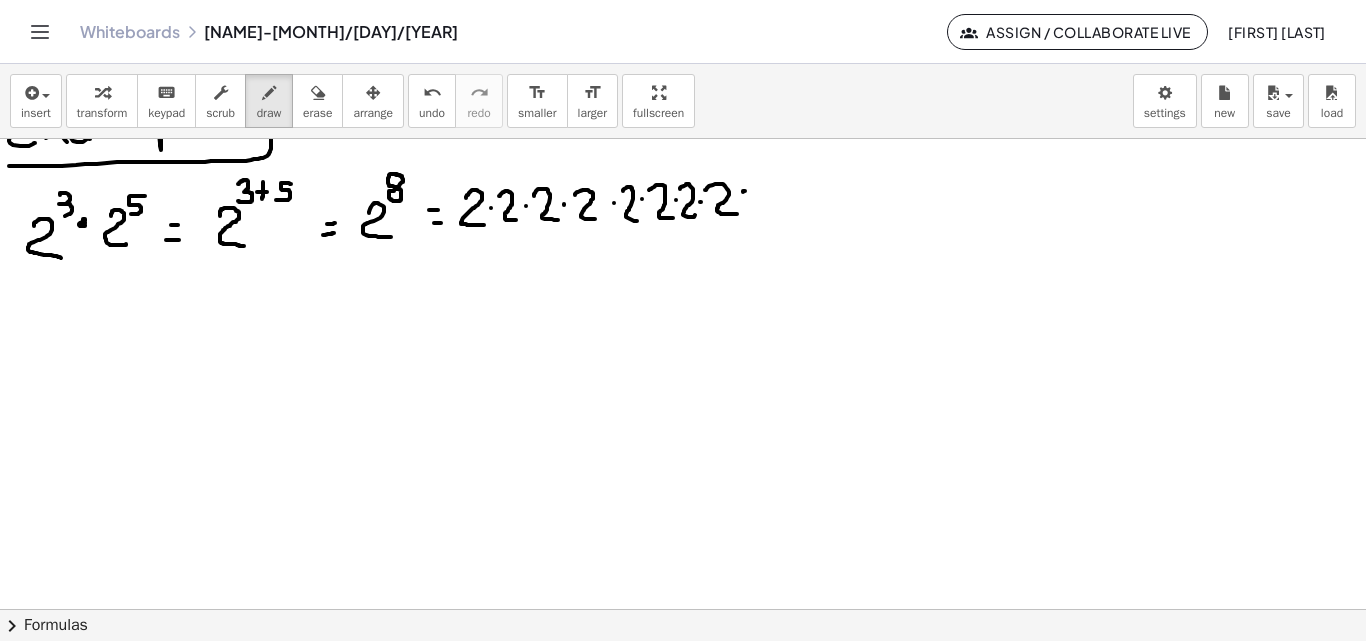 click at bounding box center (683, -1666) 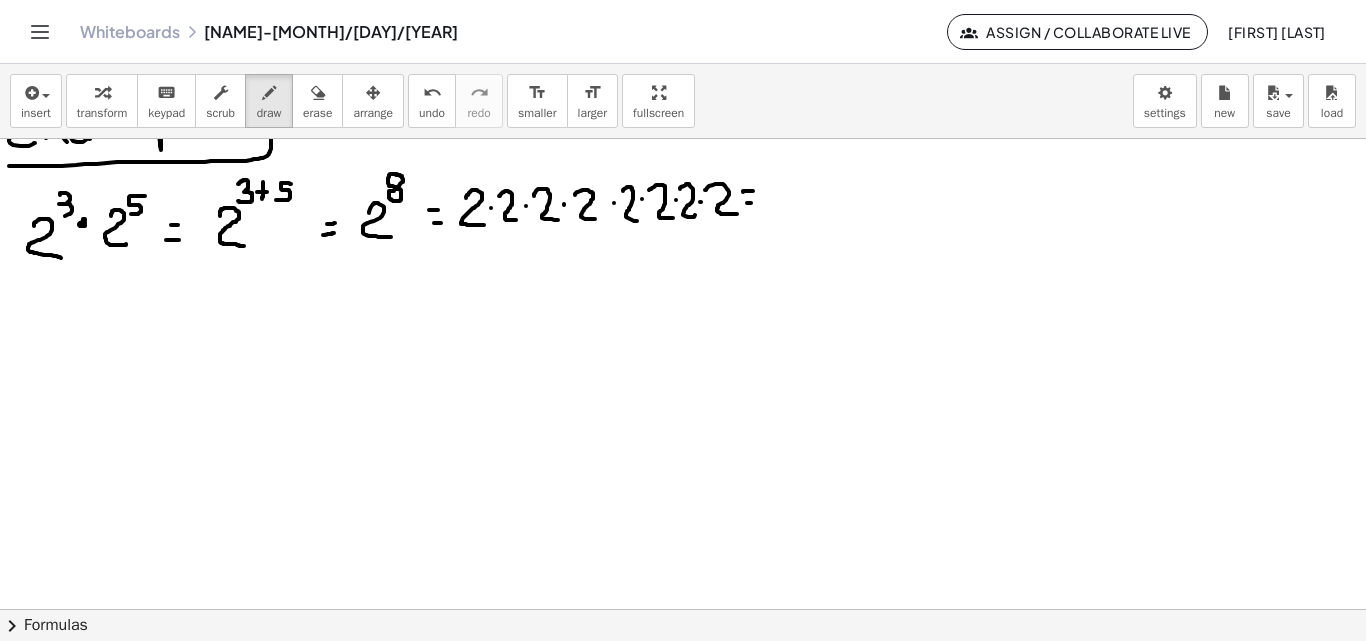 click at bounding box center [683, -1666] 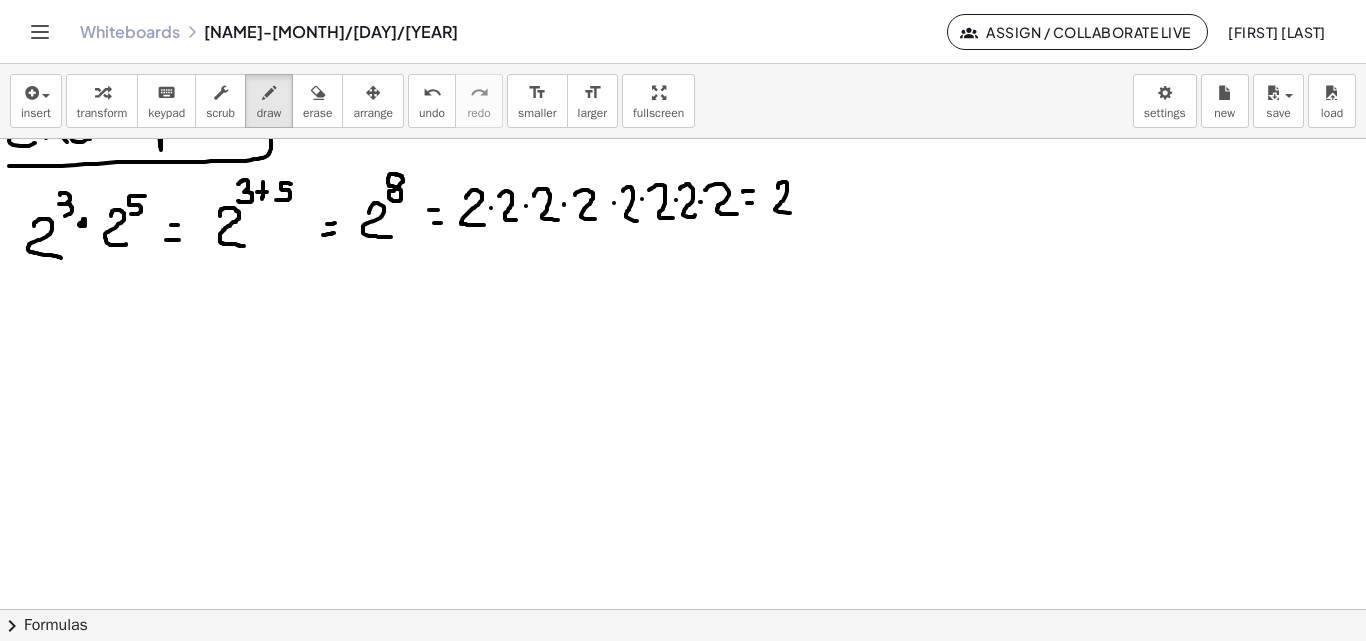 drag, startPoint x: 778, startPoint y: 188, endPoint x: 794, endPoint y: 210, distance: 27.202942 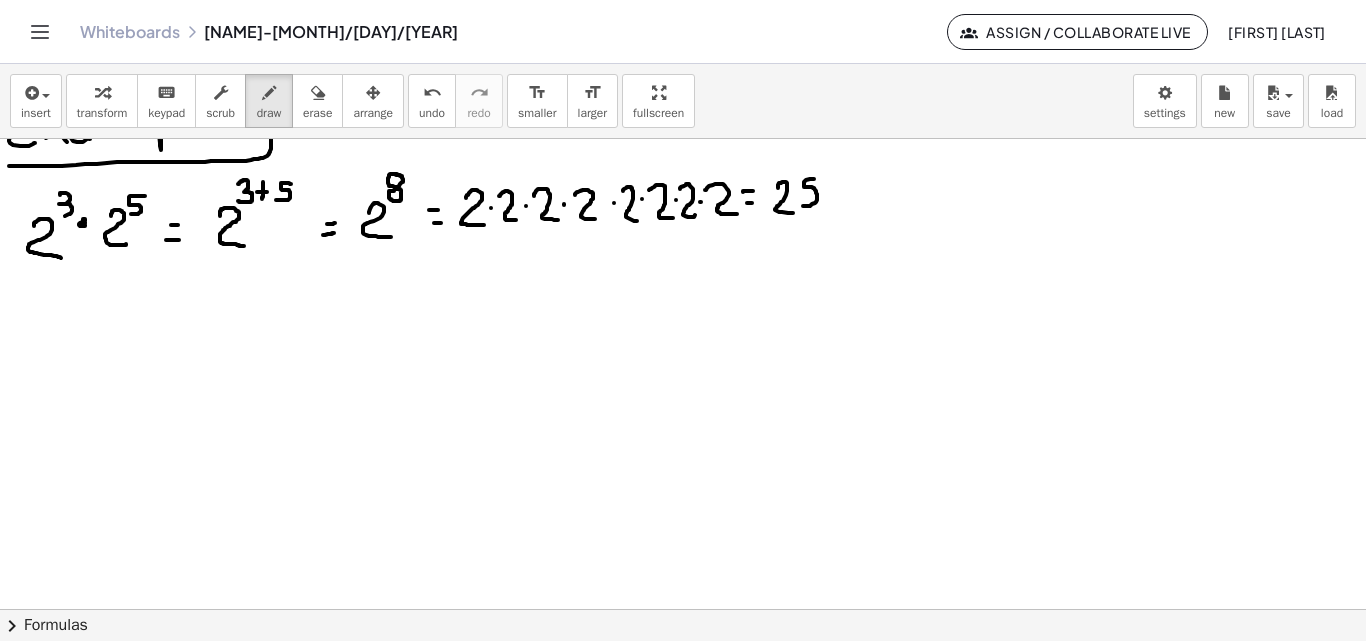drag, startPoint x: 814, startPoint y: 179, endPoint x: 803, endPoint y: 206, distance: 29.15476 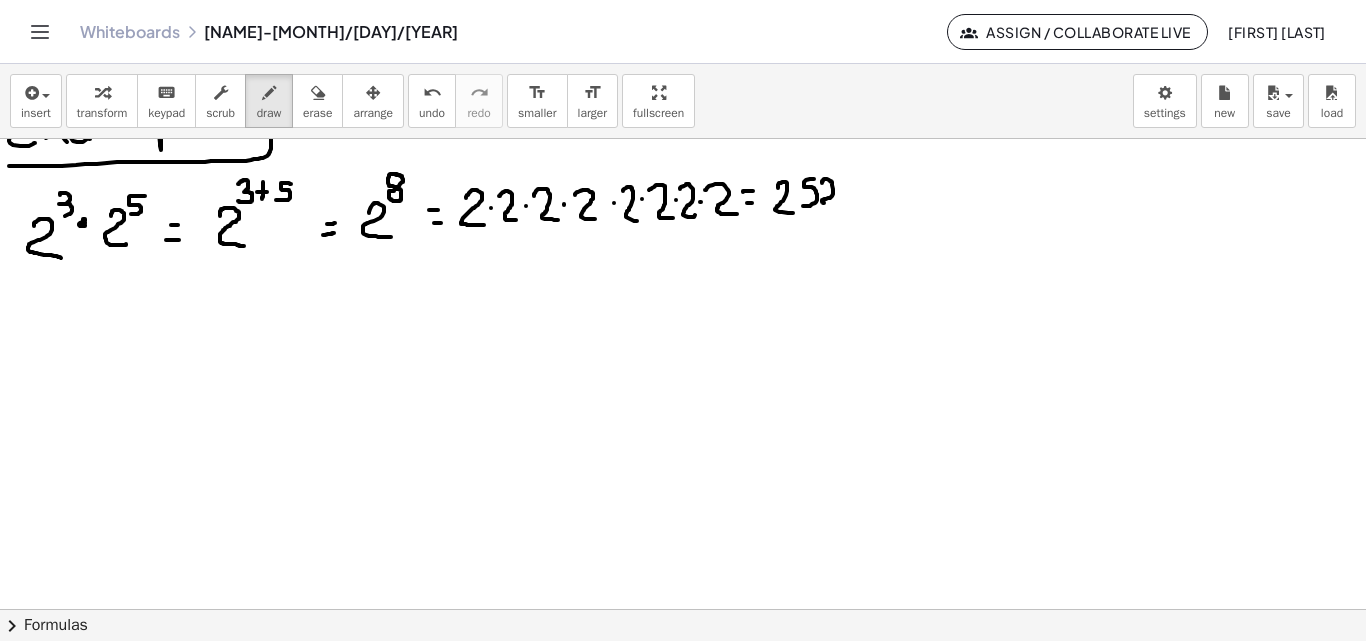 drag, startPoint x: 822, startPoint y: 182, endPoint x: 824, endPoint y: 203, distance: 21.095022 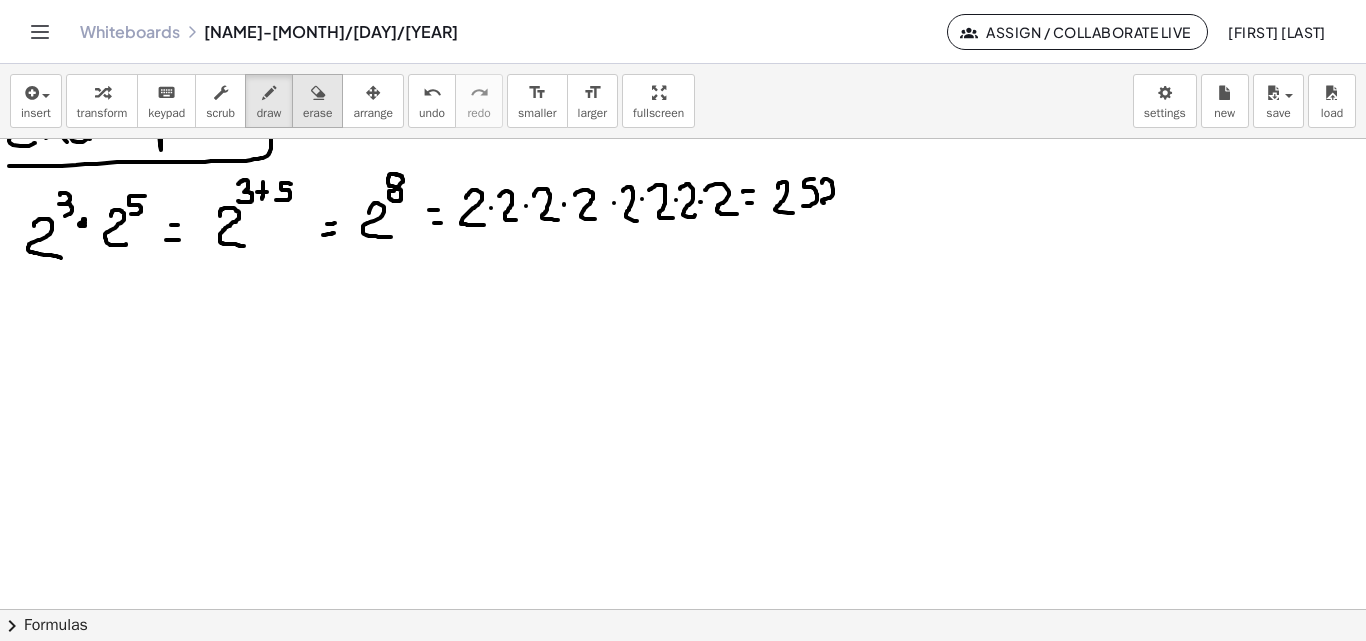 click on "erase" at bounding box center (317, 101) 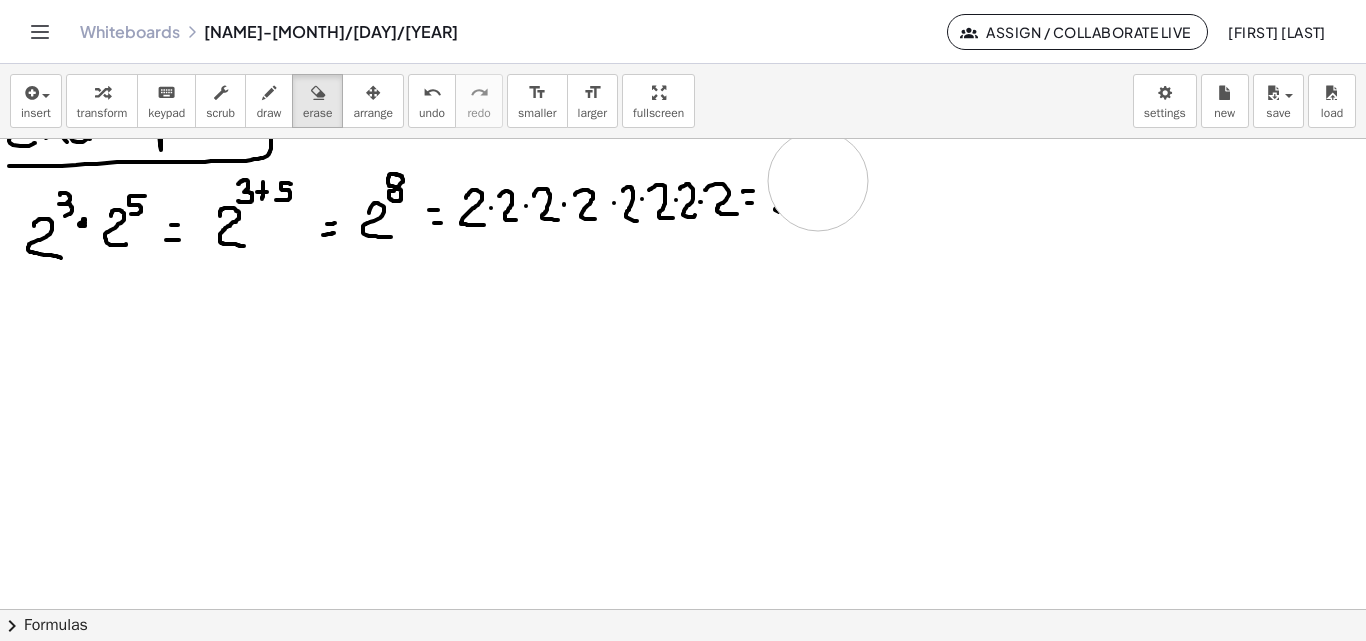click at bounding box center (683, -1666) 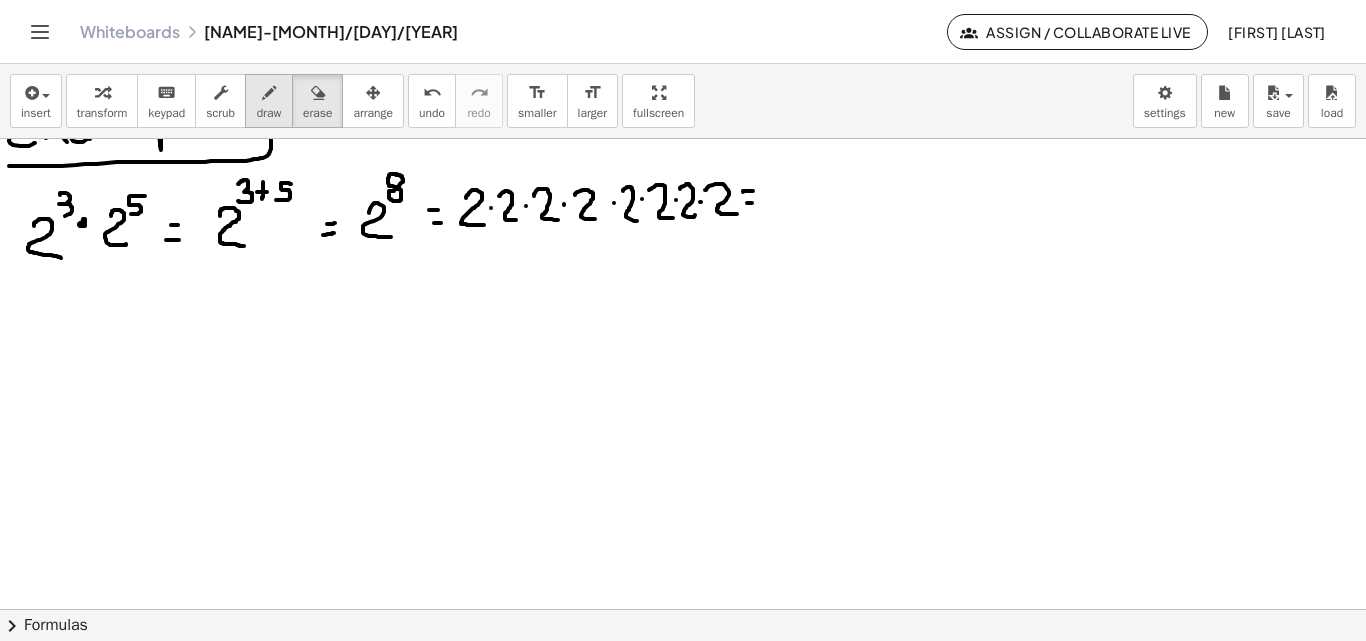 click at bounding box center [269, 93] 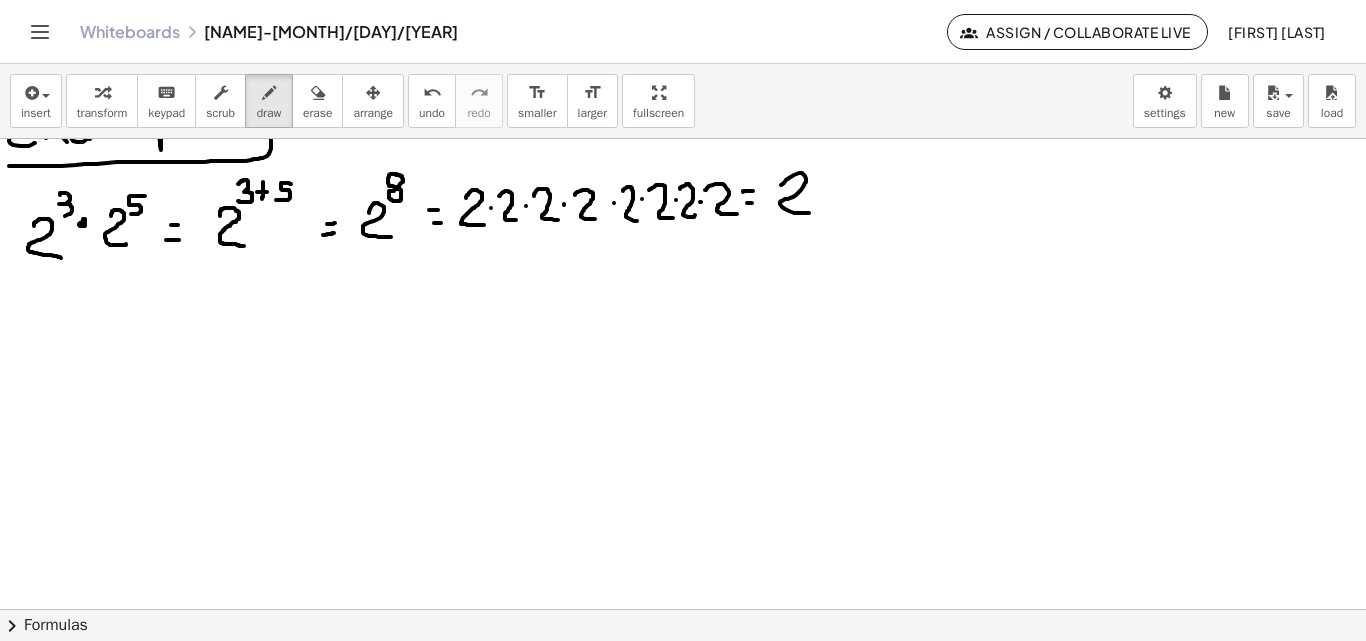 drag, startPoint x: 781, startPoint y: 185, endPoint x: 836, endPoint y: 175, distance: 55.9017 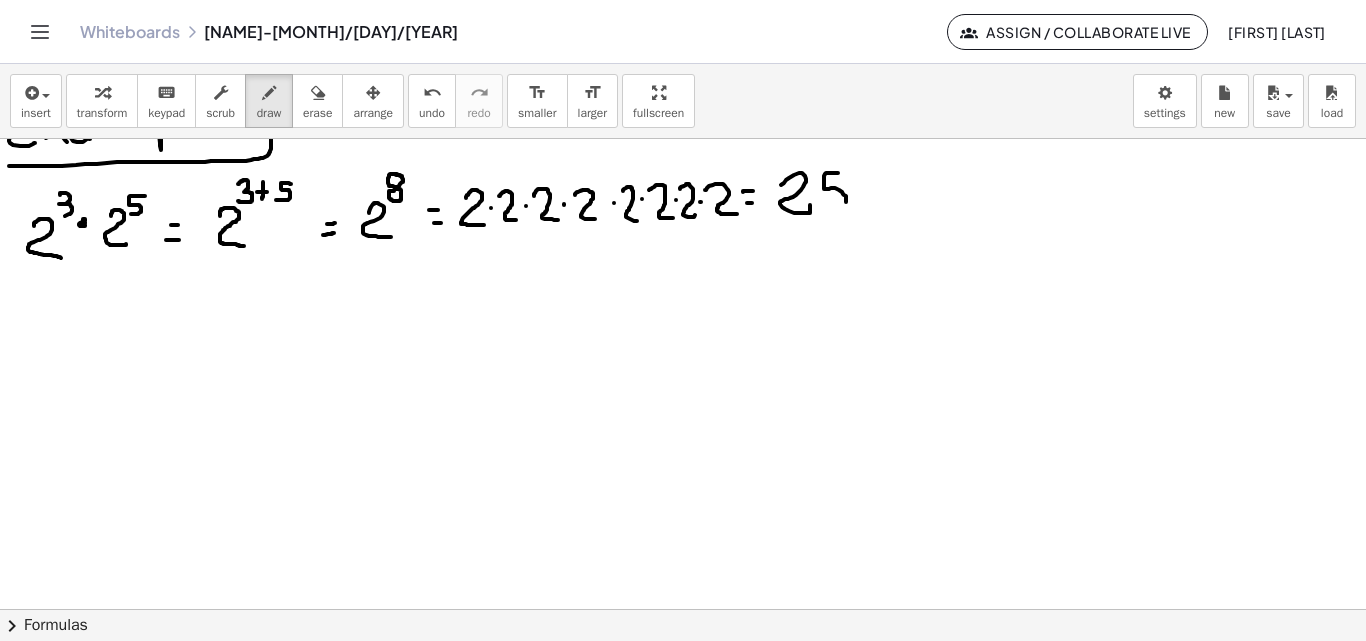 drag, startPoint x: 838, startPoint y: 173, endPoint x: 820, endPoint y: 209, distance: 40.24922 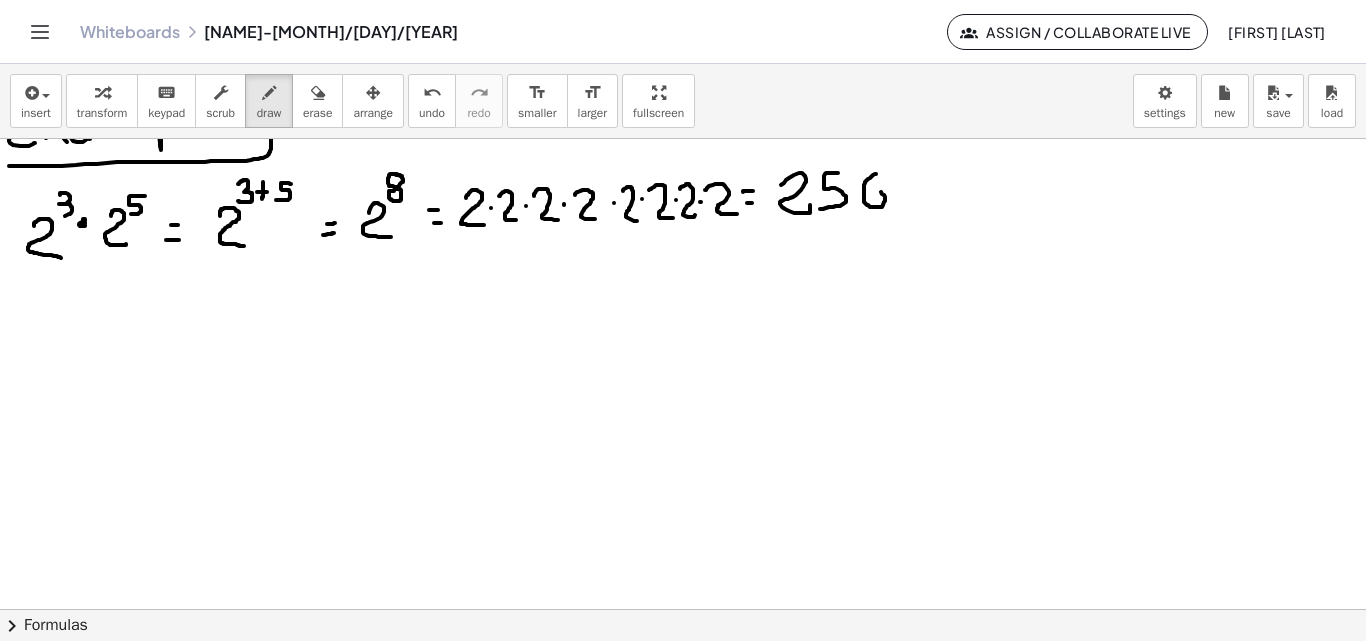drag, startPoint x: 876, startPoint y: 174, endPoint x: 863, endPoint y: 193, distance: 23.021729 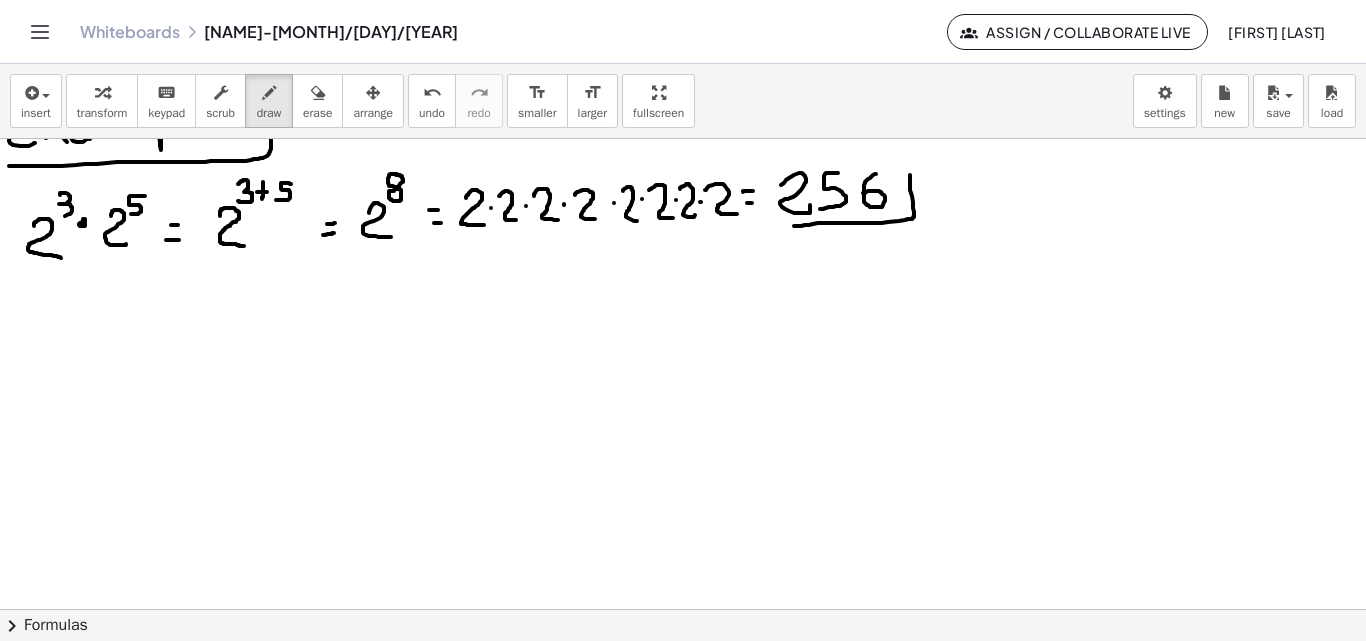 drag, startPoint x: 794, startPoint y: 226, endPoint x: 902, endPoint y: 206, distance: 109.83624 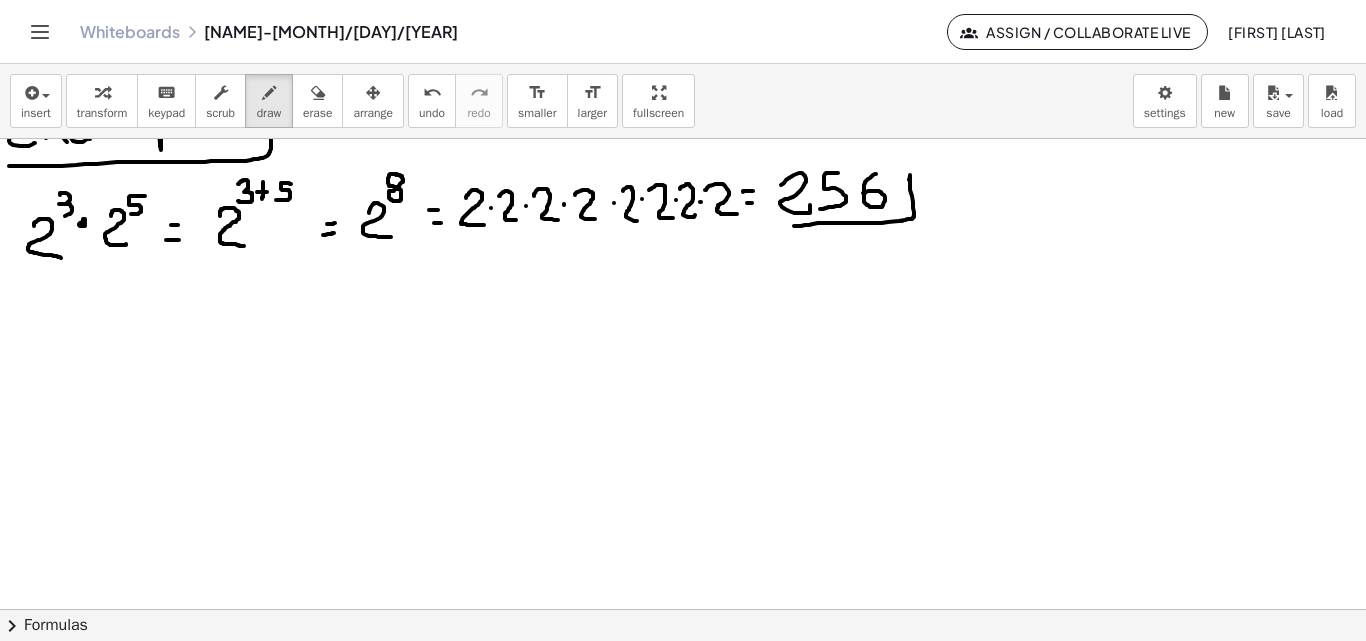 click at bounding box center (683, -1666) 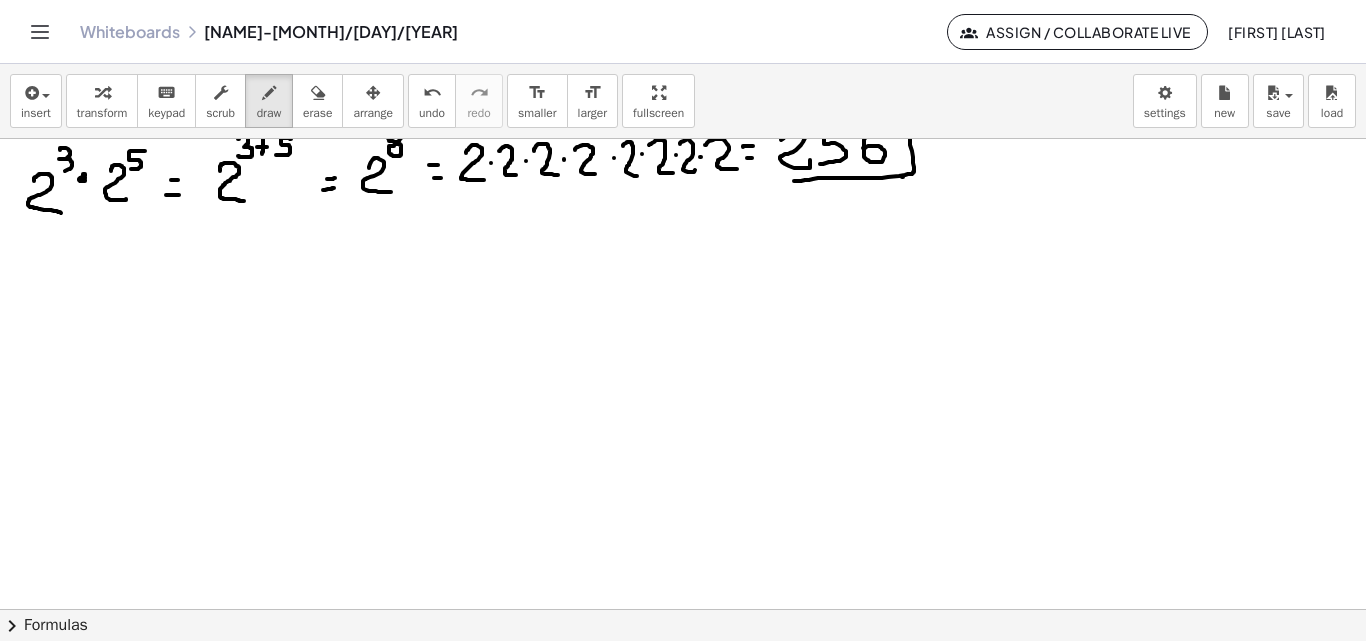 scroll, scrollTop: 4487, scrollLeft: 0, axis: vertical 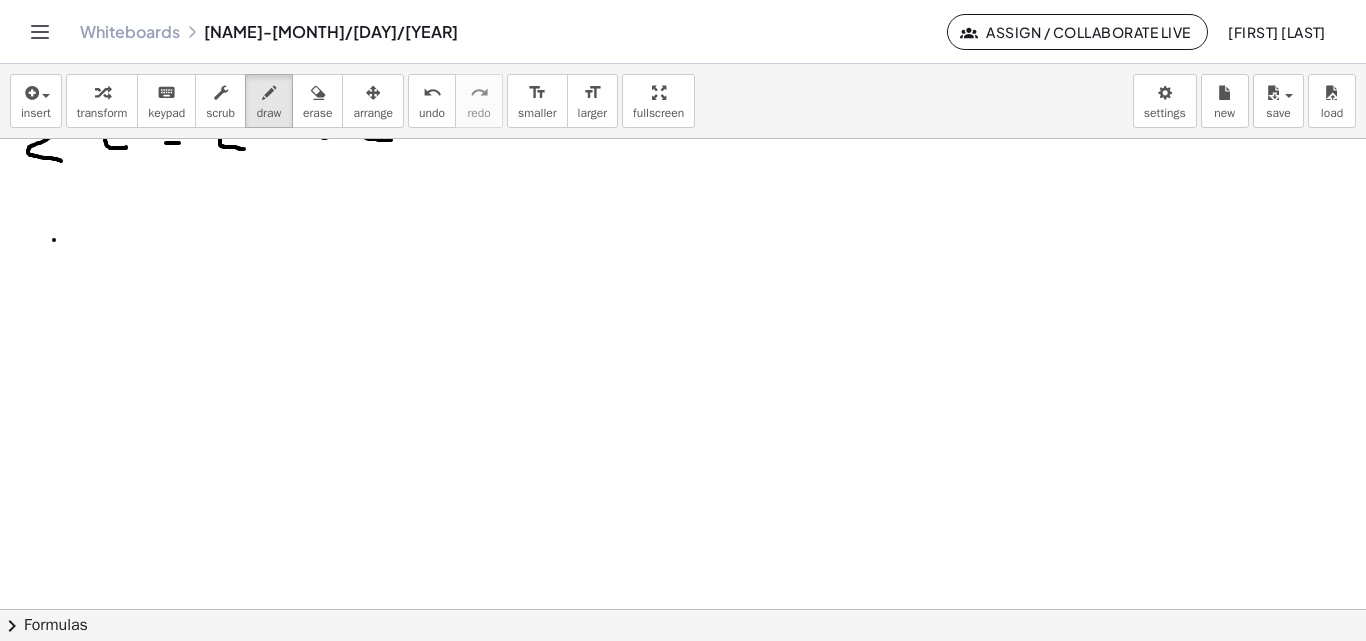 click at bounding box center (683, -1763) 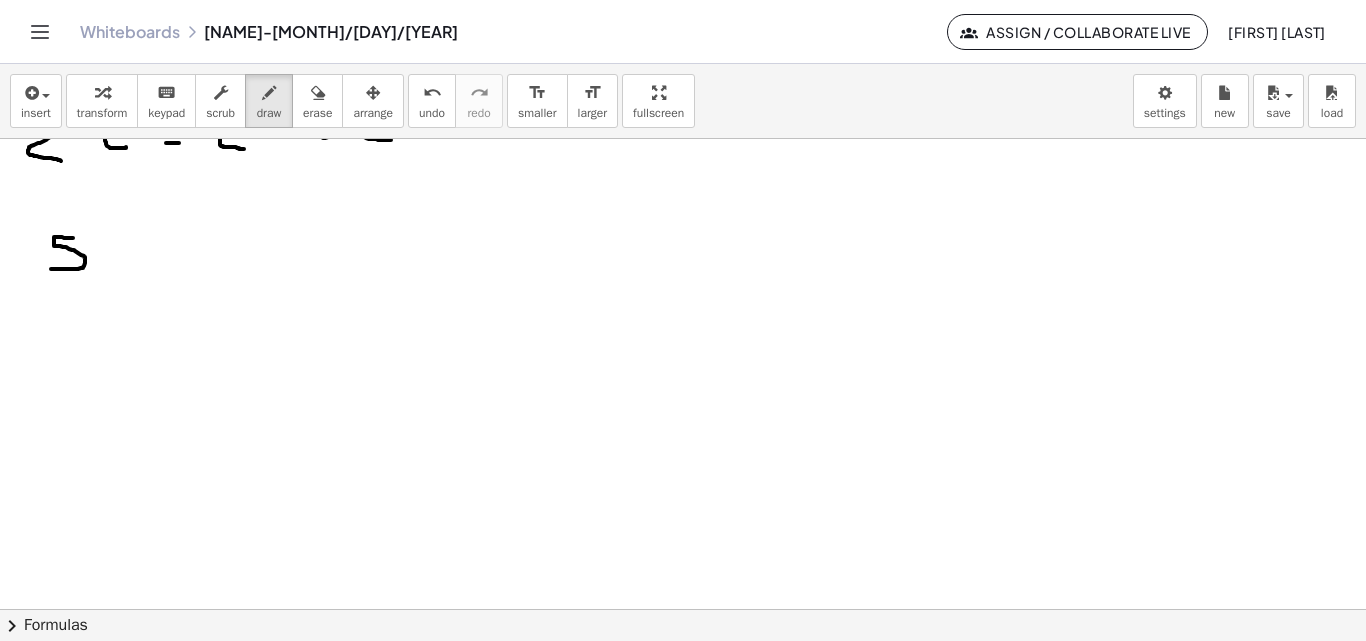 drag, startPoint x: 73, startPoint y: 238, endPoint x: 50, endPoint y: 269, distance: 38.600517 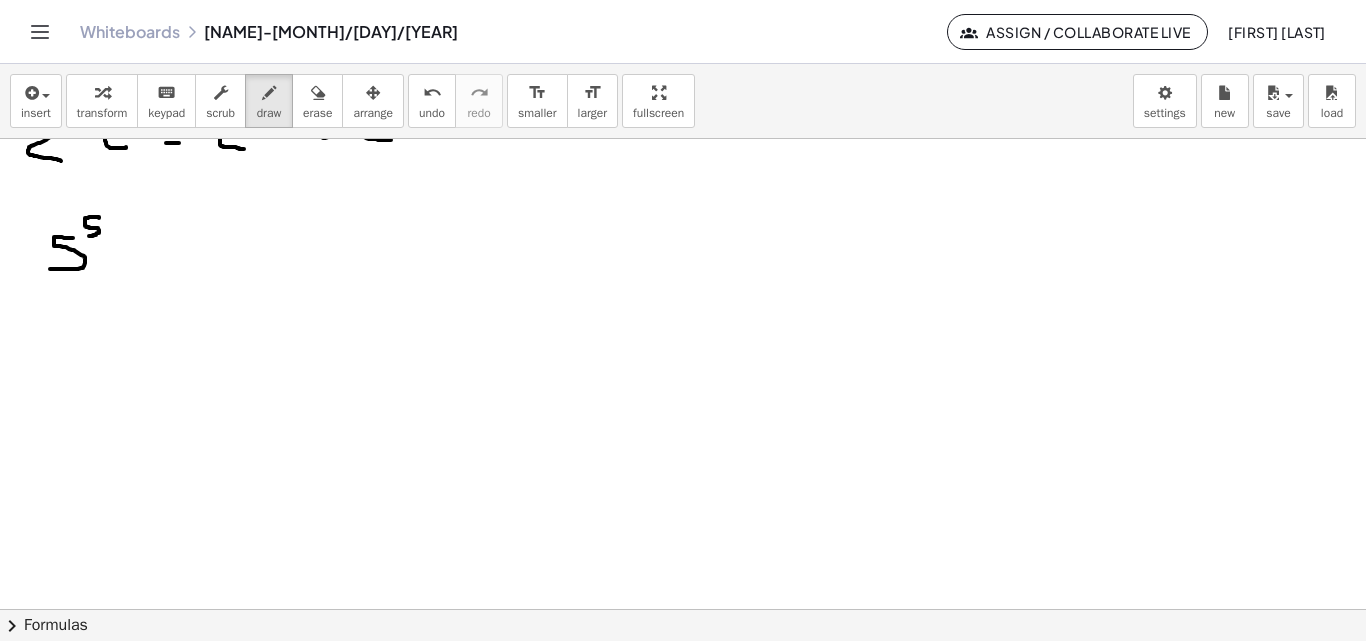 drag, startPoint x: 99, startPoint y: 218, endPoint x: 88, endPoint y: 236, distance: 21.095022 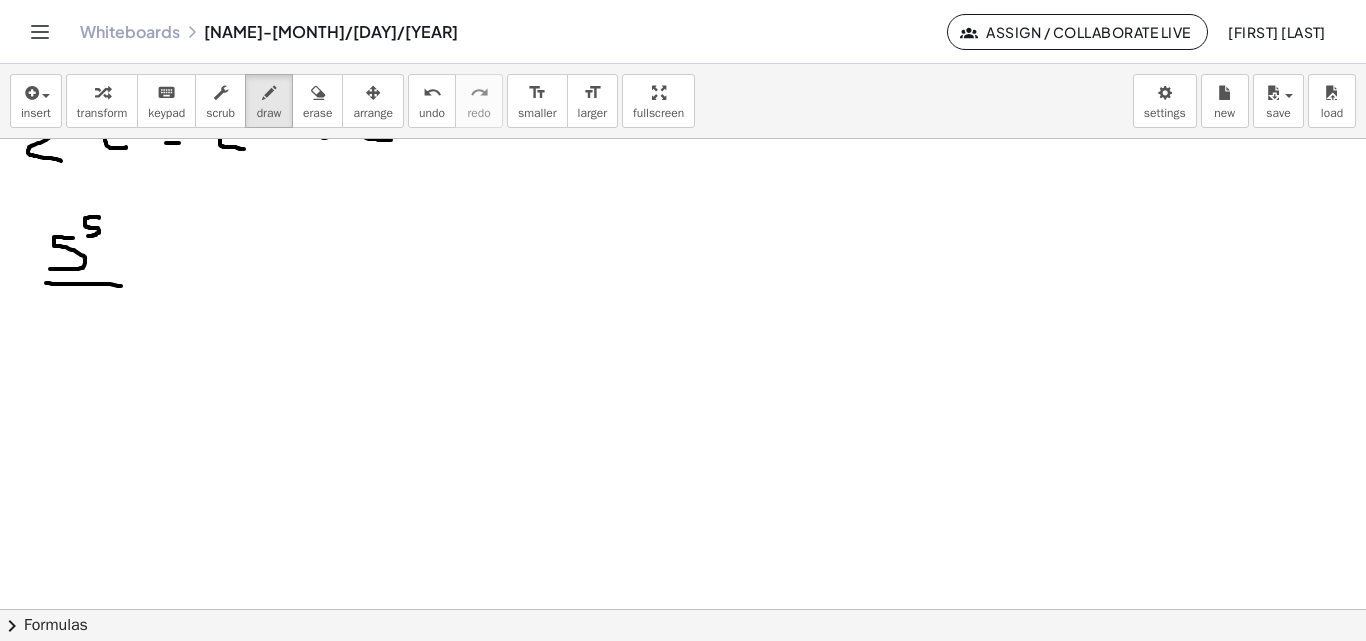 drag, startPoint x: 46, startPoint y: 283, endPoint x: 108, endPoint y: 292, distance: 62.649822 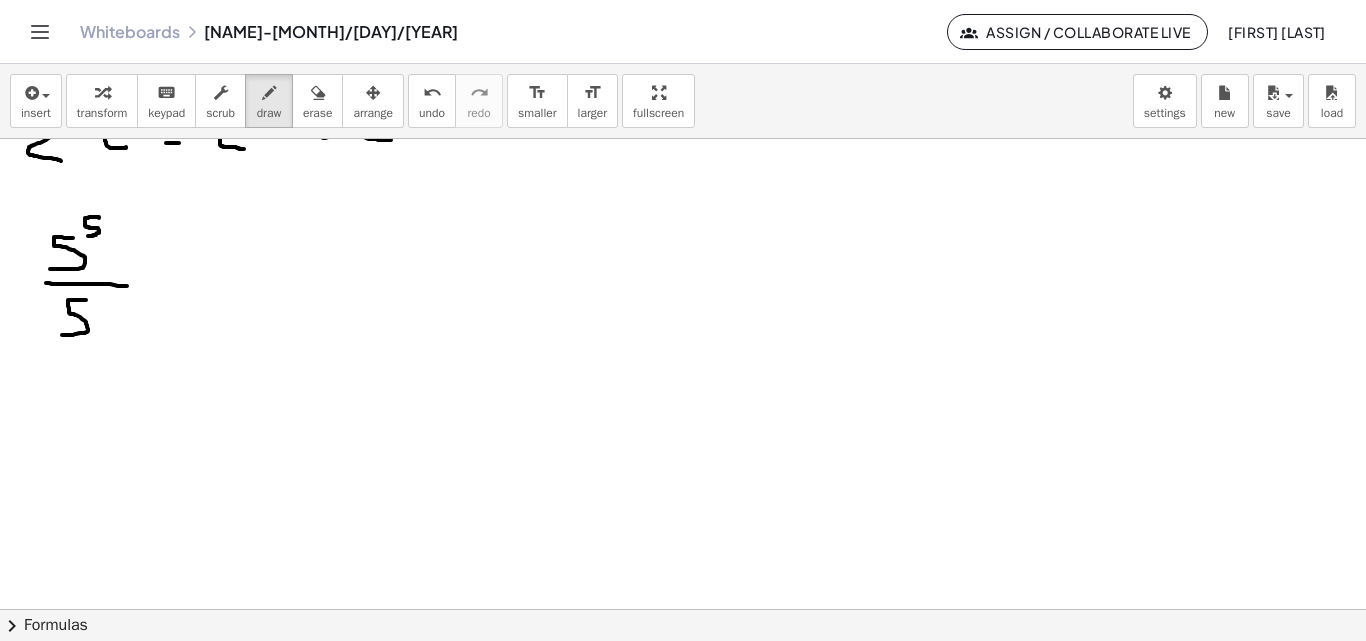 drag, startPoint x: 86, startPoint y: 300, endPoint x: 61, endPoint y: 335, distance: 43.011627 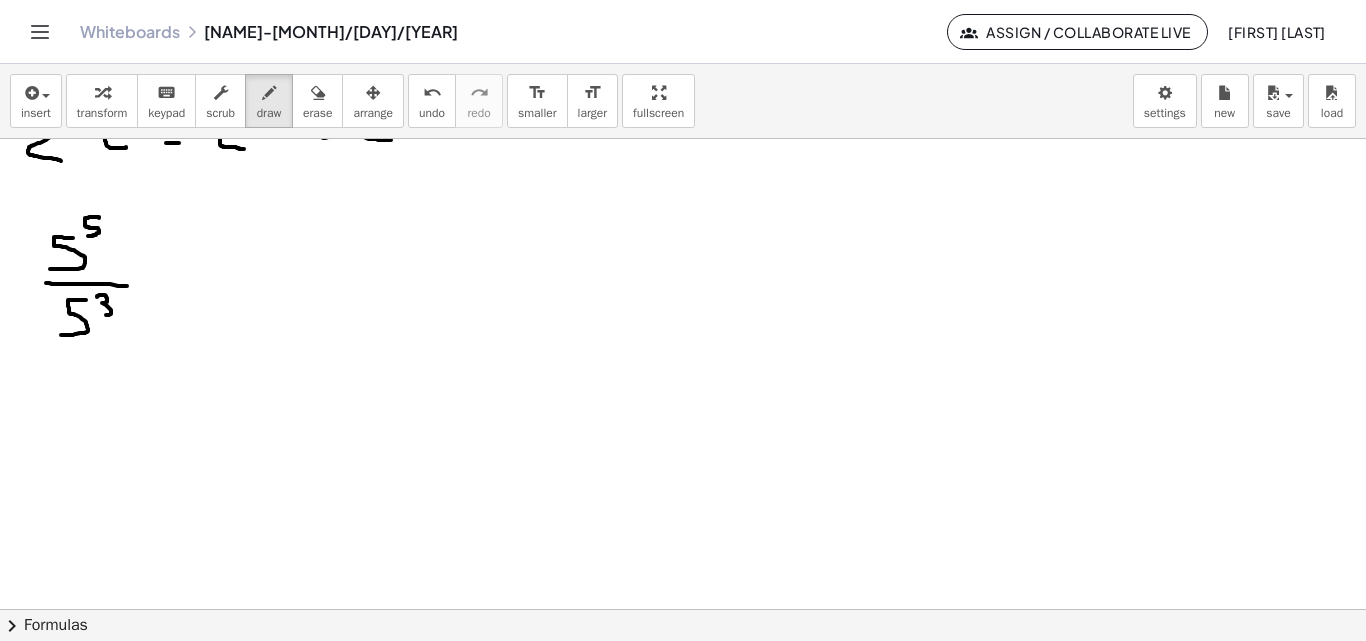 drag, startPoint x: 97, startPoint y: 297, endPoint x: 97, endPoint y: 314, distance: 17 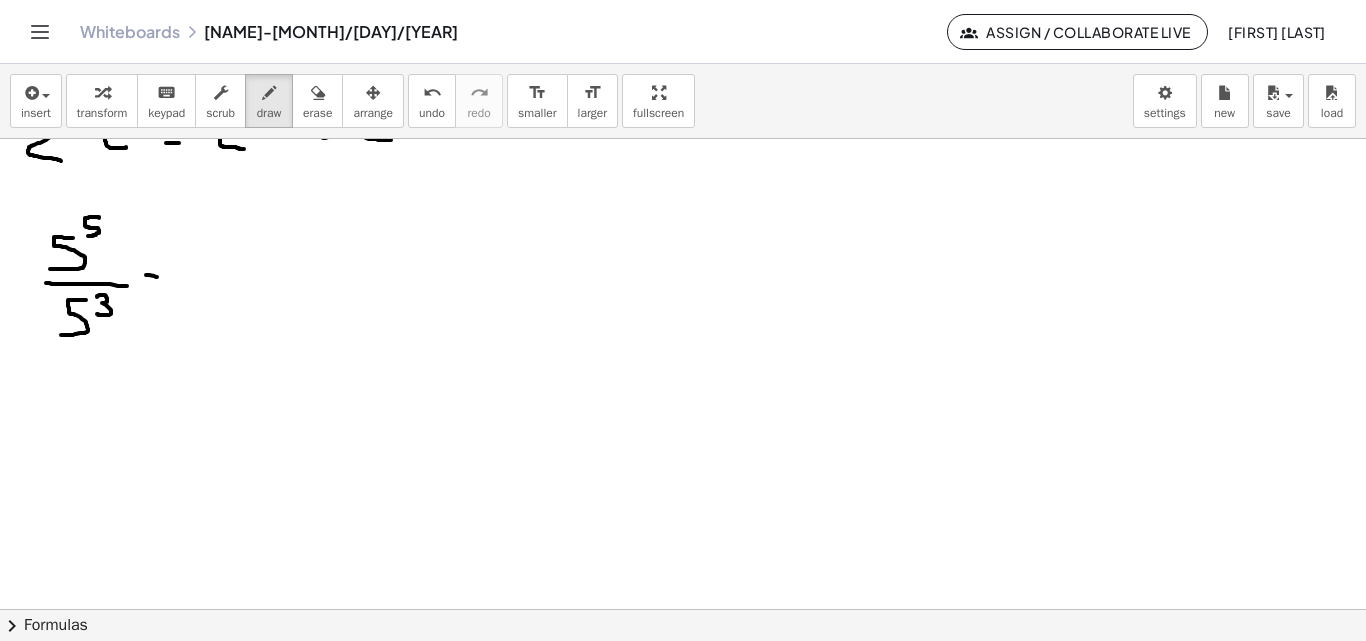 drag, startPoint x: 146, startPoint y: 275, endPoint x: 146, endPoint y: 289, distance: 14 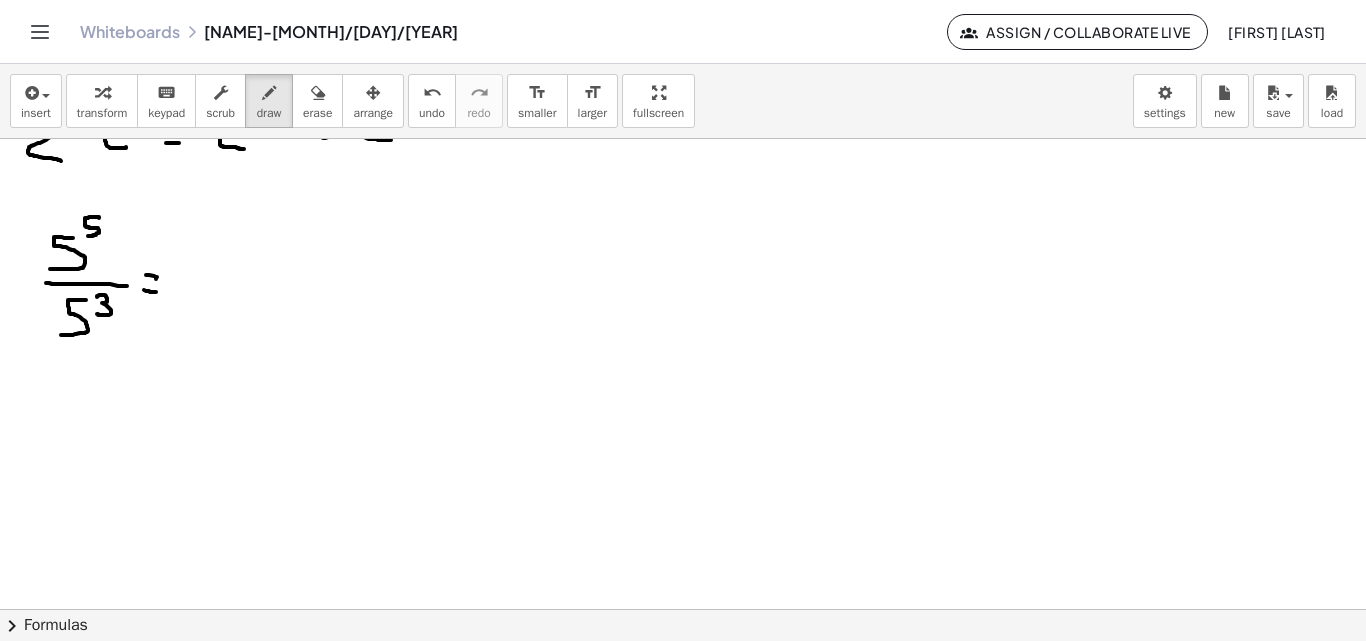 drag, startPoint x: 144, startPoint y: 290, endPoint x: 156, endPoint y: 292, distance: 12.165525 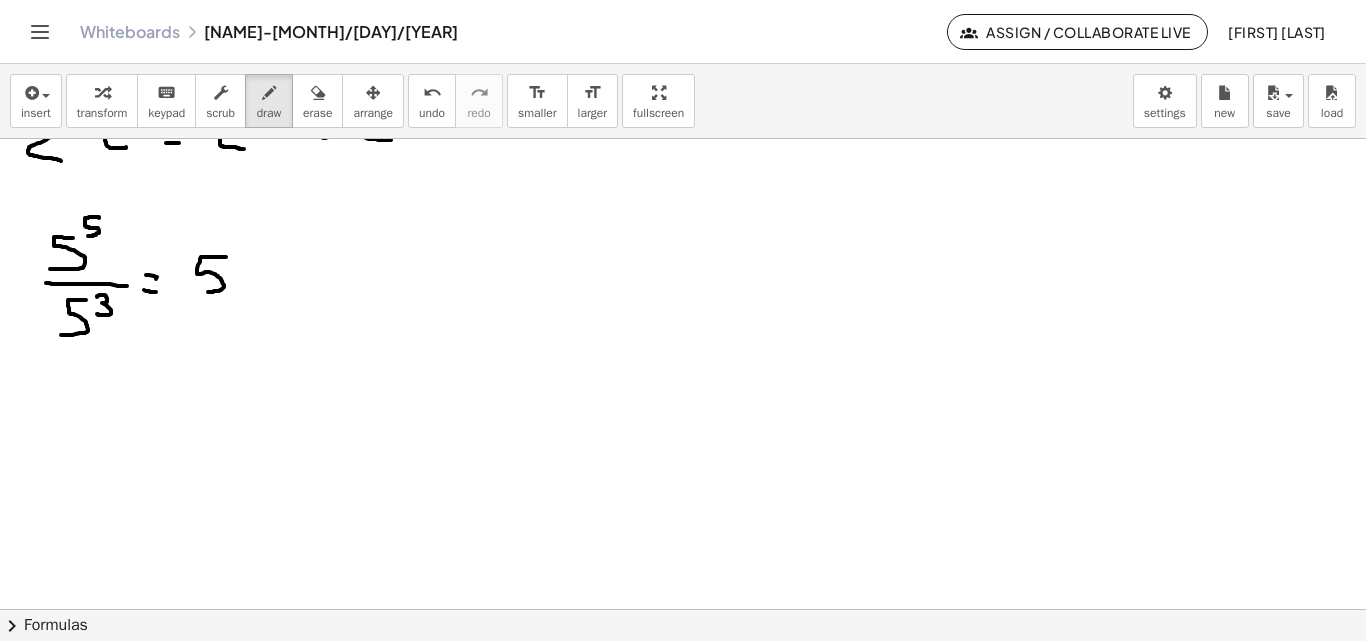 drag, startPoint x: 226, startPoint y: 257, endPoint x: 201, endPoint y: 292, distance: 43.011627 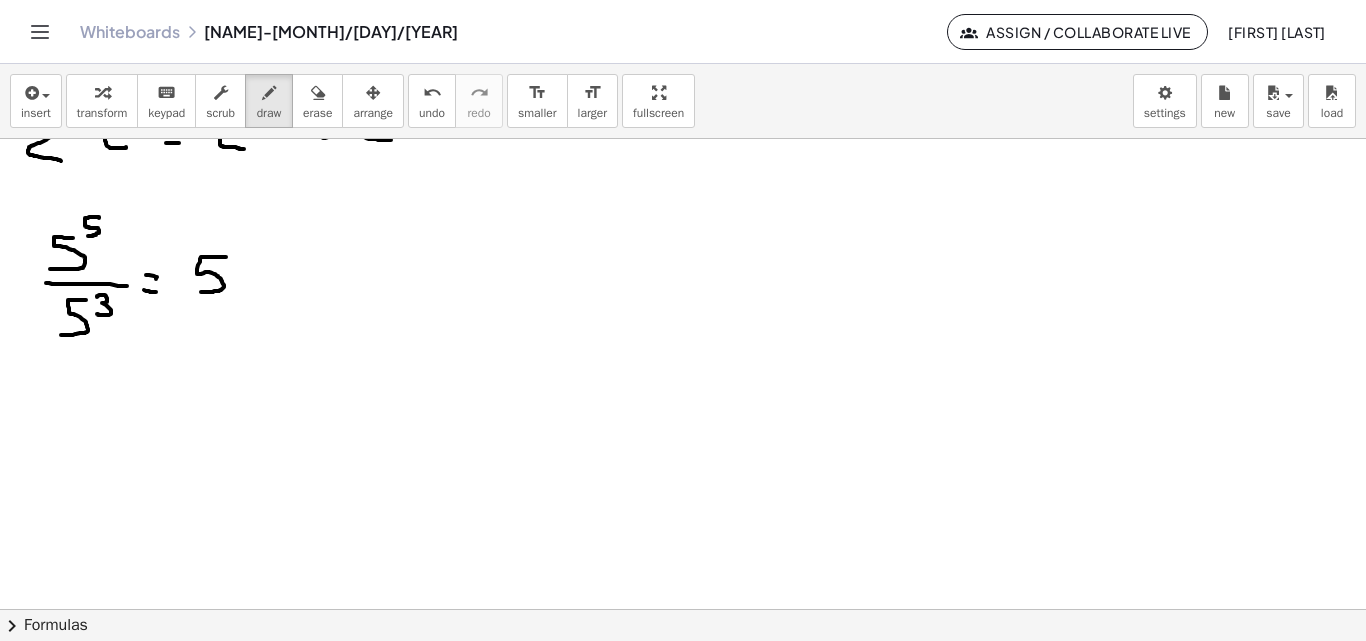 drag, startPoint x: 241, startPoint y: 226, endPoint x: 204, endPoint y: 355, distance: 134.20134 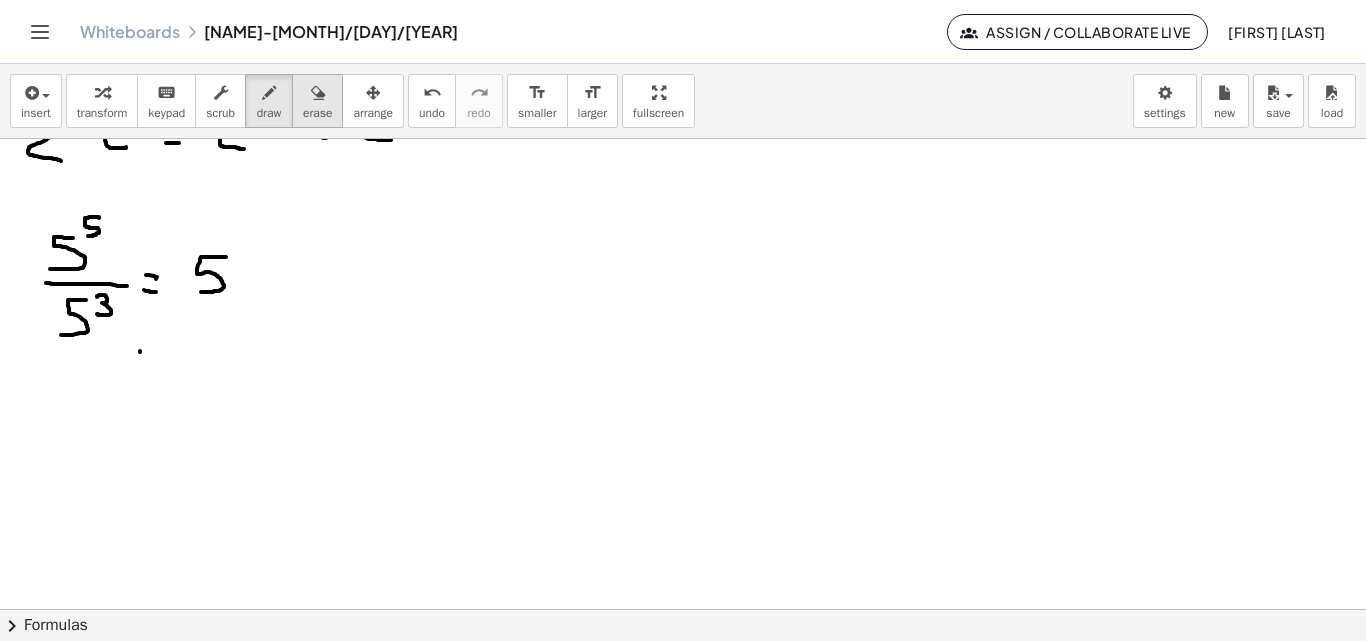 click on "erase" at bounding box center (317, 113) 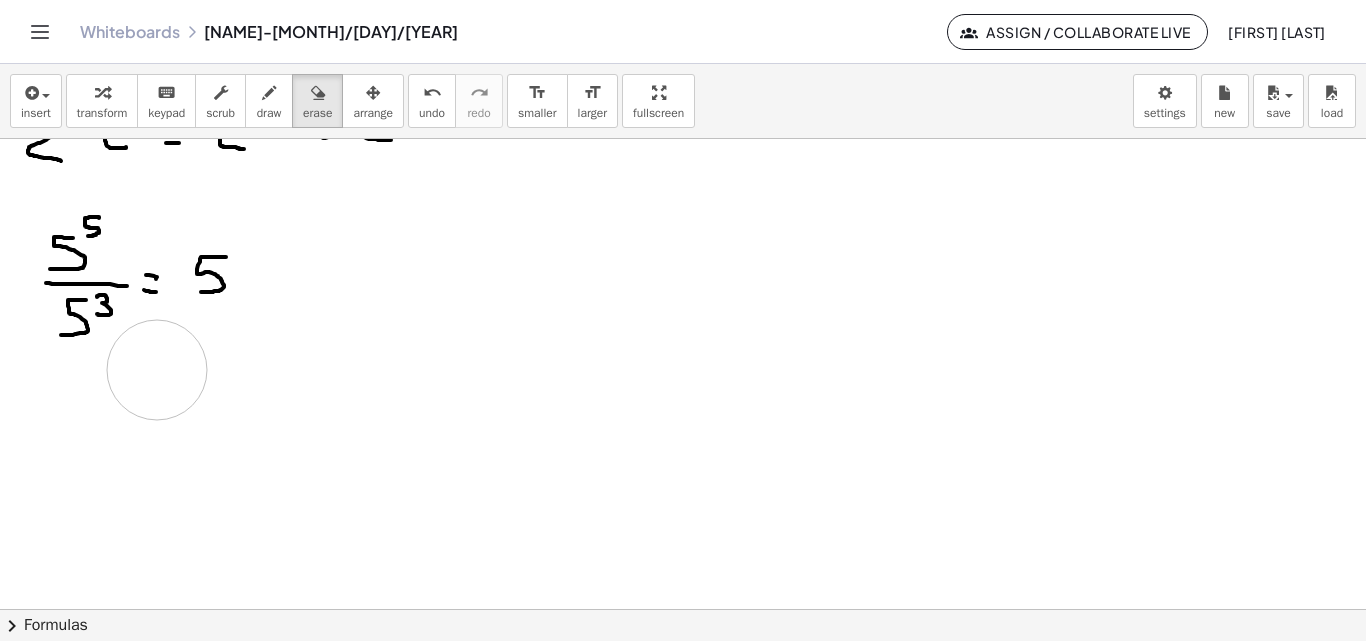 drag, startPoint x: 173, startPoint y: 370, endPoint x: 157, endPoint y: 370, distance: 16 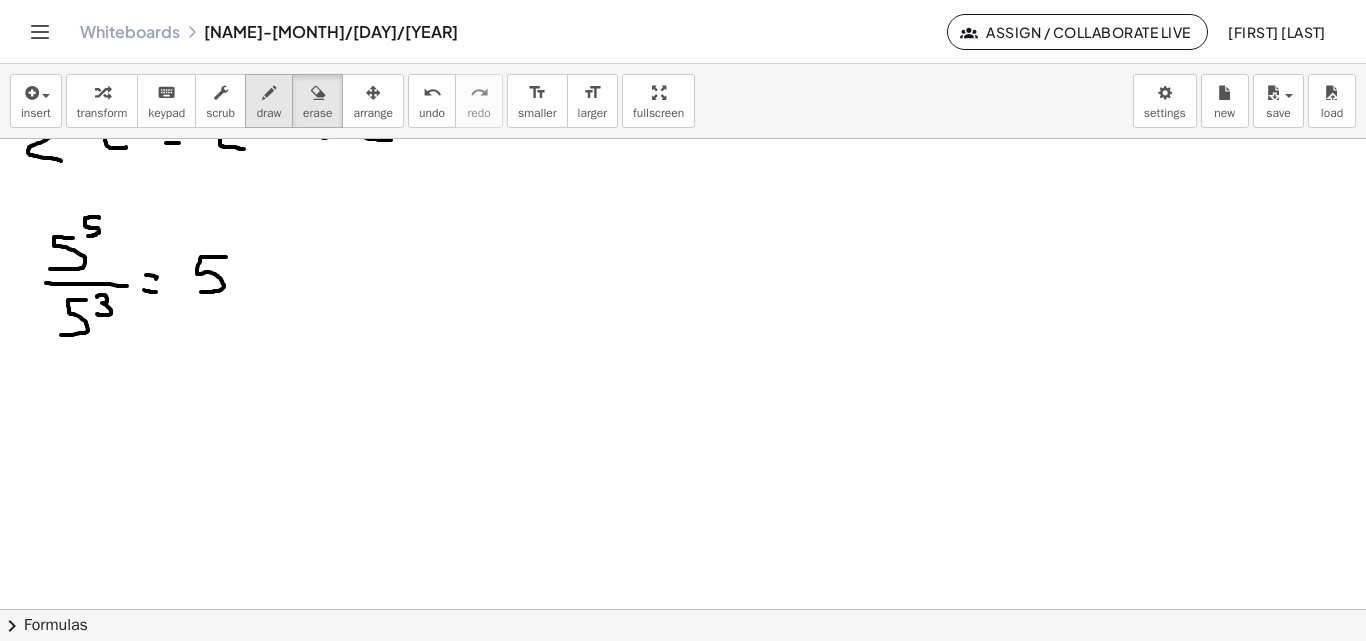 click on "draw" at bounding box center (269, 113) 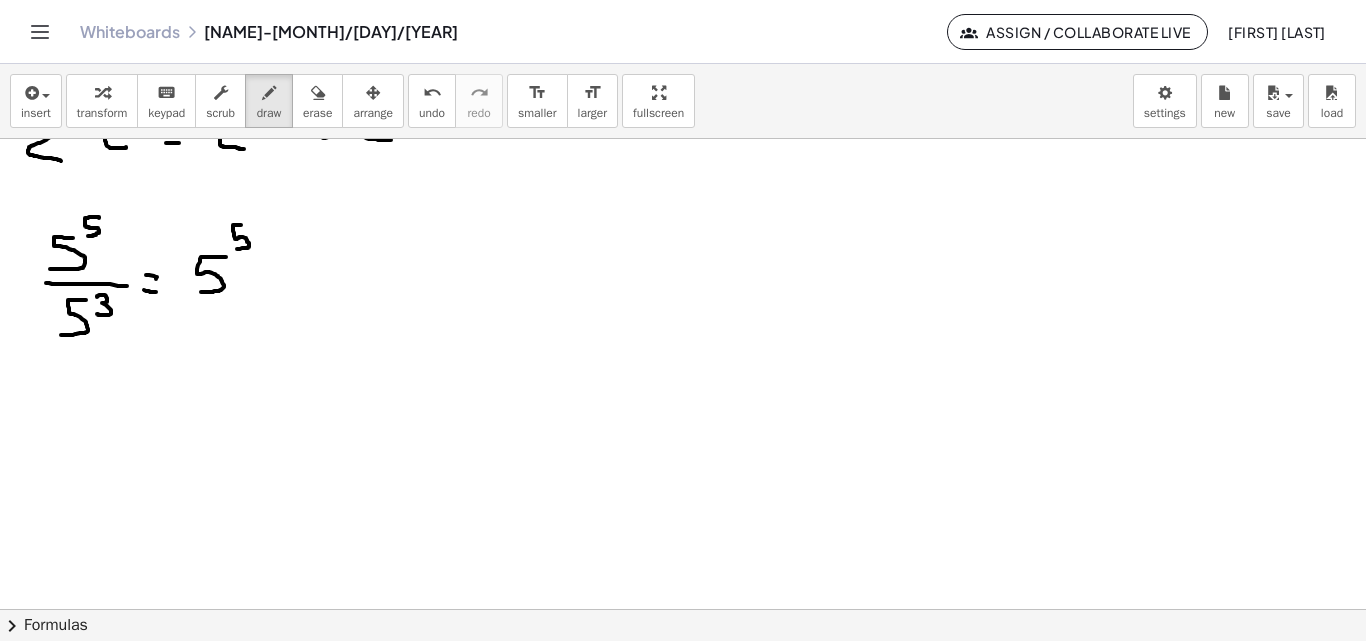 drag, startPoint x: 241, startPoint y: 225, endPoint x: 233, endPoint y: 249, distance: 25.298222 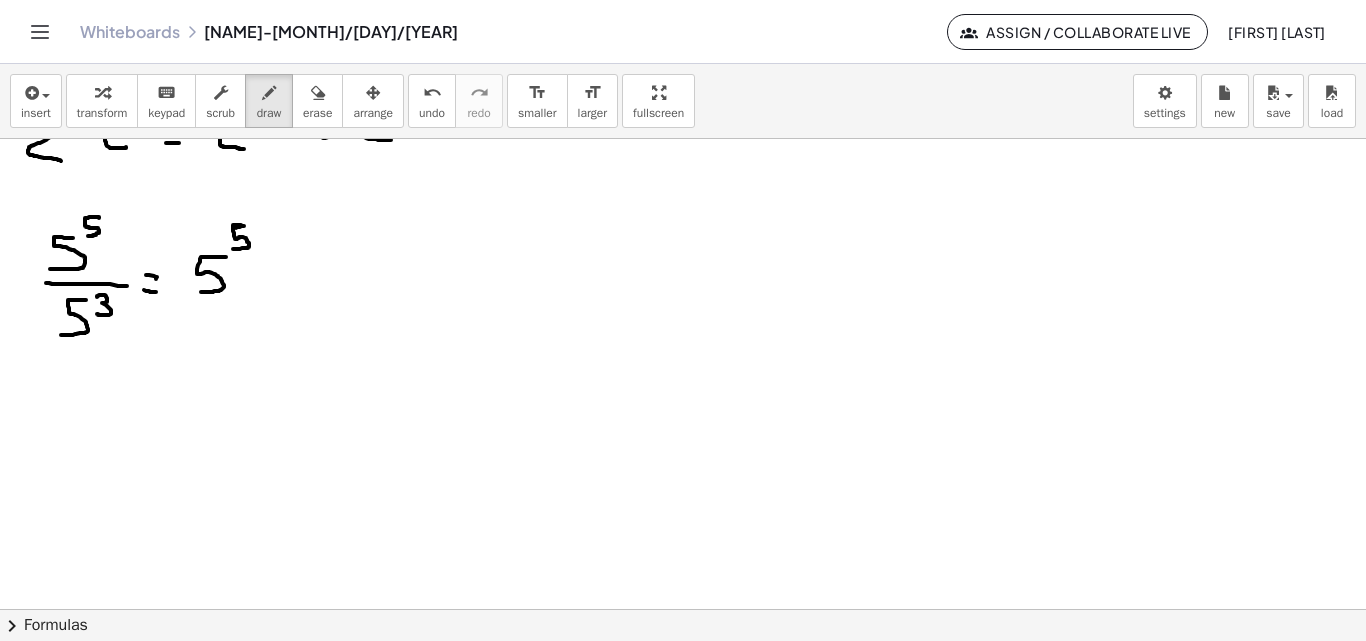 click at bounding box center [683, -1763] 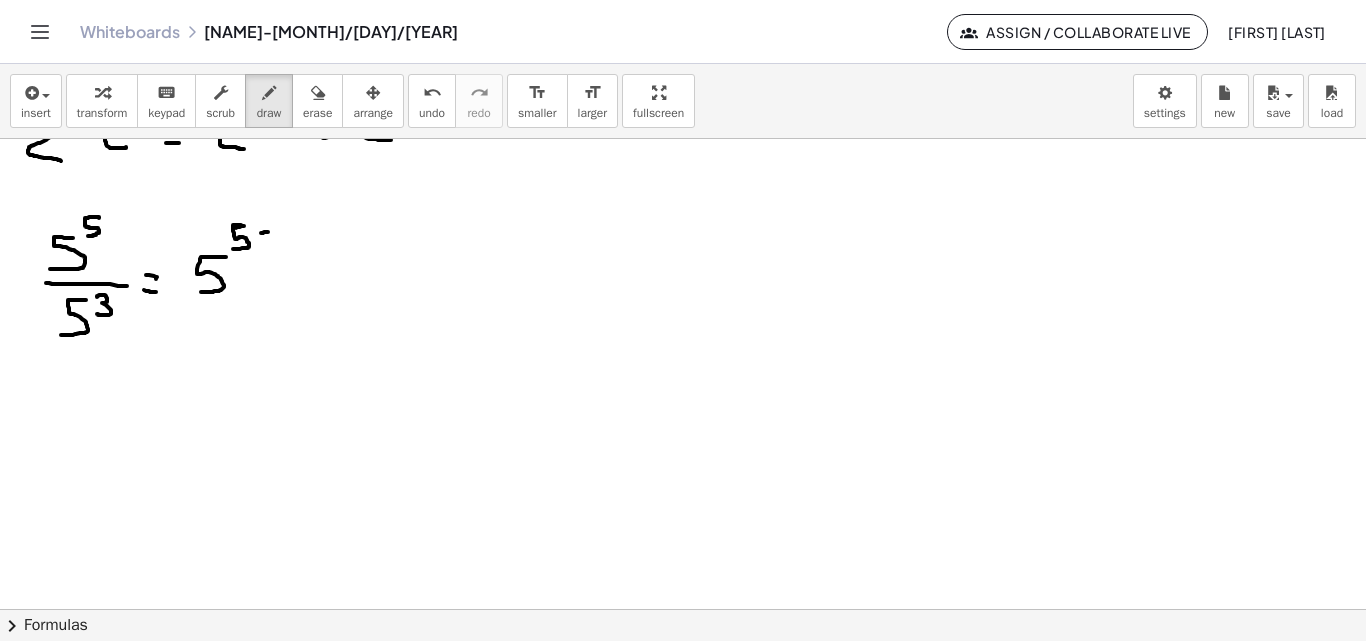 click at bounding box center [683, -1763] 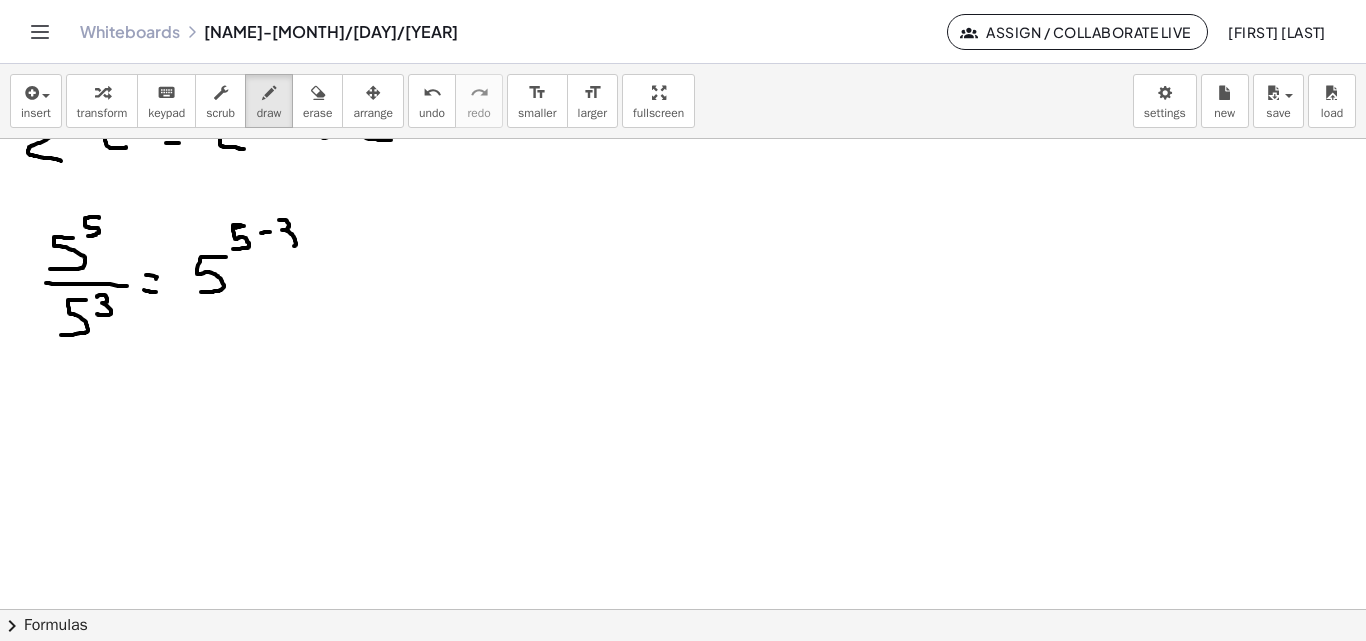 drag, startPoint x: 279, startPoint y: 220, endPoint x: 284, endPoint y: 246, distance: 26.476404 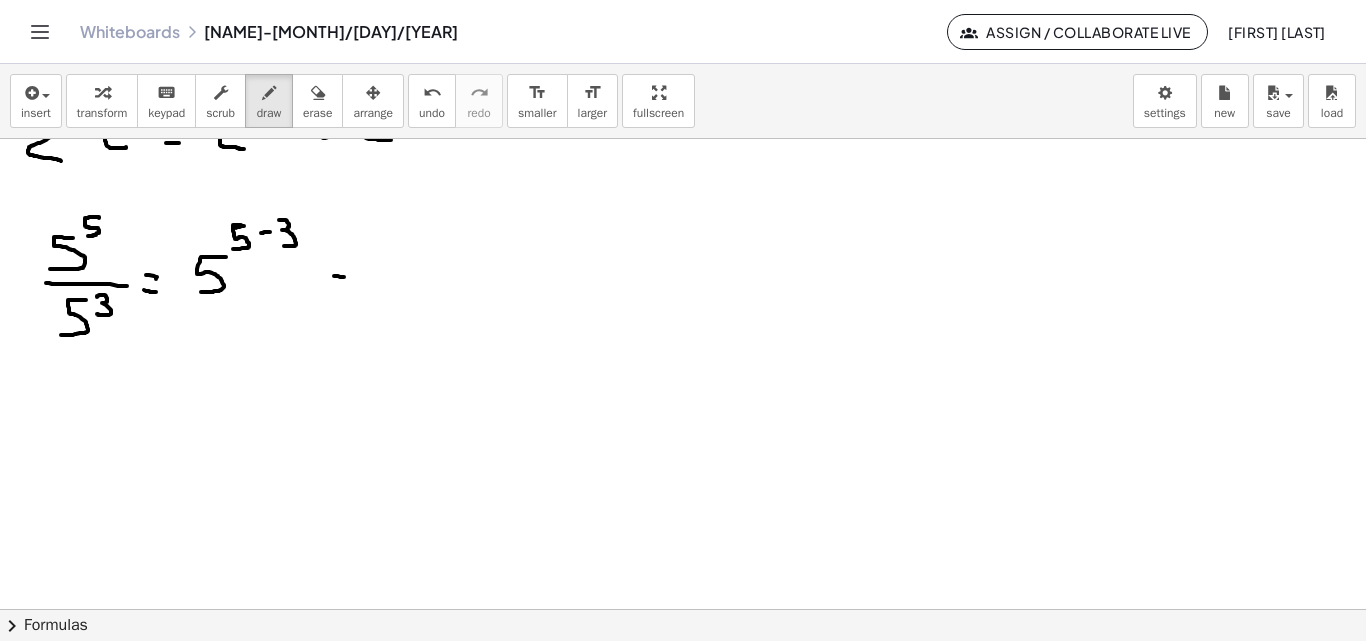 drag, startPoint x: 334, startPoint y: 276, endPoint x: 344, endPoint y: 277, distance: 10.049875 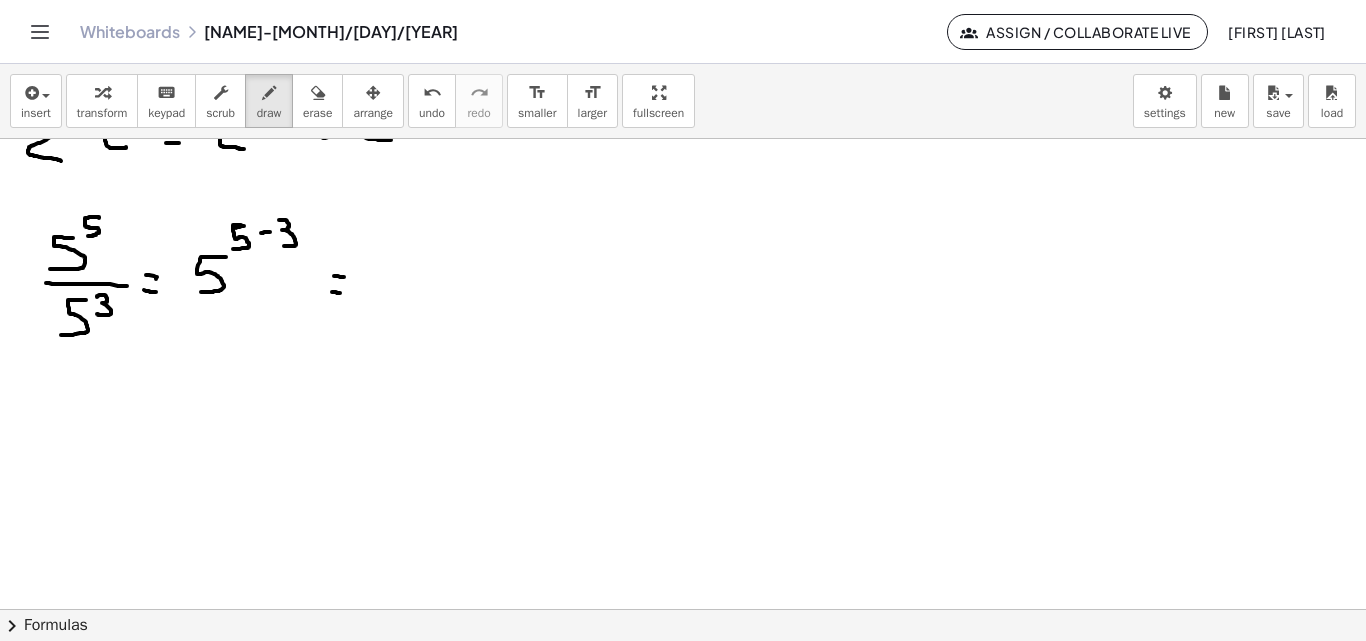 drag, startPoint x: 332, startPoint y: 292, endPoint x: 345, endPoint y: 293, distance: 13.038404 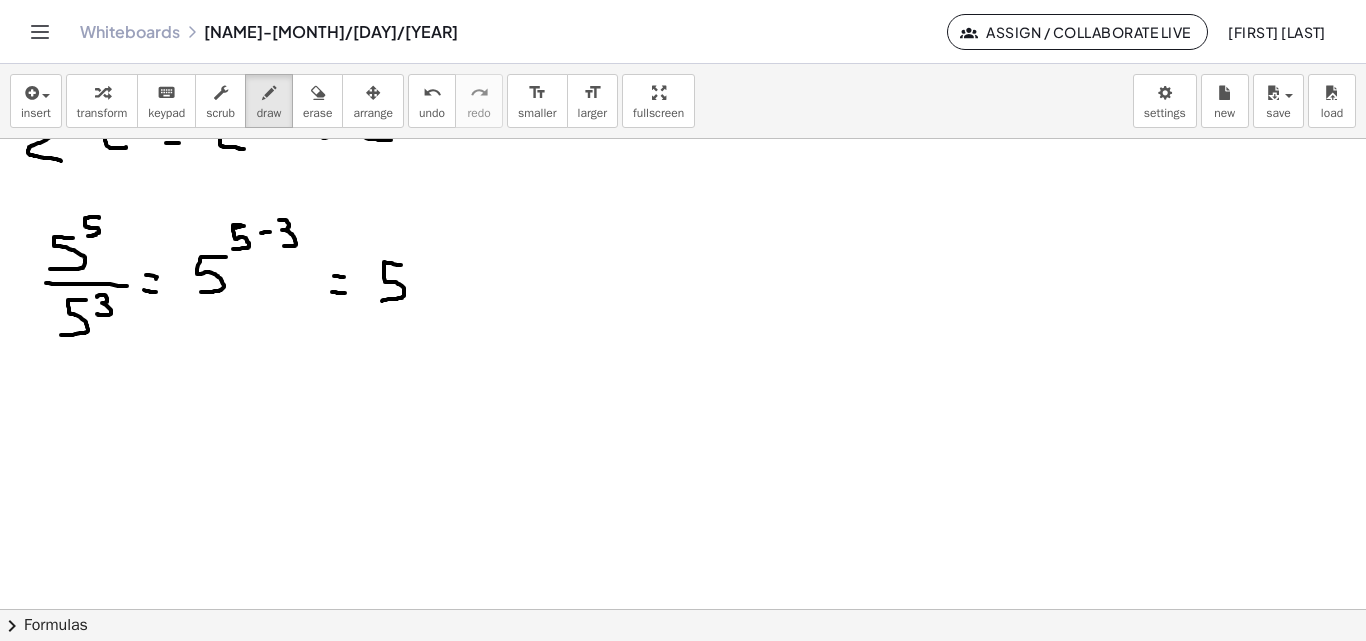 drag, startPoint x: 401, startPoint y: 265, endPoint x: 380, endPoint y: 301, distance: 41.677334 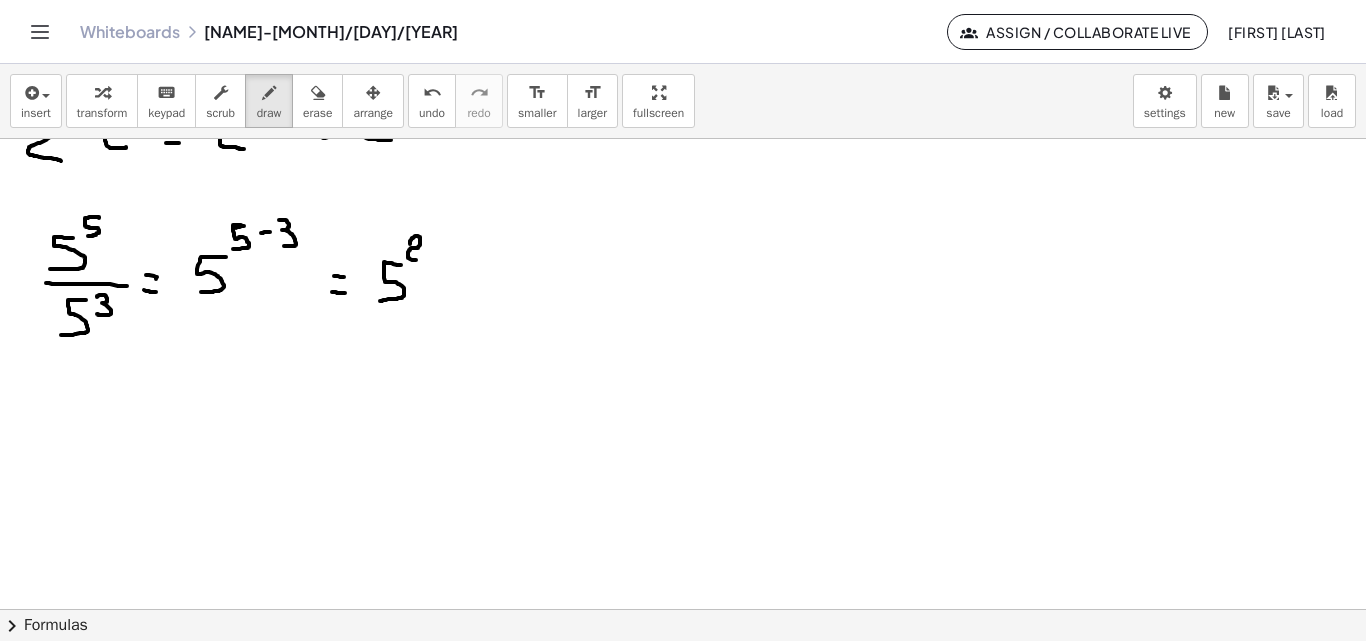 drag, startPoint x: 410, startPoint y: 244, endPoint x: 421, endPoint y: 260, distance: 19.416489 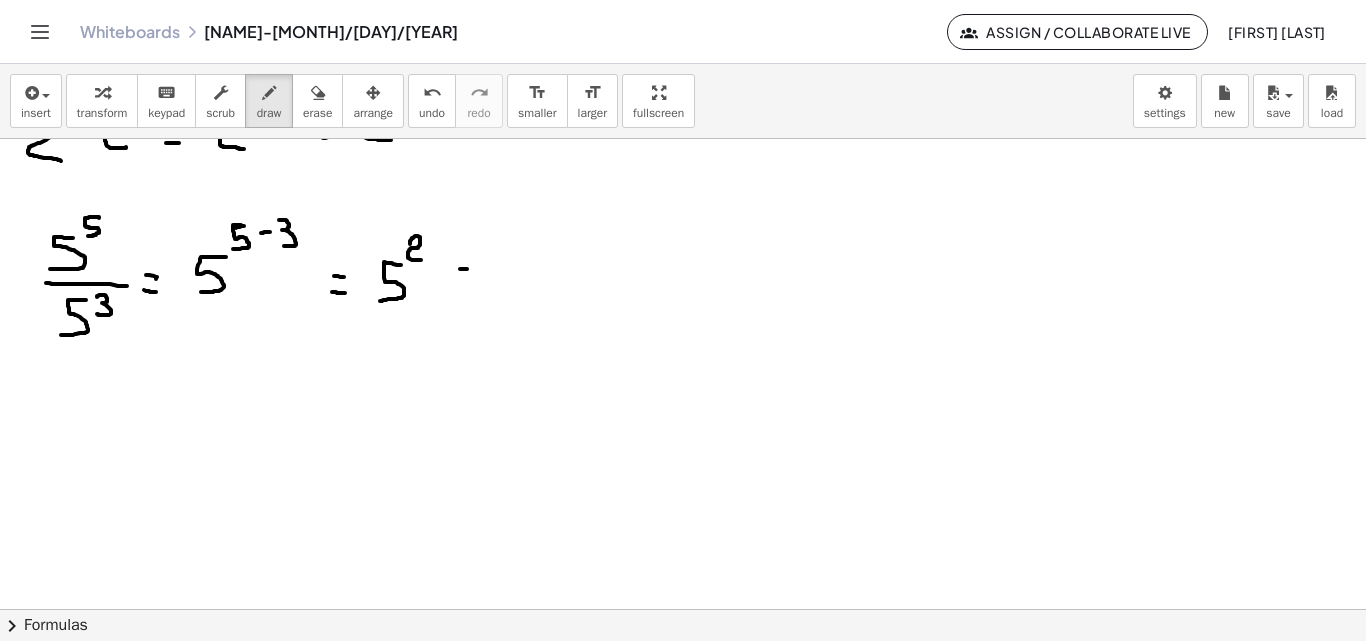 click at bounding box center [683, -1763] 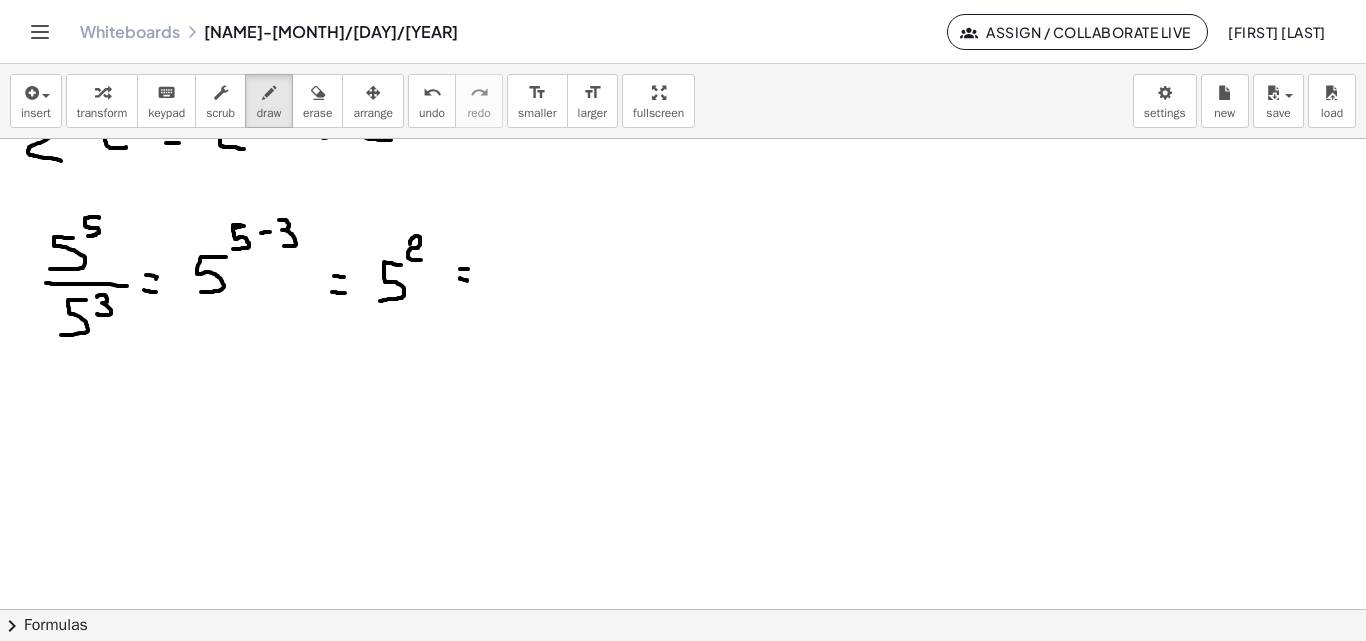 click at bounding box center [683, -1763] 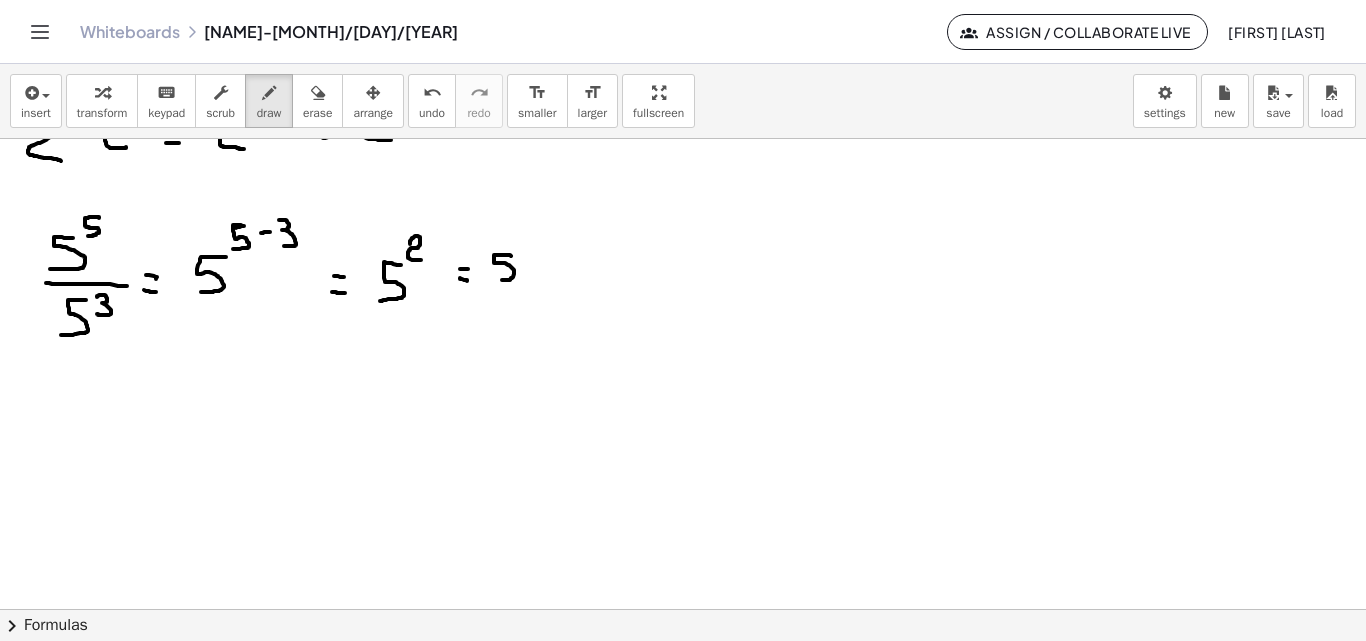 drag, startPoint x: 511, startPoint y: 256, endPoint x: 498, endPoint y: 280, distance: 27.294687 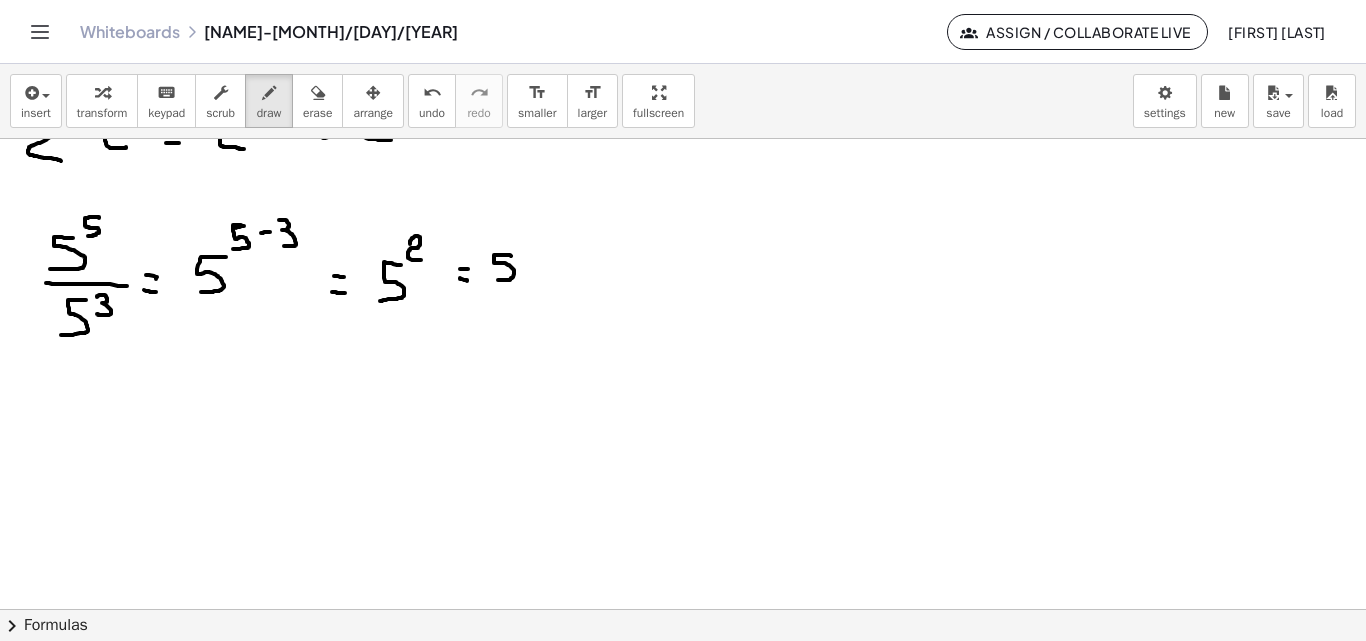 drag, startPoint x: 324, startPoint y: 99, endPoint x: 374, endPoint y: 173, distance: 89.30846 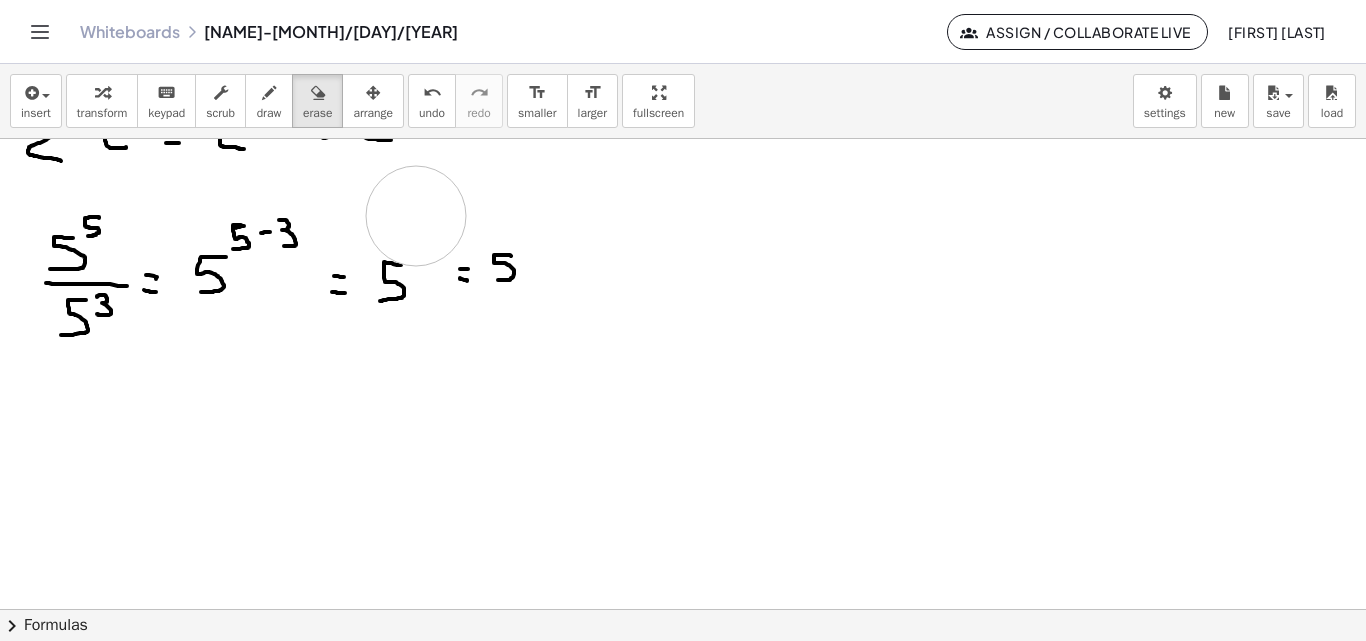 click at bounding box center (683, -1763) 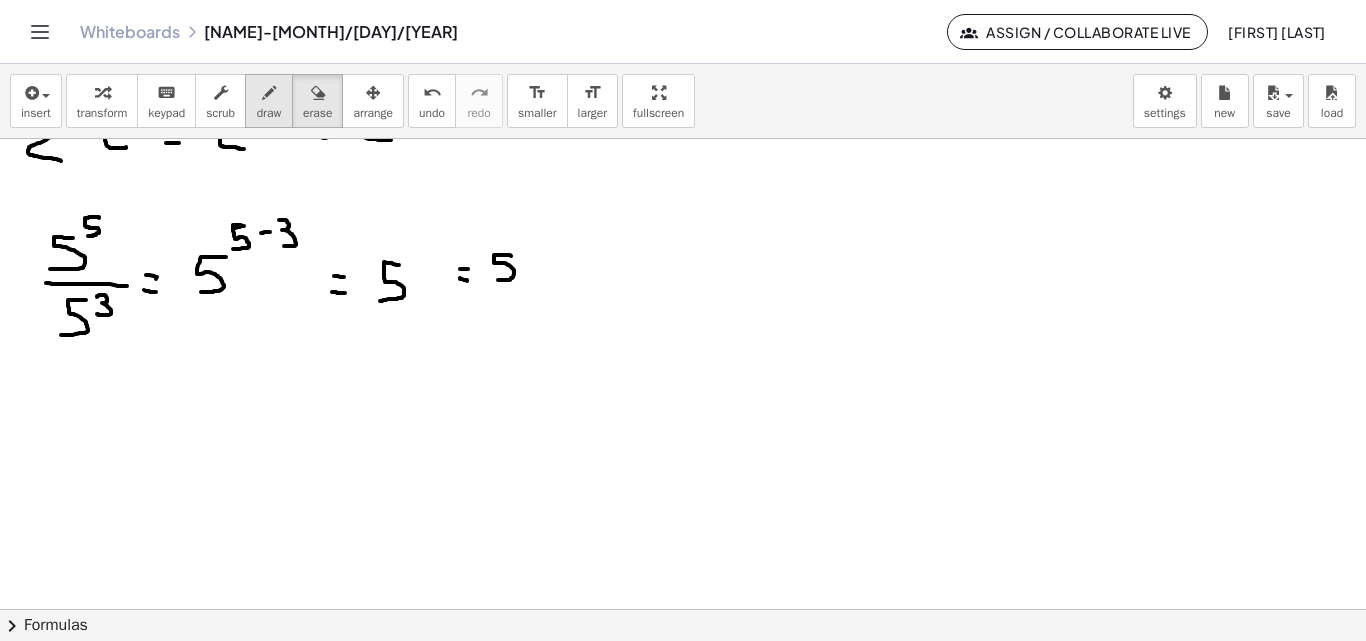 click at bounding box center [269, 92] 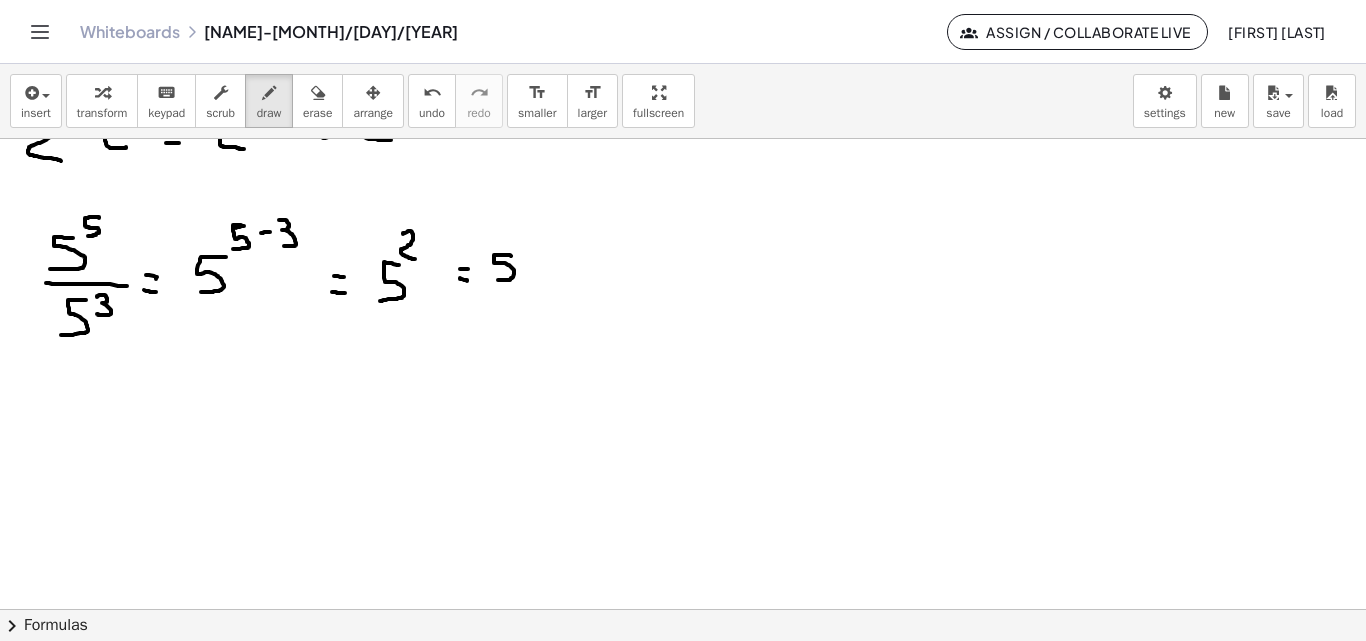 drag, startPoint x: 403, startPoint y: 234, endPoint x: 415, endPoint y: 259, distance: 27.730848 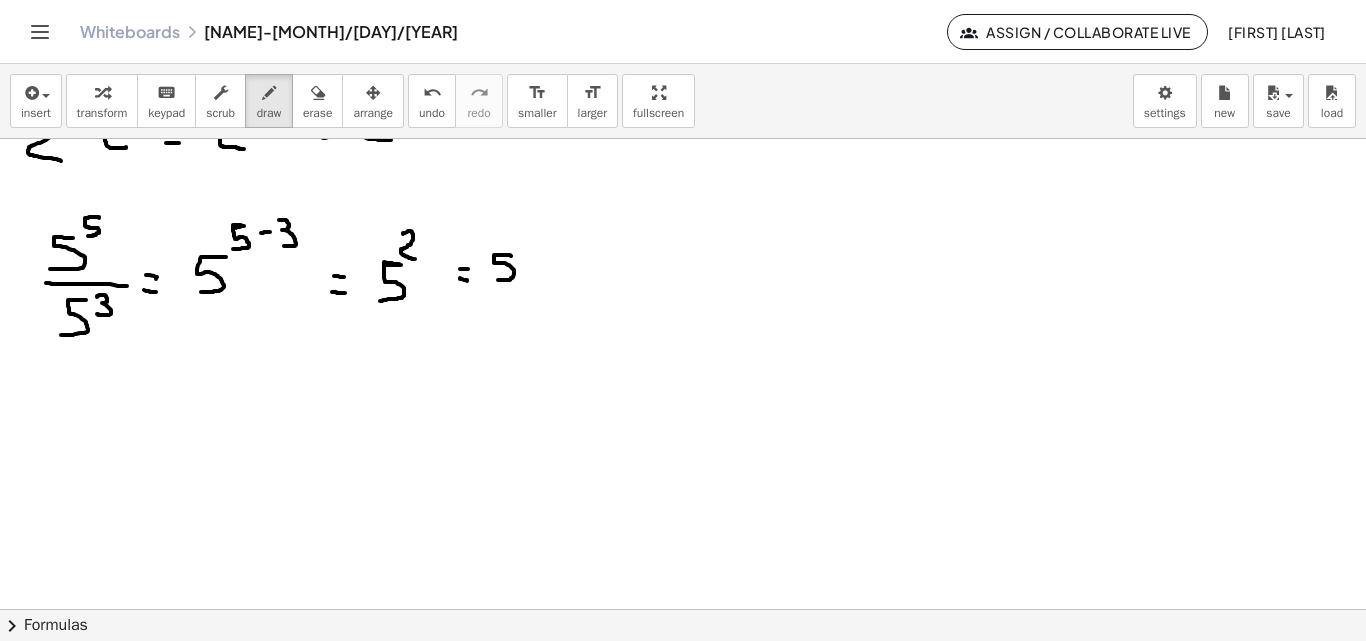 drag, startPoint x: 387, startPoint y: 264, endPoint x: 397, endPoint y: 265, distance: 10.049875 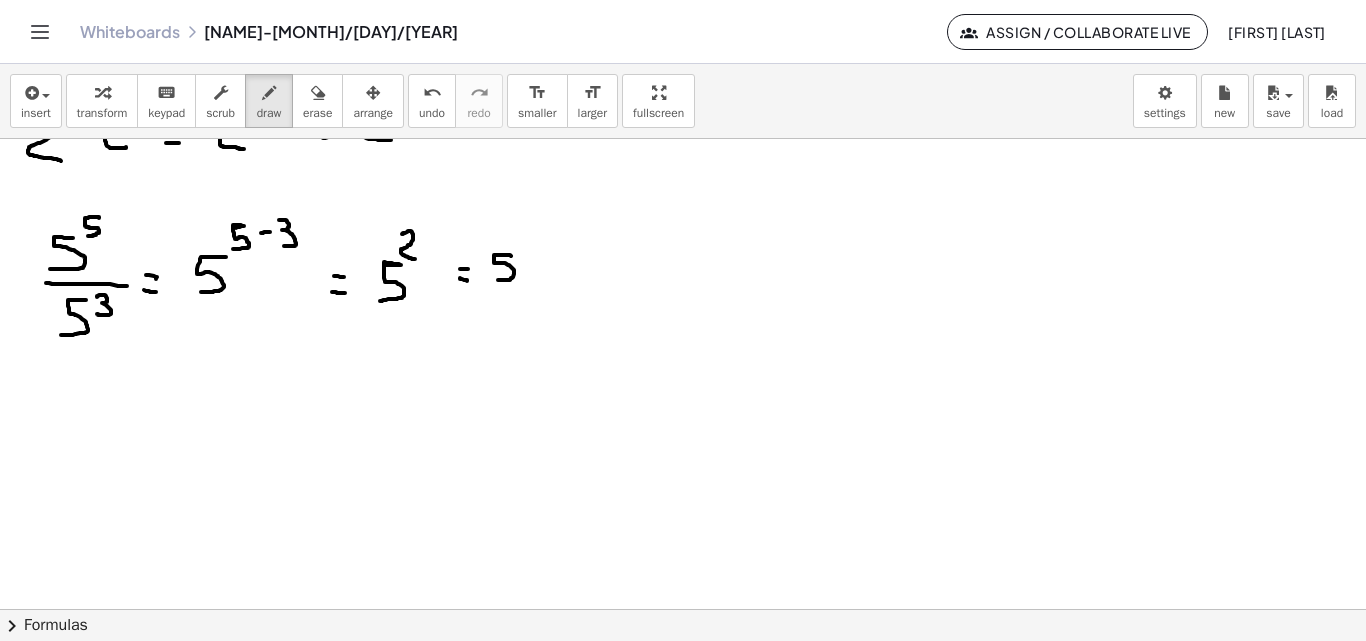 click at bounding box center (683, -1763) 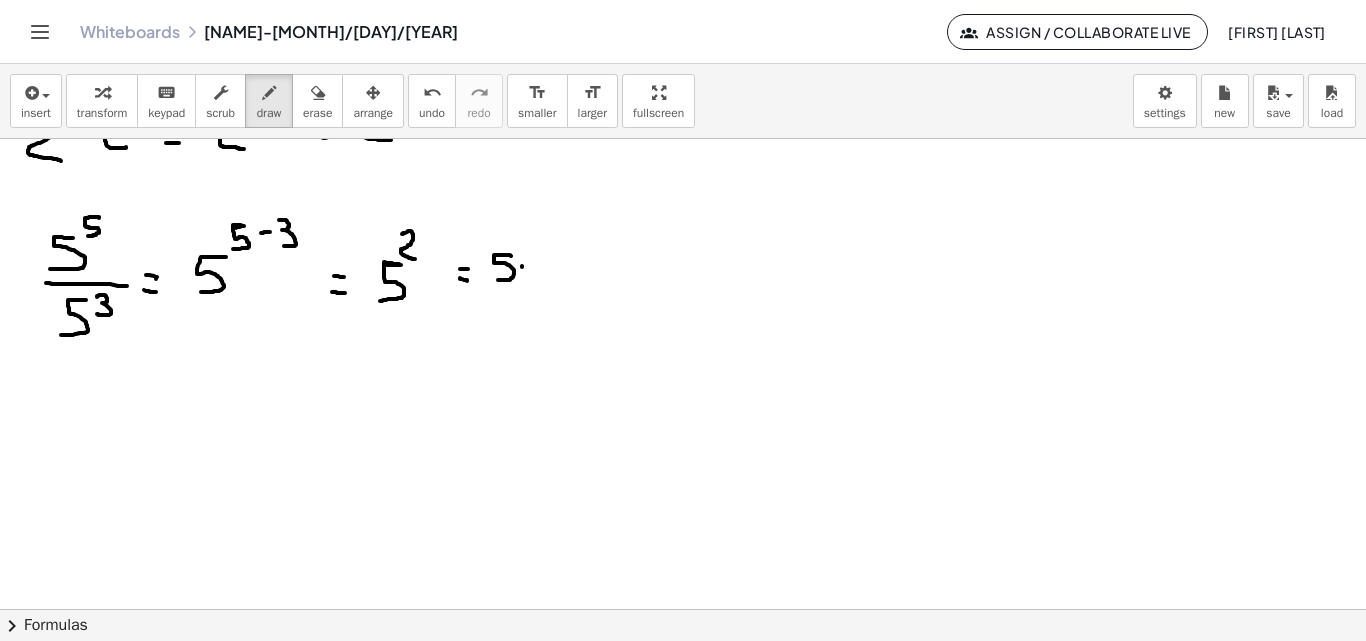 click at bounding box center (683, -1763) 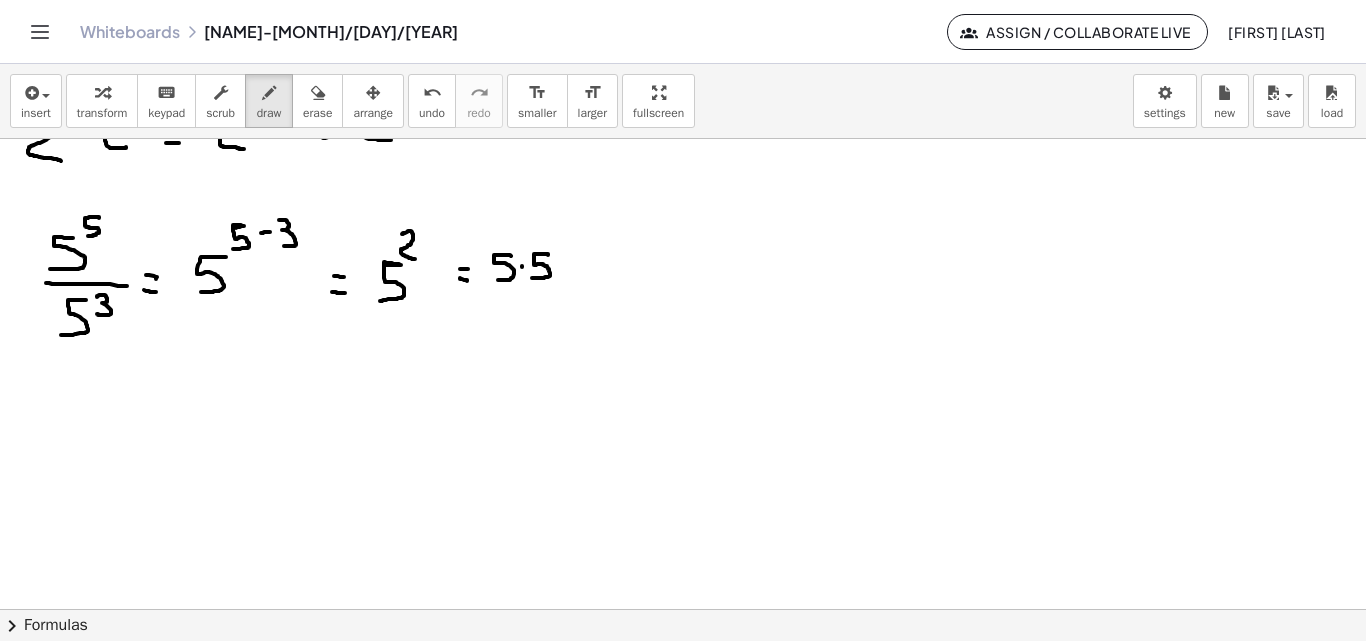 drag, startPoint x: 548, startPoint y: 255, endPoint x: 532, endPoint y: 278, distance: 28.01785 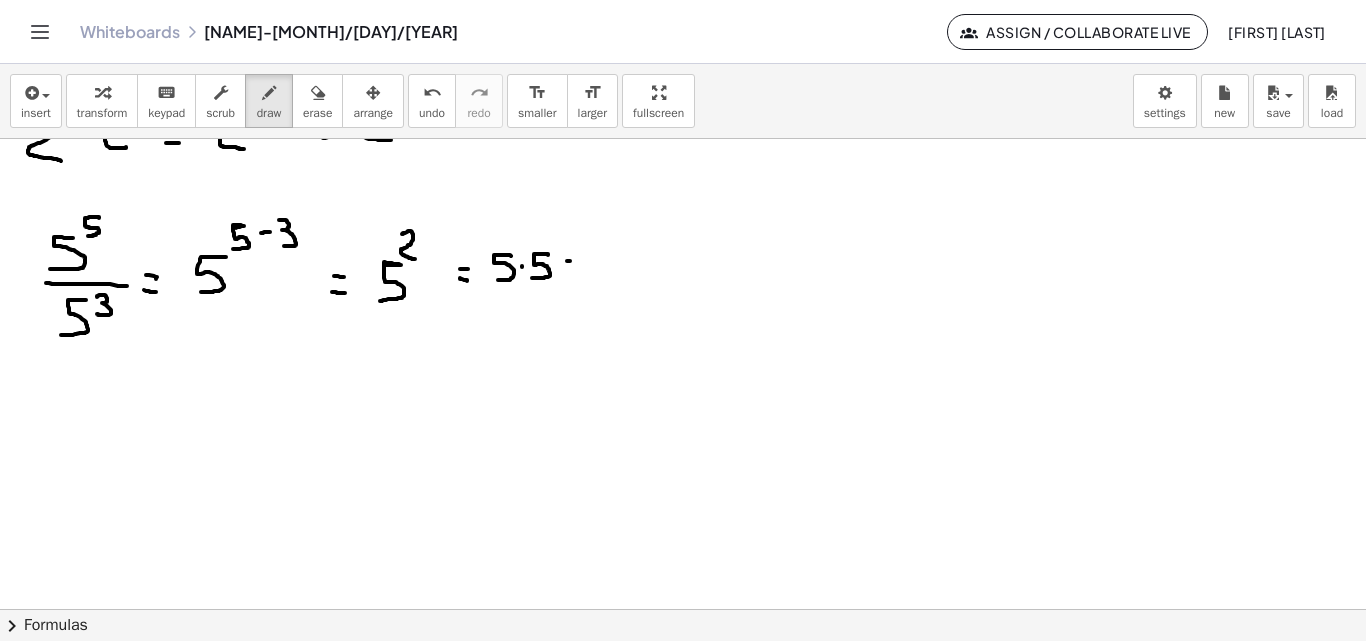 click at bounding box center [683, -1763] 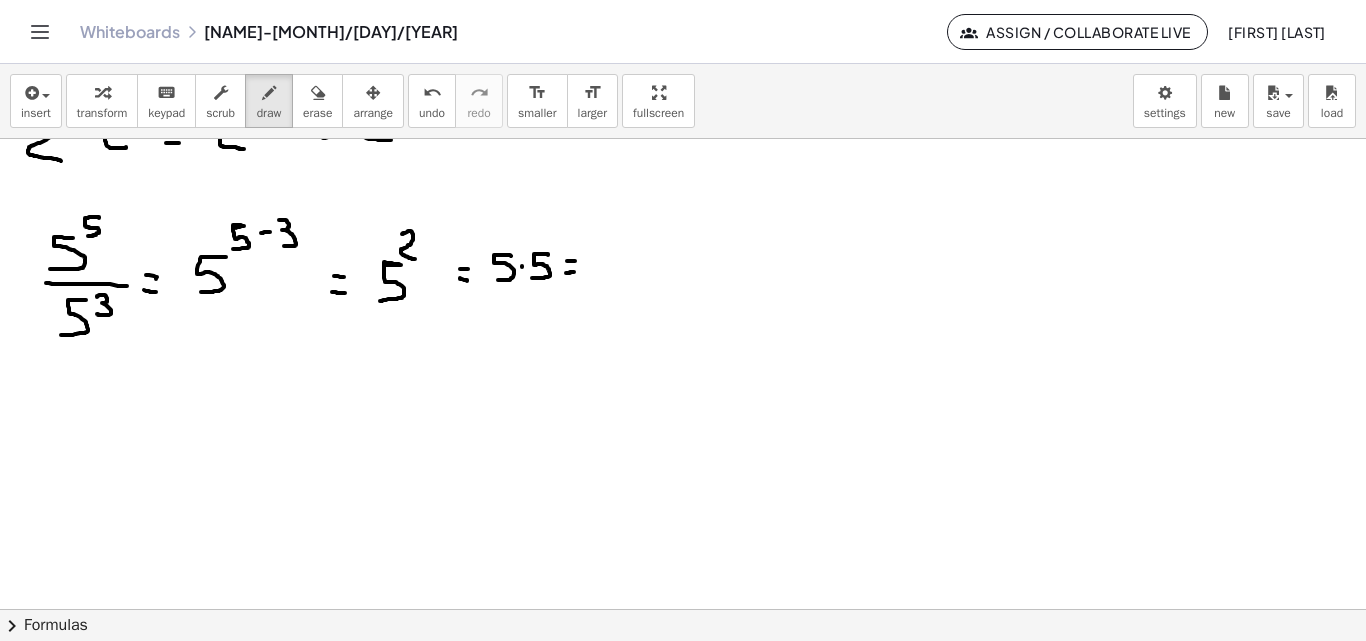 click at bounding box center [683, -1763] 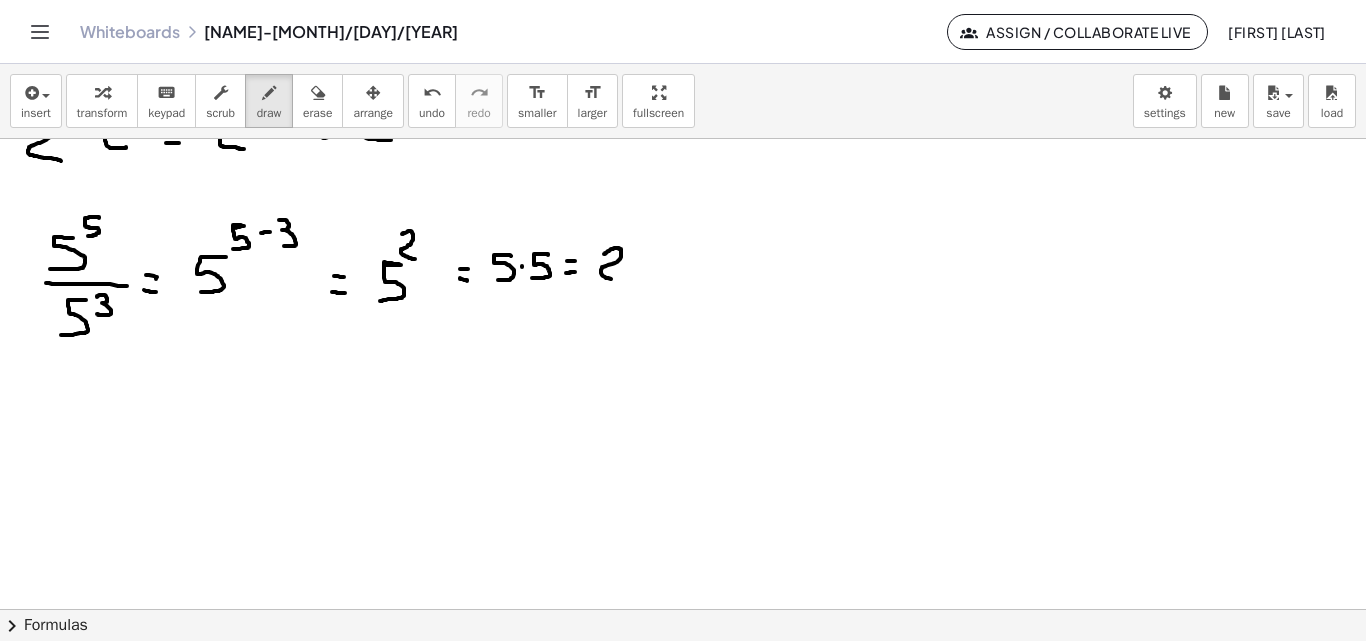 drag, startPoint x: 605, startPoint y: 254, endPoint x: 624, endPoint y: 276, distance: 29.068884 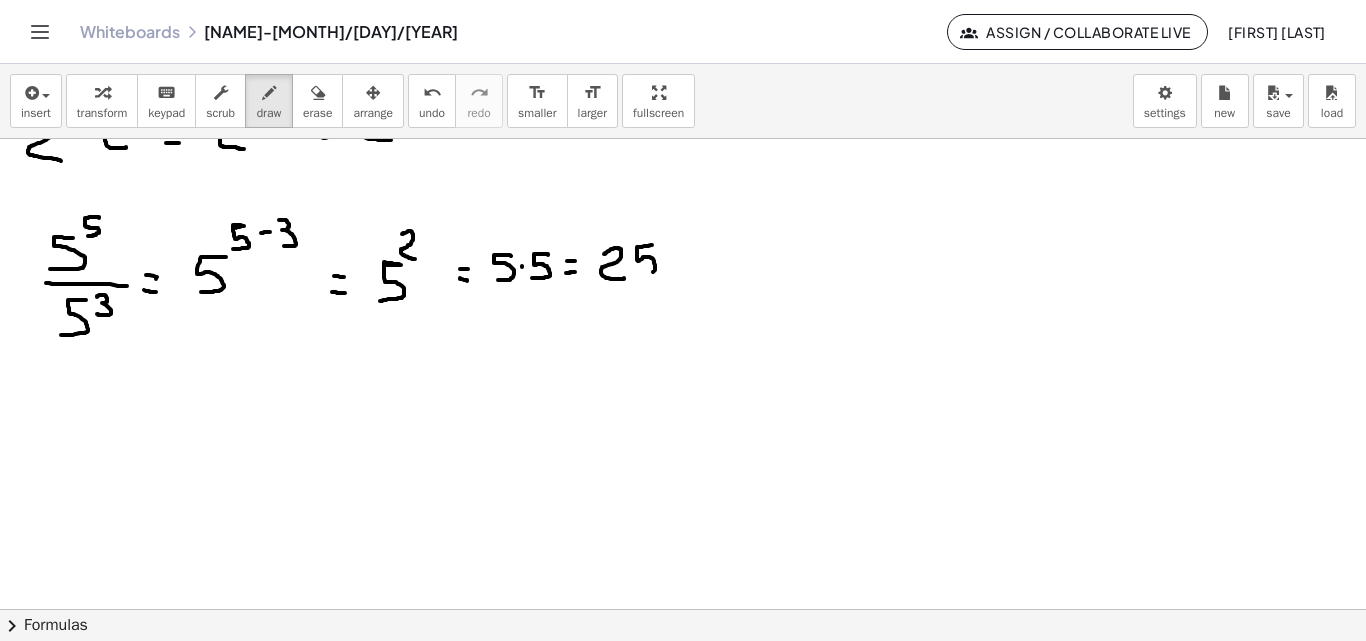 drag, startPoint x: 652, startPoint y: 245, endPoint x: 636, endPoint y: 277, distance: 35.77709 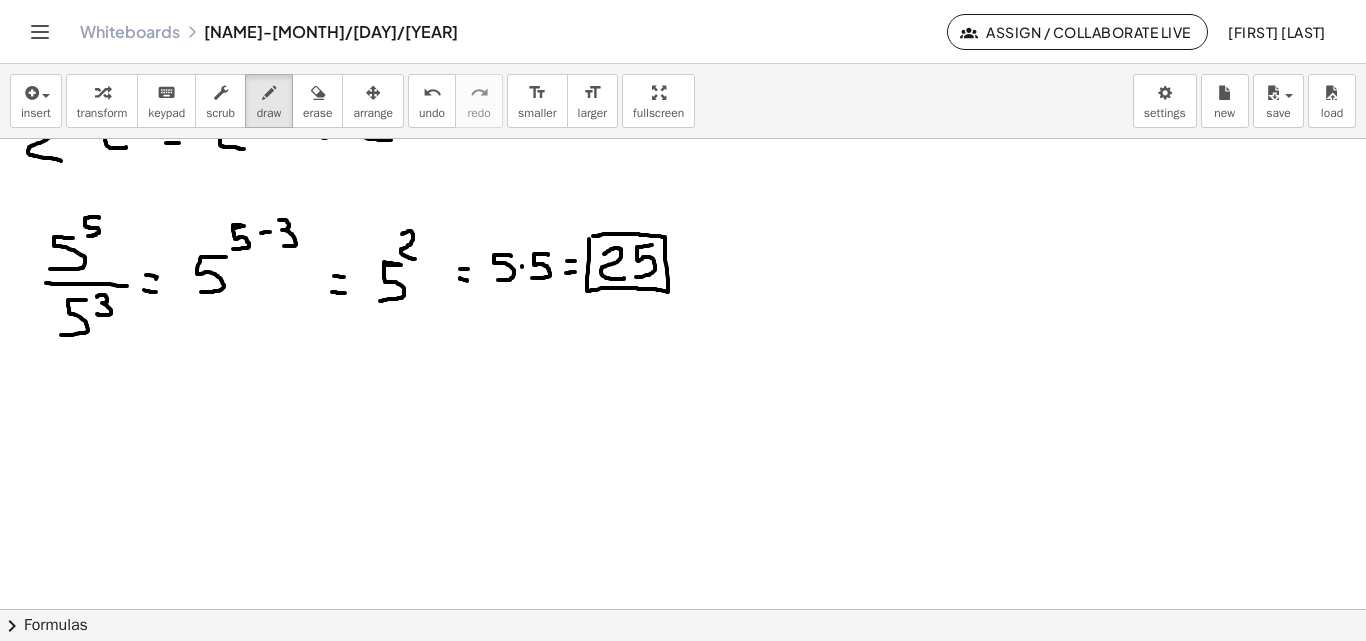 drag, startPoint x: 589, startPoint y: 239, endPoint x: 627, endPoint y: 246, distance: 38.63936 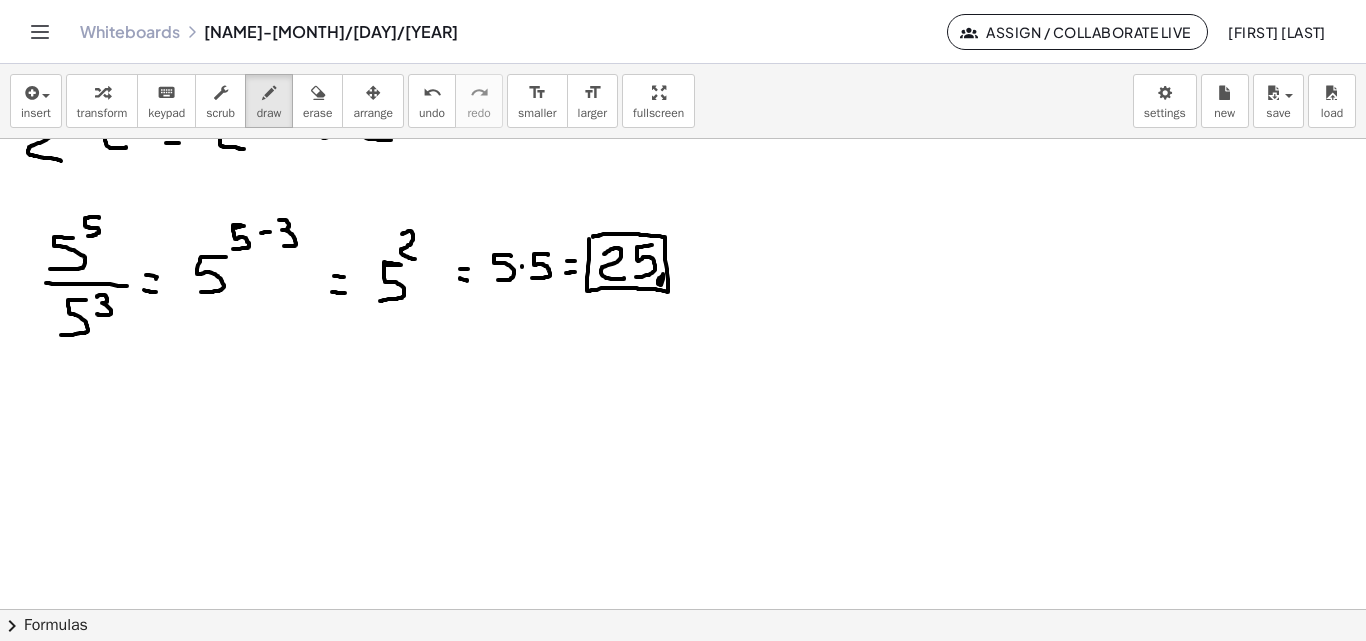 click at bounding box center [683, -1763] 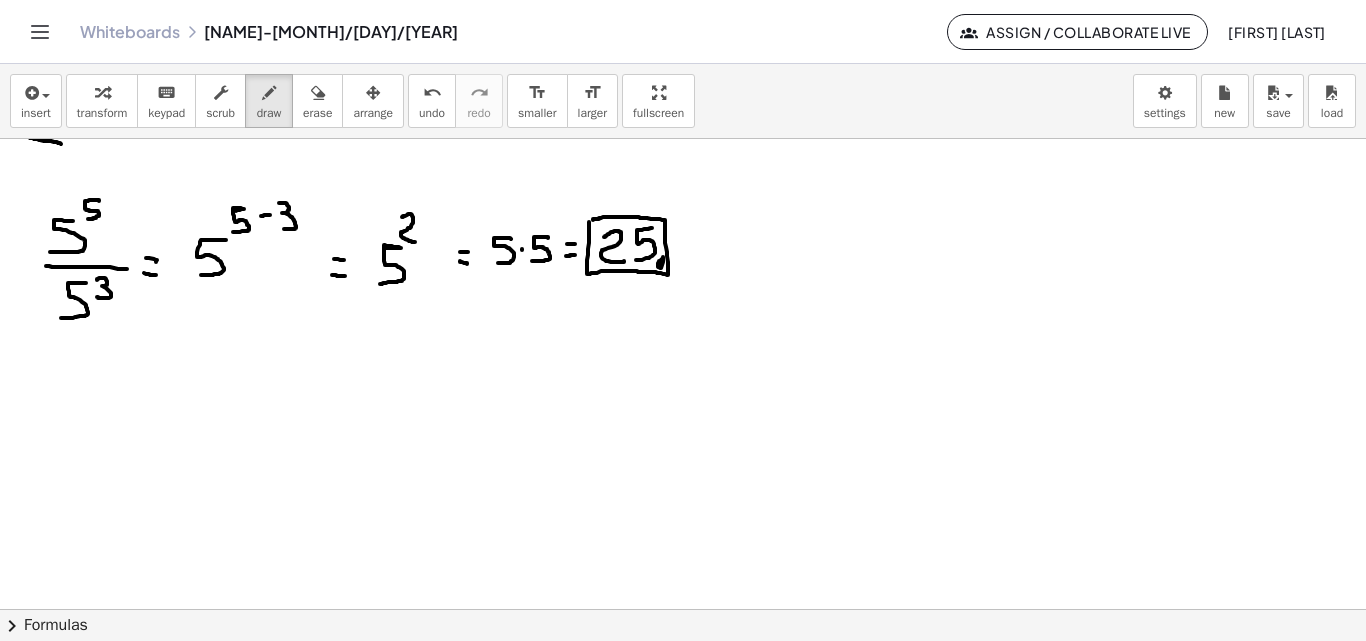 scroll, scrollTop: 4562, scrollLeft: 0, axis: vertical 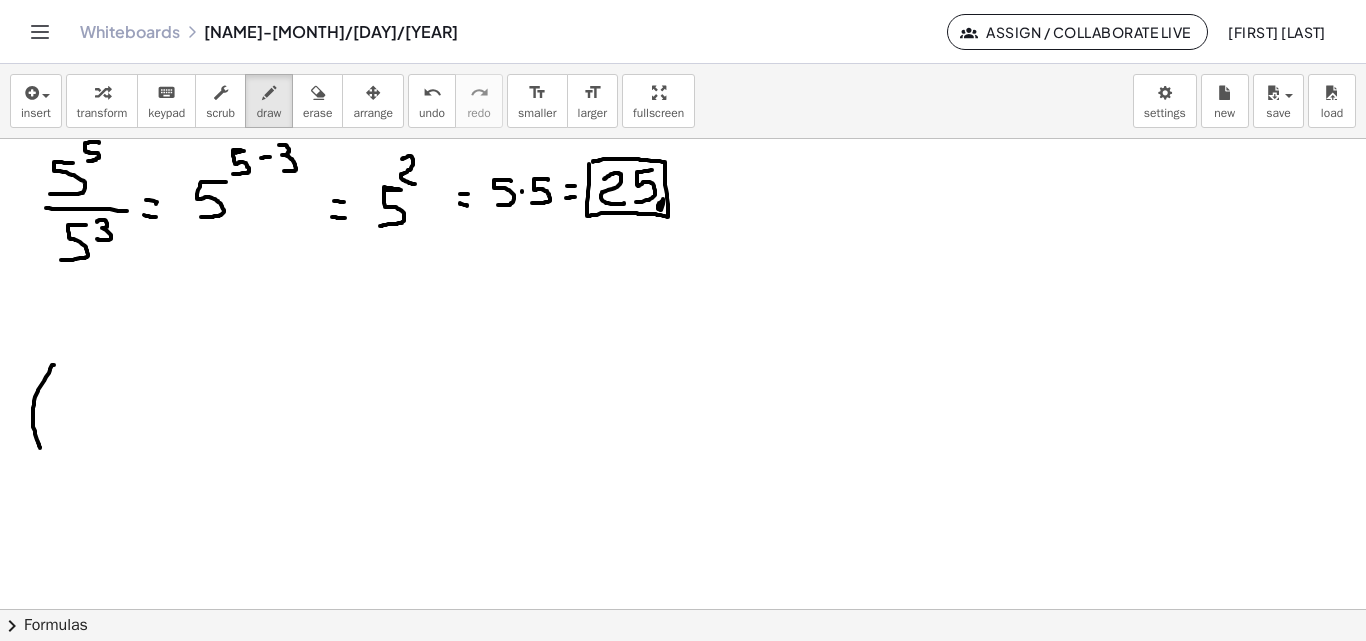 drag, startPoint x: 54, startPoint y: 365, endPoint x: 40, endPoint y: 448, distance: 84.17244 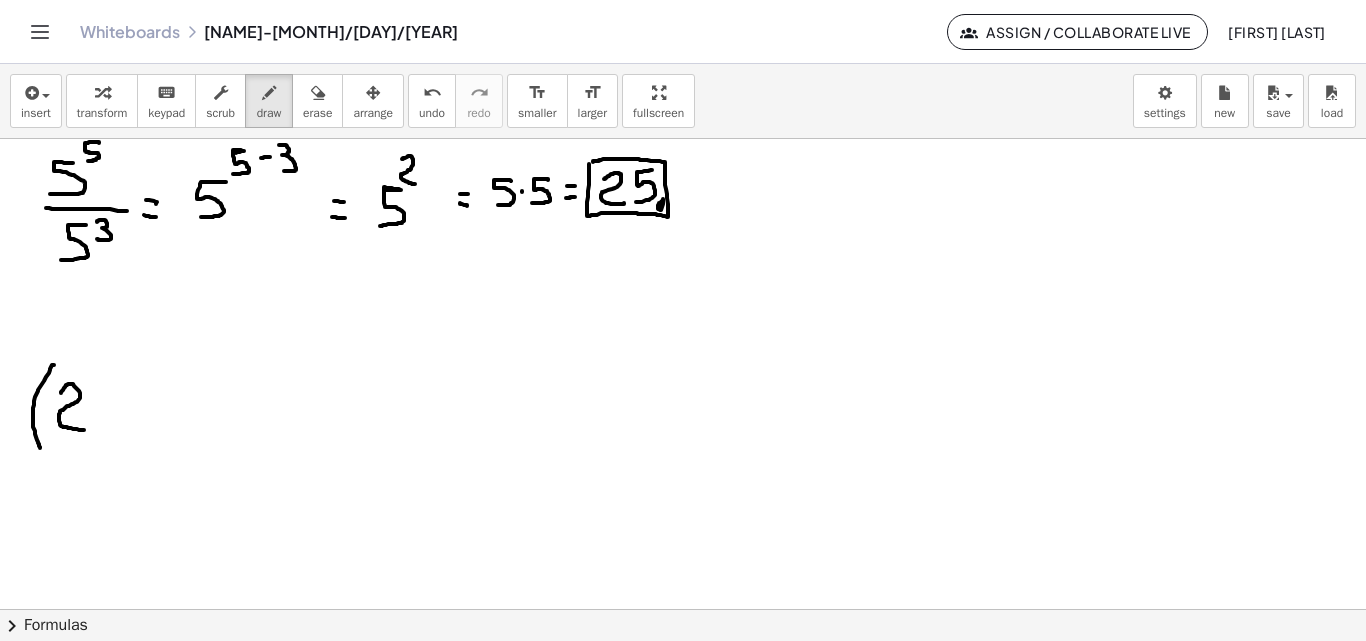 drag, startPoint x: 61, startPoint y: 393, endPoint x: 88, endPoint y: 430, distance: 45.80393 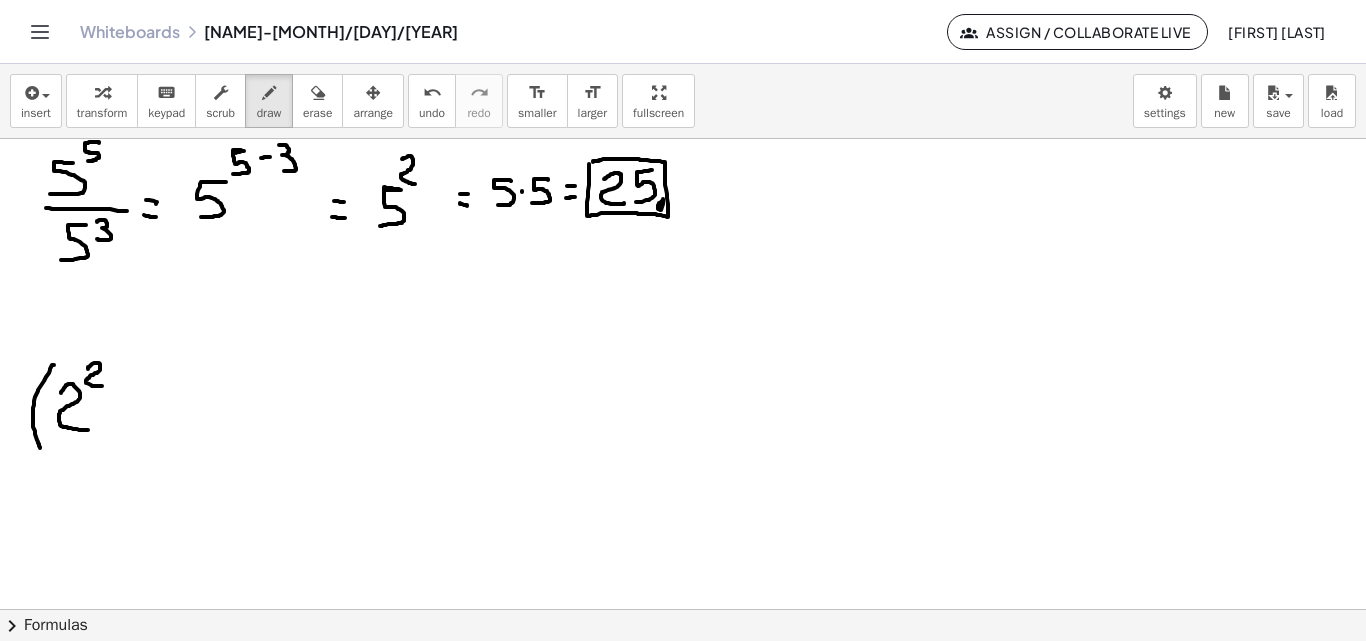drag, startPoint x: 88, startPoint y: 369, endPoint x: 102, endPoint y: 386, distance: 22.022715 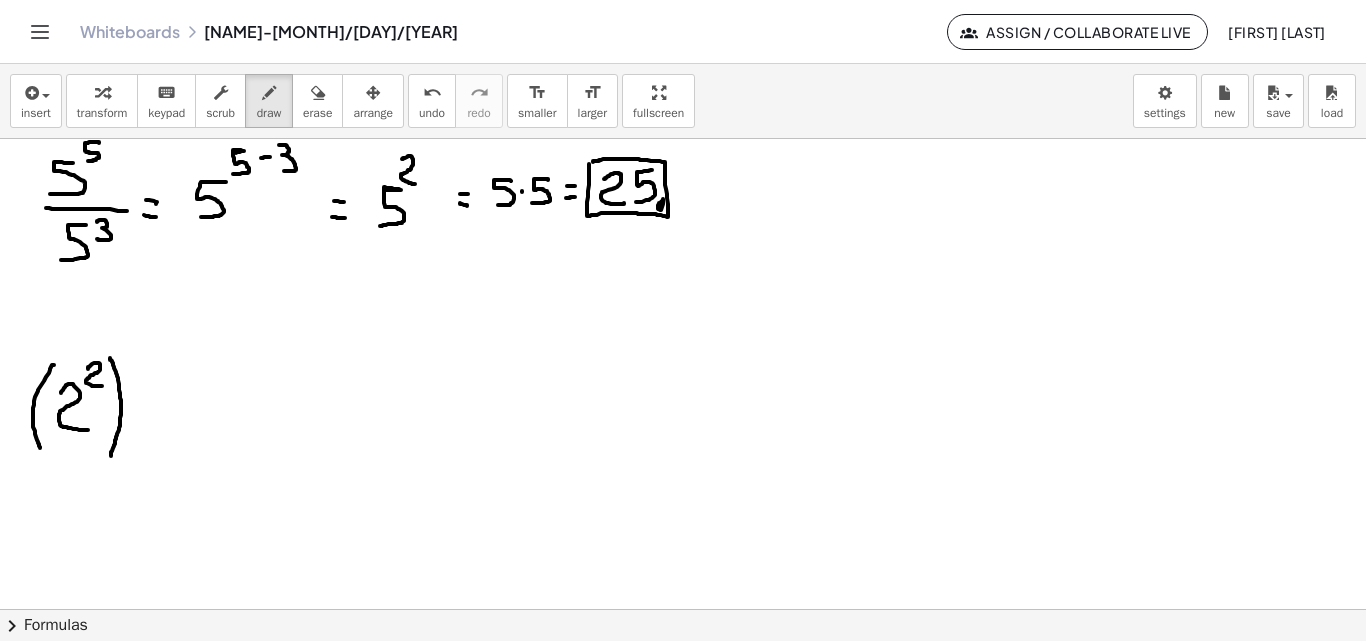 drag, startPoint x: 110, startPoint y: 358, endPoint x: 111, endPoint y: 456, distance: 98.005104 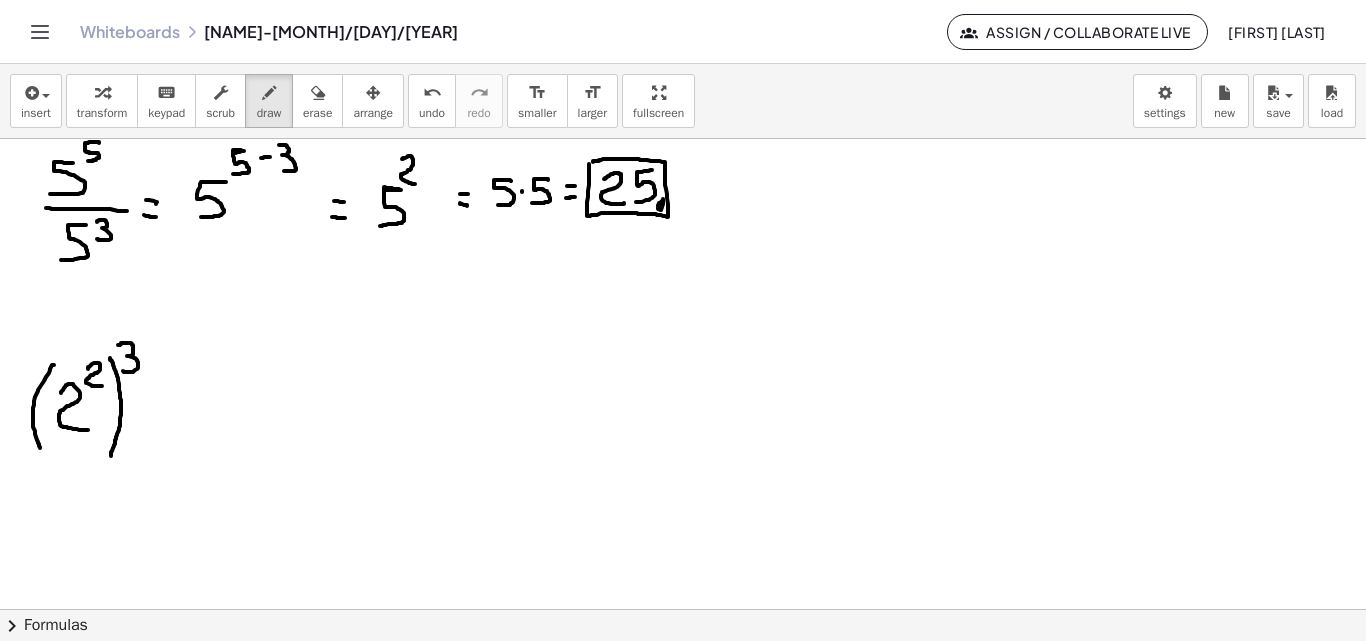 drag, startPoint x: 118, startPoint y: 345, endPoint x: 121, endPoint y: 371, distance: 26.172504 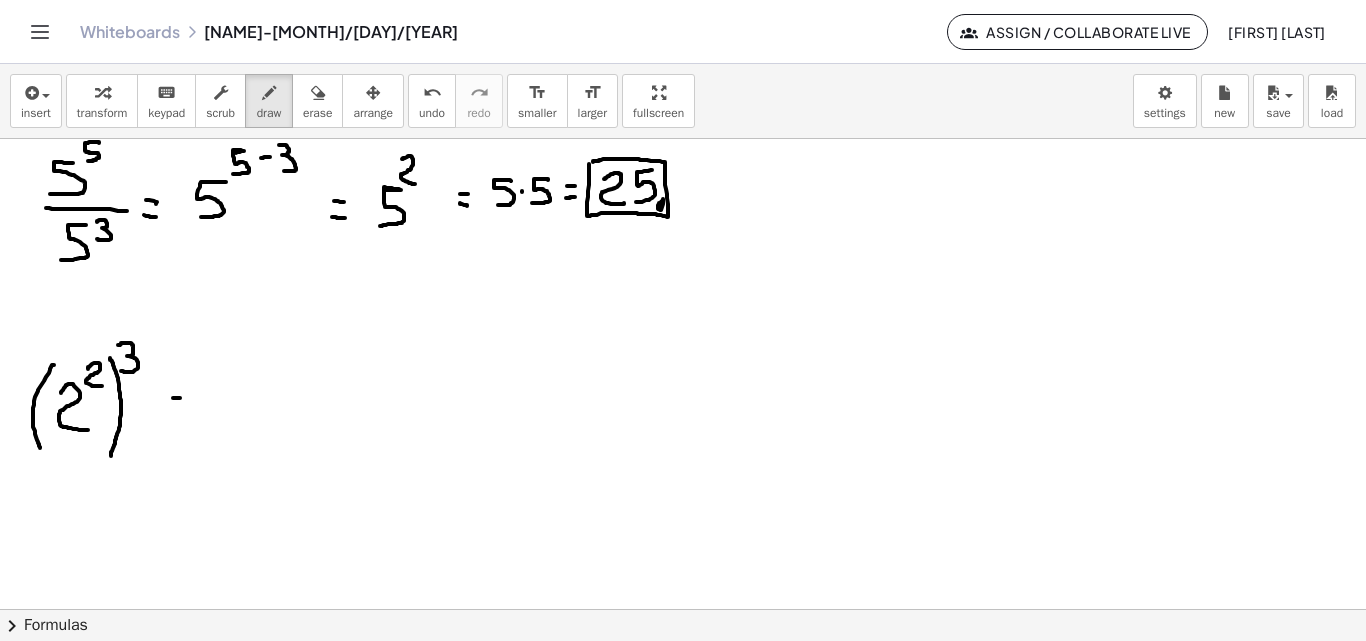 click at bounding box center (683, -1838) 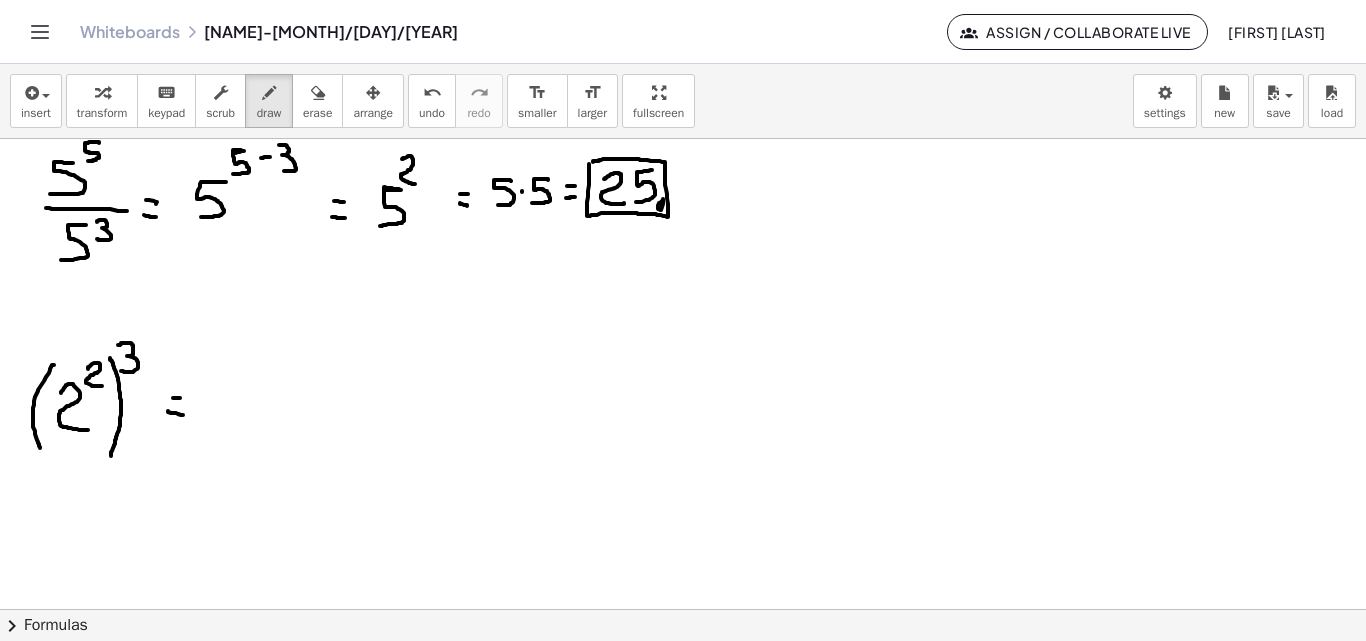 drag, startPoint x: 168, startPoint y: 411, endPoint x: 184, endPoint y: 415, distance: 16.492422 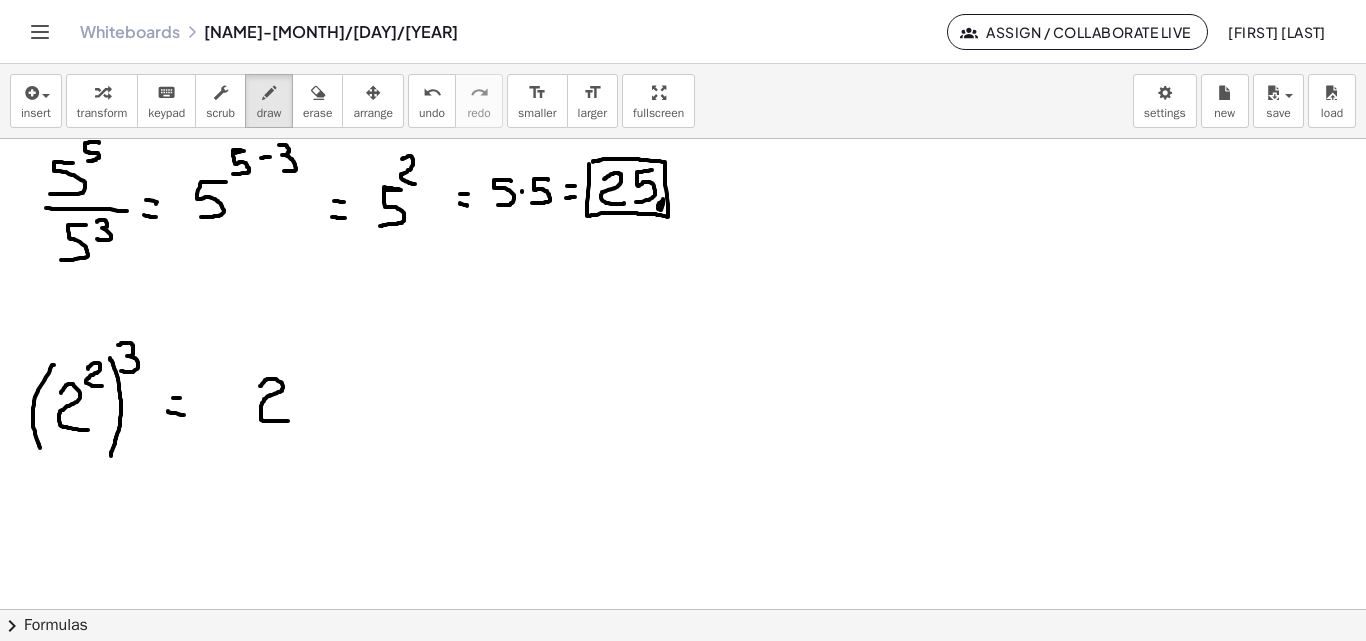 drag, startPoint x: 260, startPoint y: 386, endPoint x: 288, endPoint y: 421, distance: 44.82187 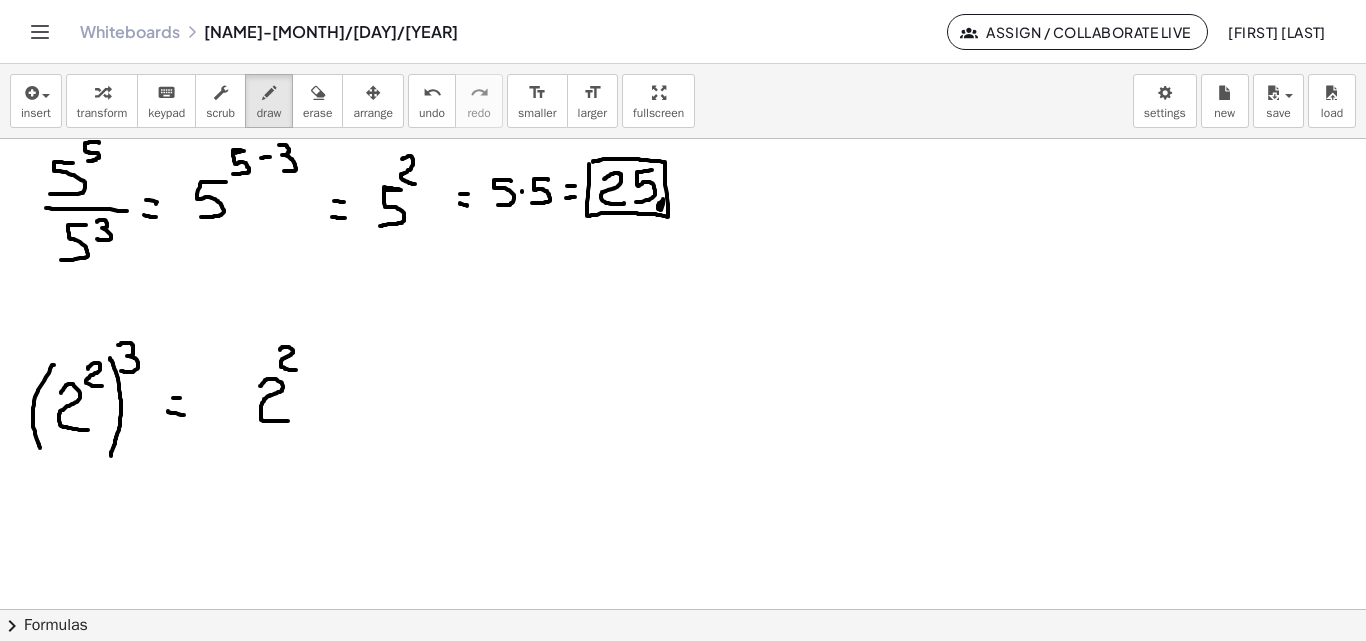 drag, startPoint x: 280, startPoint y: 350, endPoint x: 296, endPoint y: 370, distance: 25.612497 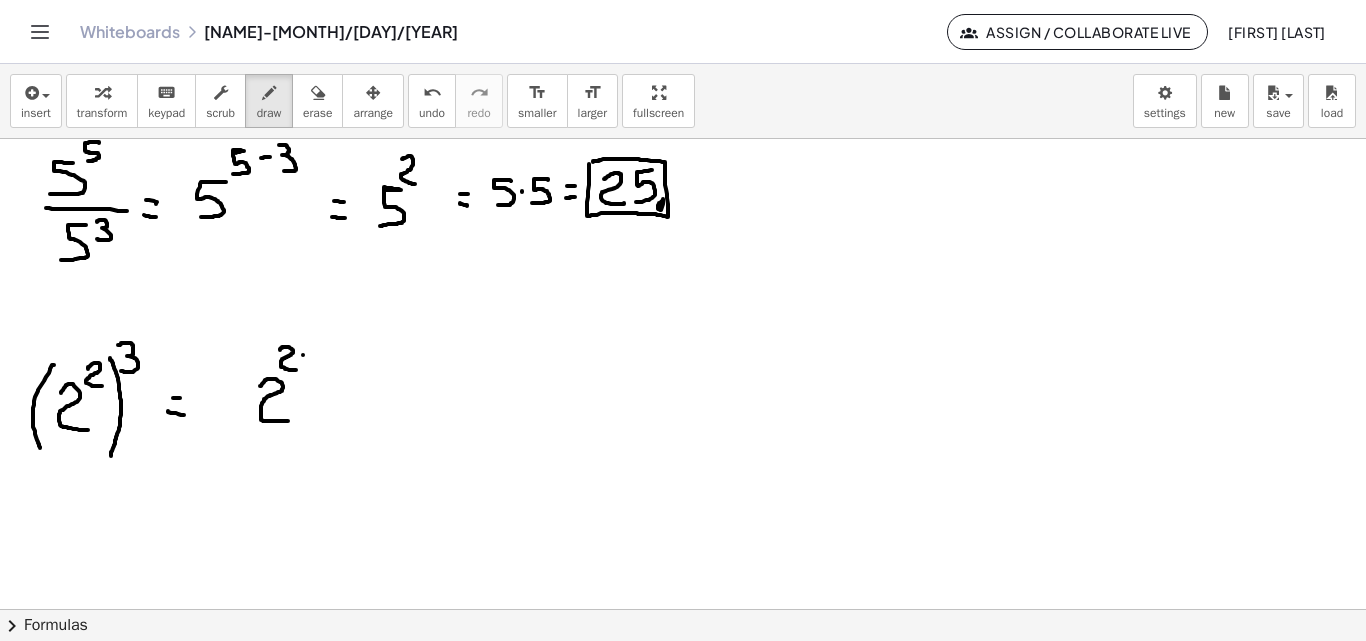 click at bounding box center [683, -1838] 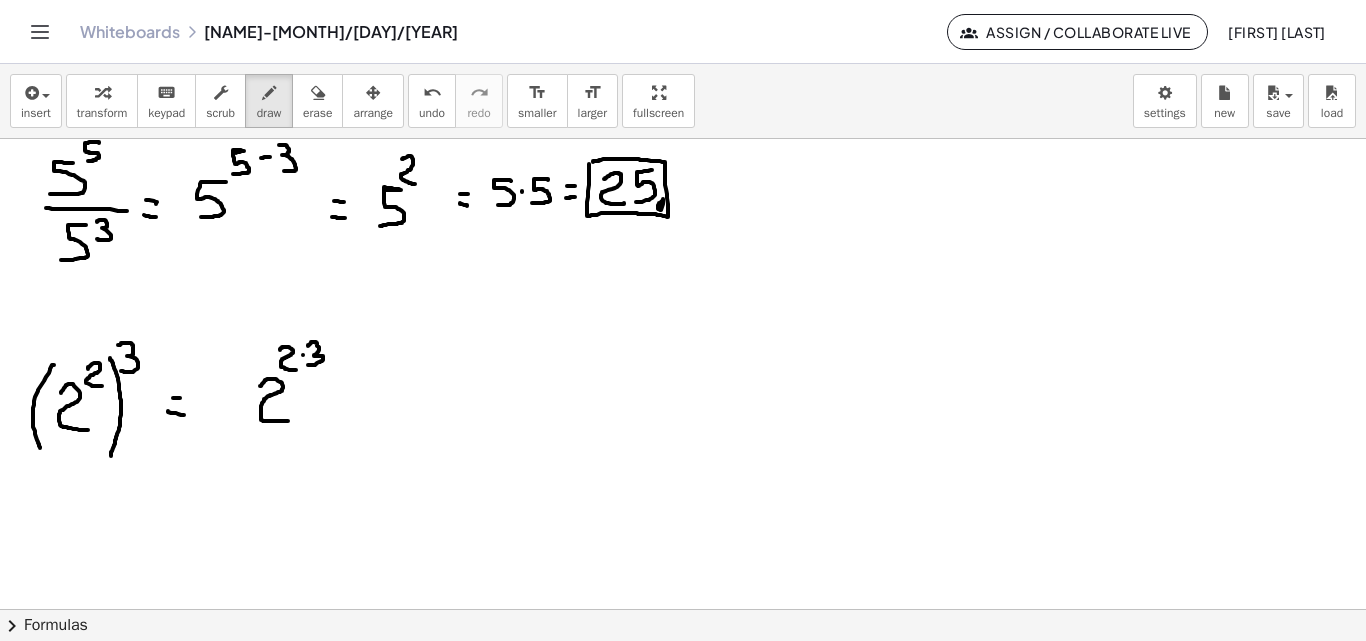 drag, startPoint x: 308, startPoint y: 346, endPoint x: 307, endPoint y: 365, distance: 19.026299 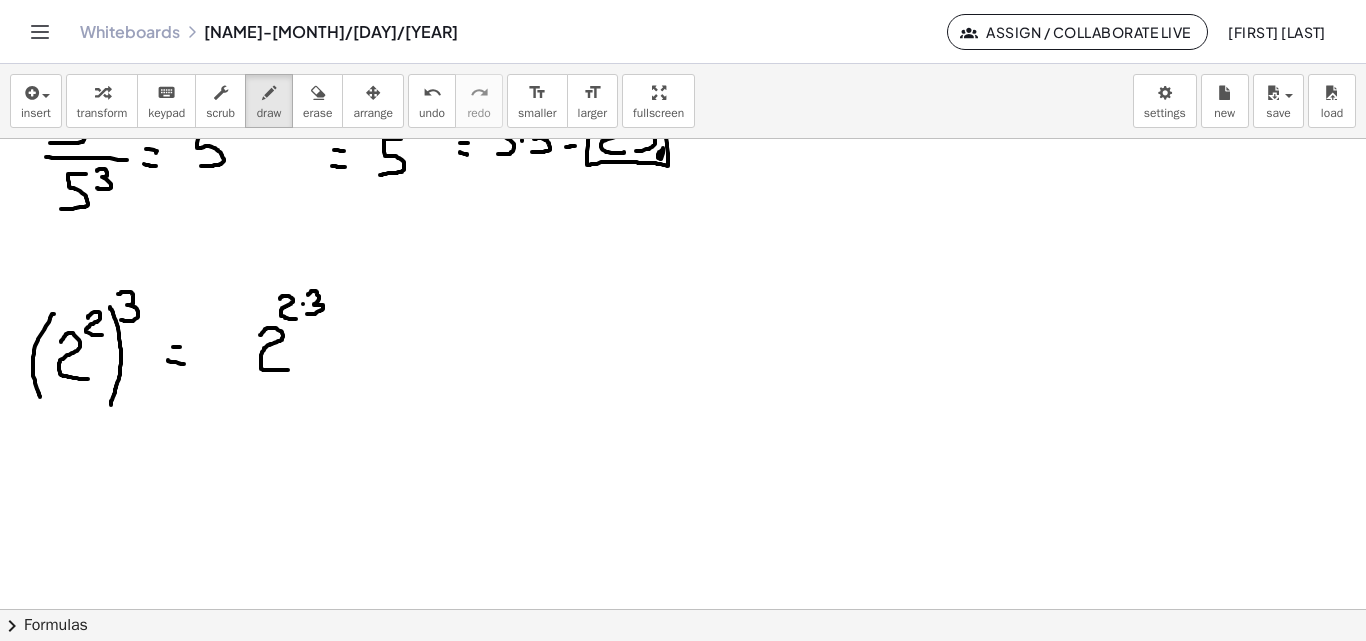 scroll, scrollTop: 4636, scrollLeft: 0, axis: vertical 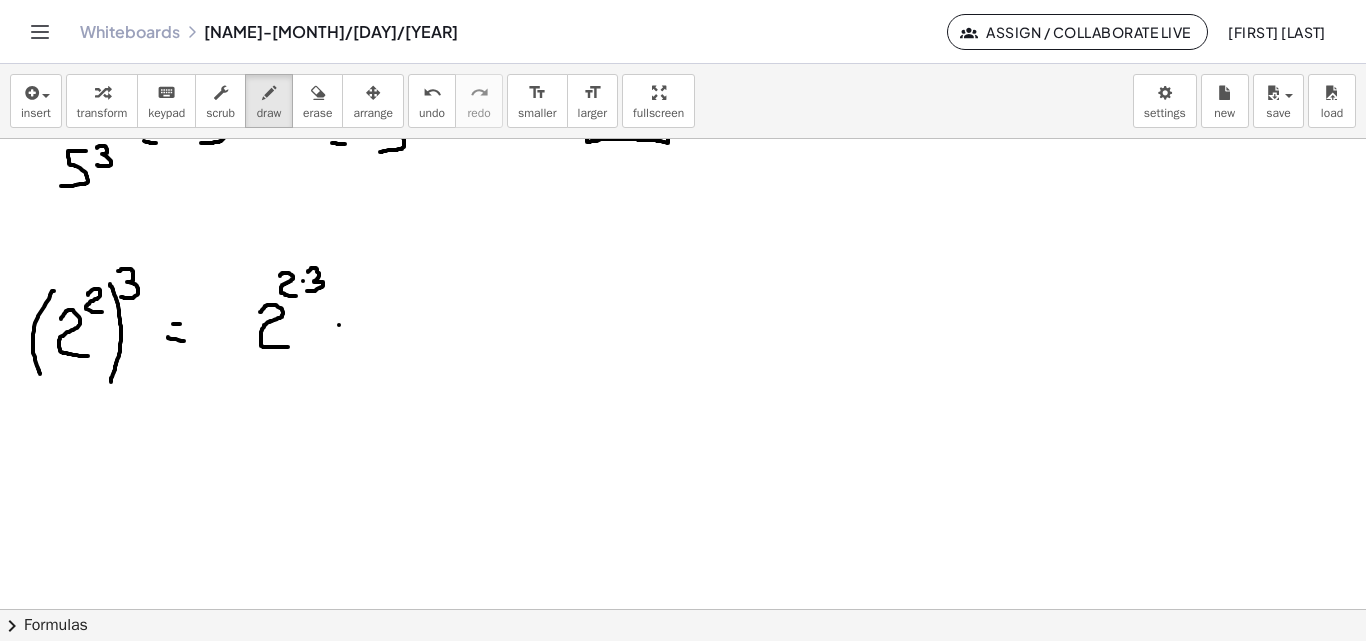 click at bounding box center [683, -1912] 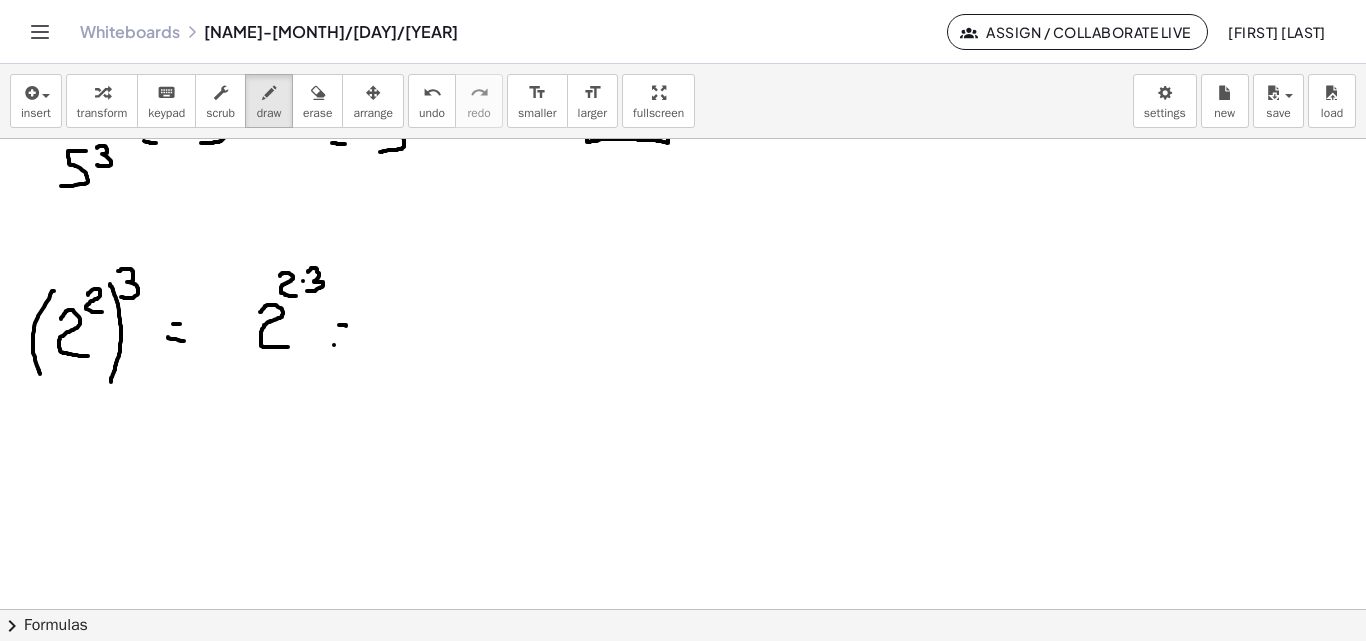 click at bounding box center [683, -1912] 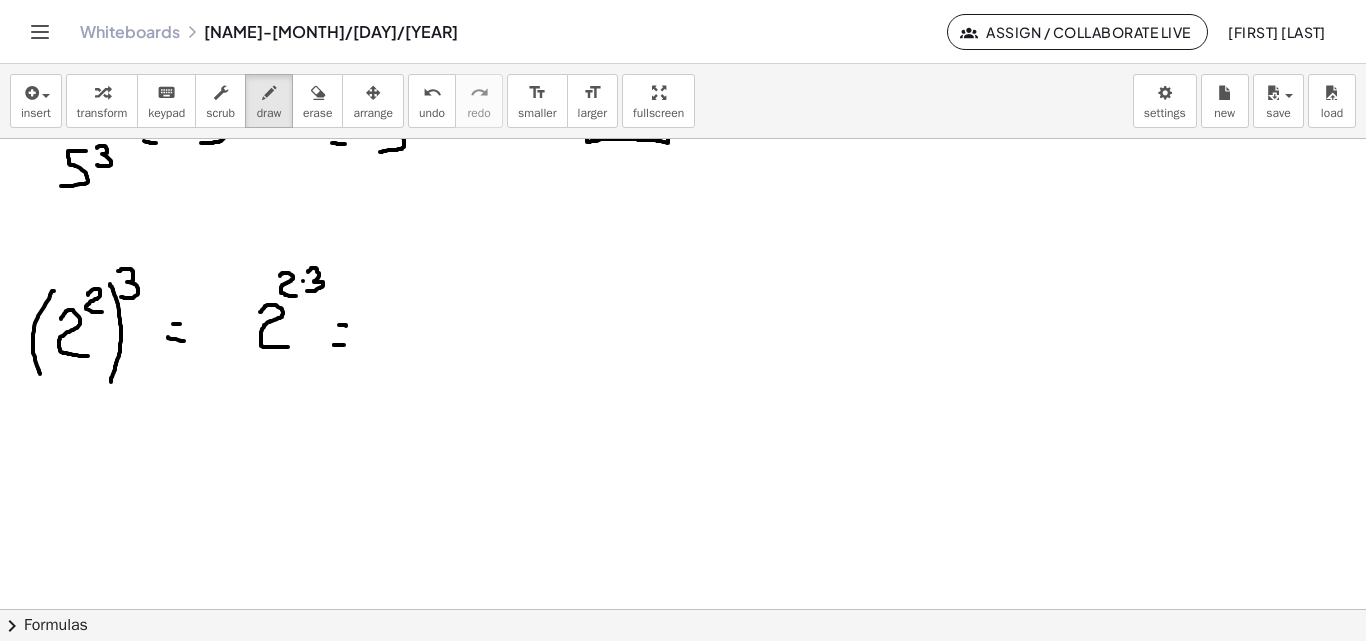 click at bounding box center [683, -1912] 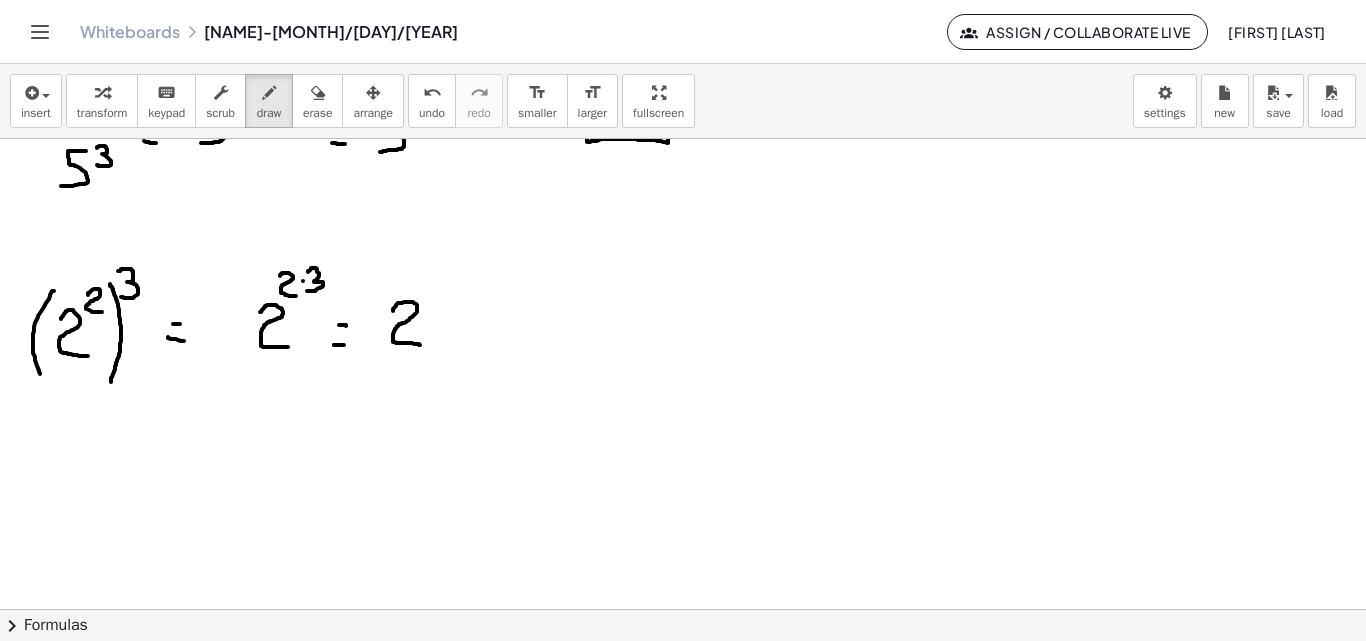drag, startPoint x: 393, startPoint y: 311, endPoint x: 420, endPoint y: 345, distance: 43.416588 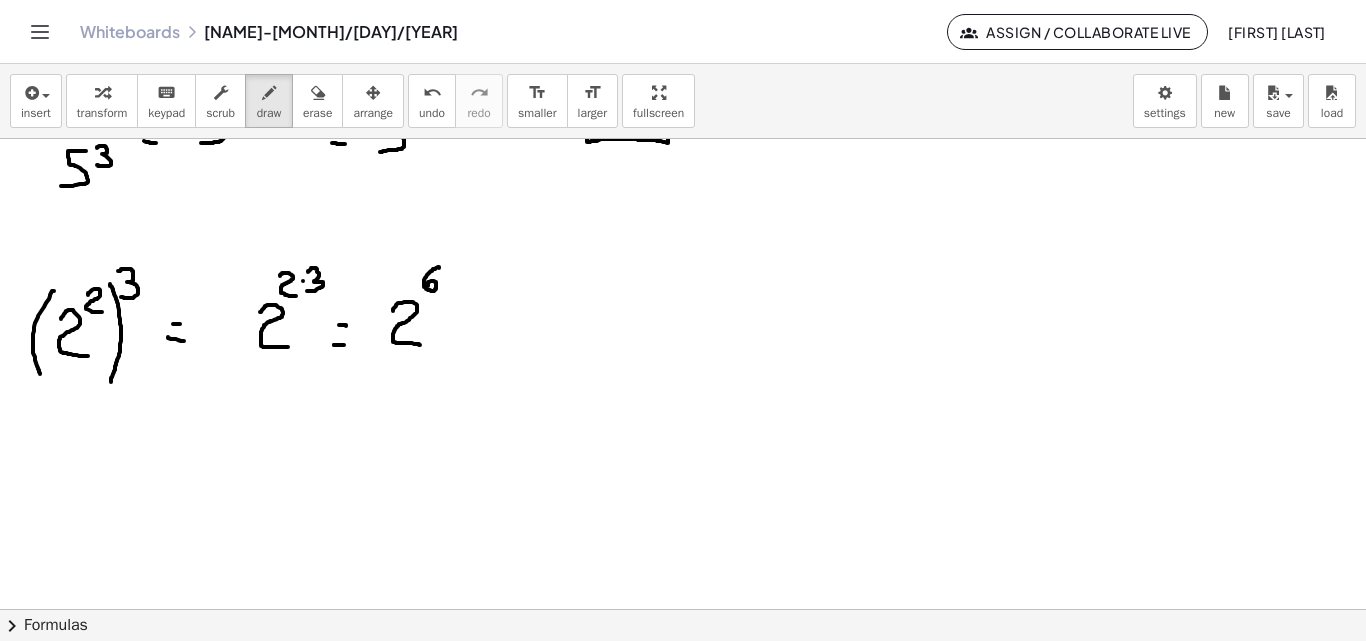 drag, startPoint x: 439, startPoint y: 267, endPoint x: 428, endPoint y: 286, distance: 21.954498 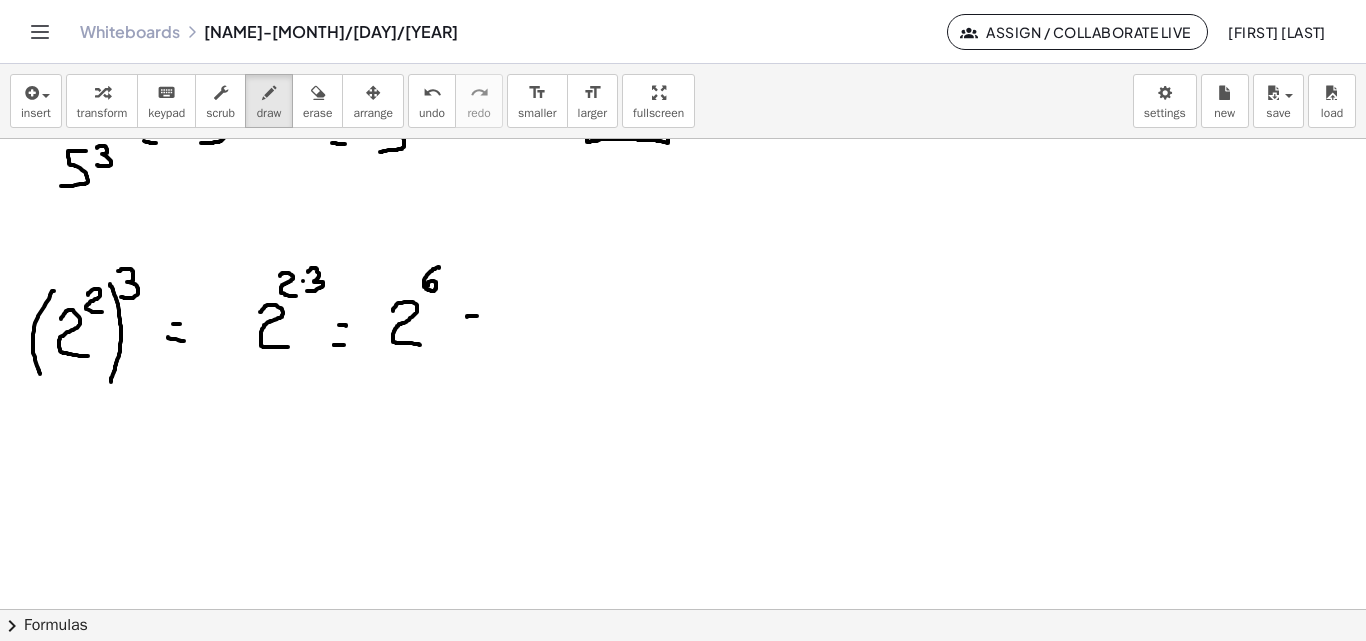 click at bounding box center (683, -1912) 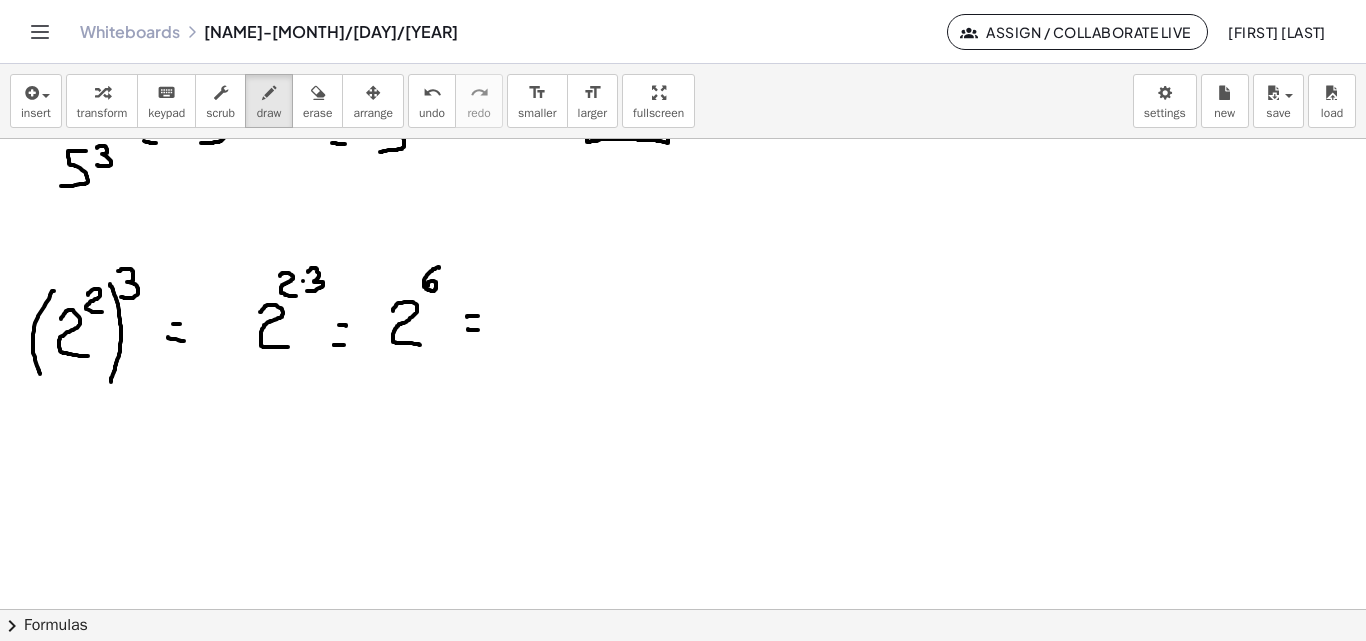 drag, startPoint x: 468, startPoint y: 329, endPoint x: 478, endPoint y: 330, distance: 10.049875 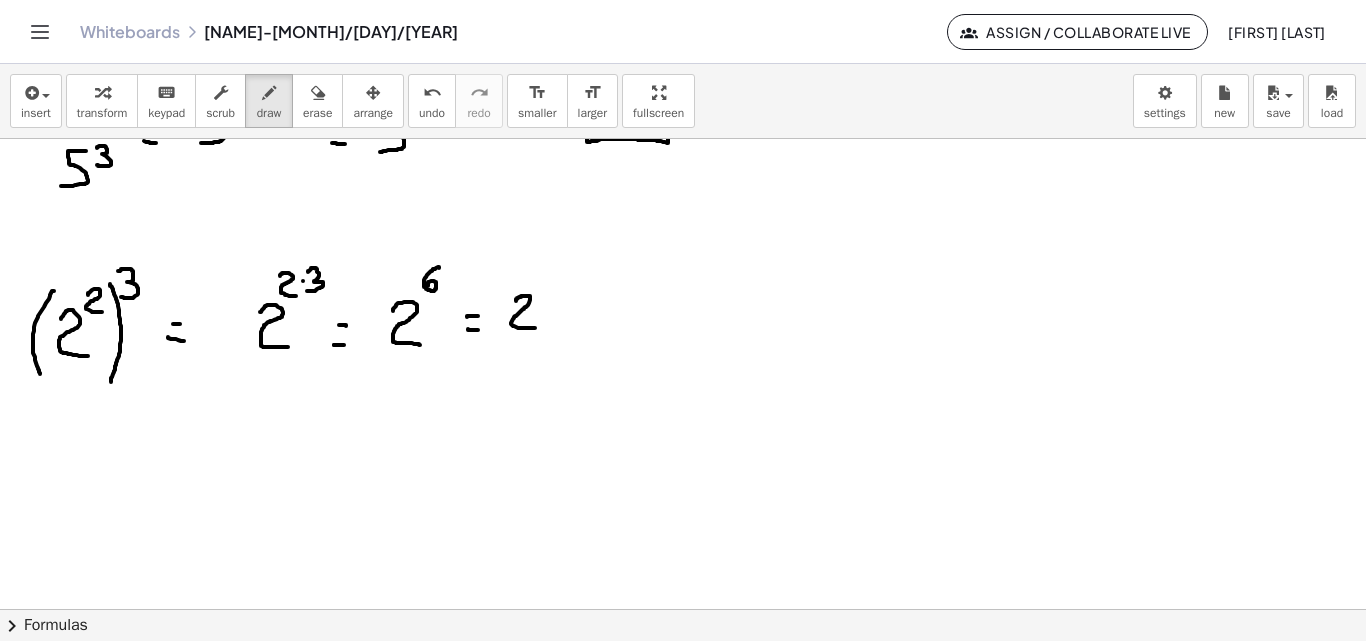 drag, startPoint x: 516, startPoint y: 301, endPoint x: 535, endPoint y: 328, distance: 33.01515 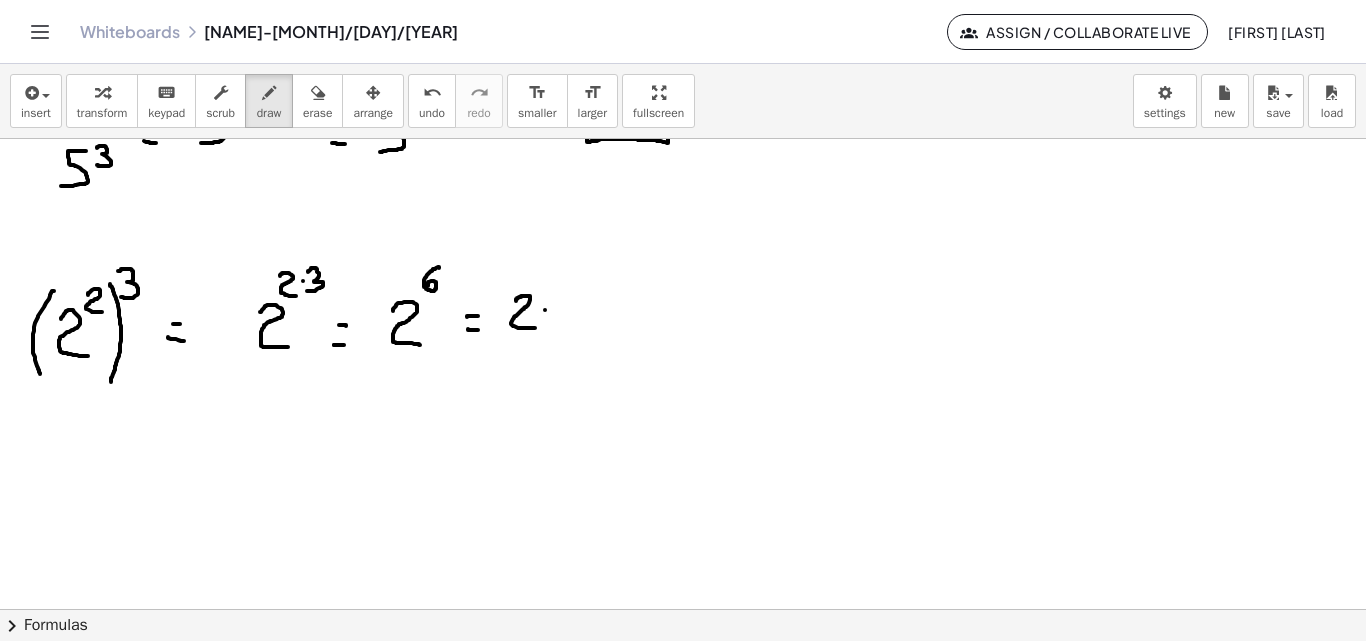 click at bounding box center (683, -1912) 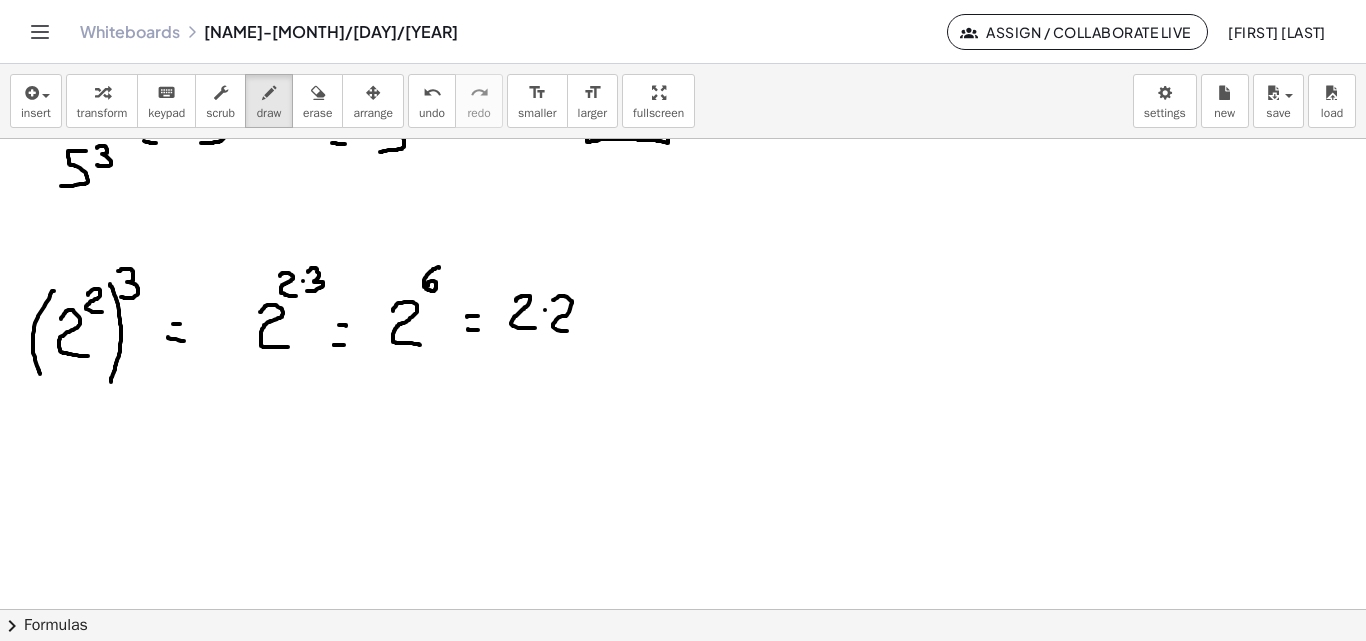 drag, startPoint x: 553, startPoint y: 300, endPoint x: 573, endPoint y: 326, distance: 32.80244 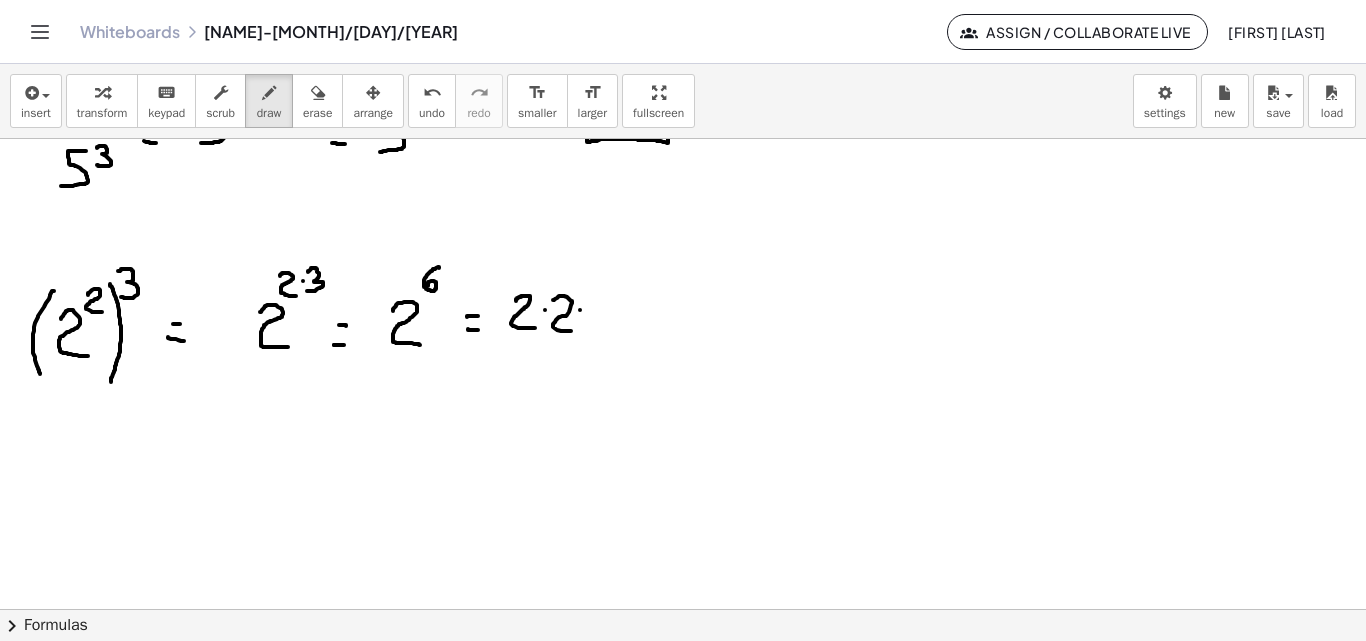 click at bounding box center (683, -1912) 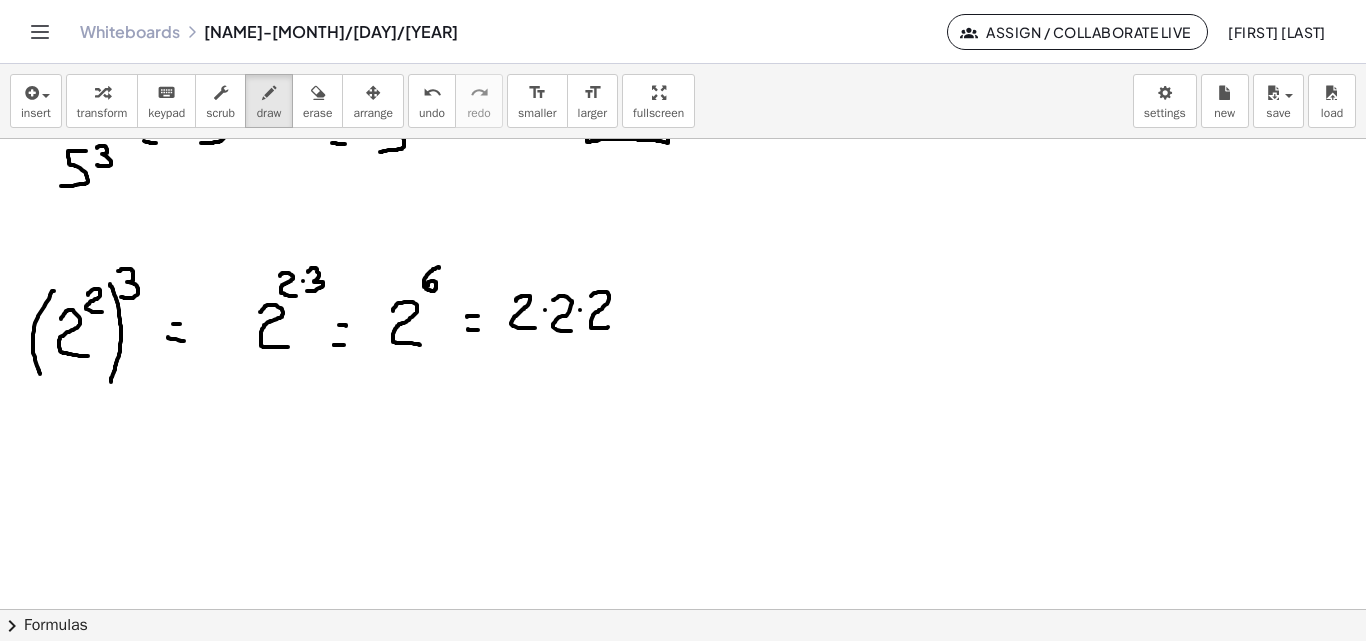 drag, startPoint x: 591, startPoint y: 296, endPoint x: 616, endPoint y: 311, distance: 29.15476 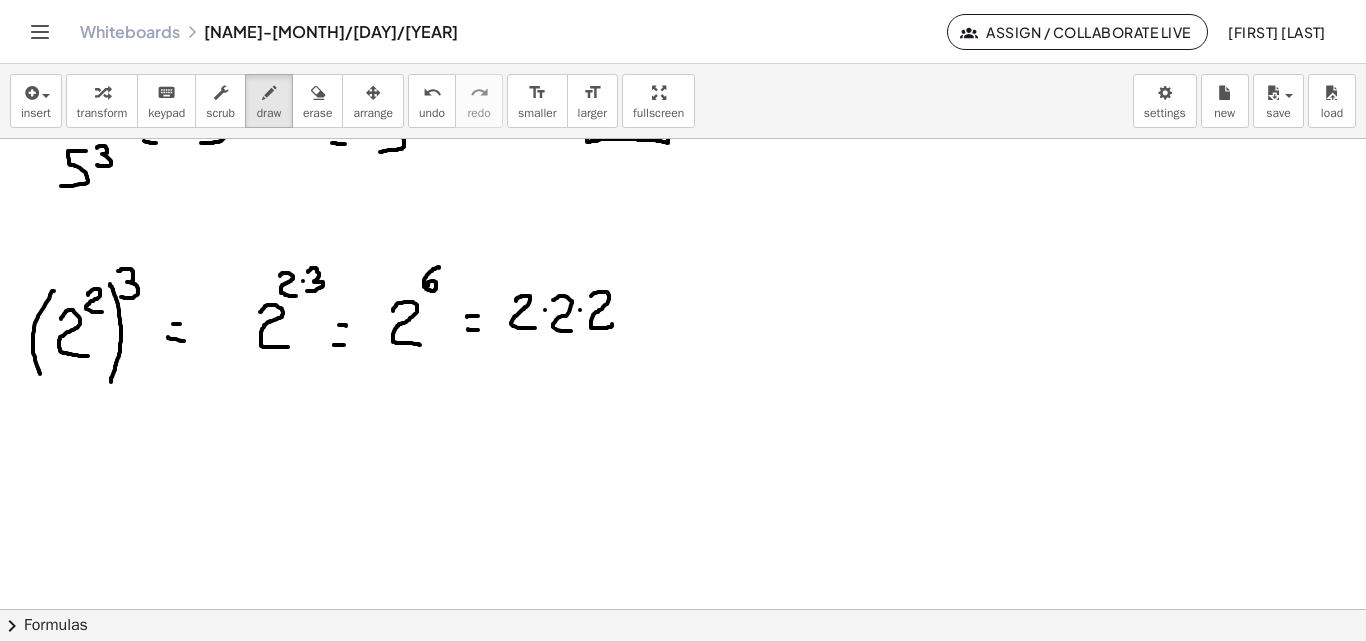 click at bounding box center [683, -1912] 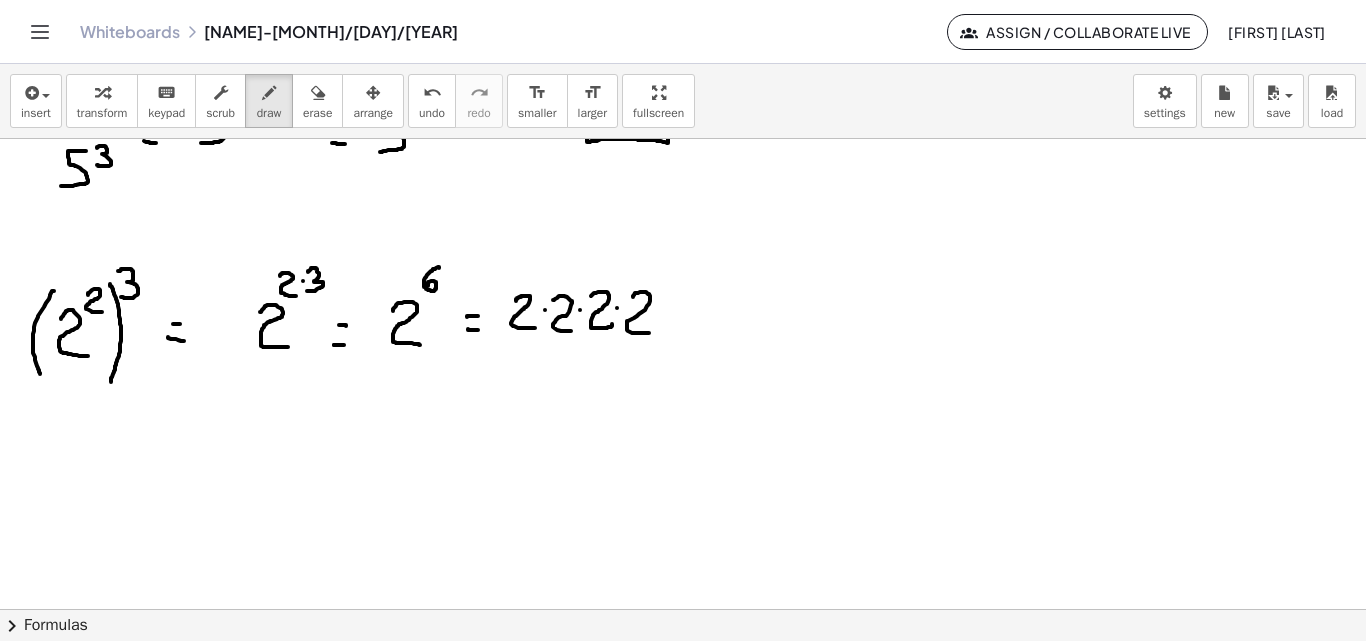 drag, startPoint x: 638, startPoint y: 293, endPoint x: 653, endPoint y: 321, distance: 31.764761 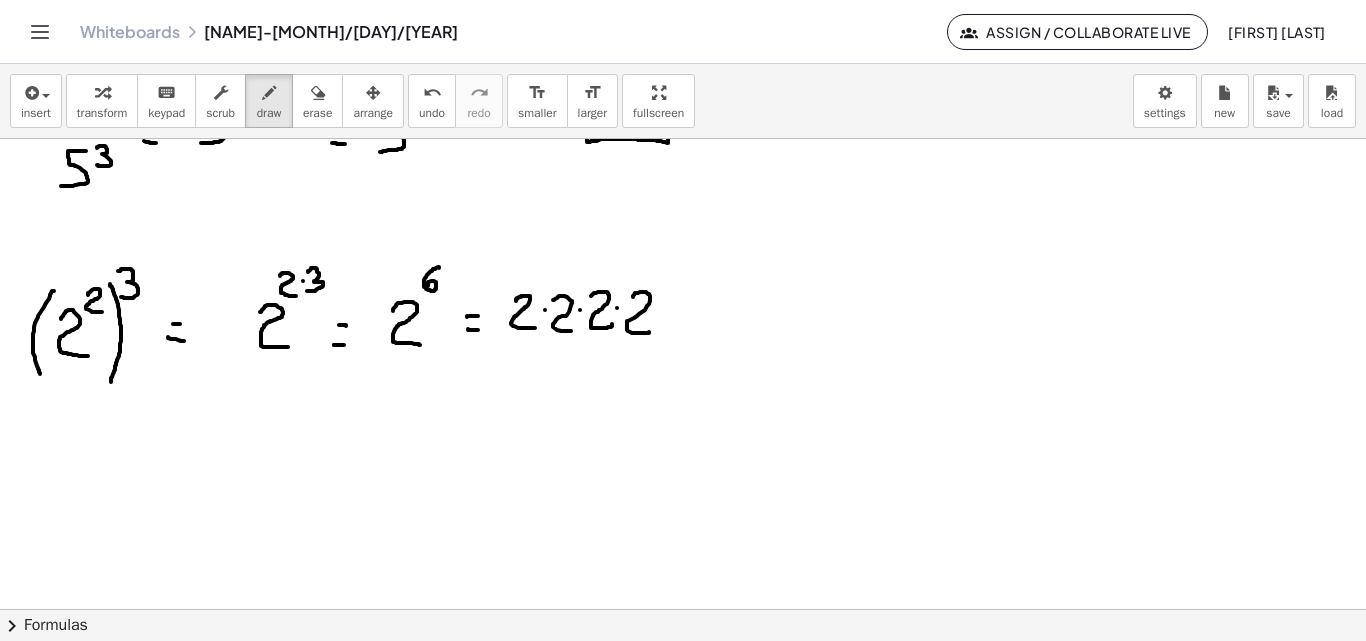 click at bounding box center (683, -1912) 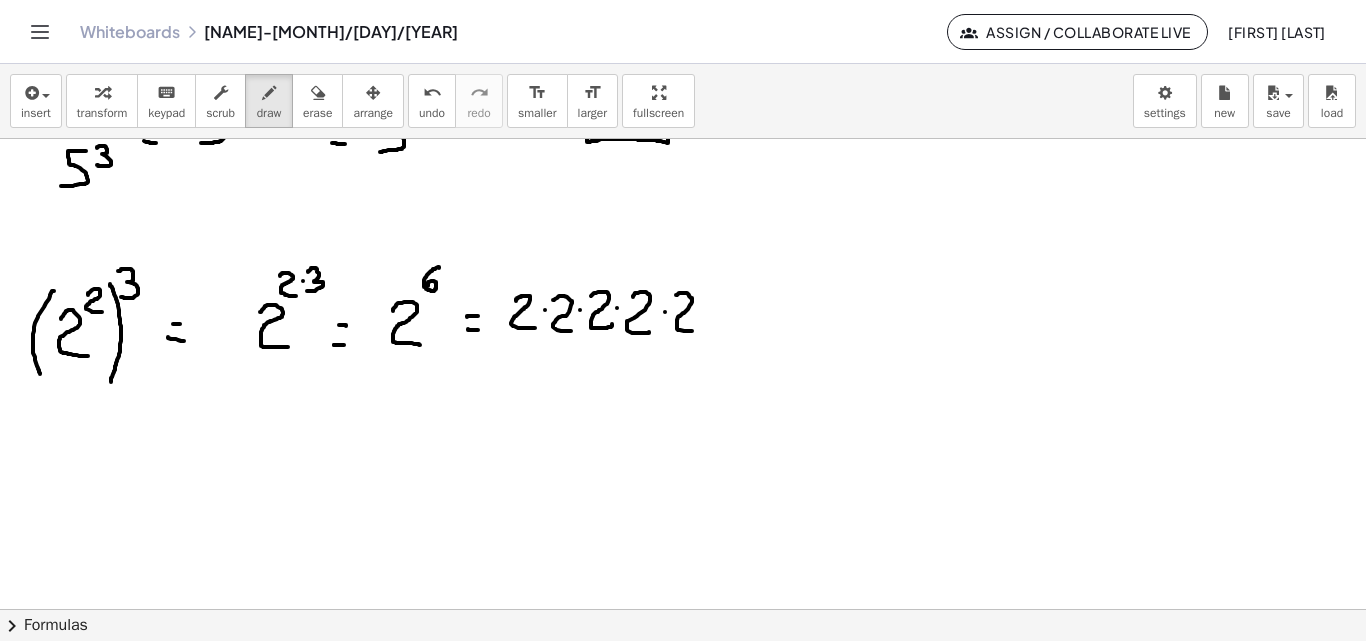 drag, startPoint x: 676, startPoint y: 295, endPoint x: 692, endPoint y: 331, distance: 39.39543 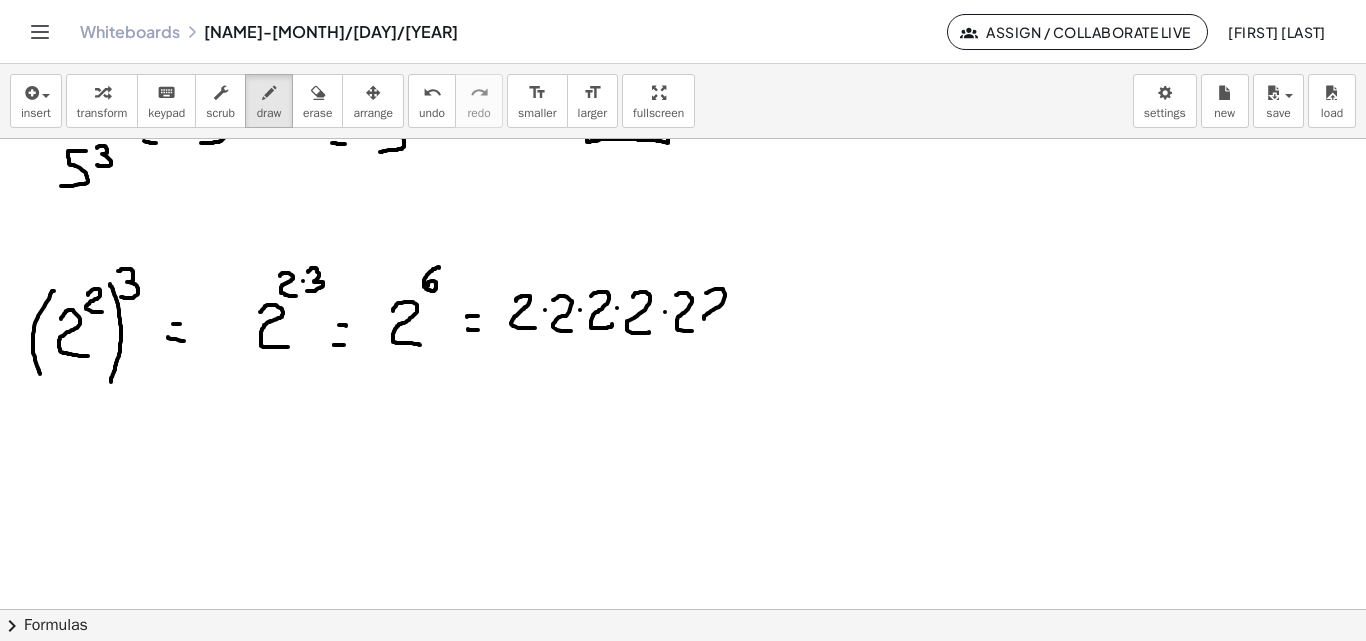 drag, startPoint x: 706, startPoint y: 293, endPoint x: 719, endPoint y: 323, distance: 32.695564 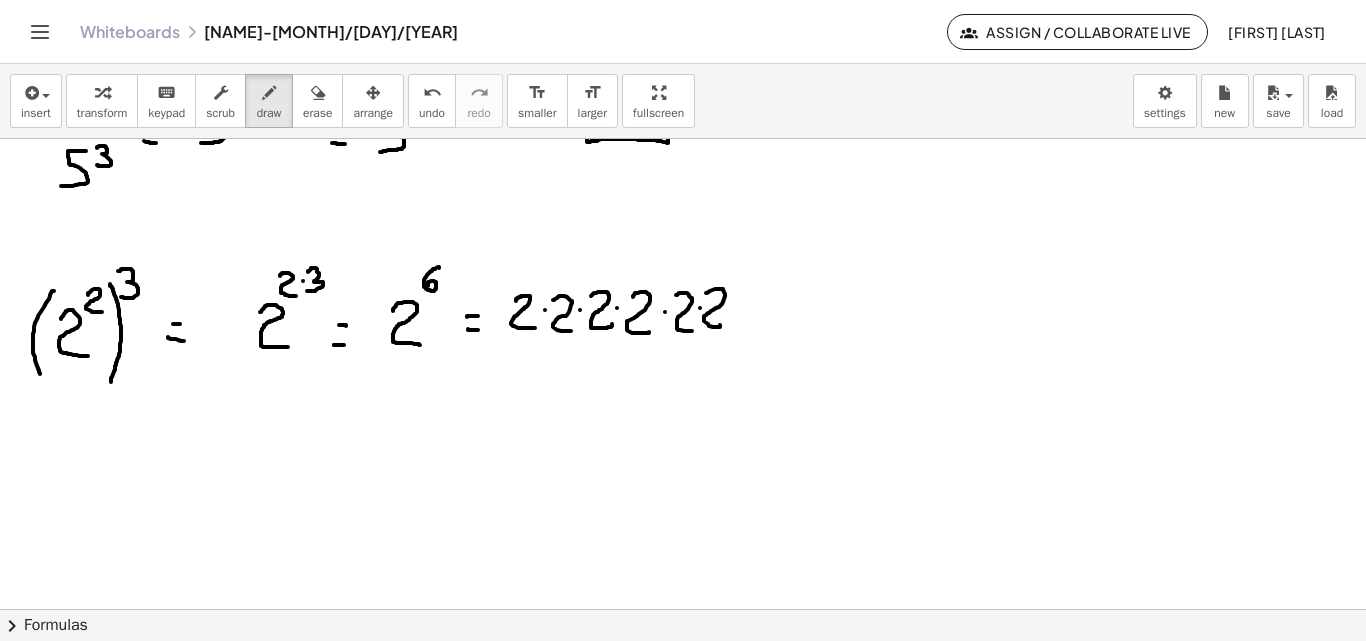 click at bounding box center (683, -1912) 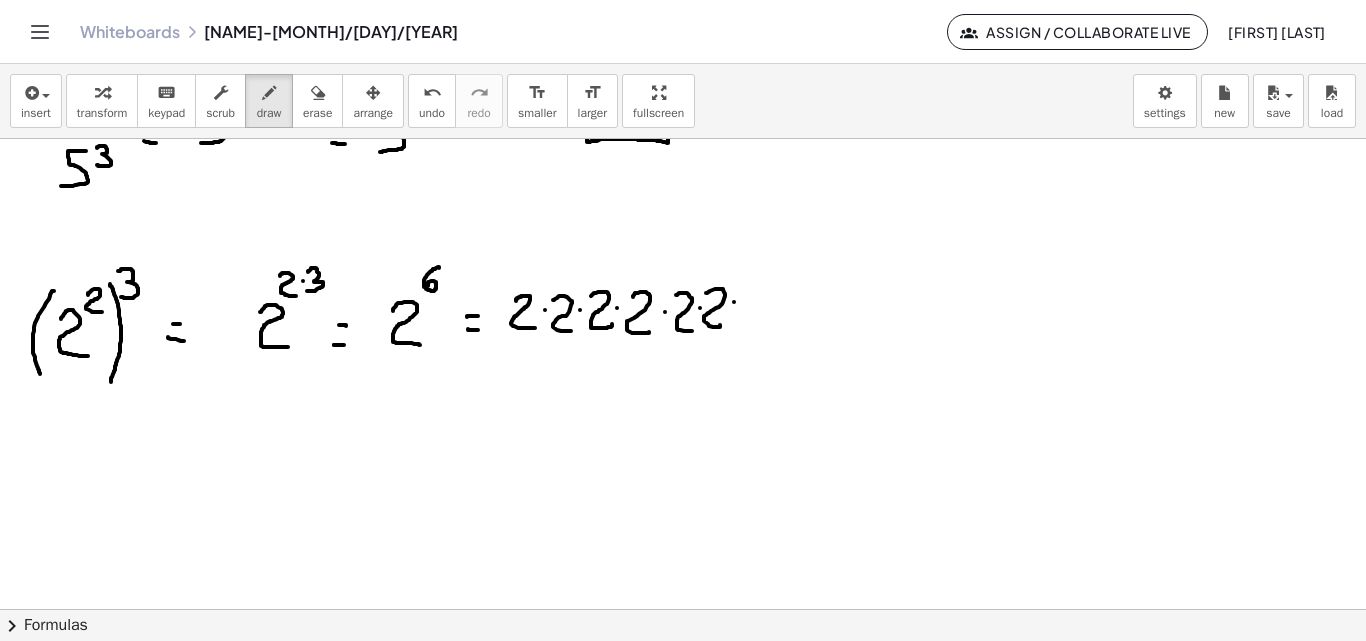 click at bounding box center (683, -1912) 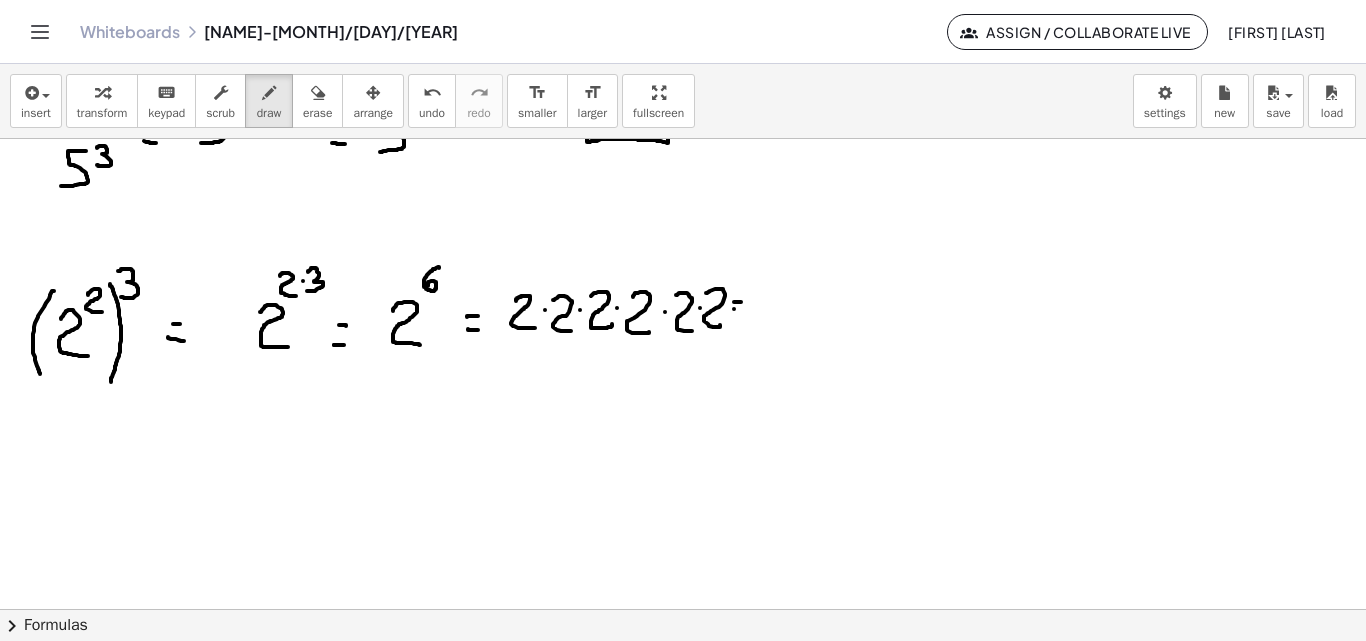 drag, startPoint x: 734, startPoint y: 309, endPoint x: 743, endPoint y: 316, distance: 11.401754 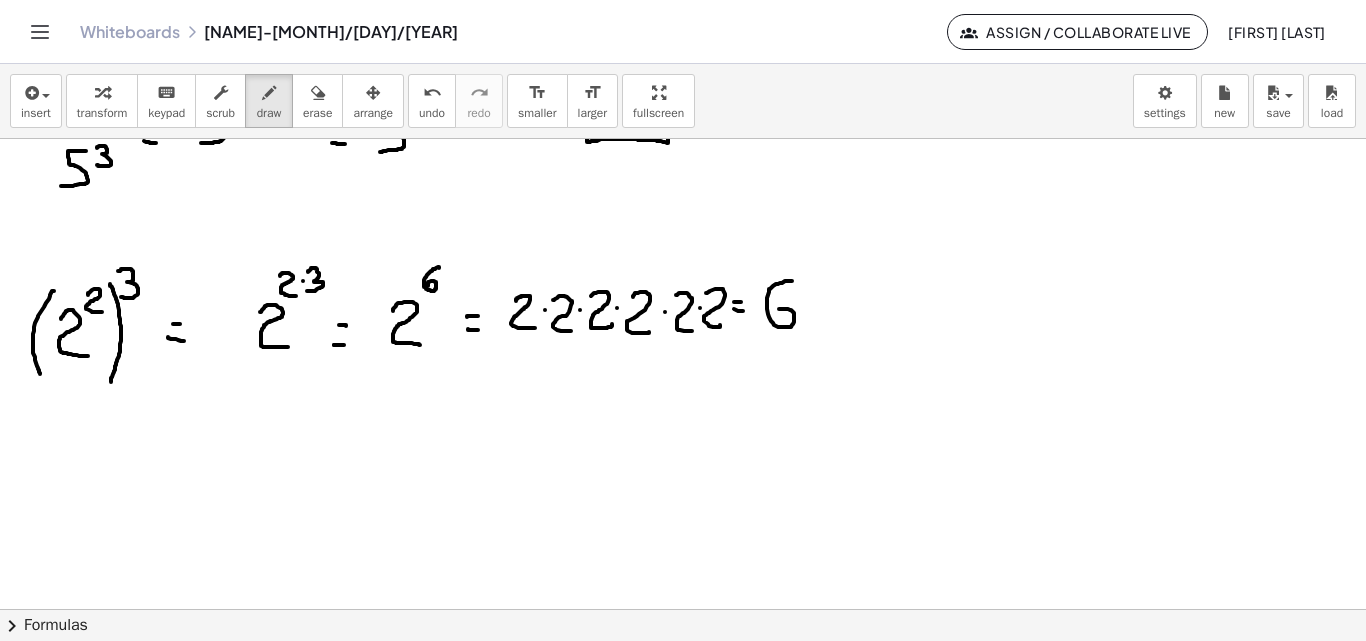drag, startPoint x: 792, startPoint y: 281, endPoint x: 799, endPoint y: 303, distance: 23.086792 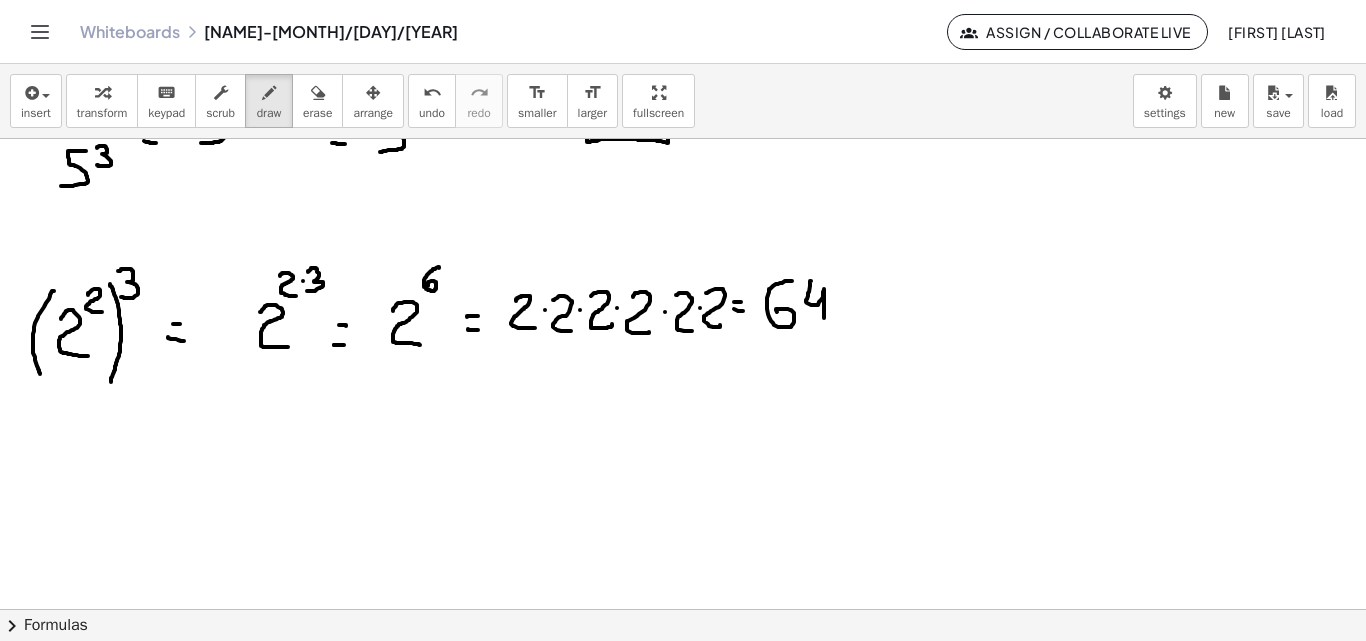 drag, startPoint x: 810, startPoint y: 285, endPoint x: 826, endPoint y: 320, distance: 38.483765 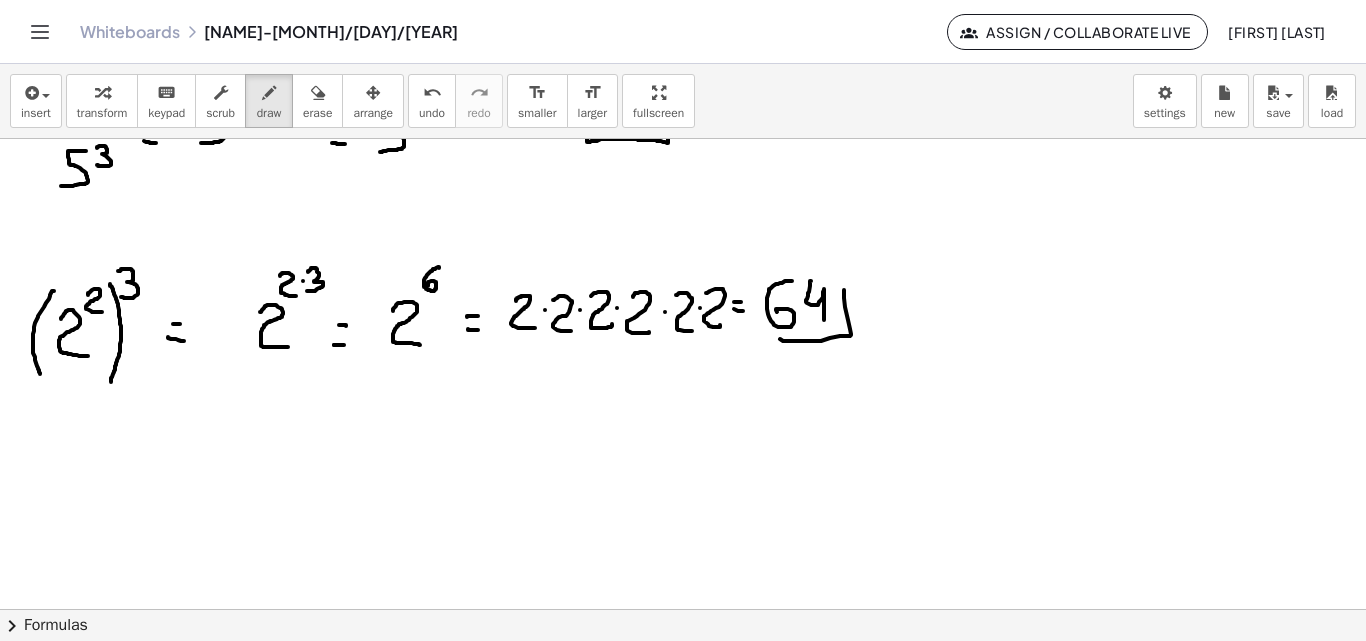 drag, startPoint x: 794, startPoint y: 341, endPoint x: 835, endPoint y: 310, distance: 51.40039 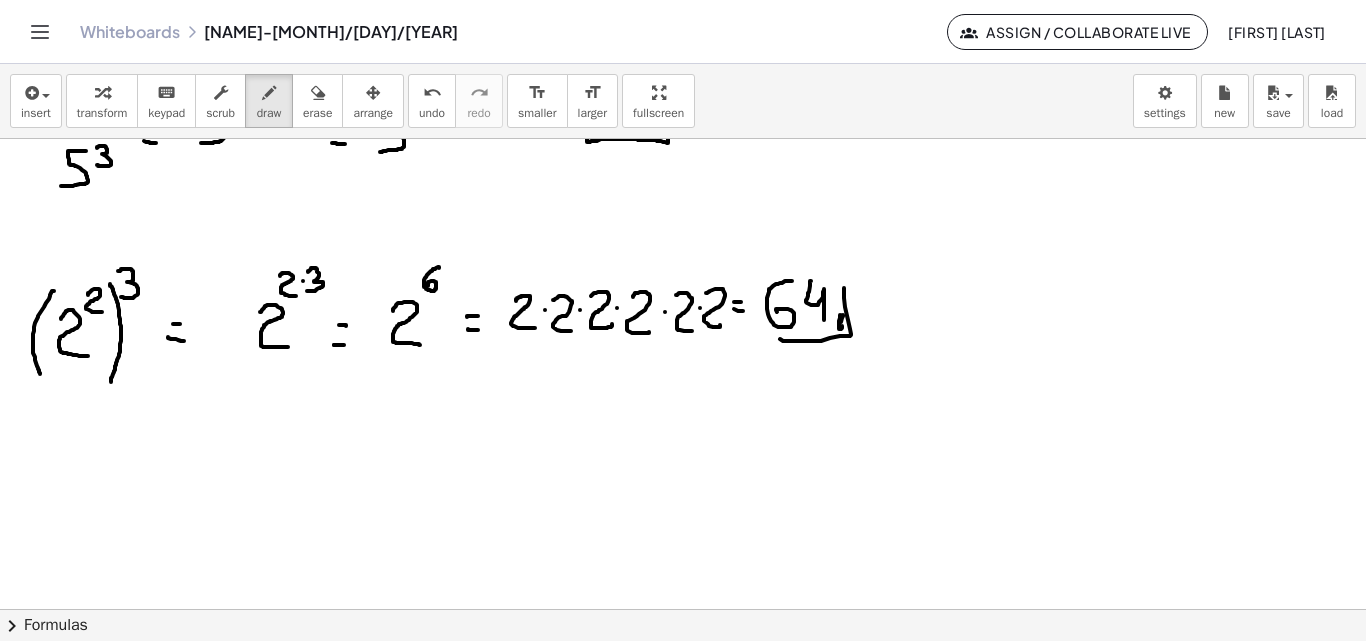 click at bounding box center (683, -1912) 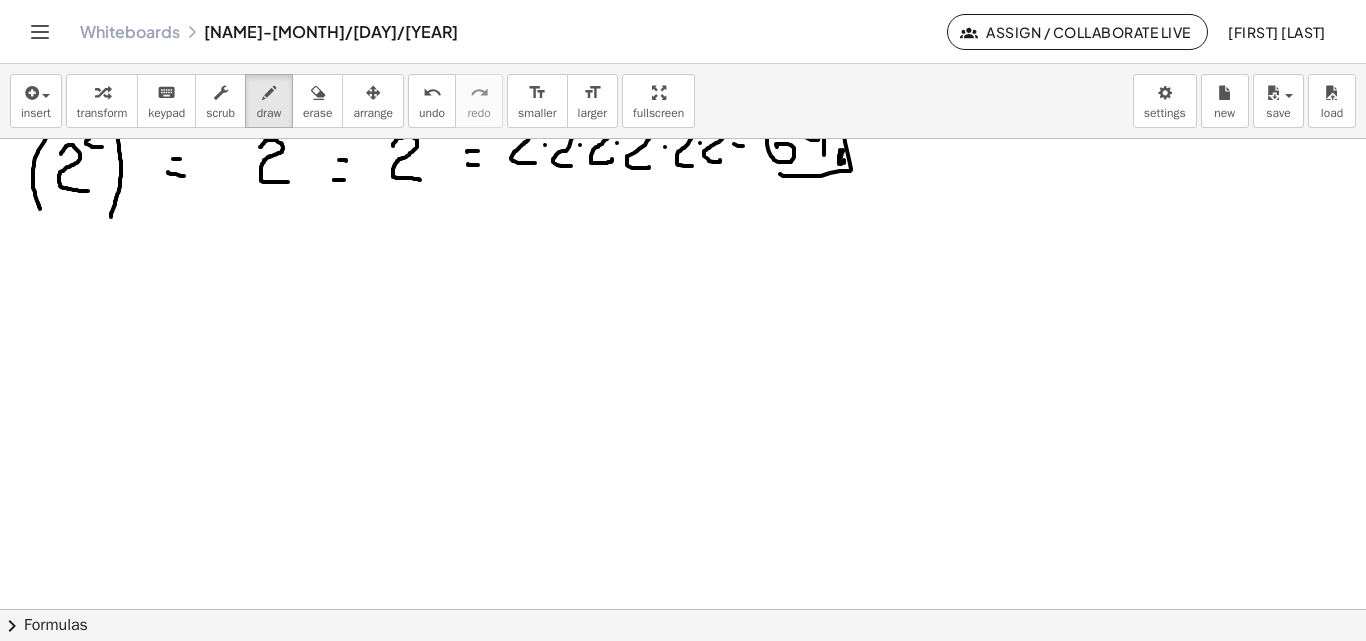 scroll, scrollTop: 4821, scrollLeft: 0, axis: vertical 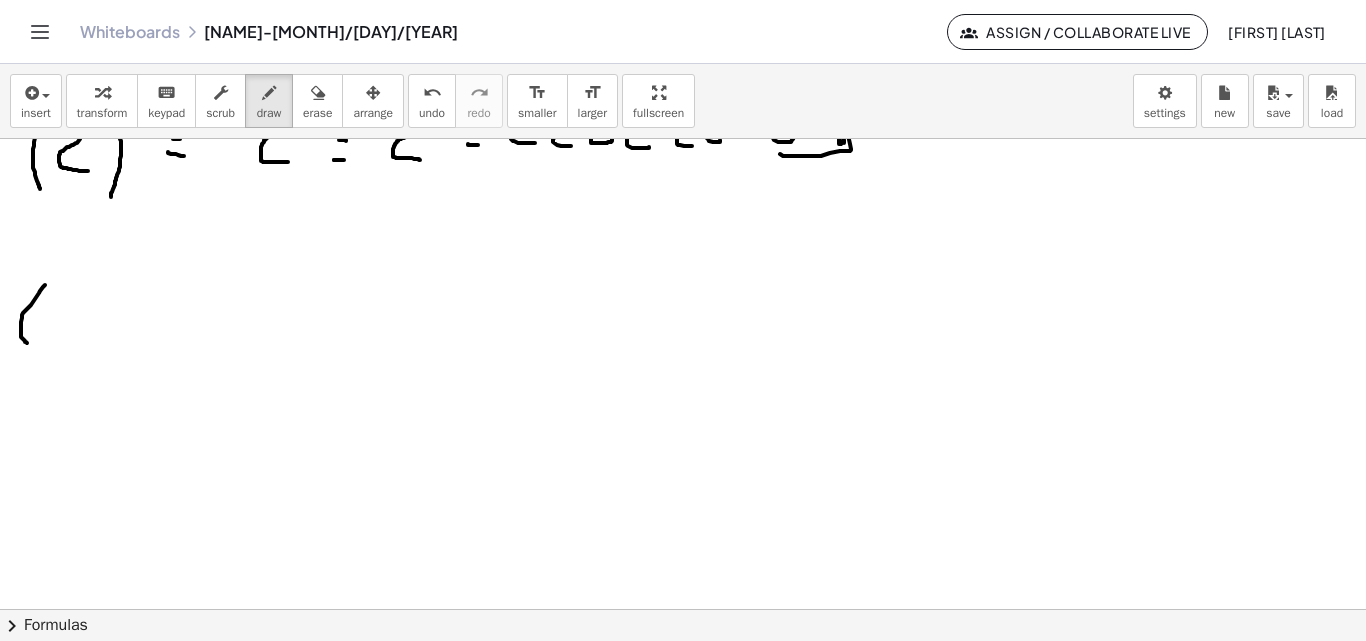 drag, startPoint x: 45, startPoint y: 285, endPoint x: 28, endPoint y: 347, distance: 64.288414 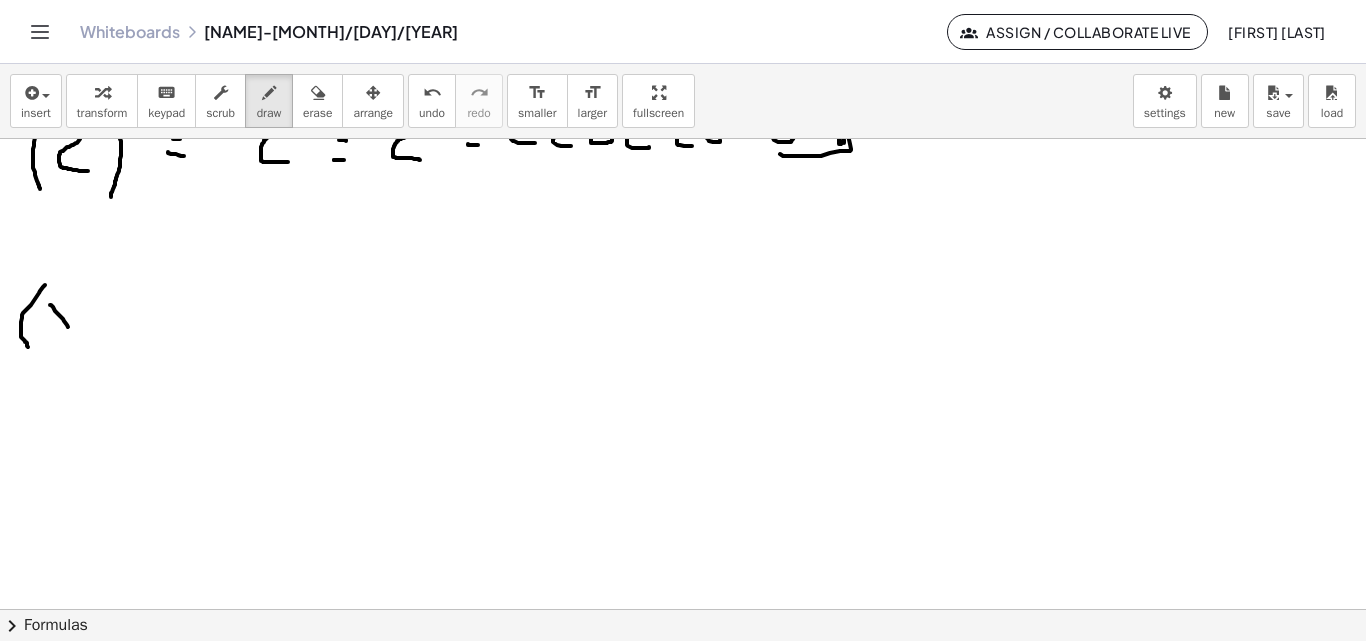 drag, startPoint x: 50, startPoint y: 305, endPoint x: 74, endPoint y: 340, distance: 42.43819 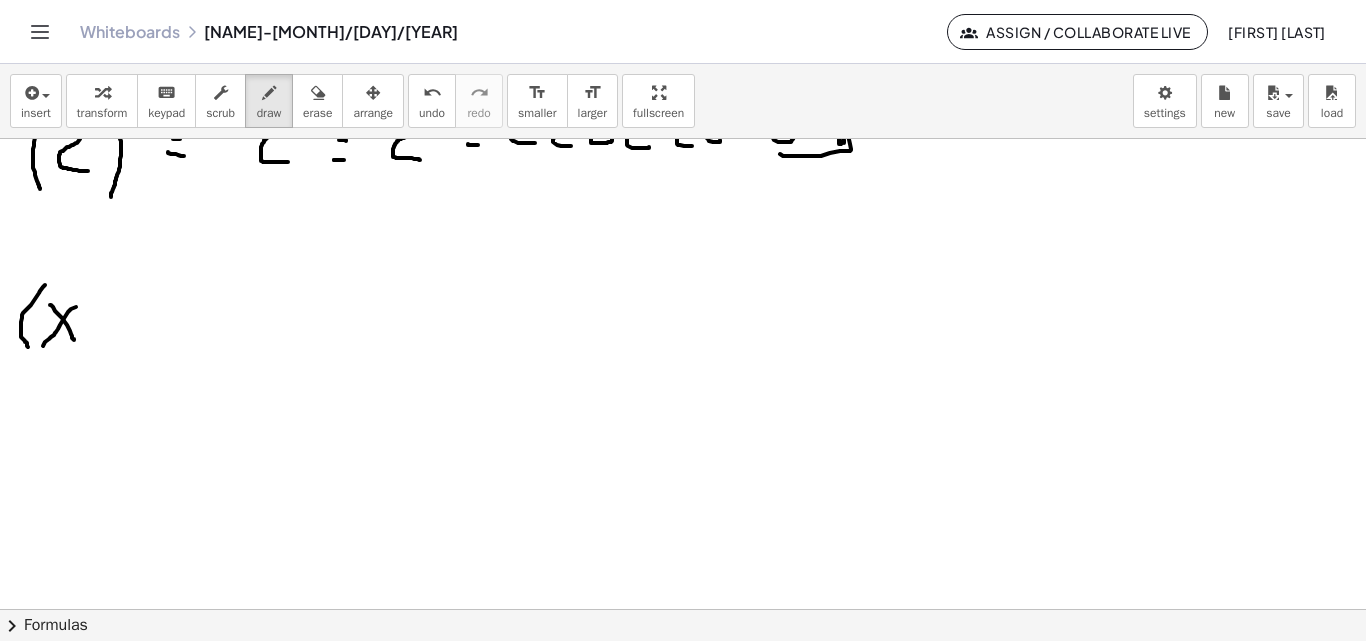 drag, startPoint x: 76, startPoint y: 307, endPoint x: 42, endPoint y: 348, distance: 53.263496 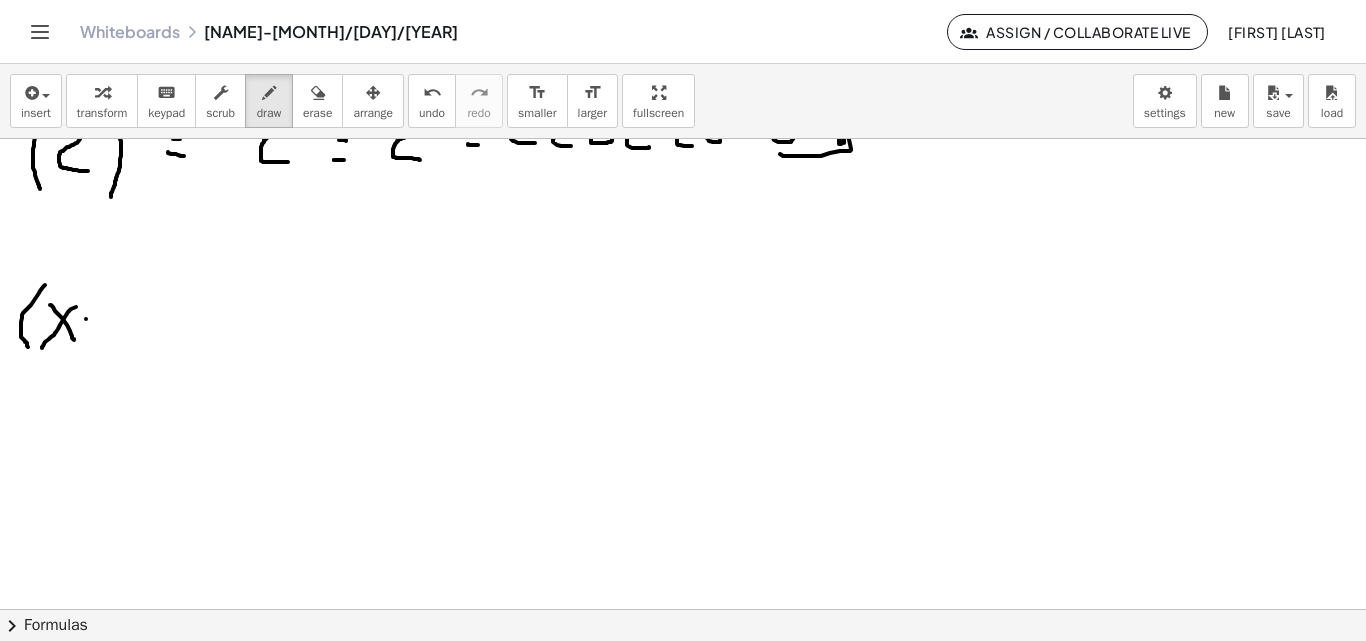 click at bounding box center [683, -1862] 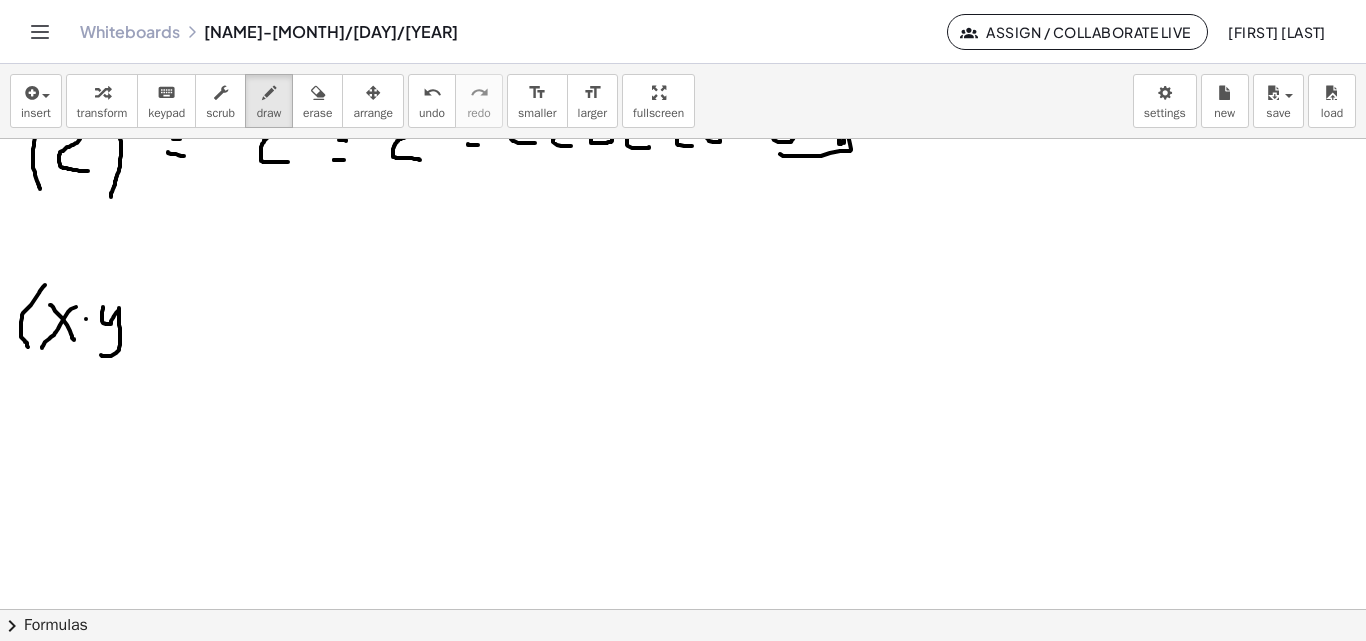 drag, startPoint x: 103, startPoint y: 307, endPoint x: 128, endPoint y: 324, distance: 30.232433 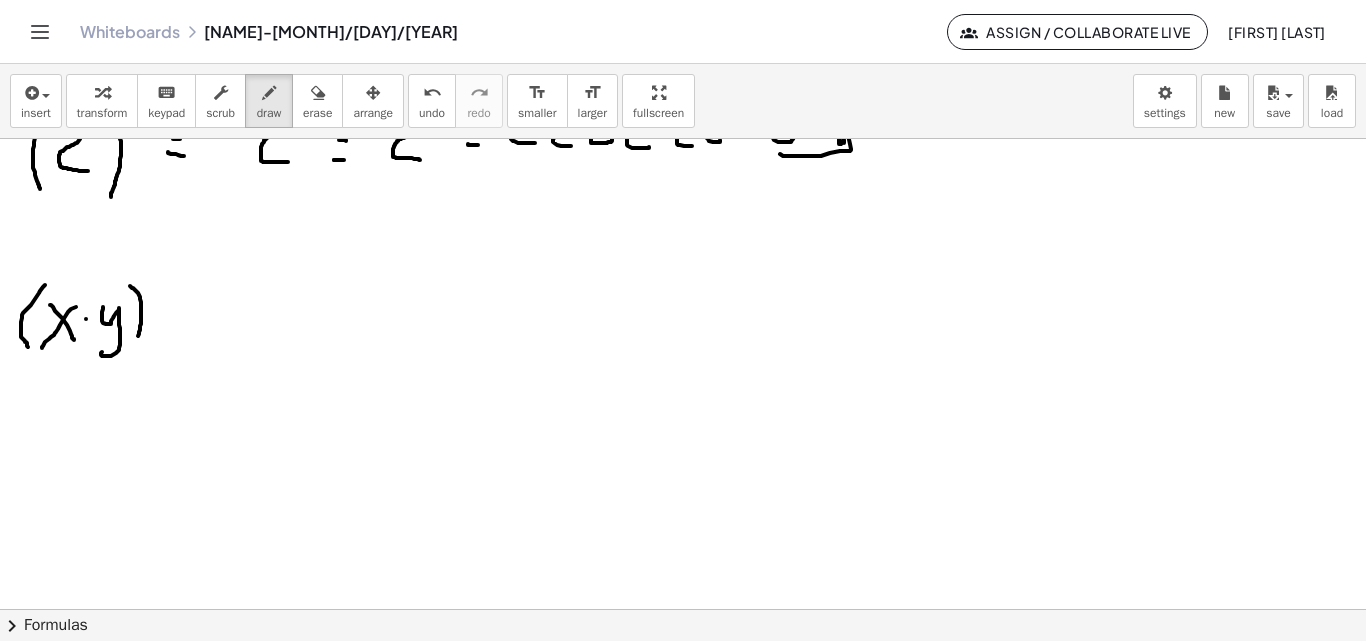 drag, startPoint x: 130, startPoint y: 286, endPoint x: 134, endPoint y: 344, distance: 58.137768 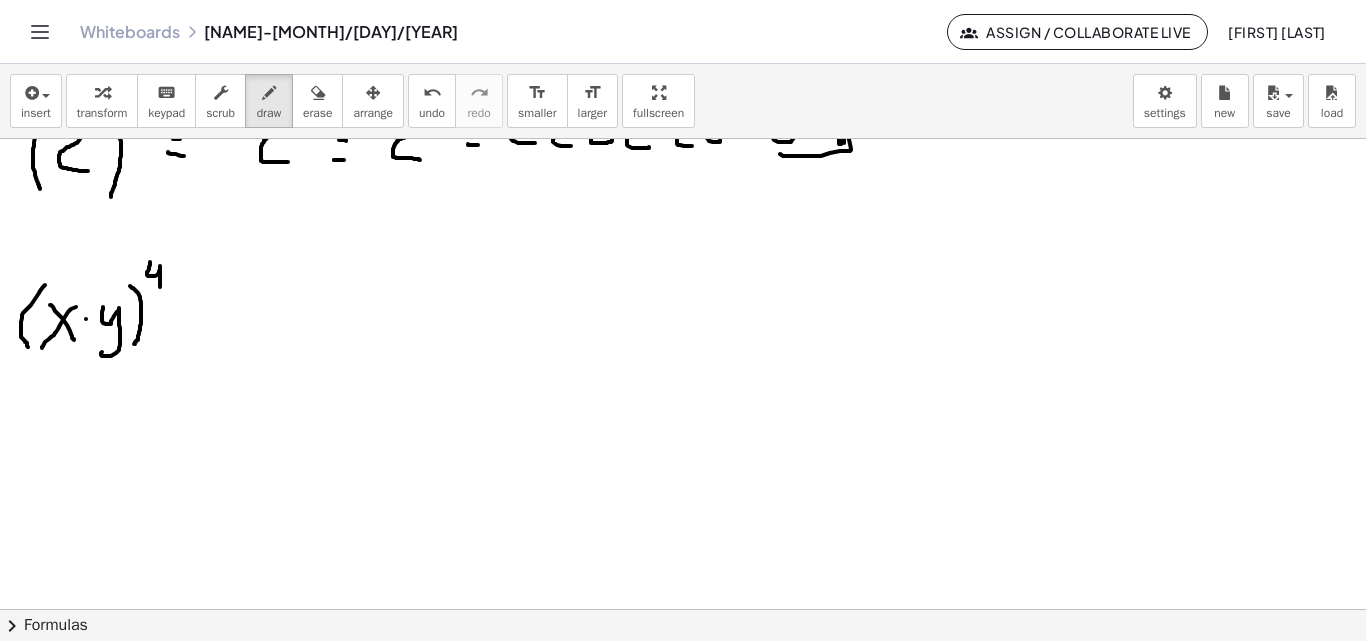 drag, startPoint x: 150, startPoint y: 262, endPoint x: 160, endPoint y: 291, distance: 30.675724 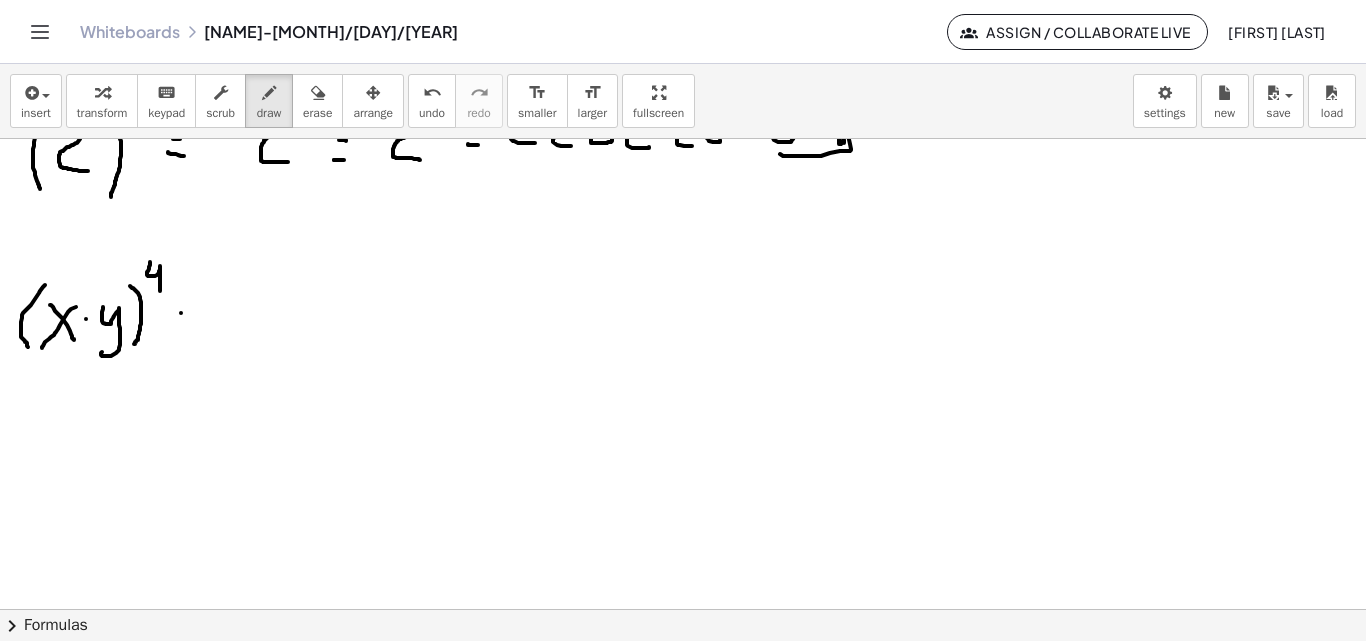 click at bounding box center [683, -1862] 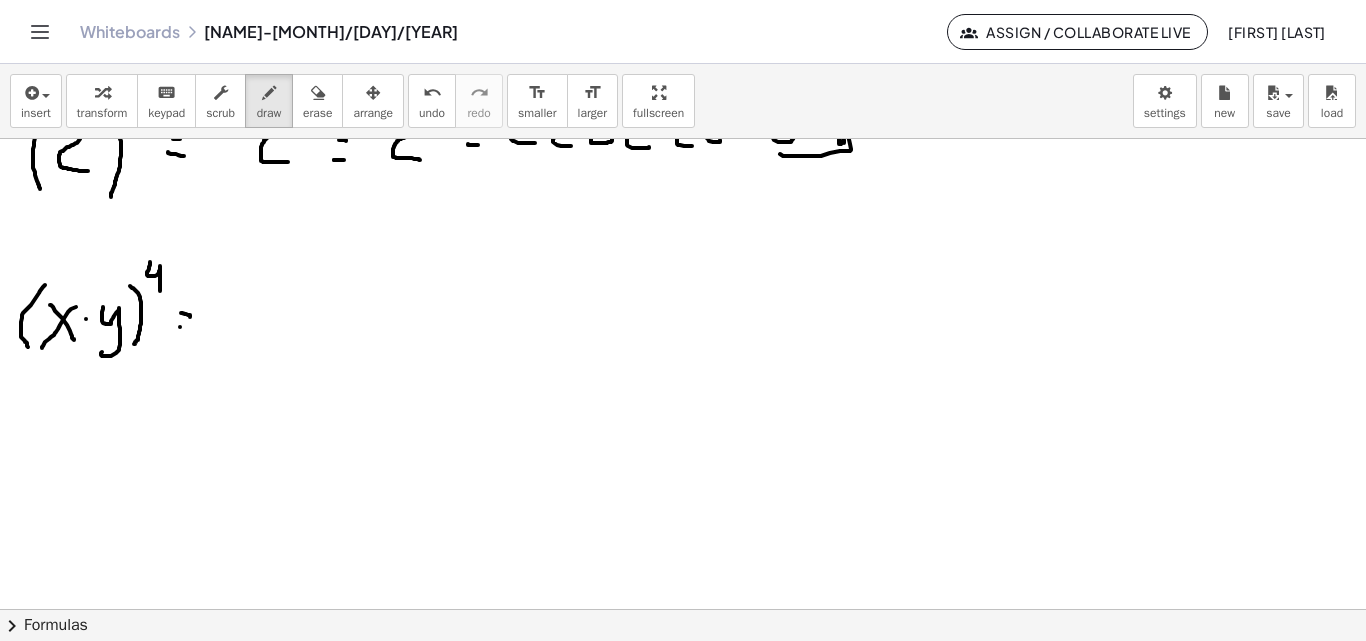 drag, startPoint x: 180, startPoint y: 327, endPoint x: 193, endPoint y: 331, distance: 13.601471 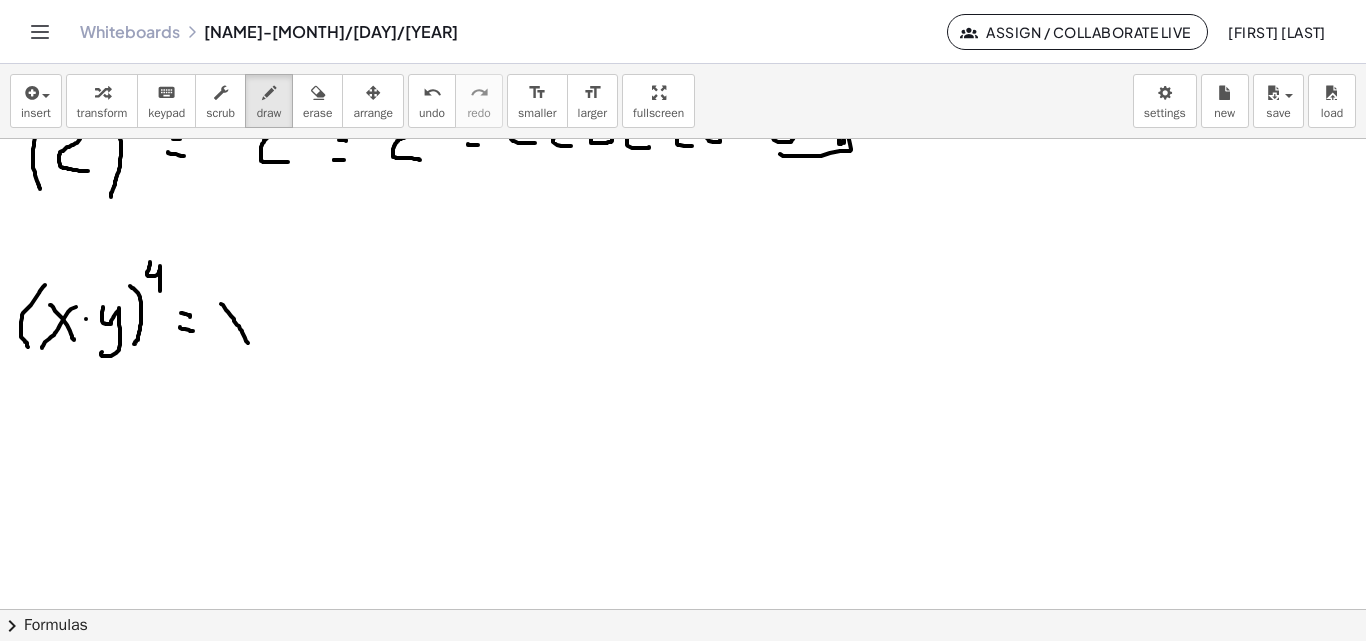 drag, startPoint x: 221, startPoint y: 304, endPoint x: 248, endPoint y: 344, distance: 48.259712 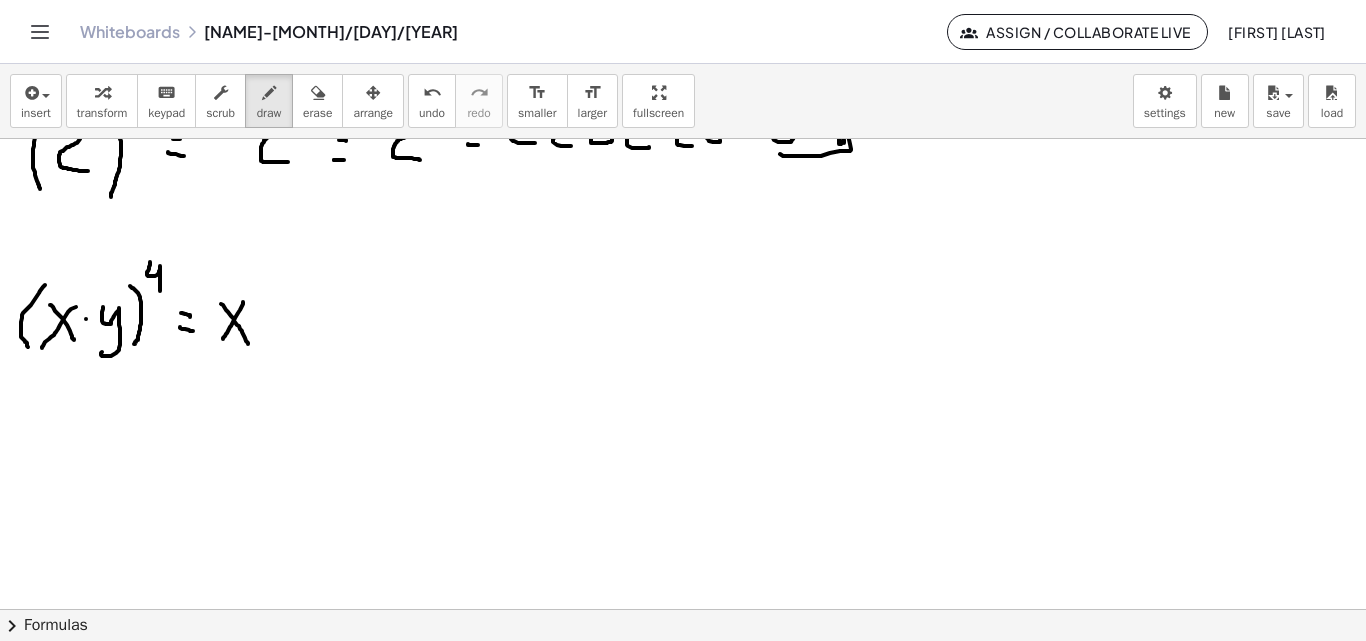 drag, startPoint x: 243, startPoint y: 302, endPoint x: 220, endPoint y: 342, distance: 46.141087 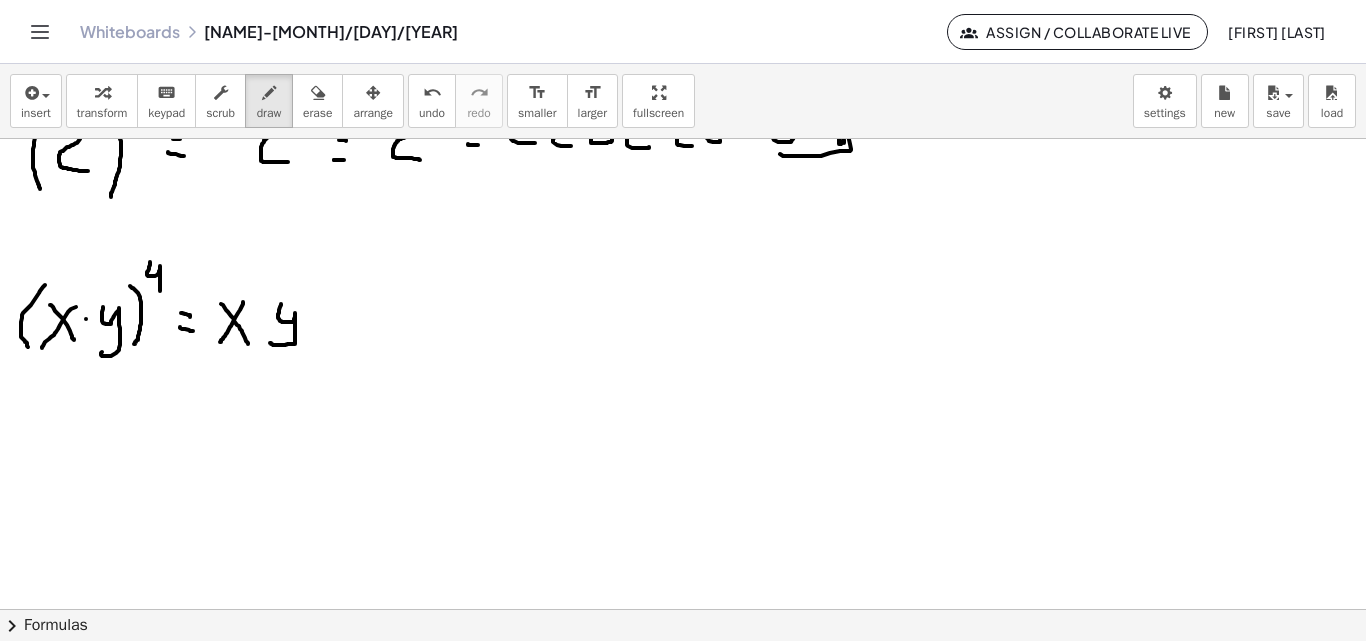 drag, startPoint x: 281, startPoint y: 304, endPoint x: 270, endPoint y: 343, distance: 40.5216 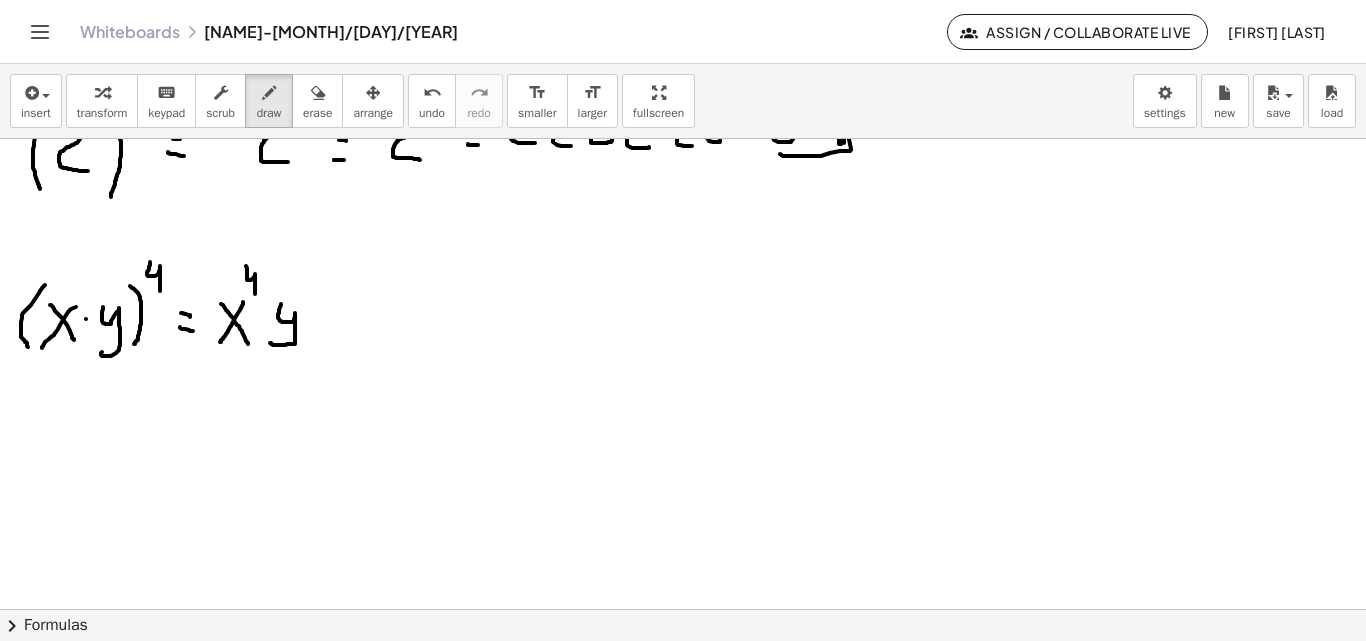 drag, startPoint x: 246, startPoint y: 266, endPoint x: 255, endPoint y: 294, distance: 29.410883 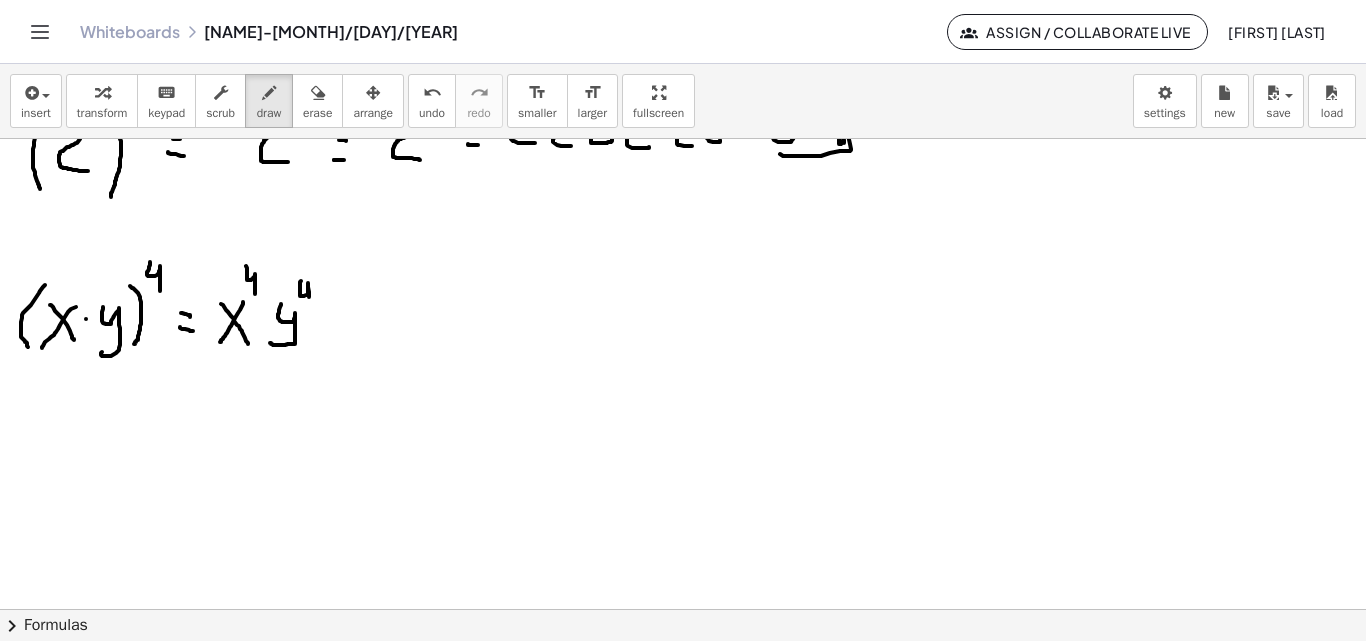 drag, startPoint x: 301, startPoint y: 281, endPoint x: 311, endPoint y: 306, distance: 26.925823 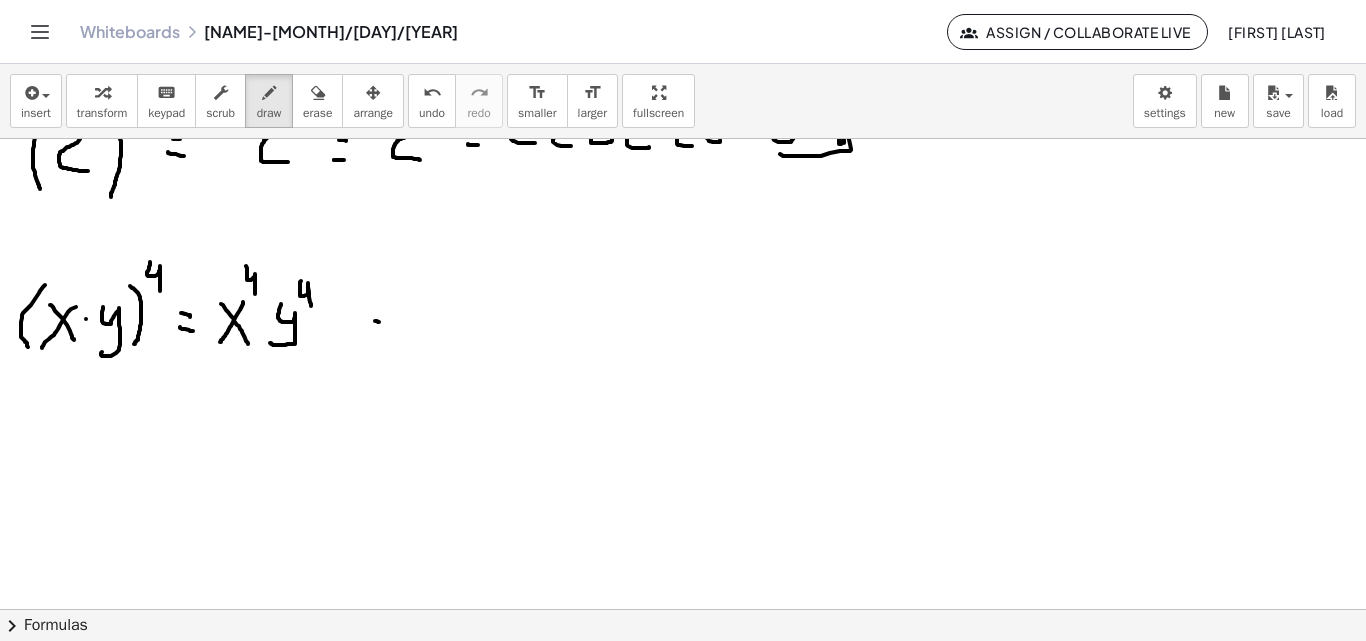 click at bounding box center [683, -1862] 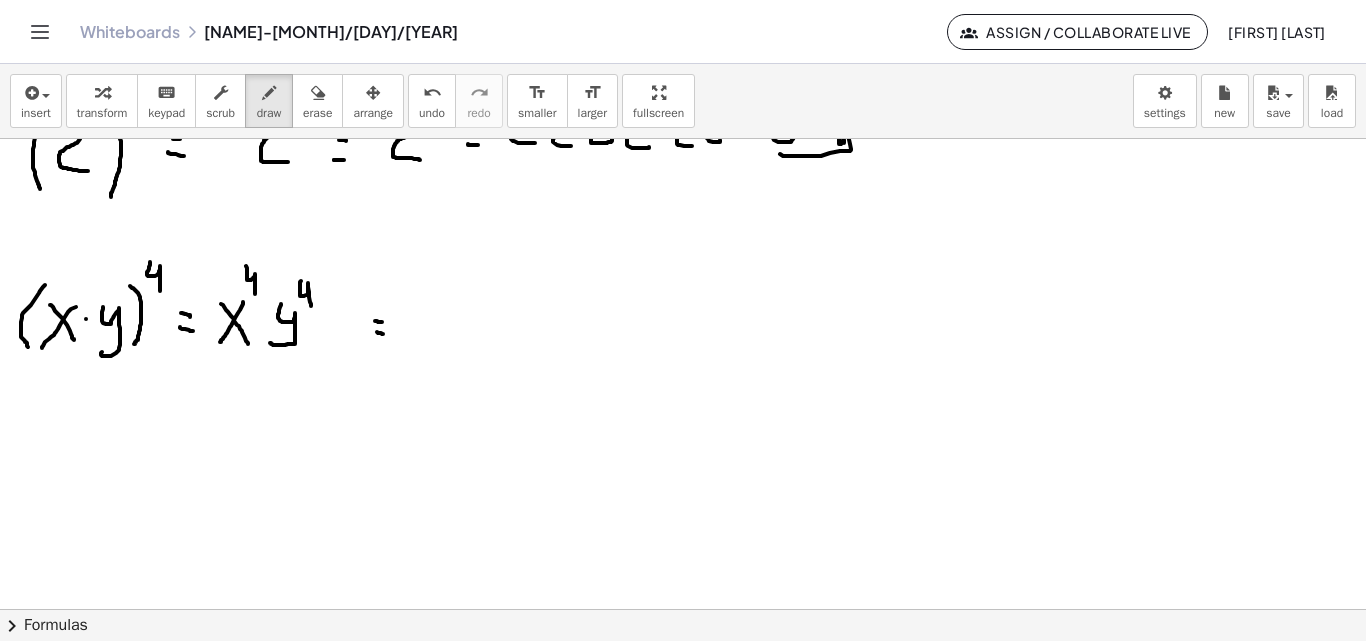 click at bounding box center [683, -1862] 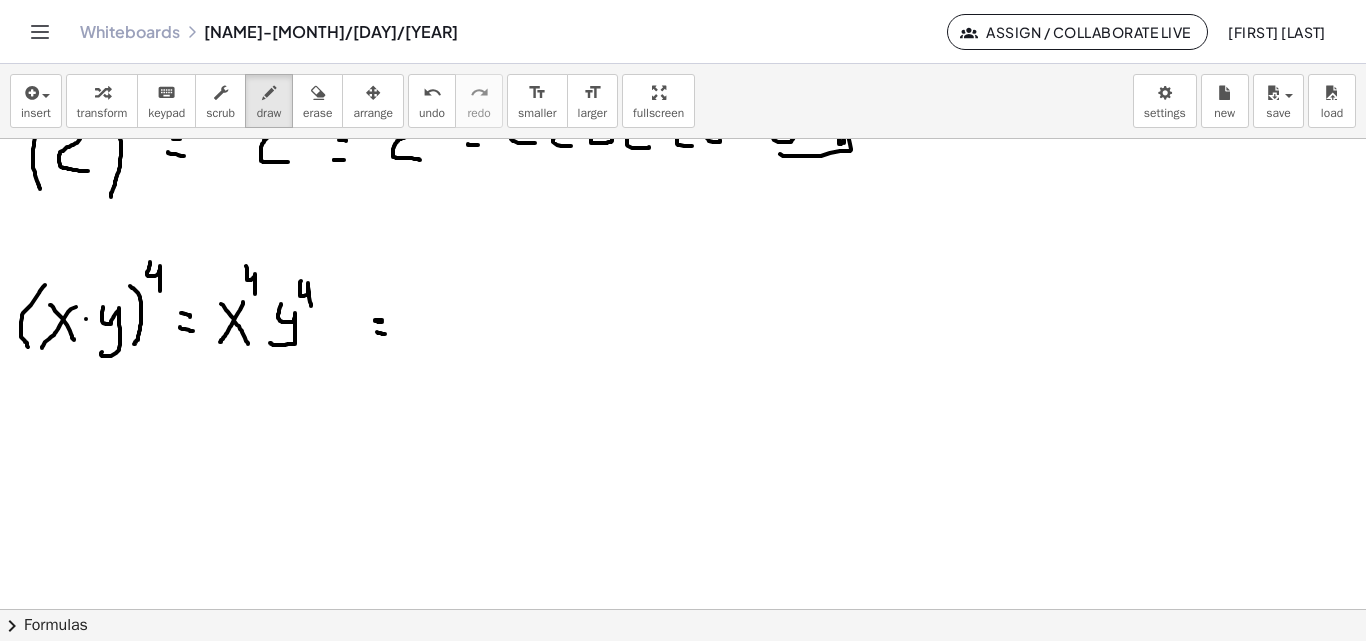 click at bounding box center [683, -1862] 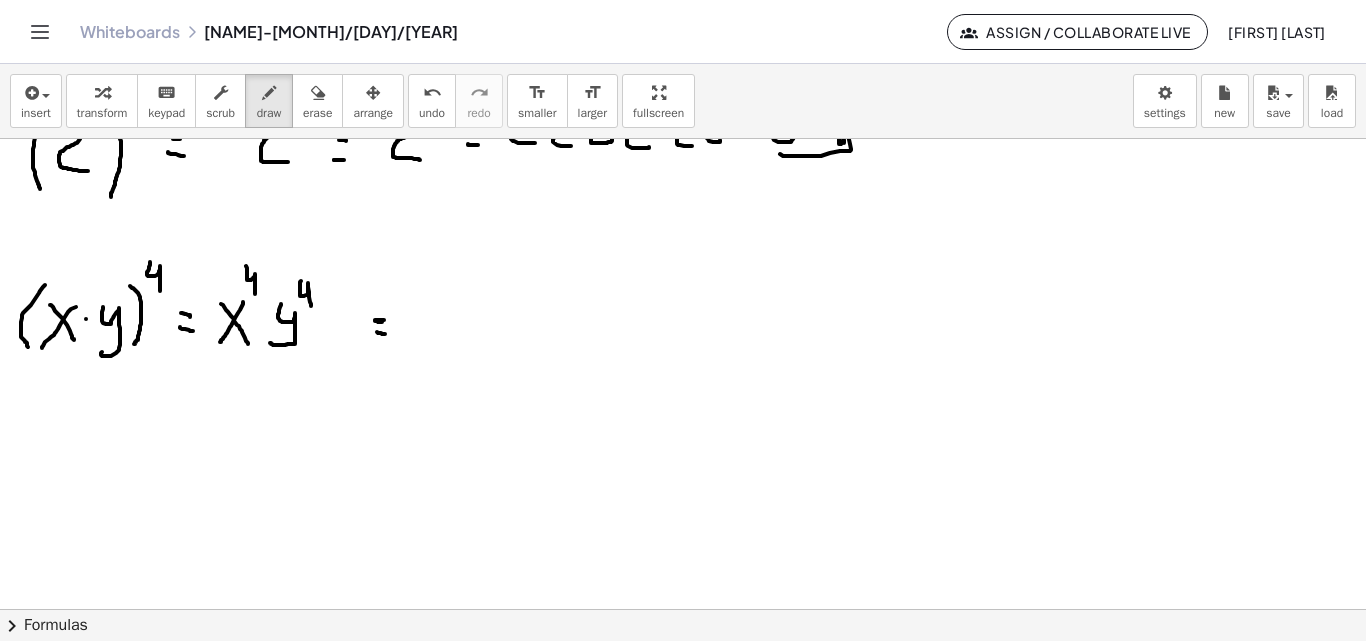 click at bounding box center (683, -1862) 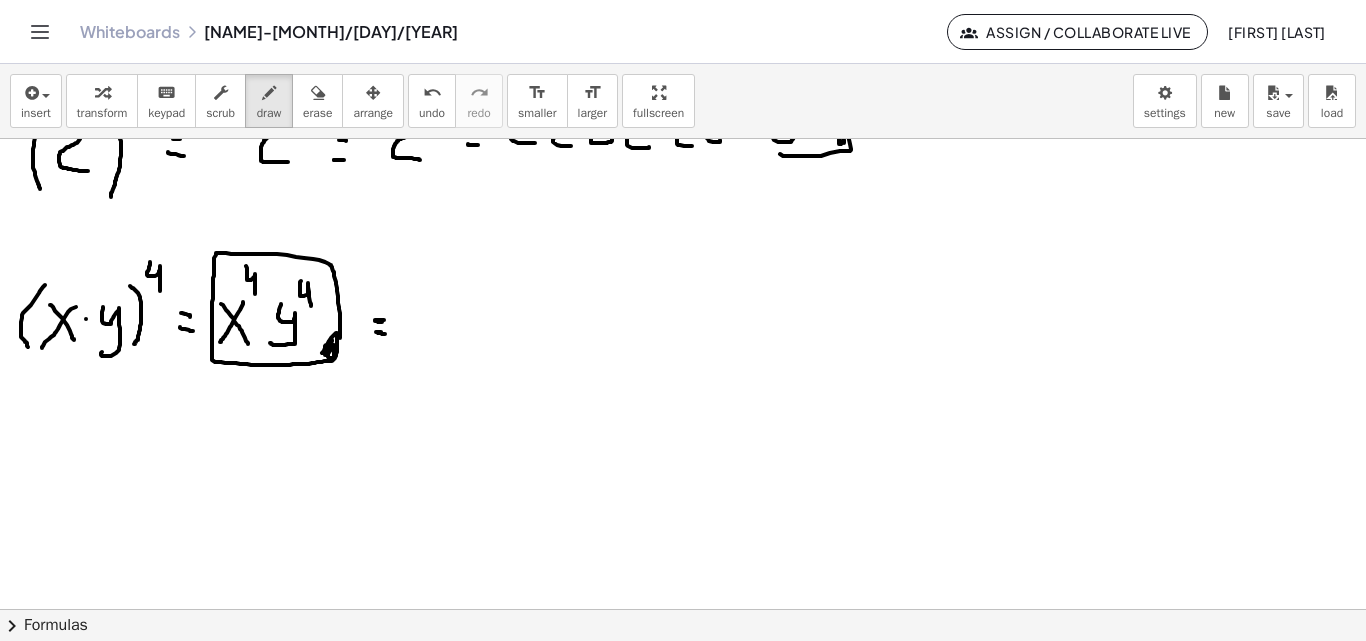drag, startPoint x: 340, startPoint y: 325, endPoint x: 331, endPoint y: 349, distance: 25.632011 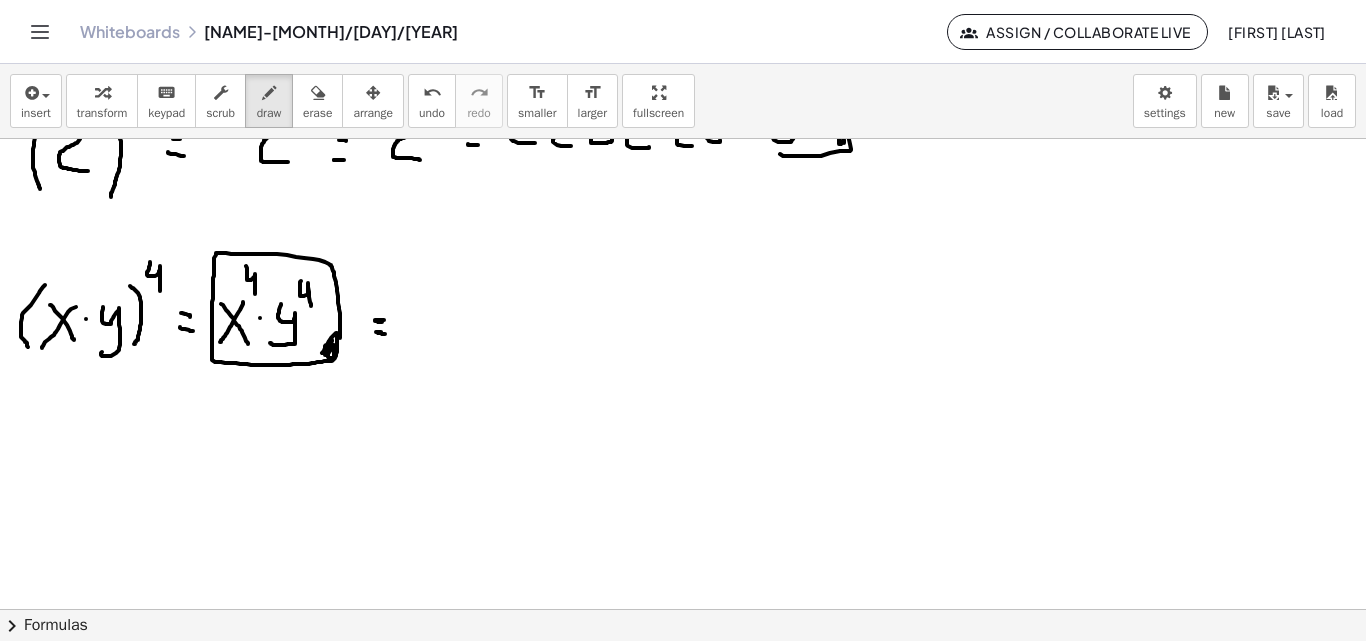 click at bounding box center (683, -1862) 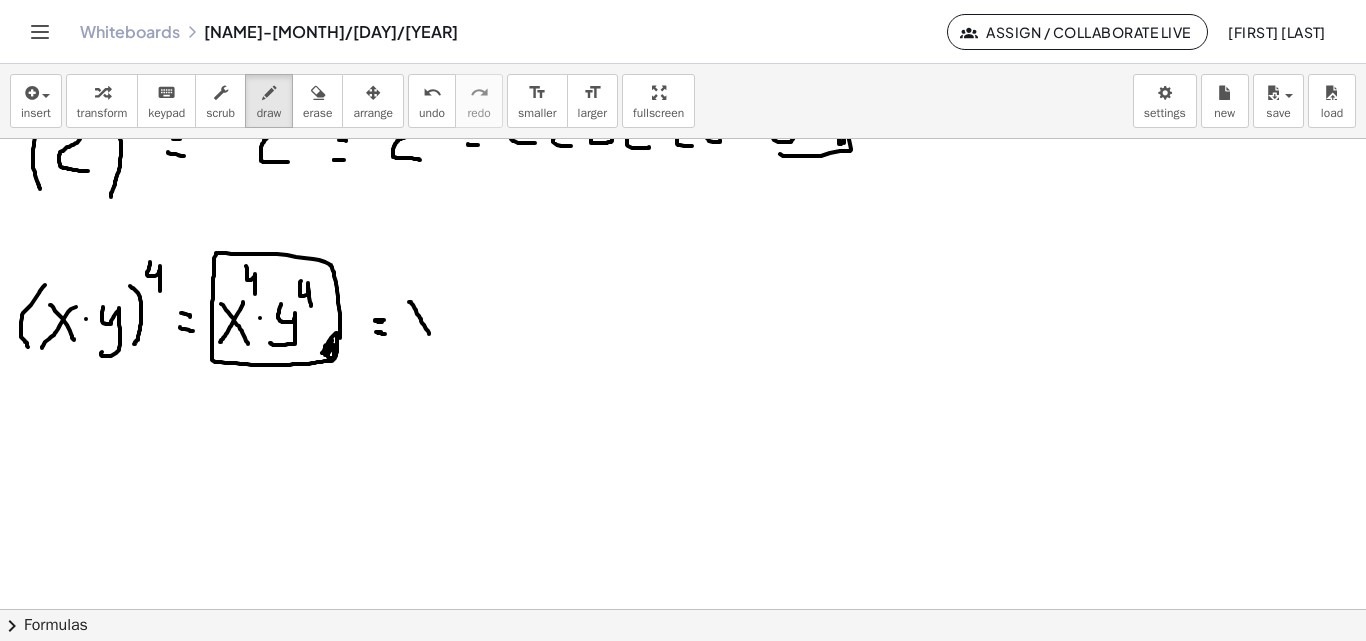 drag, startPoint x: 409, startPoint y: 302, endPoint x: 435, endPoint y: 344, distance: 49.396355 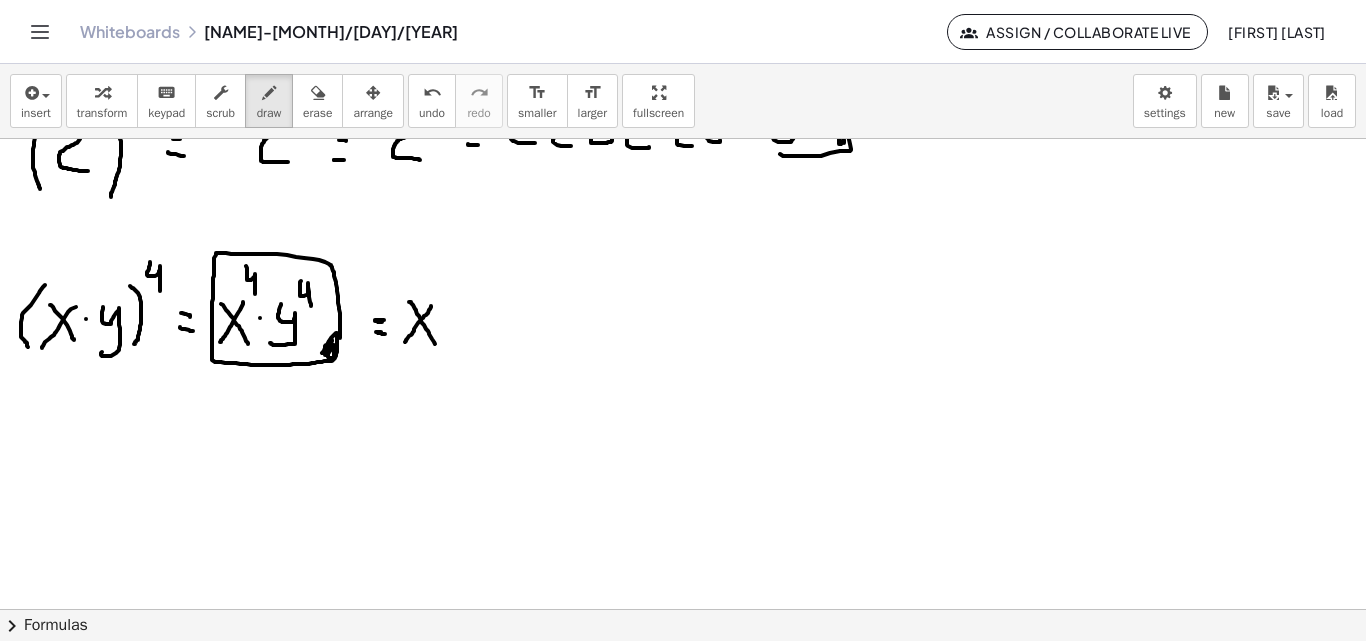drag, startPoint x: 429, startPoint y: 310, endPoint x: 405, endPoint y: 342, distance: 40 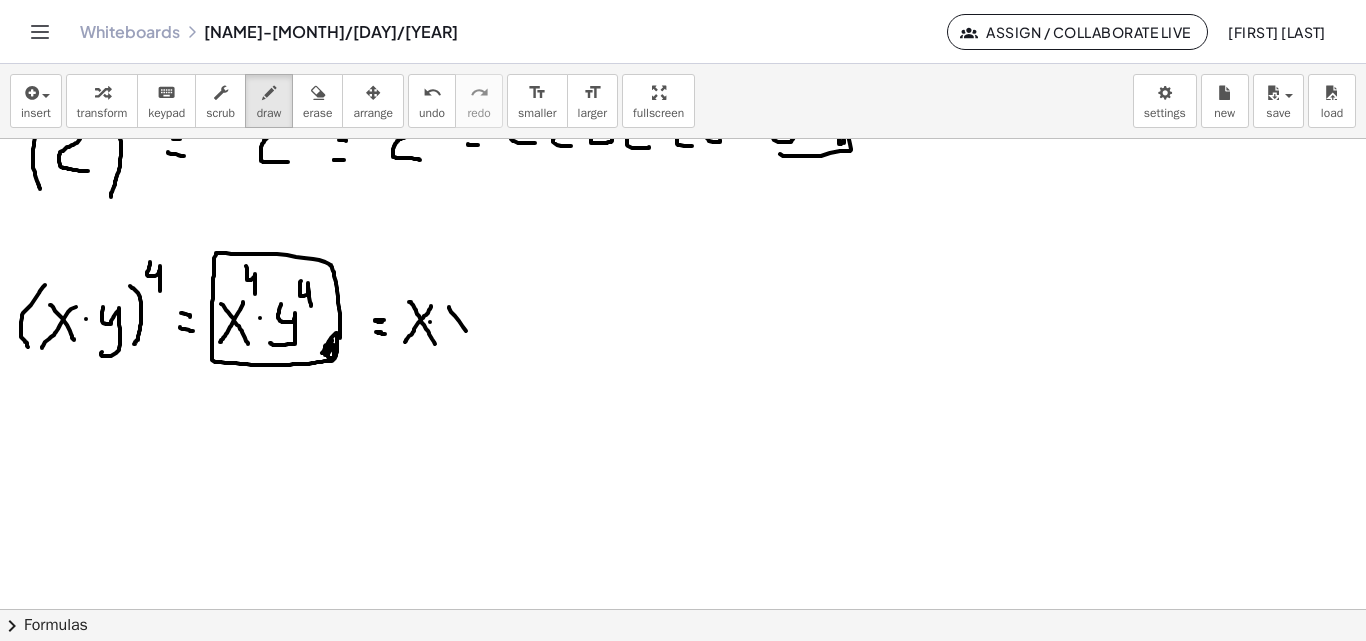 drag, startPoint x: 451, startPoint y: 312, endPoint x: 470, endPoint y: 316, distance: 19.416489 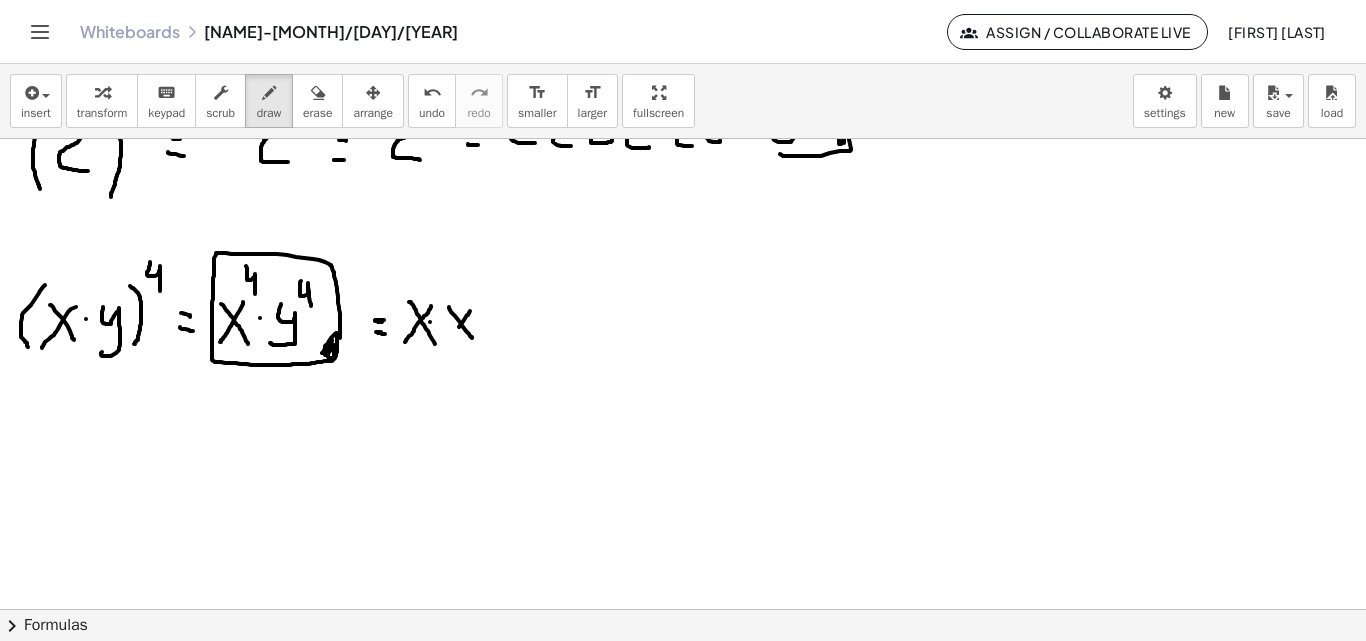 drag, startPoint x: 470, startPoint y: 311, endPoint x: 457, endPoint y: 338, distance: 29.966648 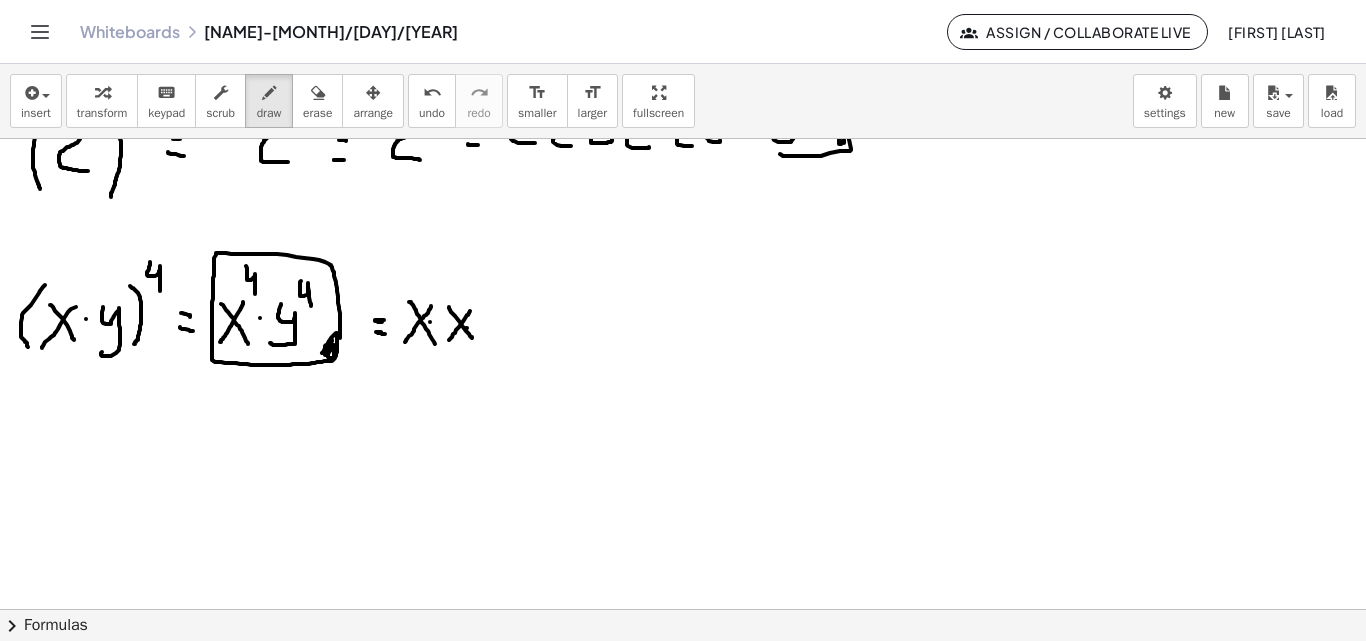 click at bounding box center [683, -1862] 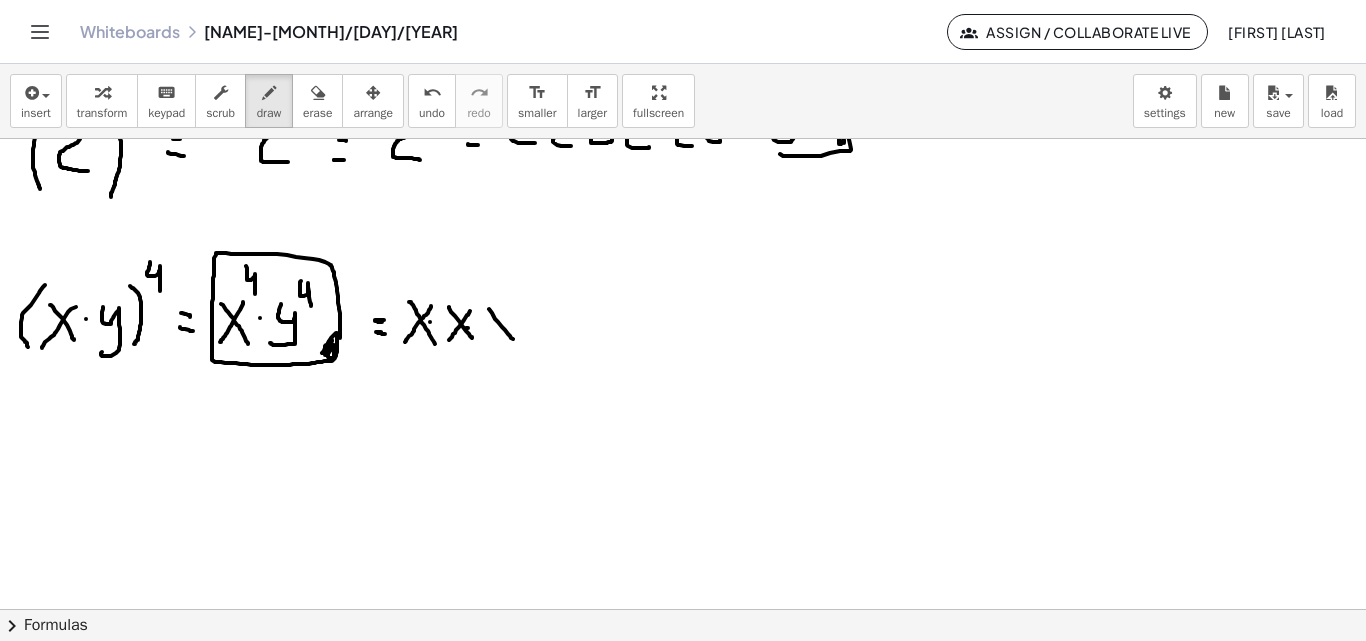 drag, startPoint x: 489, startPoint y: 309, endPoint x: 513, endPoint y: 339, distance: 38.418747 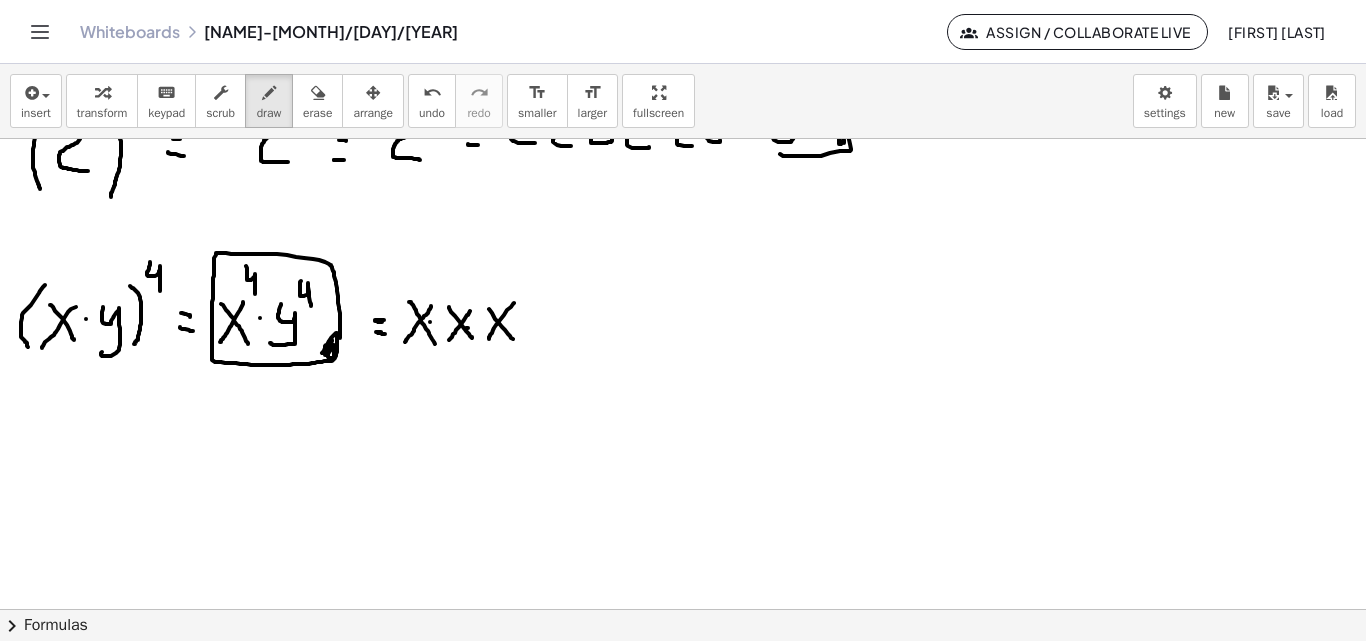 drag, startPoint x: 514, startPoint y: 303, endPoint x: 489, endPoint y: 339, distance: 43.829212 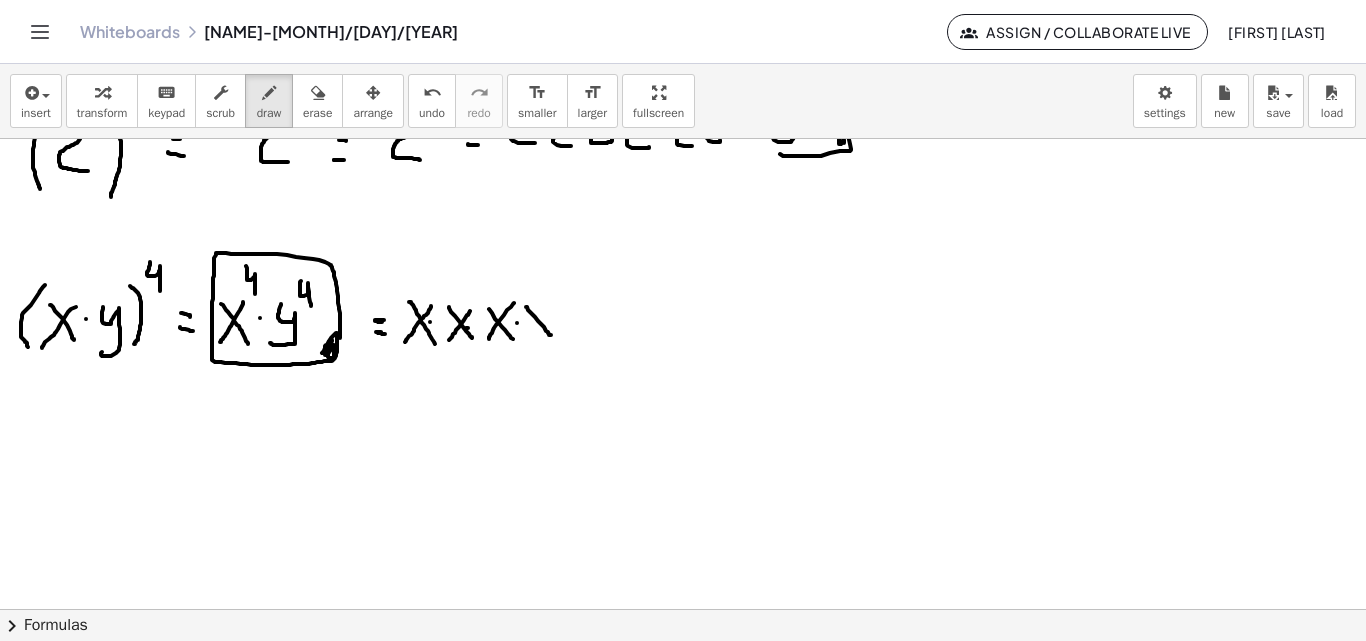 drag, startPoint x: 530, startPoint y: 312, endPoint x: 551, endPoint y: 325, distance: 24.698177 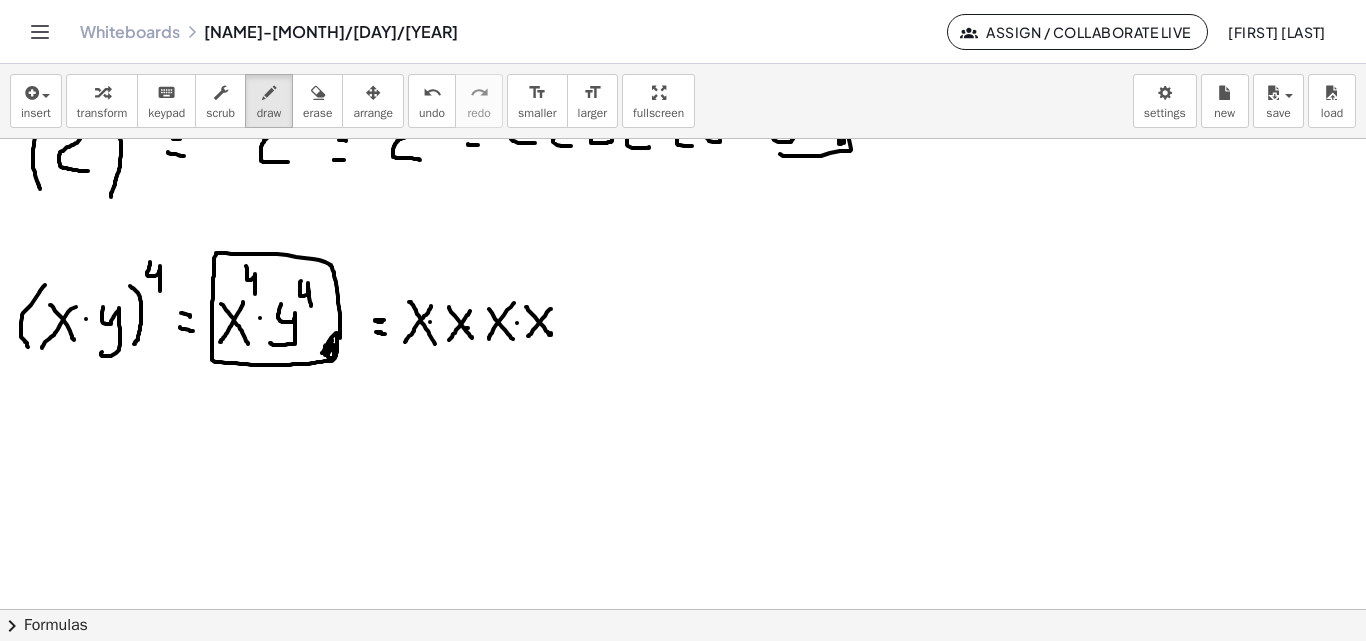 drag, startPoint x: 551, startPoint y: 309, endPoint x: 528, endPoint y: 336, distance: 35.468296 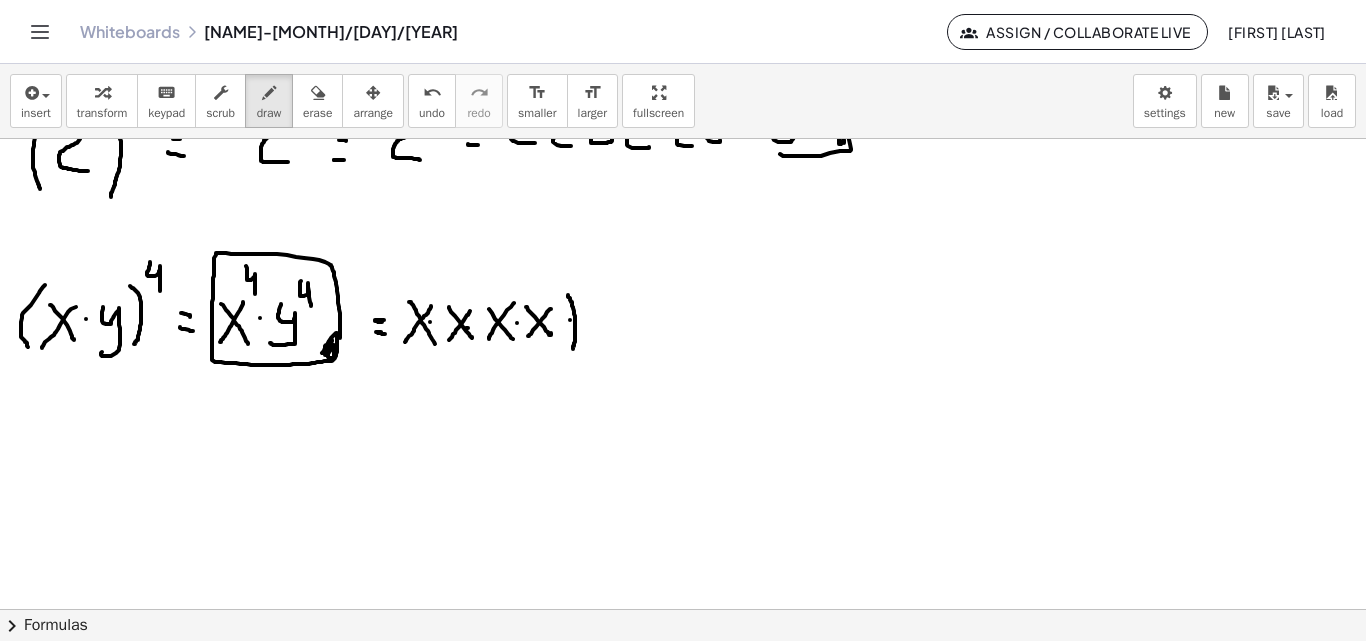 drag, startPoint x: 568, startPoint y: 295, endPoint x: 573, endPoint y: 349, distance: 54.230988 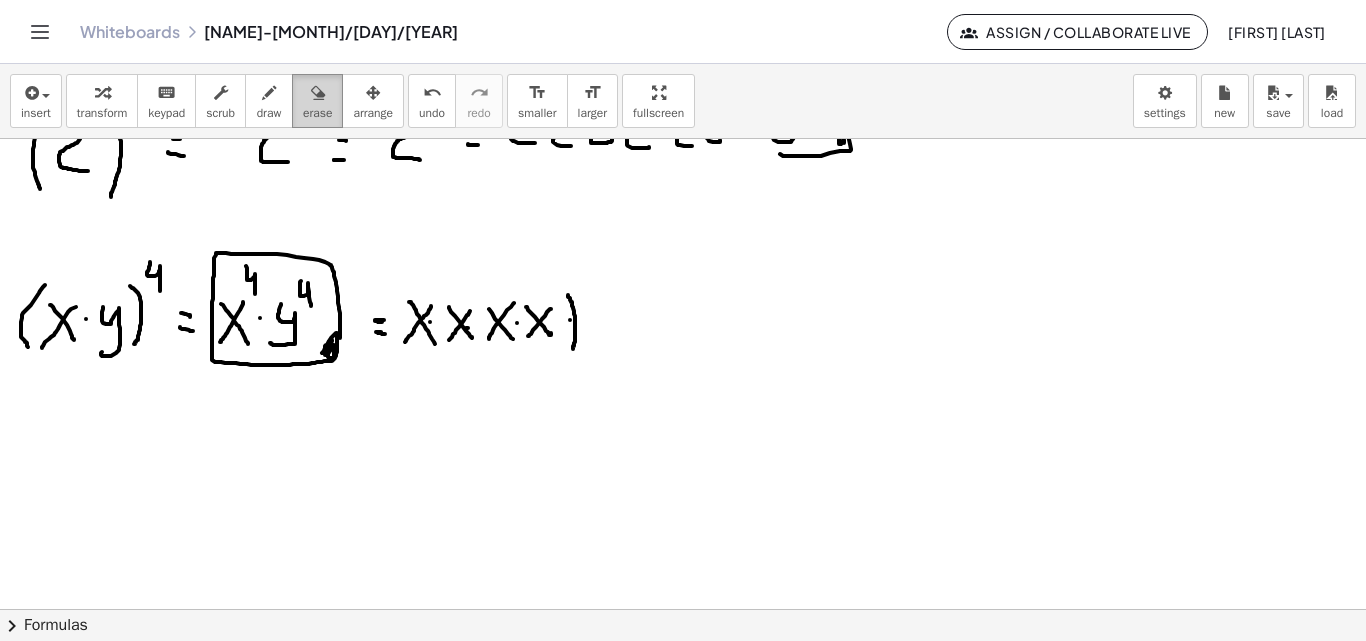 click on "erase" at bounding box center (317, 113) 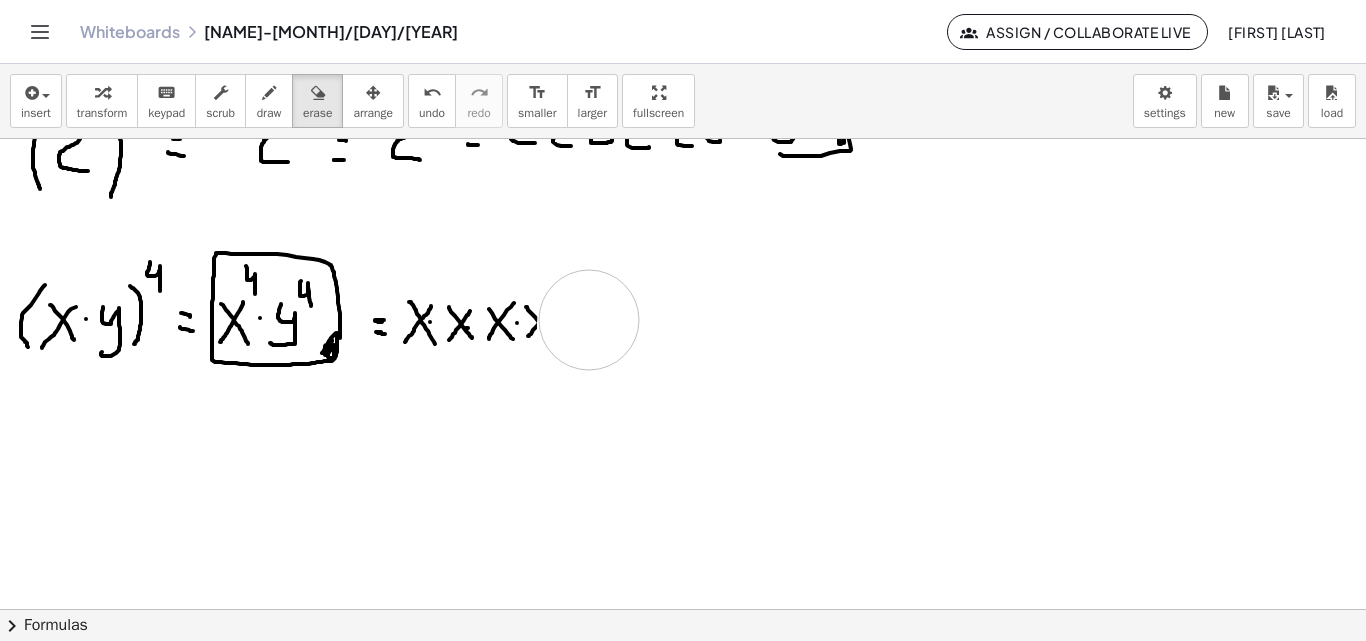 drag, startPoint x: 588, startPoint y: 350, endPoint x: 589, endPoint y: 320, distance: 30.016663 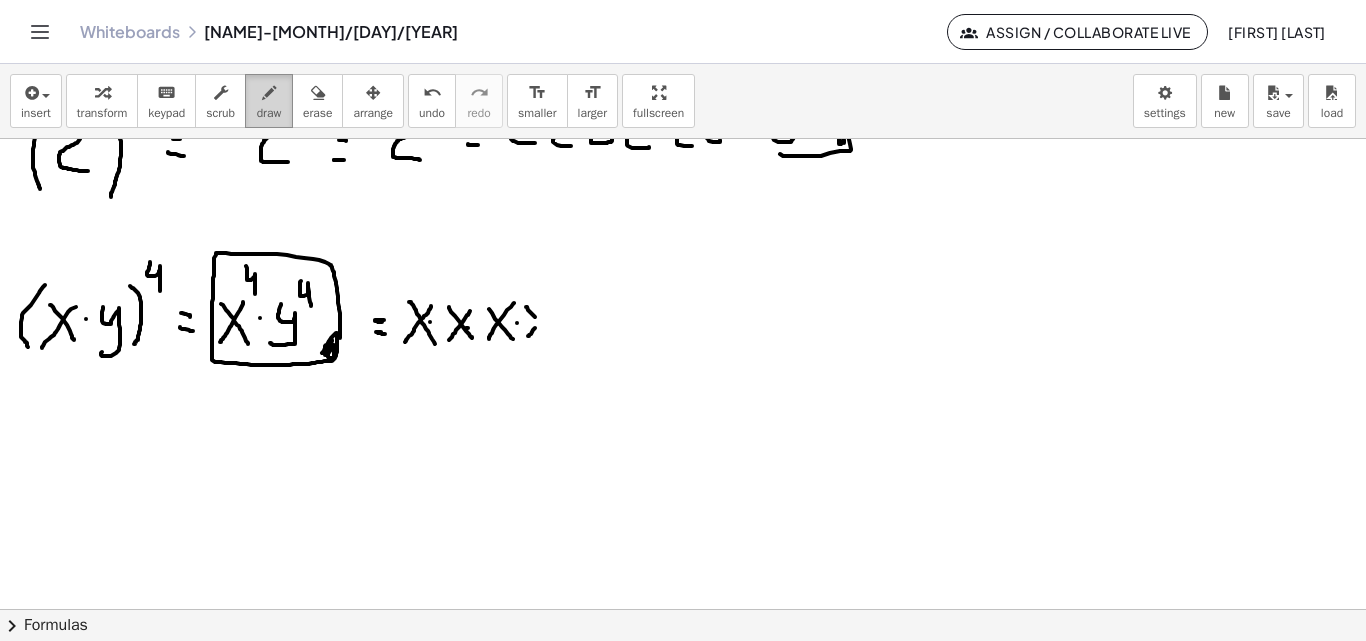 click on "draw" at bounding box center (269, 113) 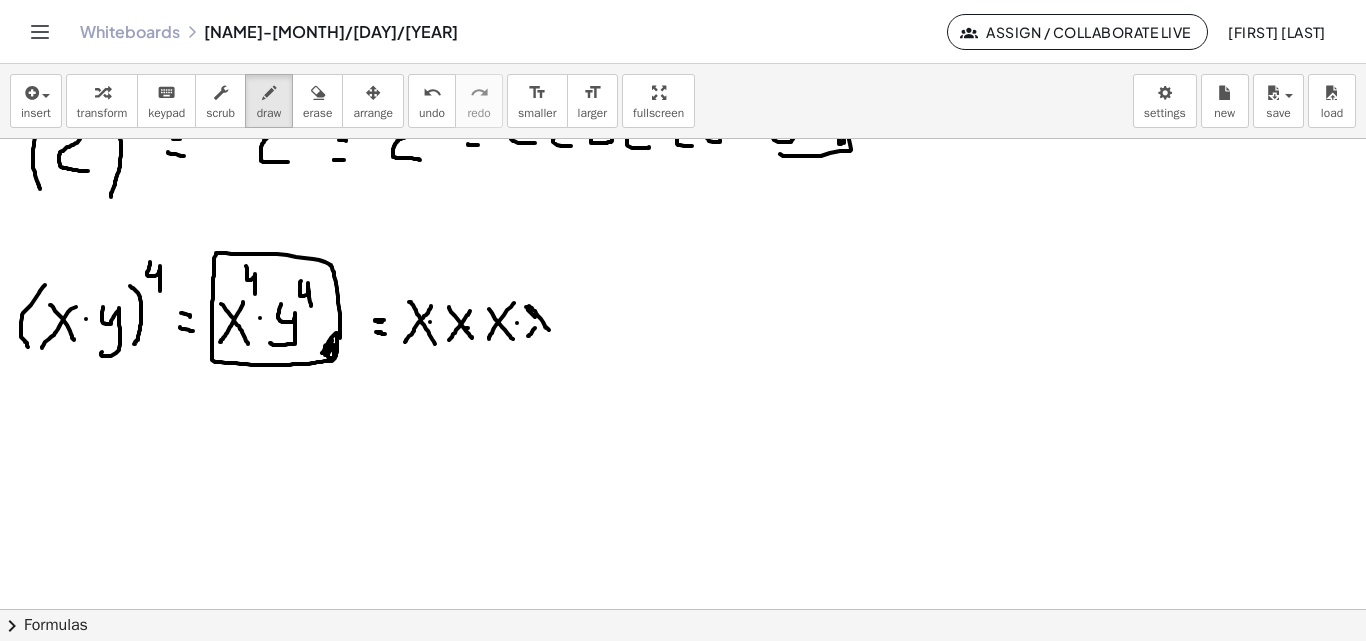 drag, startPoint x: 532, startPoint y: 309, endPoint x: 547, endPoint y: 325, distance: 21.931713 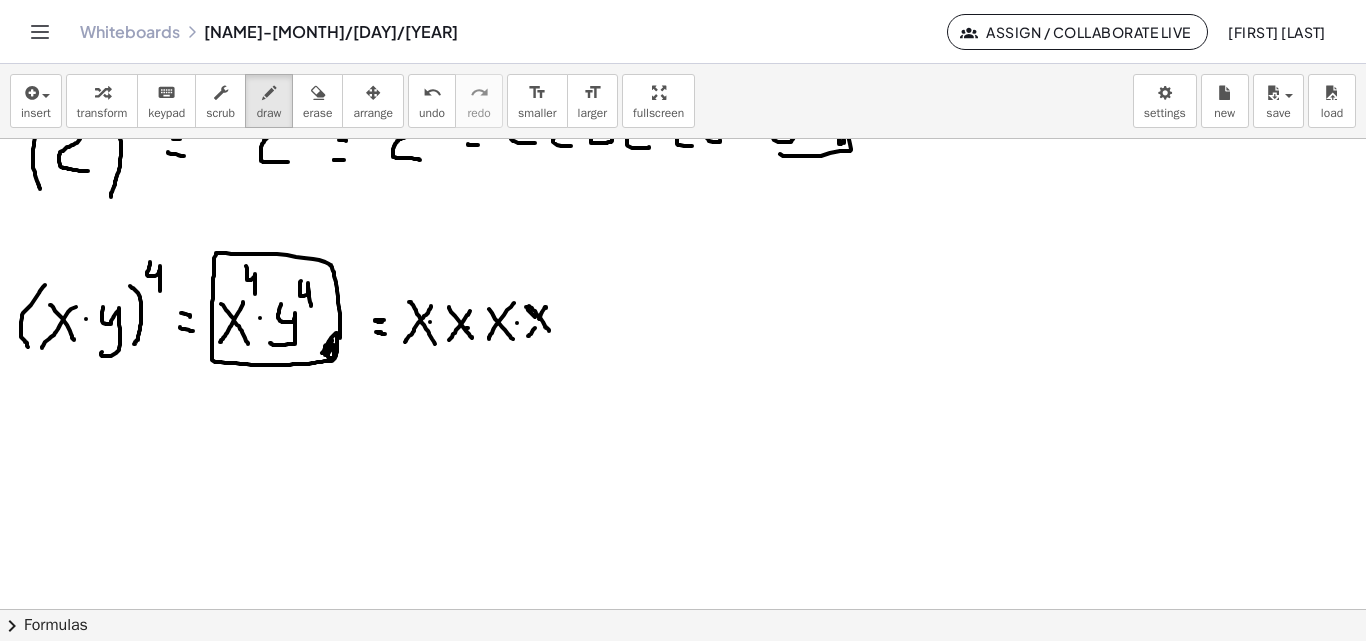 drag, startPoint x: 546, startPoint y: 308, endPoint x: 548, endPoint y: 326, distance: 18.110771 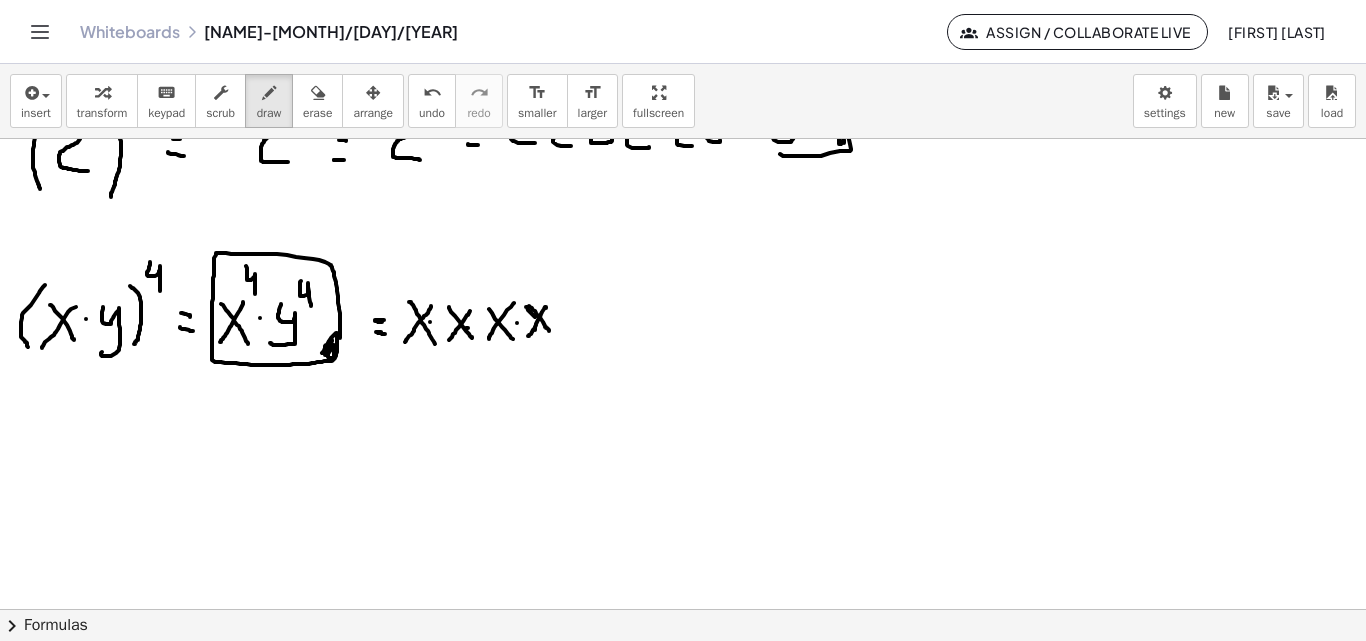 click at bounding box center [683, -1862] 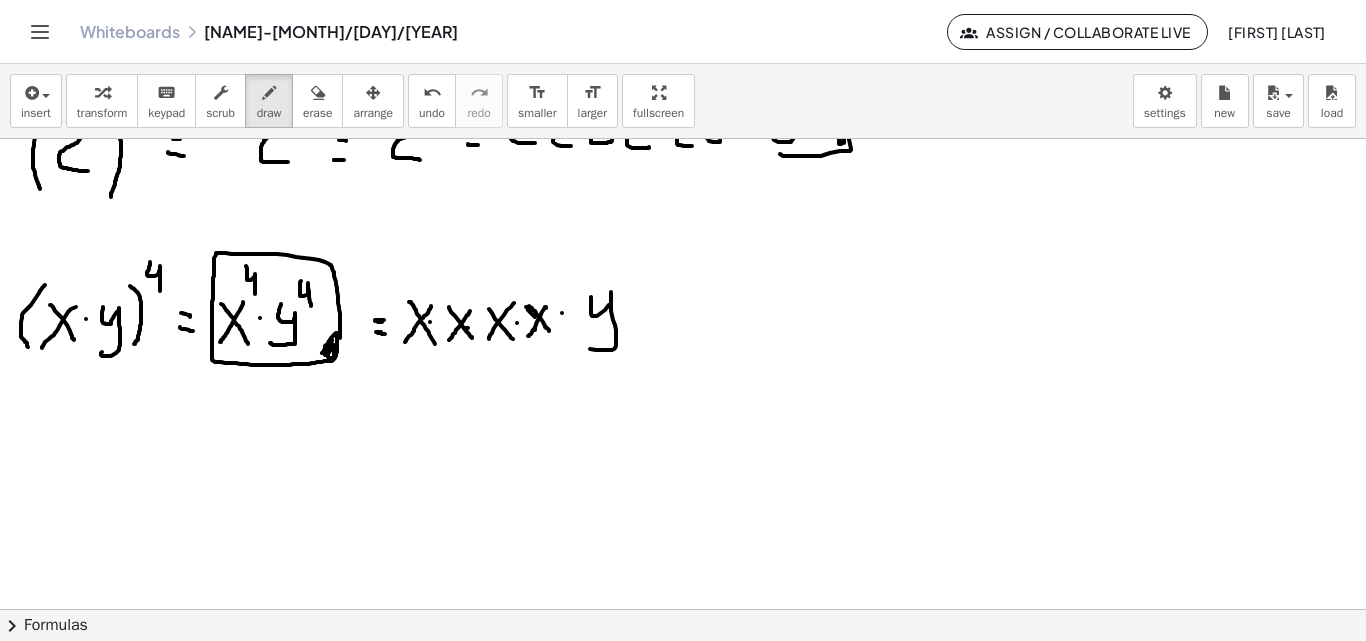 drag, startPoint x: 591, startPoint y: 297, endPoint x: 574, endPoint y: 347, distance: 52.810986 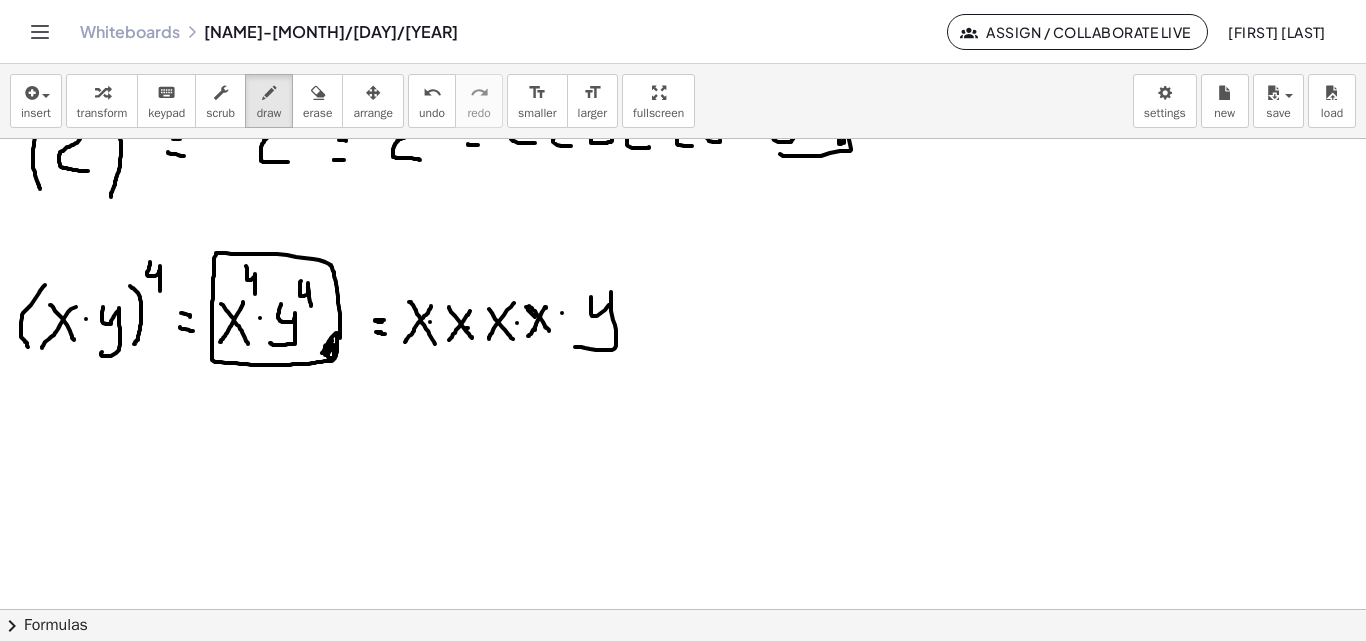 click at bounding box center (683, -1862) 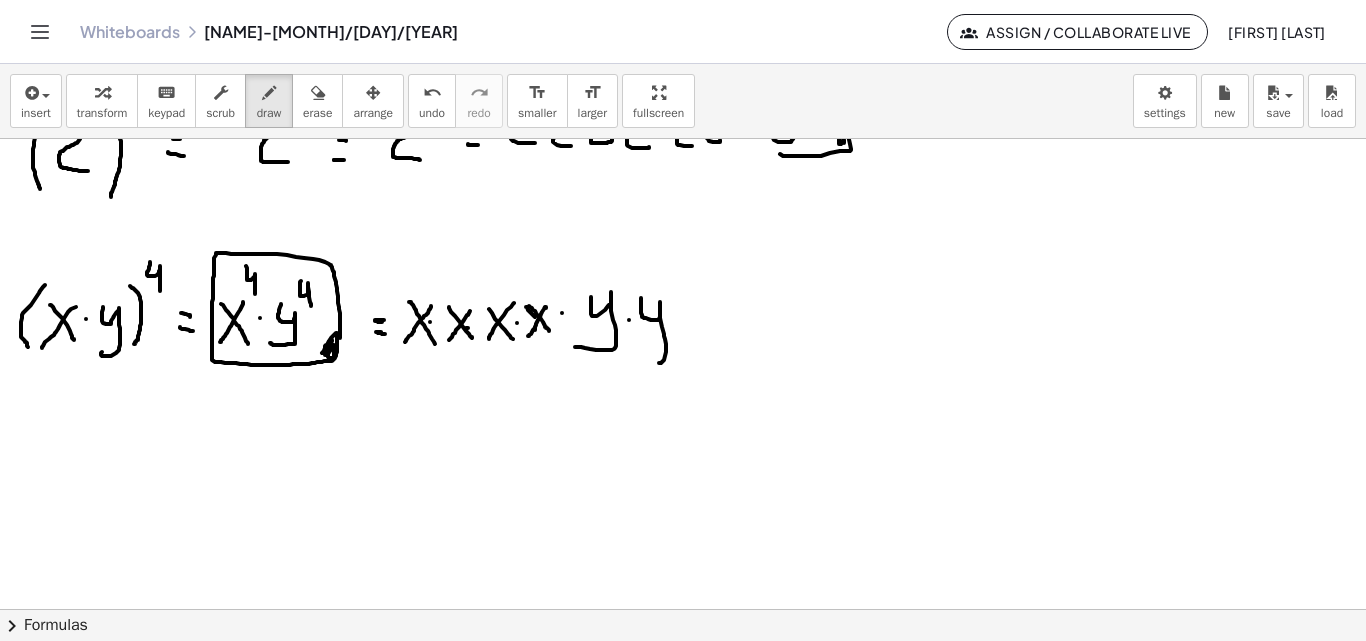 drag, startPoint x: 641, startPoint y: 298, endPoint x: 638, endPoint y: 362, distance: 64.070274 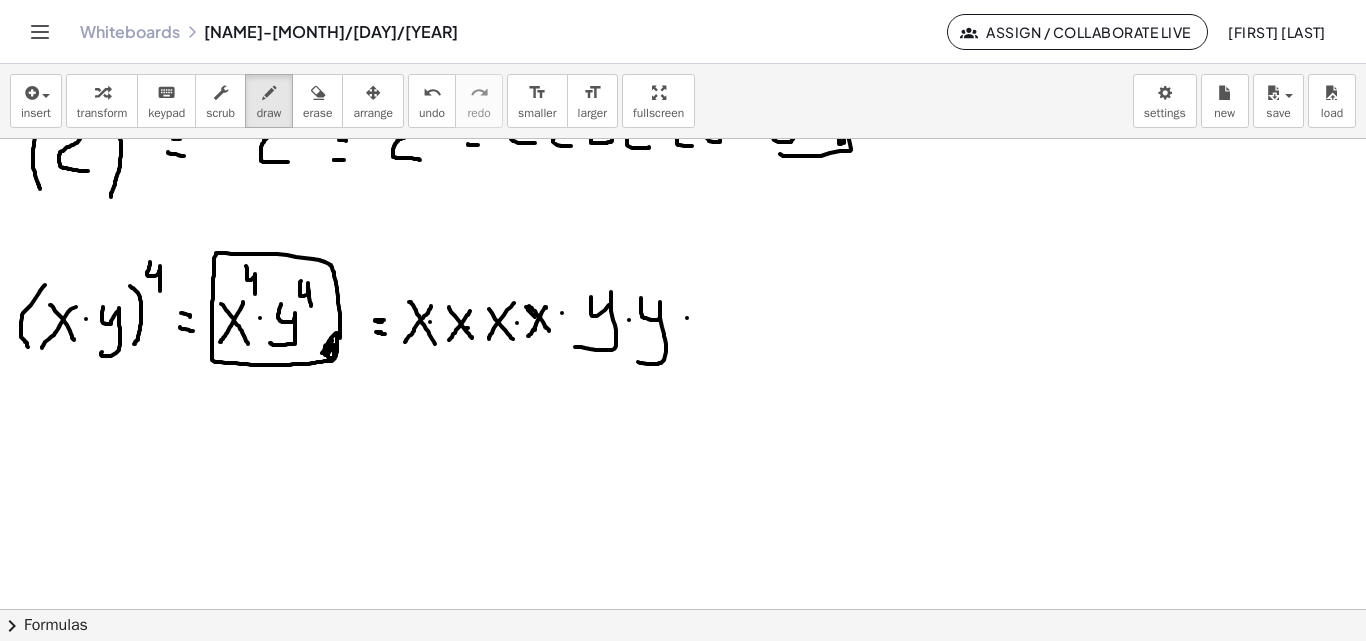 click at bounding box center [683, -1862] 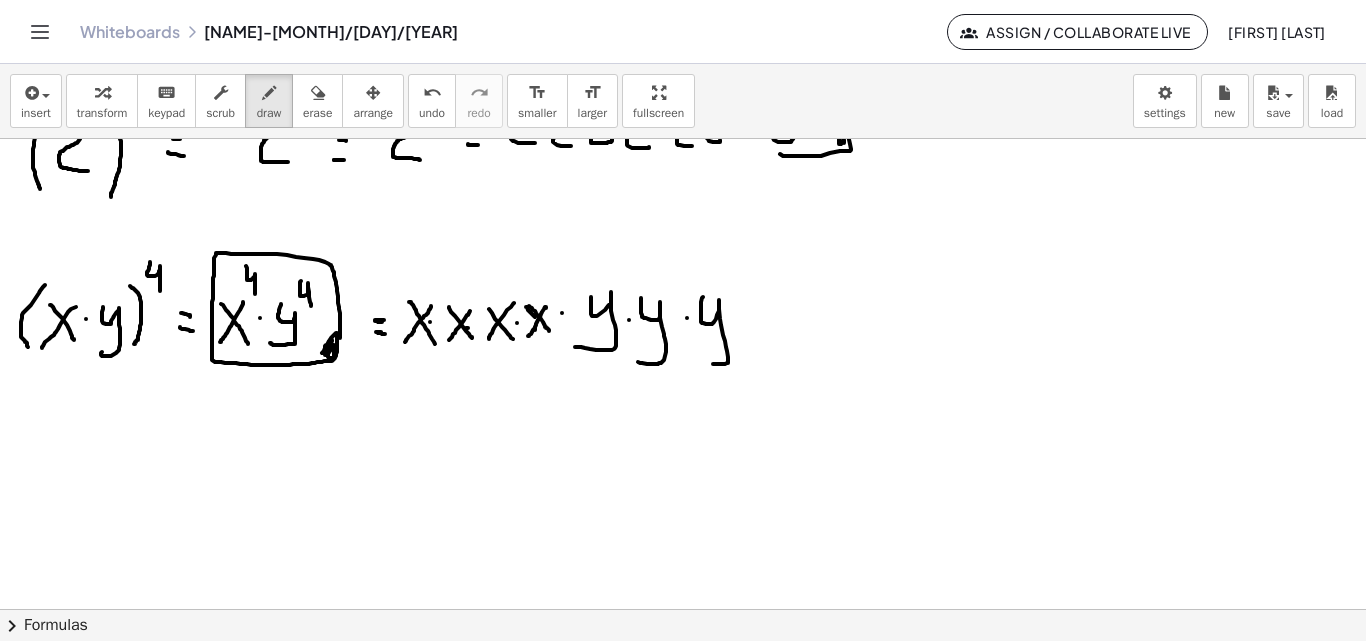drag, startPoint x: 702, startPoint y: 298, endPoint x: 706, endPoint y: 355, distance: 57.14018 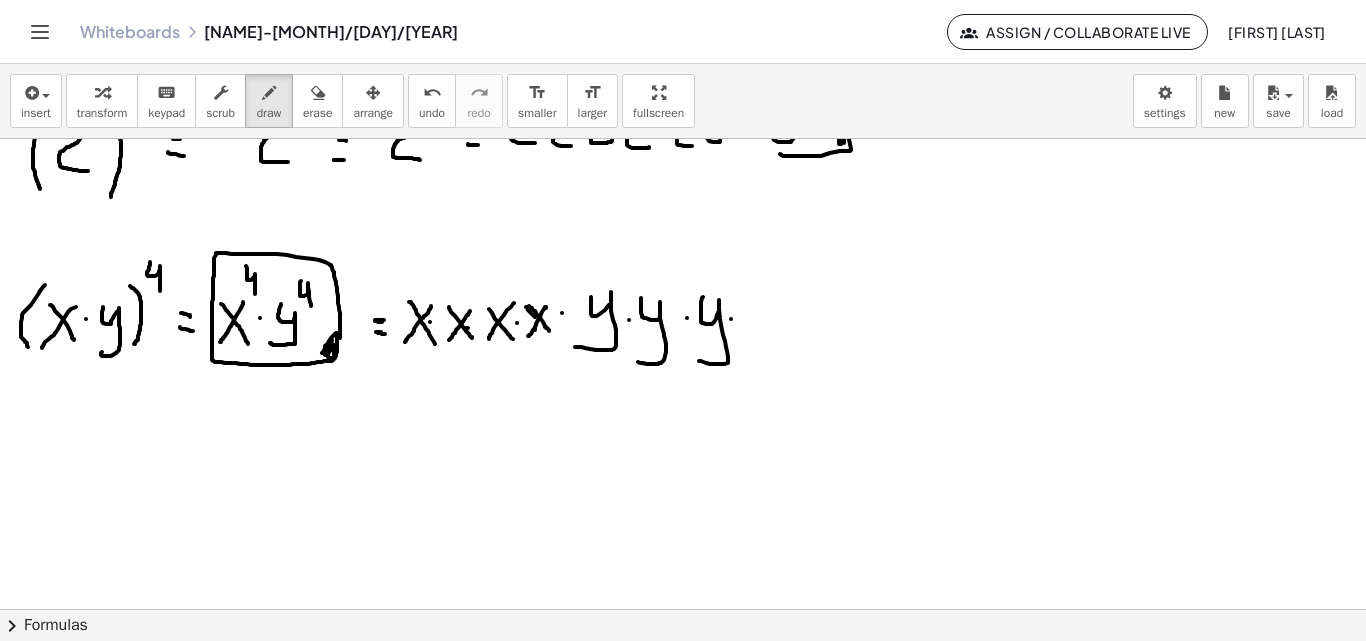 drag, startPoint x: 731, startPoint y: 319, endPoint x: 753, endPoint y: 311, distance: 23.409399 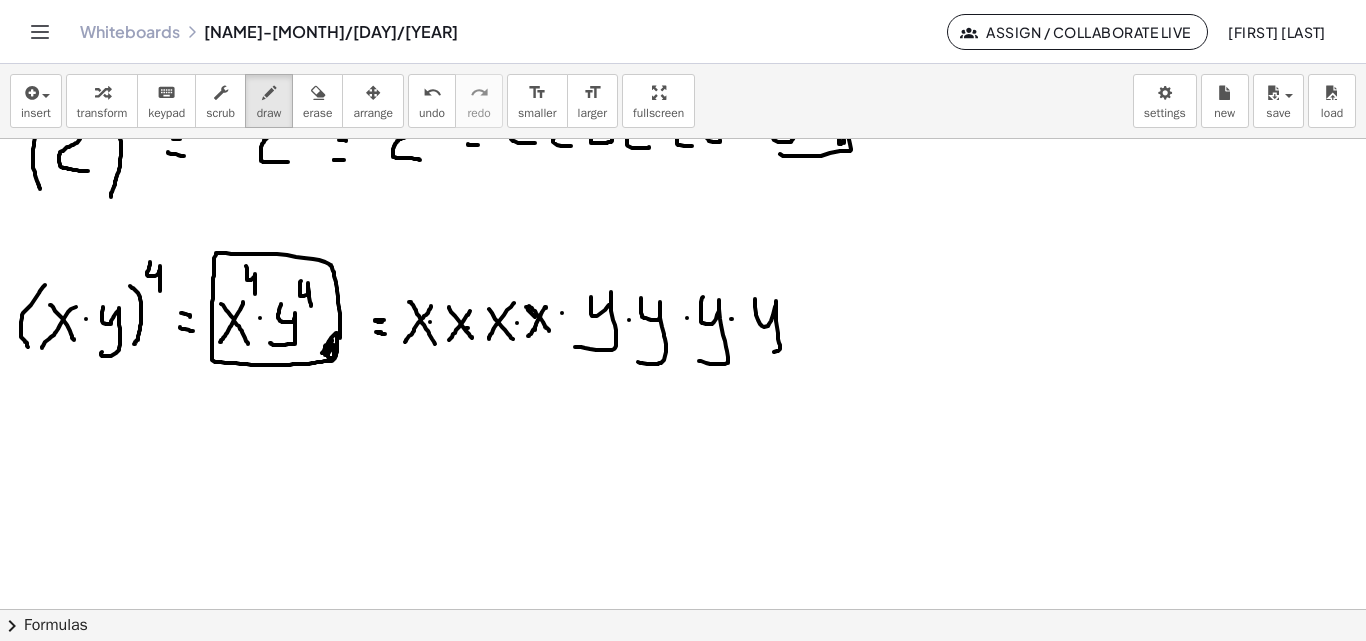 drag, startPoint x: 755, startPoint y: 299, endPoint x: 756, endPoint y: 349, distance: 50.01 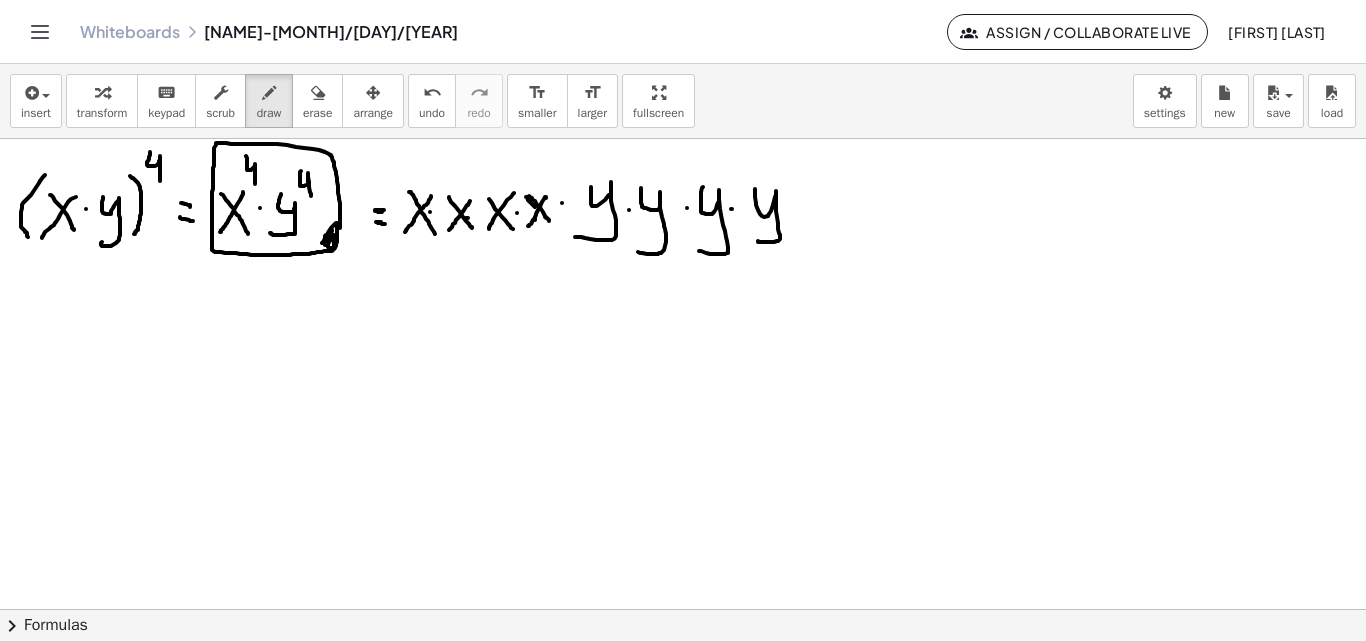 scroll, scrollTop: 4952, scrollLeft: 0, axis: vertical 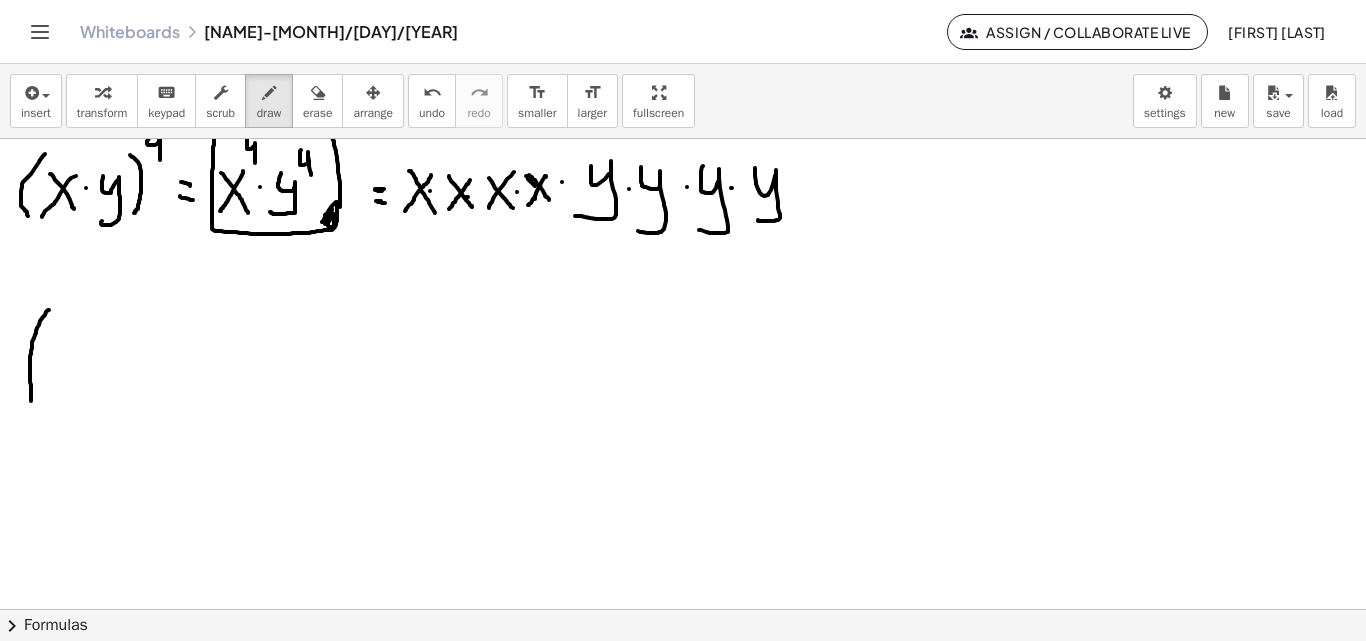 drag, startPoint x: 48, startPoint y: 310, endPoint x: 37, endPoint y: 413, distance: 103.58572 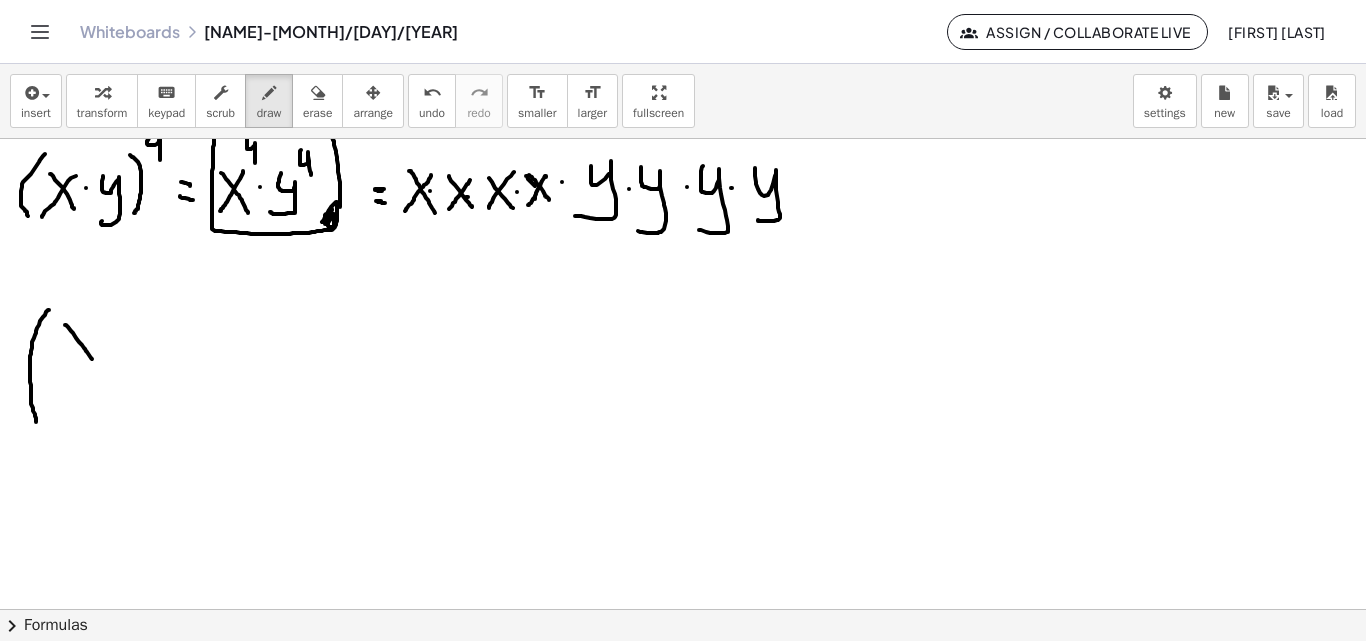 drag, startPoint x: 65, startPoint y: 325, endPoint x: 92, endPoint y: 360, distance: 44.20407 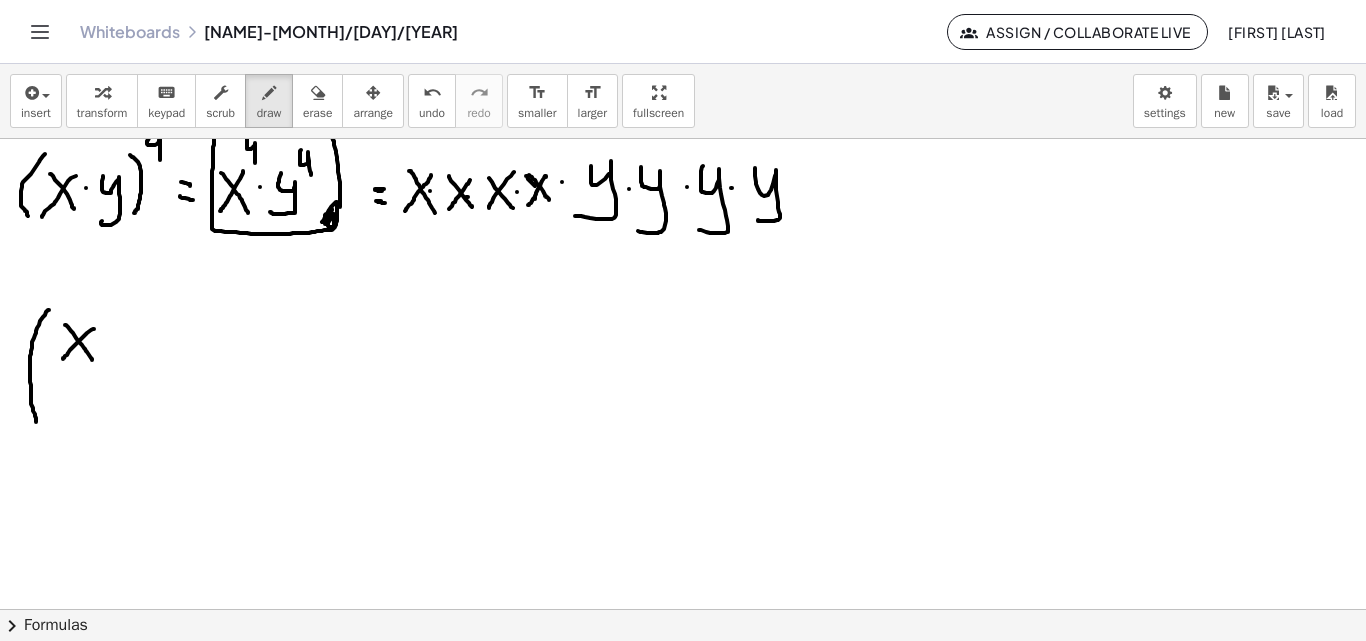 drag, startPoint x: 94, startPoint y: 329, endPoint x: 63, endPoint y: 359, distance: 43.13931 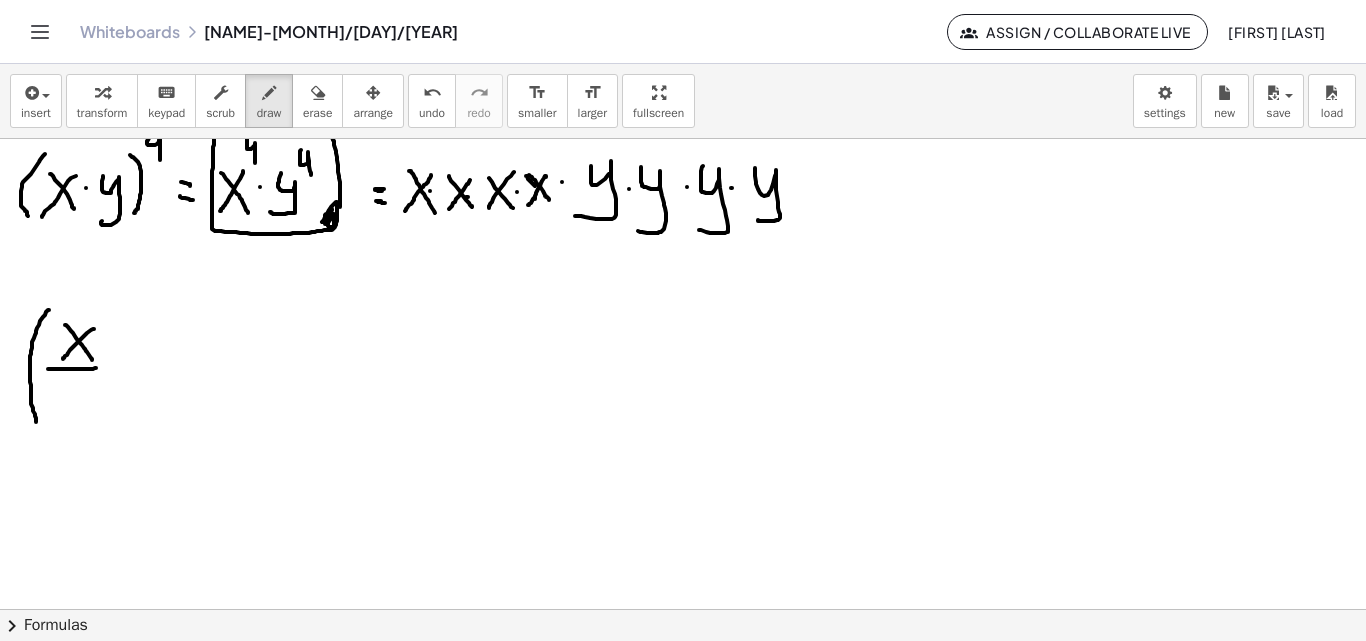 drag, startPoint x: 48, startPoint y: 369, endPoint x: 96, endPoint y: 368, distance: 48.010414 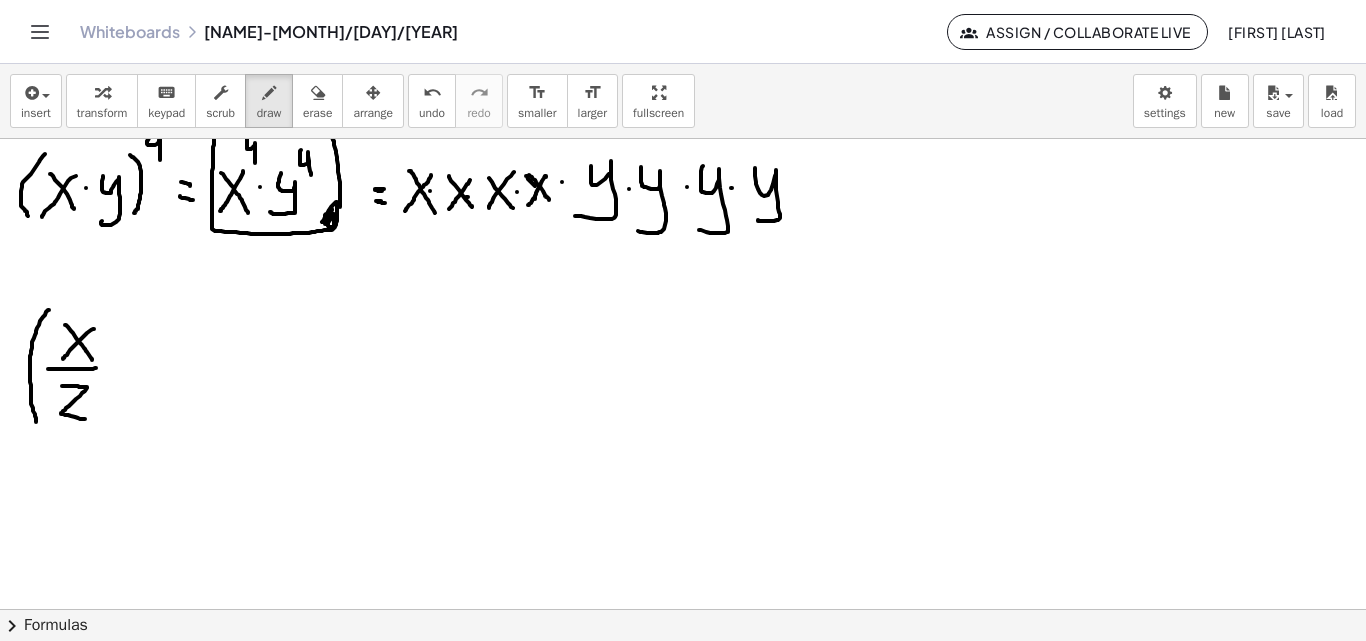 drag, startPoint x: 62, startPoint y: 386, endPoint x: 85, endPoint y: 420, distance: 41.04875 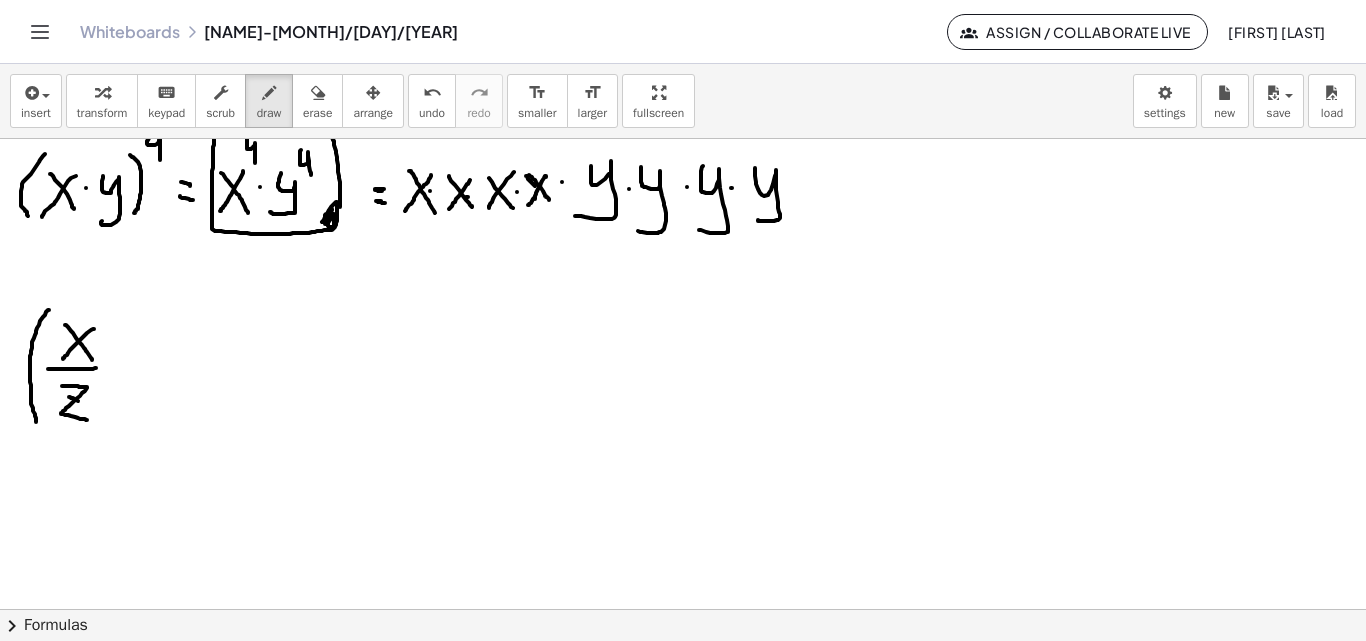 drag, startPoint x: 69, startPoint y: 397, endPoint x: 79, endPoint y: 403, distance: 11.661903 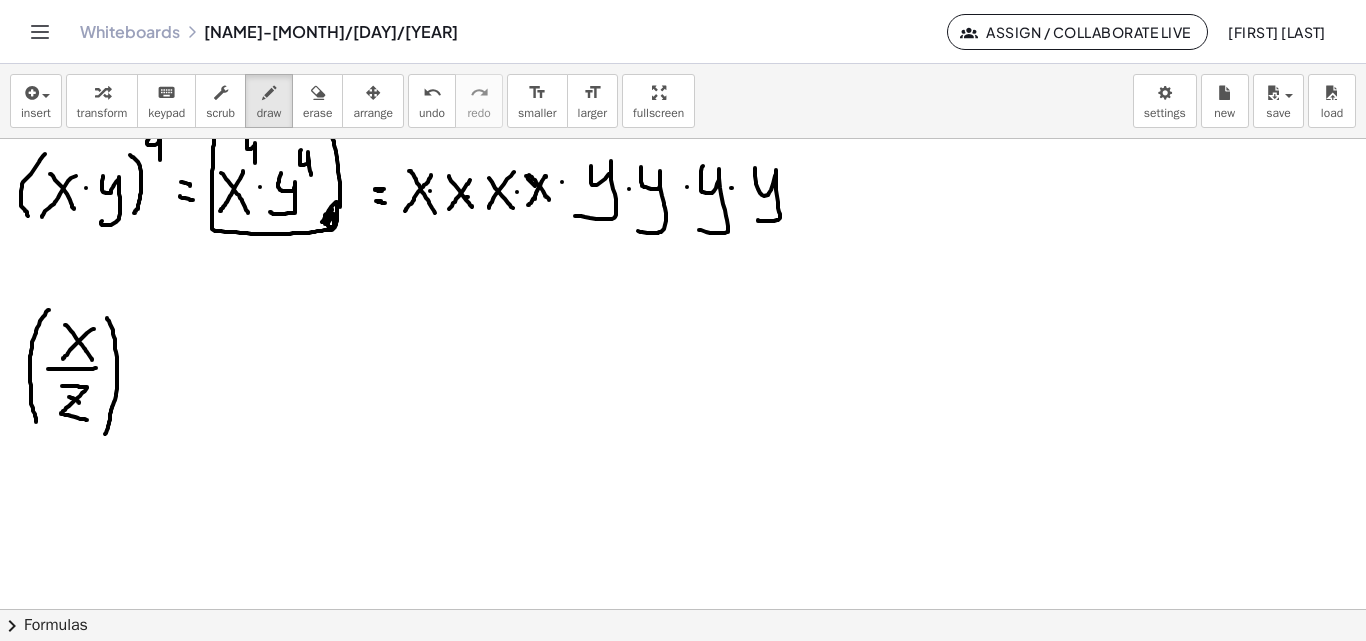 drag, startPoint x: 107, startPoint y: 318, endPoint x: 105, endPoint y: 435, distance: 117.01709 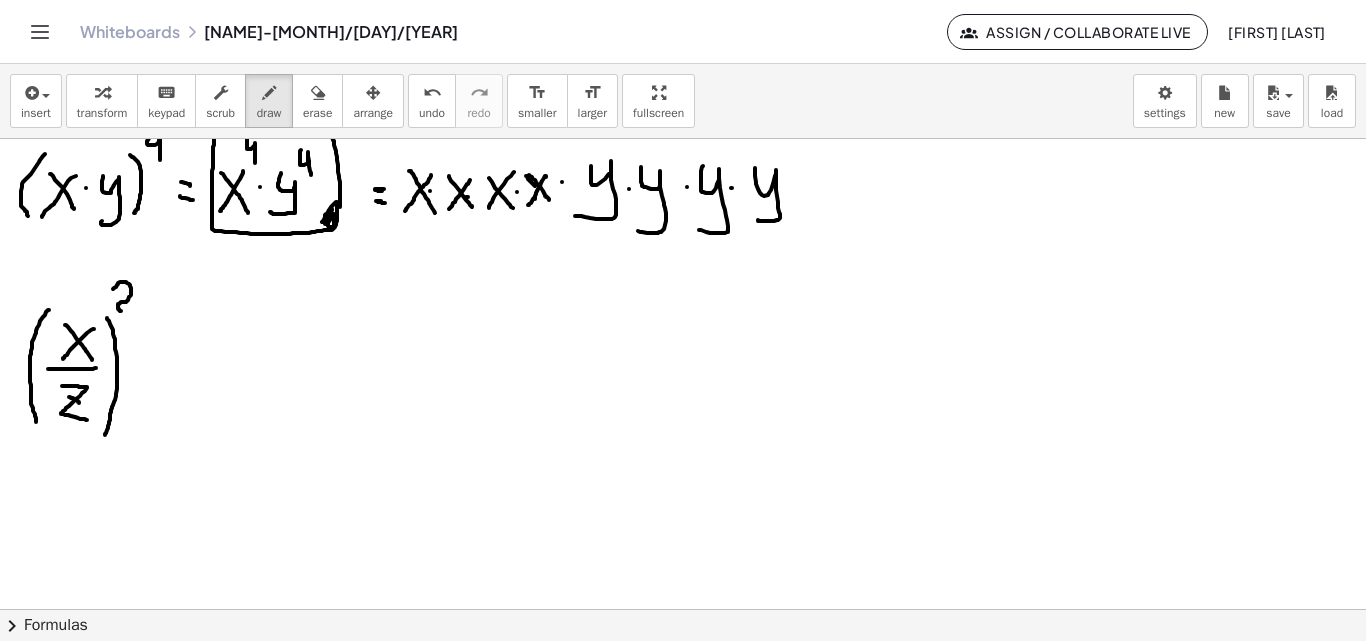 drag, startPoint x: 113, startPoint y: 289, endPoint x: 134, endPoint y: 312, distance: 31.144823 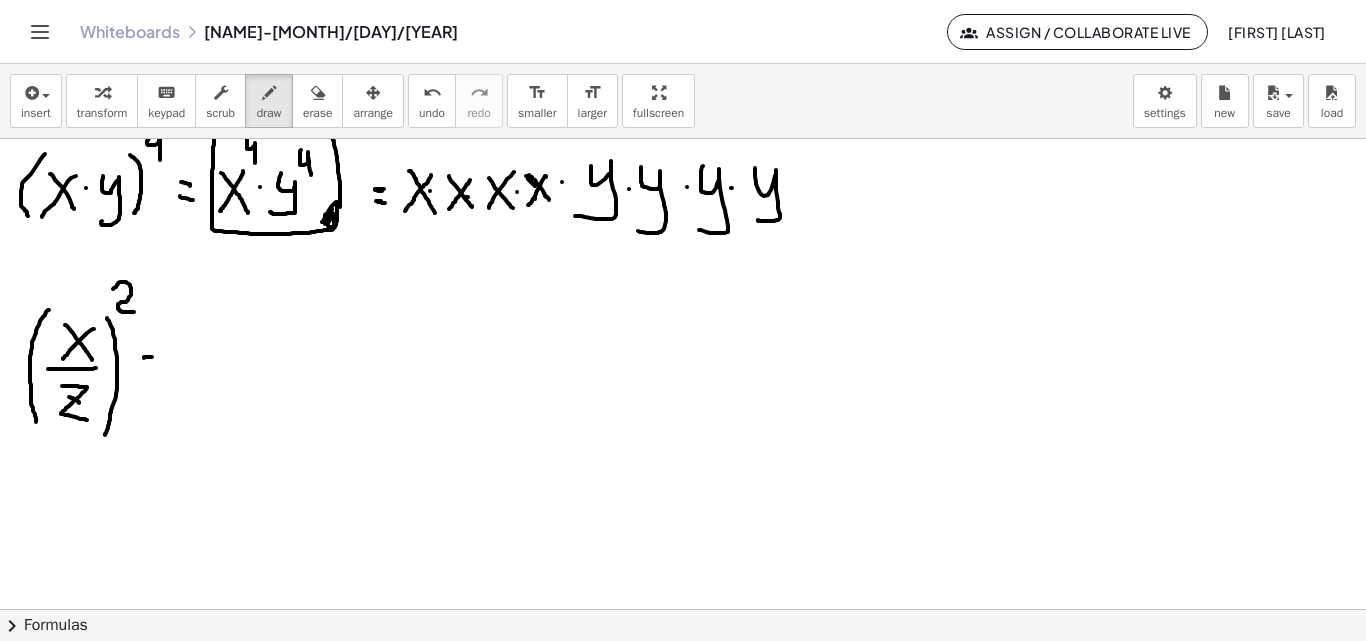 click at bounding box center [683, -1993] 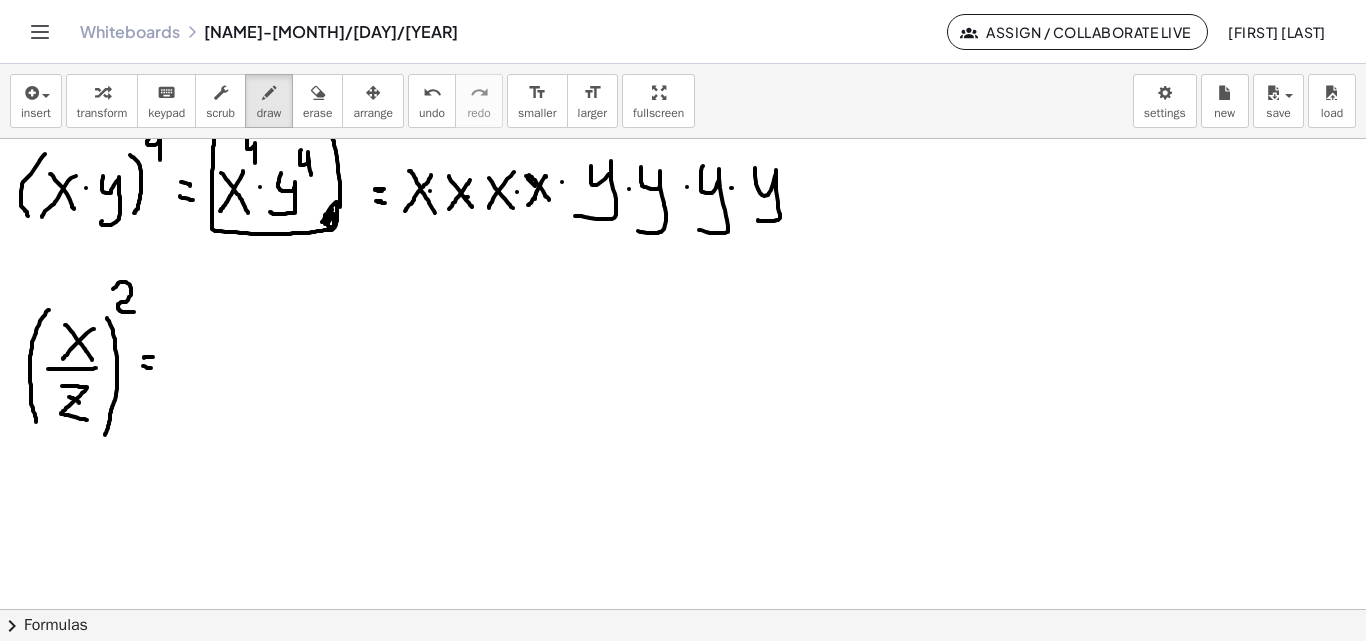 drag, startPoint x: 144, startPoint y: 366, endPoint x: 179, endPoint y: 397, distance: 46.75468 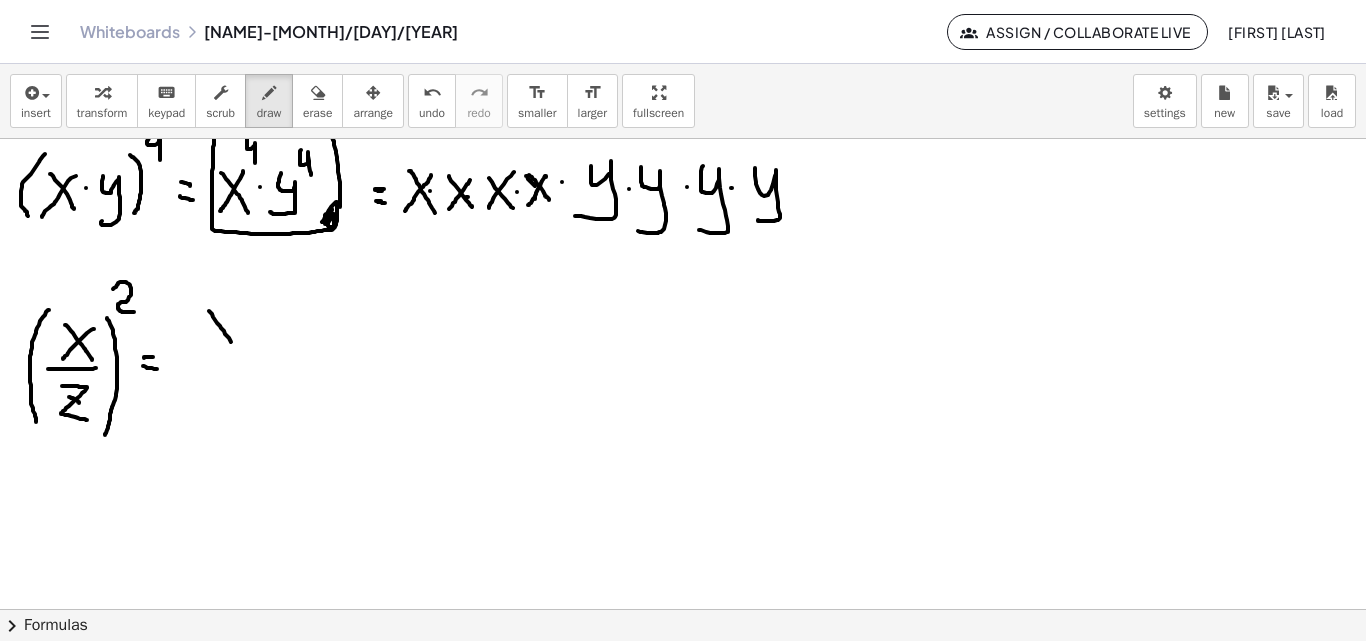 drag, startPoint x: 209, startPoint y: 311, endPoint x: 234, endPoint y: 345, distance: 42.201897 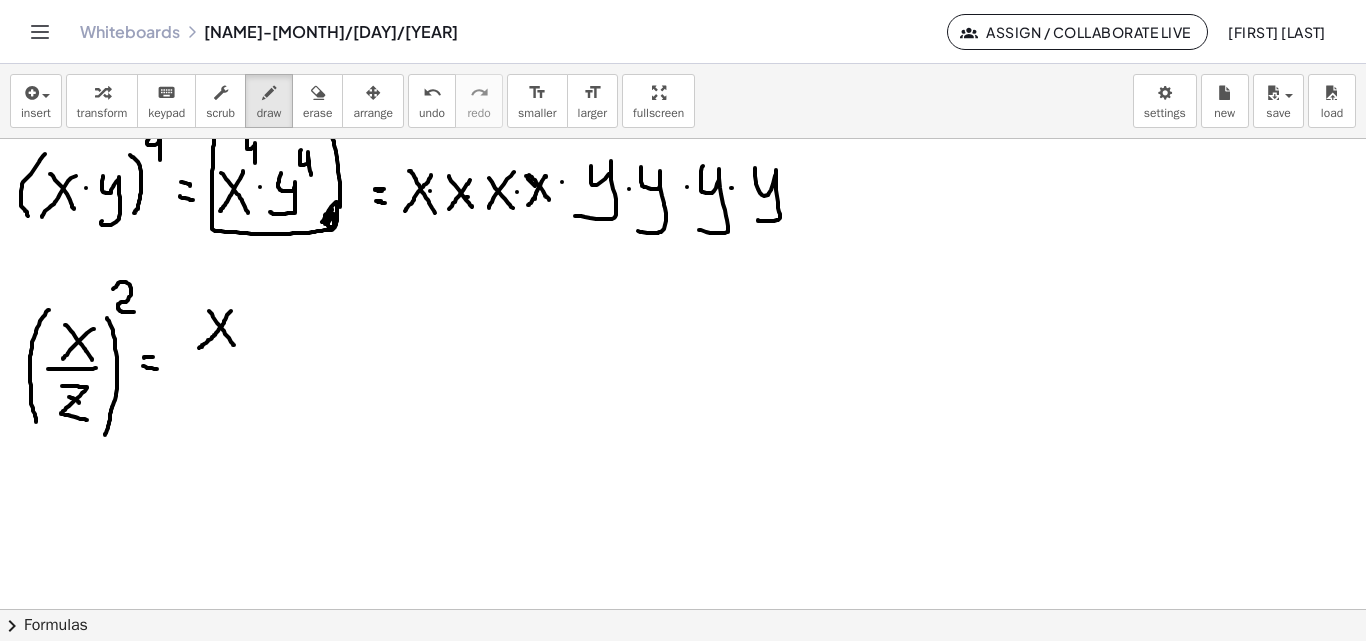 drag, startPoint x: 231, startPoint y: 311, endPoint x: 198, endPoint y: 349, distance: 50.32892 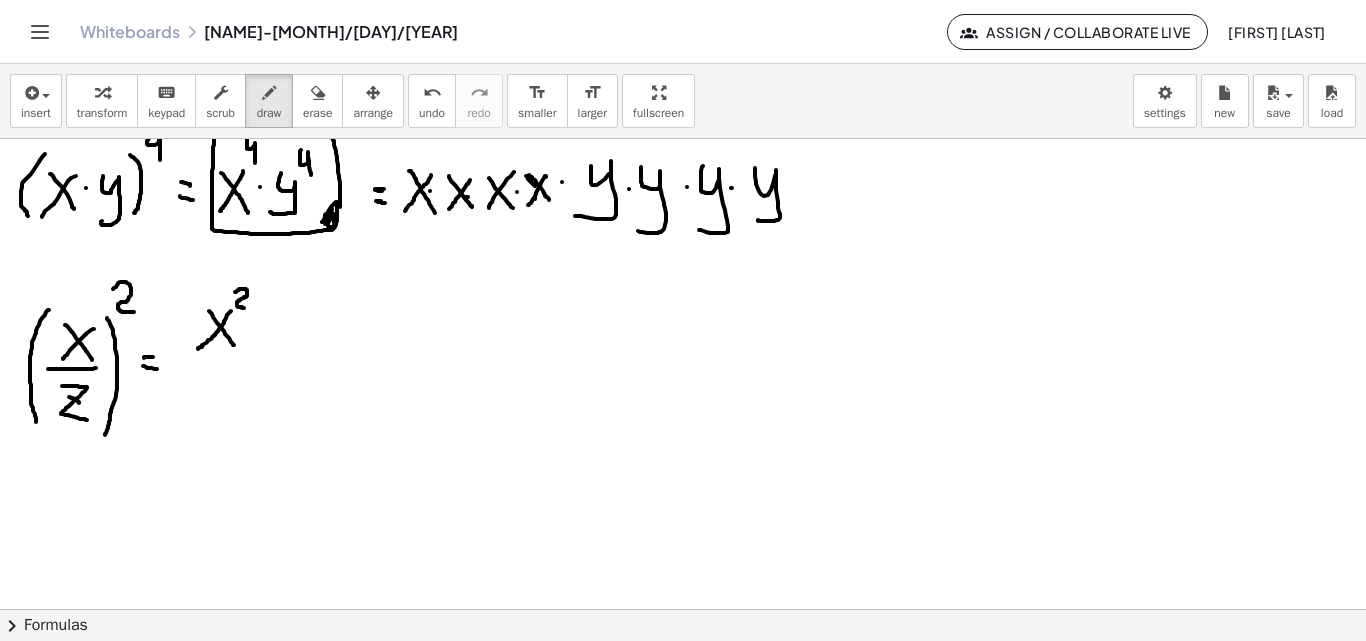 drag, startPoint x: 235, startPoint y: 292, endPoint x: 251, endPoint y: 309, distance: 23.345236 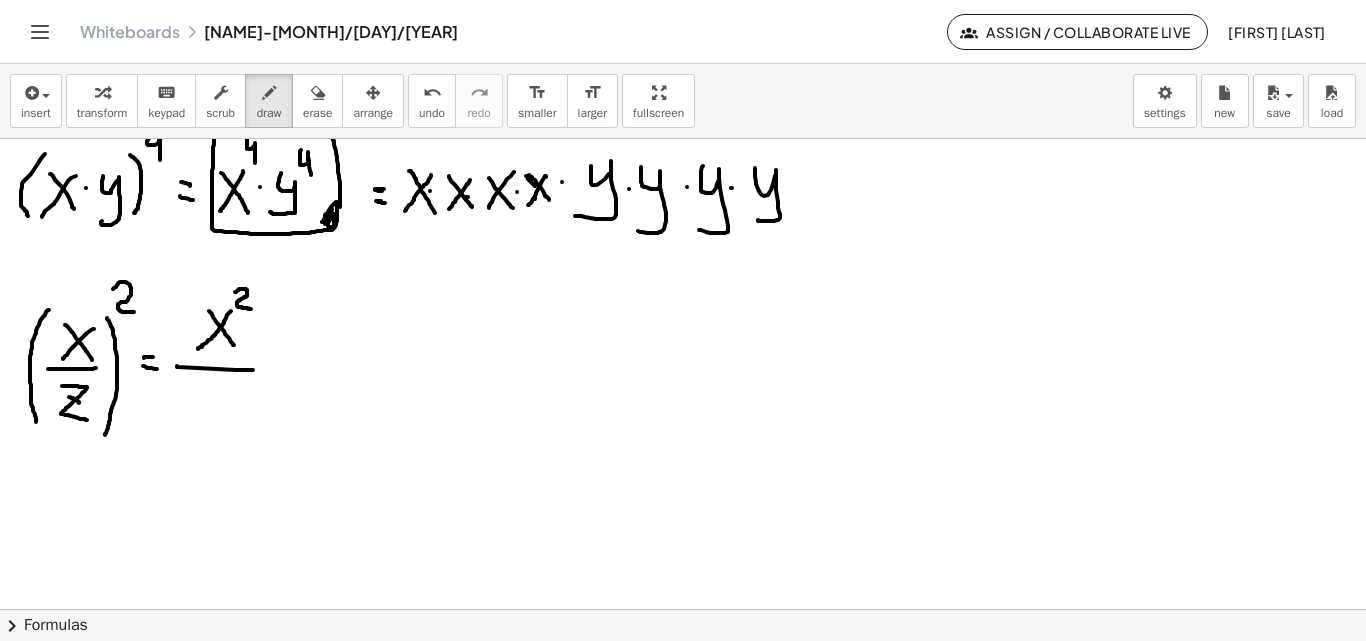 drag, startPoint x: 178, startPoint y: 367, endPoint x: 252, endPoint y: 370, distance: 74.06078 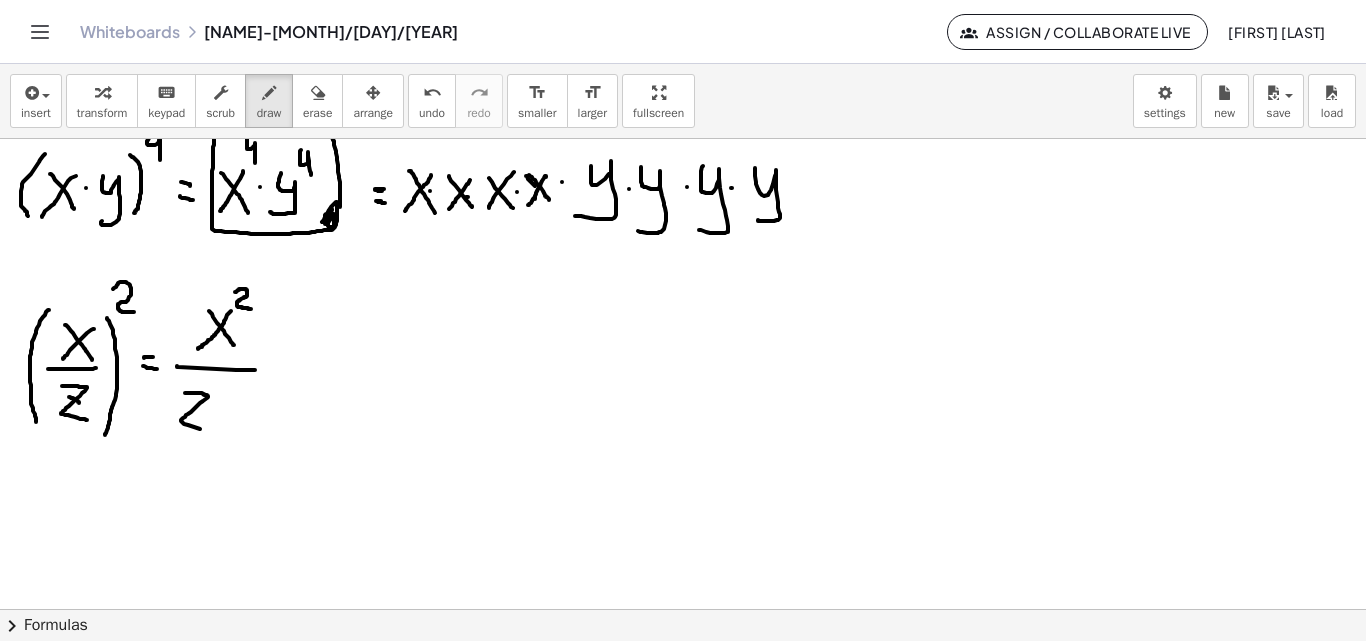 drag 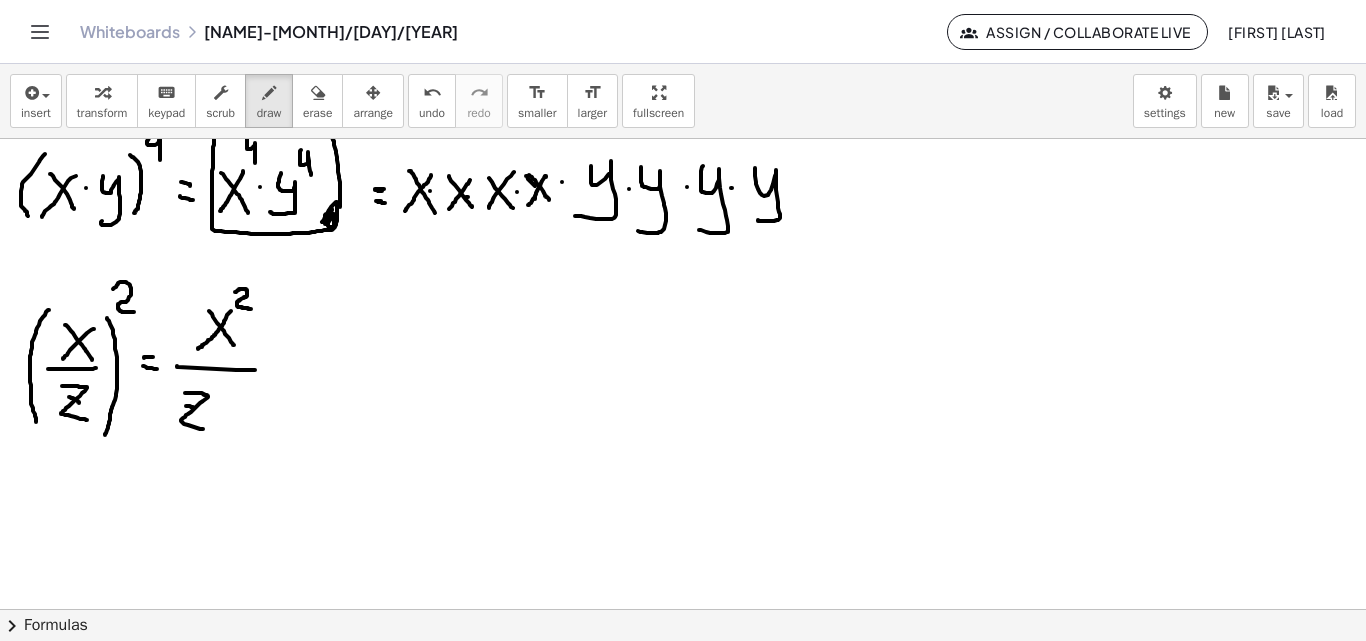 click at bounding box center [683, -1993] 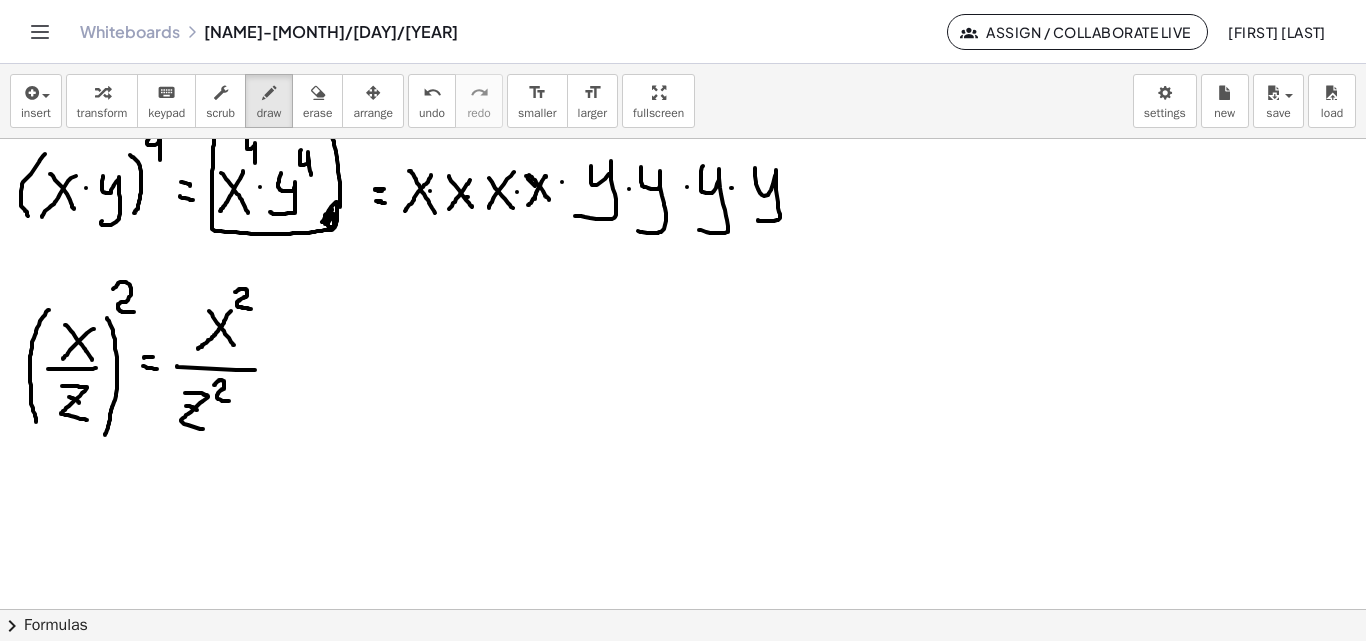 click at bounding box center [683, -1993] 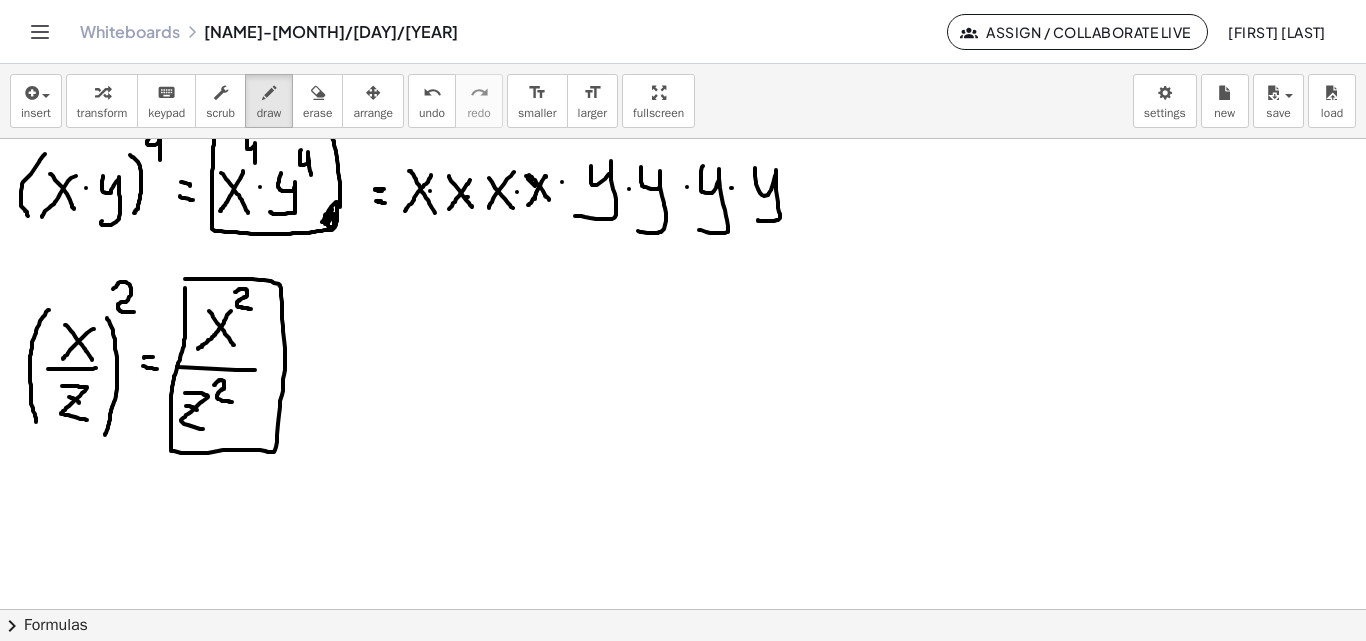 click at bounding box center [683, -1993] 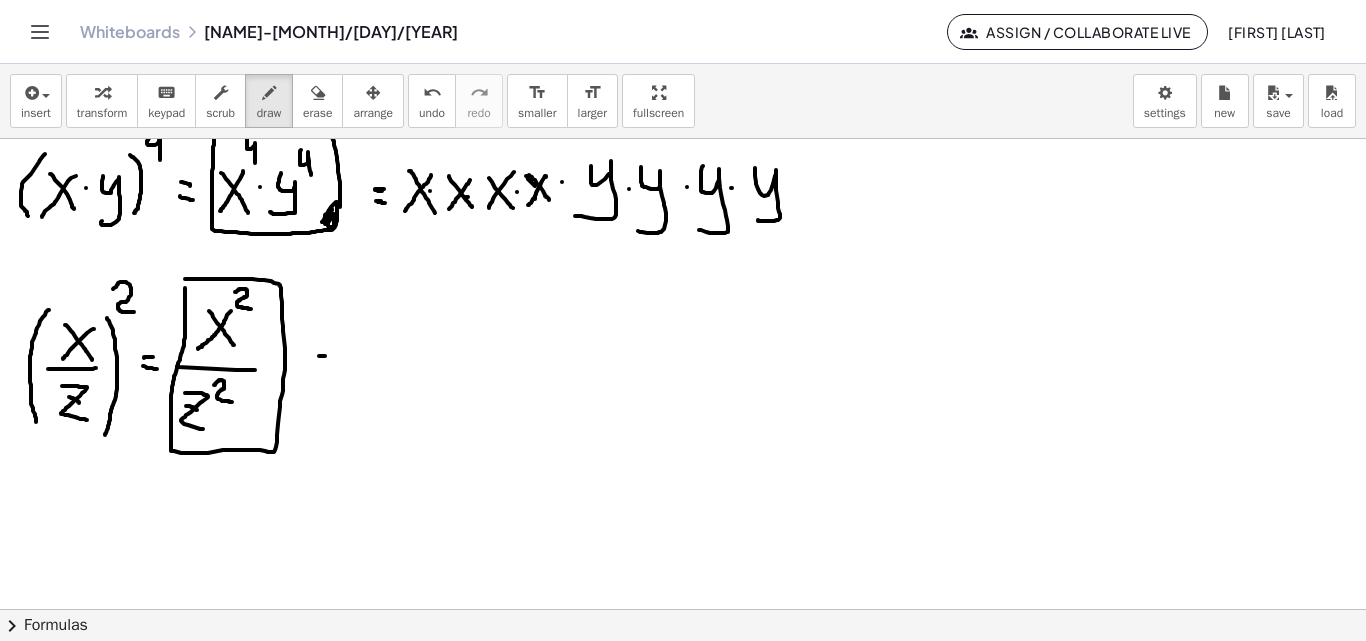 drag, startPoint x: 319, startPoint y: 356, endPoint x: 334, endPoint y: 356, distance: 15 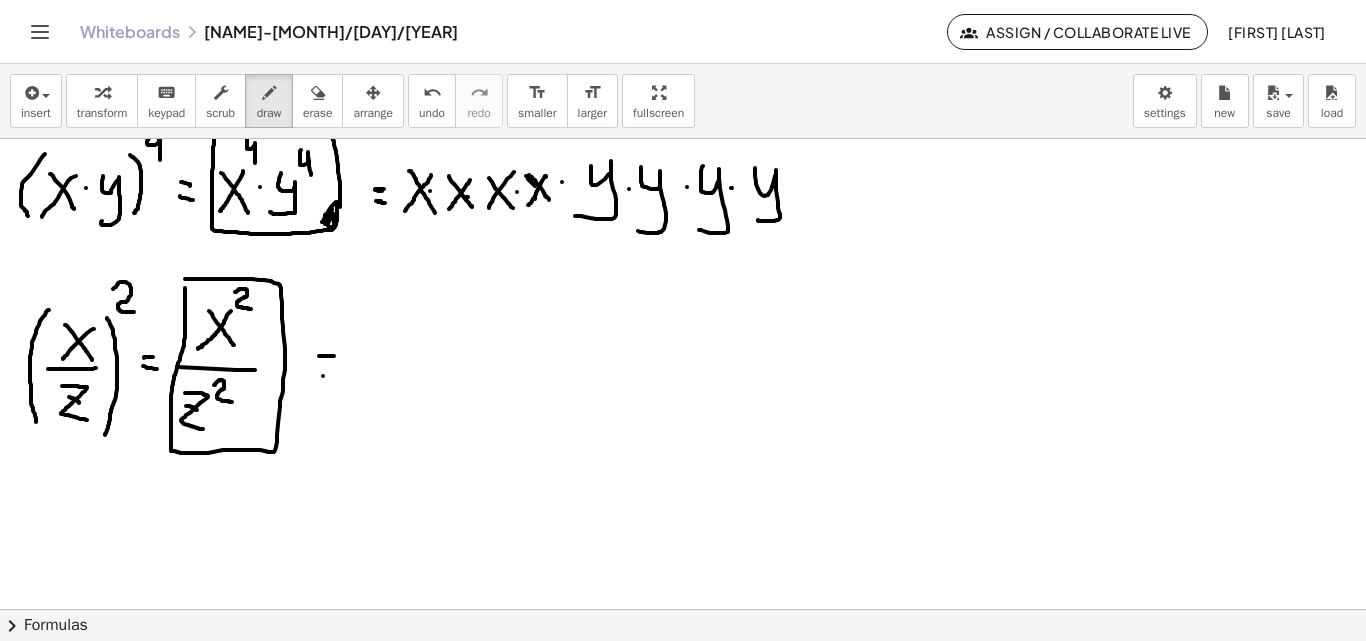 drag, startPoint x: 323, startPoint y: 376, endPoint x: 333, endPoint y: 377, distance: 10.049875 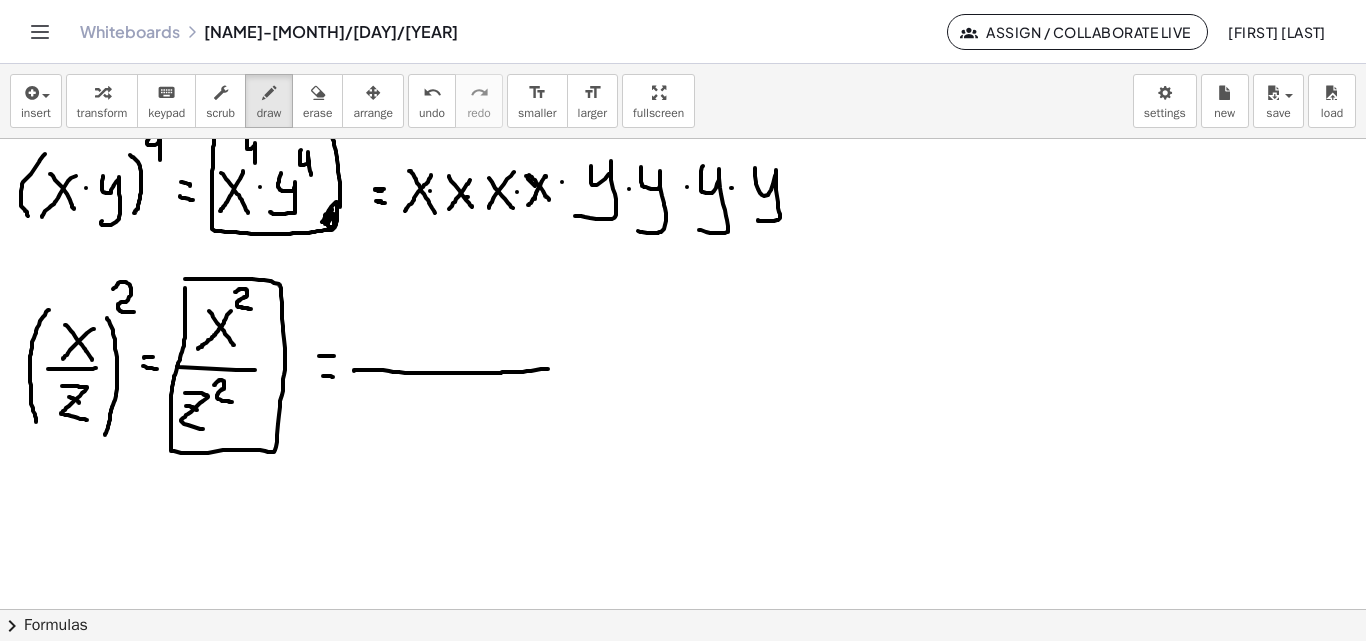 drag, startPoint x: 354, startPoint y: 371, endPoint x: 552, endPoint y: 368, distance: 198.02272 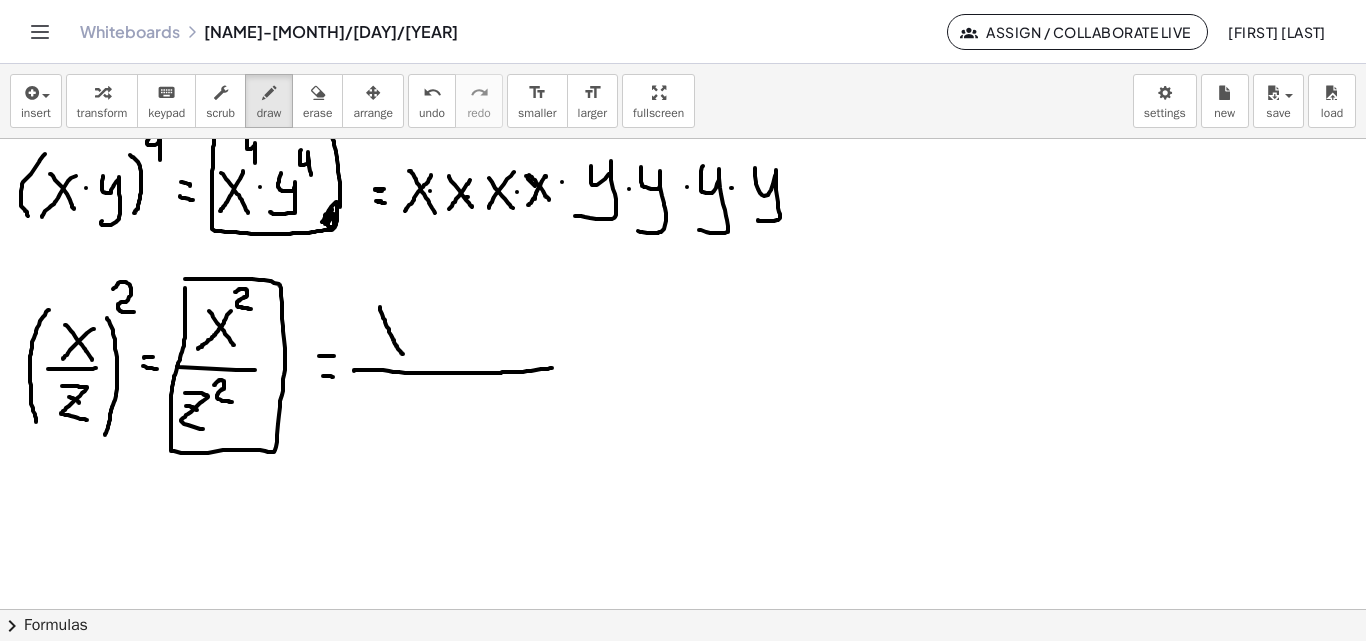 drag, startPoint x: 380, startPoint y: 307, endPoint x: 403, endPoint y: 354, distance: 52.3259 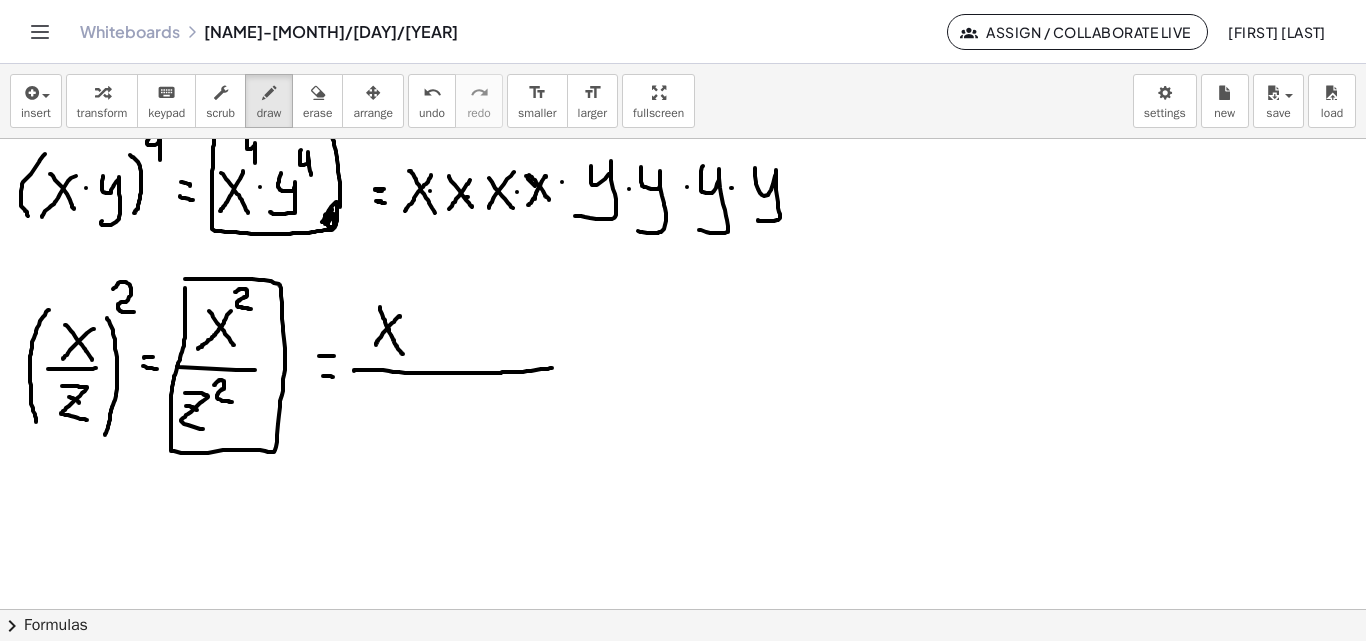 drag, startPoint x: 400, startPoint y: 316, endPoint x: 376, endPoint y: 345, distance: 37.64306 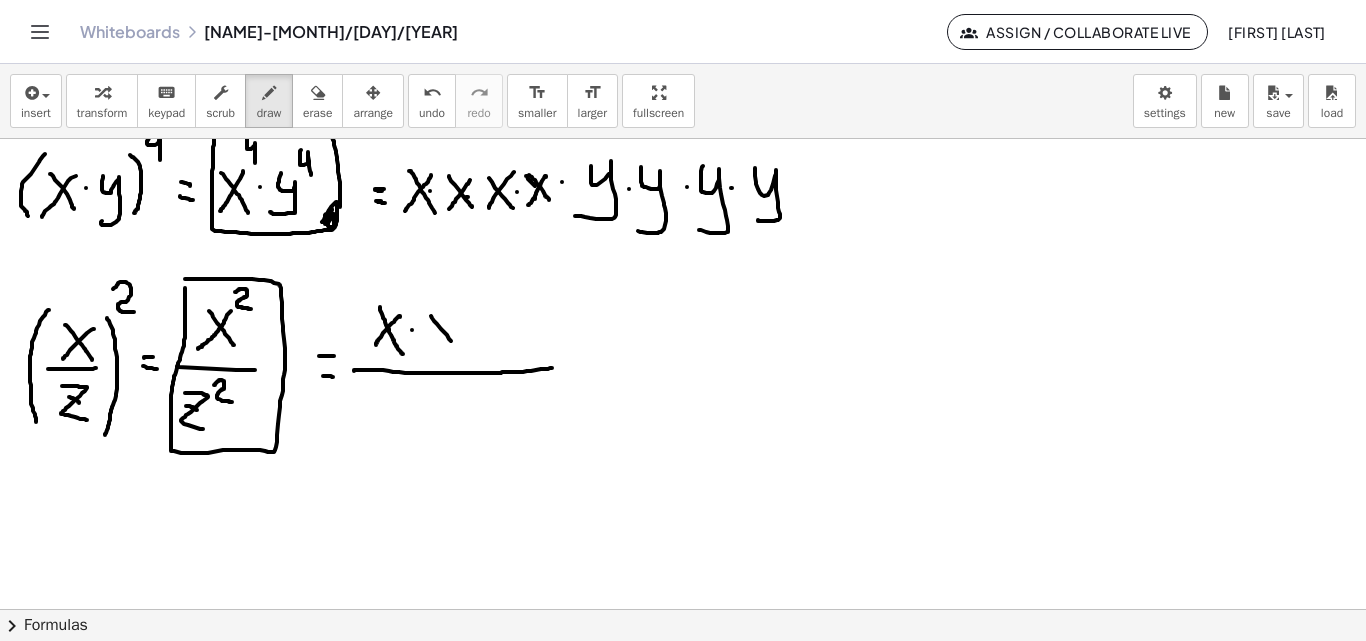 drag, startPoint x: 431, startPoint y: 316, endPoint x: 459, endPoint y: 352, distance: 45.607018 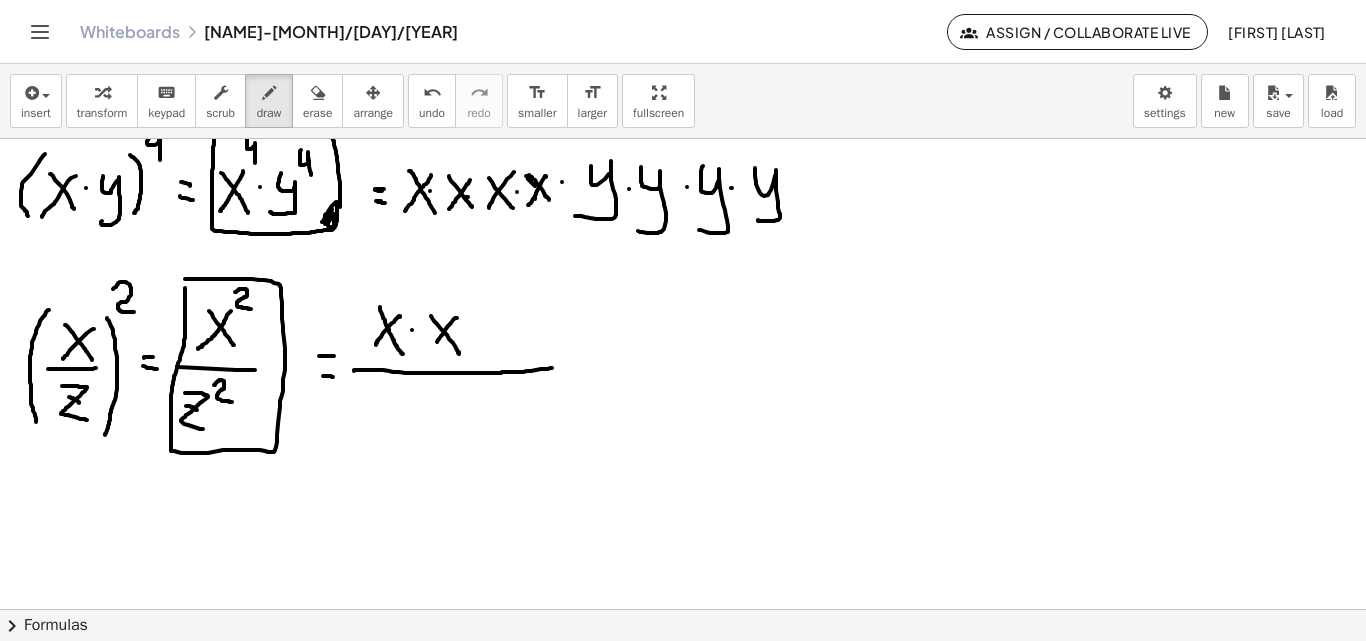 drag, startPoint x: 443, startPoint y: 334, endPoint x: 430, endPoint y: 352, distance: 22.203604 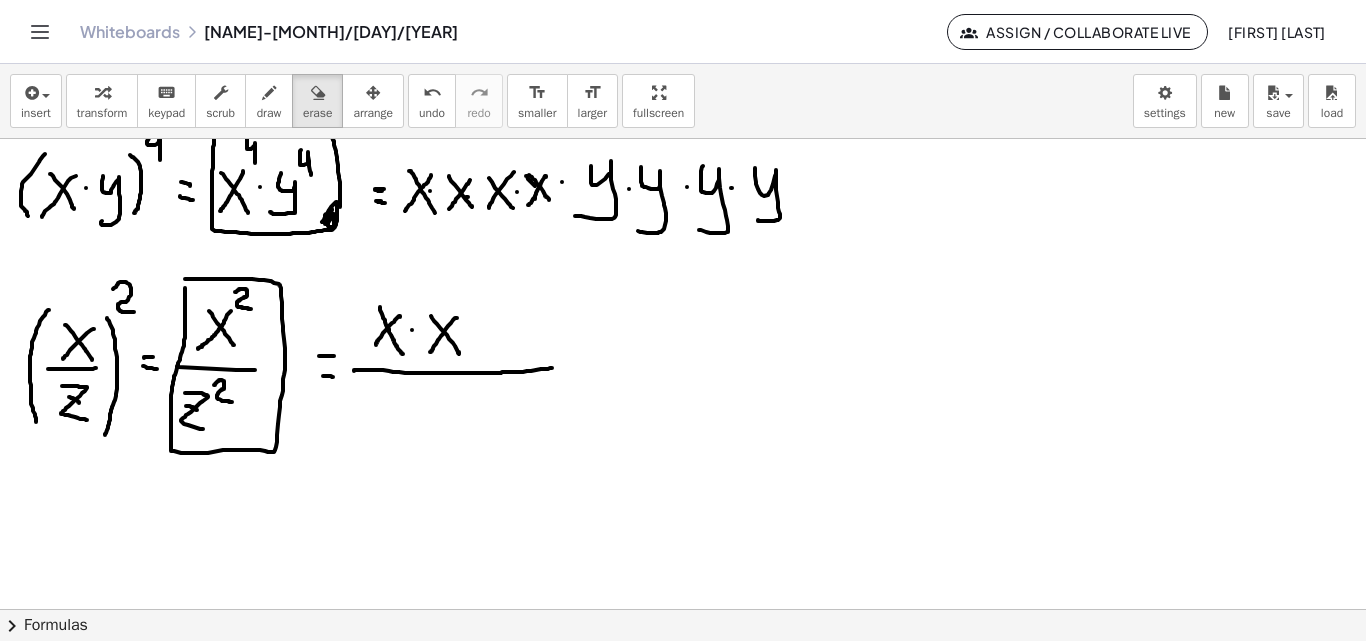 drag, startPoint x: 315, startPoint y: 102, endPoint x: 564, endPoint y: 283, distance: 307.83438 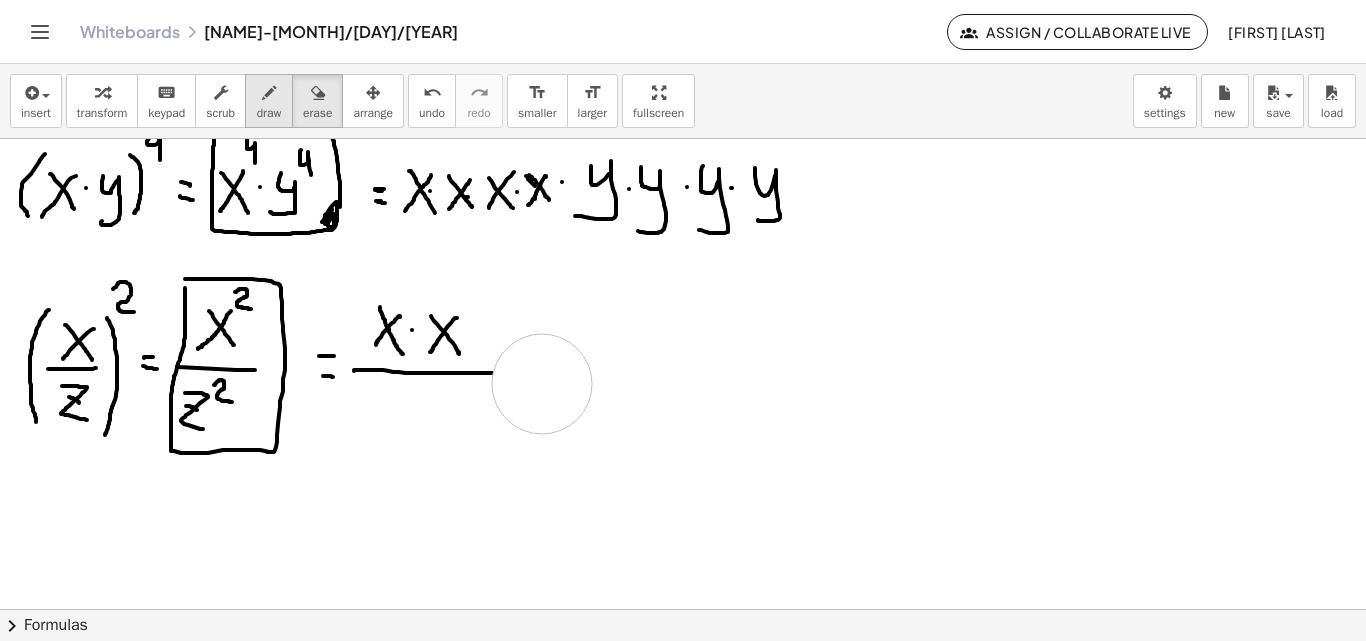 drag, startPoint x: 606, startPoint y: 406, endPoint x: 265, endPoint y: 109, distance: 452.20572 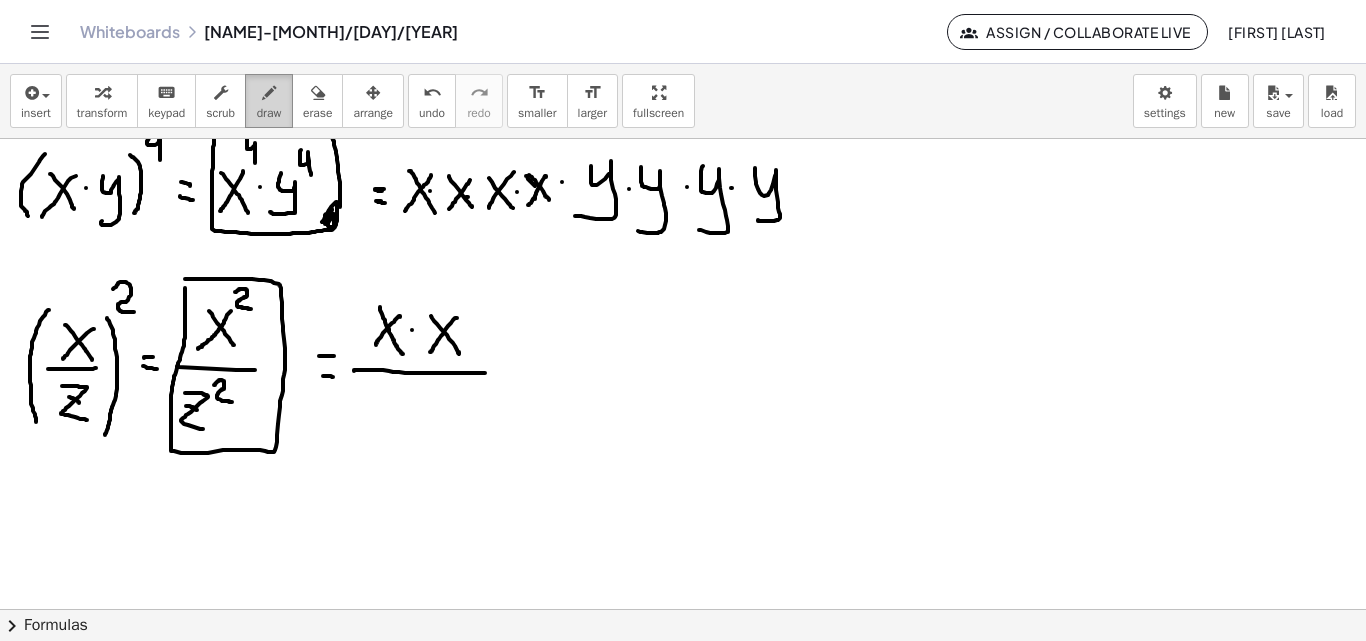 click on "draw" at bounding box center (269, 113) 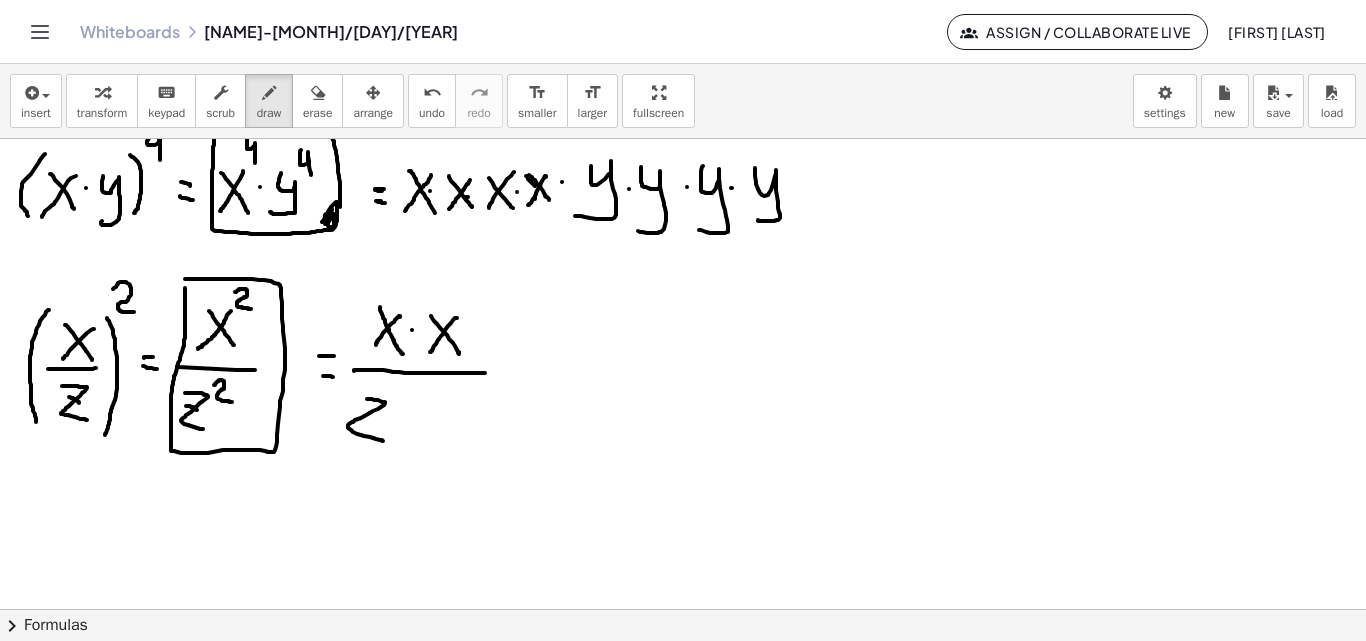 drag, startPoint x: 372, startPoint y: 399, endPoint x: 371, endPoint y: 417, distance: 18.027756 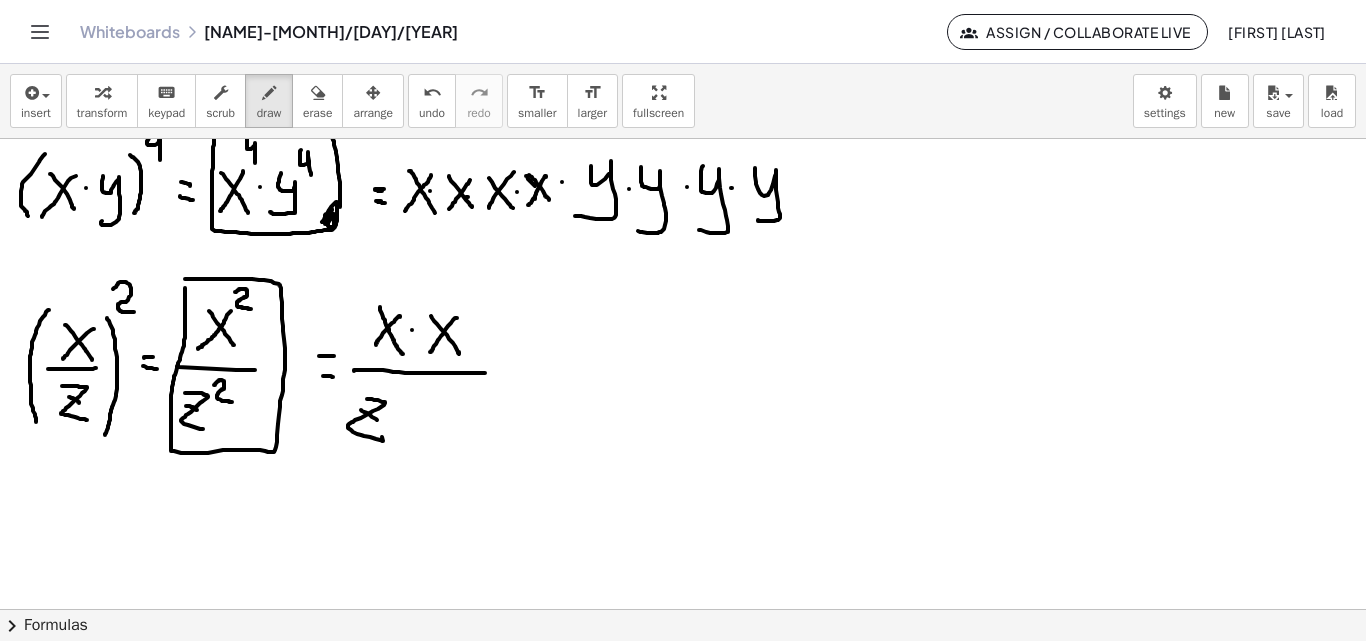 drag, startPoint x: 361, startPoint y: 410, endPoint x: 377, endPoint y: 420, distance: 18.867962 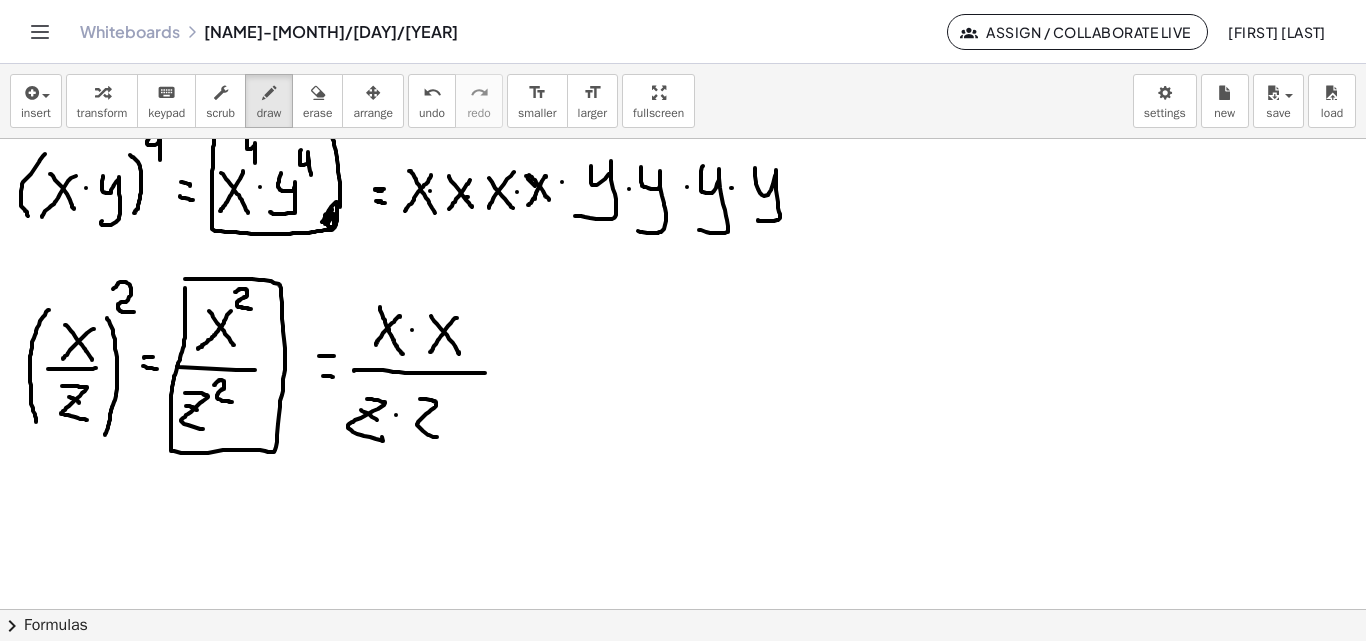 drag, startPoint x: 420, startPoint y: 399, endPoint x: 439, endPoint y: 432, distance: 38.078865 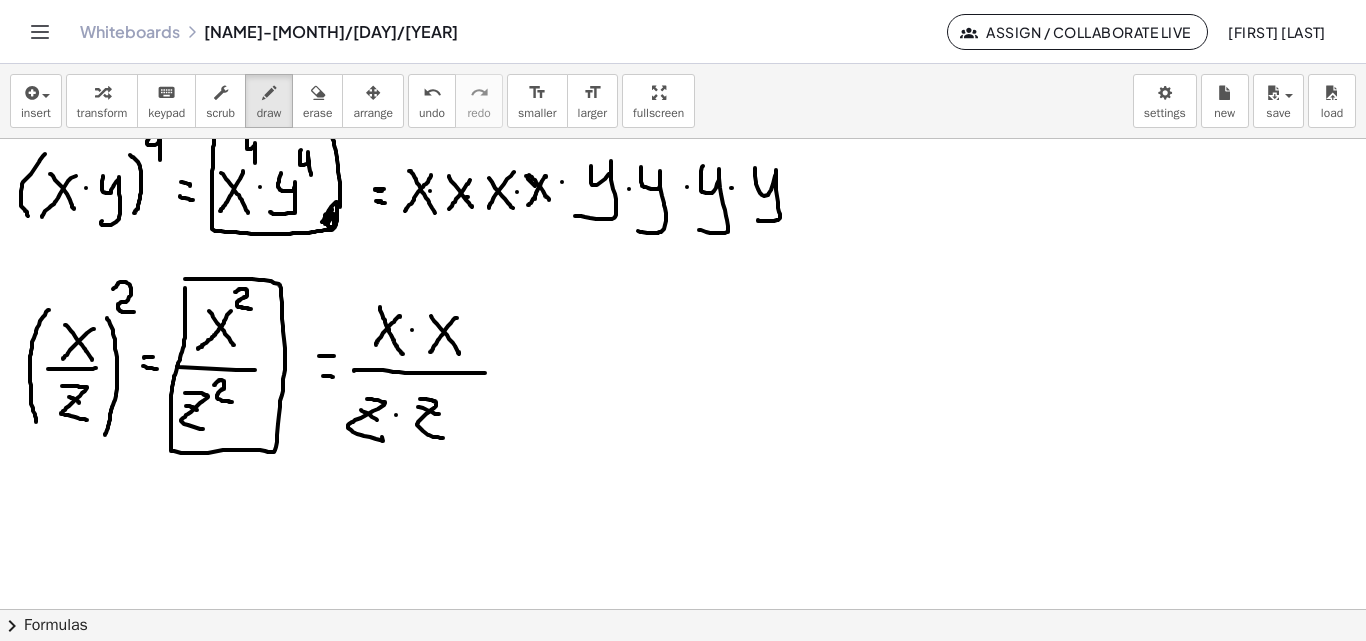 drag, startPoint x: 432, startPoint y: 412, endPoint x: 1165, endPoint y: 303, distance: 741.06006 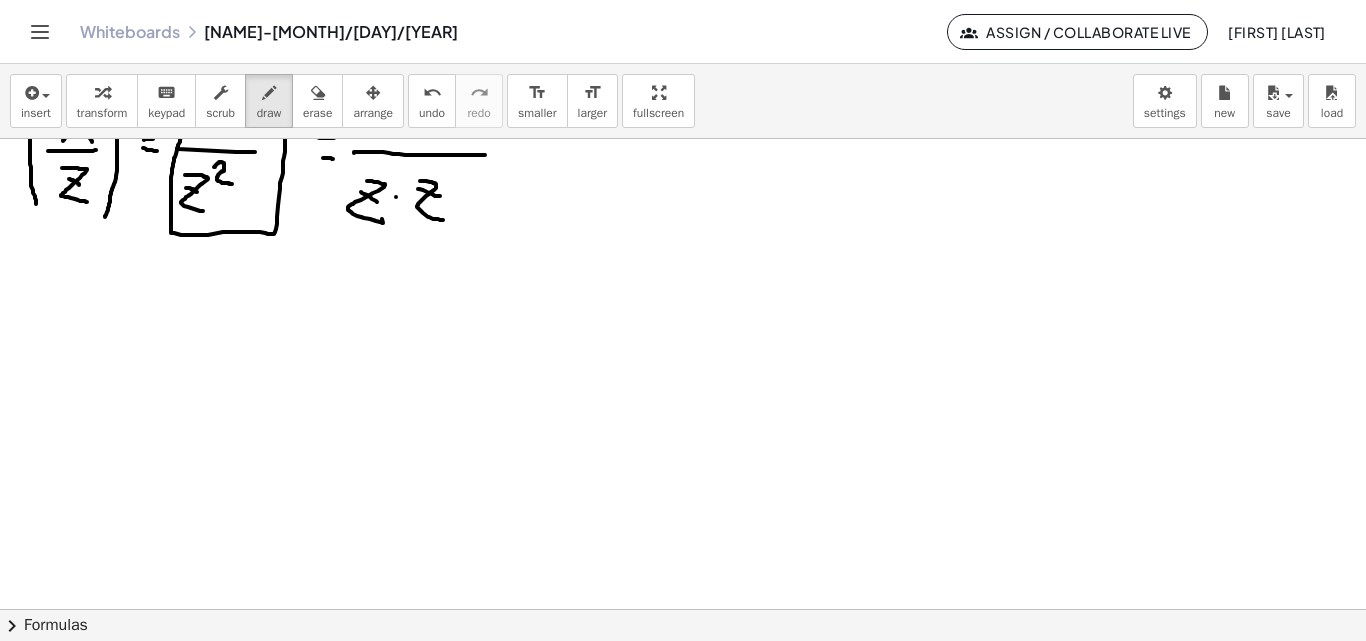 scroll, scrollTop: 5206, scrollLeft: 0, axis: vertical 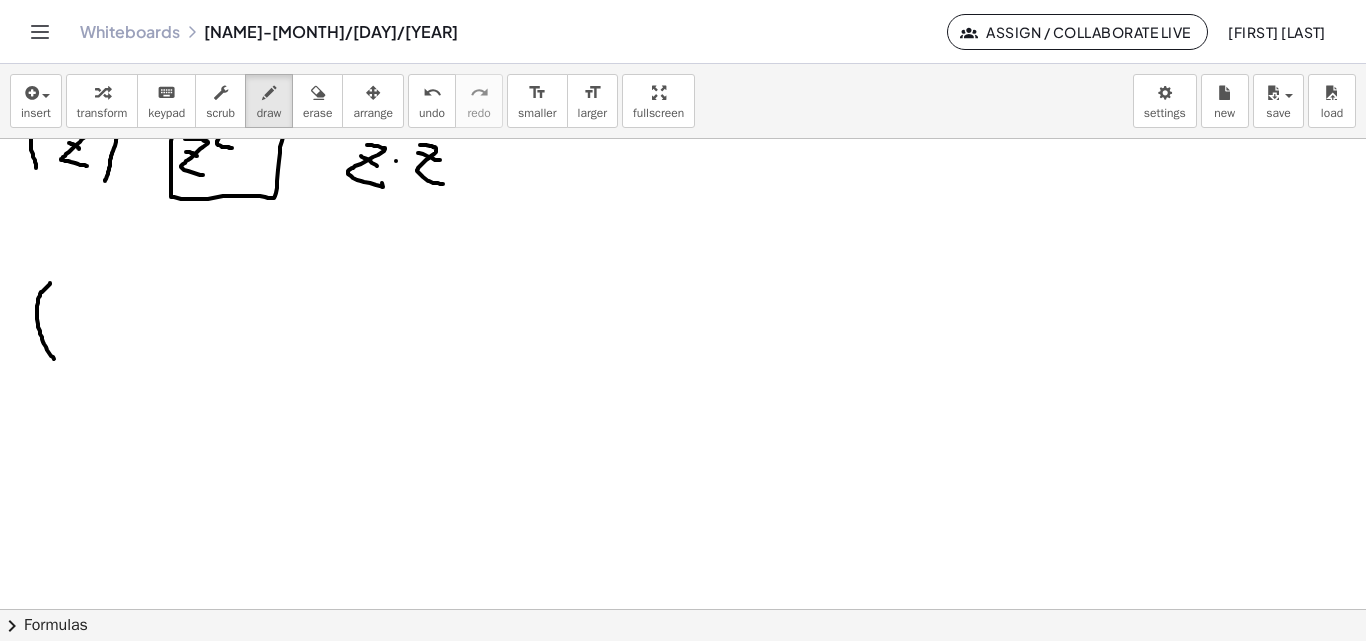 drag, startPoint x: 50, startPoint y: 283, endPoint x: 54, endPoint y: 360, distance: 77.10383 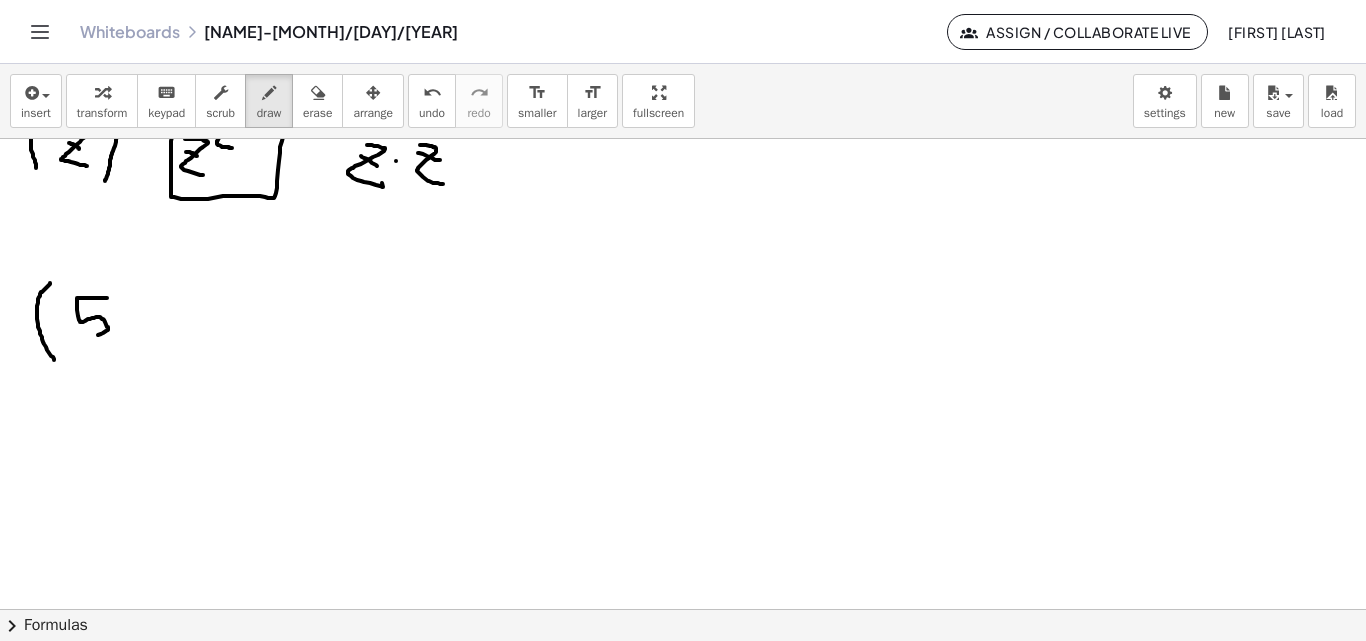 drag, startPoint x: 107, startPoint y: 298, endPoint x: 80, endPoint y: 338, distance: 48.259712 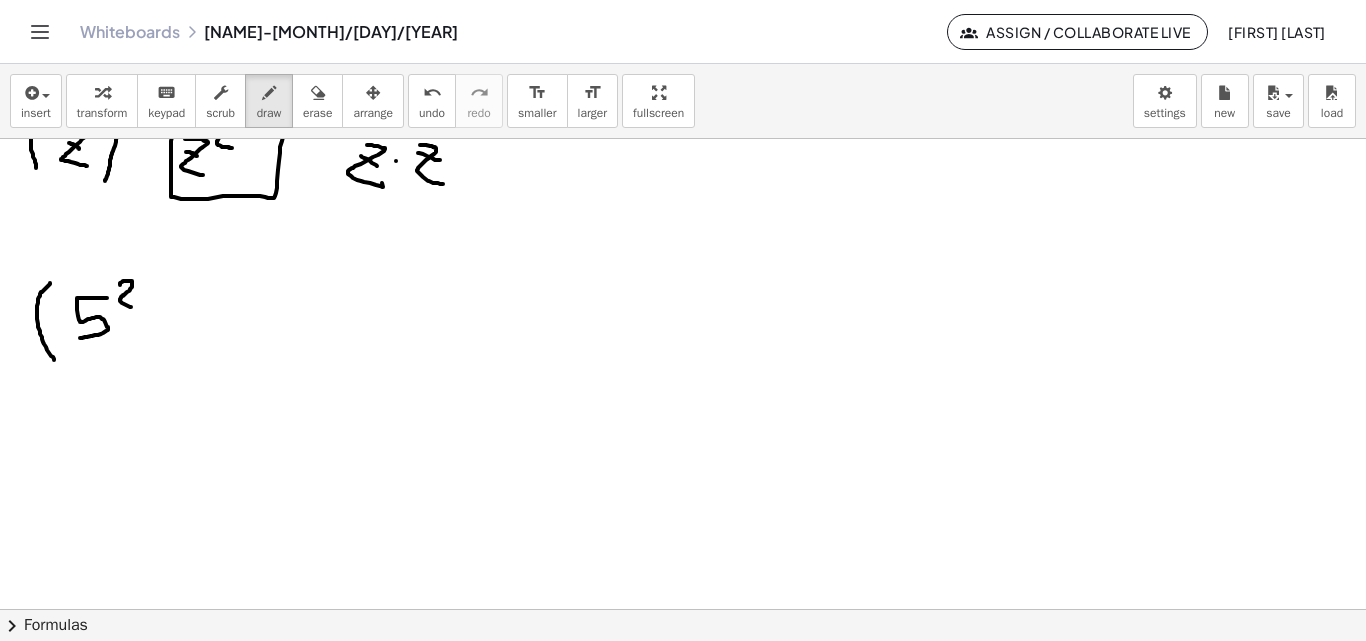 drag, startPoint x: 120, startPoint y: 284, endPoint x: 142, endPoint y: 283, distance: 22.022715 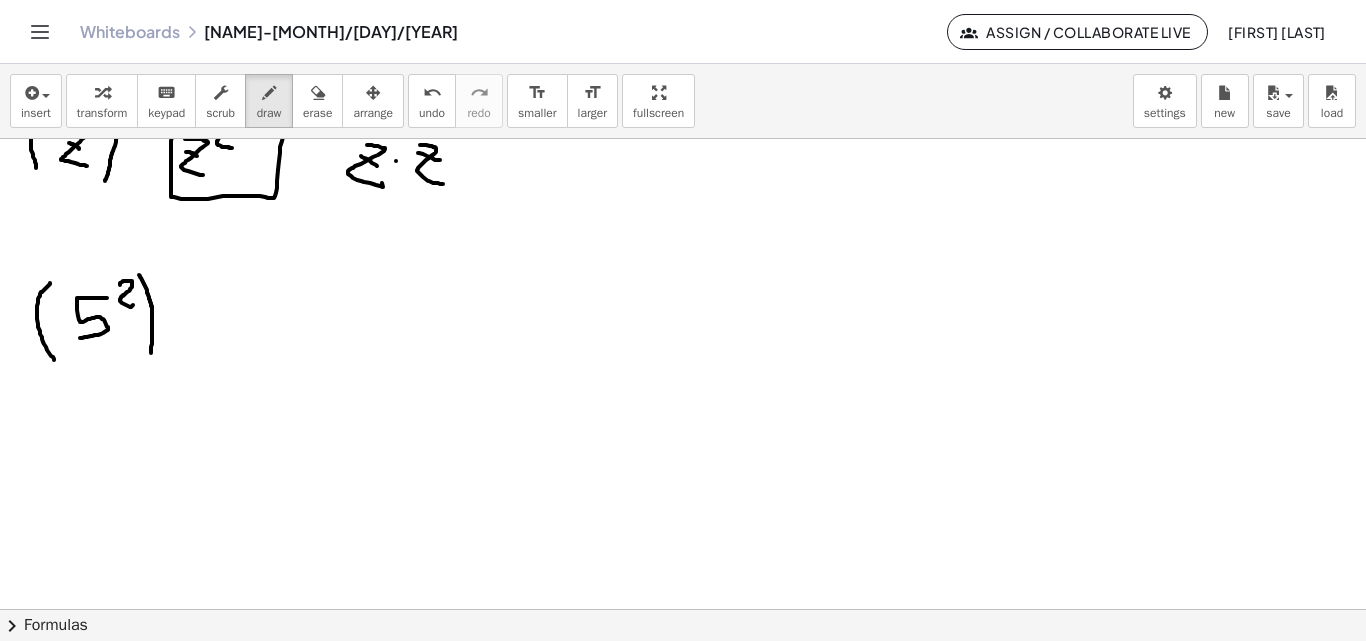 drag, startPoint x: 139, startPoint y: 275, endPoint x: 150, endPoint y: 359, distance: 84.71718 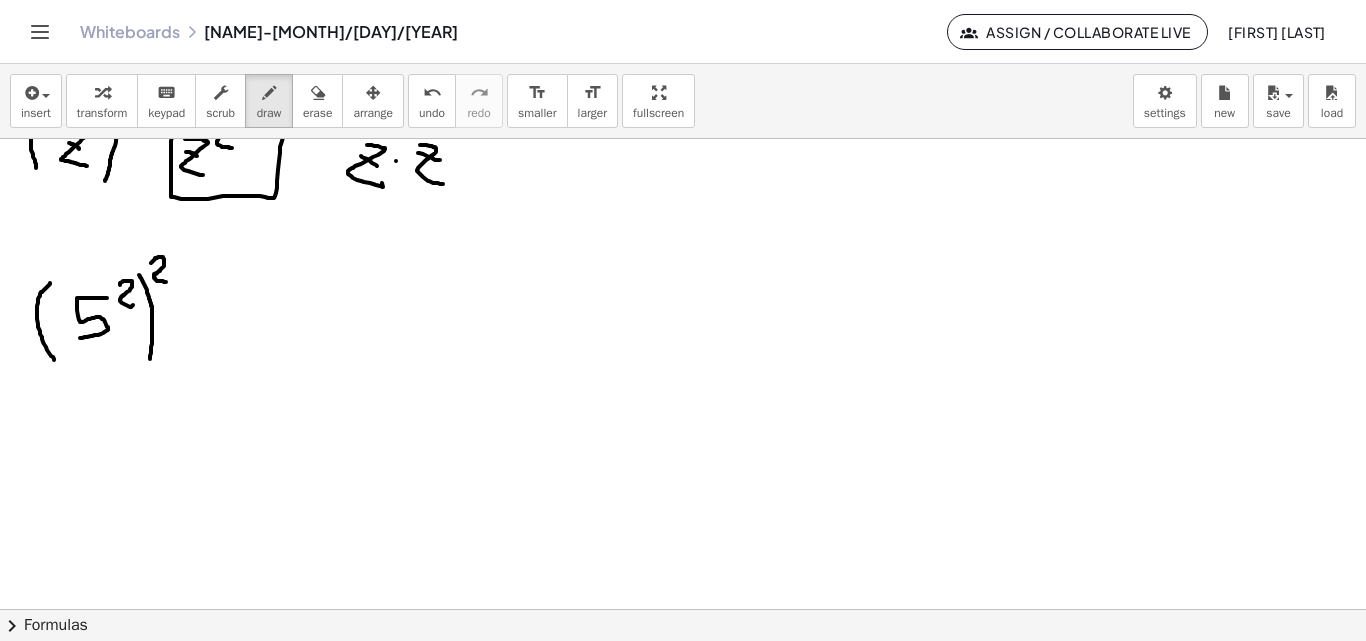 drag, startPoint x: 151, startPoint y: 263, endPoint x: 166, endPoint y: 282, distance: 24.207438 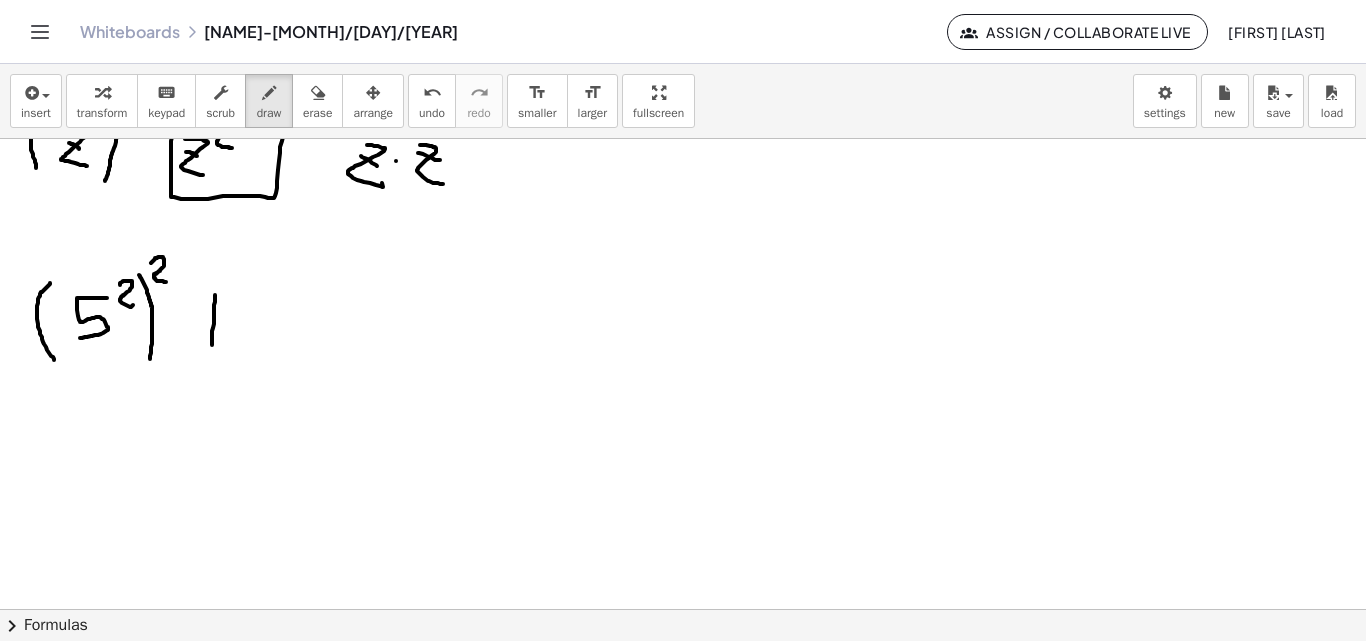 drag, startPoint x: 215, startPoint y: 295, endPoint x: 205, endPoint y: 319, distance: 26 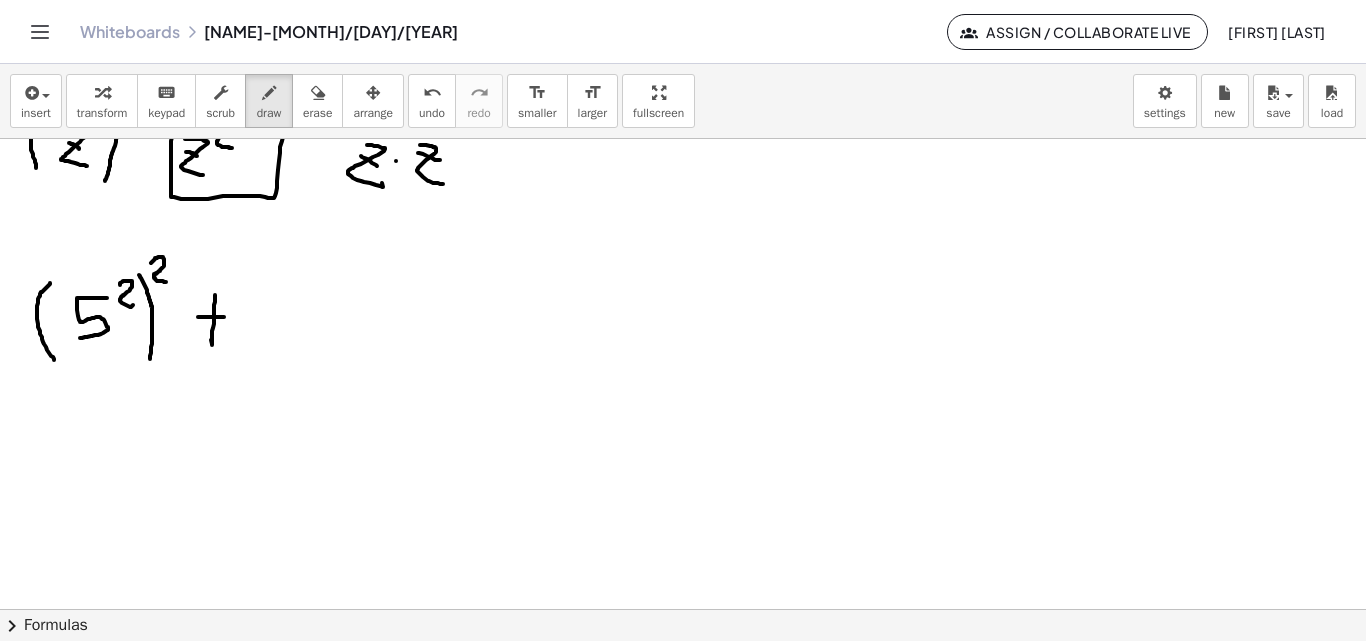 drag, startPoint x: 198, startPoint y: 317, endPoint x: 235, endPoint y: 317, distance: 37 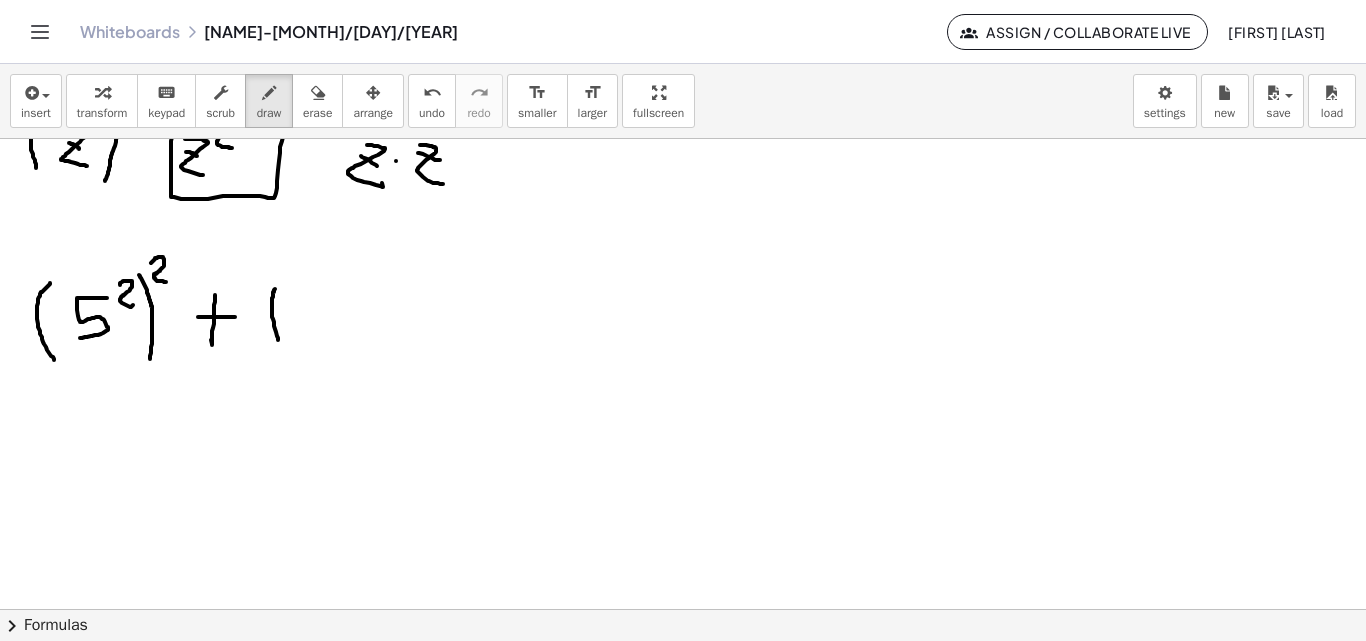 drag, startPoint x: 275, startPoint y: 289, endPoint x: 280, endPoint y: 337, distance: 48.259712 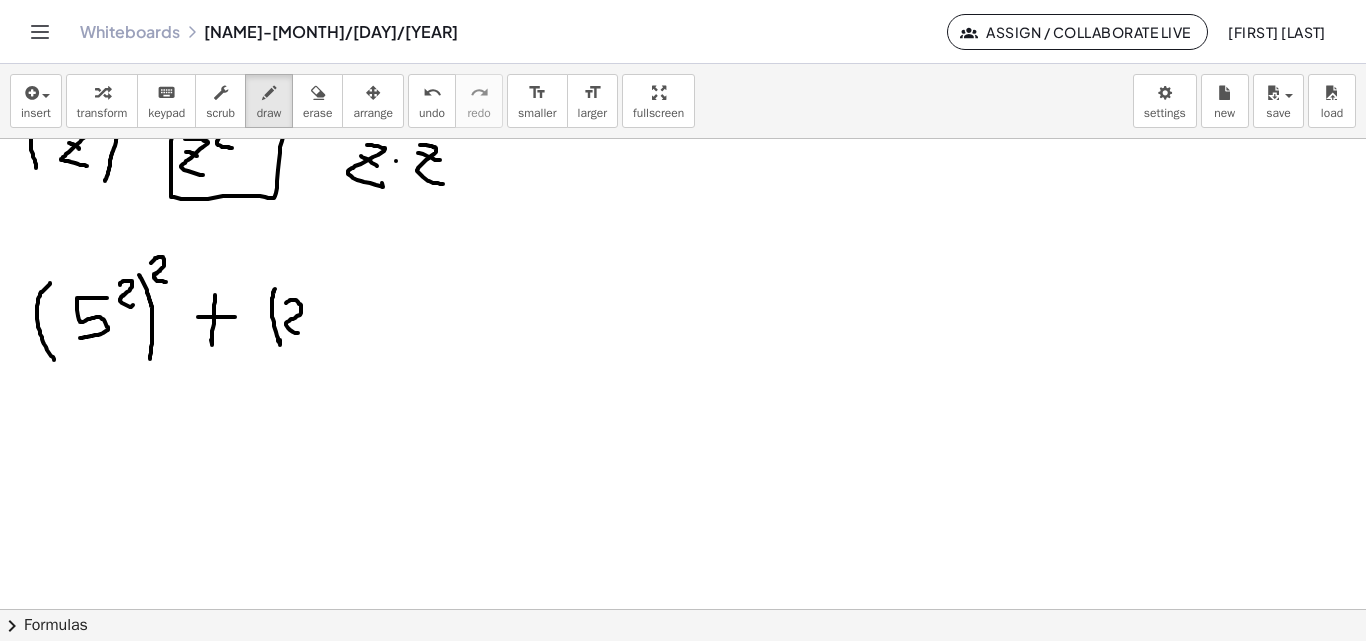 drag, startPoint x: 286, startPoint y: 303, endPoint x: 309, endPoint y: 321, distance: 29.206163 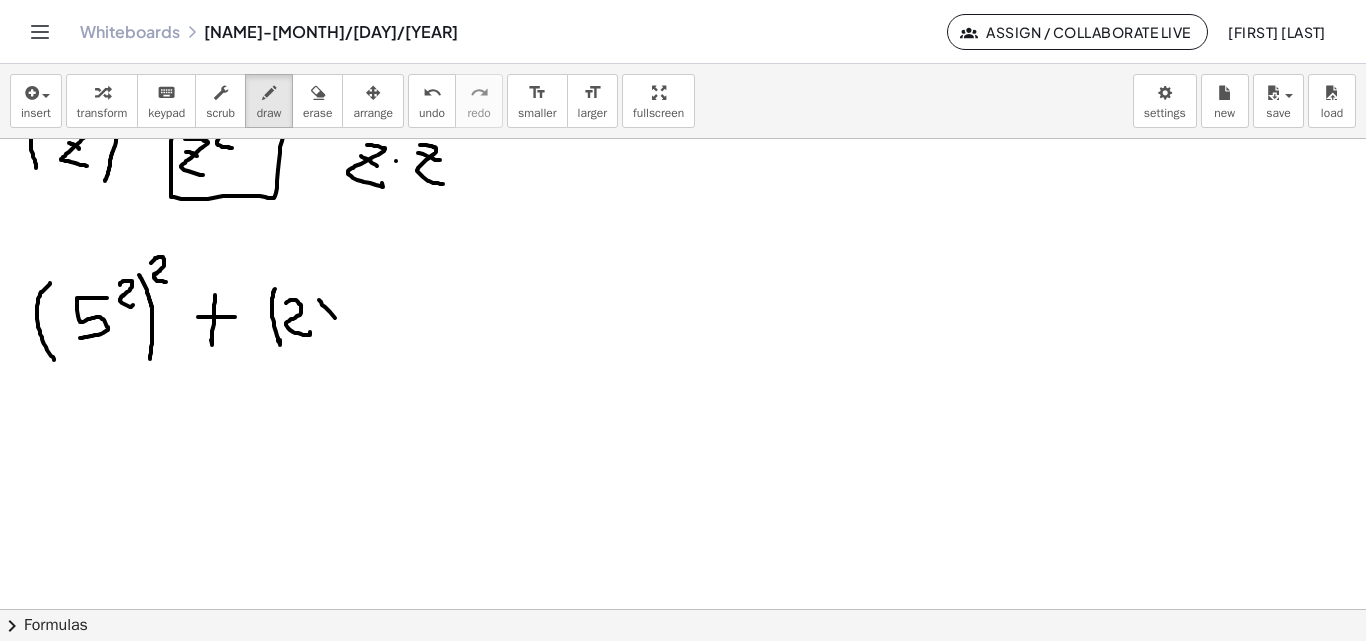 drag, startPoint x: 322, startPoint y: 305, endPoint x: 346, endPoint y: 331, distance: 35.383614 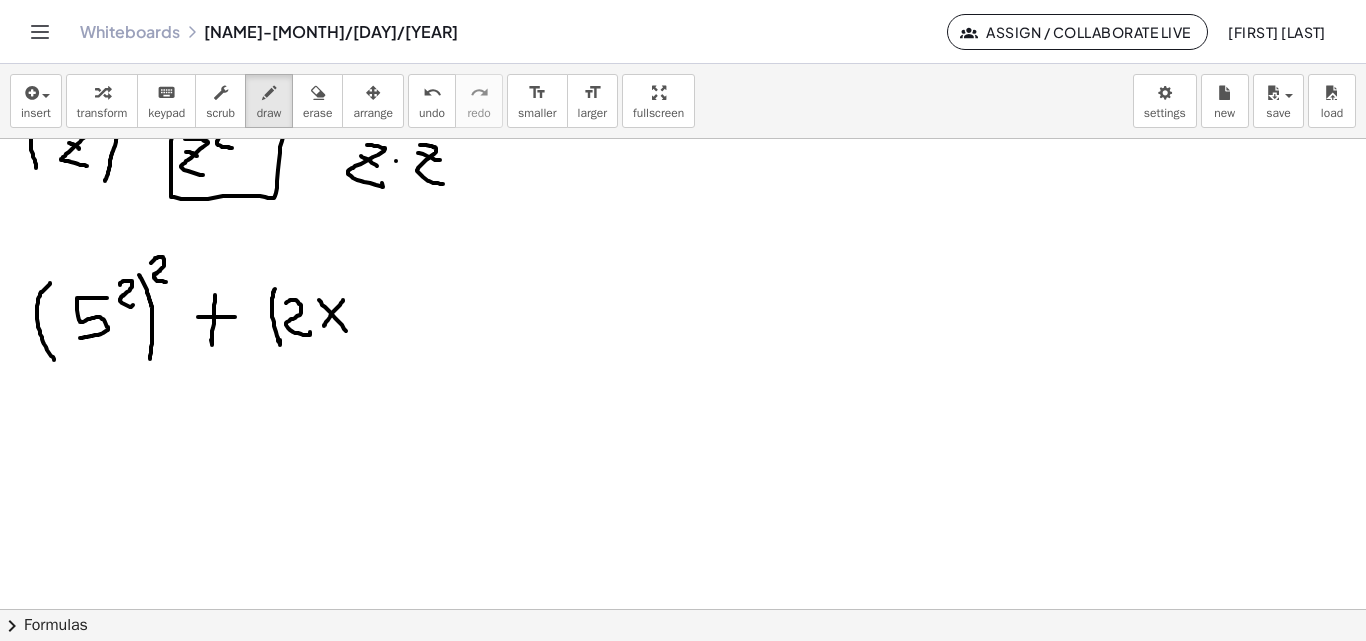 click at bounding box center [683, -2012] 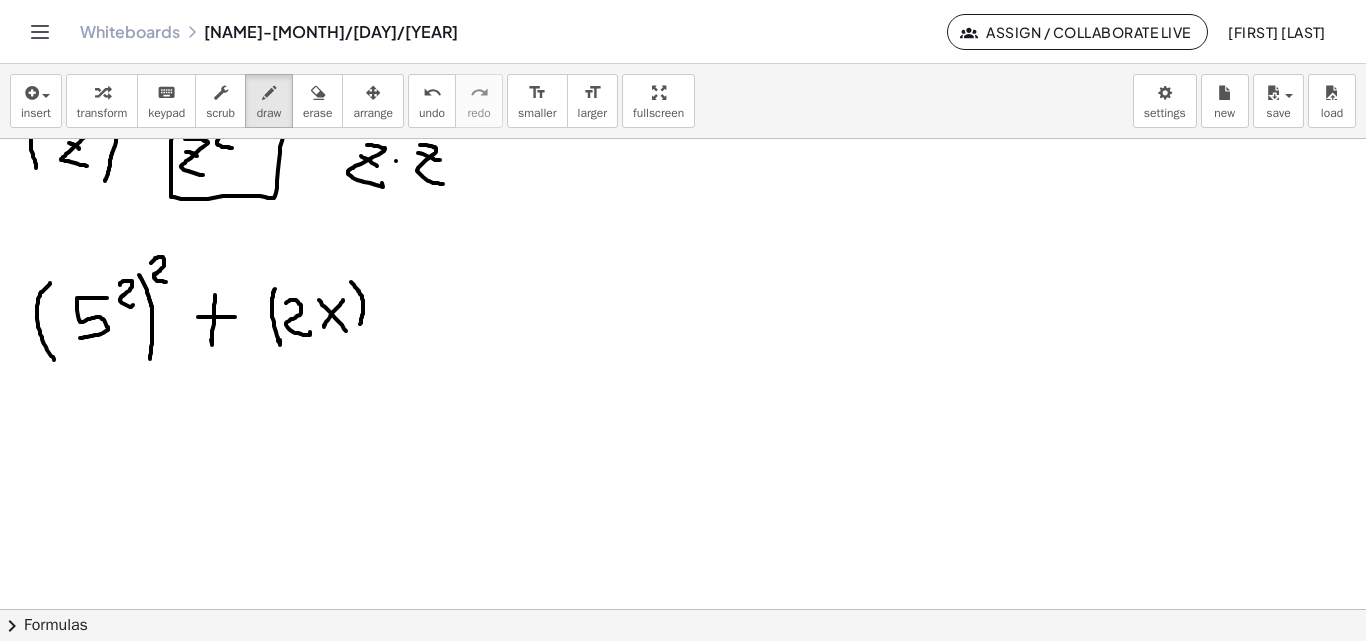 drag, startPoint x: 351, startPoint y: 282, endPoint x: 360, endPoint y: 338, distance: 56.718605 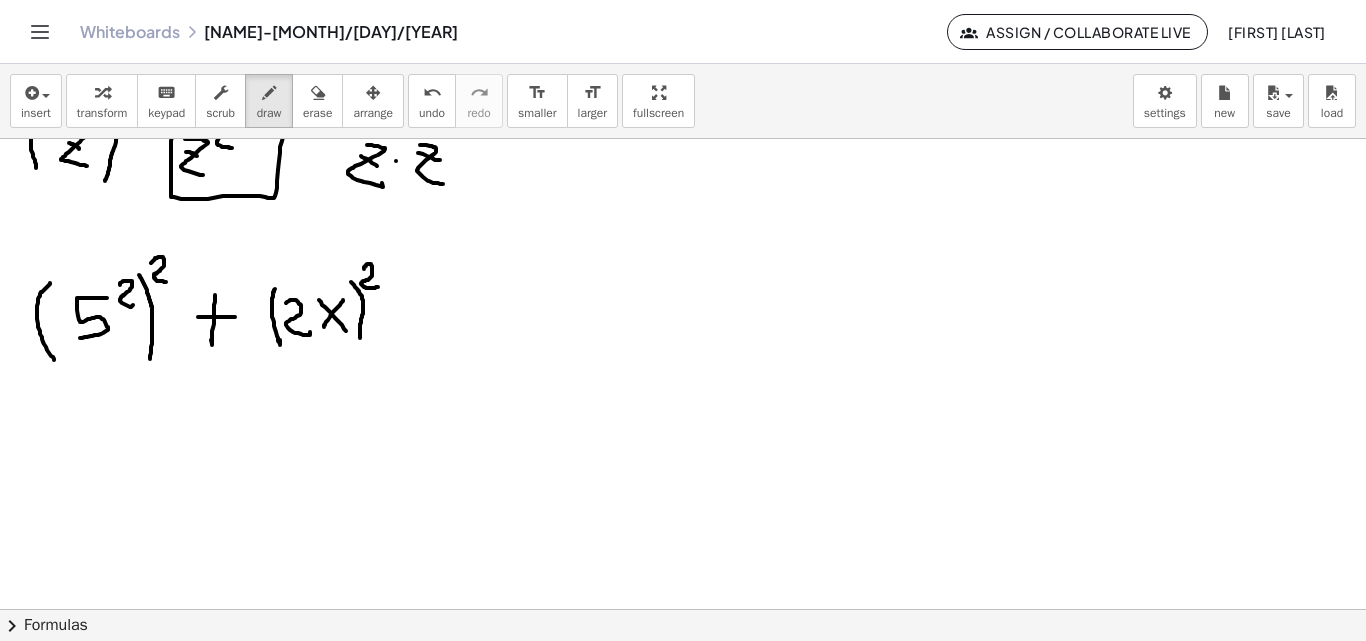 drag, startPoint x: 364, startPoint y: 269, endPoint x: 383, endPoint y: 284, distance: 24.207438 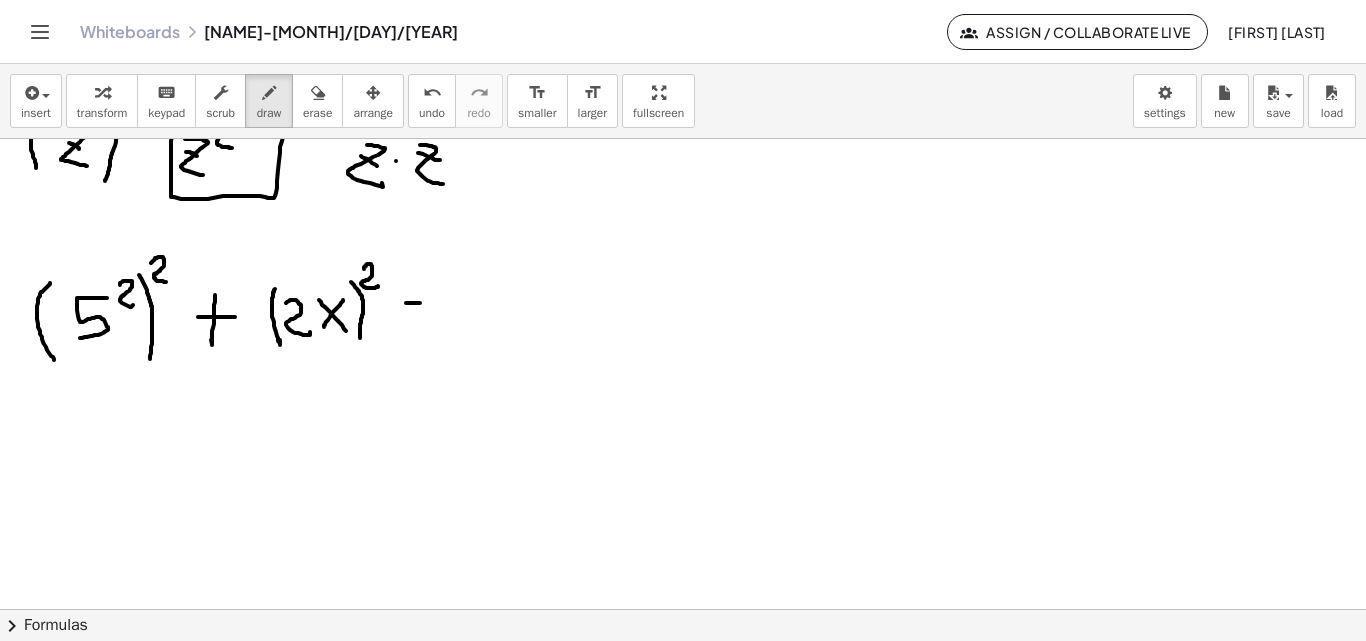 drag, startPoint x: 406, startPoint y: 303, endPoint x: 404, endPoint y: 317, distance: 14.142136 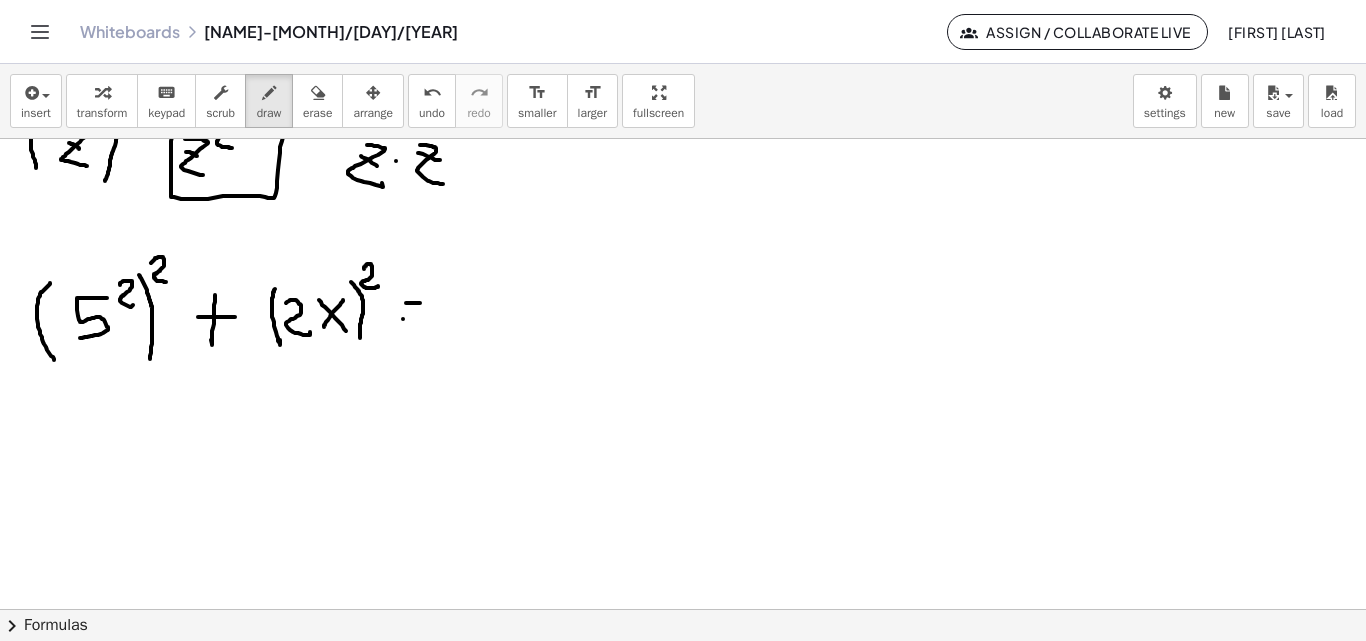drag, startPoint x: 403, startPoint y: 319, endPoint x: 426, endPoint y: 321, distance: 23.086792 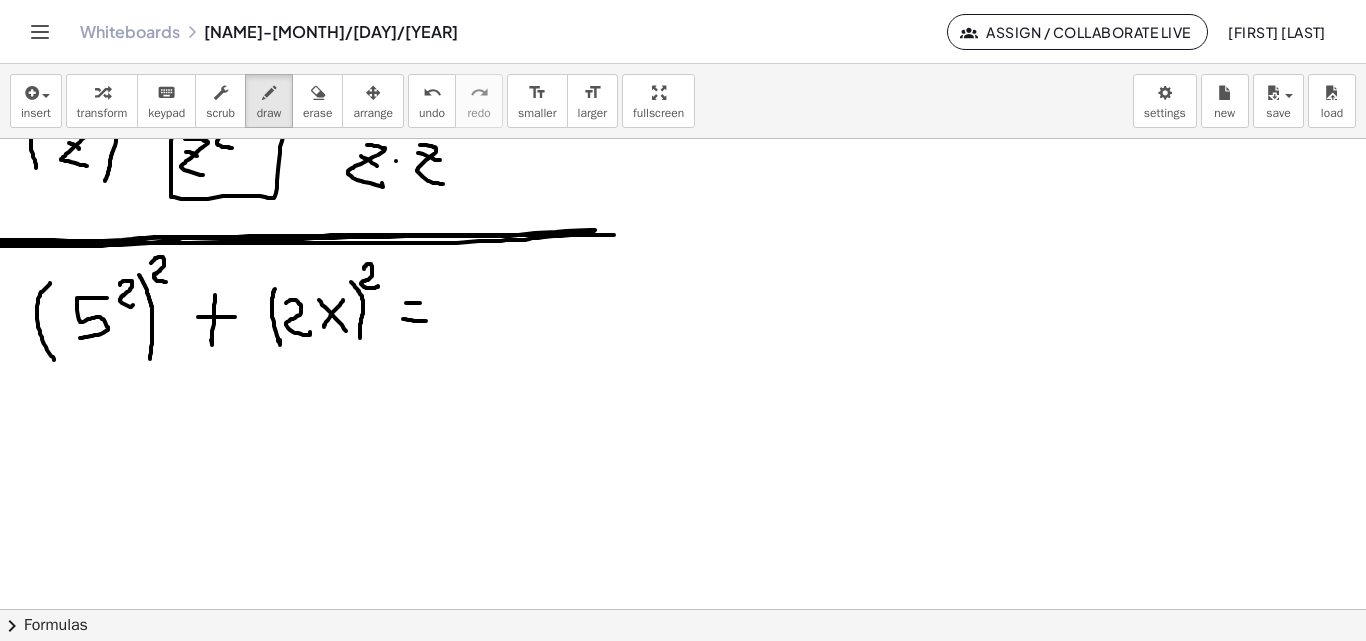 drag, startPoint x: 0, startPoint y: 240, endPoint x: 149, endPoint y: 257, distance: 149.96666 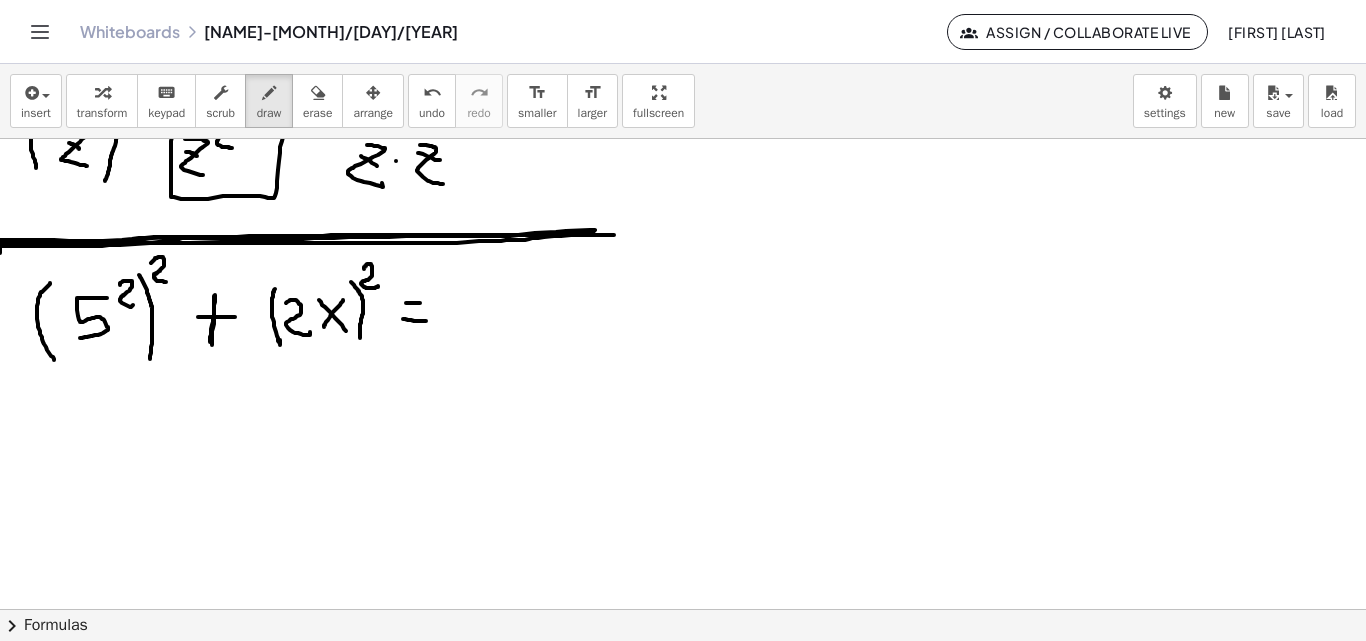 drag, startPoint x: 214, startPoint y: 296, endPoint x: 209, endPoint y: 333, distance: 37.336308 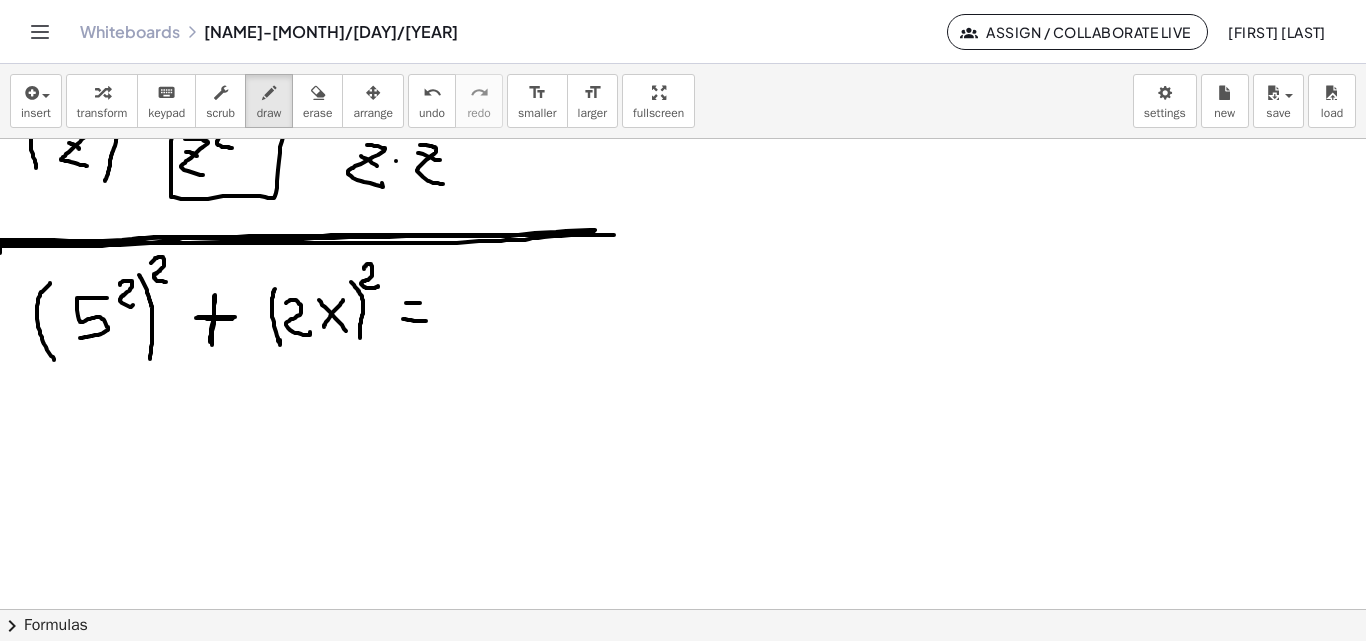 drag, startPoint x: 199, startPoint y: 318, endPoint x: 234, endPoint y: 317, distance: 35.014282 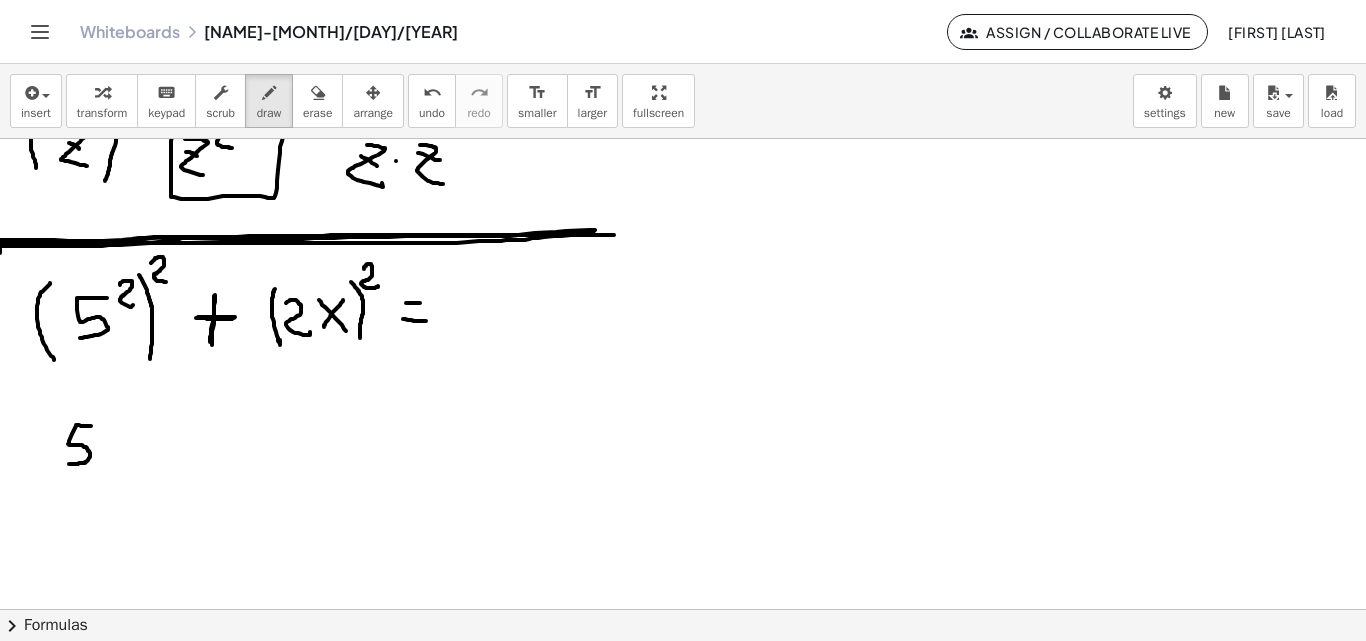 drag, startPoint x: 91, startPoint y: 426, endPoint x: 68, endPoint y: 464, distance: 44.418465 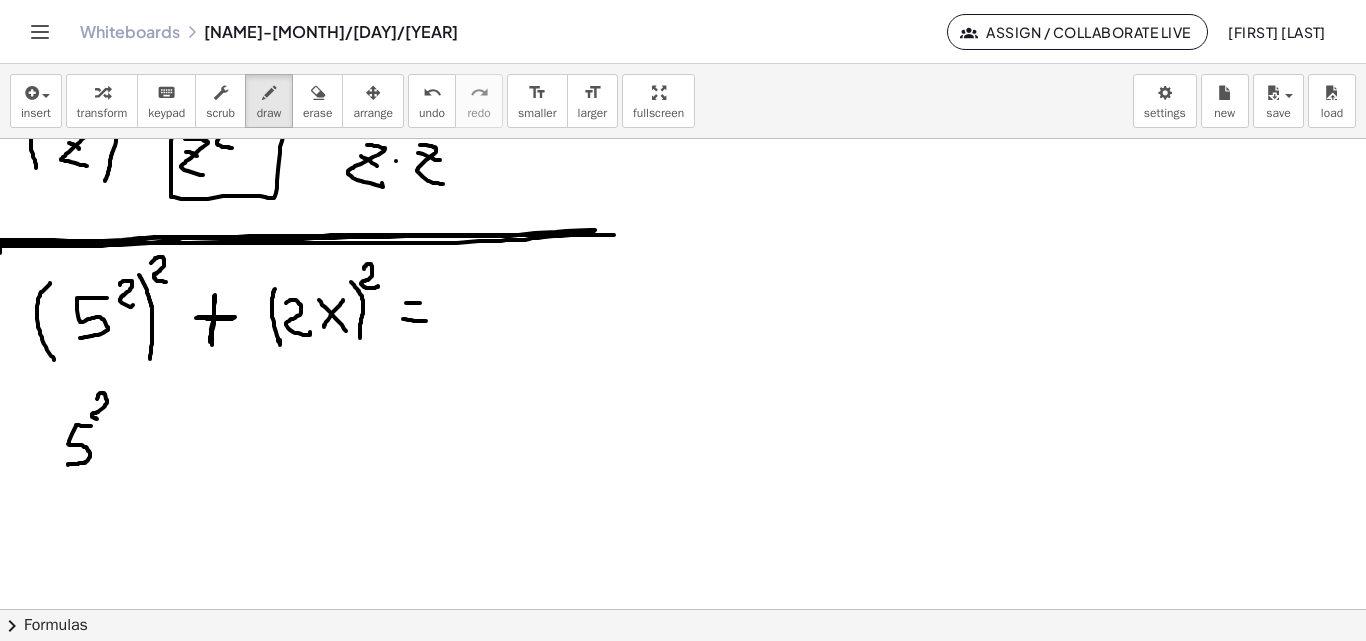 drag, startPoint x: 97, startPoint y: 399, endPoint x: 107, endPoint y: 419, distance: 22.36068 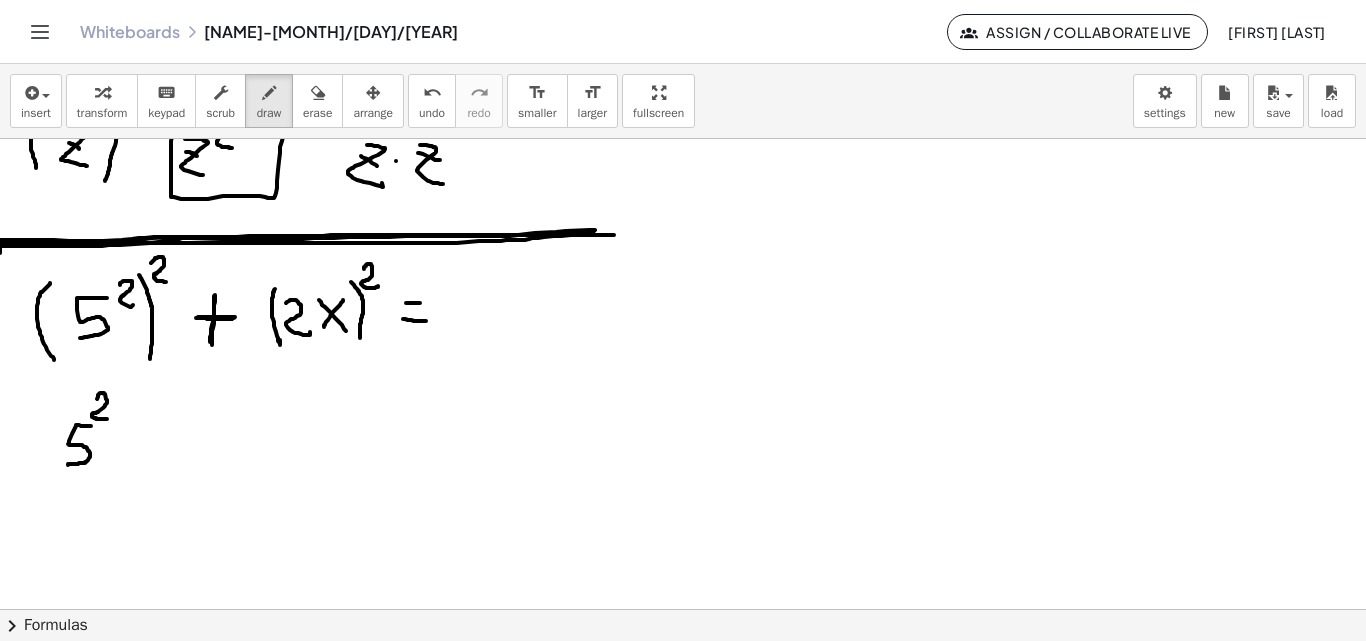 click at bounding box center (683, -2012) 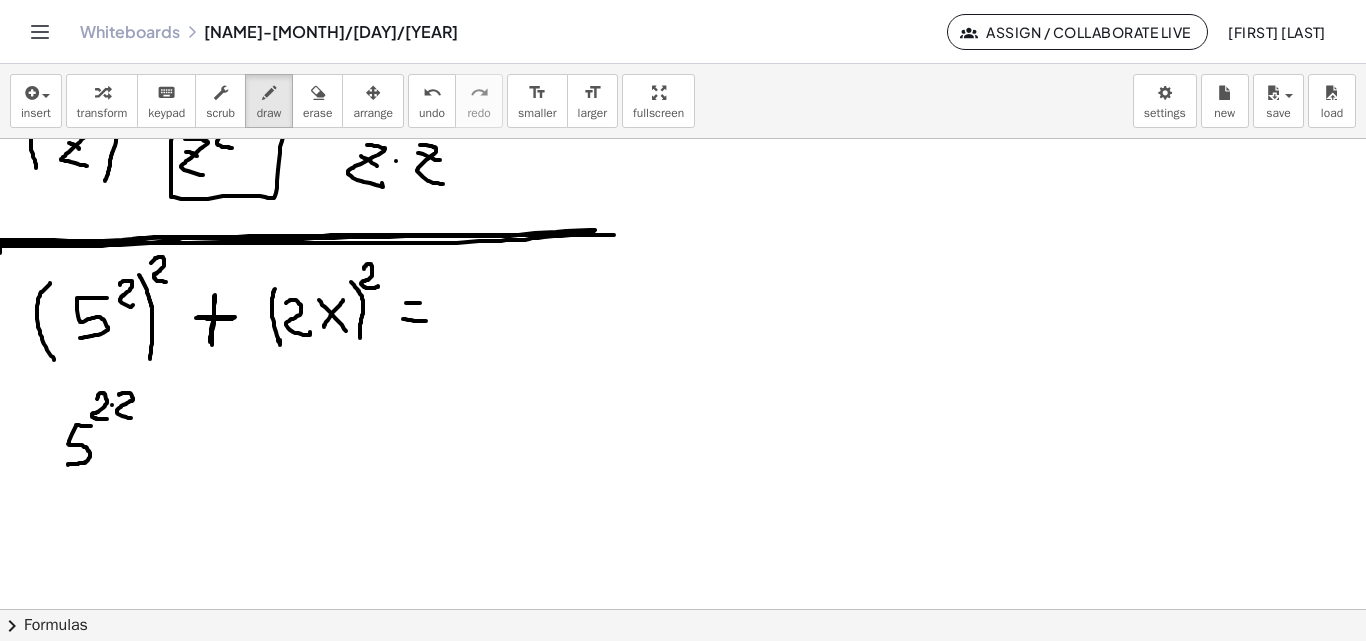 drag, startPoint x: 119, startPoint y: 395, endPoint x: 135, endPoint y: 418, distance: 28.01785 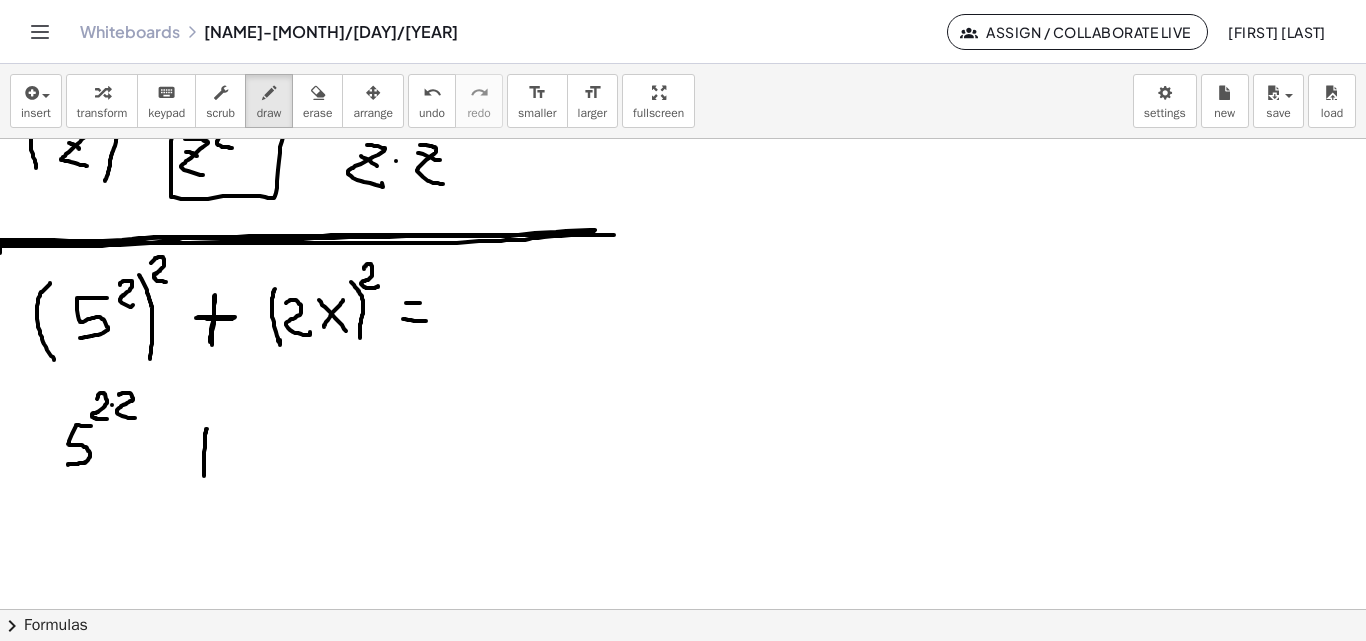 drag, startPoint x: 206, startPoint y: 429, endPoint x: 204, endPoint y: 478, distance: 49.0408 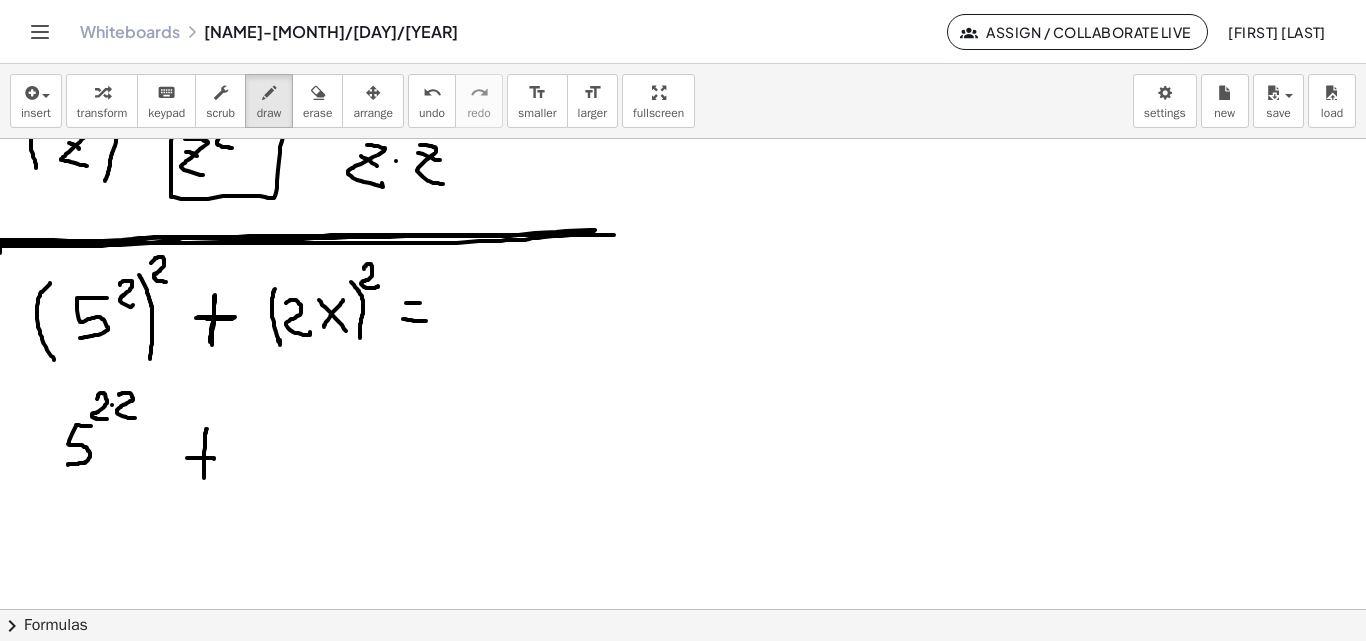 drag, startPoint x: 187, startPoint y: 458, endPoint x: 214, endPoint y: 459, distance: 27.018513 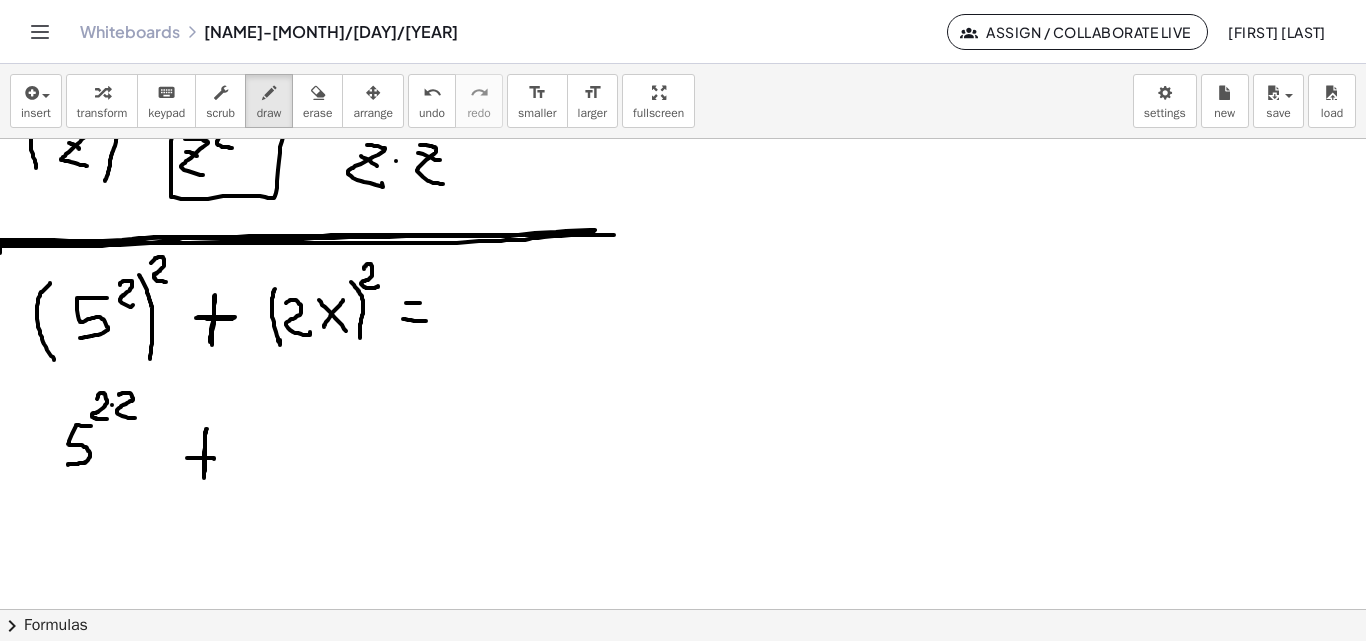 drag, startPoint x: 205, startPoint y: 432, endPoint x: 197, endPoint y: 464, distance: 32.984844 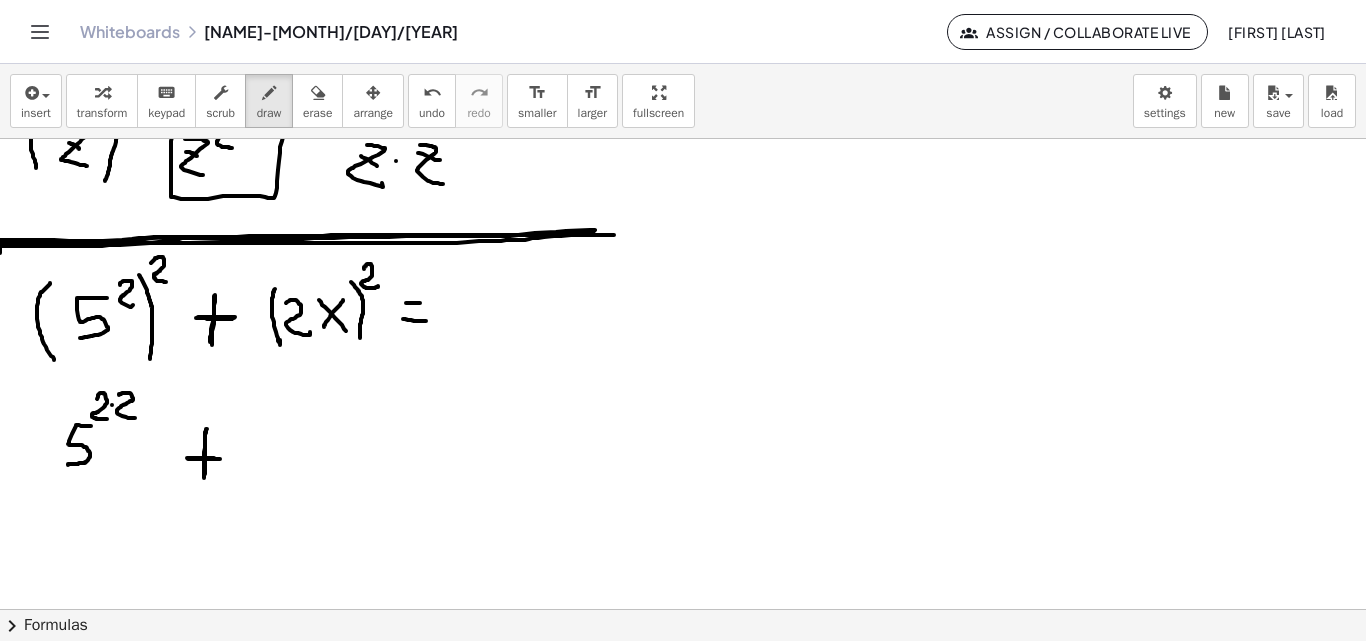 drag, startPoint x: 188, startPoint y: 459, endPoint x: 210, endPoint y: 443, distance: 27.202942 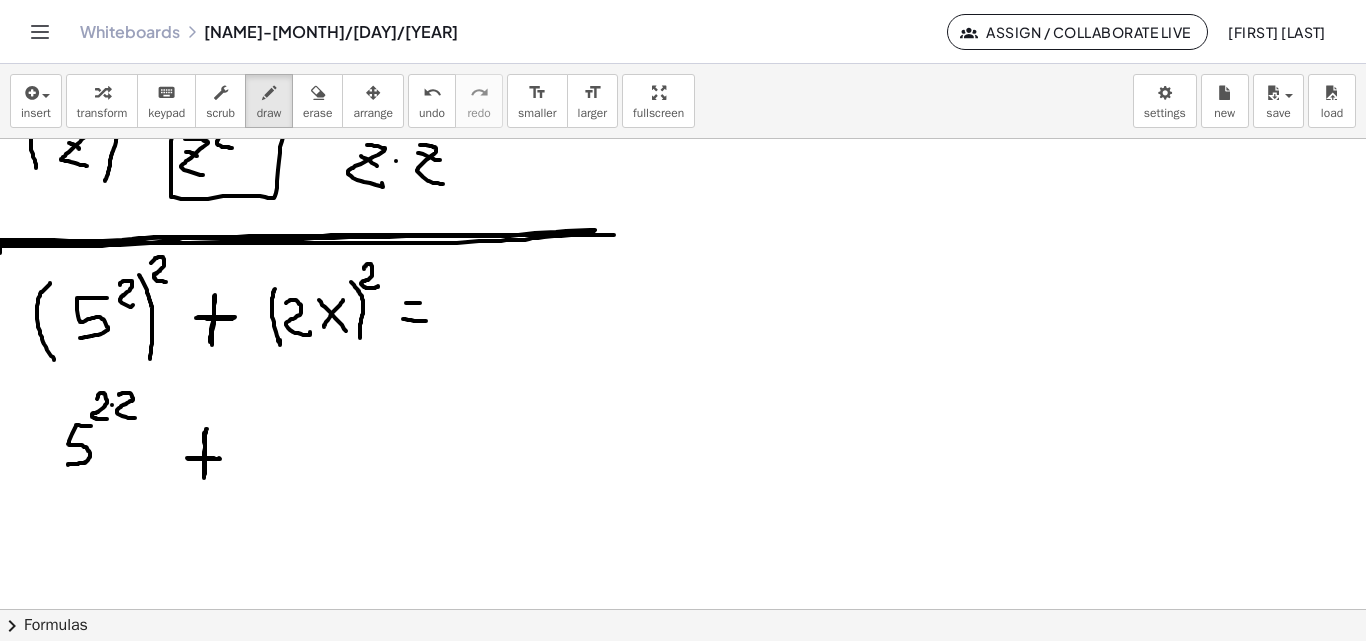 drag, startPoint x: 205, startPoint y: 449, endPoint x: 206, endPoint y: 480, distance: 31.016125 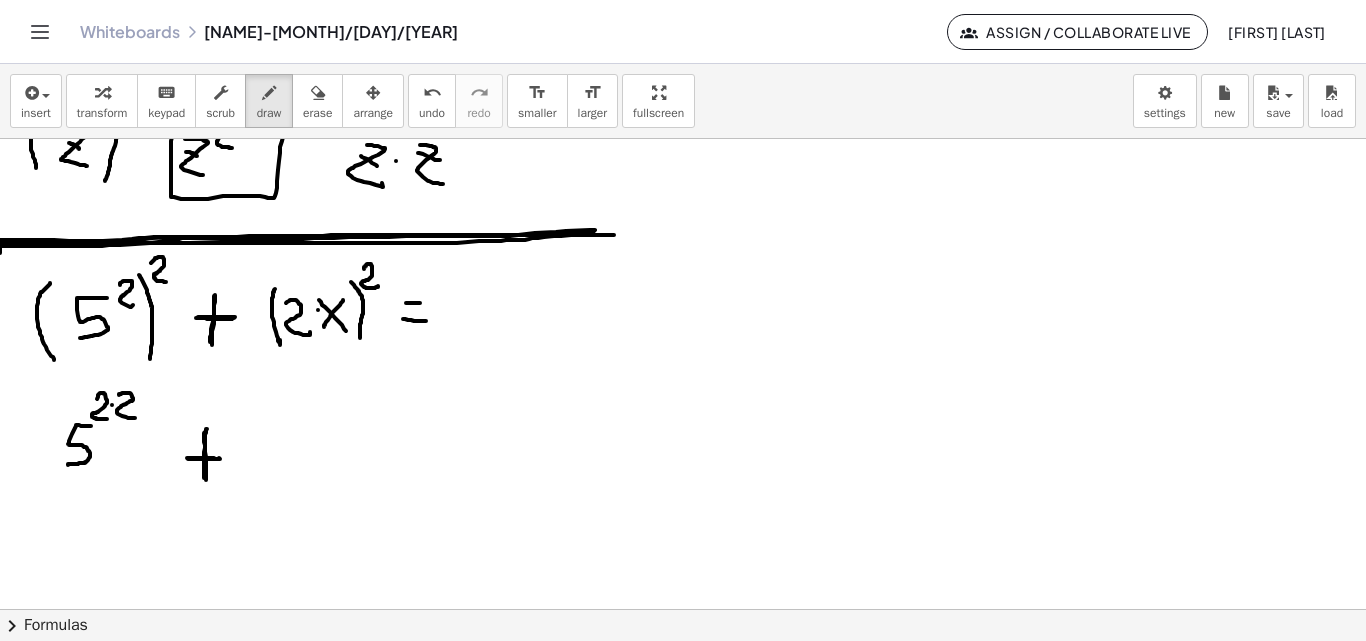 click at bounding box center [683, -2012] 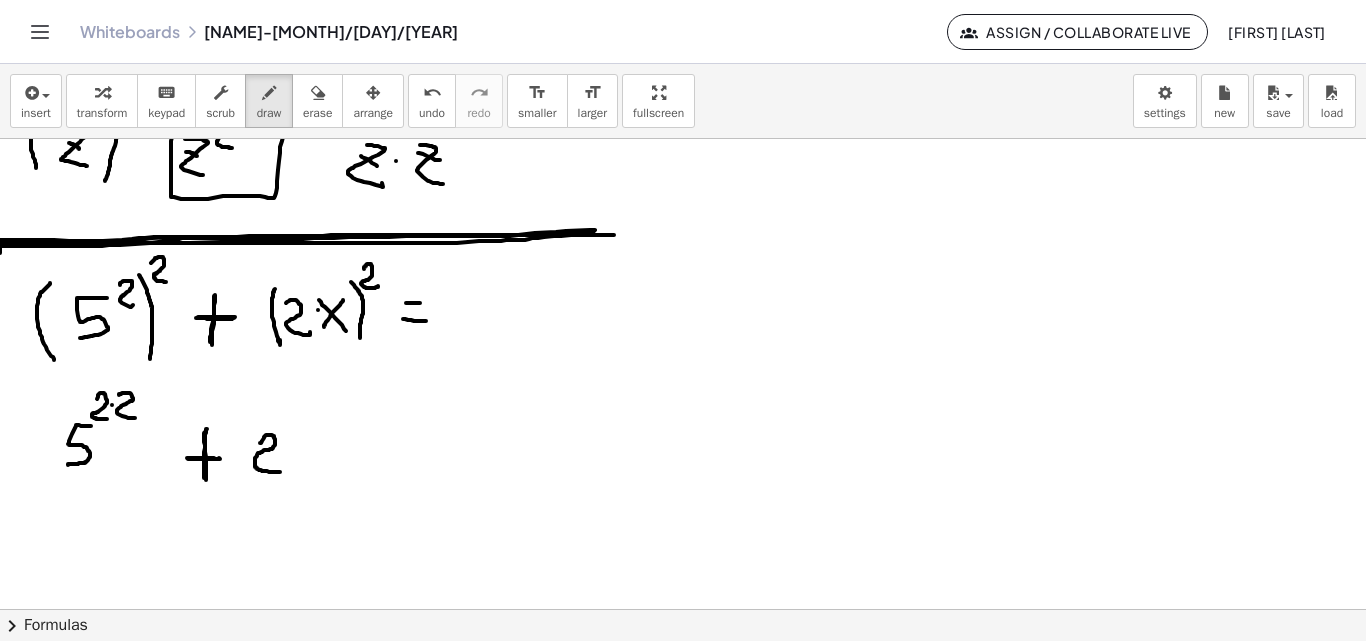 drag, startPoint x: 260, startPoint y: 443, endPoint x: 281, endPoint y: 472, distance: 35.805027 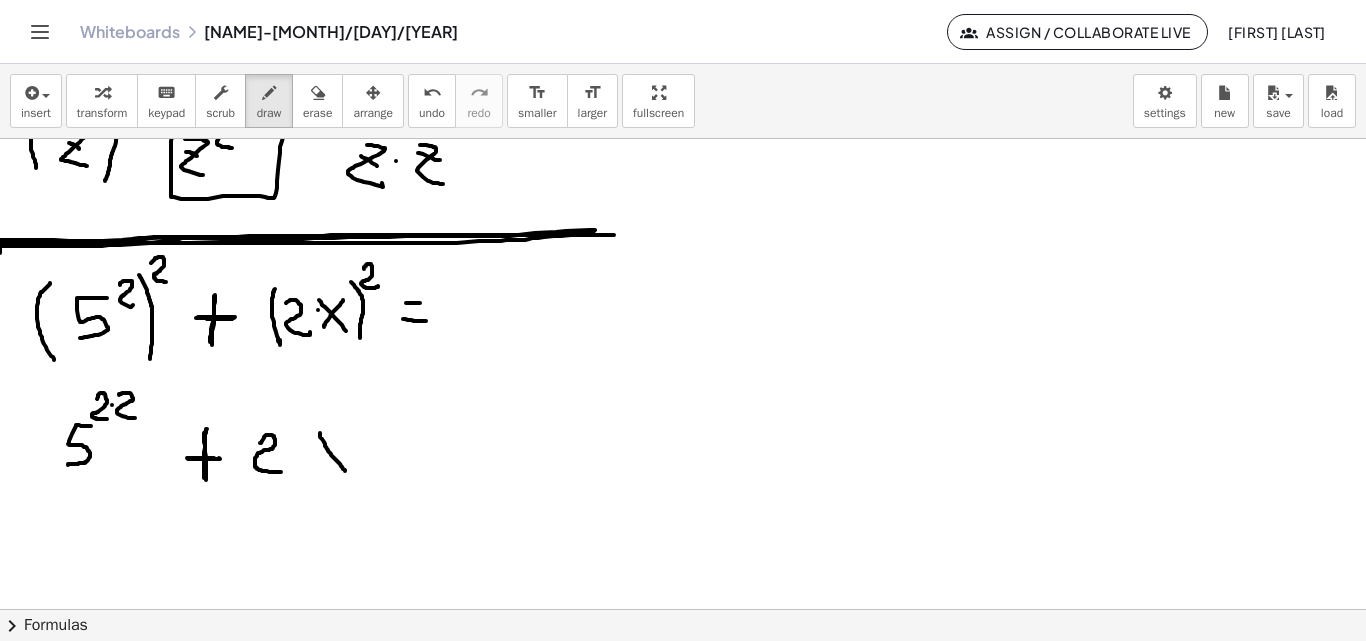 drag, startPoint x: 320, startPoint y: 433, endPoint x: 342, endPoint y: 454, distance: 30.413813 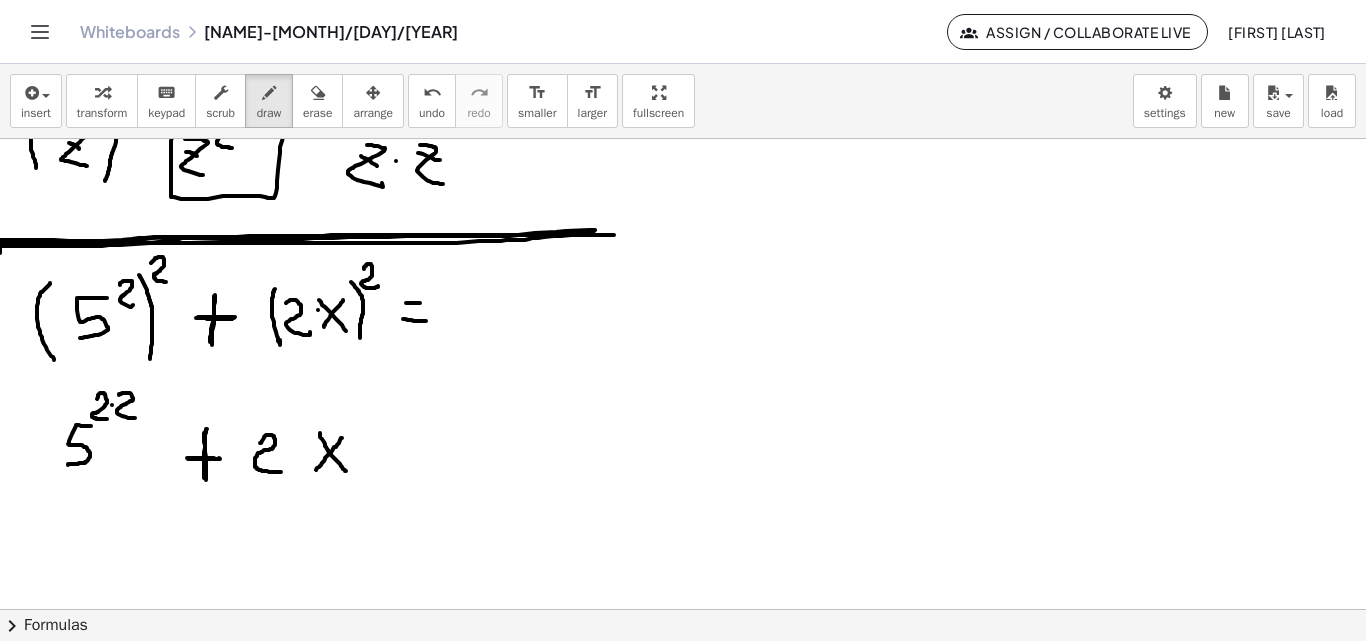 drag, startPoint x: 342, startPoint y: 438, endPoint x: 310, endPoint y: 474, distance: 48.166378 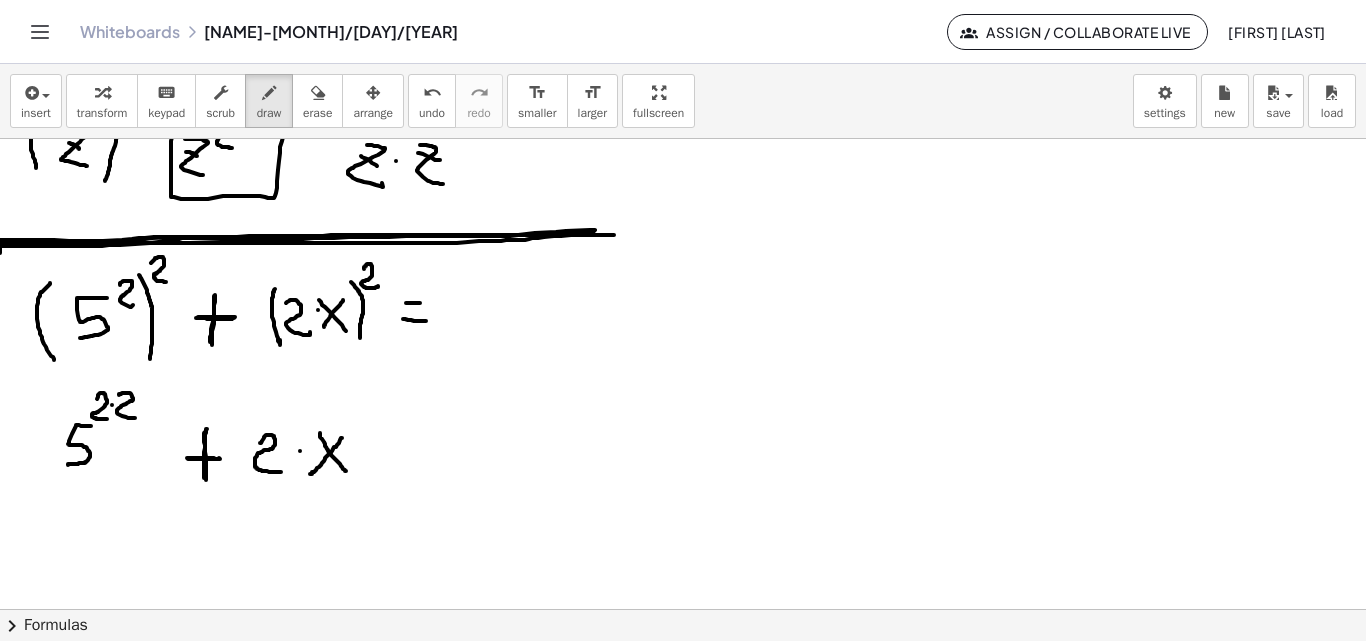 click at bounding box center [683, -2012] 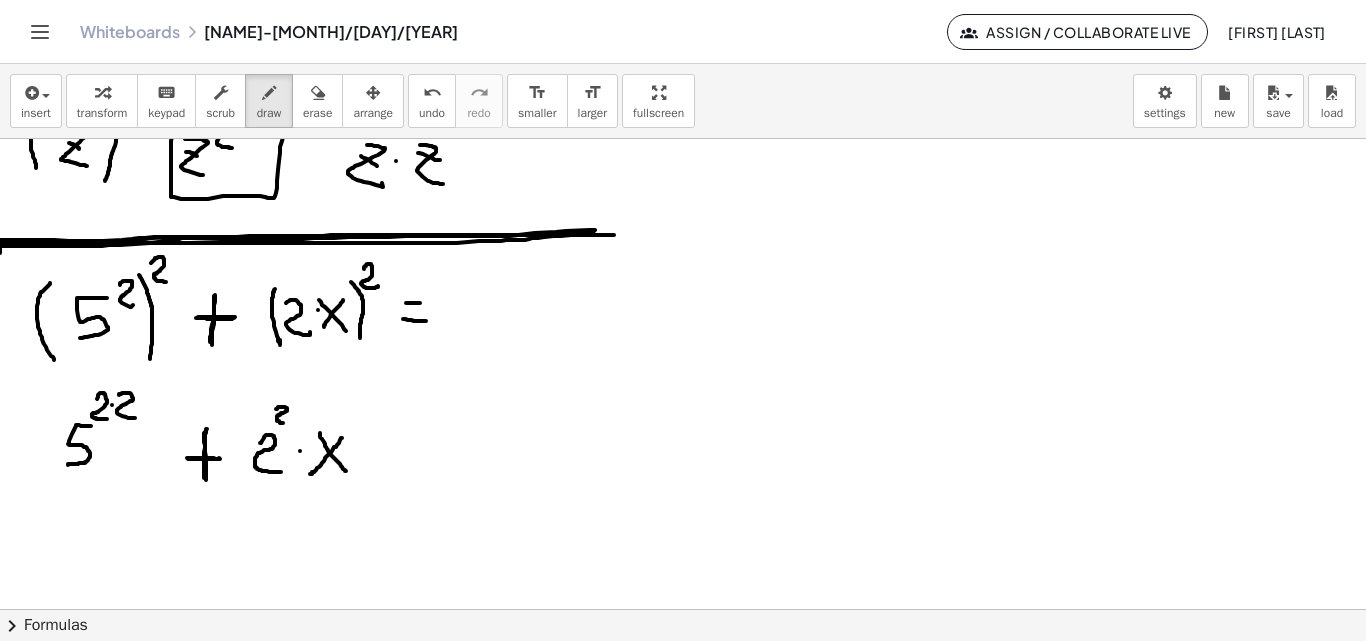 drag, startPoint x: 276, startPoint y: 409, endPoint x: 288, endPoint y: 423, distance: 18.439089 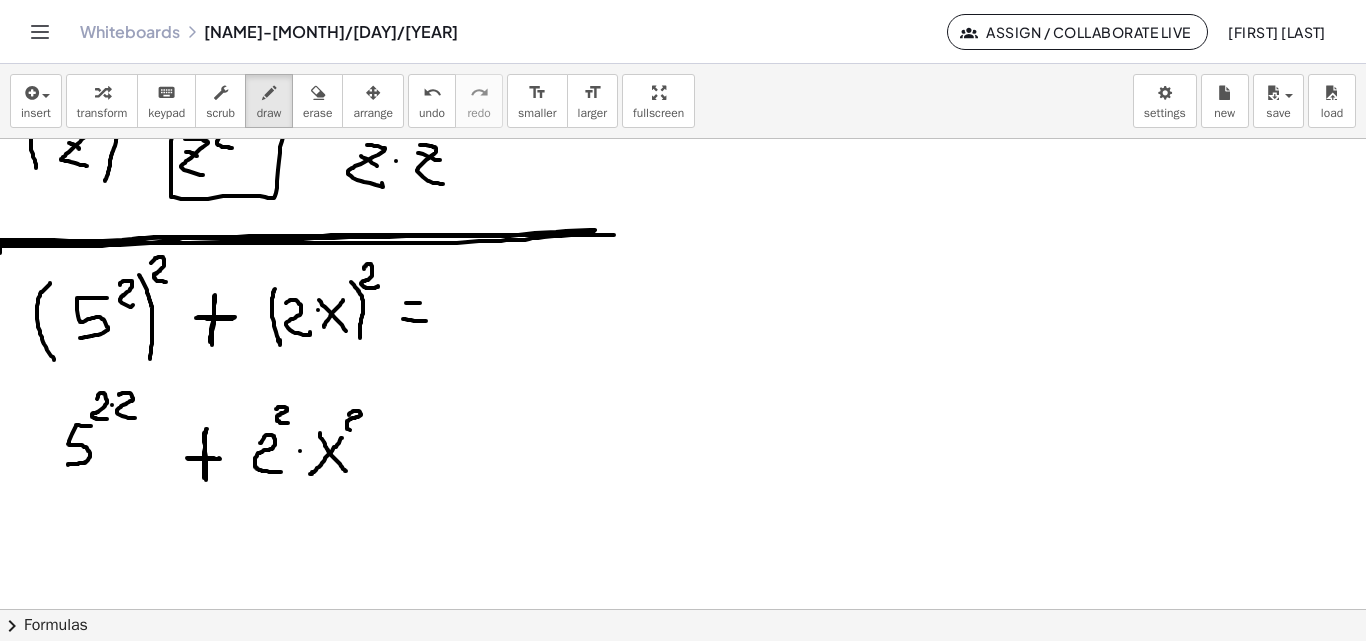 drag, startPoint x: 349, startPoint y: 415, endPoint x: 367, endPoint y: 431, distance: 24.083189 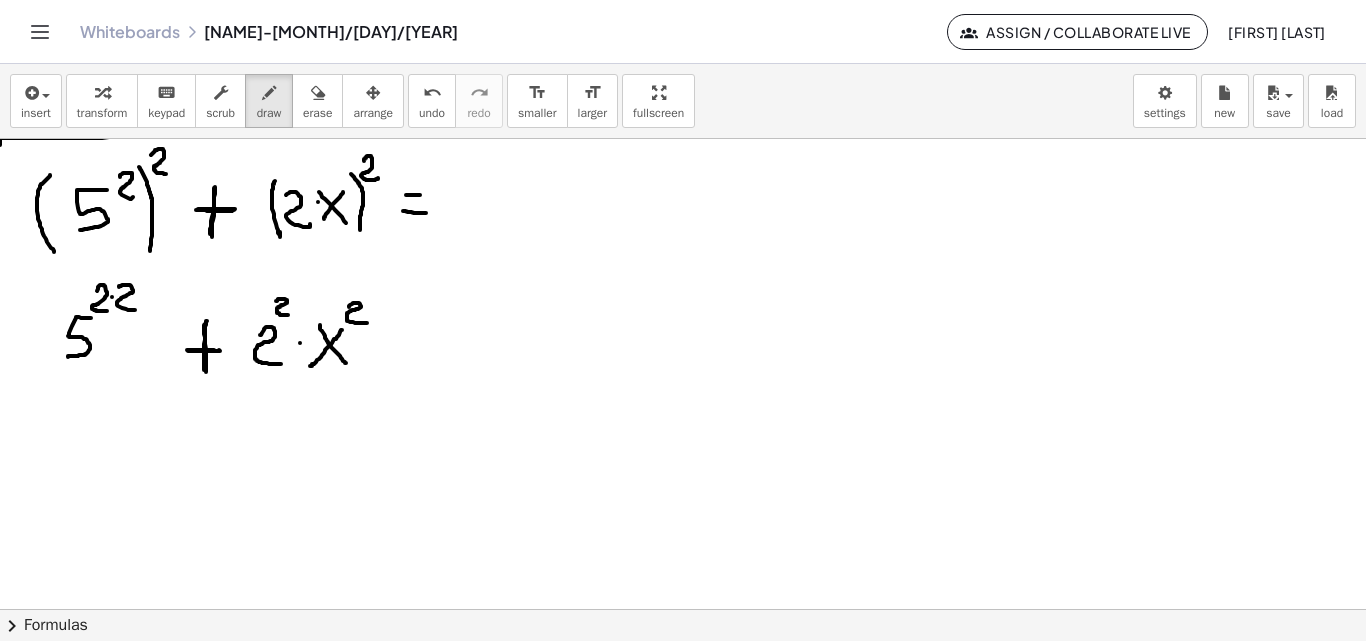 scroll, scrollTop: 5321, scrollLeft: 0, axis: vertical 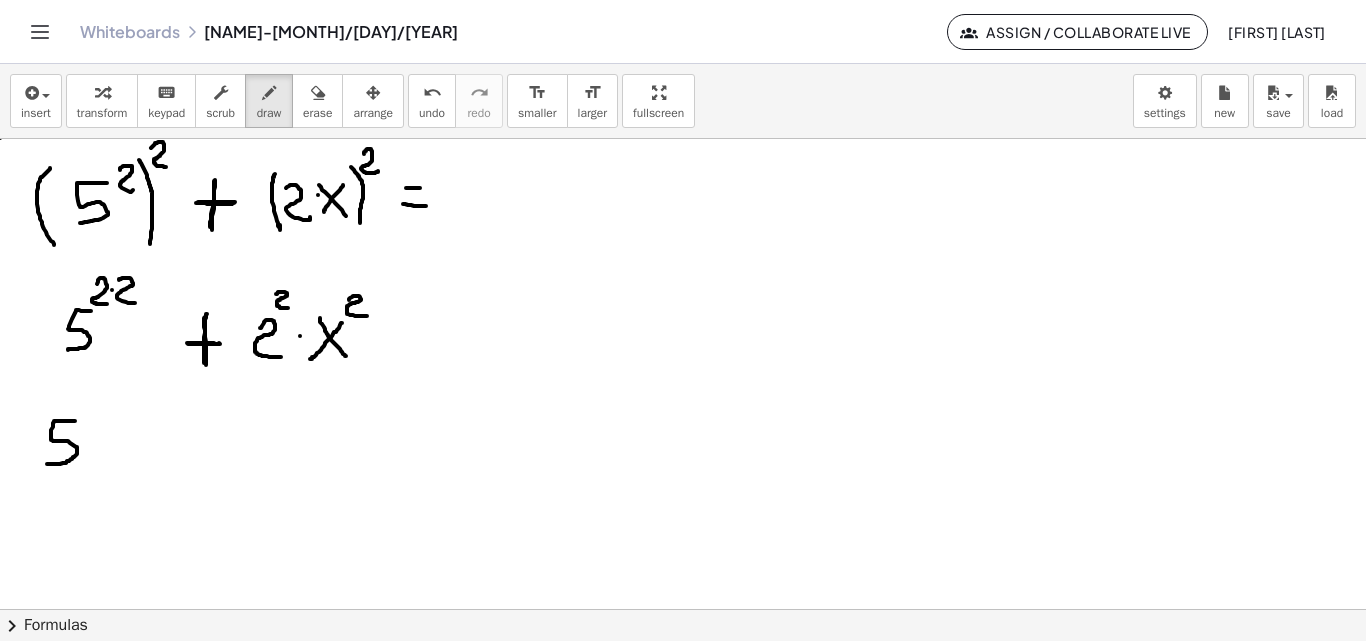 drag, startPoint x: 75, startPoint y: 421, endPoint x: 109, endPoint y: 359, distance: 70.71068 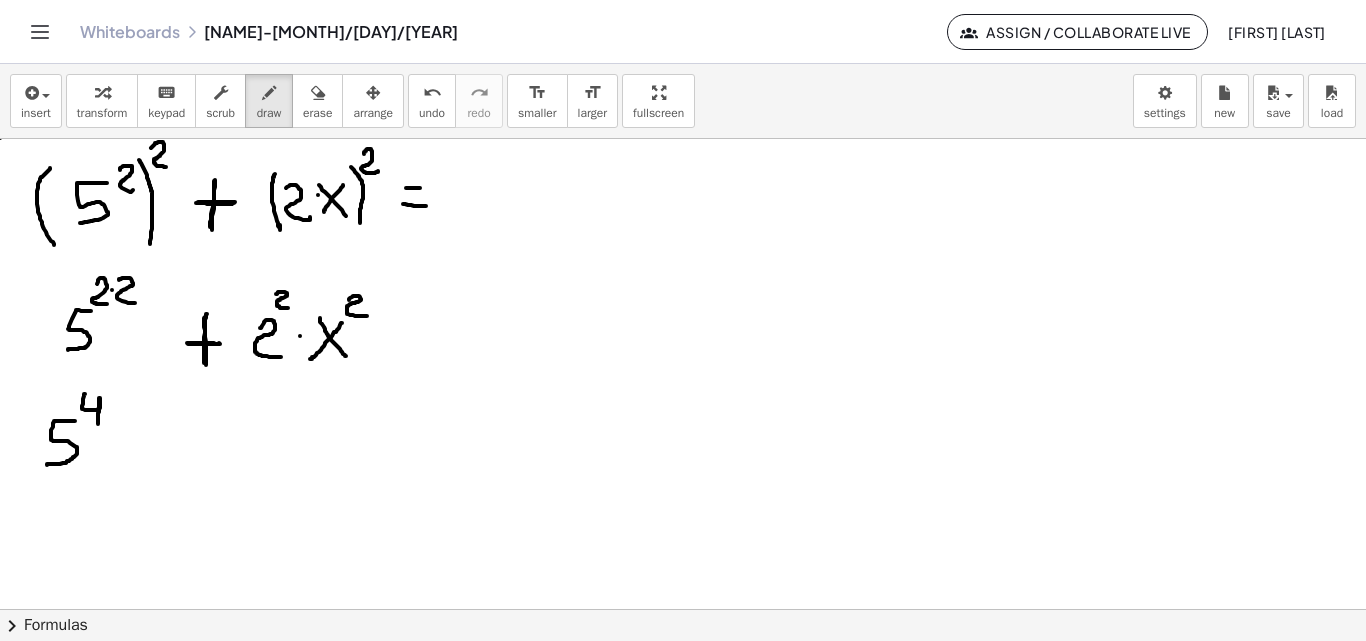 drag, startPoint x: 85, startPoint y: 394, endPoint x: 98, endPoint y: 424, distance: 32.695564 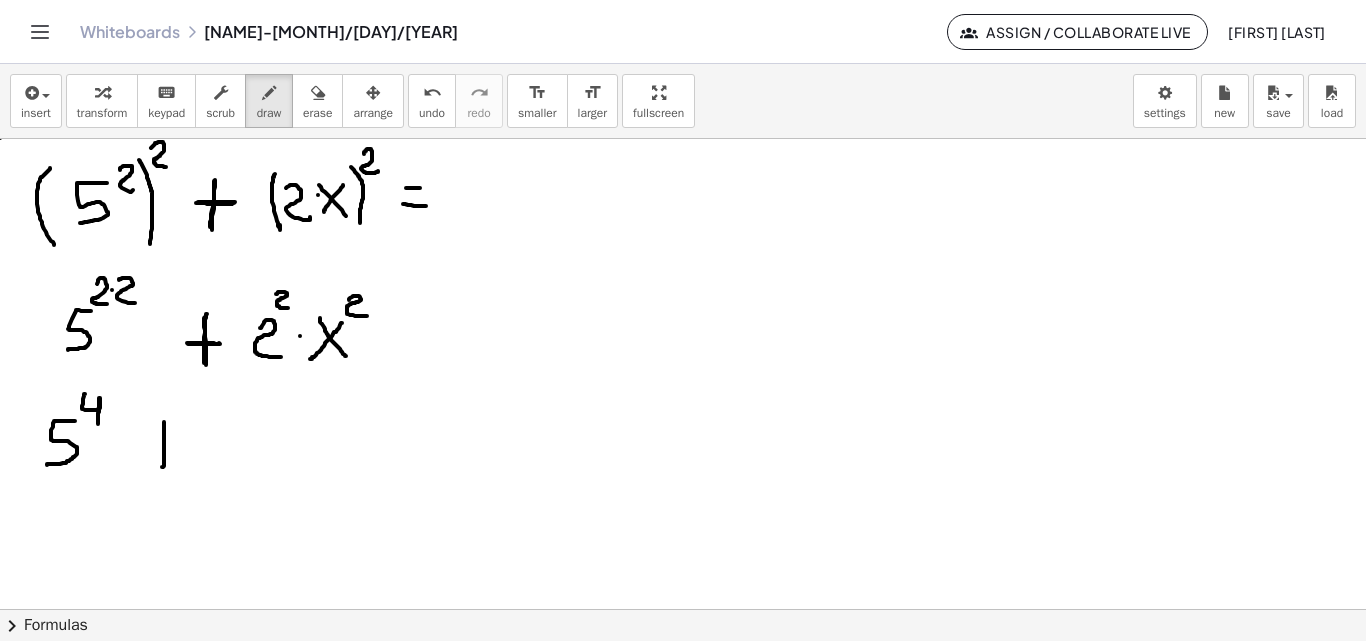 drag, startPoint x: 164, startPoint y: 422, endPoint x: 160, endPoint y: 466, distance: 44.181442 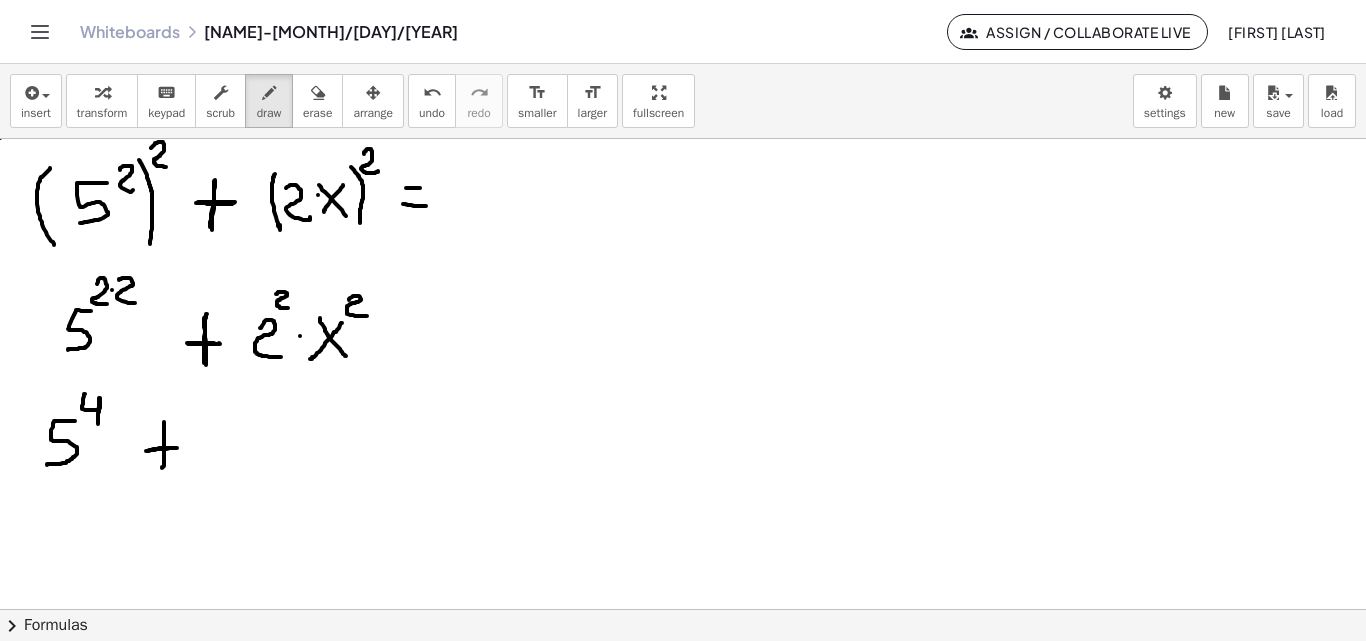 click at bounding box center [683, -2127] 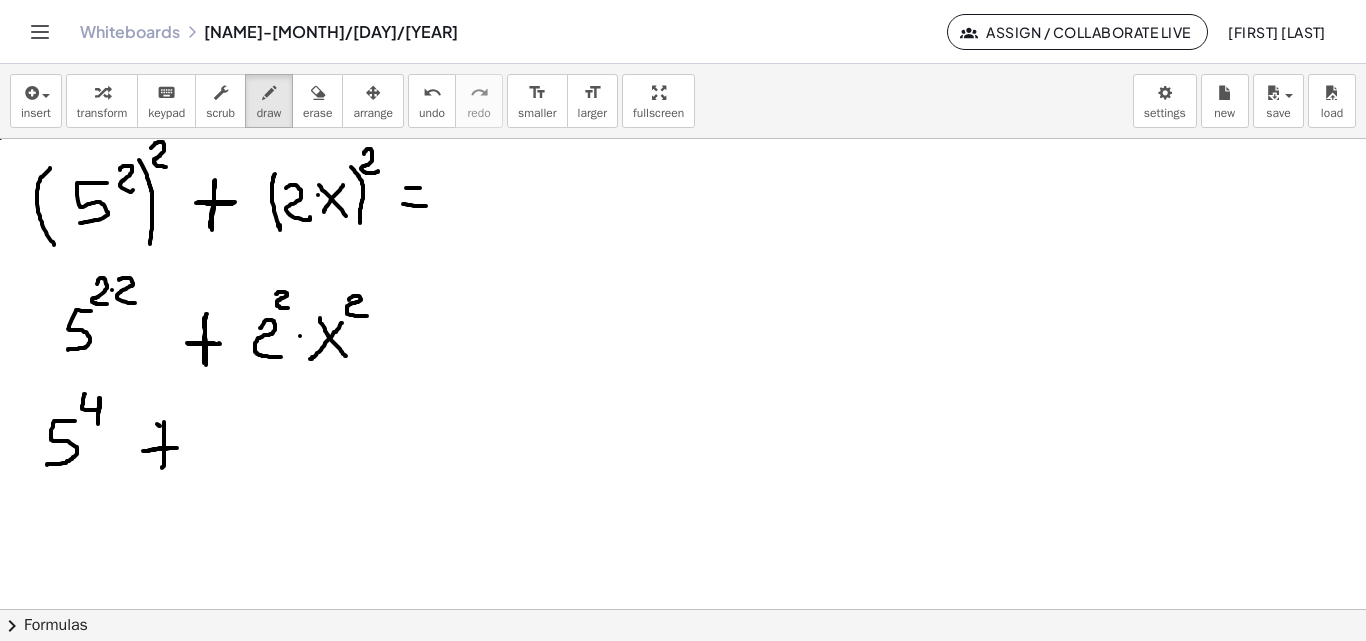 click at bounding box center (683, -2127) 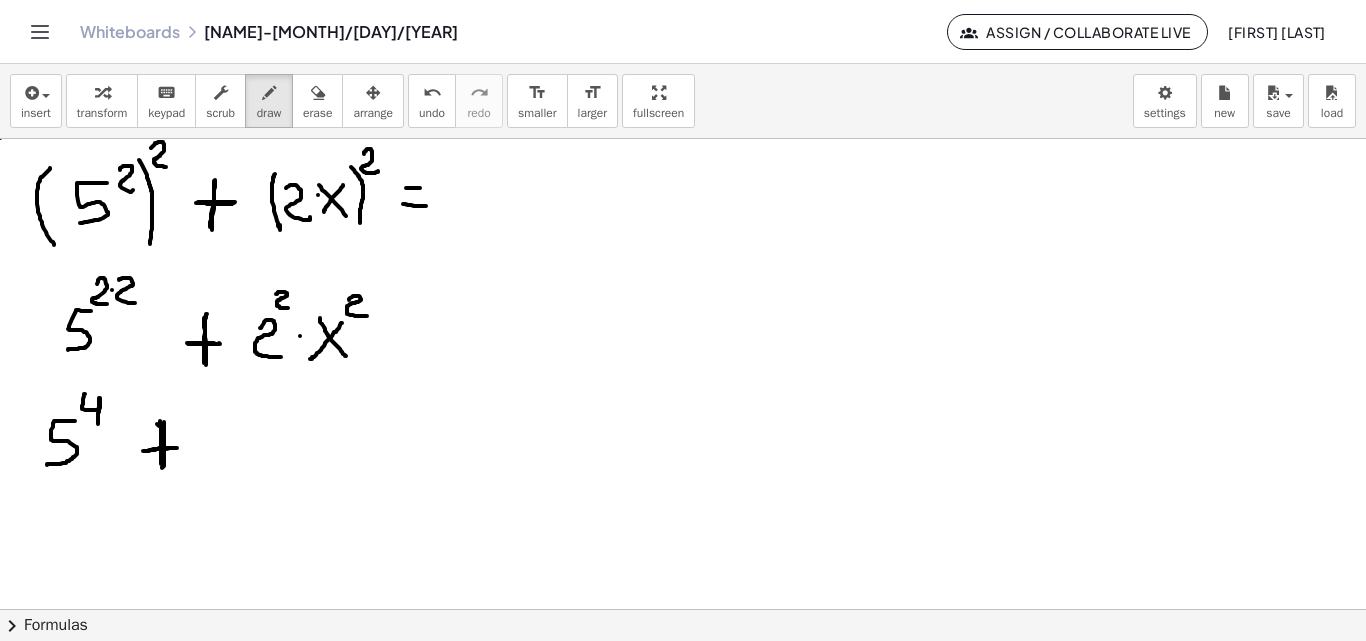 drag, startPoint x: 160, startPoint y: 421, endPoint x: 187, endPoint y: 409, distance: 29.546574 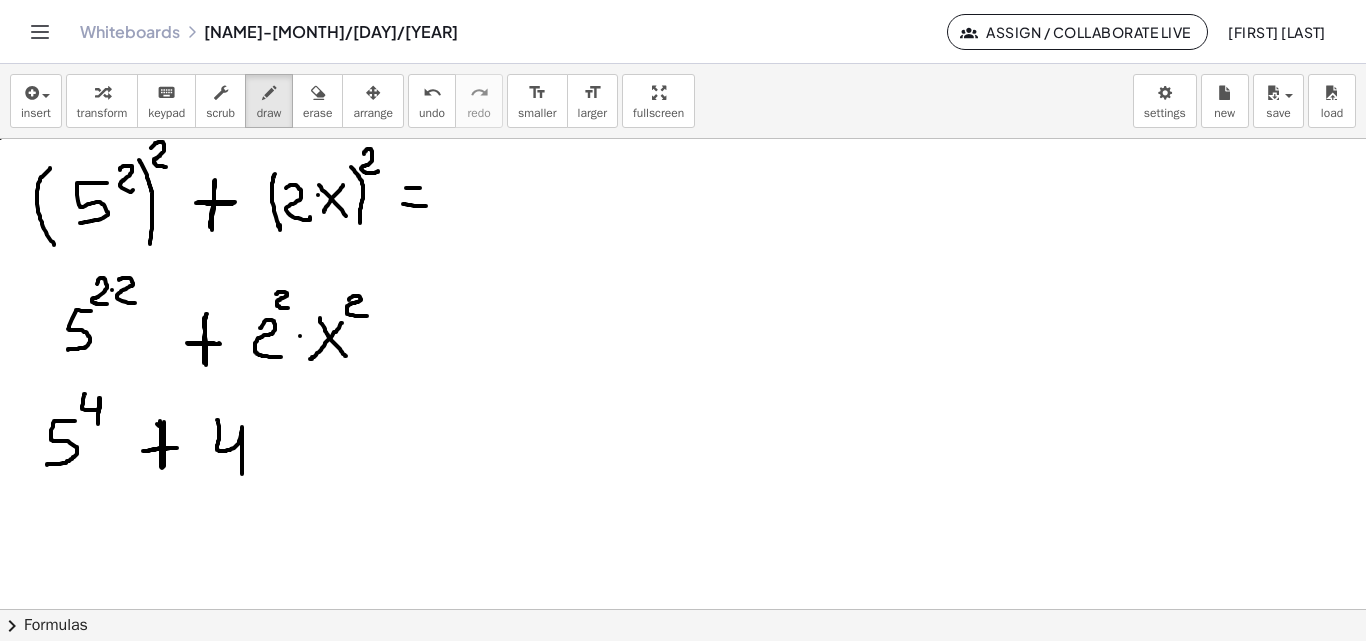 drag, startPoint x: 217, startPoint y: 420, endPoint x: 242, endPoint y: 476, distance: 61.326992 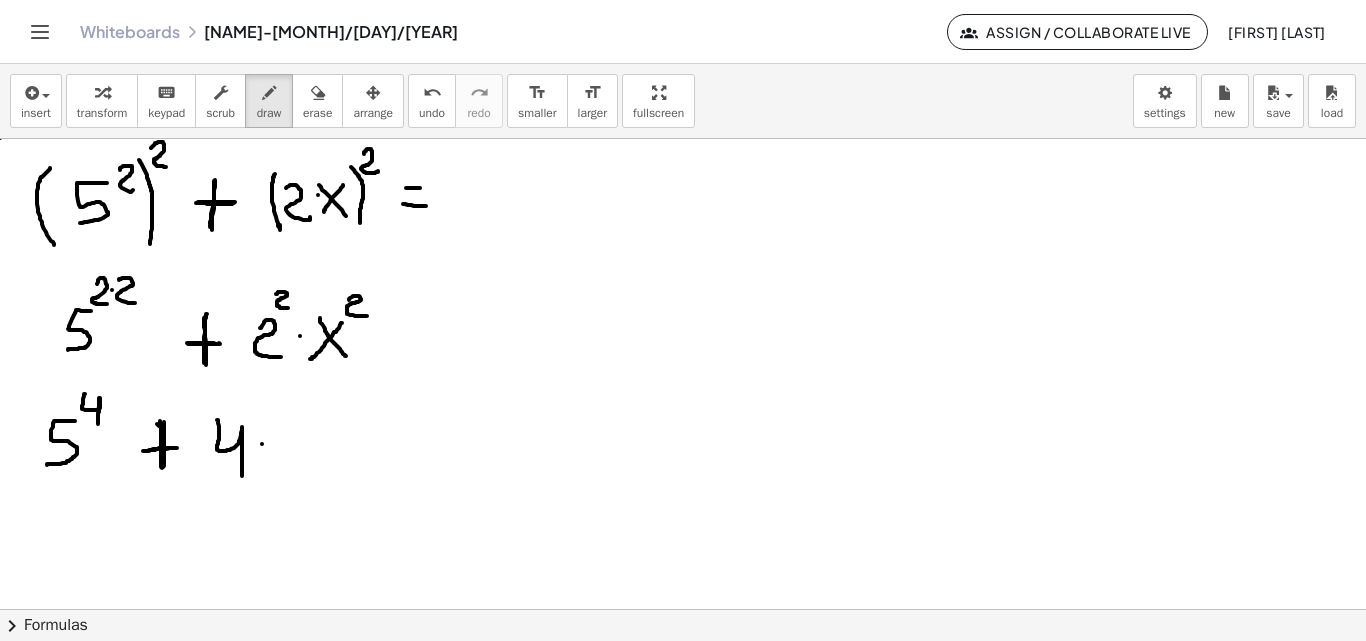 click at bounding box center (683, -2127) 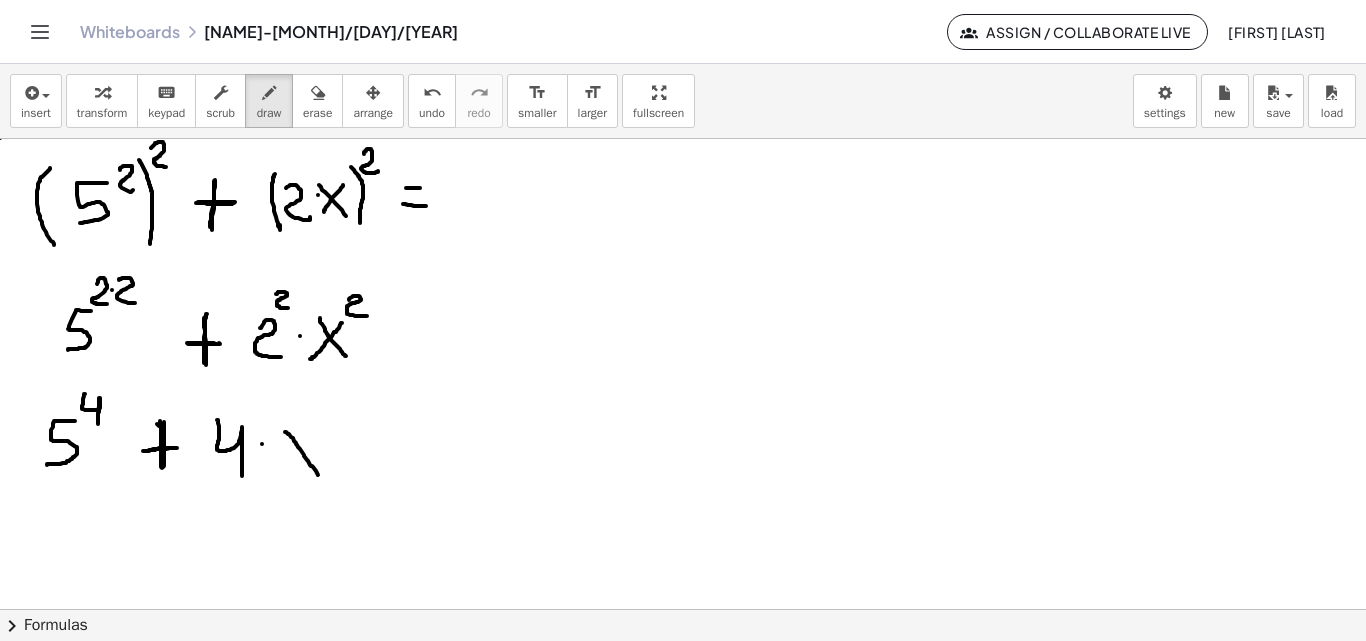 drag, startPoint x: 285, startPoint y: 432, endPoint x: 318, endPoint y: 475, distance: 54.20332 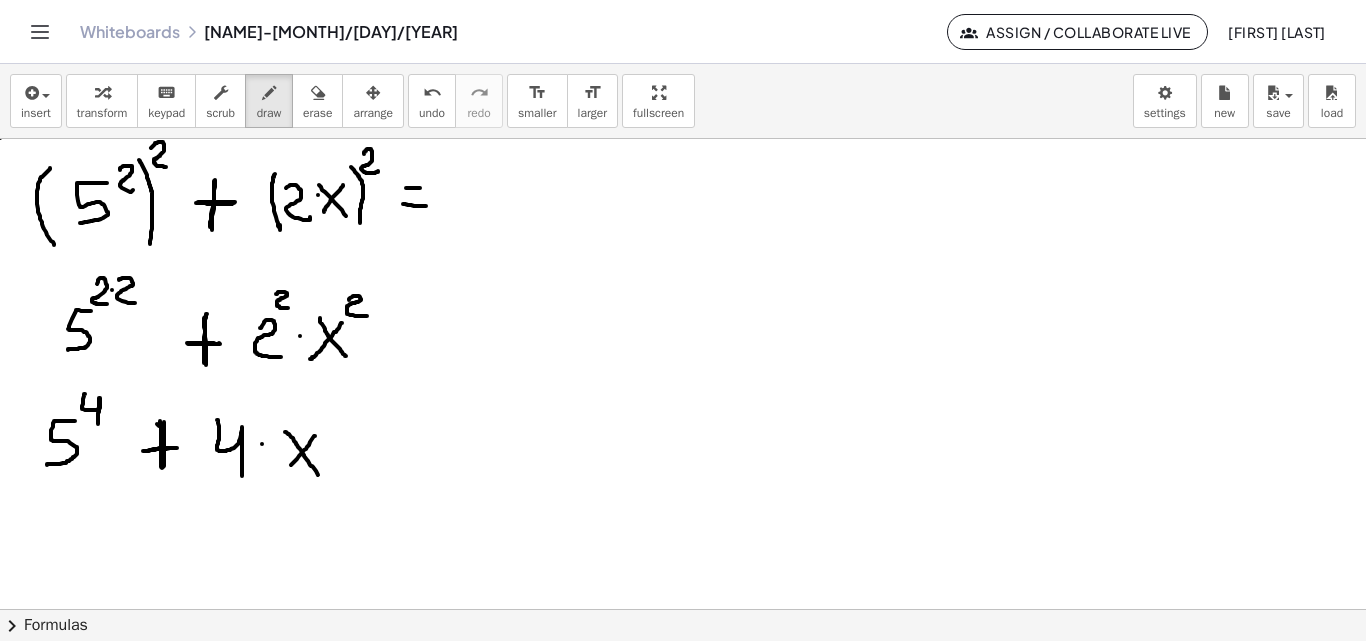 drag, startPoint x: 315, startPoint y: 436, endPoint x: 280, endPoint y: 476, distance: 53.15073 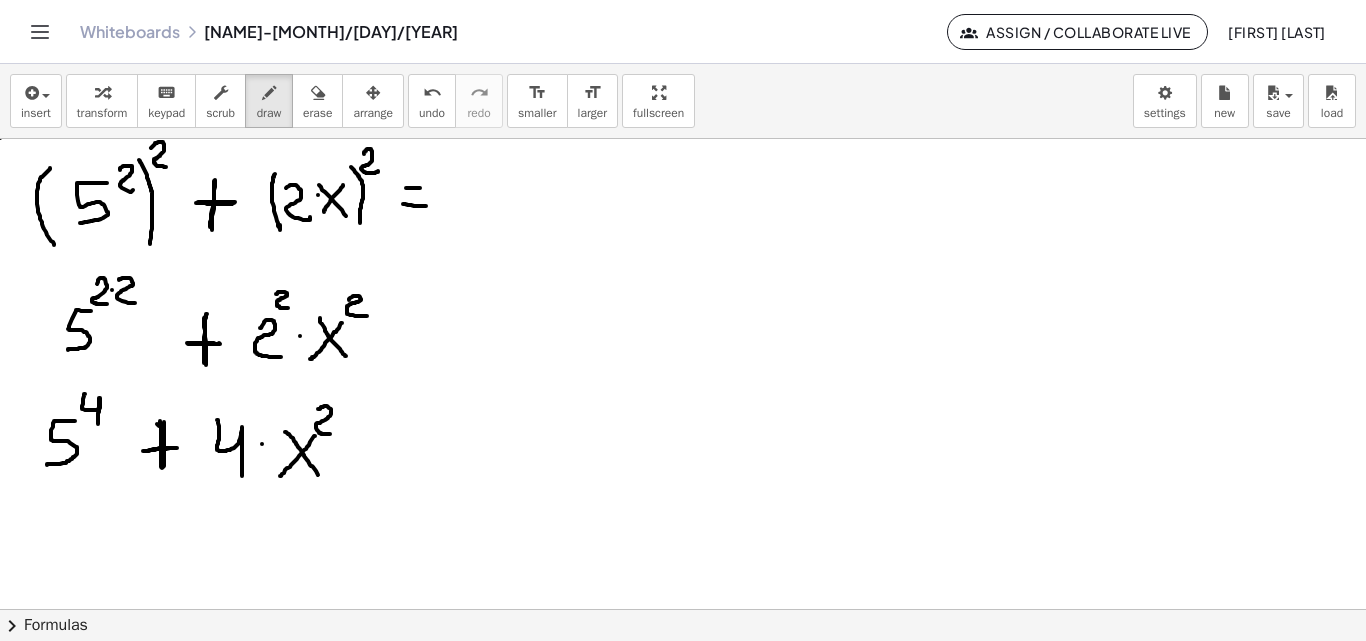 drag, startPoint x: 318, startPoint y: 409, endPoint x: 330, endPoint y: 434, distance: 27.730848 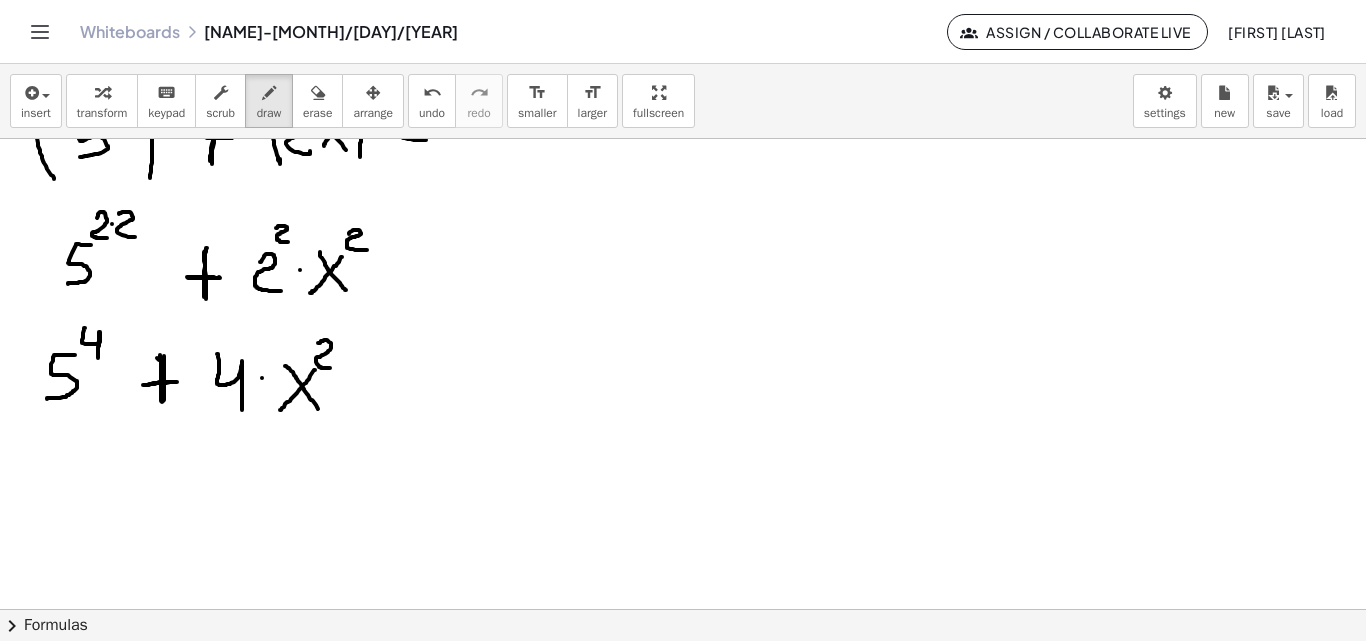 scroll, scrollTop: 5396, scrollLeft: 0, axis: vertical 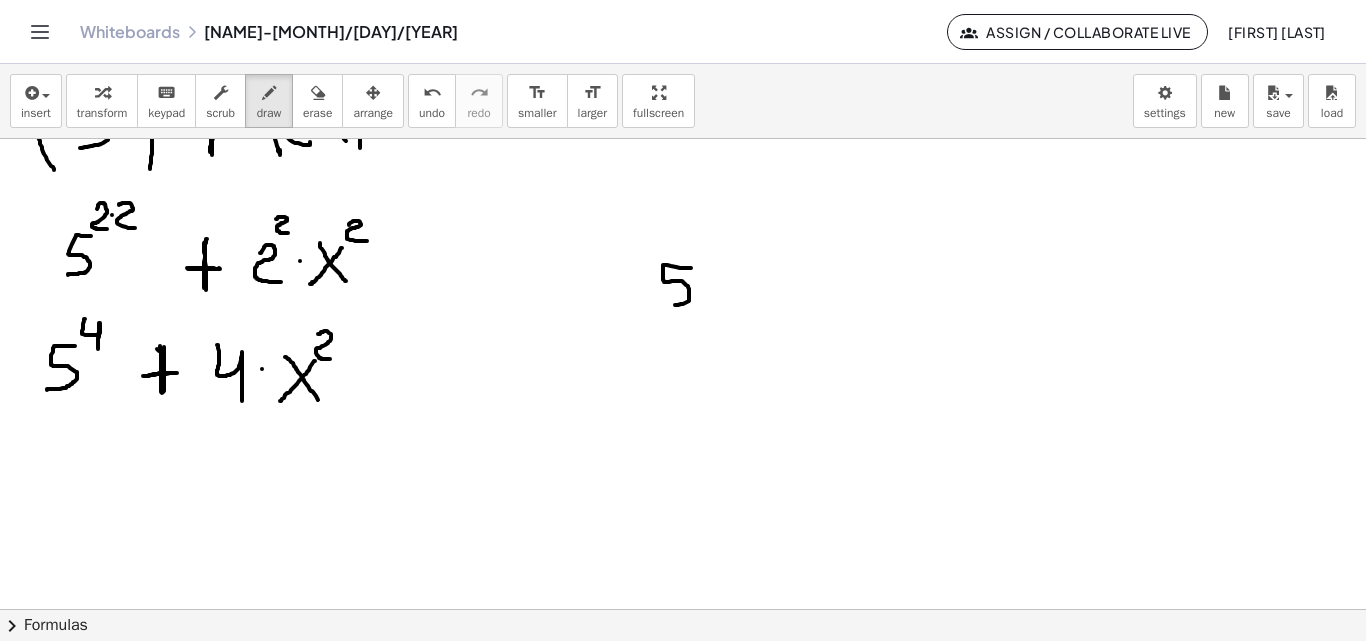drag, startPoint x: 691, startPoint y: 268, endPoint x: 680, endPoint y: 290, distance: 24.596748 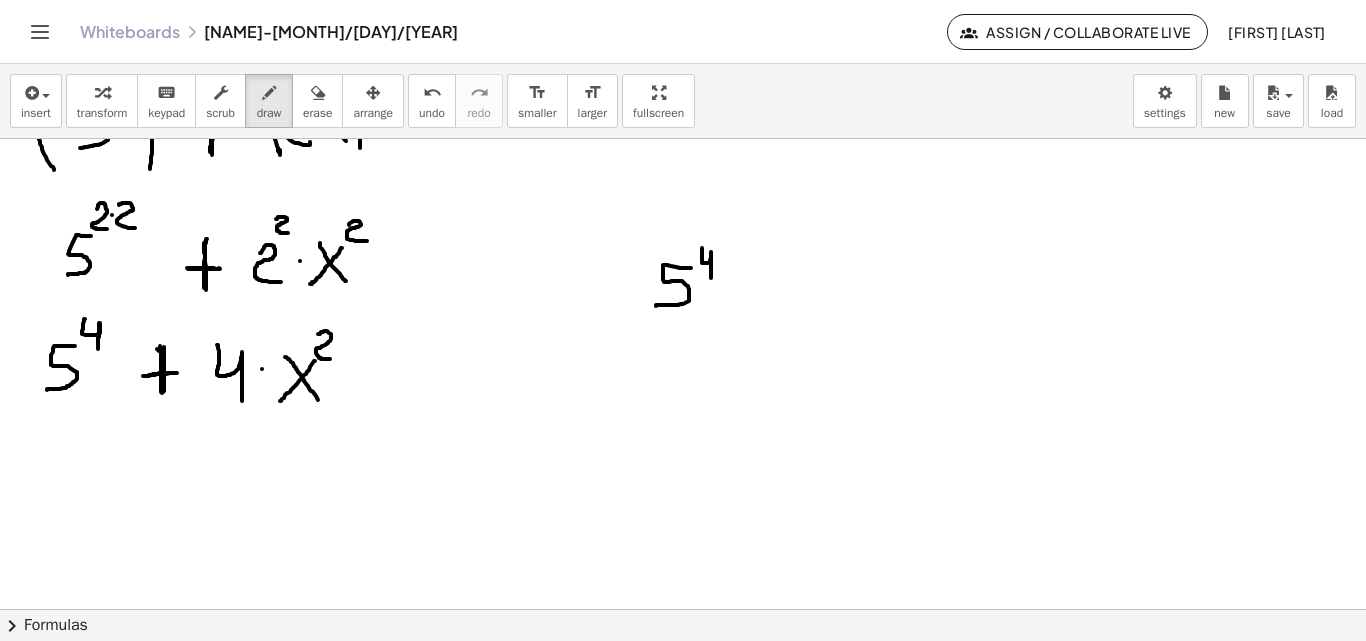 drag, startPoint x: 702, startPoint y: 248, endPoint x: 711, endPoint y: 279, distance: 32.280025 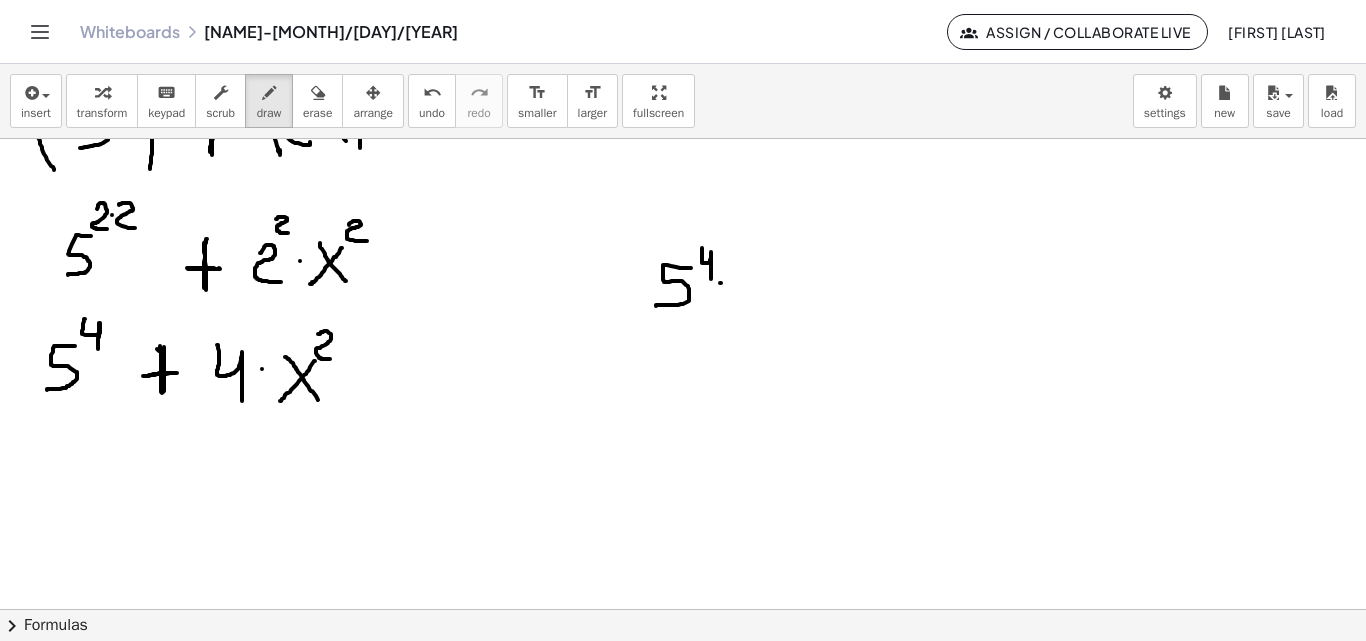 click at bounding box center (683, -2202) 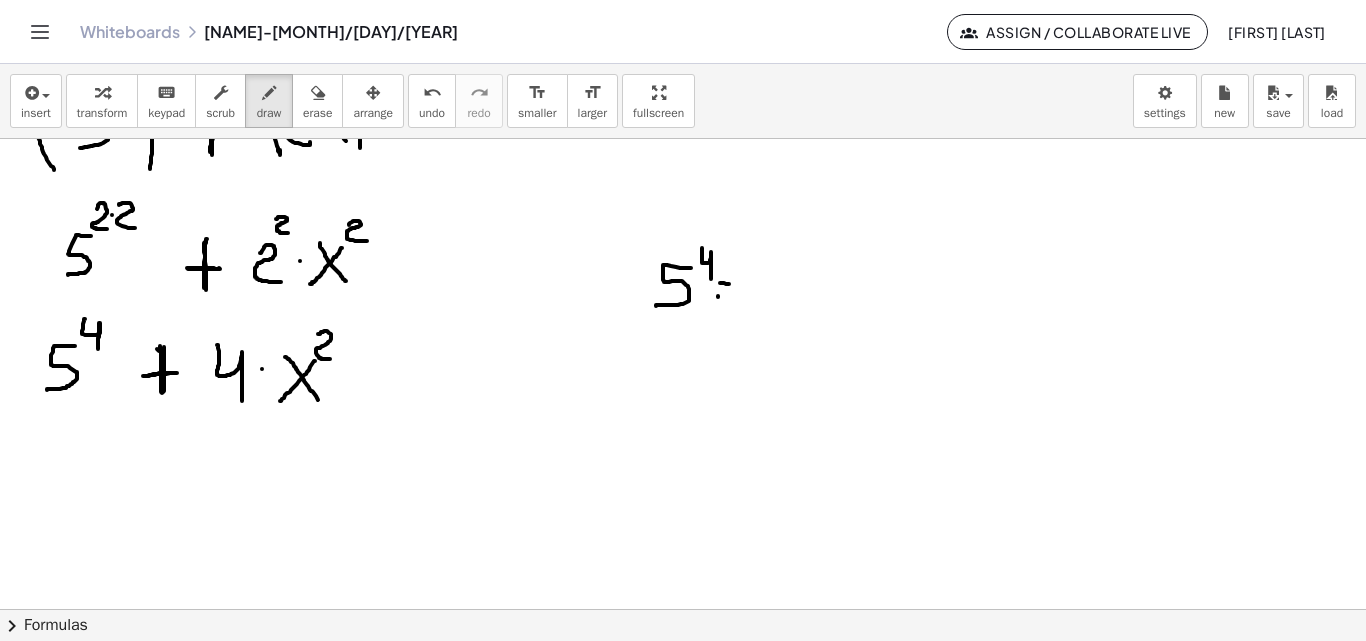 drag, startPoint x: 718, startPoint y: 296, endPoint x: 728, endPoint y: 299, distance: 10.440307 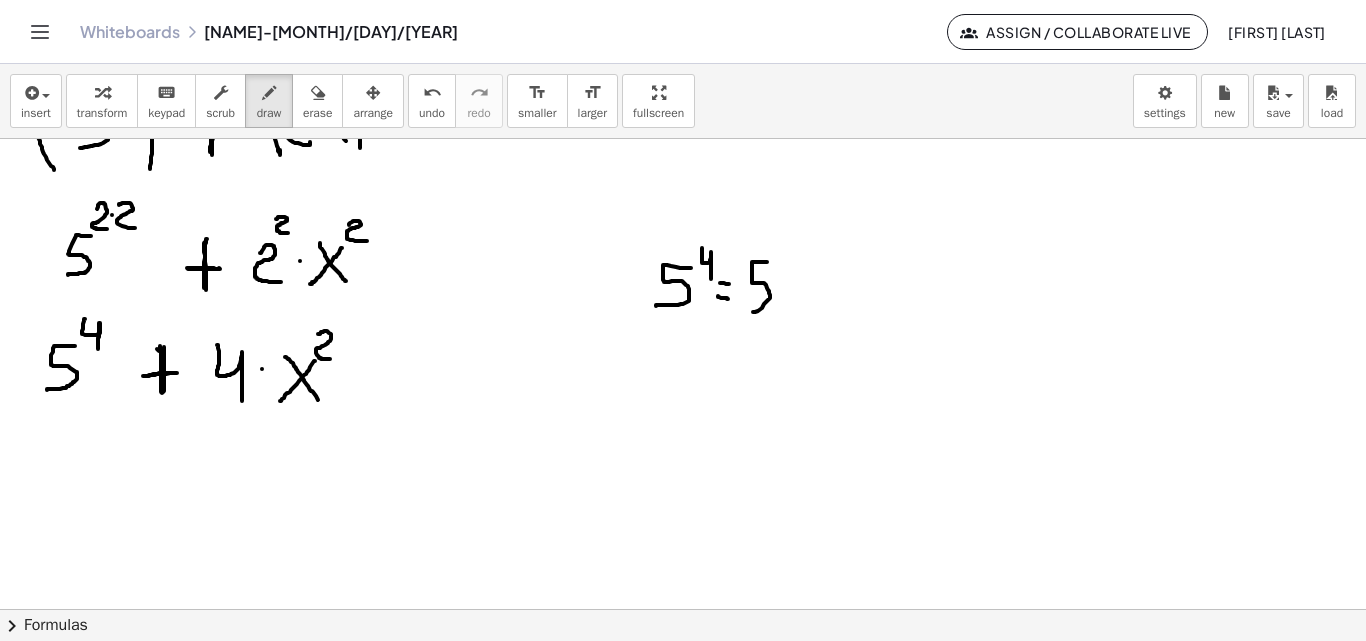 drag, startPoint x: 767, startPoint y: 262, endPoint x: 754, endPoint y: 309, distance: 48.76474 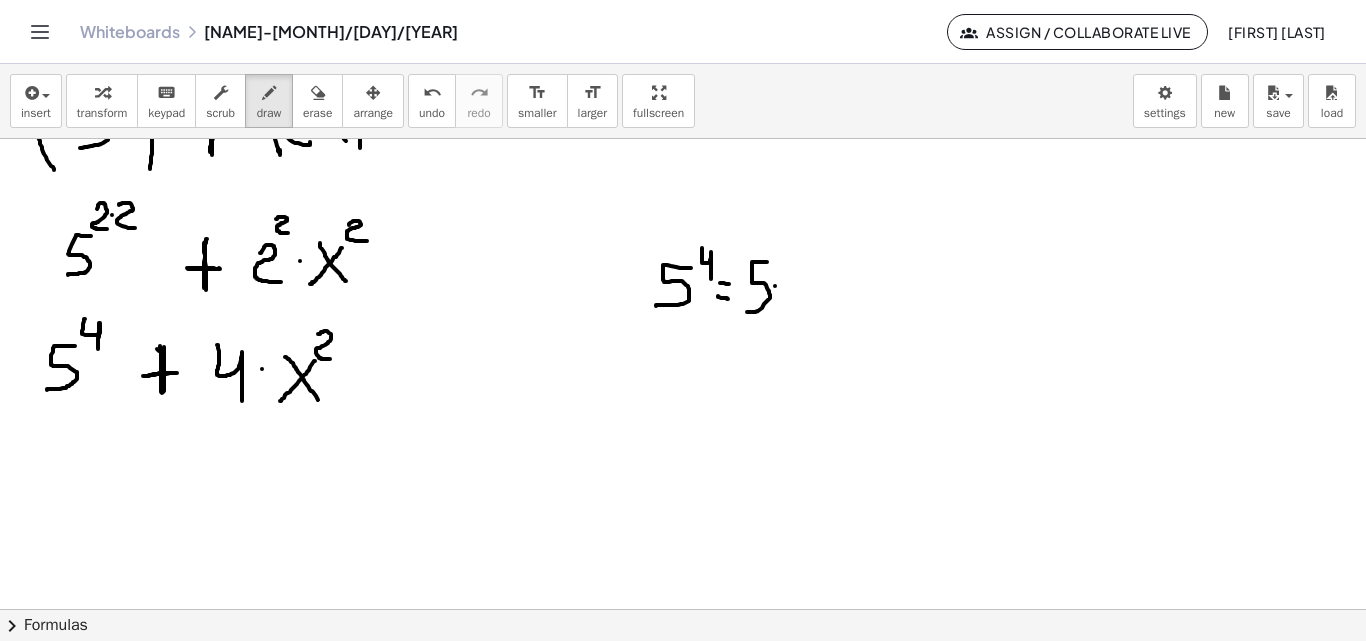 click at bounding box center (683, -2202) 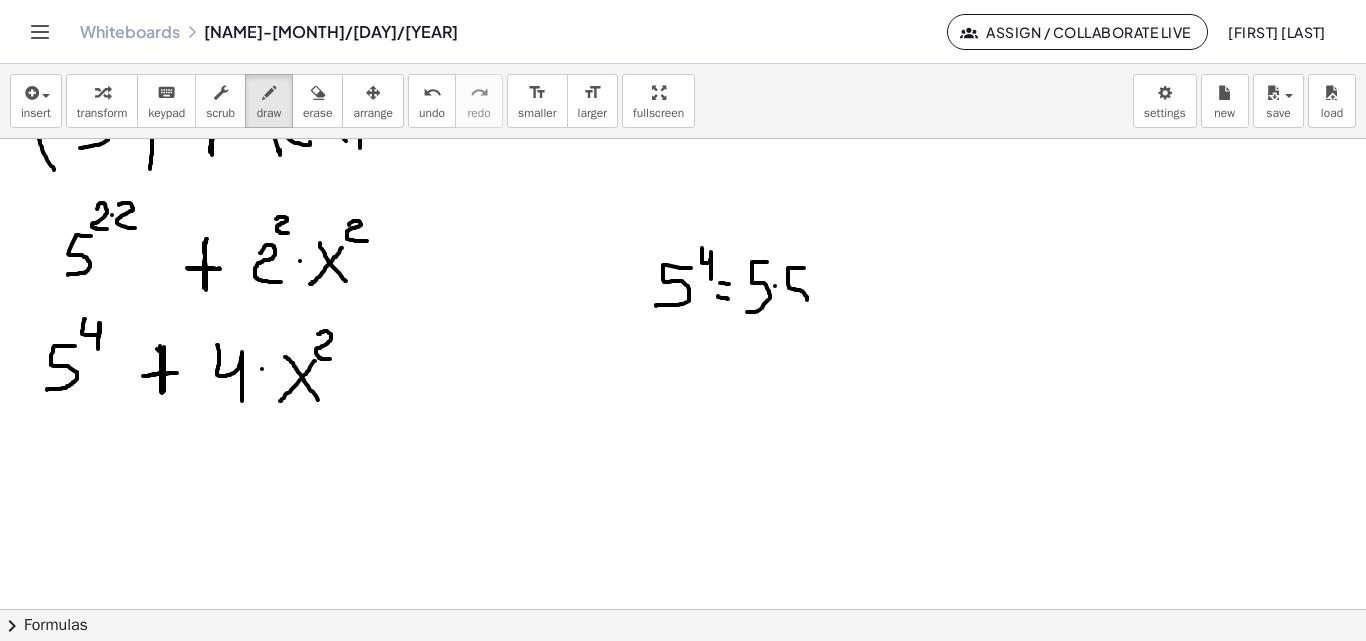 drag, startPoint x: 804, startPoint y: 268, endPoint x: 789, endPoint y: 312, distance: 46.486557 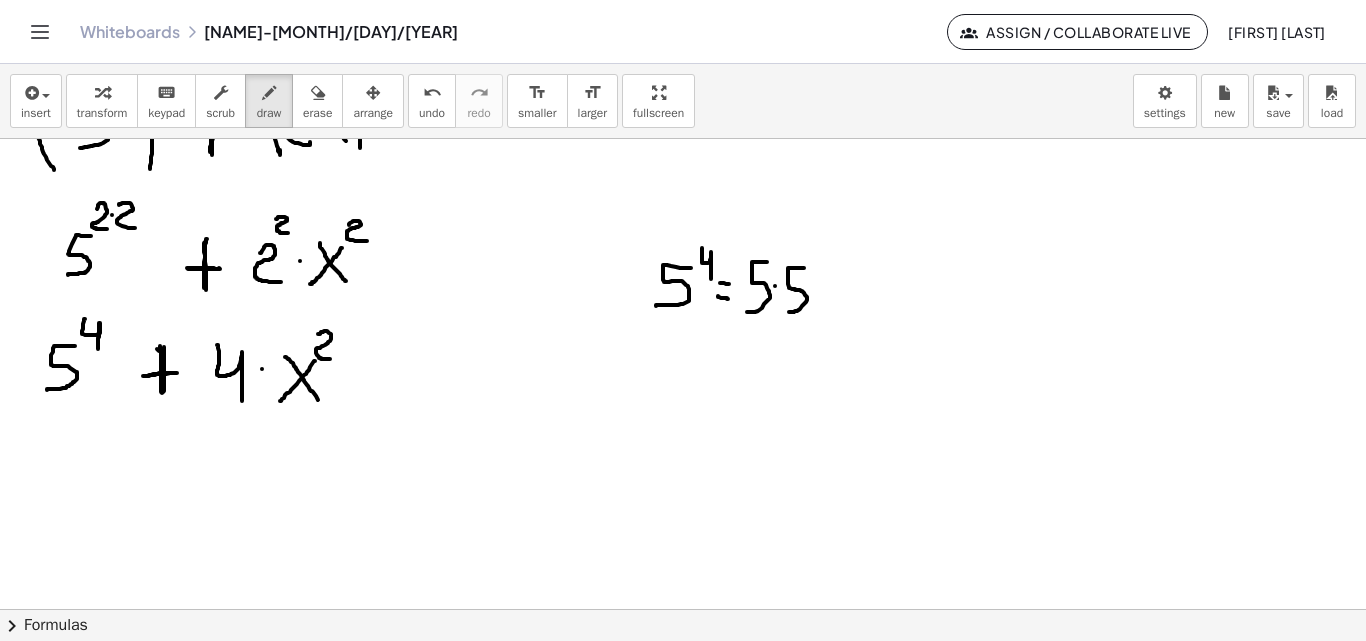 click at bounding box center [683, -2202] 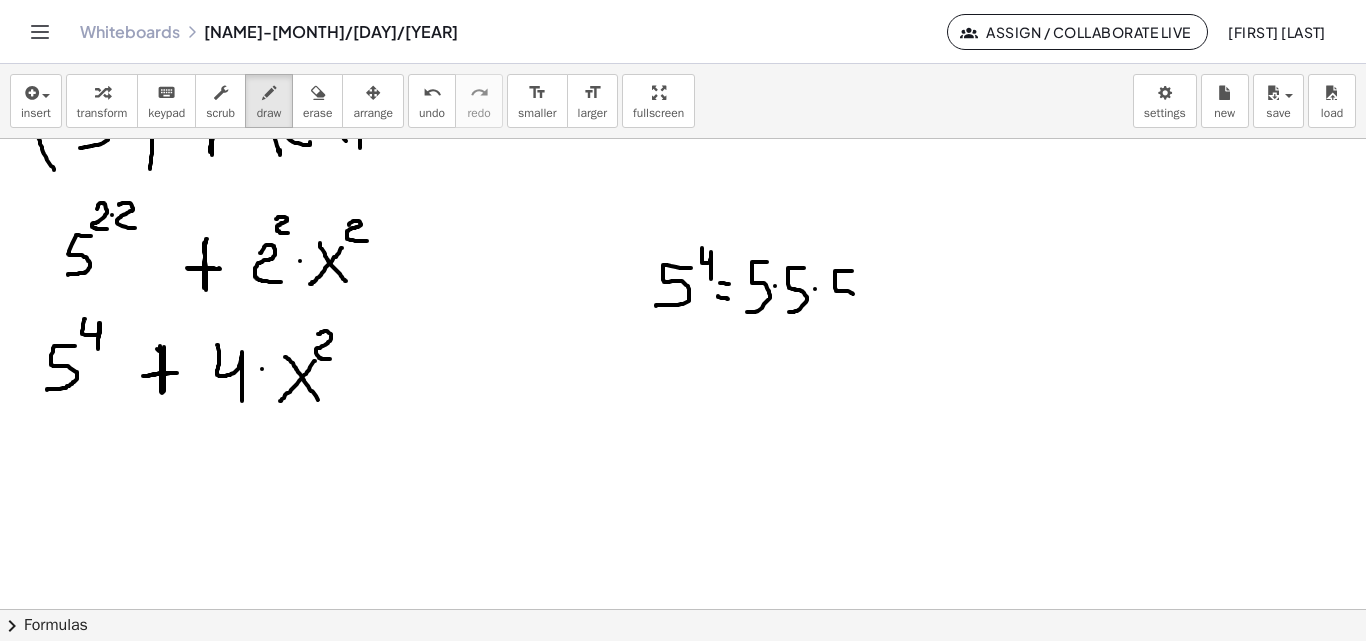 drag, startPoint x: 852, startPoint y: 271, endPoint x: 832, endPoint y: 312, distance: 45.617977 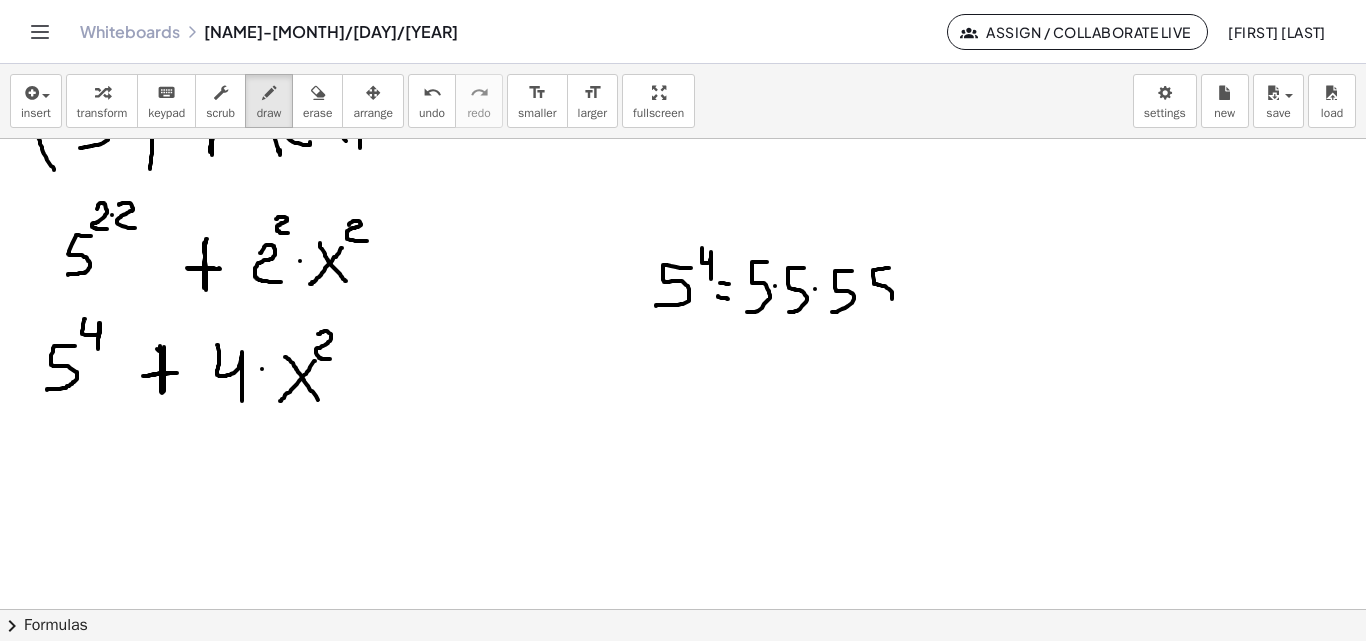 drag, startPoint x: 889, startPoint y: 268, endPoint x: 871, endPoint y: 306, distance: 42.047592 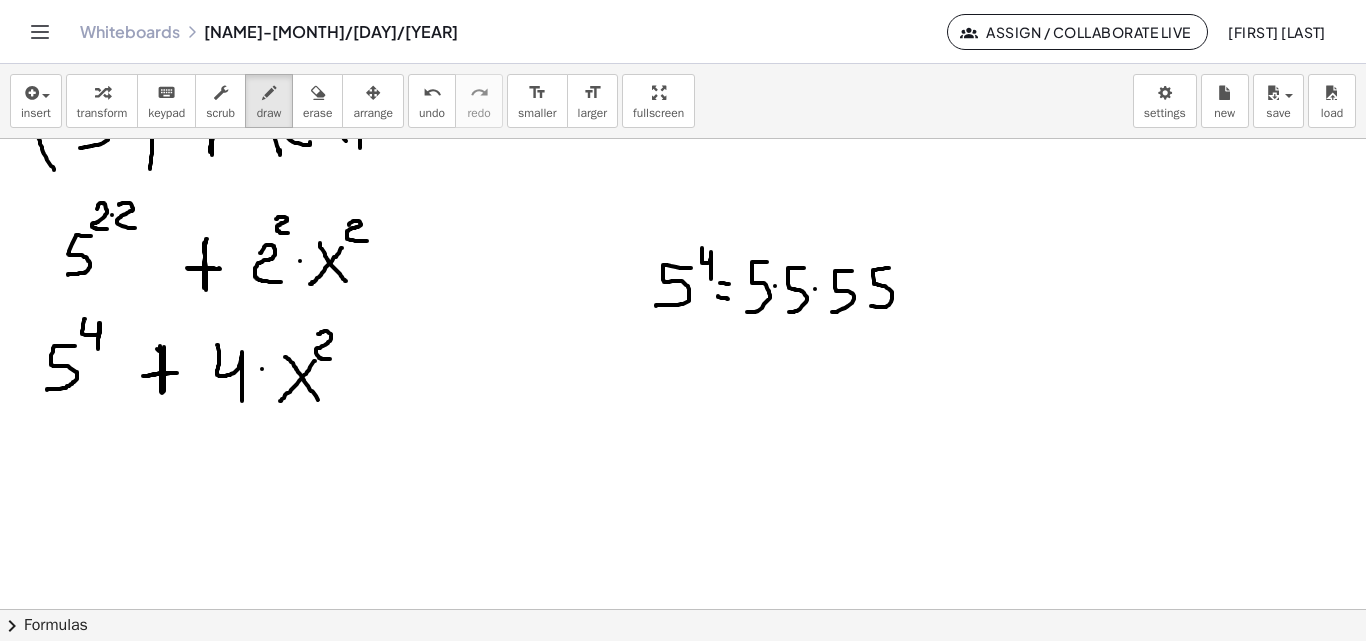 click at bounding box center (683, -2202) 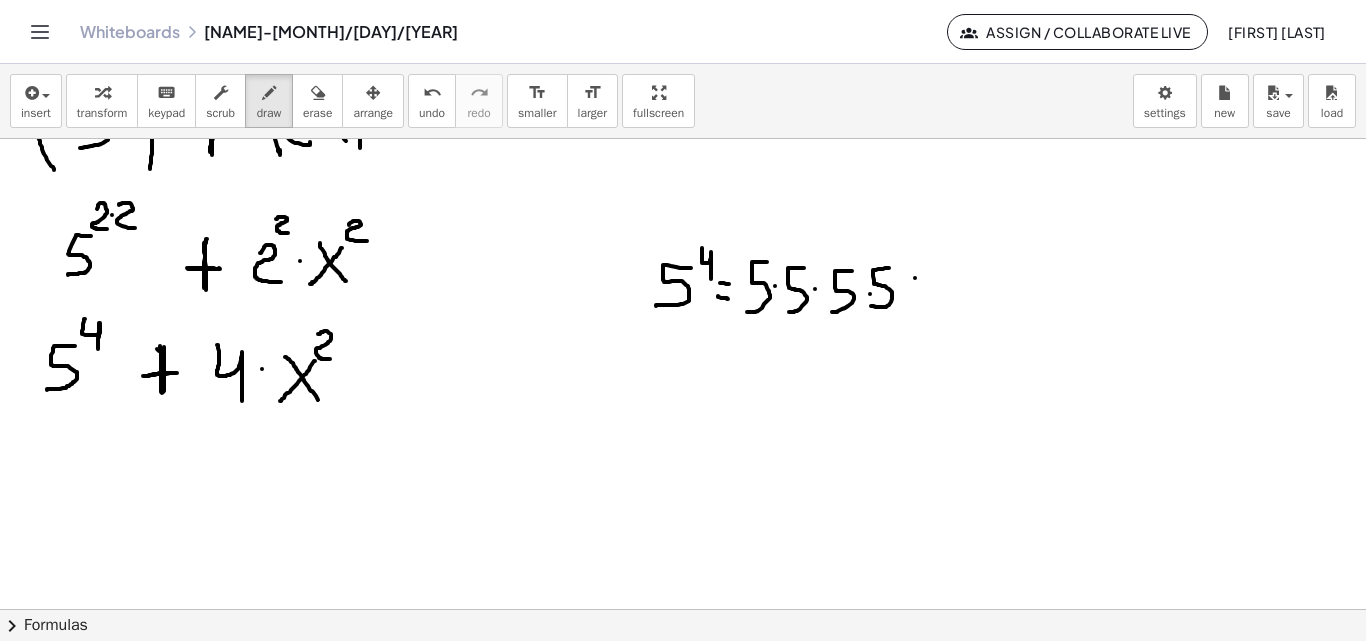 click at bounding box center (683, -2202) 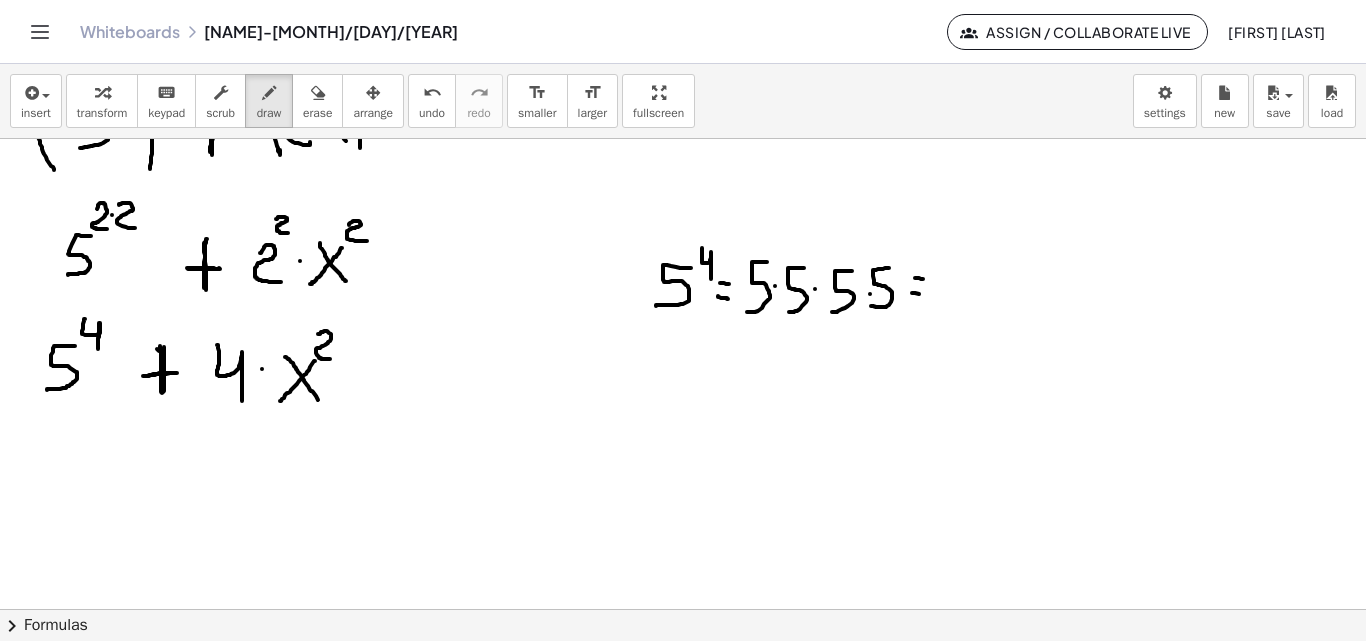 drag, startPoint x: 912, startPoint y: 293, endPoint x: 926, endPoint y: 298, distance: 14.866069 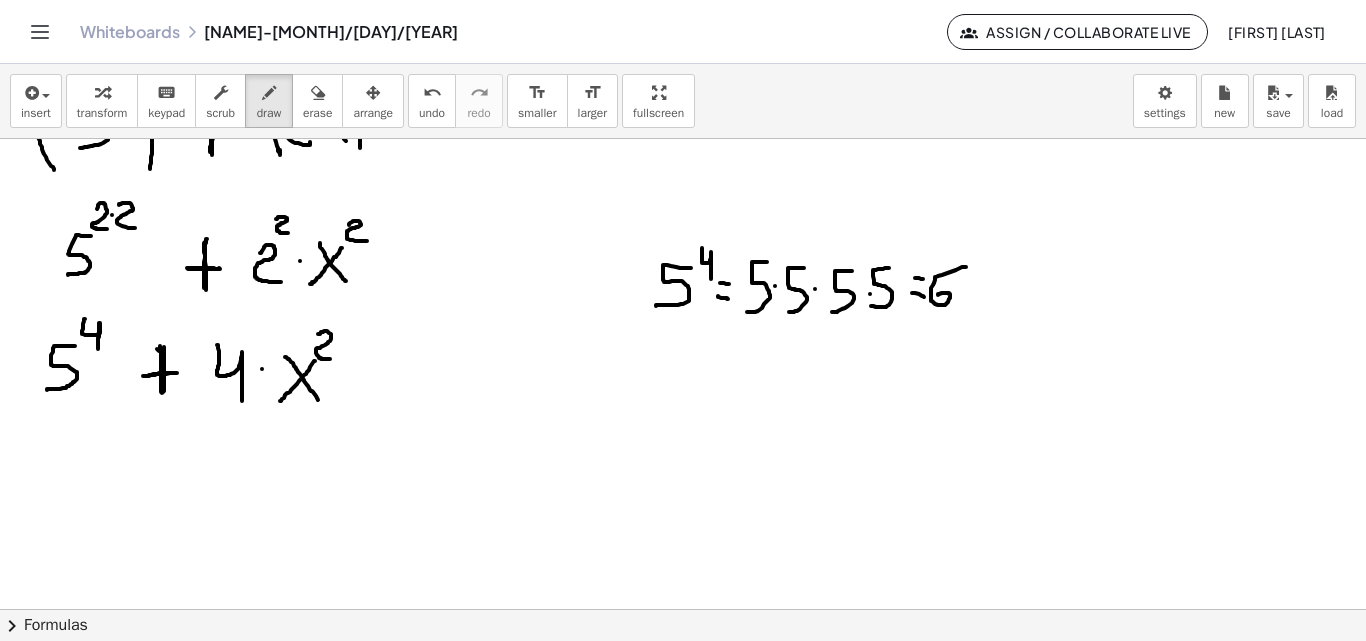 drag, startPoint x: 966, startPoint y: 267, endPoint x: 938, endPoint y: 295, distance: 39.59798 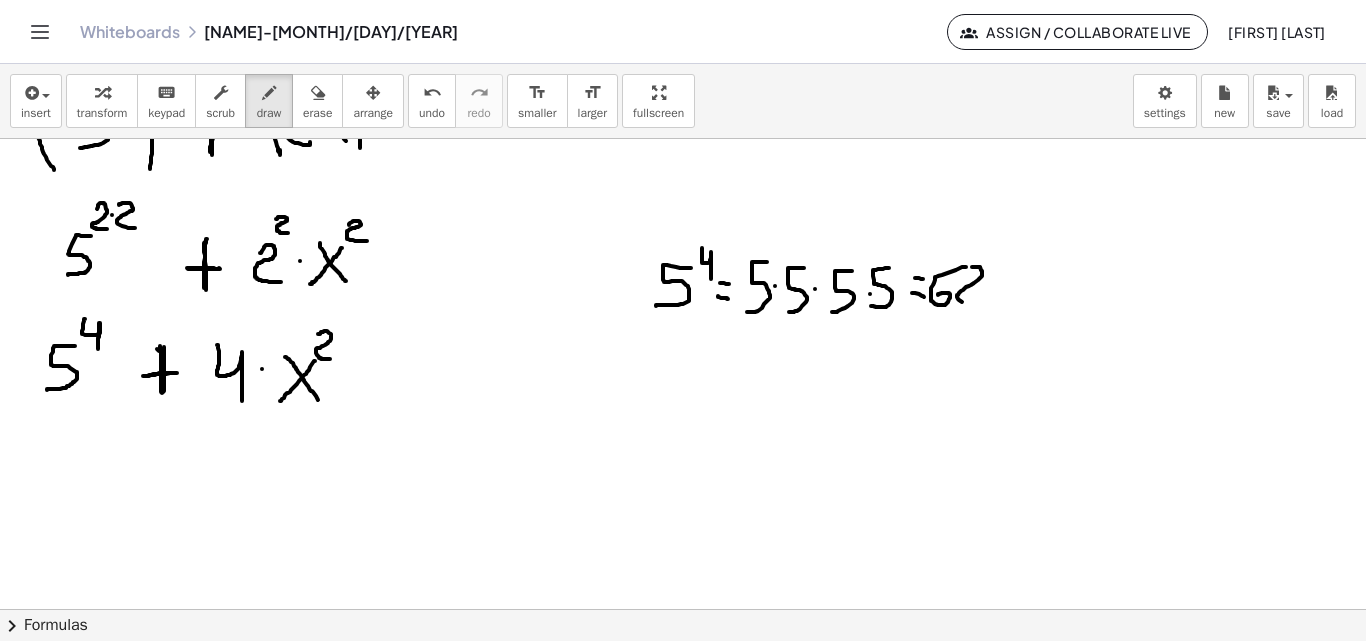 drag, startPoint x: 973, startPoint y: 267, endPoint x: 1003, endPoint y: 283, distance: 34 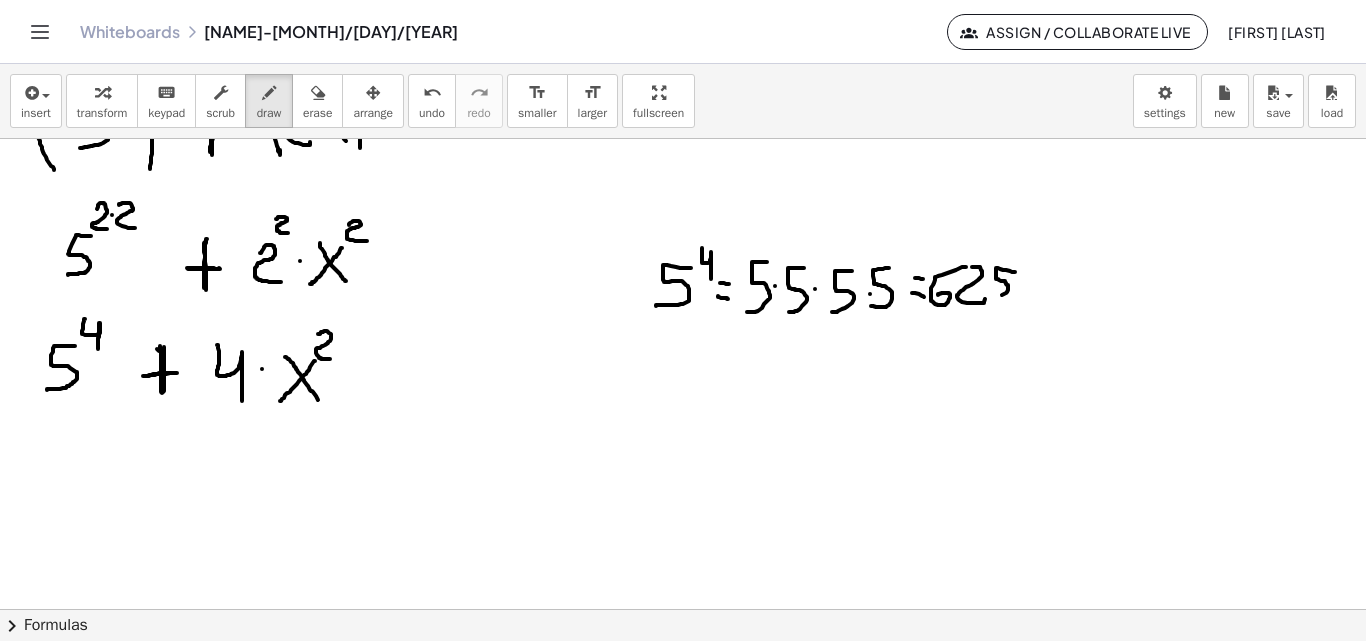 drag, startPoint x: 1015, startPoint y: 272, endPoint x: 959, endPoint y: 317, distance: 71.8401 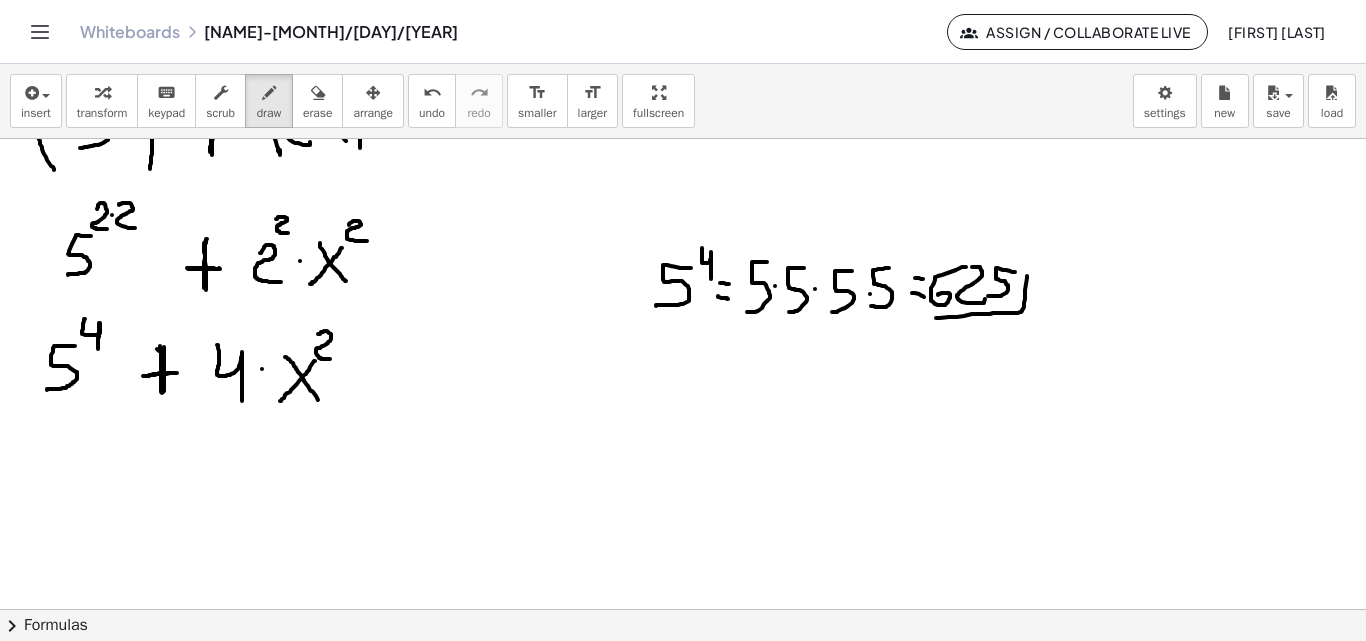 drag, startPoint x: 936, startPoint y: 318, endPoint x: 1021, endPoint y: 301, distance: 86.683334 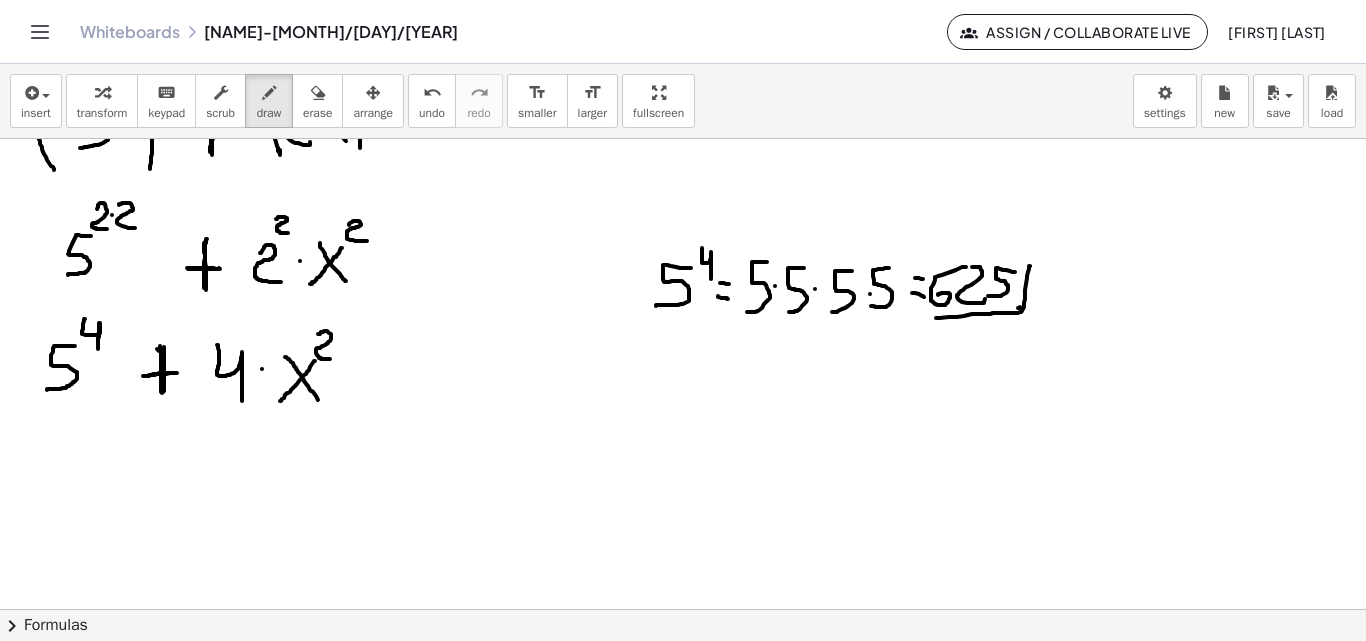 click at bounding box center [683, -2202] 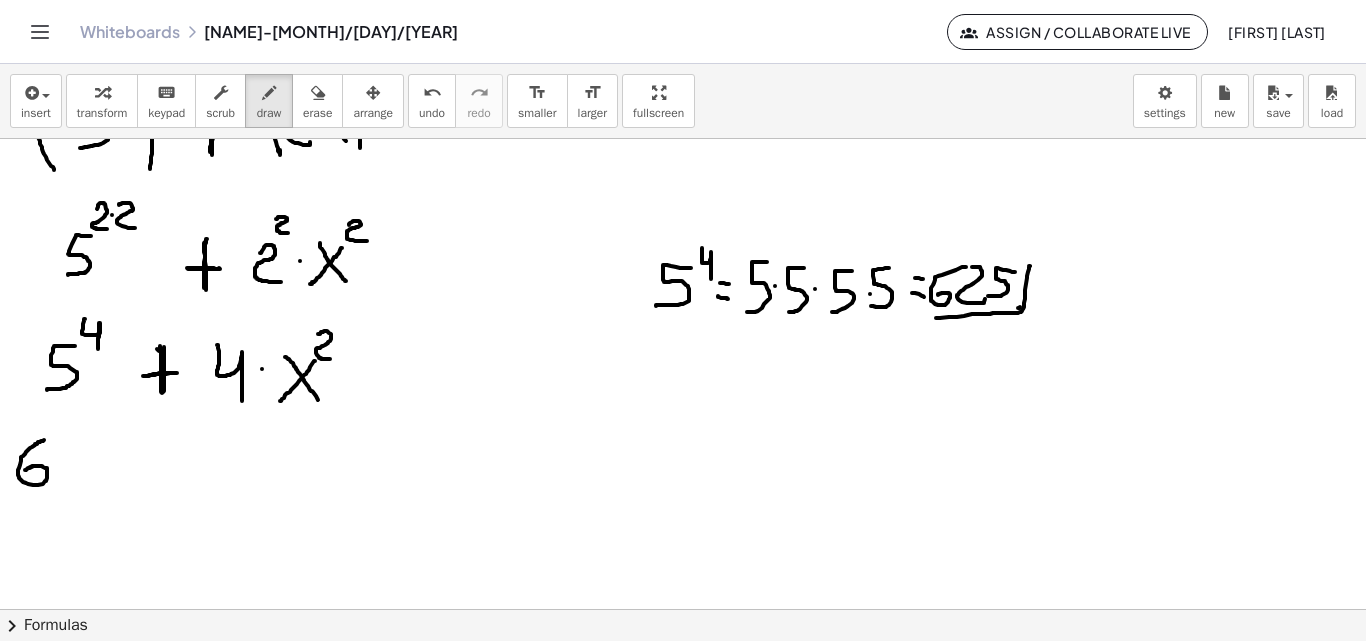 drag, startPoint x: 44, startPoint y: 440, endPoint x: 28, endPoint y: 473, distance: 36.67424 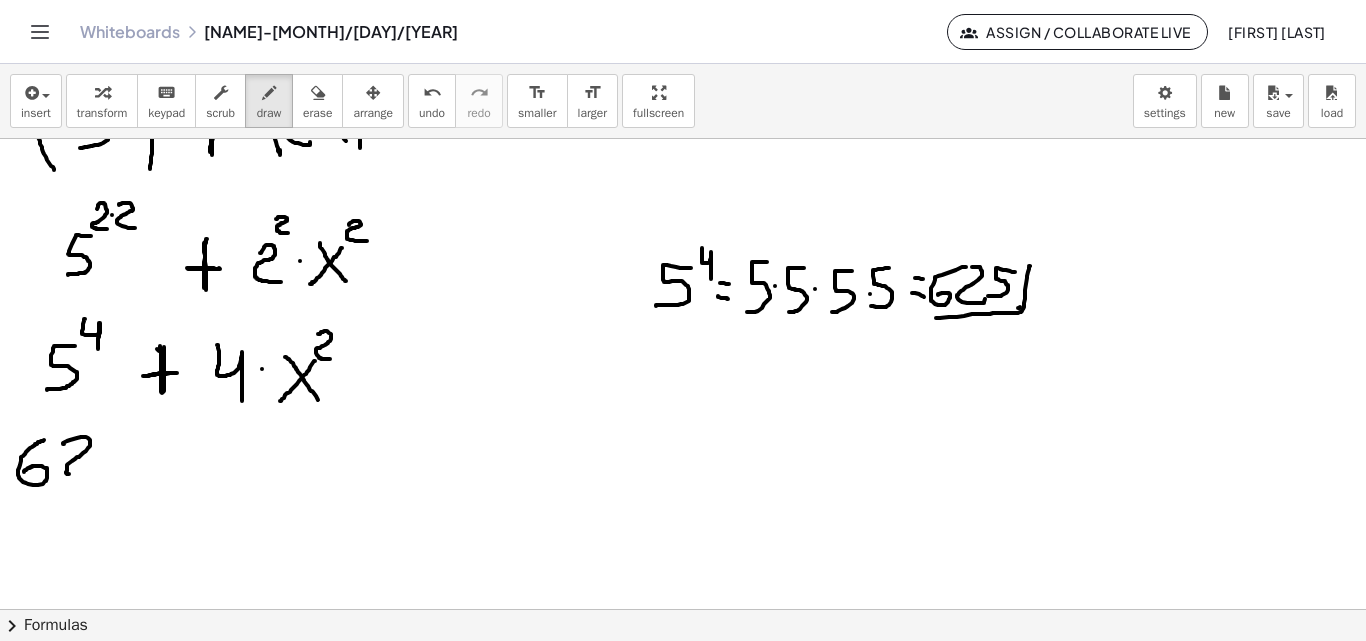 drag, startPoint x: 64, startPoint y: 444, endPoint x: 90, endPoint y: 475, distance: 40.459858 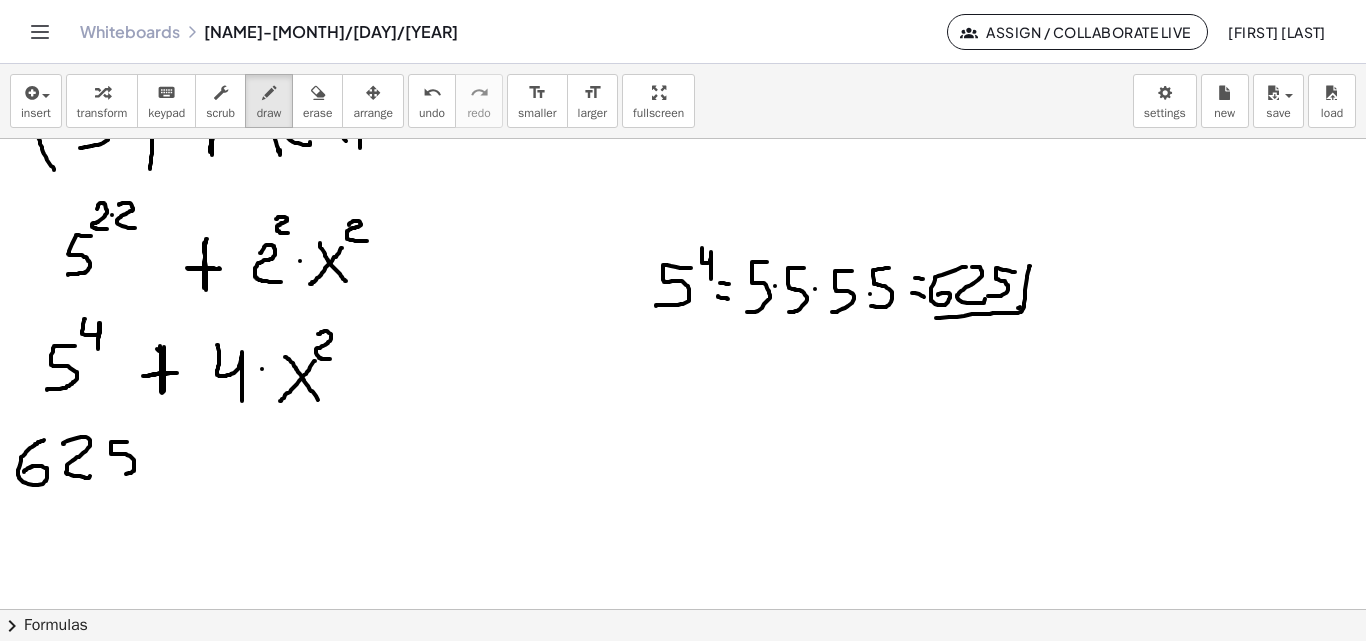 drag, startPoint x: 127, startPoint y: 442, endPoint x: 107, endPoint y: 474, distance: 37.735924 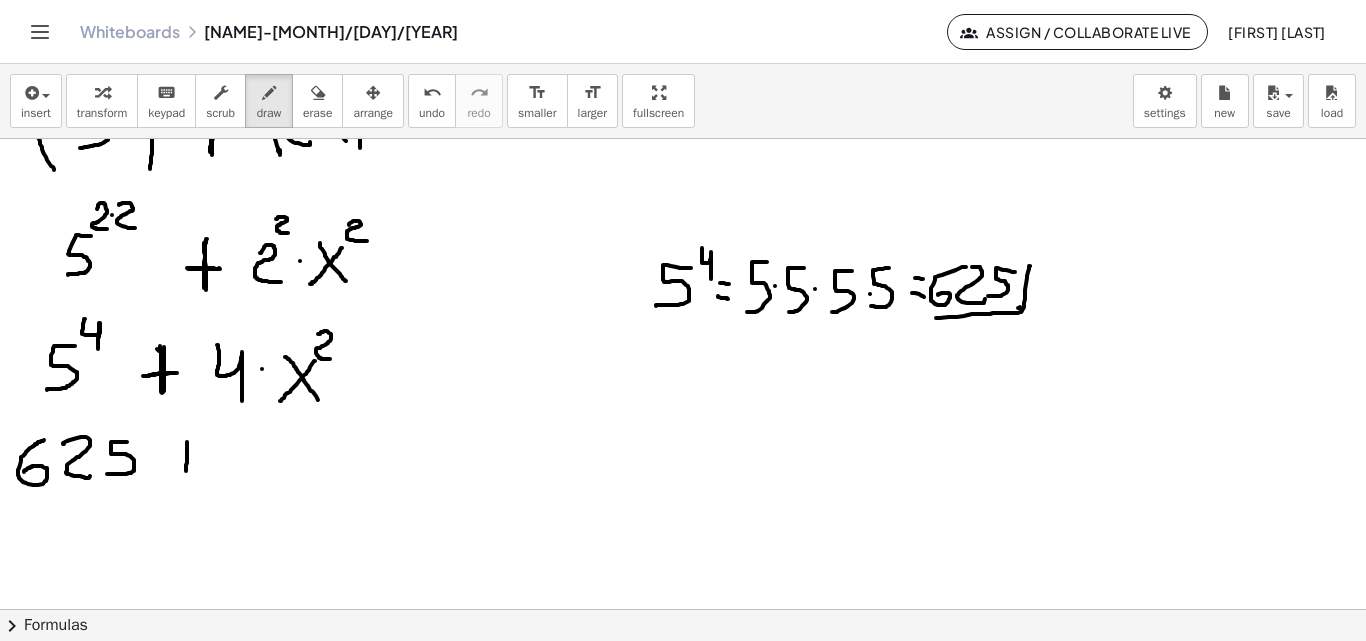 drag, startPoint x: 187, startPoint y: 442, endPoint x: 182, endPoint y: 475, distance: 33.37664 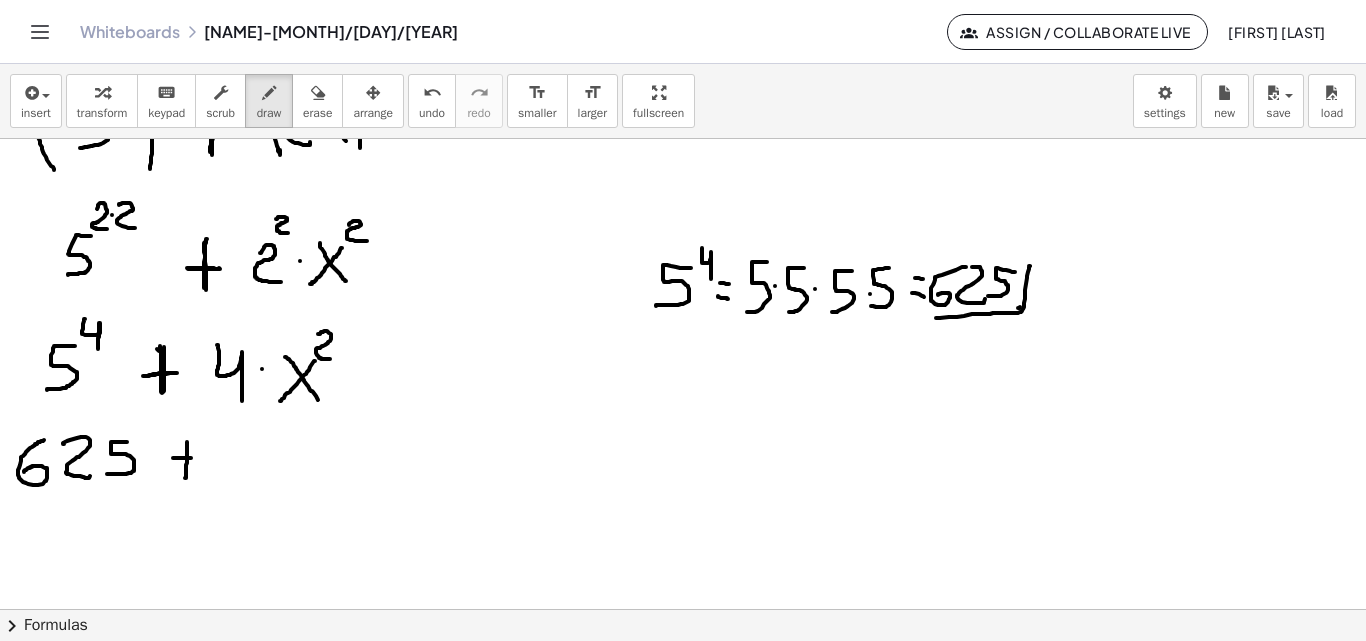 drag, startPoint x: 173, startPoint y: 458, endPoint x: 200, endPoint y: 458, distance: 27 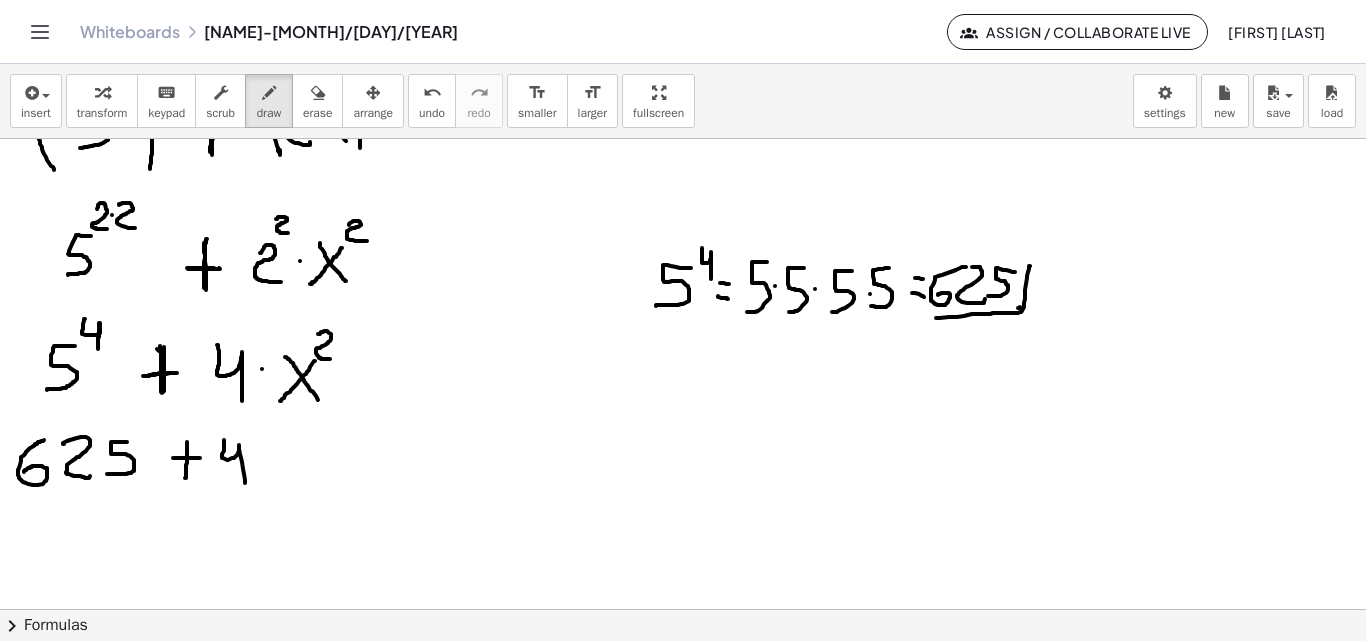 drag, startPoint x: 224, startPoint y: 440, endPoint x: 250, endPoint y: 472, distance: 41.231056 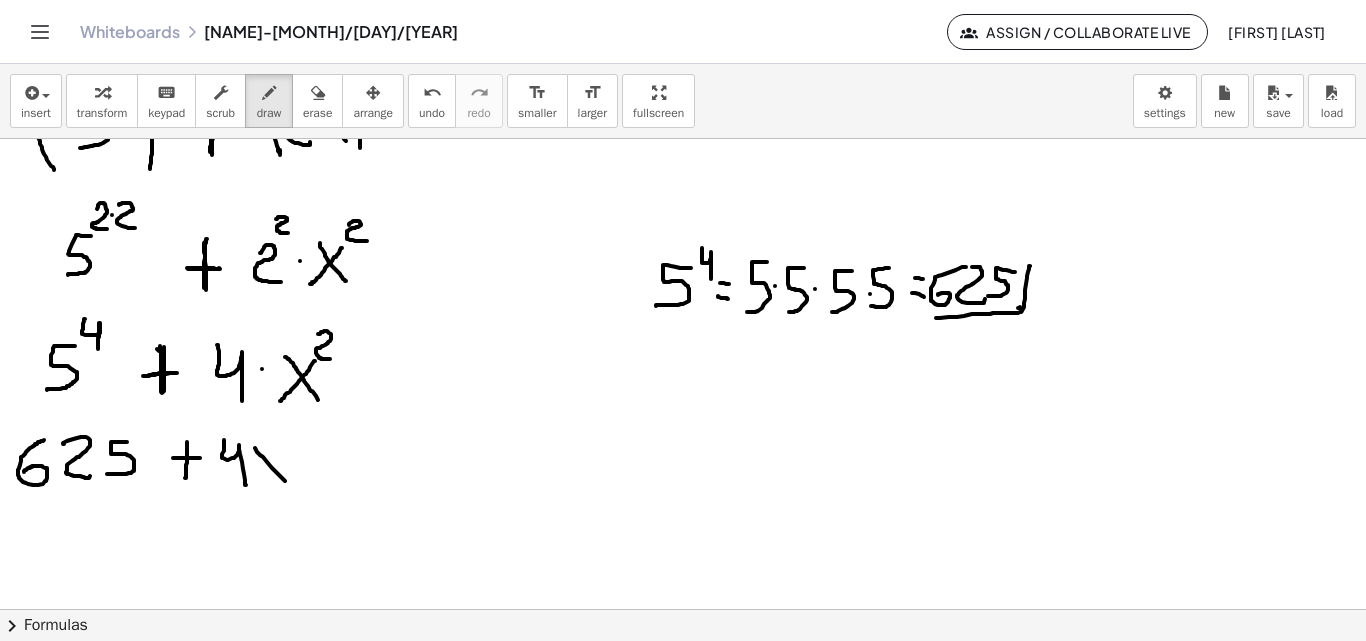 drag, startPoint x: 255, startPoint y: 448, endPoint x: 283, endPoint y: 473, distance: 37.536648 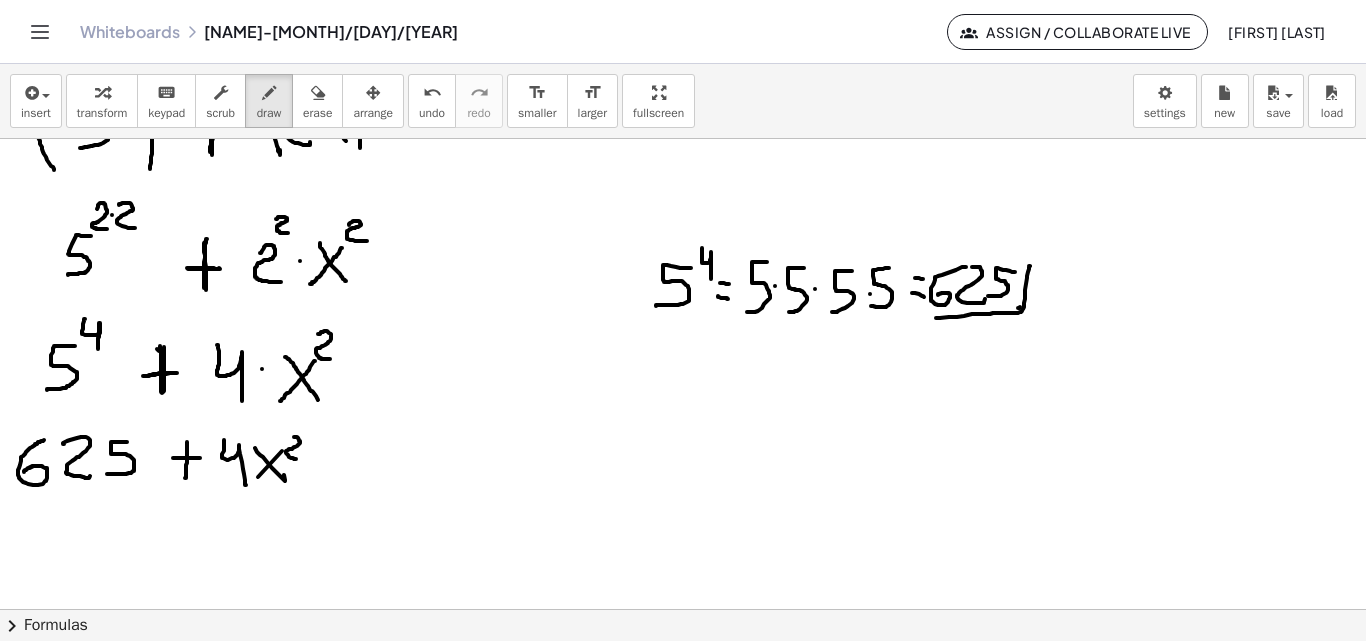 drag, startPoint x: 294, startPoint y: 437, endPoint x: 296, endPoint y: 450, distance: 13.152946 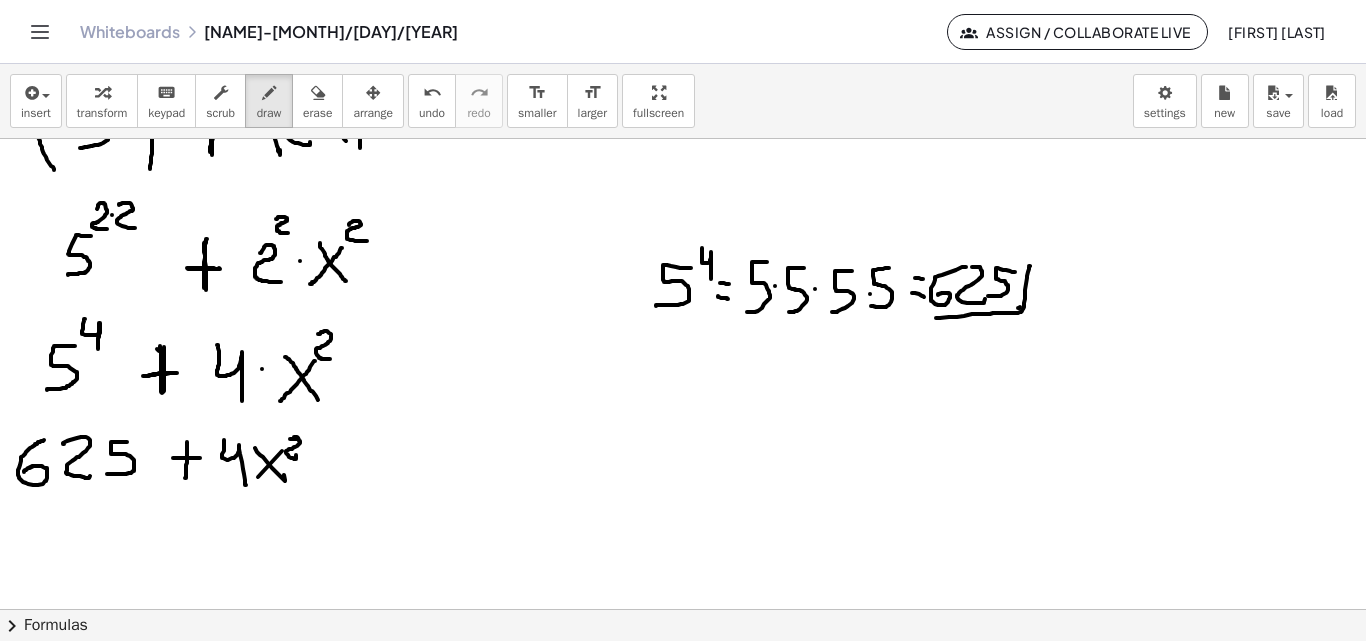 click at bounding box center [683, -2202] 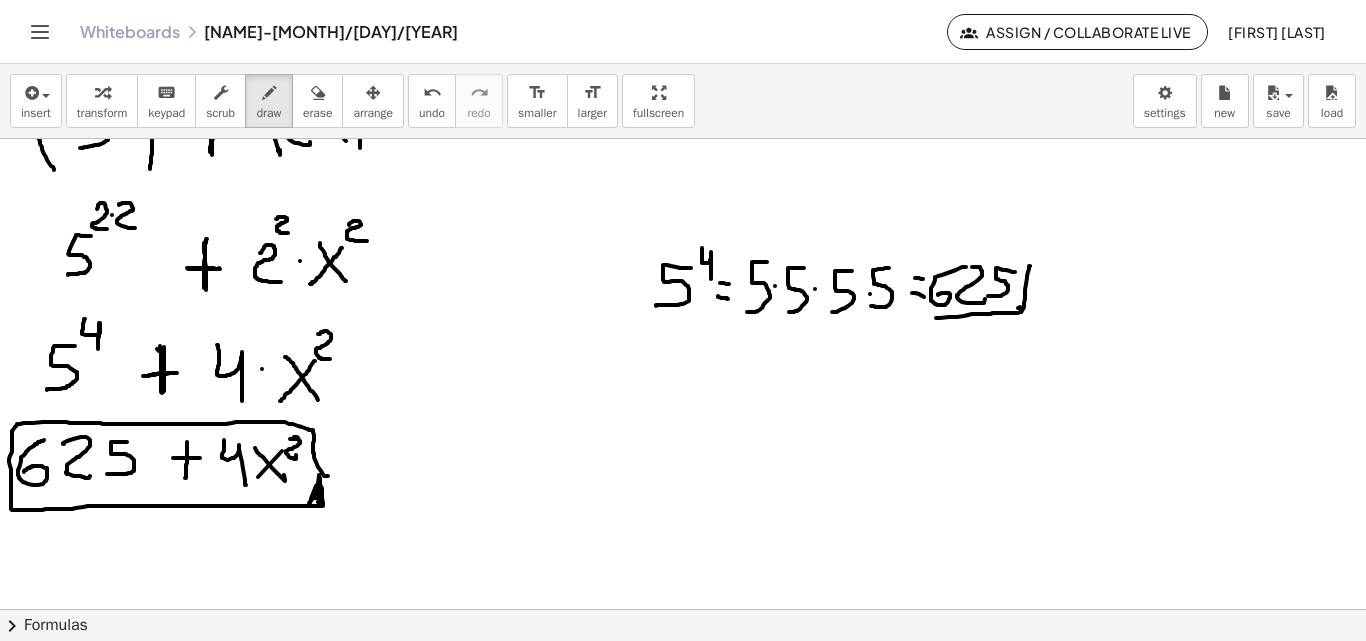 drag, startPoint x: 328, startPoint y: 476, endPoint x: 335, endPoint y: 498, distance: 23.086792 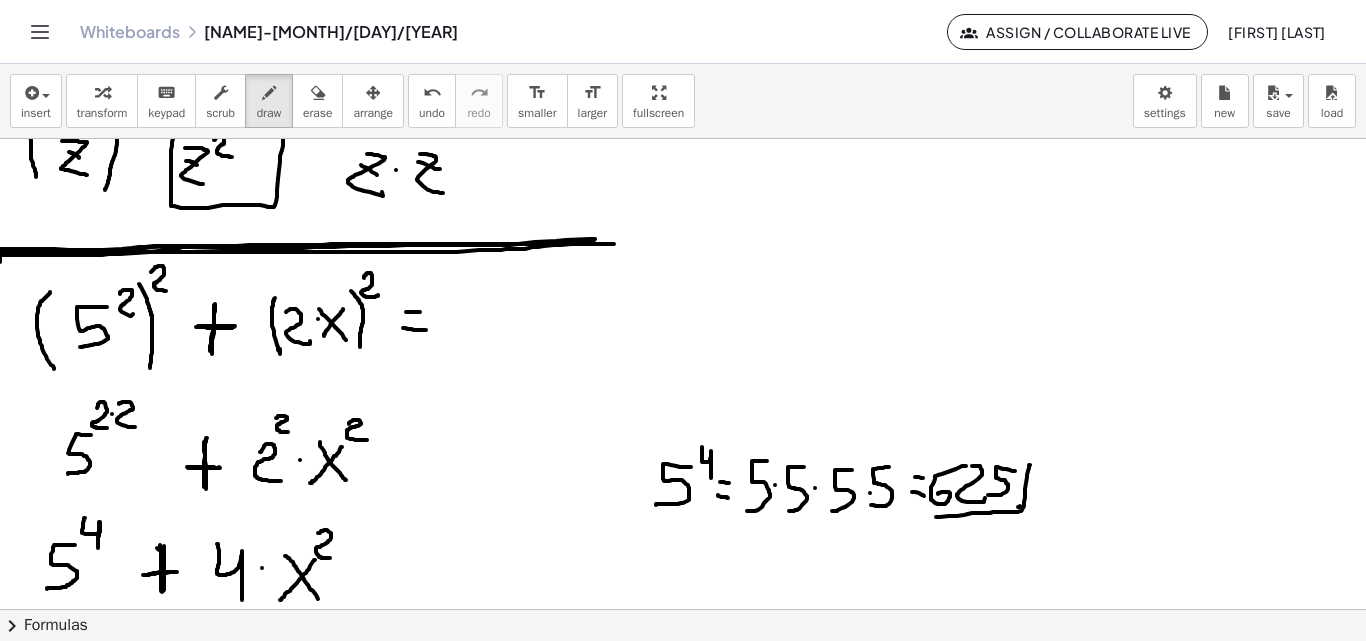 scroll, scrollTop: 5142, scrollLeft: 0, axis: vertical 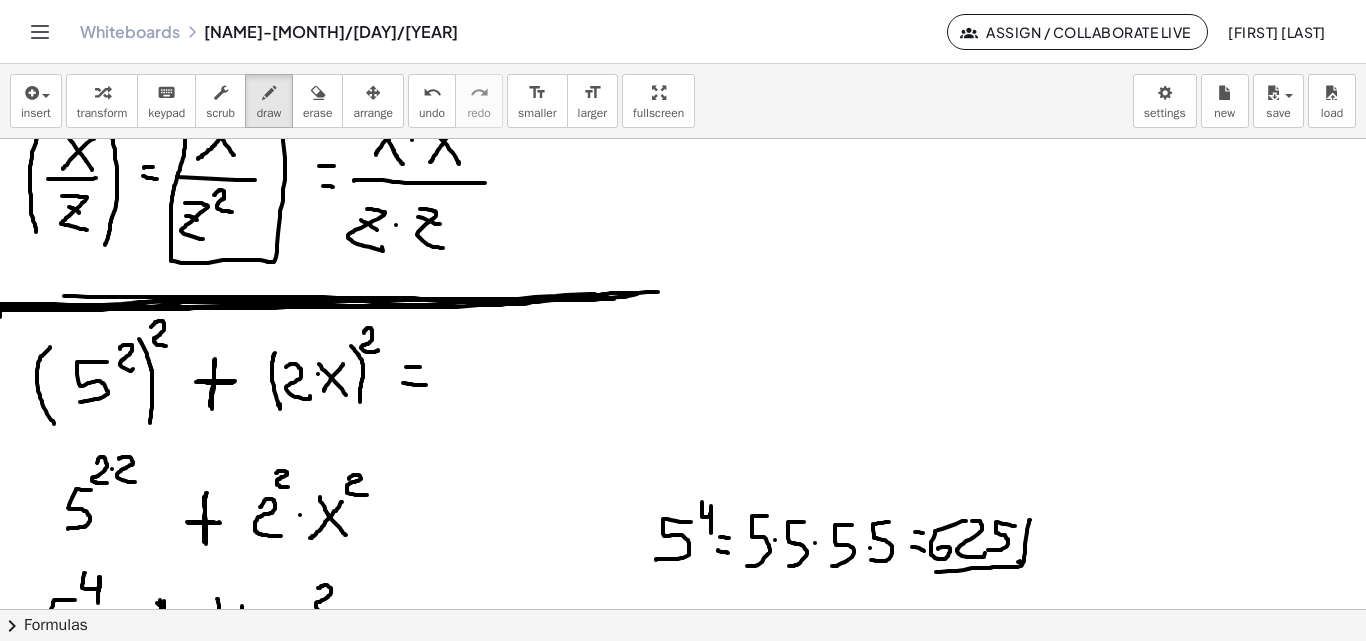 drag, startPoint x: 0, startPoint y: 307, endPoint x: 237, endPoint y: 293, distance: 237.41315 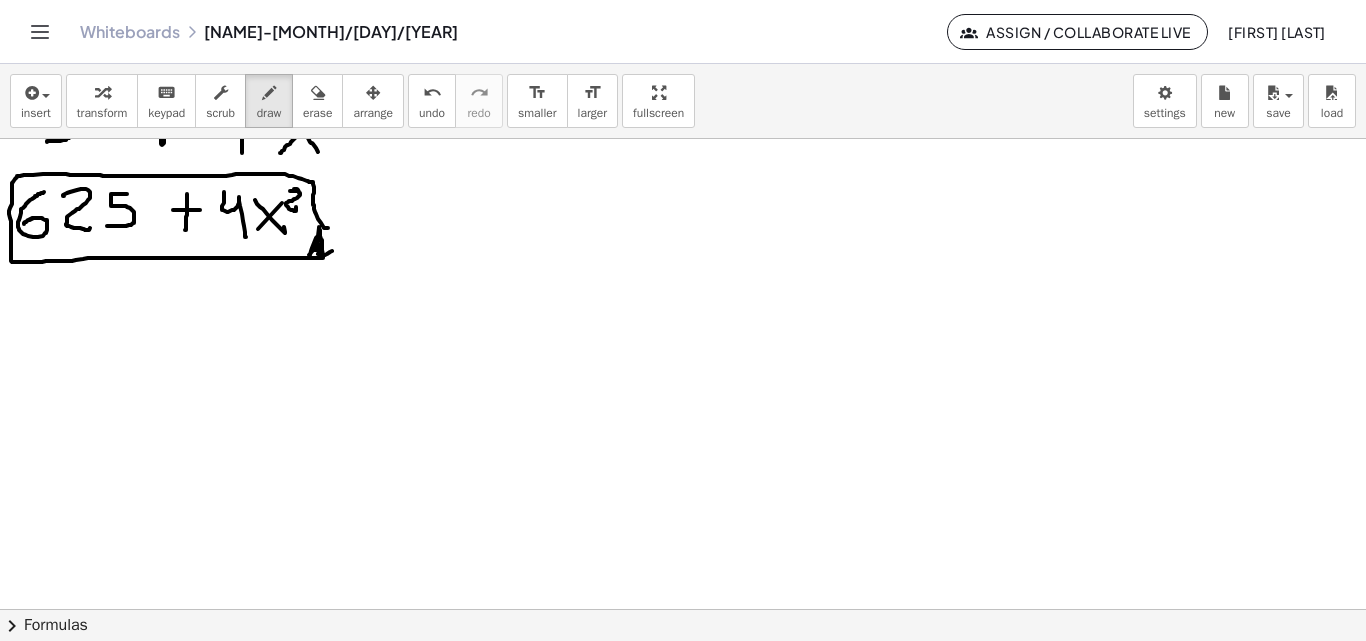 scroll, scrollTop: 5659, scrollLeft: 0, axis: vertical 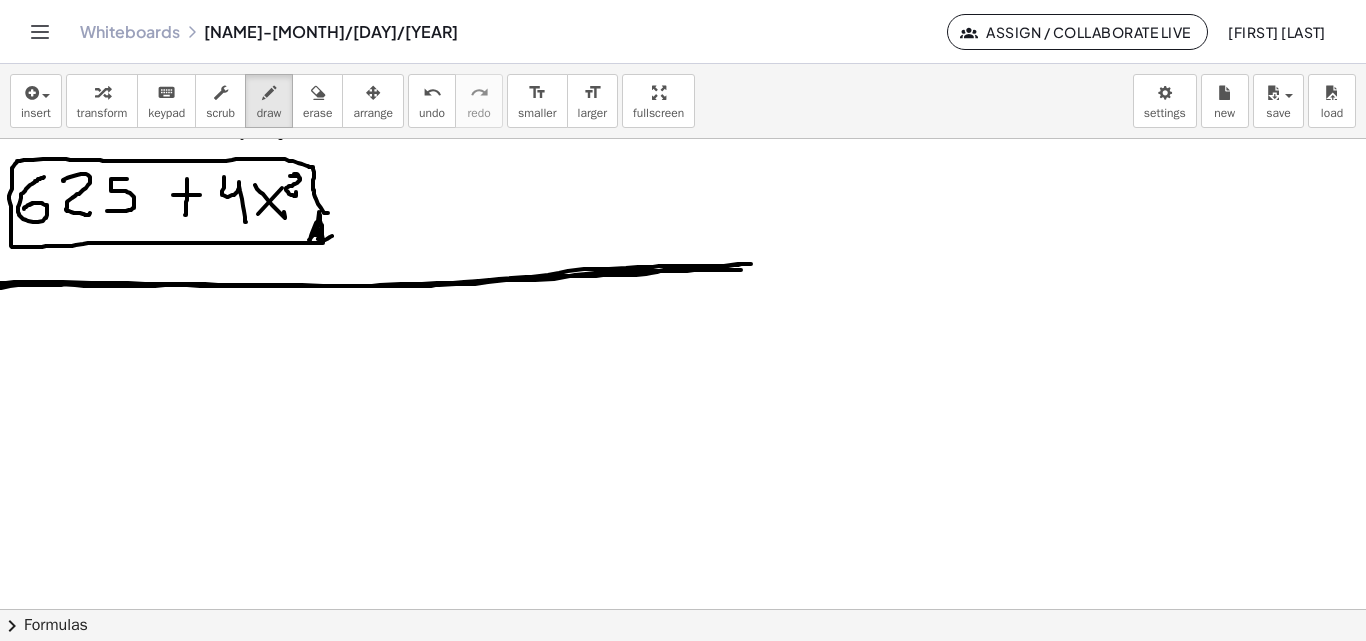 drag, startPoint x: 0, startPoint y: 288, endPoint x: 742, endPoint y: 269, distance: 742.2432 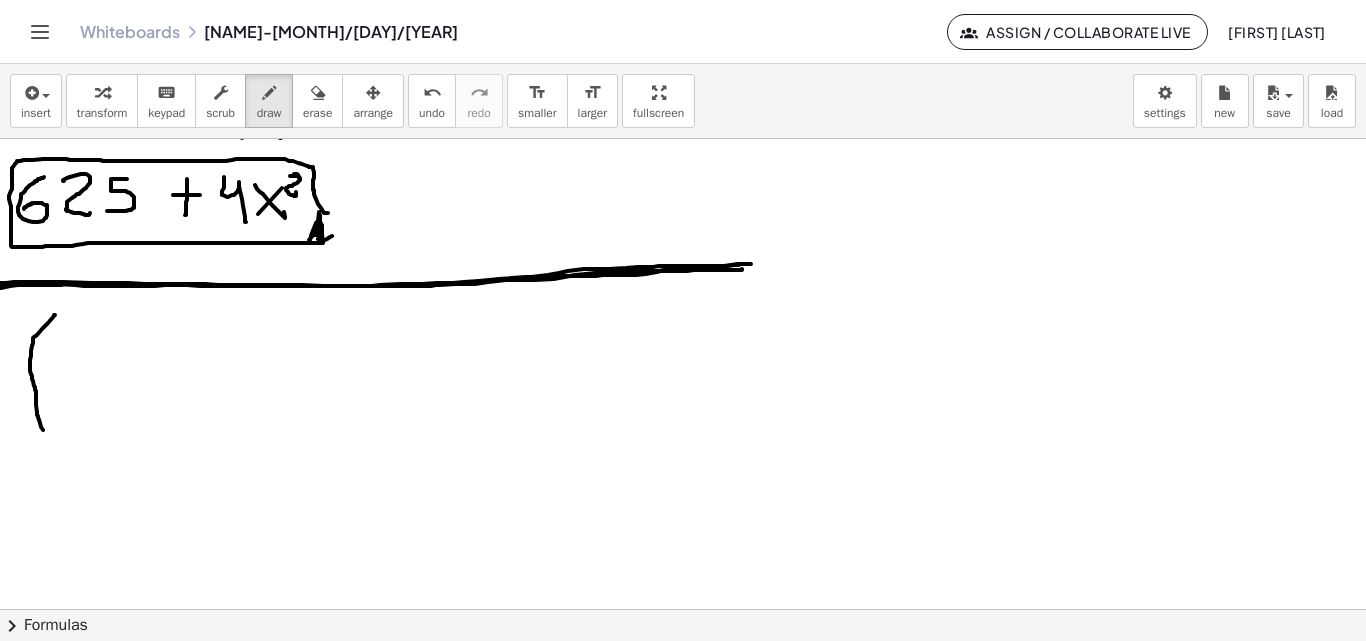 drag, startPoint x: 55, startPoint y: 315, endPoint x: 43, endPoint y: 430, distance: 115.62439 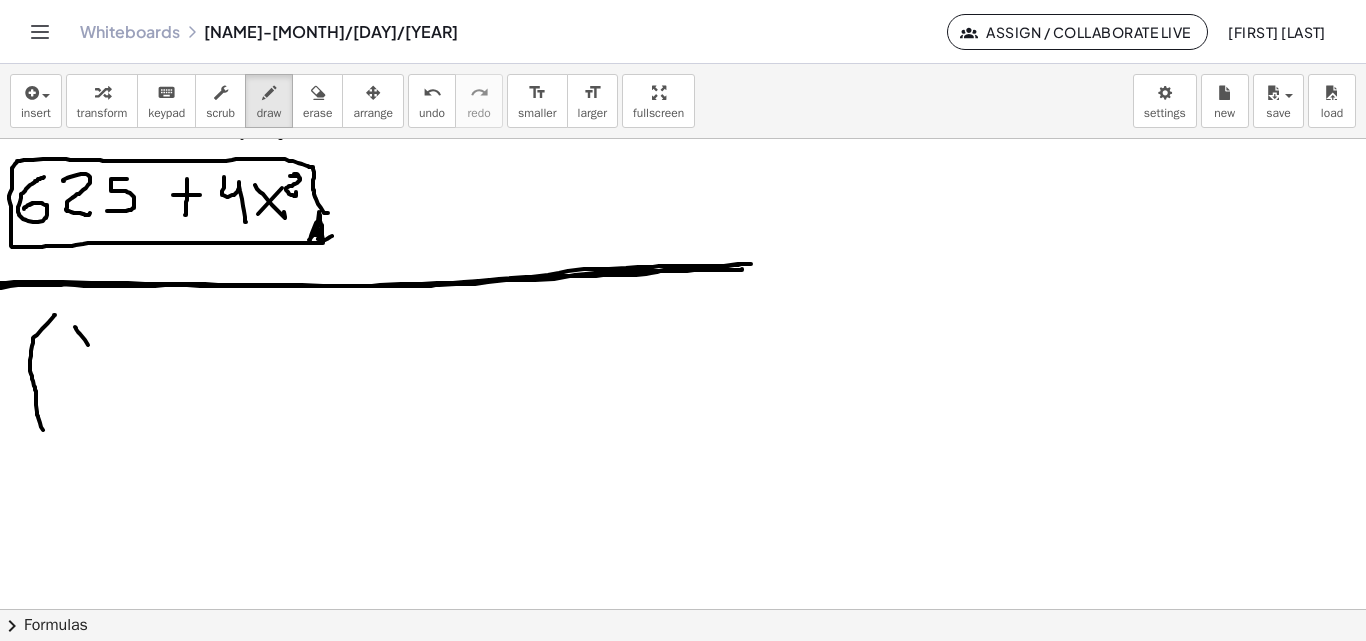 drag, startPoint x: 88, startPoint y: 345, endPoint x: 106, endPoint y: 352, distance: 19.313208 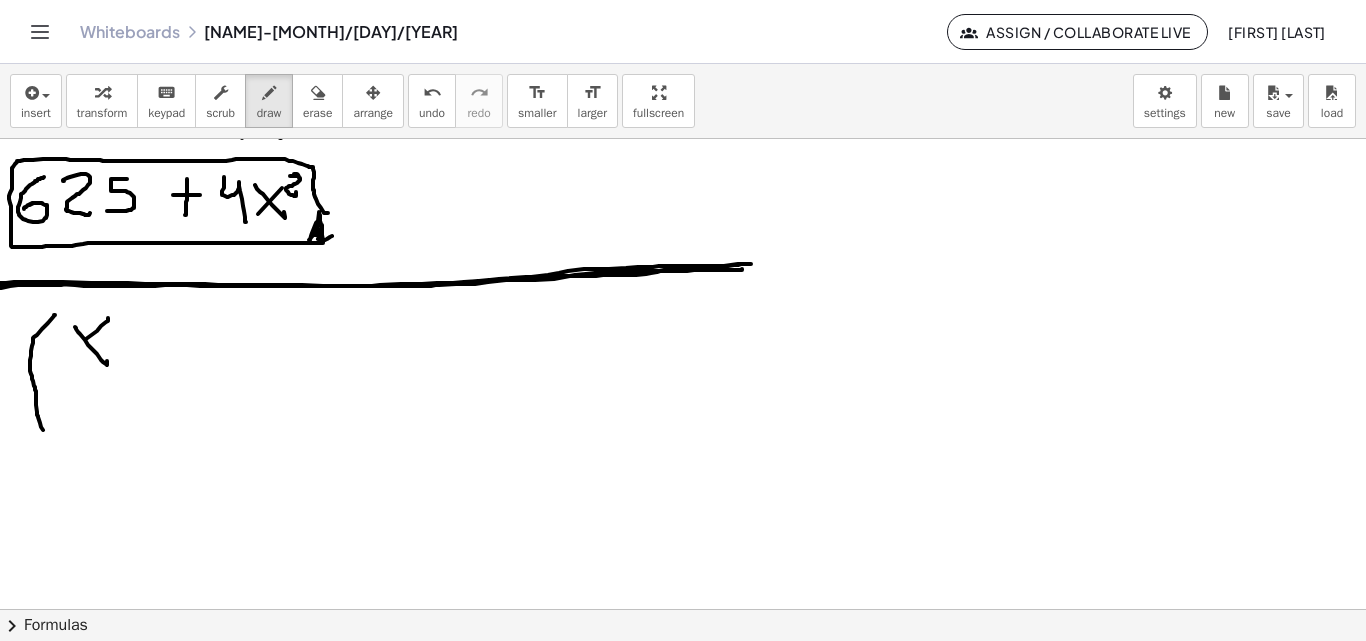 drag, startPoint x: 108, startPoint y: 319, endPoint x: 64, endPoint y: 356, distance: 57.48913 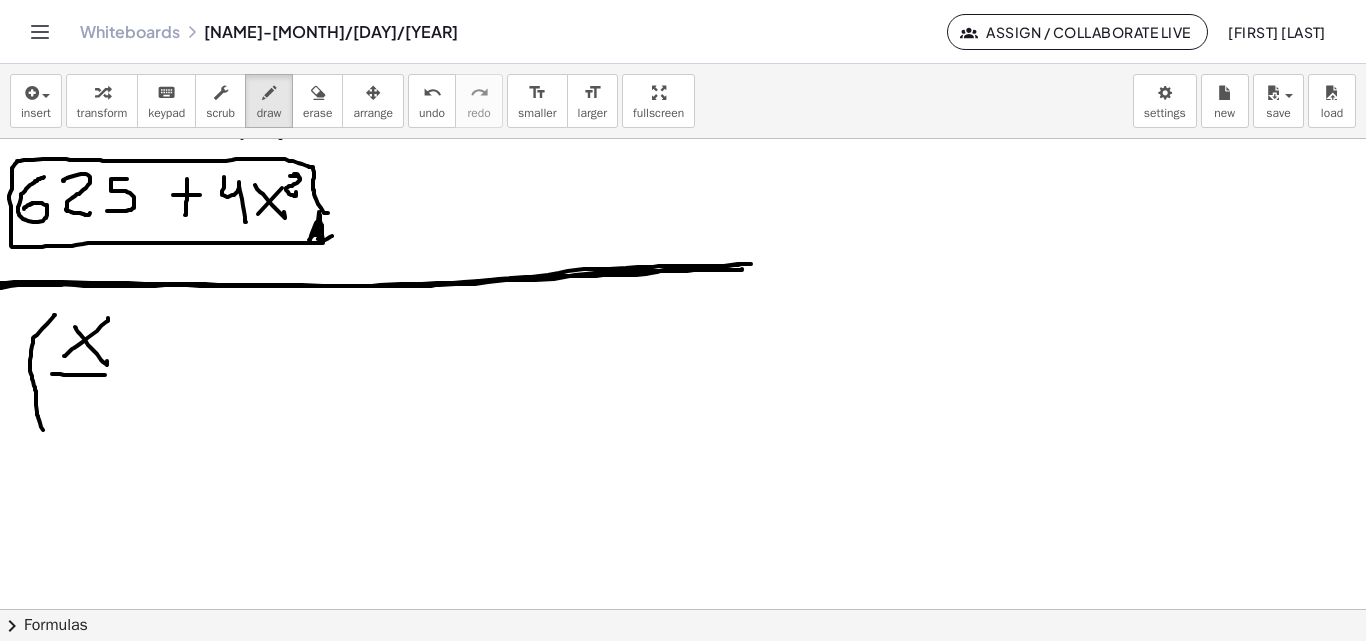 drag, startPoint x: 52, startPoint y: 374, endPoint x: 105, endPoint y: 375, distance: 53.009434 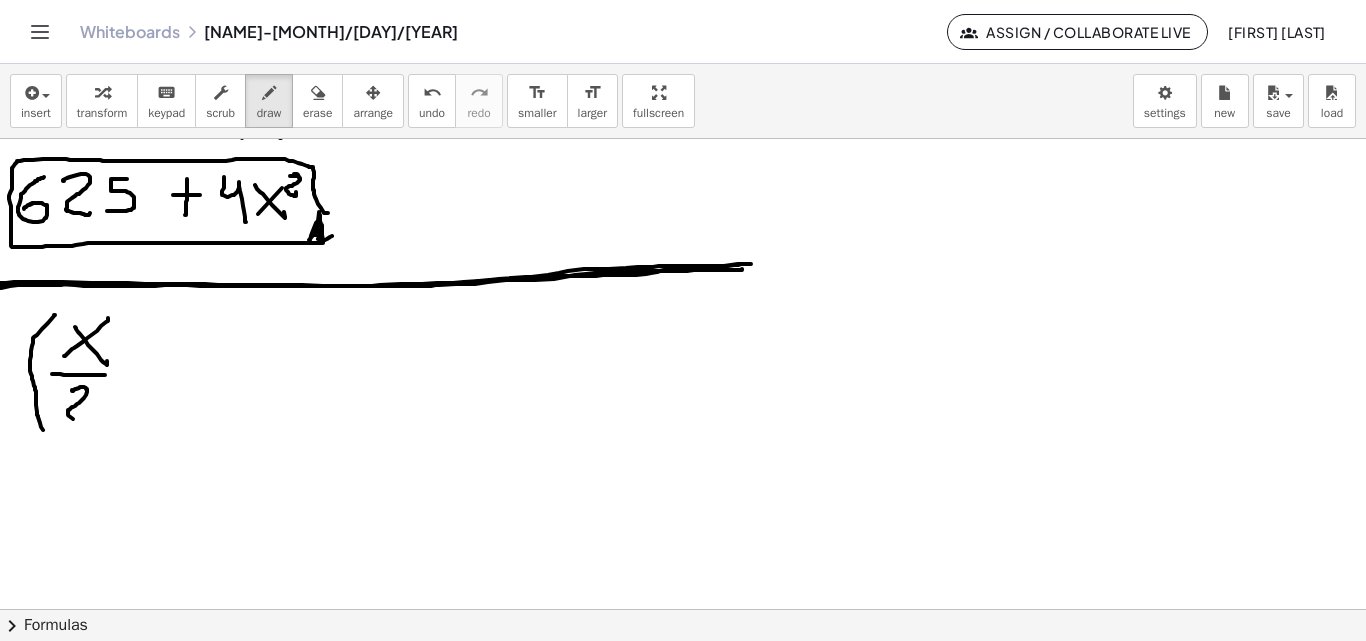 drag, startPoint x: 72, startPoint y: 390, endPoint x: 95, endPoint y: 403, distance: 26.41969 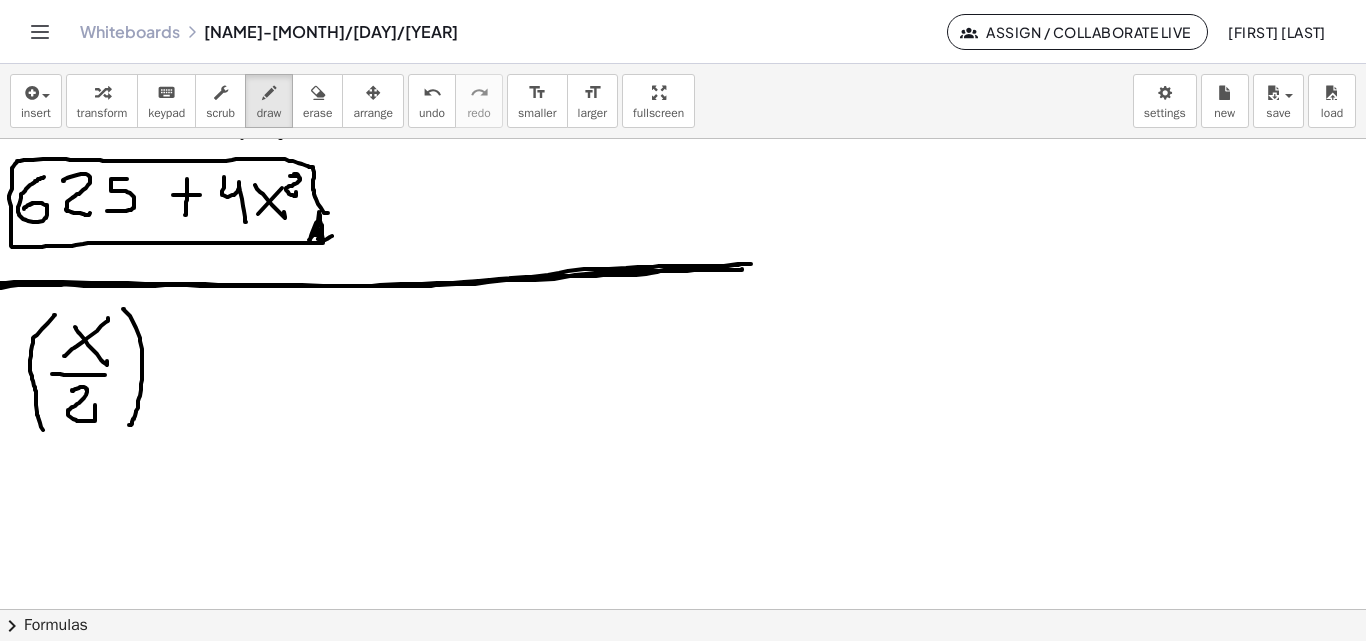 drag, startPoint x: 123, startPoint y: 309, endPoint x: 129, endPoint y: 425, distance: 116.15507 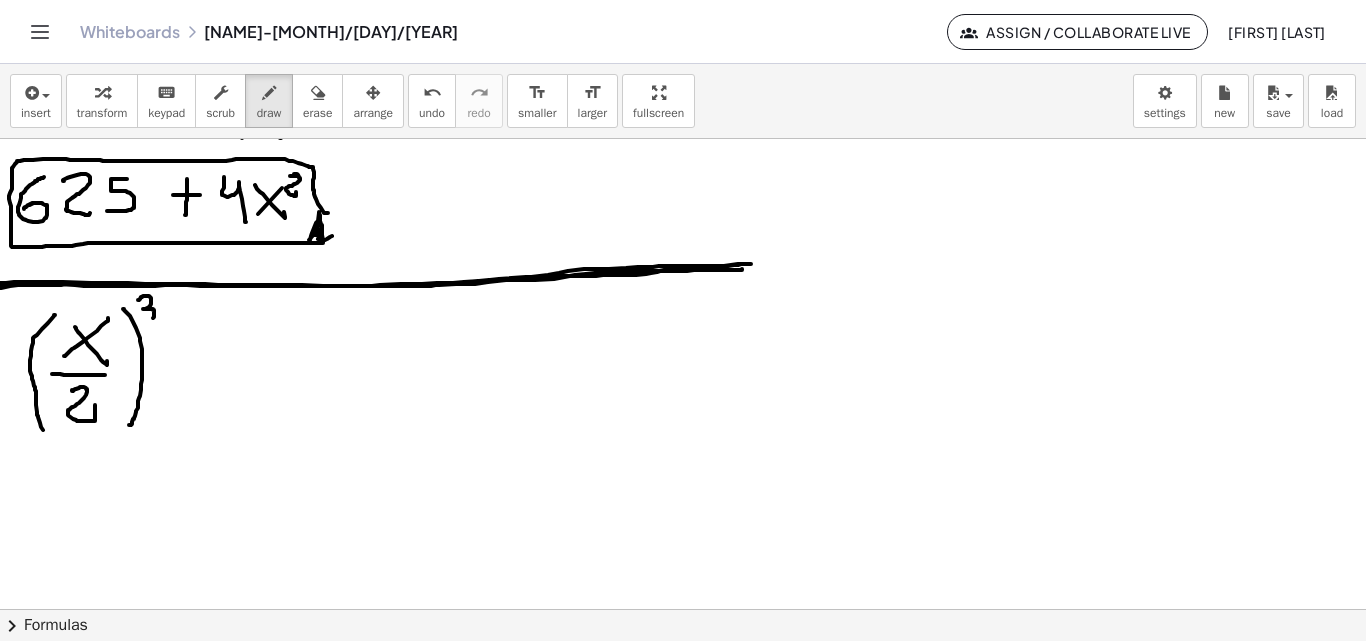 drag, startPoint x: 141, startPoint y: 297, endPoint x: 144, endPoint y: 319, distance: 22.203604 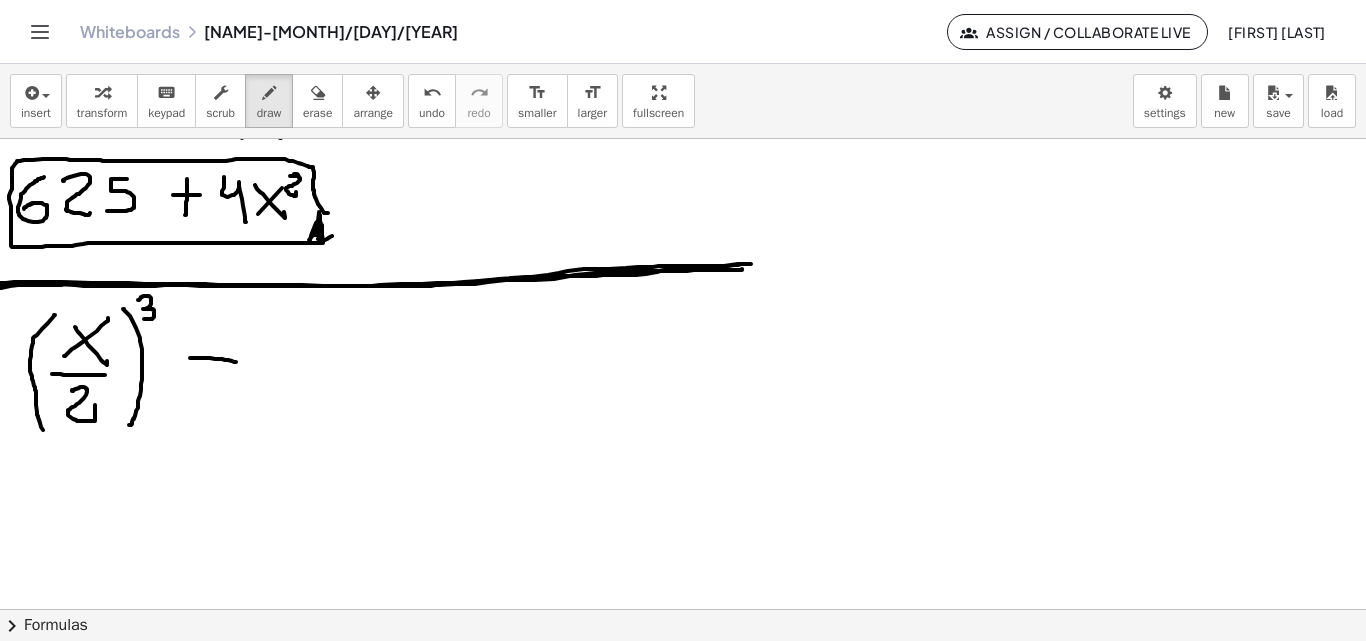 drag, startPoint x: 190, startPoint y: 358, endPoint x: 236, endPoint y: 362, distance: 46.173584 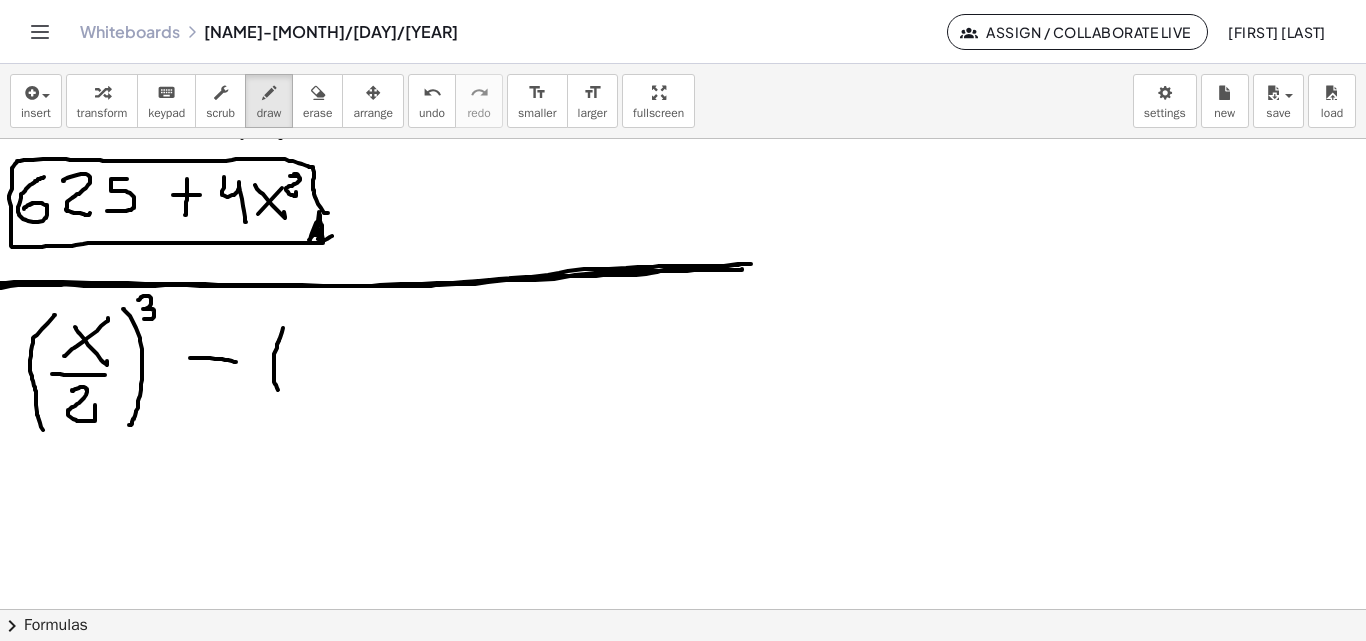 drag, startPoint x: 283, startPoint y: 328, endPoint x: 283, endPoint y: 379, distance: 51 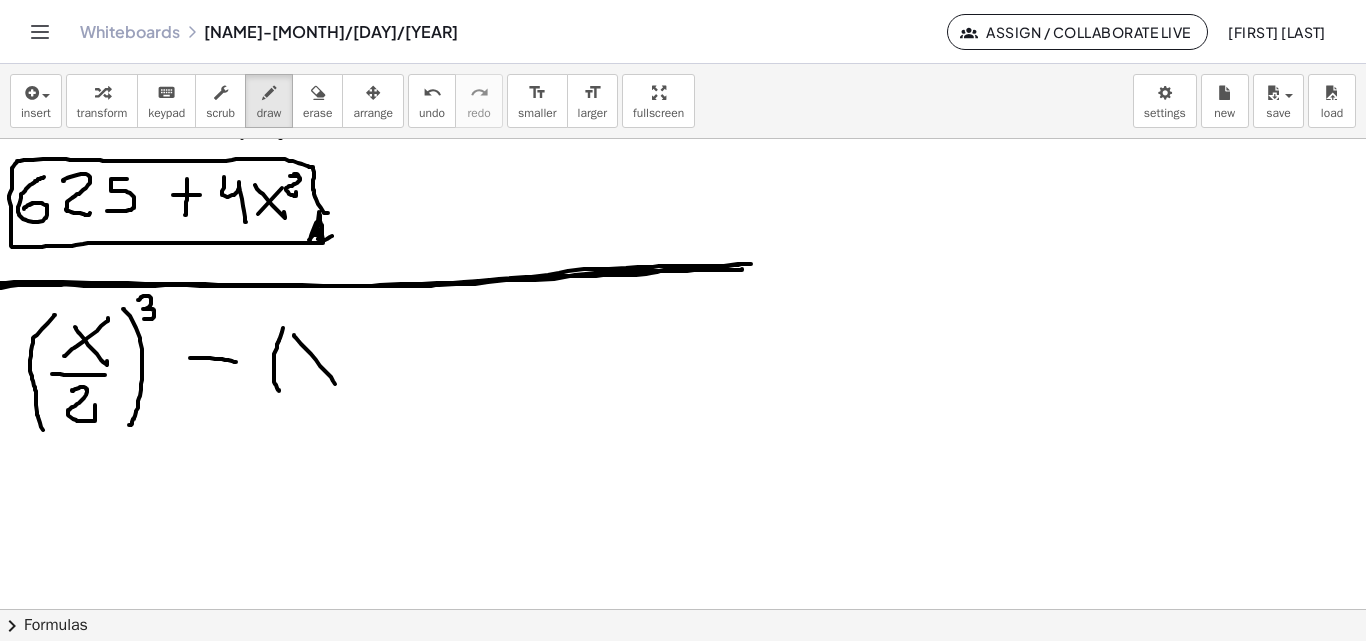 drag, startPoint x: 294, startPoint y: 335, endPoint x: 333, endPoint y: 348, distance: 41.109608 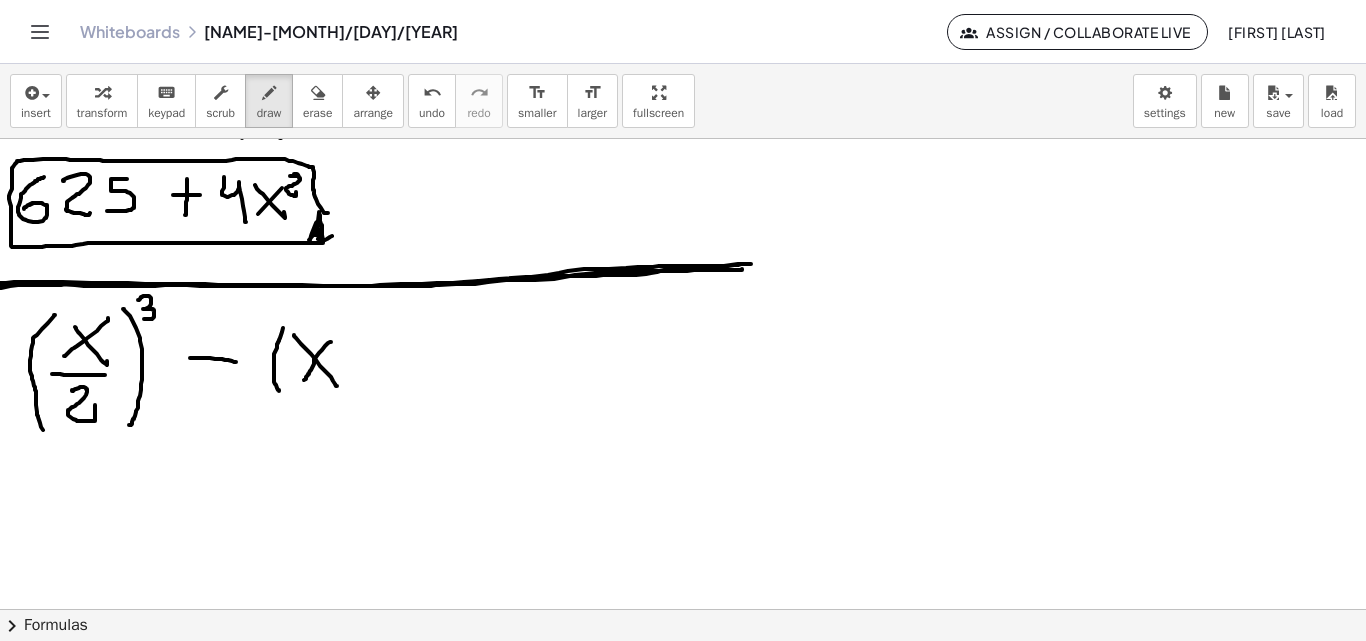 drag, startPoint x: 328, startPoint y: 343, endPoint x: 320, endPoint y: 371, distance: 29.12044 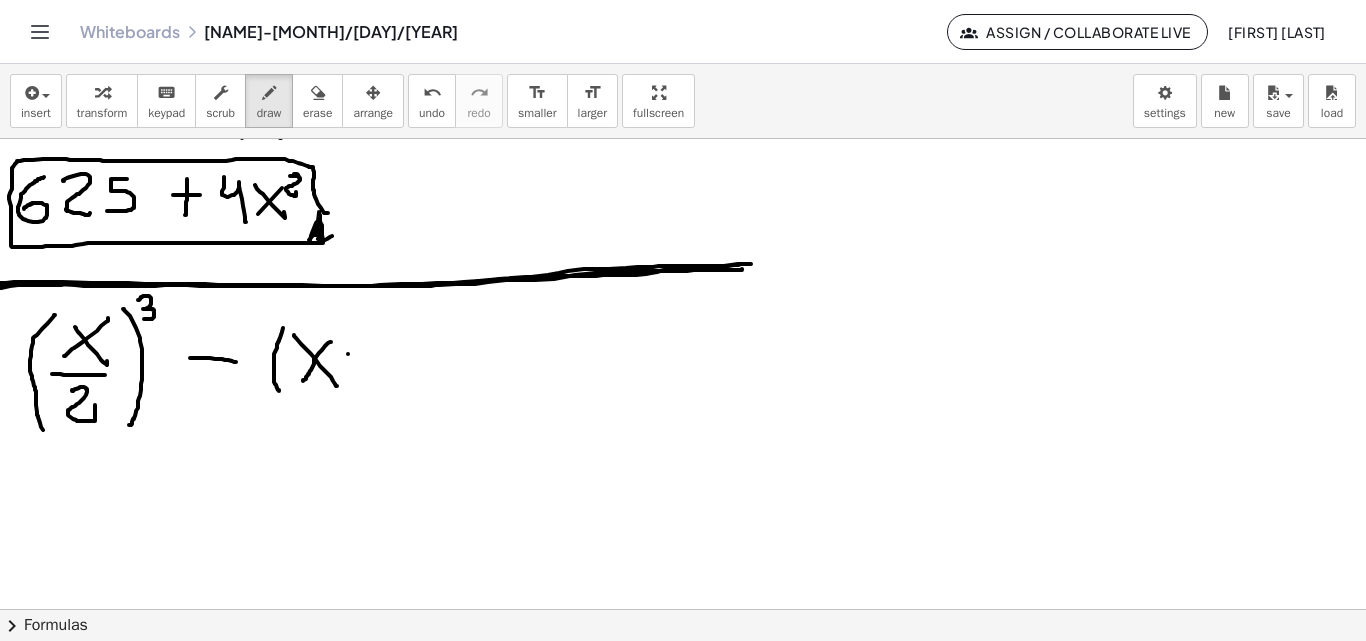click at bounding box center (683, -2230) 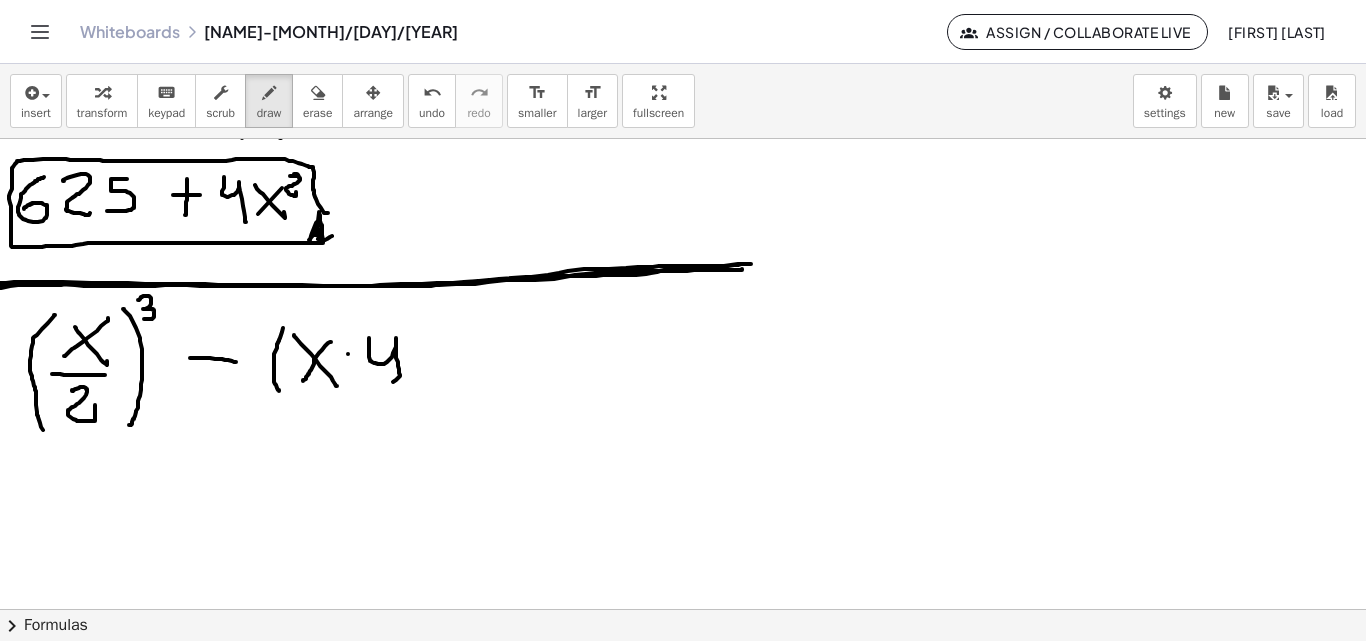 drag, startPoint x: 369, startPoint y: 338, endPoint x: 383, endPoint y: 376, distance: 40.496914 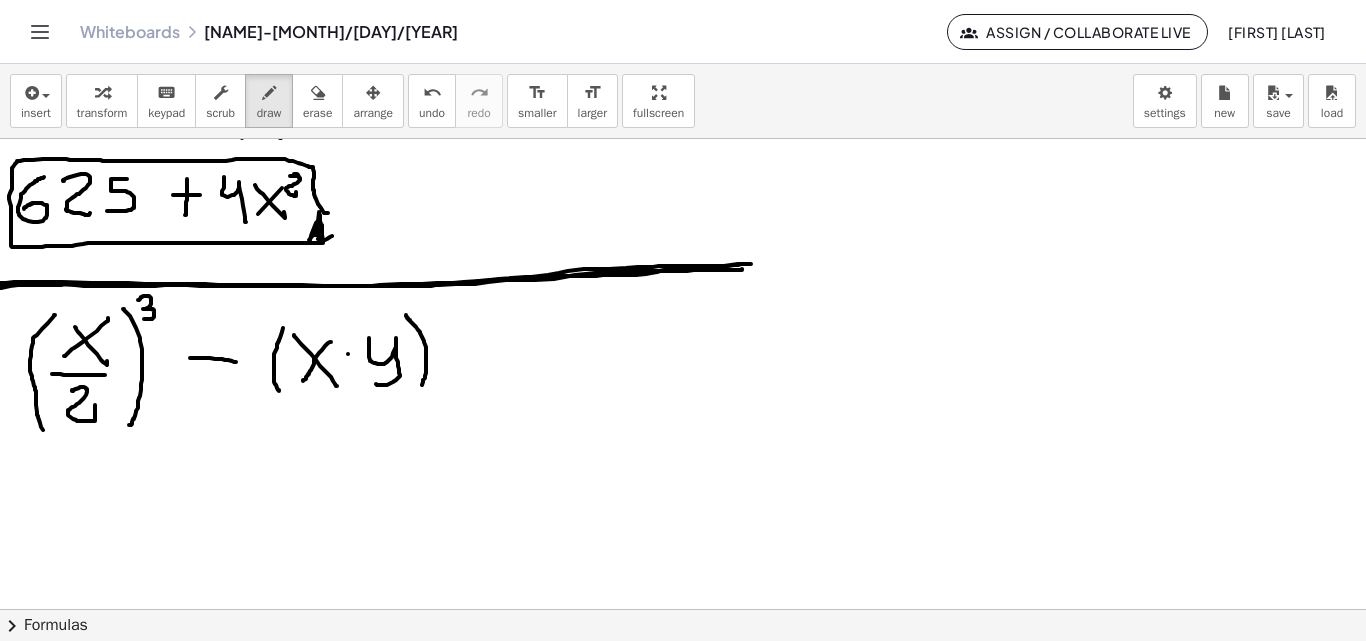 drag, startPoint x: 407, startPoint y: 318, endPoint x: 417, endPoint y: 361, distance: 44.14748 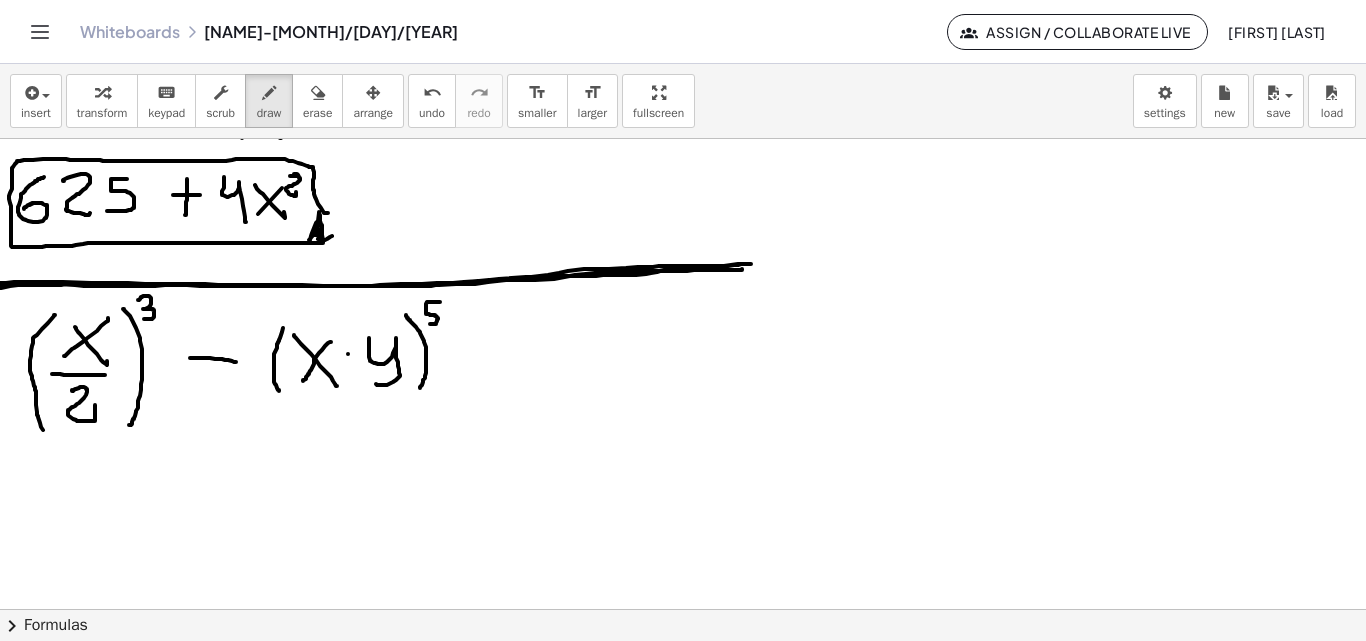 drag, startPoint x: 440, startPoint y: 302, endPoint x: 427, endPoint y: 324, distance: 25.553865 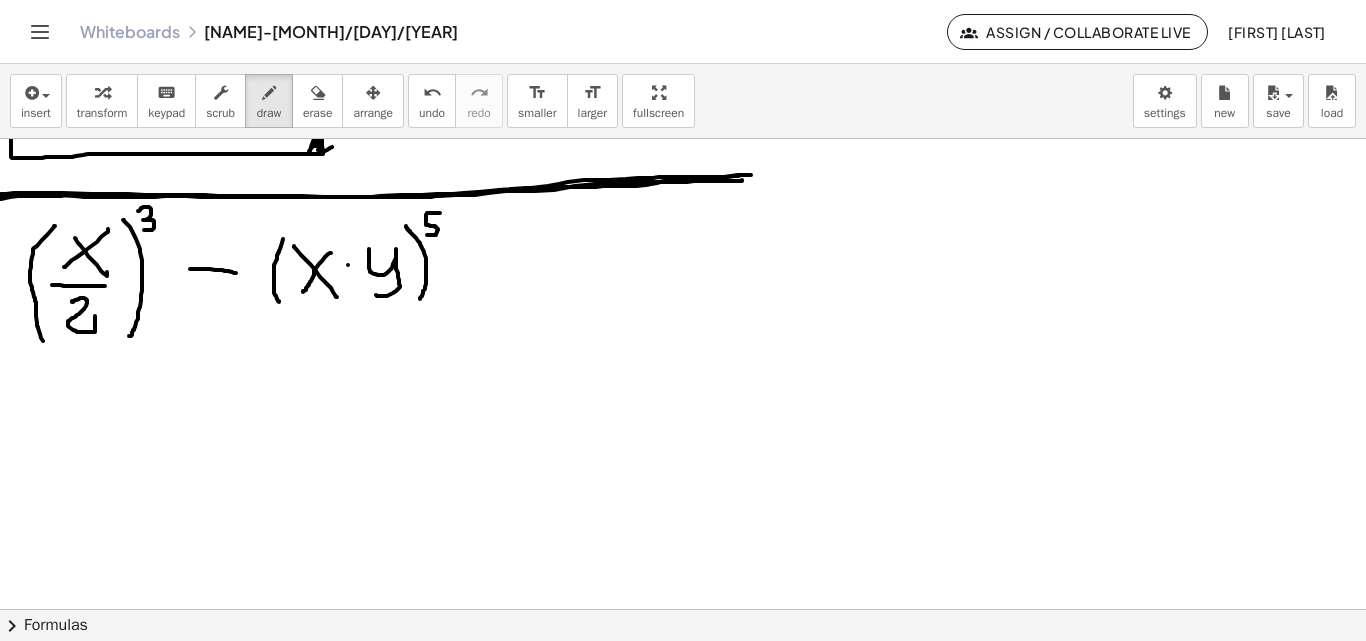 scroll, scrollTop: 5759, scrollLeft: 0, axis: vertical 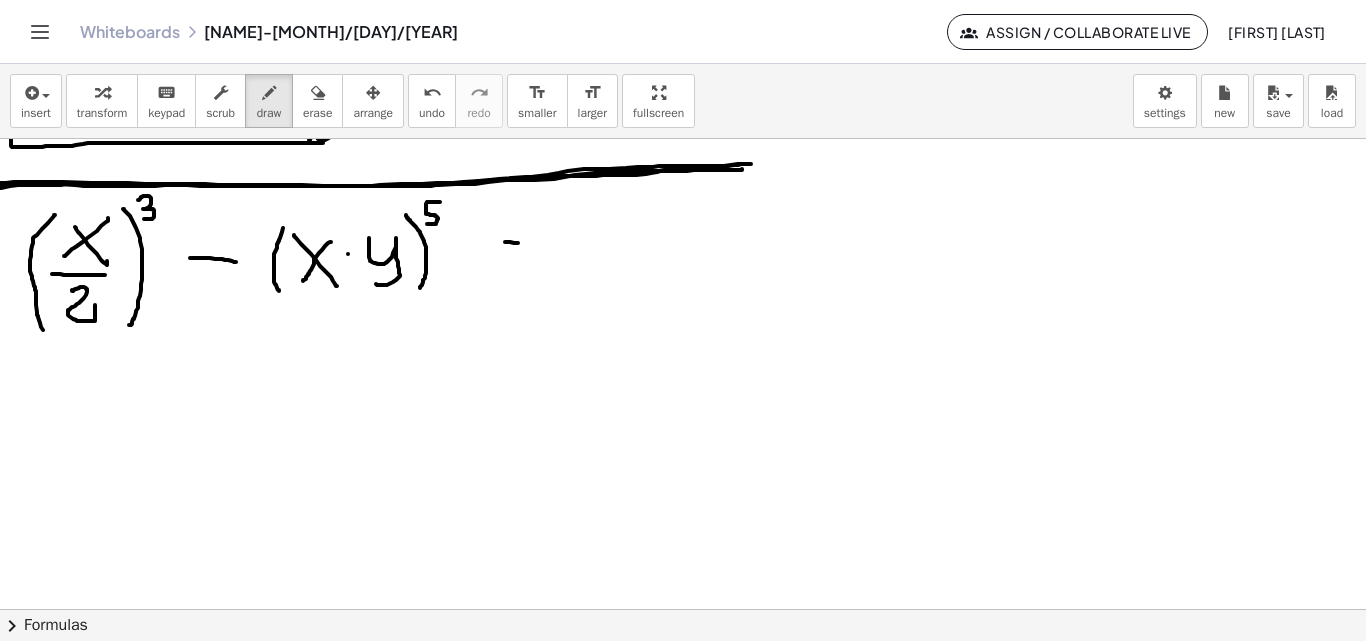drag, startPoint x: 510, startPoint y: 242, endPoint x: 522, endPoint y: 243, distance: 12.0415945 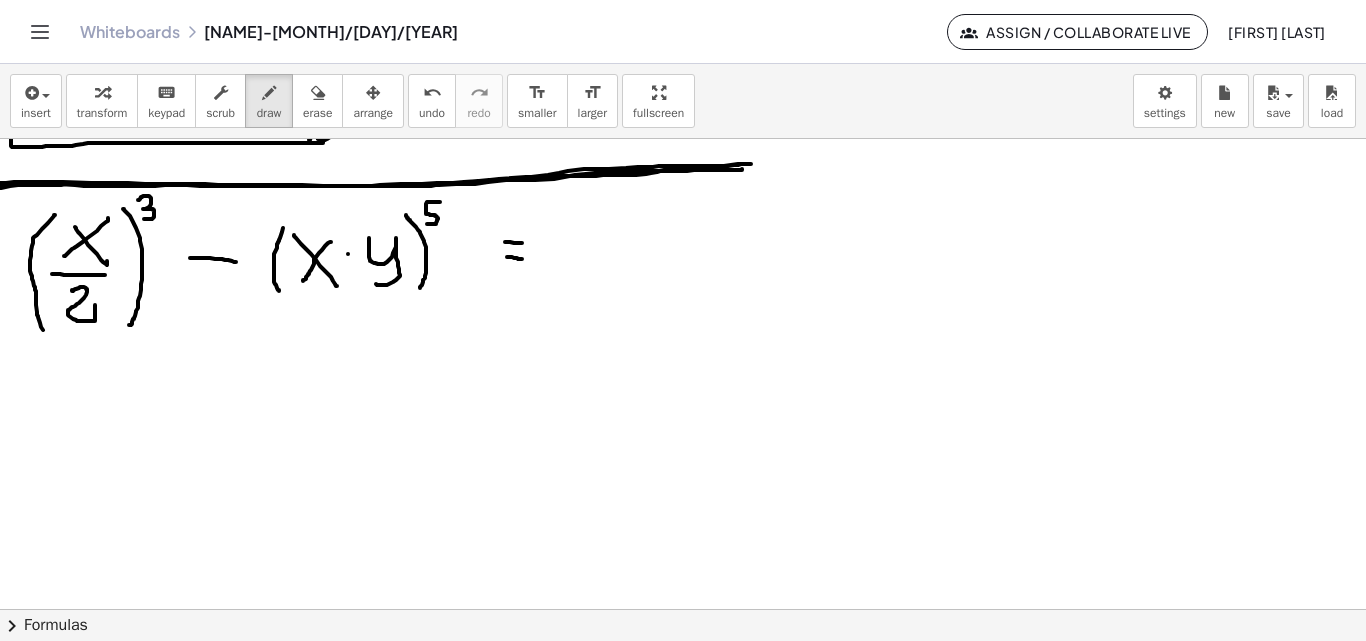 drag, startPoint x: 509, startPoint y: 257, endPoint x: 522, endPoint y: 259, distance: 13.152946 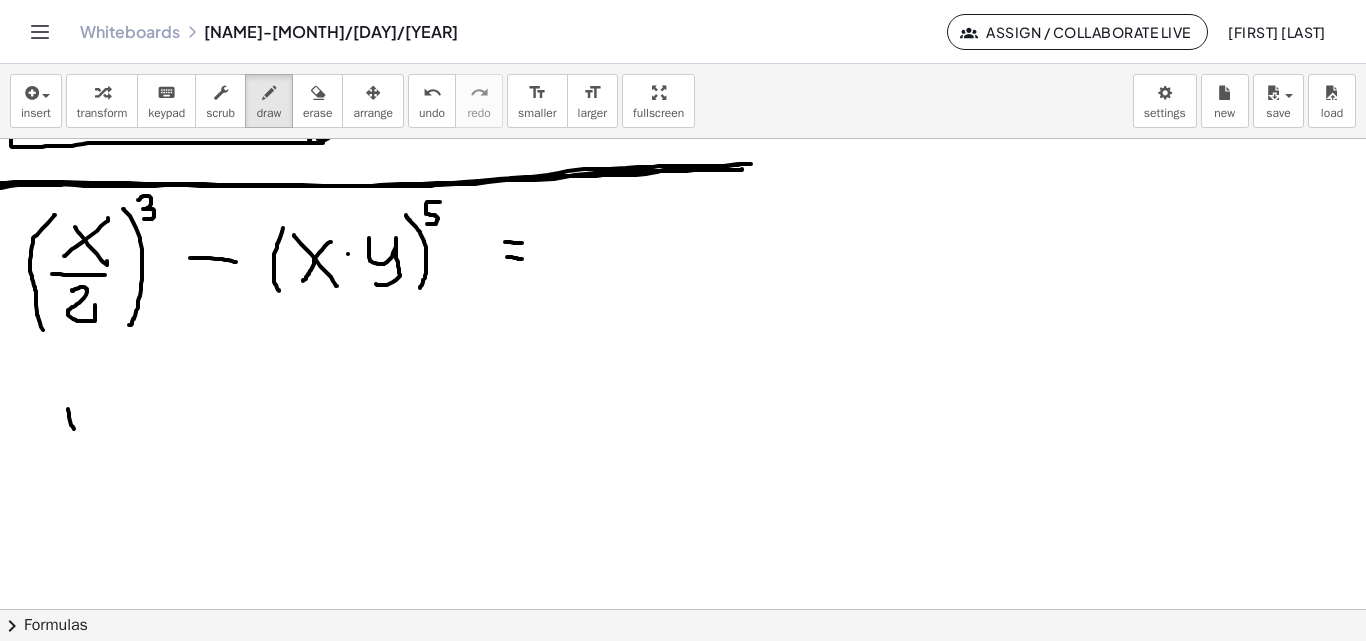 drag, startPoint x: 68, startPoint y: 409, endPoint x: 86, endPoint y: 417, distance: 19.697716 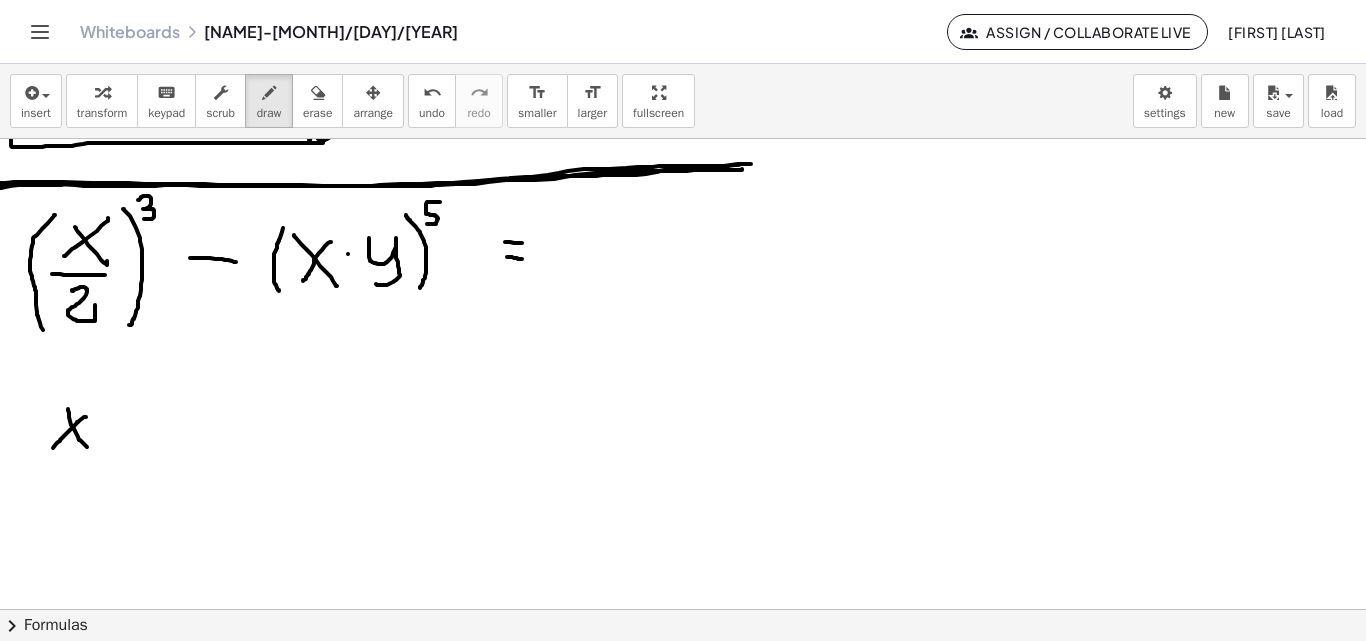 drag, startPoint x: 86, startPoint y: 417, endPoint x: 50, endPoint y: 450, distance: 48.83646 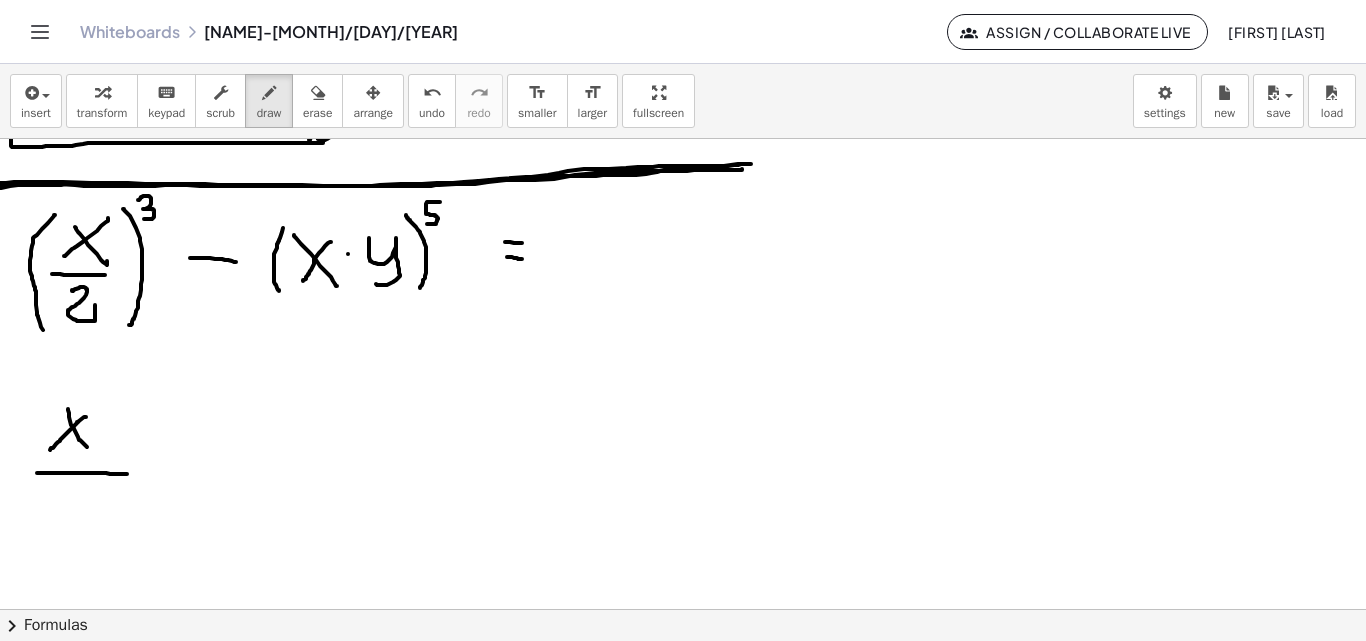 drag, startPoint x: 37, startPoint y: 473, endPoint x: 134, endPoint y: 474, distance: 97.00516 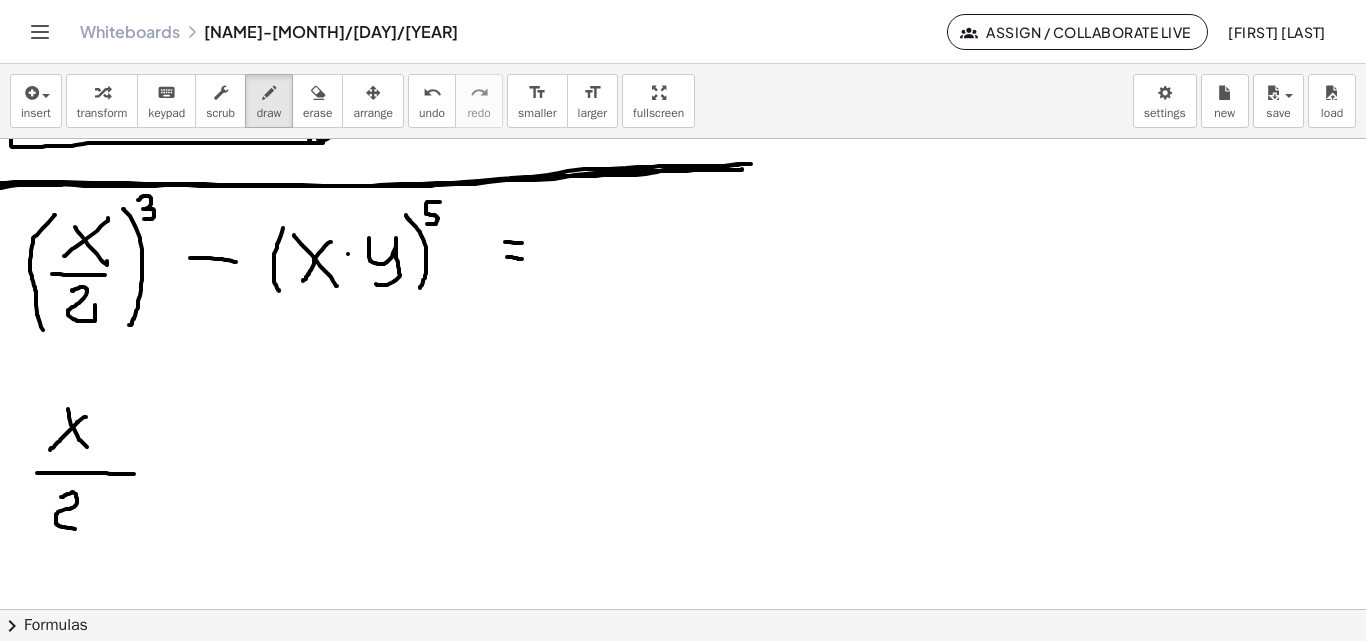 drag, startPoint x: 61, startPoint y: 497, endPoint x: 83, endPoint y: 531, distance: 40.496914 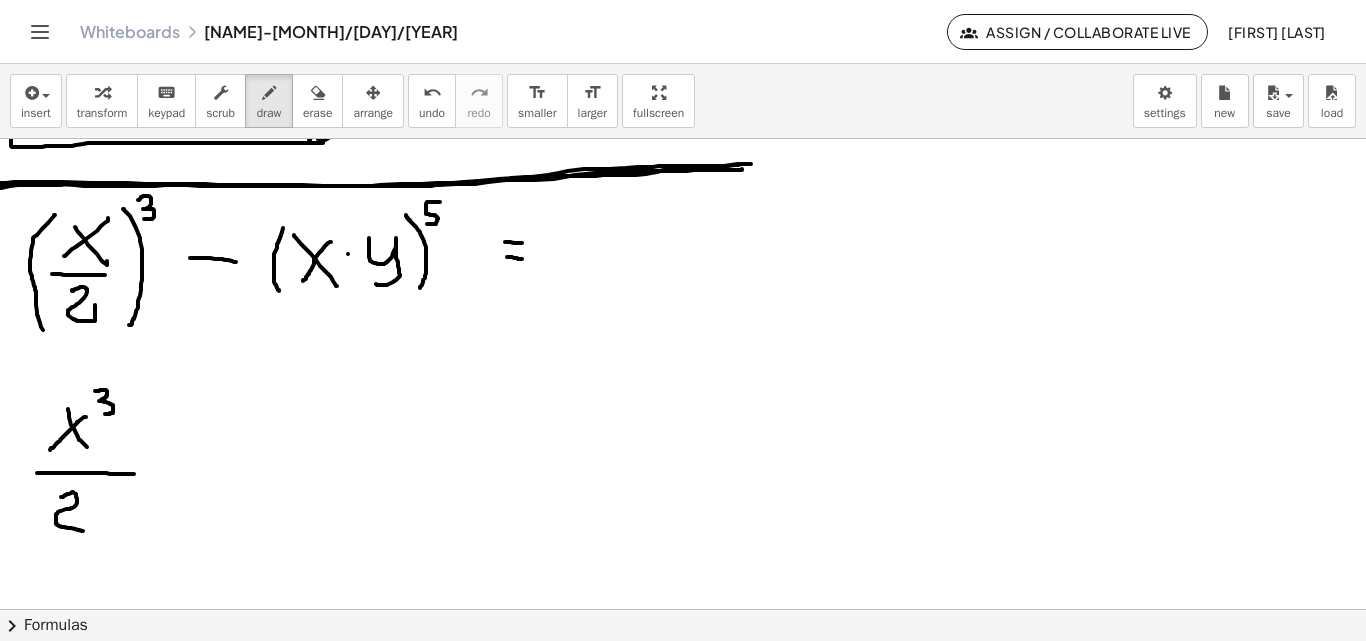 drag, startPoint x: 95, startPoint y: 391, endPoint x: 102, endPoint y: 414, distance: 24.04163 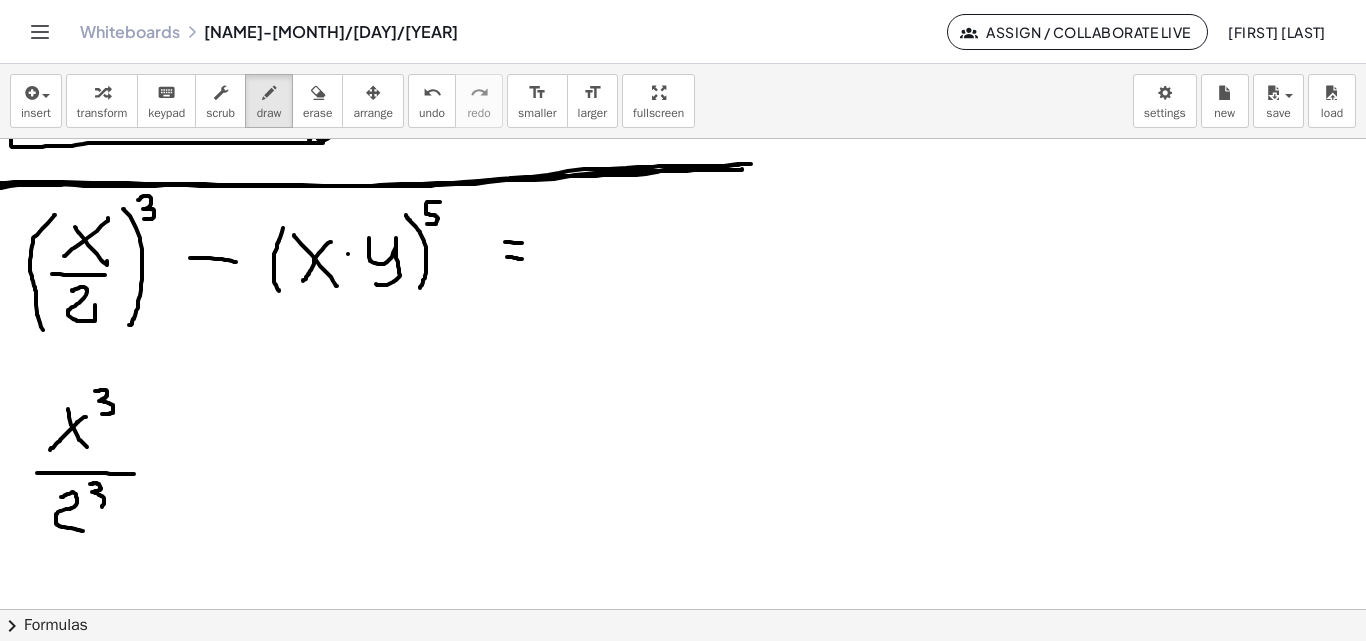 drag, startPoint x: 90, startPoint y: 484, endPoint x: 89, endPoint y: 507, distance: 23.021729 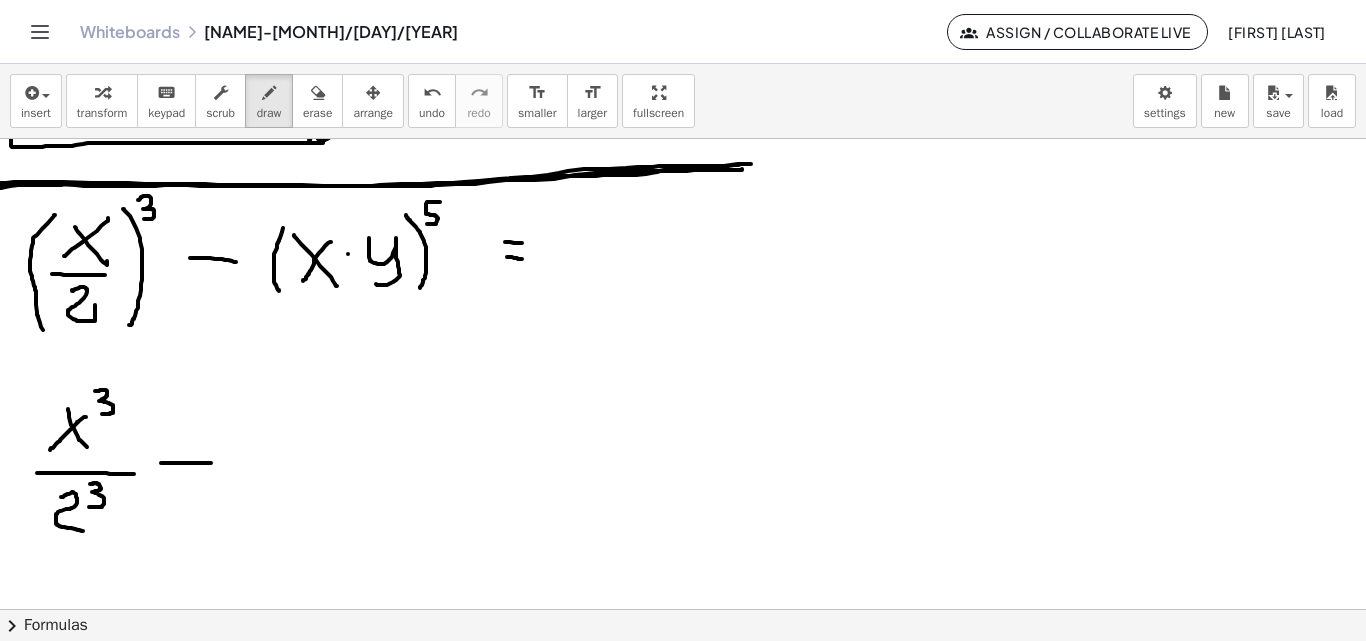 drag, startPoint x: 161, startPoint y: 463, endPoint x: 213, endPoint y: 463, distance: 52 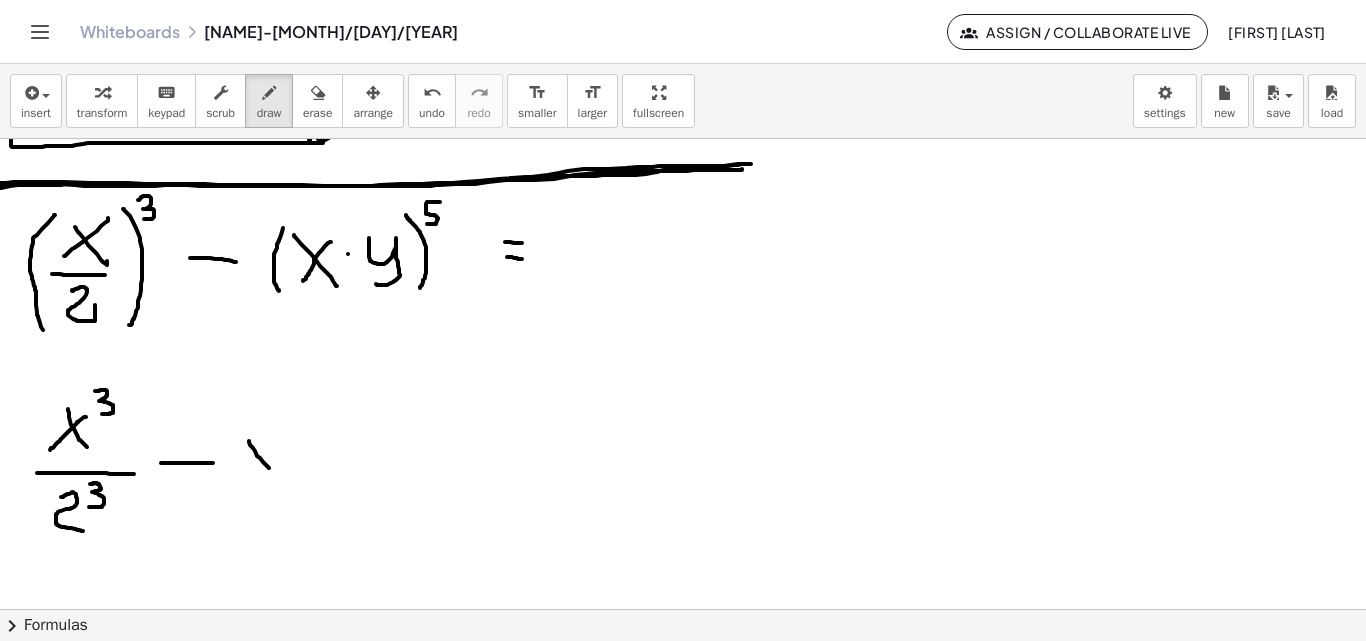 drag, startPoint x: 249, startPoint y: 441, endPoint x: 281, endPoint y: 487, distance: 56.0357 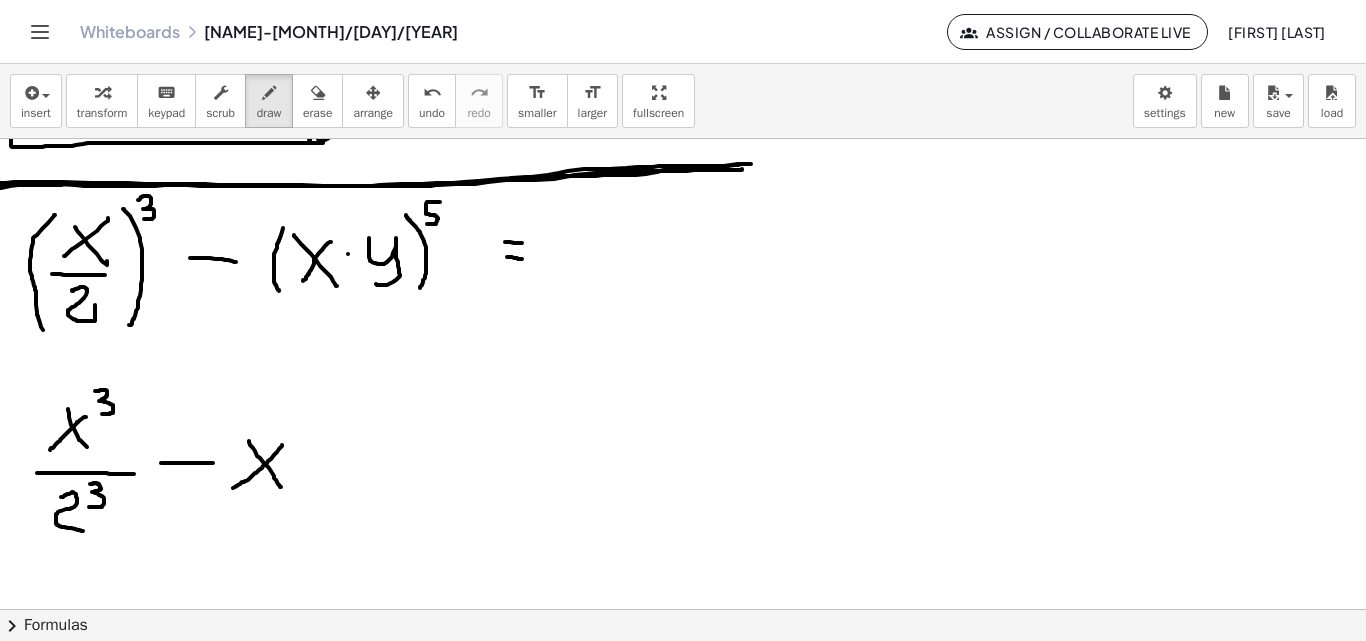 drag, startPoint x: 281, startPoint y: 447, endPoint x: 233, endPoint y: 488, distance: 63.126858 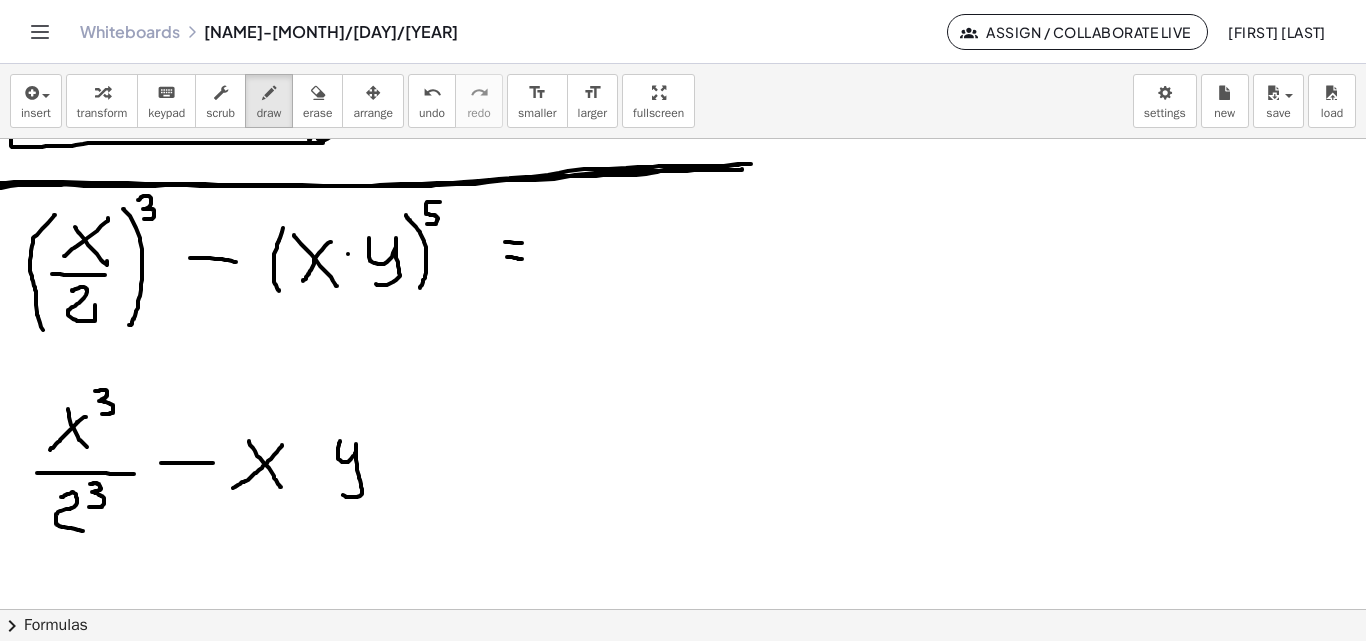 drag, startPoint x: 340, startPoint y: 441, endPoint x: 344, endPoint y: 492, distance: 51.156624 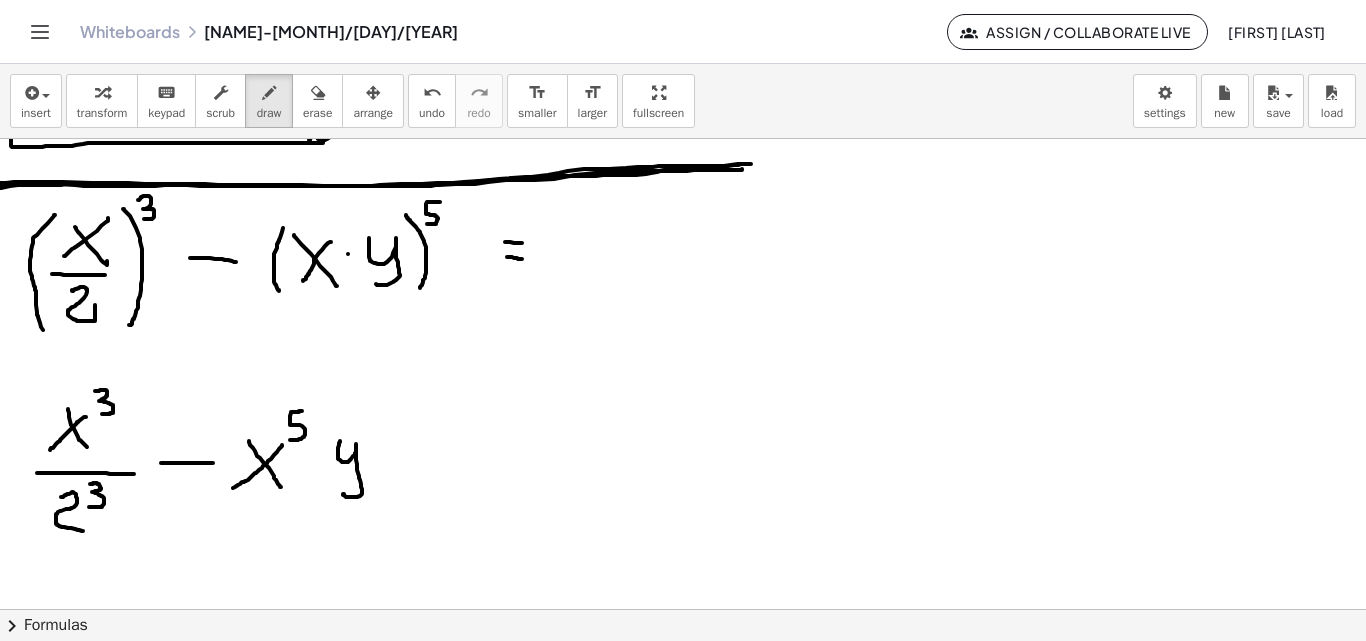 drag, startPoint x: 302, startPoint y: 411, endPoint x: 303, endPoint y: 422, distance: 11.045361 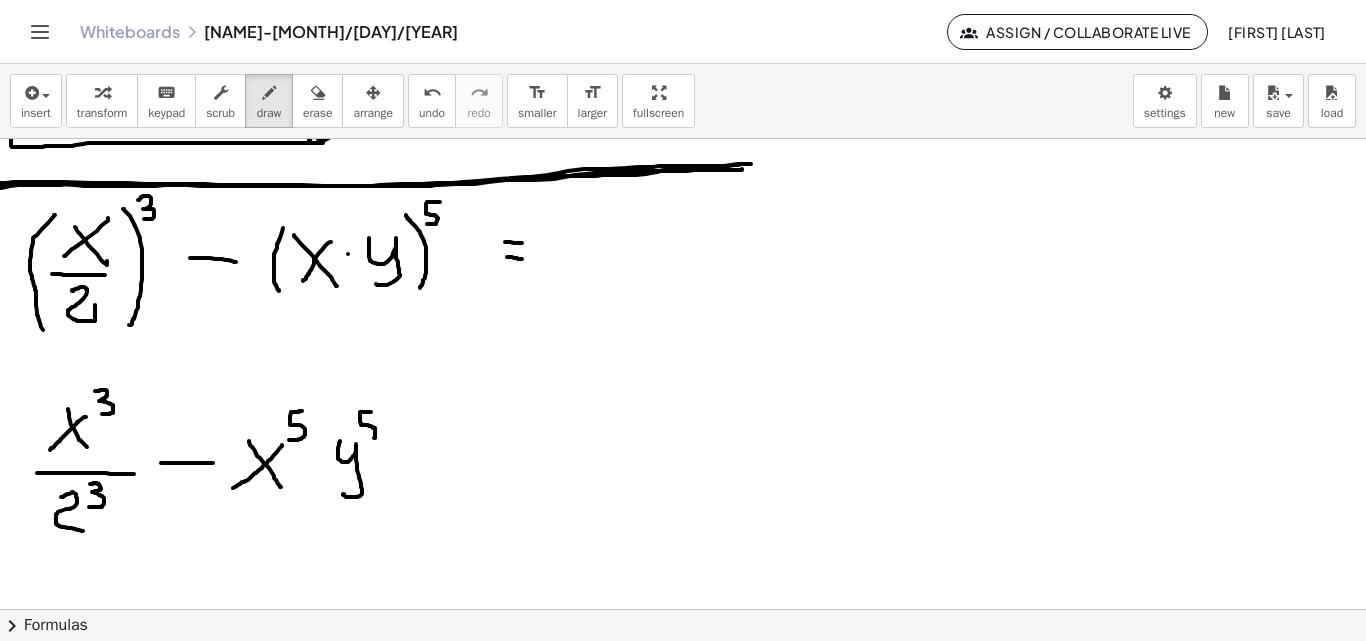 drag, startPoint x: 371, startPoint y: 412, endPoint x: 366, endPoint y: 439, distance: 27.45906 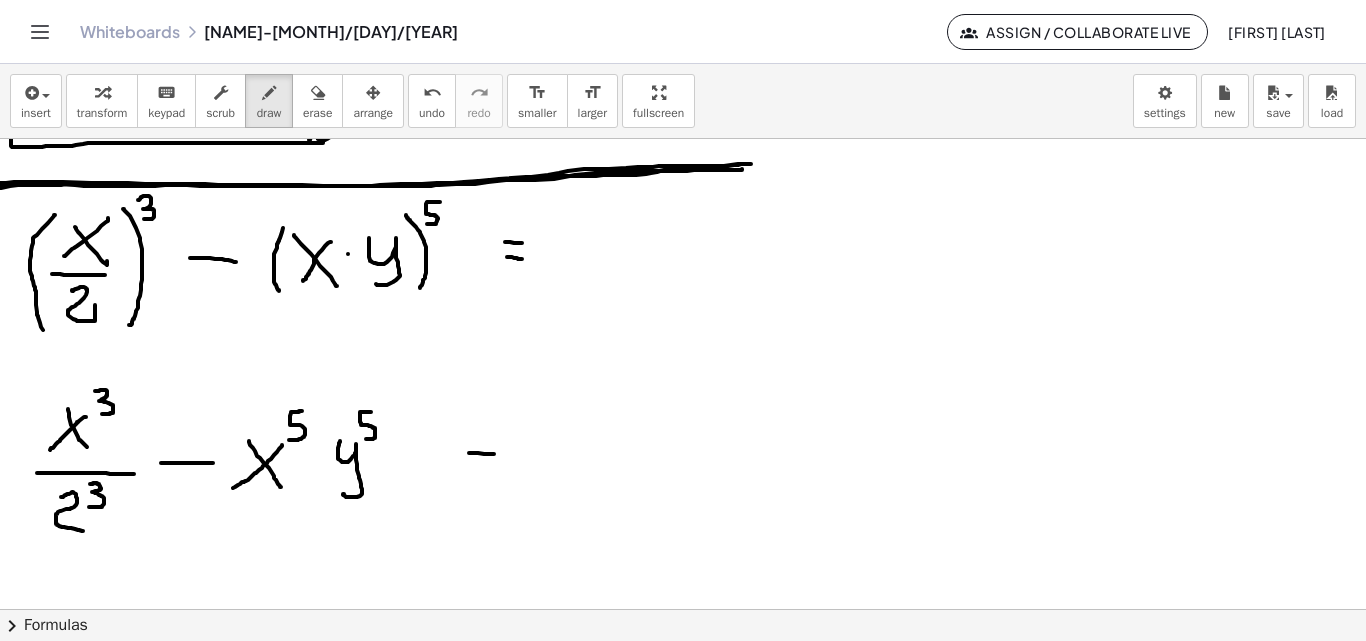 drag, startPoint x: 469, startPoint y: 453, endPoint x: 494, endPoint y: 454, distance: 25.019993 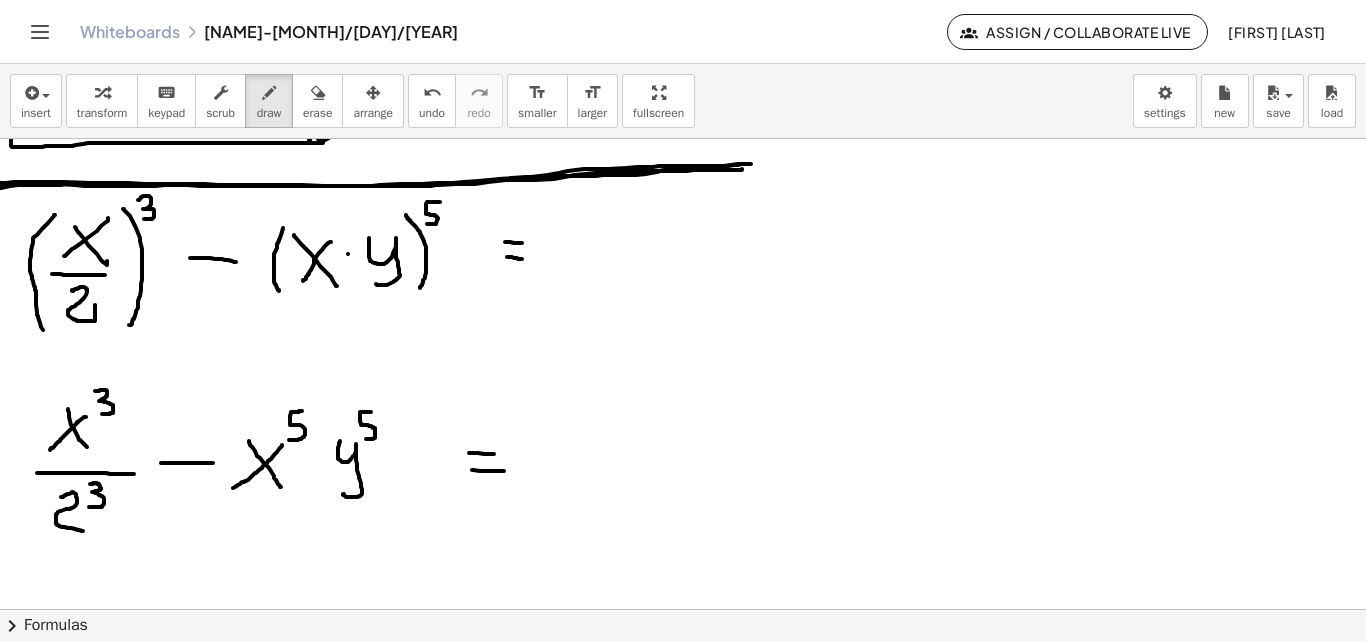 drag, startPoint x: 472, startPoint y: 470, endPoint x: 505, endPoint y: 471, distance: 33.01515 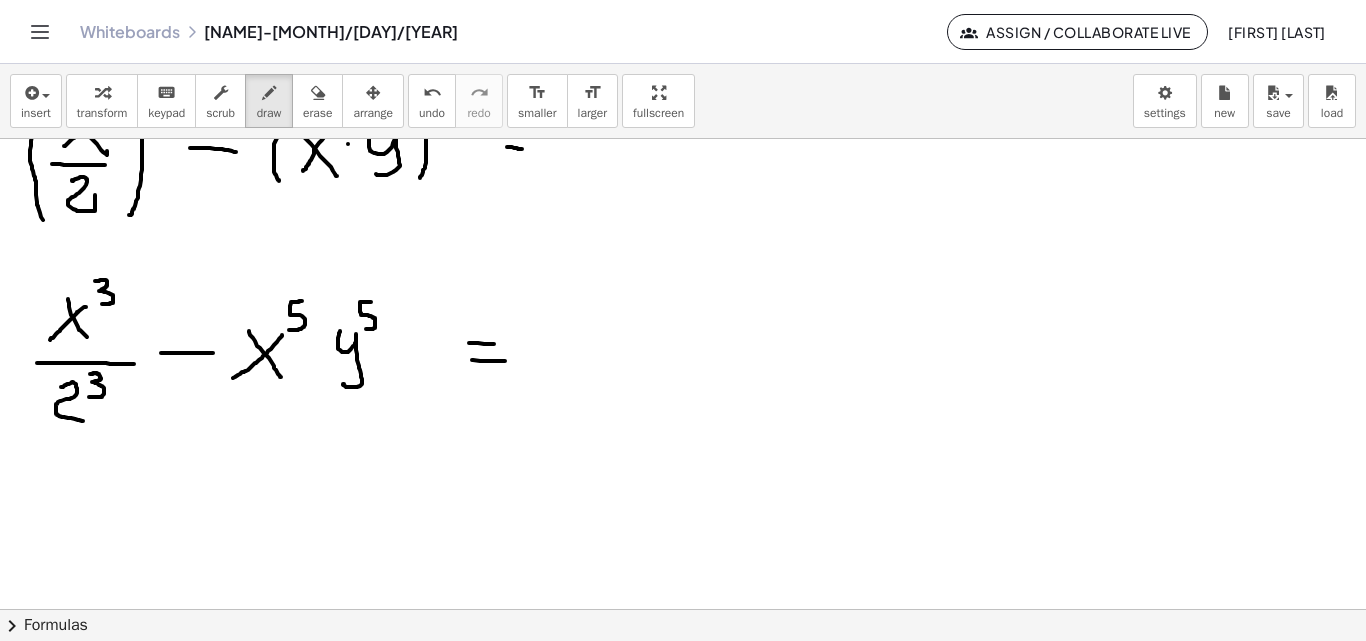 scroll, scrollTop: 5870, scrollLeft: 0, axis: vertical 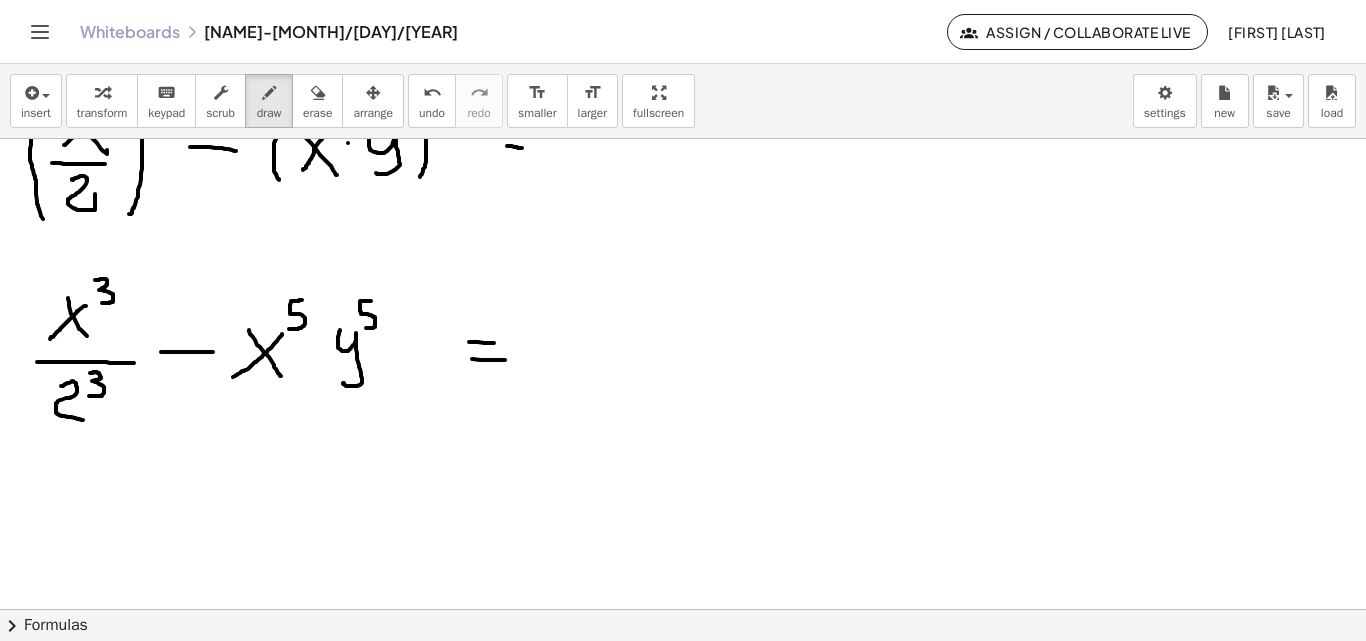 drag, startPoint x: 142, startPoint y: 401, endPoint x: 145, endPoint y: 415, distance: 14.3178215 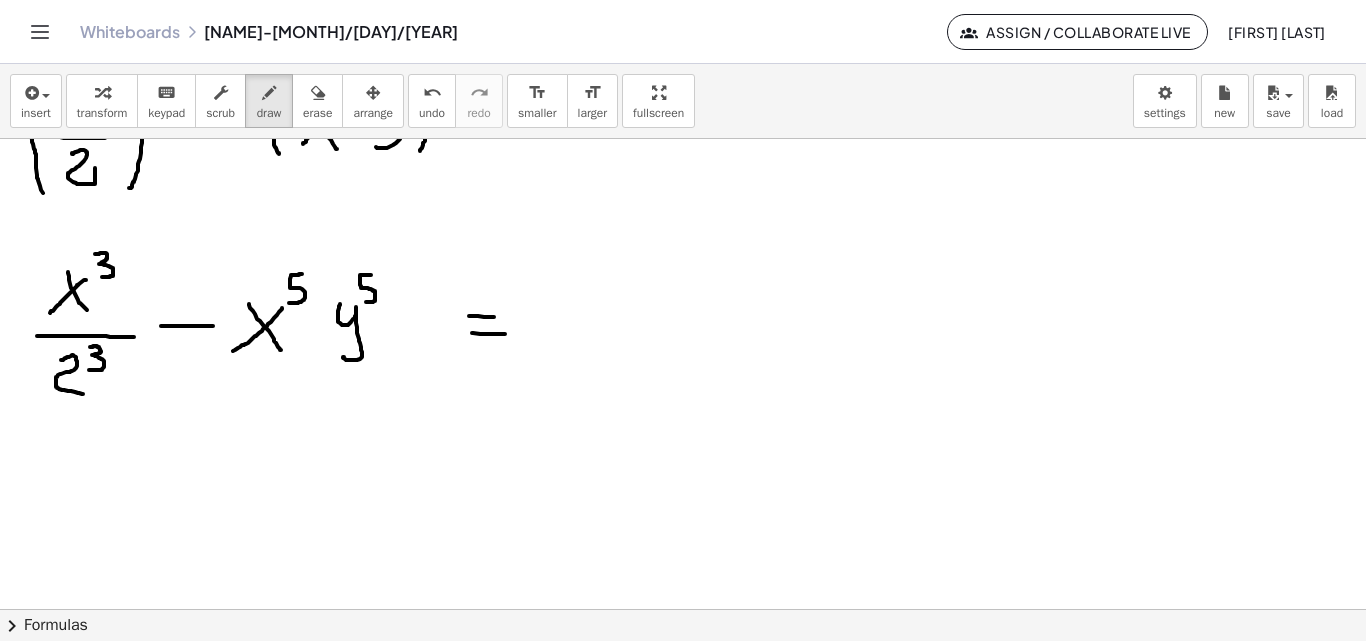 scroll, scrollTop: 5909, scrollLeft: 0, axis: vertical 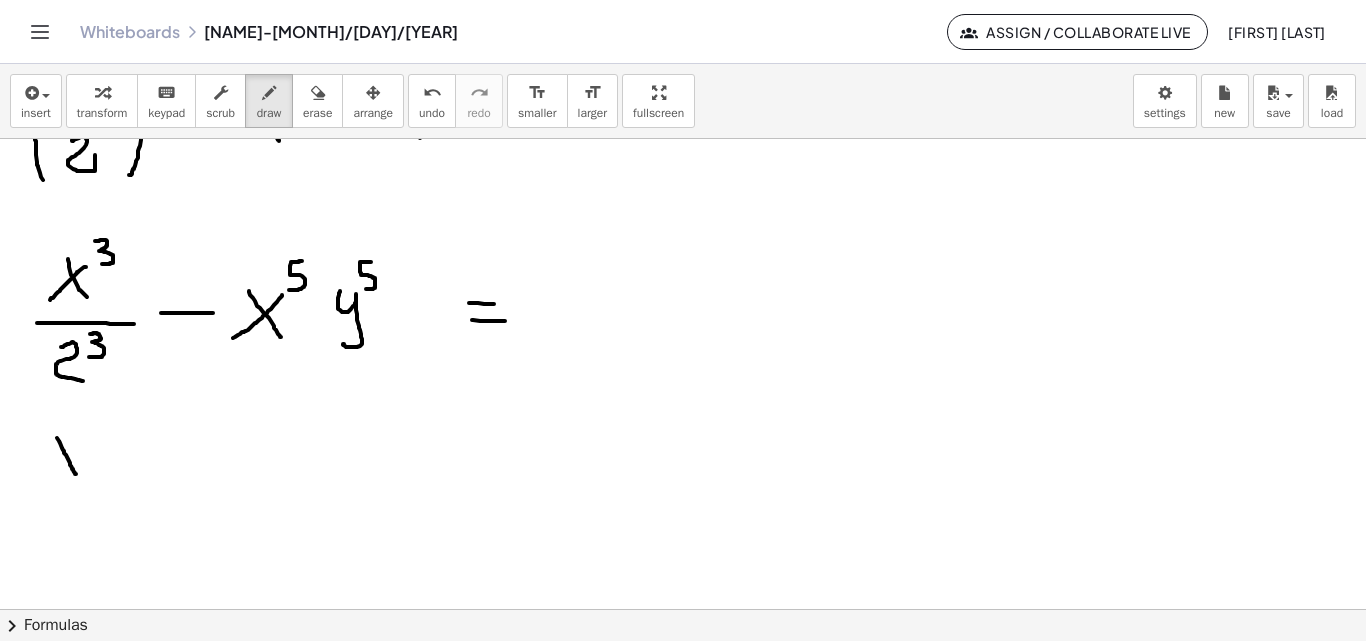 drag, startPoint x: 57, startPoint y: 438, endPoint x: 76, endPoint y: 474, distance: 40.706264 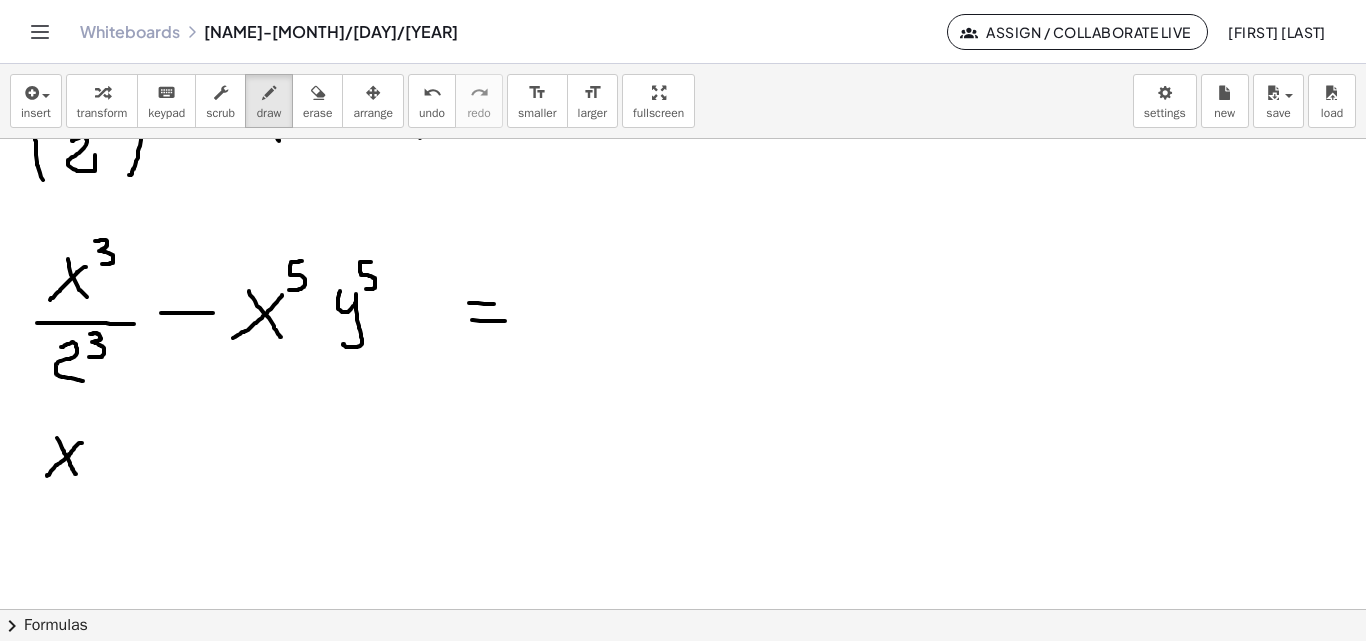 click at bounding box center (683, -2480) 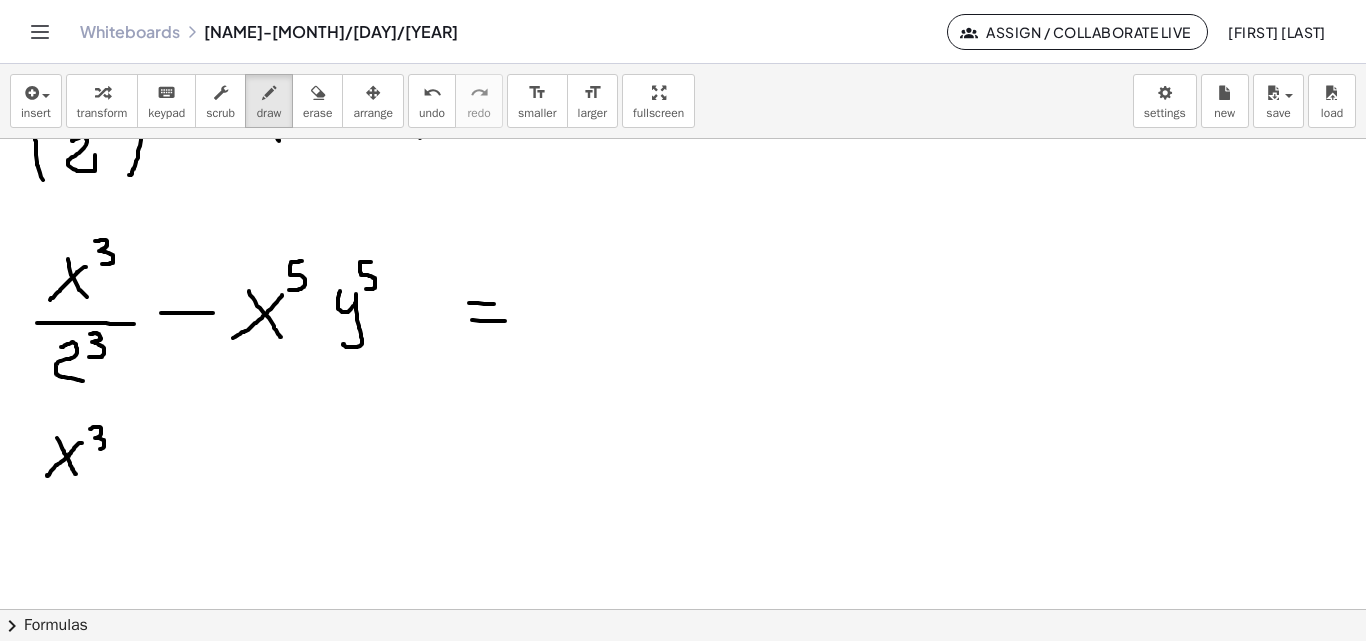 drag, startPoint x: 90, startPoint y: 429, endPoint x: 266, endPoint y: 406, distance: 177.49648 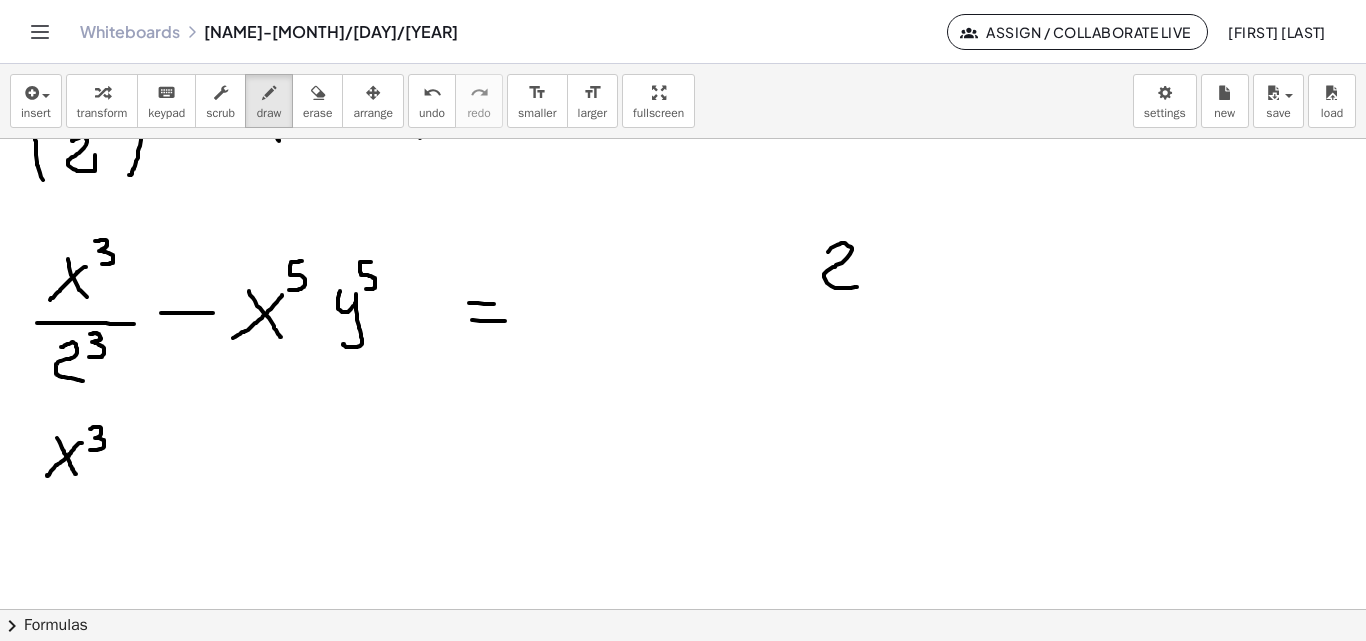drag, startPoint x: 828, startPoint y: 252, endPoint x: 856, endPoint y: 272, distance: 34.4093 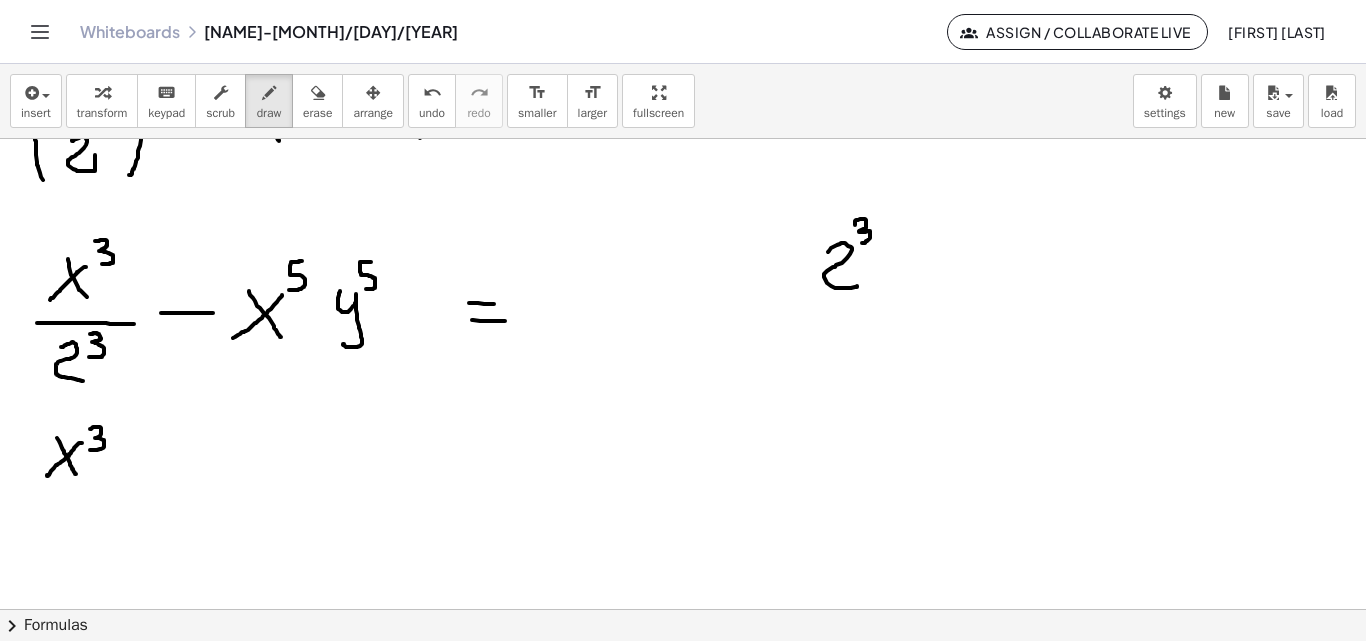 drag, startPoint x: 855, startPoint y: 225, endPoint x: 862, endPoint y: 243, distance: 19.313208 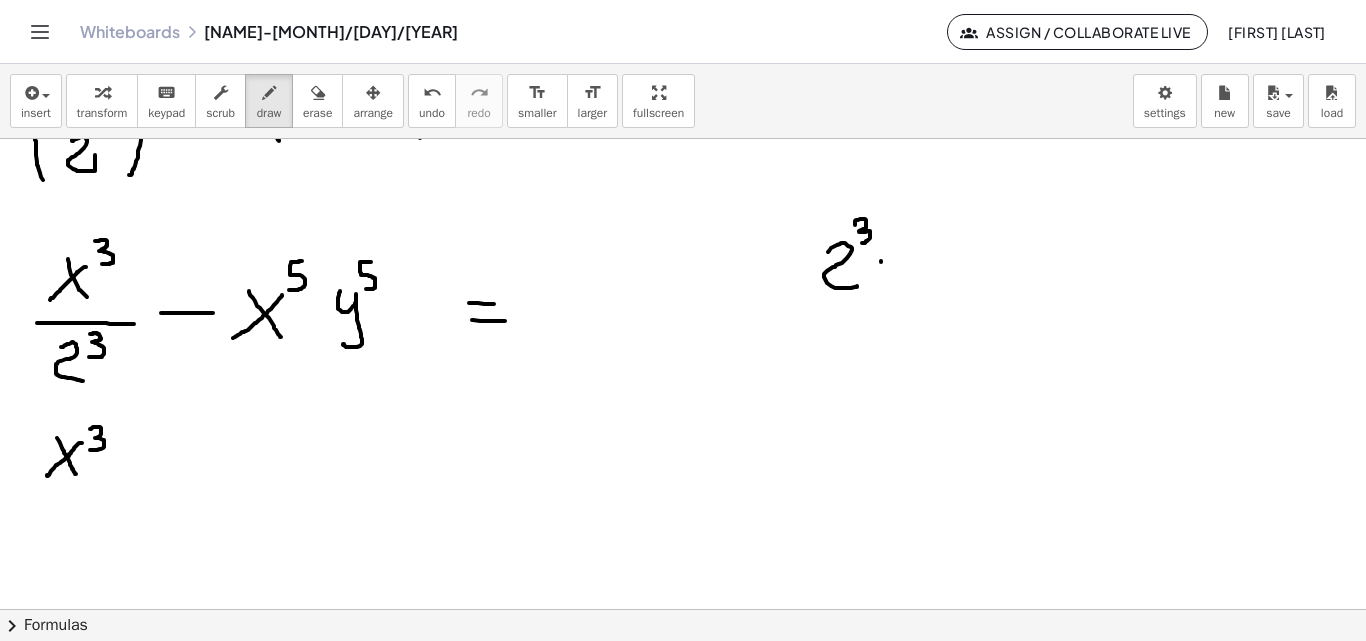click at bounding box center (683, -2480) 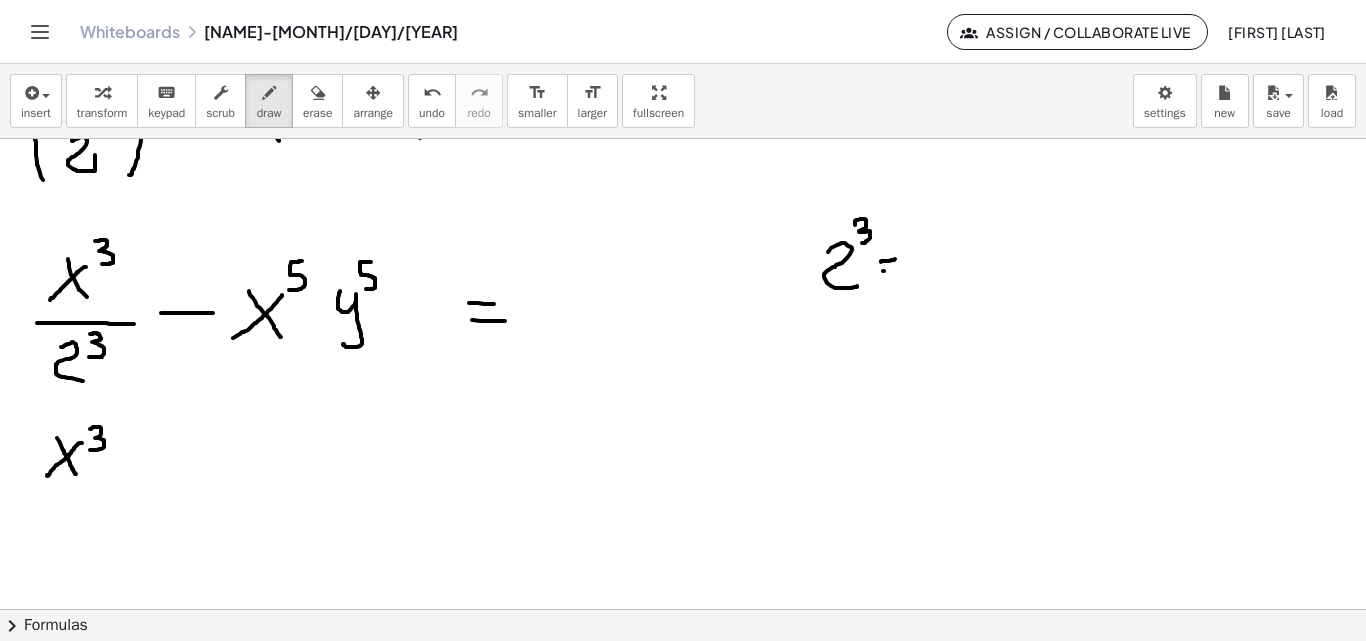 click at bounding box center [683, -2480] 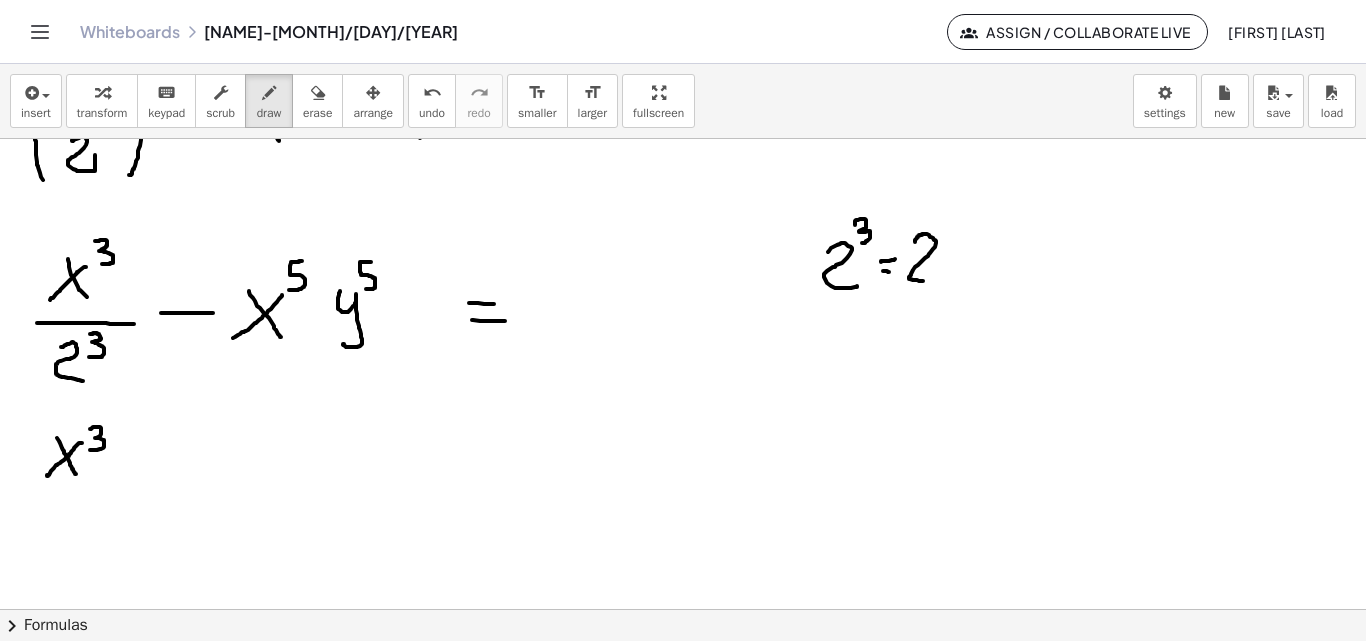drag, startPoint x: 915, startPoint y: 242, endPoint x: 939, endPoint y: 277, distance: 42.43819 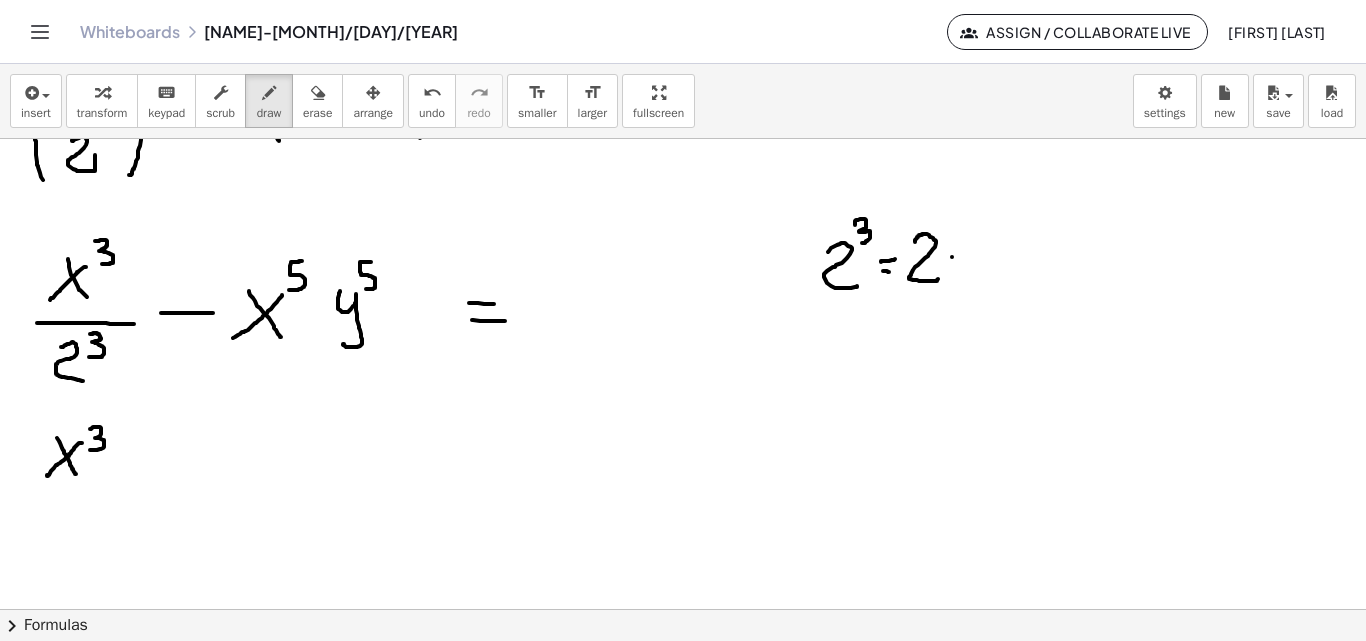 click at bounding box center (683, -2480) 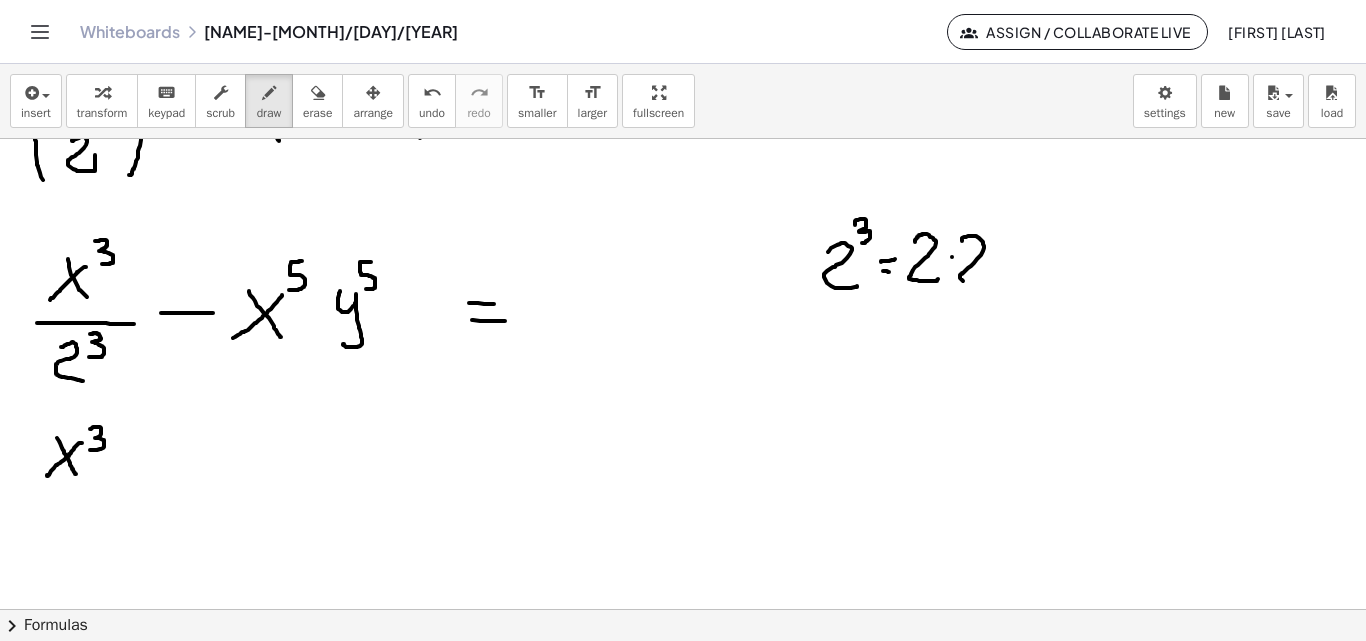 drag, startPoint x: 962, startPoint y: 240, endPoint x: 983, endPoint y: 284, distance: 48.754486 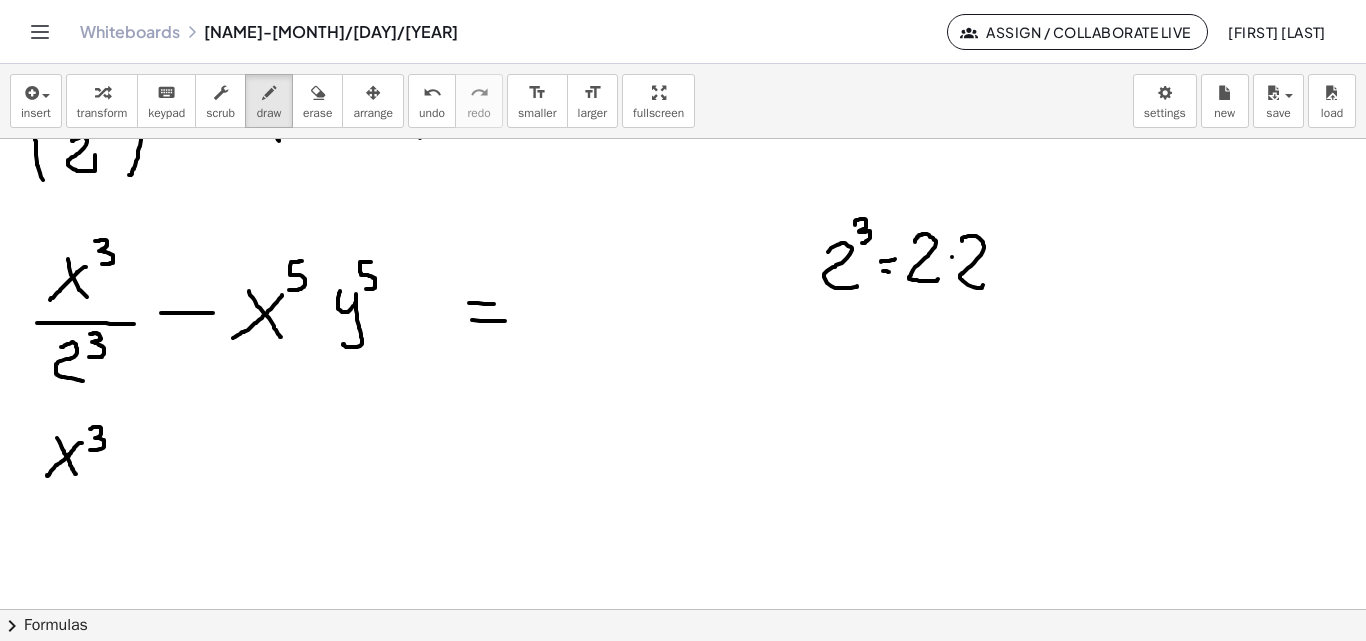 click at bounding box center (683, -2480) 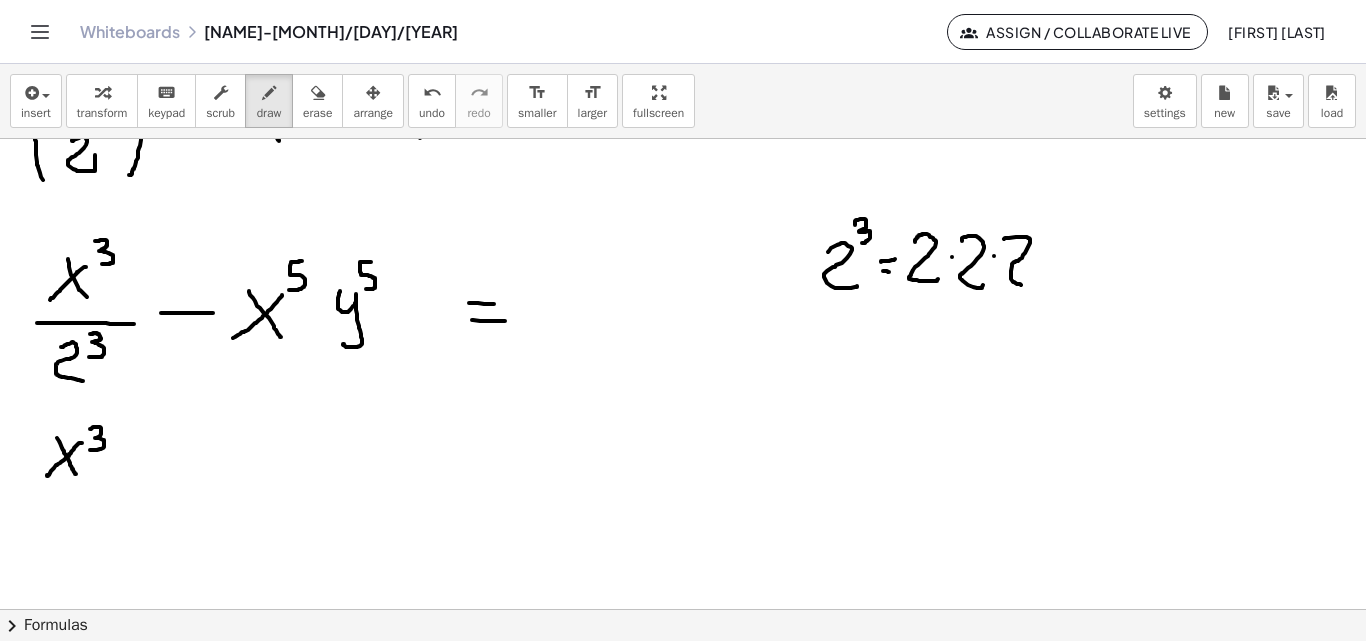drag, startPoint x: 1020, startPoint y: 237, endPoint x: 1023, endPoint y: 285, distance: 48.09366 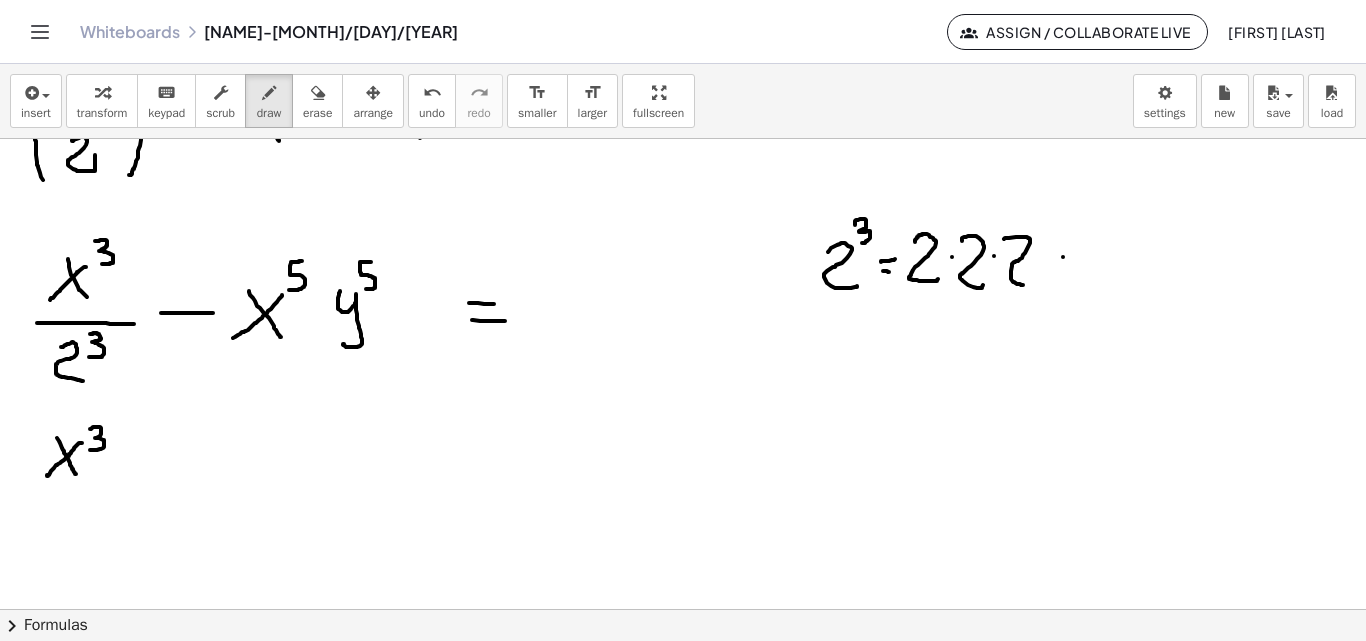 drag, startPoint x: 1063, startPoint y: 257, endPoint x: 1080, endPoint y: 260, distance: 17.262676 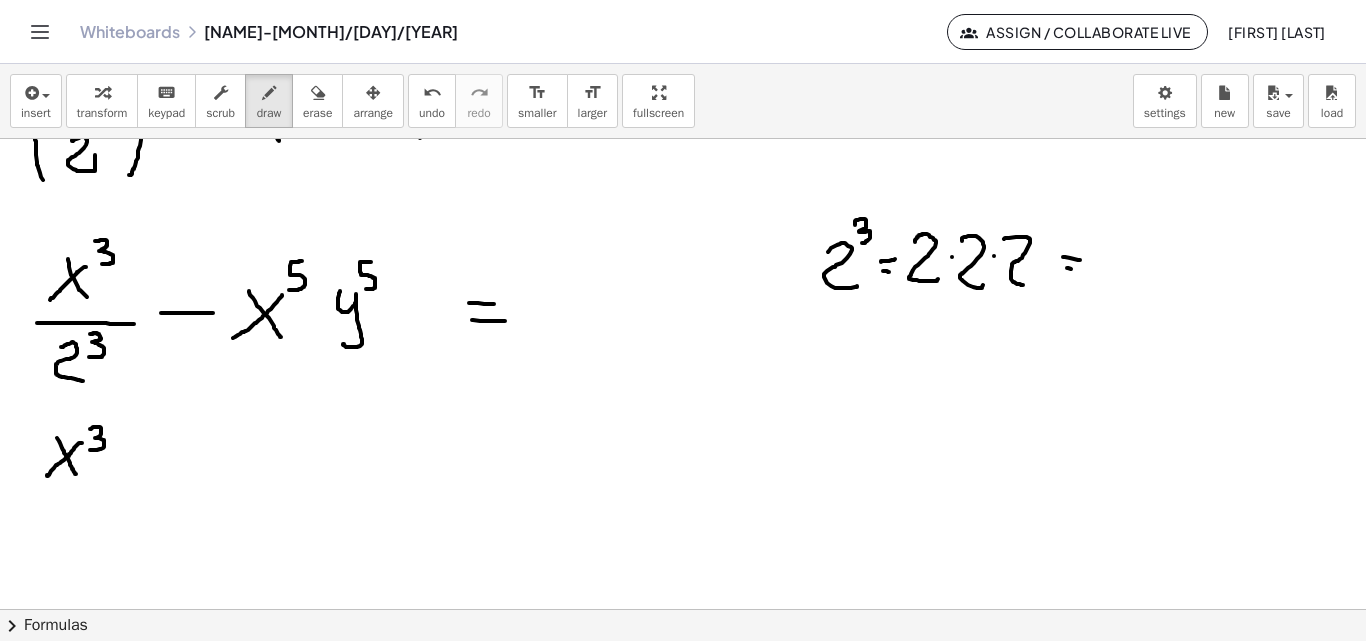 drag, startPoint x: 1067, startPoint y: 268, endPoint x: 1082, endPoint y: 272, distance: 15.524175 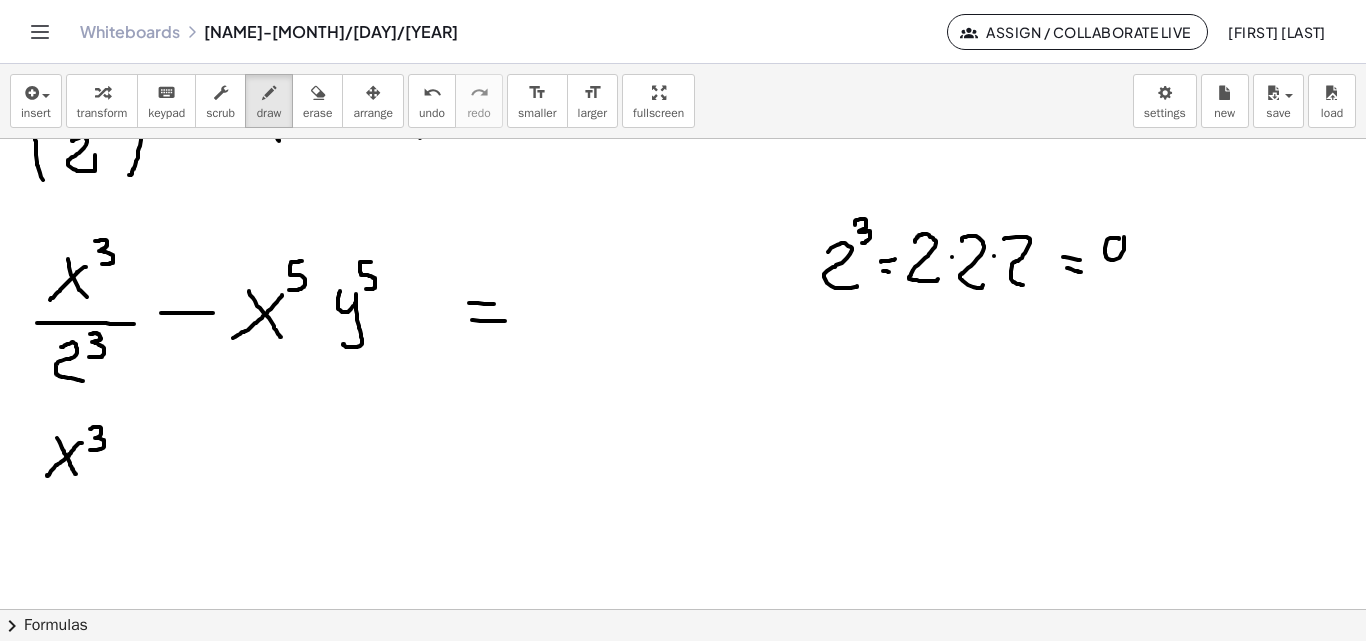 click at bounding box center [683, -2480] 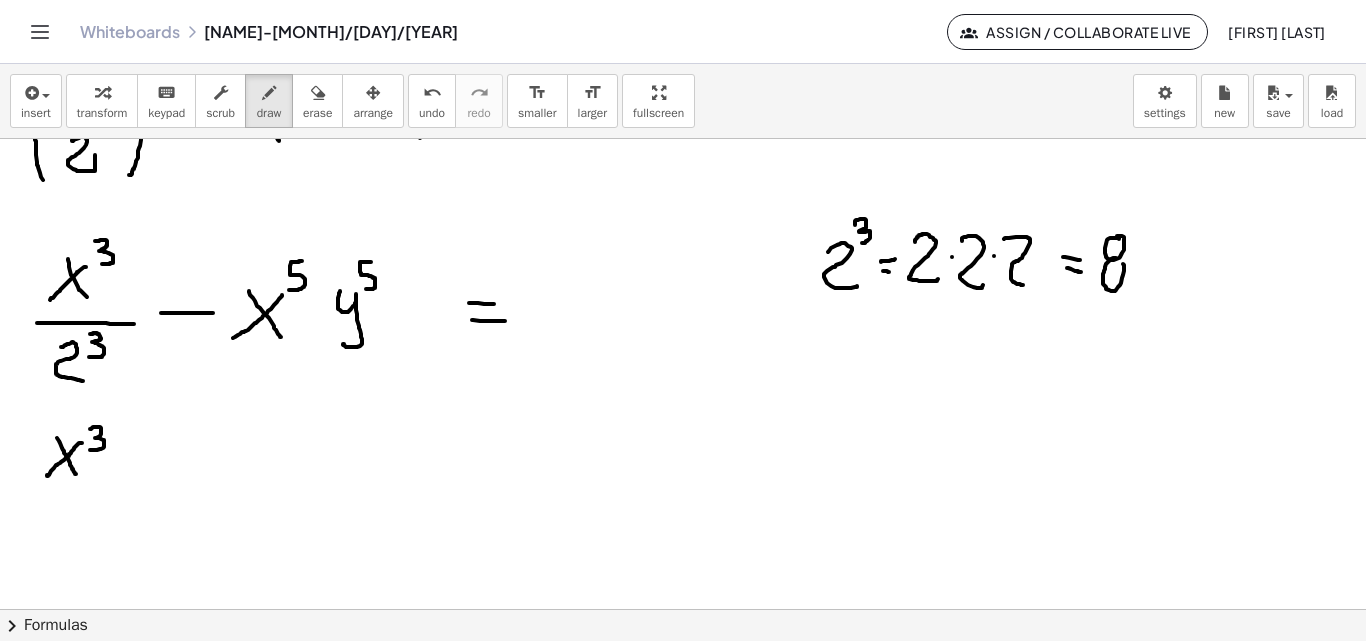drag, startPoint x: 1113, startPoint y: 258, endPoint x: 1098, endPoint y: 313, distance: 57.00877 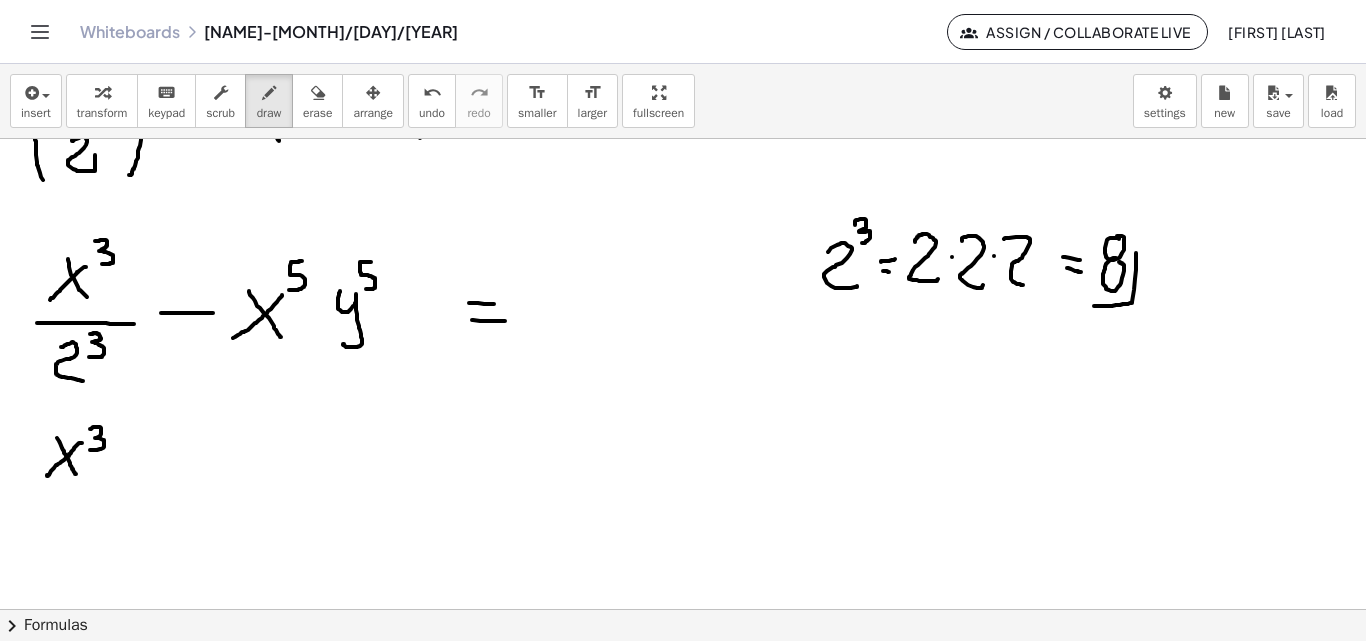 drag, startPoint x: 1094, startPoint y: 306, endPoint x: 1134, endPoint y: 262, distance: 59.464275 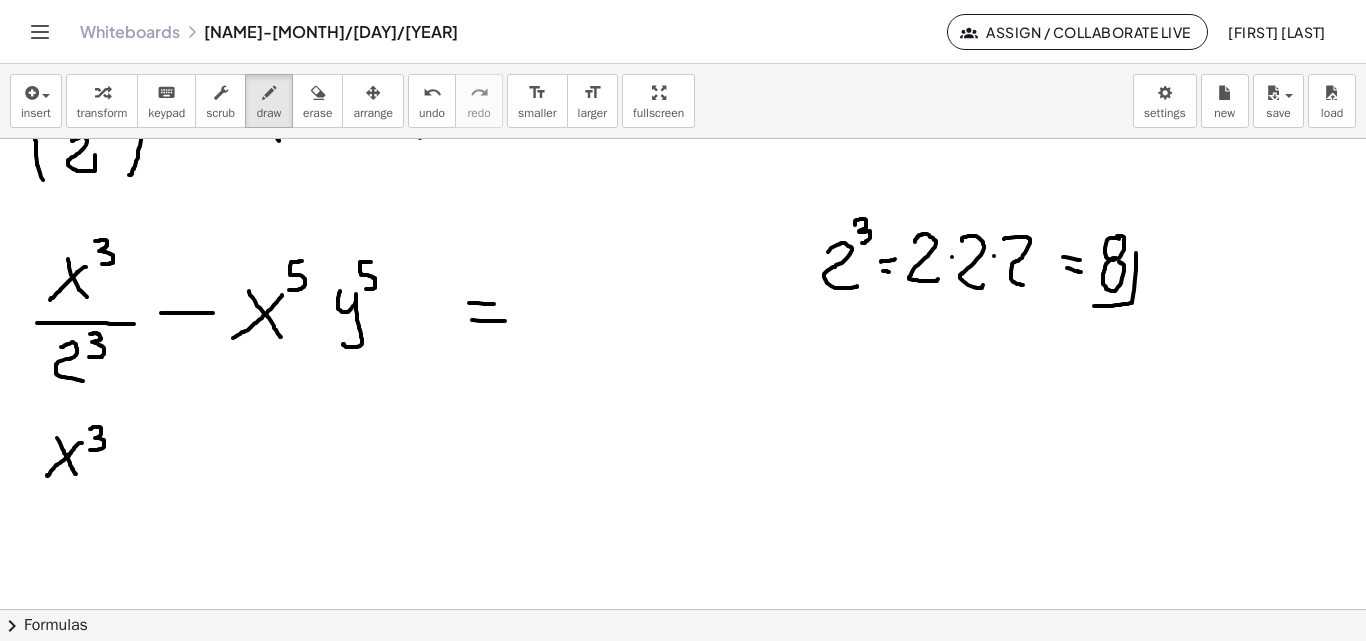 click at bounding box center [683, -2480] 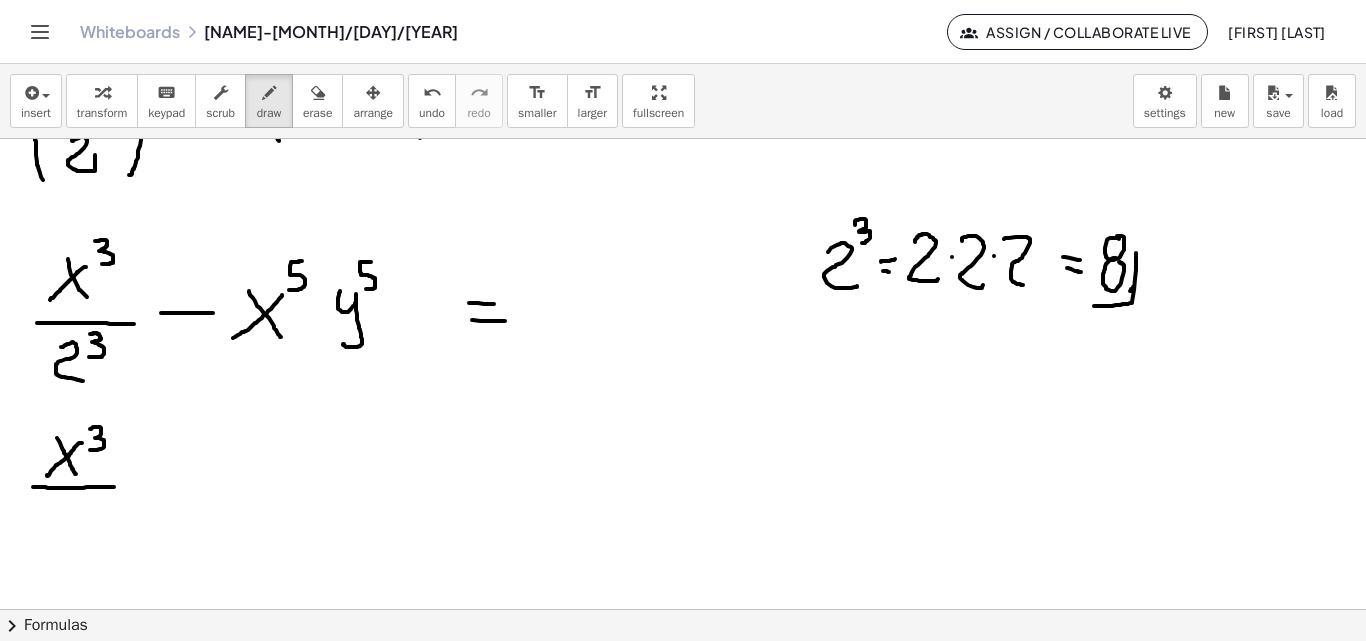 drag, startPoint x: 33, startPoint y: 487, endPoint x: 116, endPoint y: 487, distance: 83 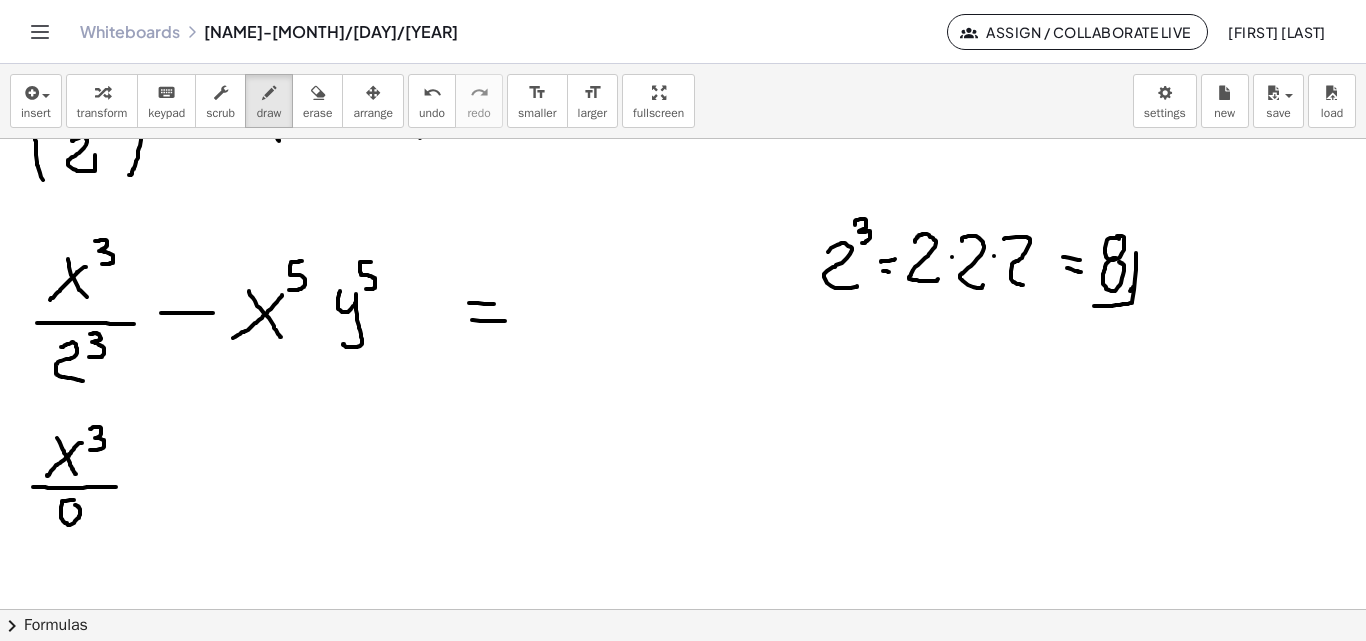 click at bounding box center (683, -2480) 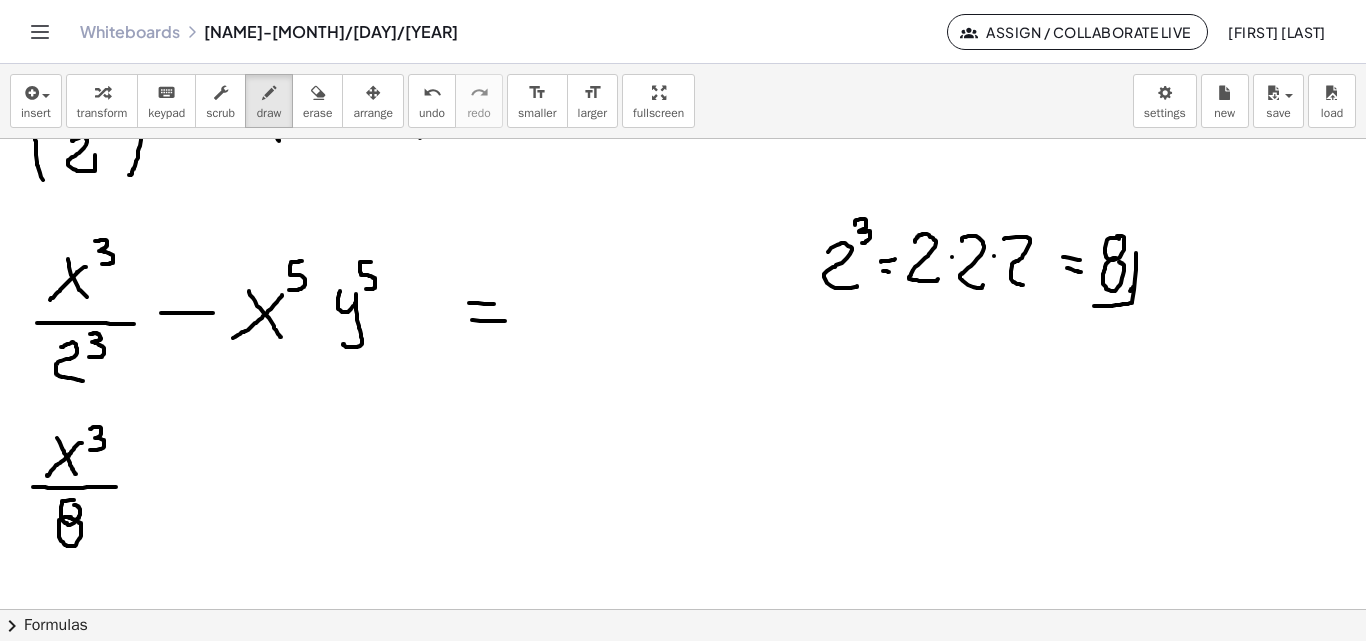 click at bounding box center (683, -2480) 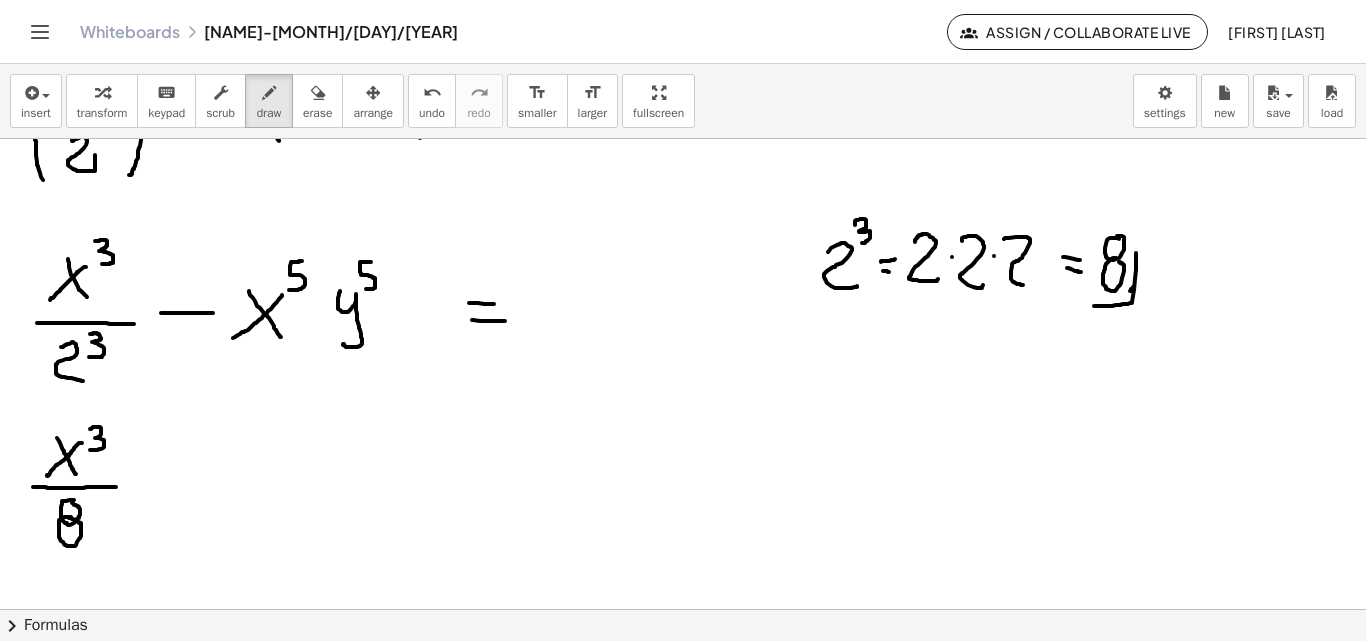 click at bounding box center [683, -2480] 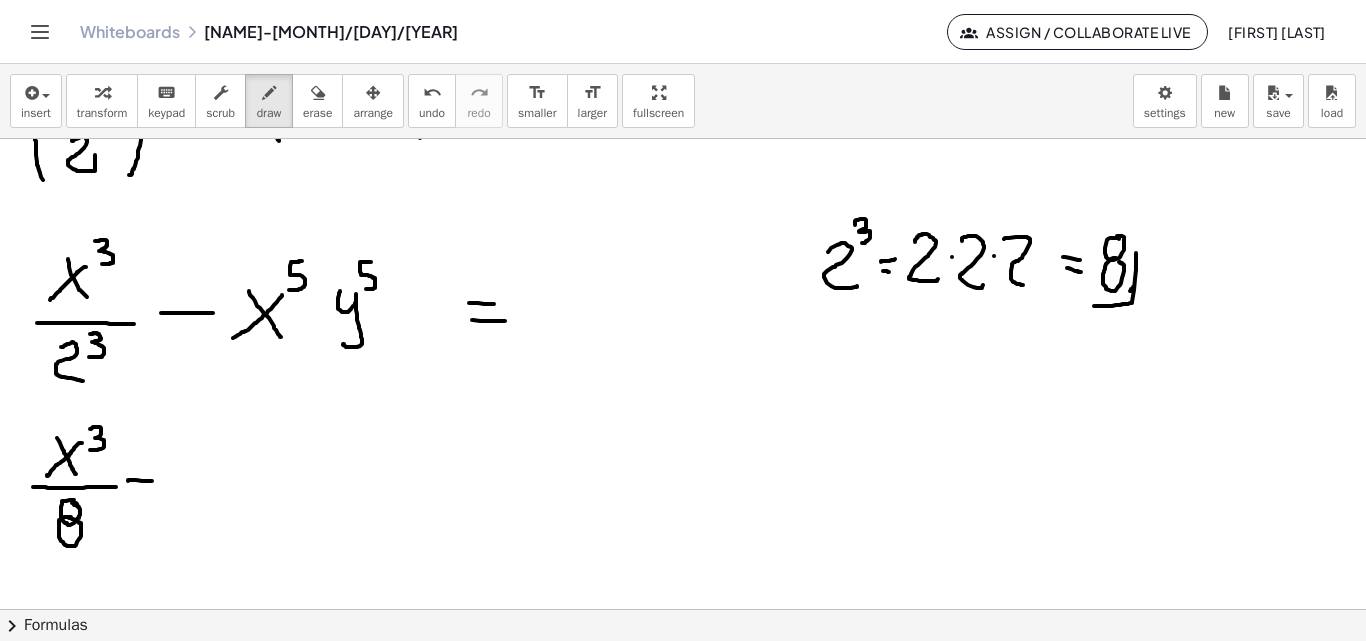 drag, startPoint x: 128, startPoint y: 481, endPoint x: 156, endPoint y: 481, distance: 28 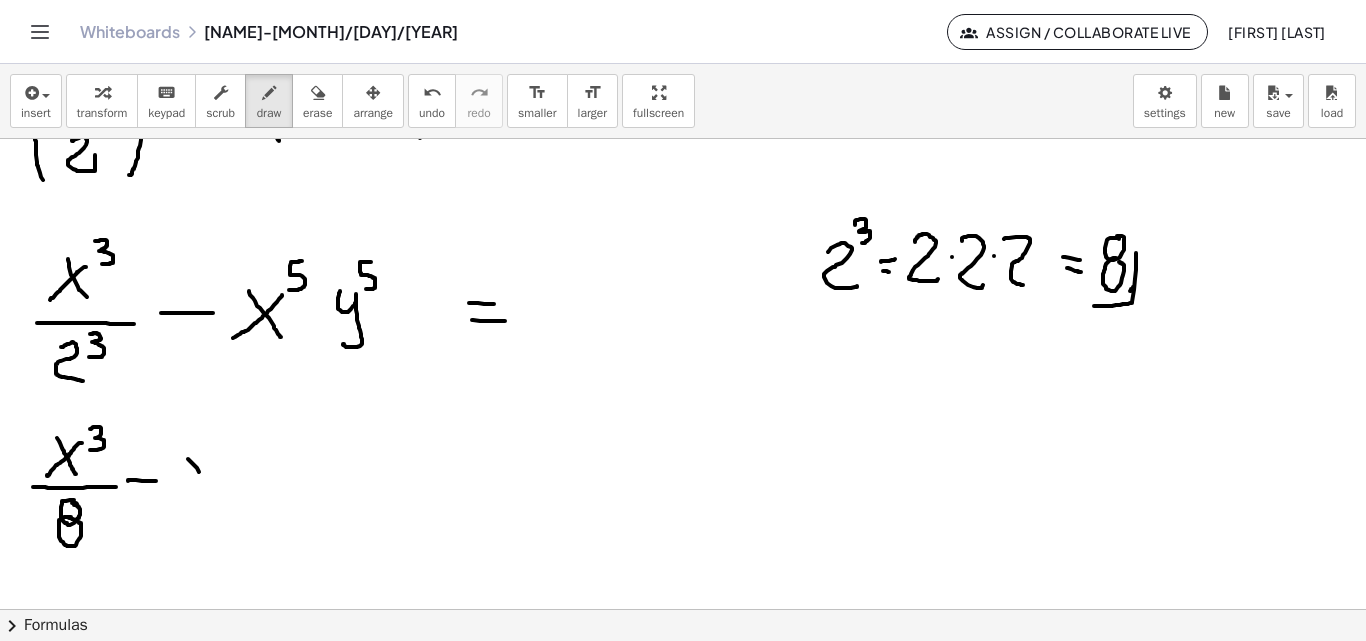 drag, startPoint x: 199, startPoint y: 472, endPoint x: 211, endPoint y: 492, distance: 23.323807 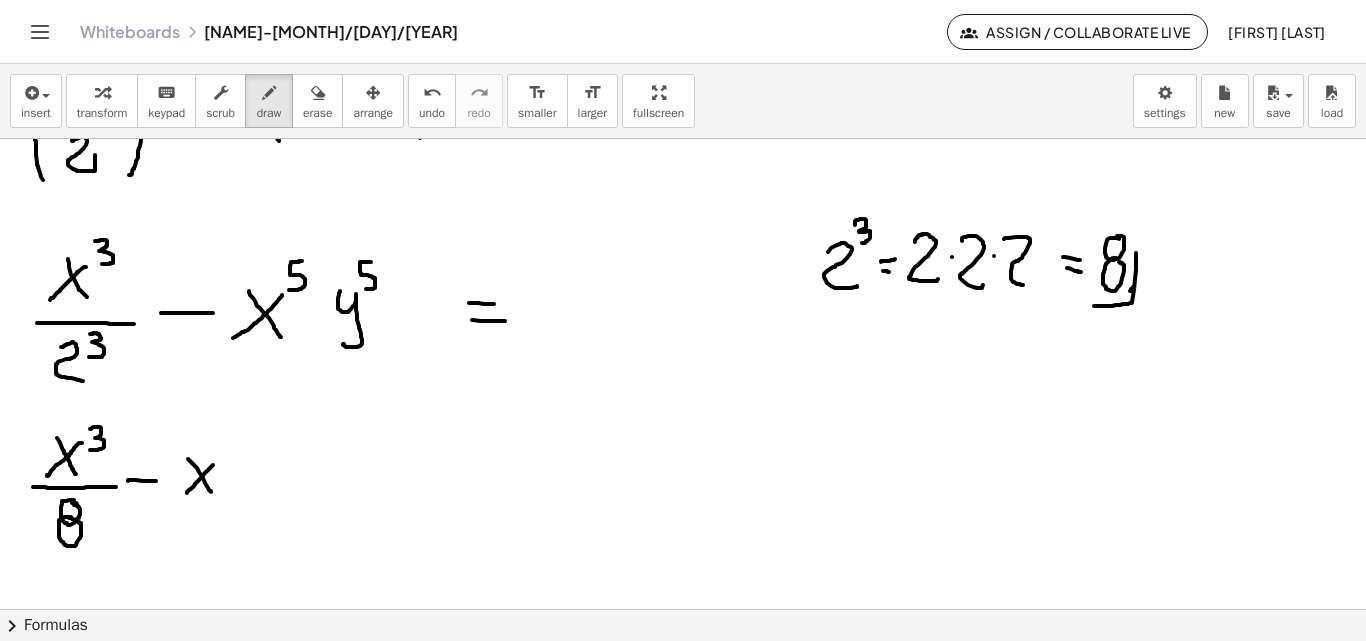 drag, startPoint x: 213, startPoint y: 465, endPoint x: 185, endPoint y: 495, distance: 41.036568 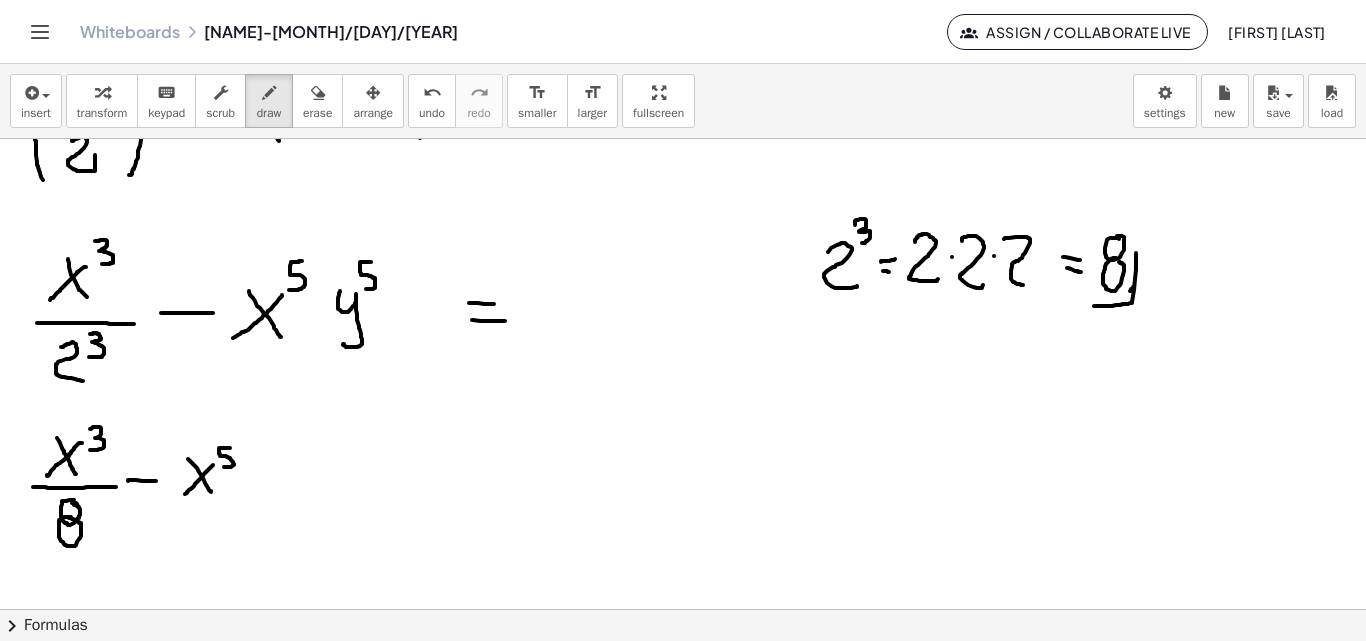 drag, startPoint x: 230, startPoint y: 448, endPoint x: 223, endPoint y: 467, distance: 20.248457 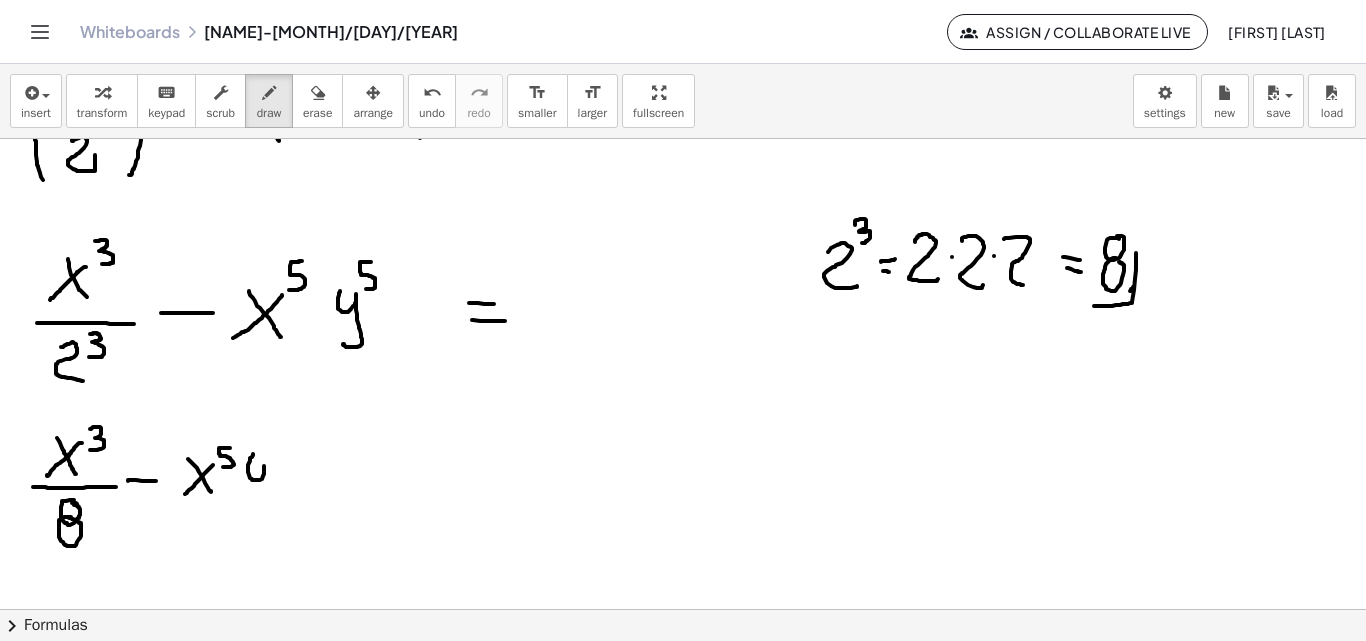 drag, startPoint x: 253, startPoint y: 454, endPoint x: 283, endPoint y: 442, distance: 32.31099 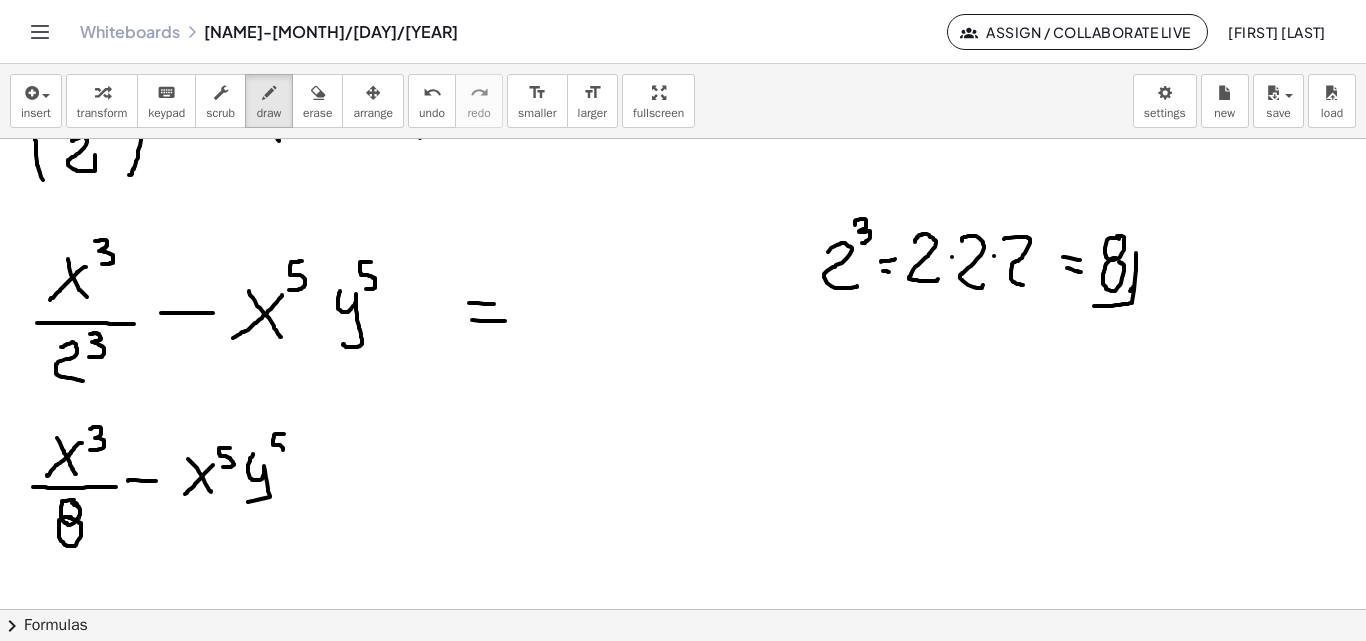 drag, startPoint x: 284, startPoint y: 434, endPoint x: 271, endPoint y: 457, distance: 26.41969 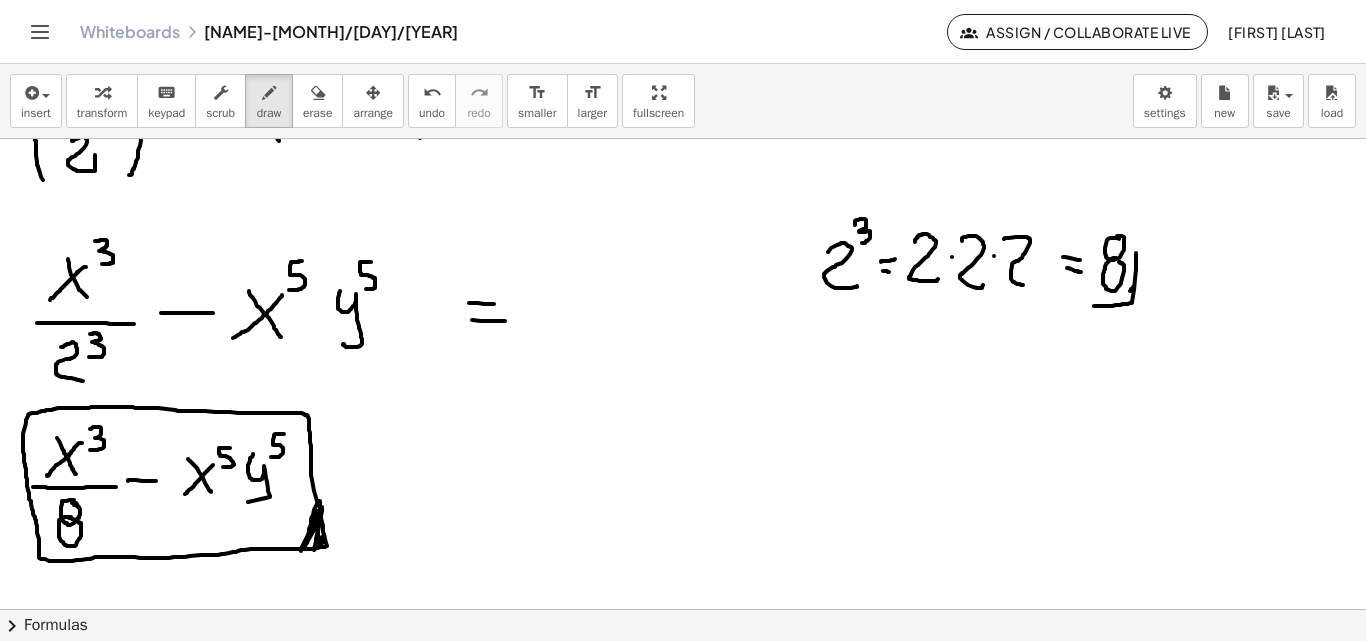 drag, startPoint x: 317, startPoint y: 505, endPoint x: 352, endPoint y: 516, distance: 36.687874 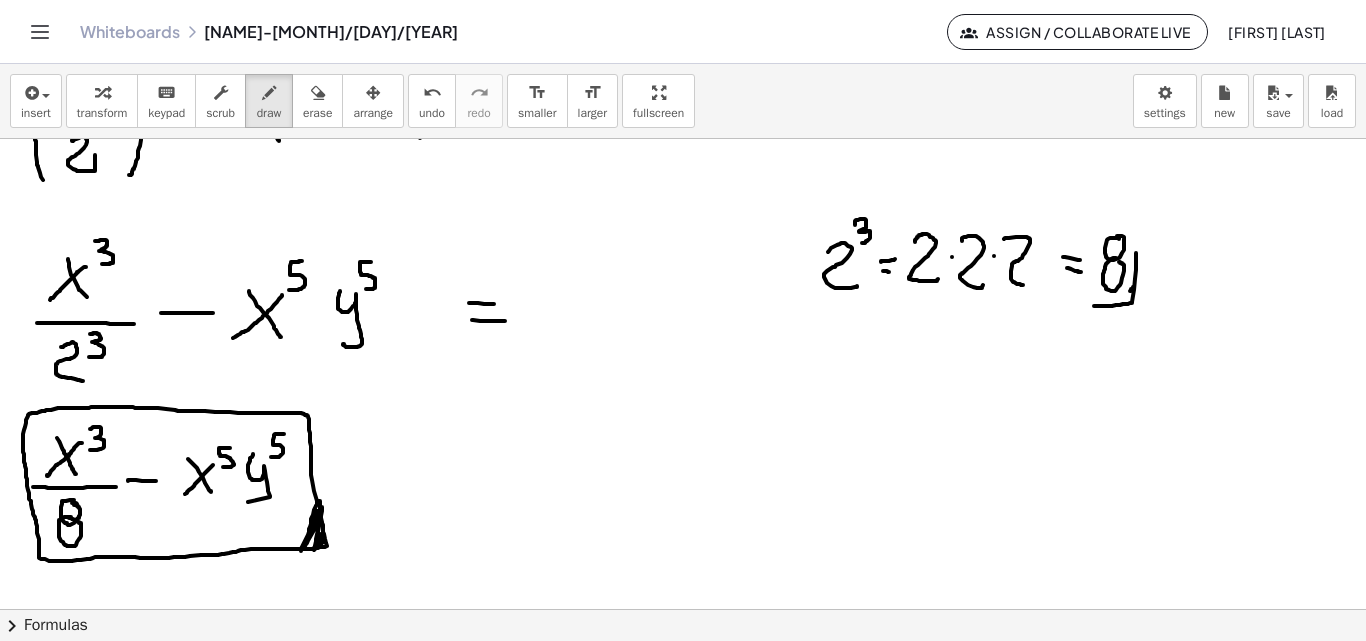drag, startPoint x: 351, startPoint y: 396, endPoint x: 350, endPoint y: 351, distance: 45.01111 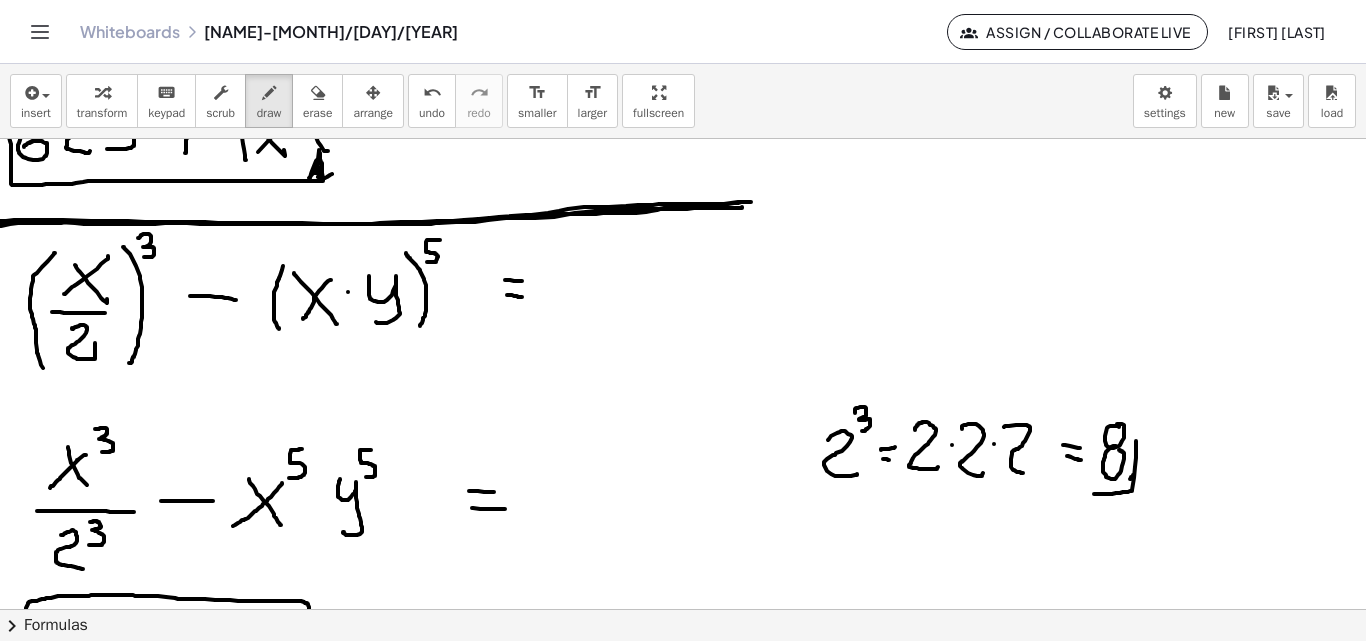 scroll, scrollTop: 5695, scrollLeft: 0, axis: vertical 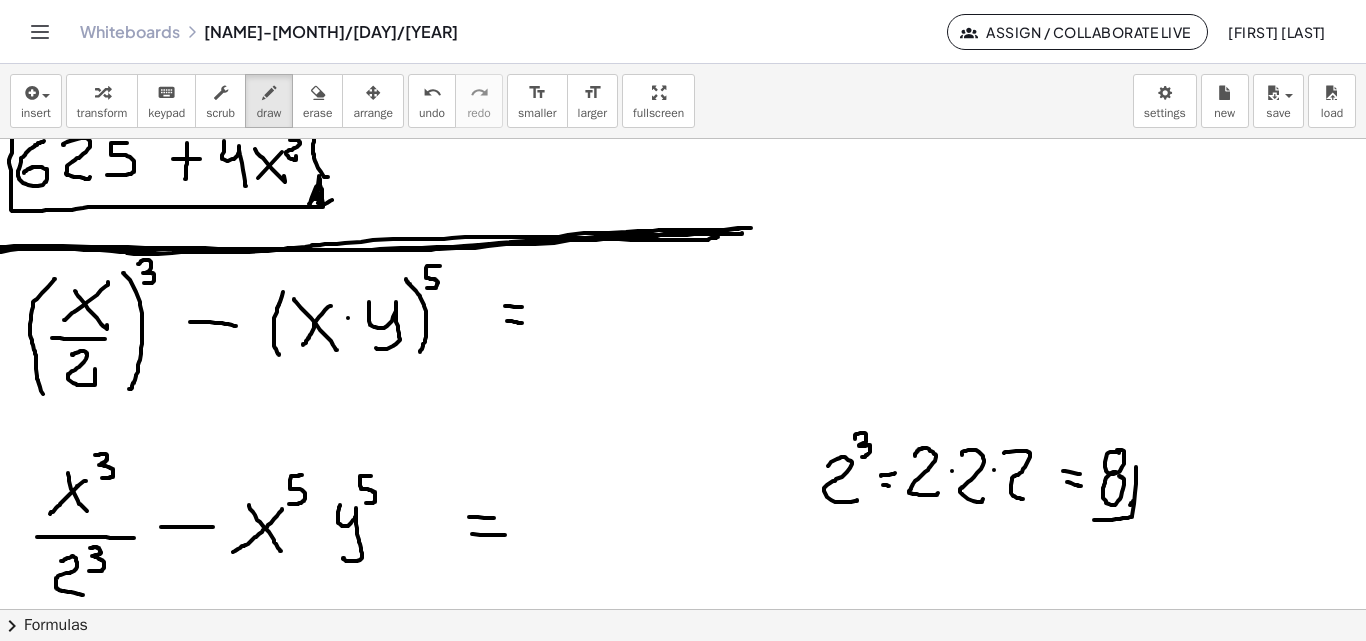 drag, startPoint x: 11, startPoint y: 249, endPoint x: 745, endPoint y: 237, distance: 734.0981 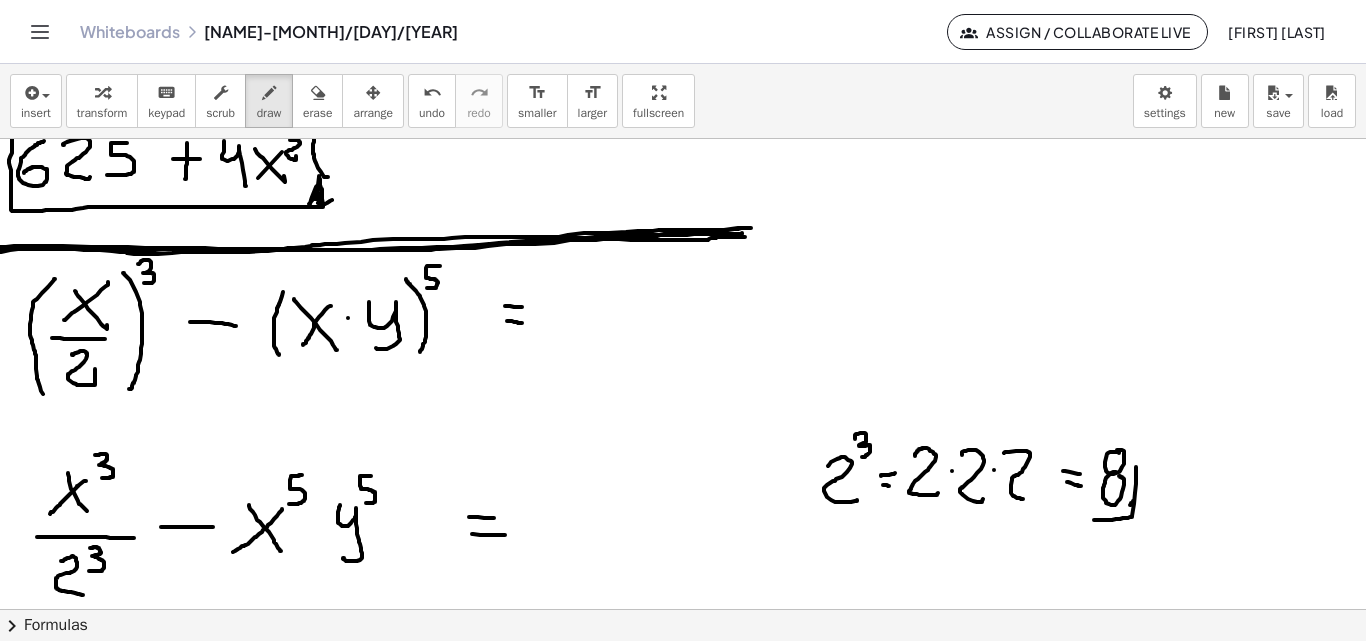 drag, startPoint x: 448, startPoint y: 401, endPoint x: 460, endPoint y: 340, distance: 62.169125 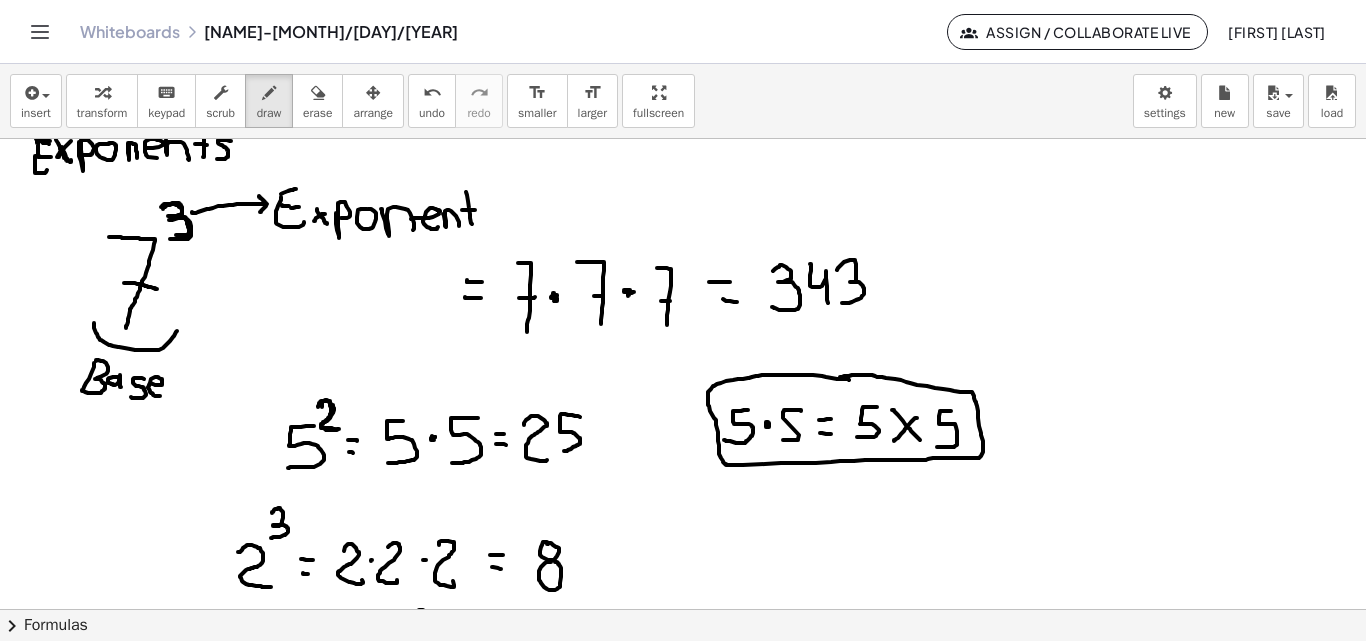 scroll, scrollTop: 0, scrollLeft: 0, axis: both 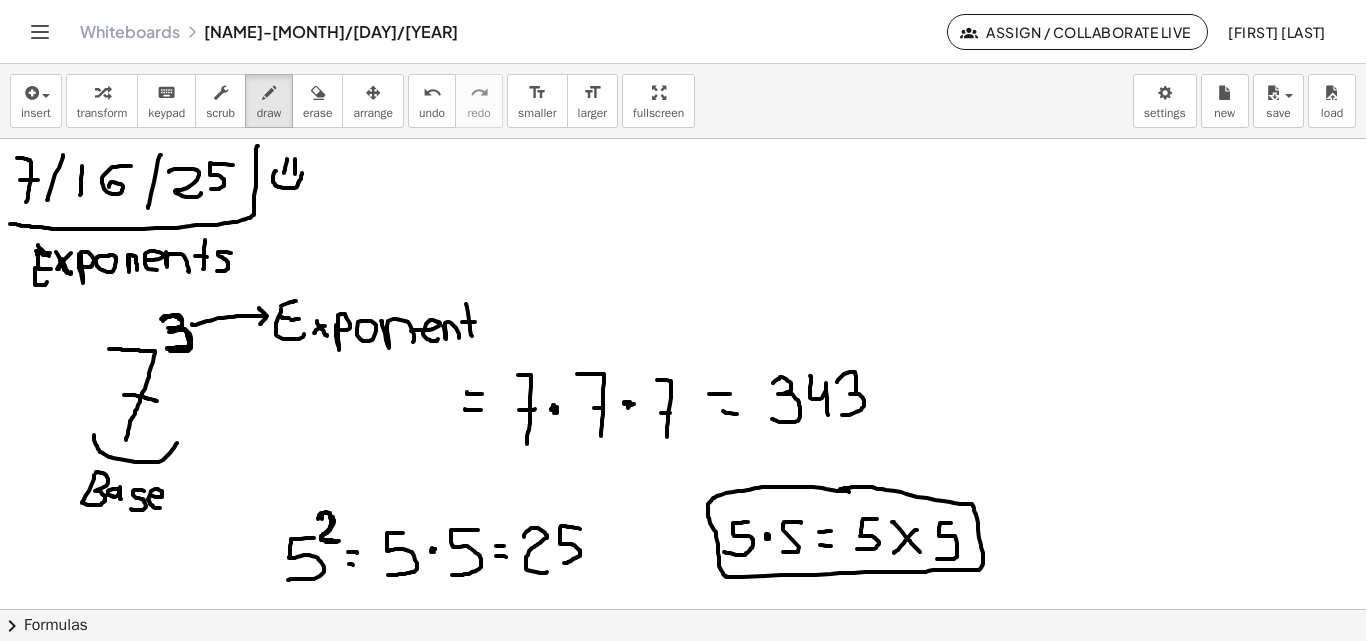 click at bounding box center (683, 3429) 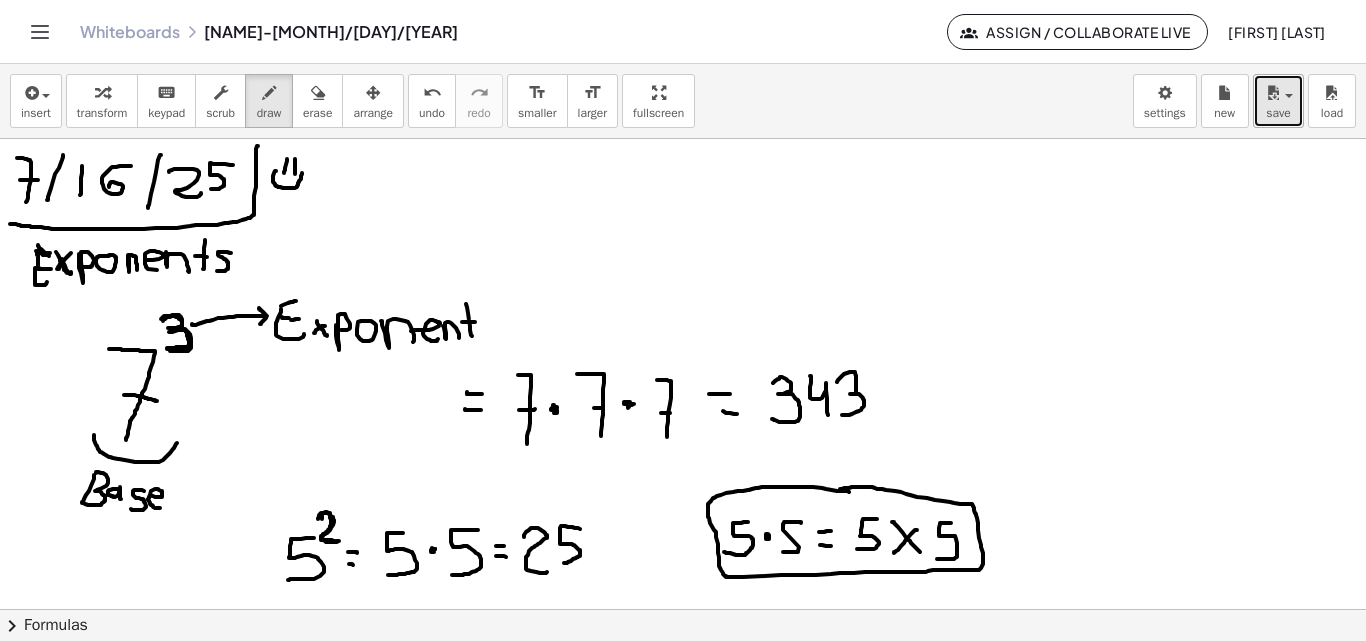 click at bounding box center (1273, 93) 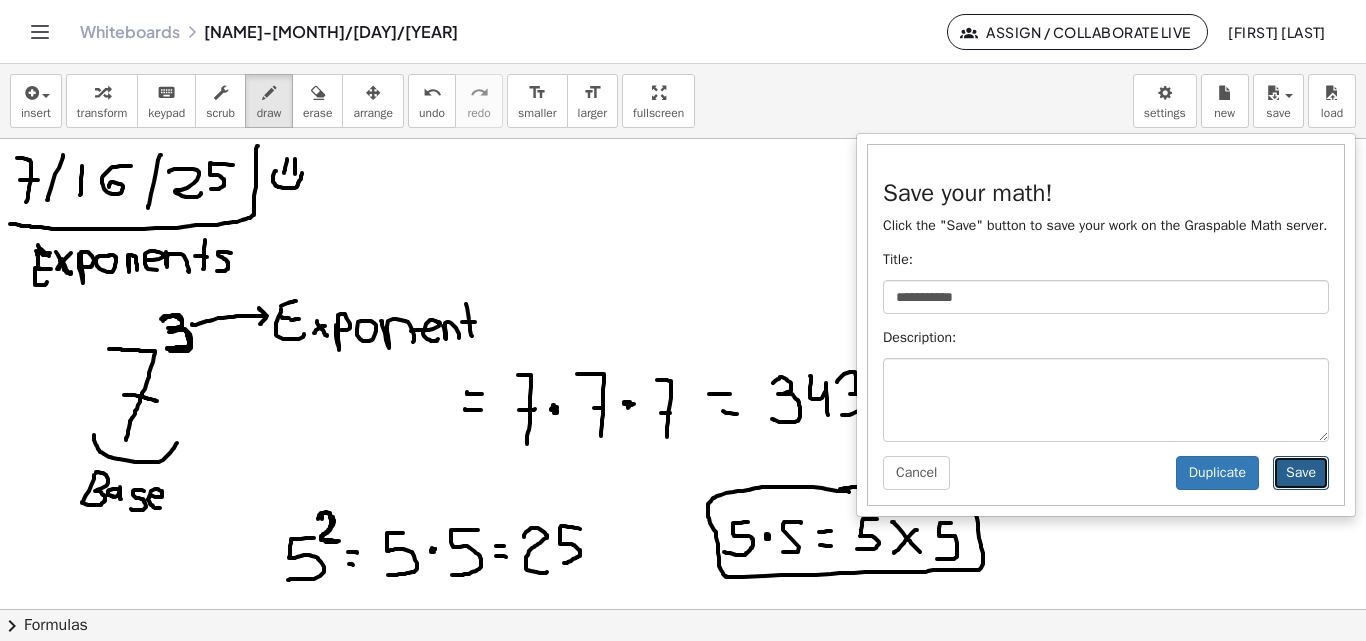 click on "Save" at bounding box center [1301, 473] 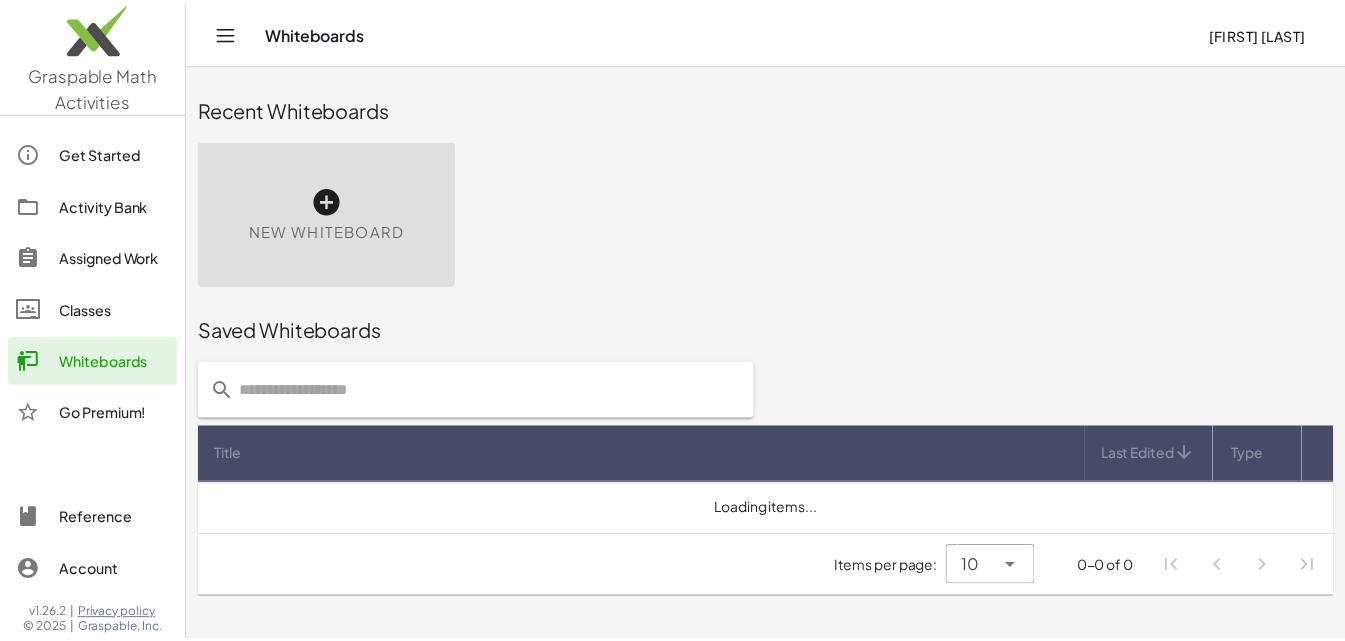 scroll, scrollTop: 0, scrollLeft: 0, axis: both 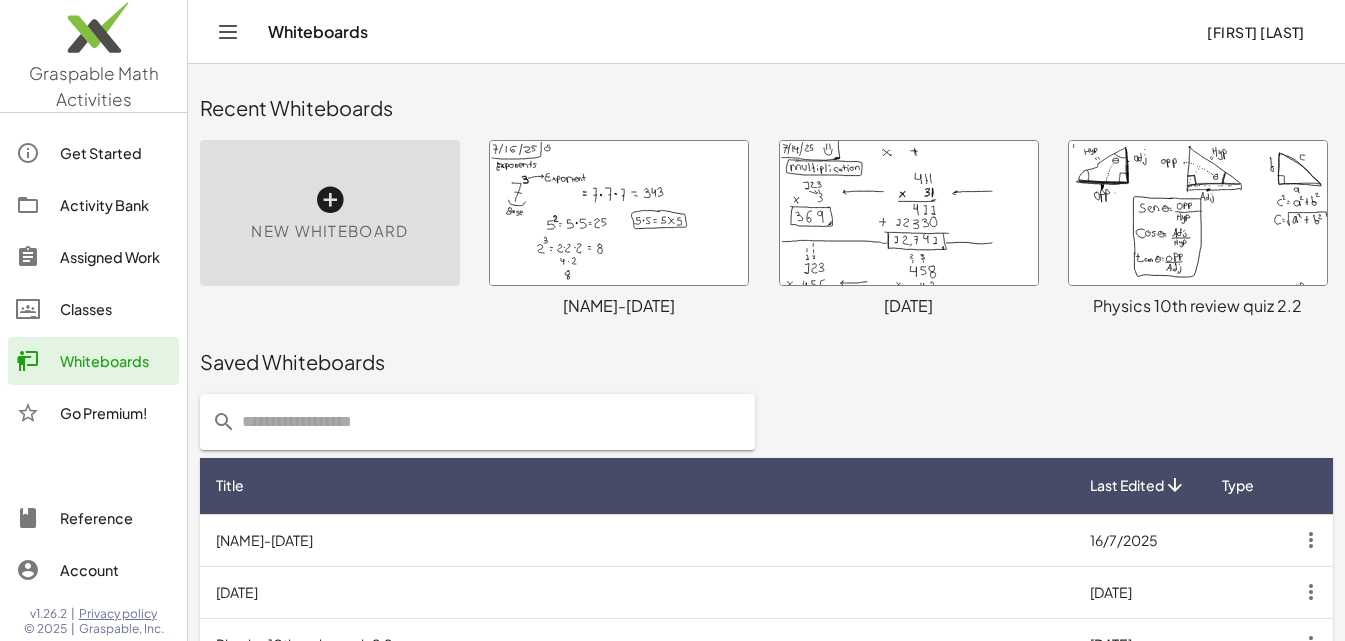 click 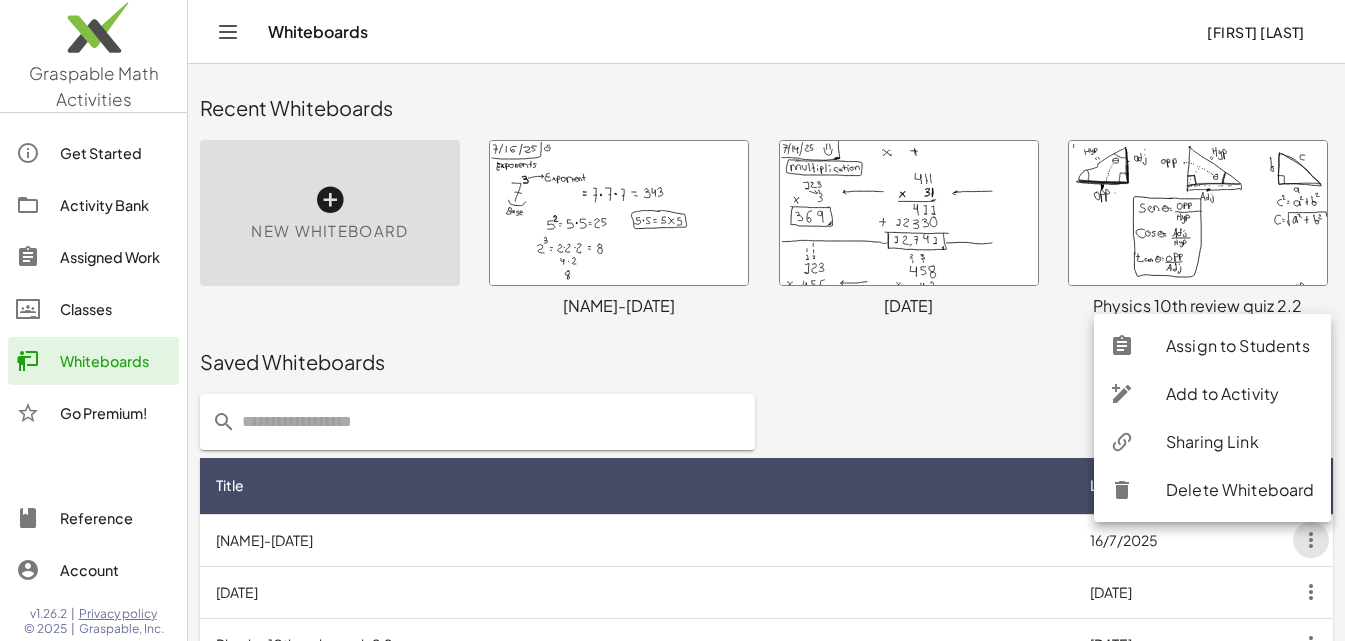 click on "Sharing Link" 